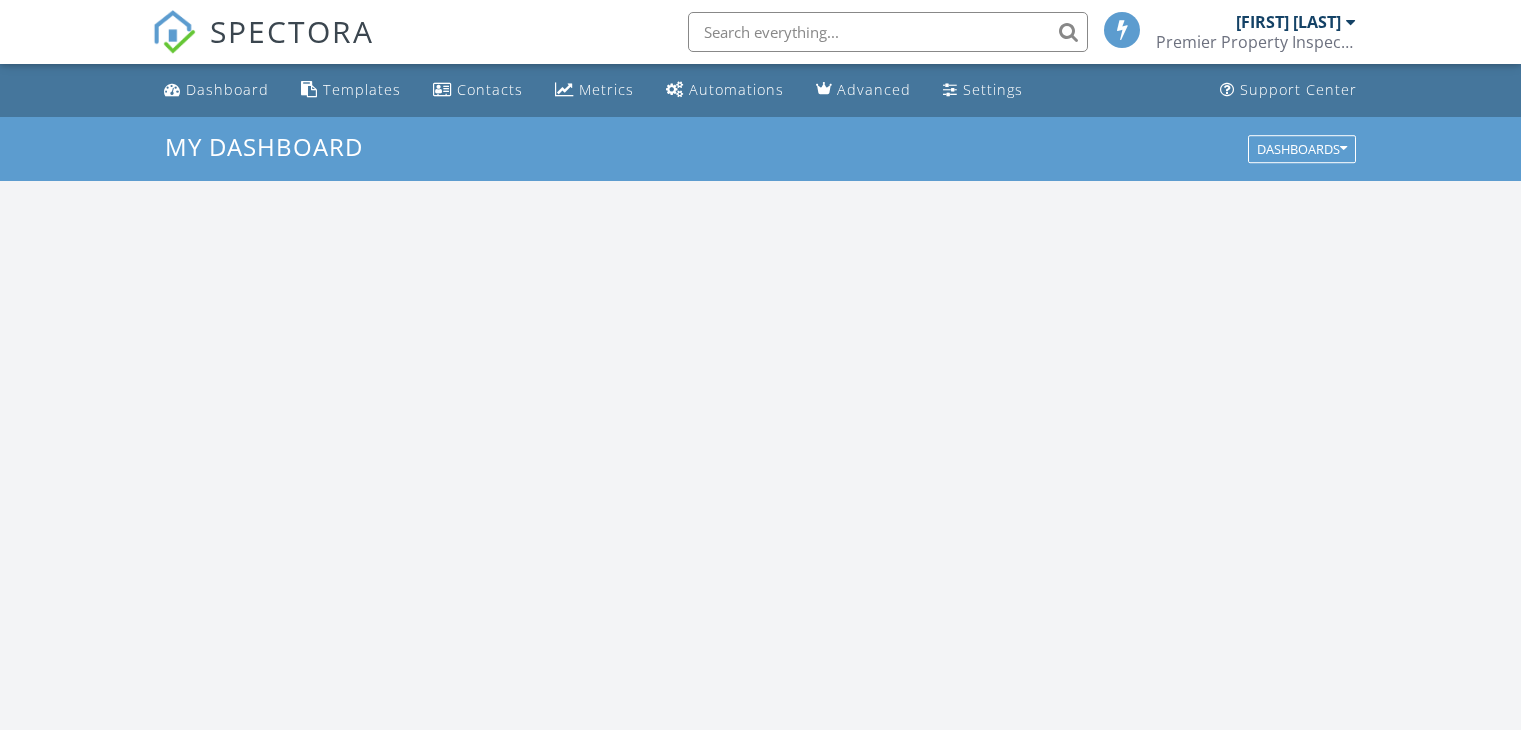 scroll, scrollTop: 0, scrollLeft: 0, axis: both 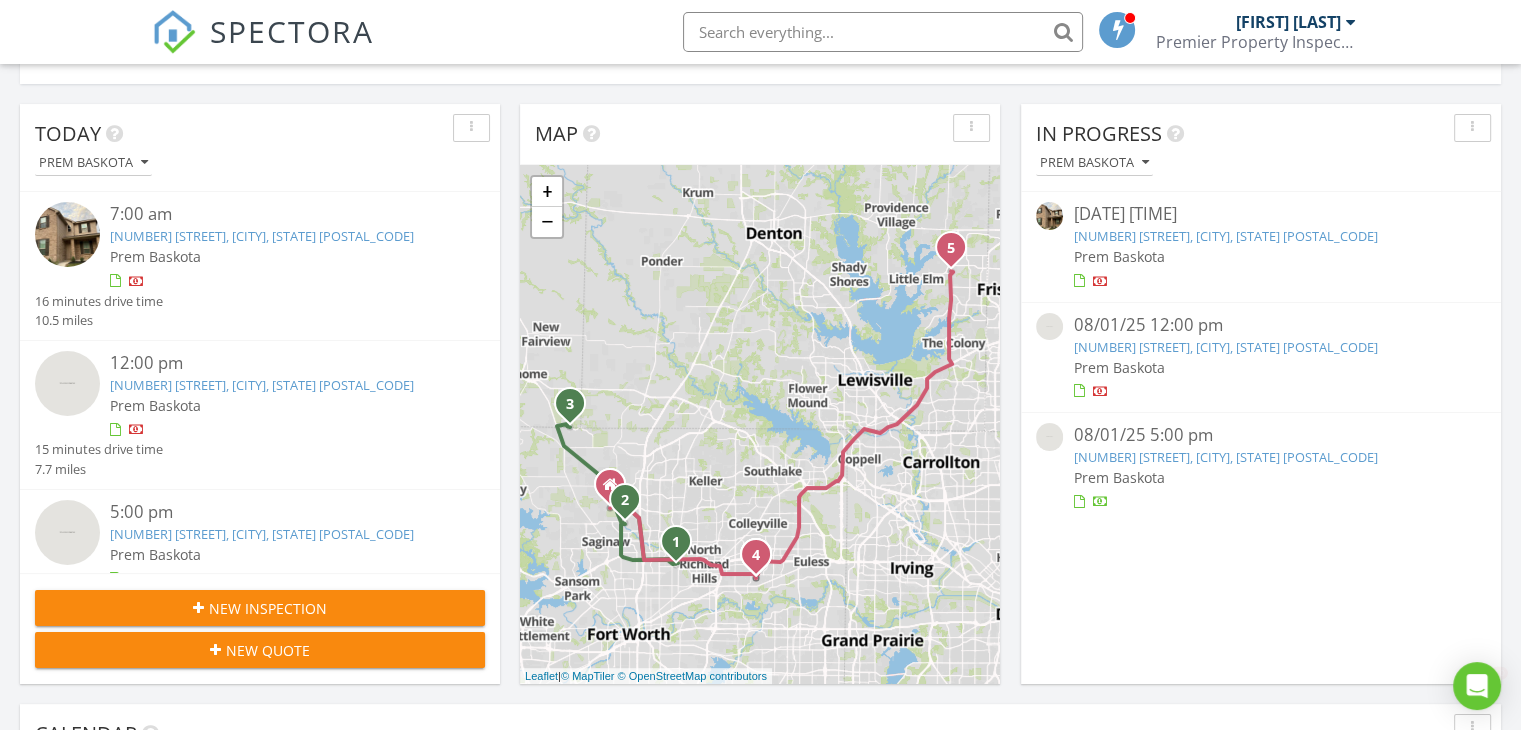 click on "[NUMBER] [STREET], [CITY], [STATE] [POSTAL_CODE]" at bounding box center (262, 534) 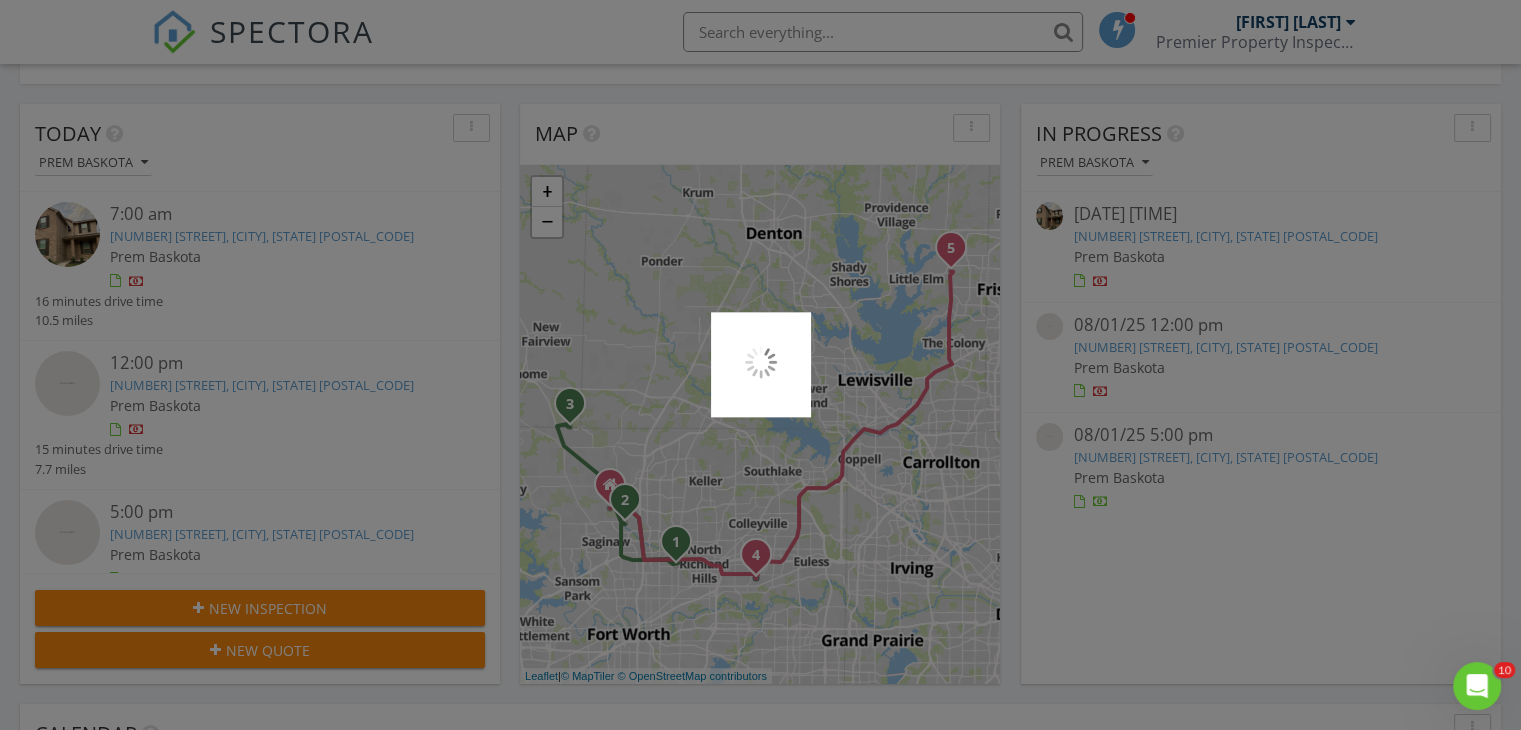 scroll, scrollTop: 0, scrollLeft: 0, axis: both 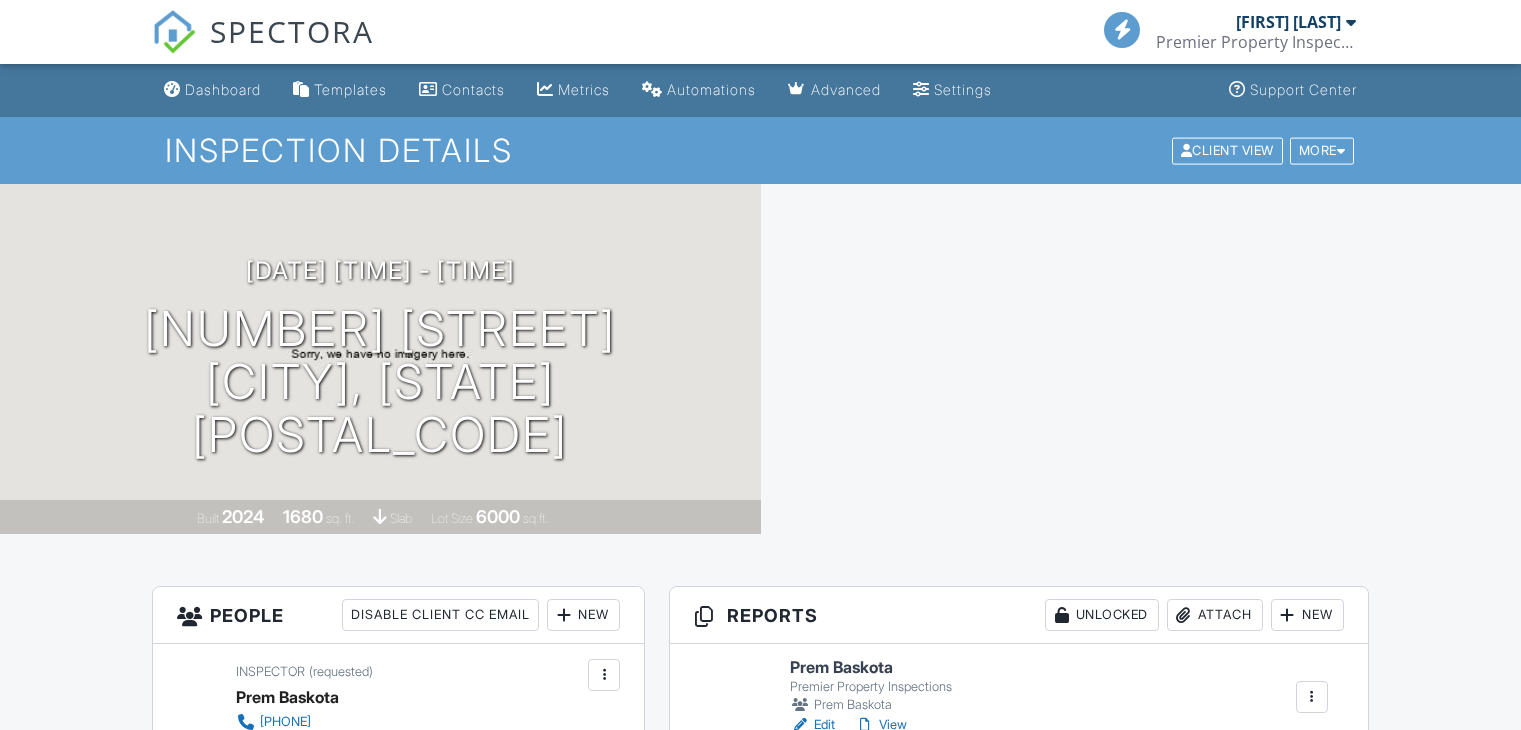 click on "View" at bounding box center (881, 725) 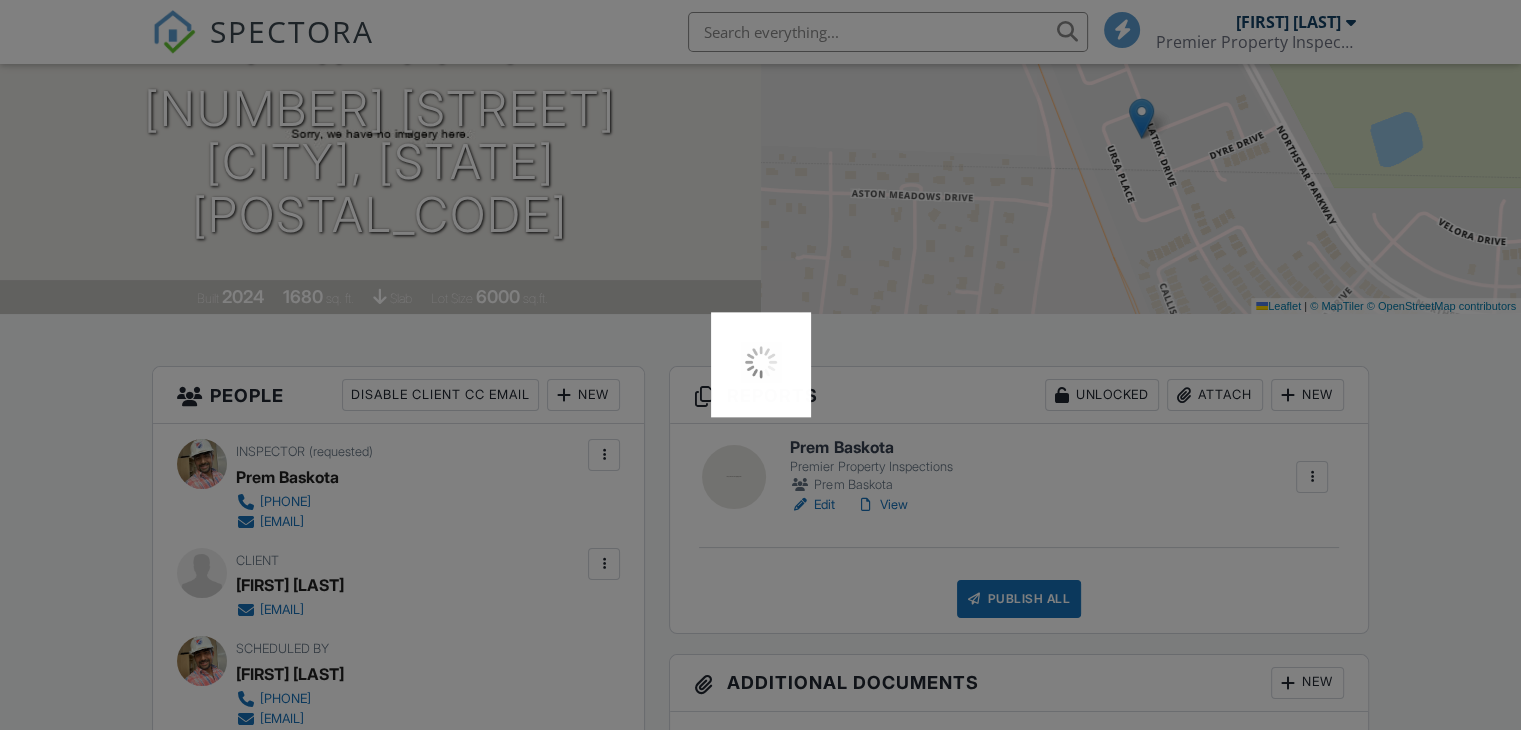 scroll, scrollTop: 220, scrollLeft: 0, axis: vertical 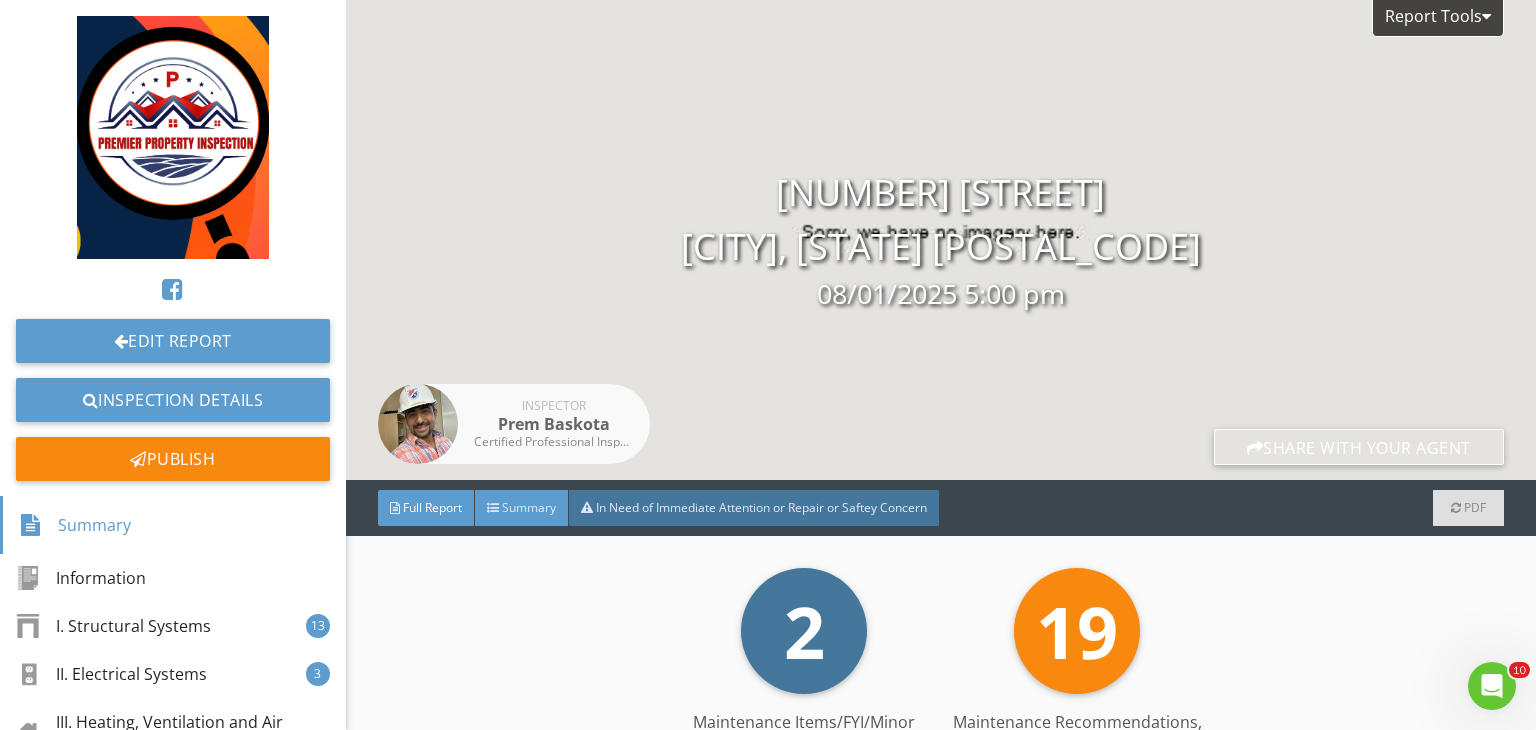 click on "Summary" at bounding box center [529, 507] 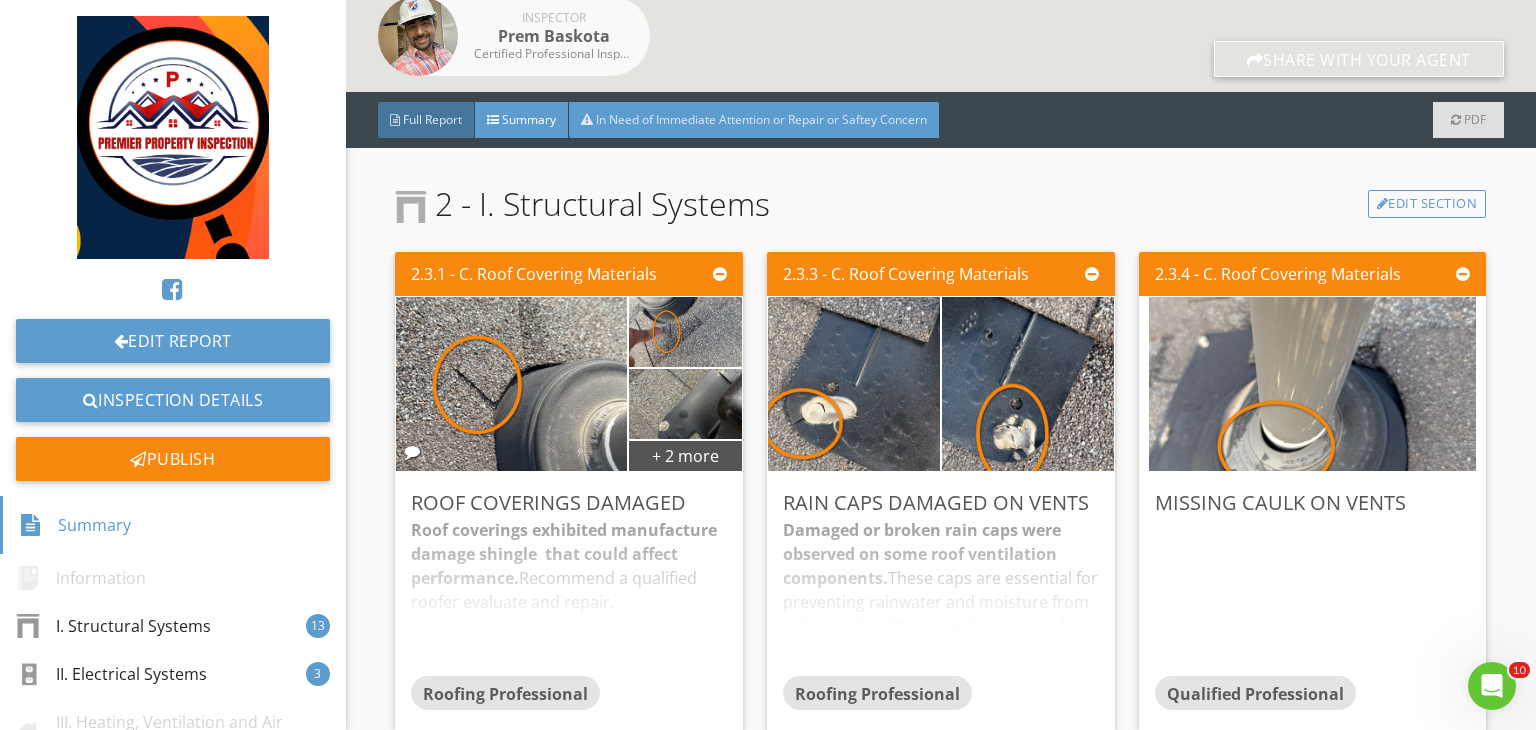 scroll, scrollTop: 394, scrollLeft: 0, axis: vertical 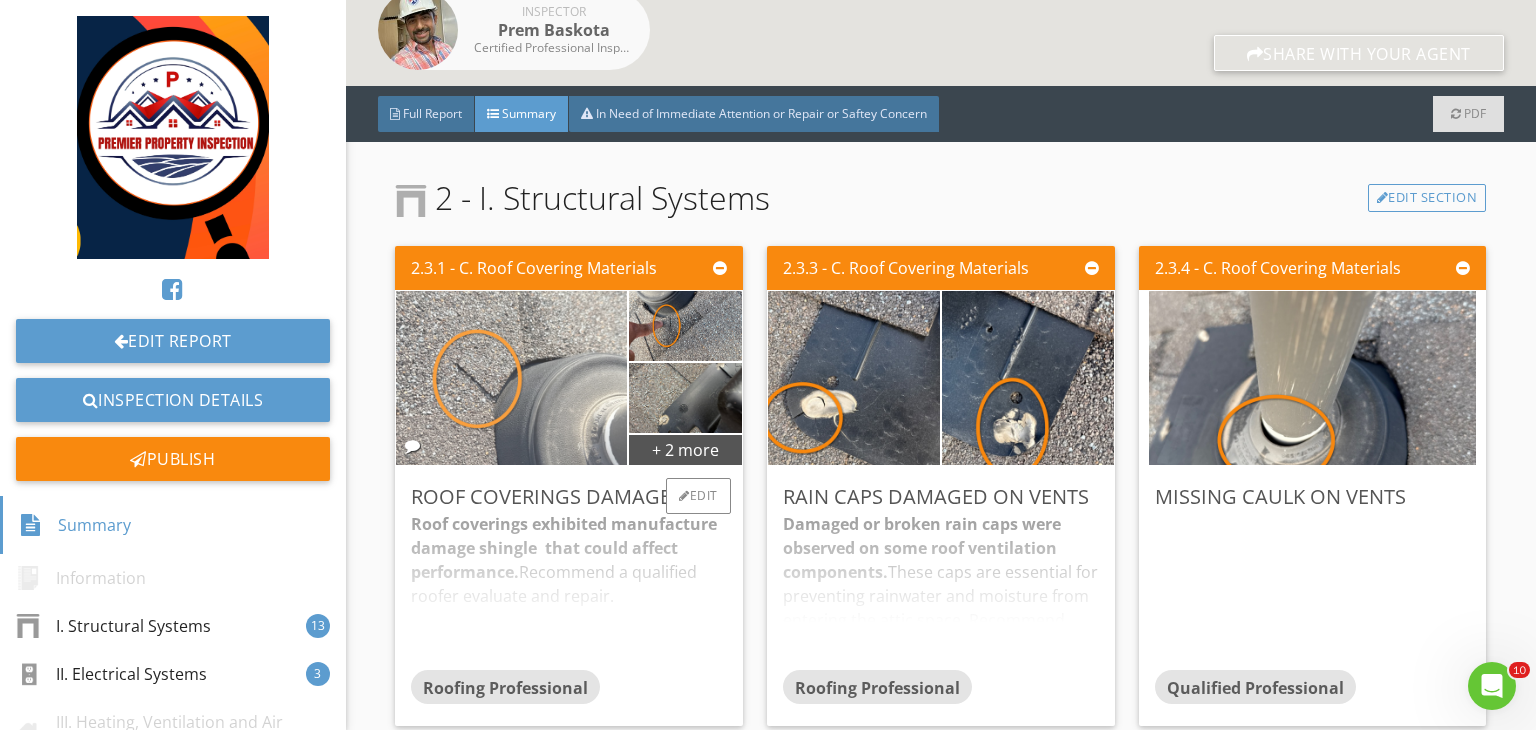 click at bounding box center (511, 378) 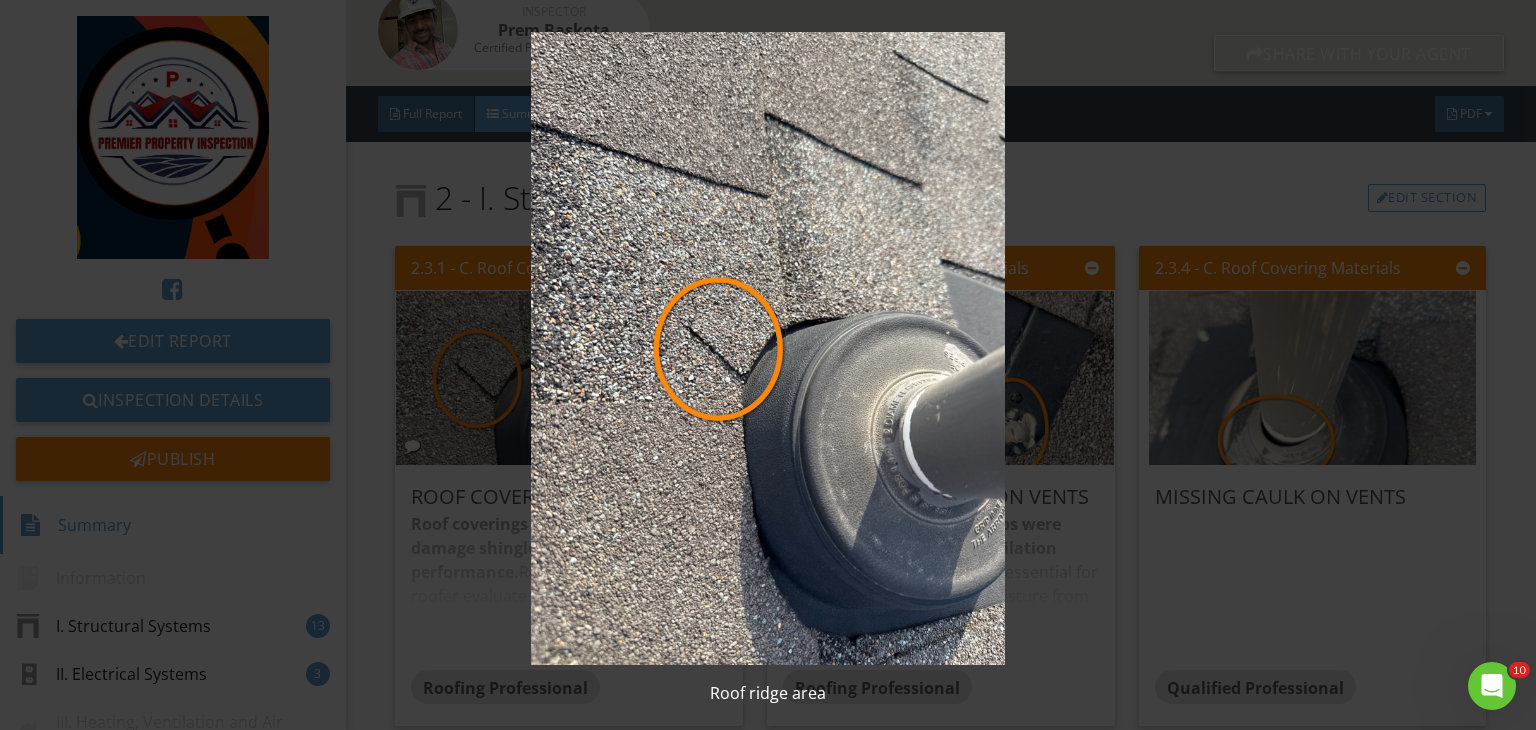 click at bounding box center [768, 348] 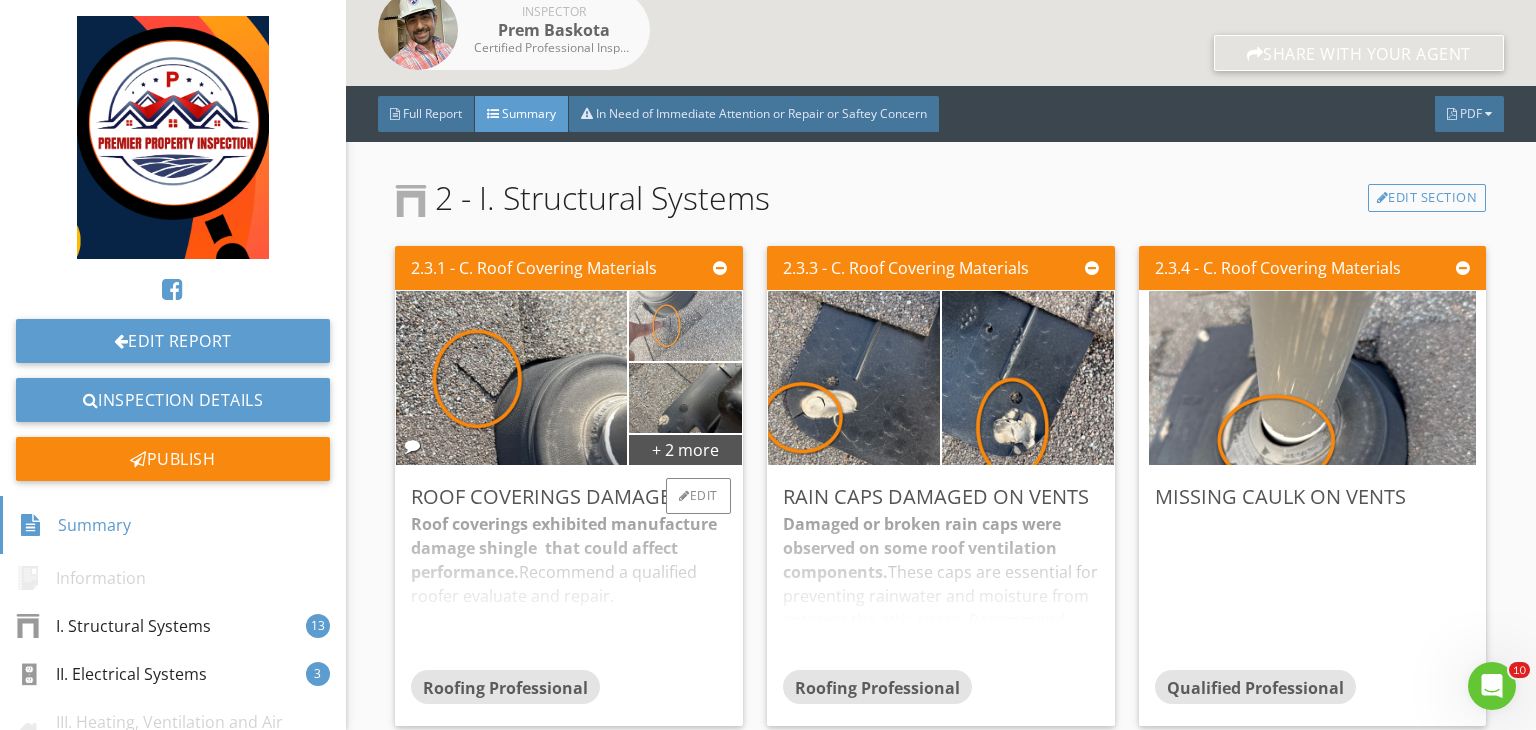 click at bounding box center (685, 326) 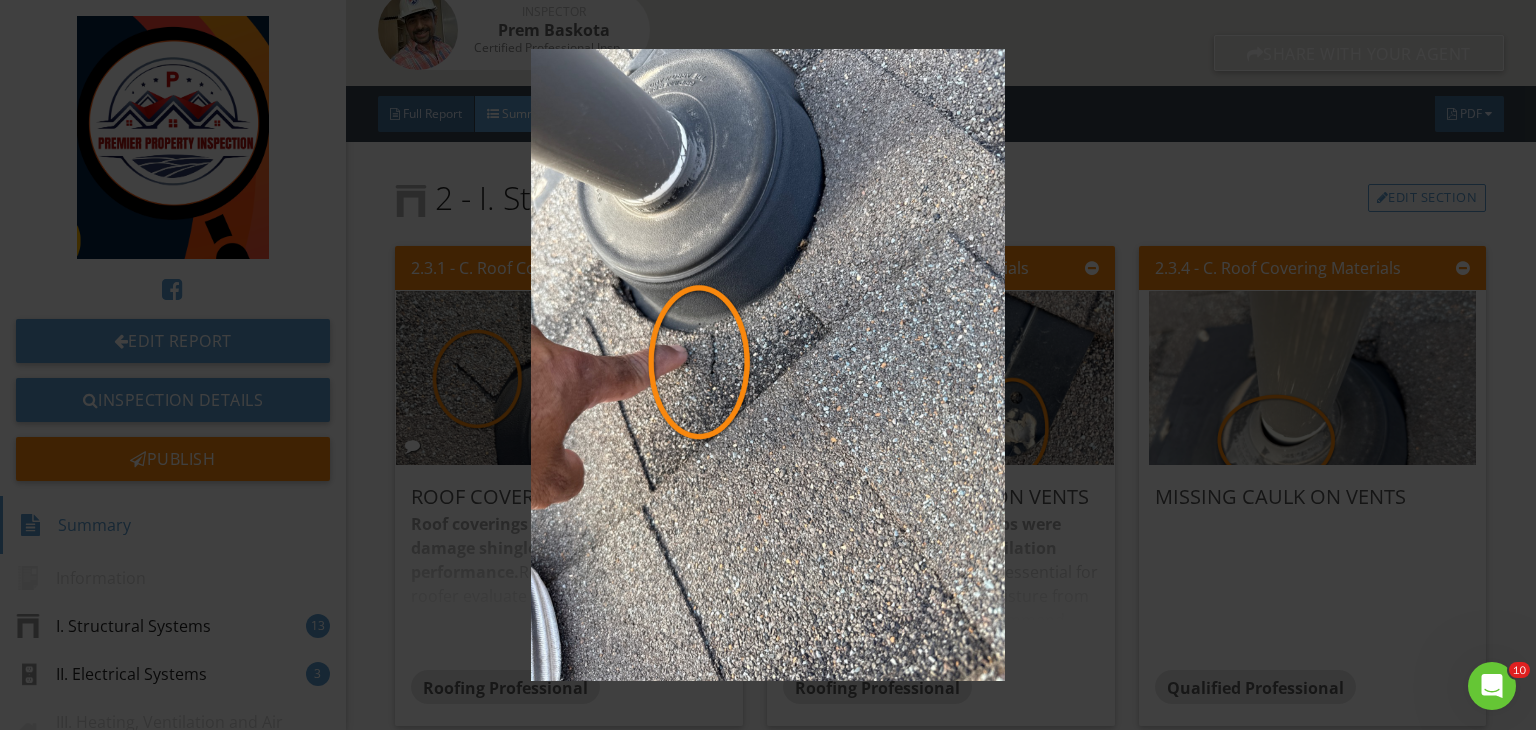 click at bounding box center [768, 365] 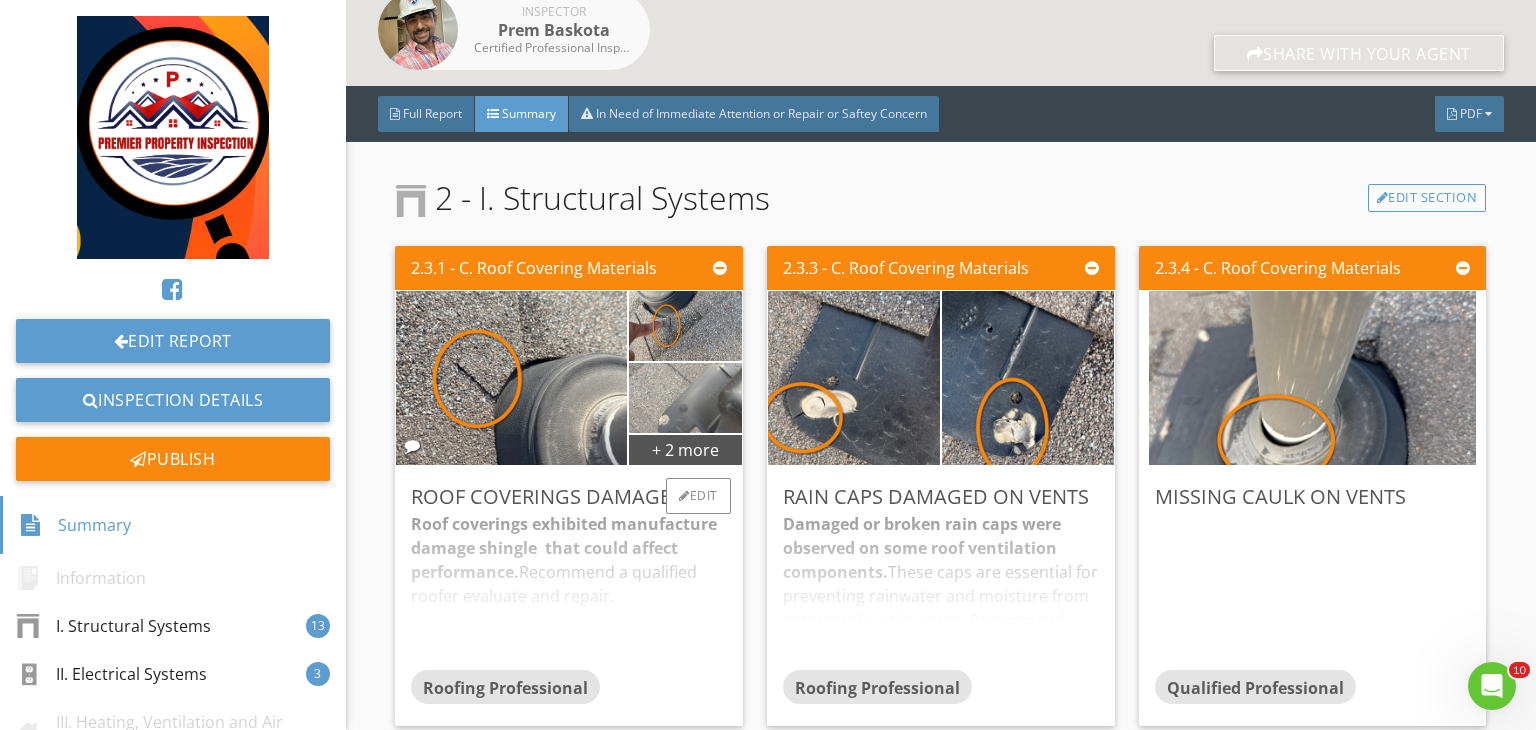 click at bounding box center (685, 398) 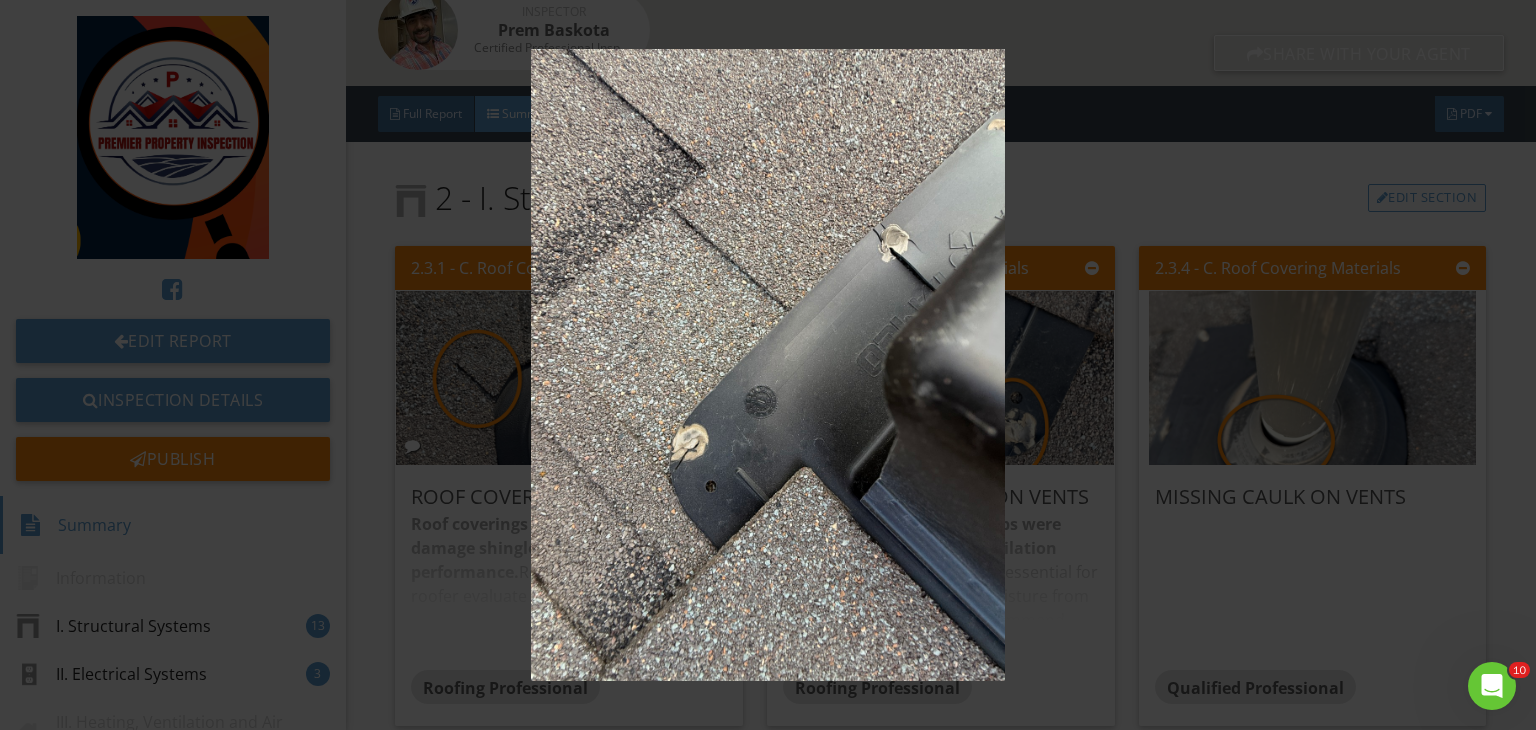 click at bounding box center [768, 365] 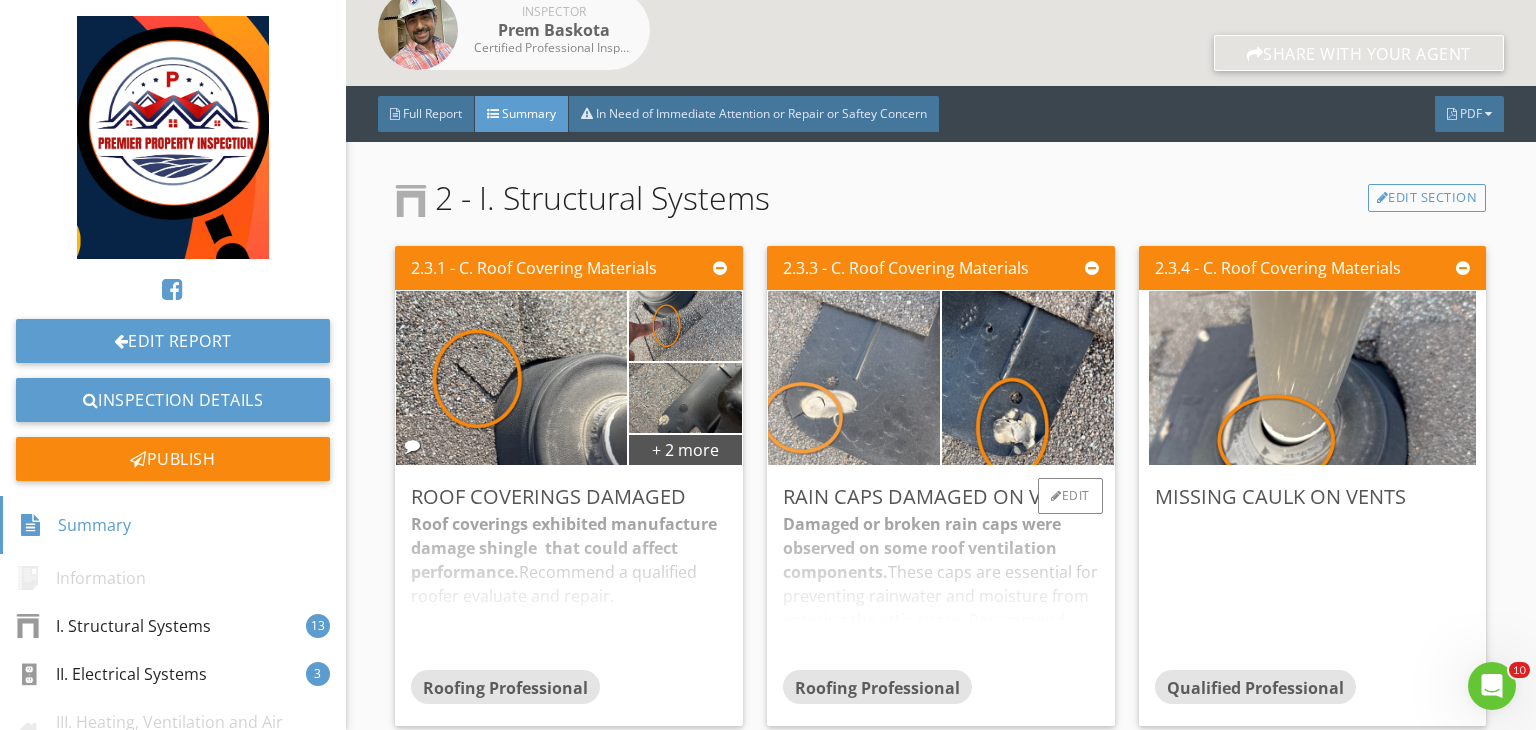 click at bounding box center [854, 378] 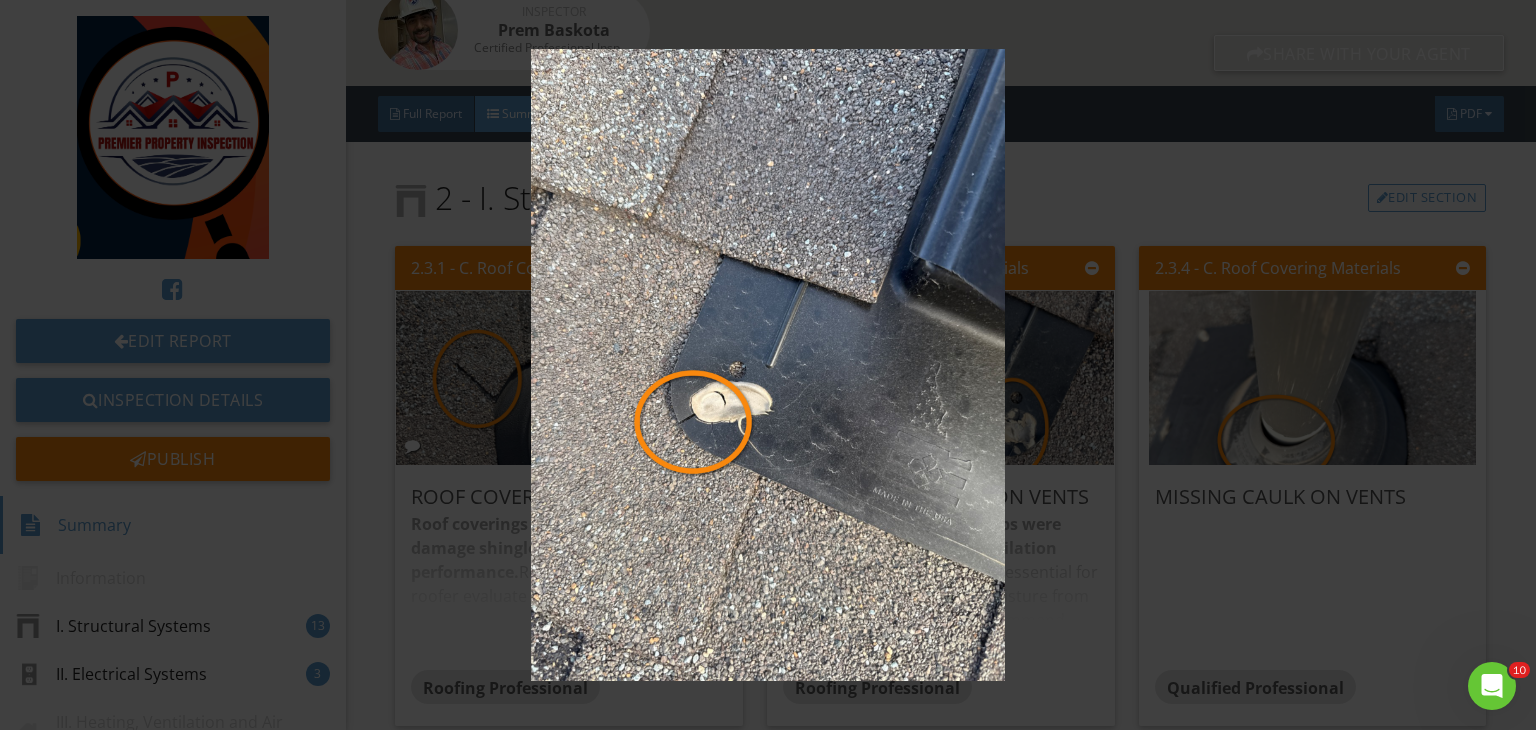 click at bounding box center [768, 365] 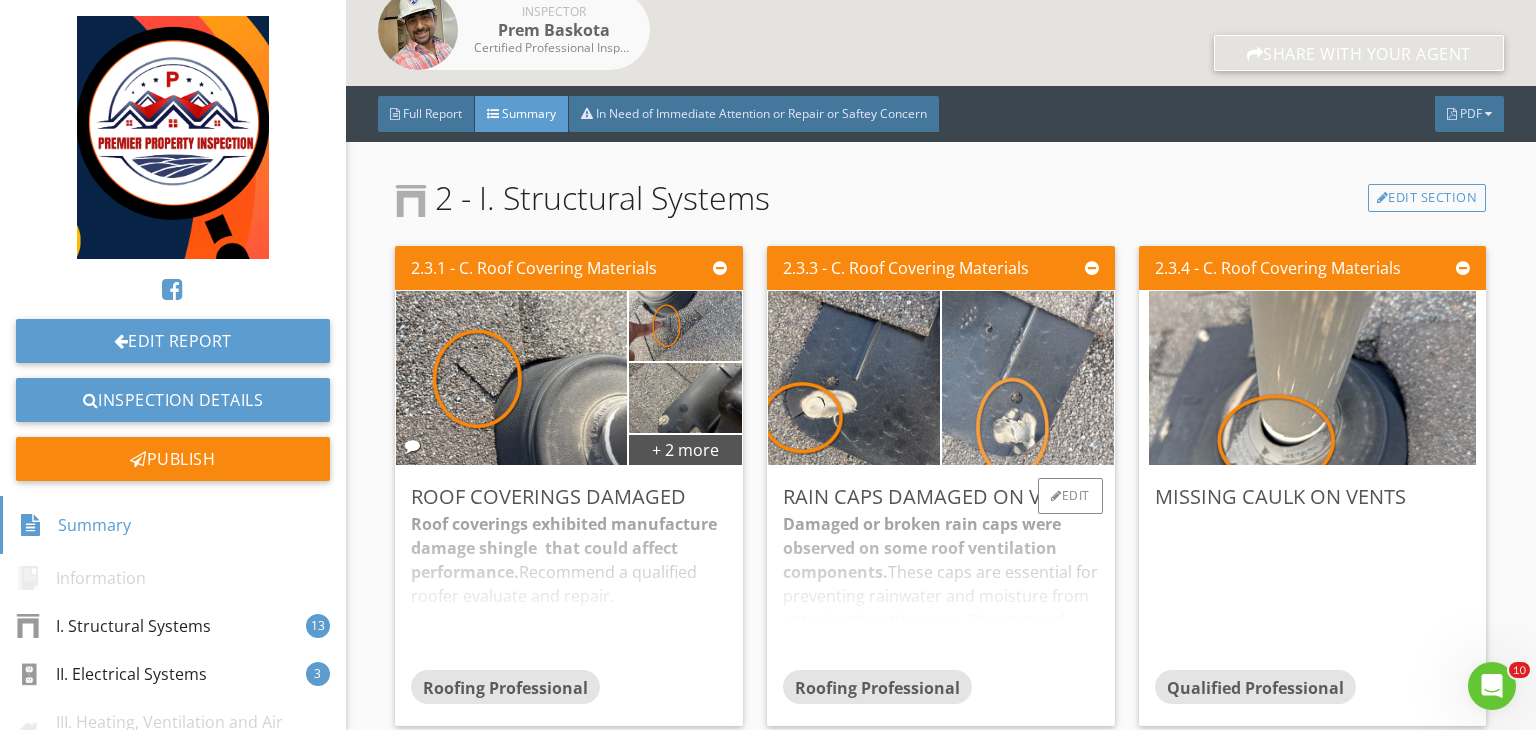 click at bounding box center [1028, 378] 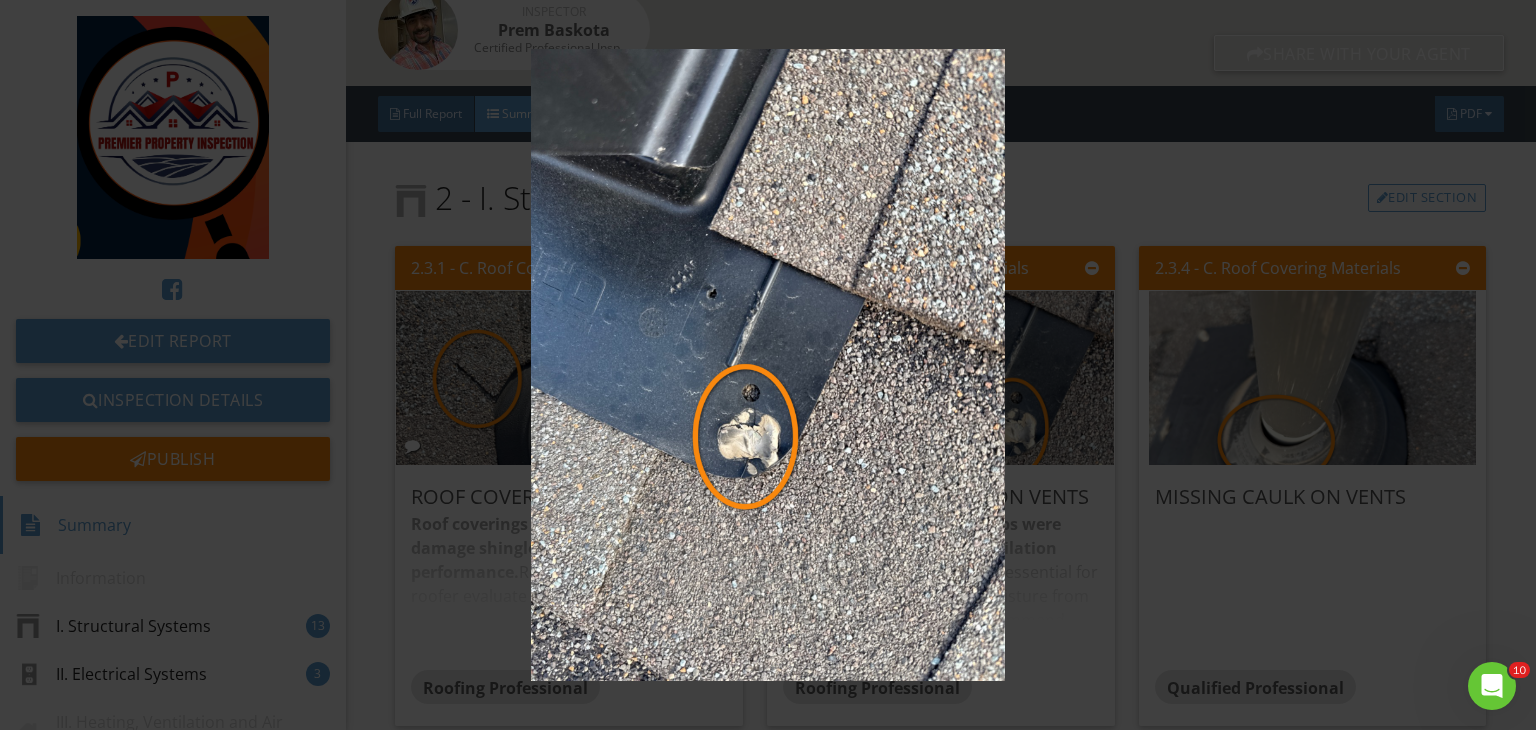 click at bounding box center [768, 365] 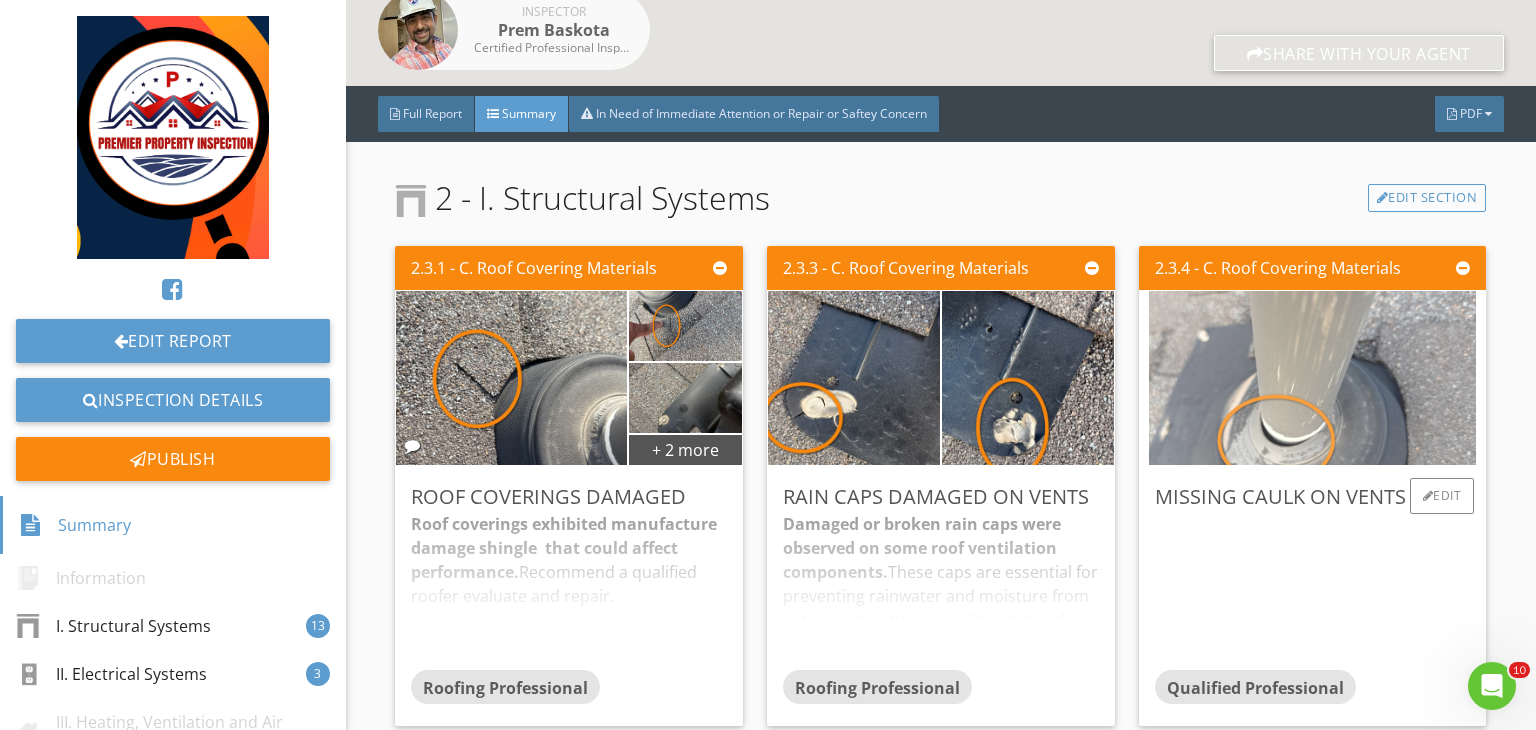 click at bounding box center (1312, 378) 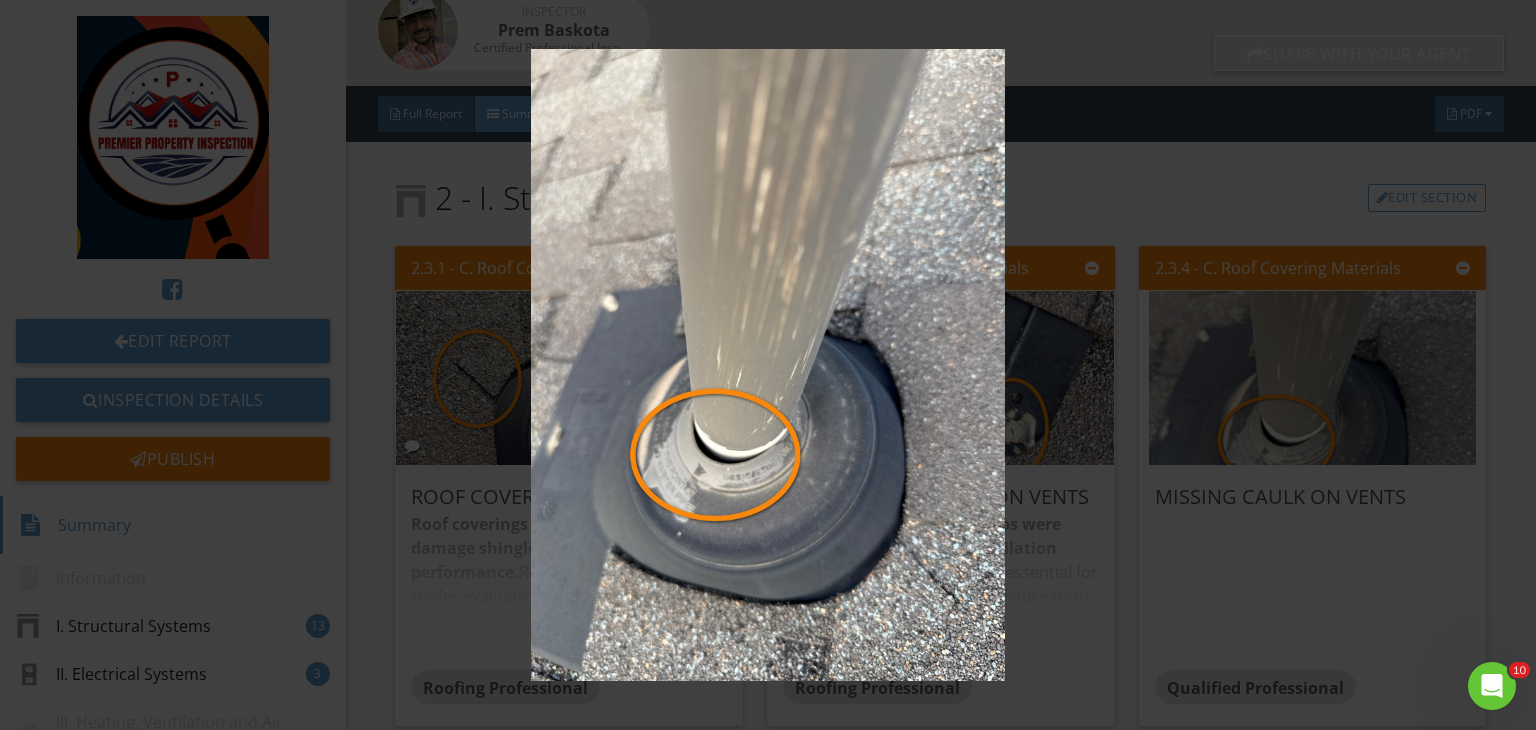 click at bounding box center (768, 365) 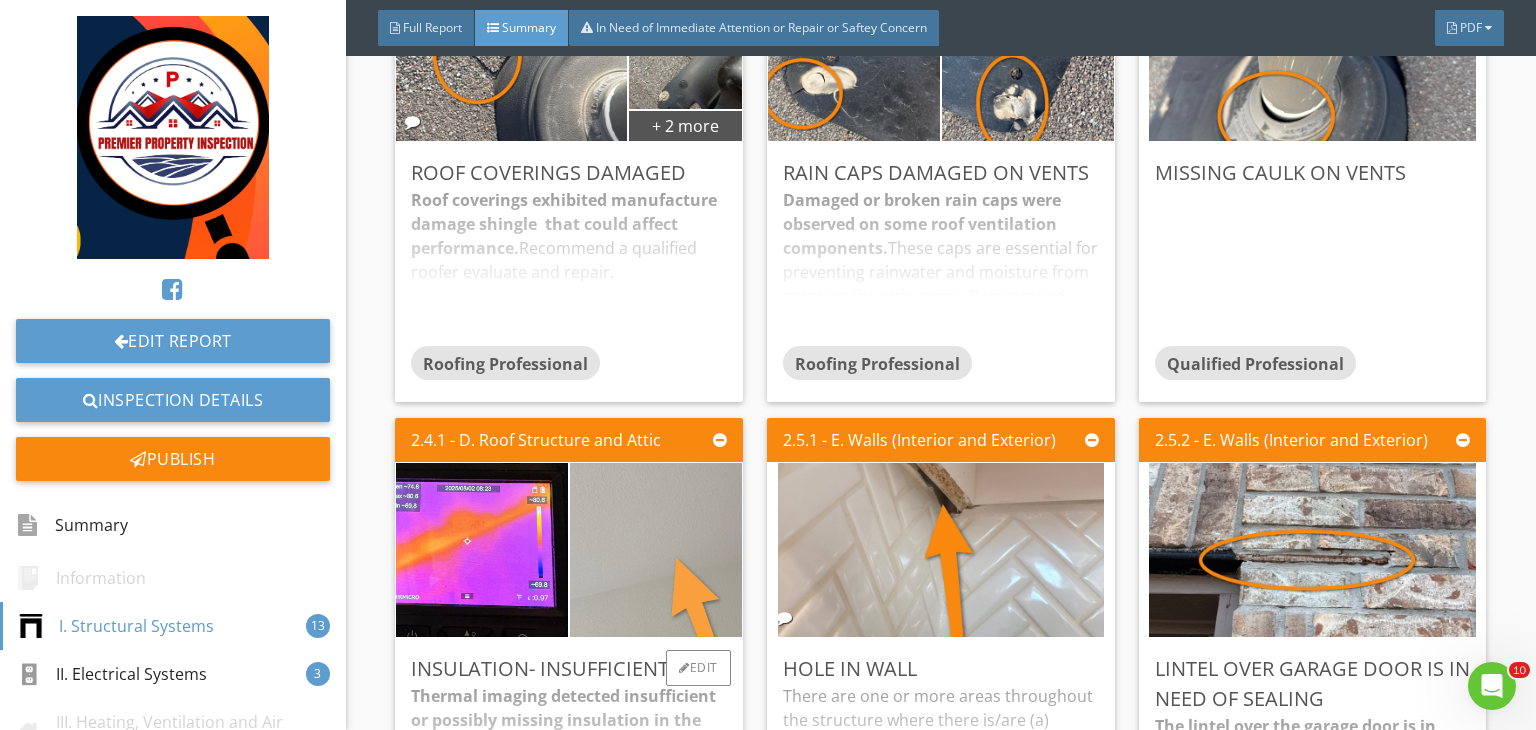 scroll, scrollTop: 663, scrollLeft: 0, axis: vertical 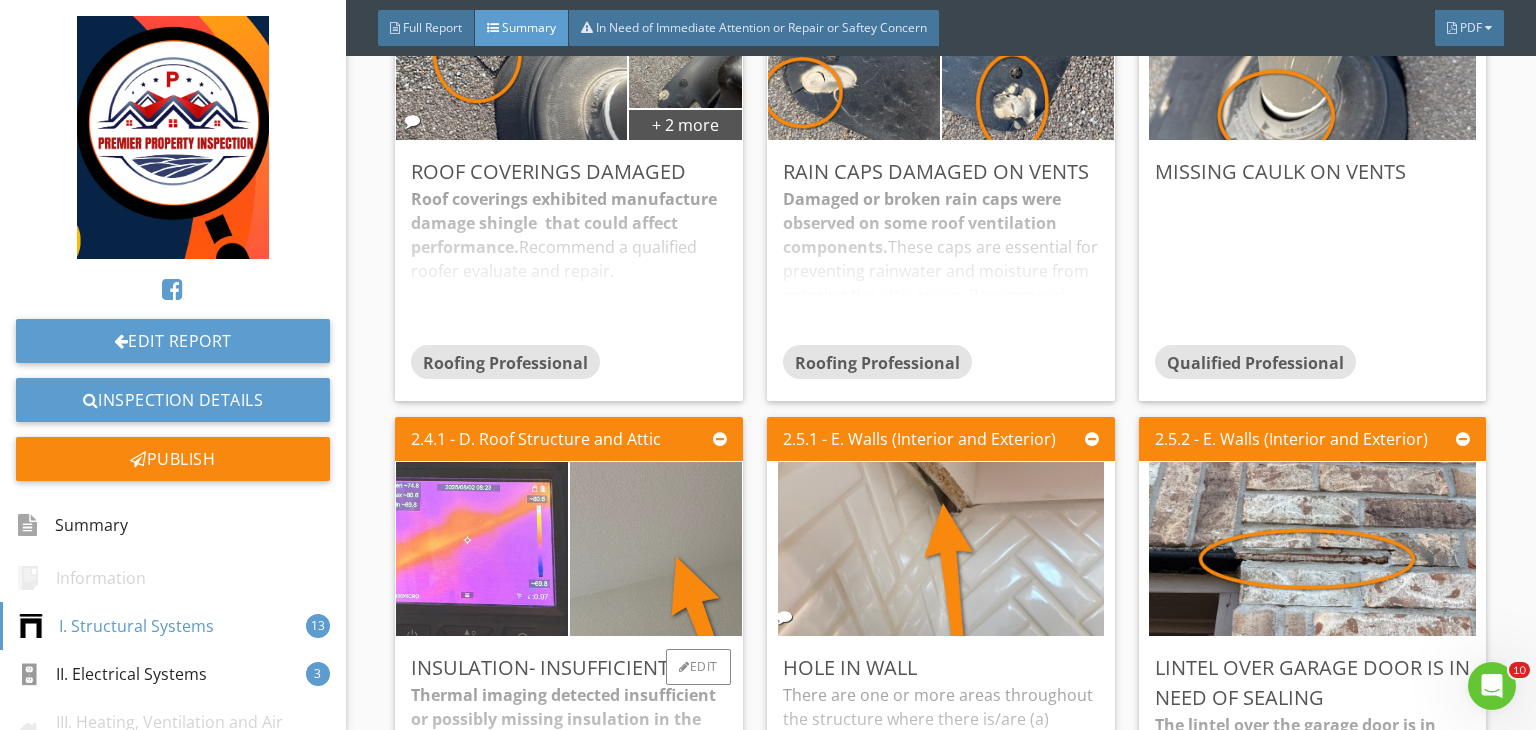 click at bounding box center (482, 549) 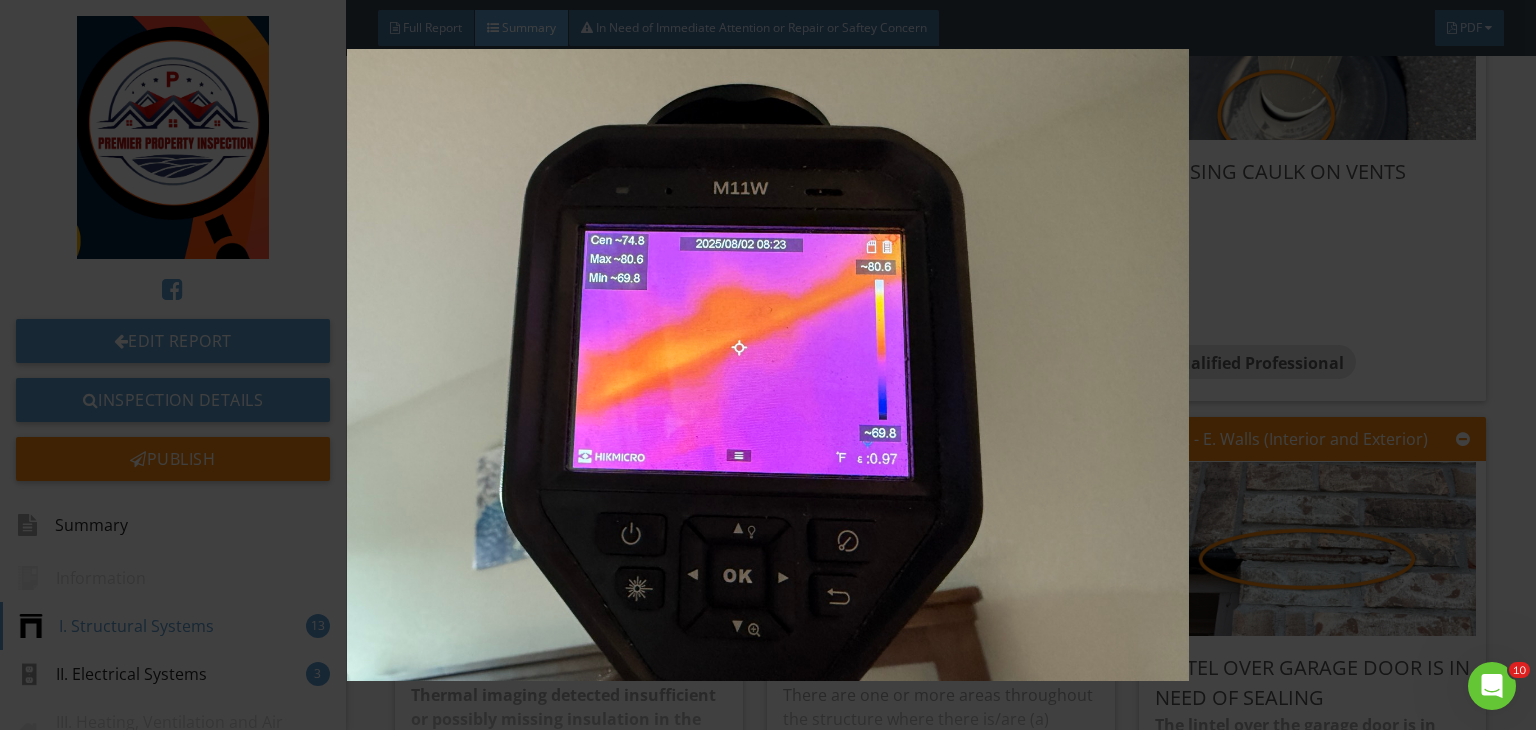 click at bounding box center (768, 365) 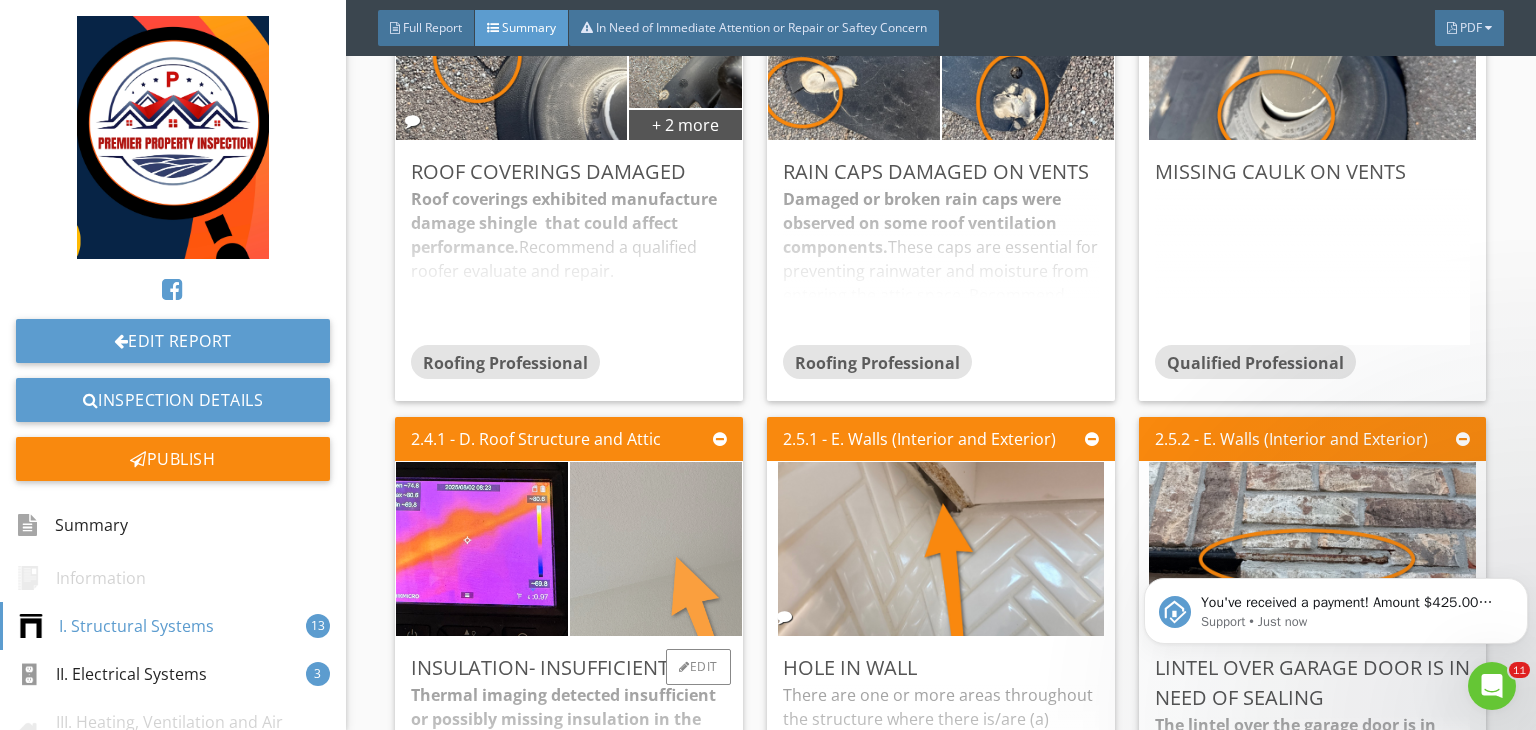 scroll, scrollTop: 0, scrollLeft: 0, axis: both 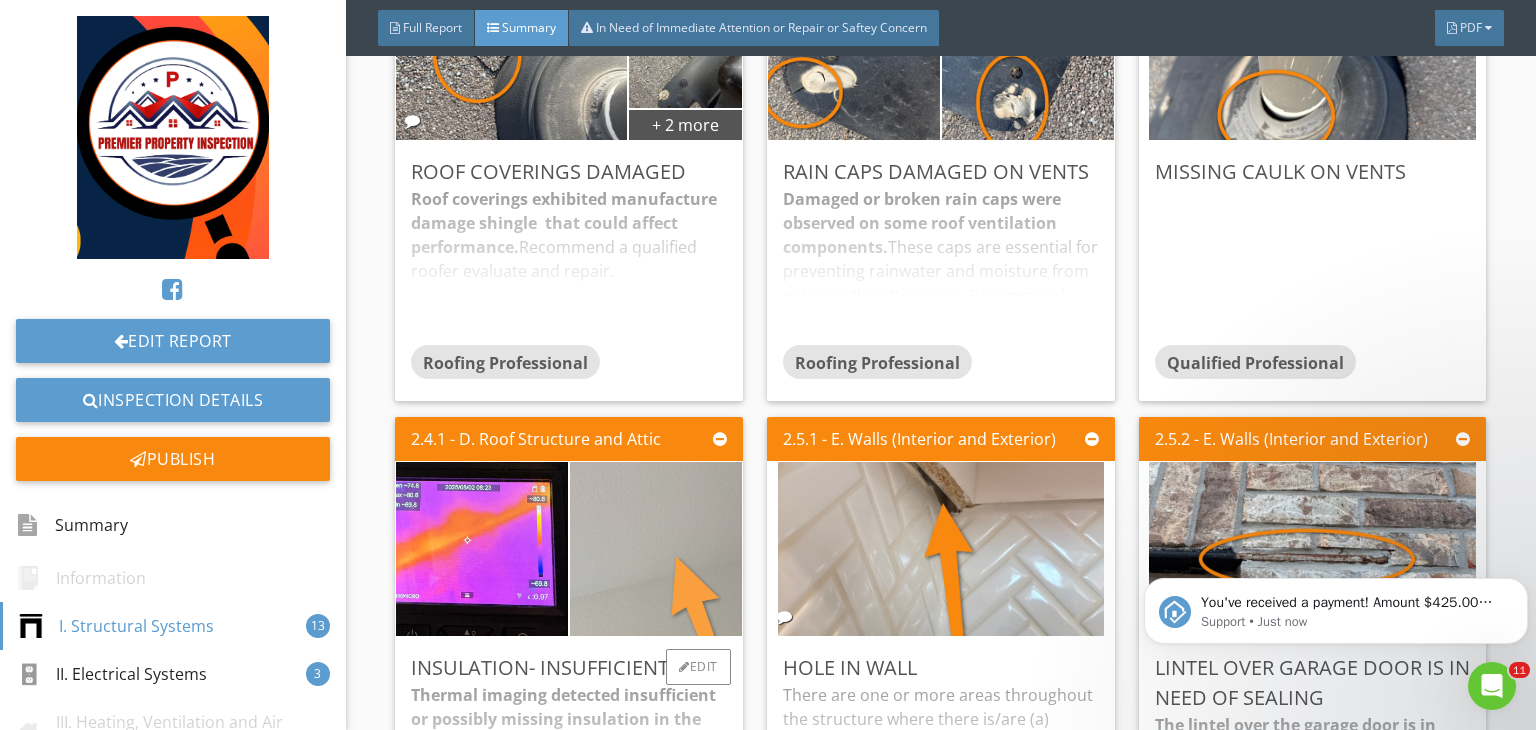 click at bounding box center (656, 549) 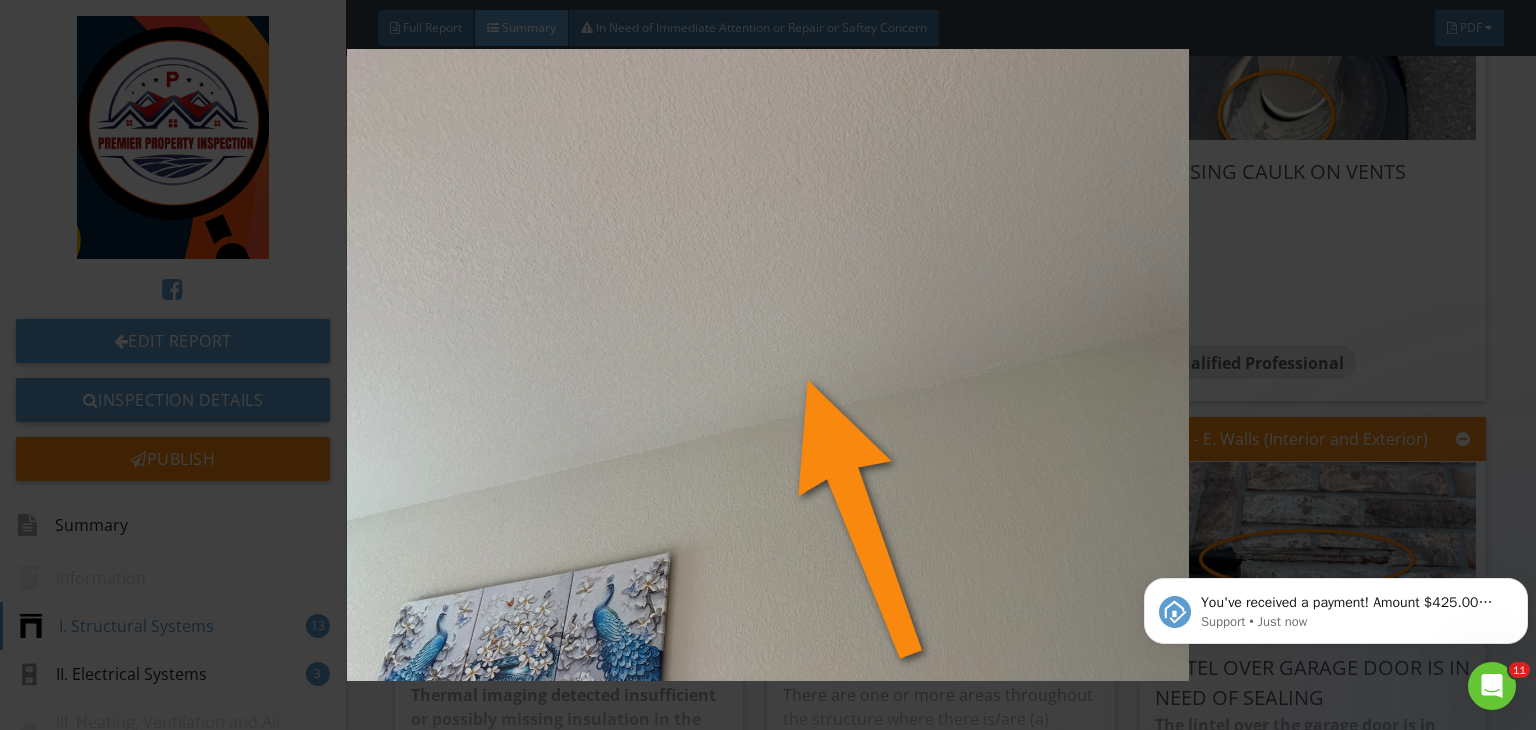 click at bounding box center (768, 365) 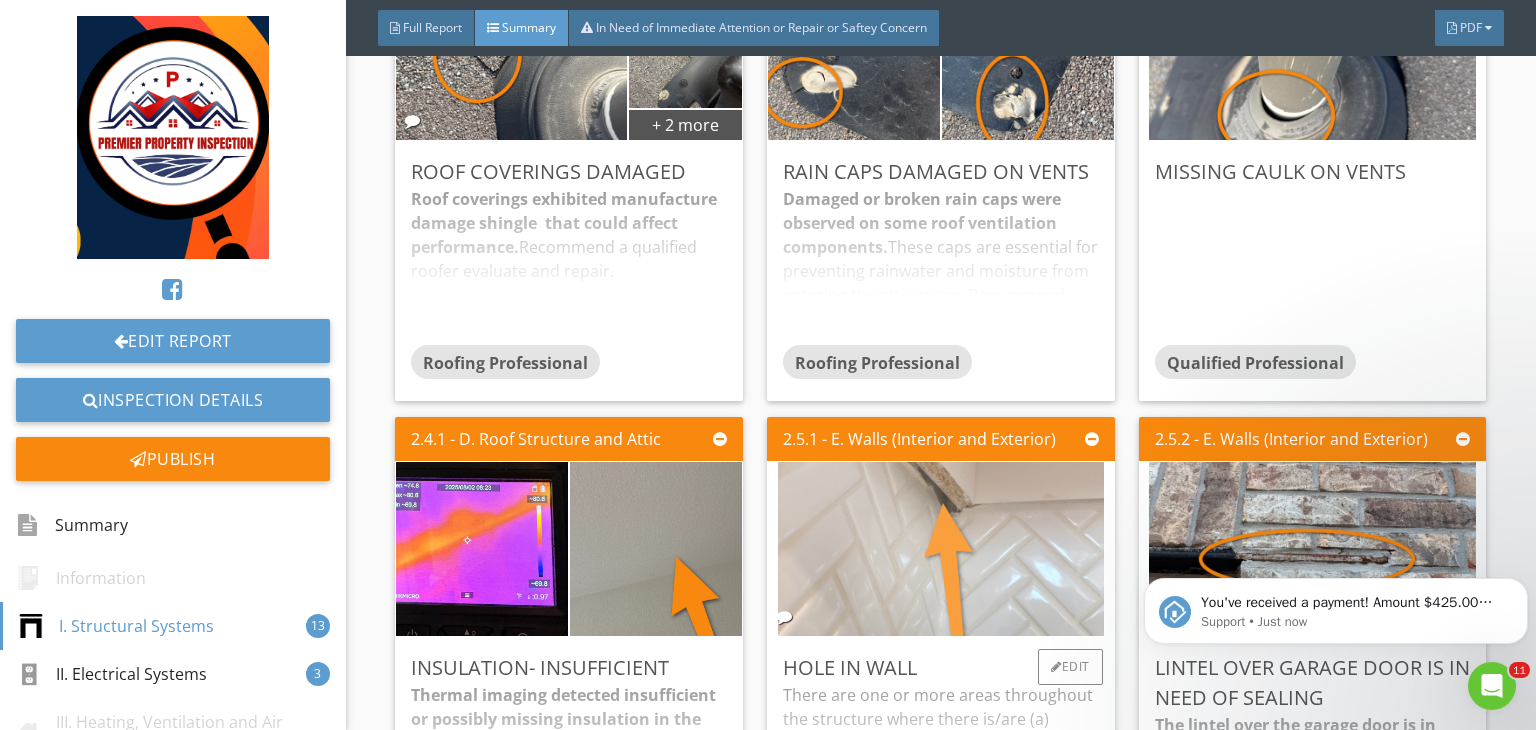click at bounding box center (941, 549) 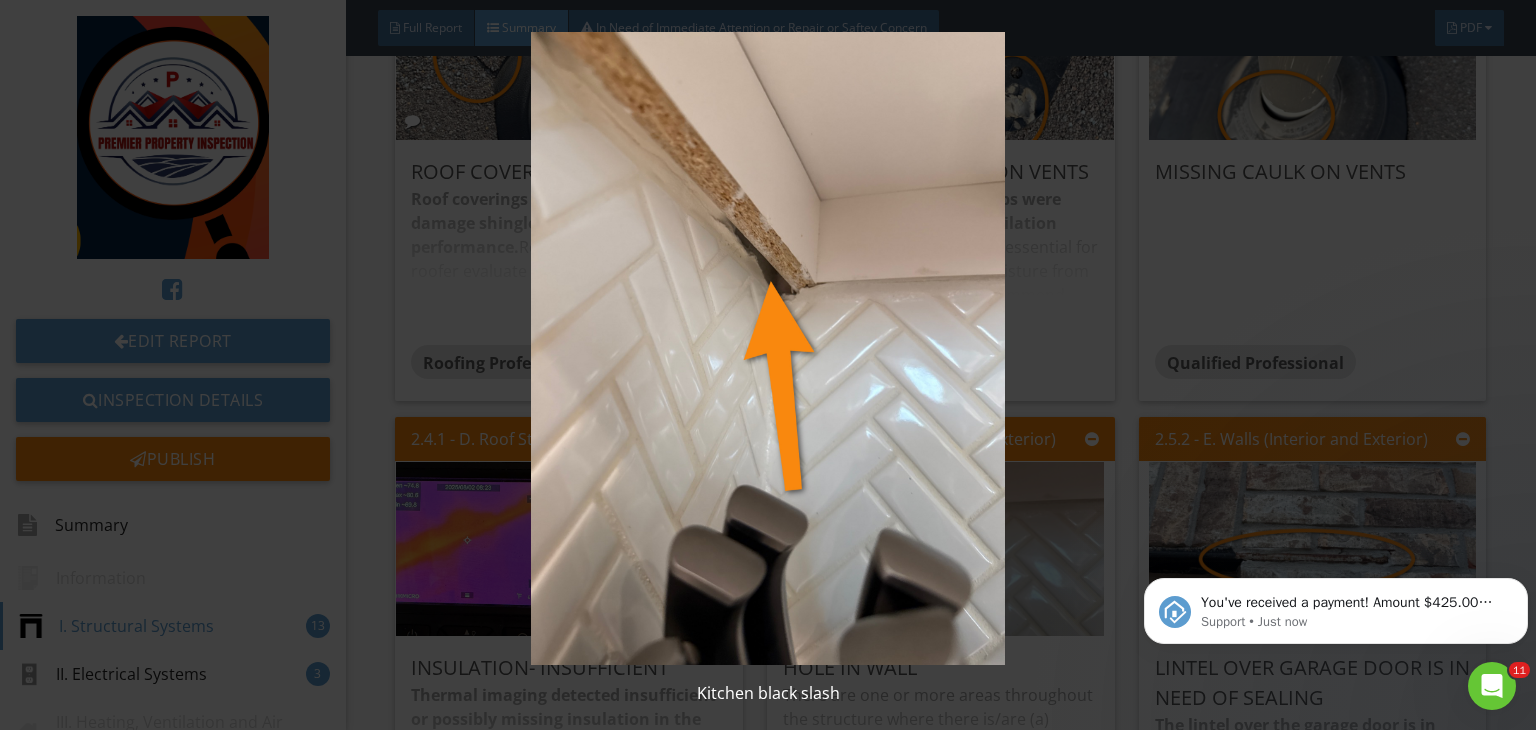 click at bounding box center (768, 348) 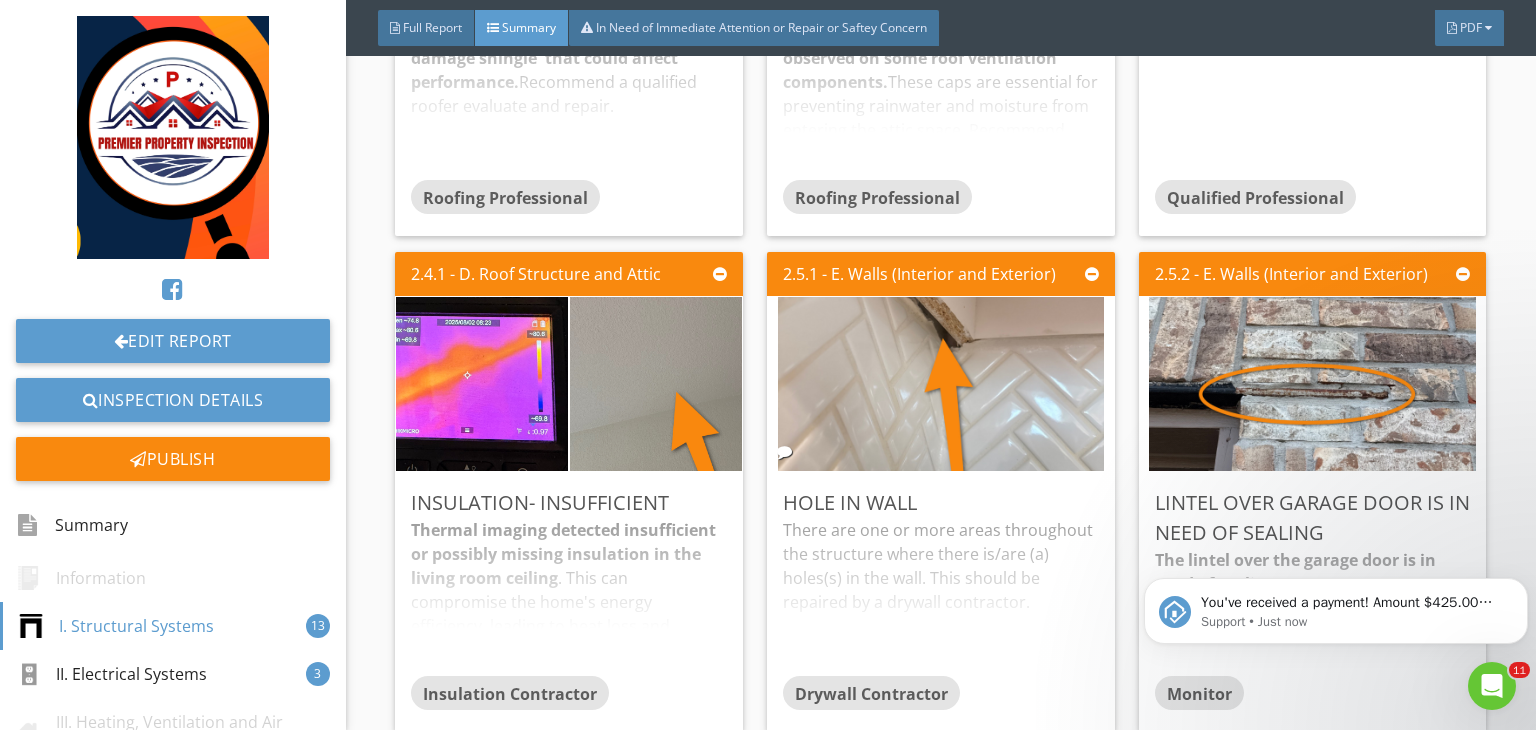scroll, scrollTop: 828, scrollLeft: 0, axis: vertical 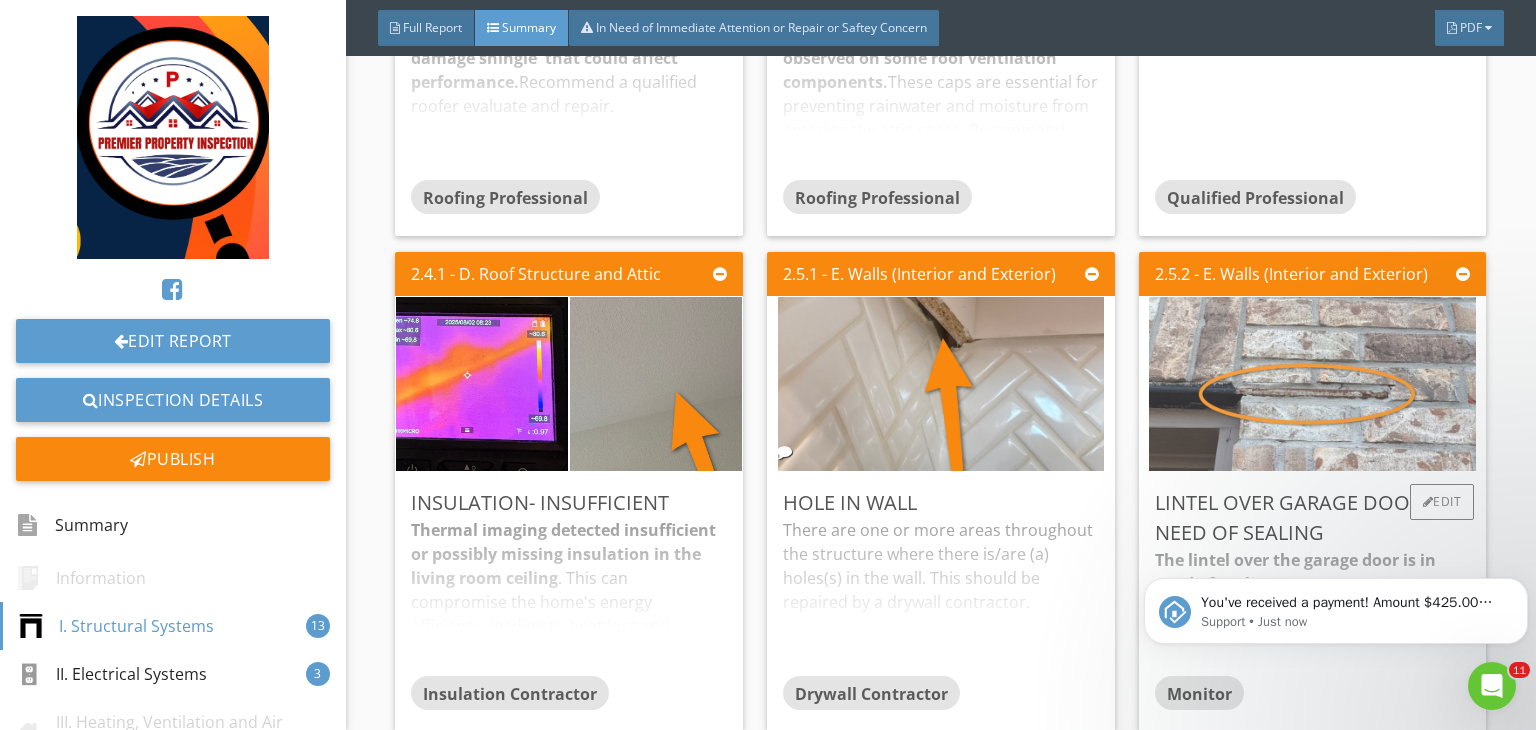 click at bounding box center (1312, 384) 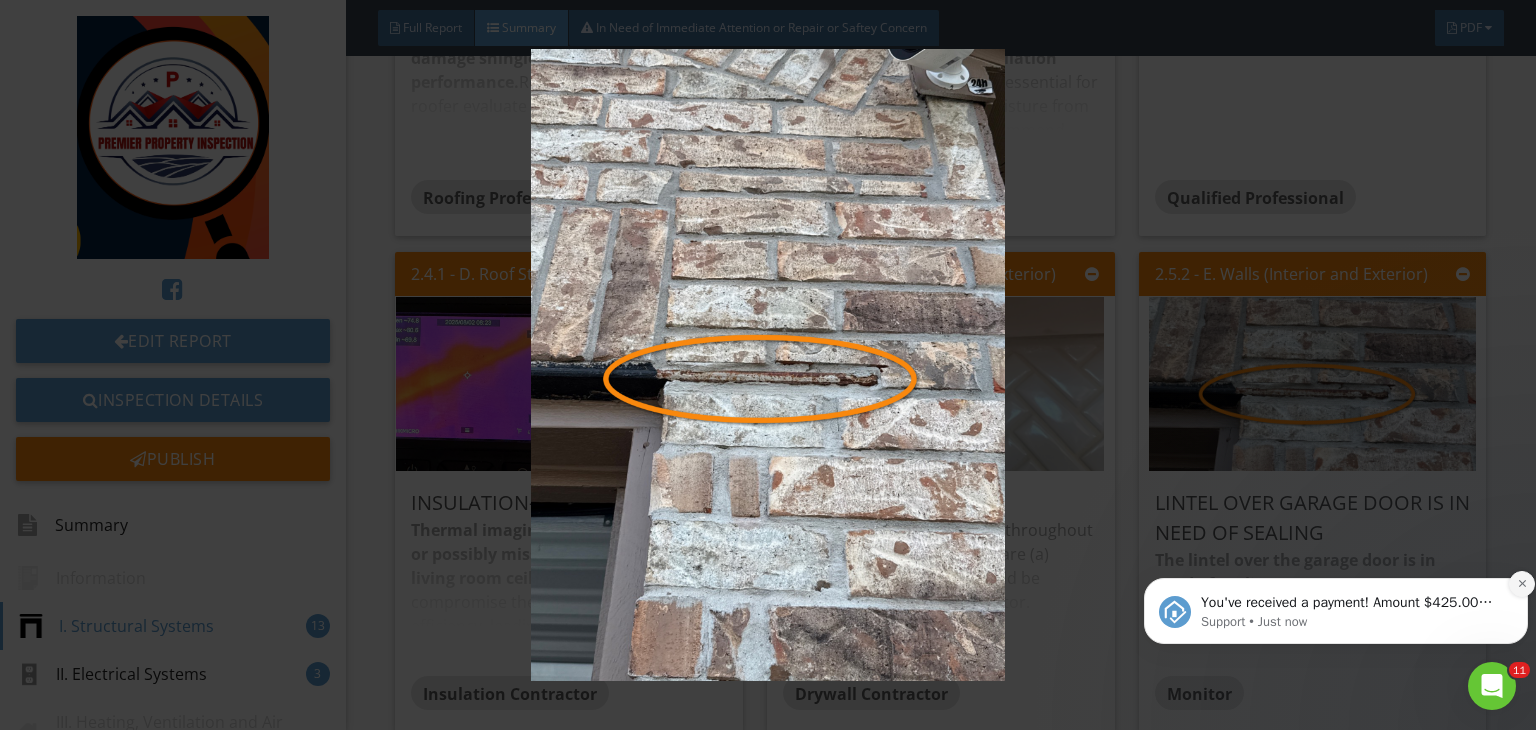 click 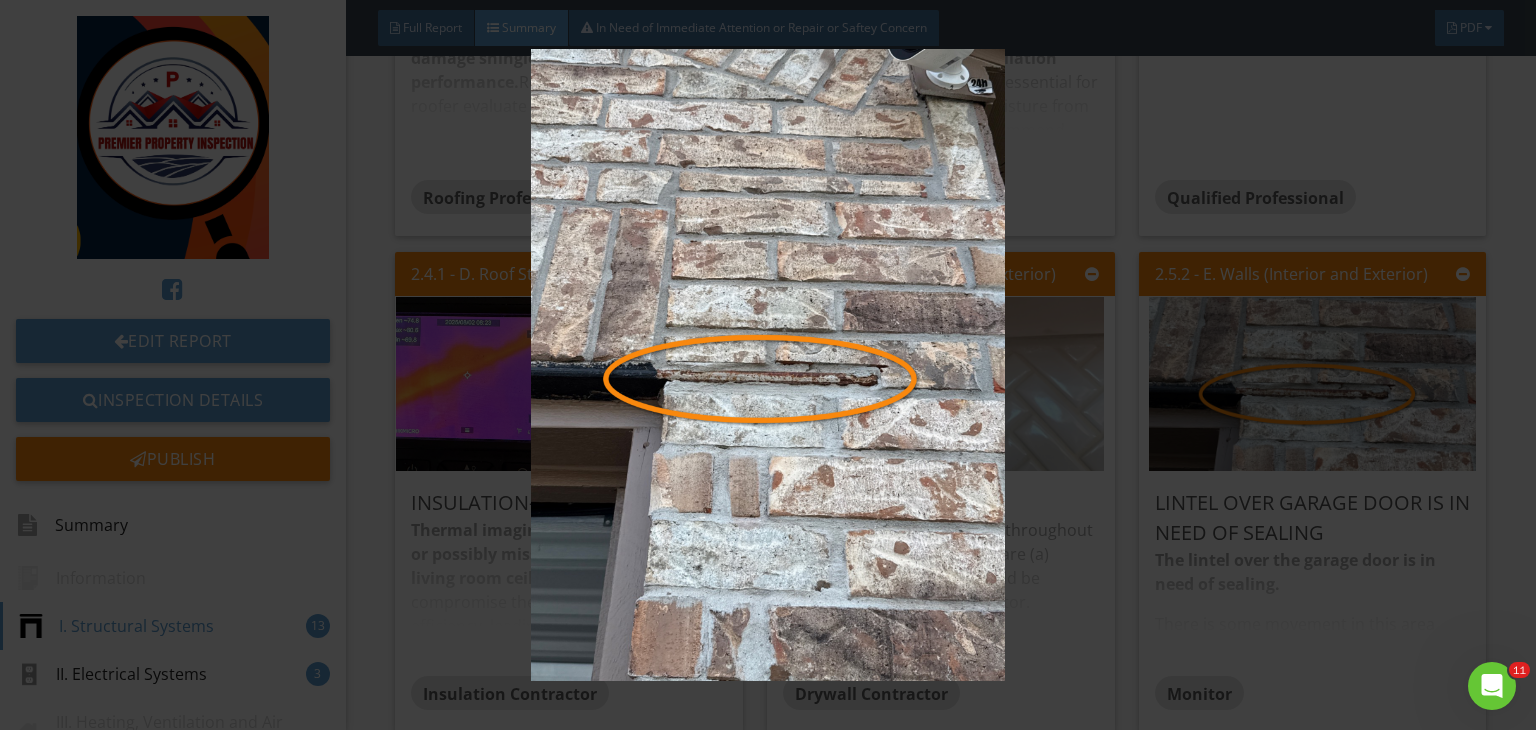 click at bounding box center [768, 365] 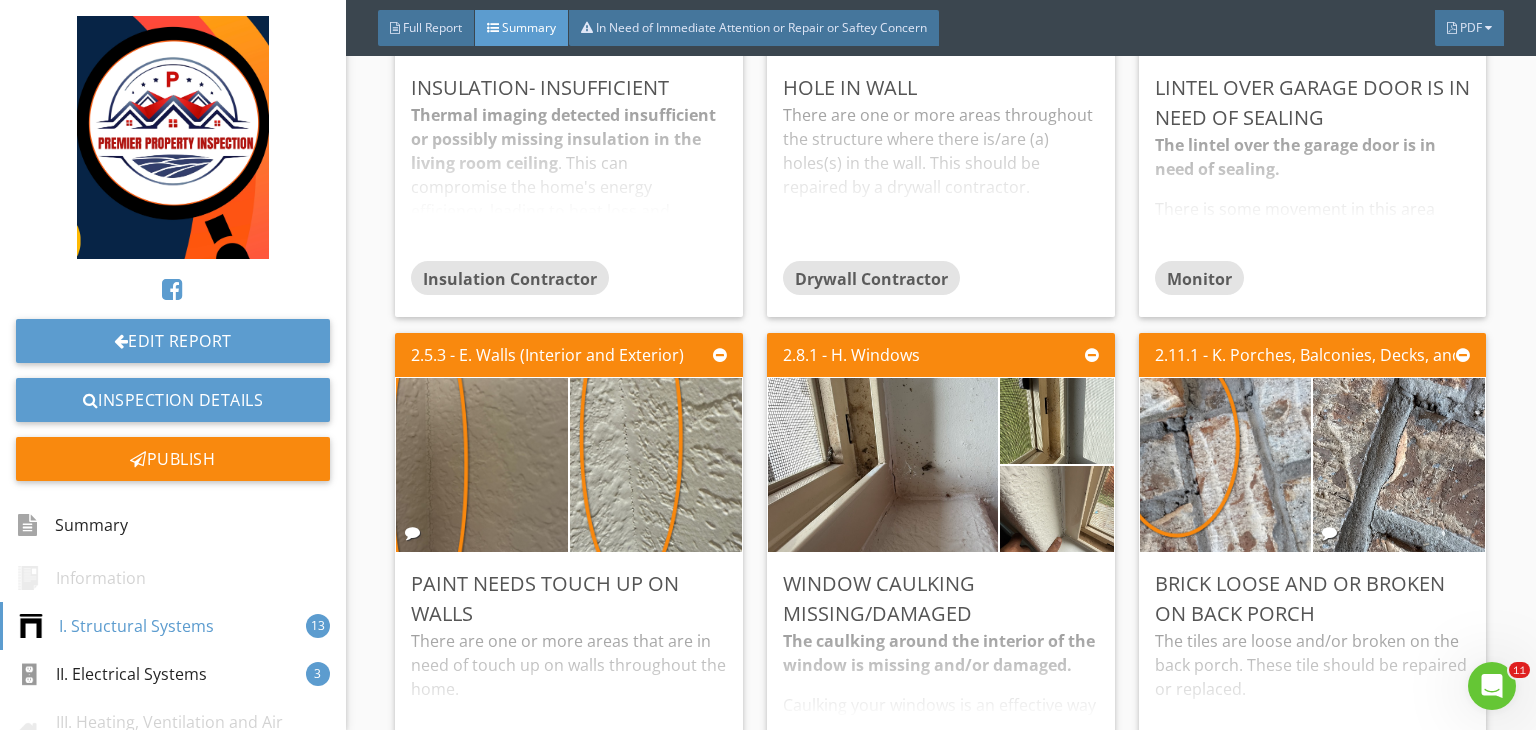 scroll, scrollTop: 1244, scrollLeft: 0, axis: vertical 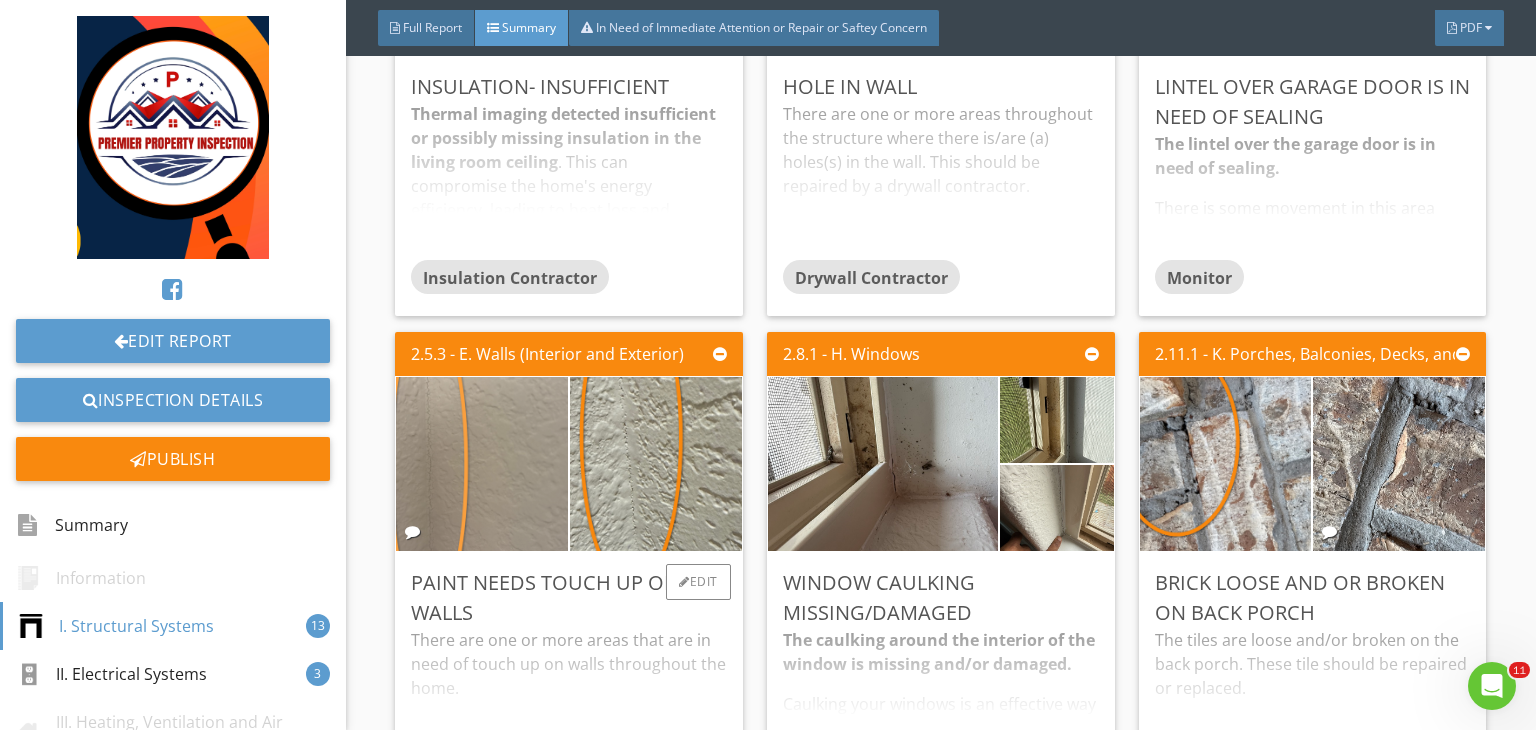 click at bounding box center (482, 464) 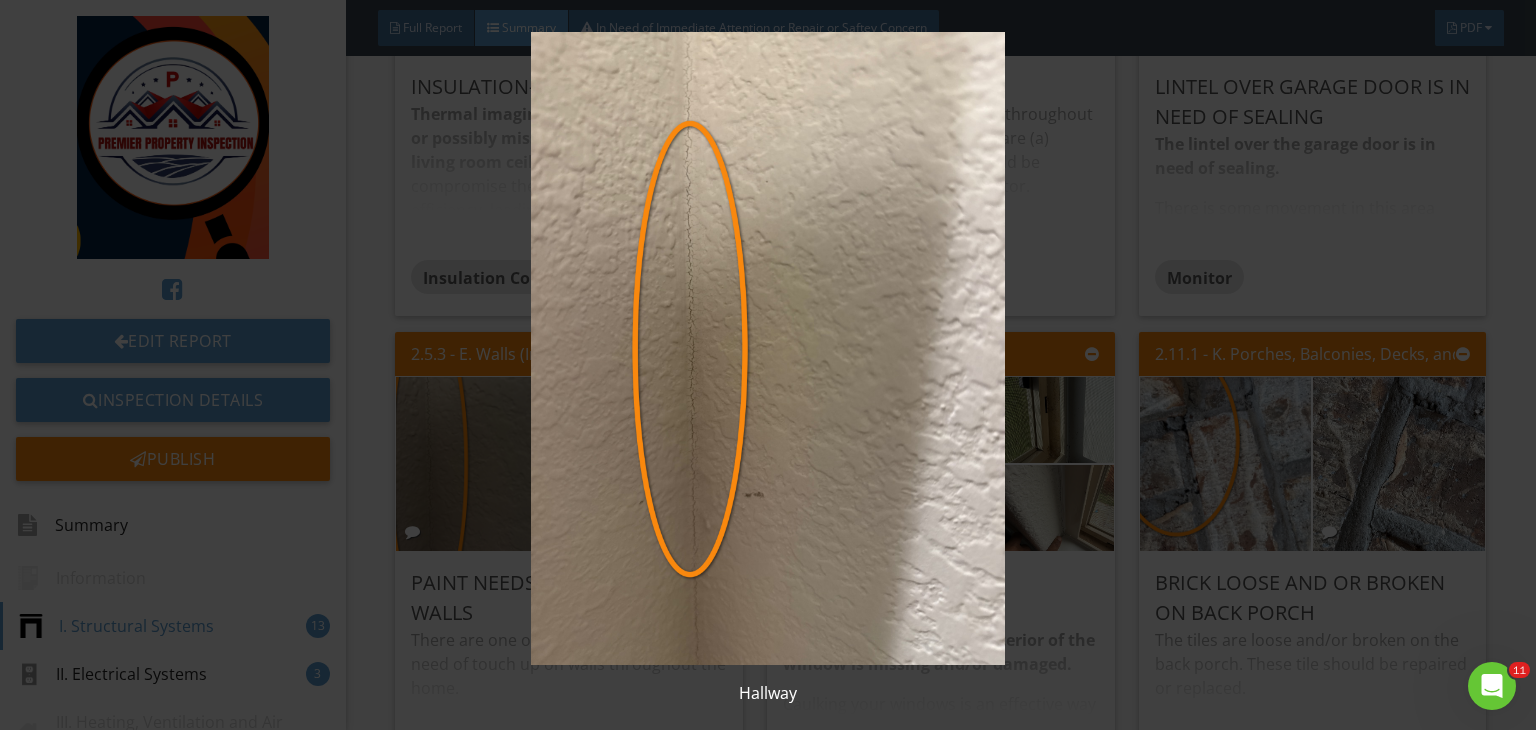 click at bounding box center (768, 348) 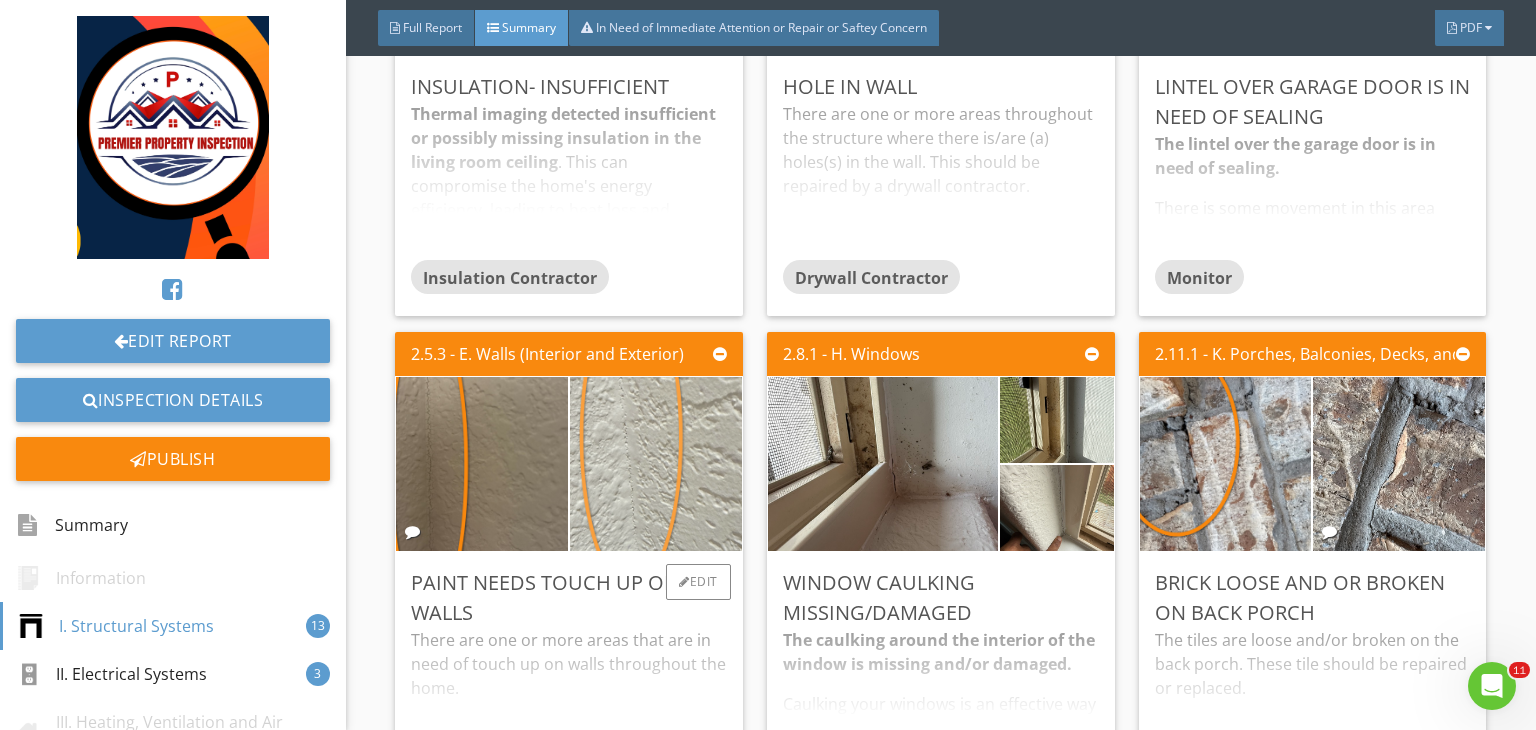 click at bounding box center [656, 464] 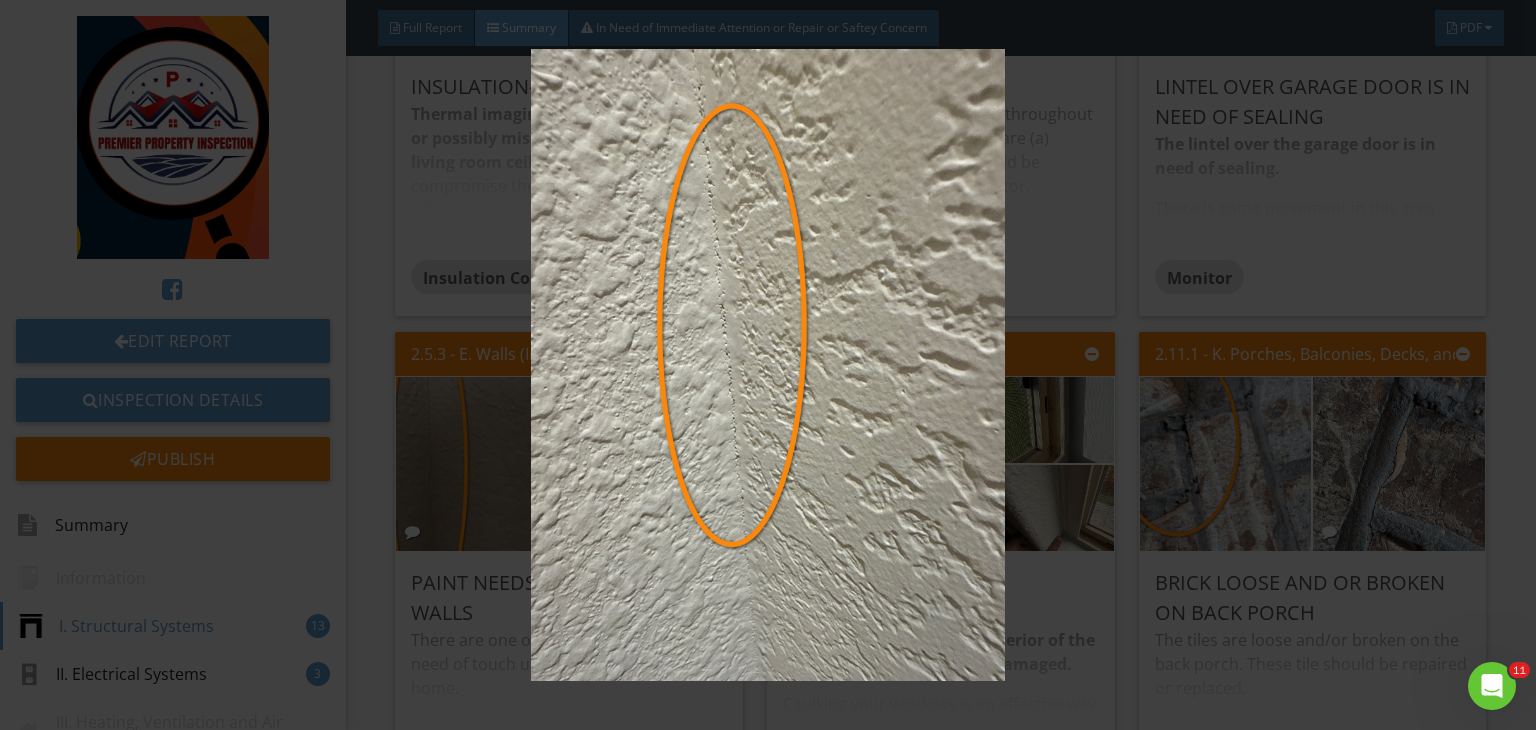 click at bounding box center (768, 365) 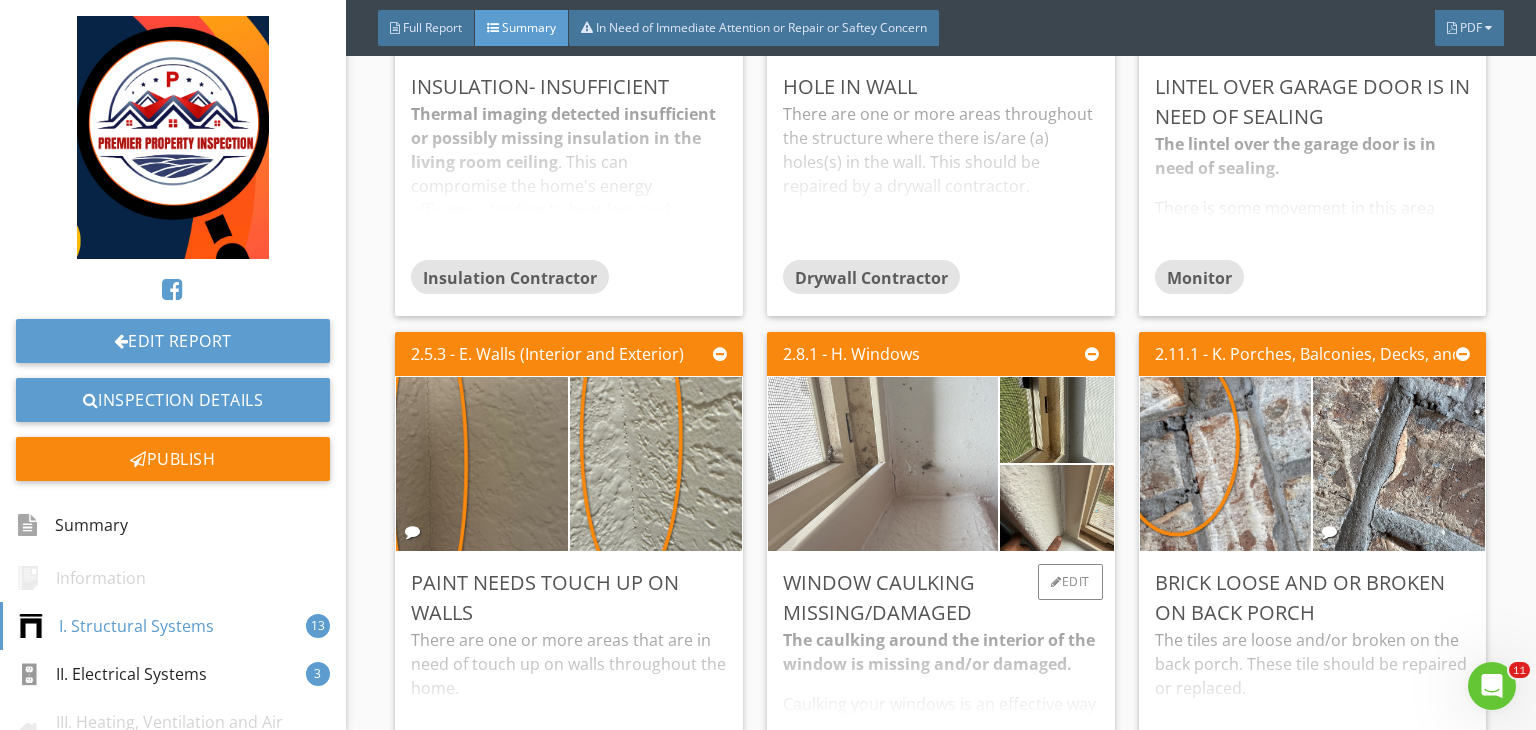 click at bounding box center (883, 464) 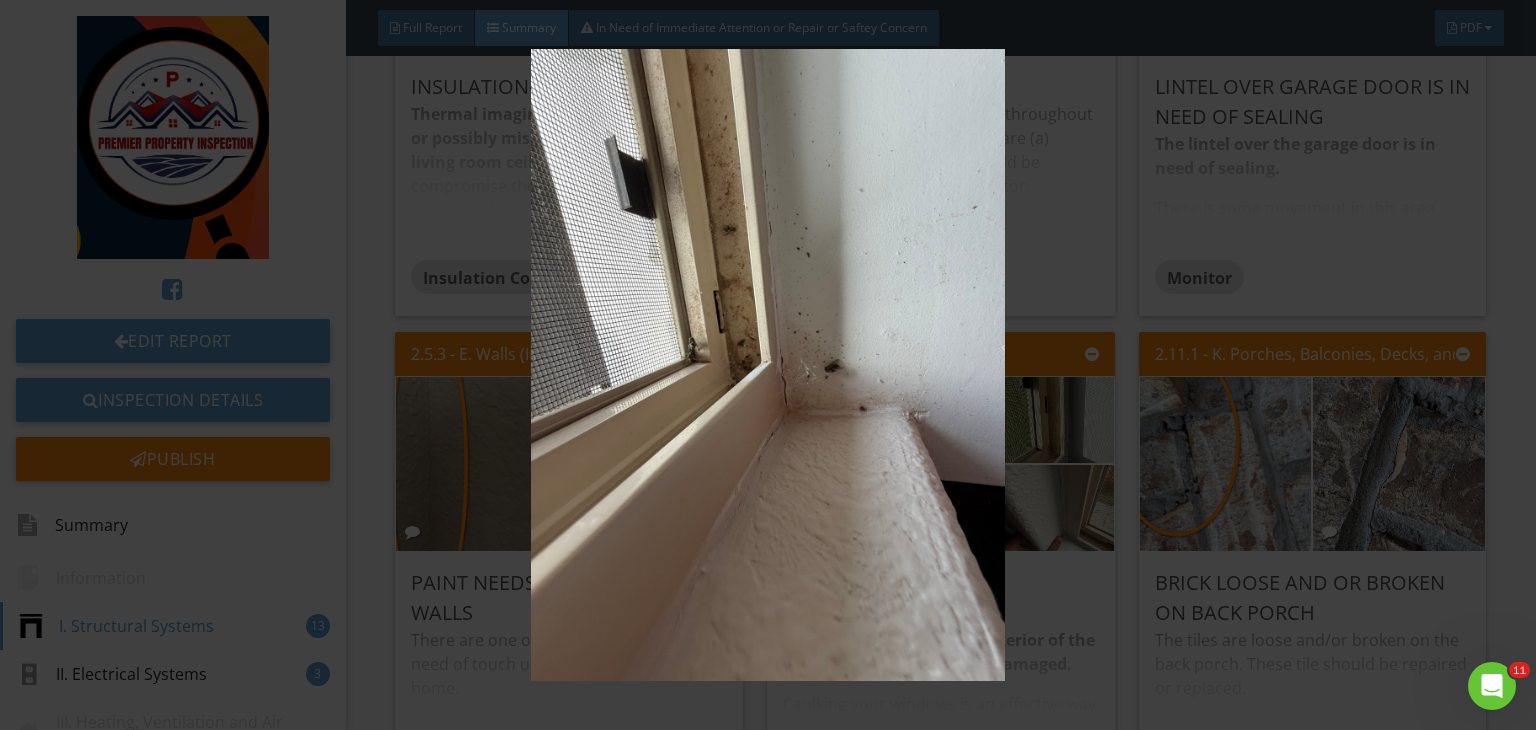 click at bounding box center [768, 365] 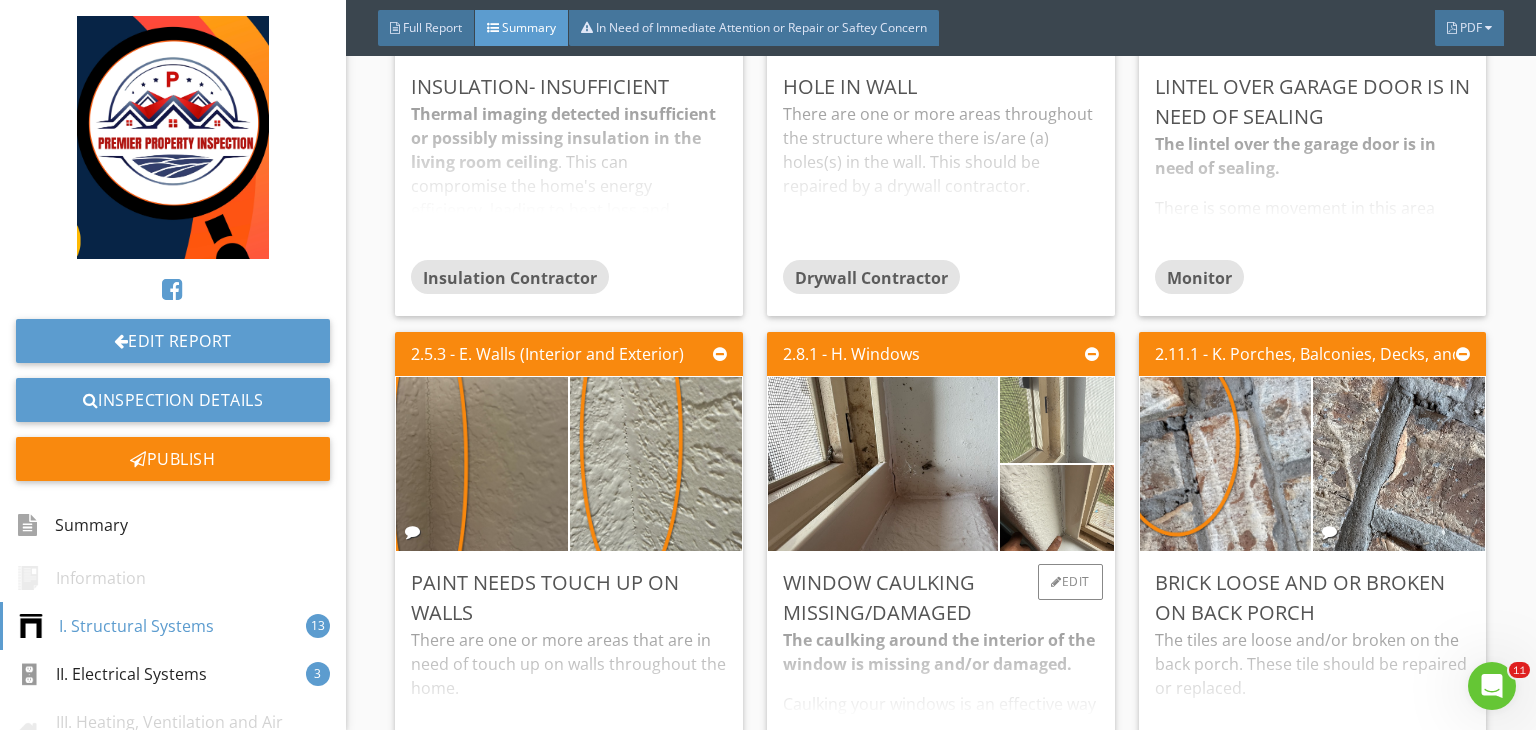 click at bounding box center (1056, 420) 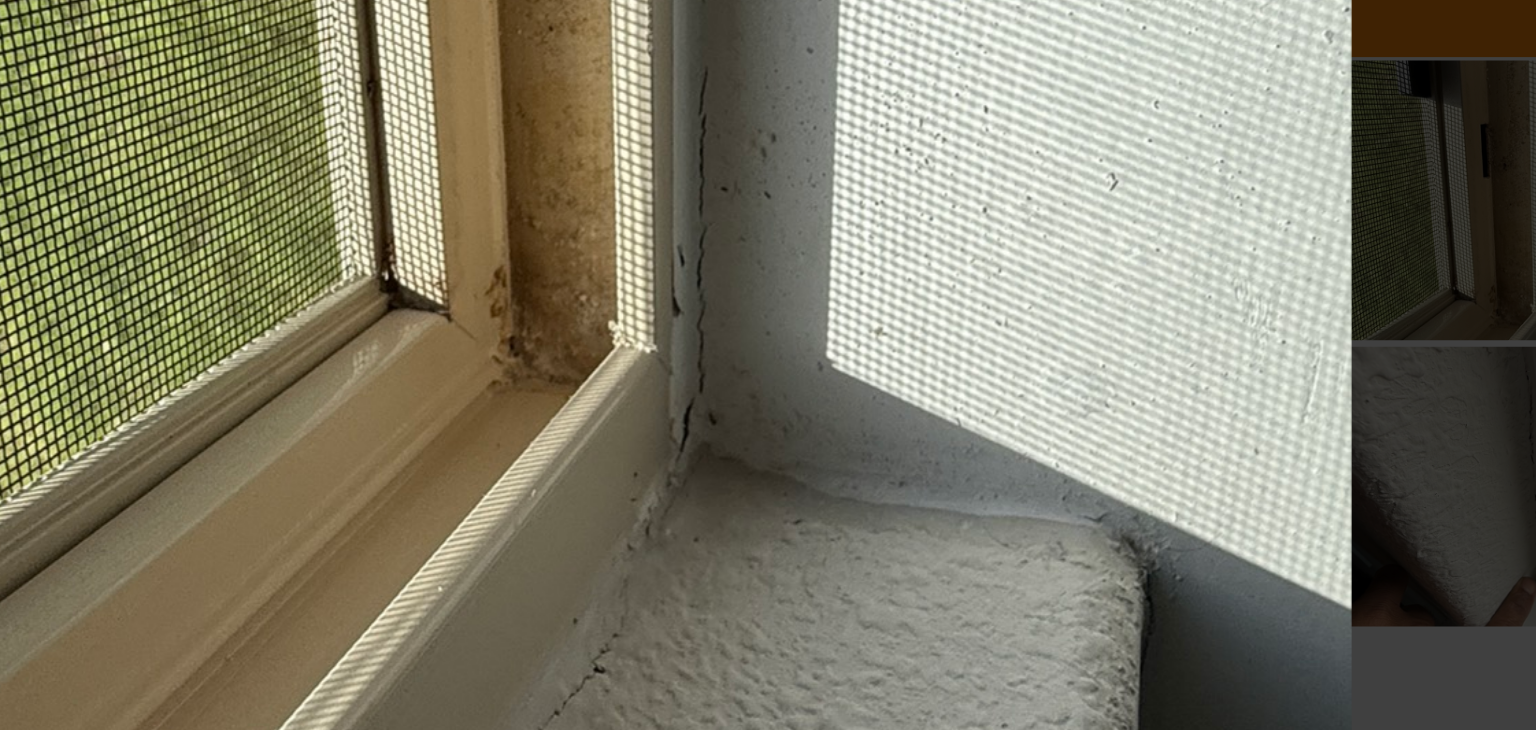 click at bounding box center [768, 365] 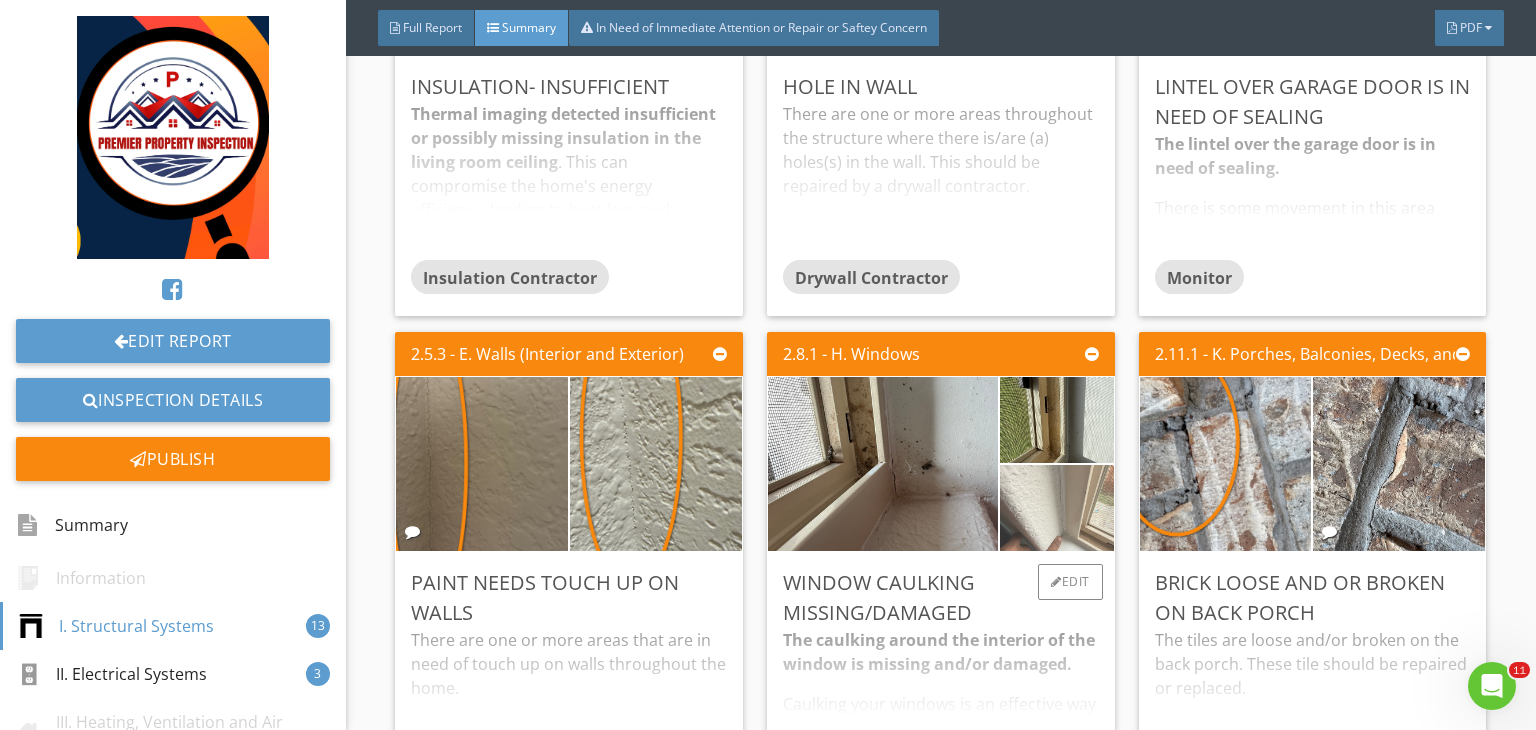 click at bounding box center (1056, 508) 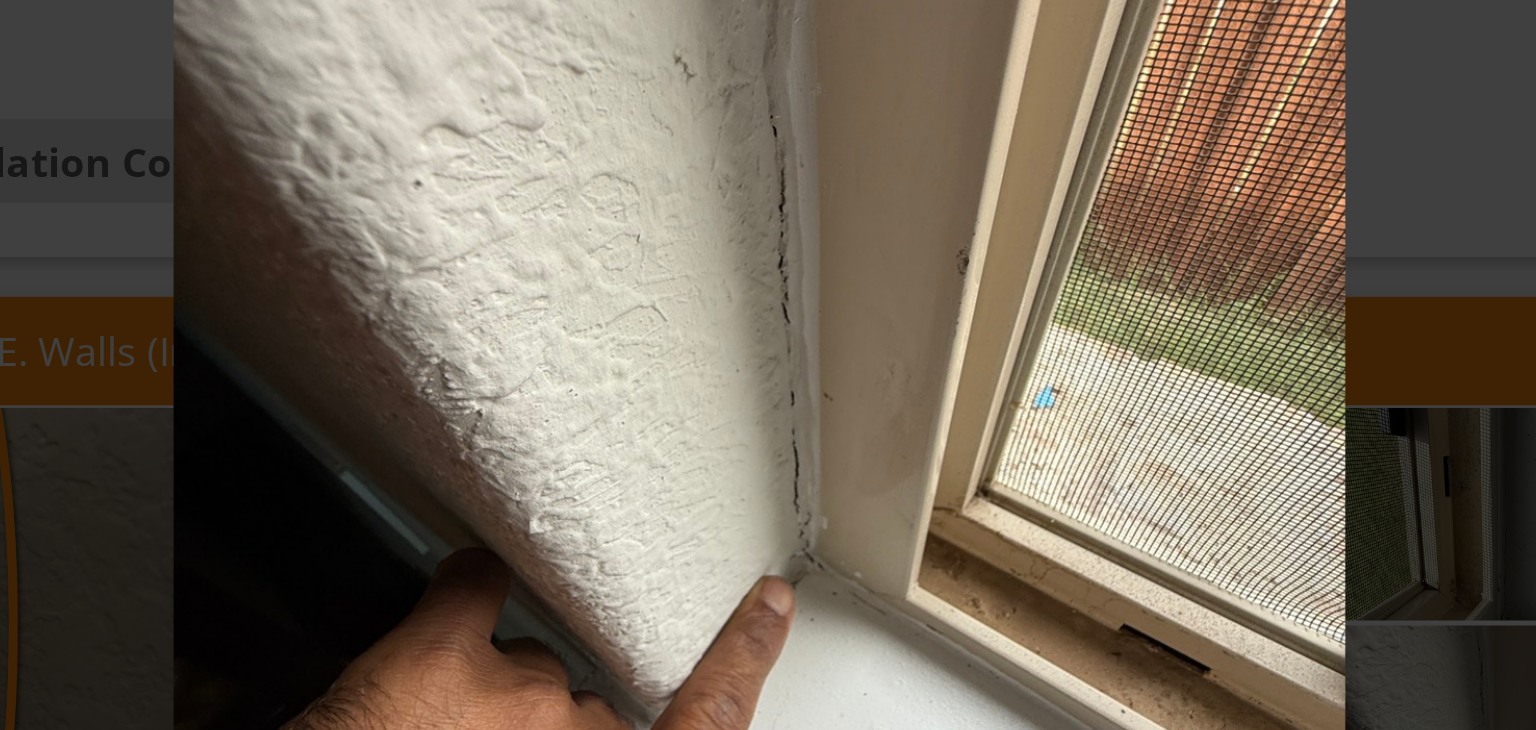 click at bounding box center [768, 365] 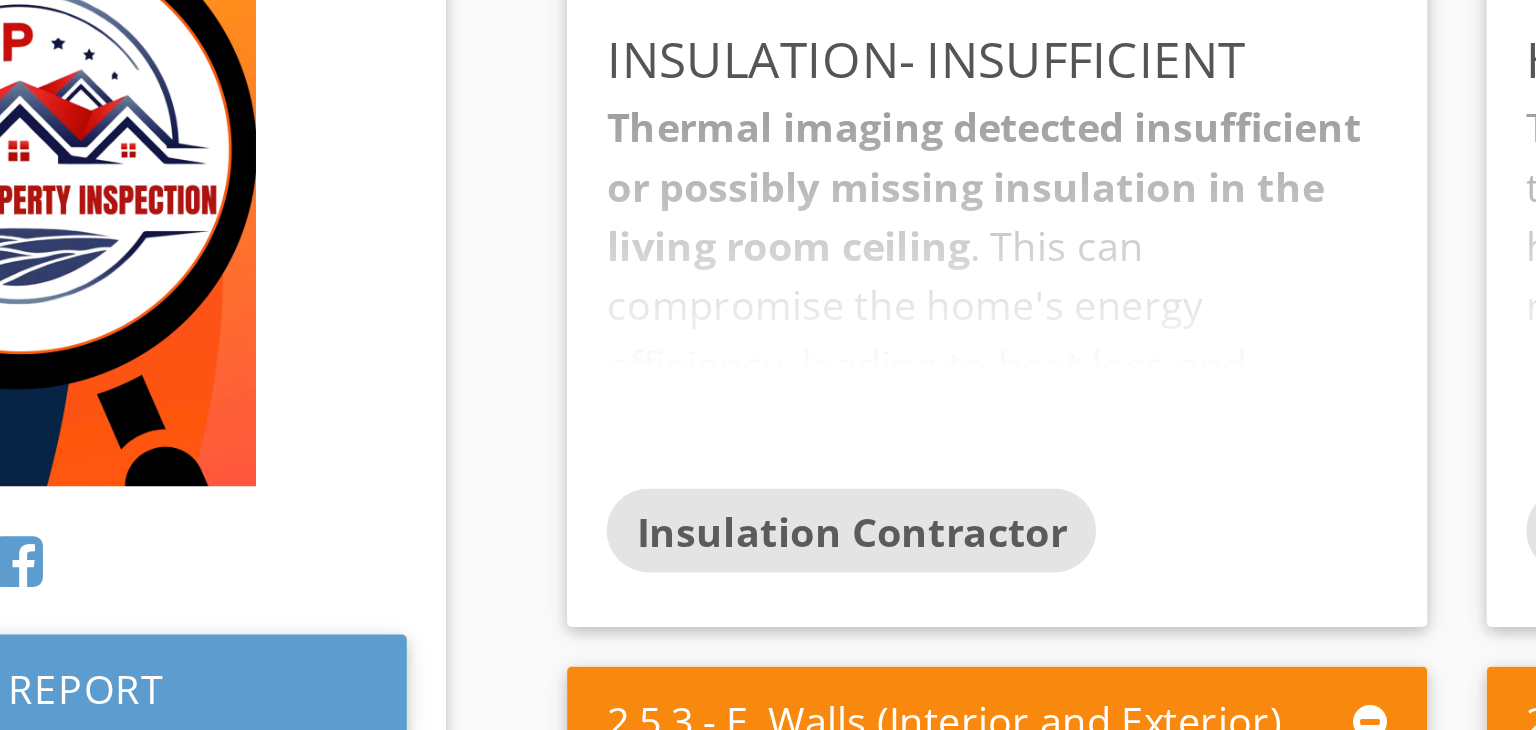 scroll, scrollTop: 1243, scrollLeft: 0, axis: vertical 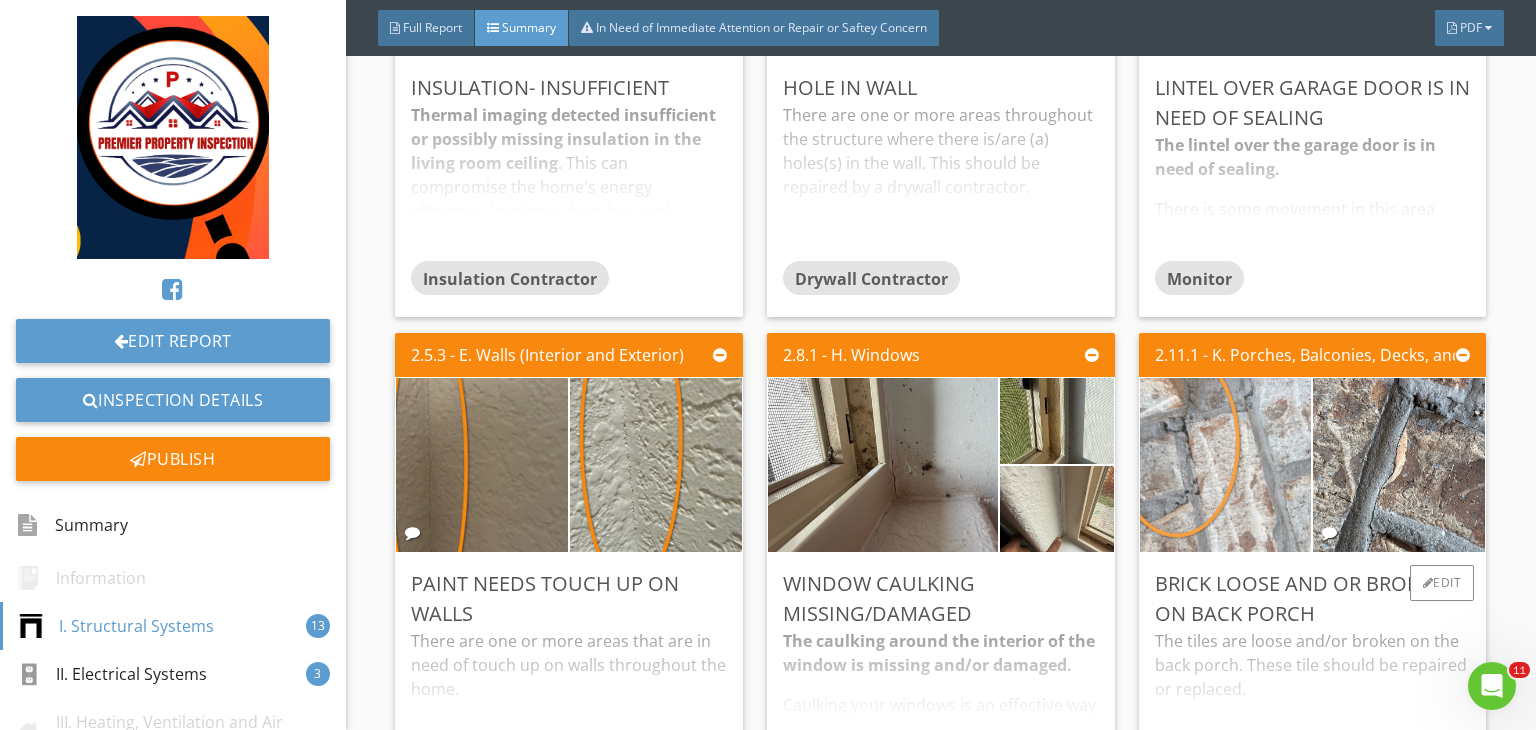 click at bounding box center (1225, 465) 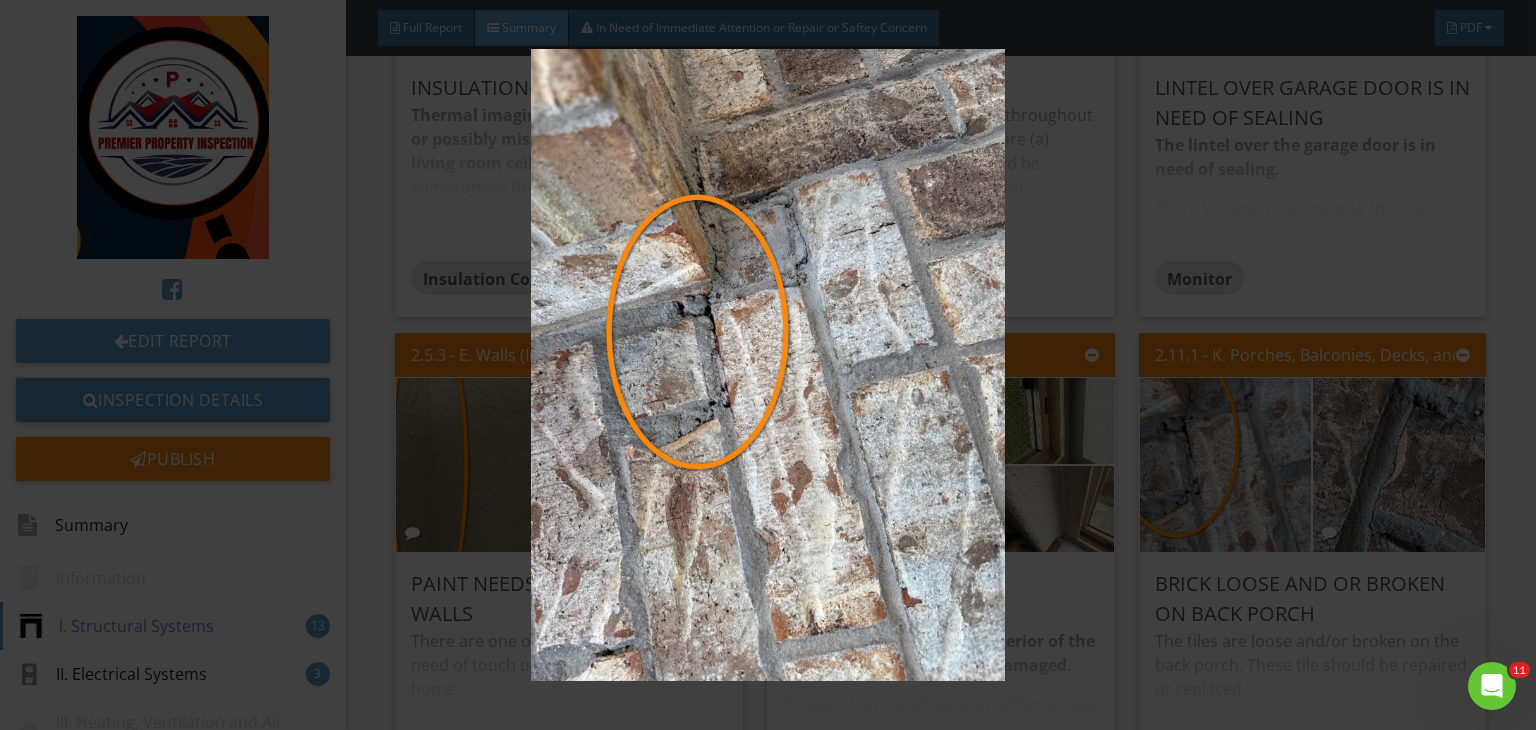 click at bounding box center [768, 365] 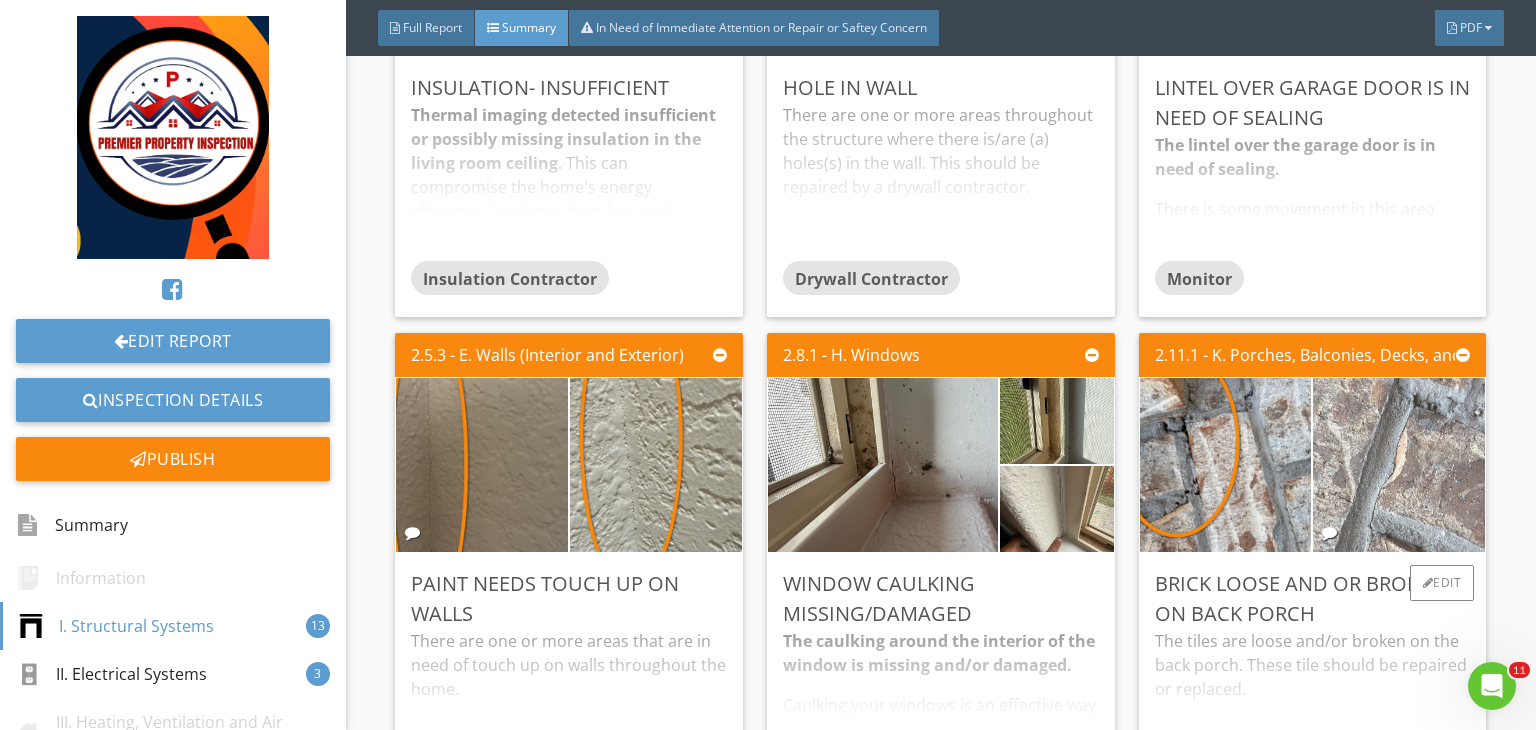 click at bounding box center (1399, 465) 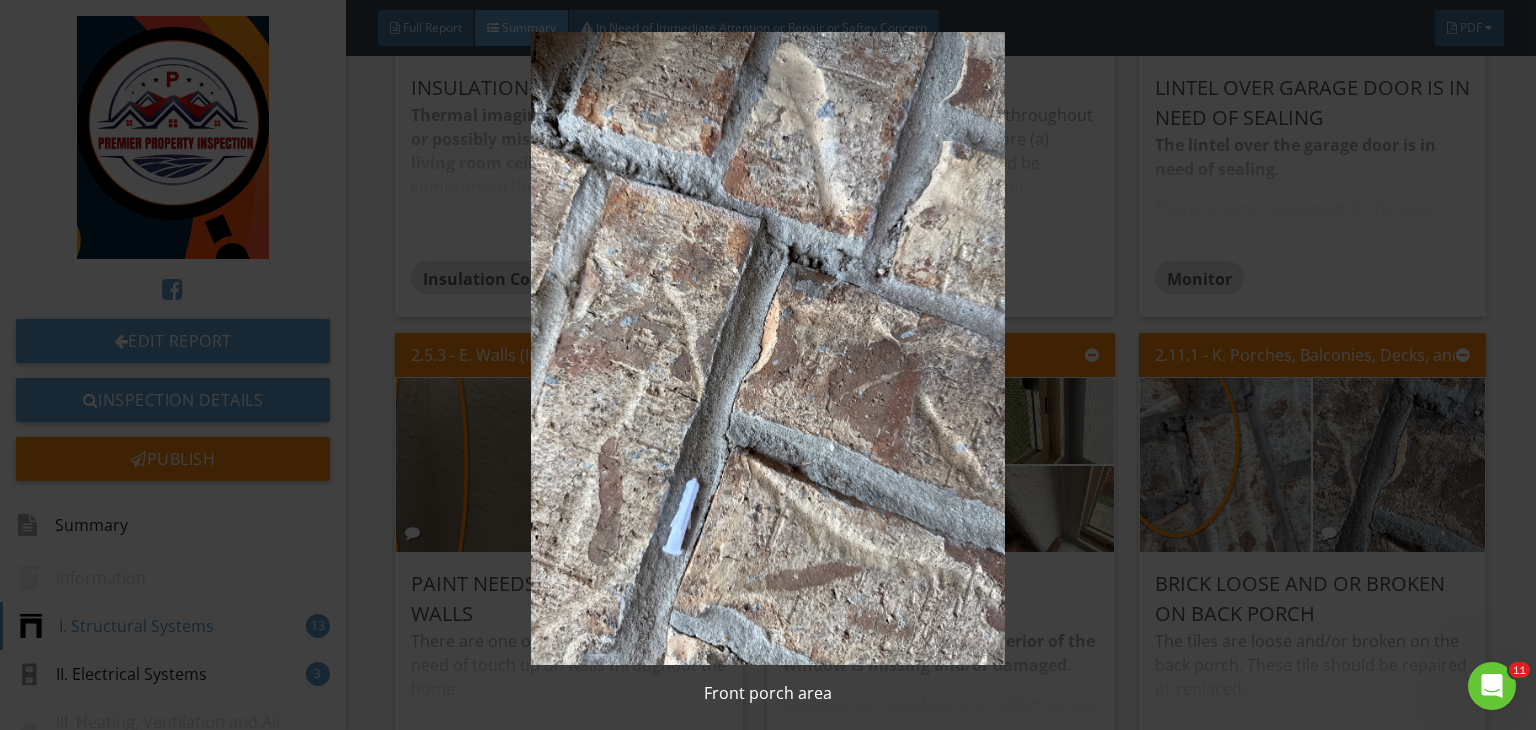 click at bounding box center [768, 348] 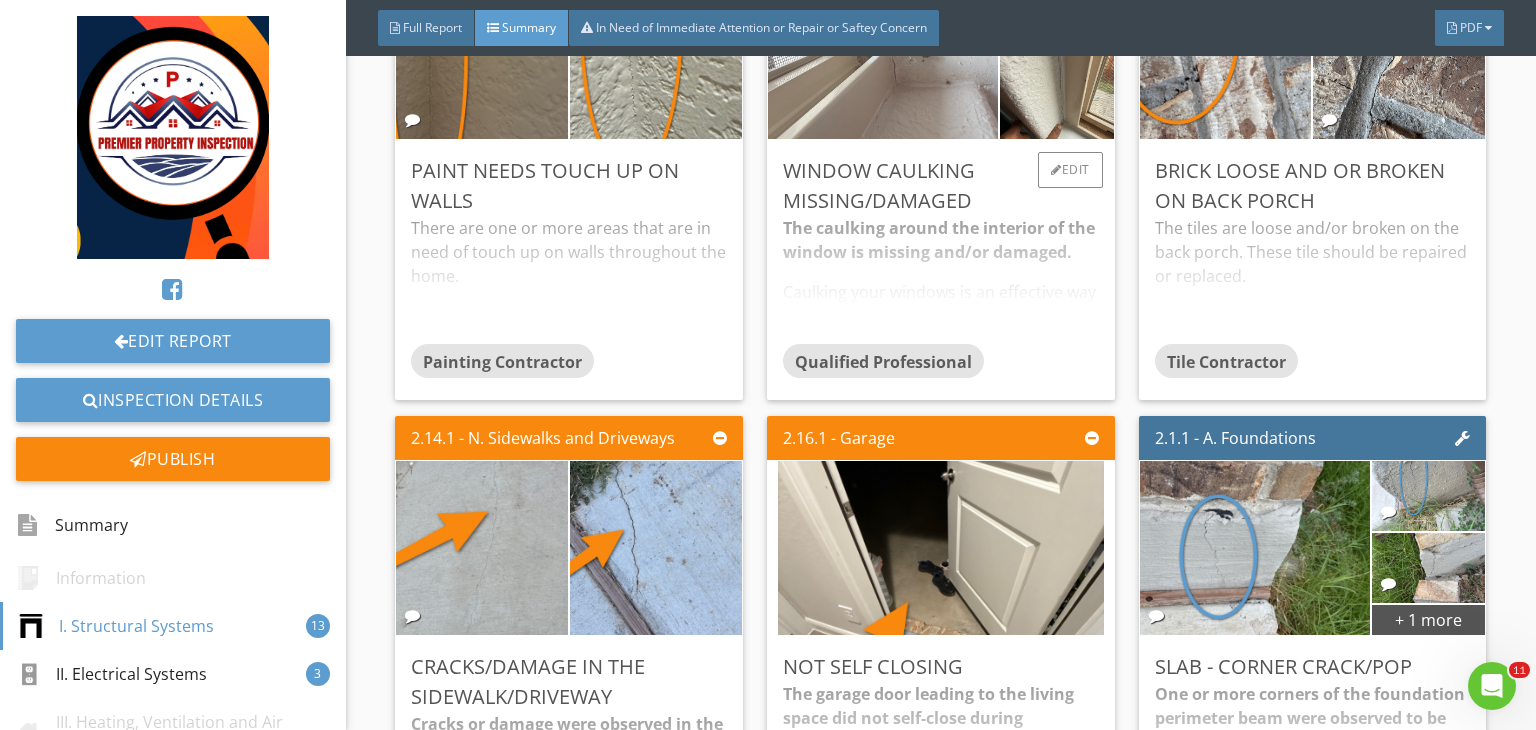 scroll, scrollTop: 1794, scrollLeft: 0, axis: vertical 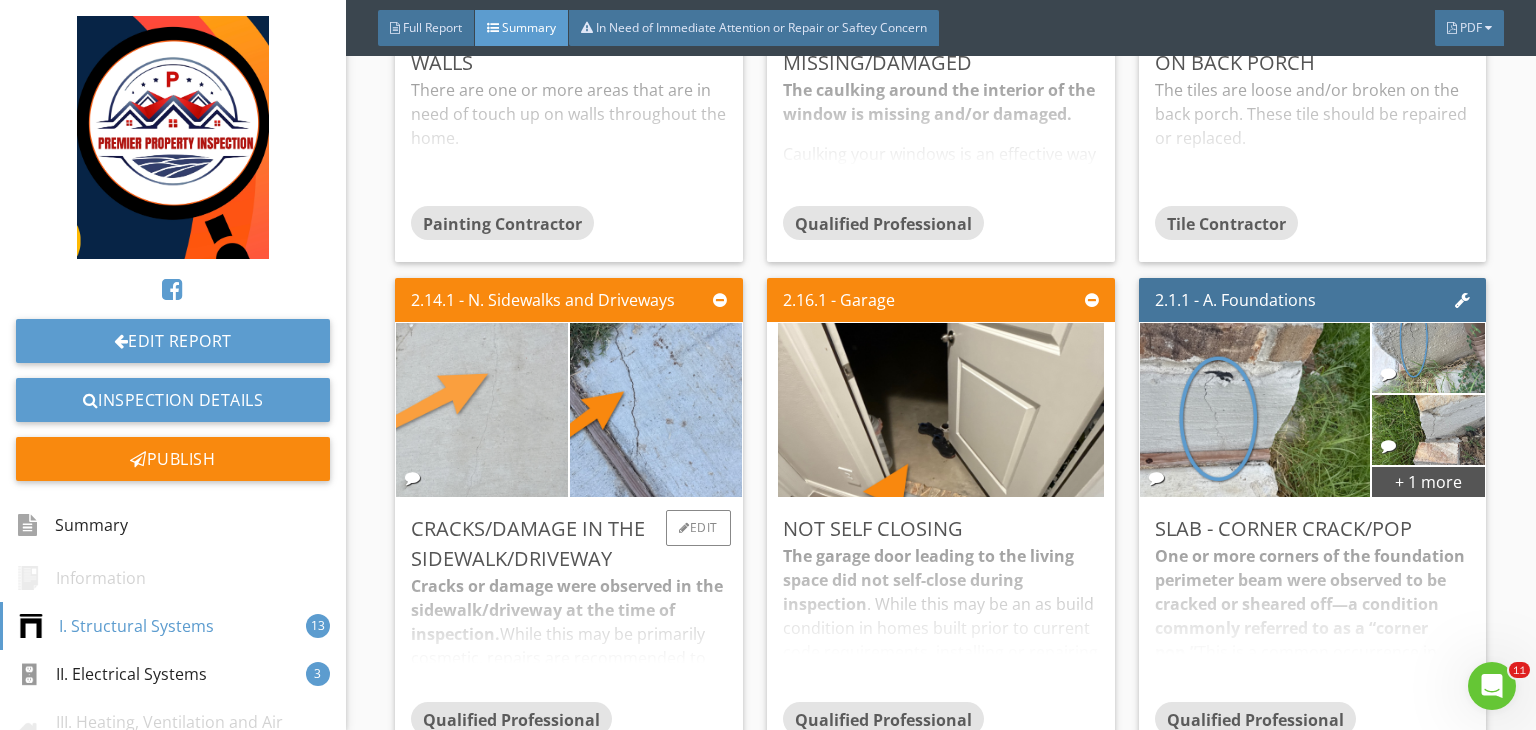 click at bounding box center (482, 410) 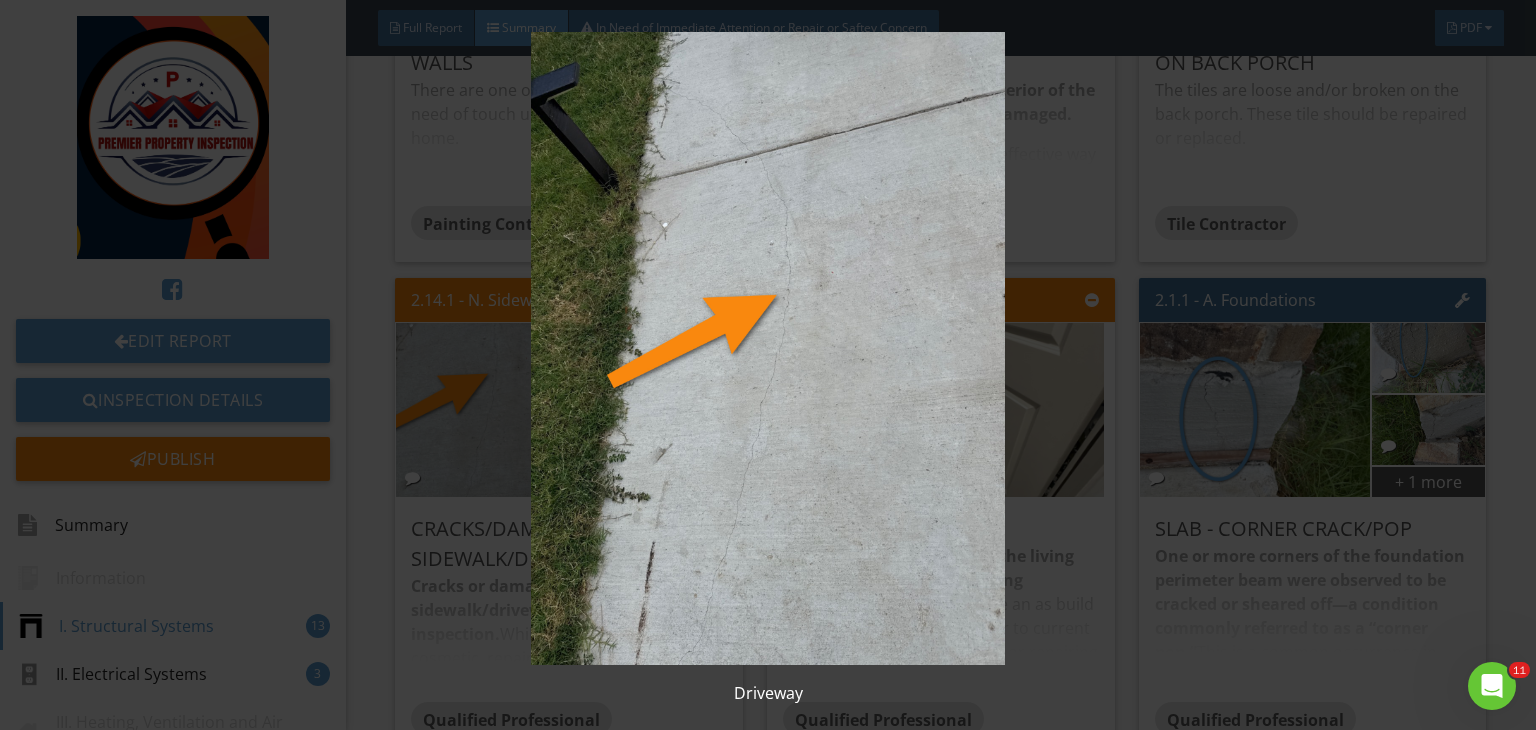 click at bounding box center [768, 348] 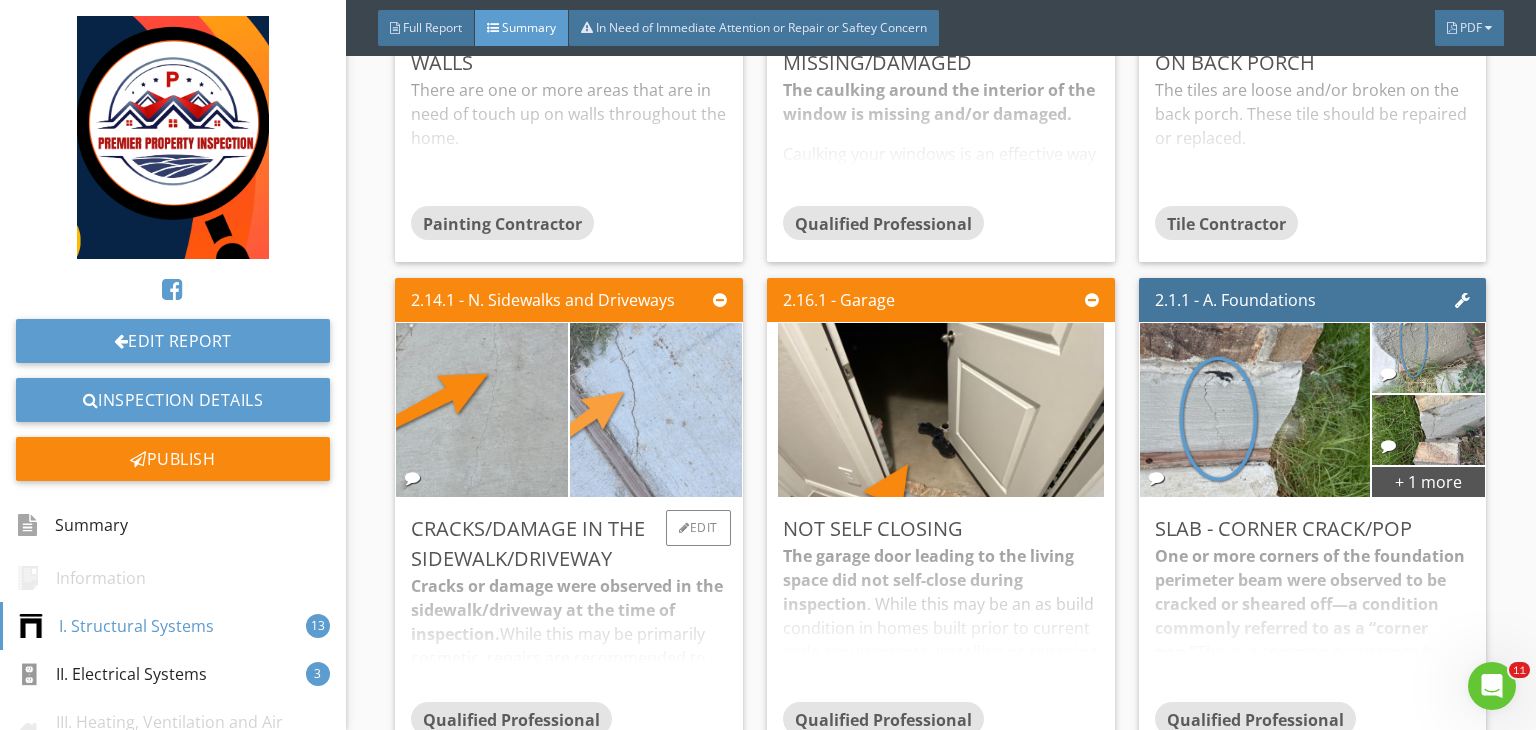 click at bounding box center (656, 410) 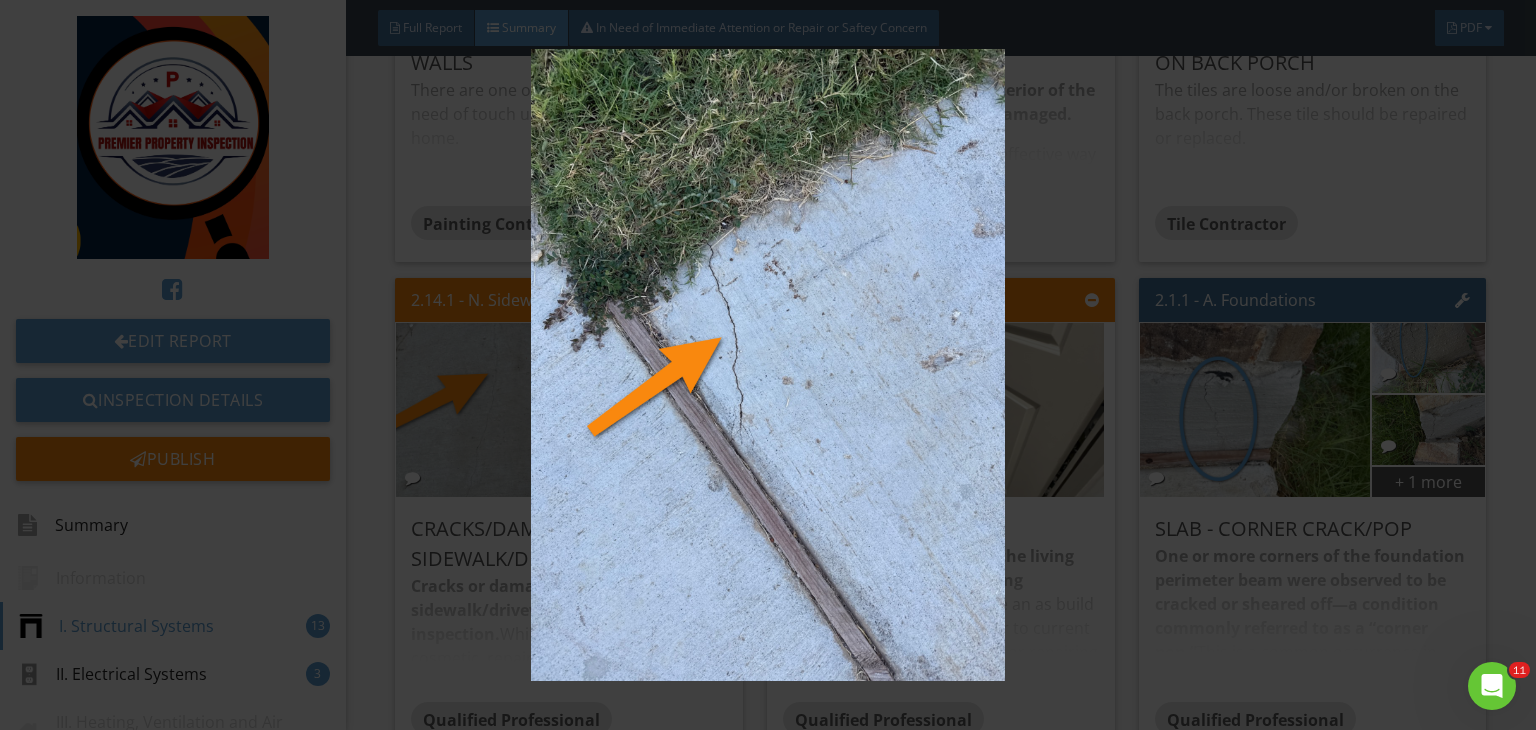 click at bounding box center (768, 365) 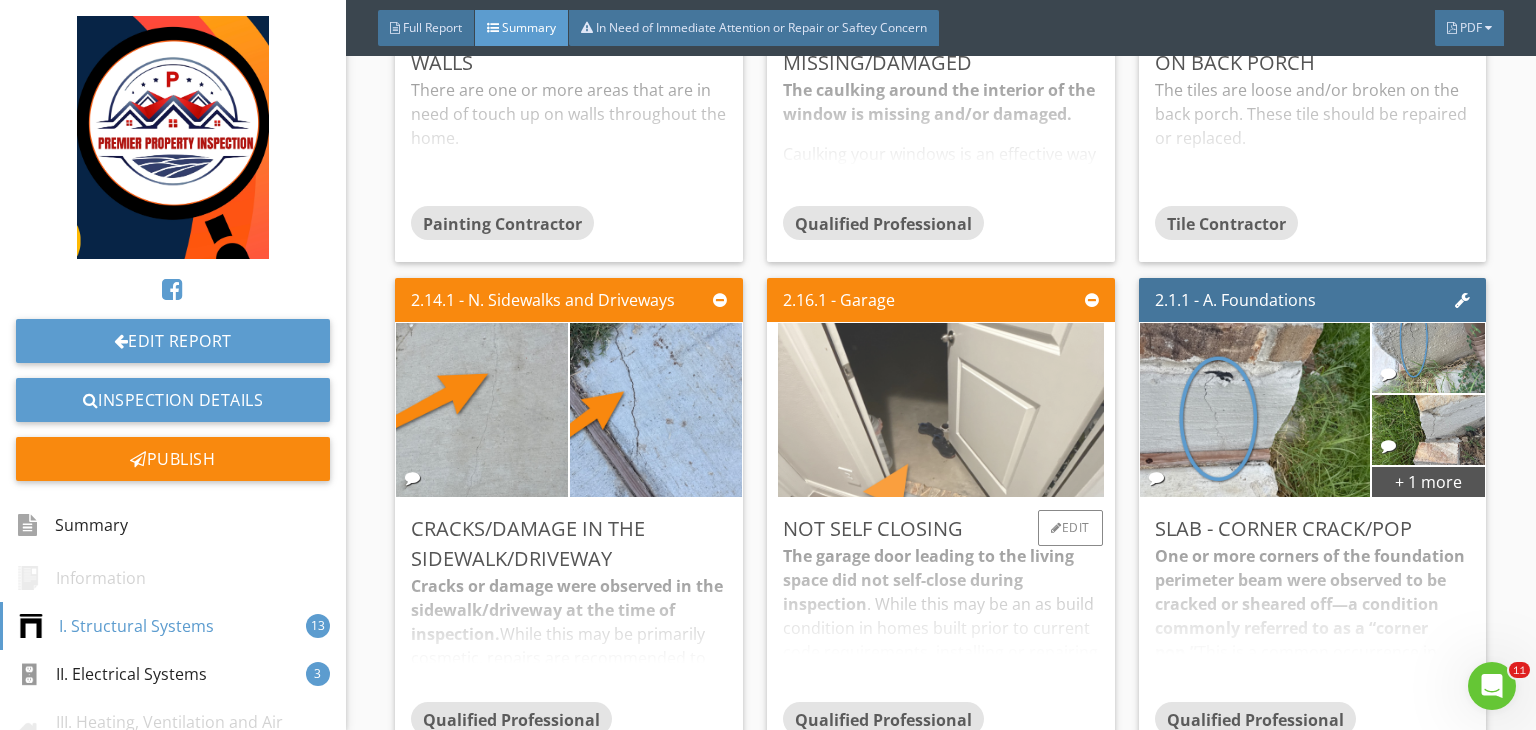click at bounding box center (941, 410) 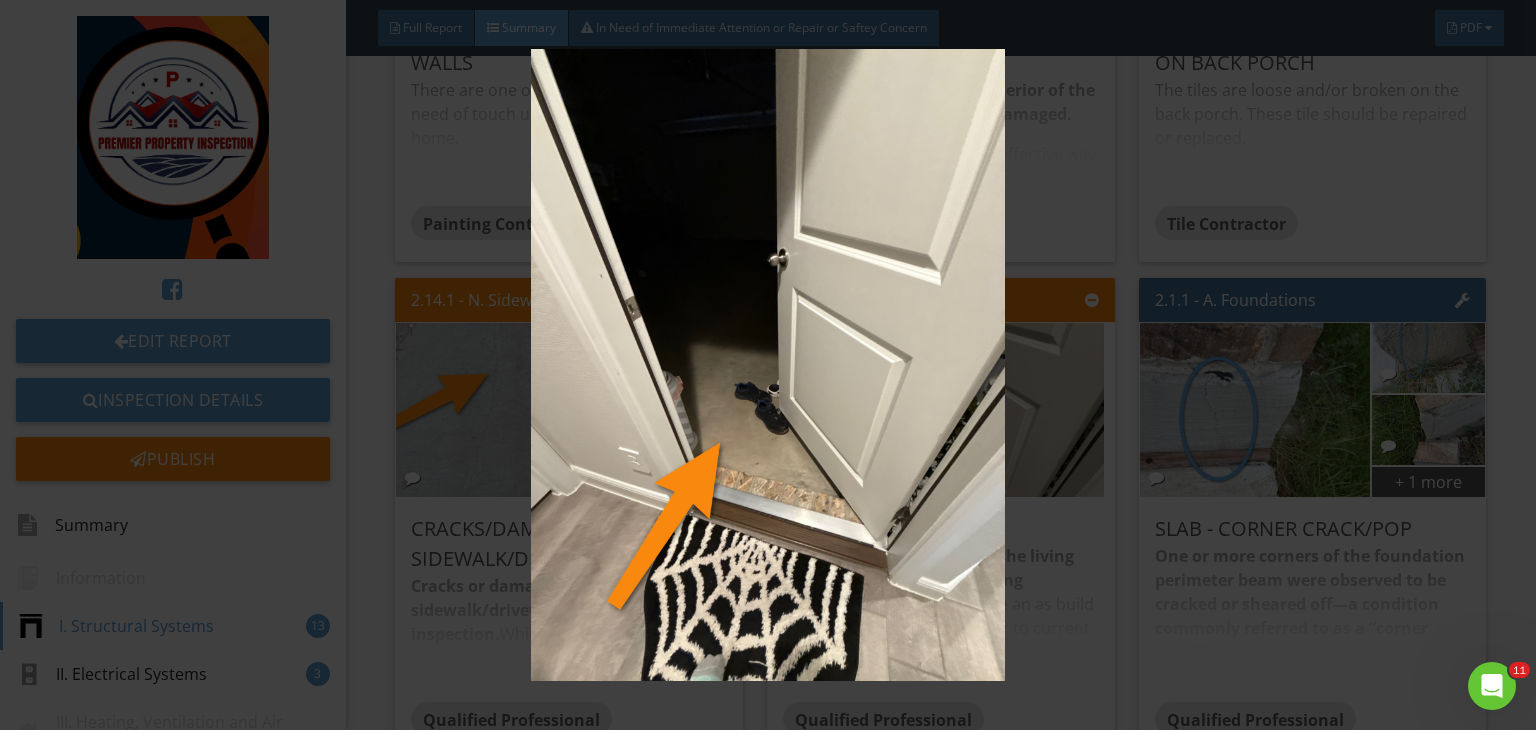 click at bounding box center [768, 365] 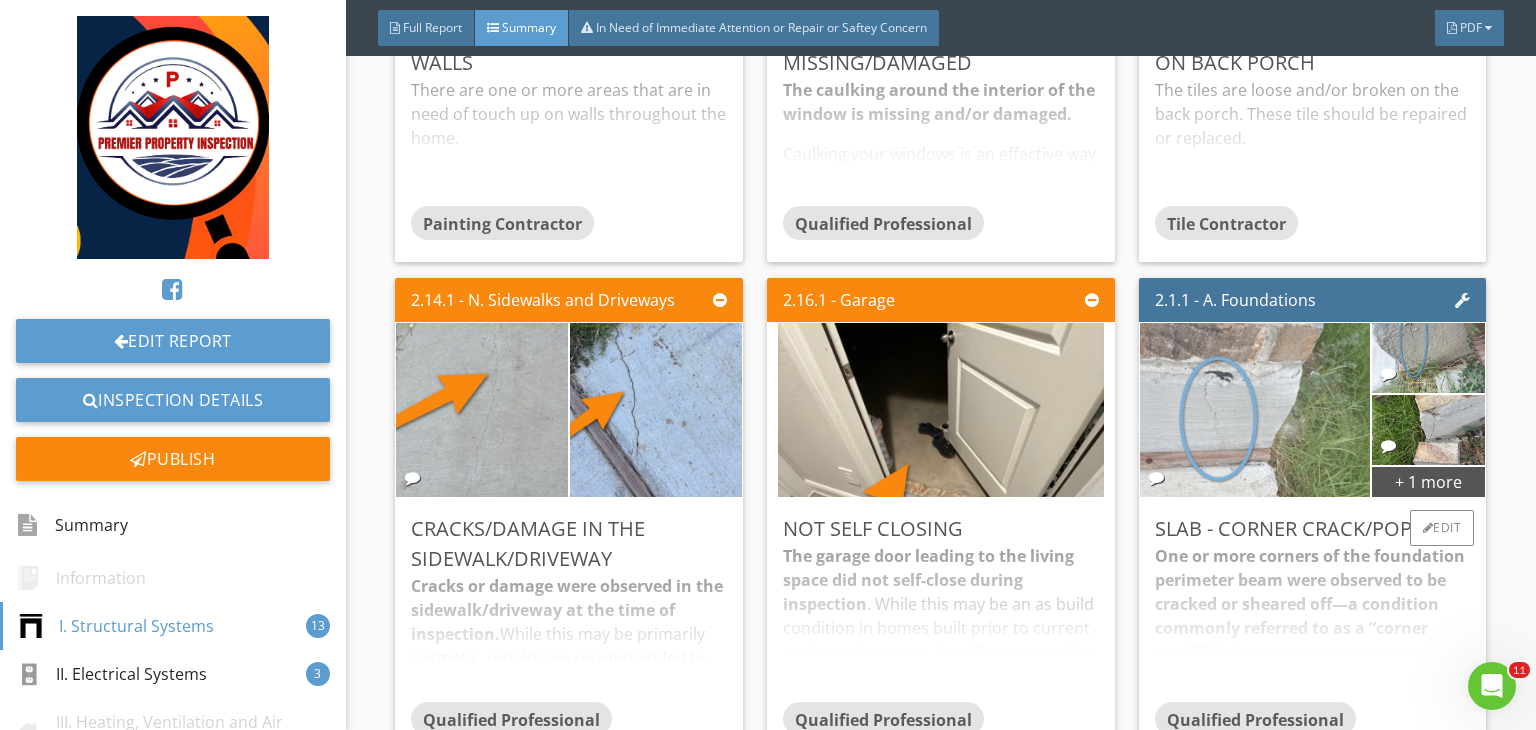 click at bounding box center [1255, 410] 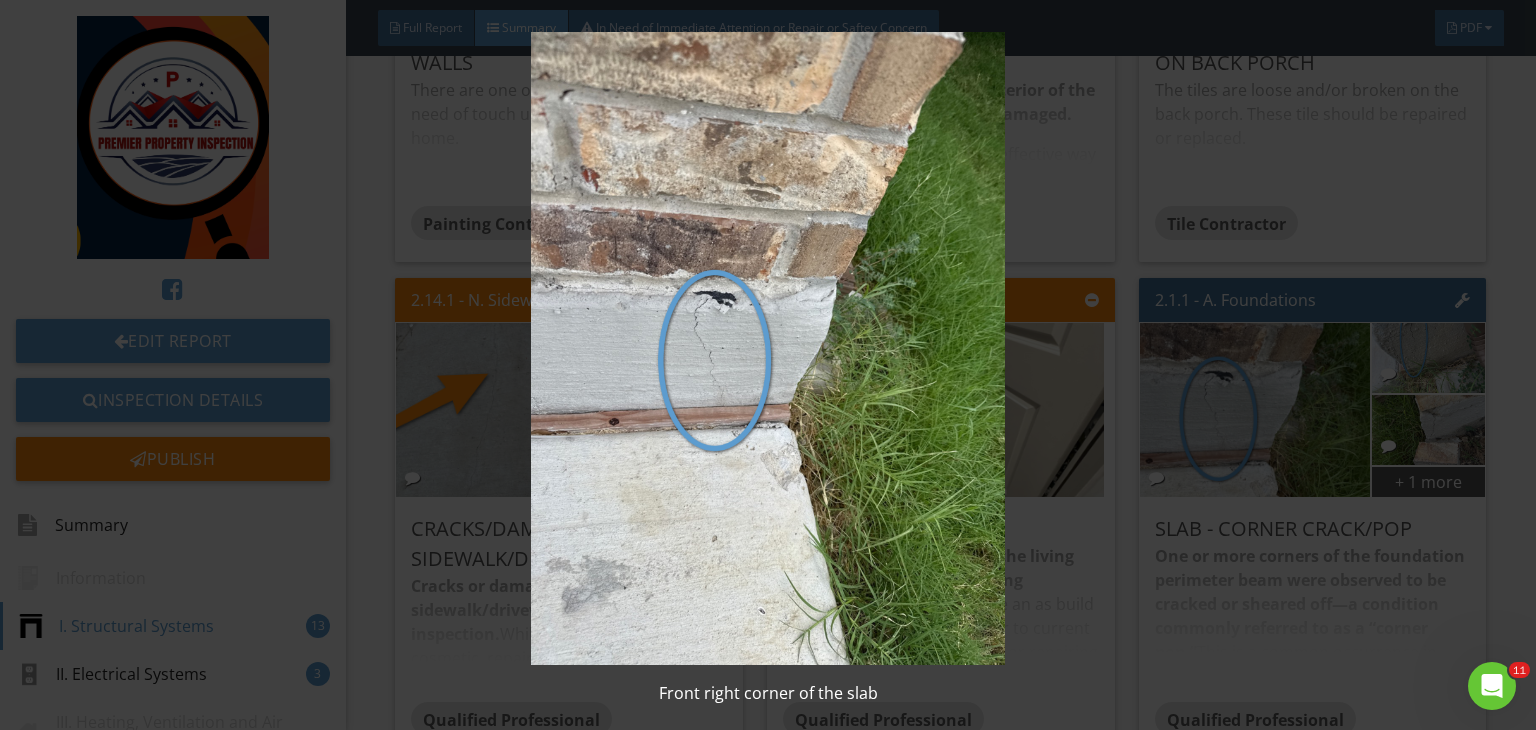 click at bounding box center [768, 348] 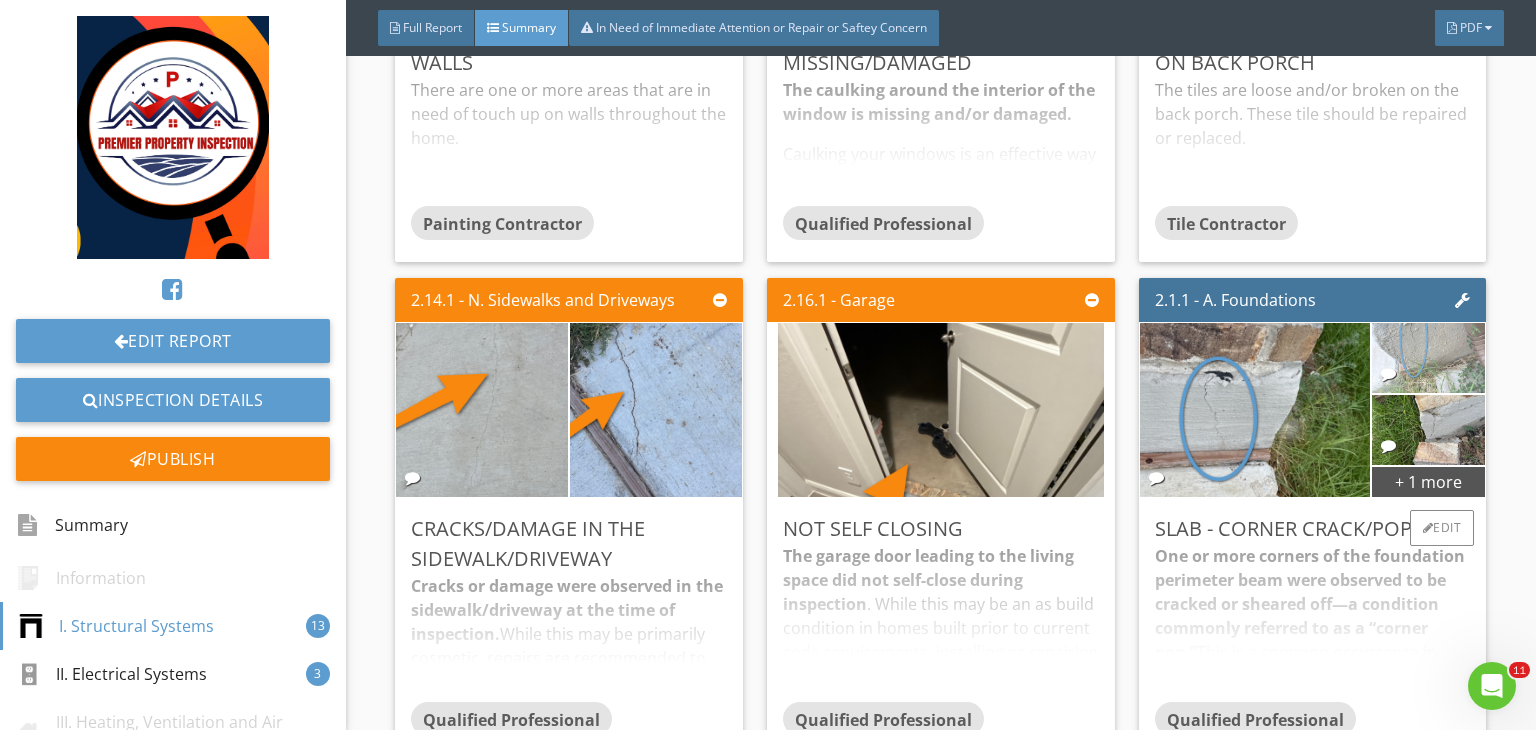 click at bounding box center [1428, 358] 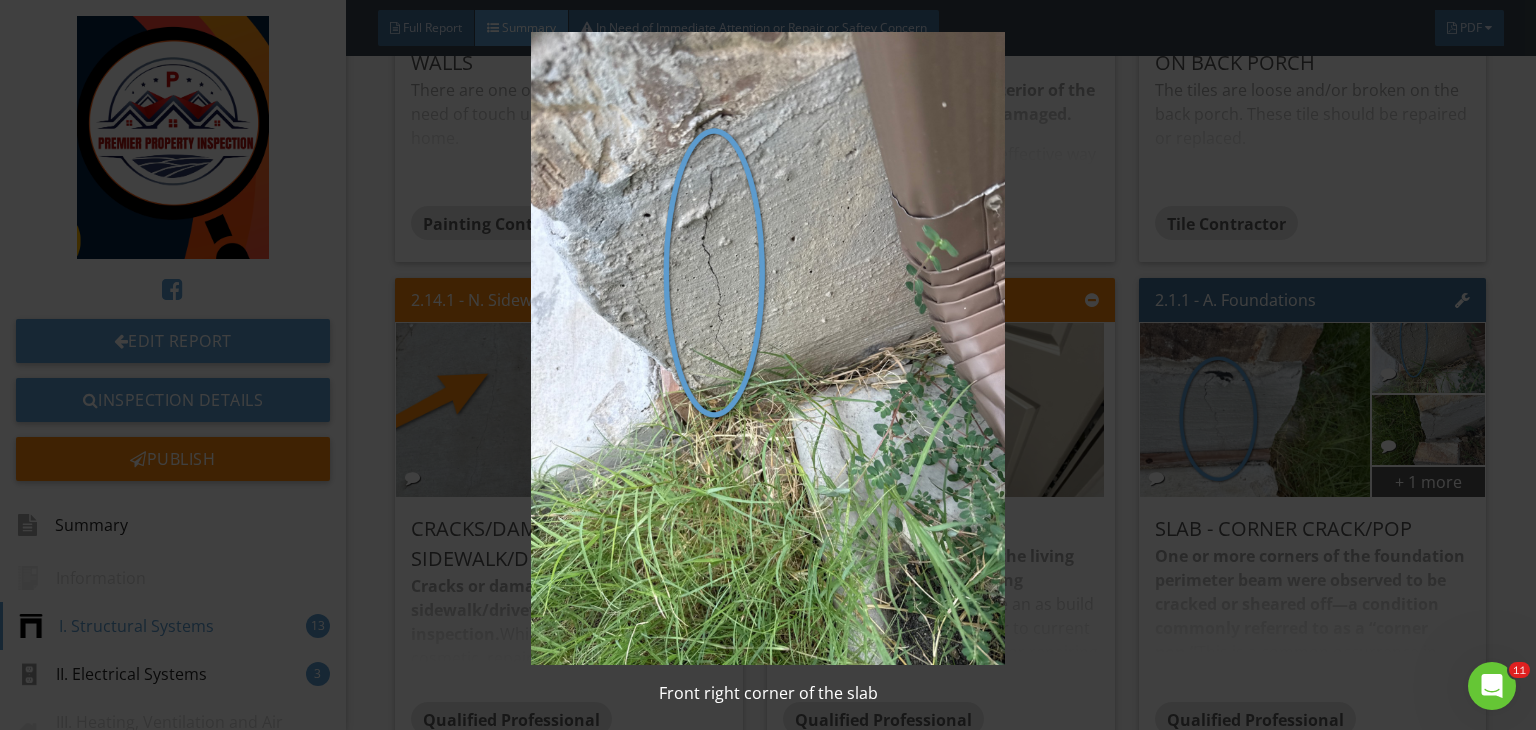 click at bounding box center (768, 348) 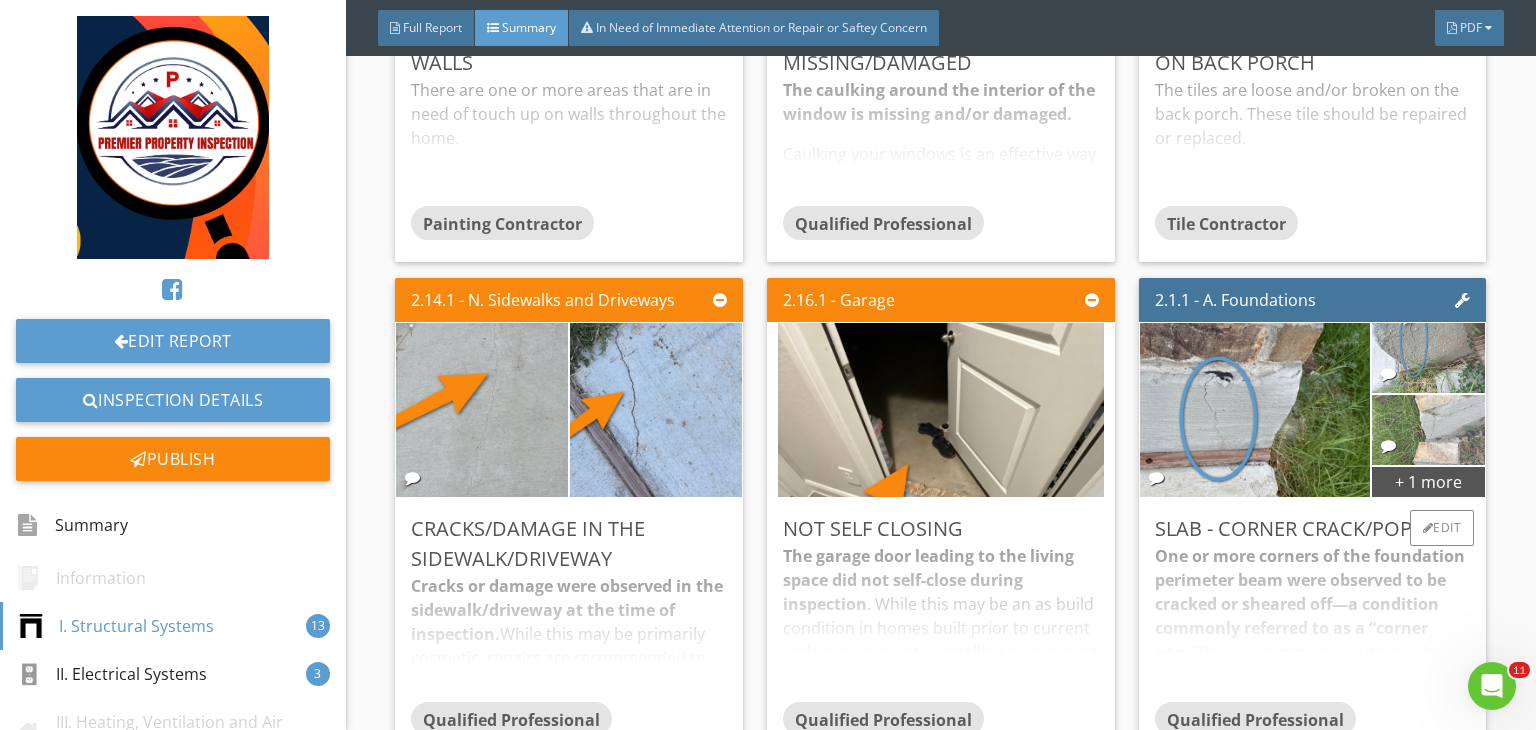 click at bounding box center [1428, 430] 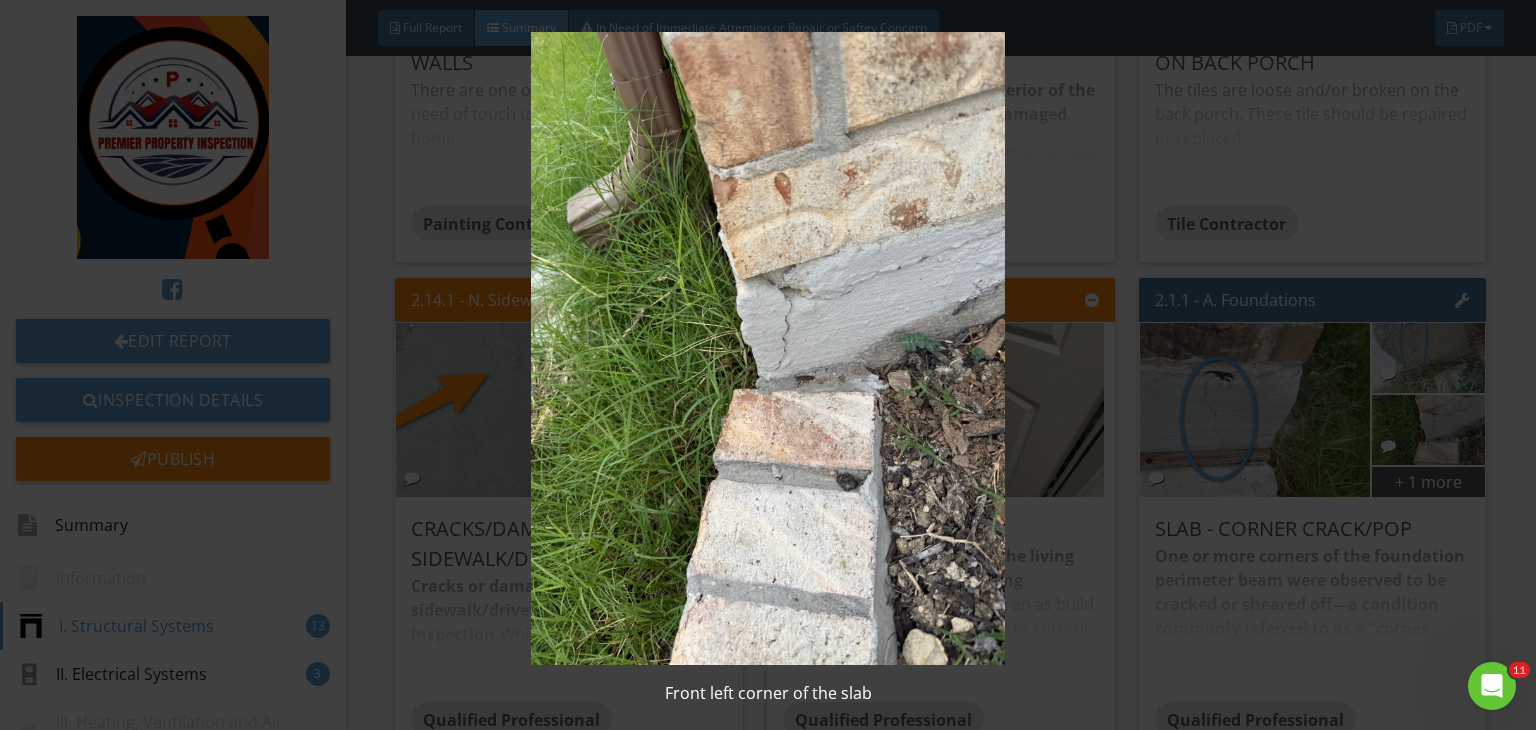 click at bounding box center (768, 348) 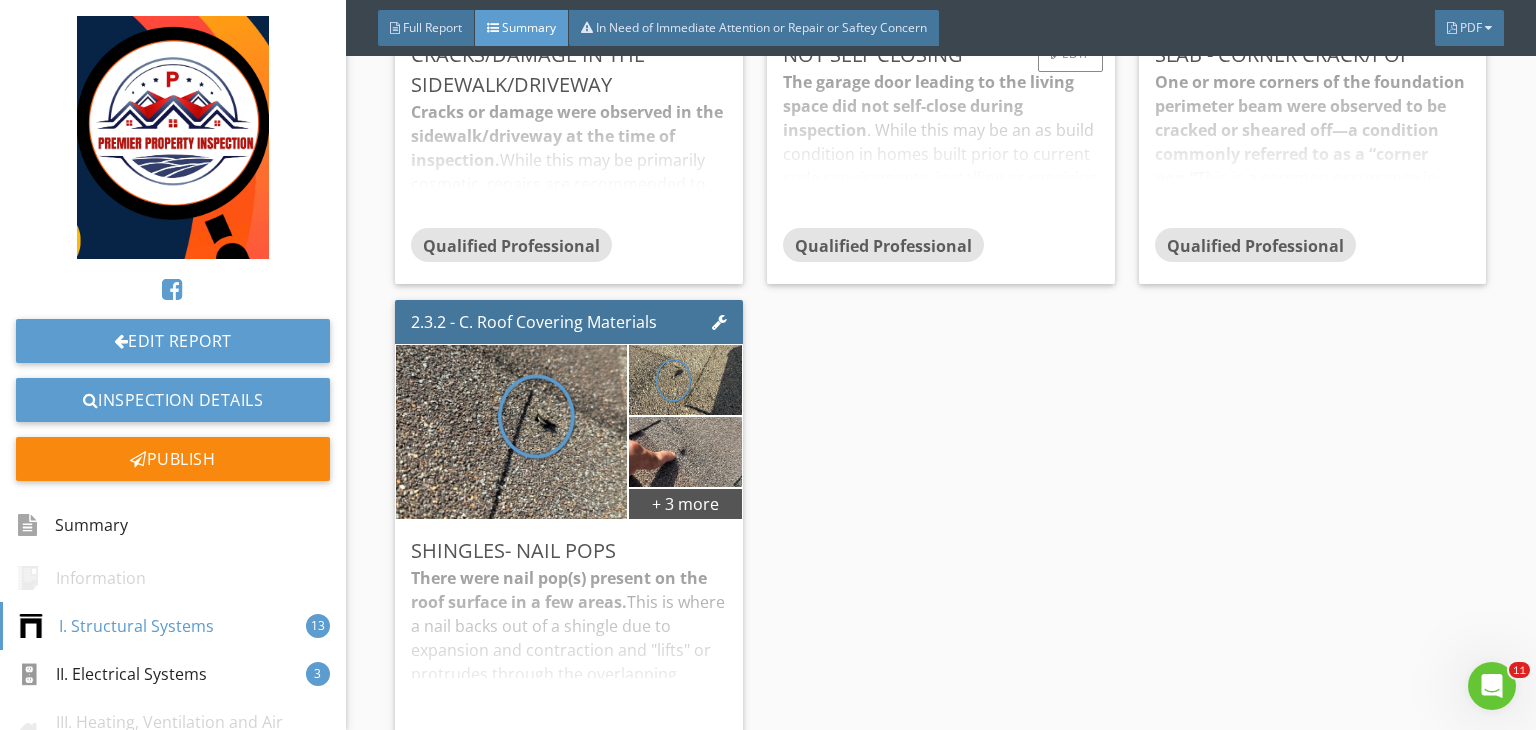 scroll, scrollTop: 2275, scrollLeft: 0, axis: vertical 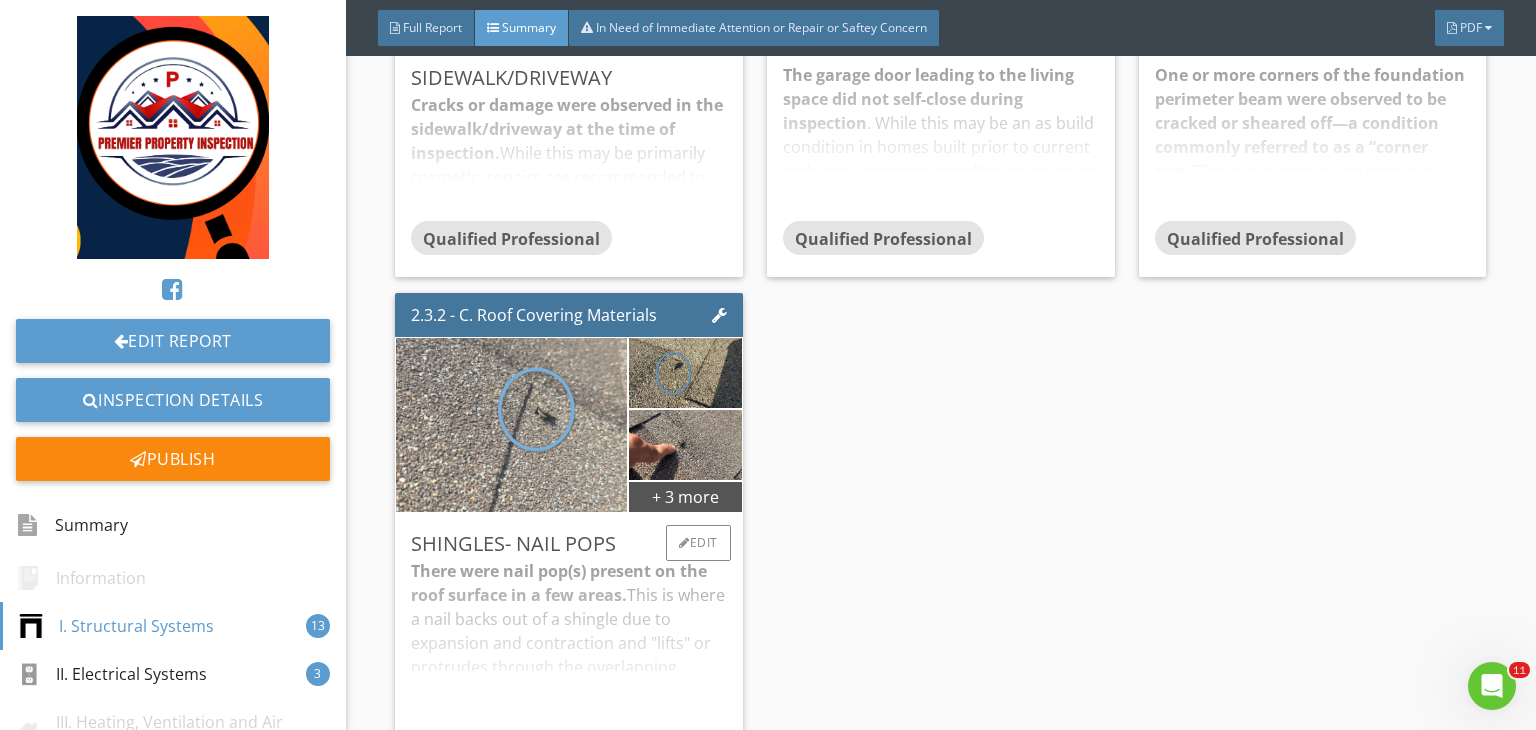 click at bounding box center [511, 425] 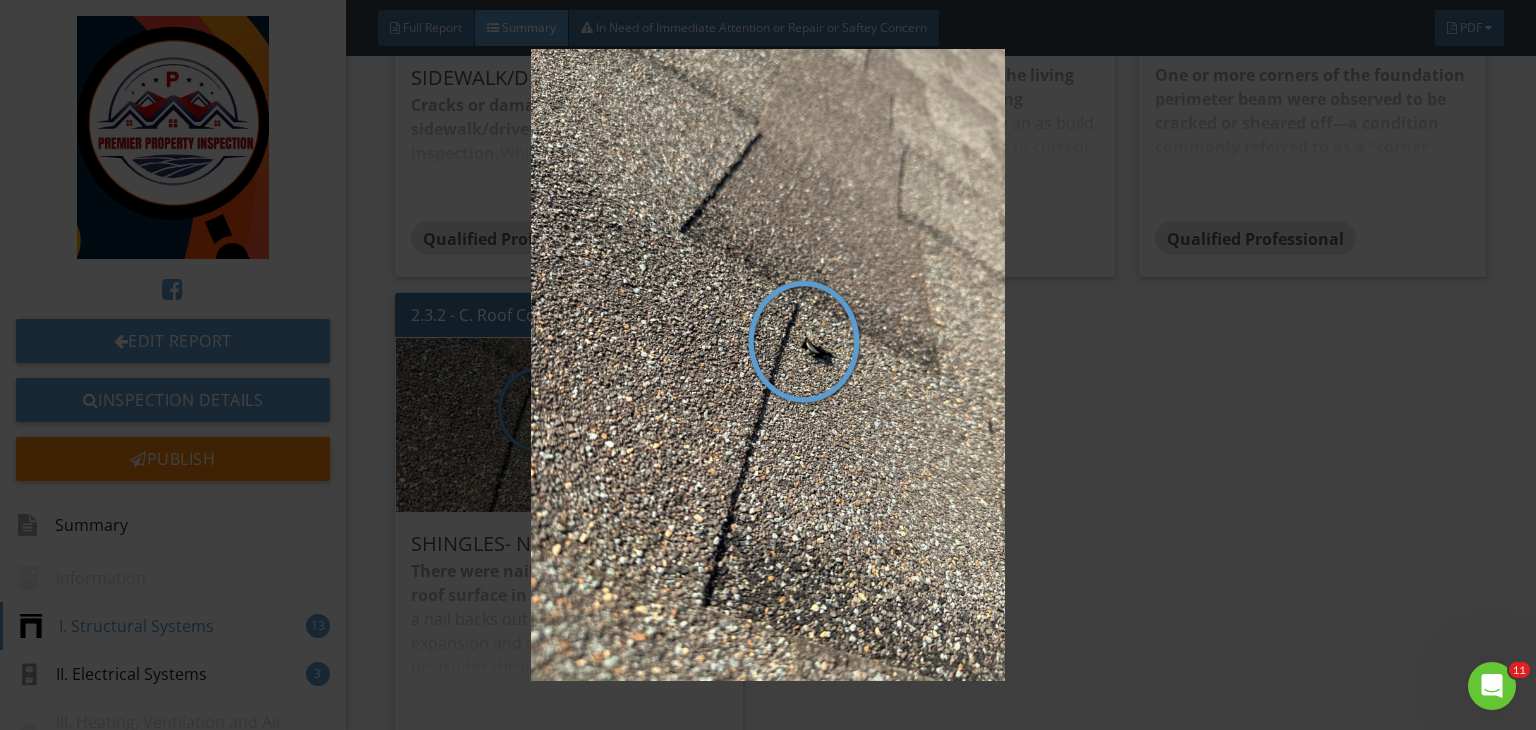 click at bounding box center (768, 365) 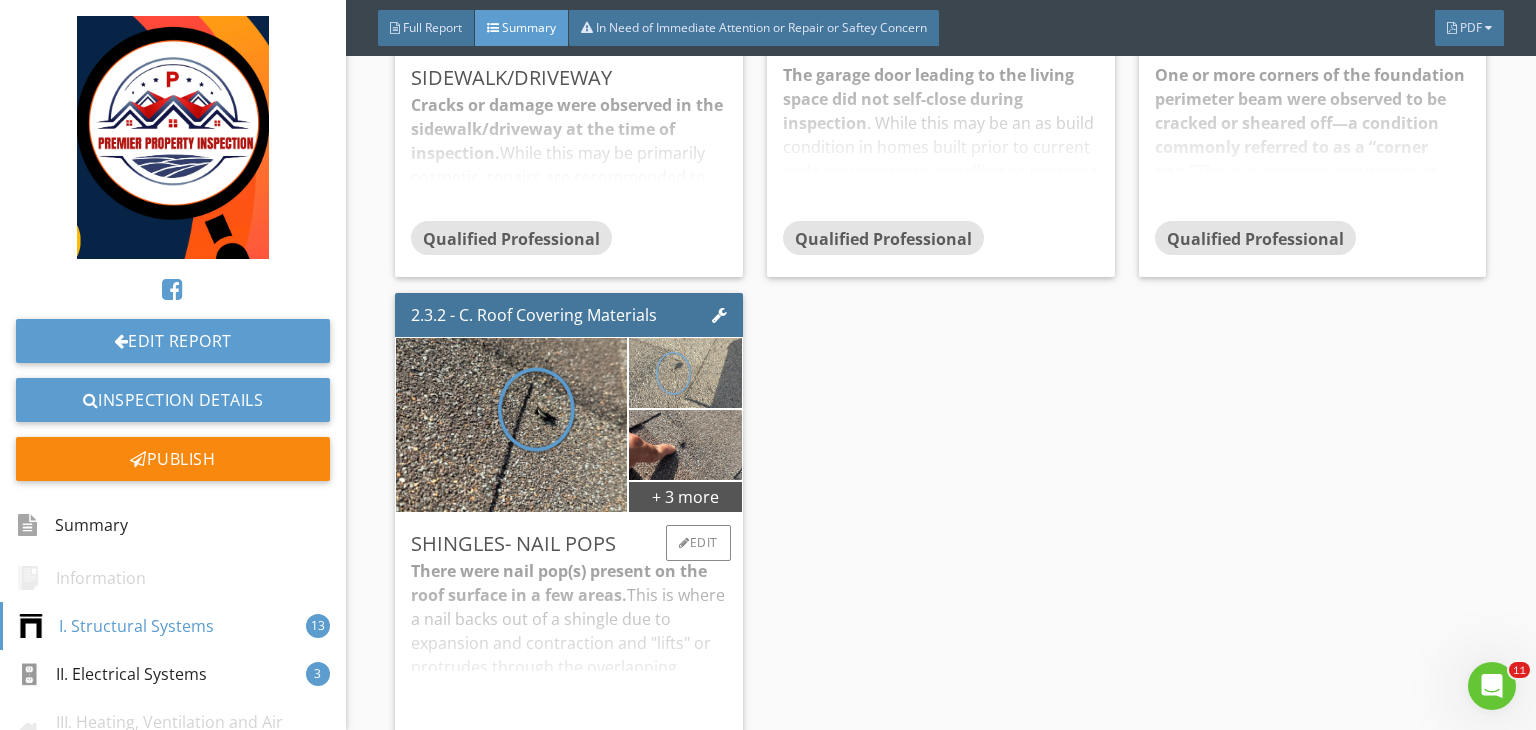 click at bounding box center [685, 373] 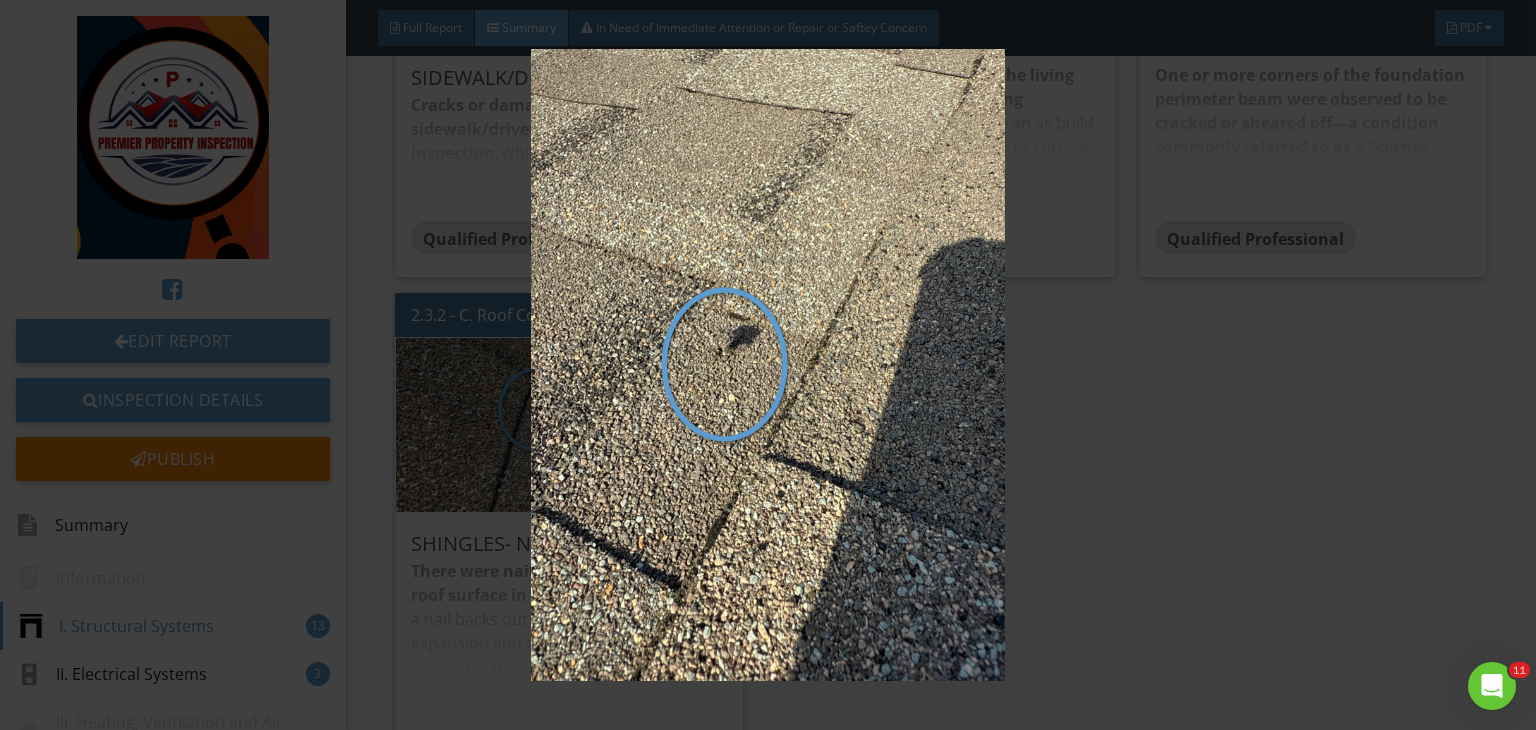 click at bounding box center (768, 365) 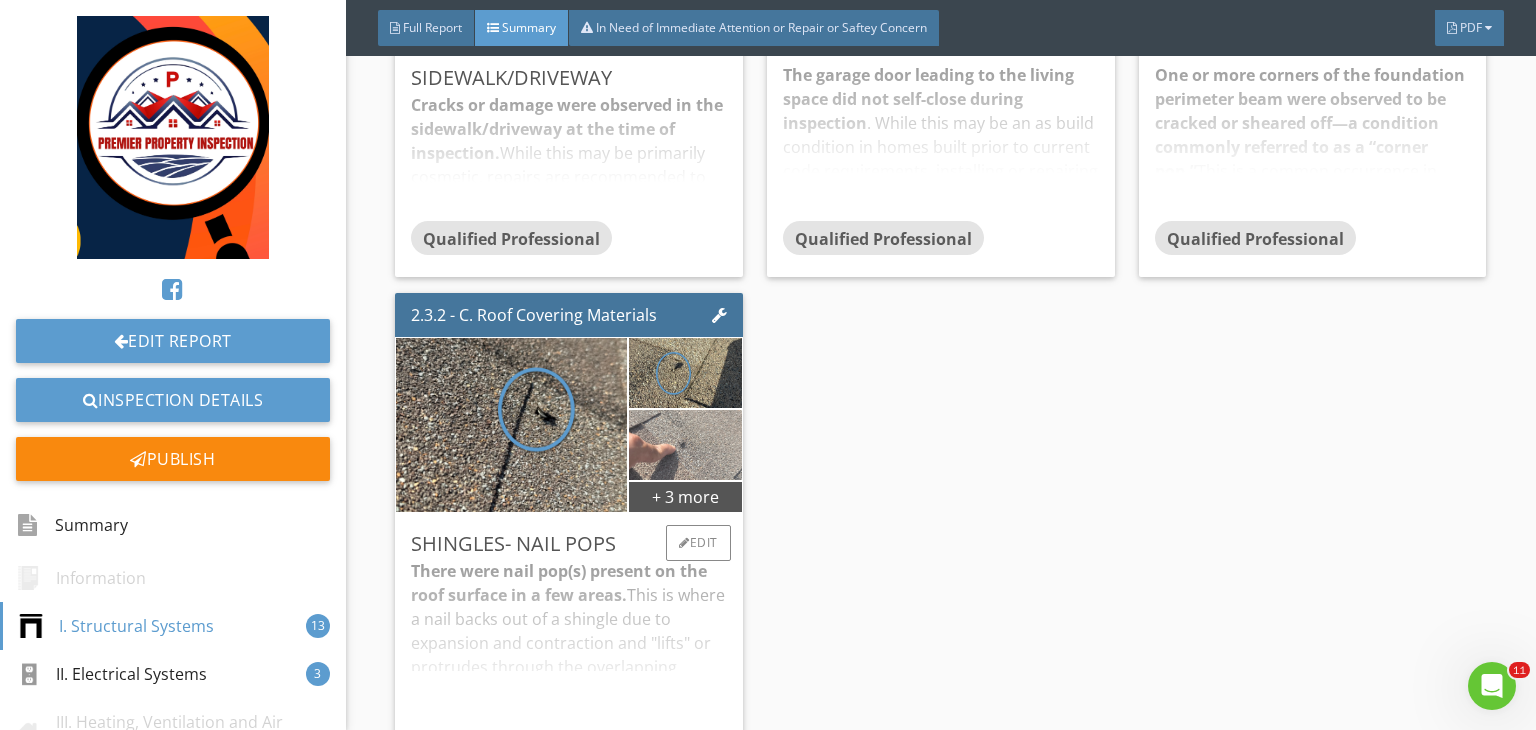click at bounding box center [685, 445] 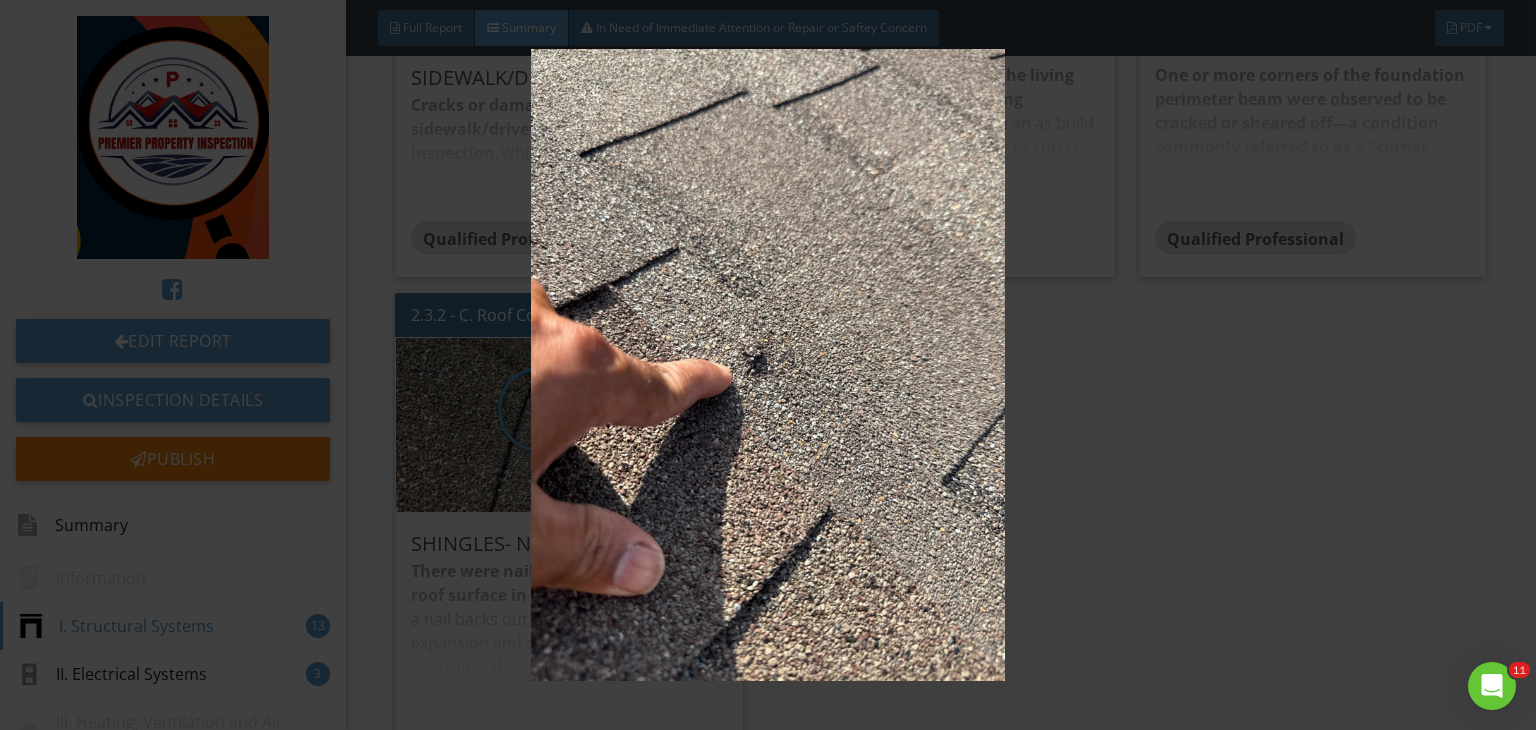 click at bounding box center (768, 365) 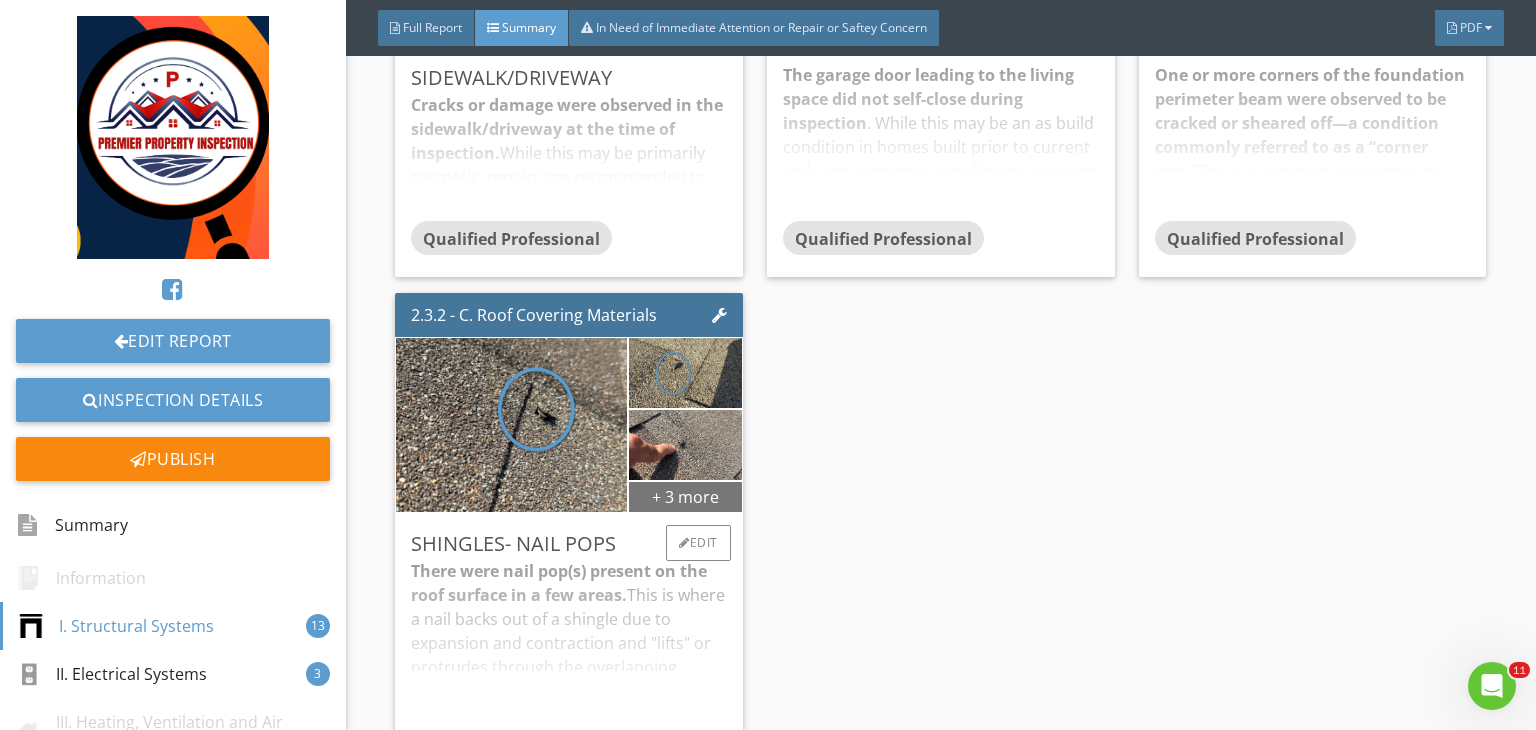click on "+ 3 more" at bounding box center [685, 496] 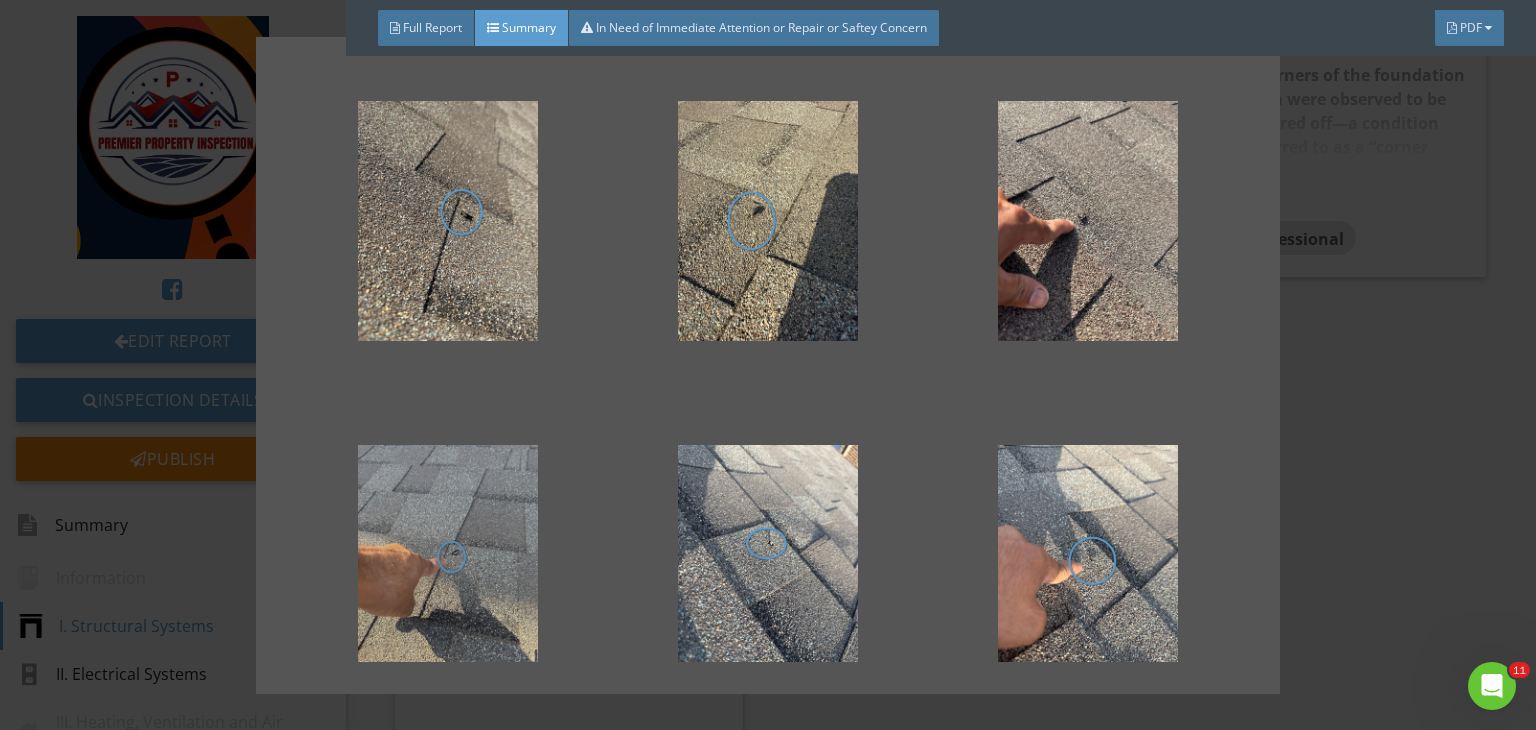 click at bounding box center (448, 565) 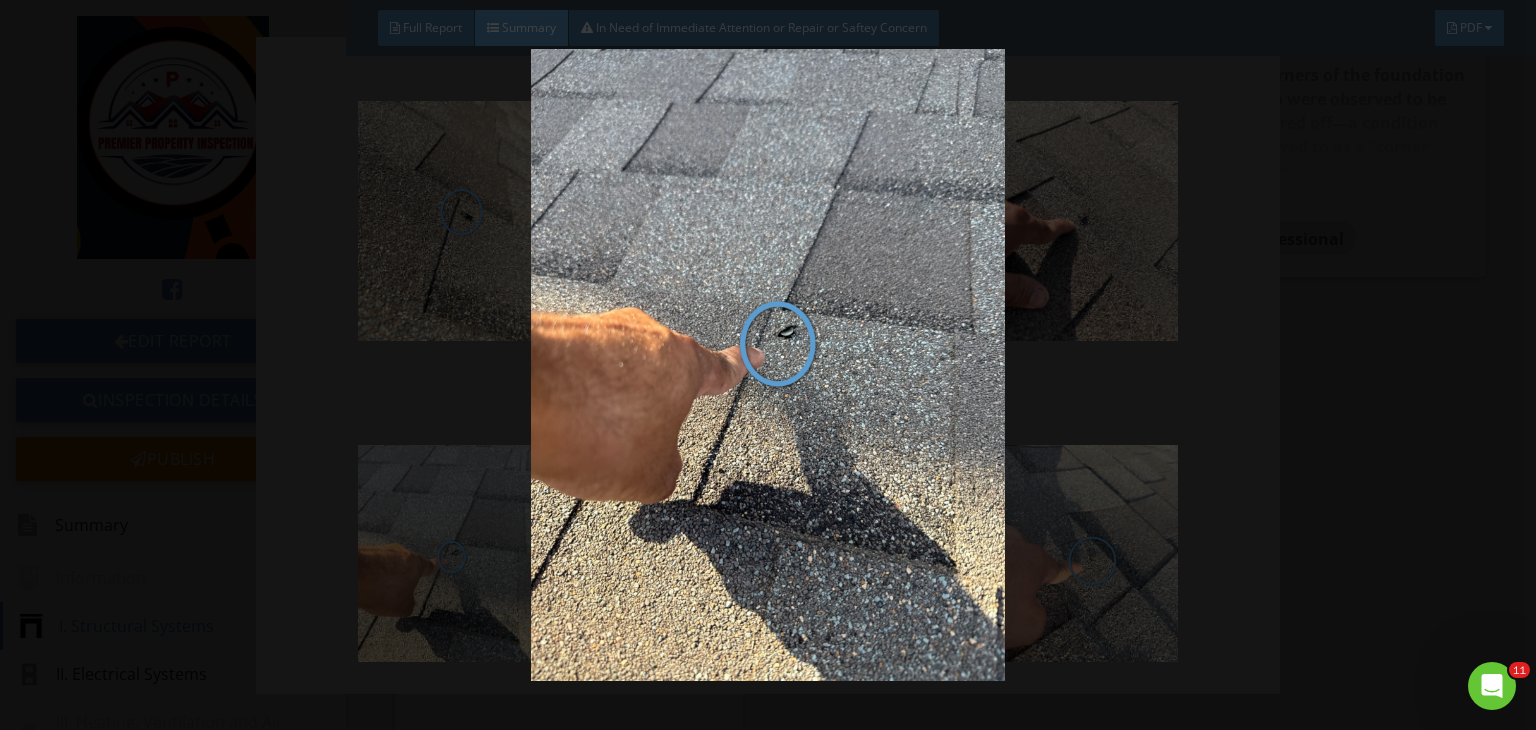 click at bounding box center (768, 365) 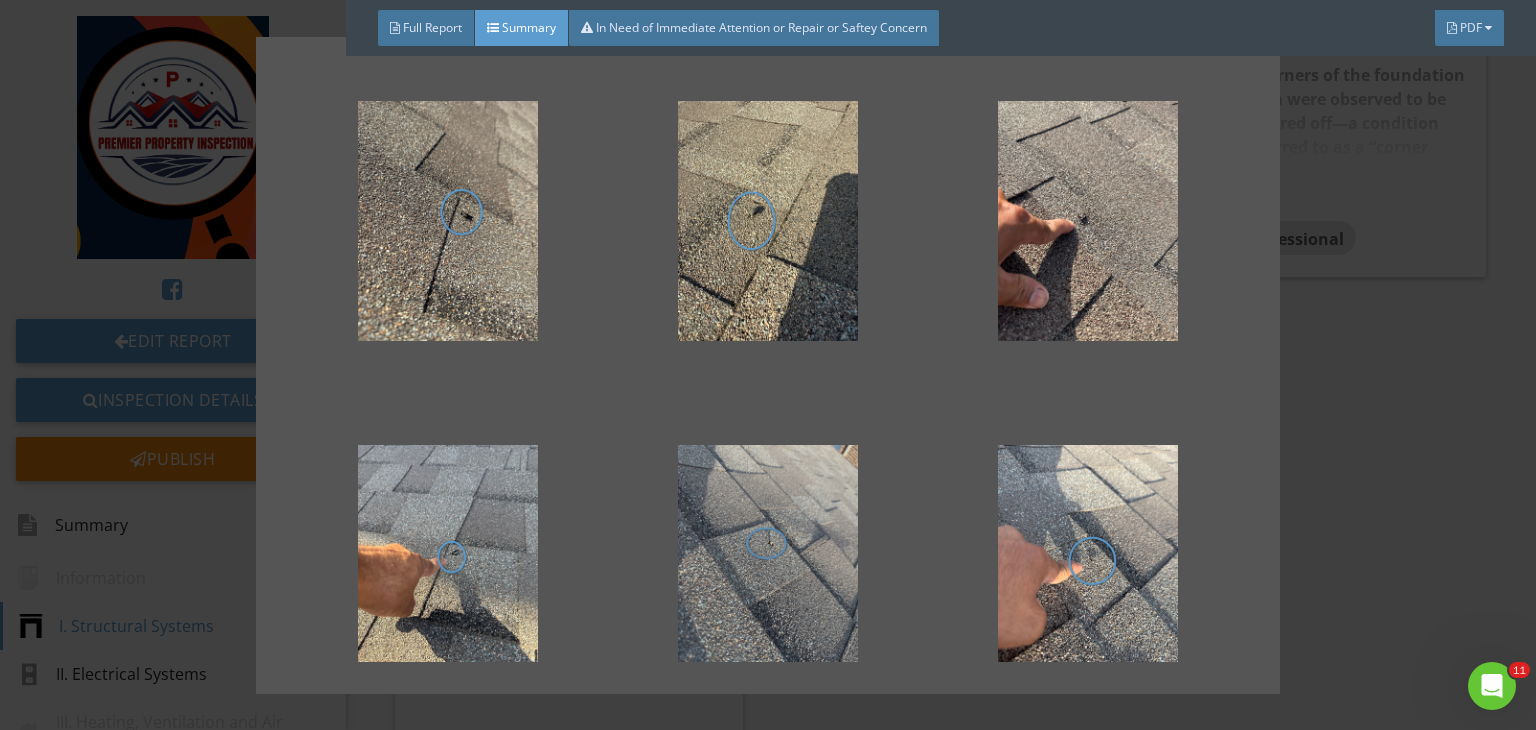 click at bounding box center [768, 565] 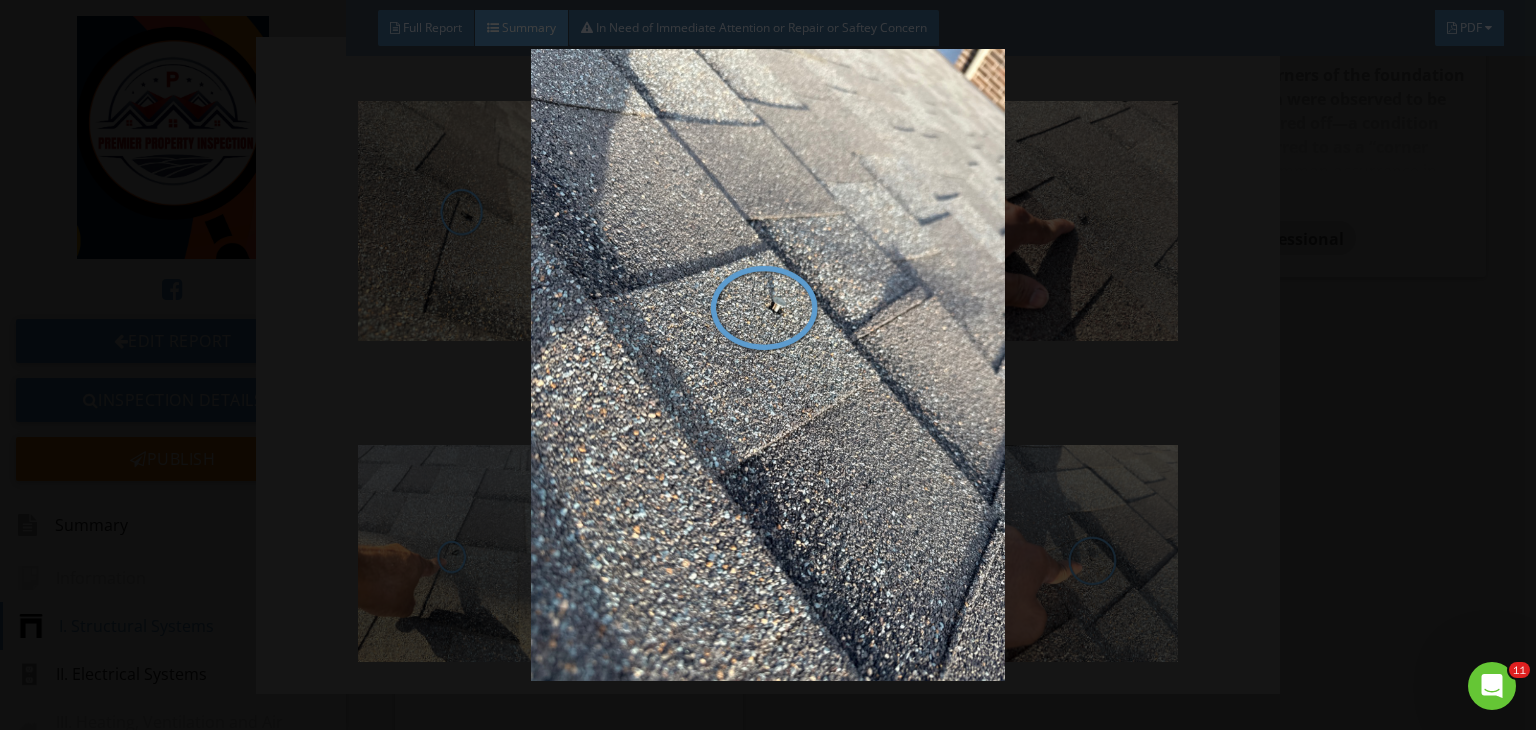 click at bounding box center [768, 365] 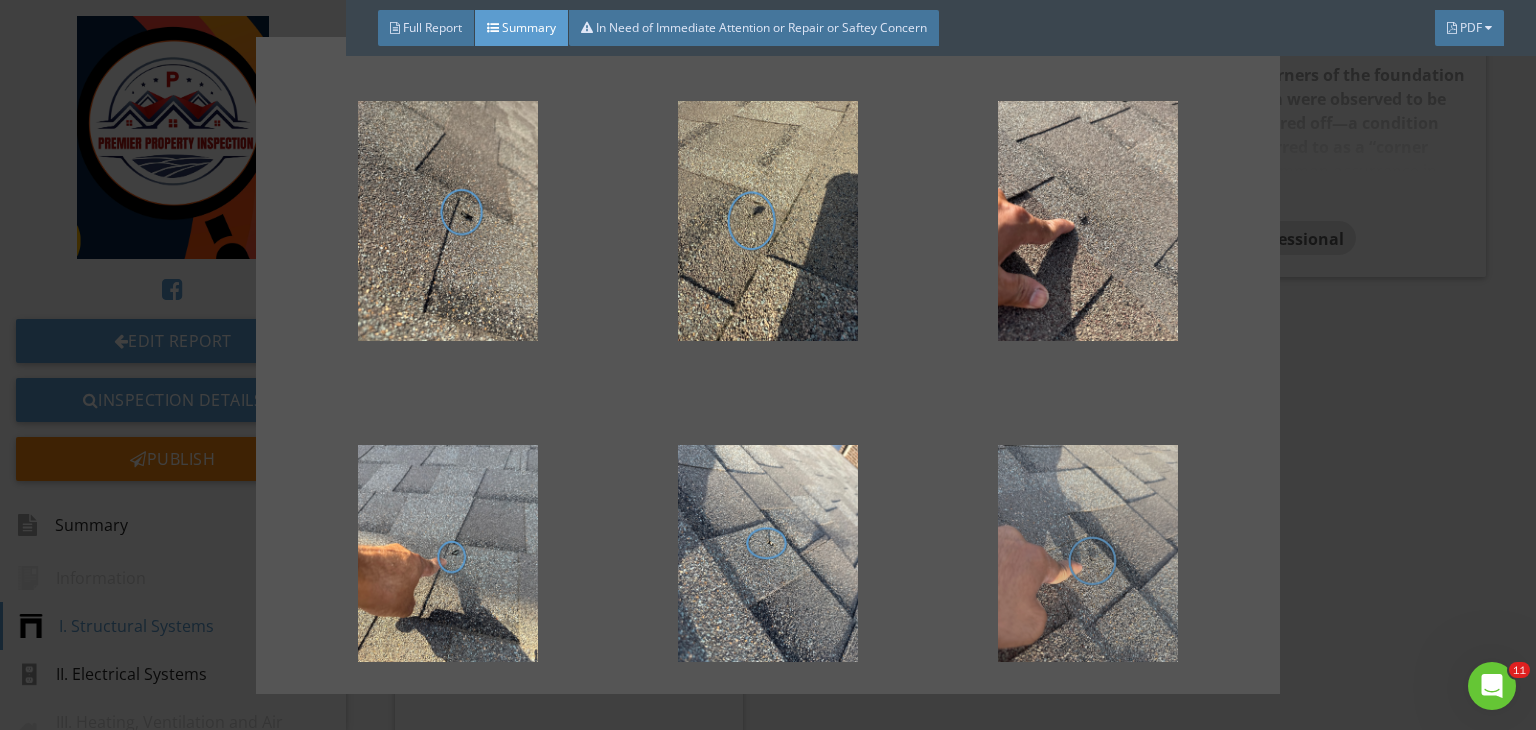 click at bounding box center [1088, 565] 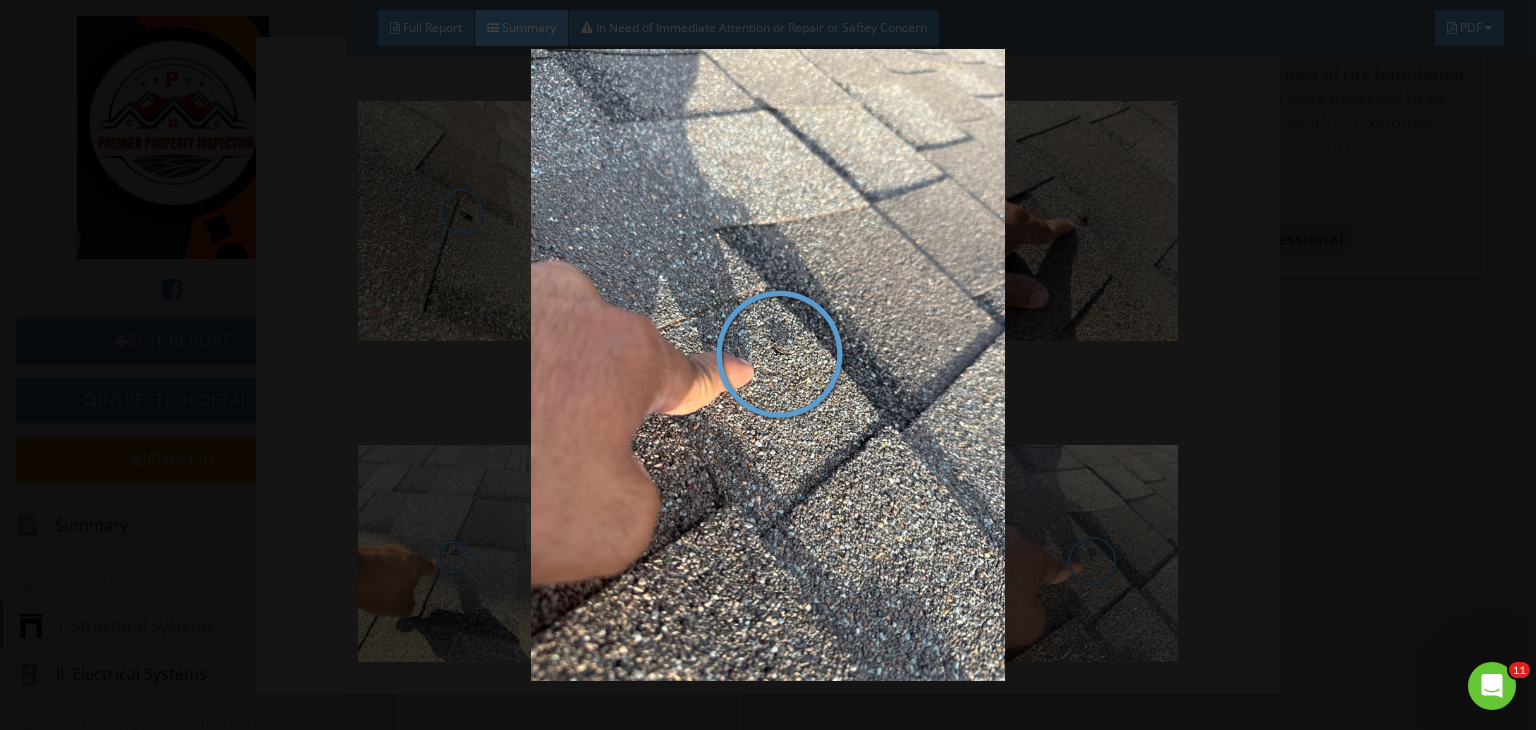 click at bounding box center [768, 365] 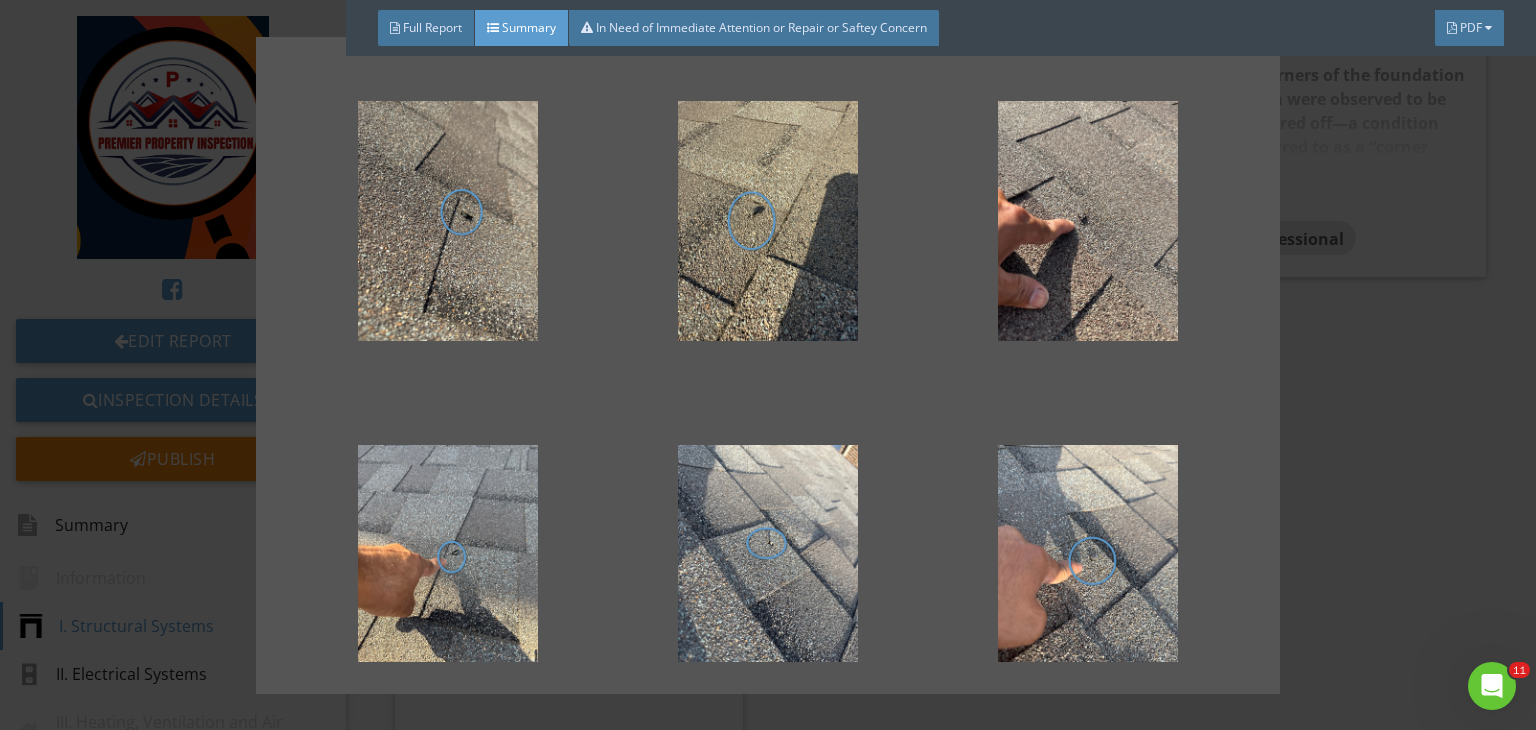 click at bounding box center (768, 365) 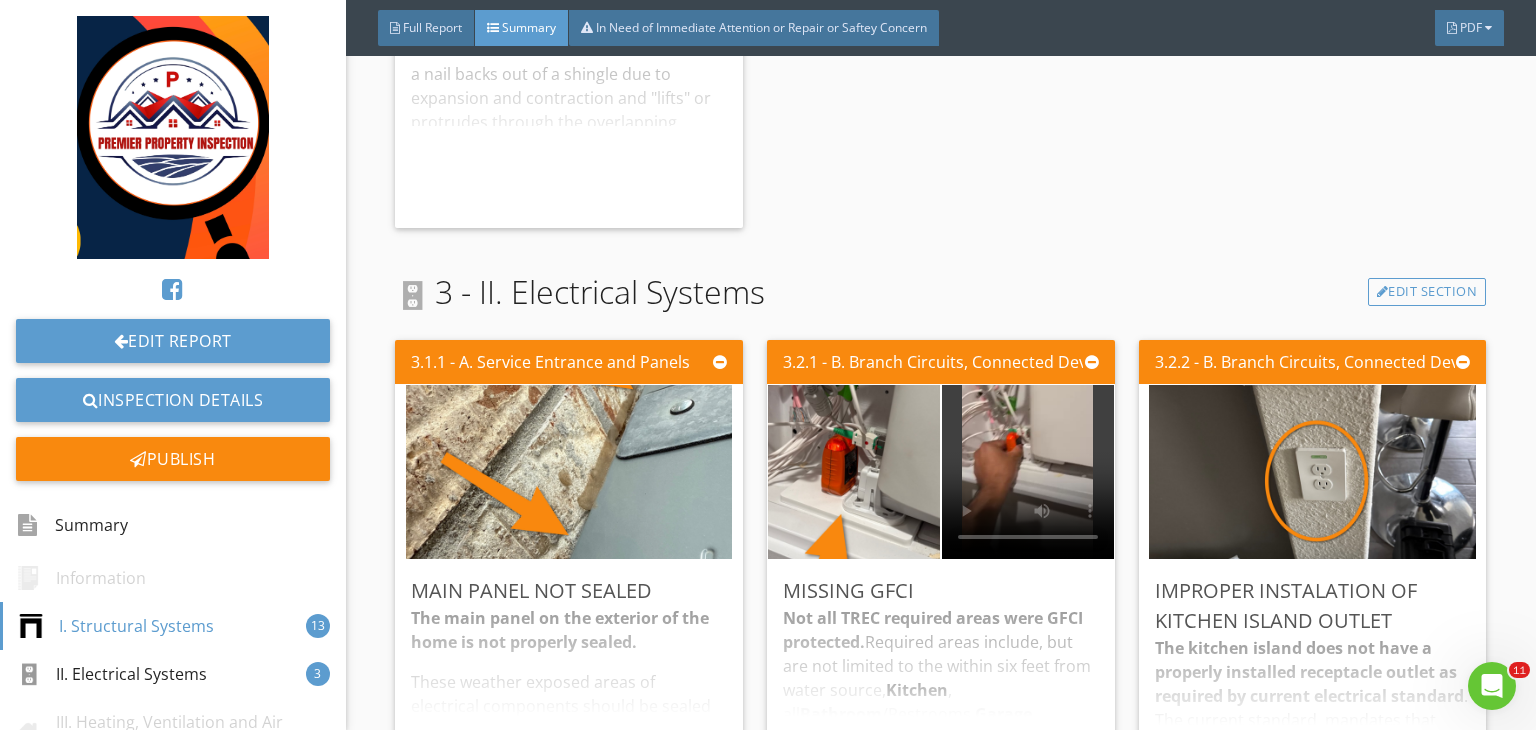 scroll, scrollTop: 2826, scrollLeft: 0, axis: vertical 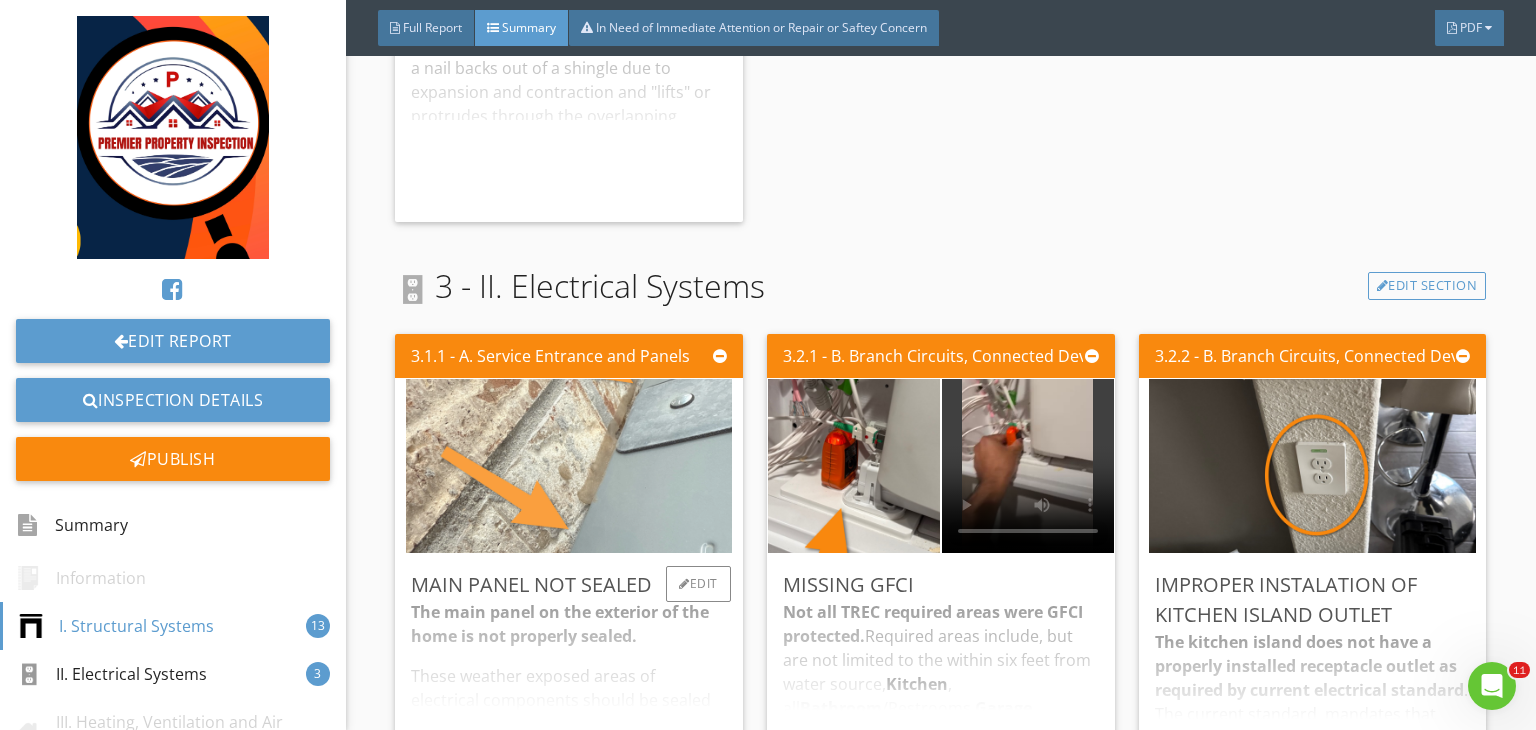 click at bounding box center [569, 466] 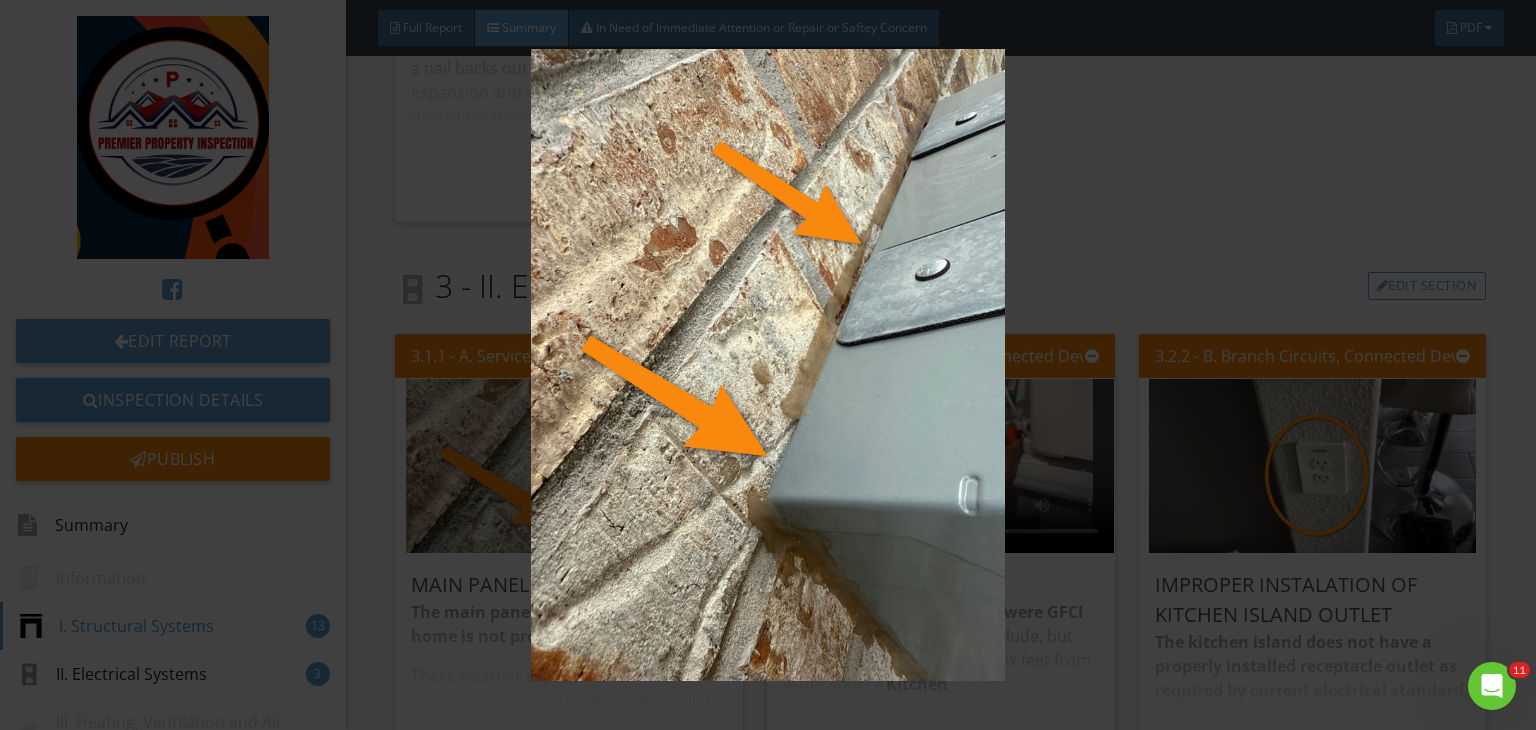 click at bounding box center (768, 365) 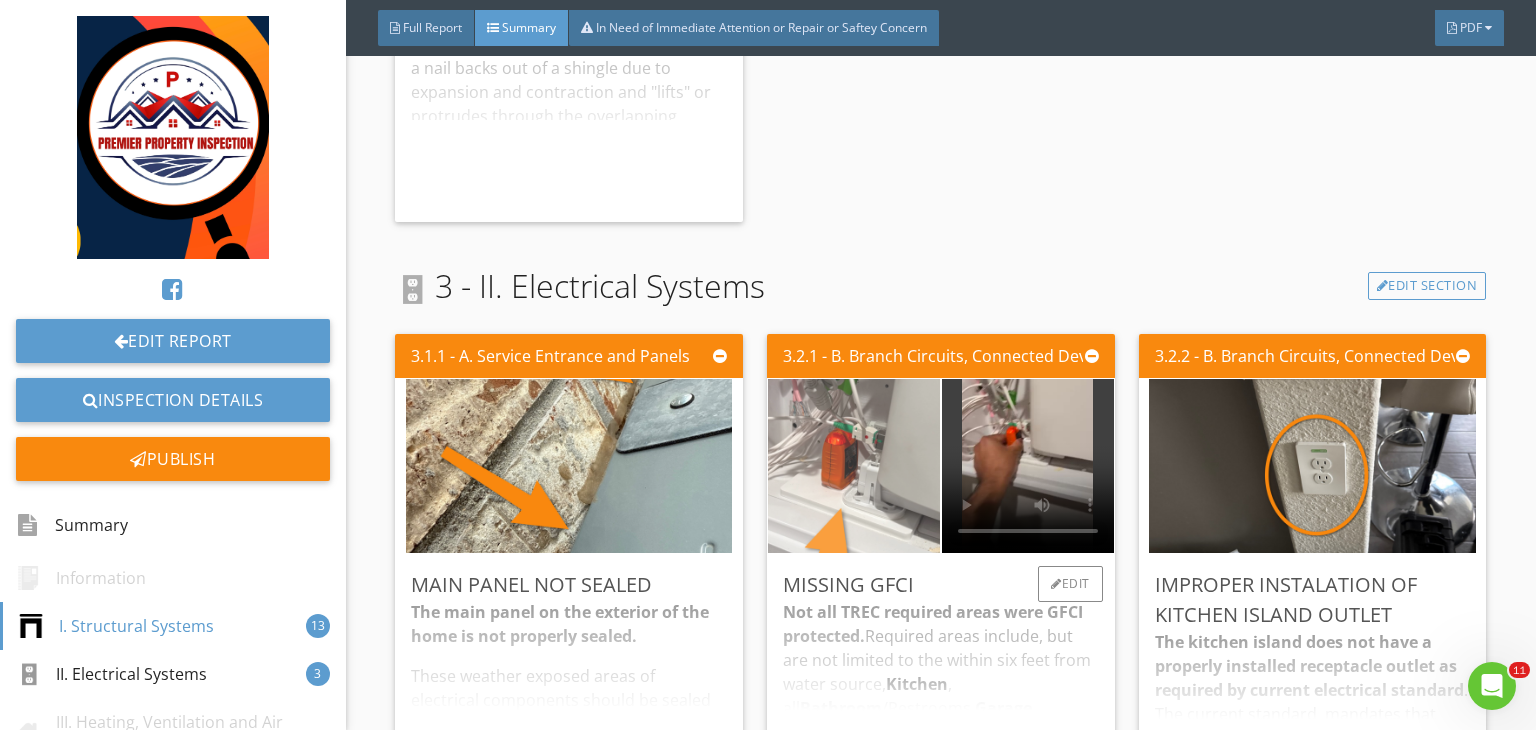 click at bounding box center [854, 466] 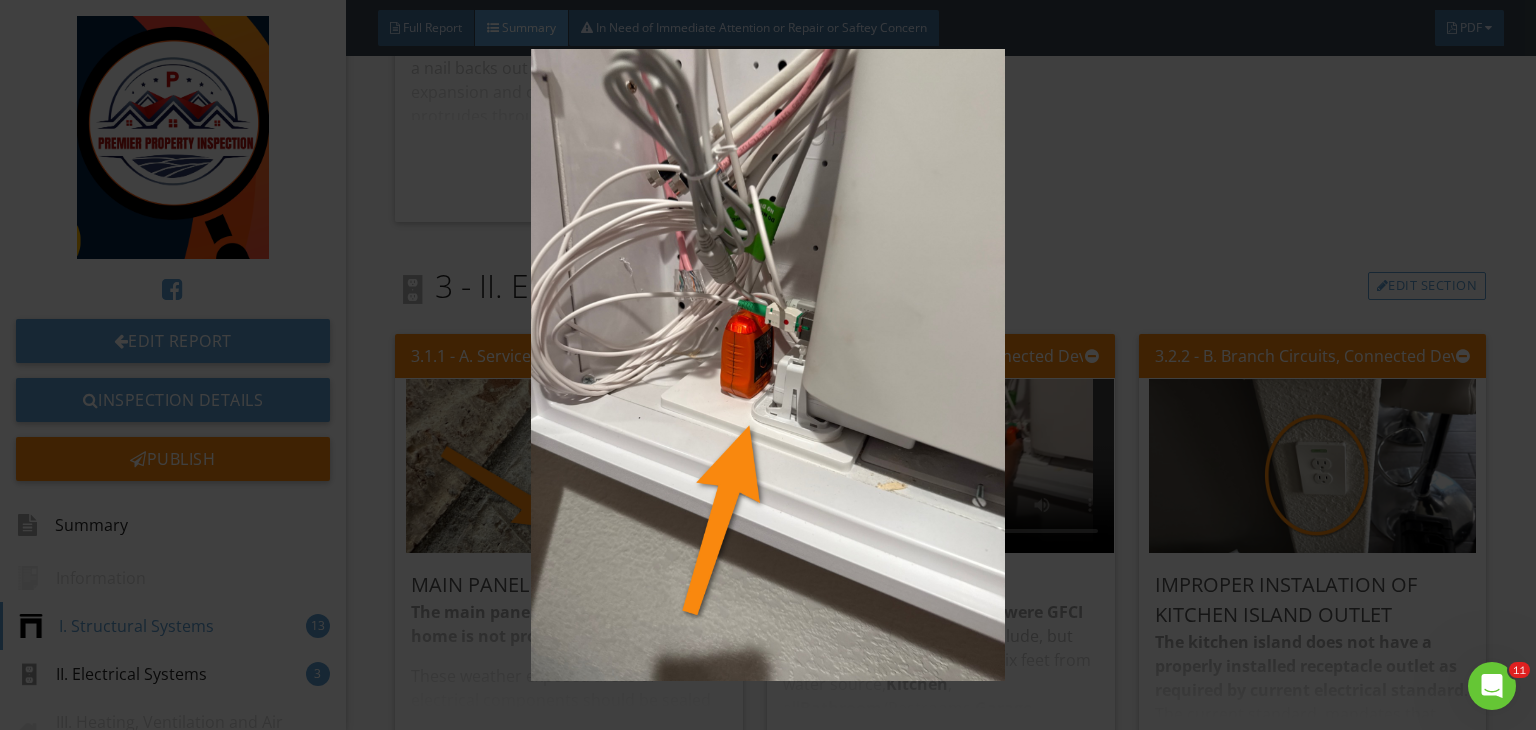 click at bounding box center [768, 365] 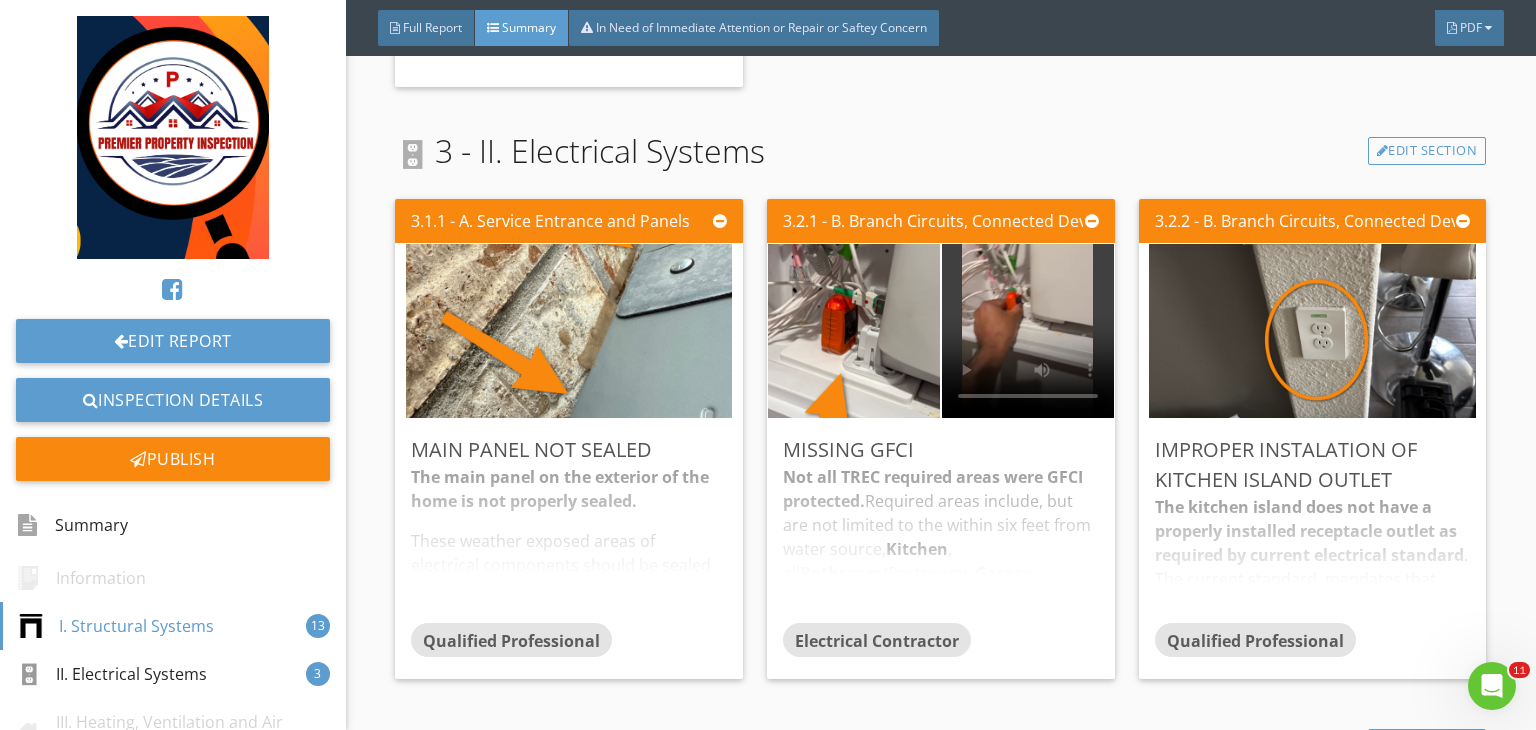 scroll, scrollTop: 2970, scrollLeft: 0, axis: vertical 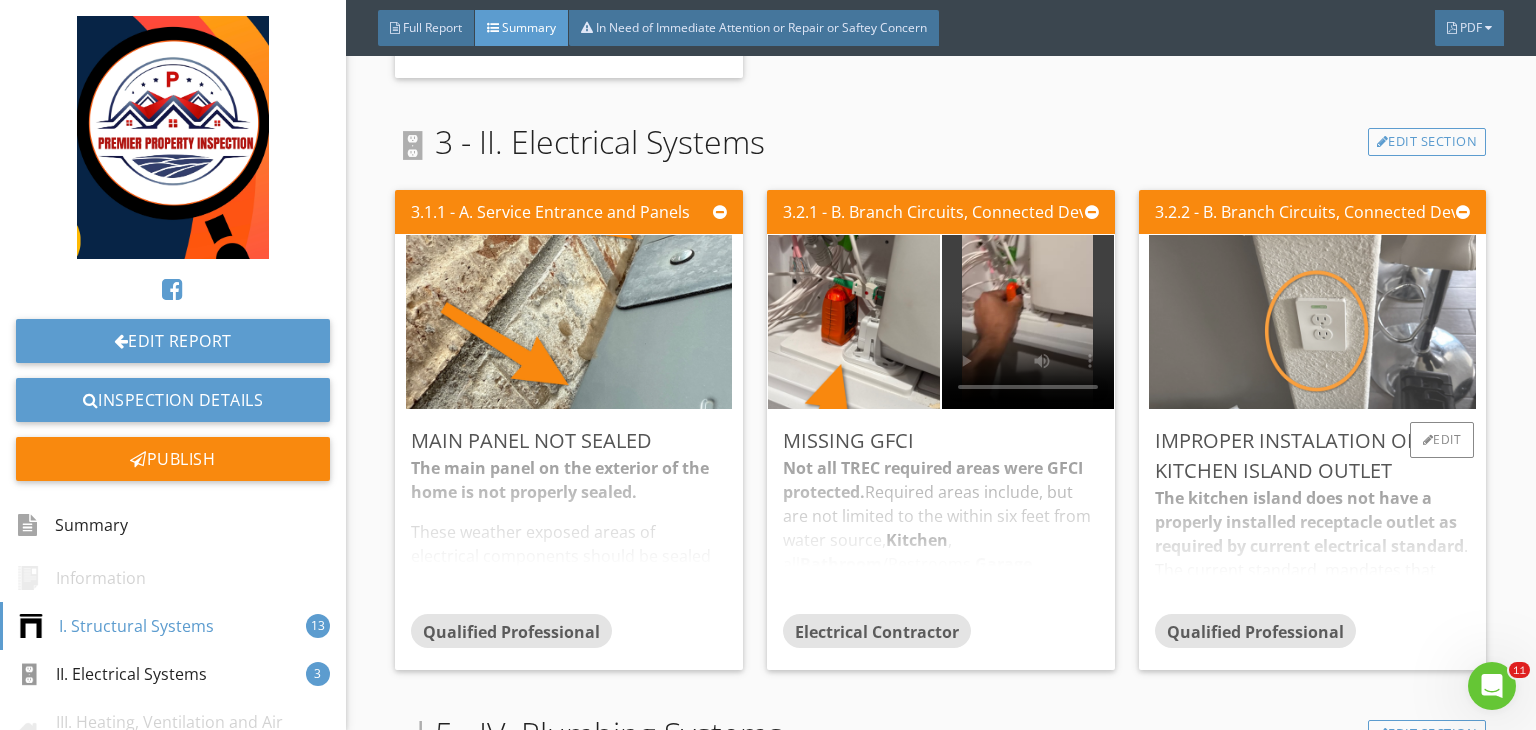 click at bounding box center (1312, 322) 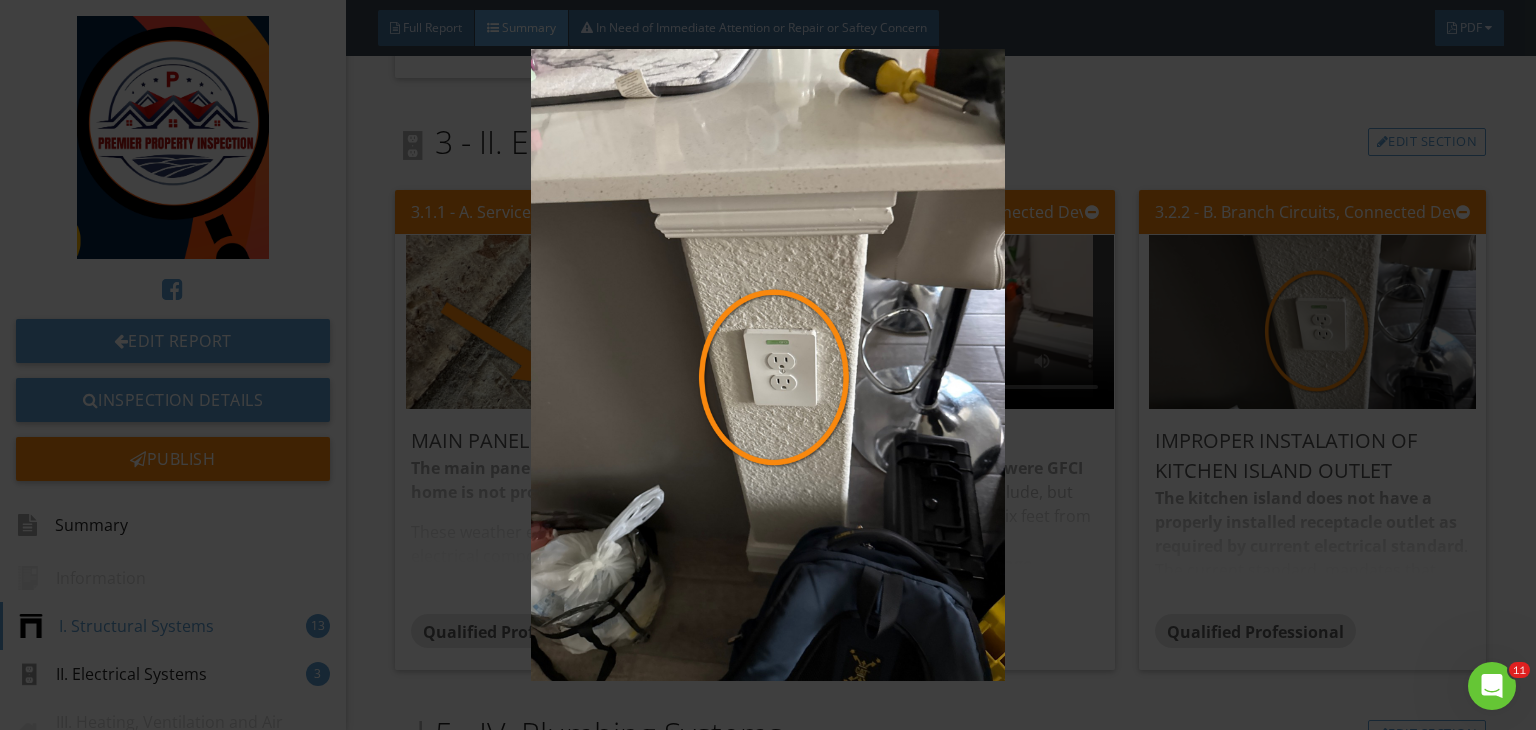 click at bounding box center [768, 365] 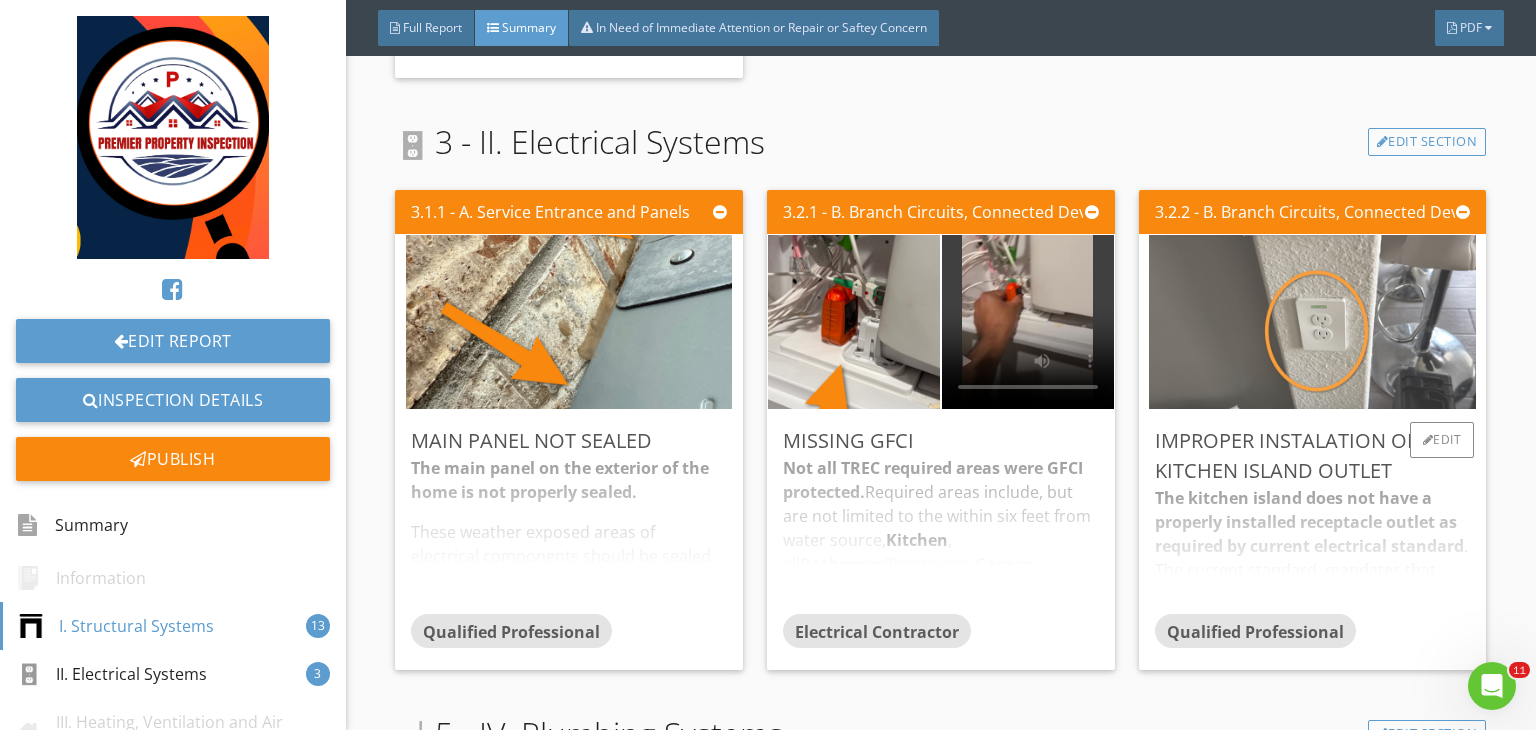 click at bounding box center [1312, 322] 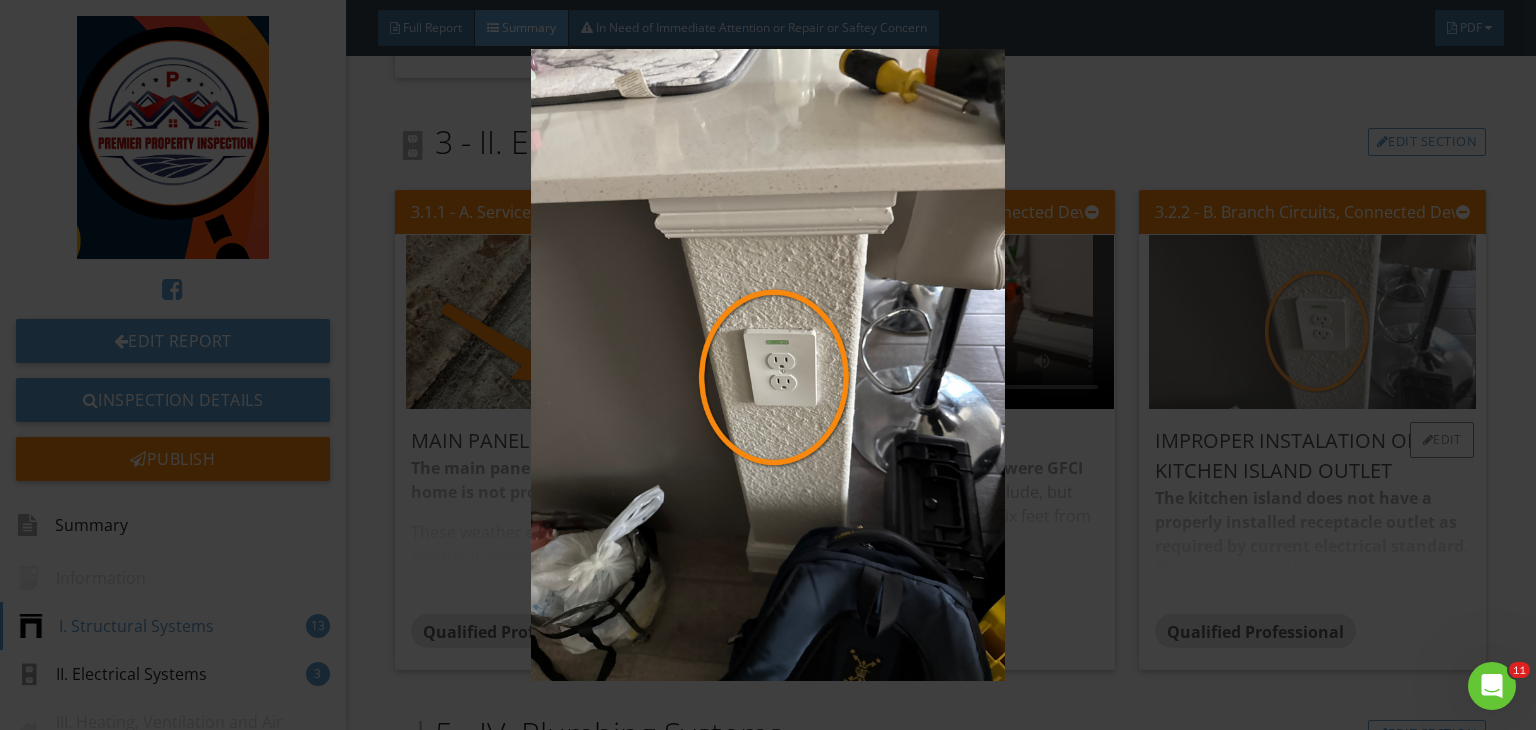 click at bounding box center (768, 365) 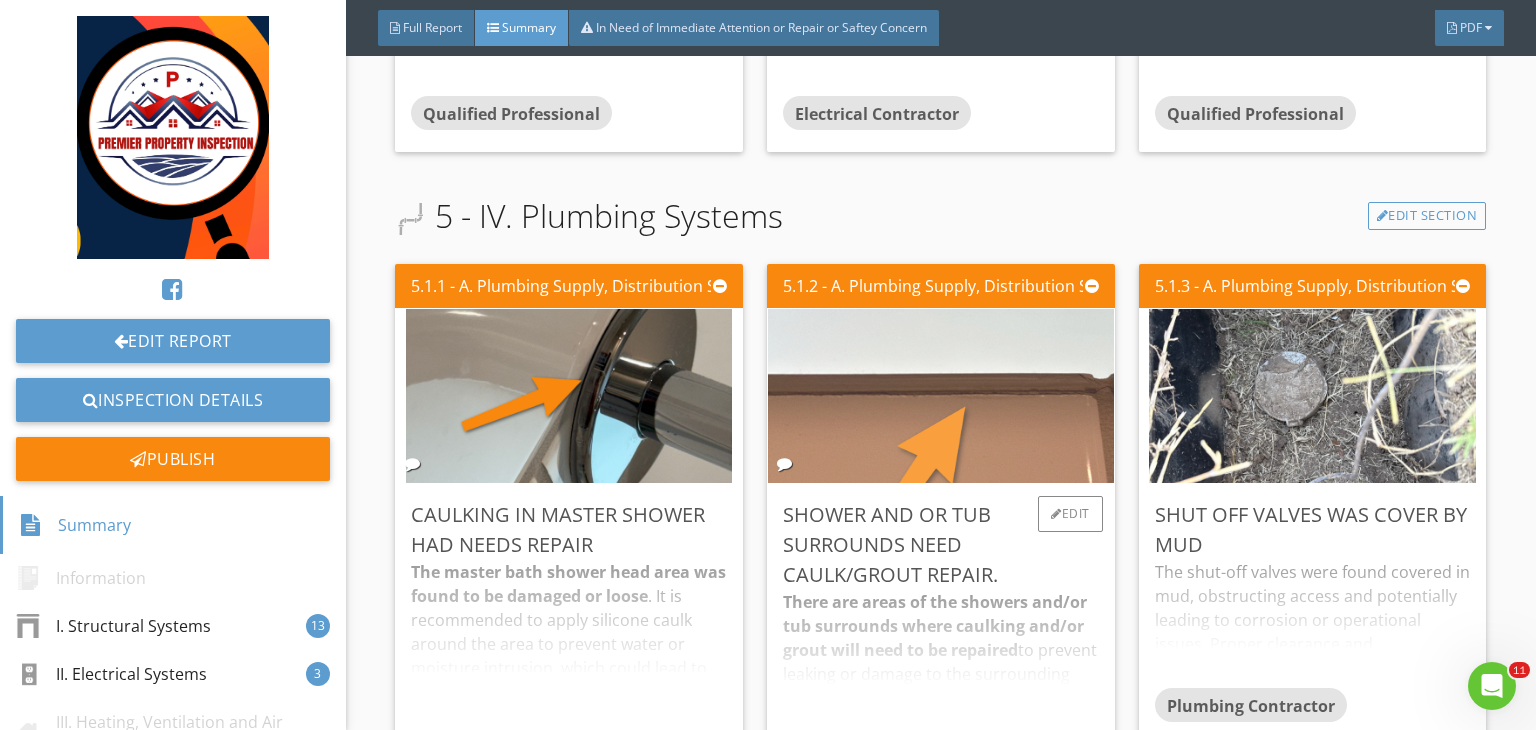 scroll, scrollTop: 3491, scrollLeft: 0, axis: vertical 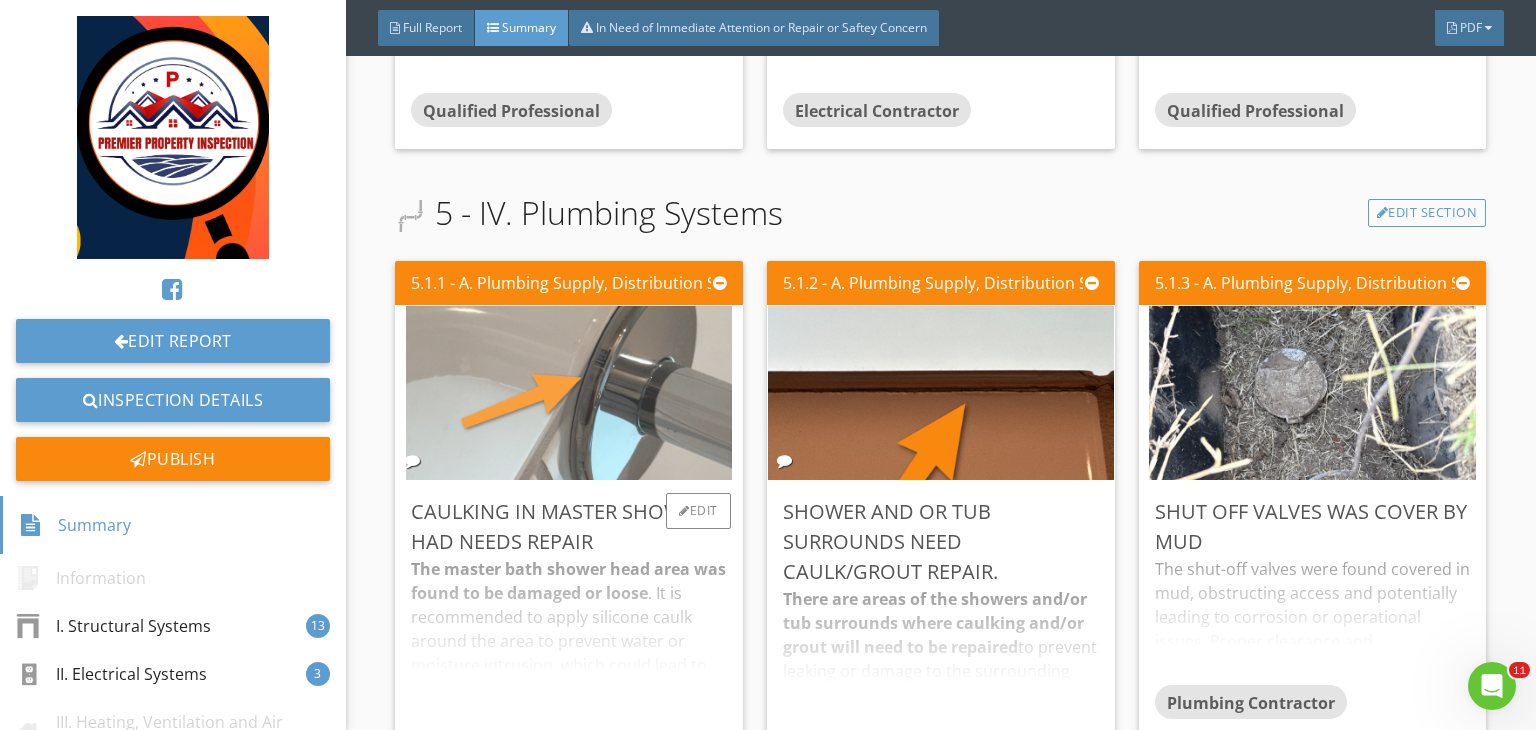 click at bounding box center [569, 393] 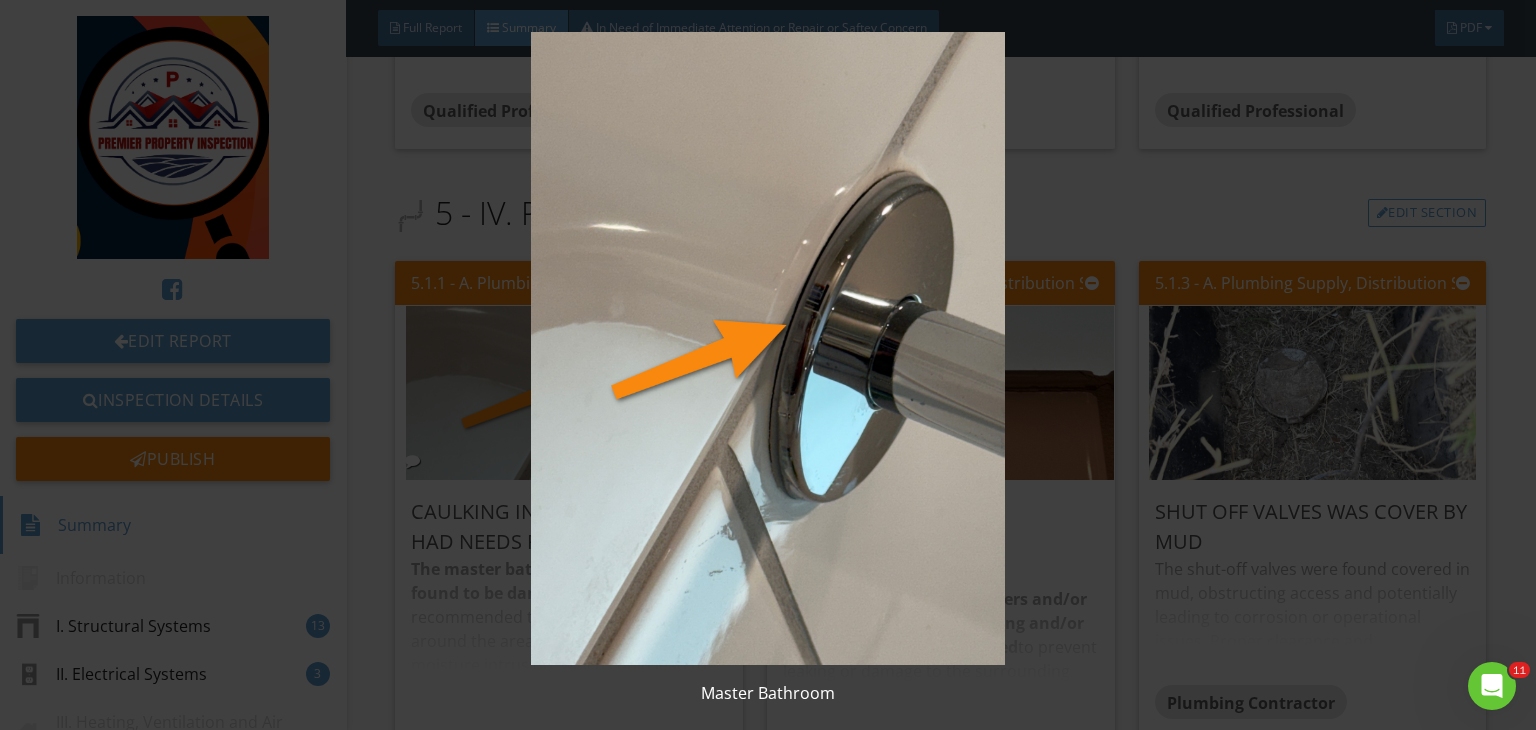 click at bounding box center (768, 348) 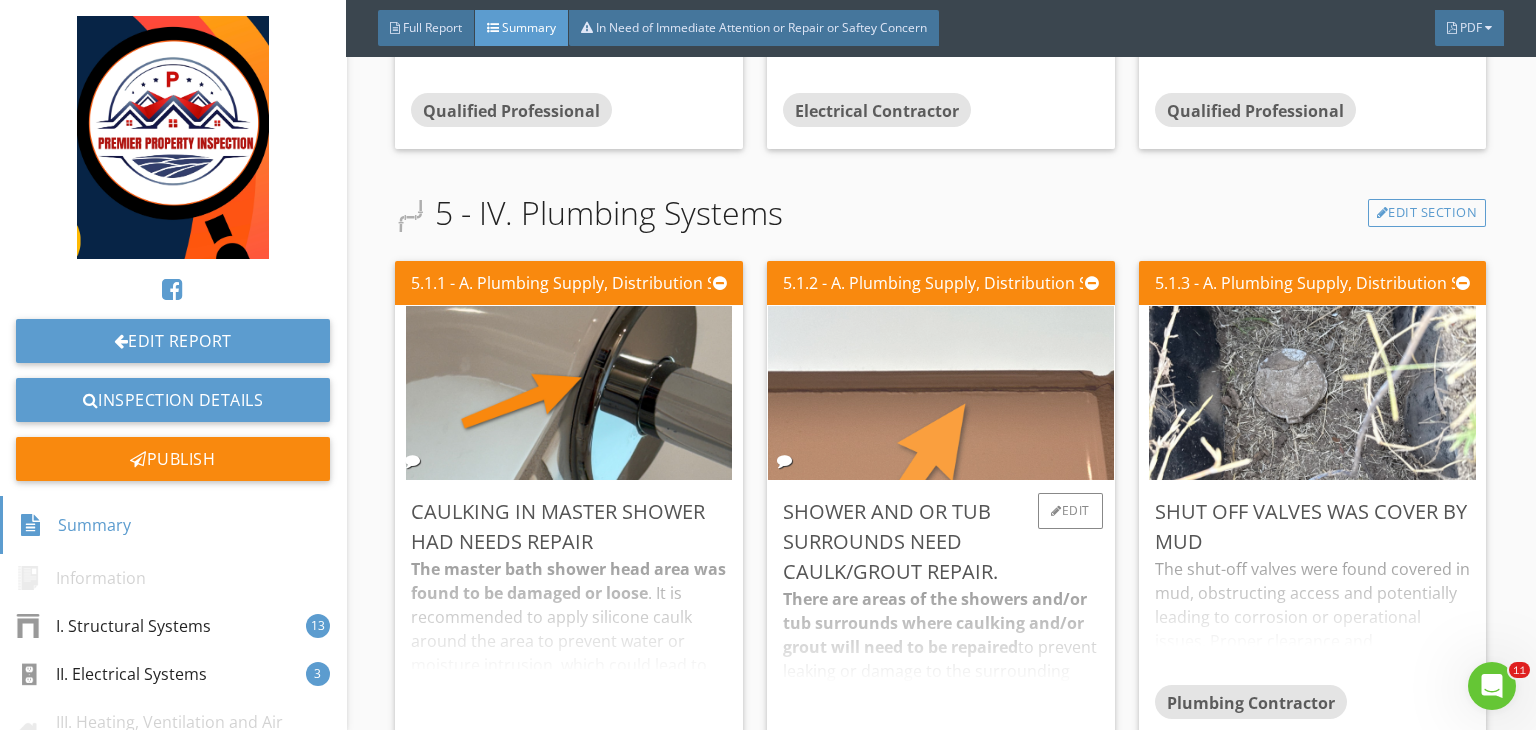 click at bounding box center (941, 393) 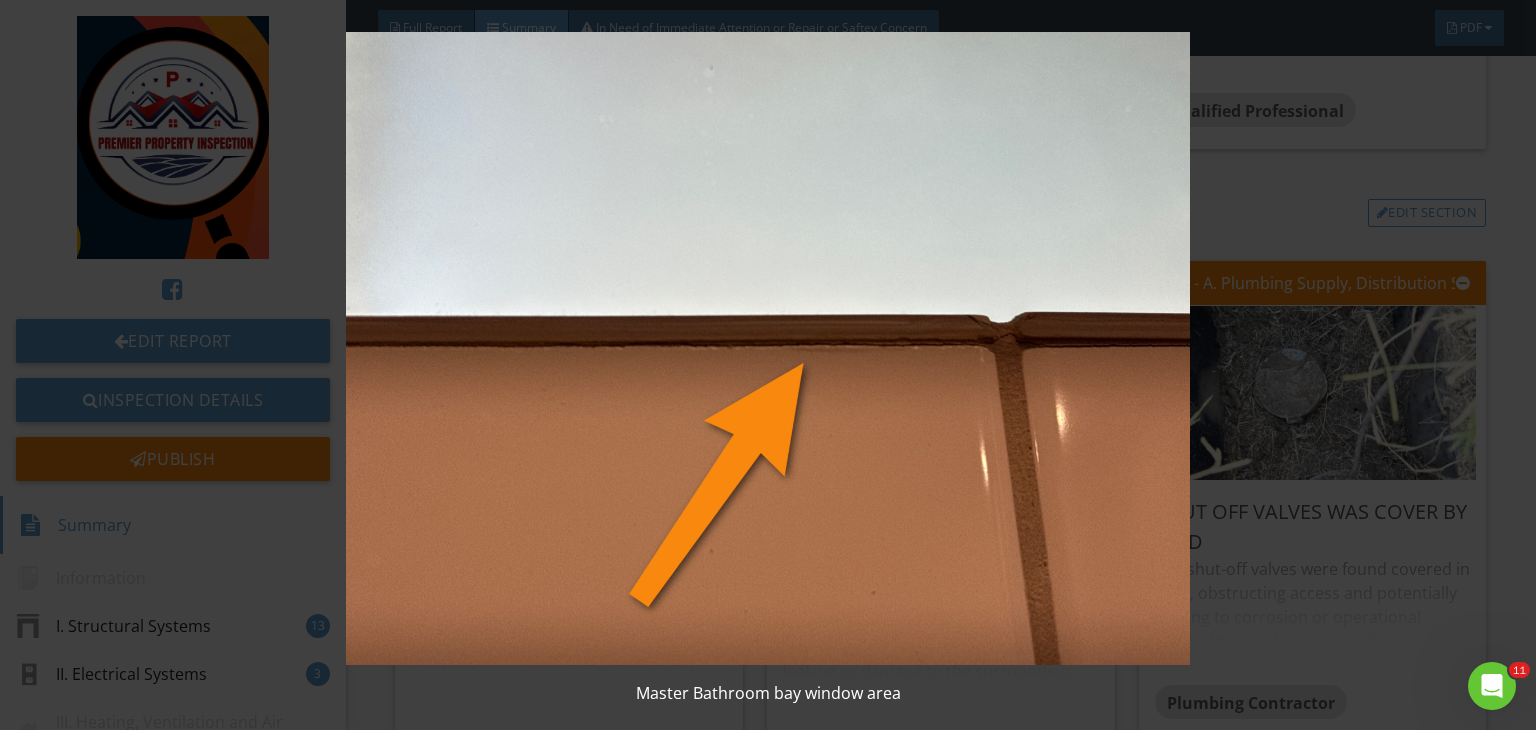 click at bounding box center [768, 348] 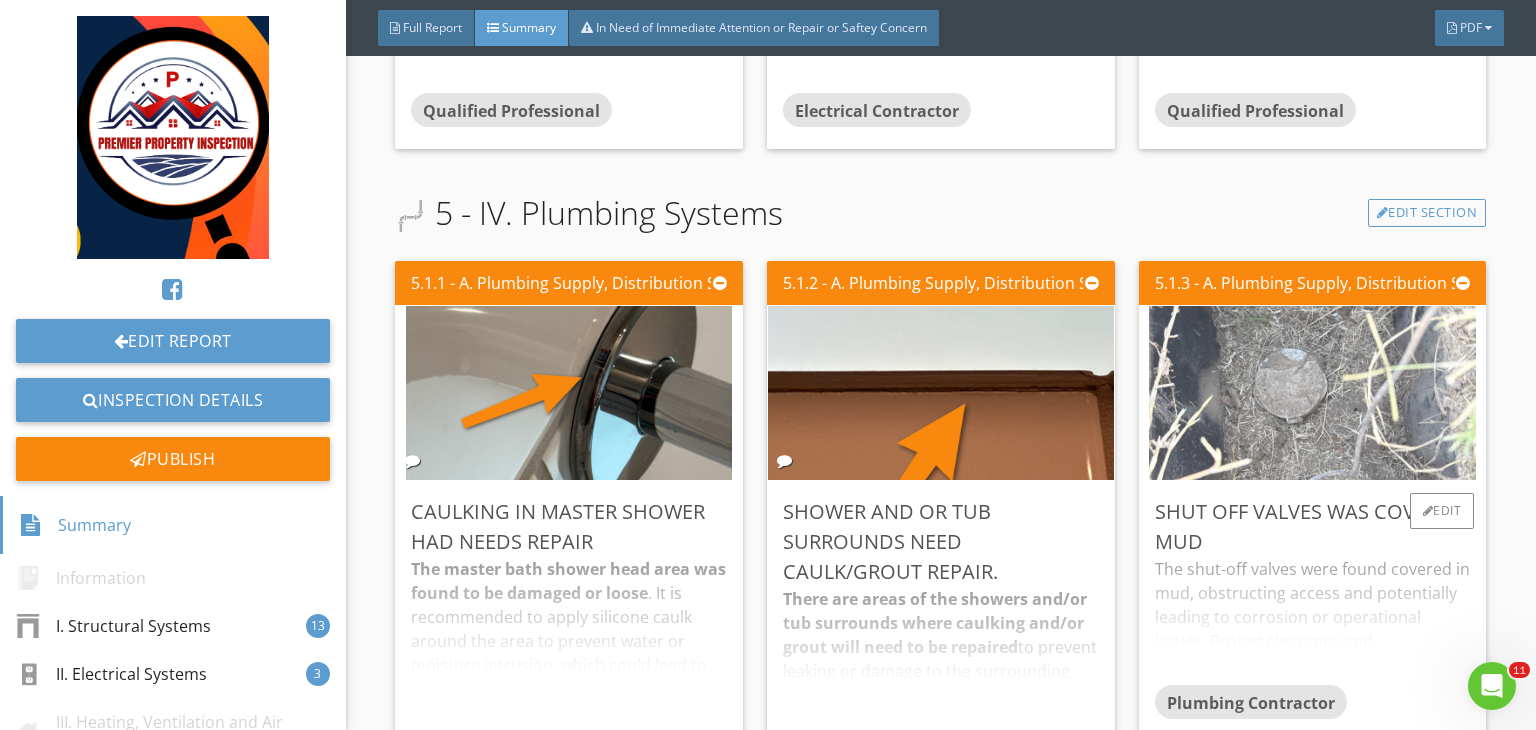 click at bounding box center (1312, 393) 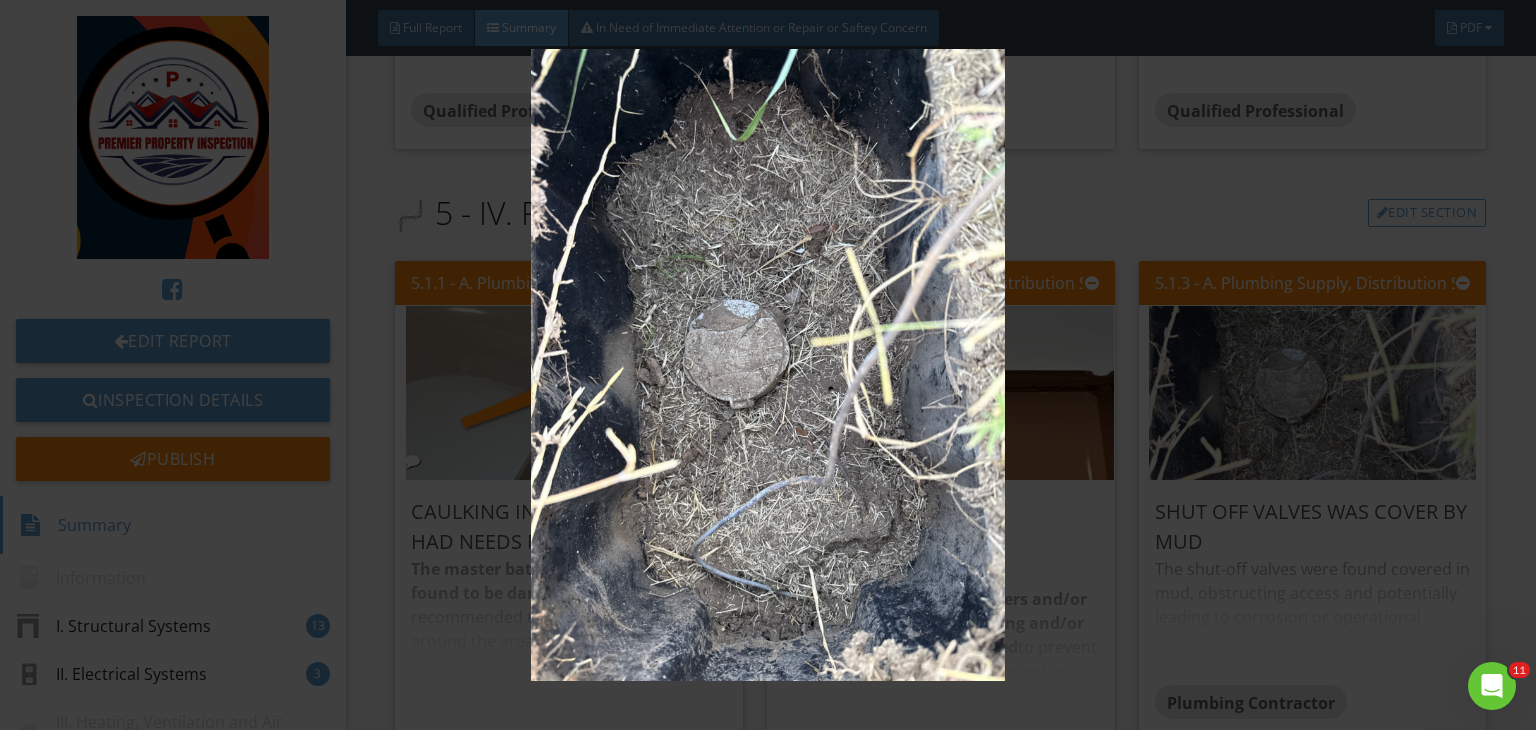 click at bounding box center [768, 365] 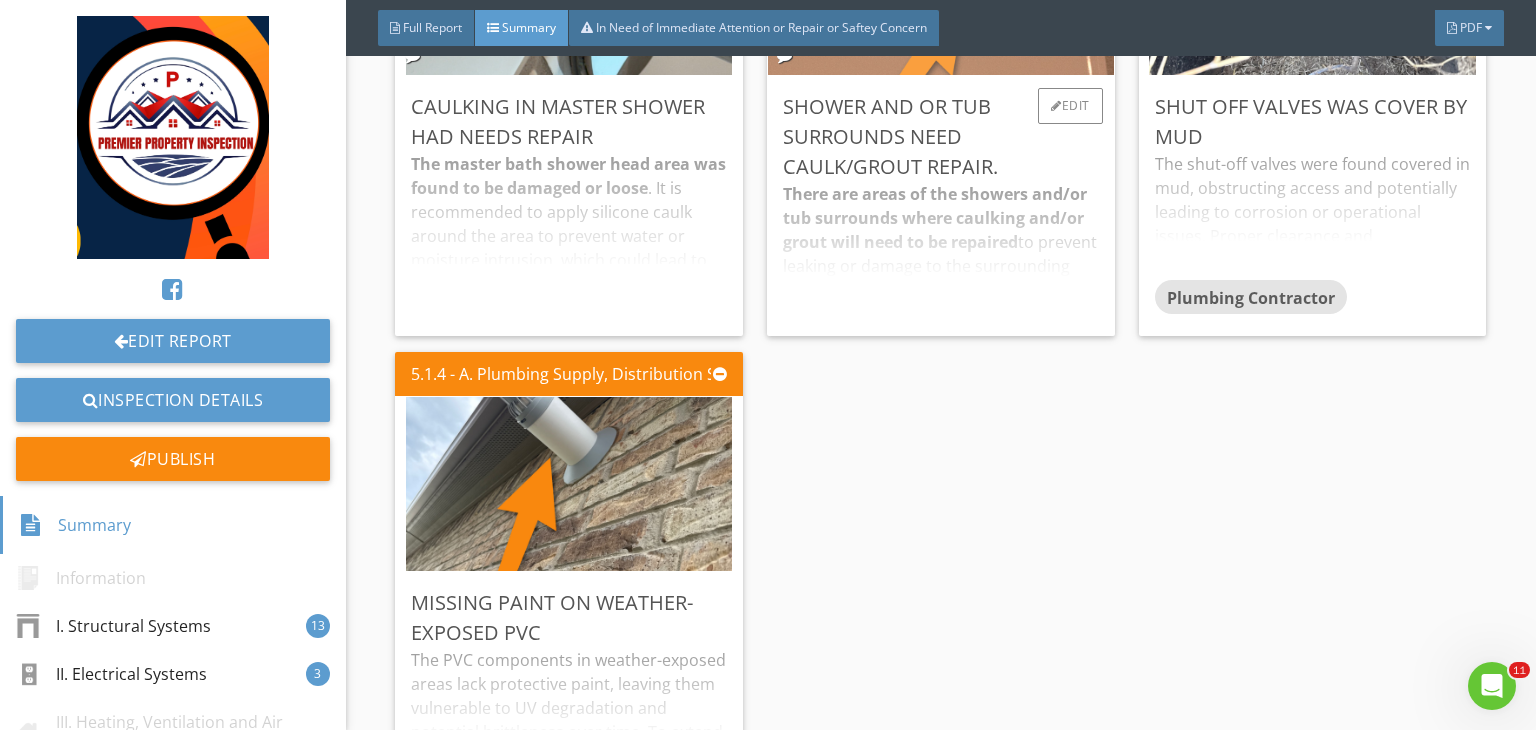 scroll, scrollTop: 3902, scrollLeft: 0, axis: vertical 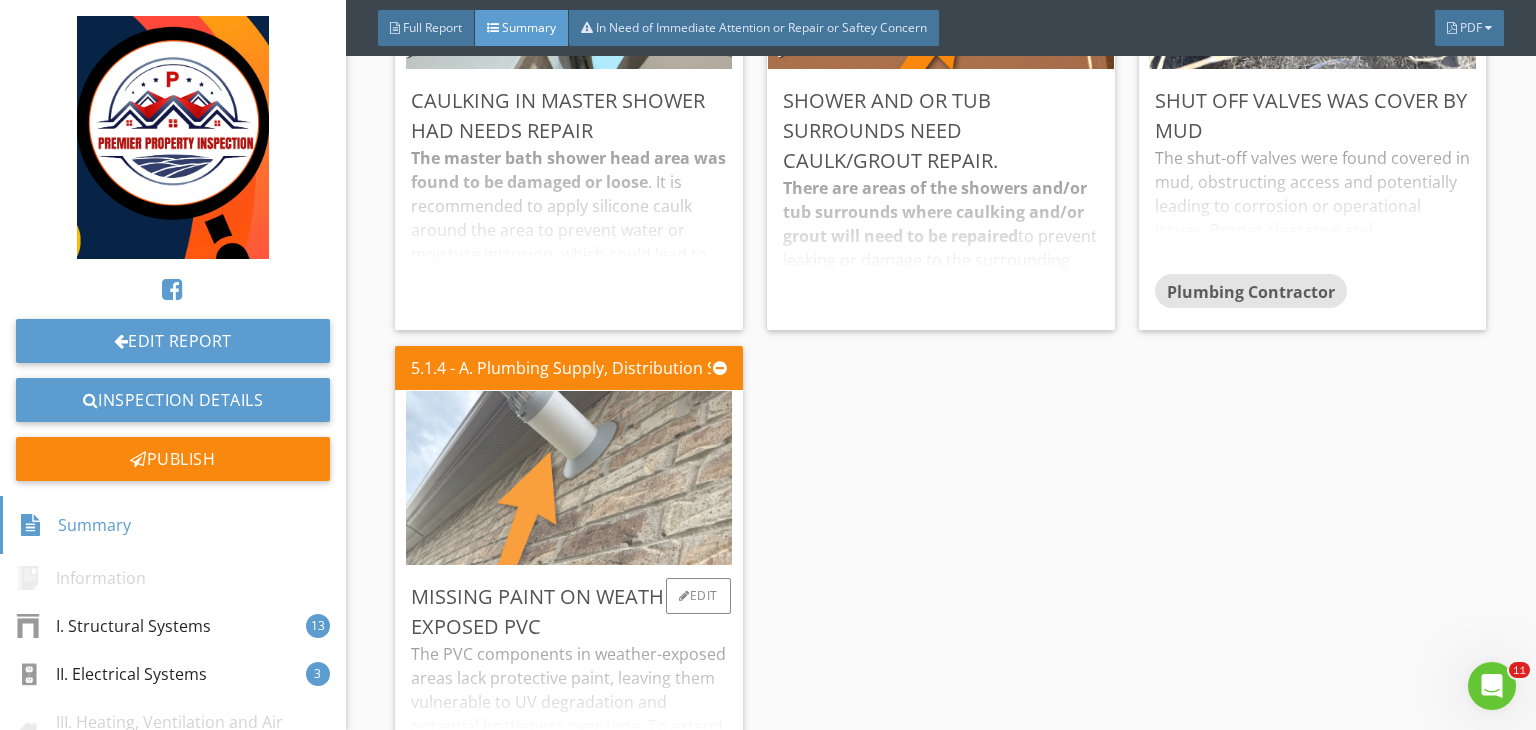 click at bounding box center (569, 478) 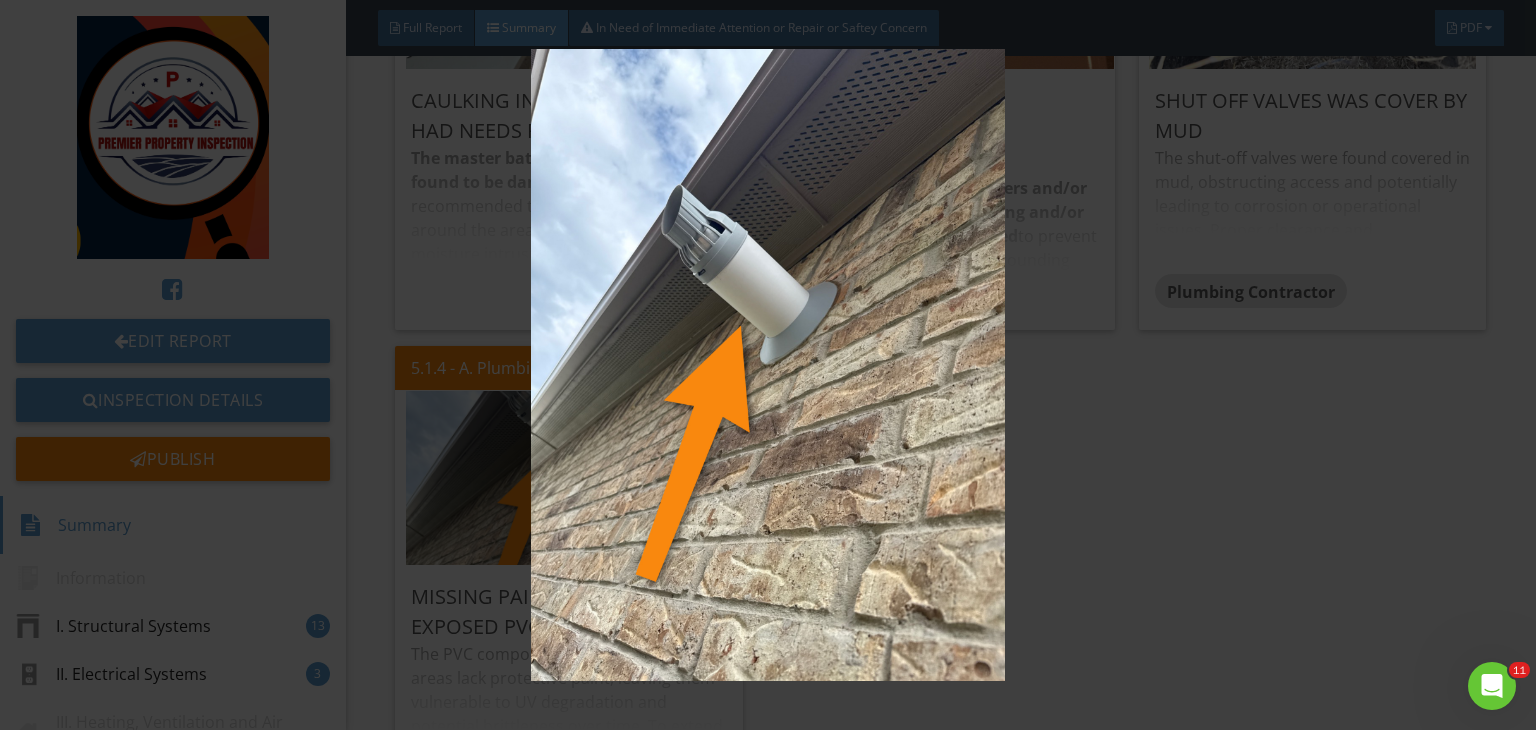 click at bounding box center [768, 365] 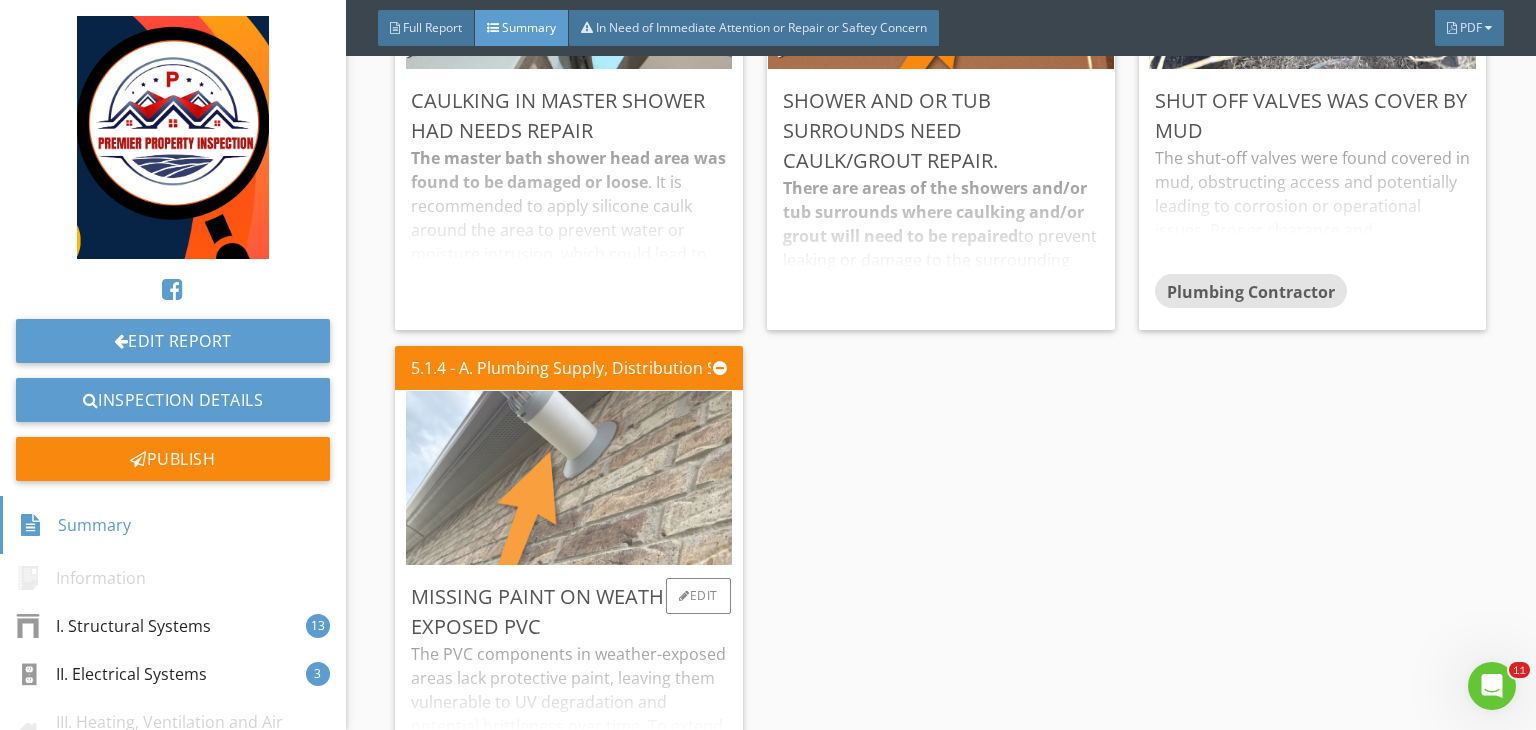 click at bounding box center (569, 478) 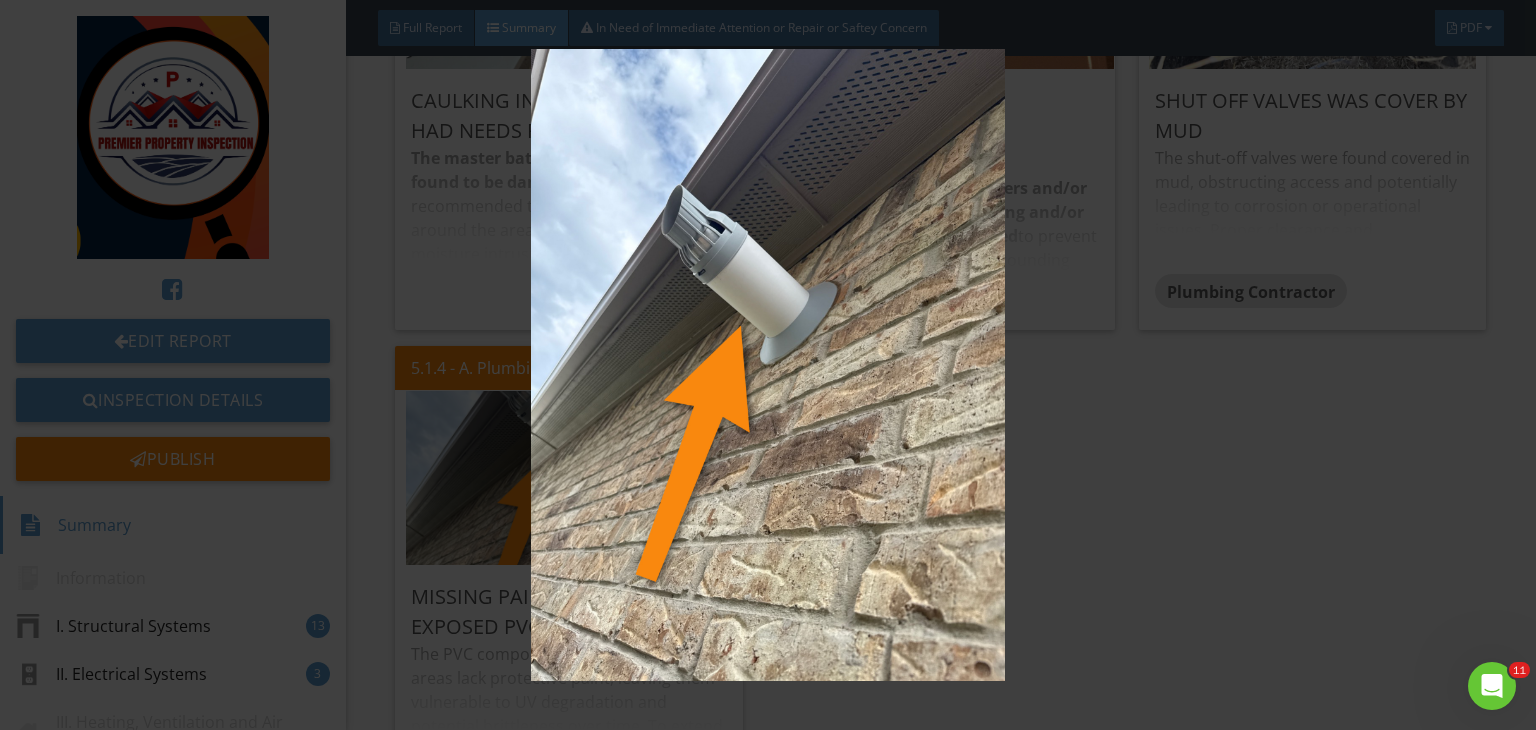 click at bounding box center (768, 365) 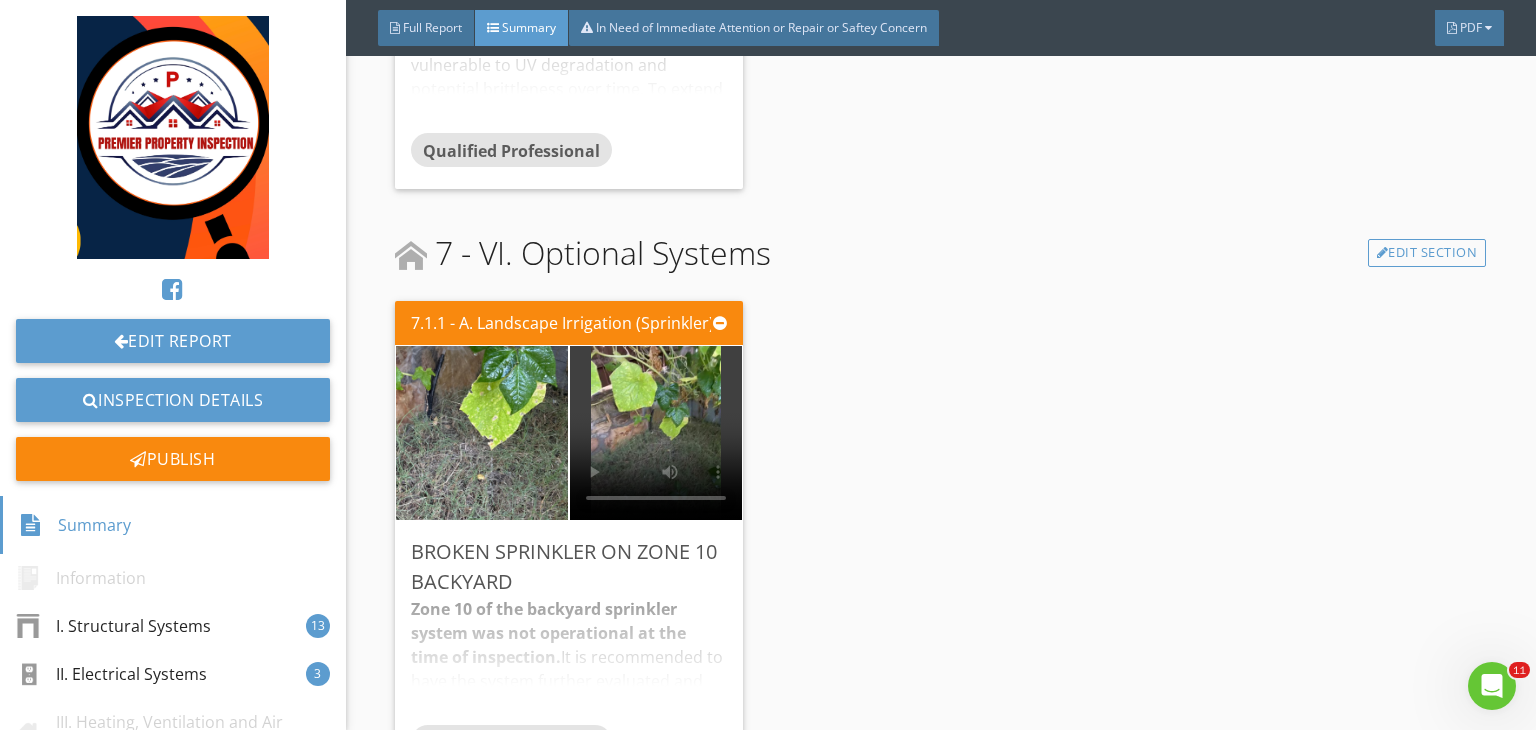 scroll, scrollTop: 4542, scrollLeft: 0, axis: vertical 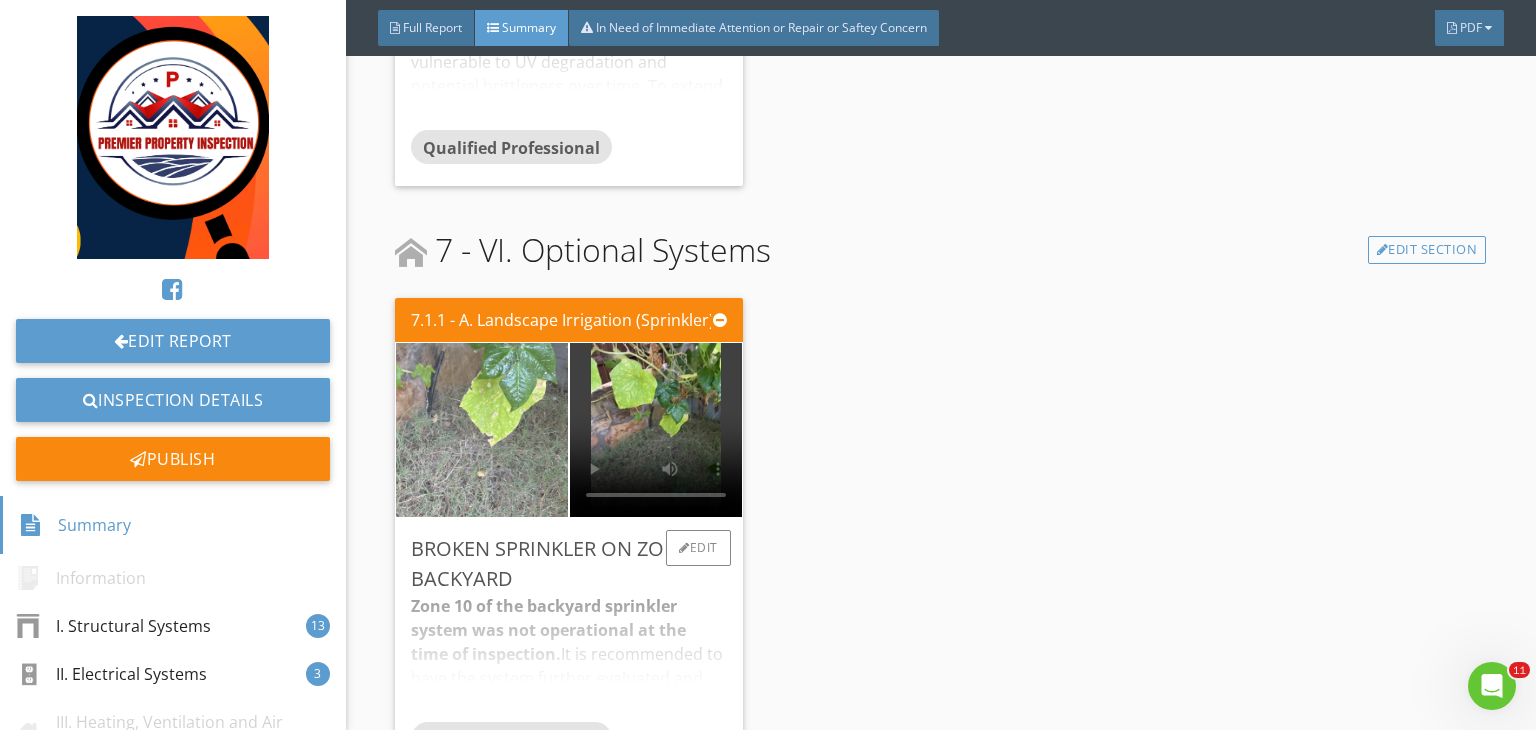 click at bounding box center (482, 430) 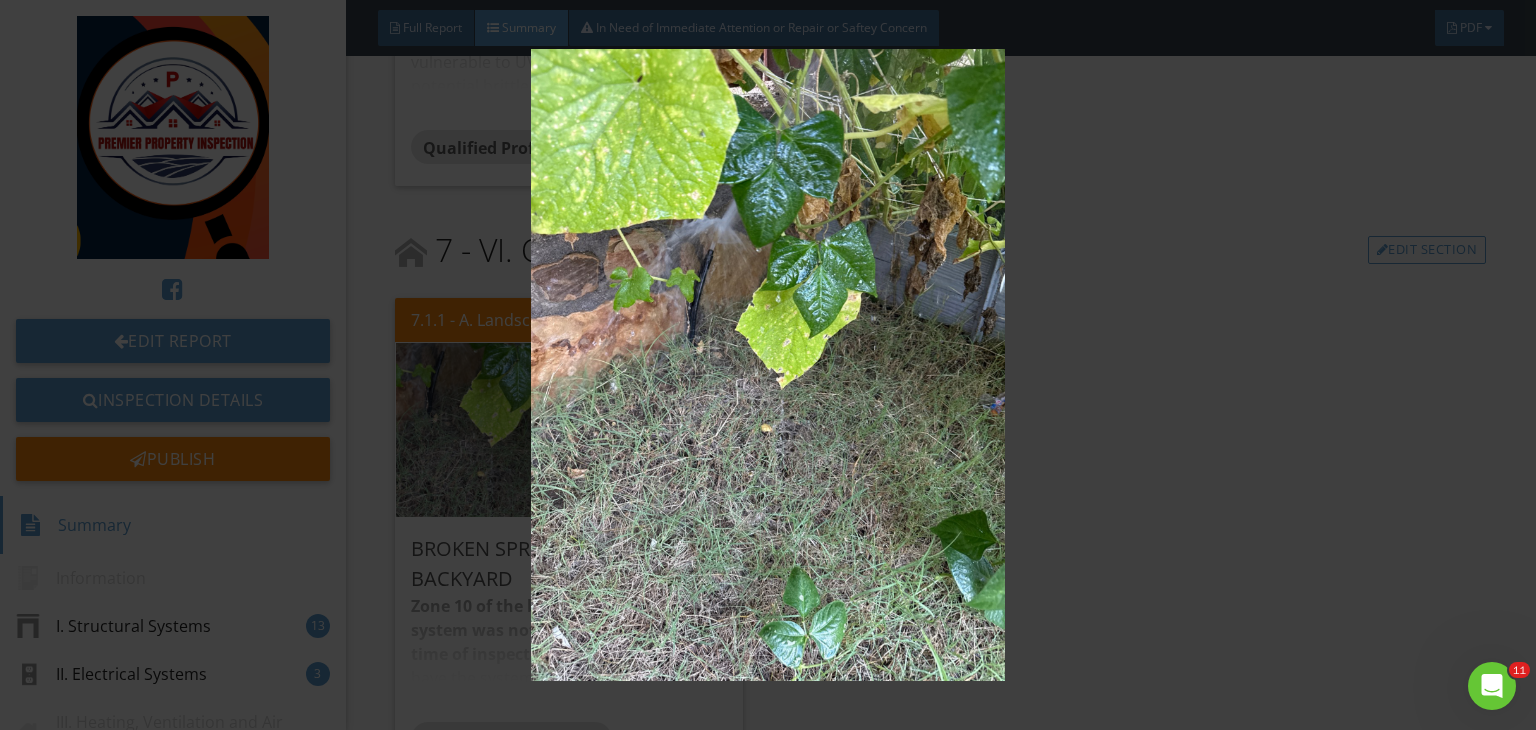 click at bounding box center (768, 365) 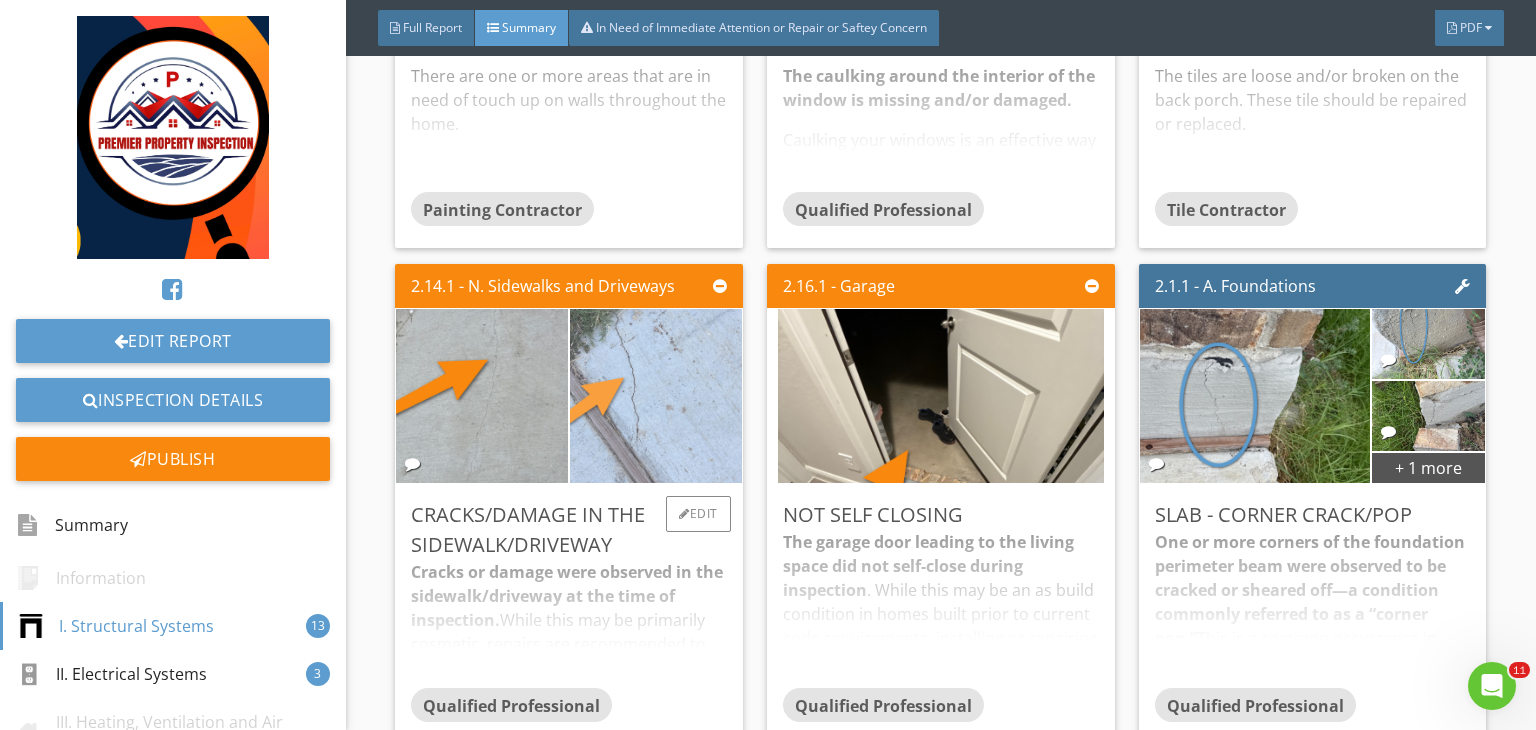 scroll, scrollTop: 1809, scrollLeft: 0, axis: vertical 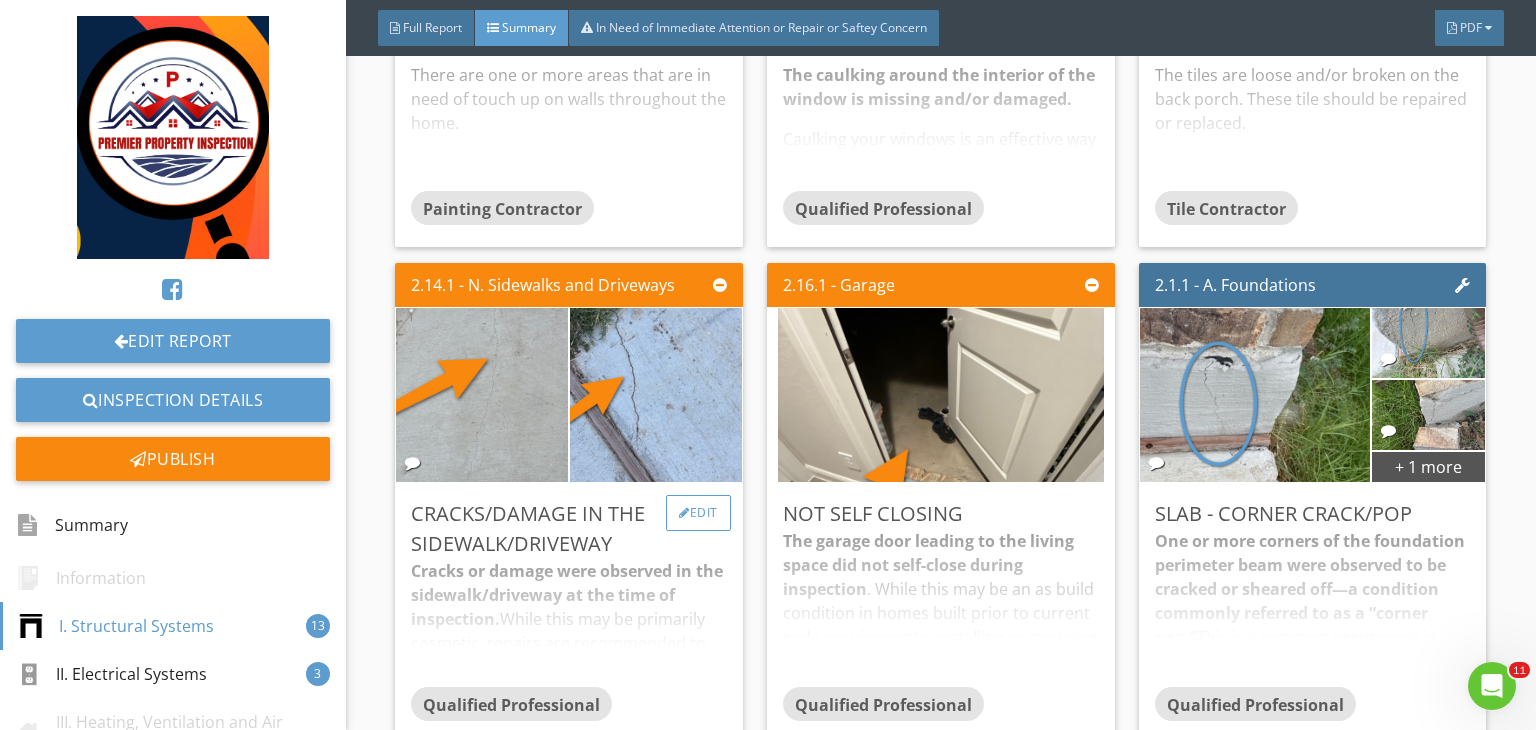 click on "Edit" at bounding box center [698, 513] 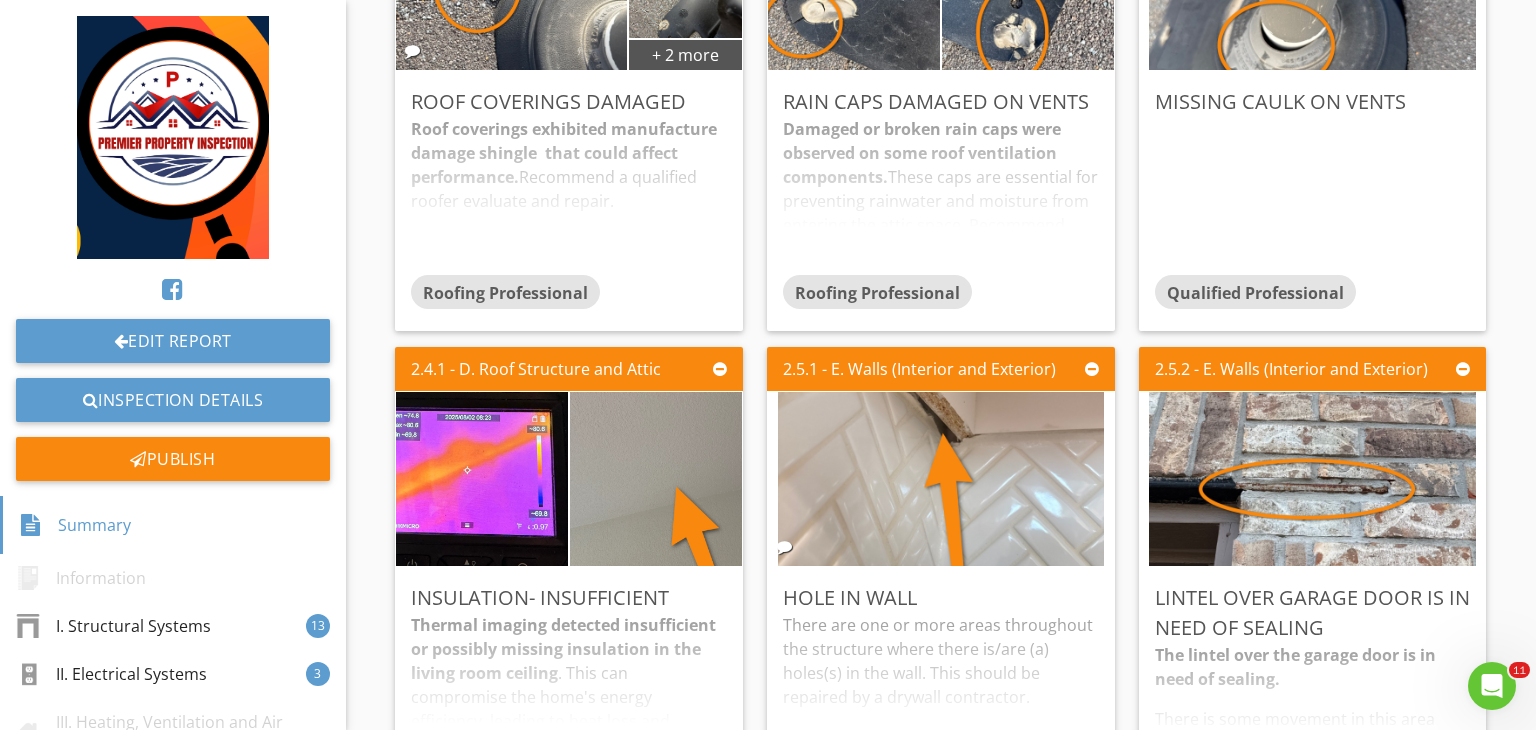 scroll, scrollTop: 0, scrollLeft: 0, axis: both 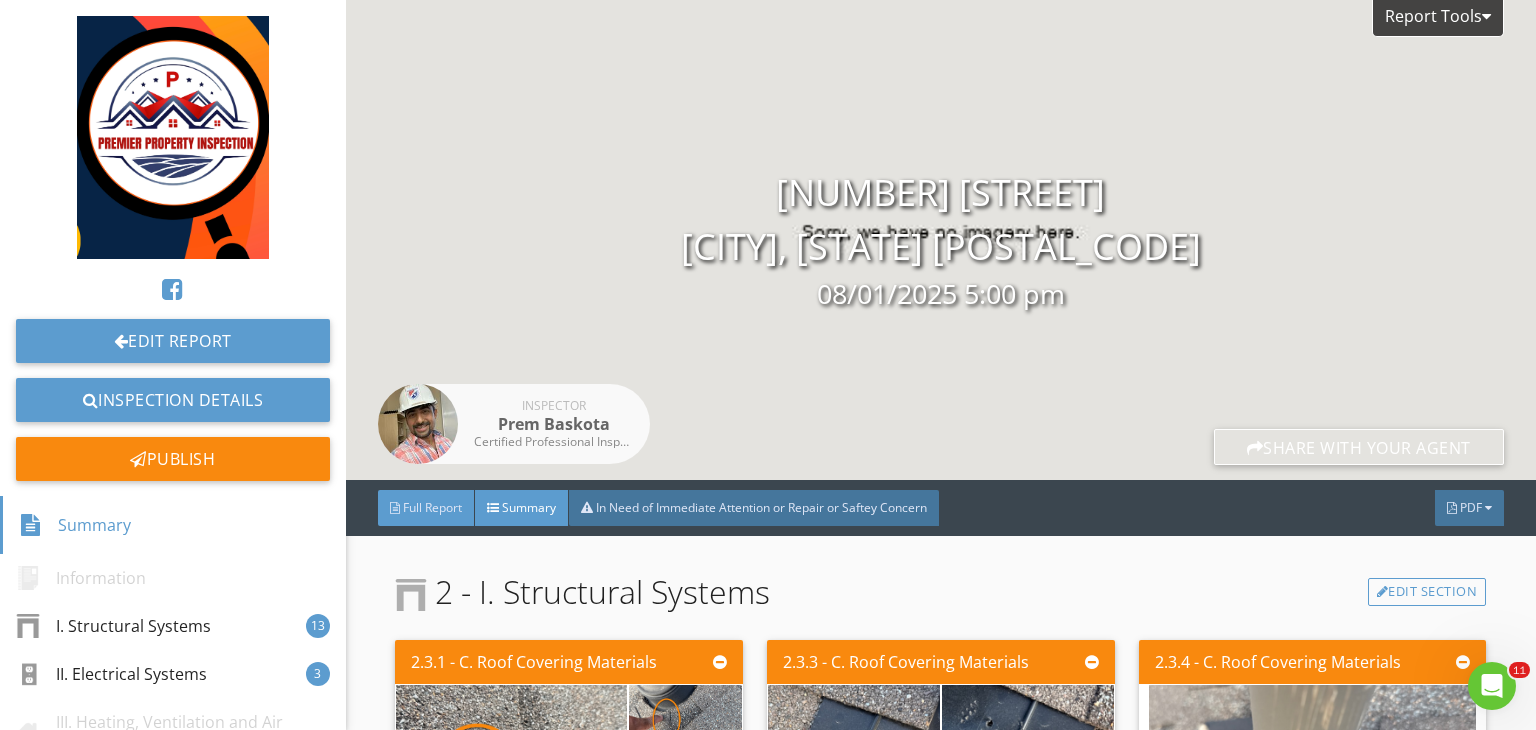 click on "Full Report" at bounding box center [432, 507] 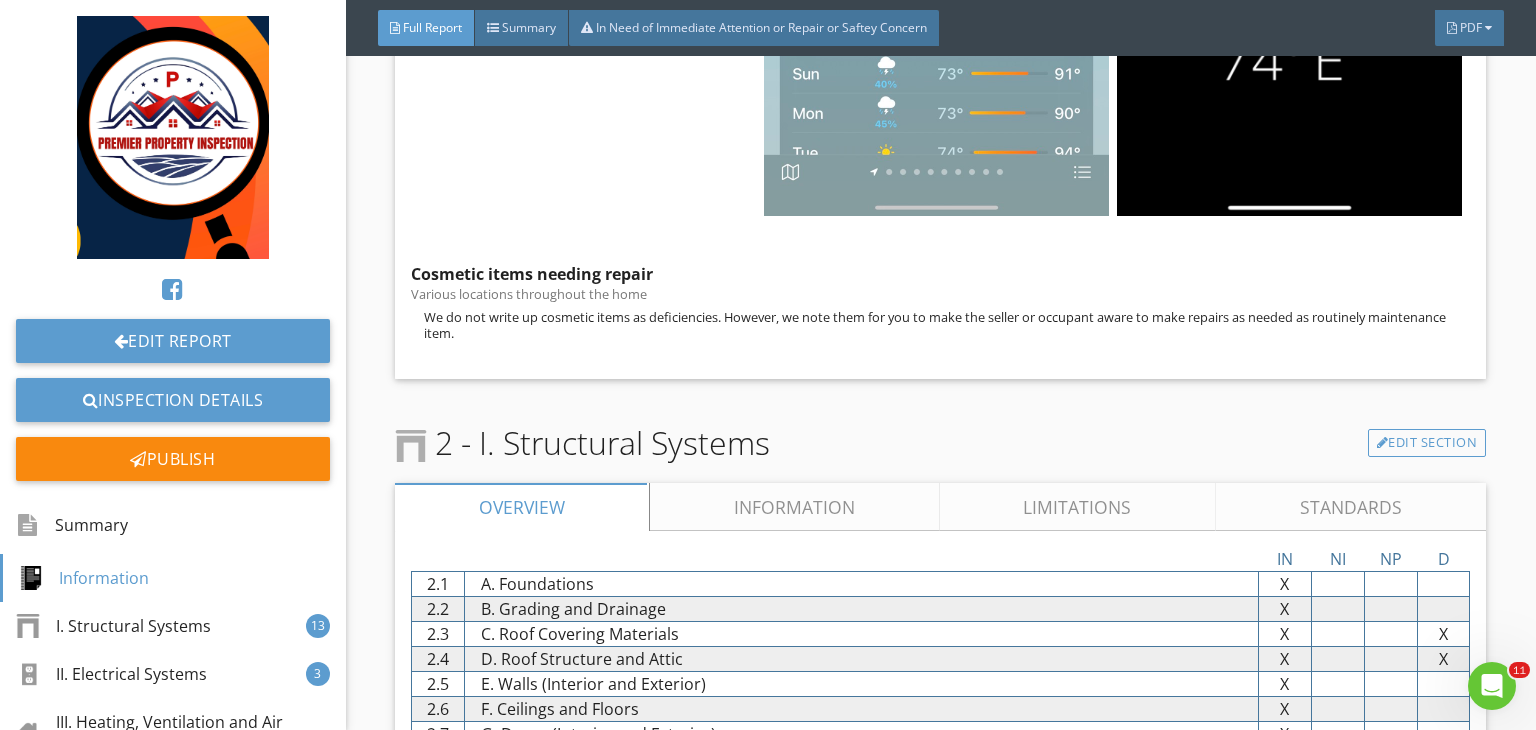 scroll, scrollTop: 1668, scrollLeft: 0, axis: vertical 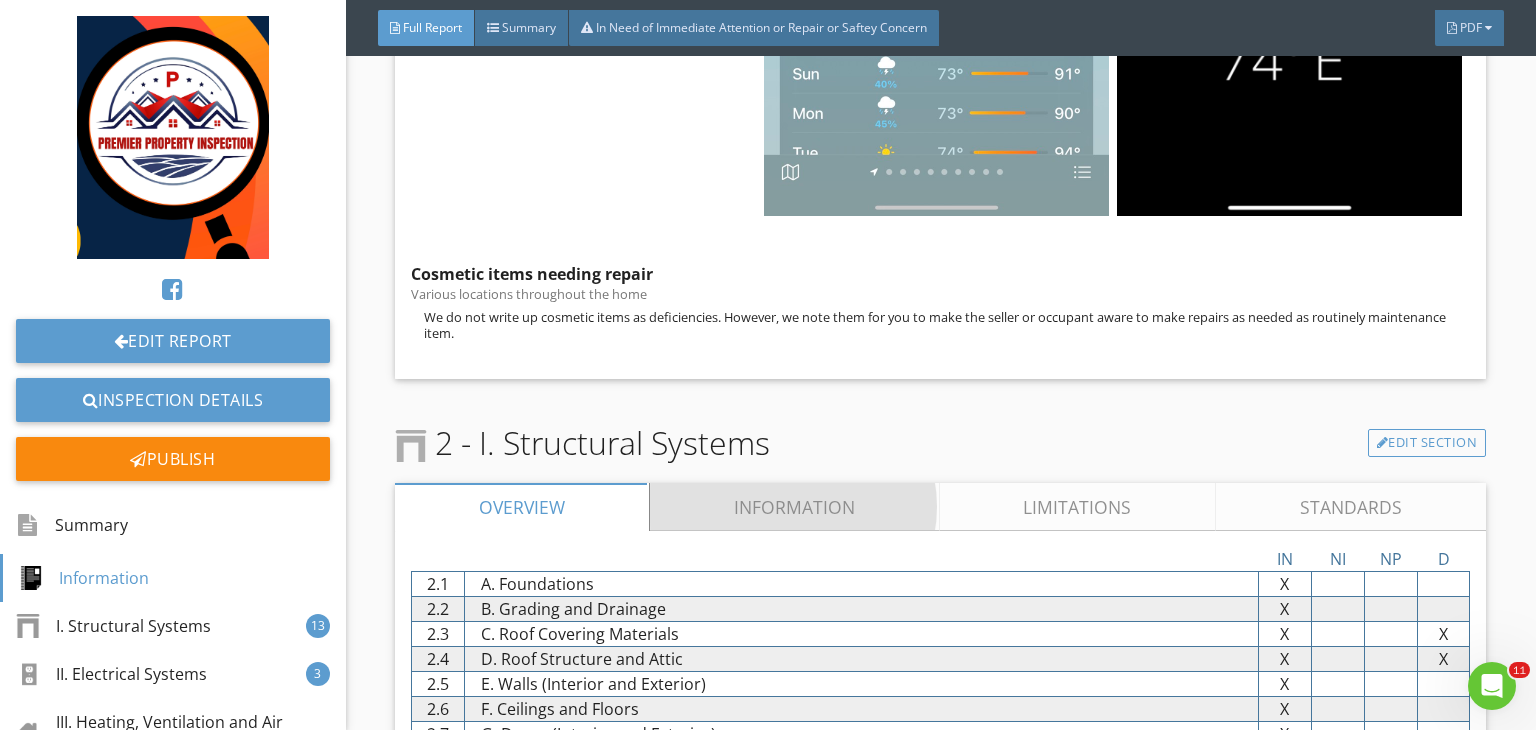 click on "Information" at bounding box center (795, 507) 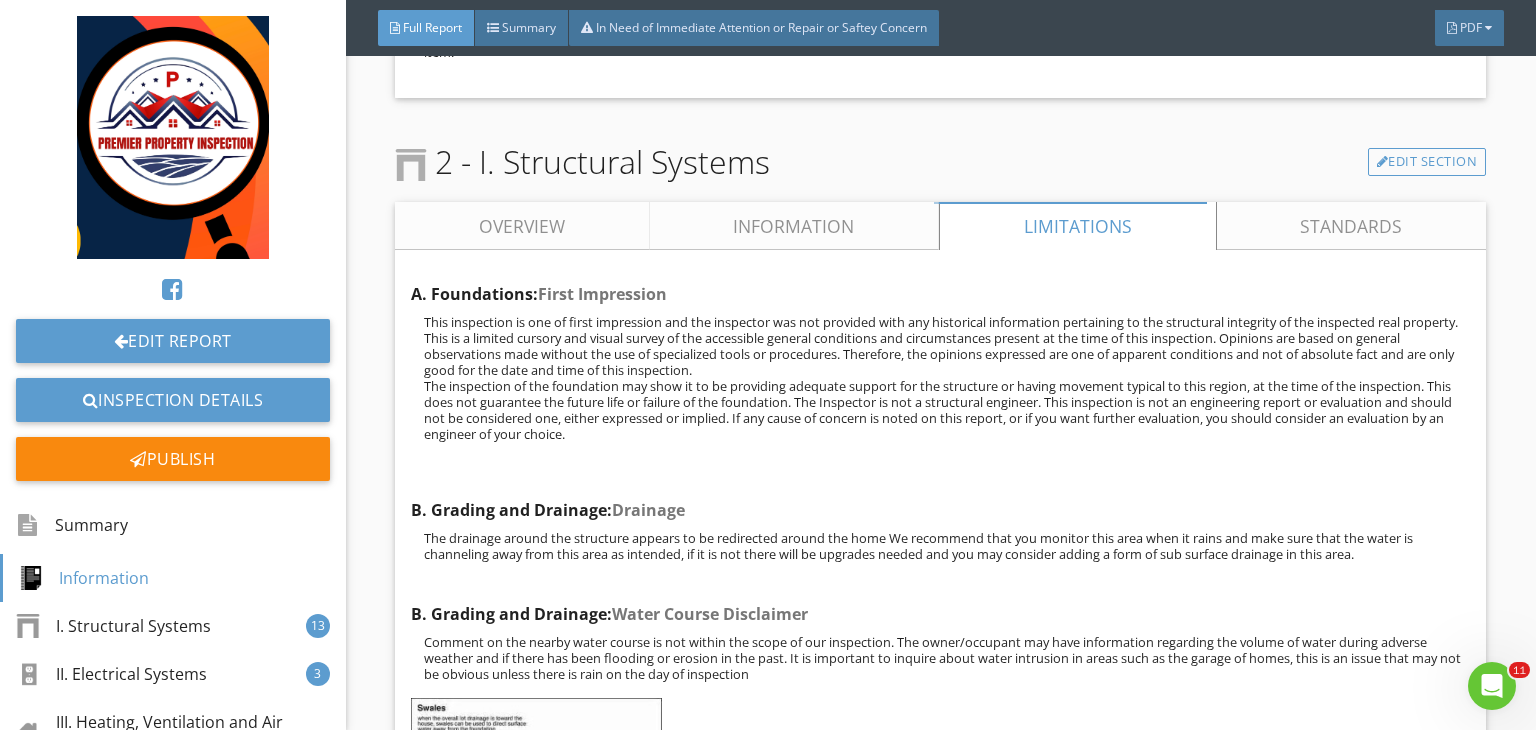 scroll, scrollTop: 1950, scrollLeft: 0, axis: vertical 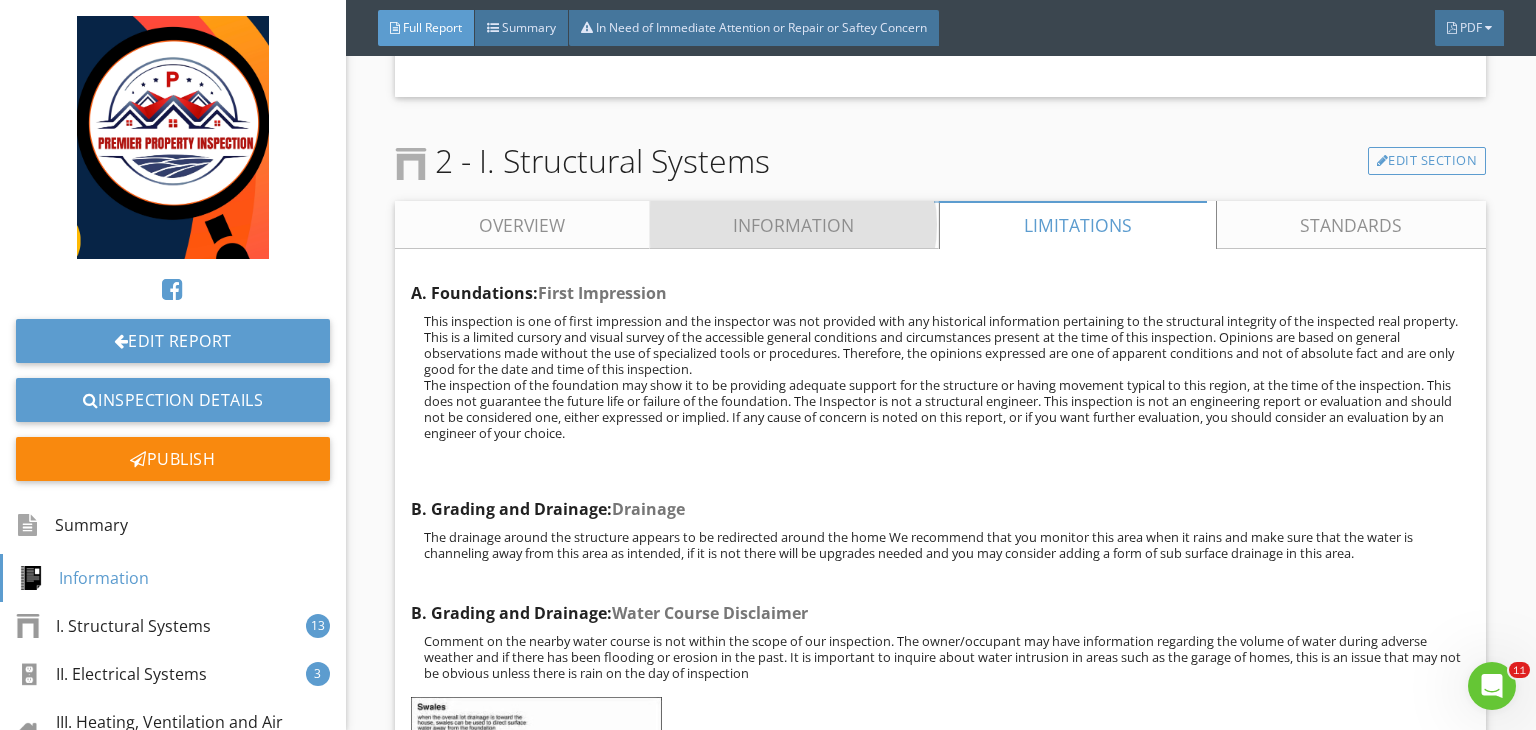 click on "Information" at bounding box center (795, 225) 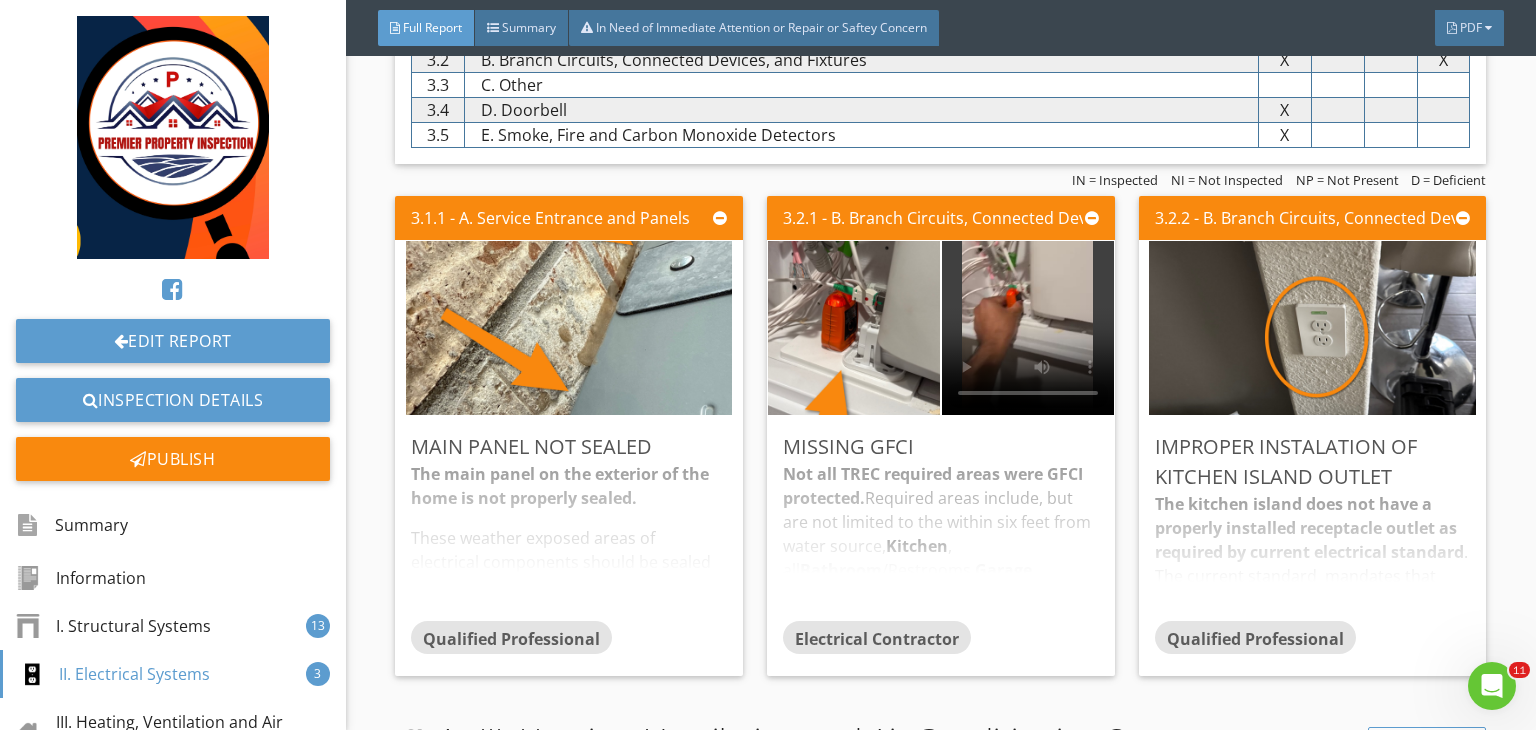 scroll, scrollTop: 23588, scrollLeft: 0, axis: vertical 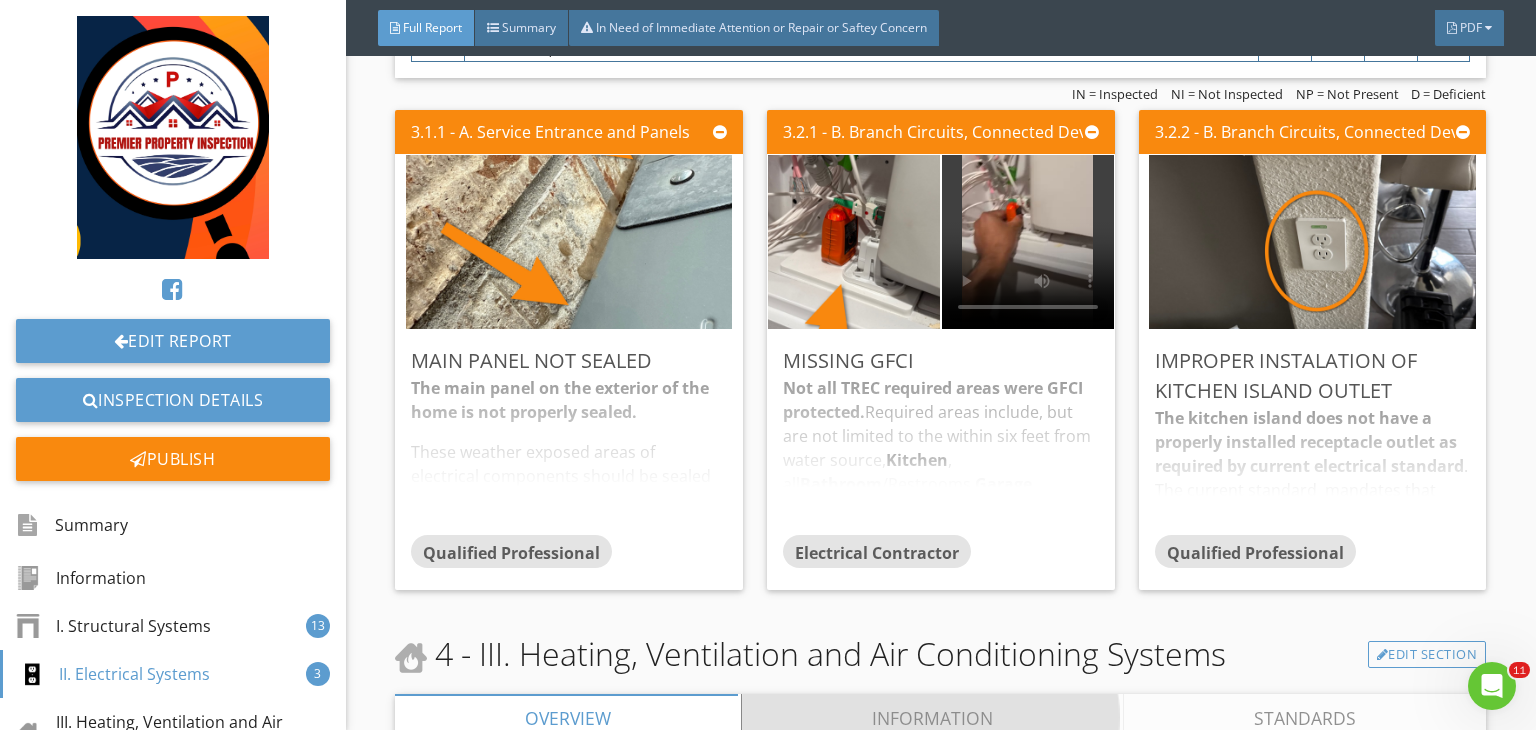 click on "Information" at bounding box center [933, 718] 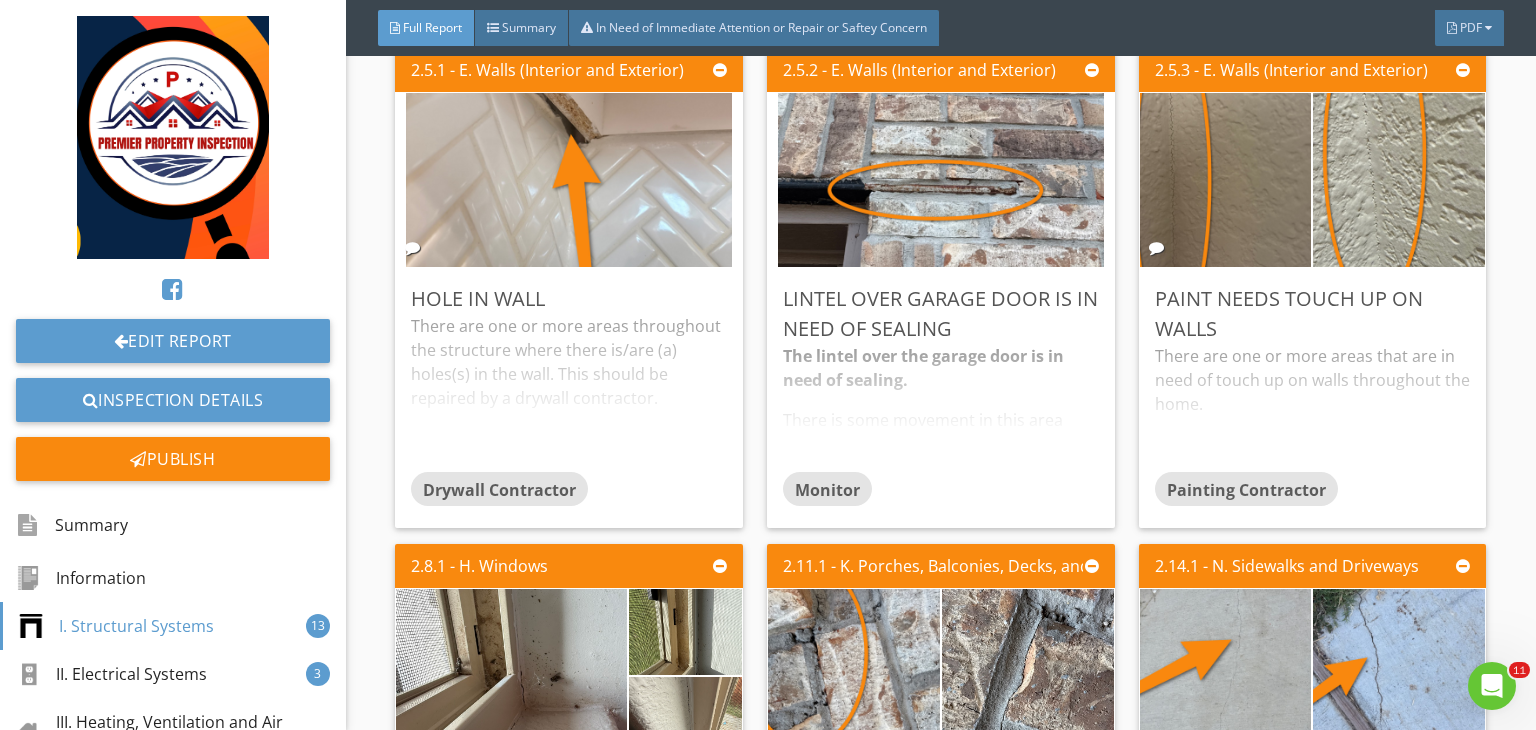 scroll, scrollTop: 20824, scrollLeft: 0, axis: vertical 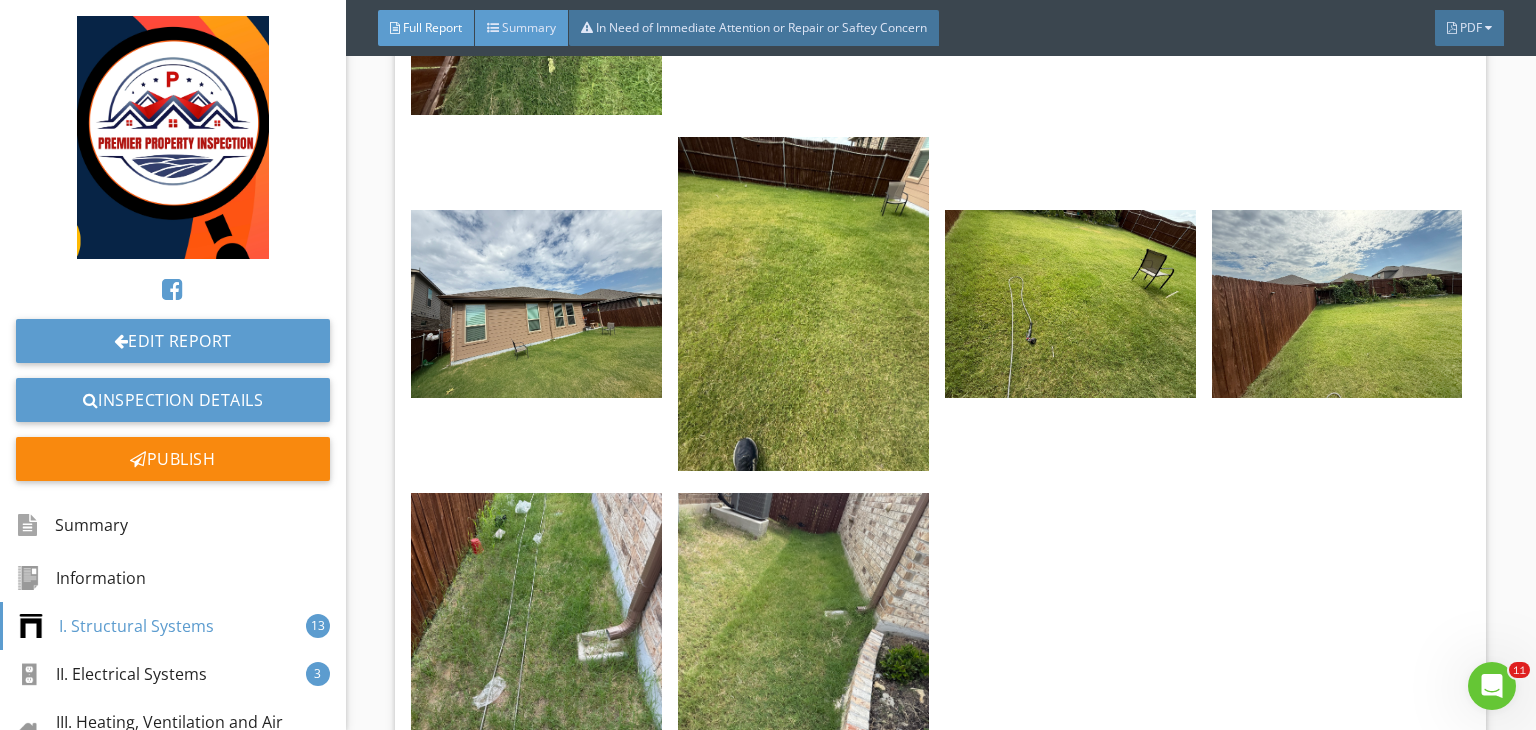 click on "Summary" at bounding box center [522, 28] 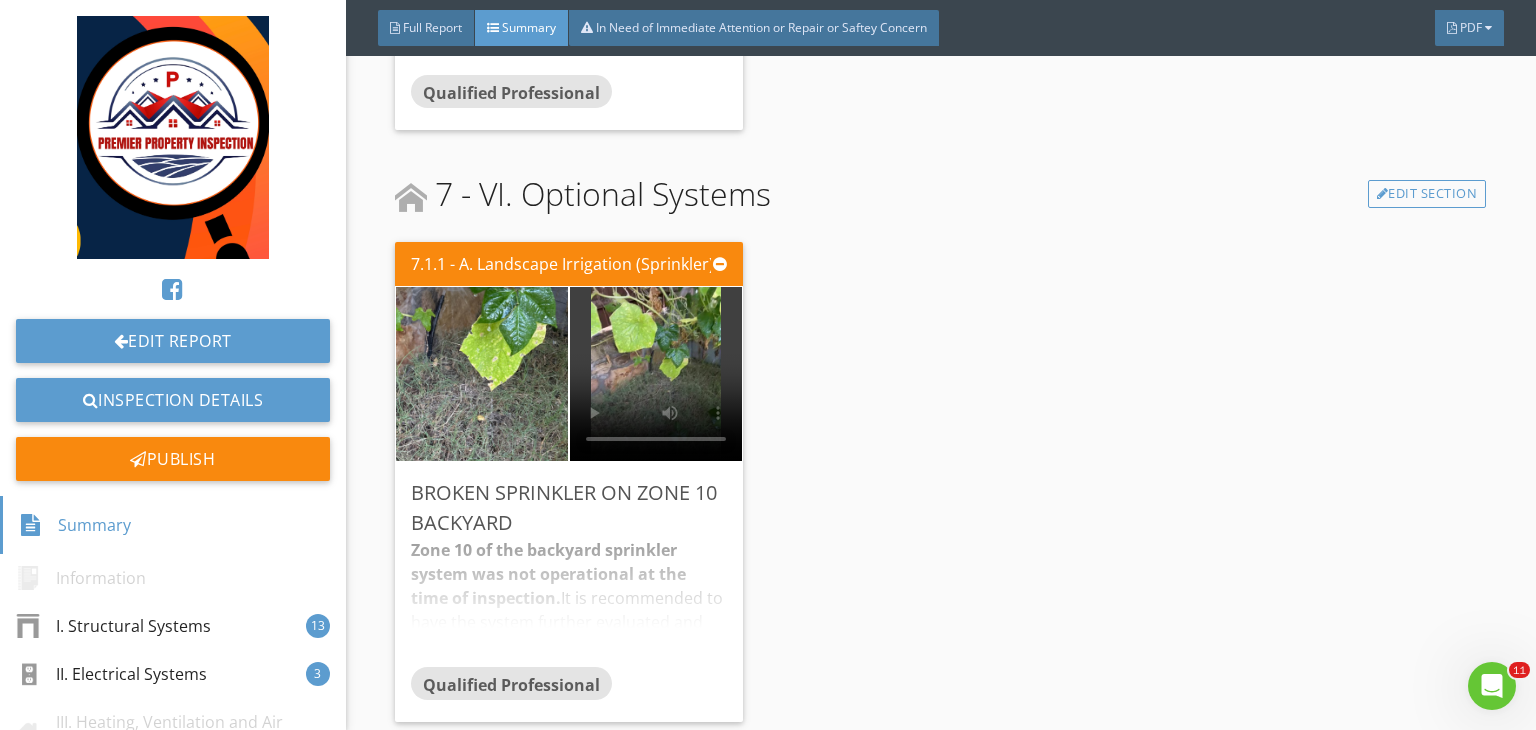 scroll, scrollTop: 4727, scrollLeft: 0, axis: vertical 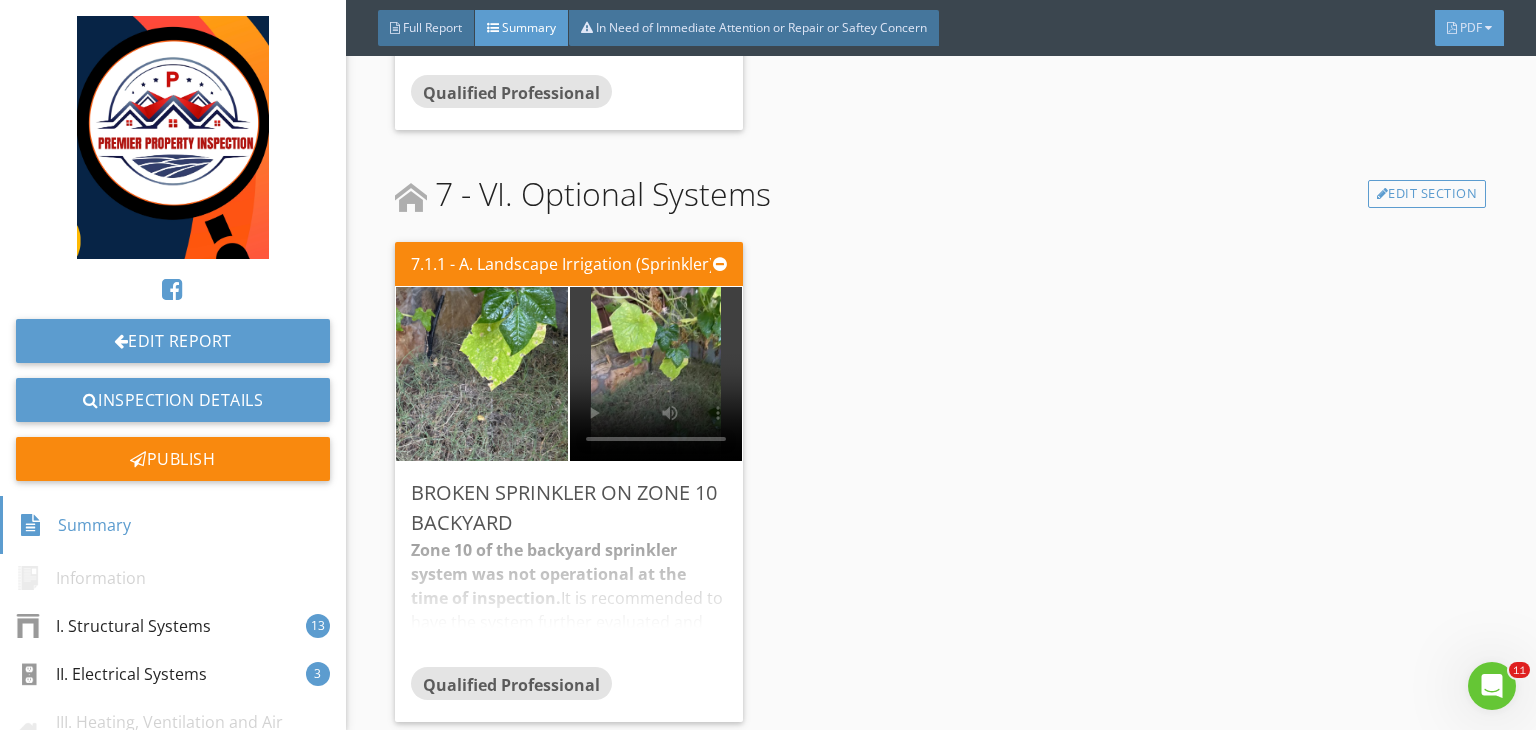 click on "PDF" at bounding box center (1469, 28) 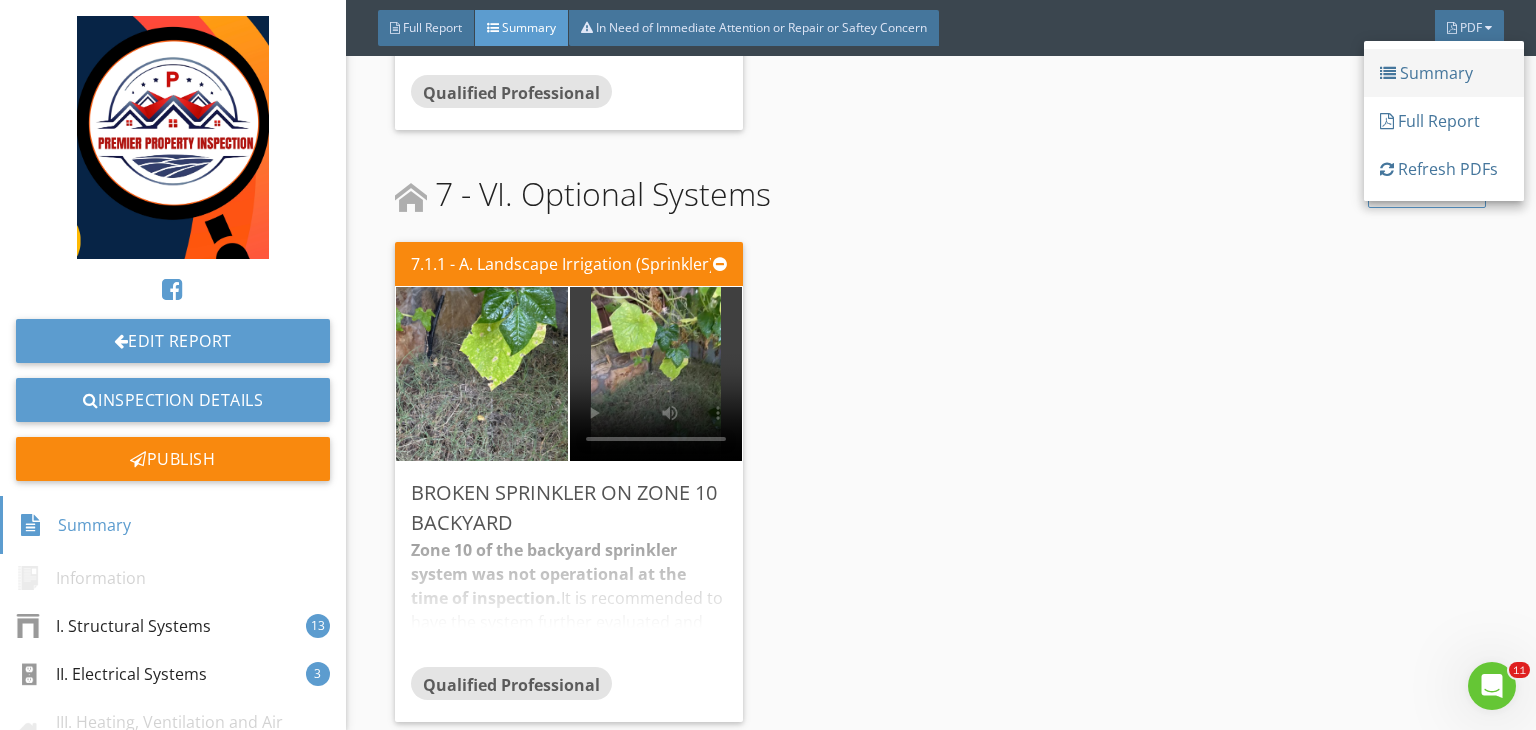 click on "Summary" at bounding box center (1444, 73) 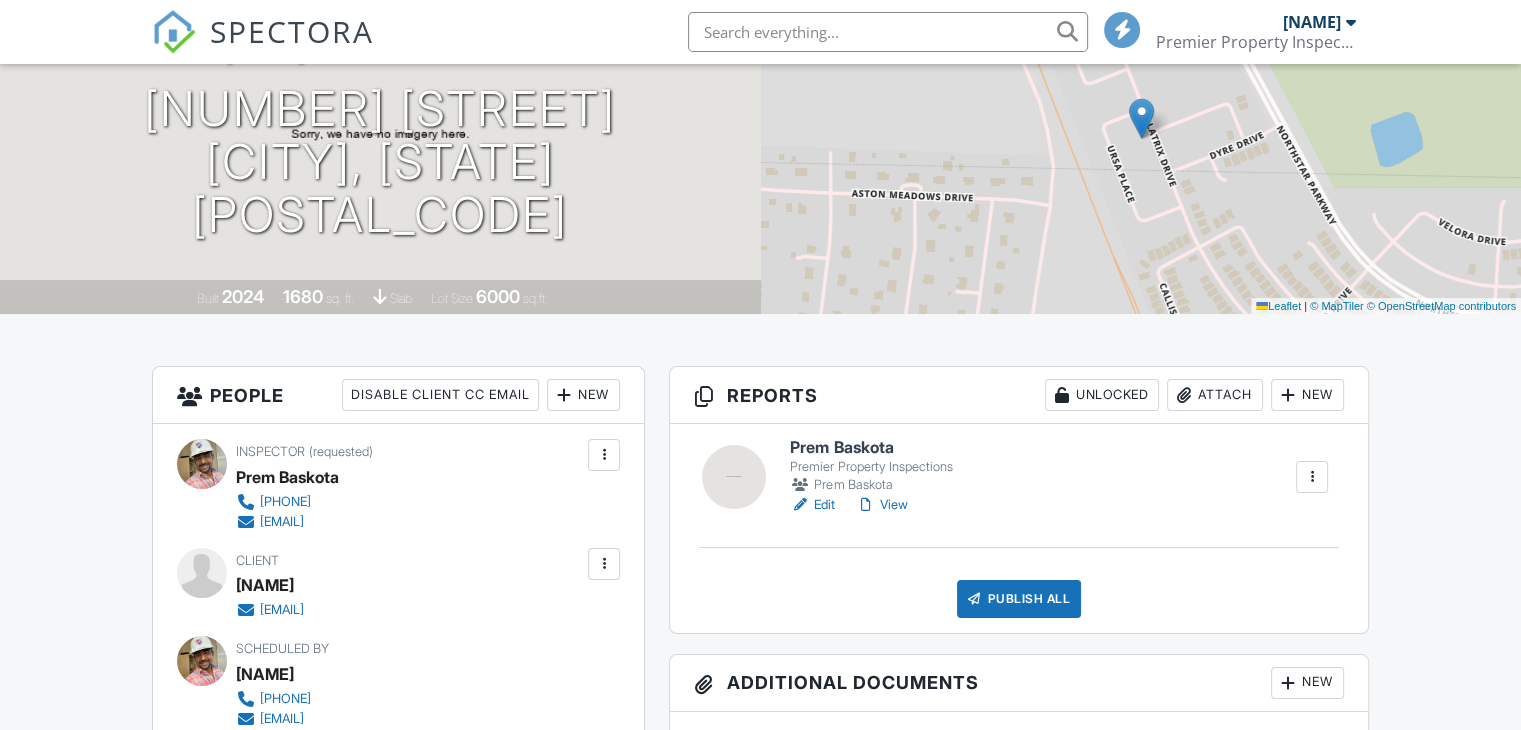 scroll, scrollTop: 220, scrollLeft: 0, axis: vertical 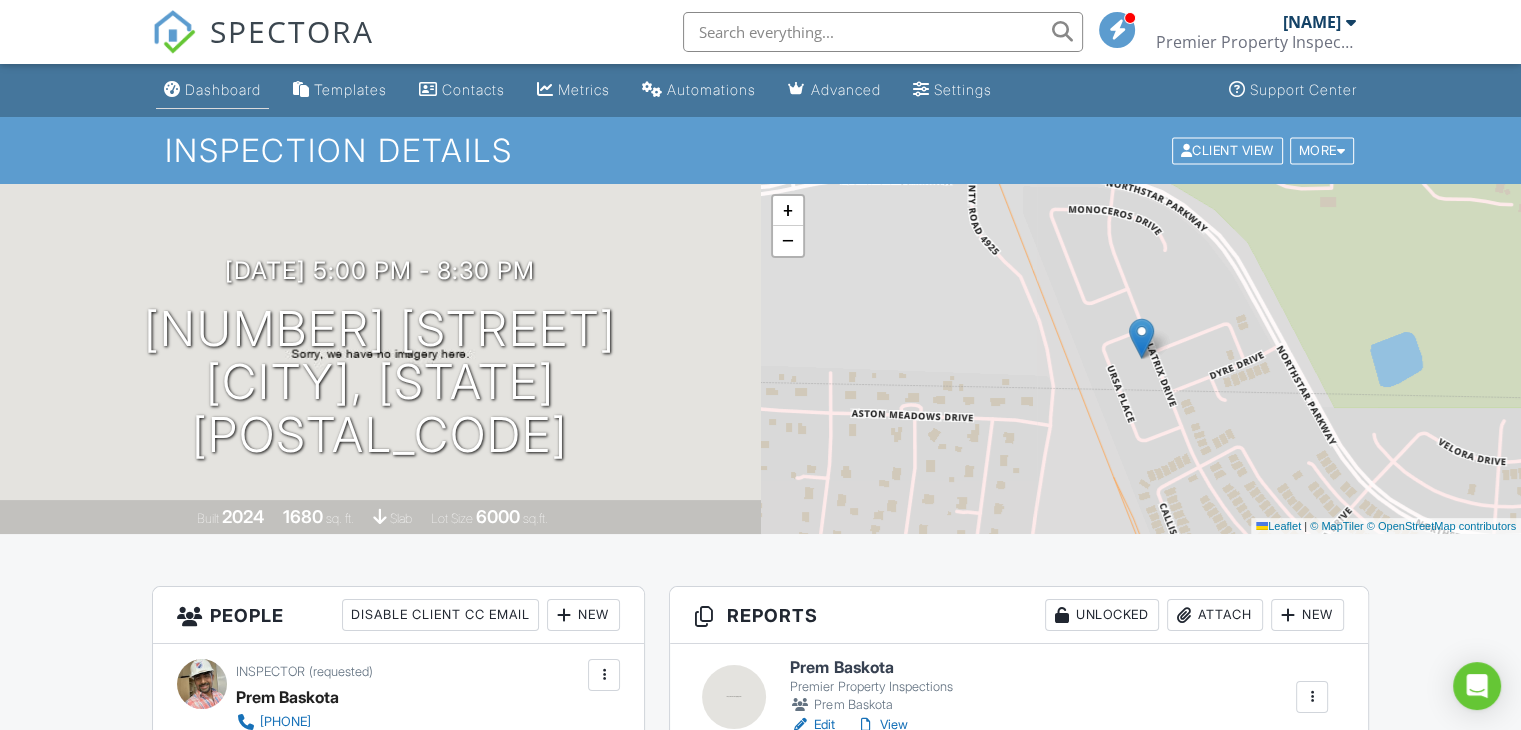 click on "Dashboard" at bounding box center [212, 90] 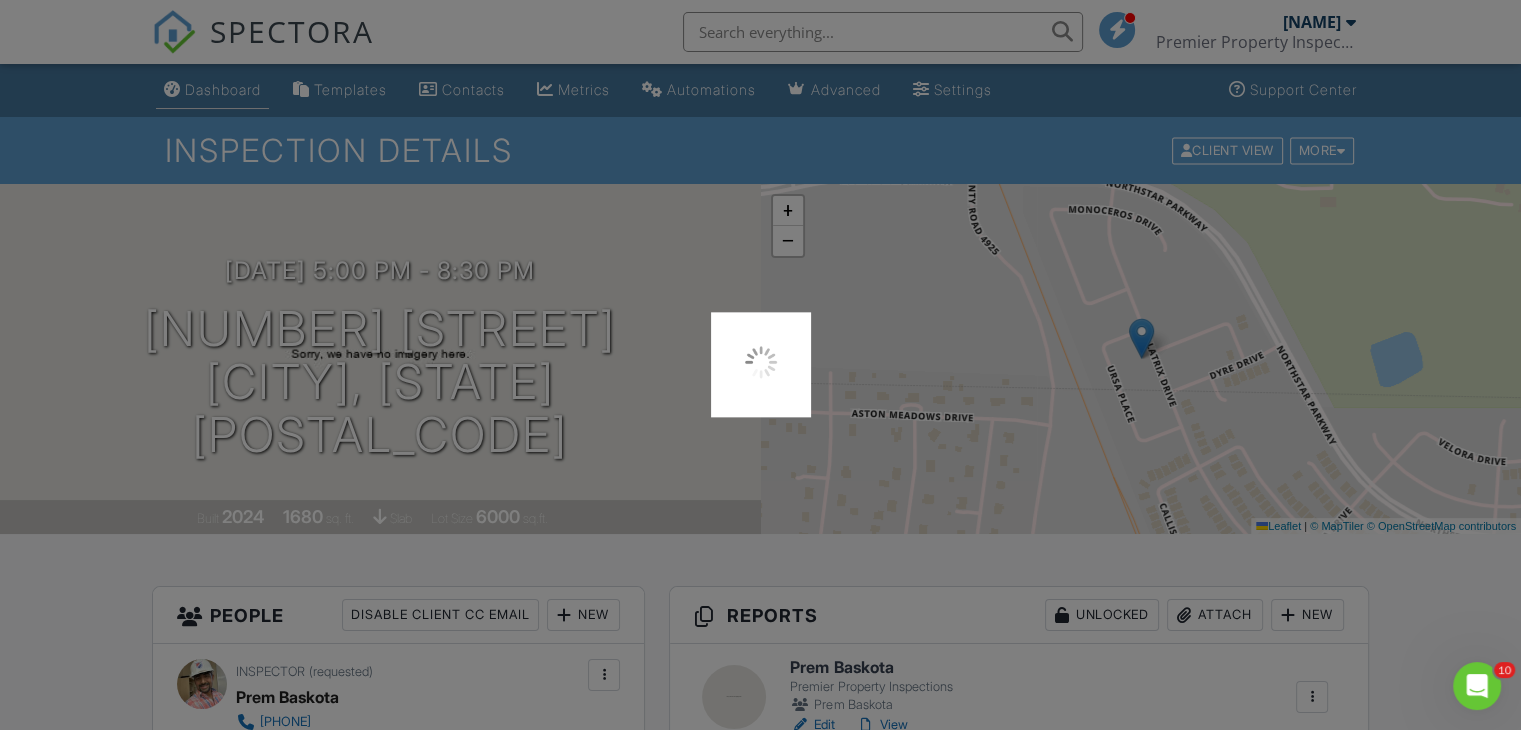 scroll, scrollTop: 0, scrollLeft: 0, axis: both 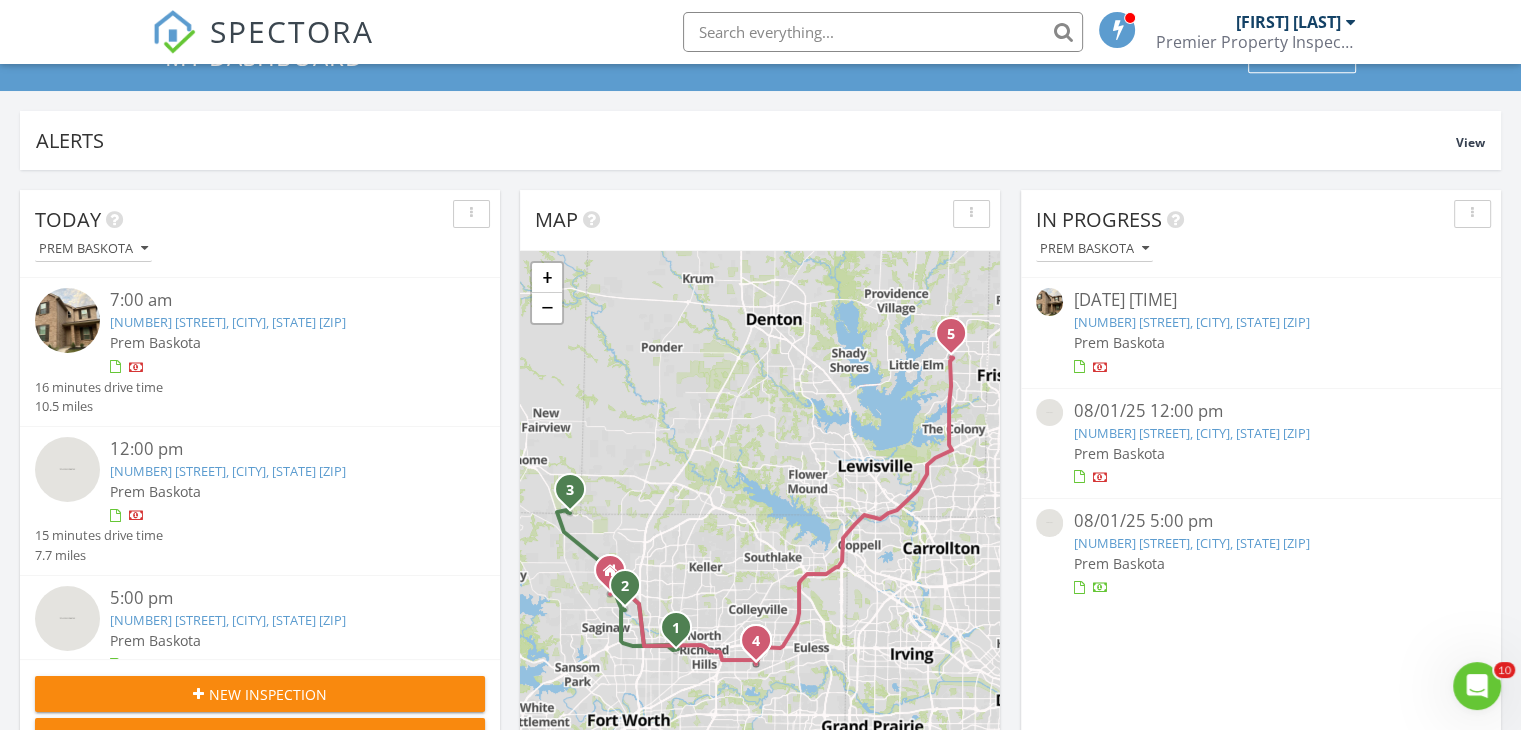 click on "7737 Moosewood Drive, Saginaw, TX 76131" at bounding box center (228, 471) 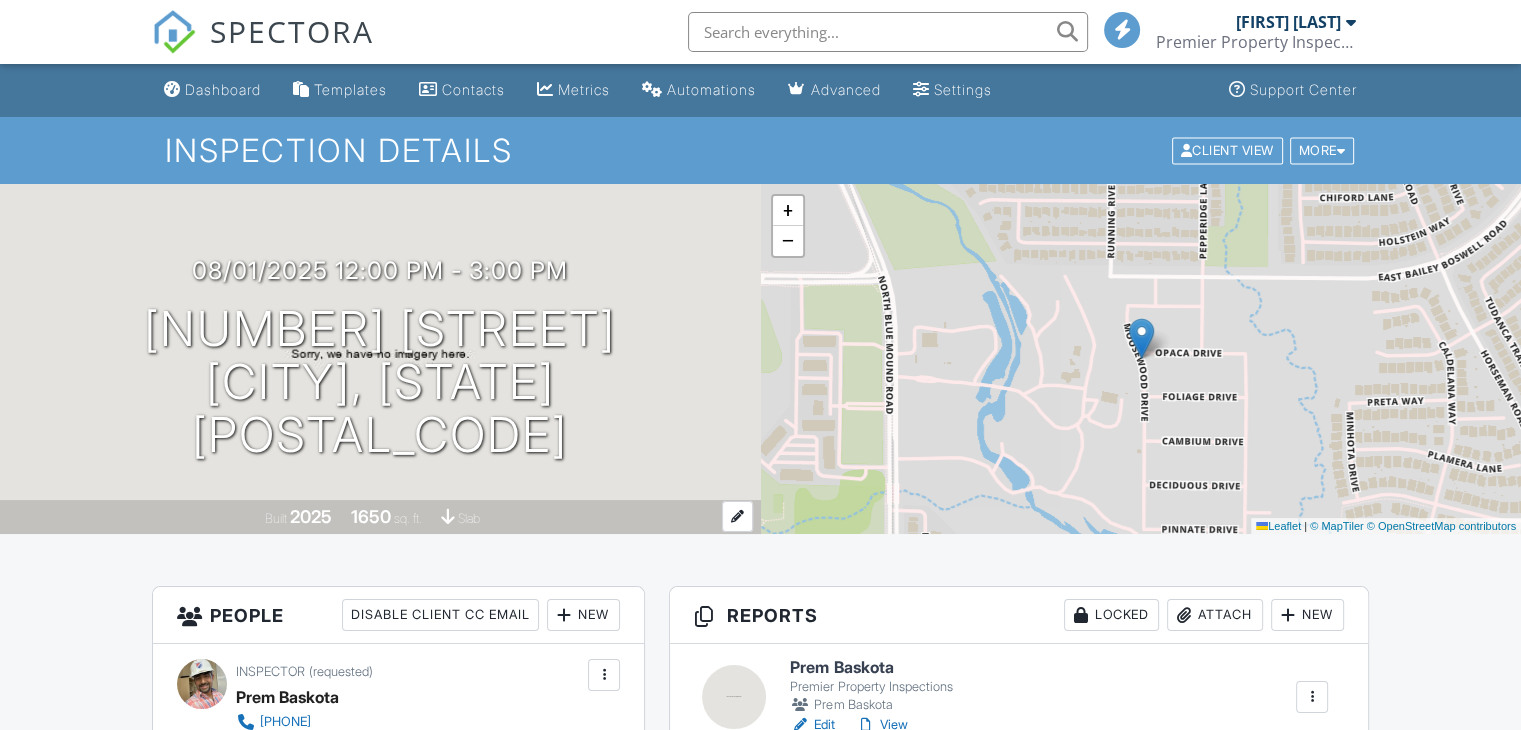 scroll, scrollTop: 266, scrollLeft: 0, axis: vertical 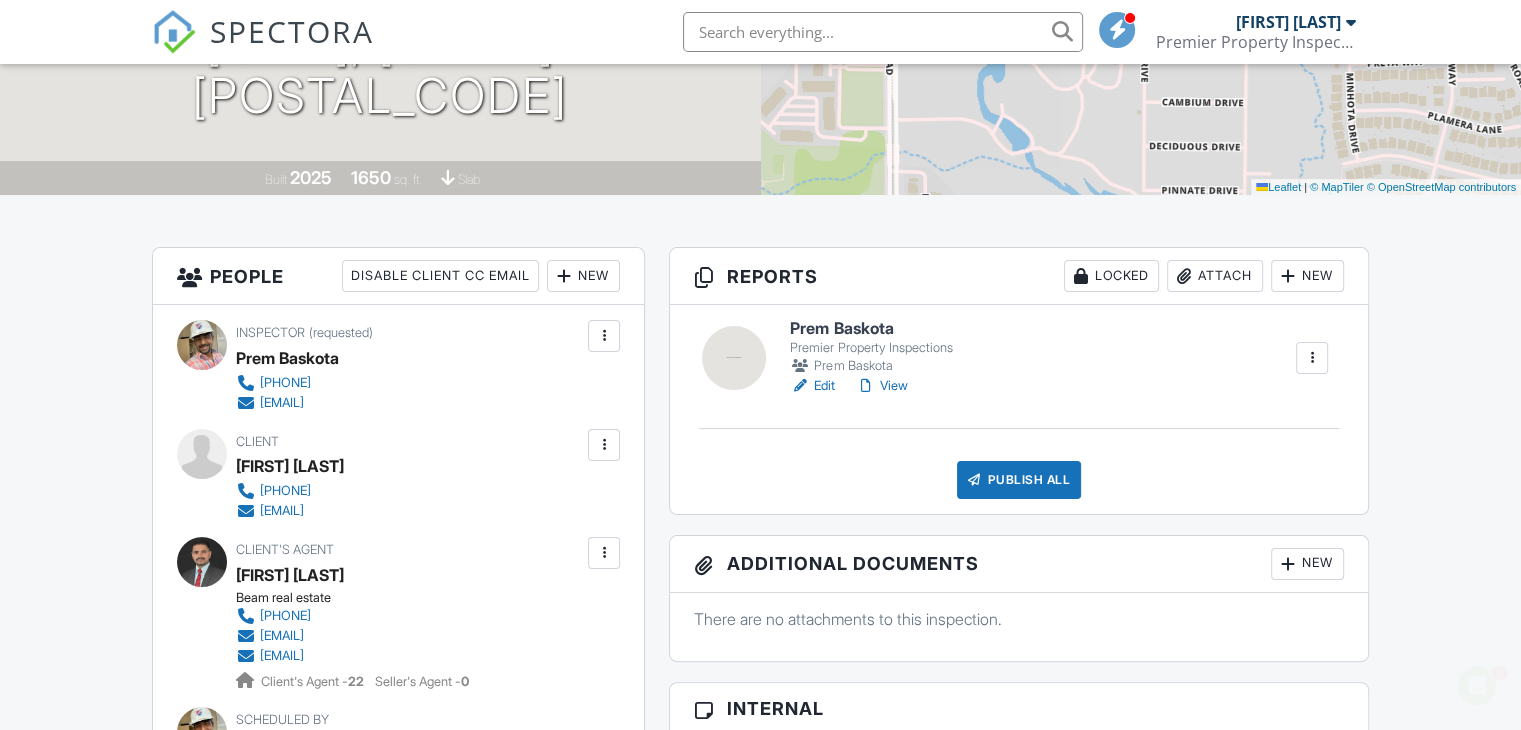 click on "View" at bounding box center (881, 386) 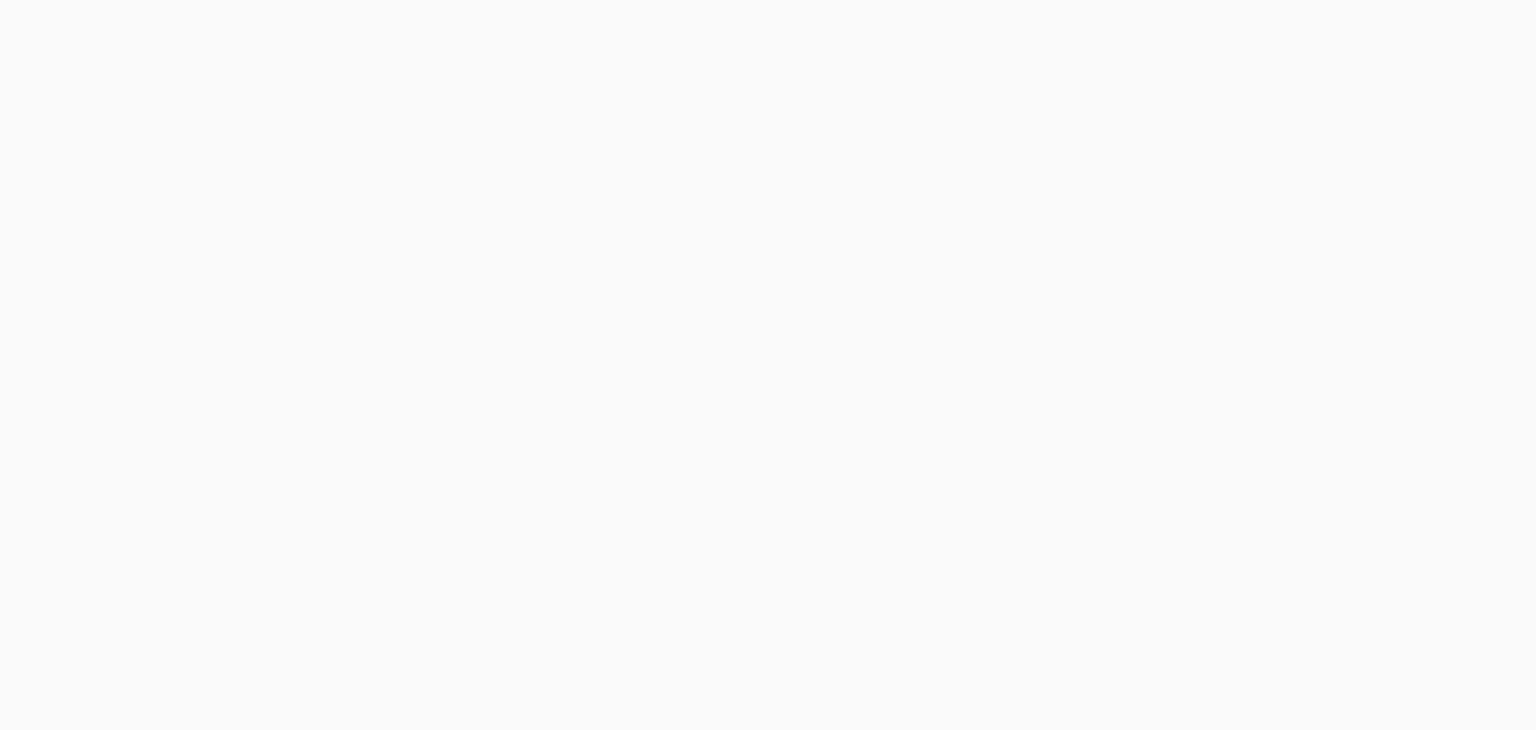 scroll, scrollTop: 0, scrollLeft: 0, axis: both 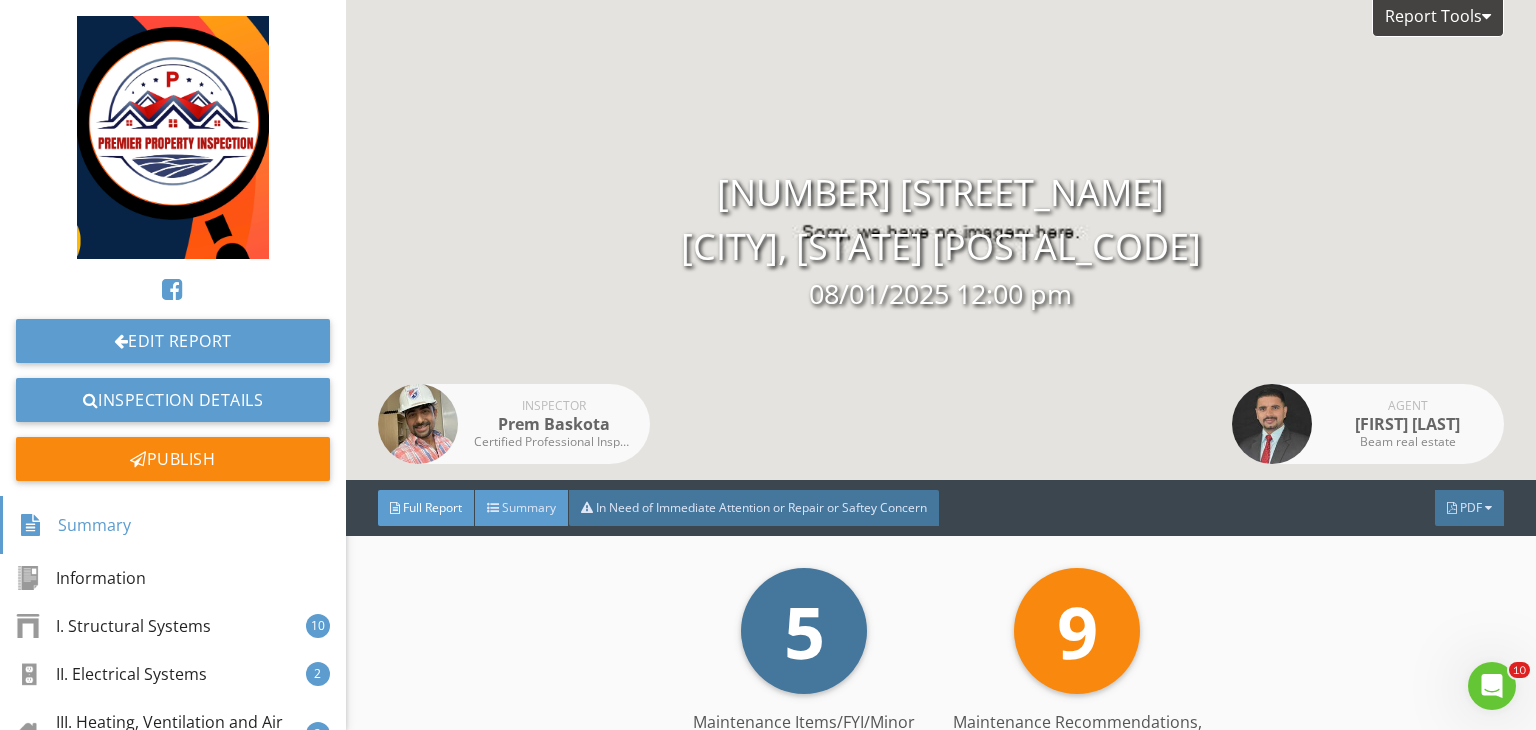 click on "Summary" at bounding box center [529, 507] 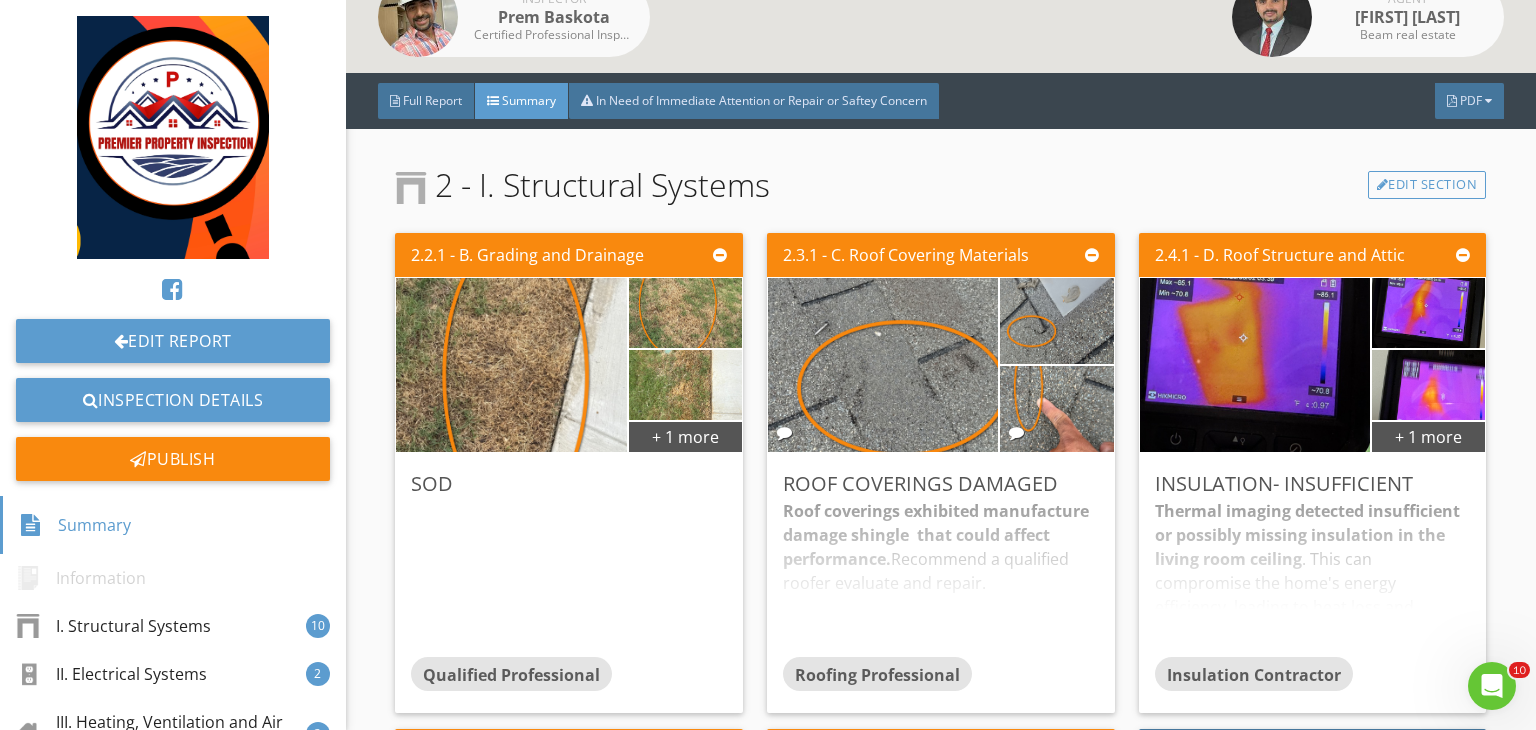 scroll, scrollTop: 419, scrollLeft: 0, axis: vertical 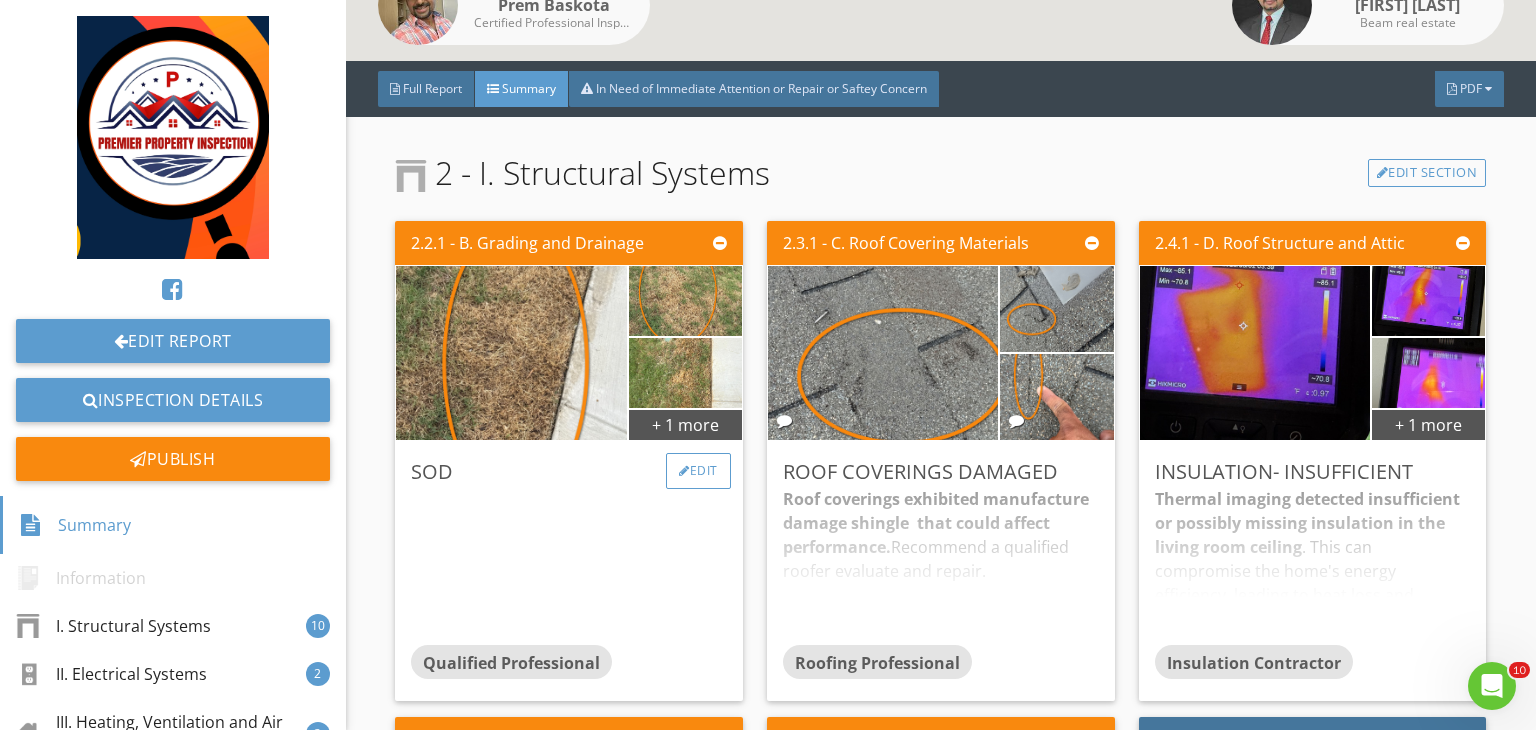click on "Edit" at bounding box center [698, 471] 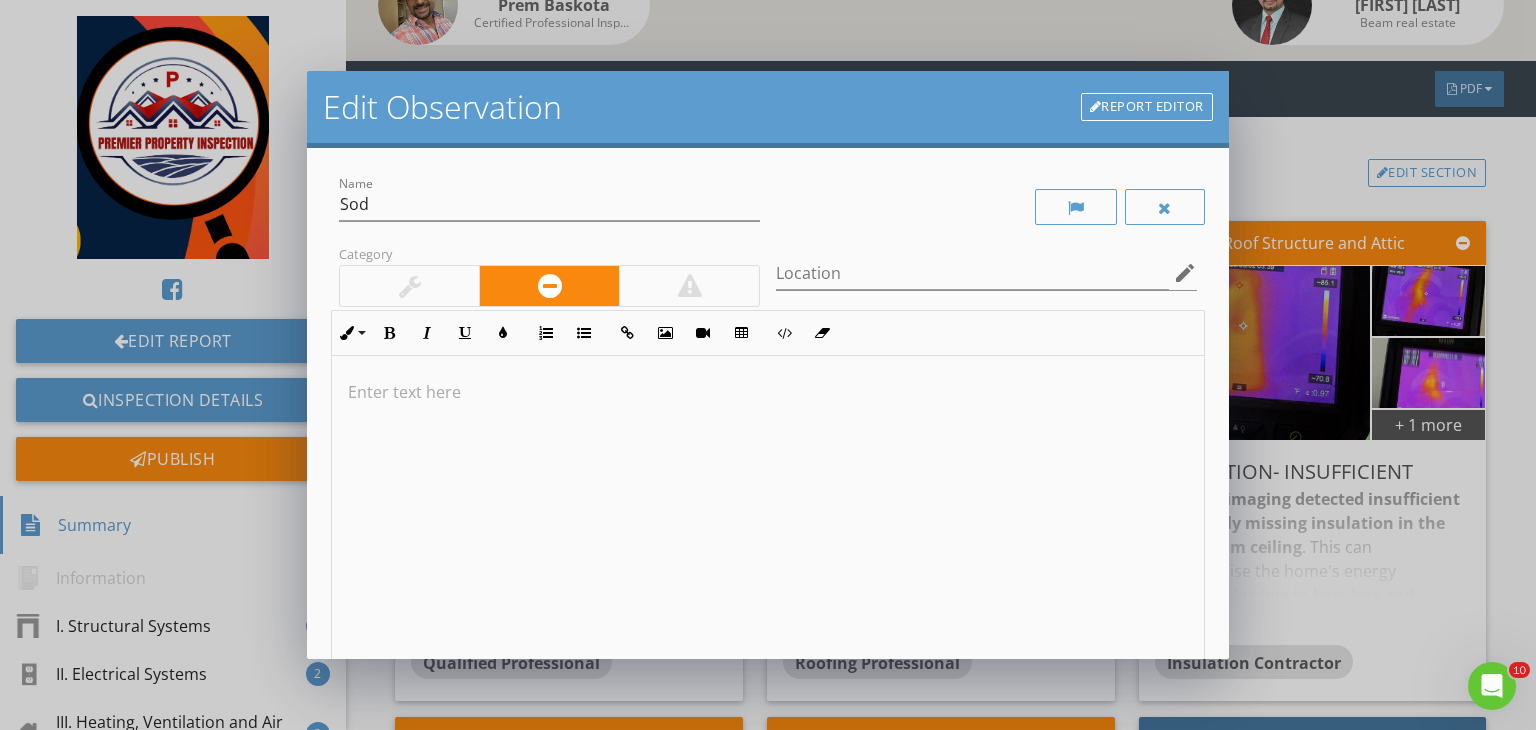 click at bounding box center (768, 514) 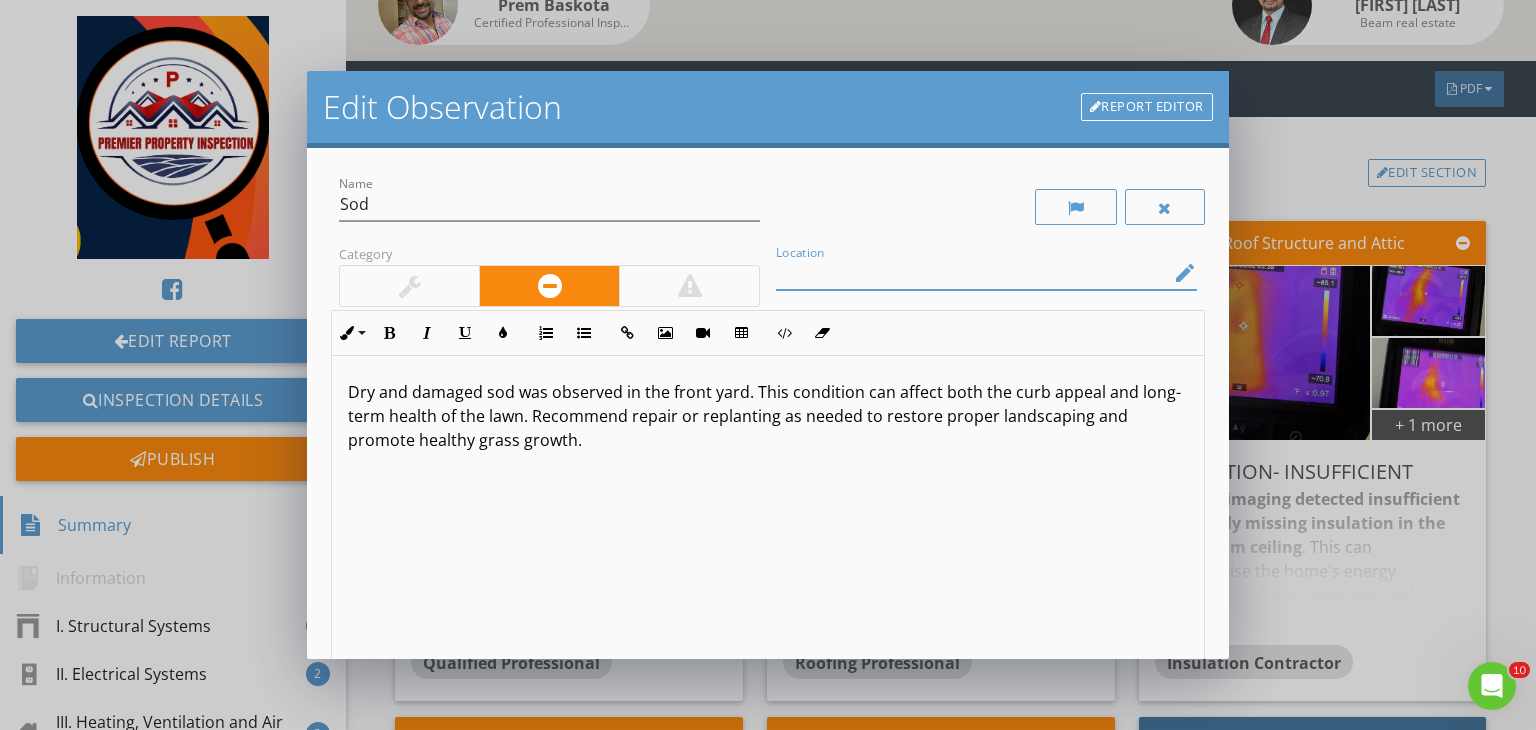 click at bounding box center [972, 273] 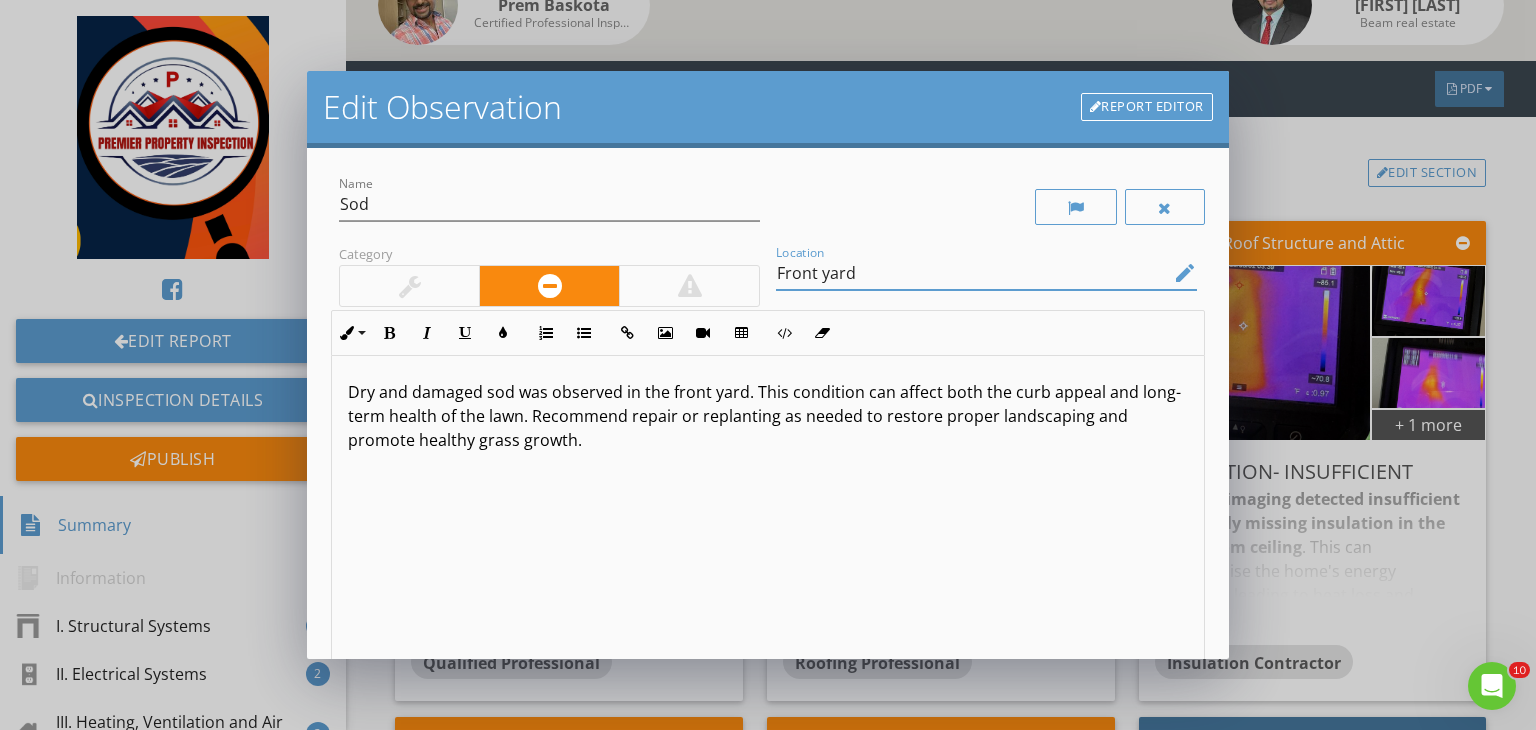 type on "Front yard" 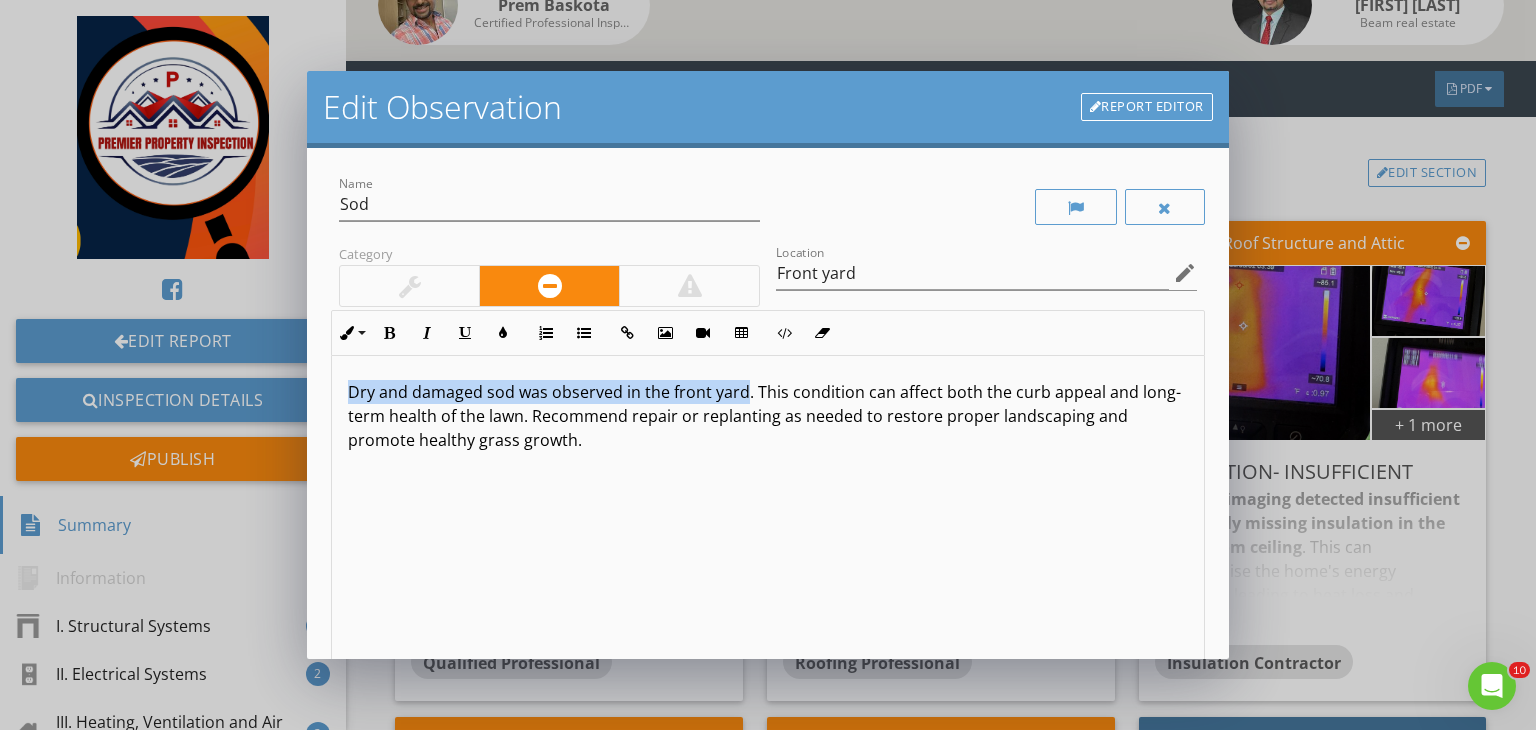 drag, startPoint x: 744, startPoint y: 387, endPoint x: 340, endPoint y: 359, distance: 404.96915 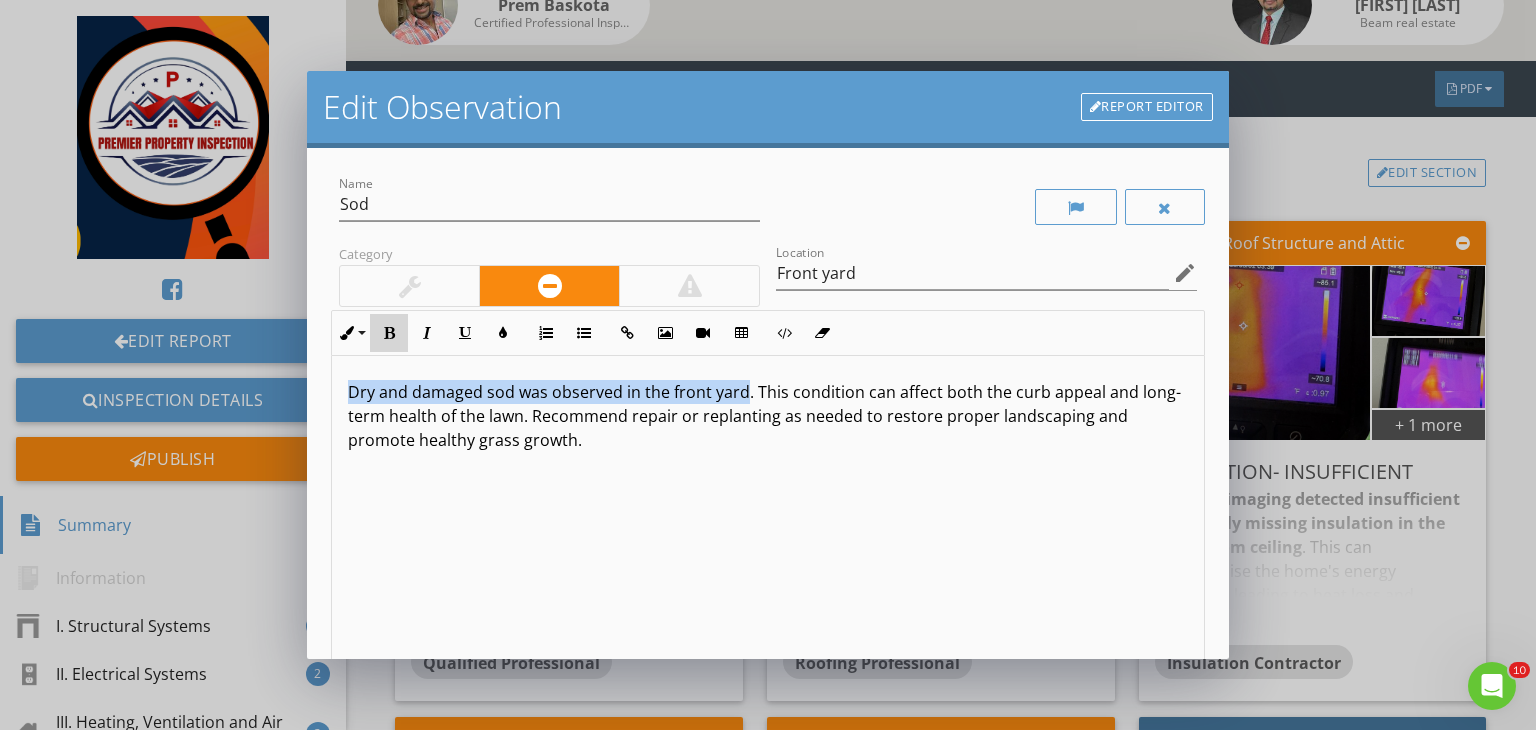 click on "Bold" at bounding box center [389, 333] 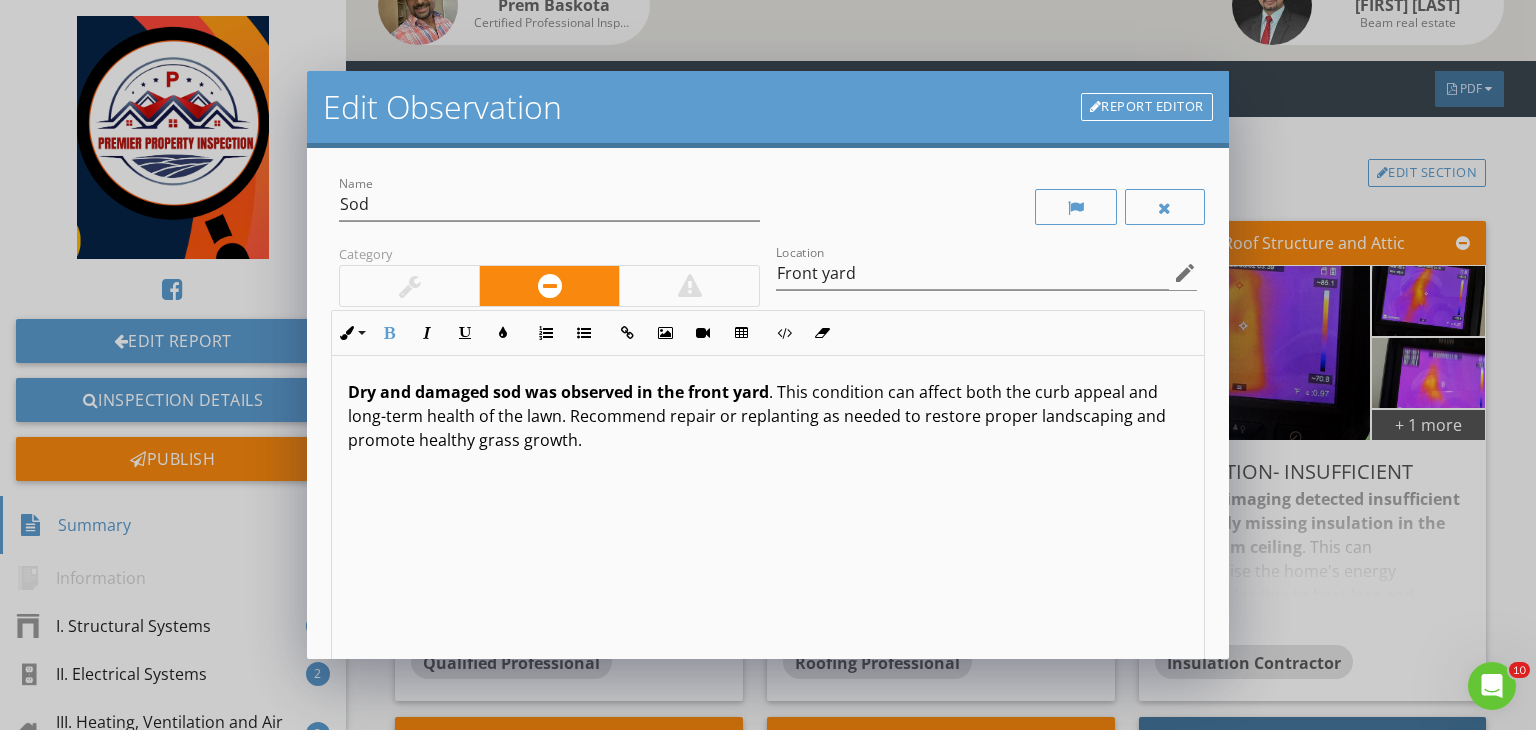 scroll, scrollTop: 0, scrollLeft: 0, axis: both 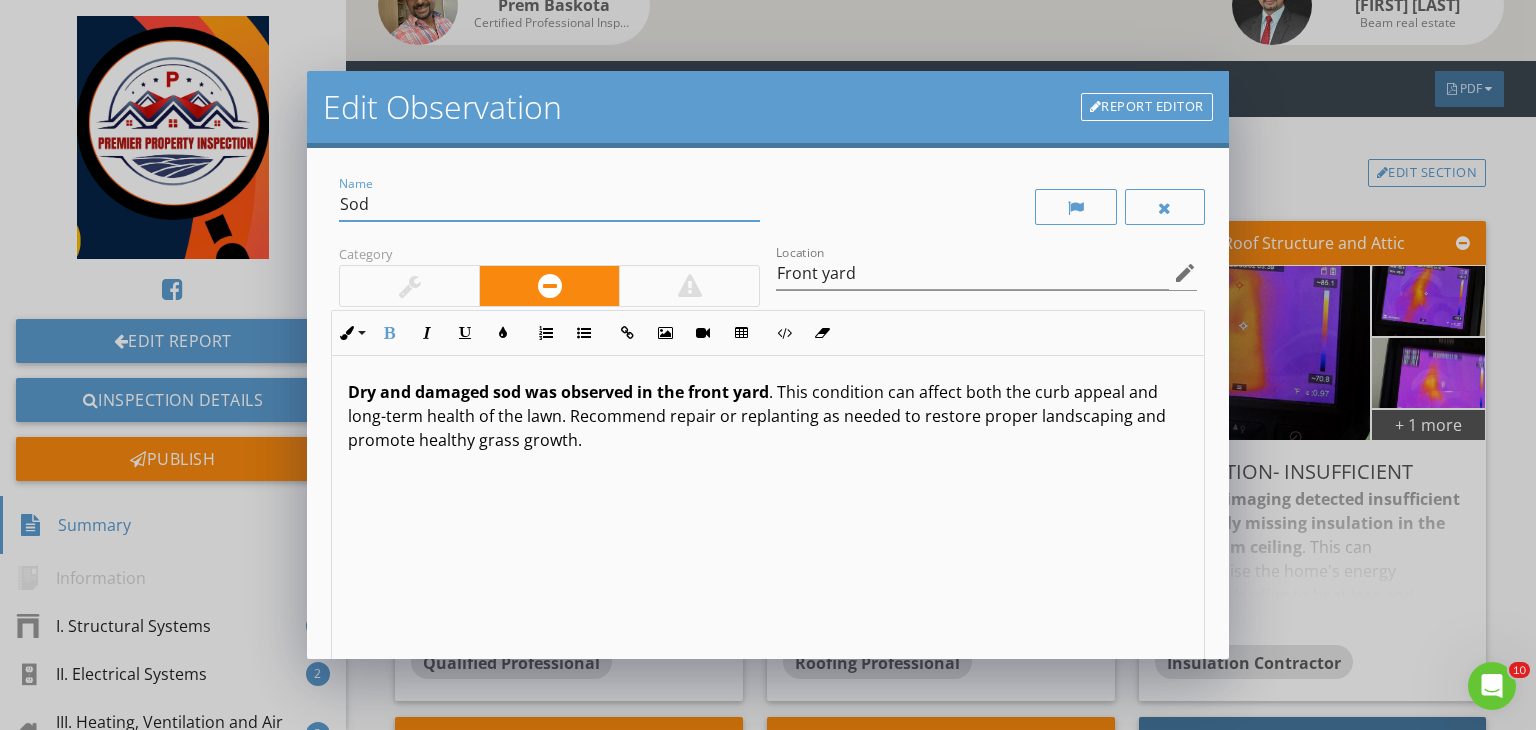click on "Sod" at bounding box center [549, 204] 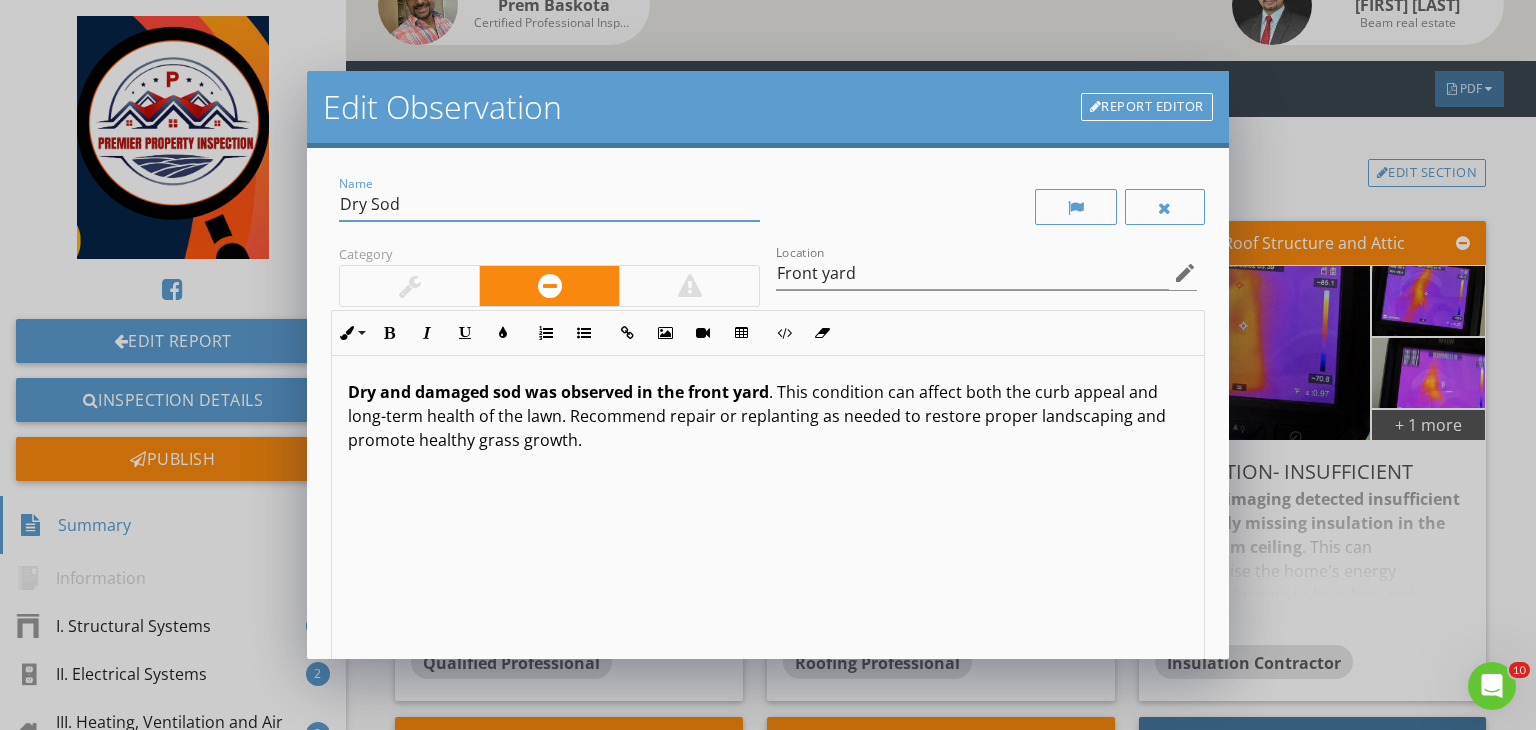 scroll, scrollTop: 0, scrollLeft: 0, axis: both 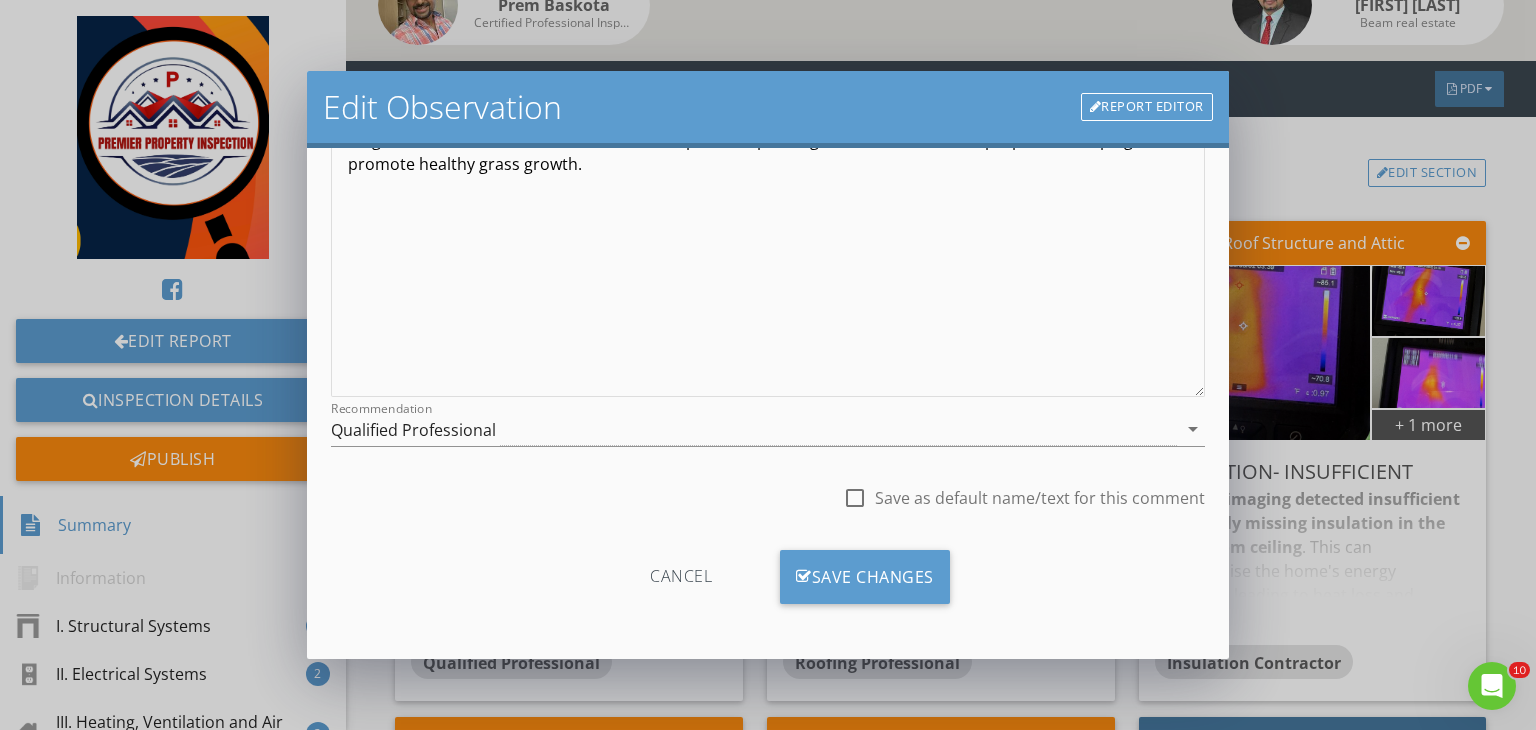 type on "Dry Sod" 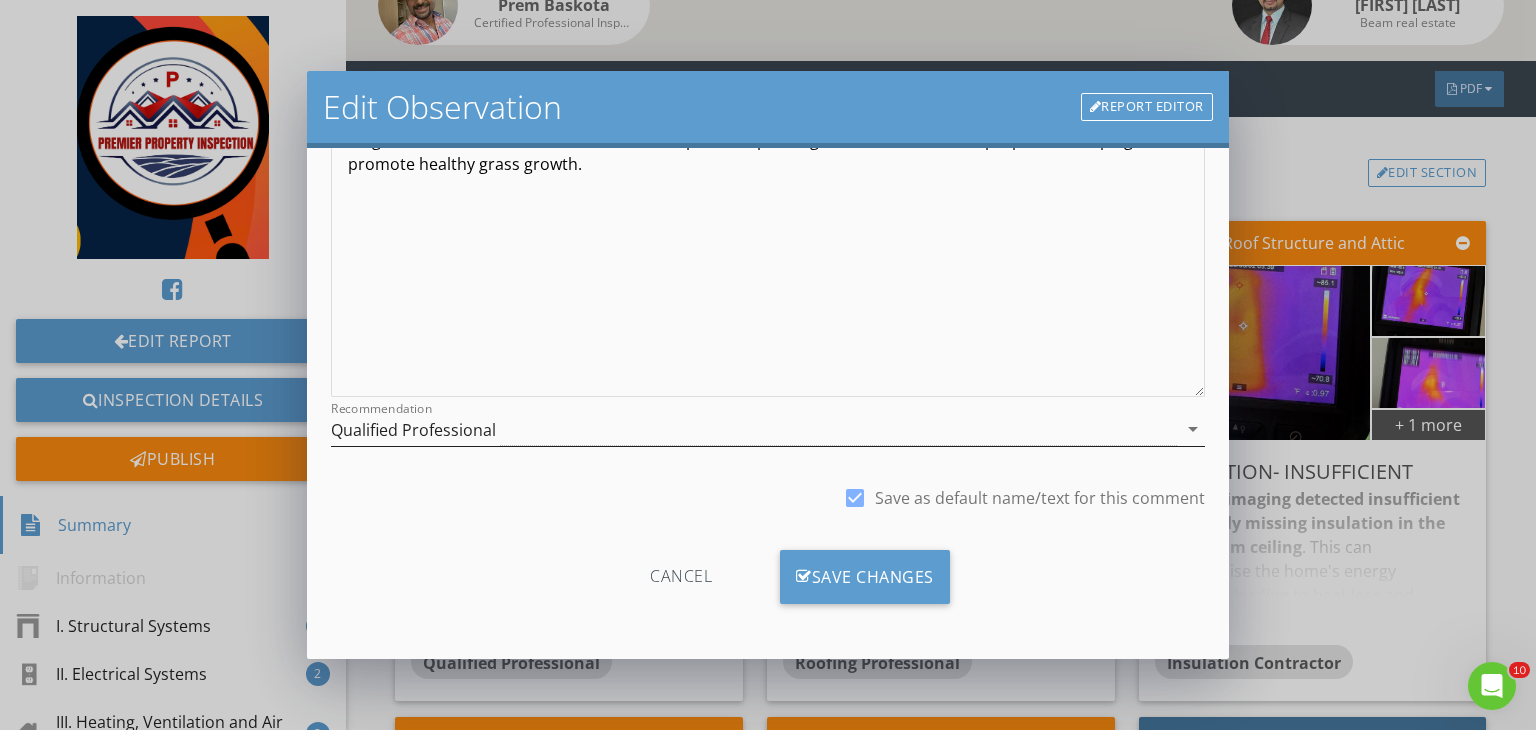 click on "Qualified Professional" at bounding box center [754, 429] 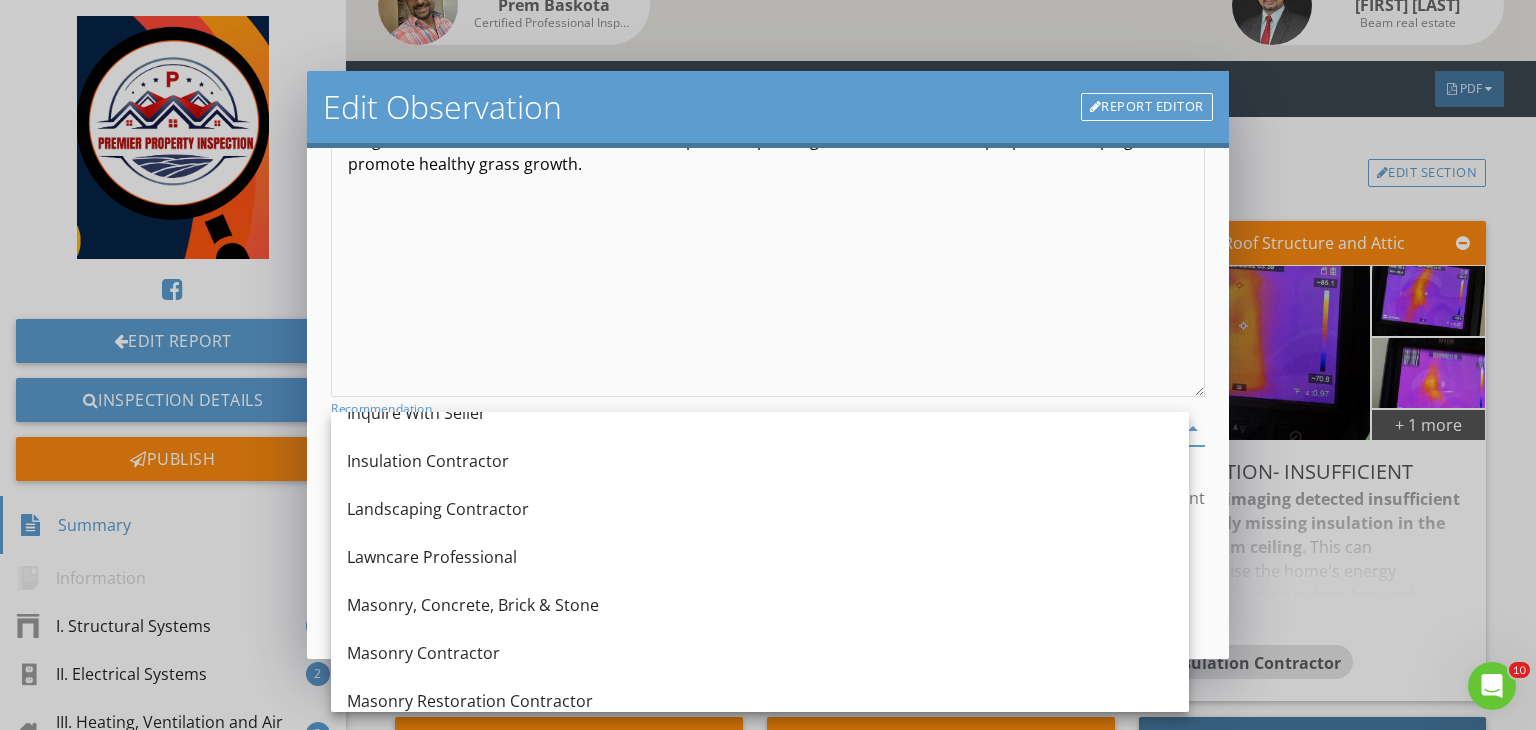 scroll, scrollTop: 1472, scrollLeft: 0, axis: vertical 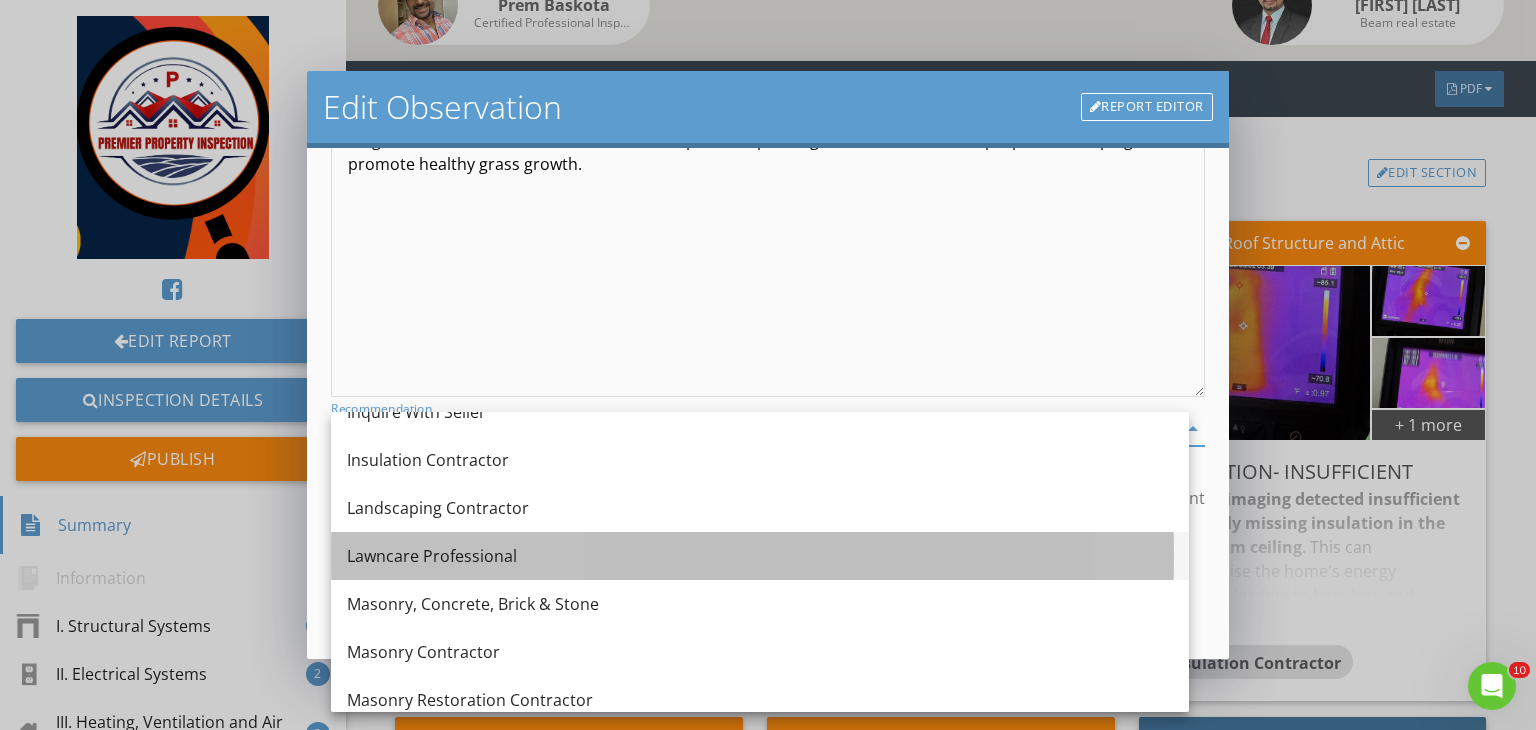 click on "Lawncare Professional" at bounding box center (760, 556) 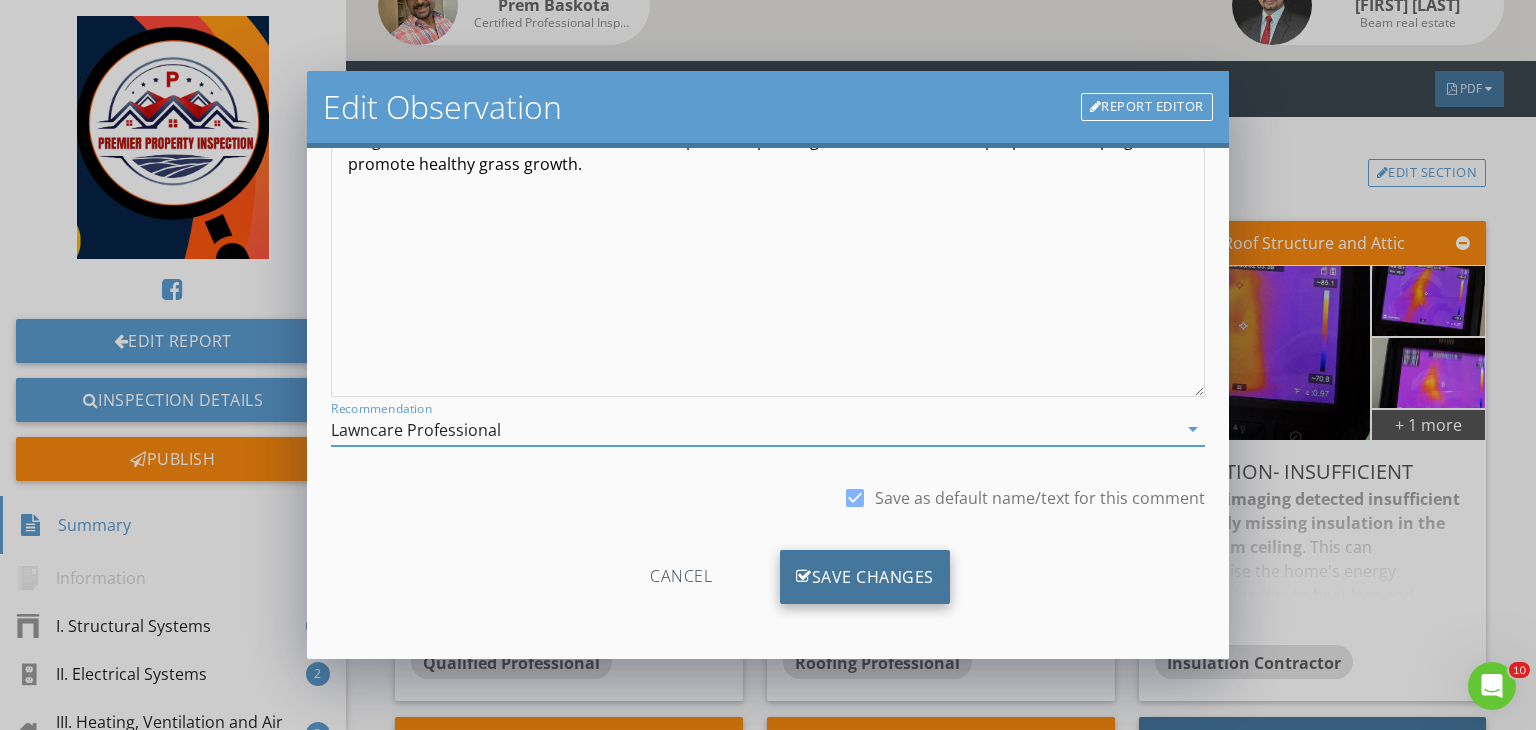 click on "Save Changes" at bounding box center [865, 577] 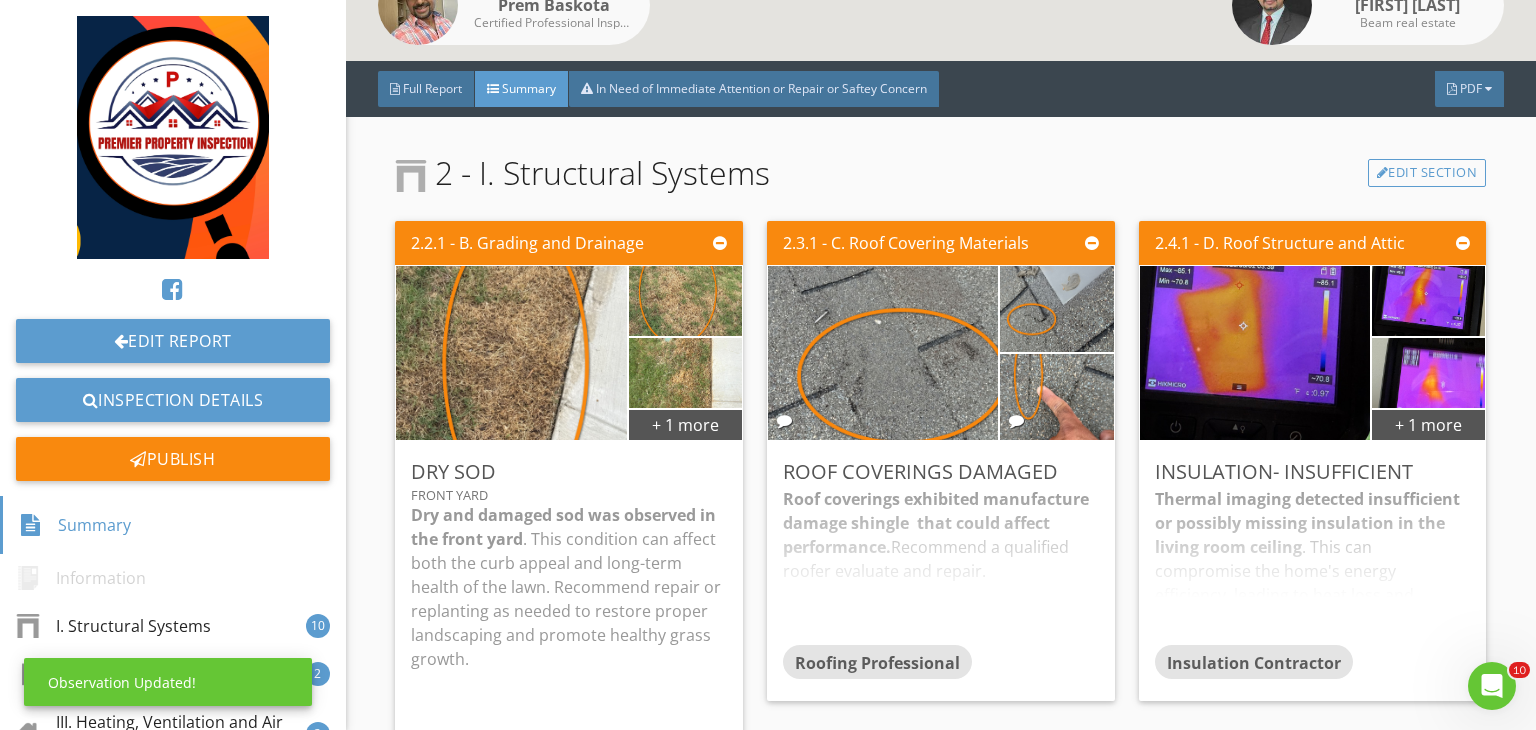 scroll, scrollTop: 39, scrollLeft: 0, axis: vertical 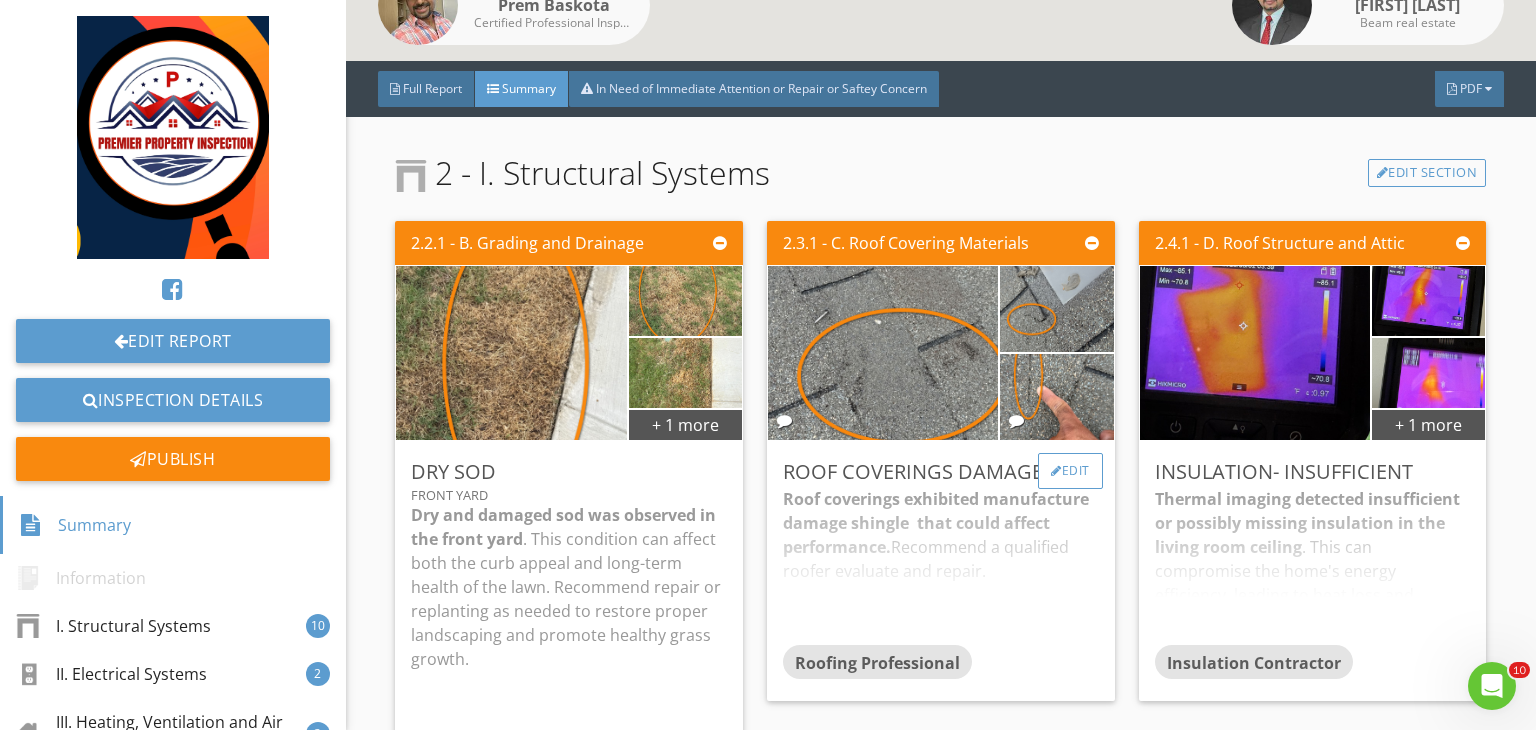 click on "Edit" at bounding box center [1070, 471] 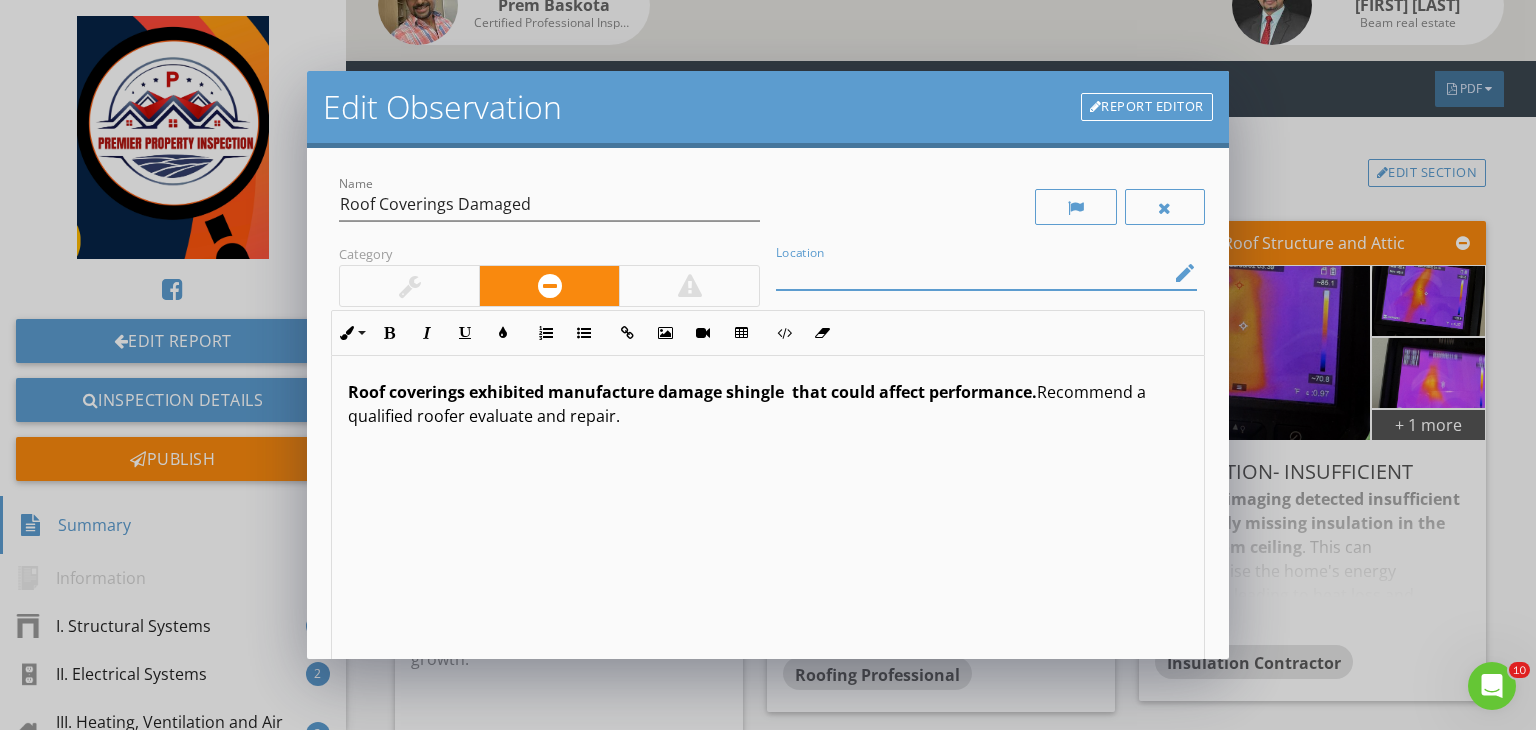 click at bounding box center [972, 273] 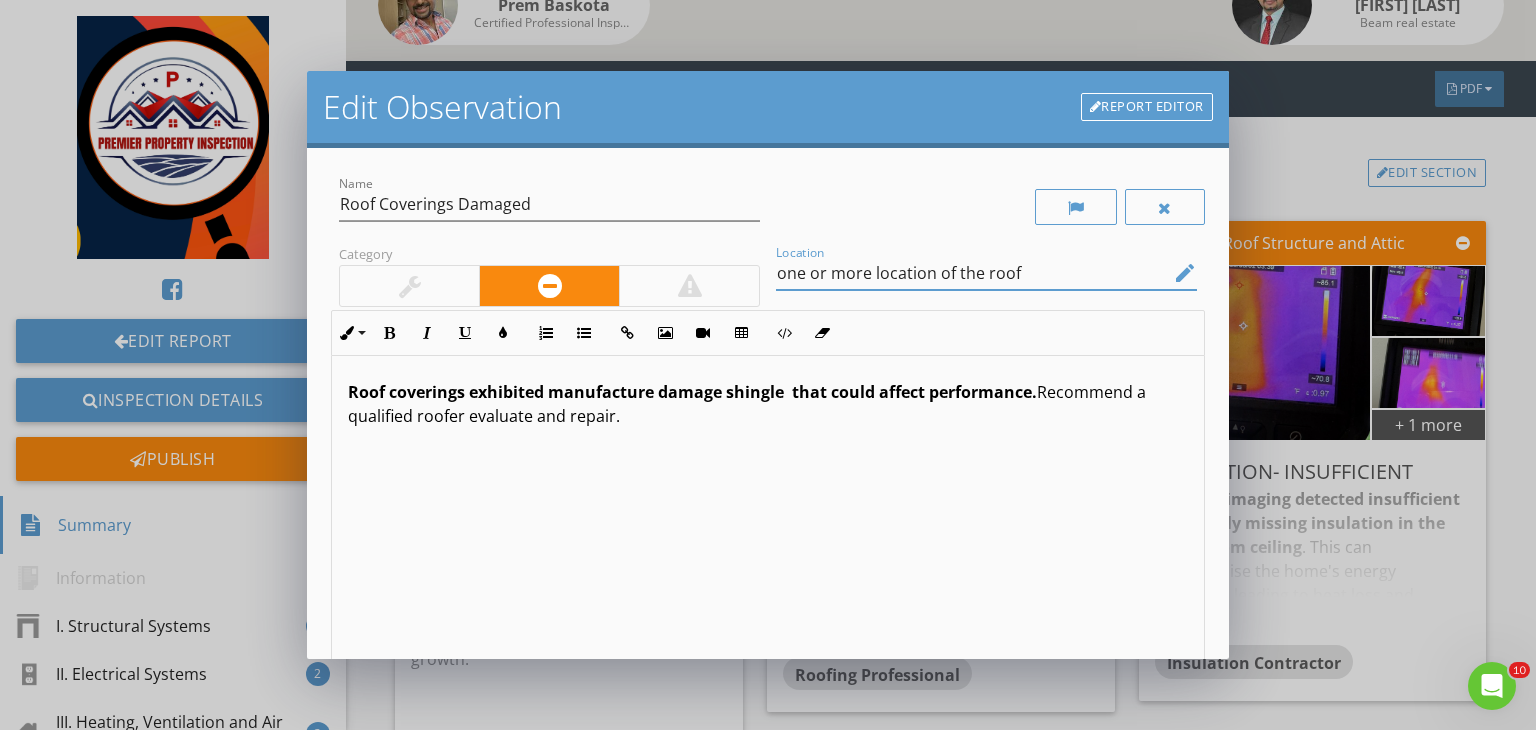 scroll, scrollTop: 0, scrollLeft: 0, axis: both 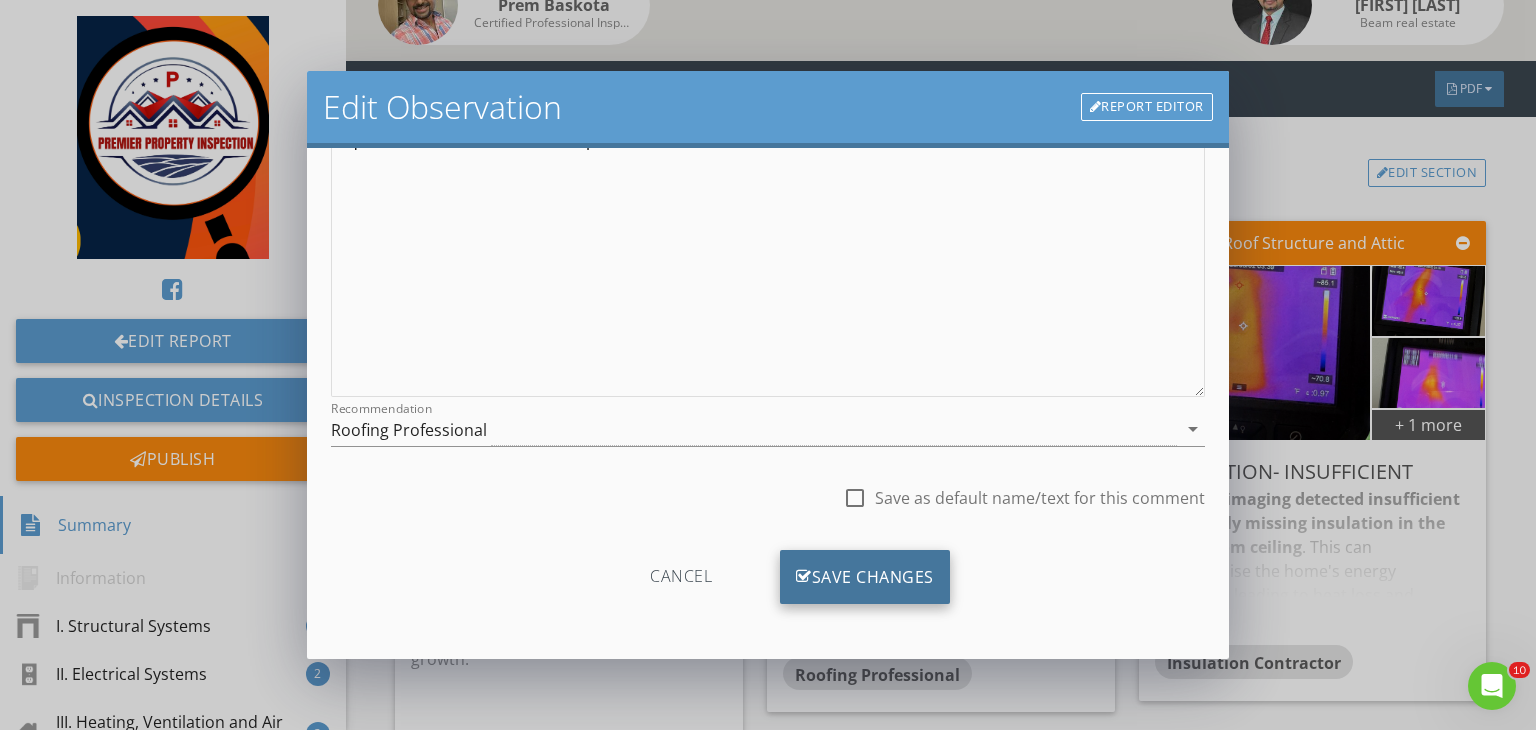 type on "one or more location of the roof" 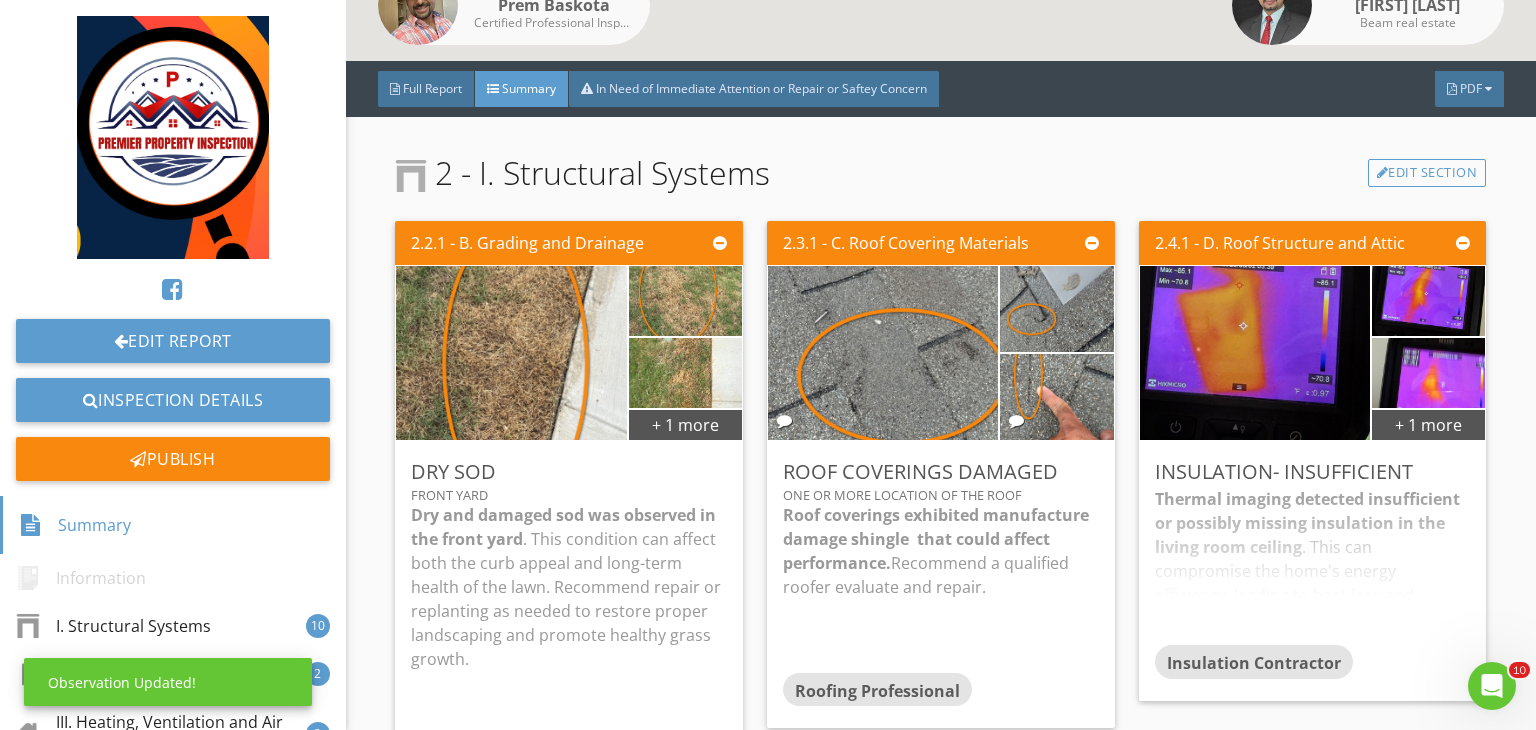 scroll, scrollTop: 39, scrollLeft: 0, axis: vertical 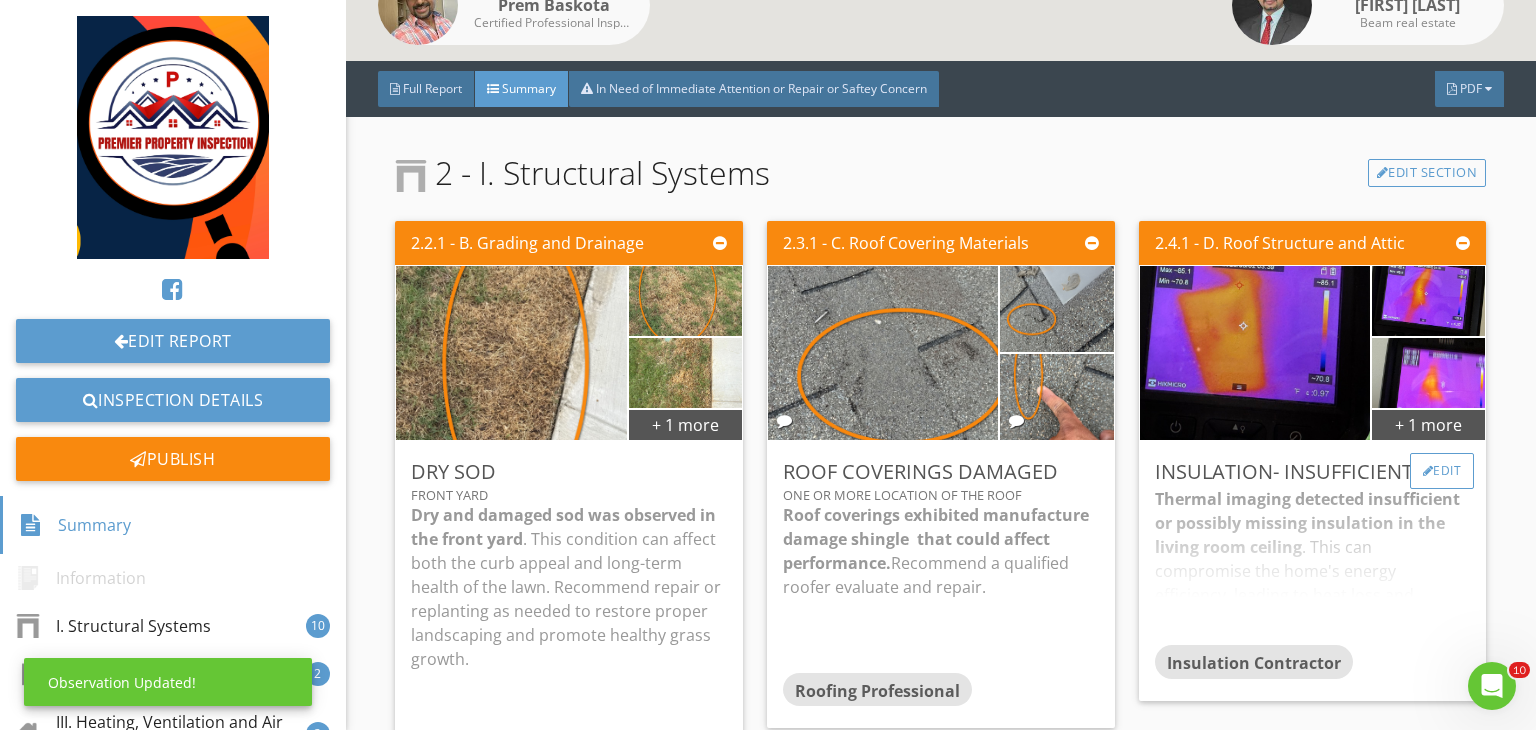 click at bounding box center (1428, 471) 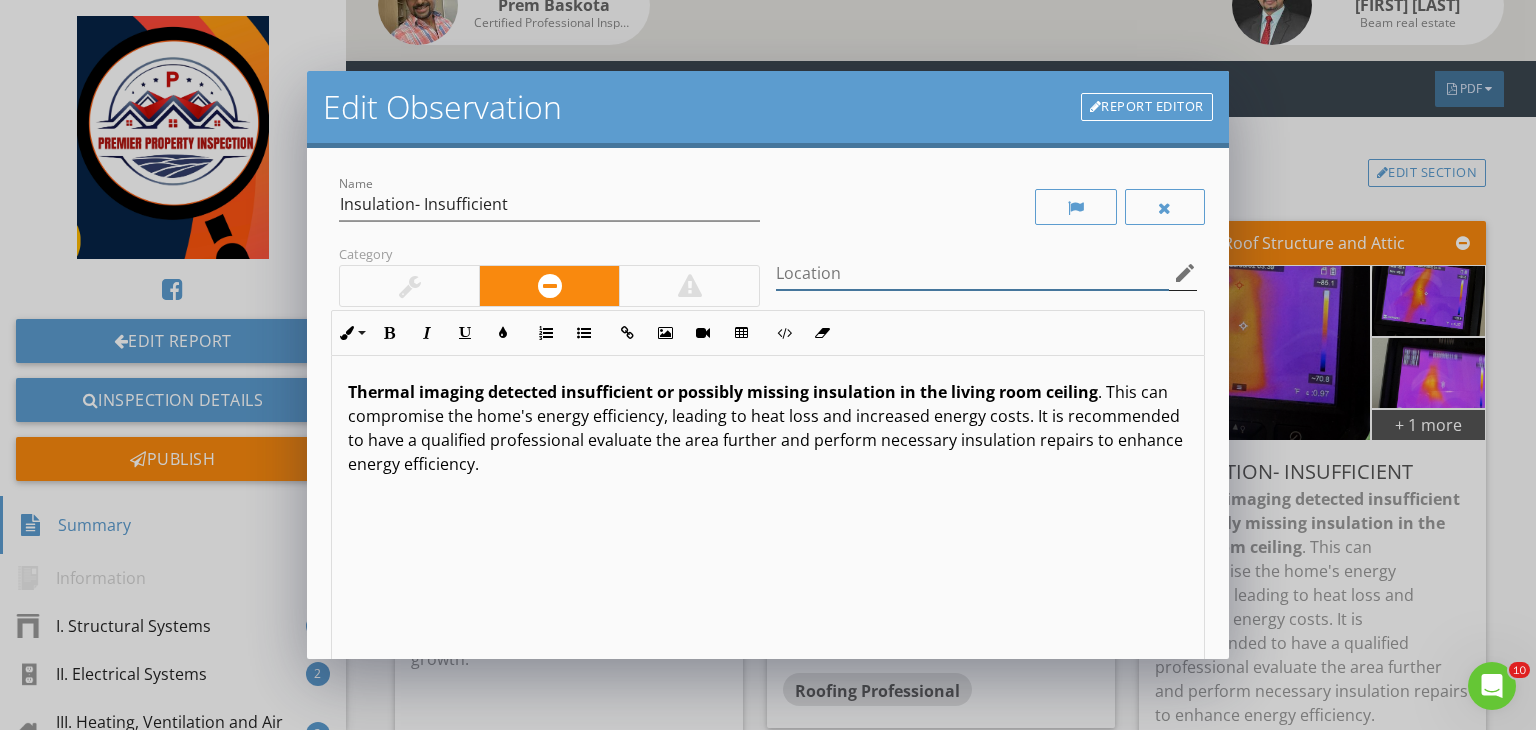 click at bounding box center (972, 273) 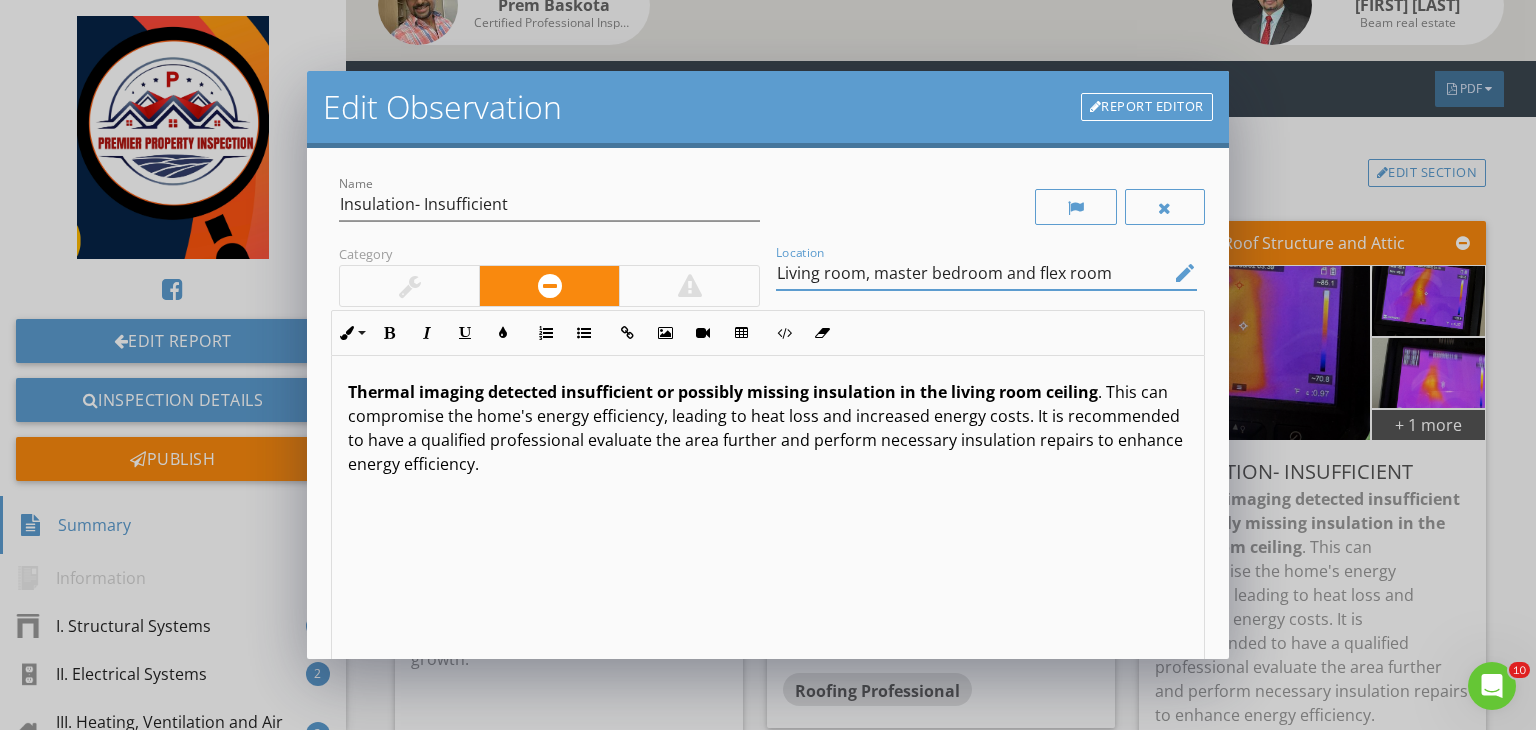 scroll, scrollTop: 0, scrollLeft: 0, axis: both 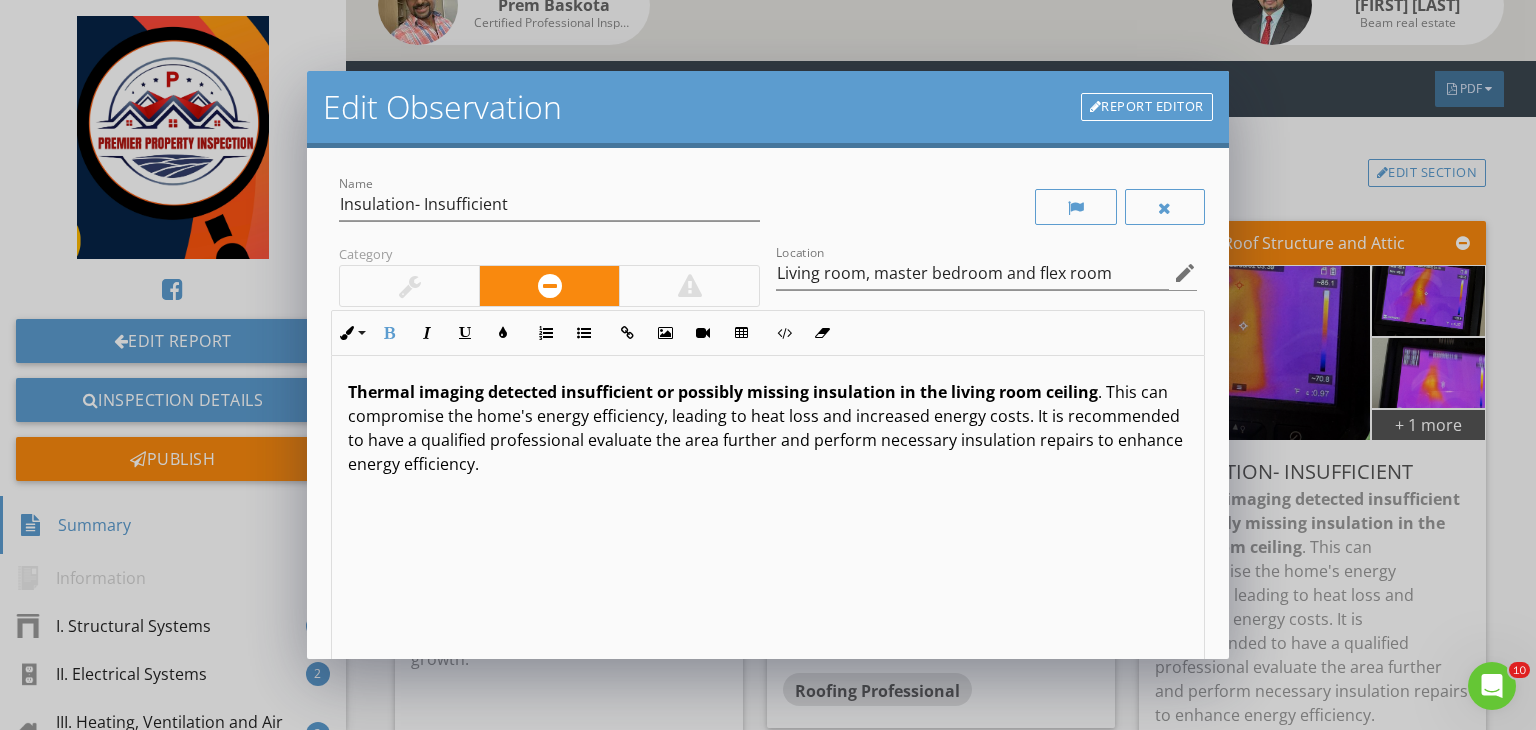 click on "Thermal imaging detected insufficient or possibly missing insulation in the living room ceiling" at bounding box center (723, 392) 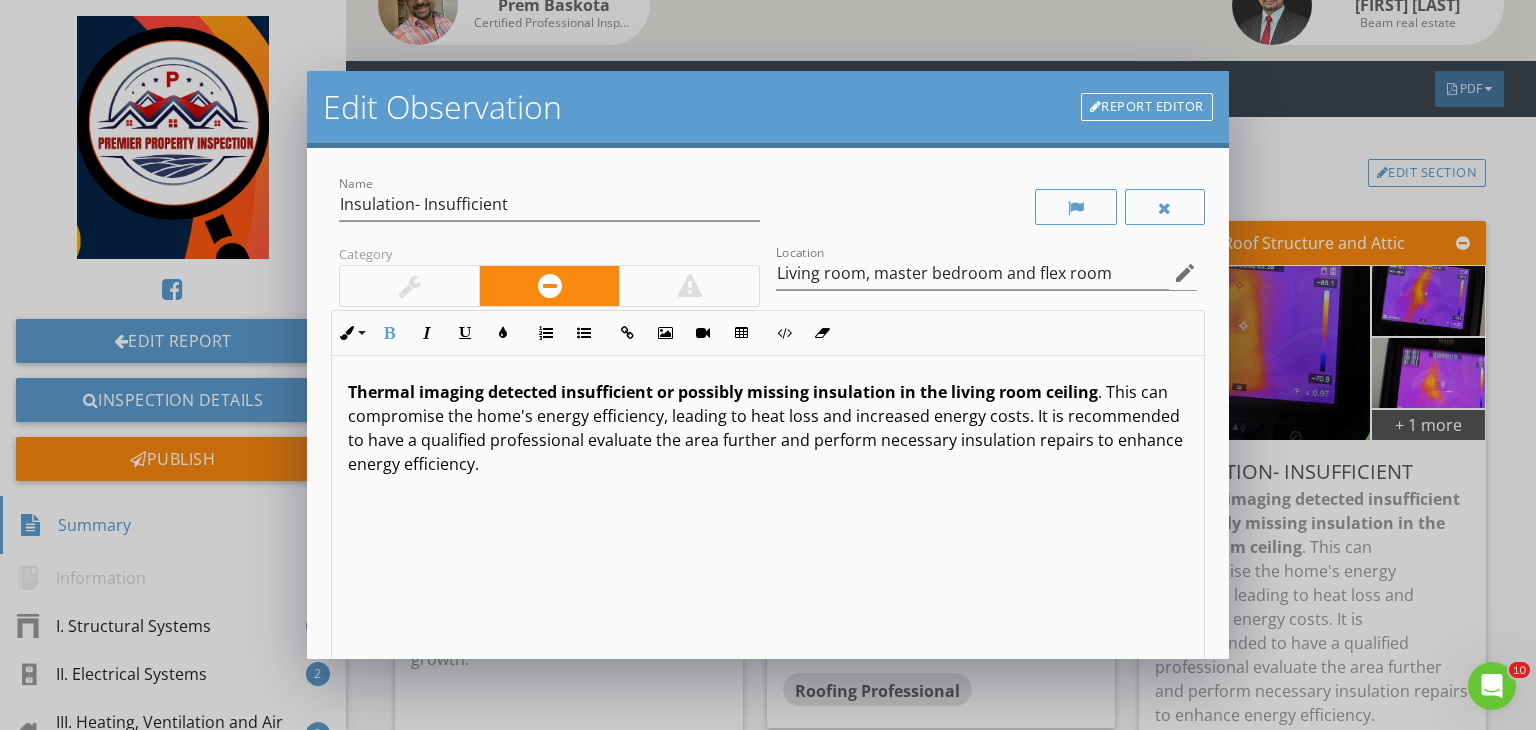click on "Thermal imaging detected insufficient or possibly missing insulation in the living room ceiling" at bounding box center [723, 392] 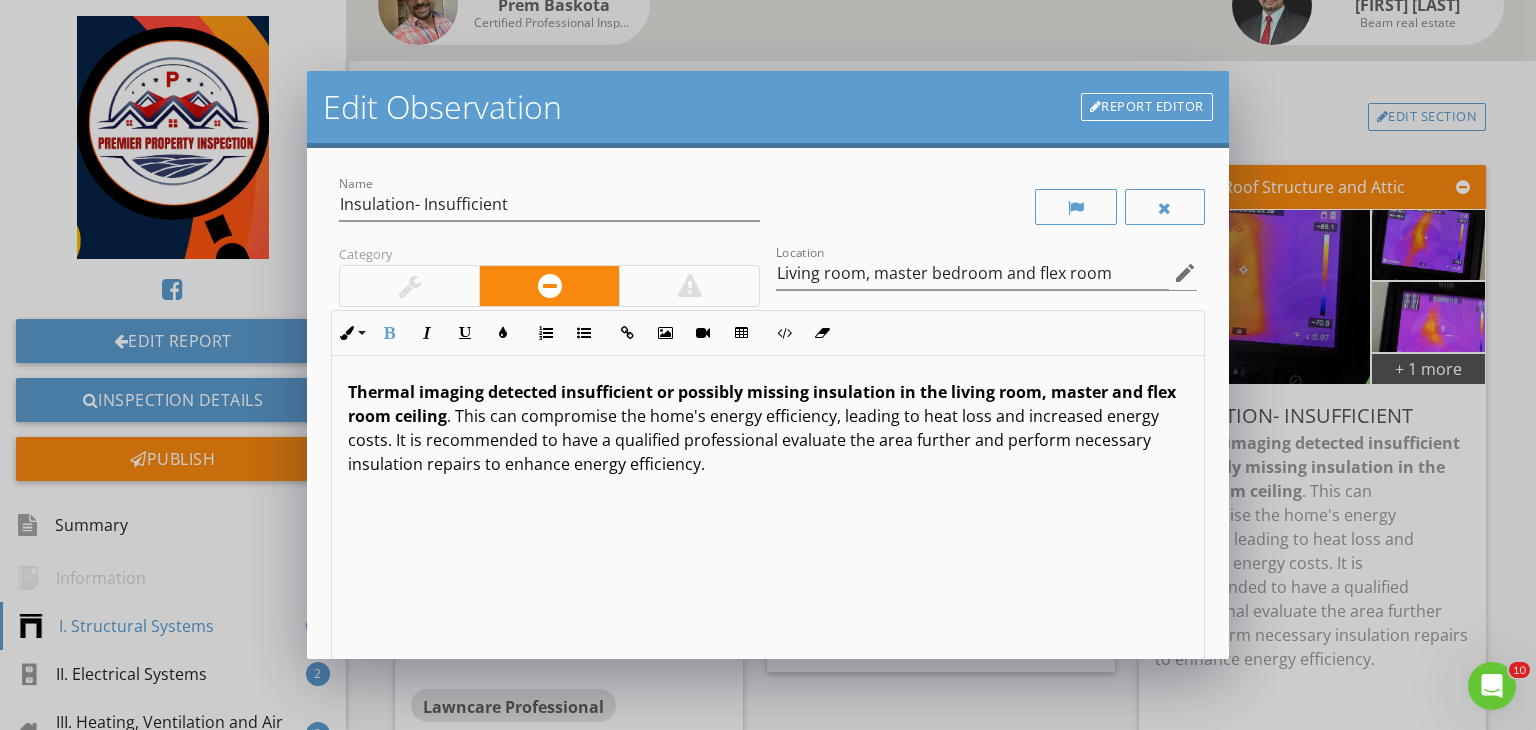 scroll, scrollTop: 972, scrollLeft: 0, axis: vertical 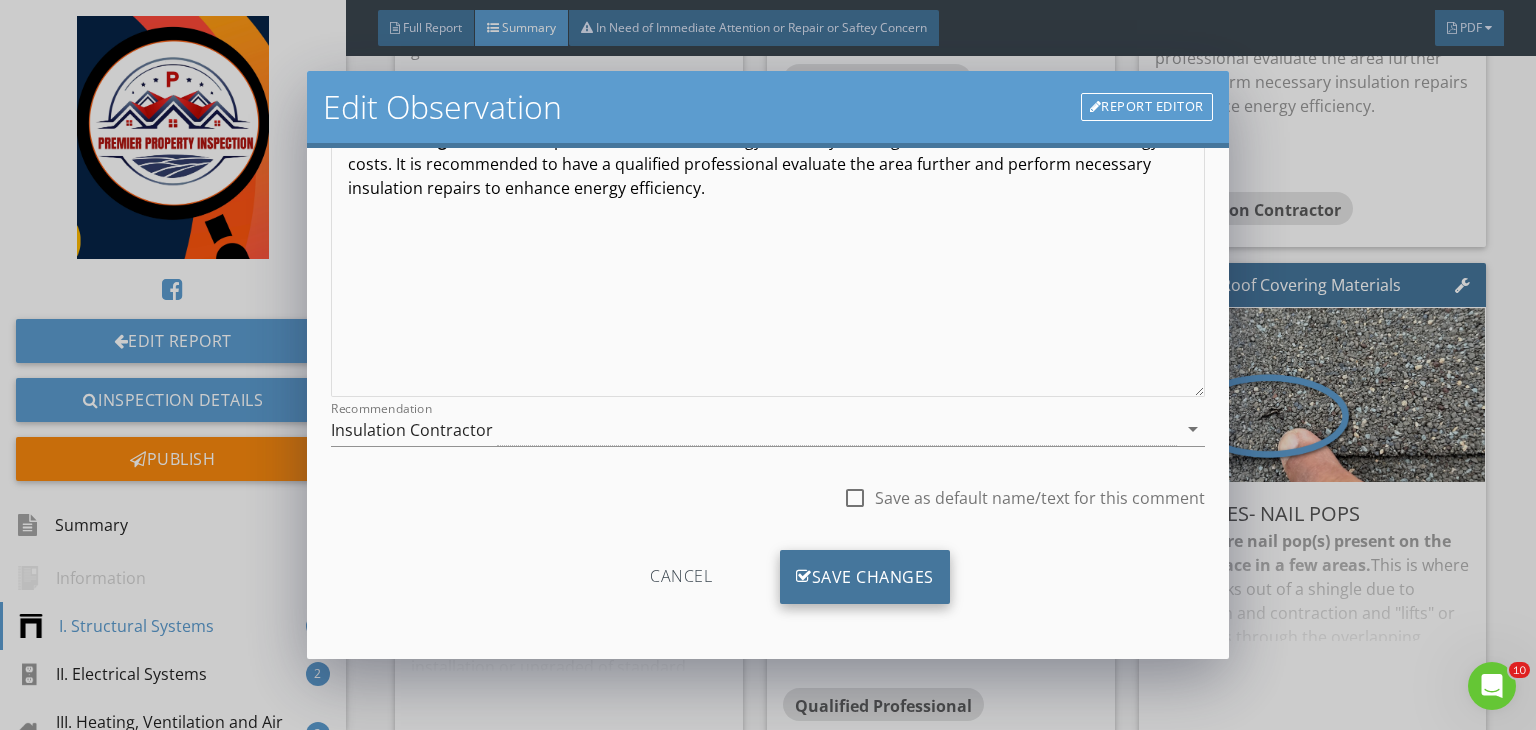 click on "Save Changes" at bounding box center [865, 577] 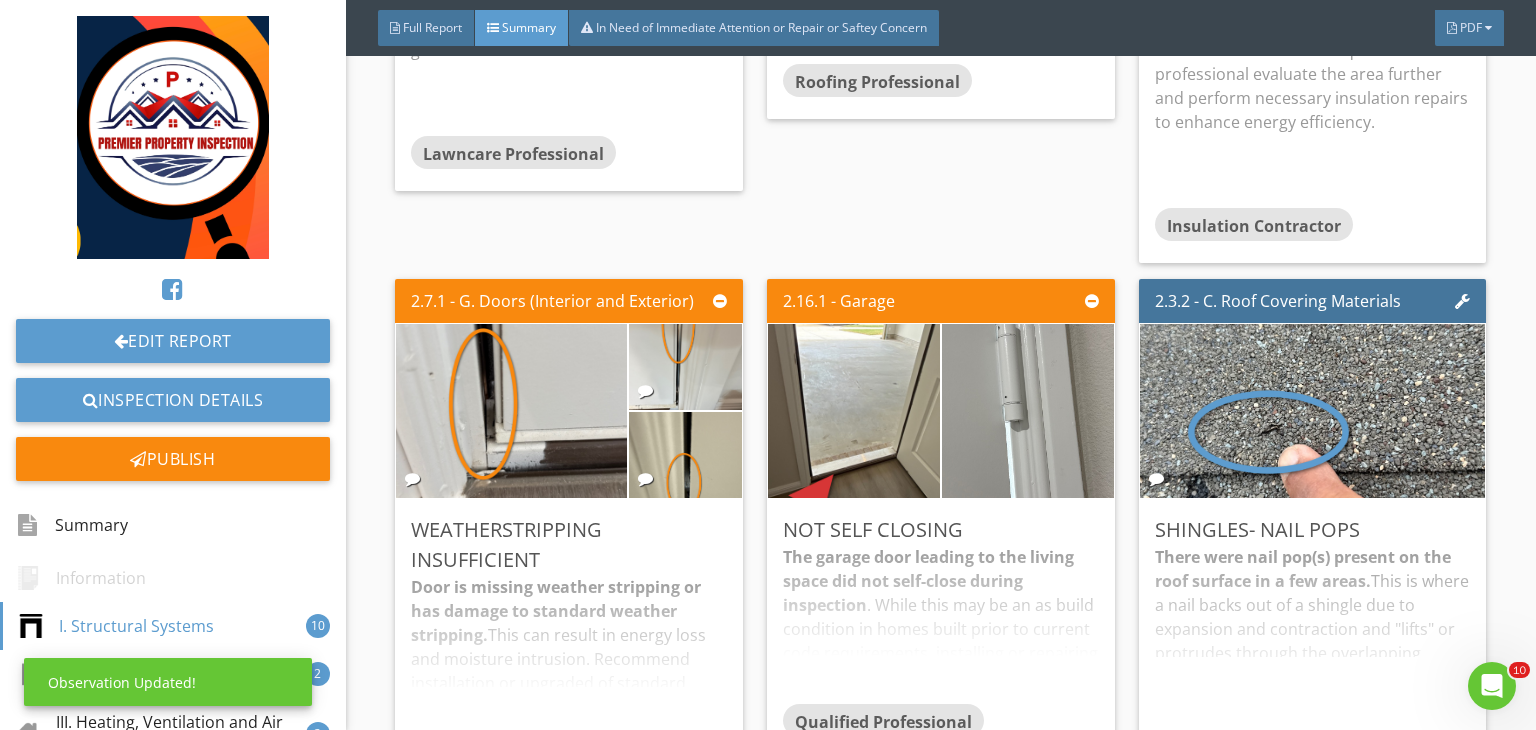 scroll, scrollTop: 39, scrollLeft: 0, axis: vertical 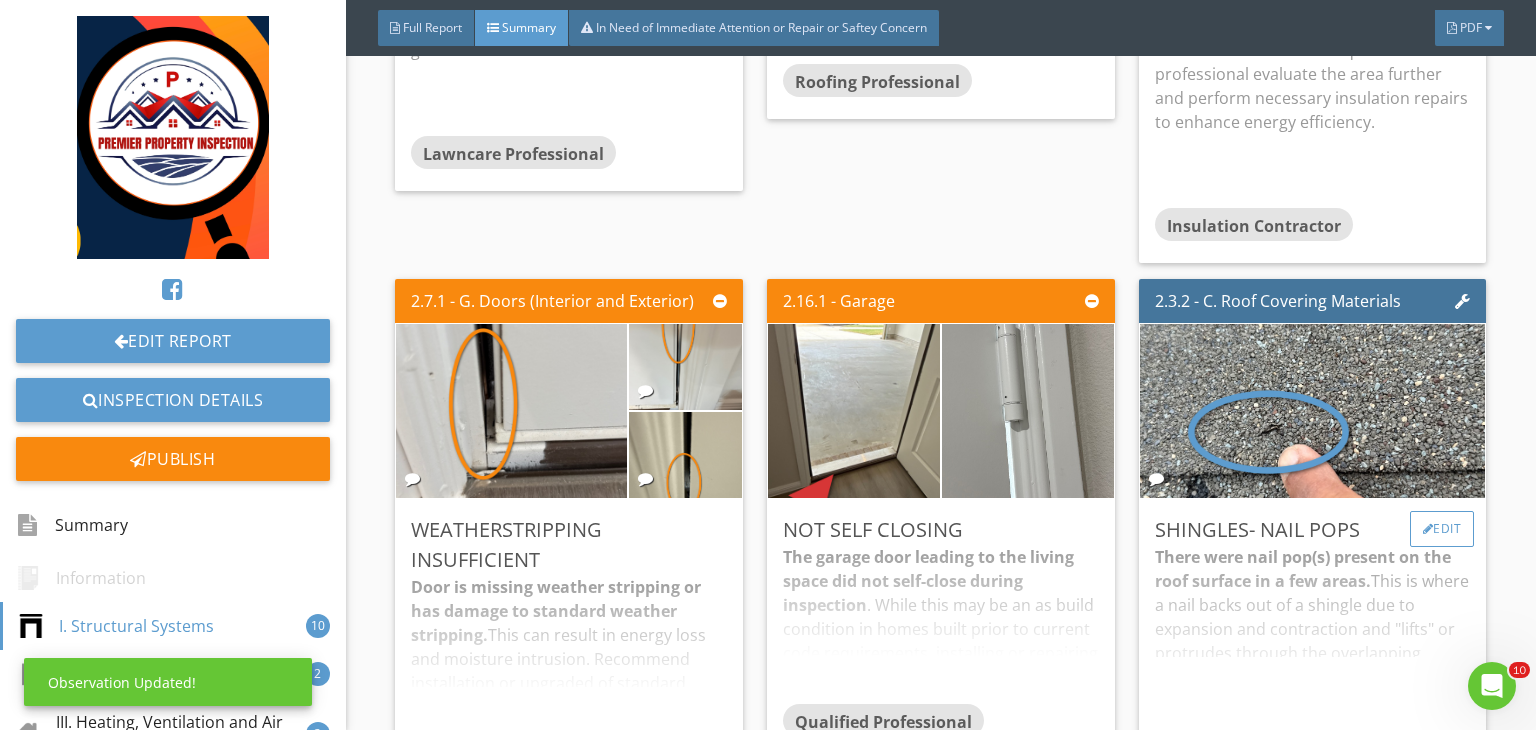 click on "Edit" at bounding box center (1442, 529) 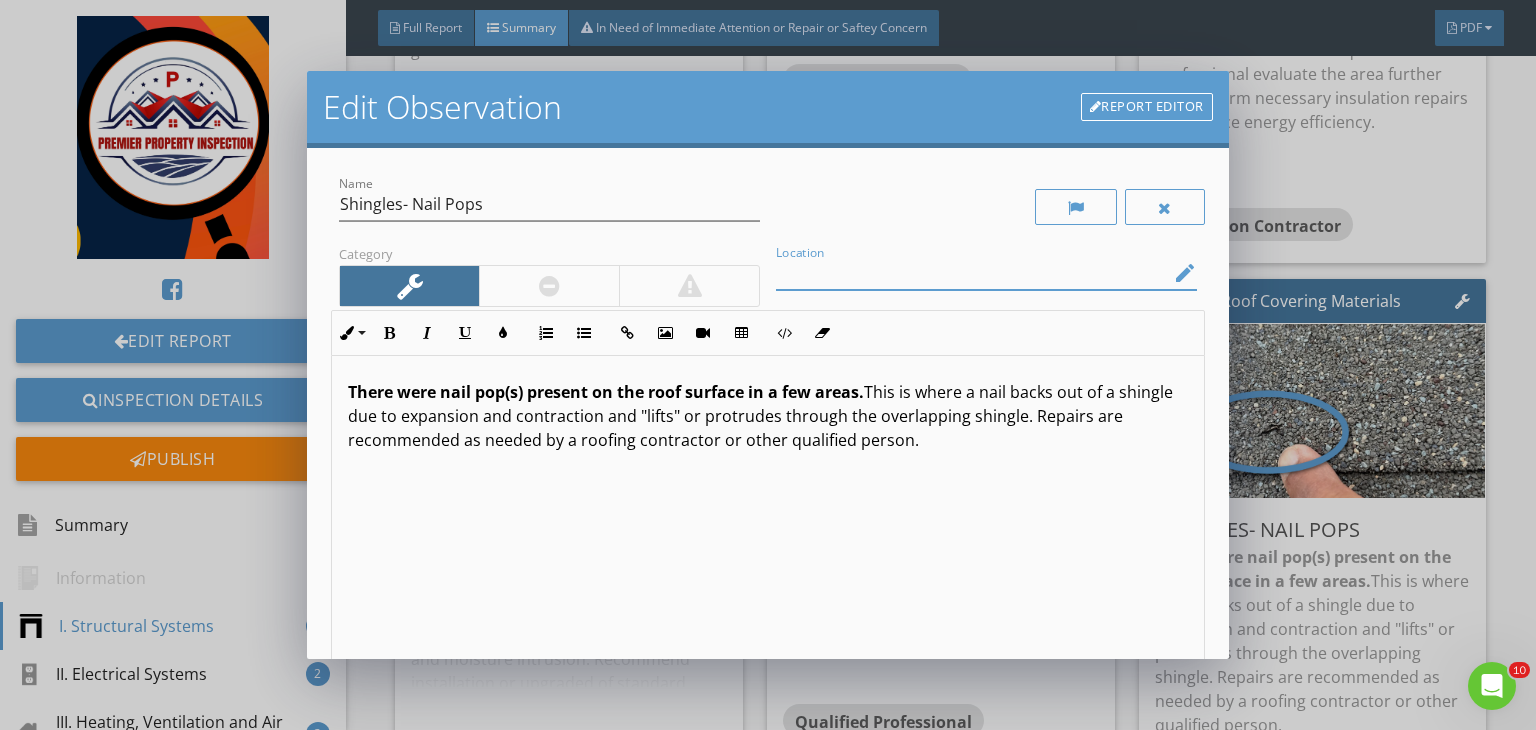 click at bounding box center (972, 273) 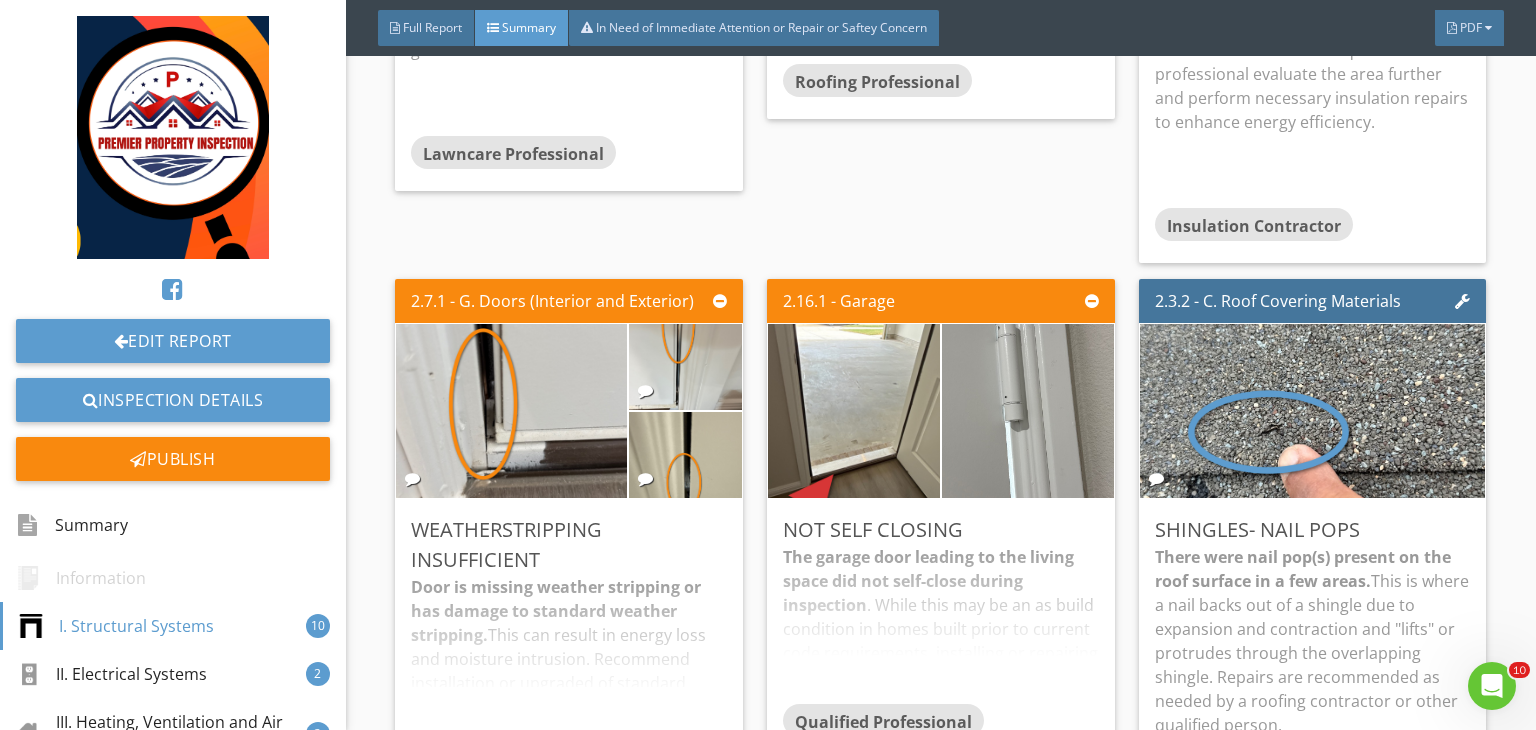 click at bounding box center (768, 365) 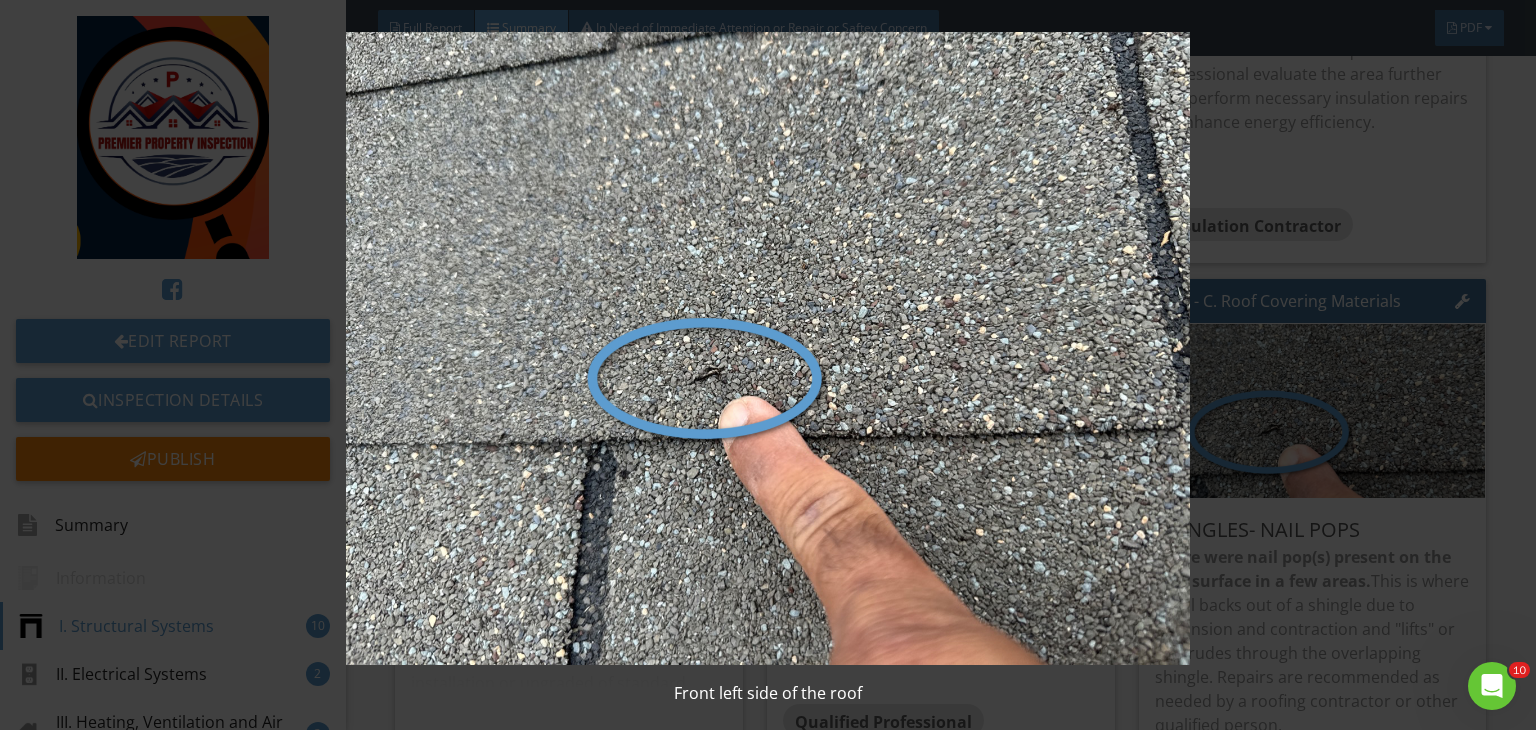 click at bounding box center [768, 348] 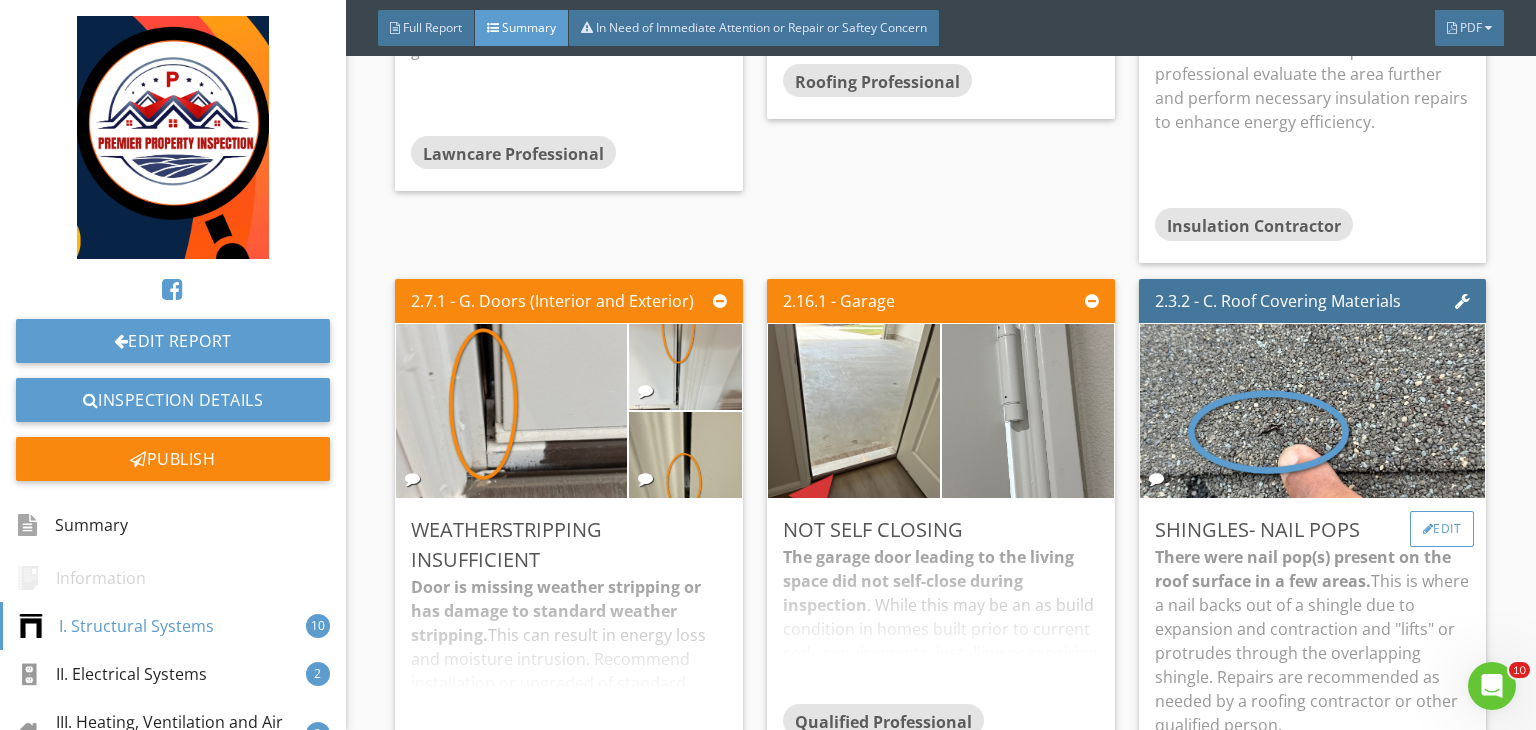 click on "Edit" at bounding box center (1442, 529) 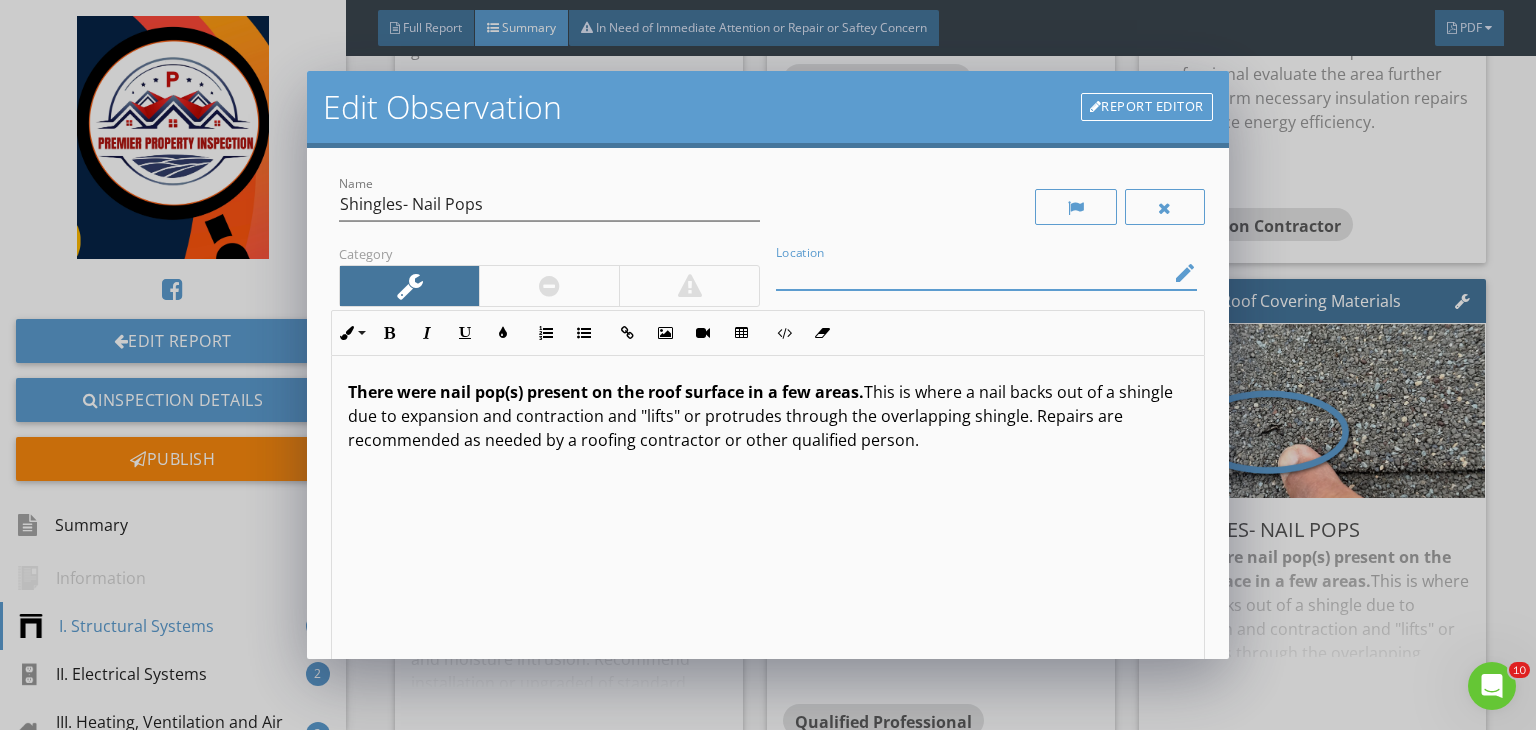 click at bounding box center [972, 273] 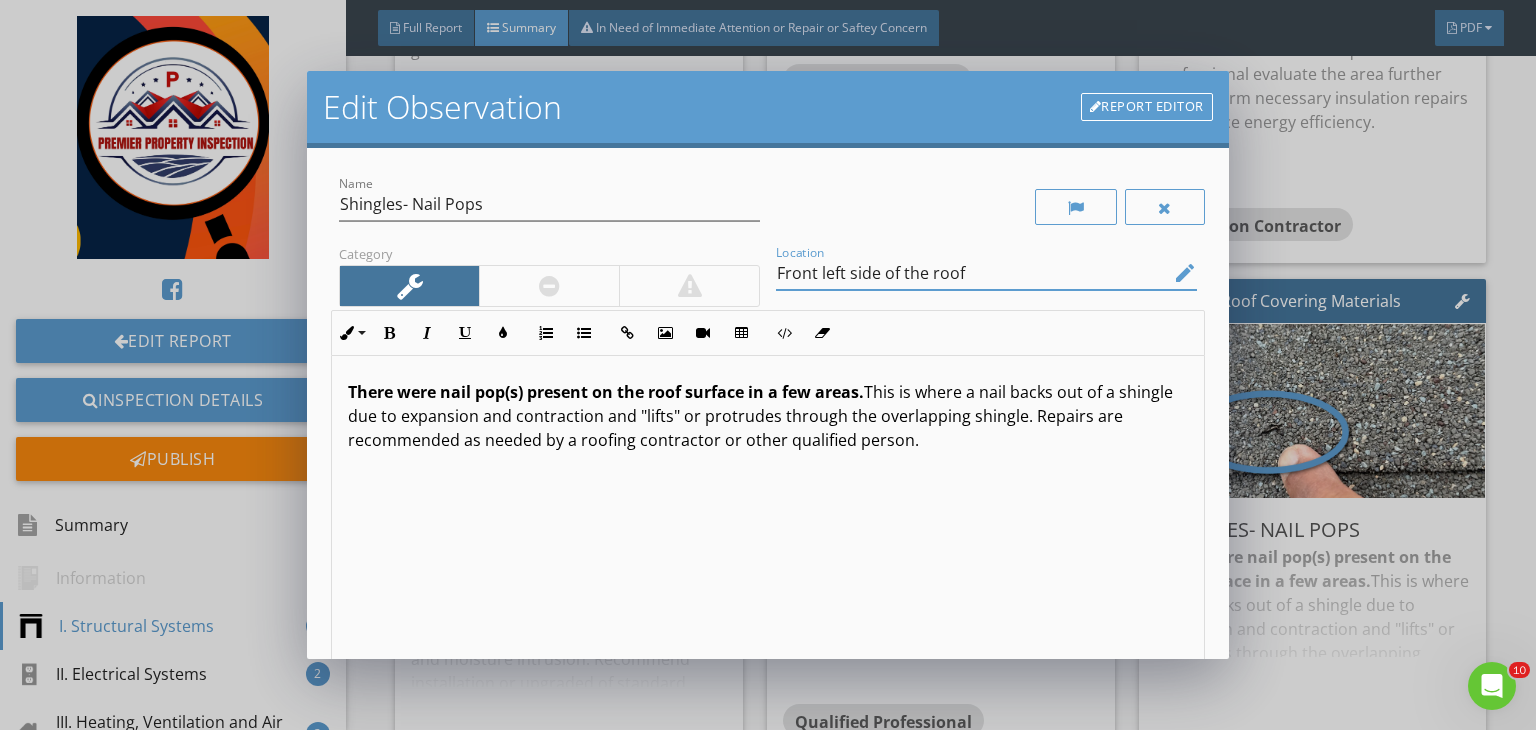 type on "Front left side of the roof" 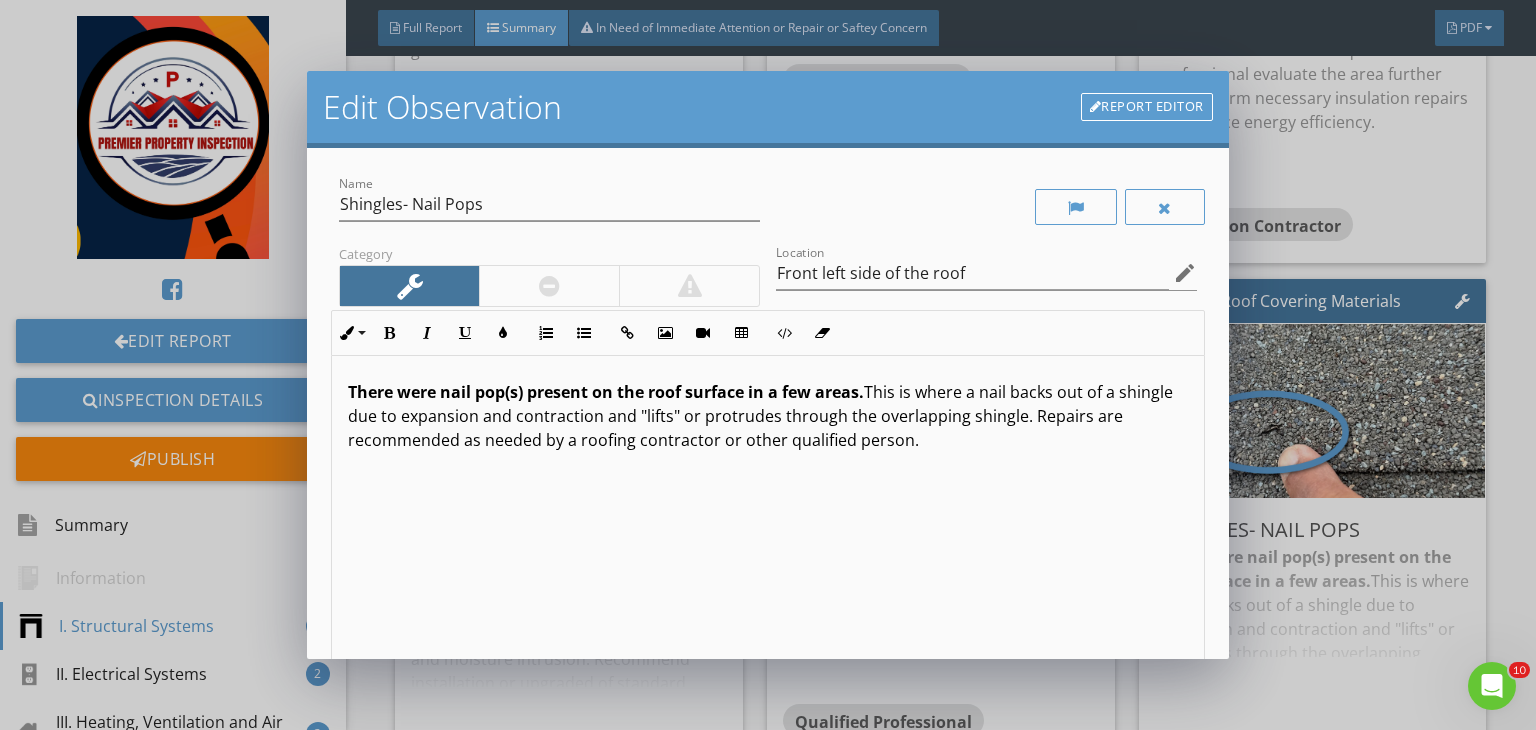click on "There were nail pop(s) present on the roof surface in a few areas." at bounding box center [606, 392] 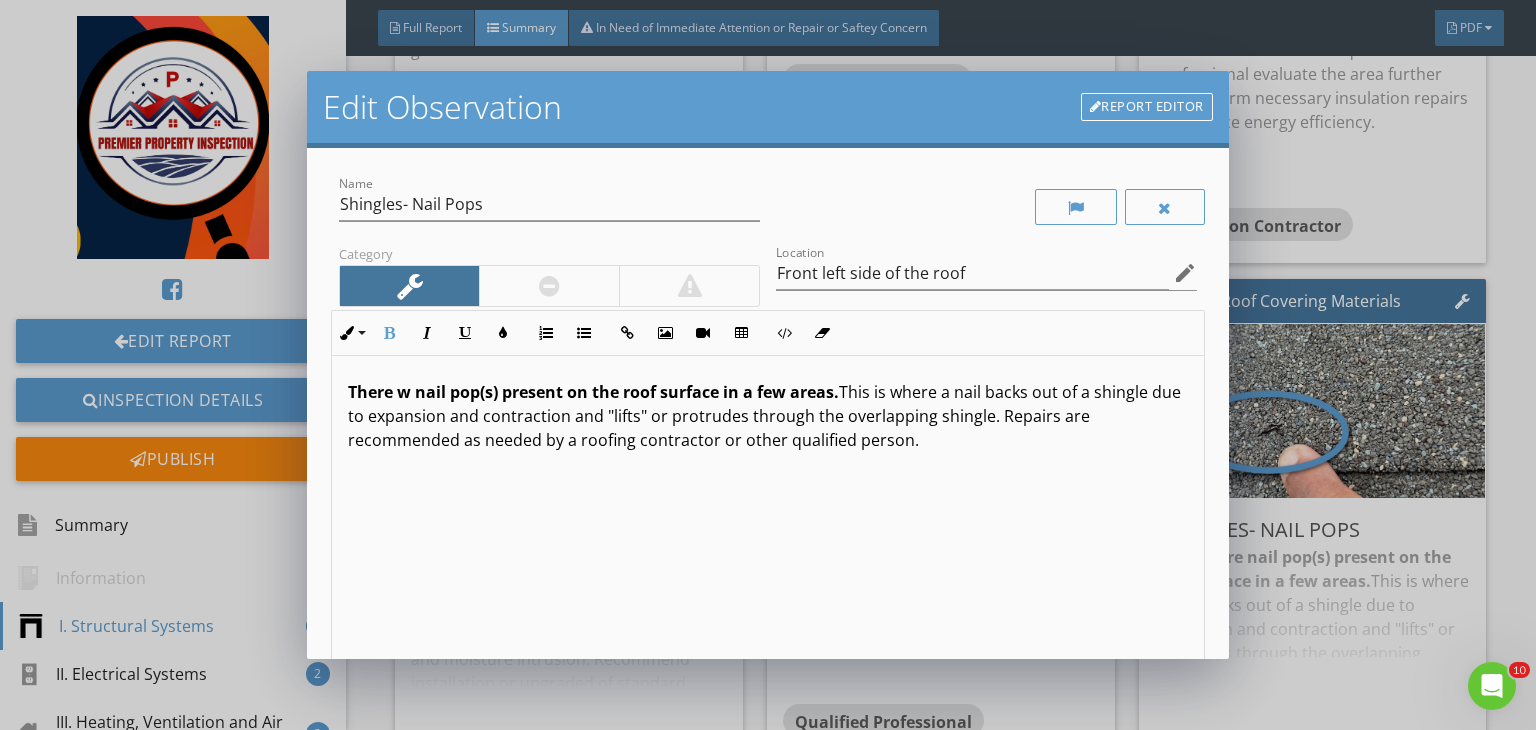 type 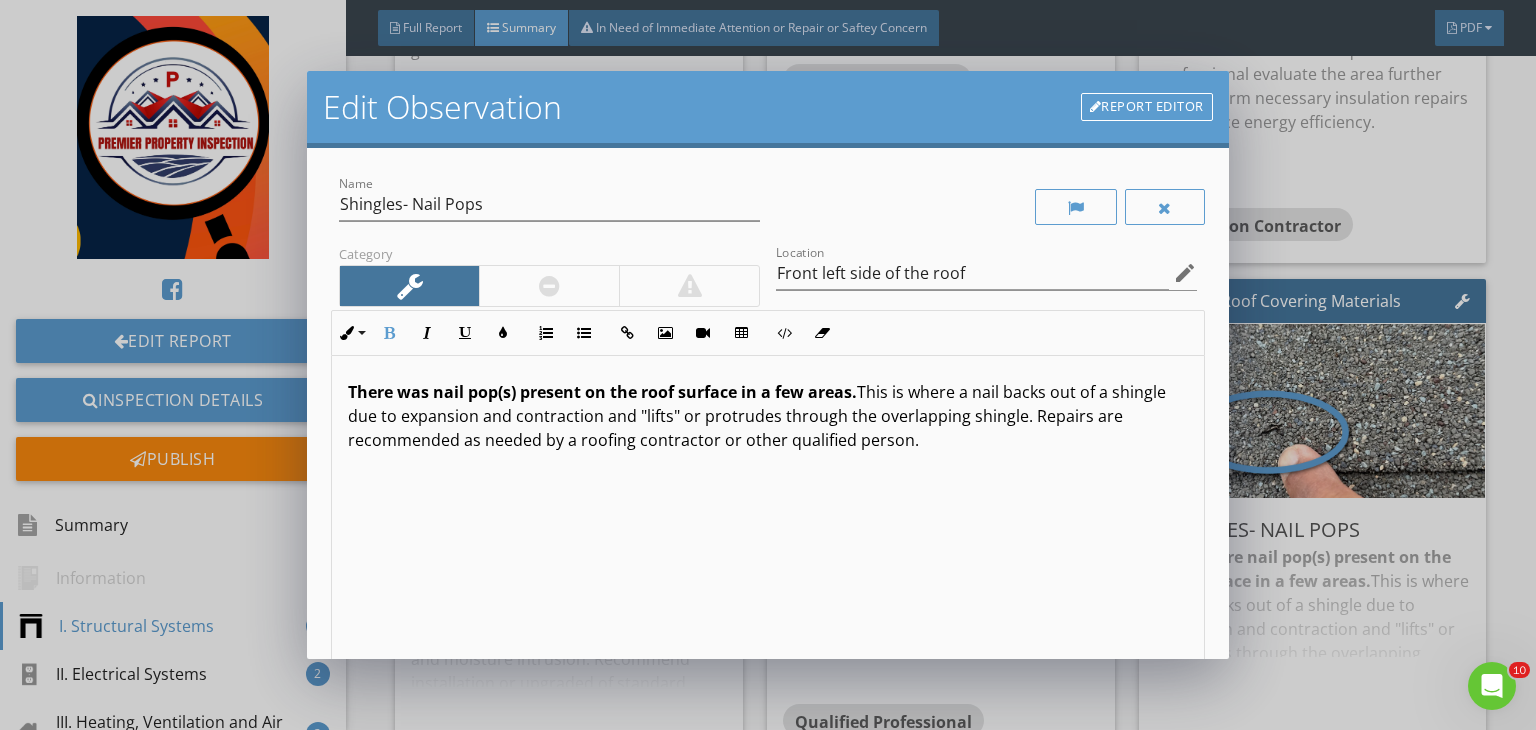 scroll, scrollTop: 0, scrollLeft: 0, axis: both 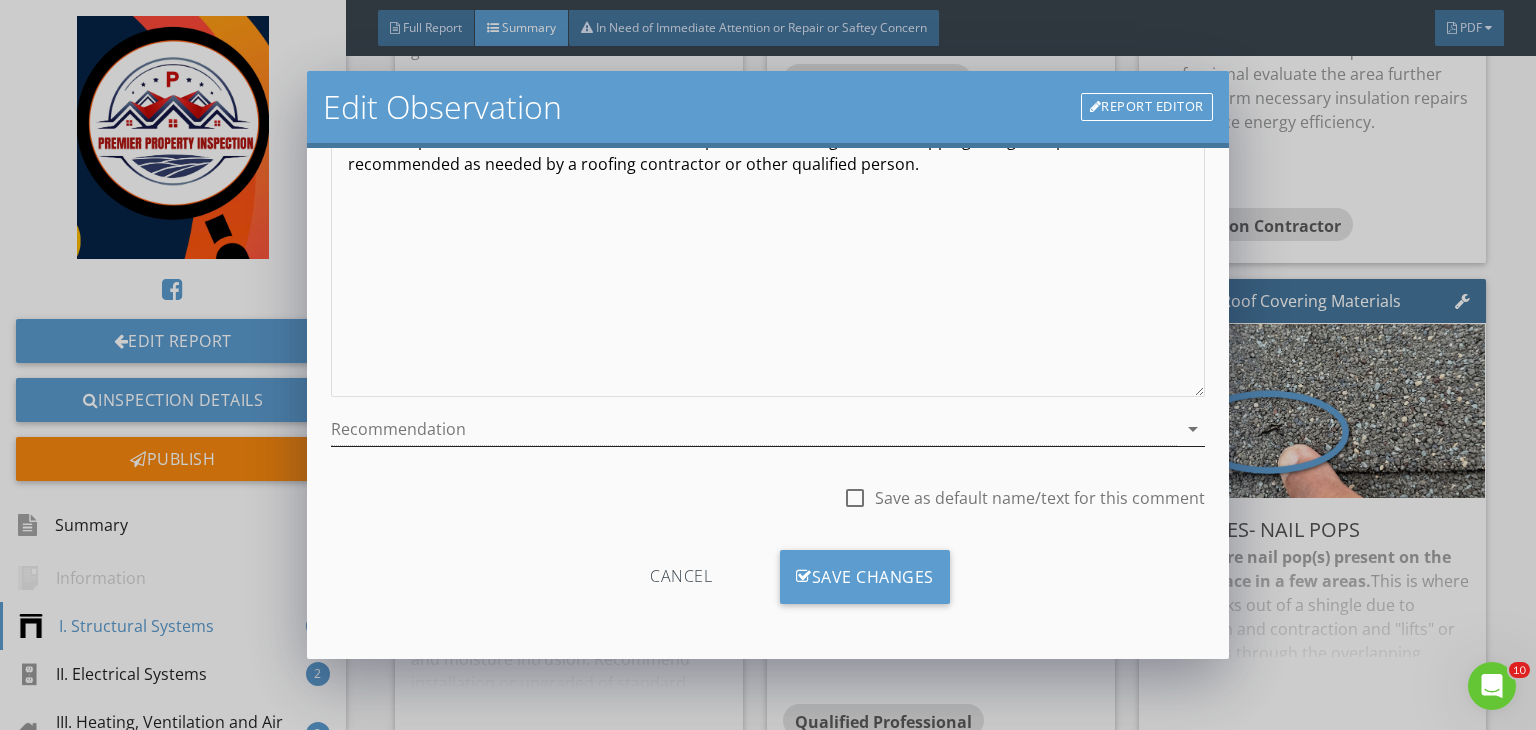 click at bounding box center (754, 429) 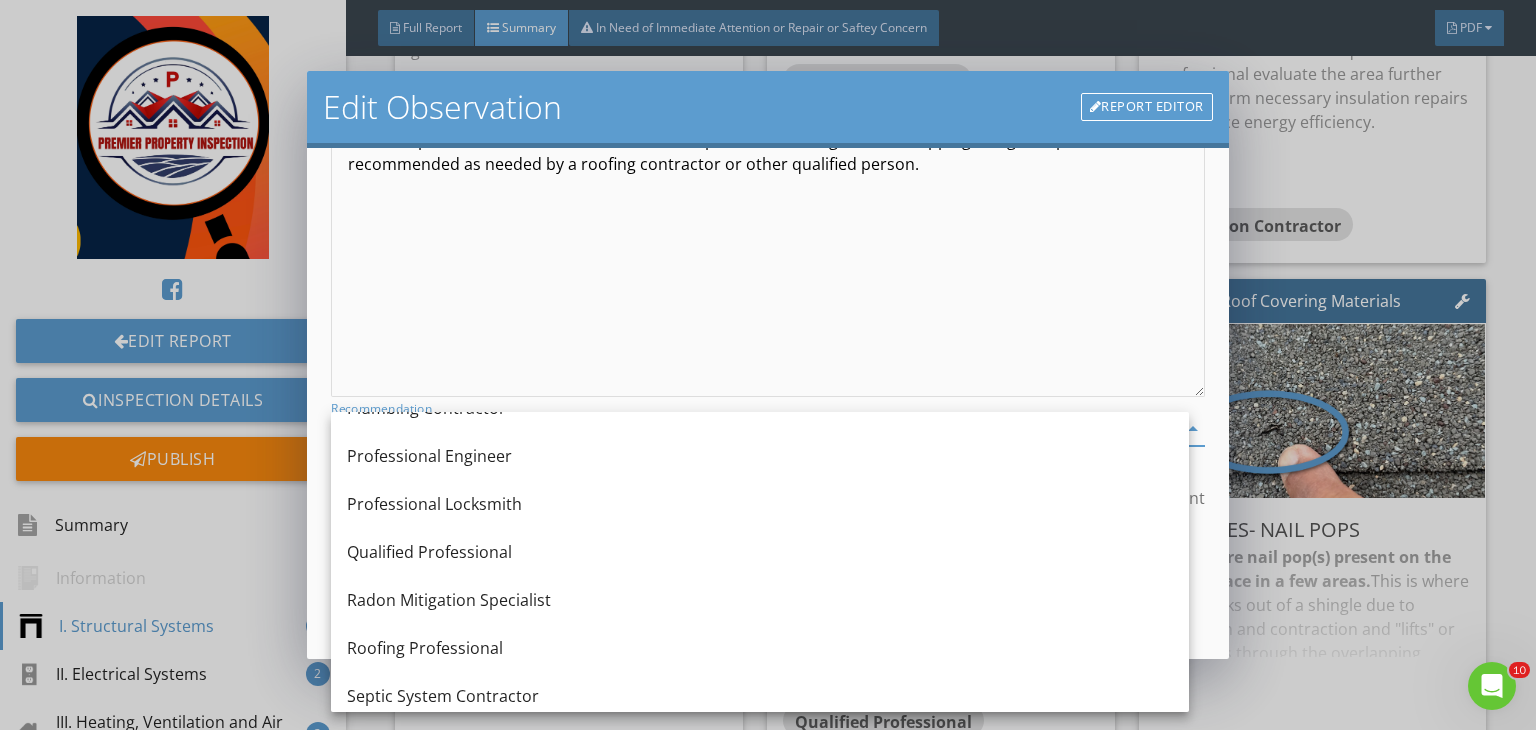 scroll, scrollTop: 2234, scrollLeft: 0, axis: vertical 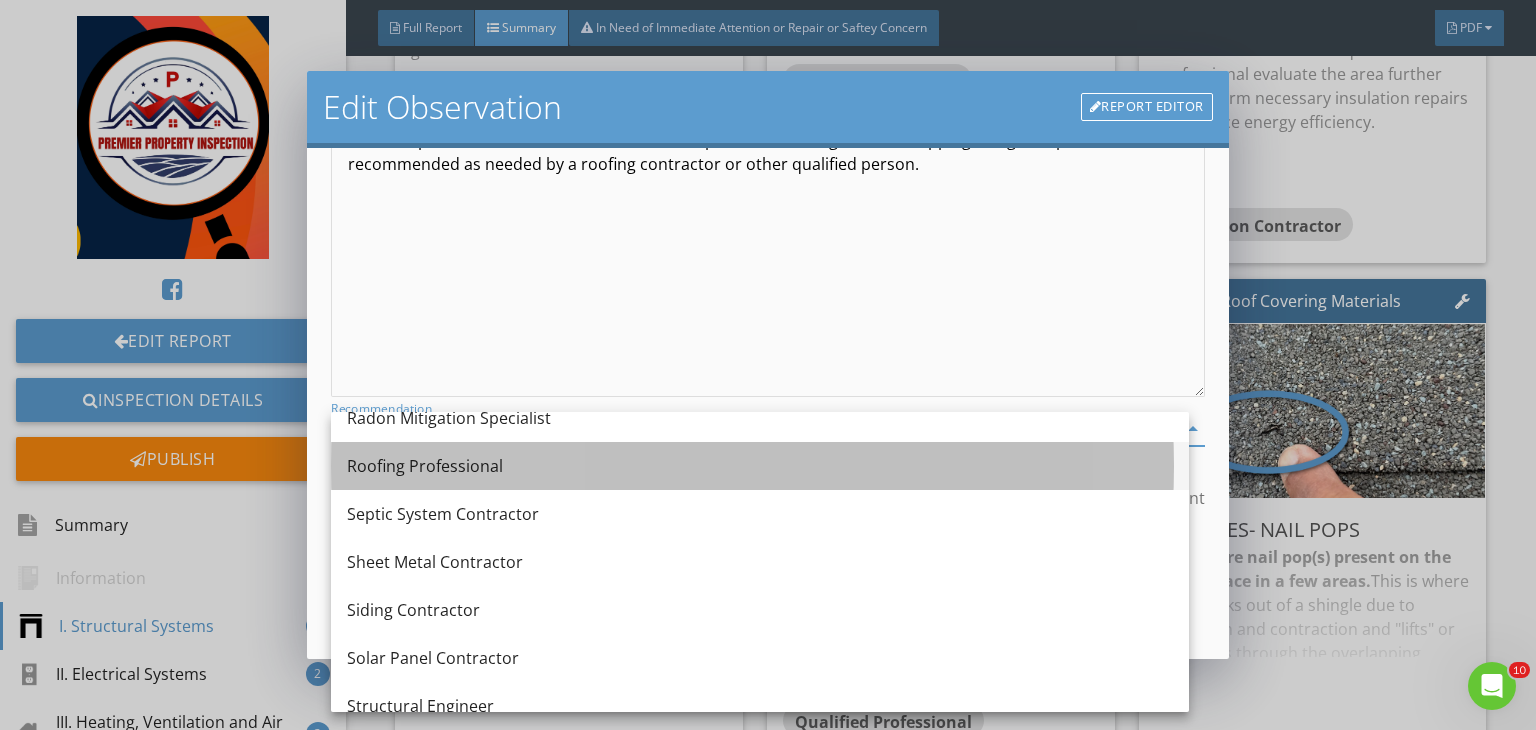 click on "Roofing Professional" at bounding box center [760, 466] 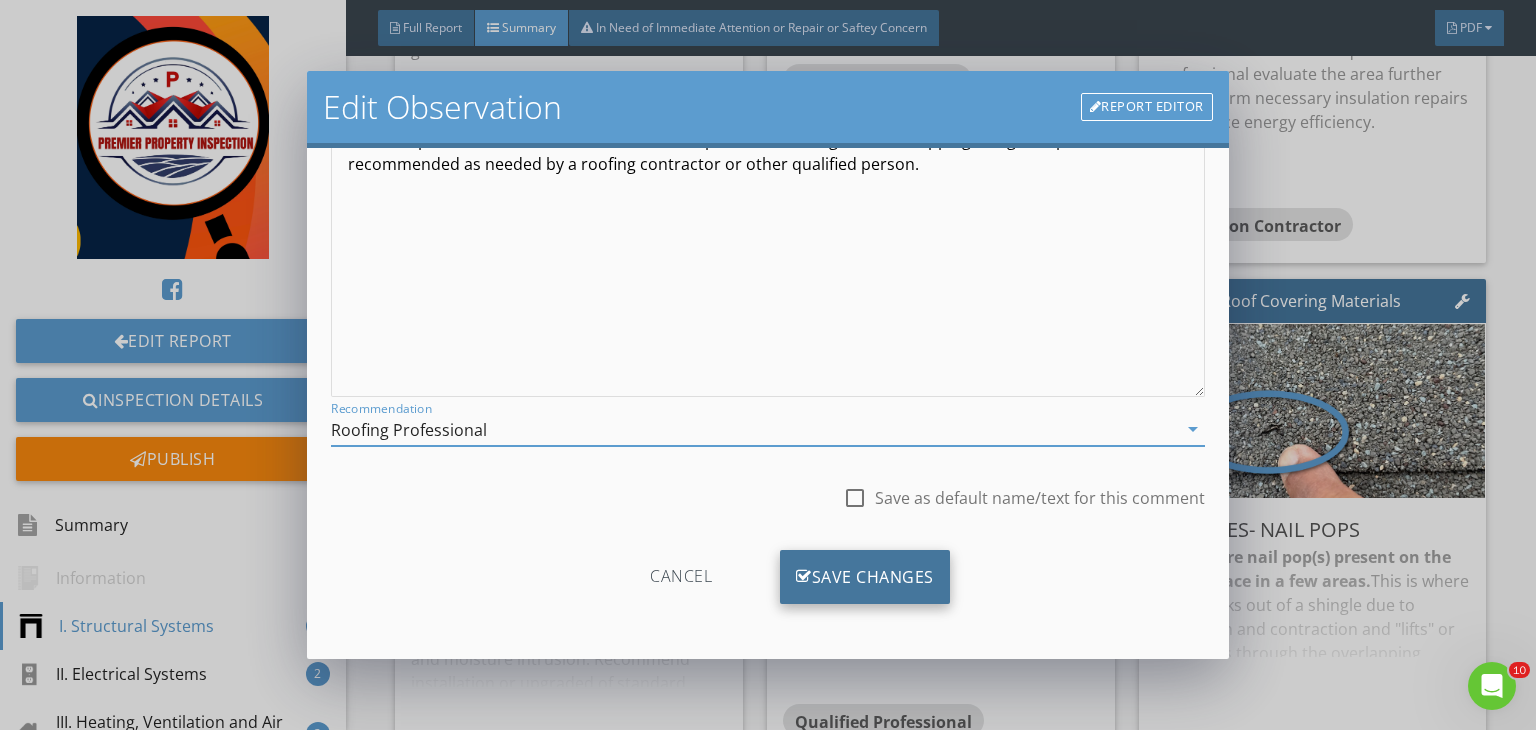 click on "Save Changes" at bounding box center [865, 577] 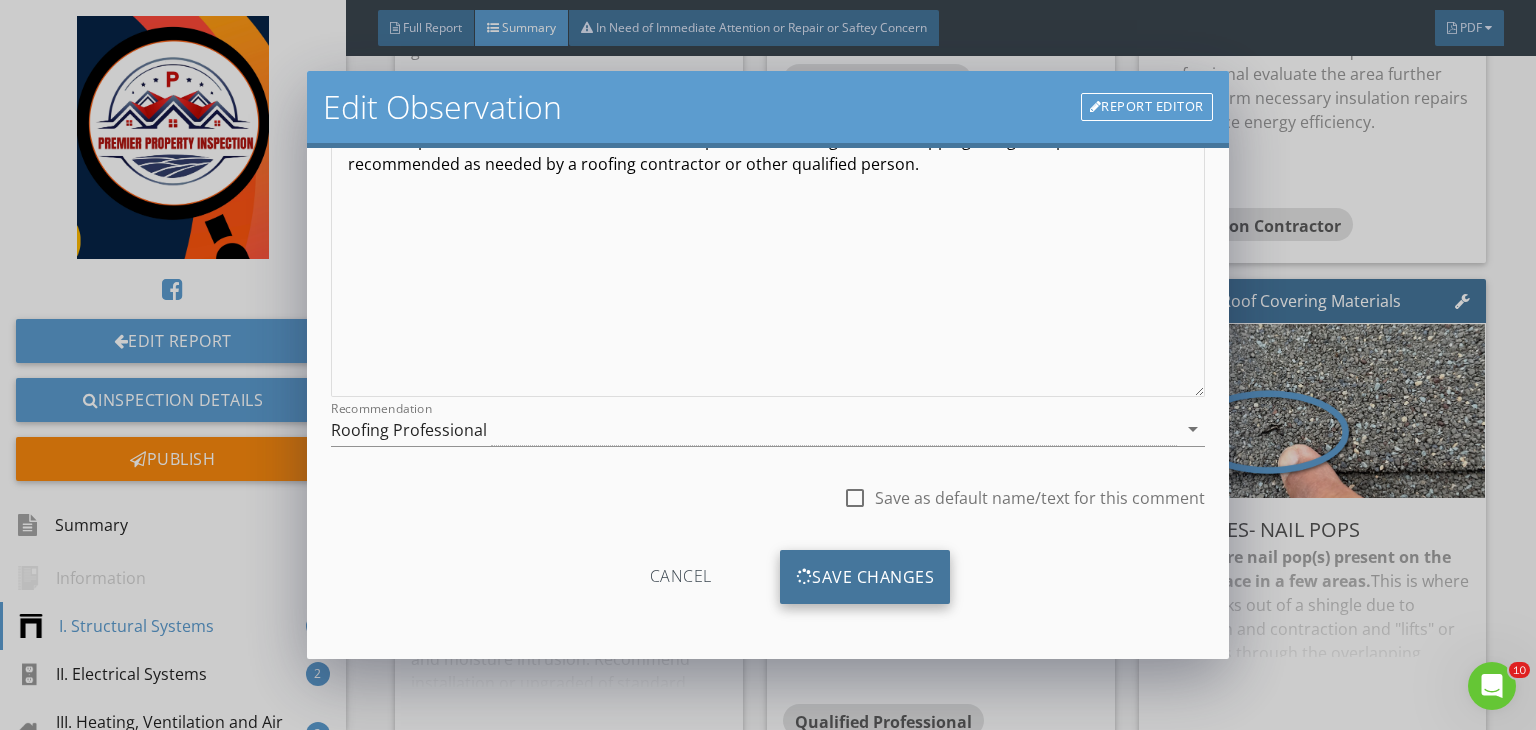 scroll, scrollTop: 39, scrollLeft: 0, axis: vertical 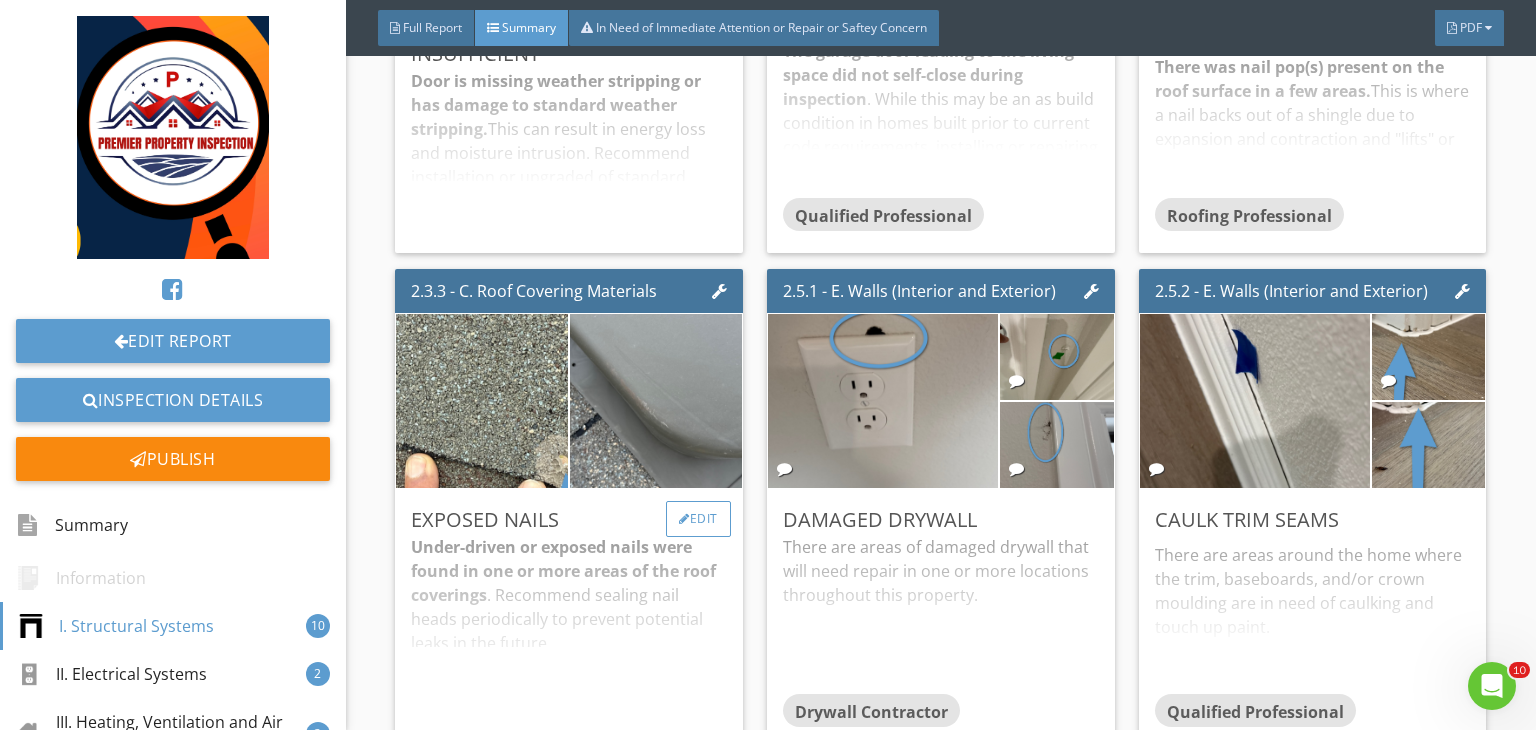 click on "Edit" at bounding box center [698, 519] 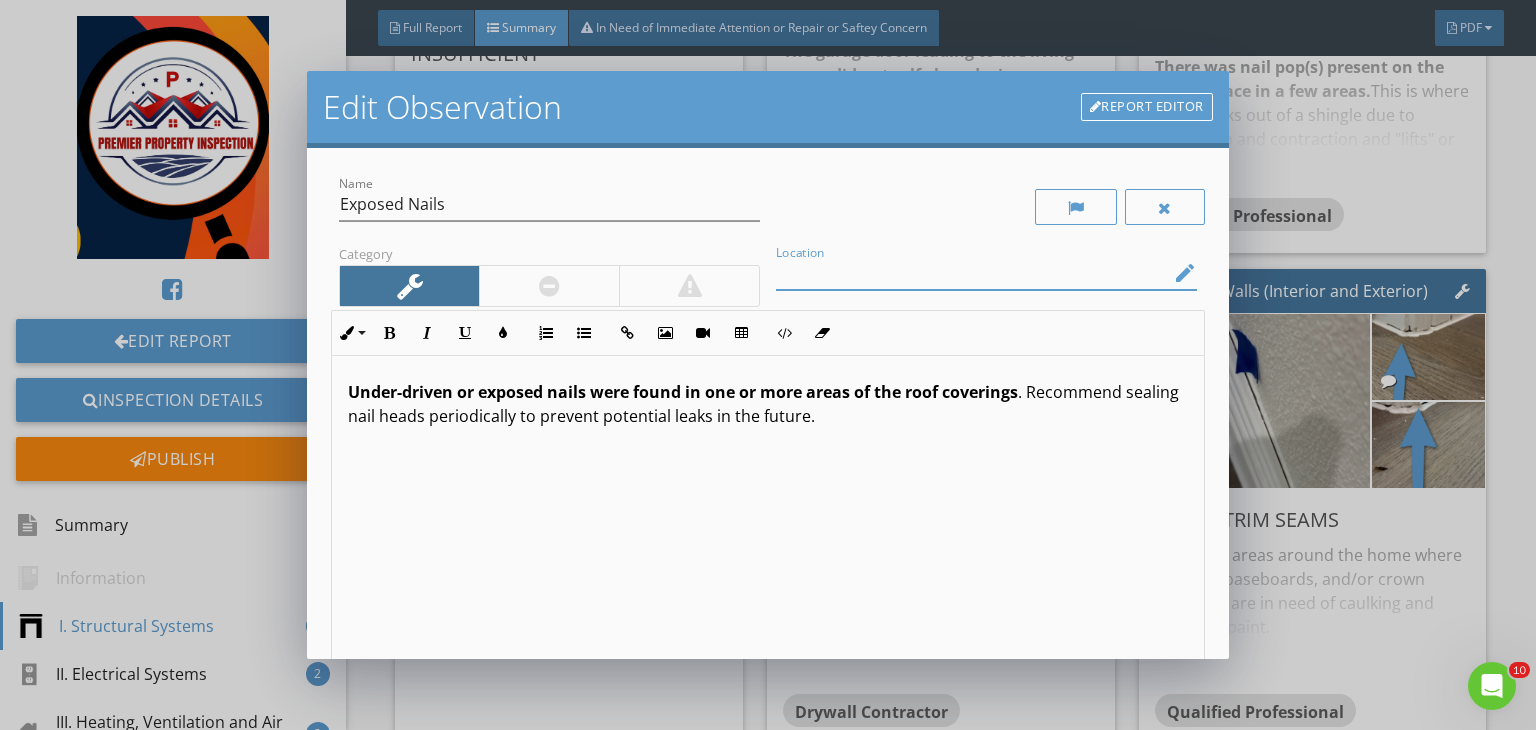 click at bounding box center [972, 273] 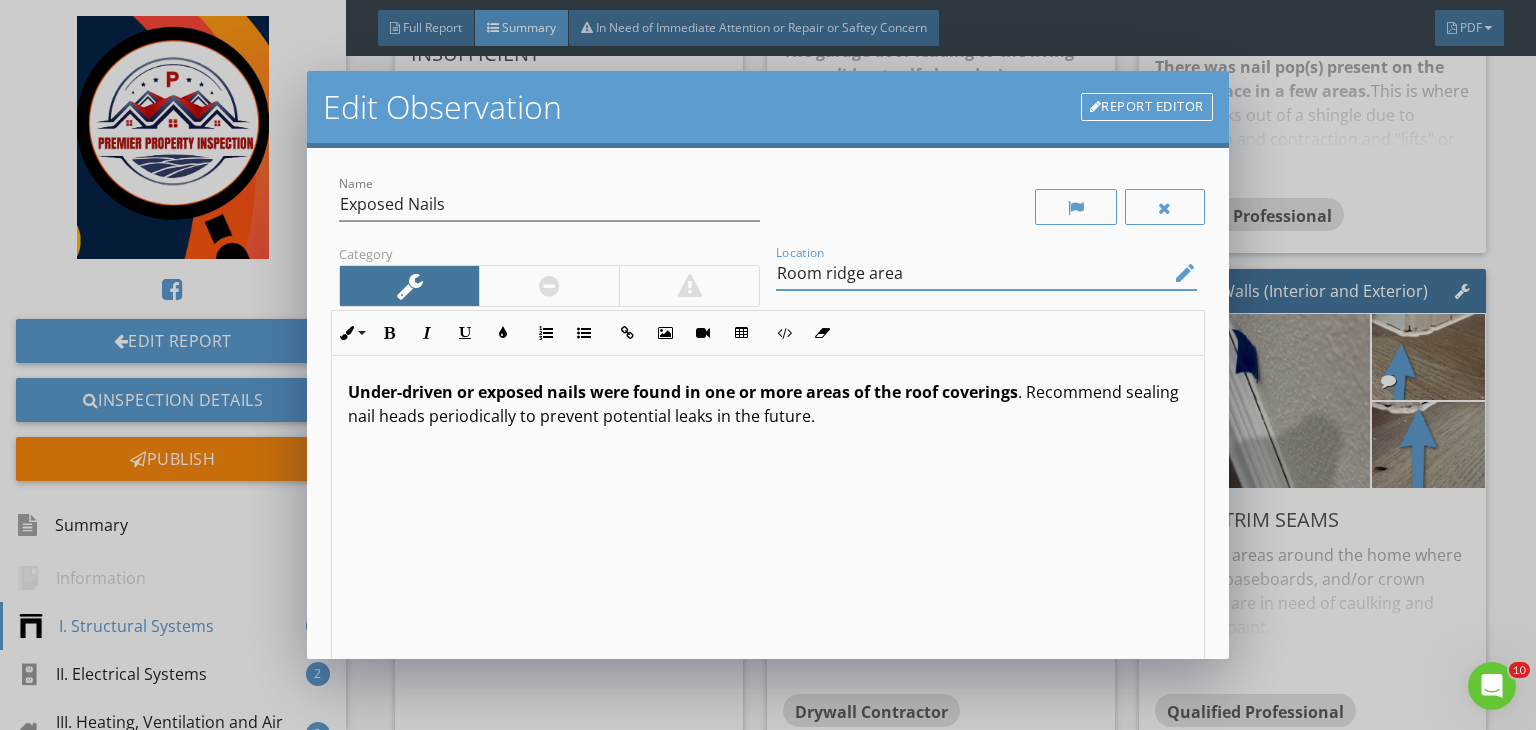 scroll, scrollTop: 0, scrollLeft: 0, axis: both 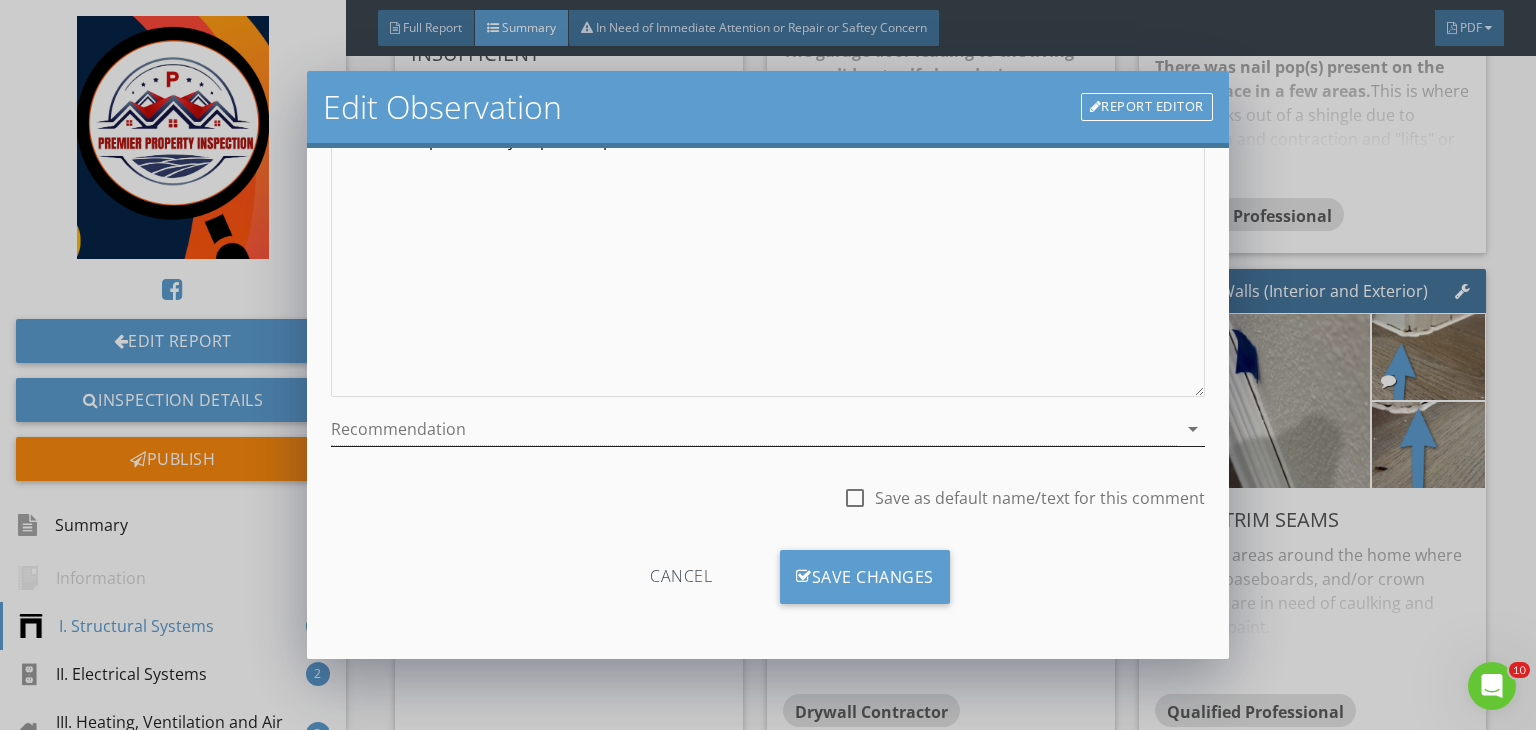 type on "Room ridge area" 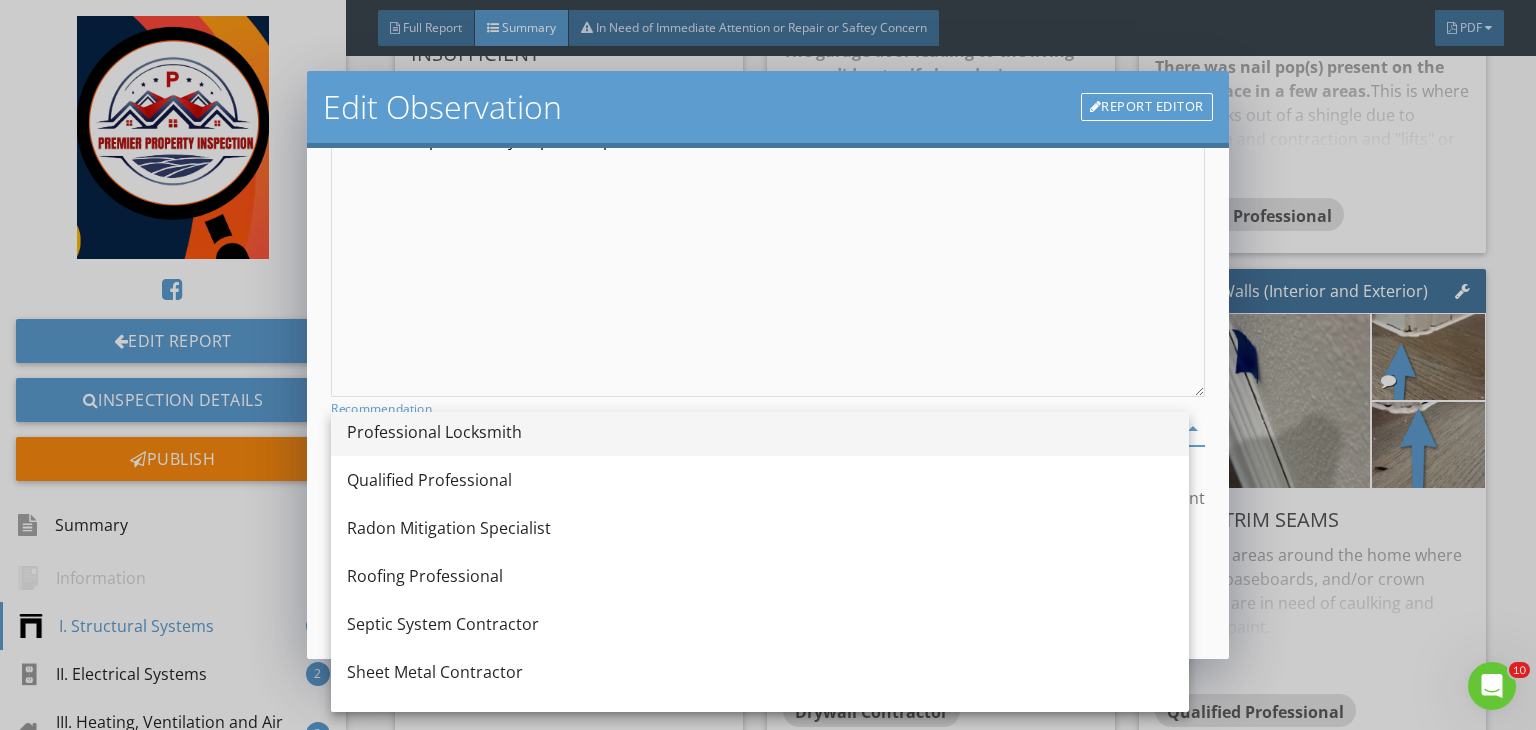 scroll, scrollTop: 2128, scrollLeft: 0, axis: vertical 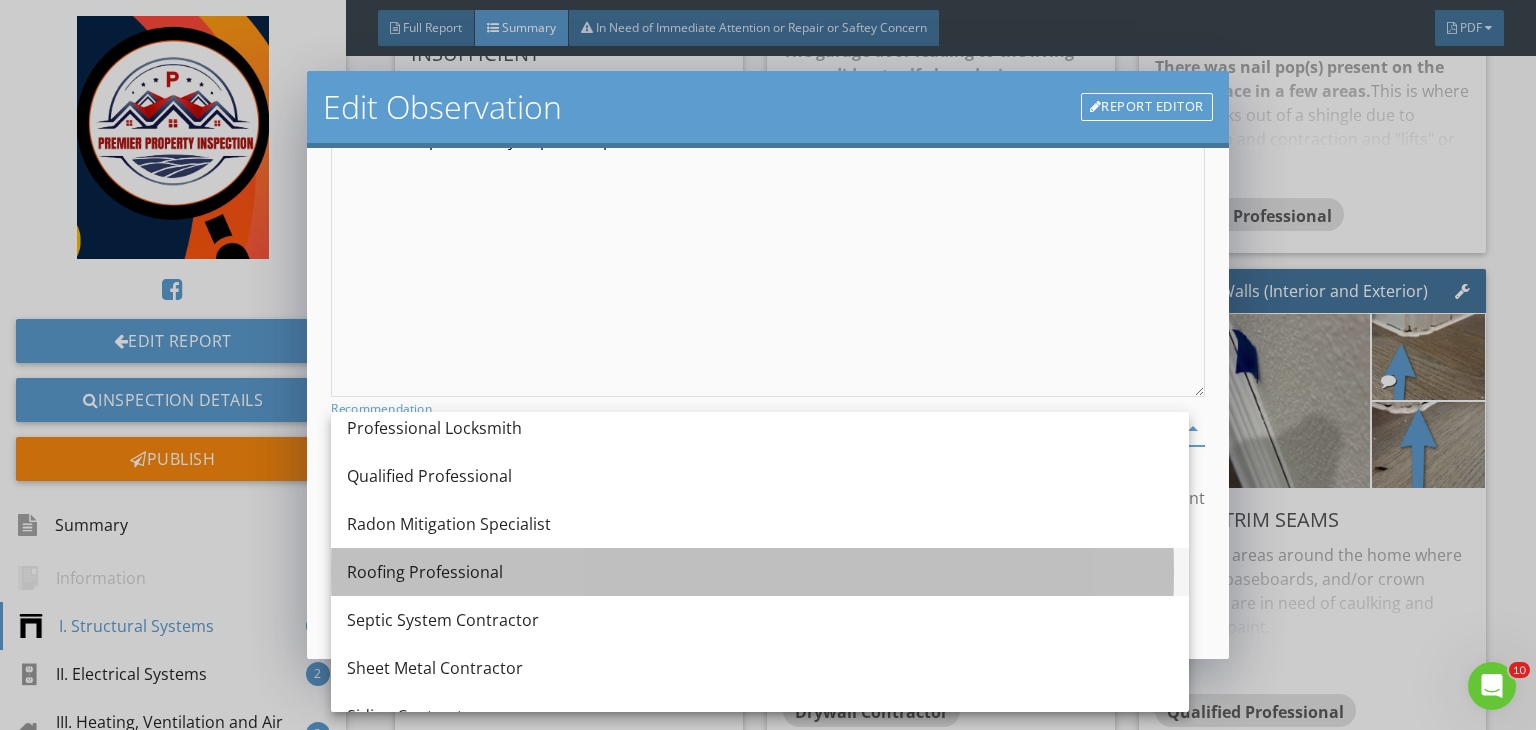 click on "Roofing Professional" at bounding box center (760, 572) 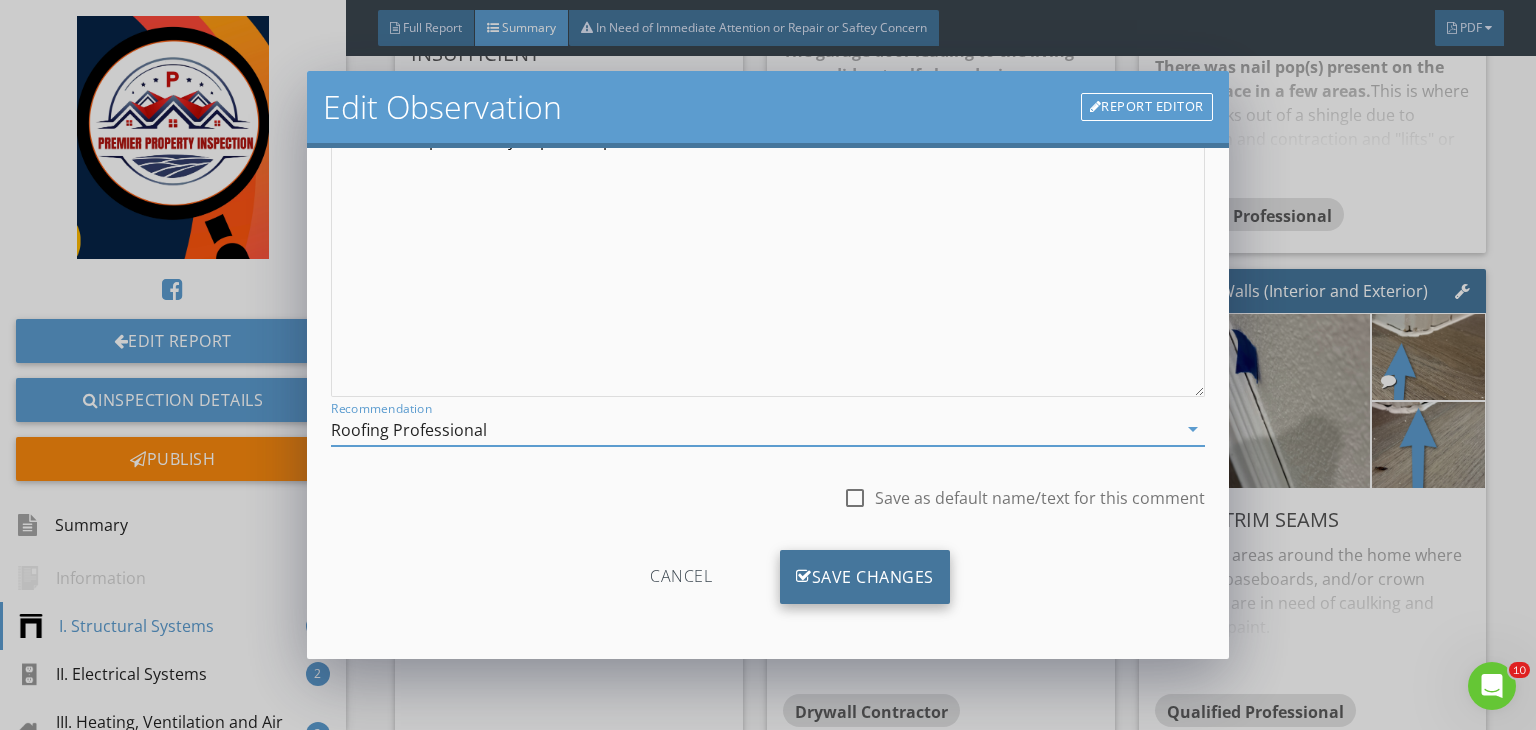 click on "Save Changes" at bounding box center [865, 577] 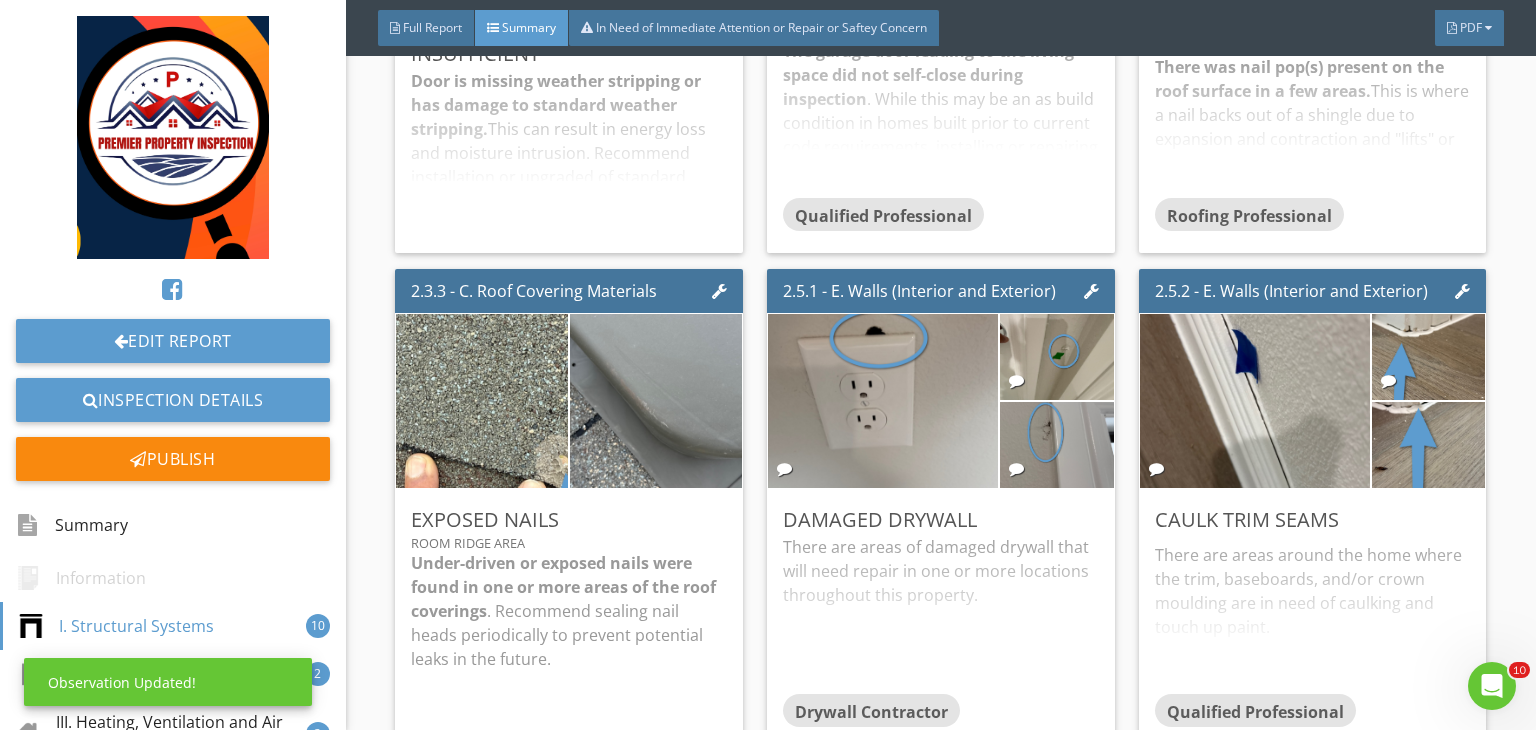 scroll, scrollTop: 39, scrollLeft: 0, axis: vertical 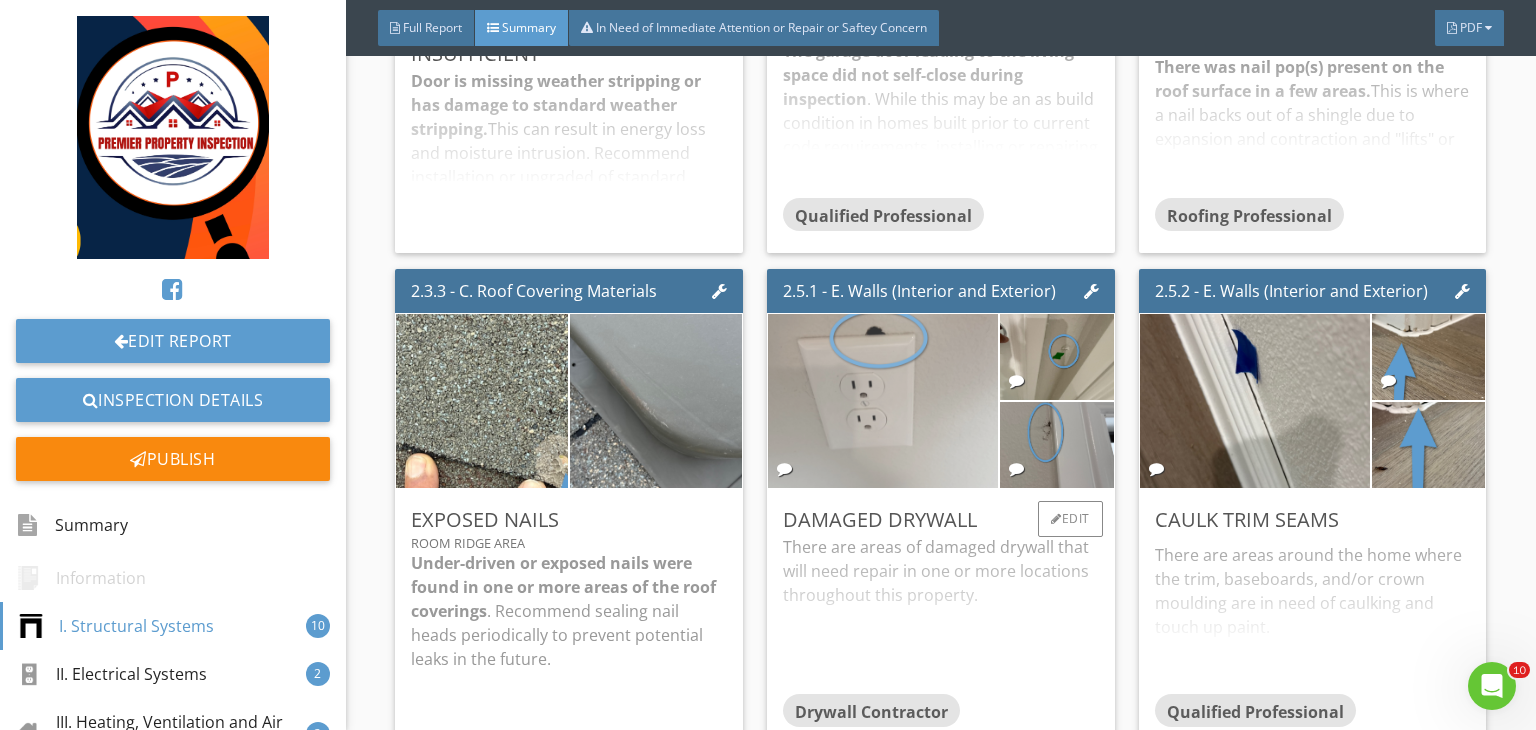 click at bounding box center (883, 401) 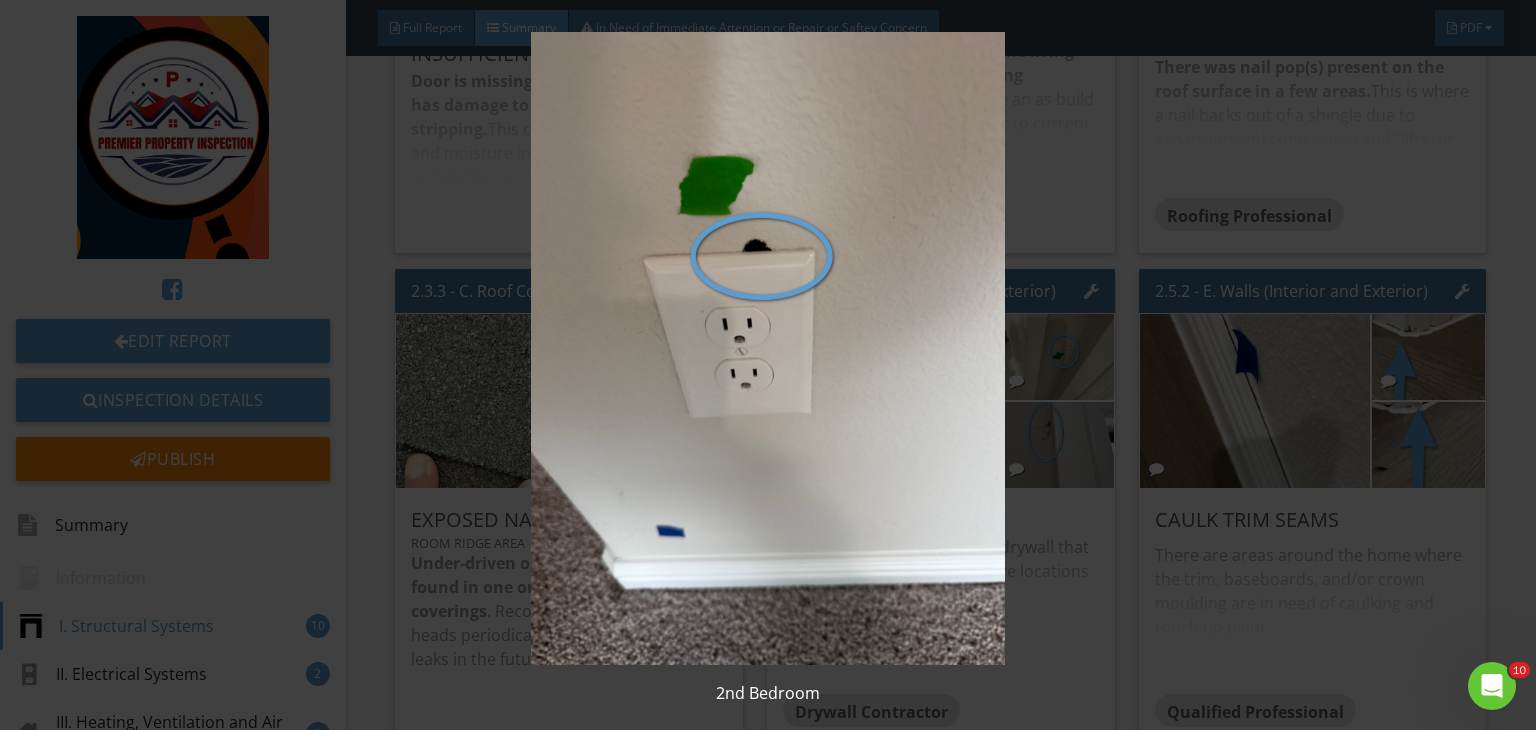 click at bounding box center [768, 348] 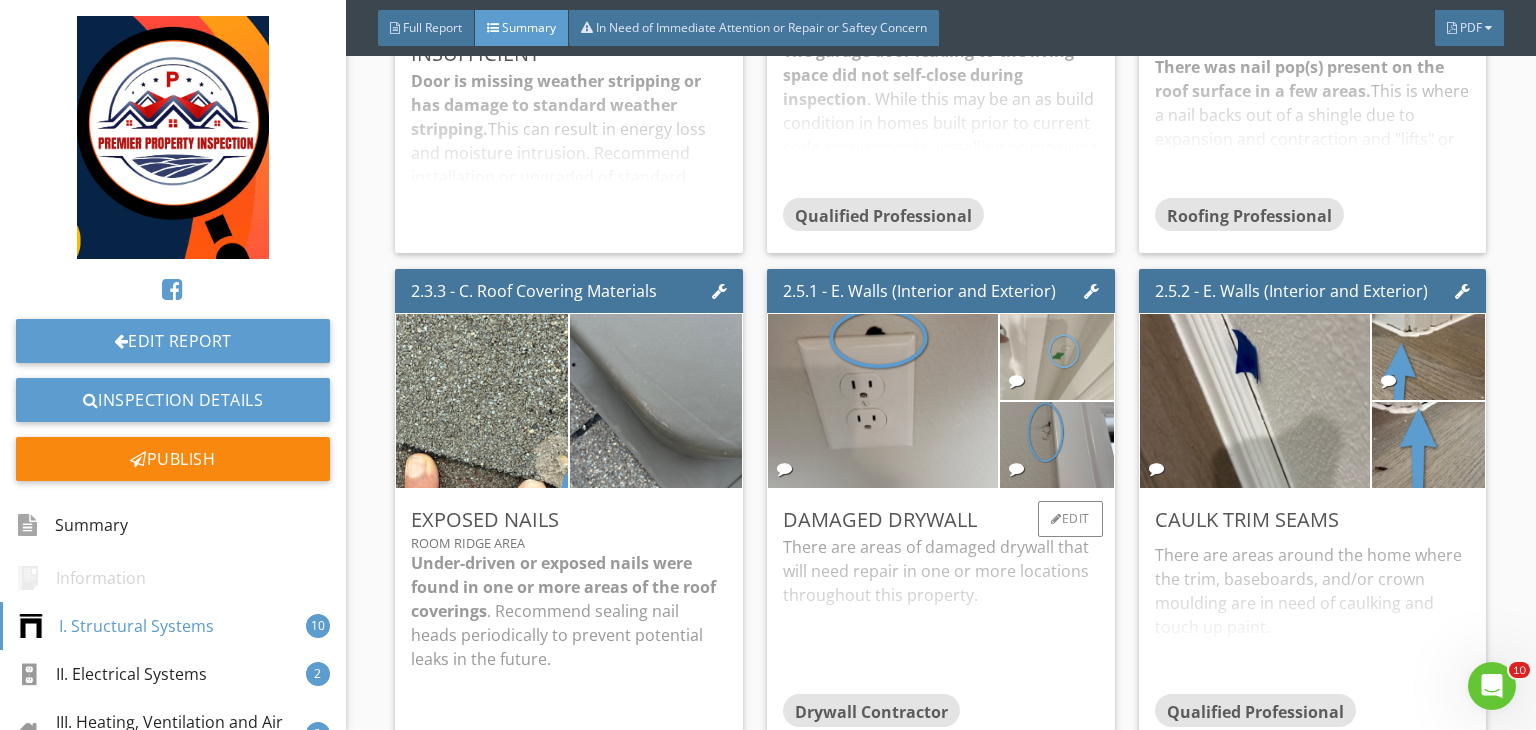 click at bounding box center [1056, 357] 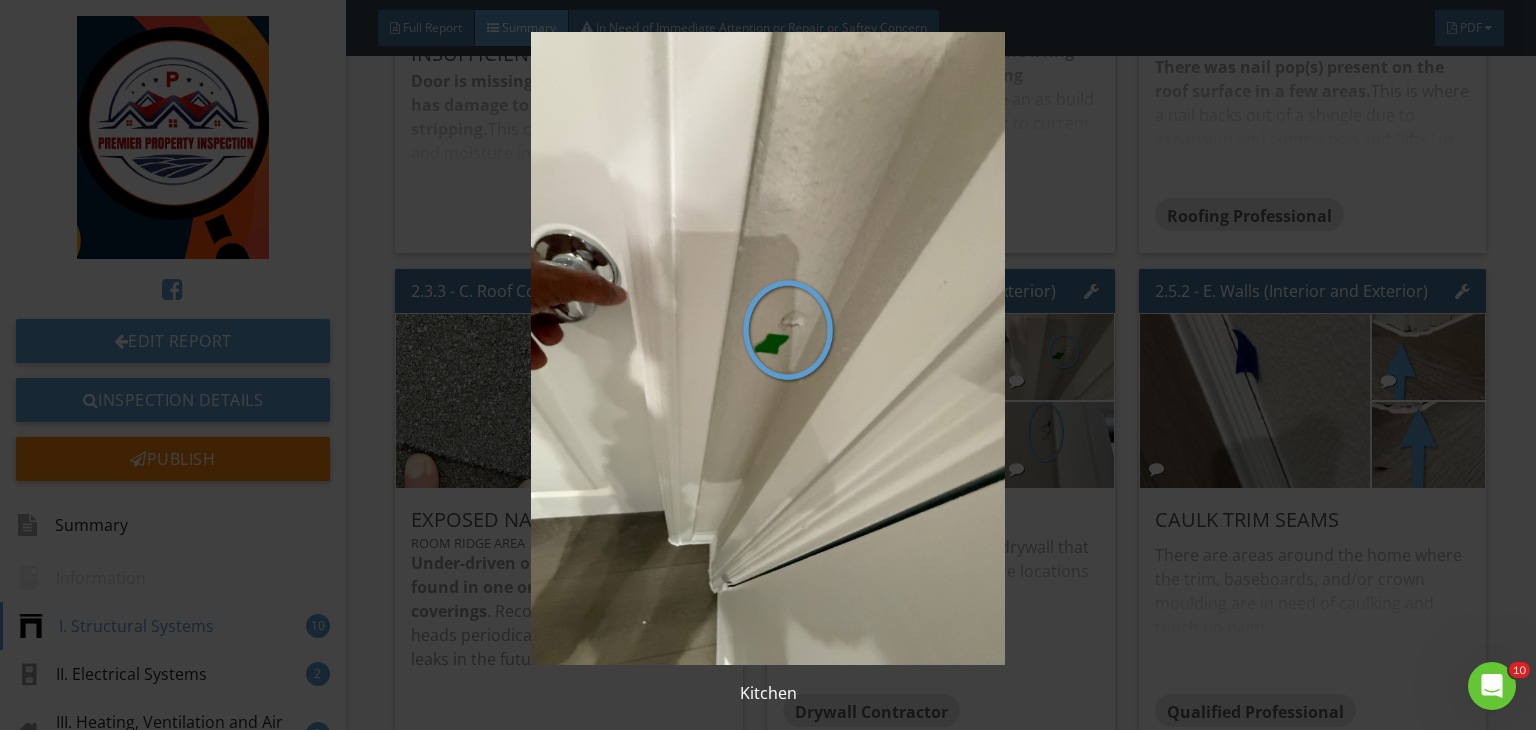 click at bounding box center (768, 348) 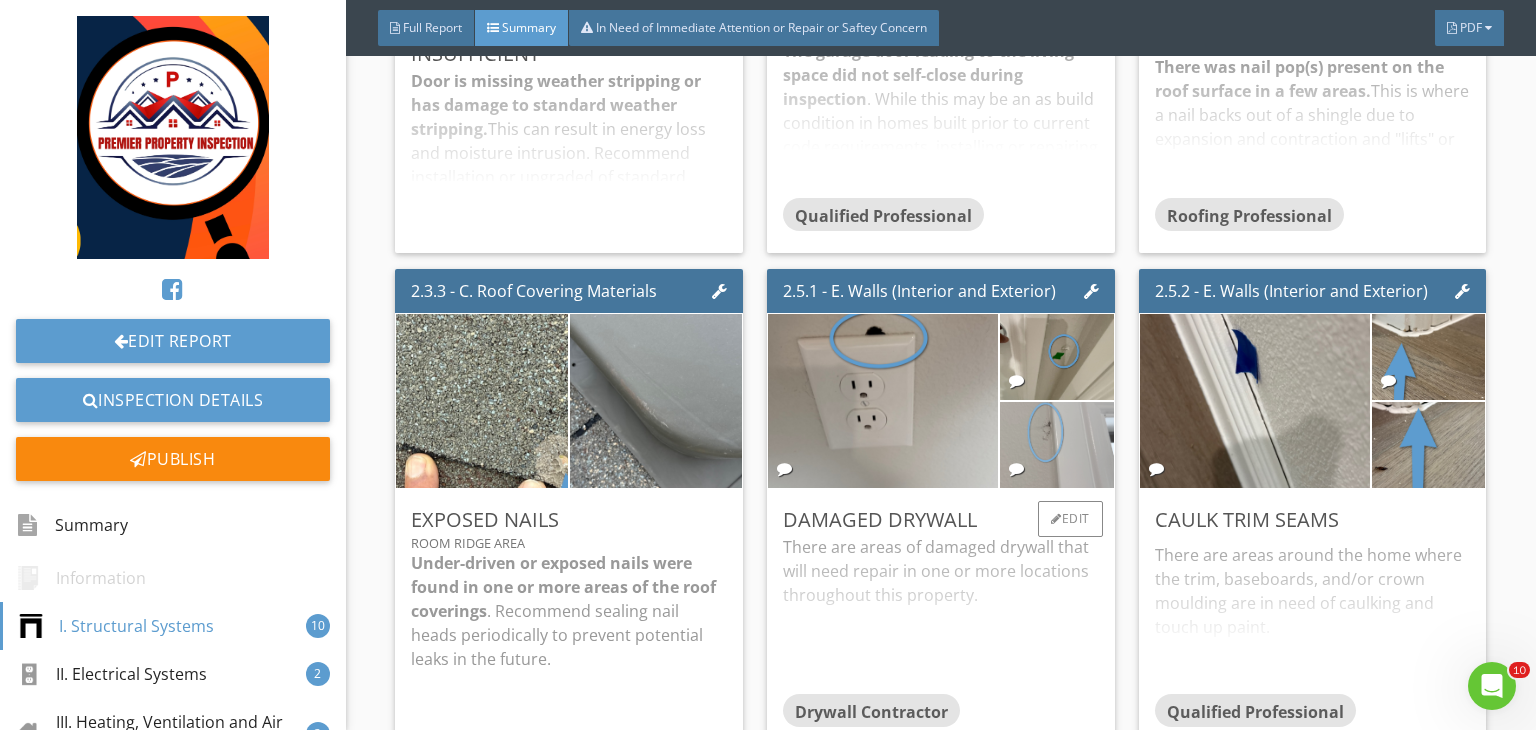 click at bounding box center (1056, 445) 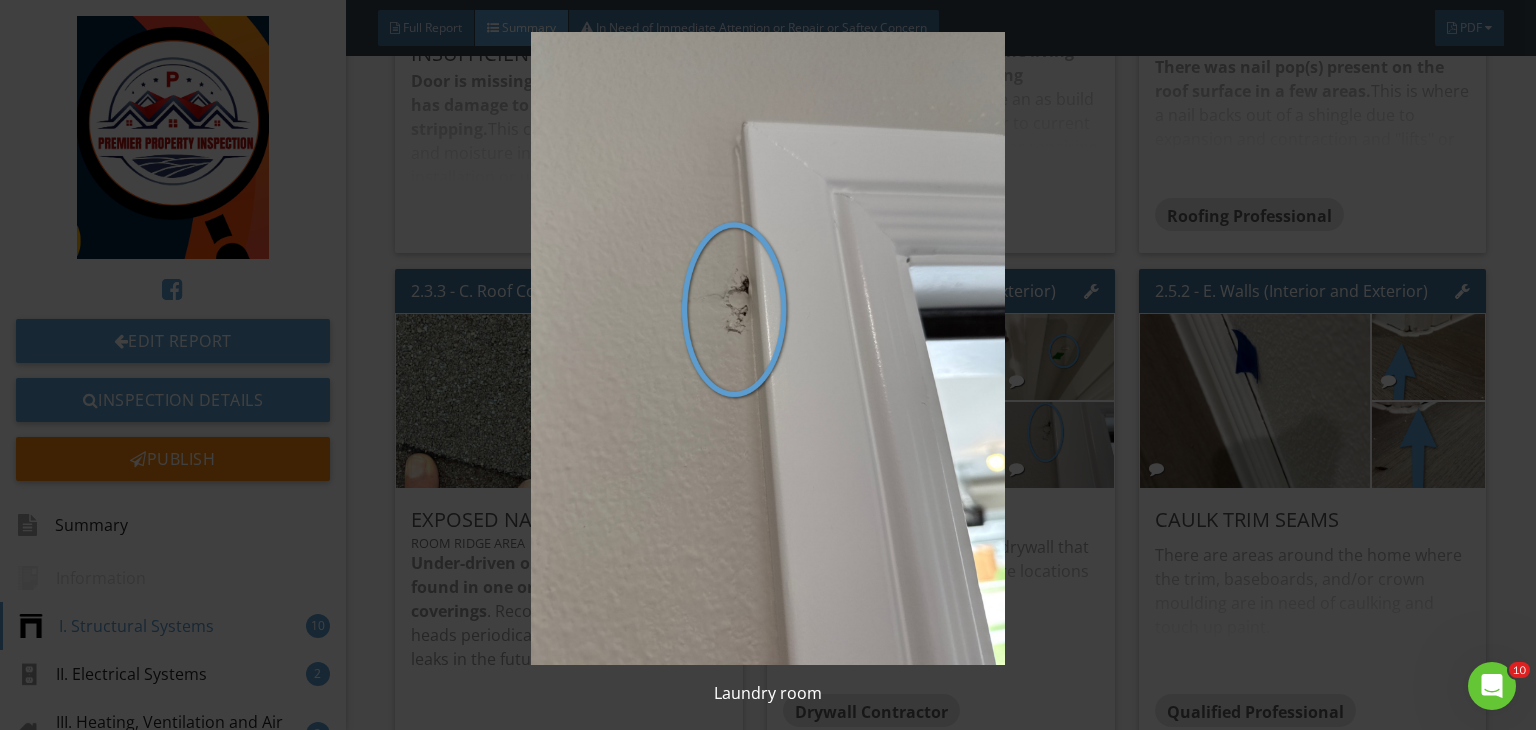 click at bounding box center (768, 348) 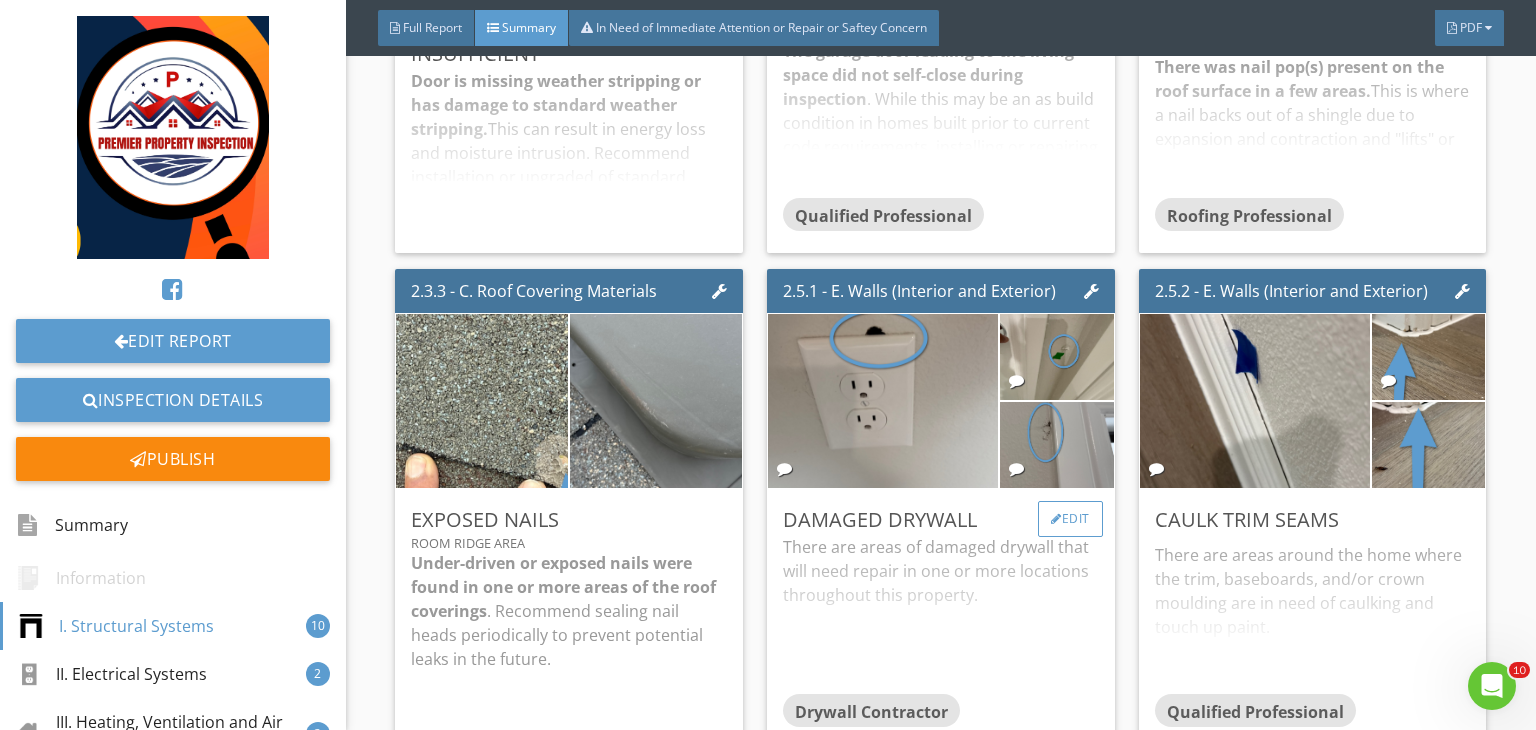 click on "Edit" at bounding box center [1070, 519] 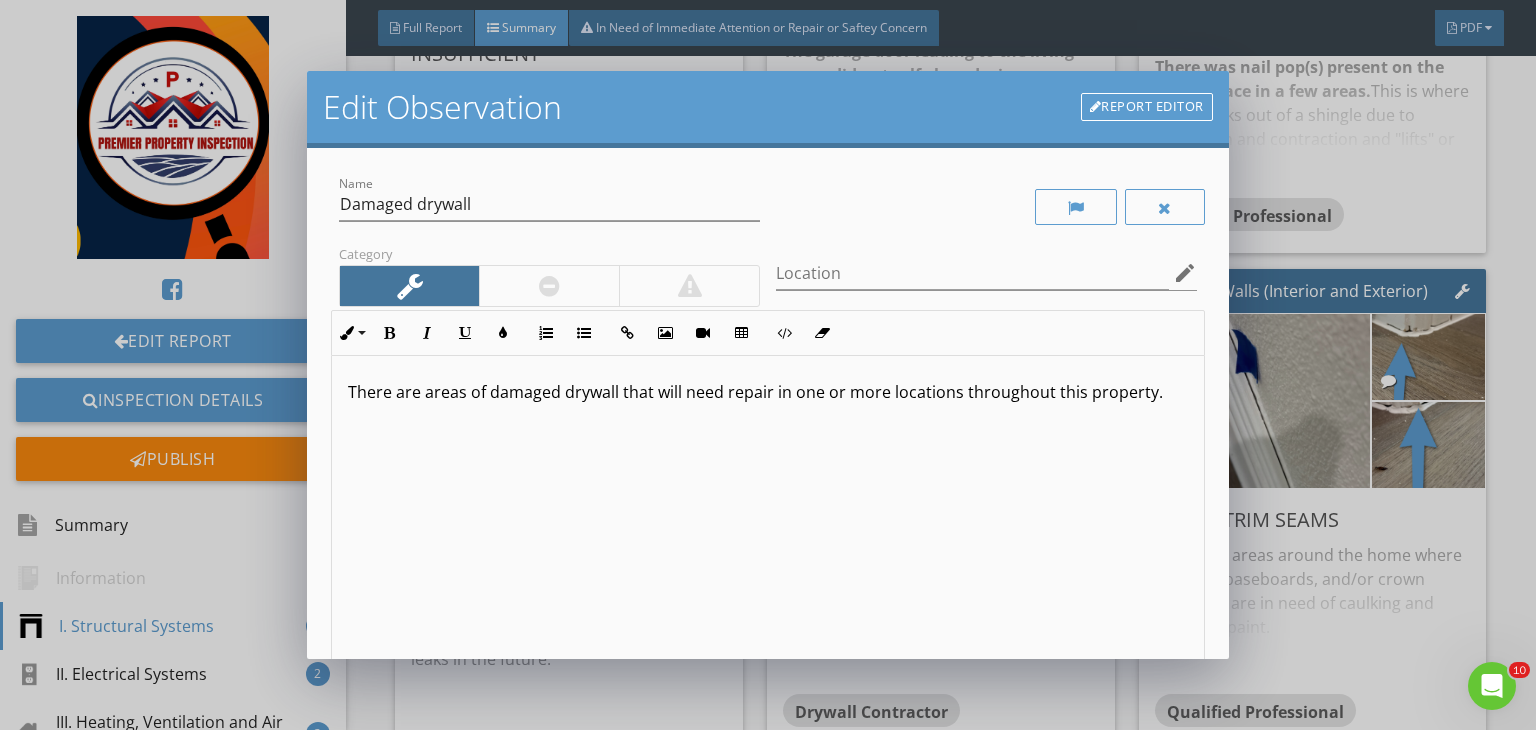 click on "Location edit" at bounding box center [986, 283] 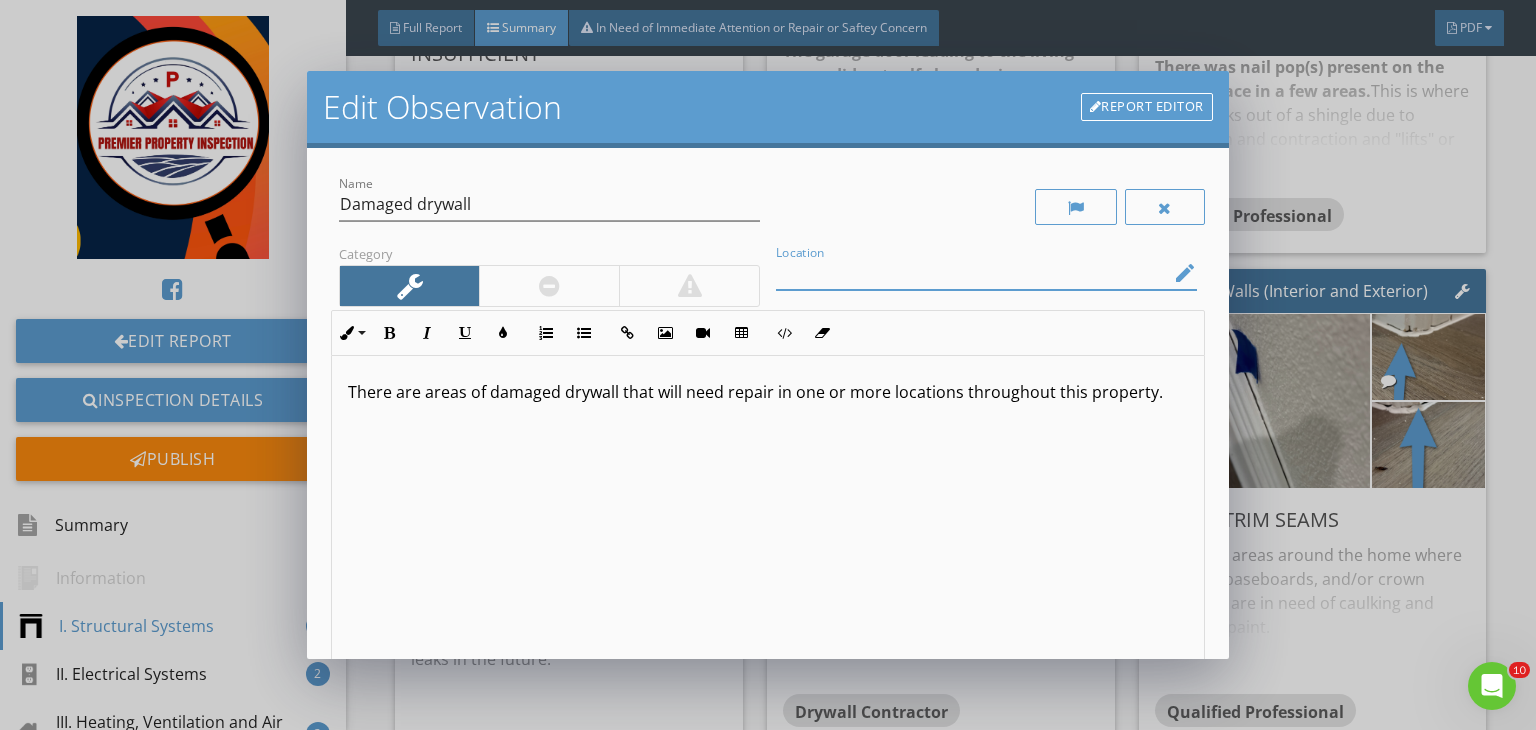 click at bounding box center (972, 273) 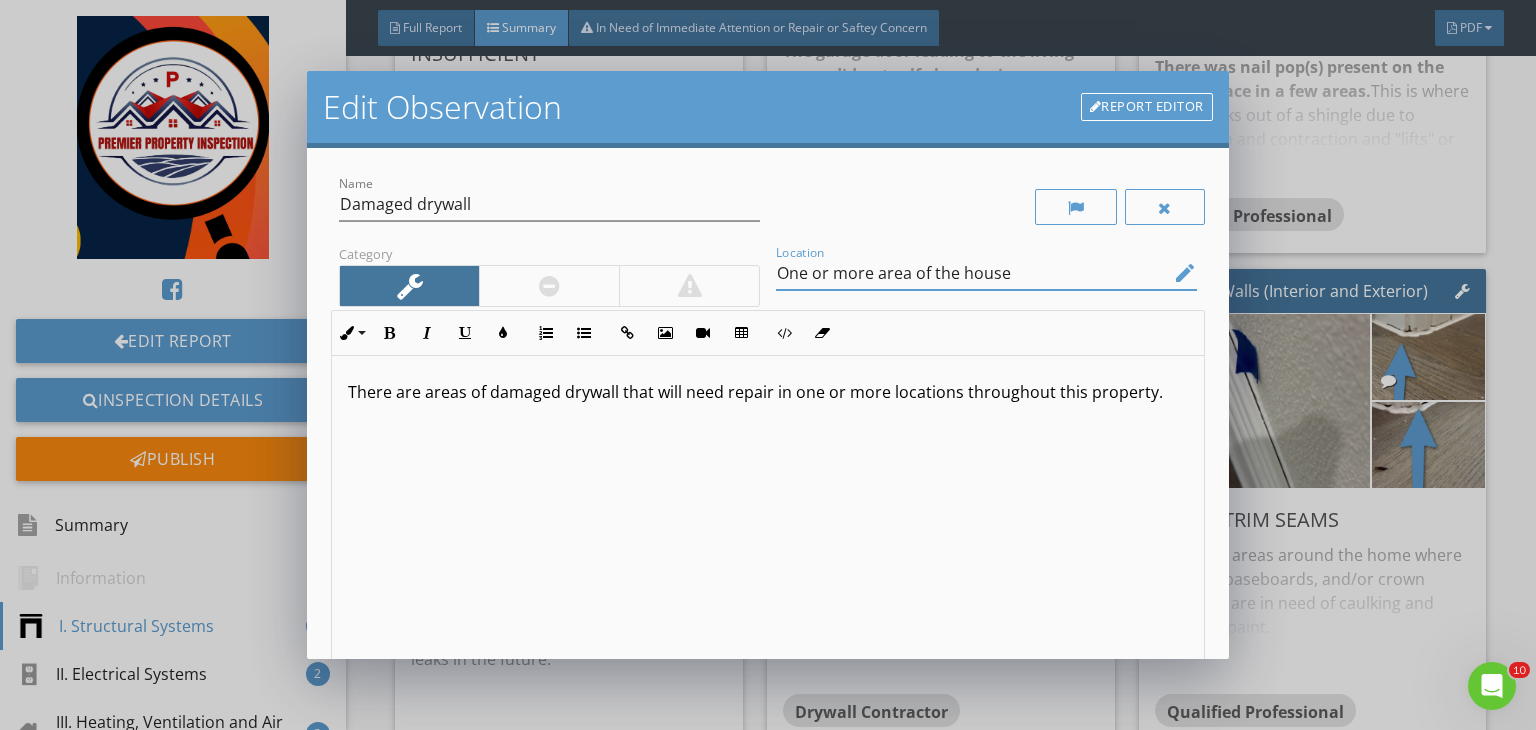 type on "One or more area of the house" 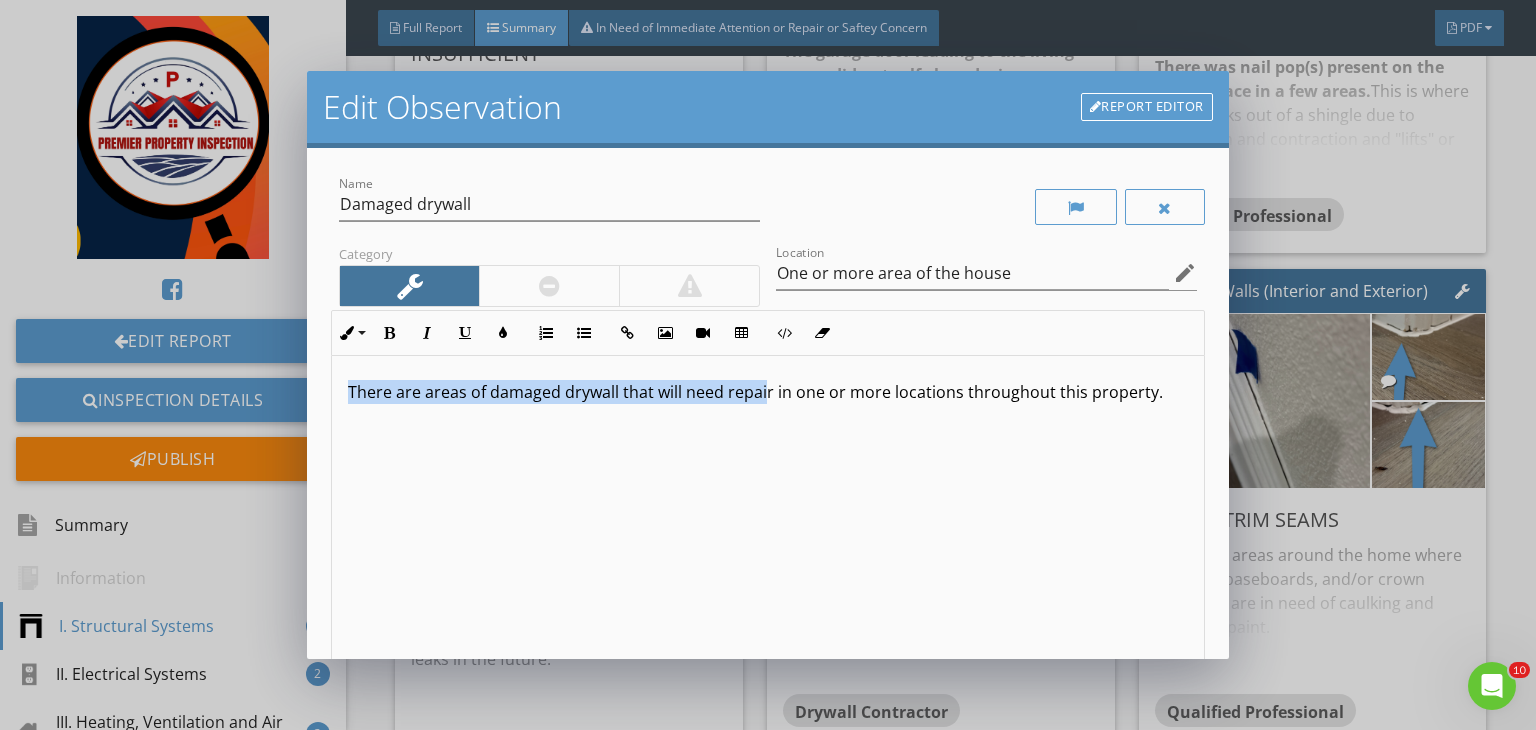 drag, startPoint x: 765, startPoint y: 391, endPoint x: 316, endPoint y: 377, distance: 449.2182 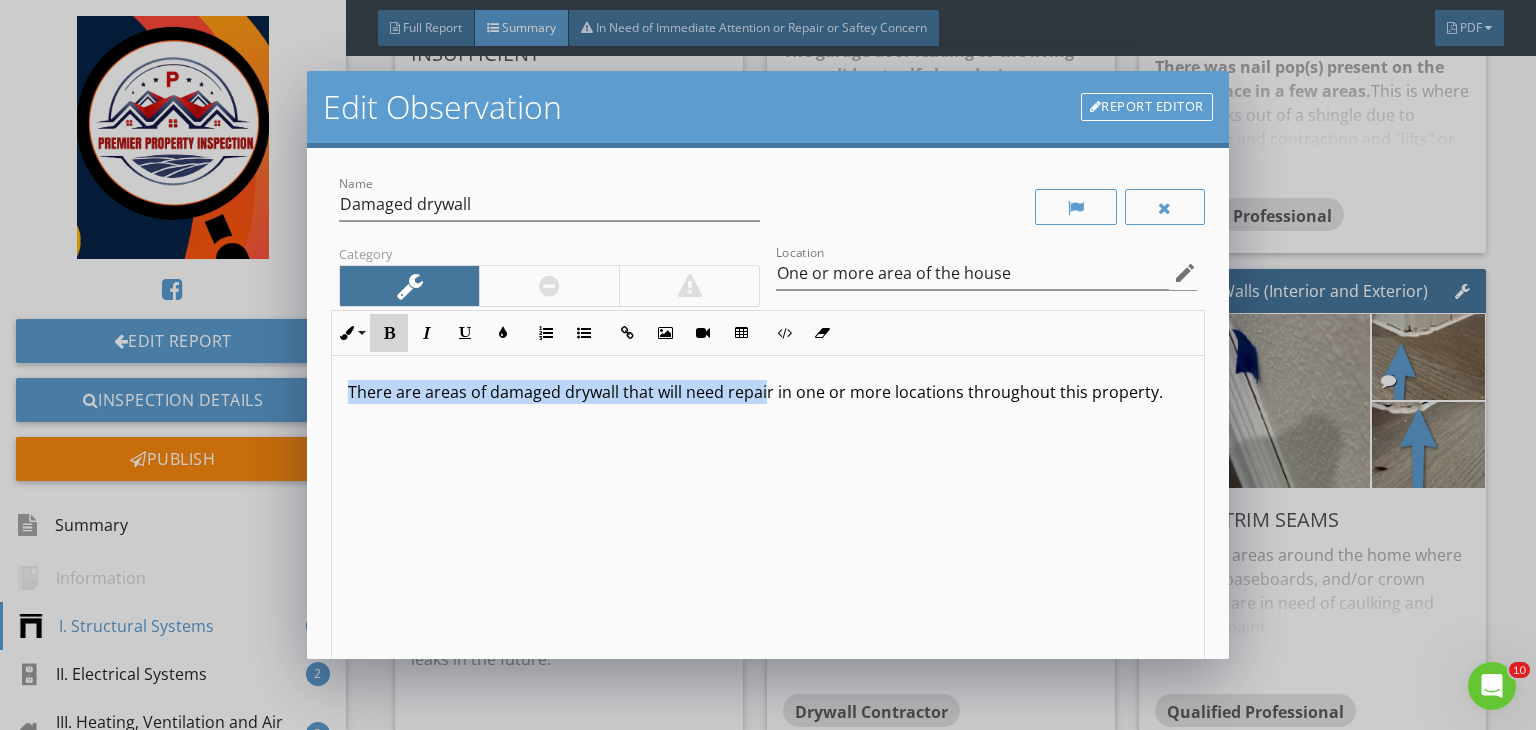 click on "Bold" at bounding box center [389, 333] 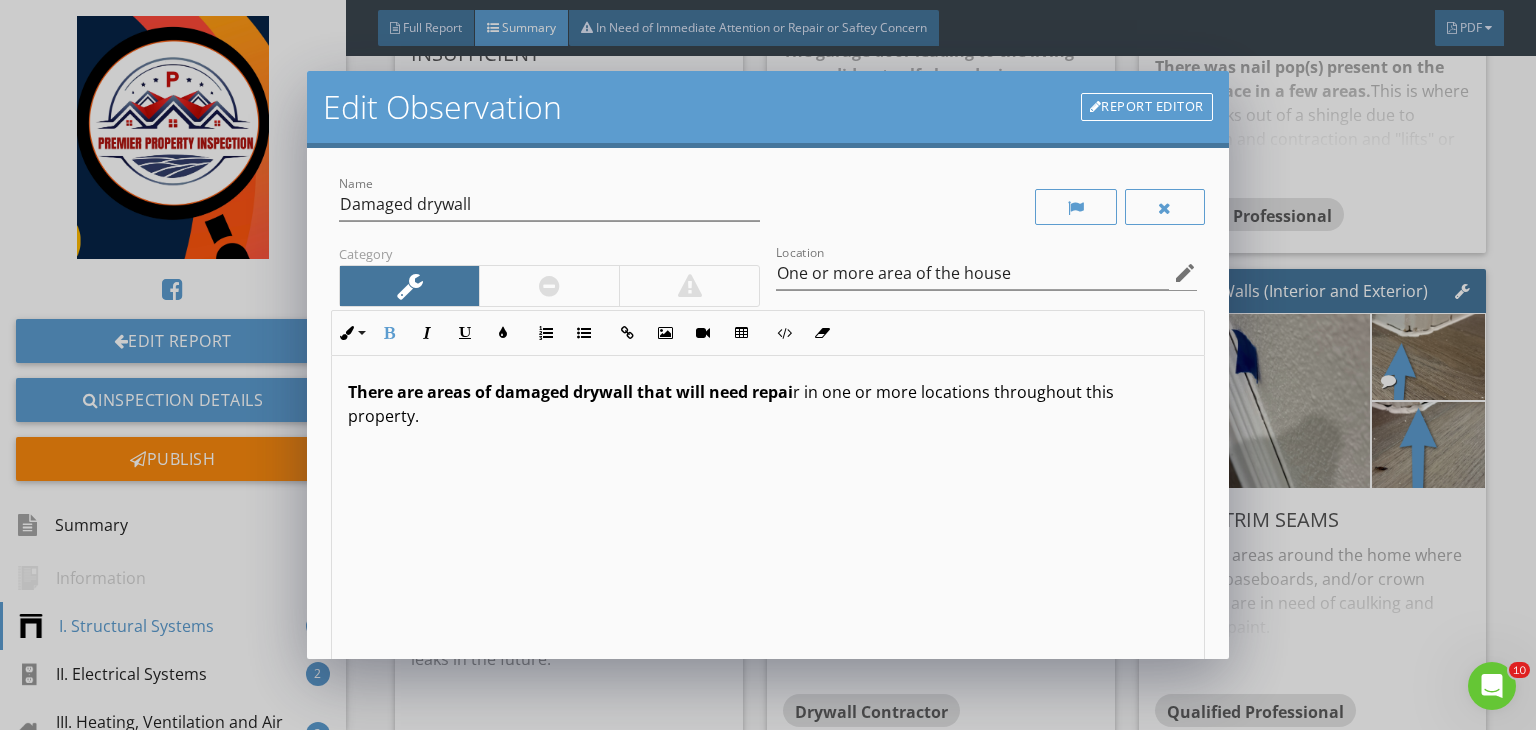 click on "There are areas of damaged drywall that will need repai r in one or more locations throughout this property." at bounding box center [768, 514] 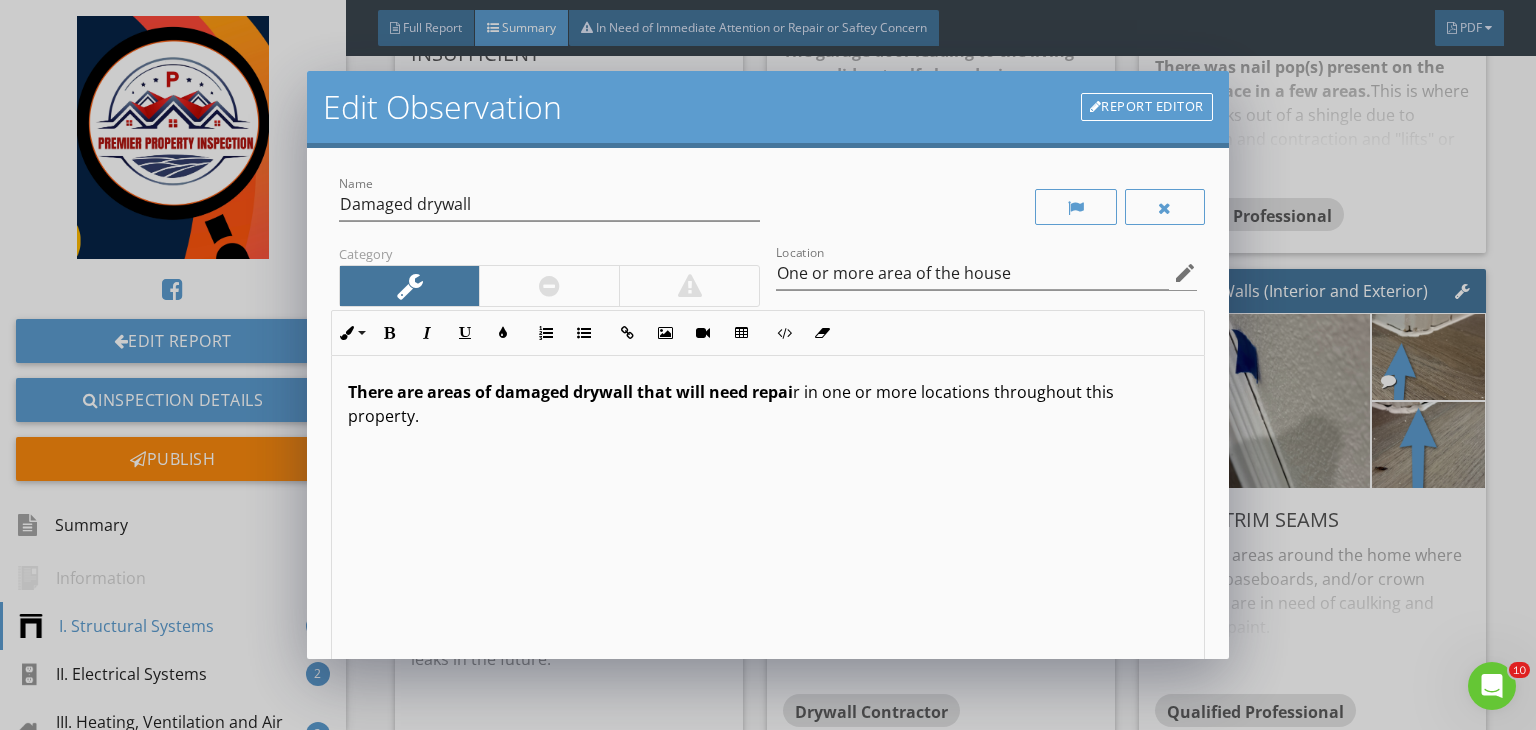 scroll, scrollTop: 0, scrollLeft: 0, axis: both 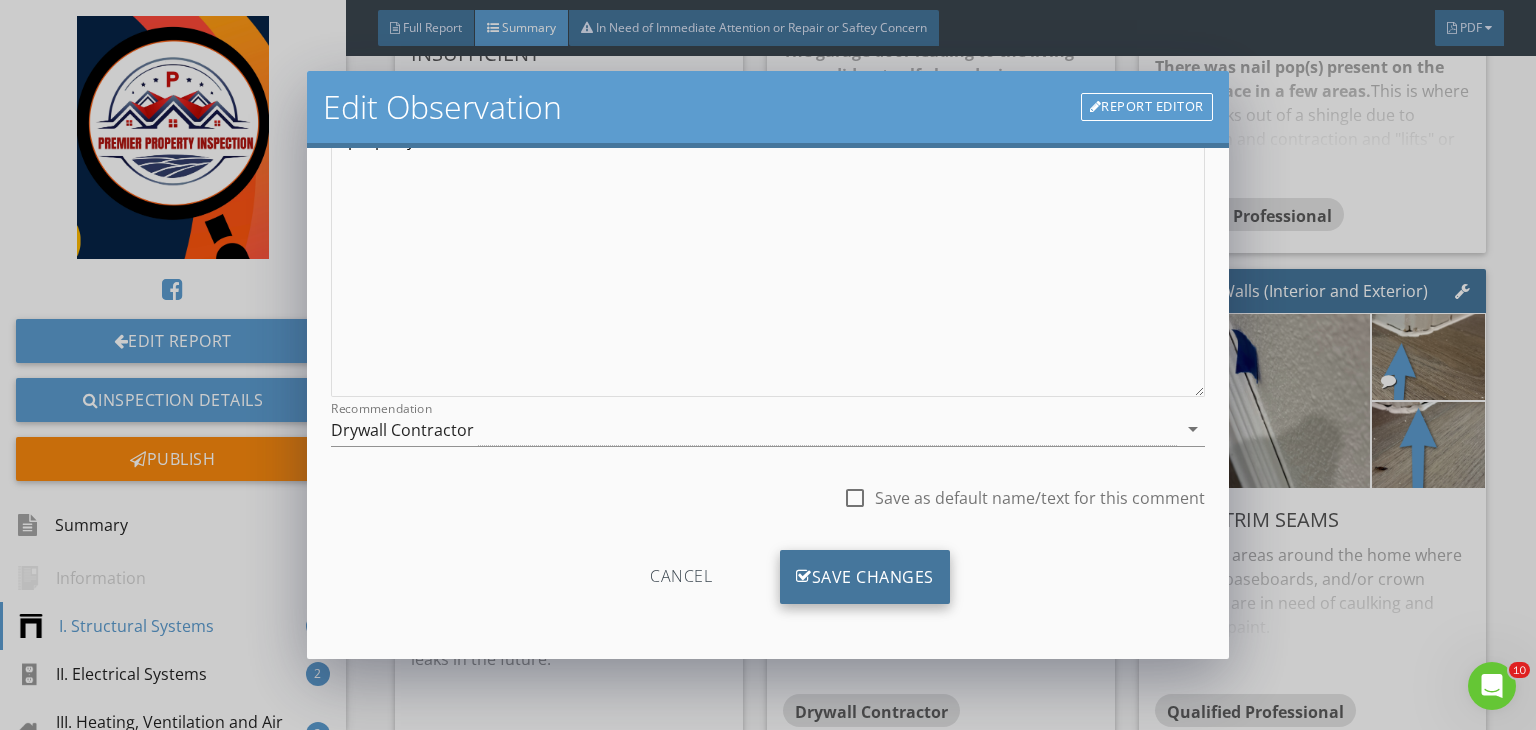 click on "Save Changes" at bounding box center [865, 577] 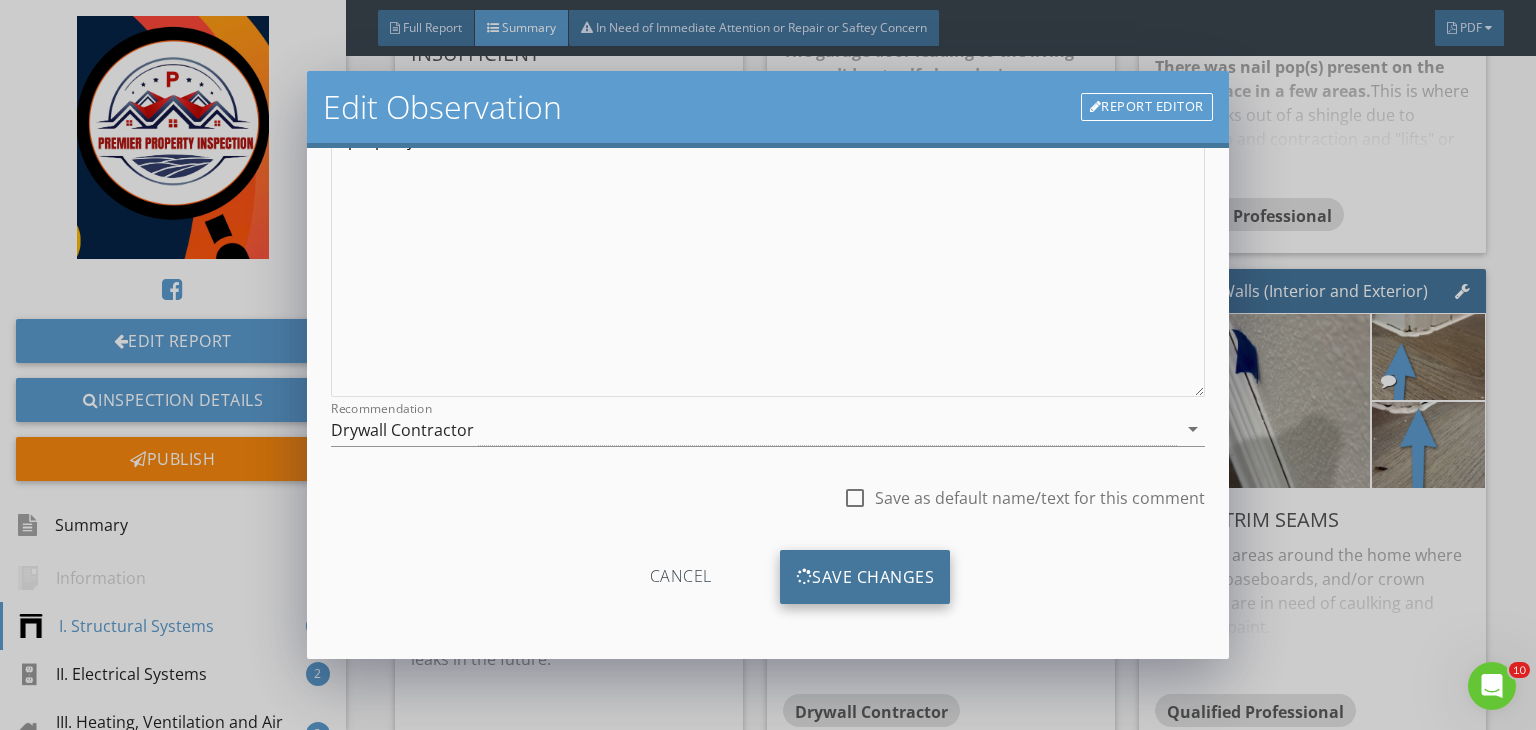 scroll, scrollTop: 39, scrollLeft: 0, axis: vertical 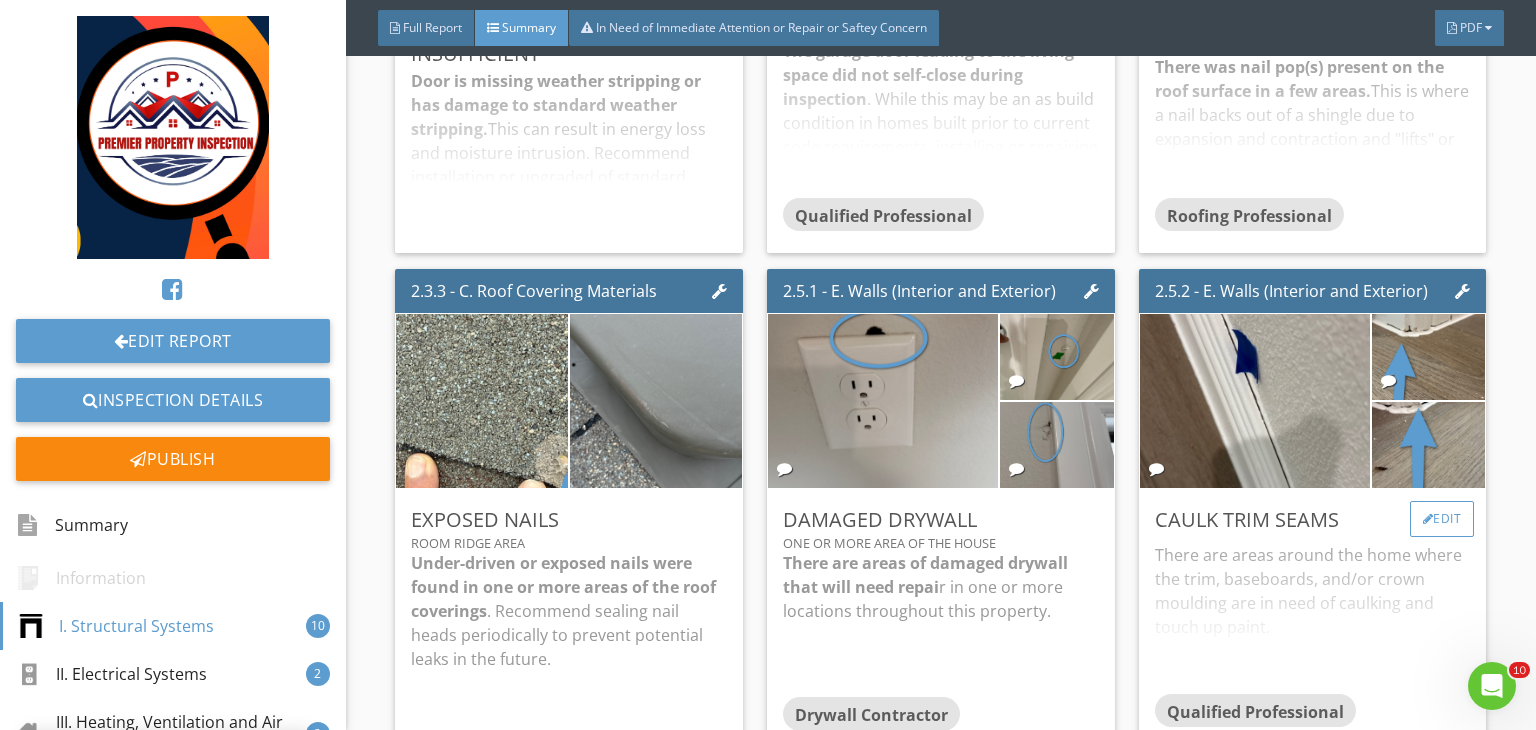 click at bounding box center (1428, 519) 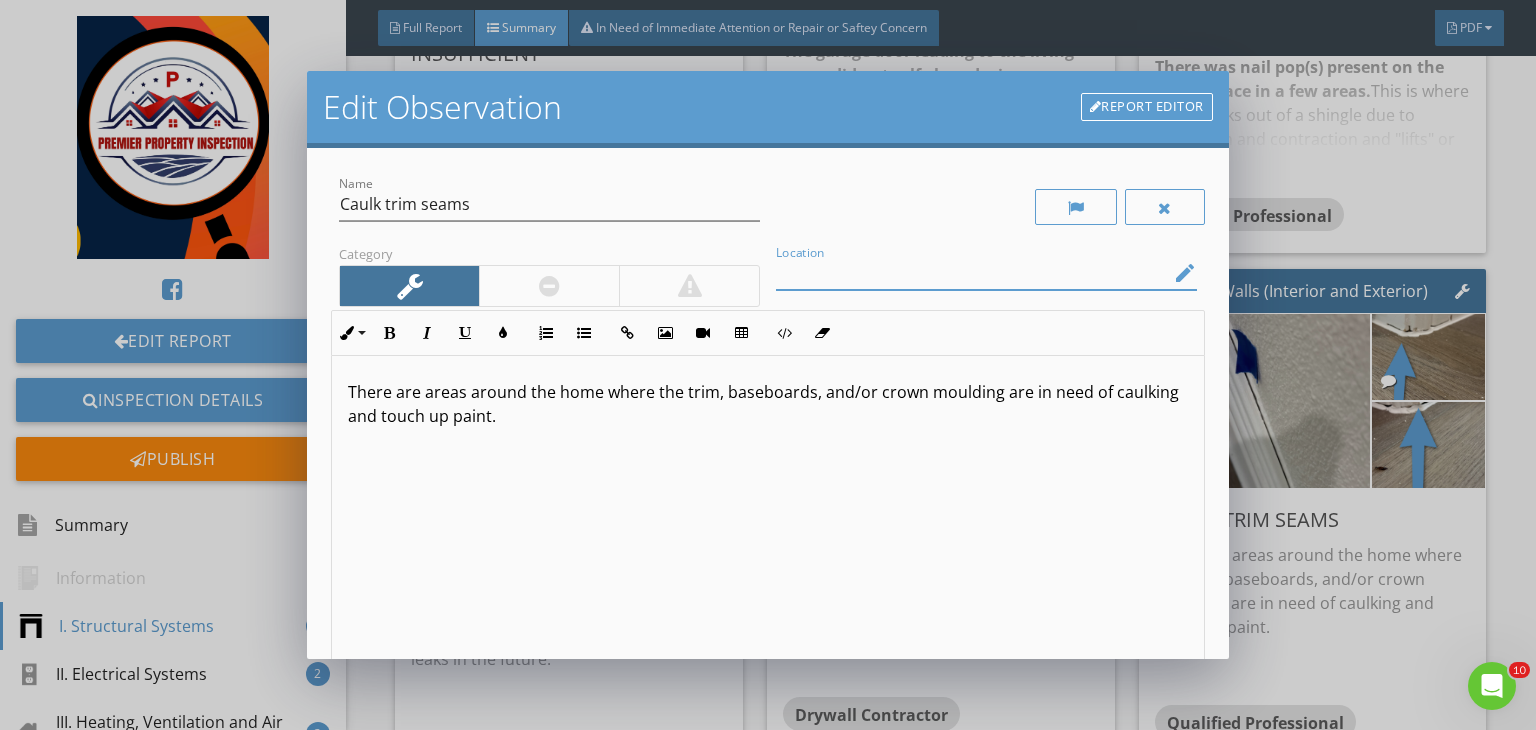 click at bounding box center (972, 273) 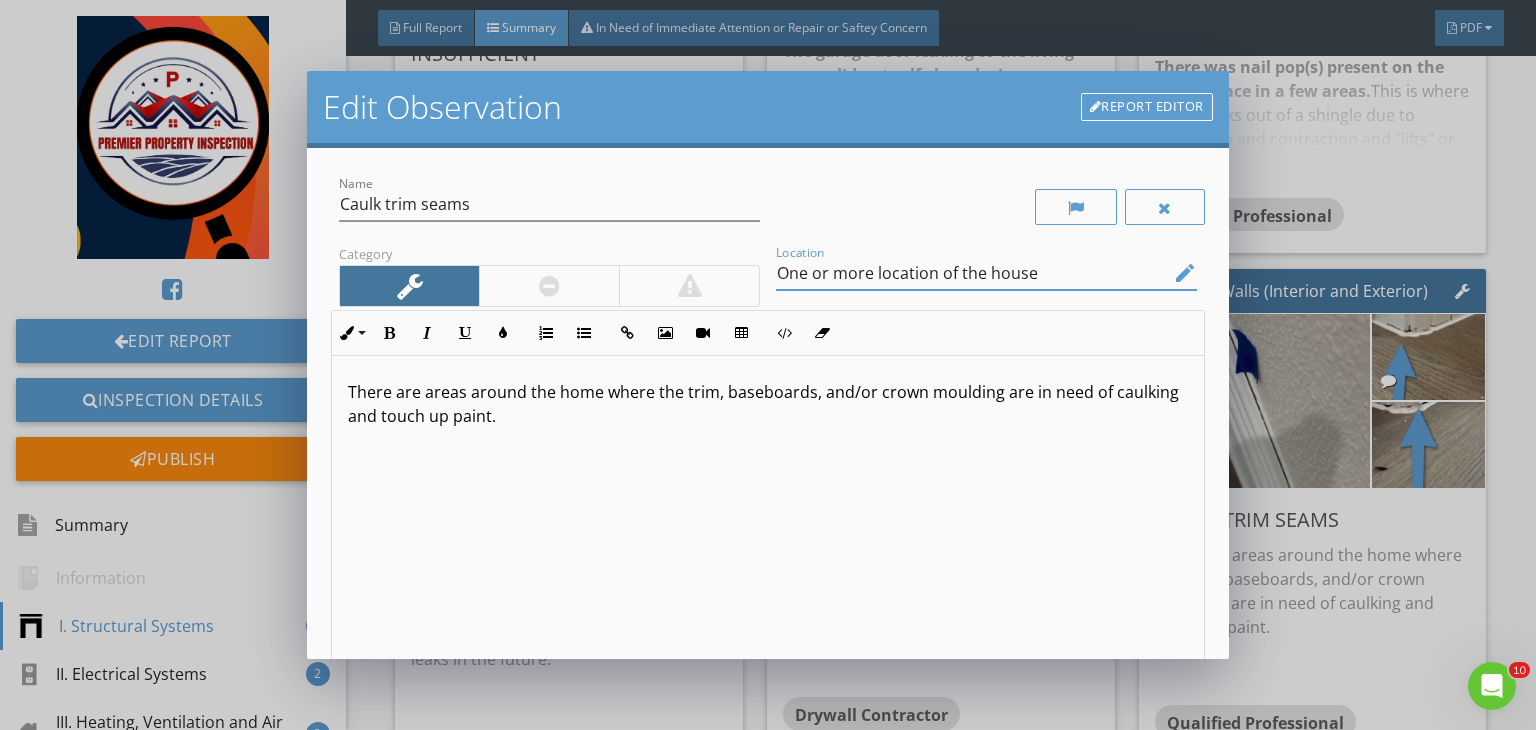 type on "One or more location of the house" 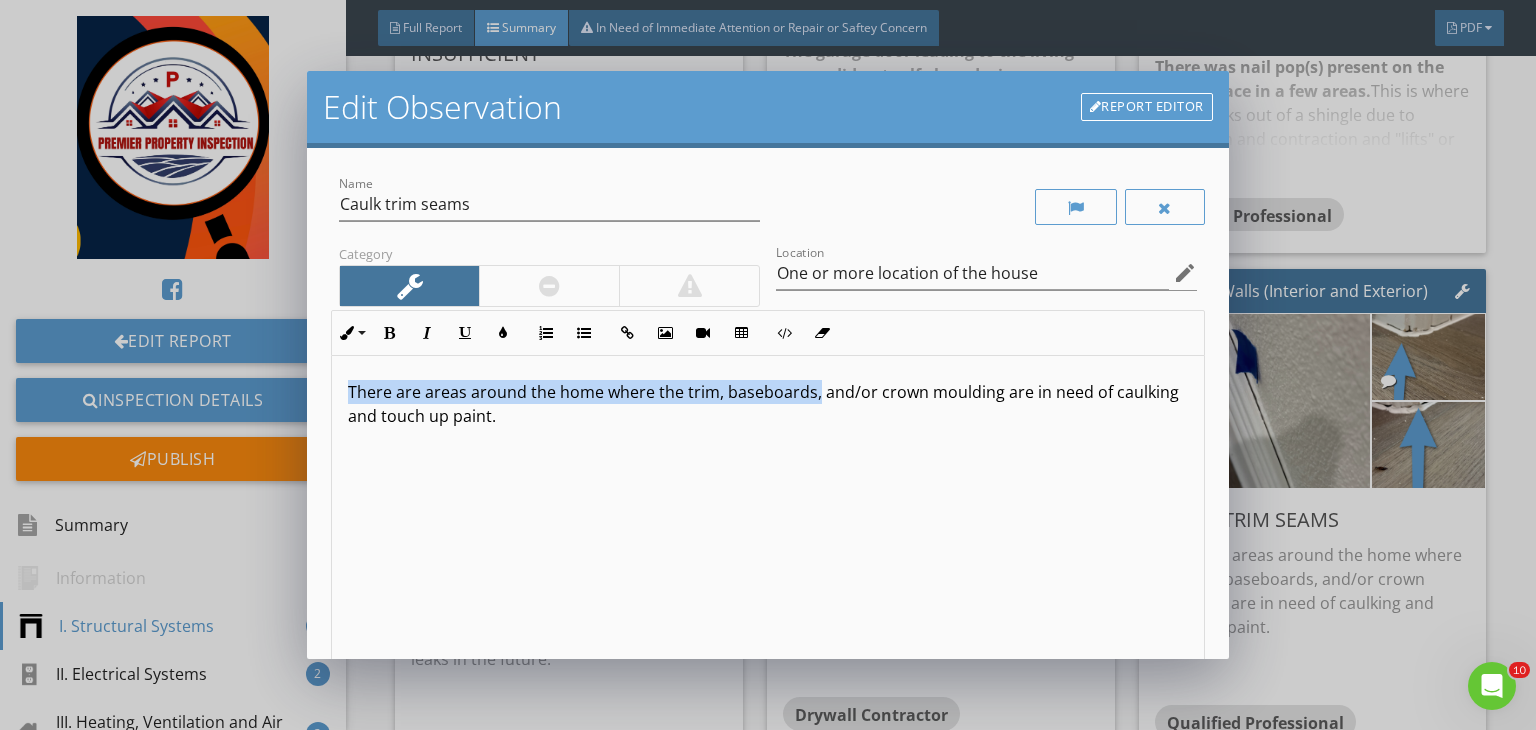 drag, startPoint x: 813, startPoint y: 390, endPoint x: 268, endPoint y: 361, distance: 545.771 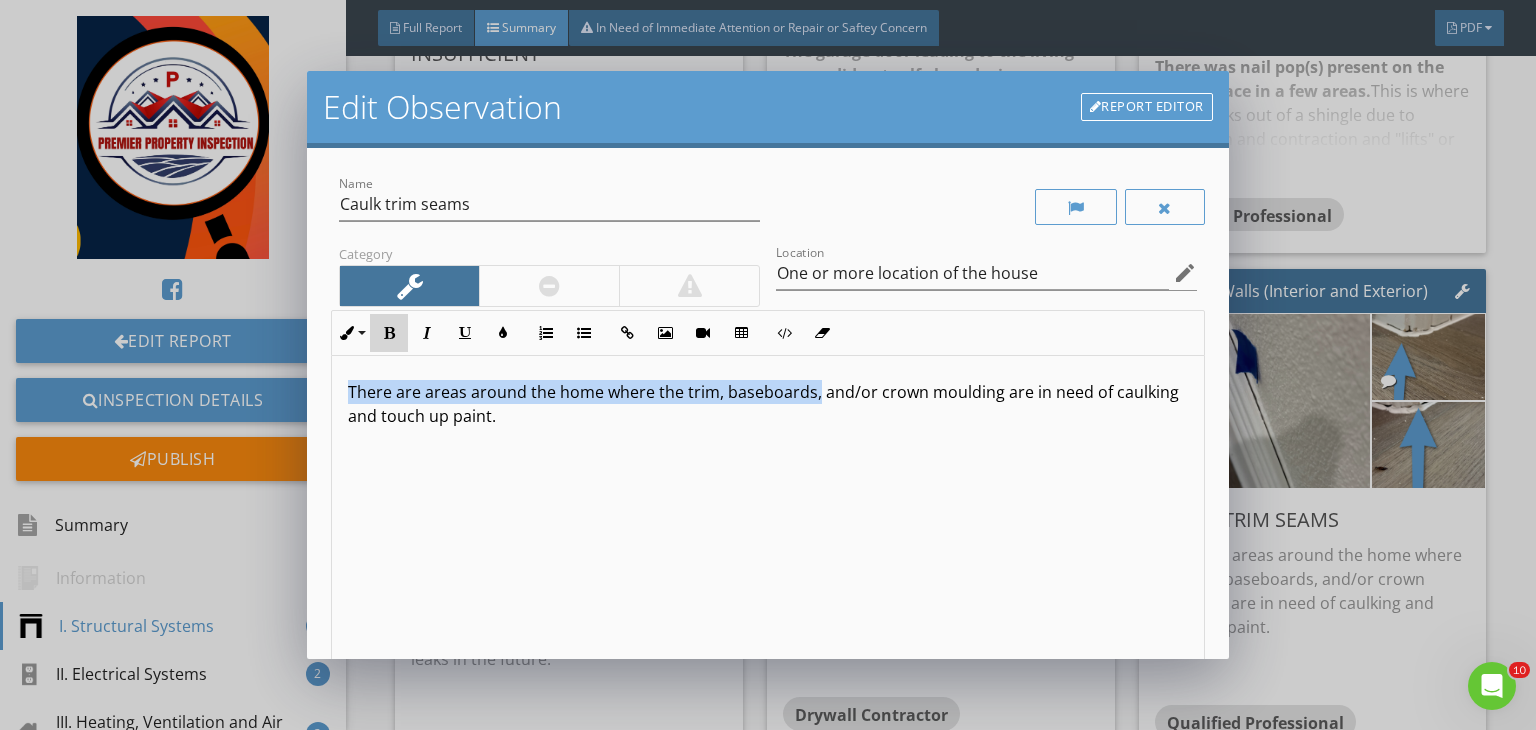 click on "Bold" at bounding box center [389, 333] 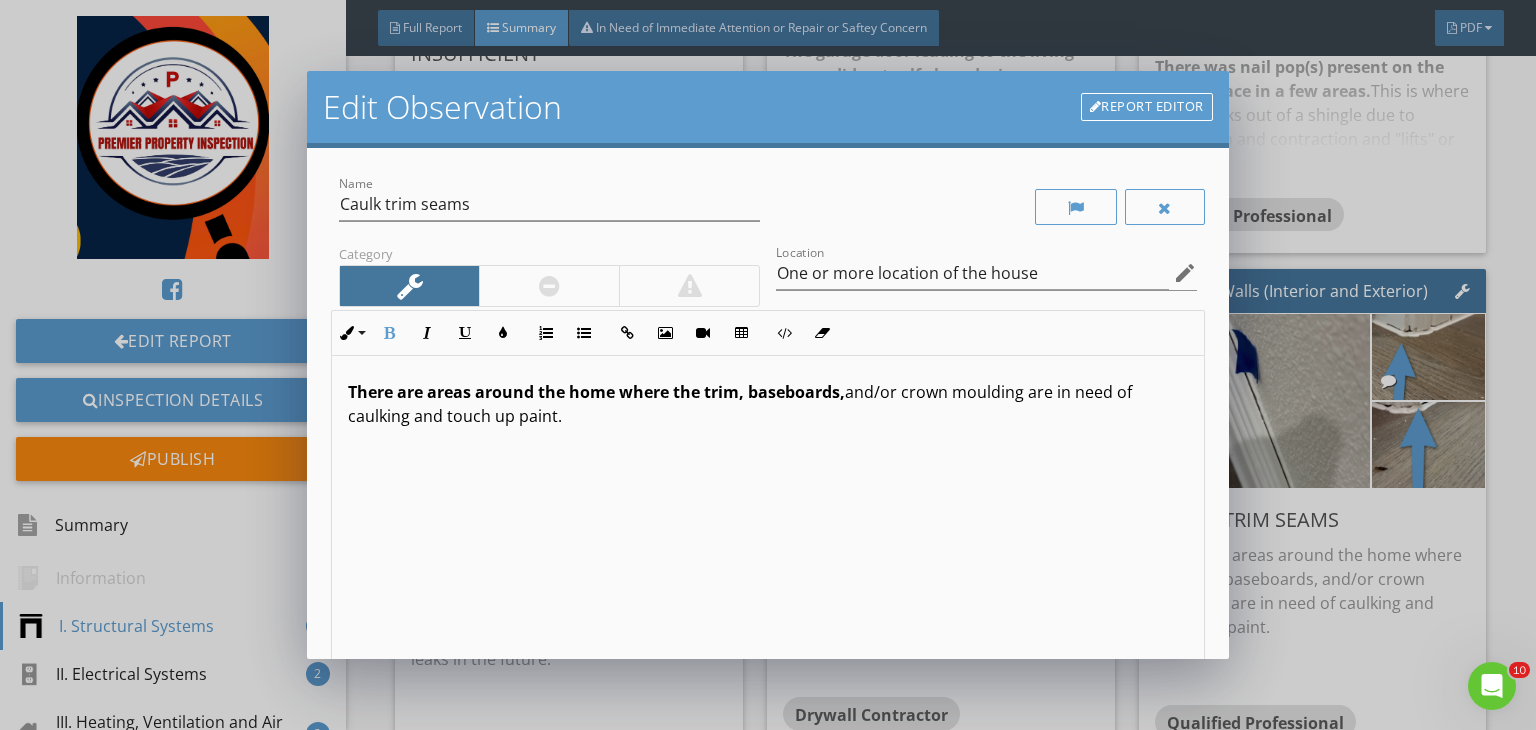 scroll, scrollTop: 0, scrollLeft: 0, axis: both 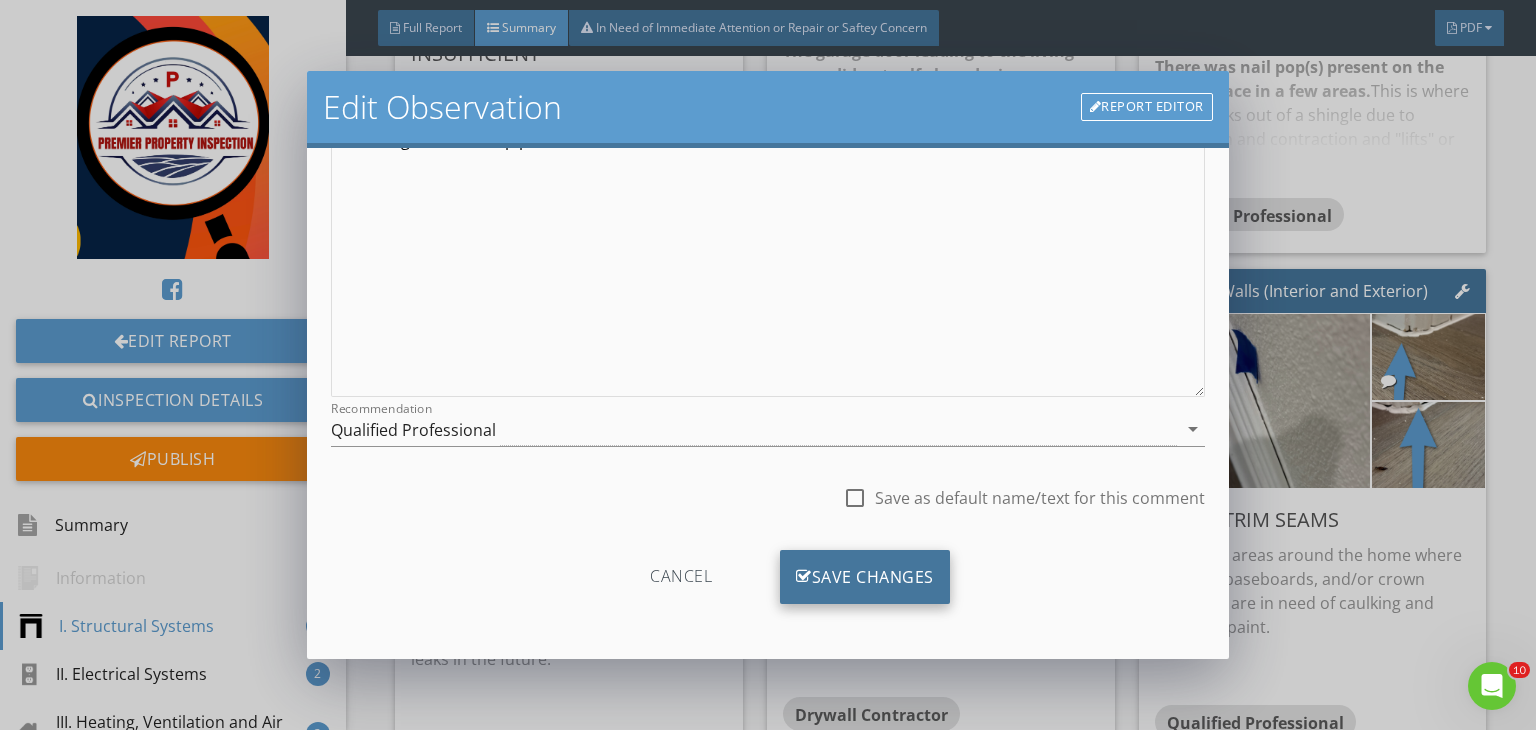 click on "Save Changes" at bounding box center (865, 577) 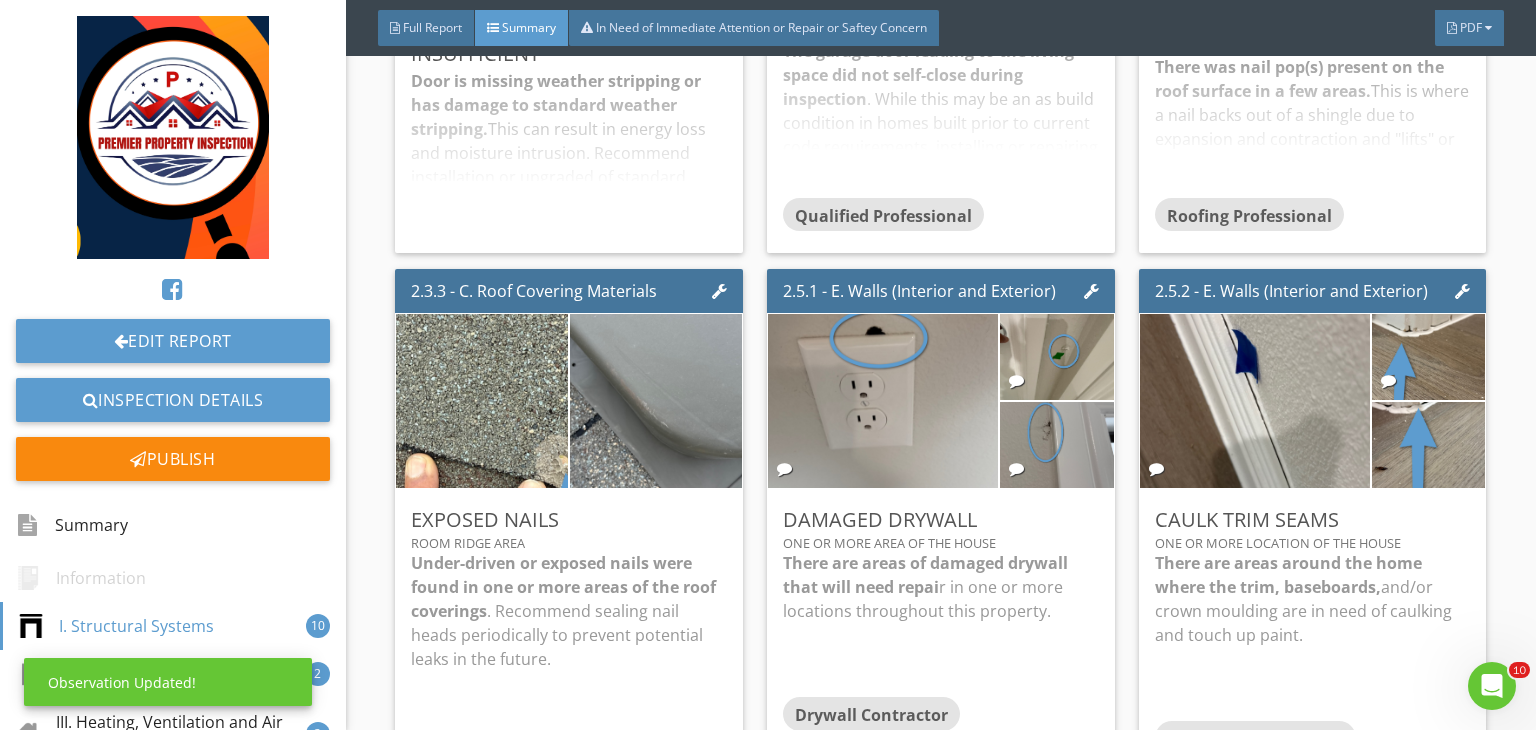scroll, scrollTop: 39, scrollLeft: 0, axis: vertical 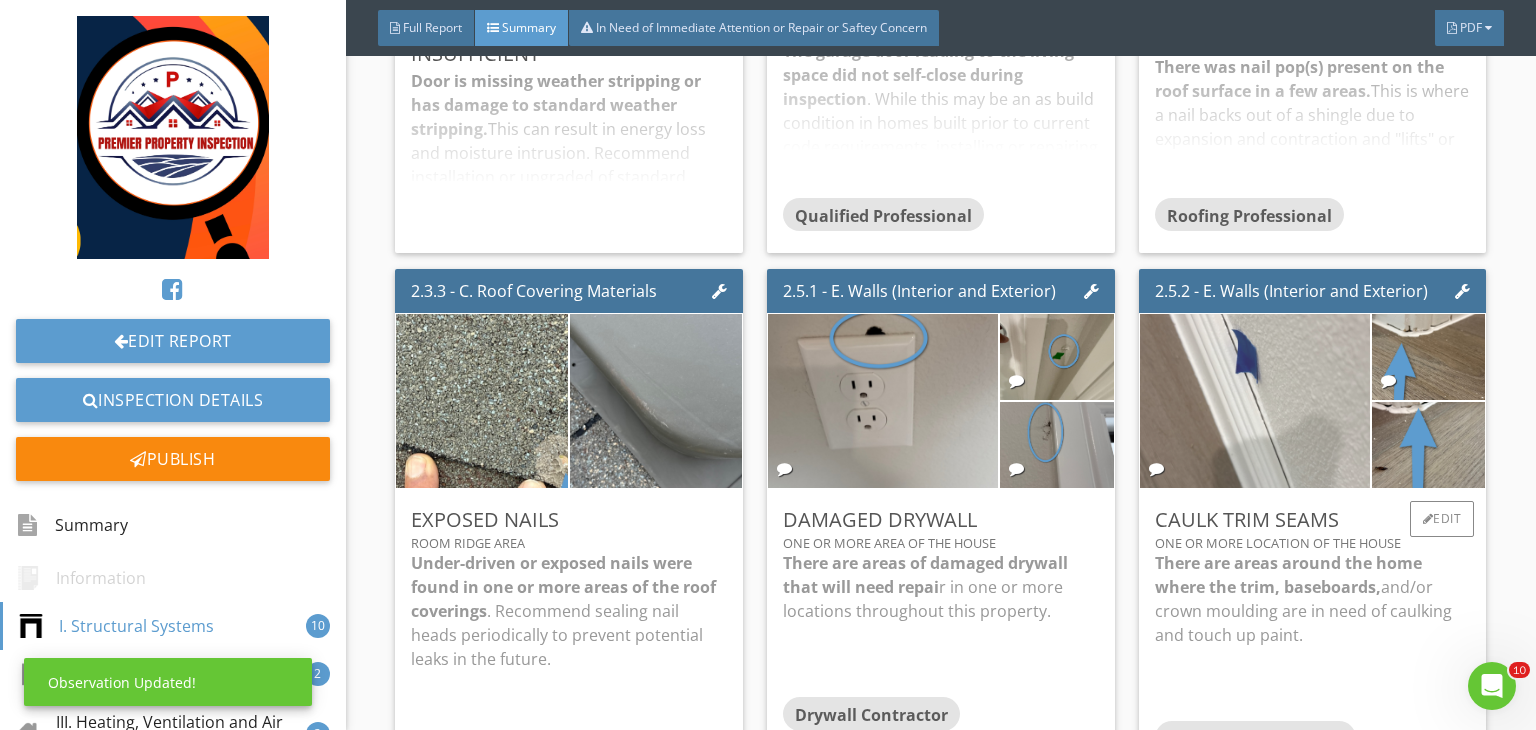 click at bounding box center (1255, 401) 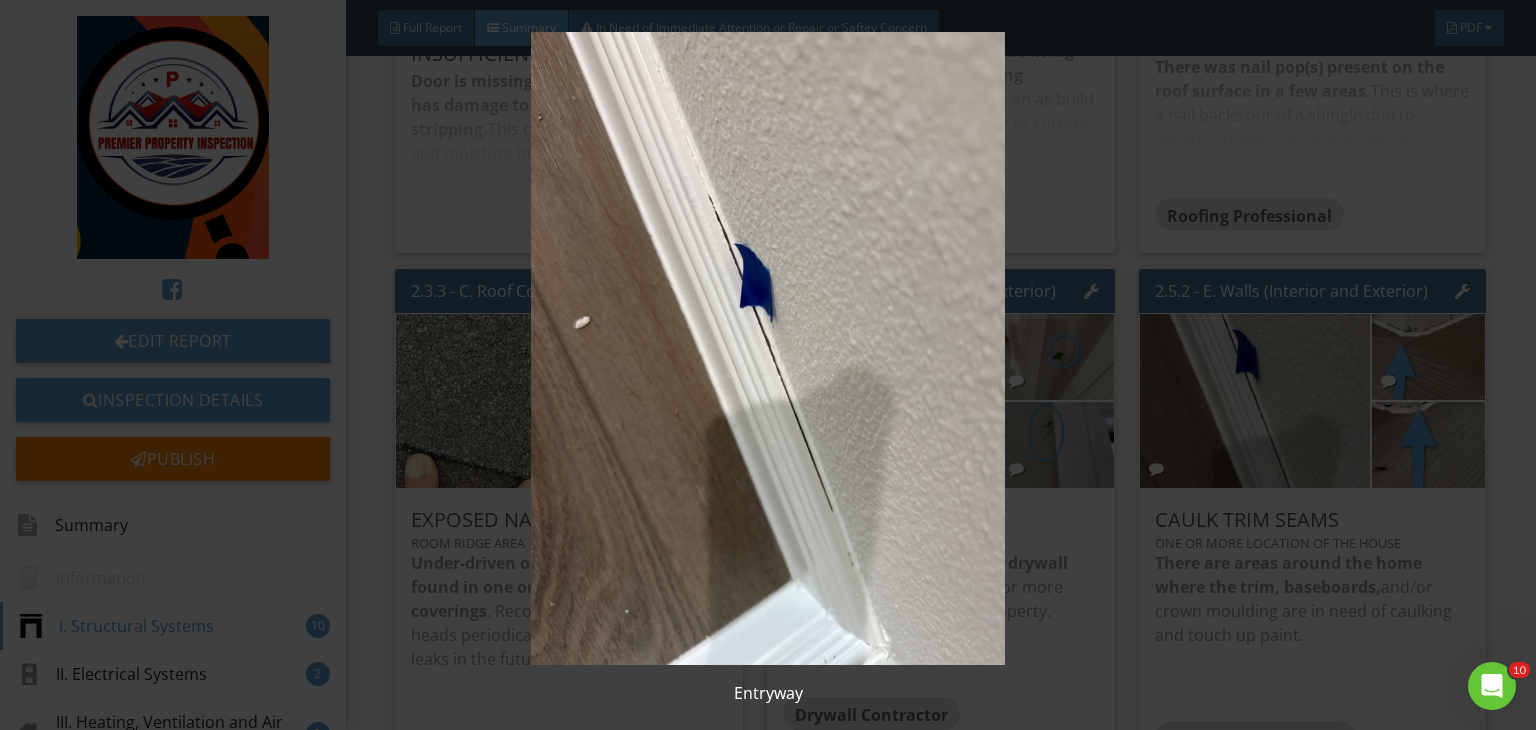 click at bounding box center [768, 348] 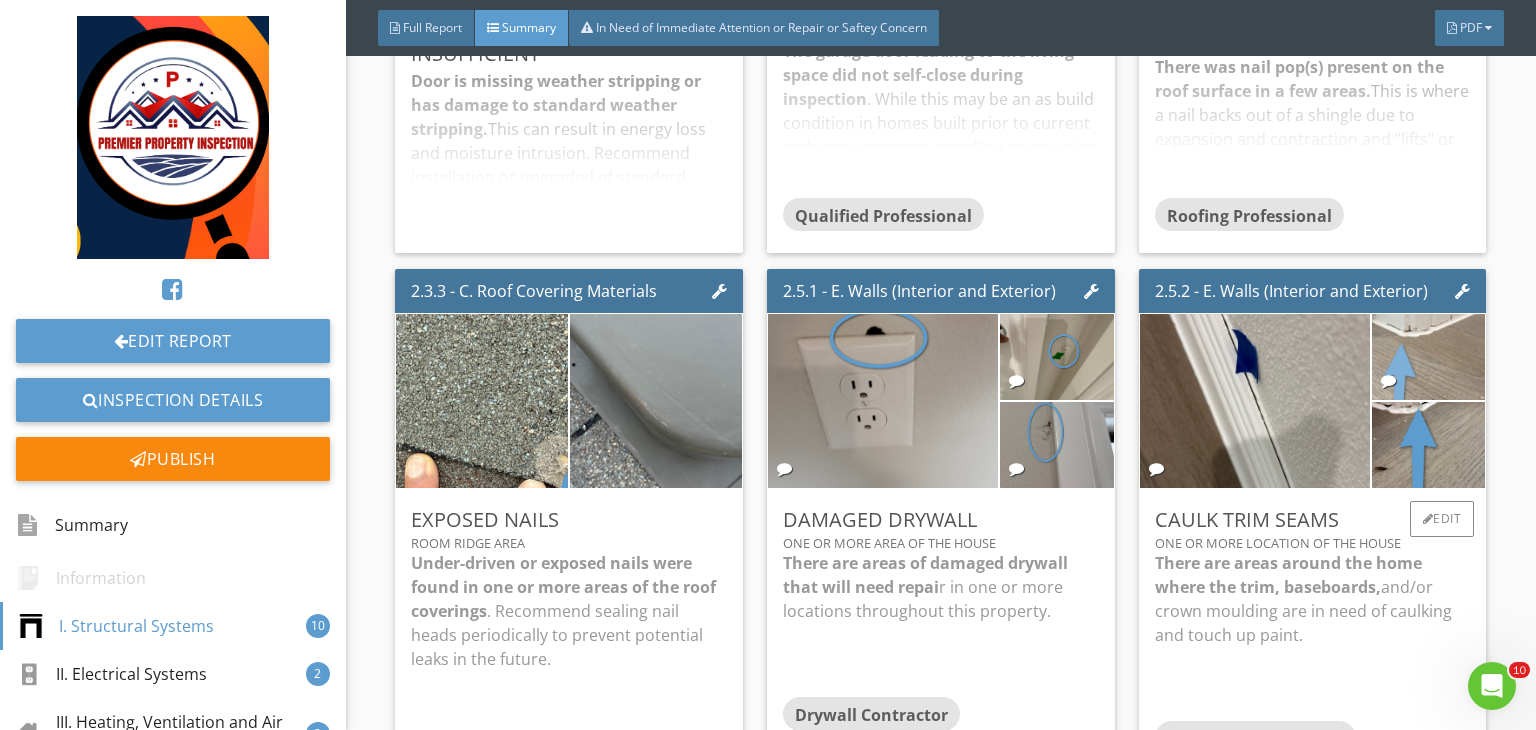 click at bounding box center [1428, 357] 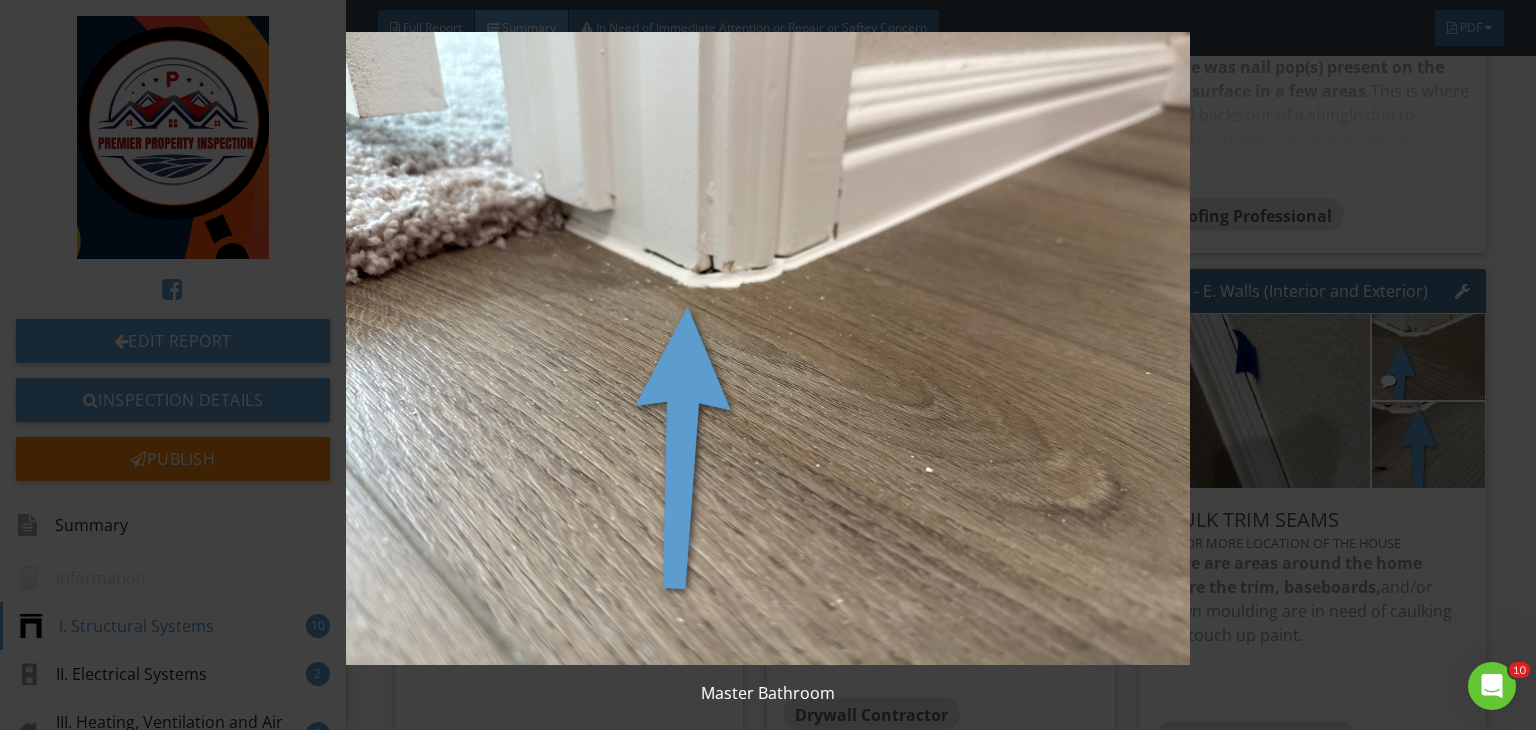 click at bounding box center (768, 348) 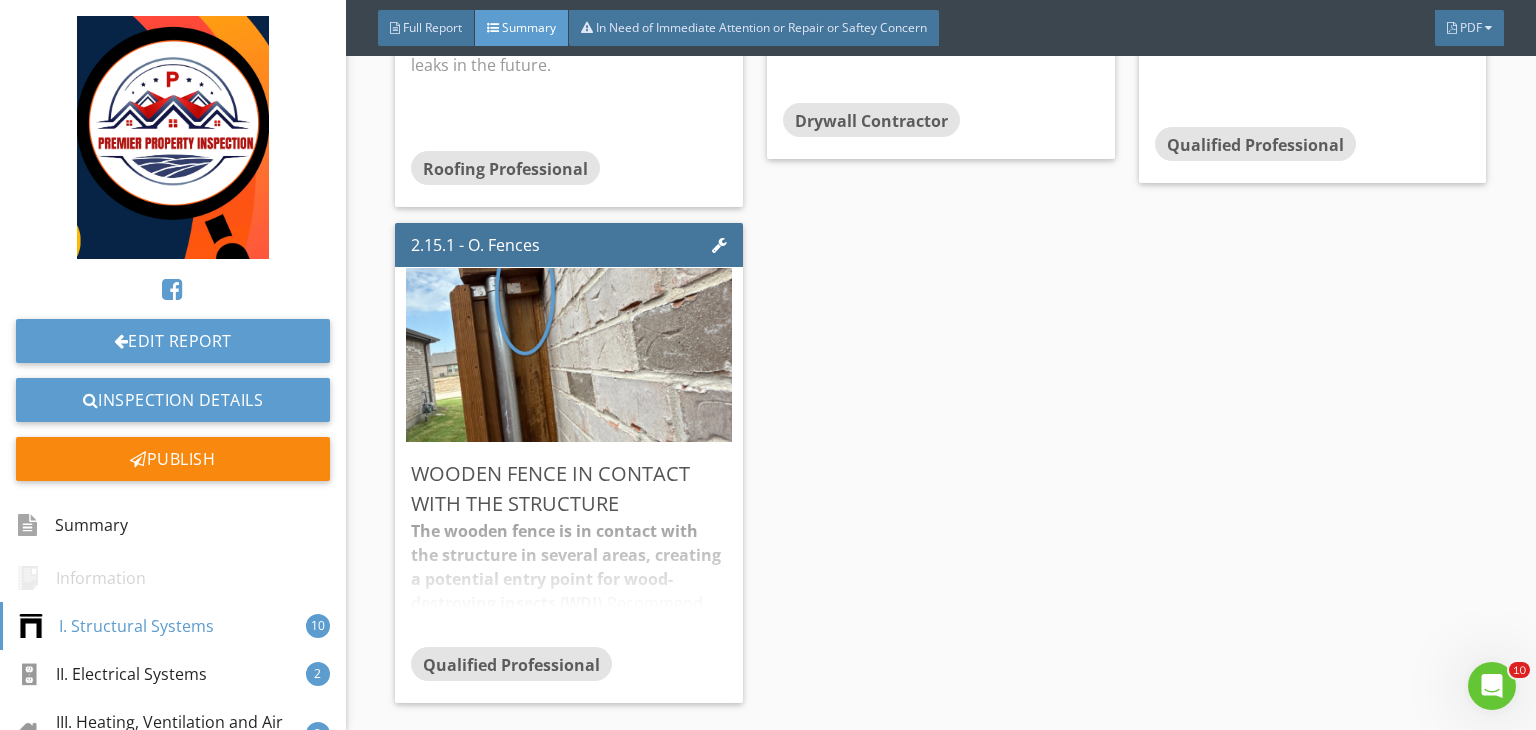 scroll, scrollTop: 2078, scrollLeft: 0, axis: vertical 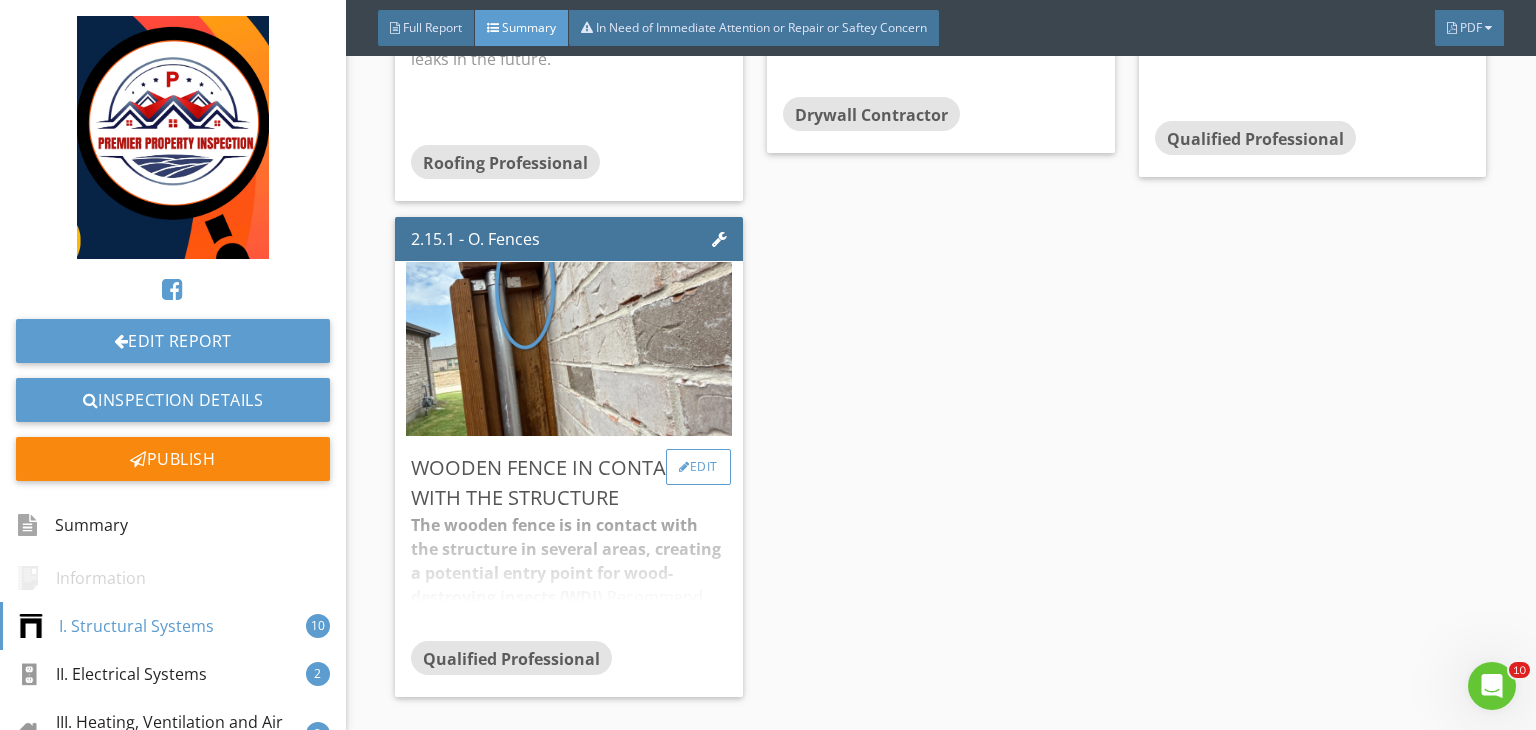 click on "Edit" at bounding box center [698, 467] 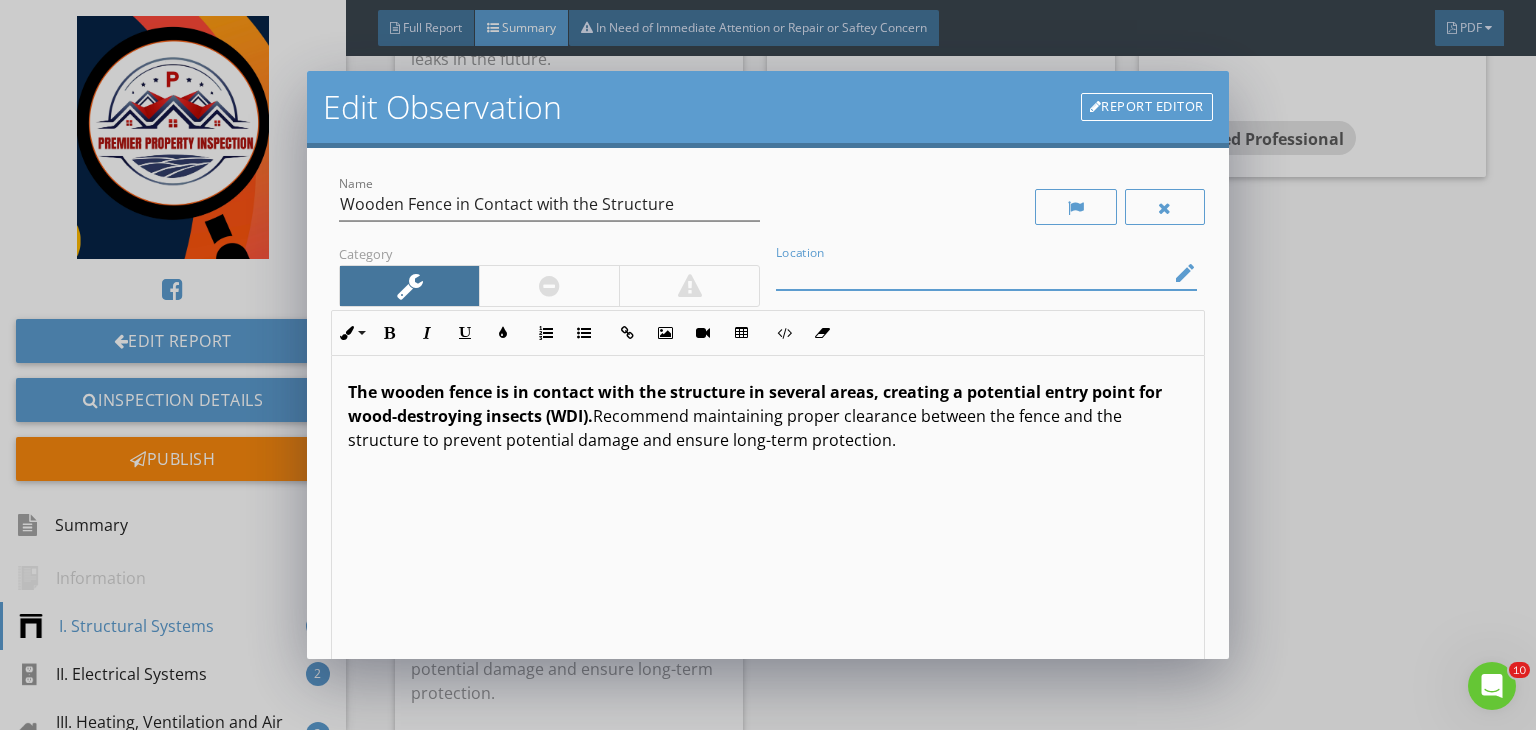 click at bounding box center [972, 273] 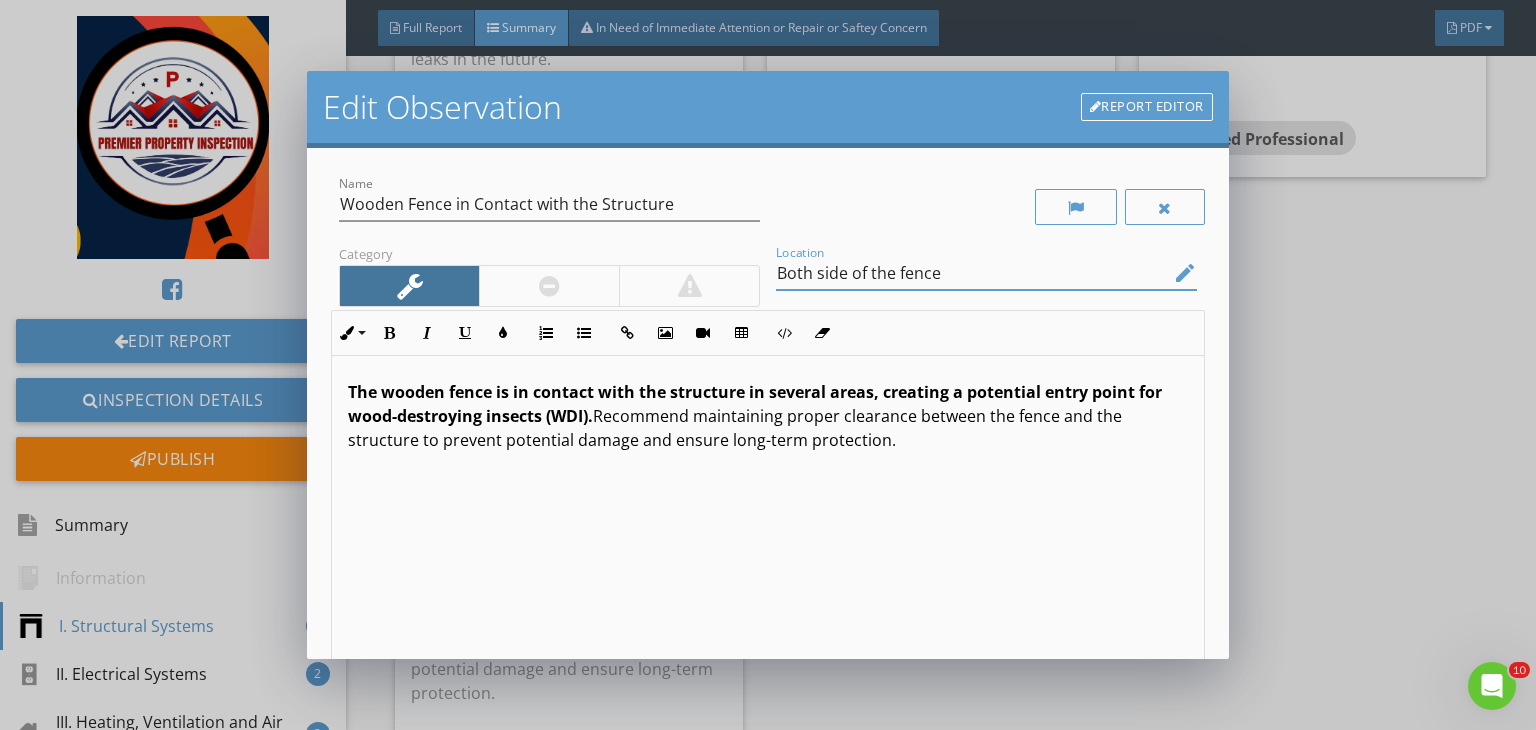 scroll, scrollTop: 0, scrollLeft: 0, axis: both 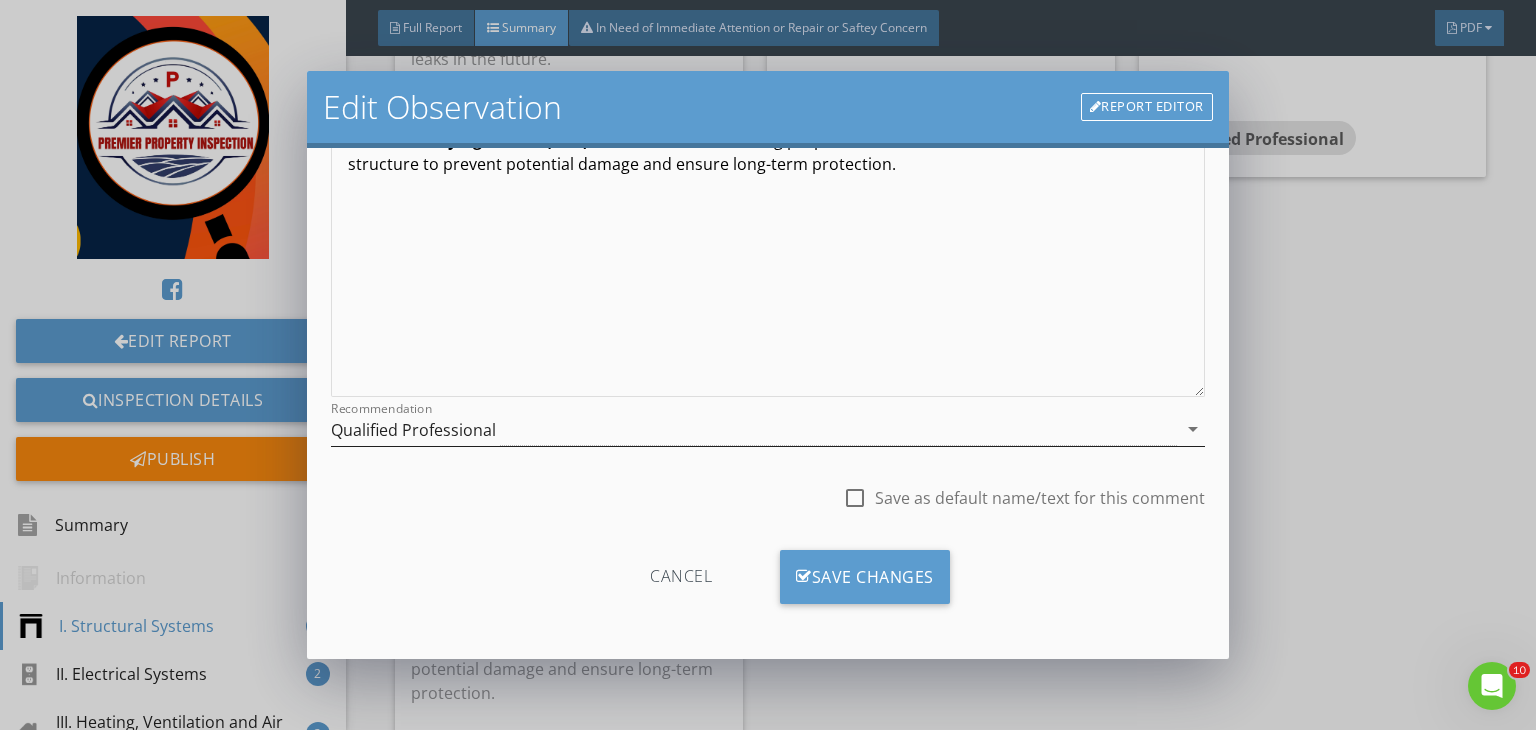 type on "Both side of the fence" 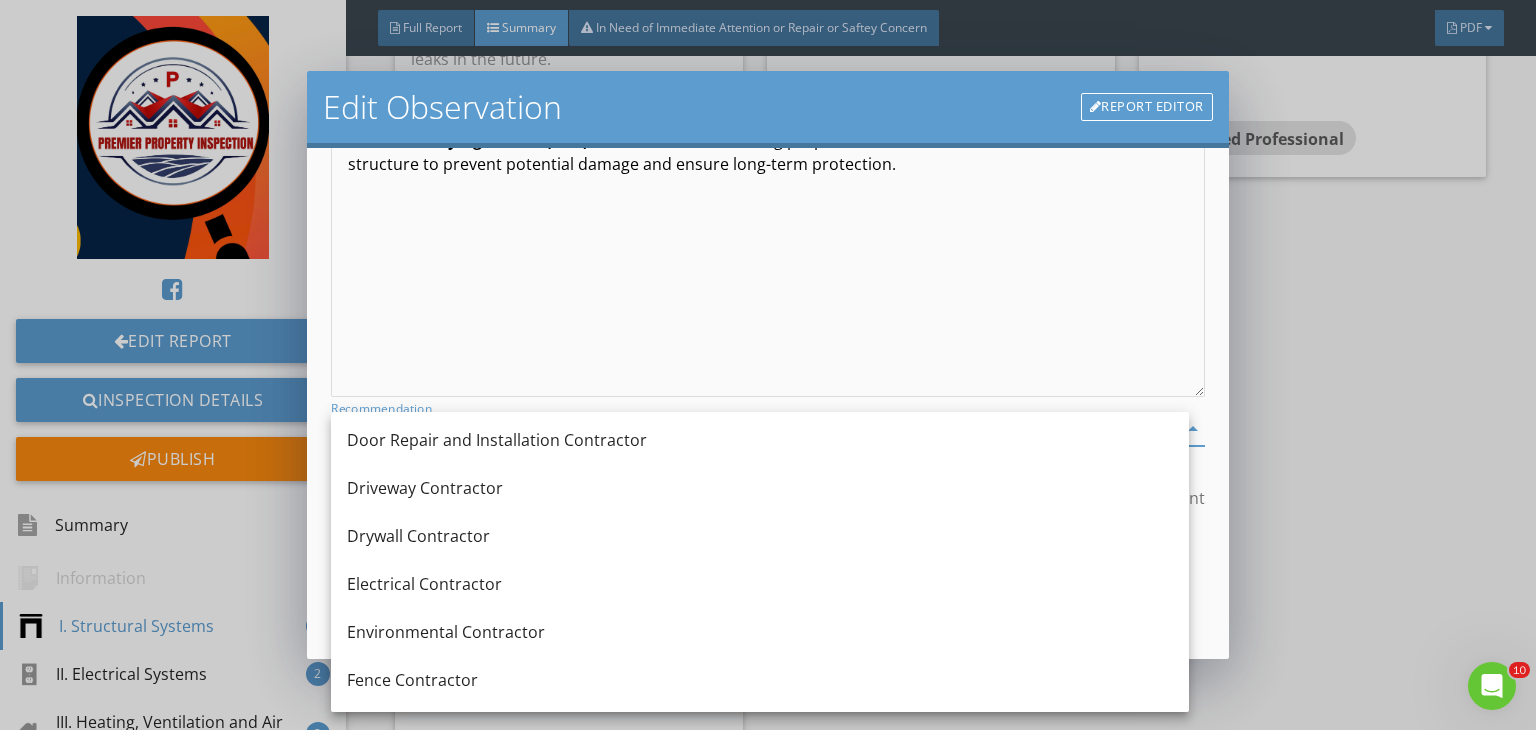 scroll, scrollTop: 692, scrollLeft: 0, axis: vertical 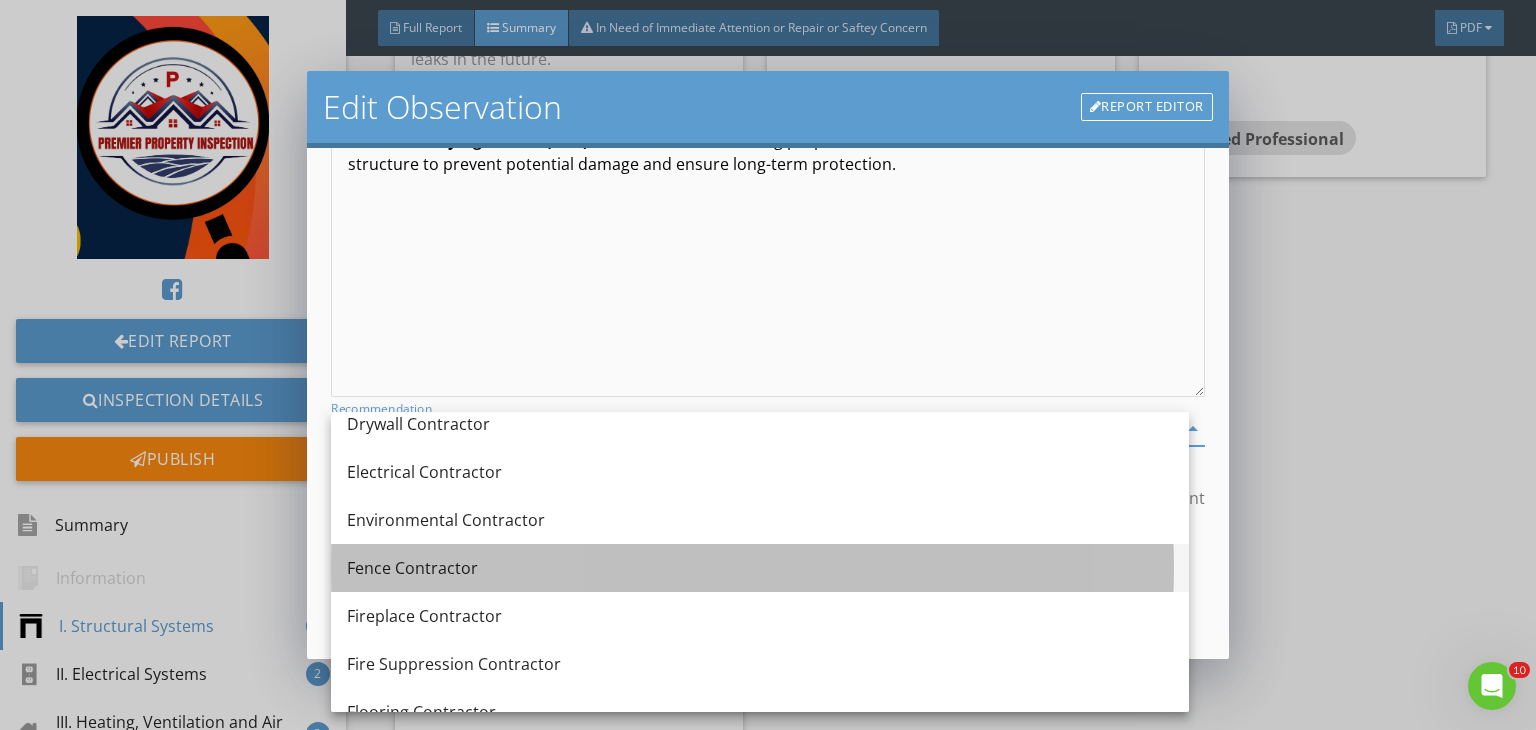 click on "Fence Contractor" at bounding box center [760, 568] 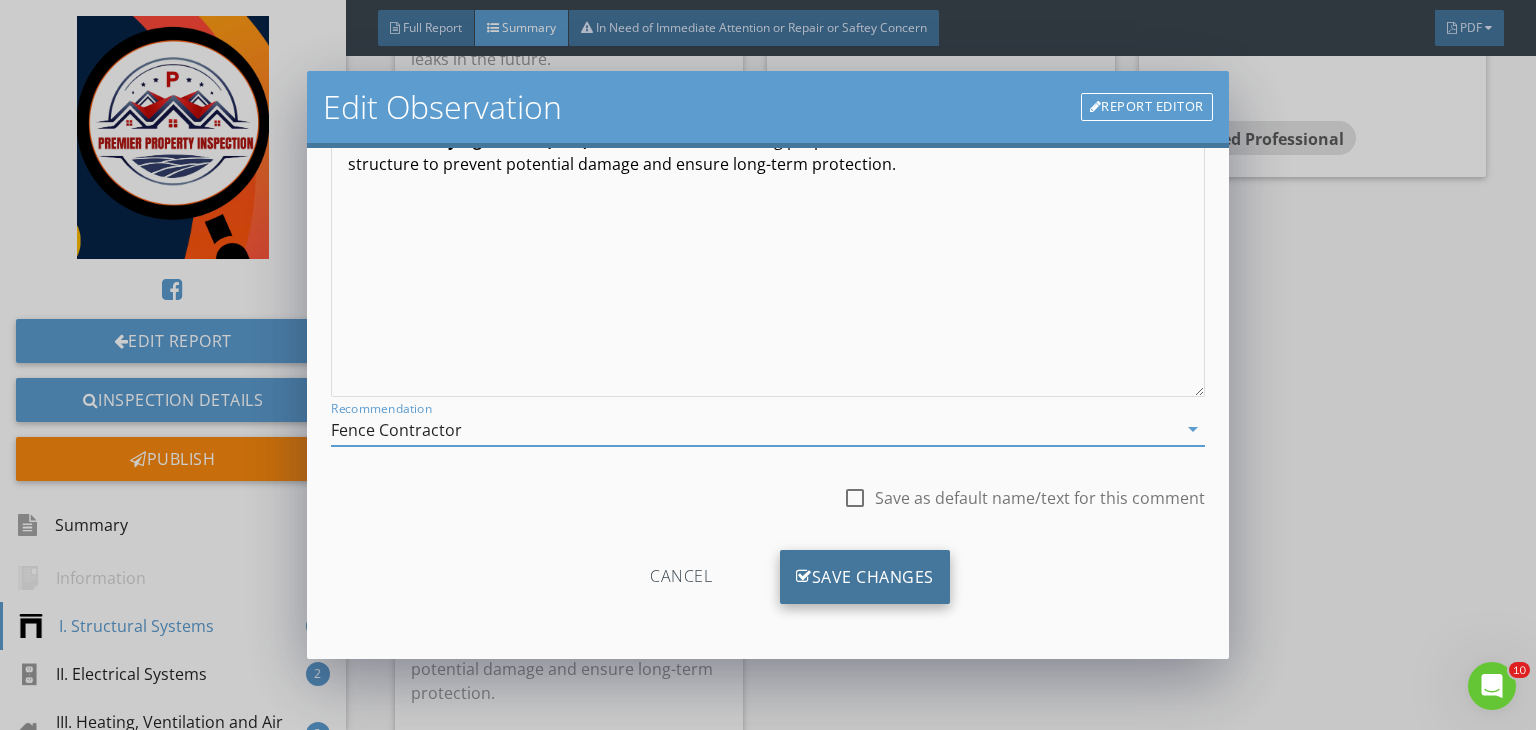 click on "Save Changes" at bounding box center (865, 577) 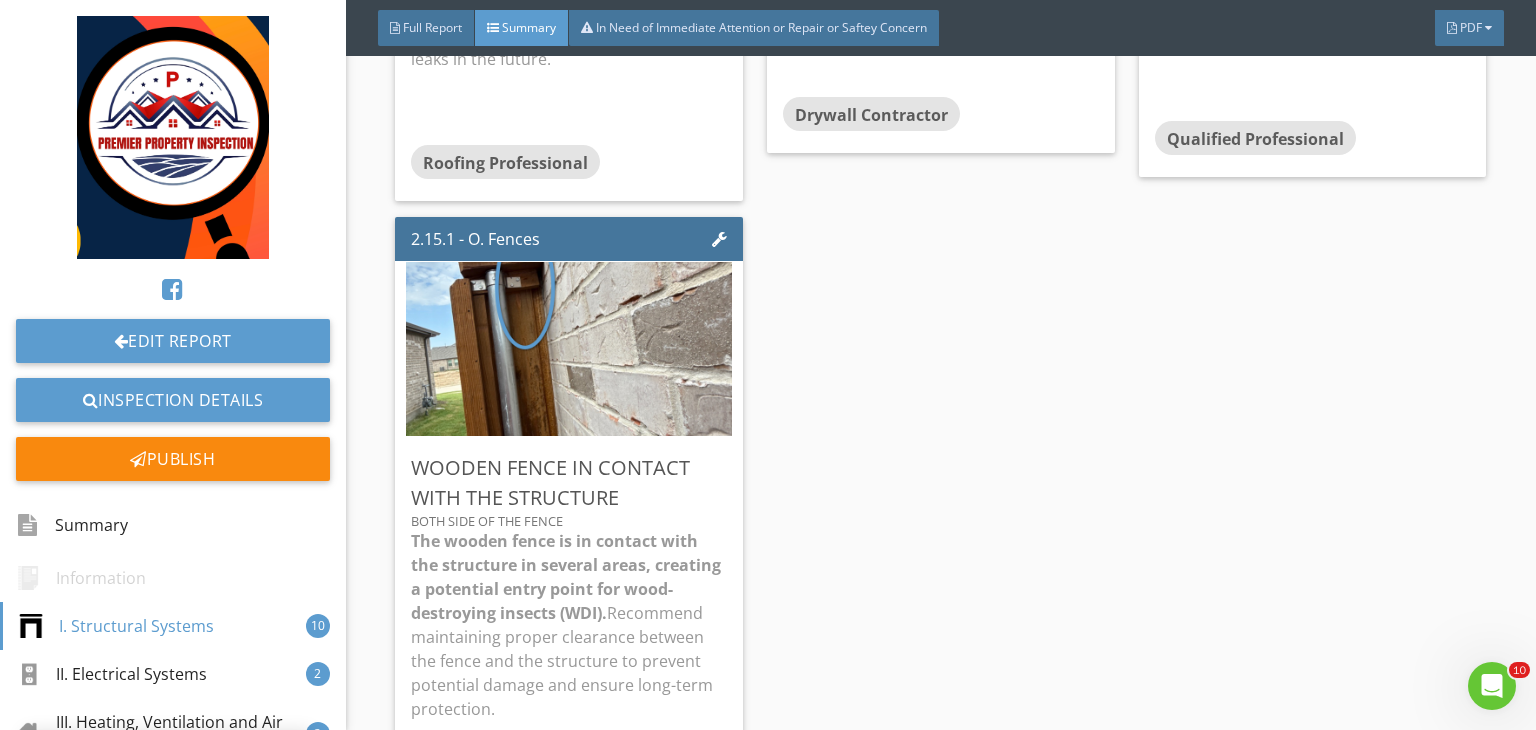 scroll, scrollTop: 39, scrollLeft: 0, axis: vertical 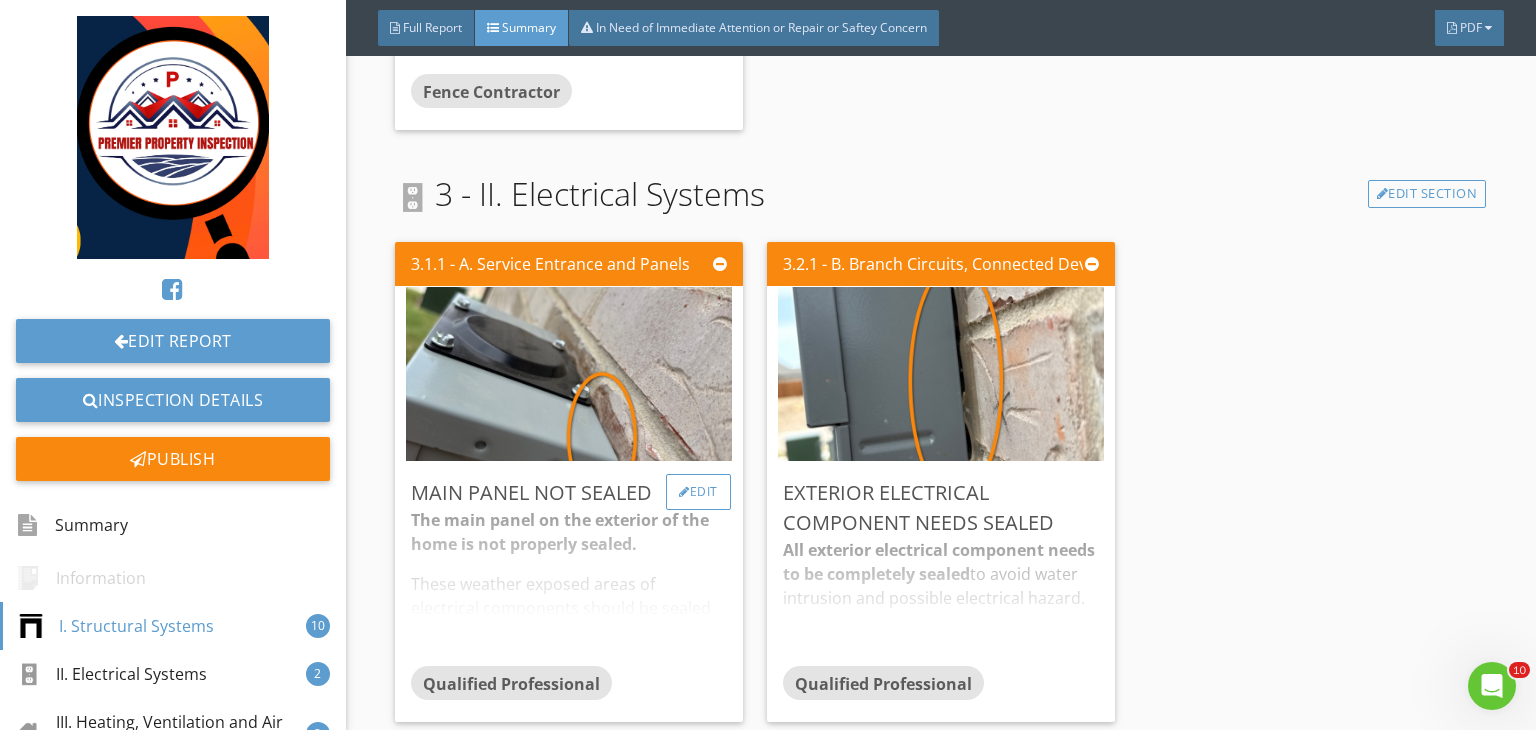 click on "Edit" at bounding box center (698, 492) 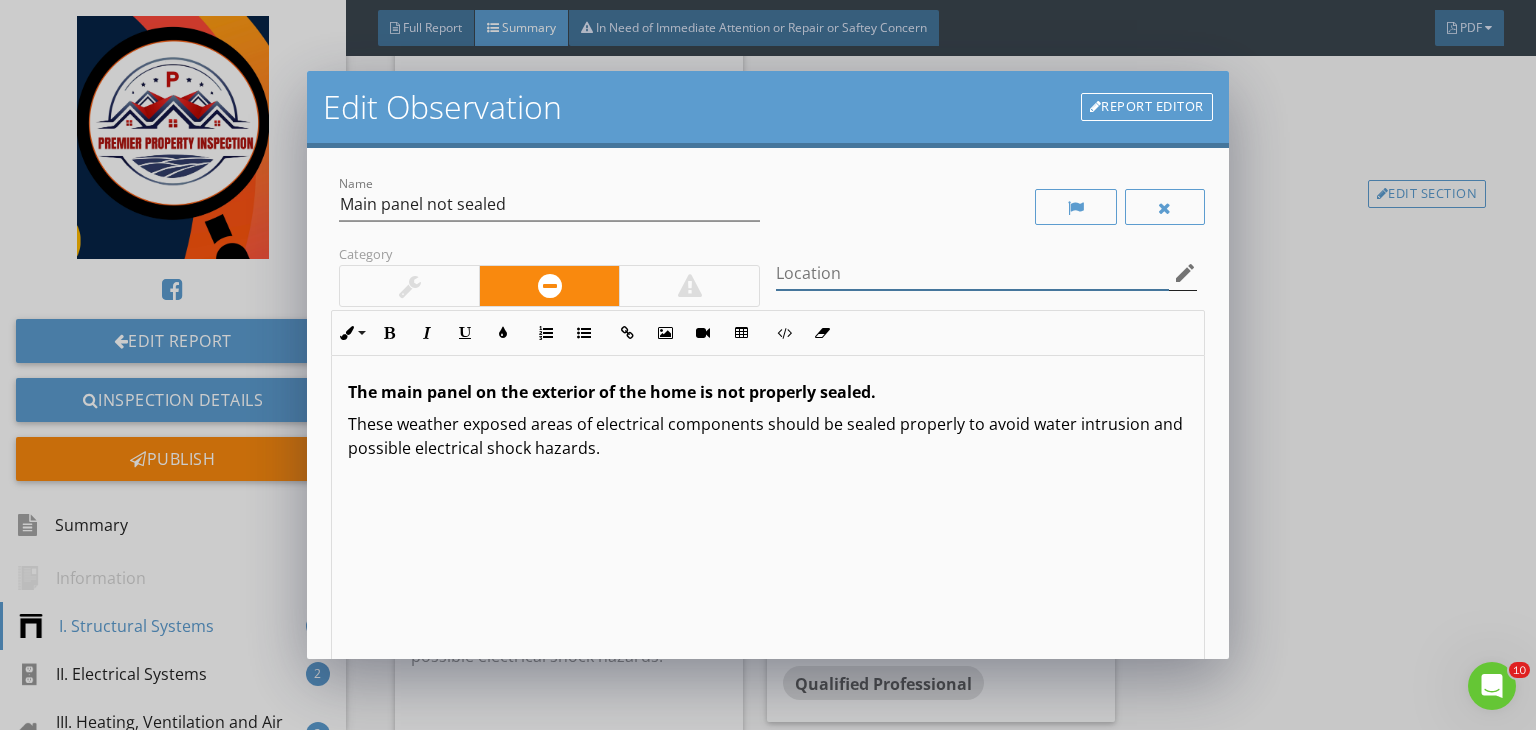 click at bounding box center [972, 273] 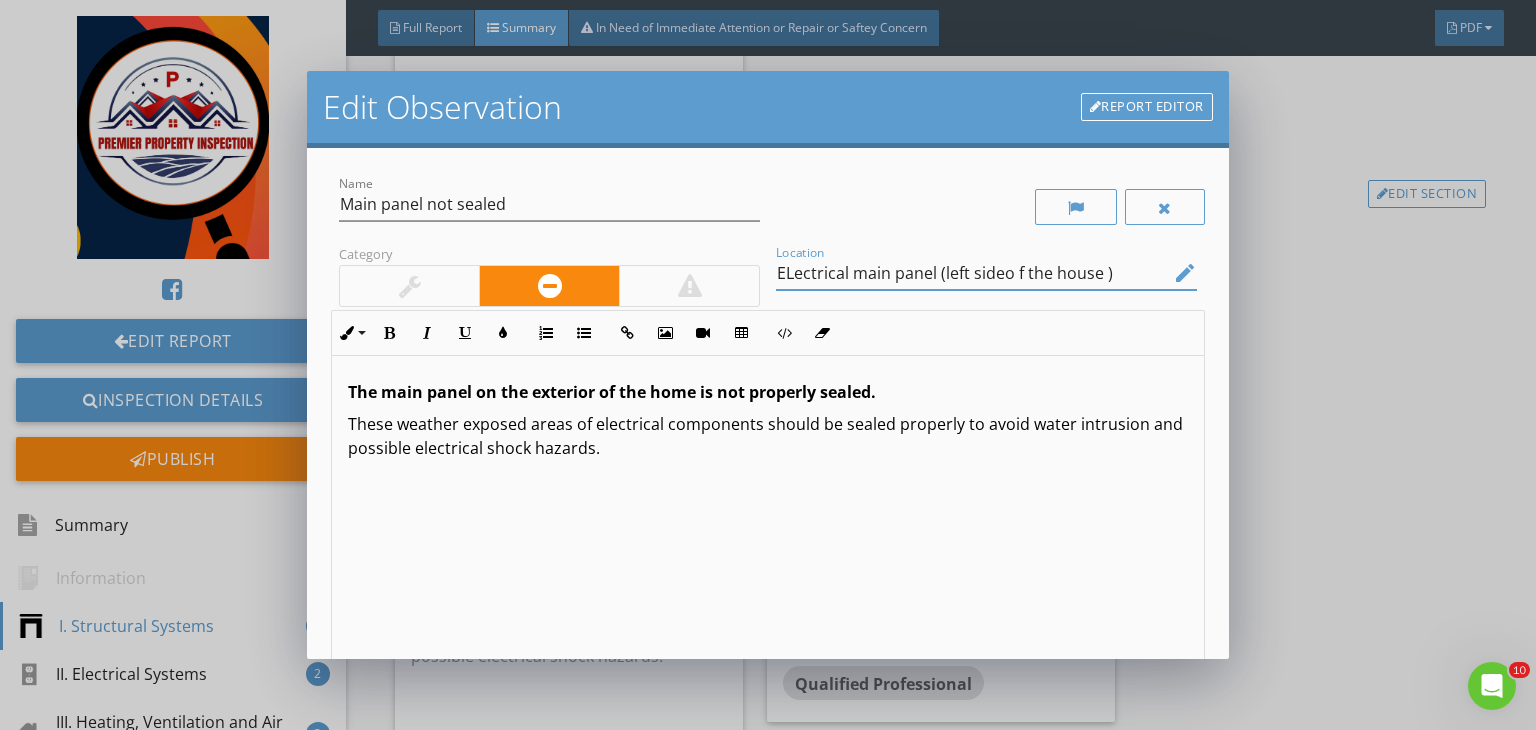 click on "ELectrical main panel (left sideo f the house )" at bounding box center [972, 273] 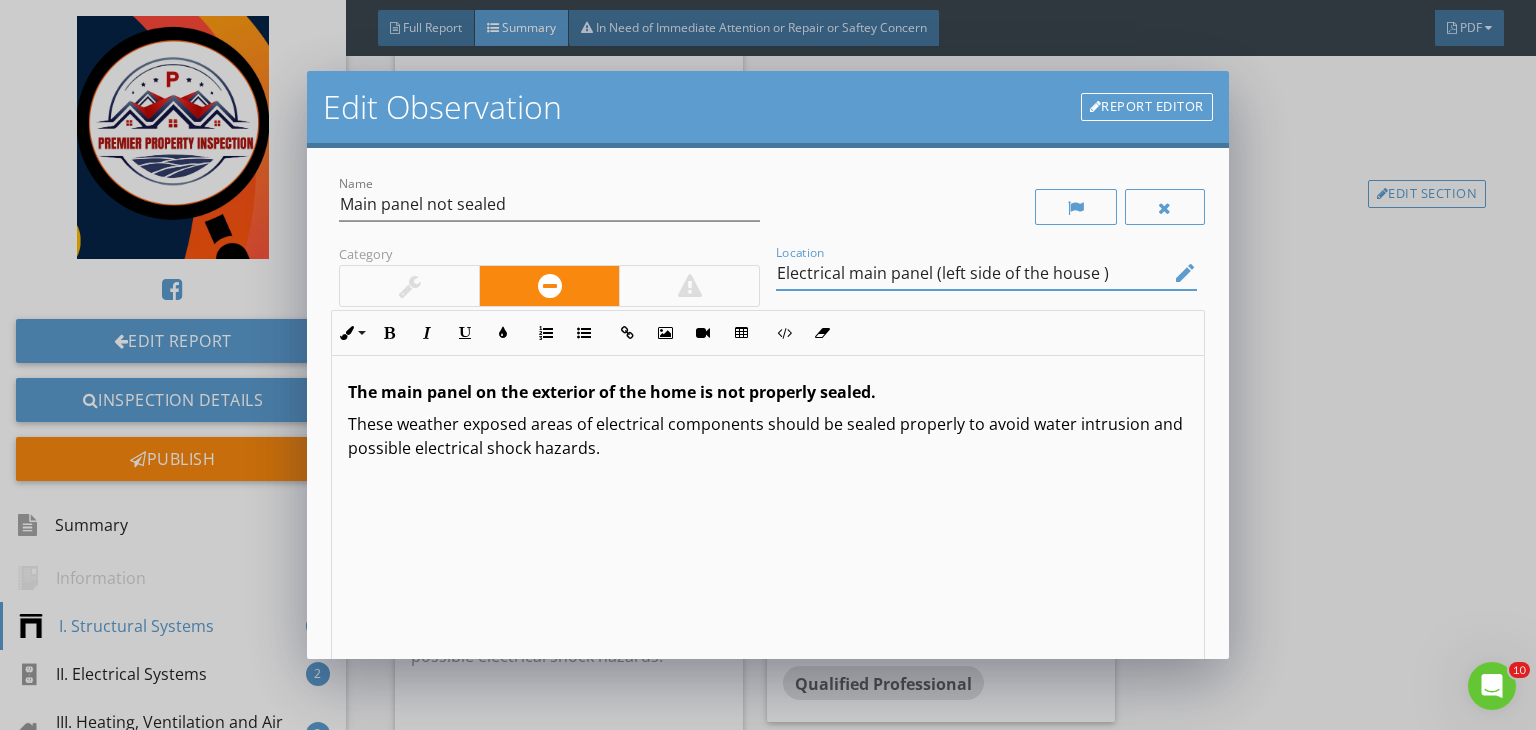scroll, scrollTop: 0, scrollLeft: 0, axis: both 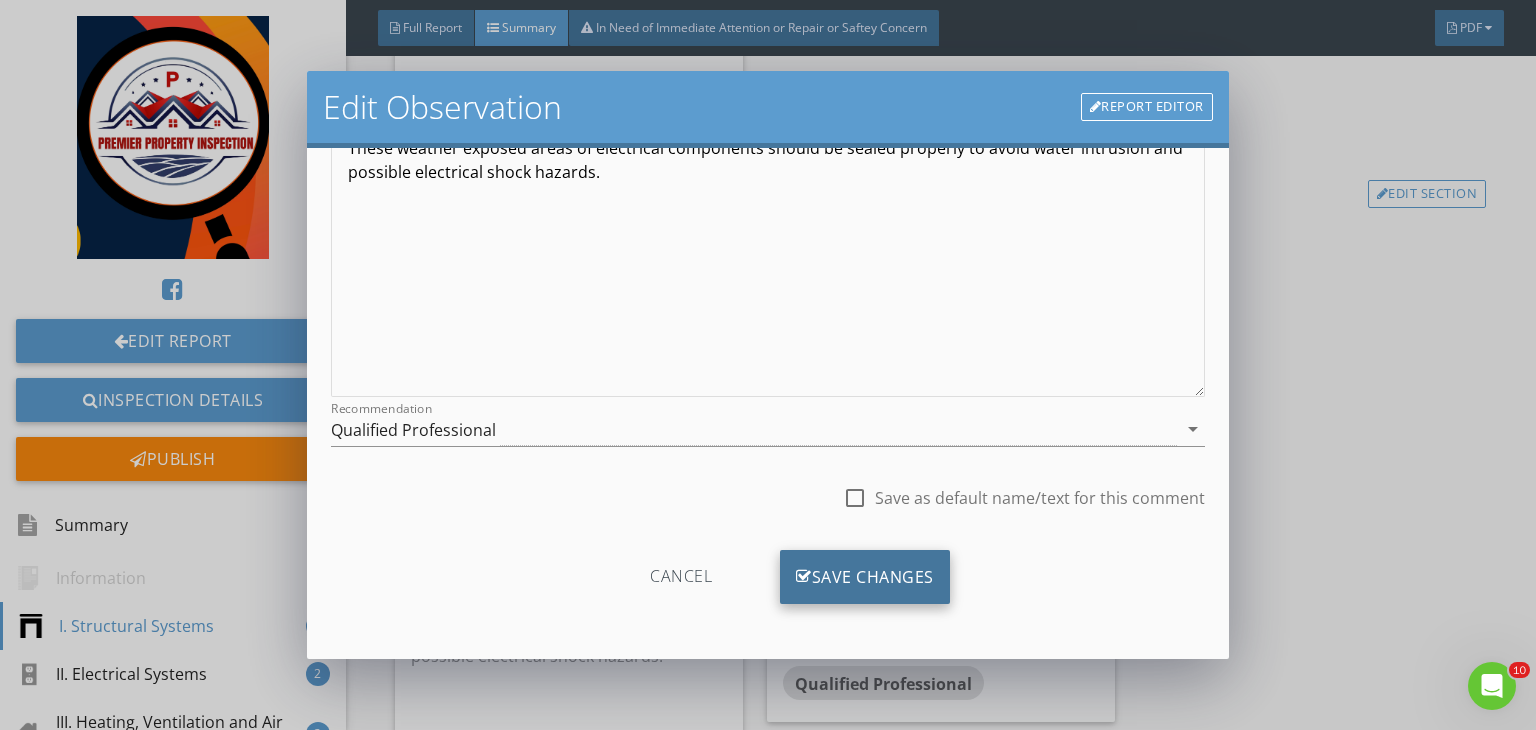 type on "Electrical main panel (left side of the house )" 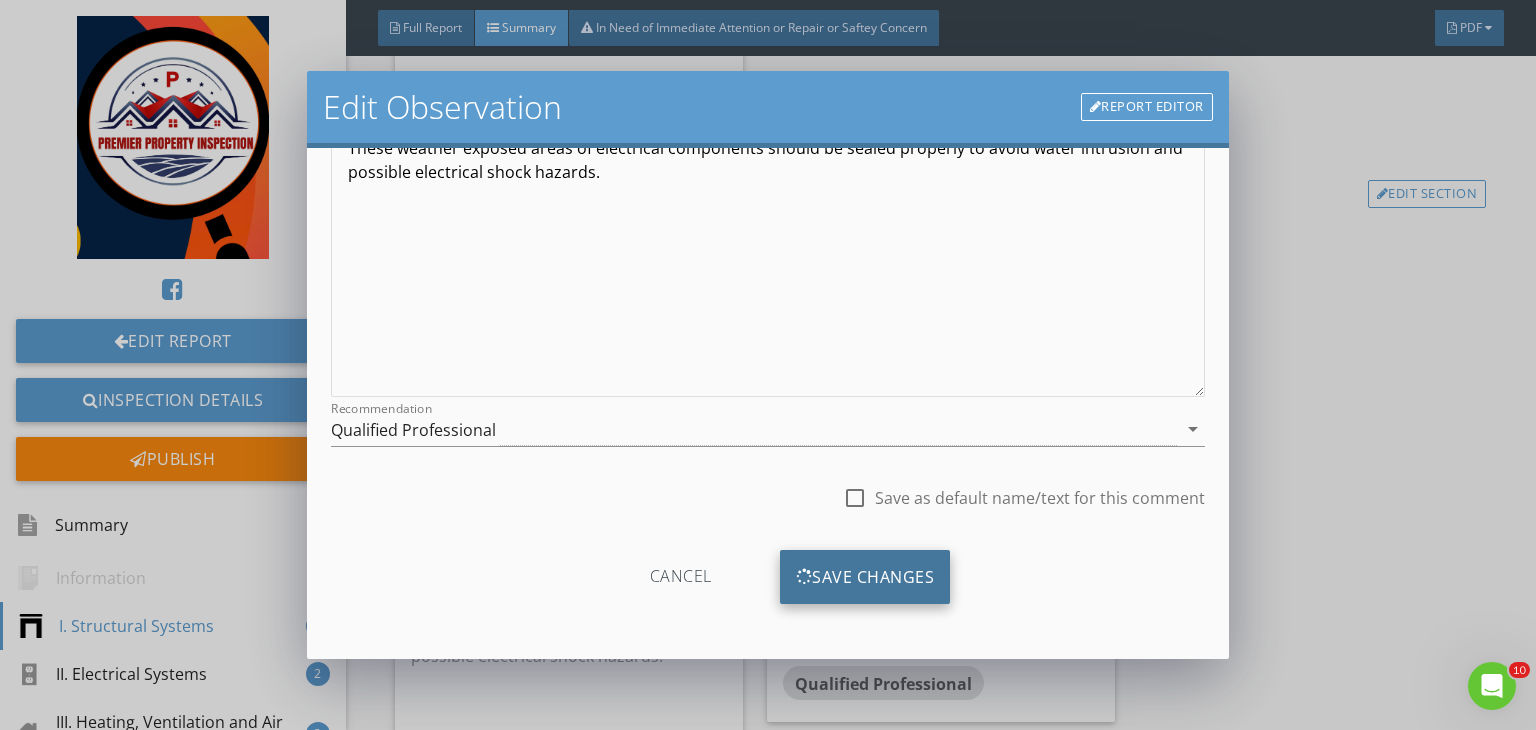 scroll, scrollTop: 39, scrollLeft: 0, axis: vertical 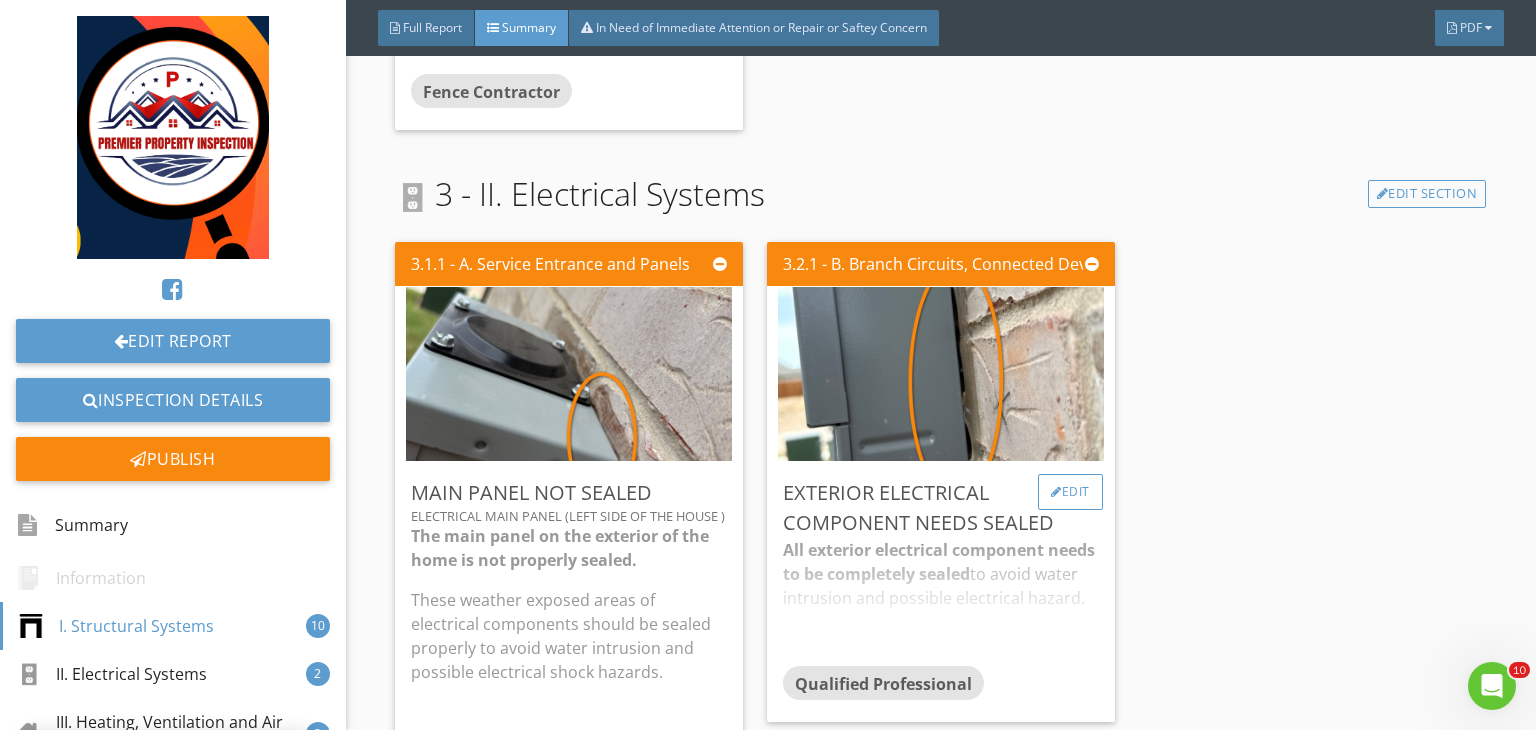 click on "Edit" at bounding box center [1070, 492] 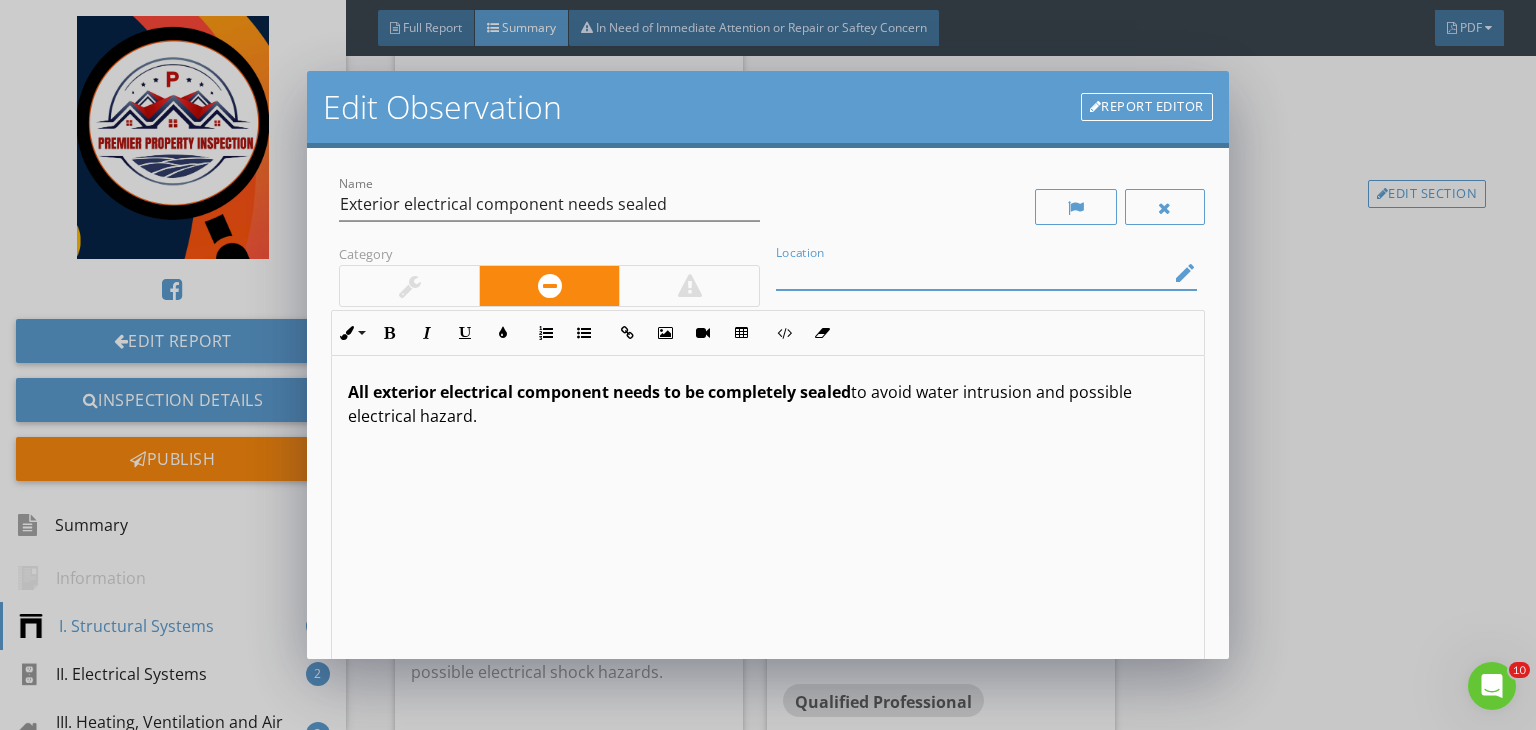 click at bounding box center (972, 273) 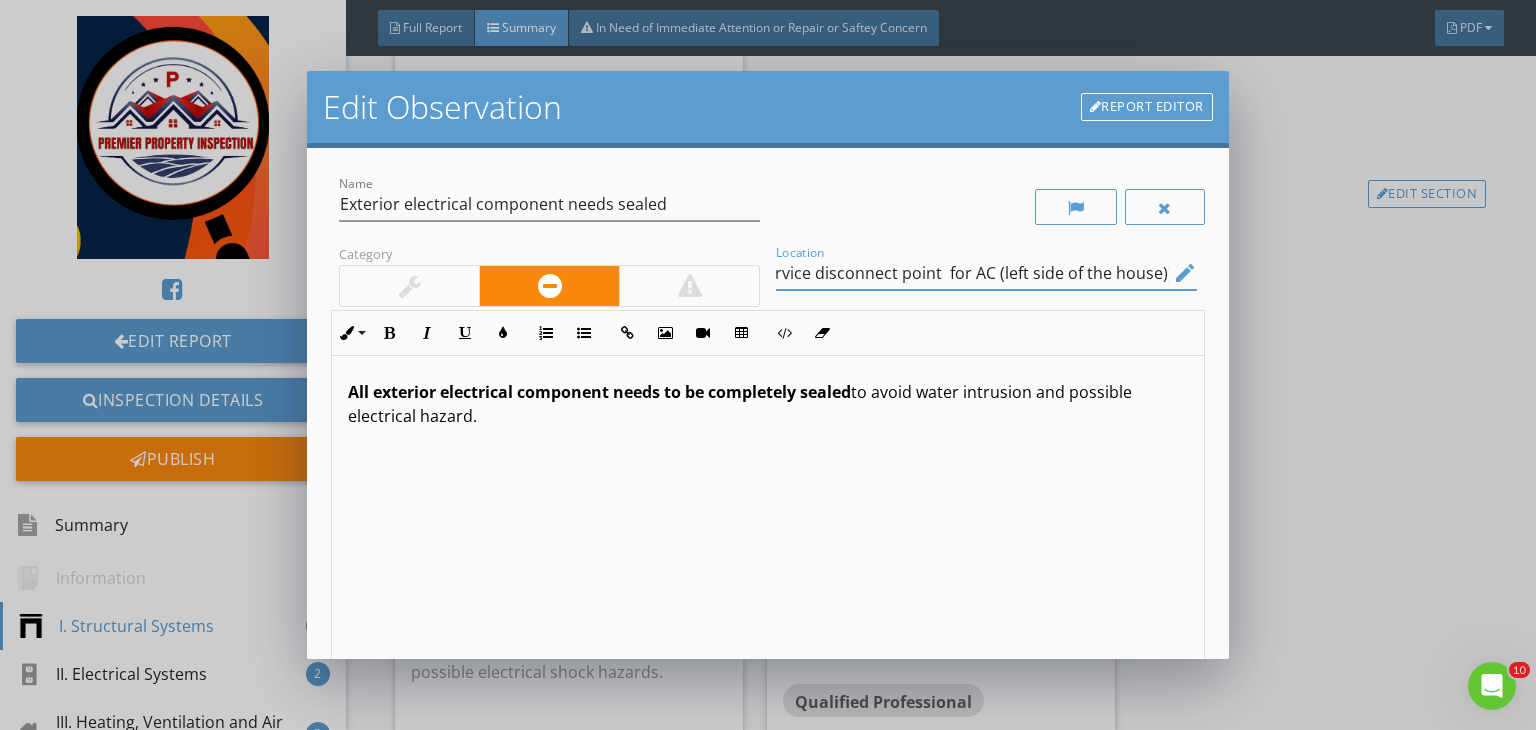 scroll, scrollTop: 0, scrollLeft: 21, axis: horizontal 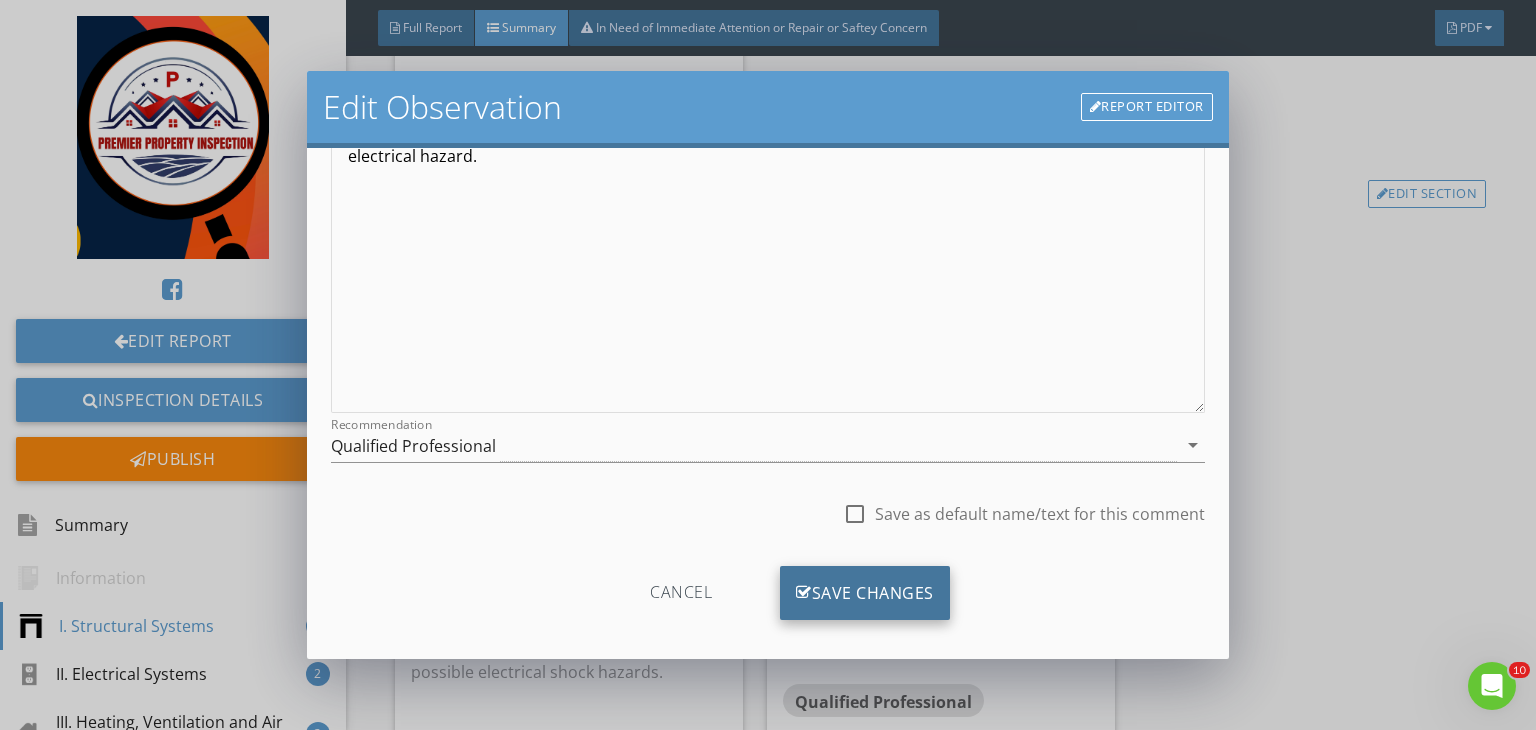 type on "Service disconnect point  for AC (left side of the house))" 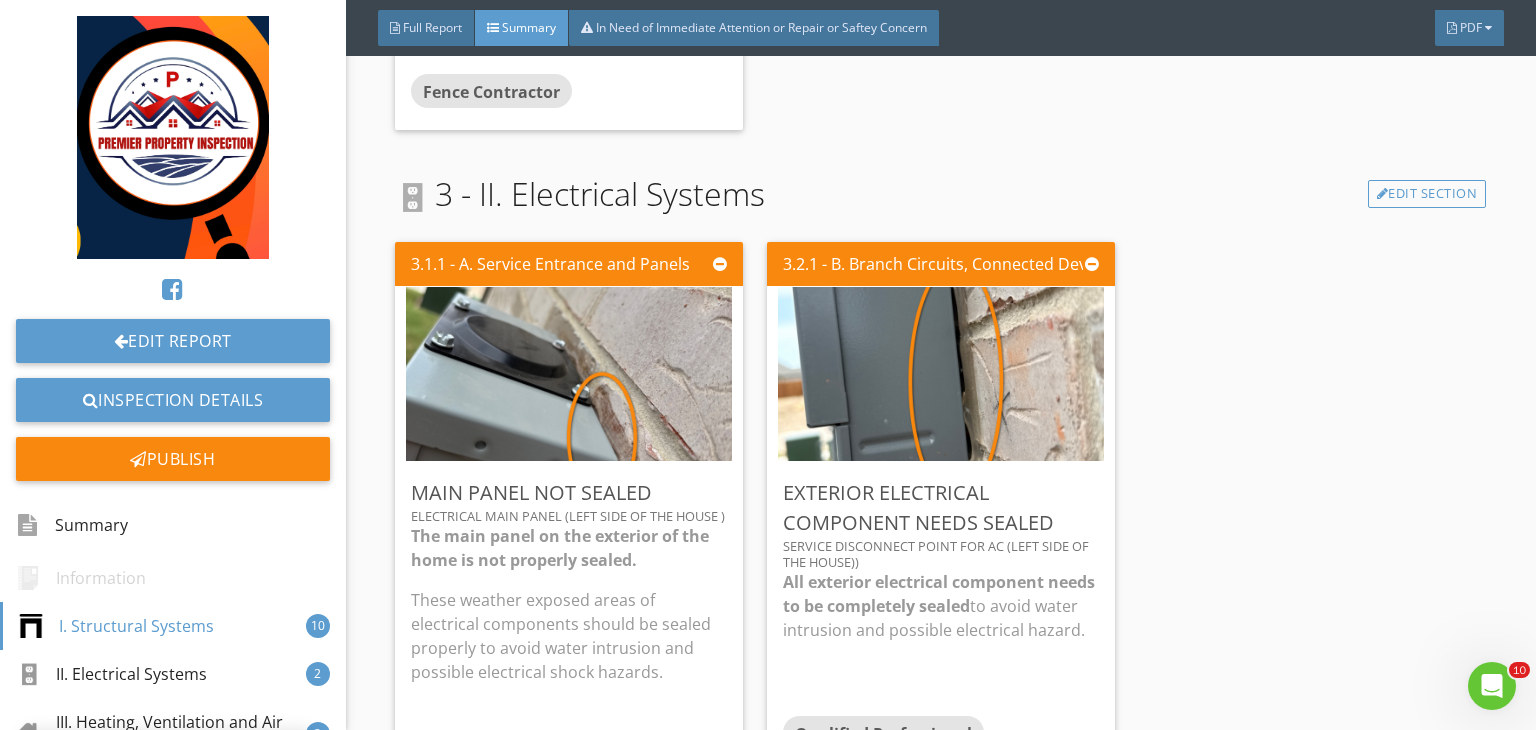scroll, scrollTop: 39, scrollLeft: 0, axis: vertical 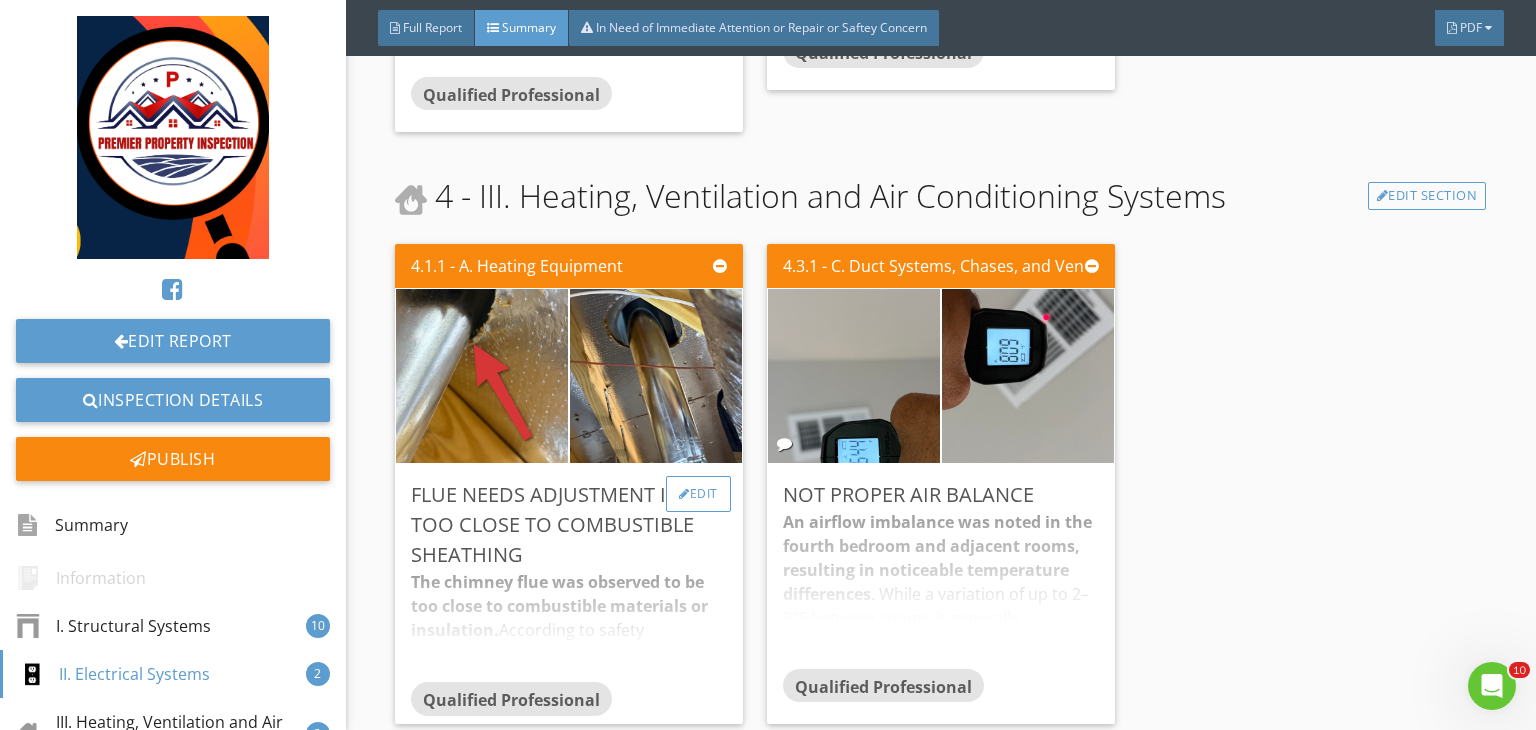 click on "Edit" at bounding box center [698, 494] 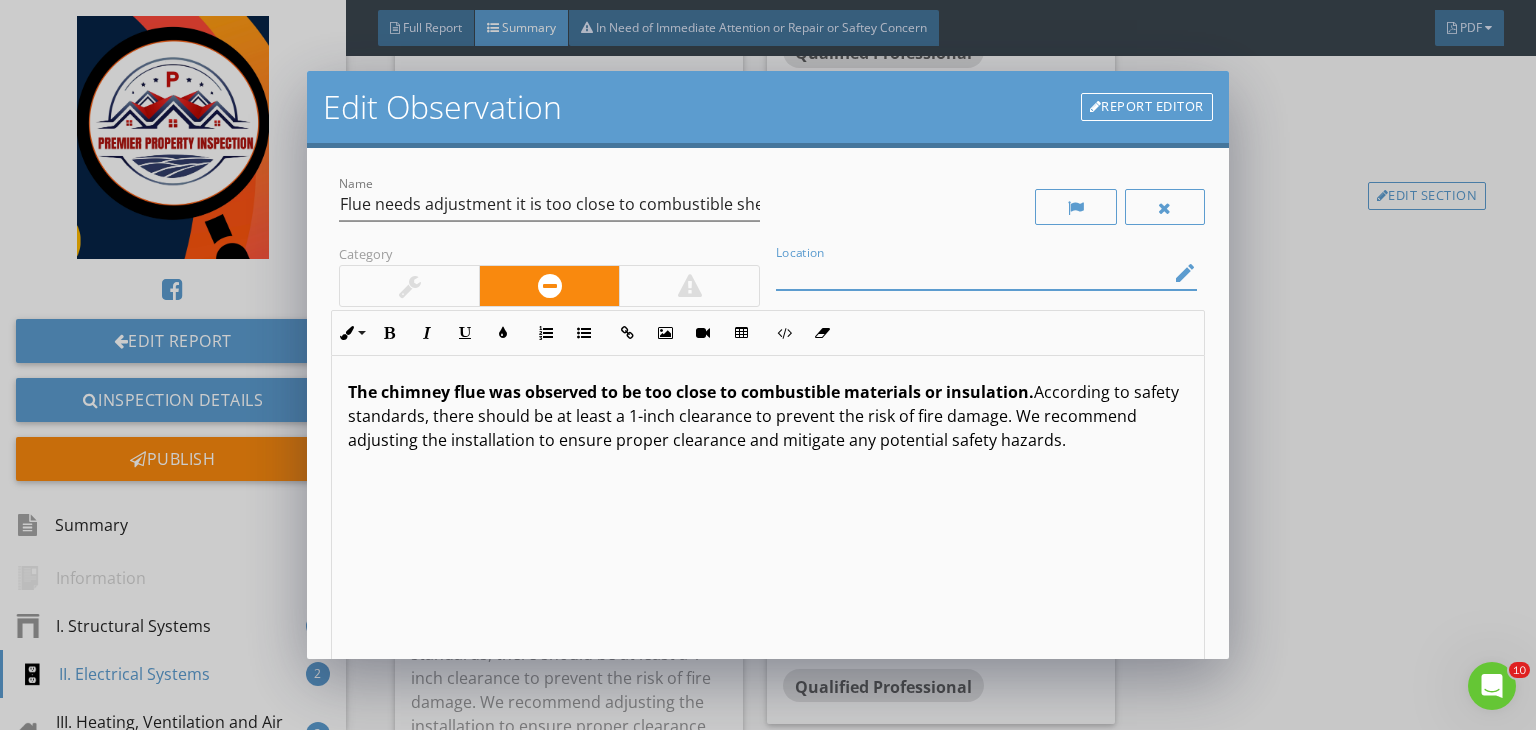click at bounding box center (972, 273) 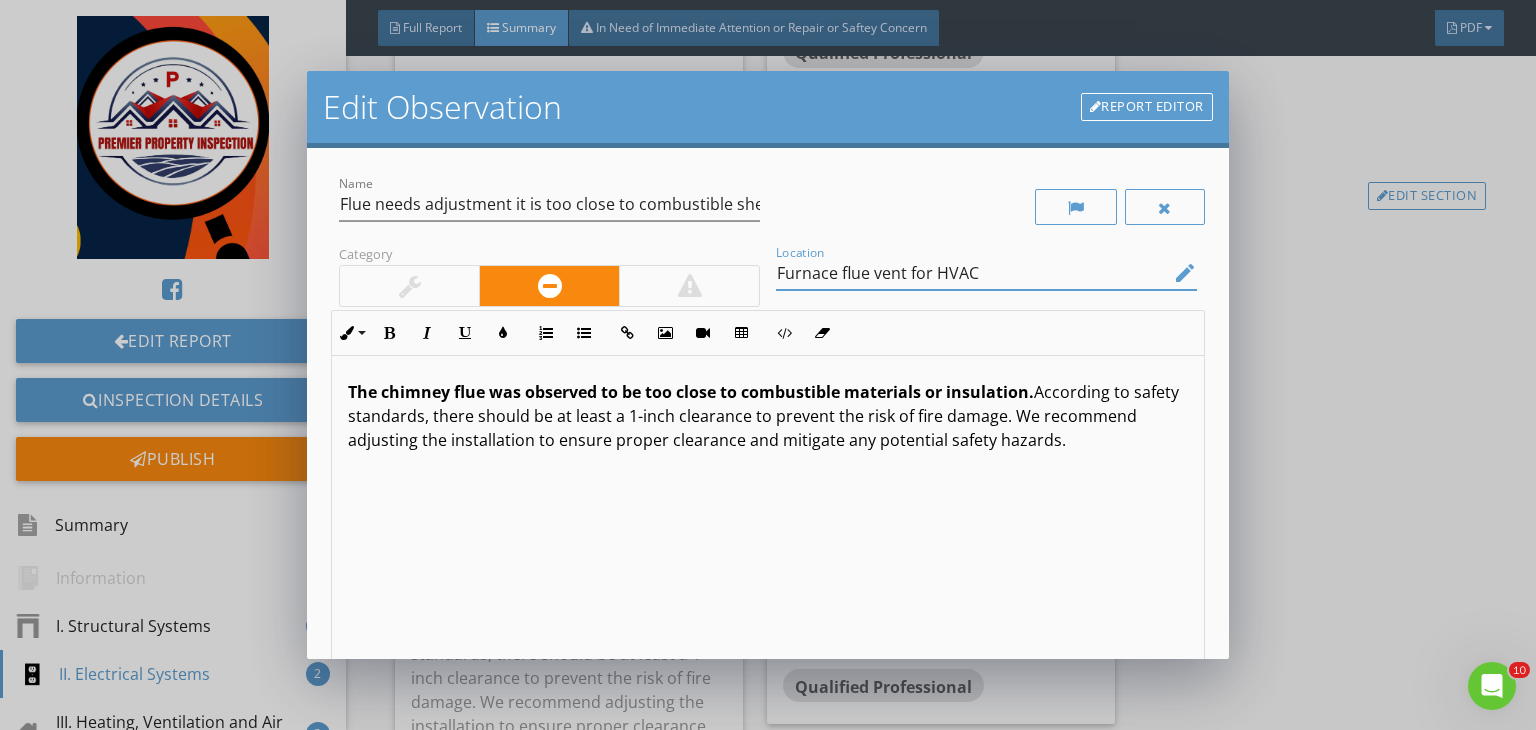 type on "Furnace flue vent for HVAC" 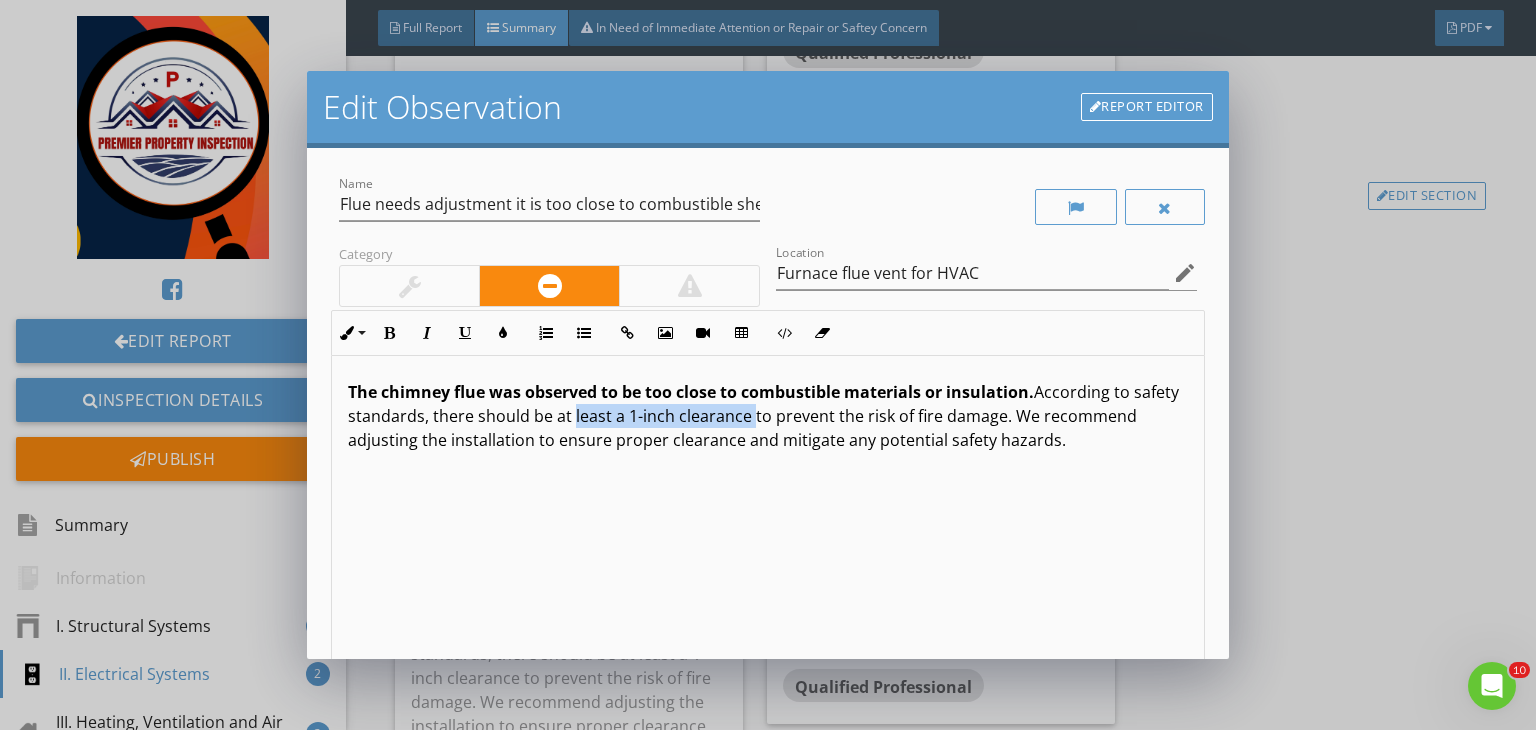 drag, startPoint x: 616, startPoint y: 414, endPoint x: 792, endPoint y: 405, distance: 176.22997 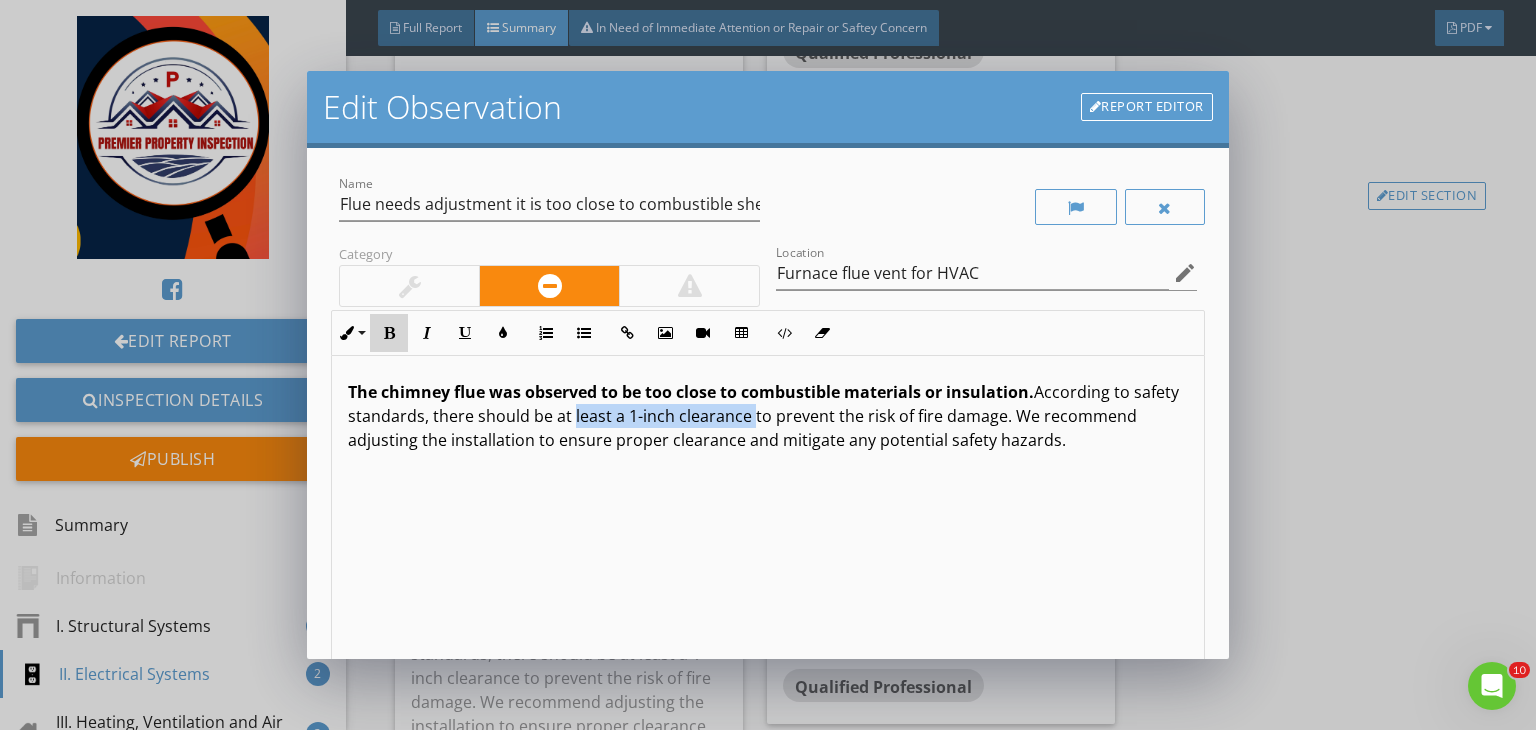 click at bounding box center [389, 333] 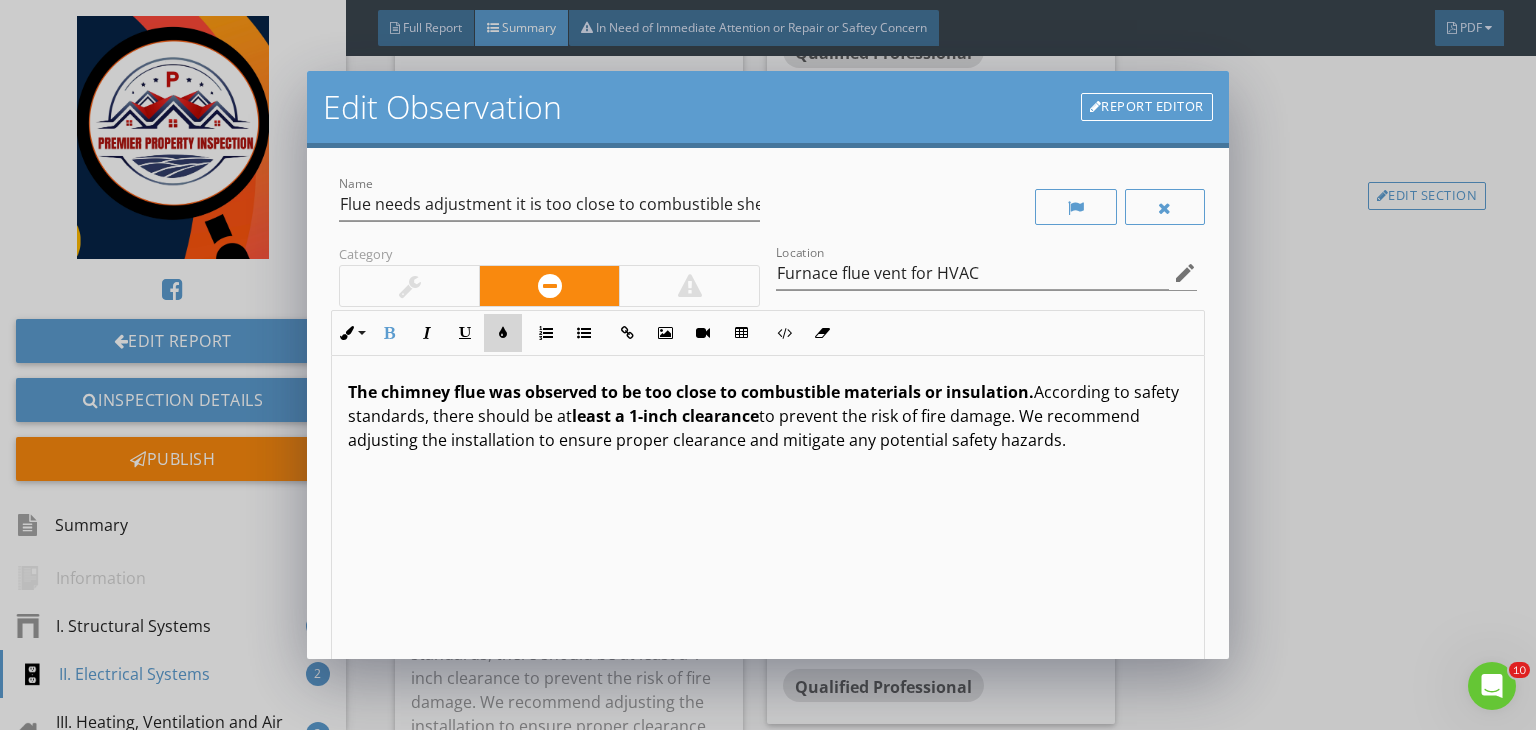 click on "Colors" at bounding box center [503, 333] 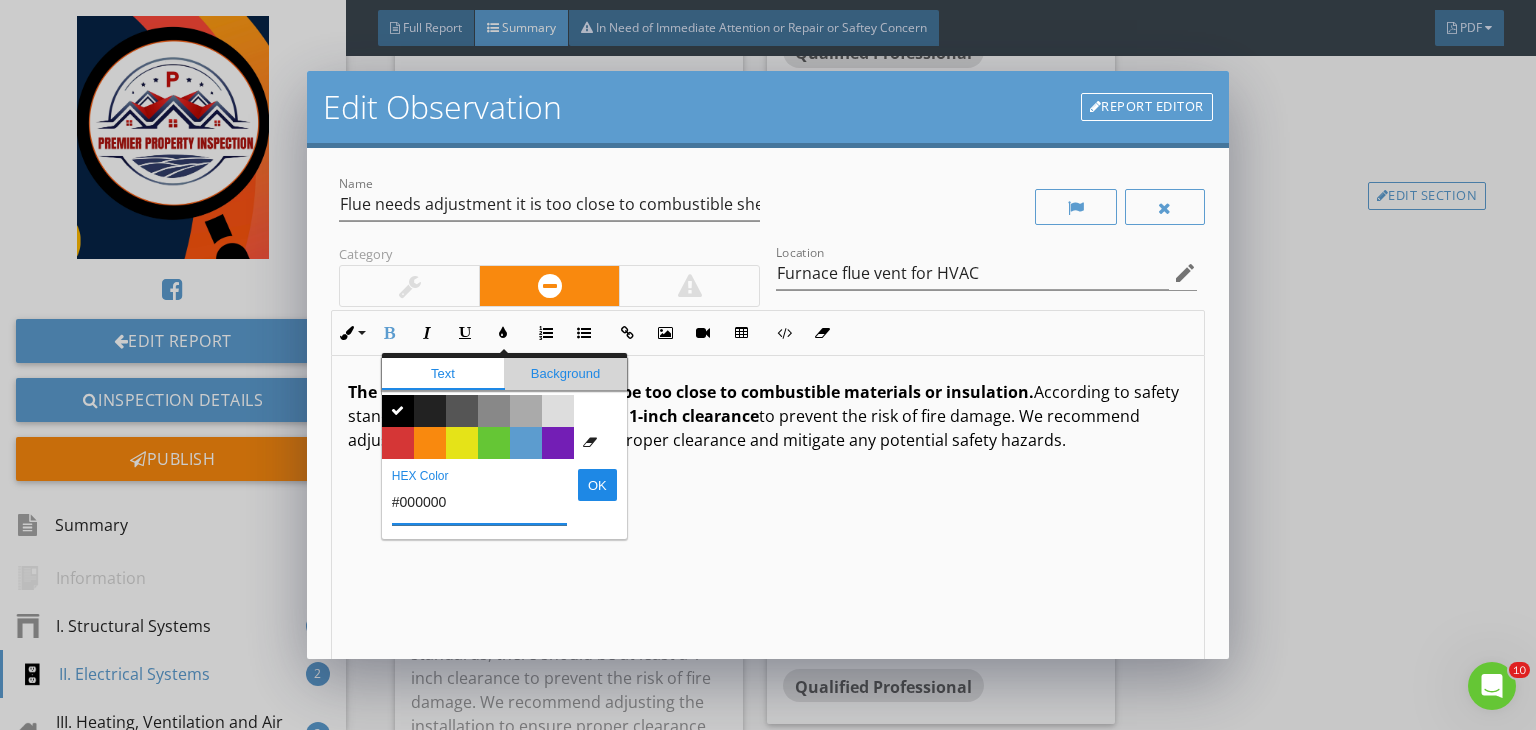 click on "Background" at bounding box center [565, 374] 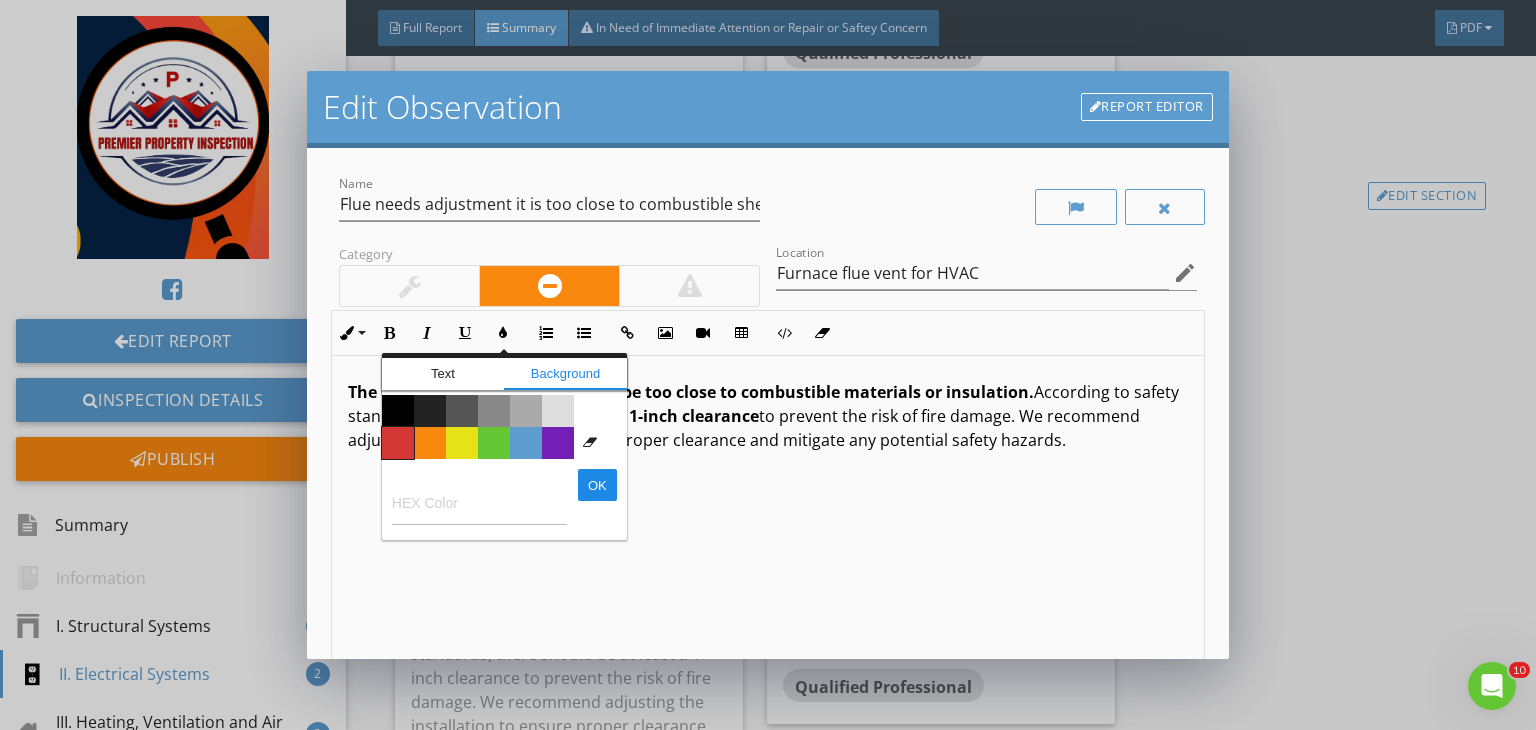 click on "Color #d53636" at bounding box center [398, 443] 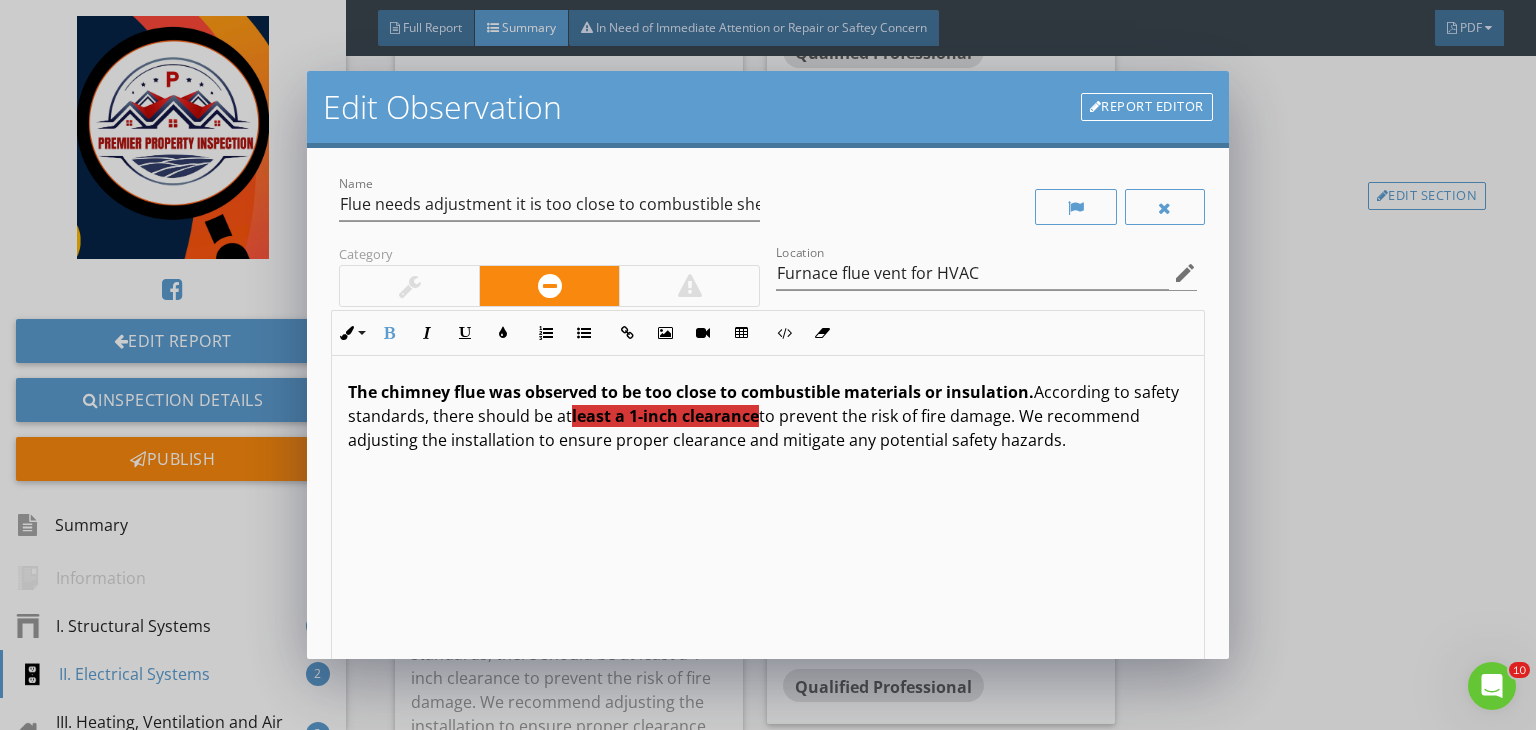 click on "The chimney flue was observed to be too close to combustible materials or insulation.  According to safety standards, there should be at  least a 1-inch clearance  to prevent the risk of fire damage. We recommend adjusting the installation to ensure proper clearance and mitigate any potential safety hazards." at bounding box center (768, 514) 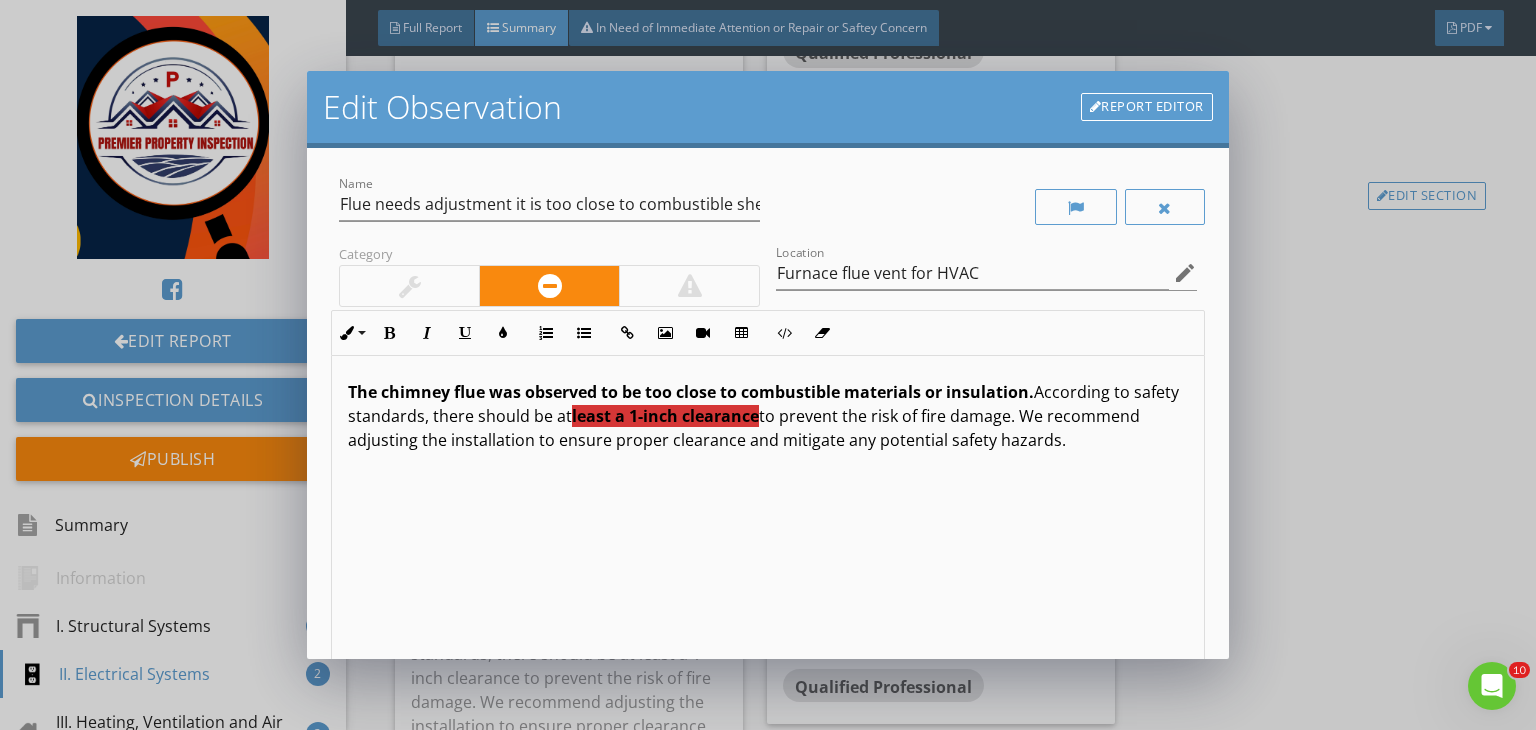 scroll, scrollTop: 0, scrollLeft: 0, axis: both 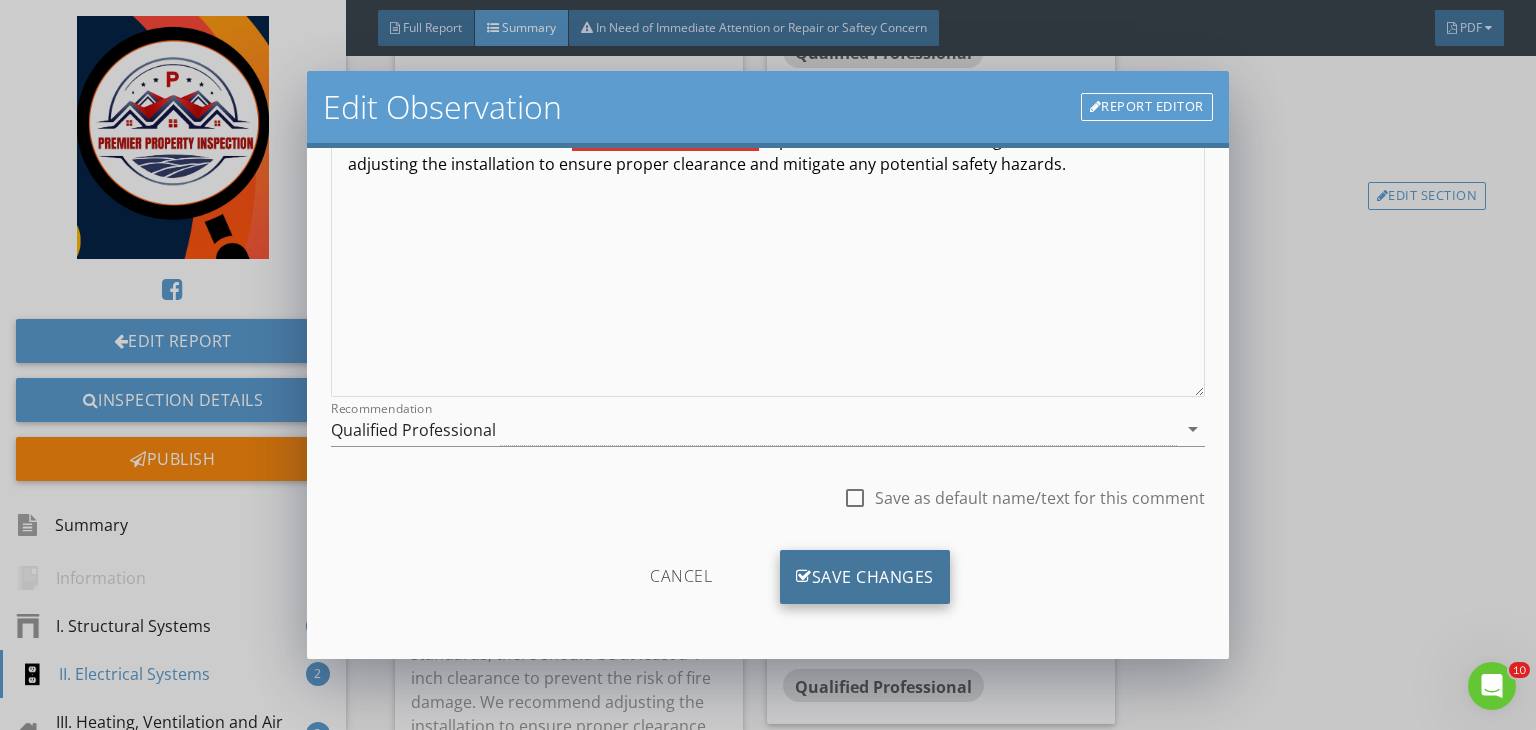 drag, startPoint x: 846, startPoint y: 499, endPoint x: 826, endPoint y: 573, distance: 76.655075 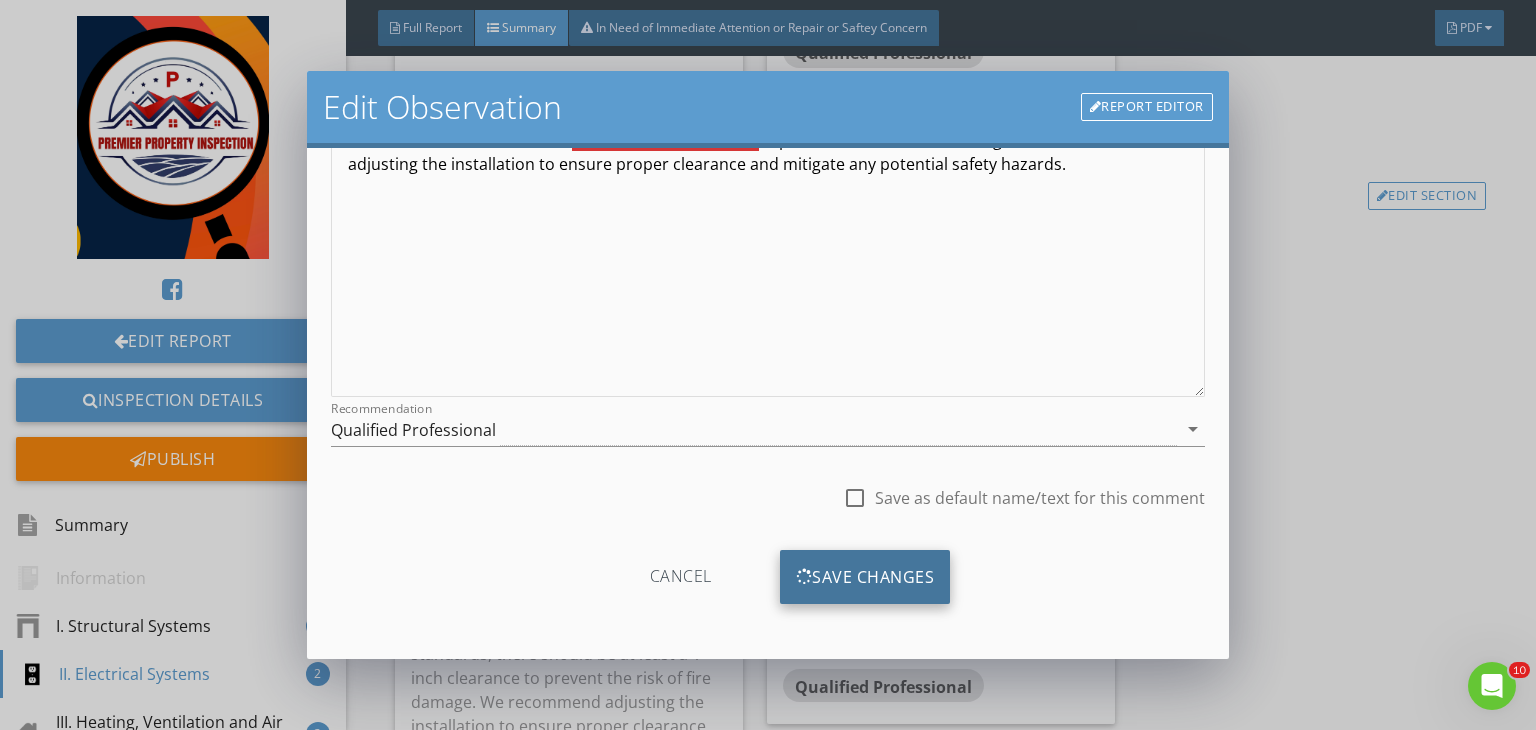 scroll, scrollTop: 39, scrollLeft: 0, axis: vertical 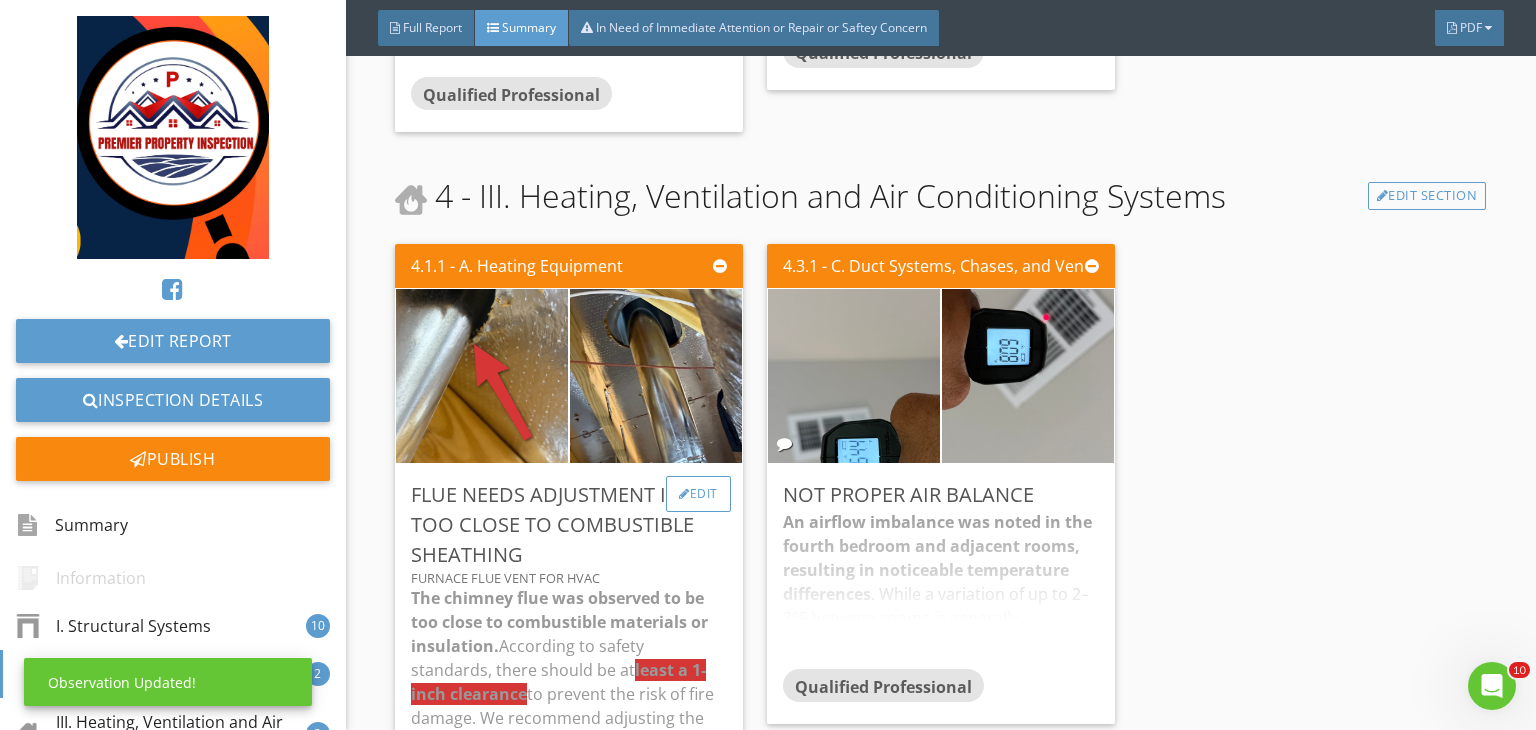click on "Edit" at bounding box center [698, 494] 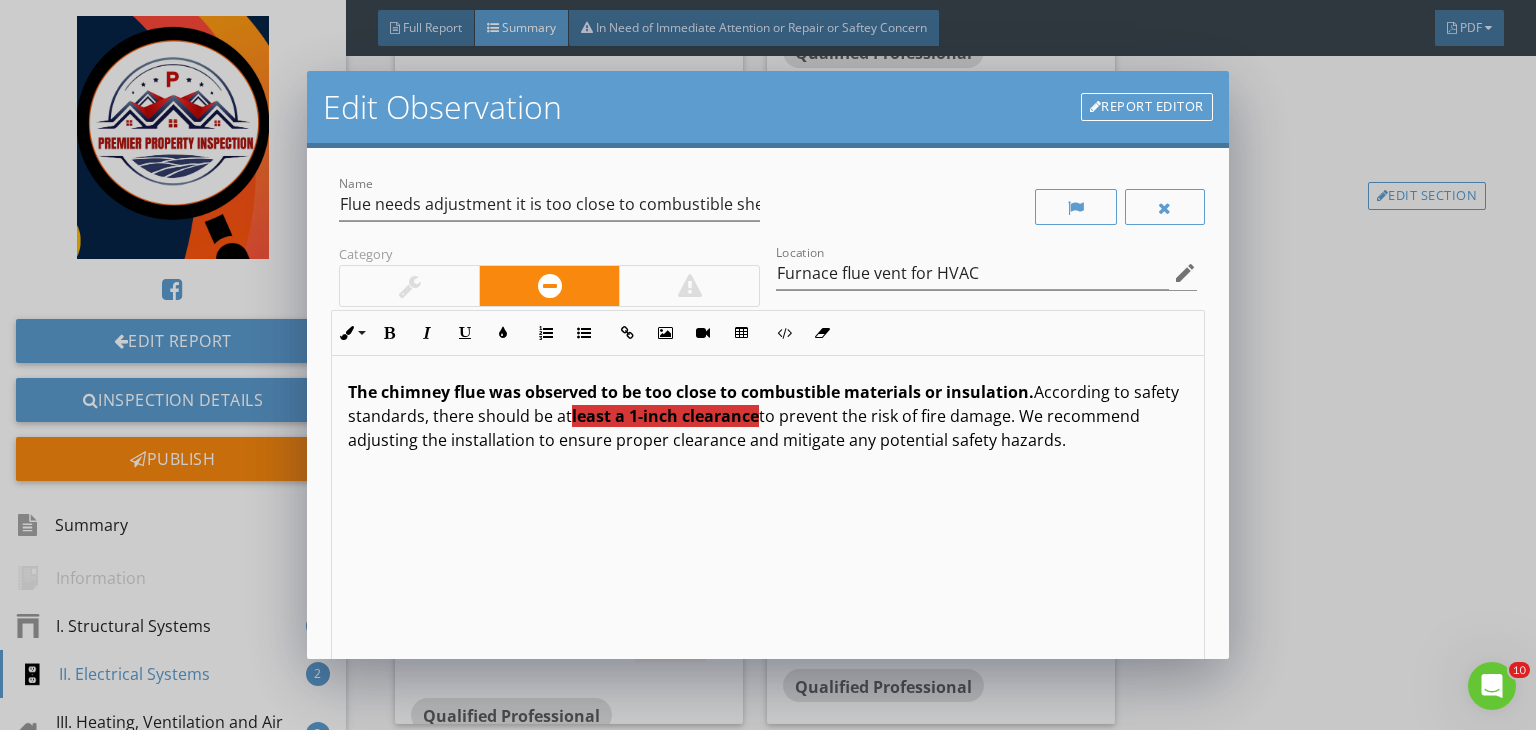 scroll, scrollTop: 0, scrollLeft: 0, axis: both 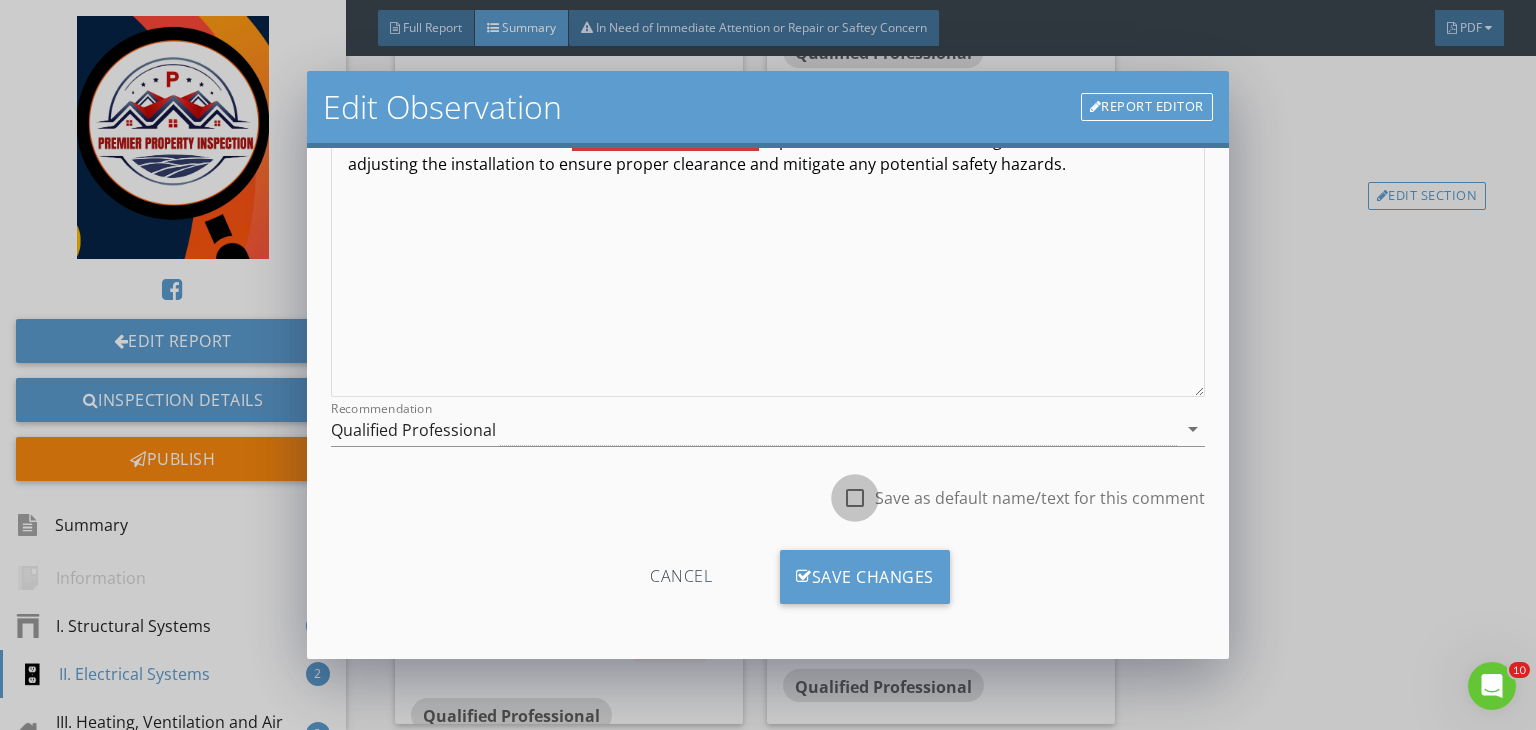 click at bounding box center (855, 498) 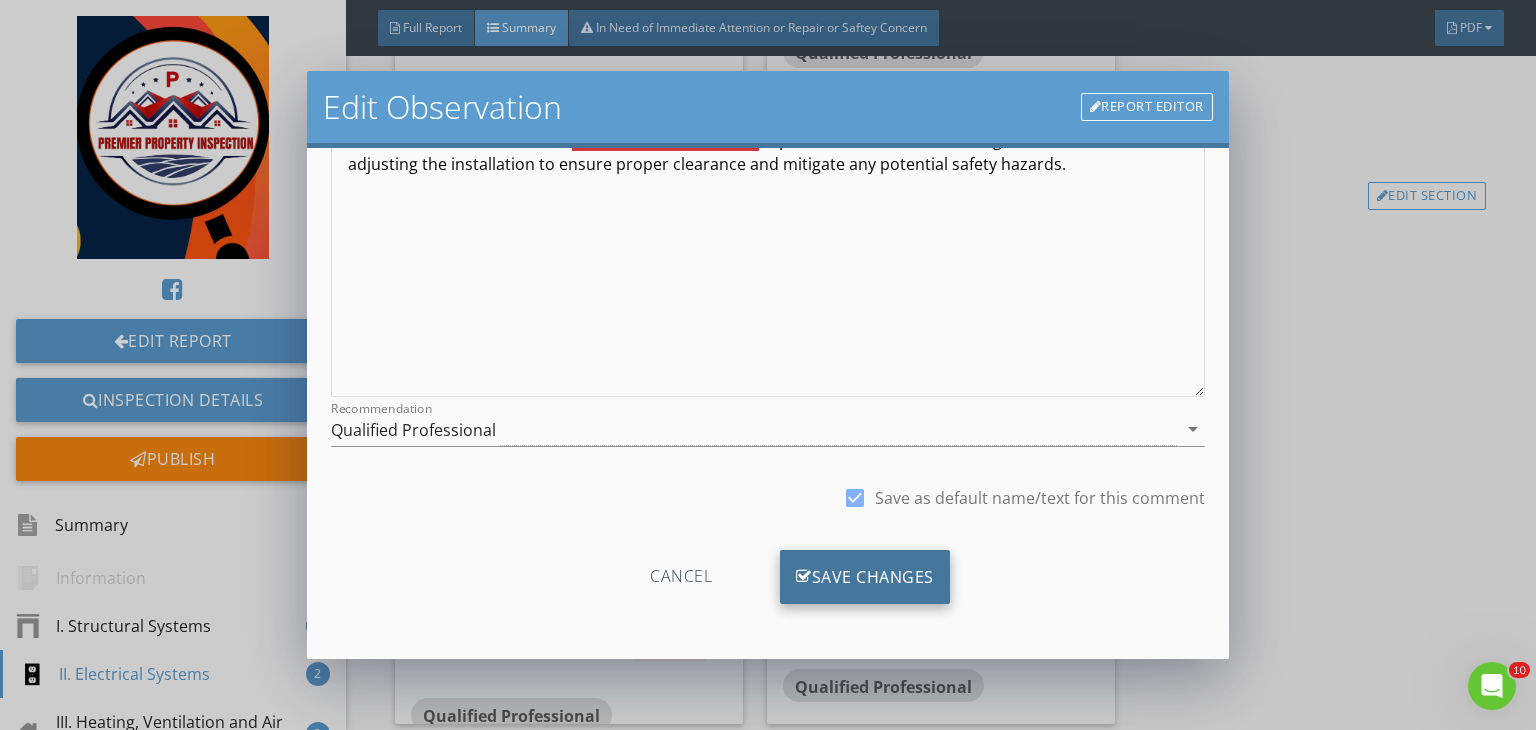 click on "Save Changes" at bounding box center (865, 577) 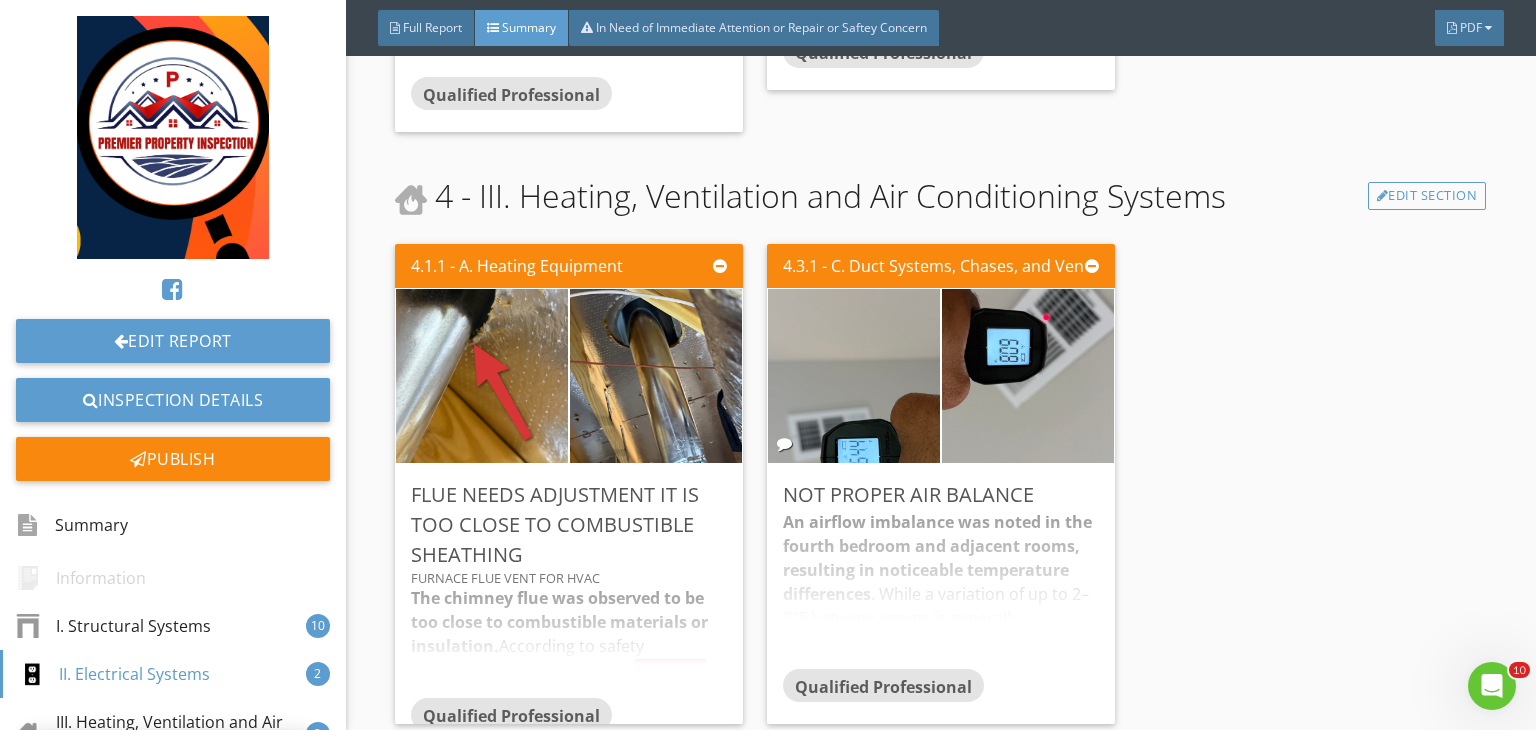 scroll, scrollTop: 39, scrollLeft: 0, axis: vertical 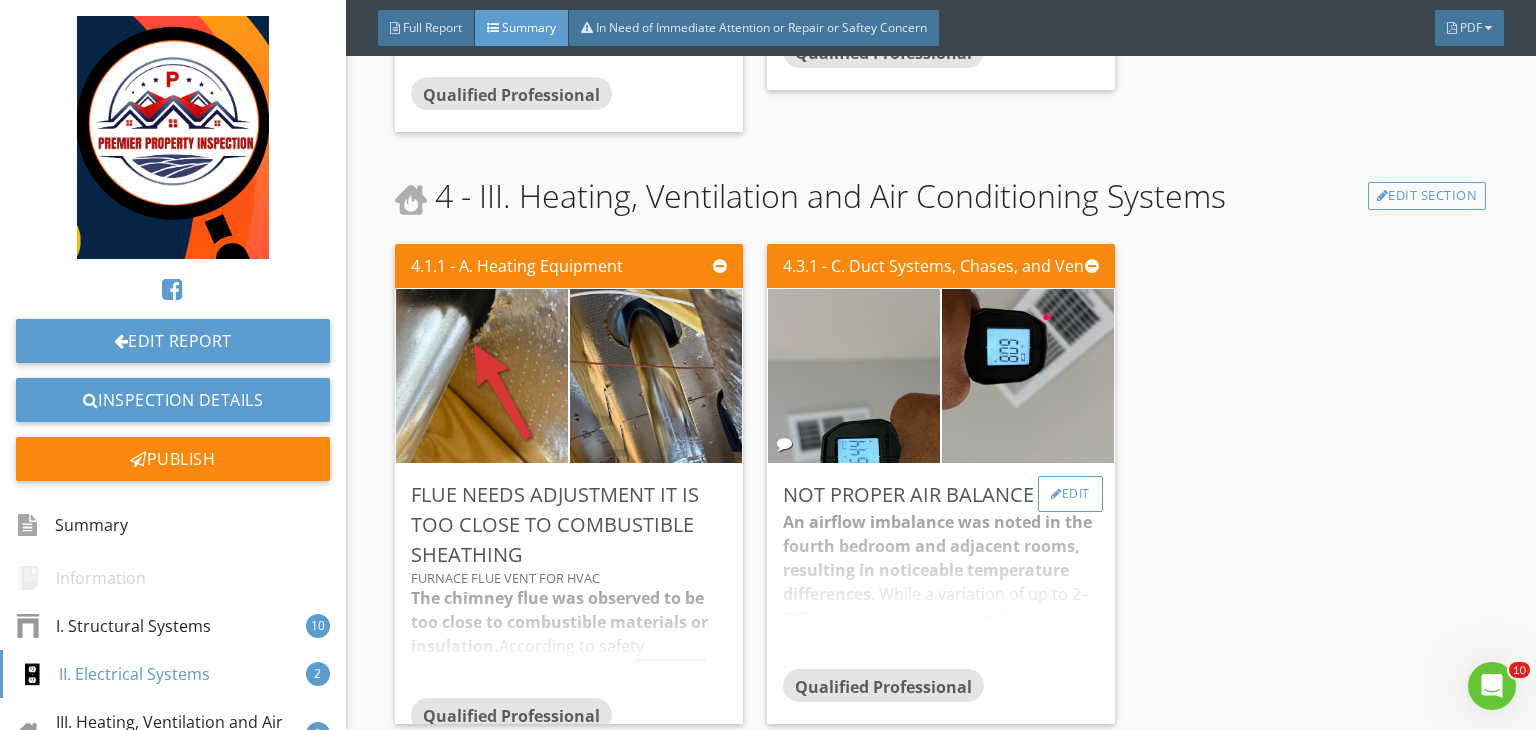 click on "Edit" at bounding box center (1070, 494) 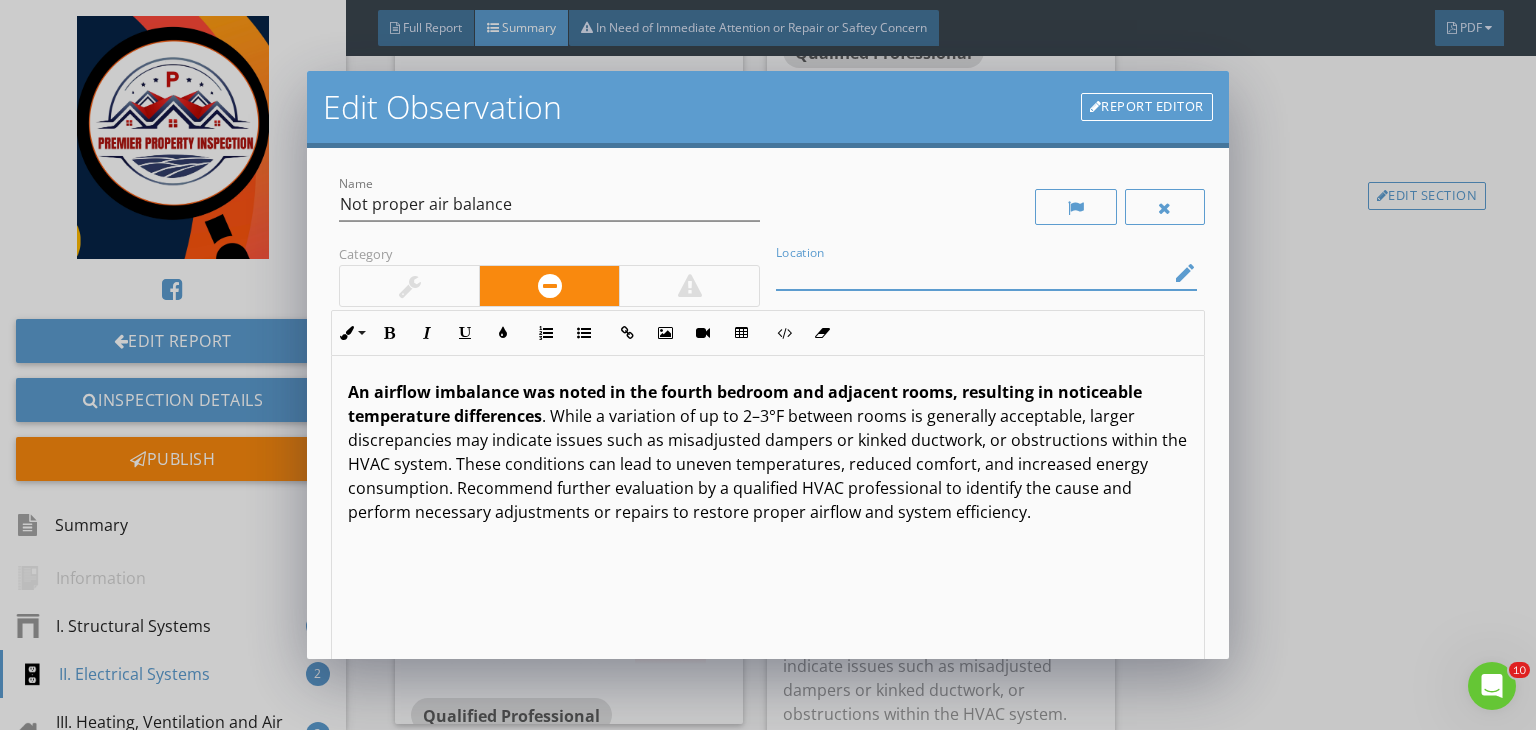click at bounding box center (972, 273) 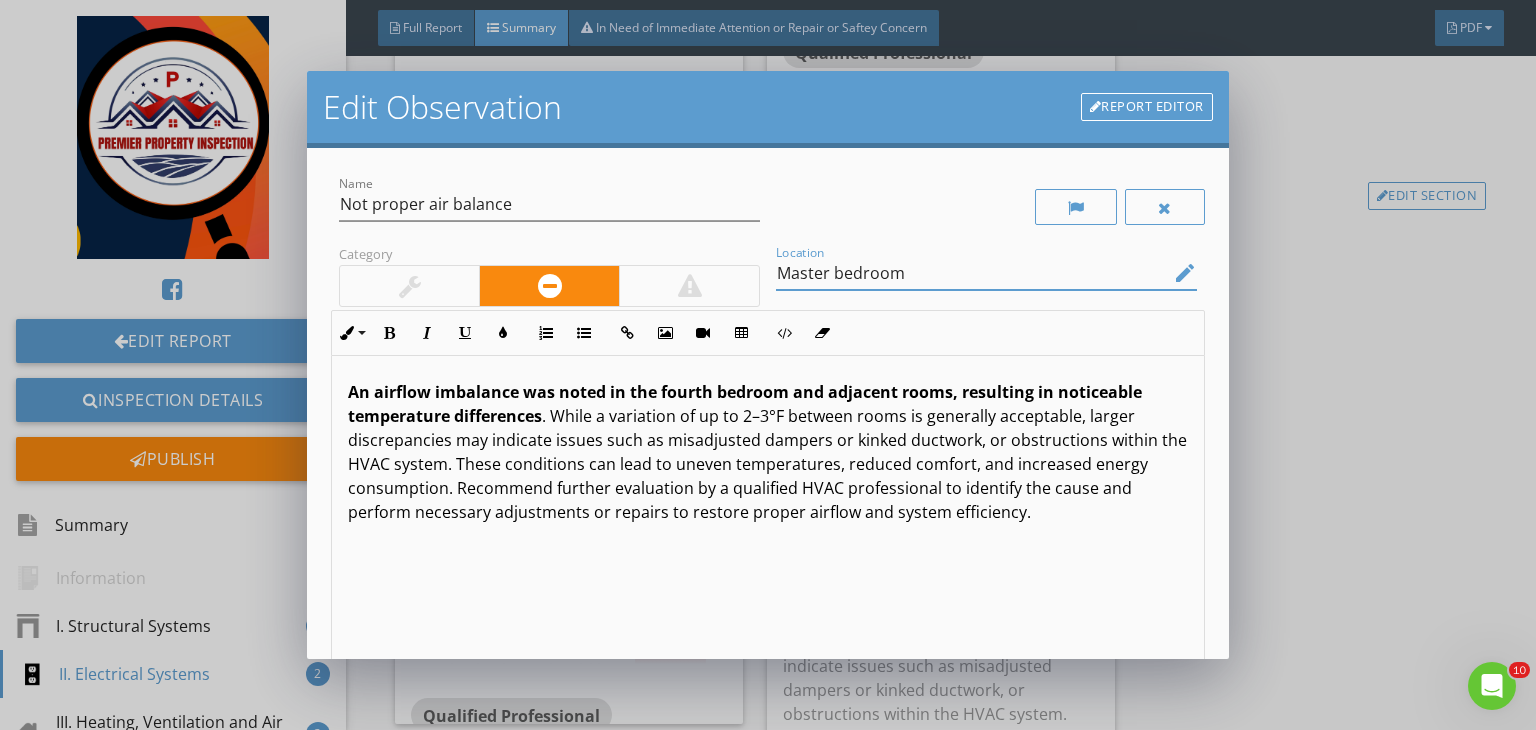 type on "Master bedroom" 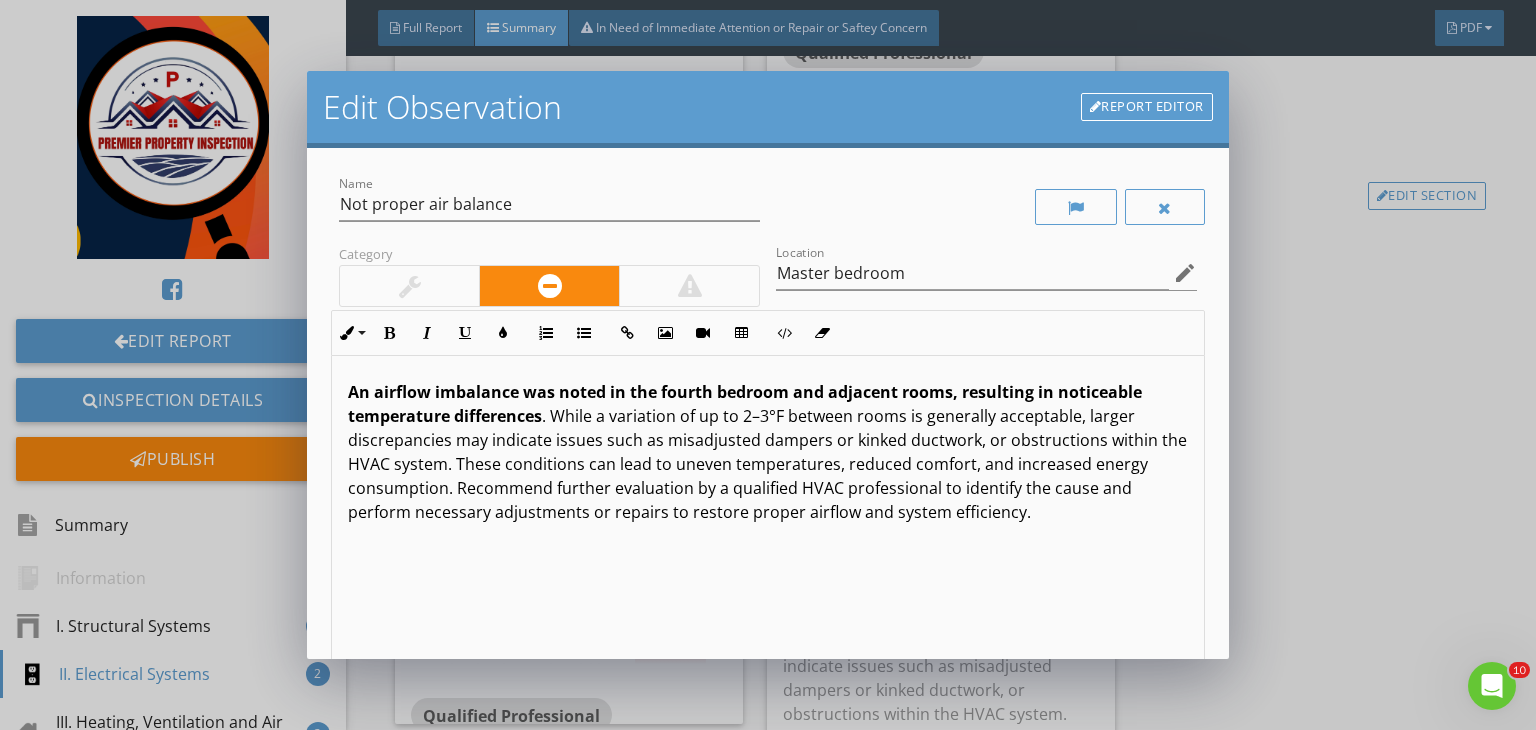 click on "An airflow imbalance was noted in the fourth bedroom and adjacent rooms, resulting in noticeable temperature differences" at bounding box center [745, 404] 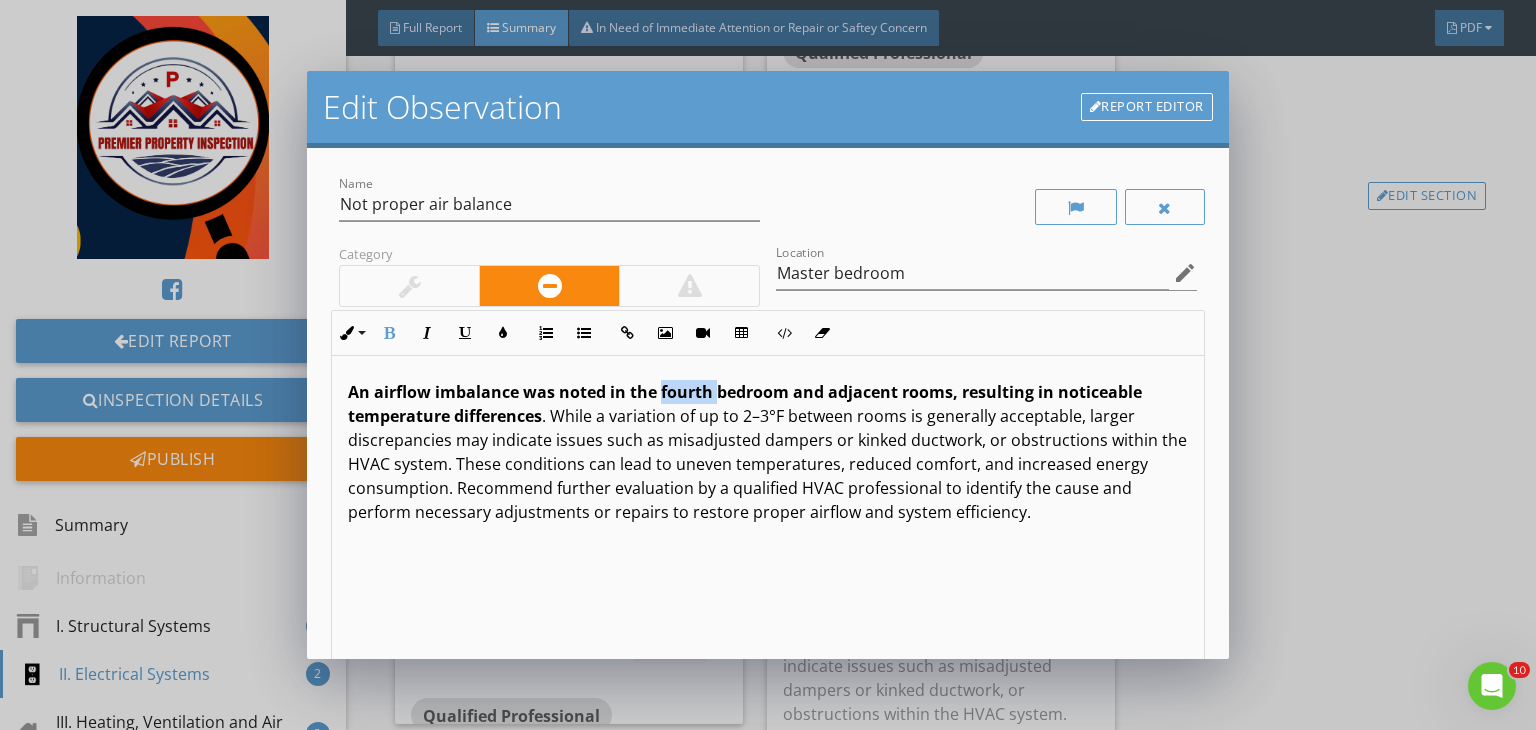click on "An airflow imbalance was noted in the fourth bedroom and adjacent rooms, resulting in noticeable temperature differences" at bounding box center (745, 404) 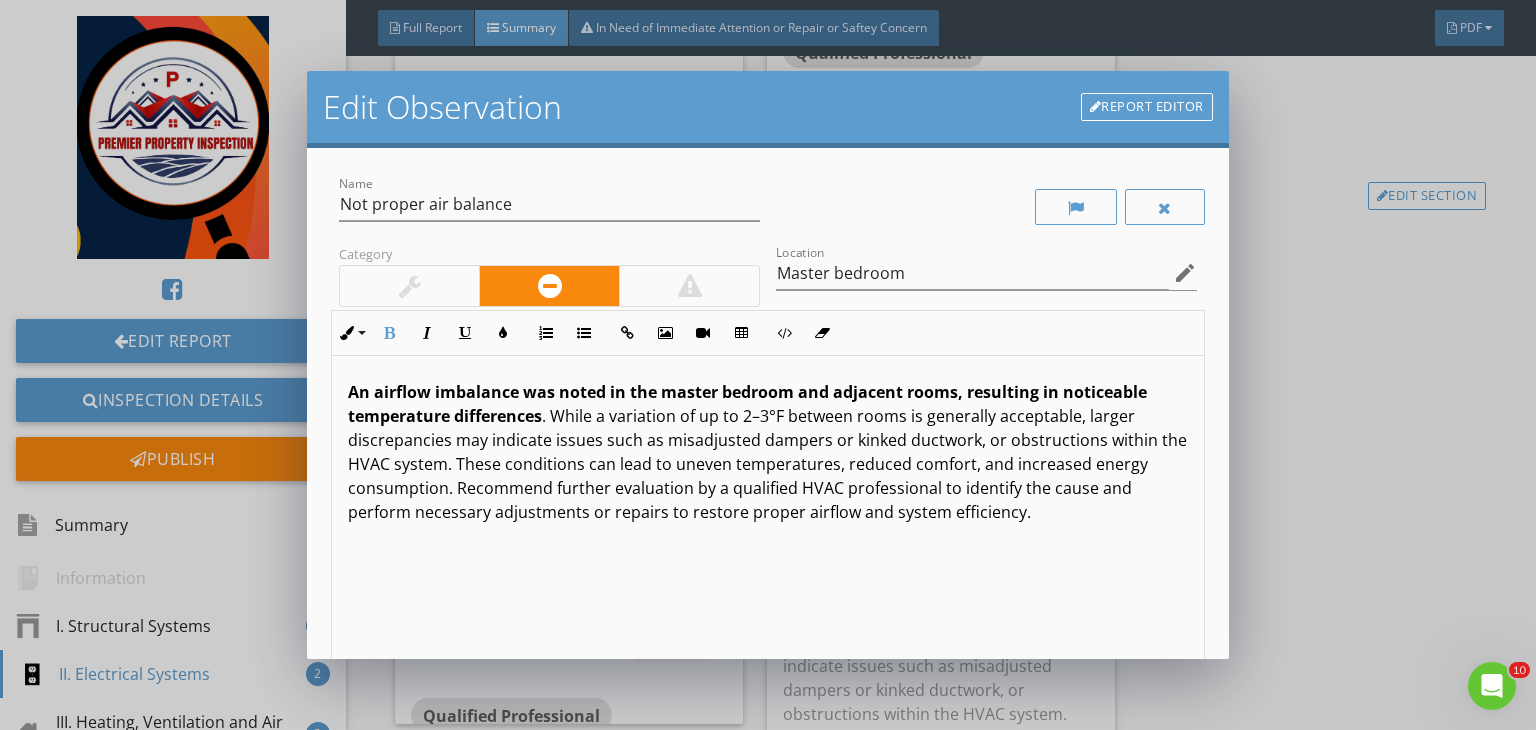 scroll, scrollTop: 0, scrollLeft: 0, axis: both 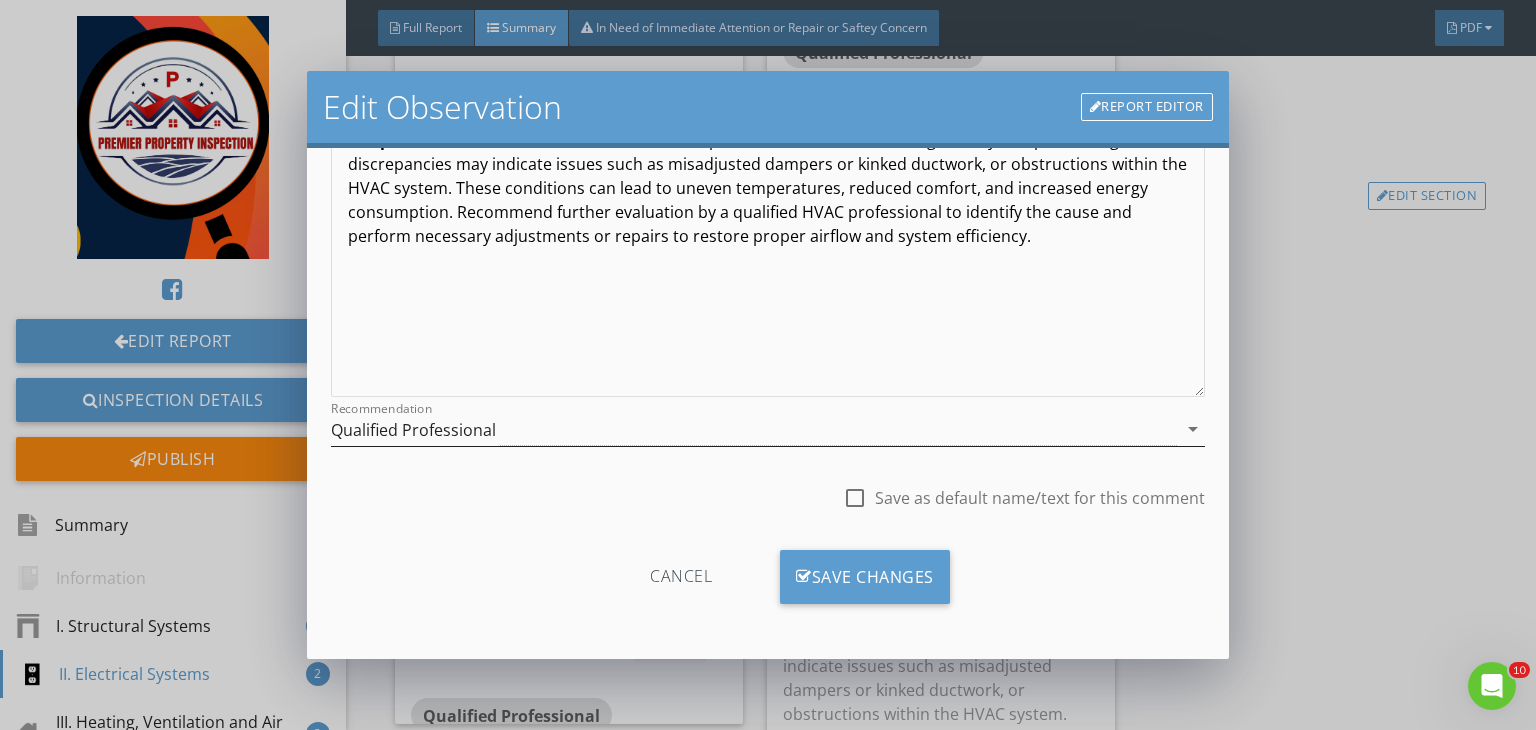 click on "Qualified Professional" at bounding box center [754, 429] 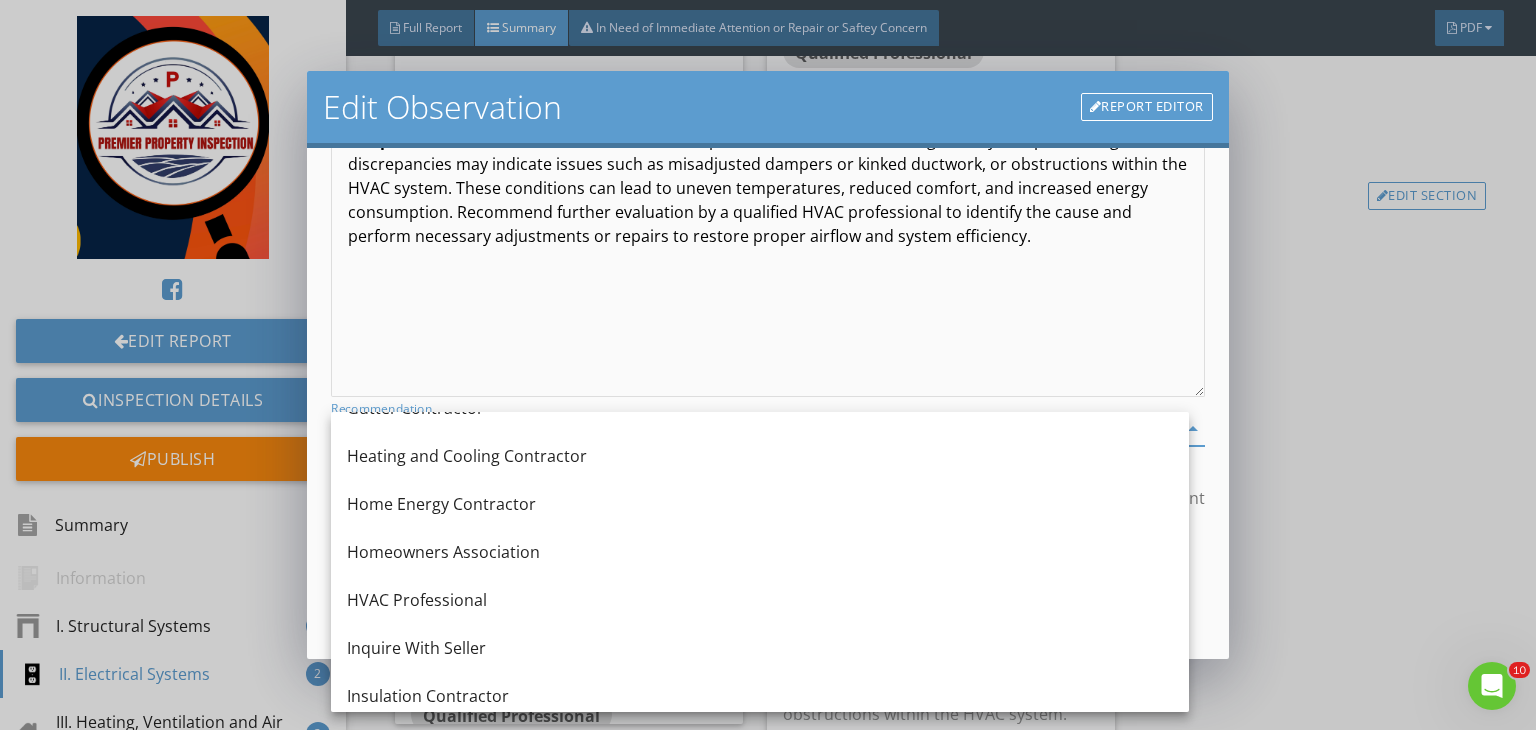scroll, scrollTop: 1244, scrollLeft: 0, axis: vertical 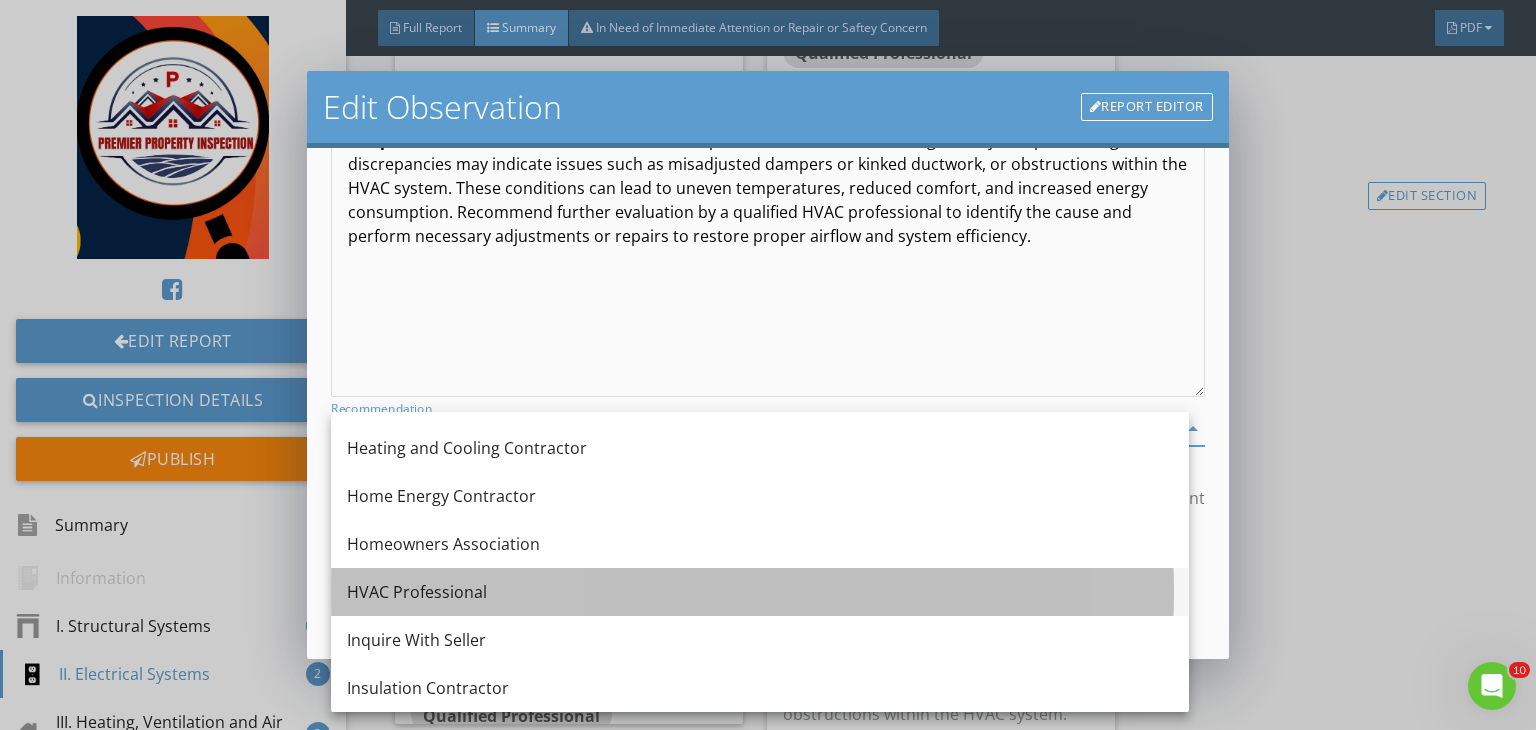click on "HVAC Professional" at bounding box center [760, 592] 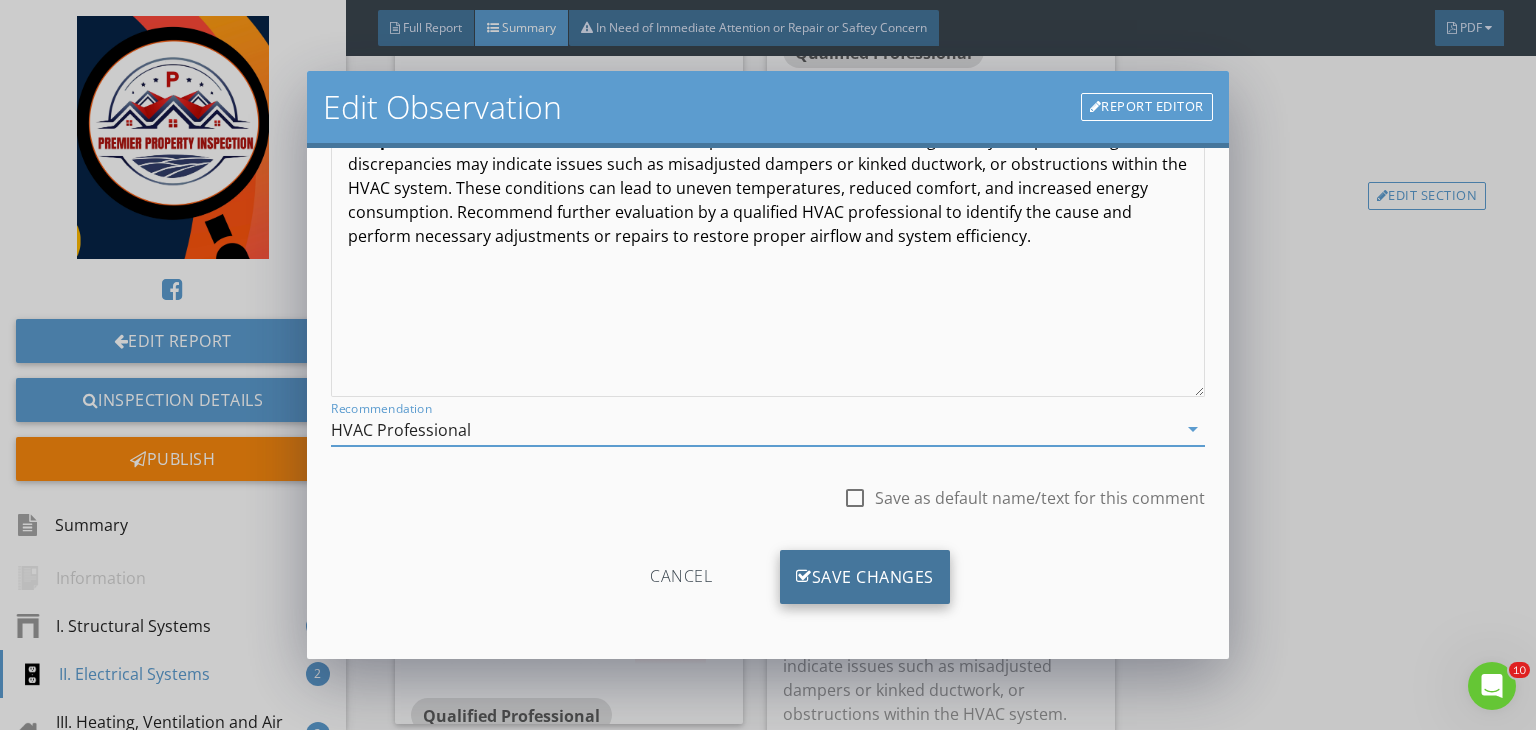 click on "Save Changes" at bounding box center (865, 577) 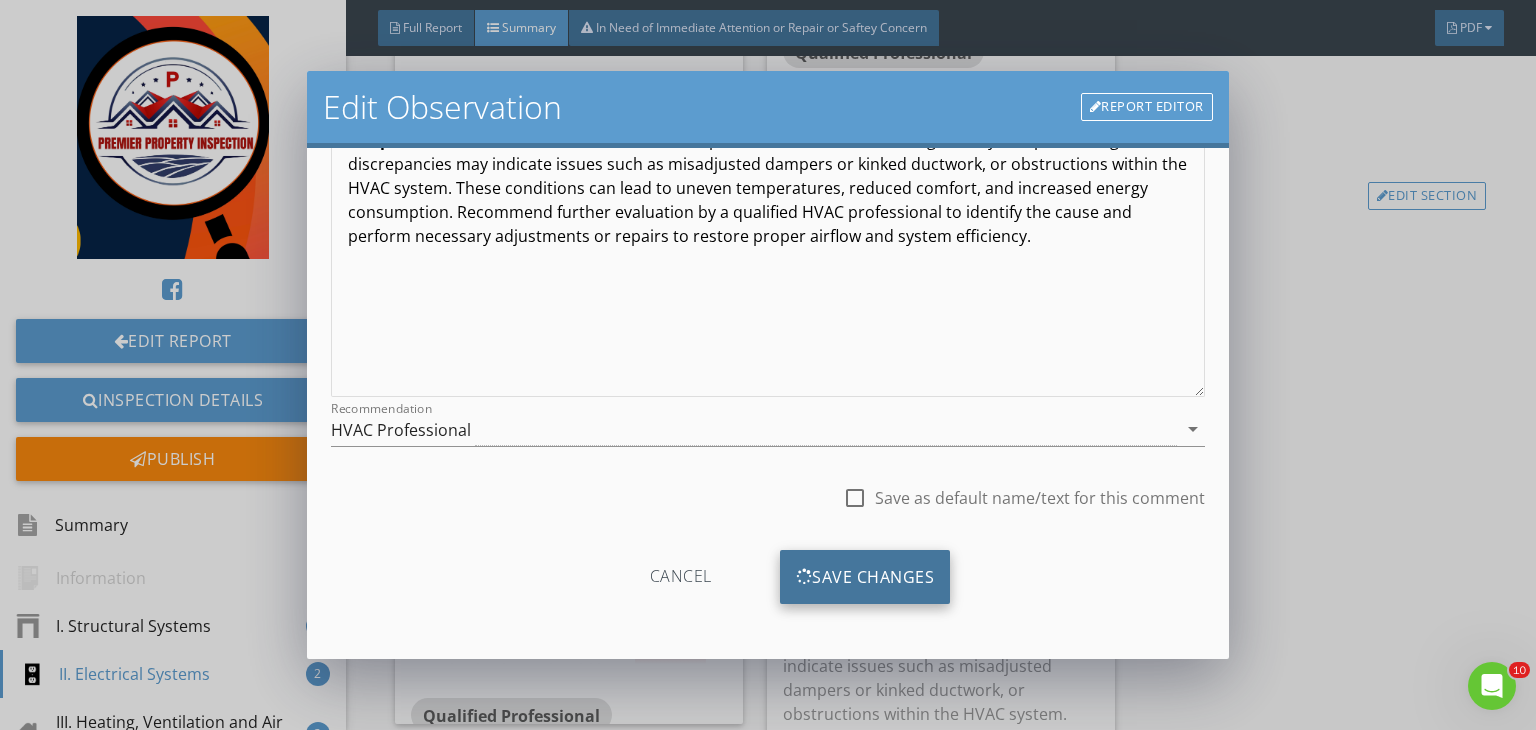 scroll, scrollTop: 39, scrollLeft: 0, axis: vertical 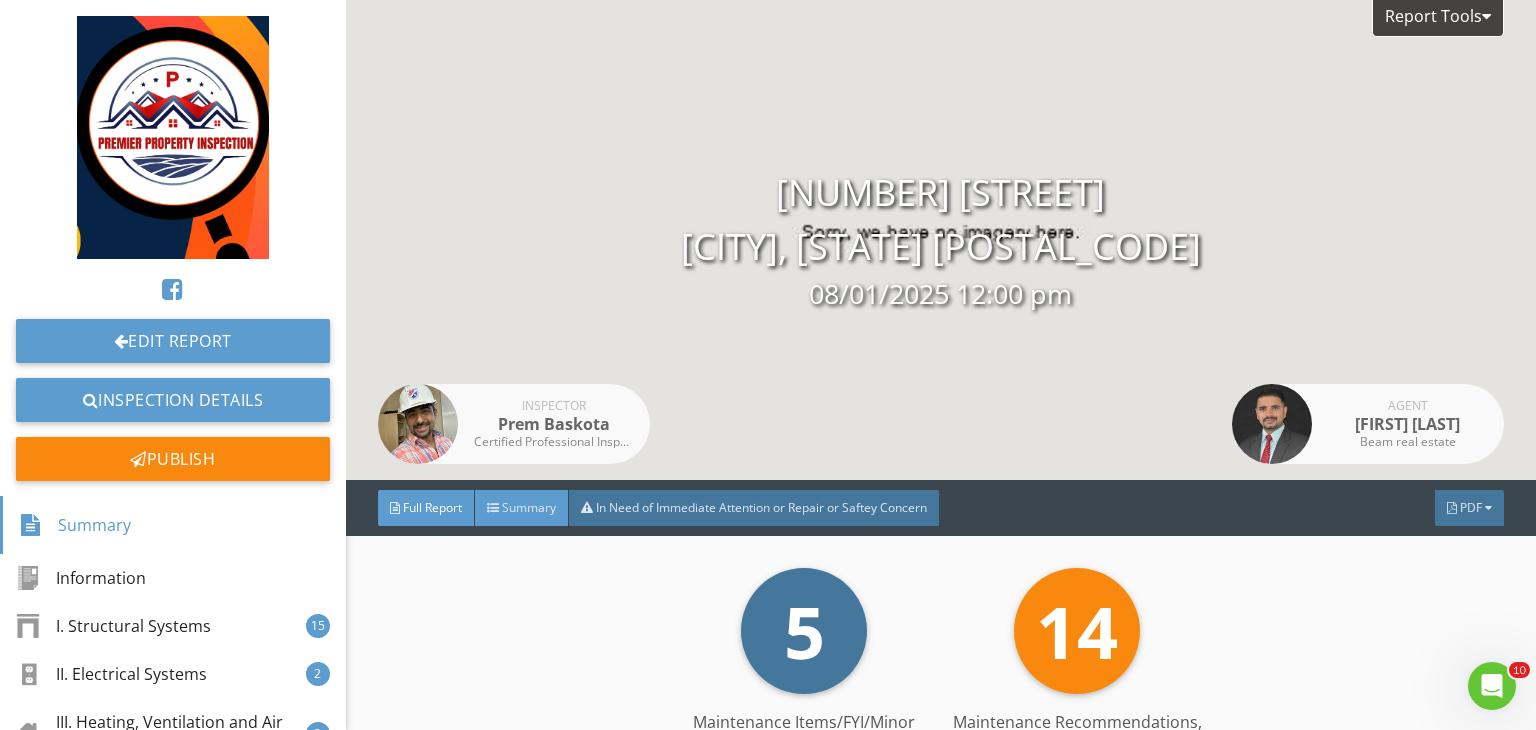 click on "Summary" at bounding box center (529, 507) 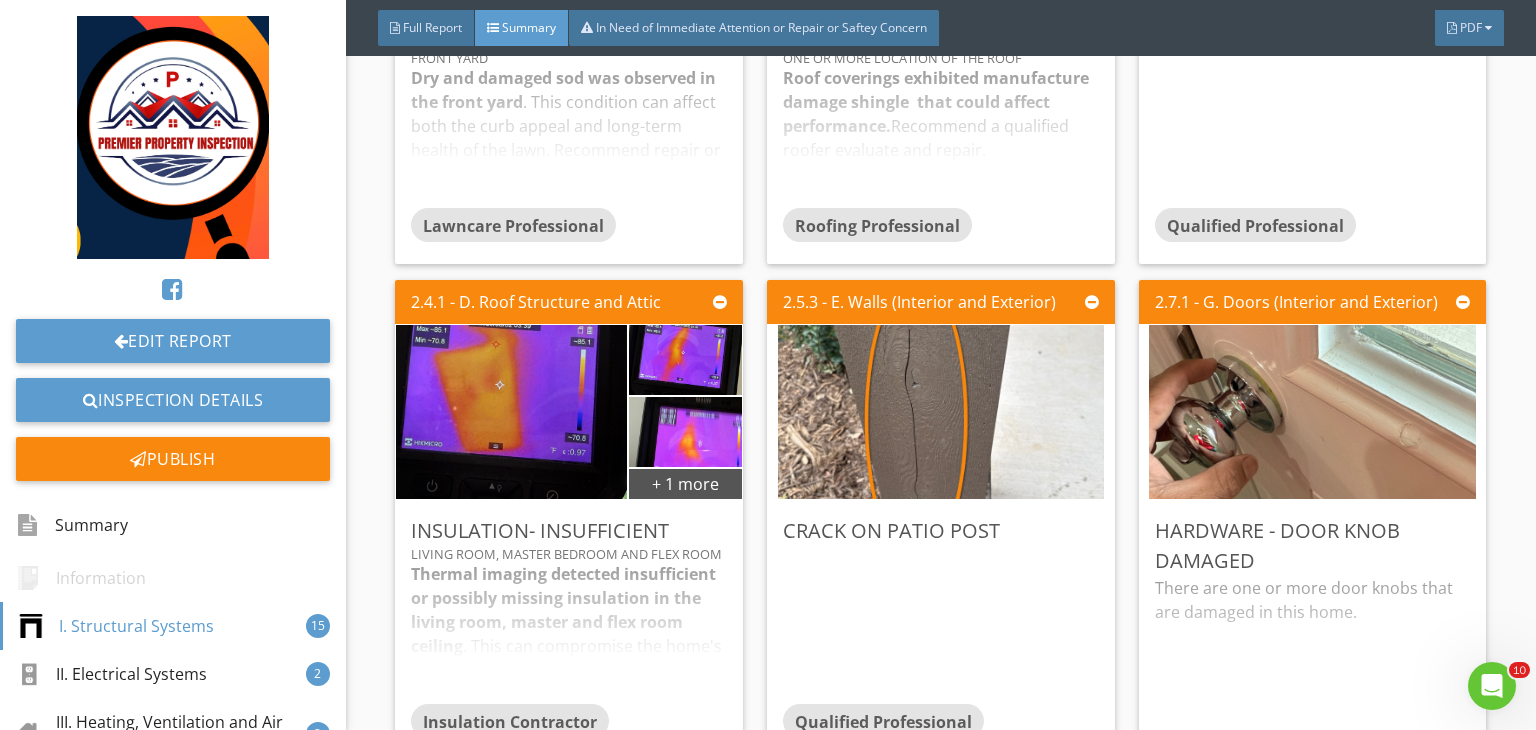 scroll, scrollTop: 802, scrollLeft: 0, axis: vertical 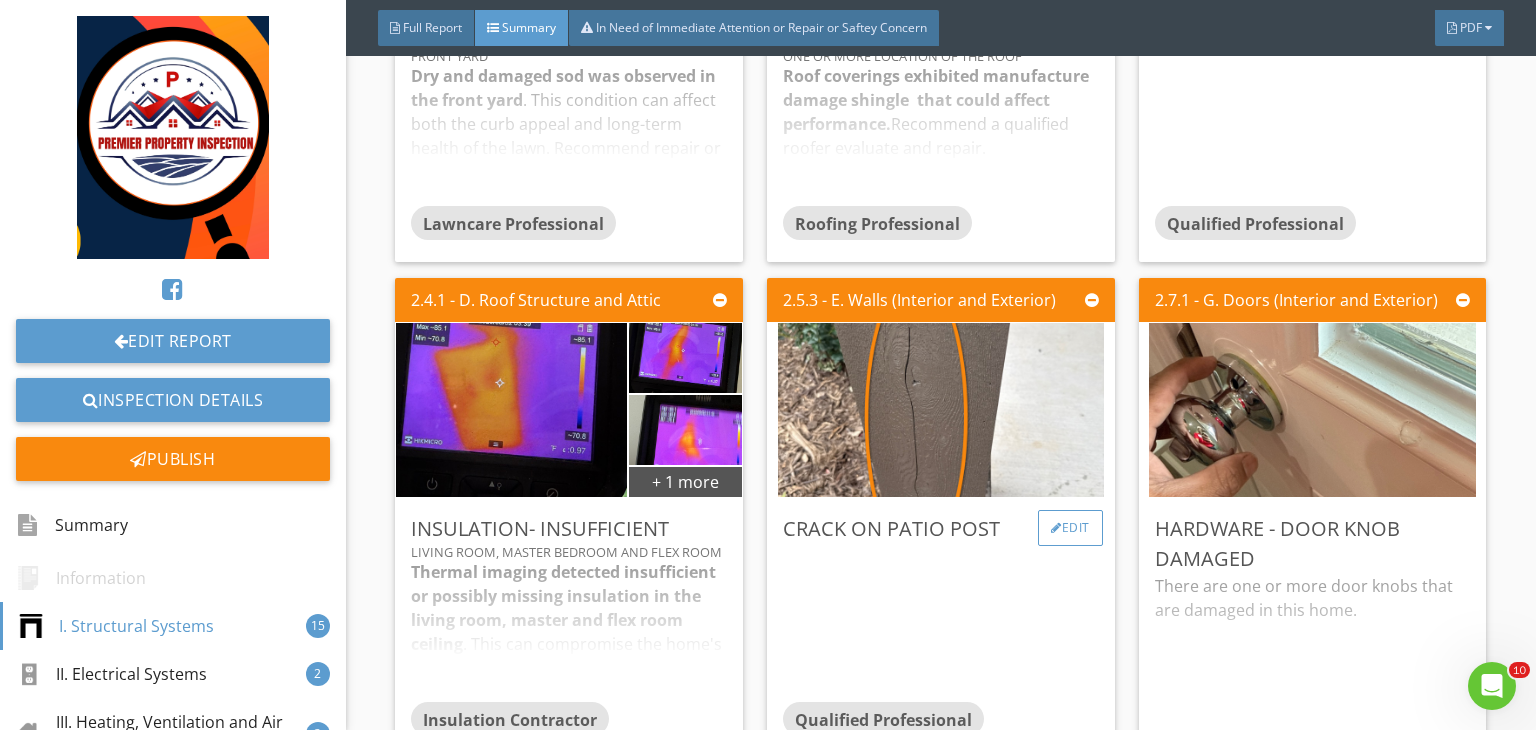 click on "Edit" at bounding box center [1070, 528] 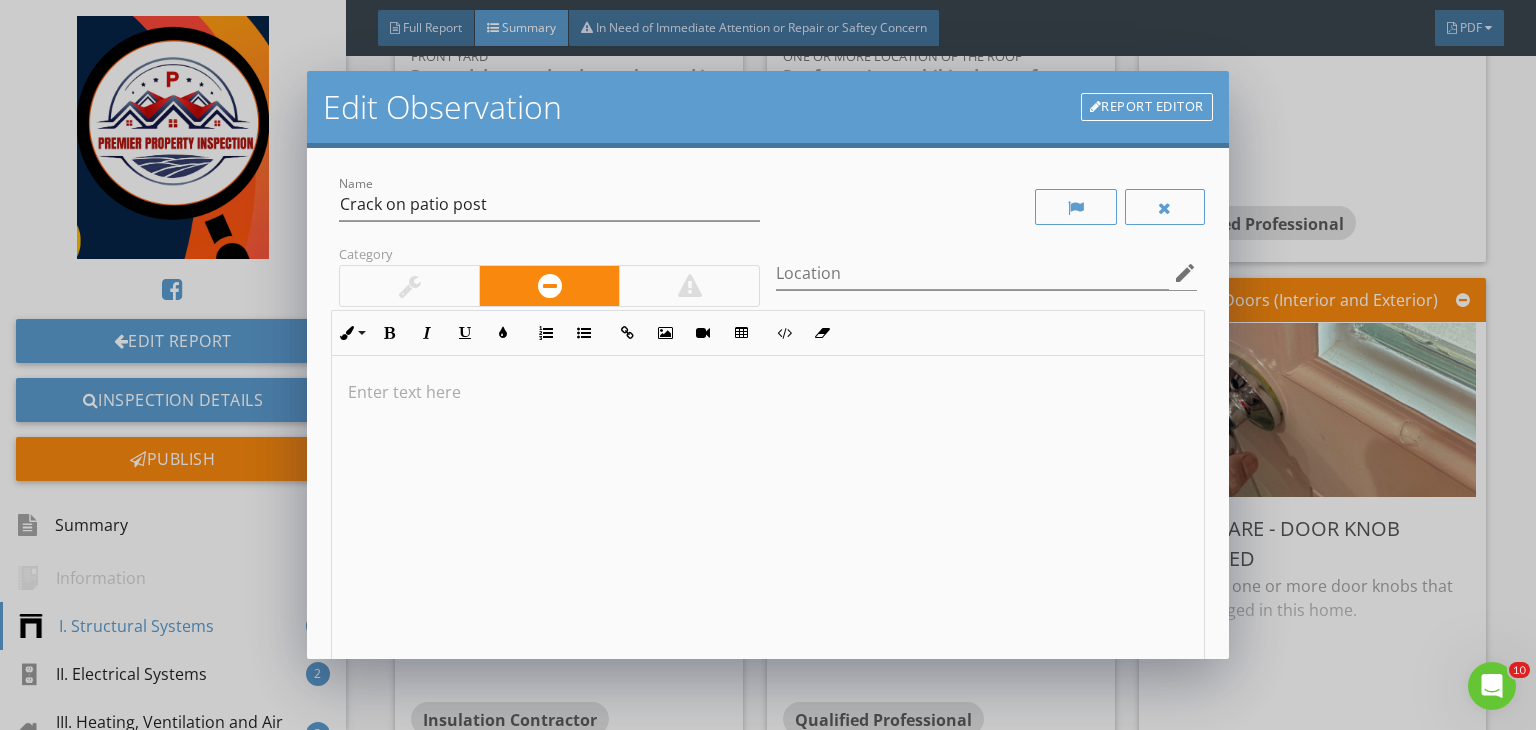 click at bounding box center (768, 392) 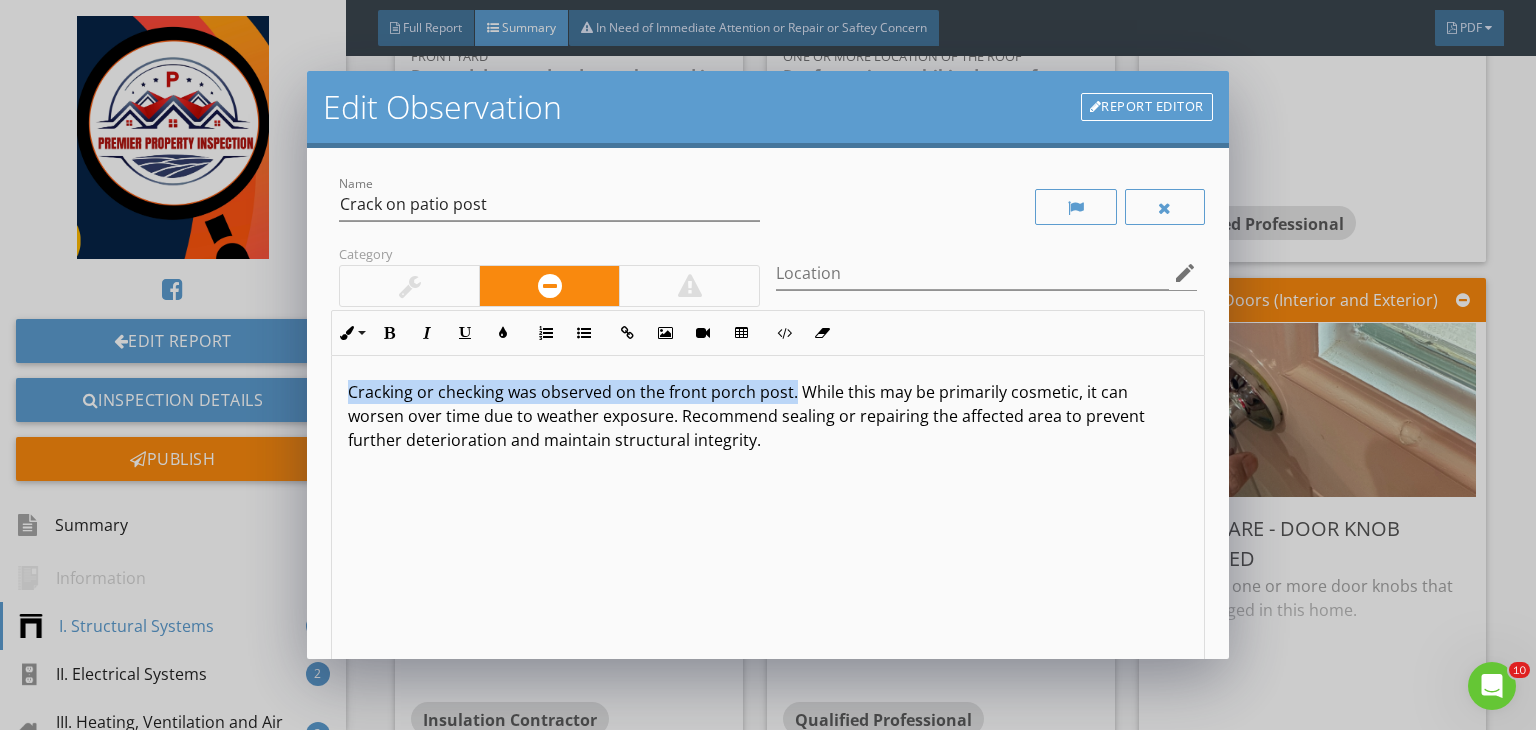 drag, startPoint x: 789, startPoint y: 385, endPoint x: 340, endPoint y: 365, distance: 449.44522 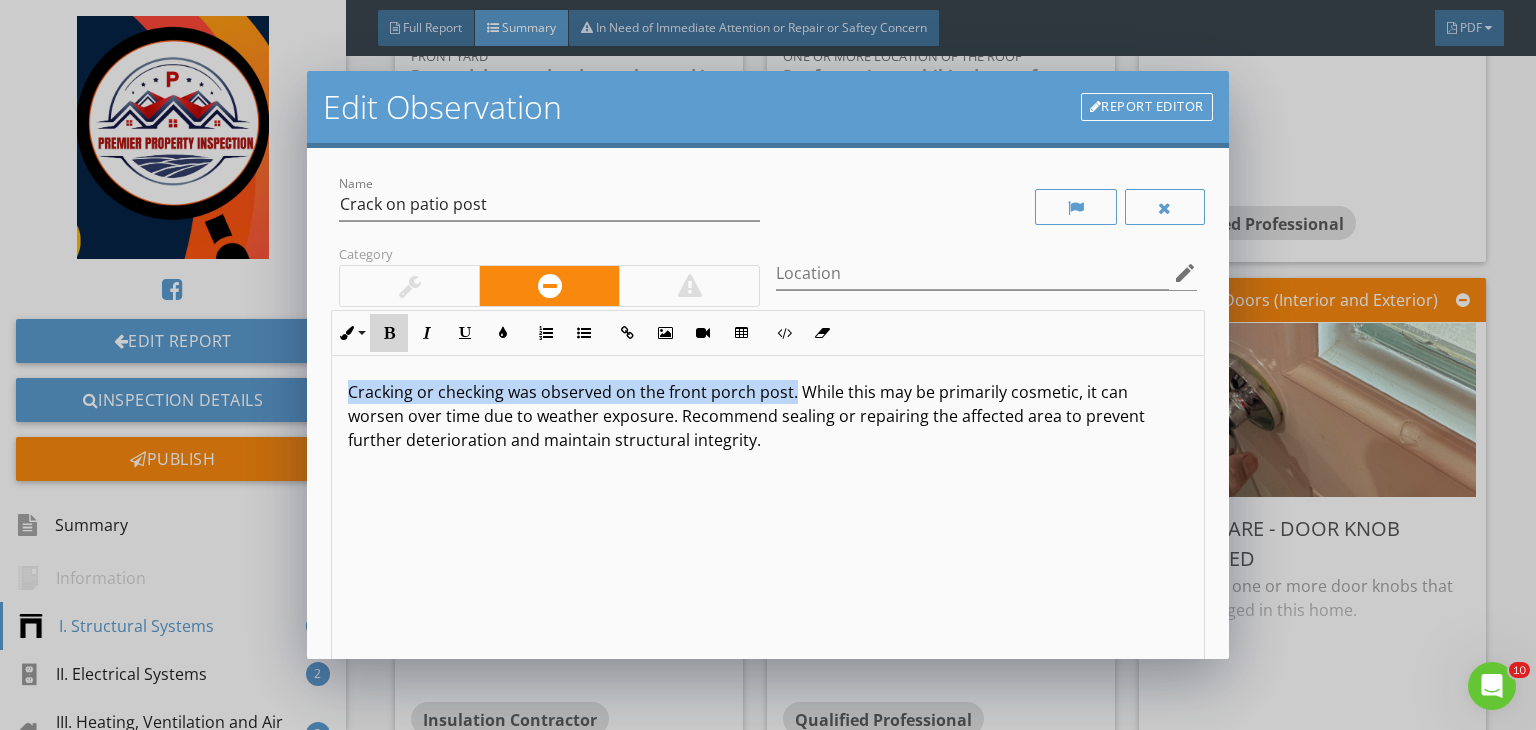 click on "Bold" at bounding box center (389, 333) 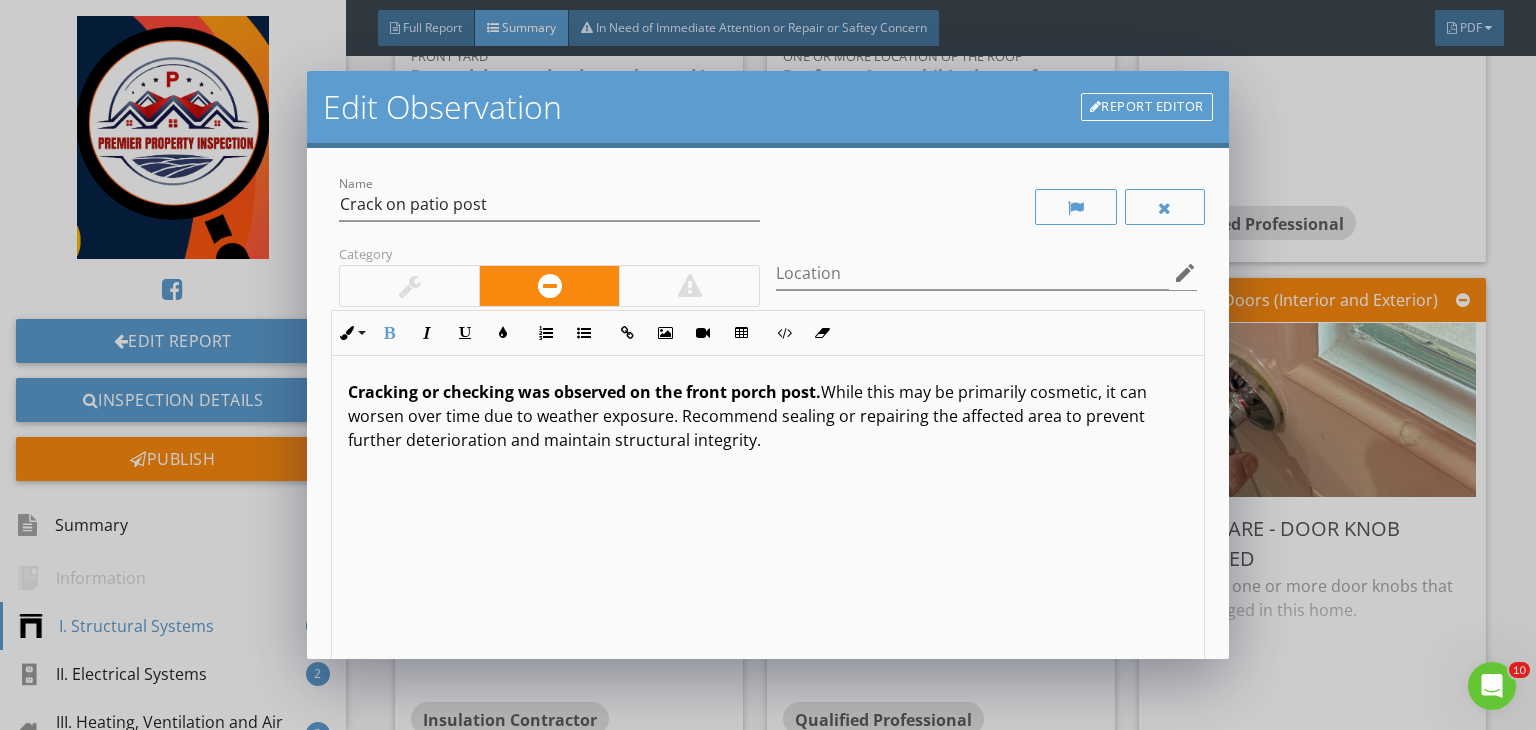 click at bounding box center [409, 286] 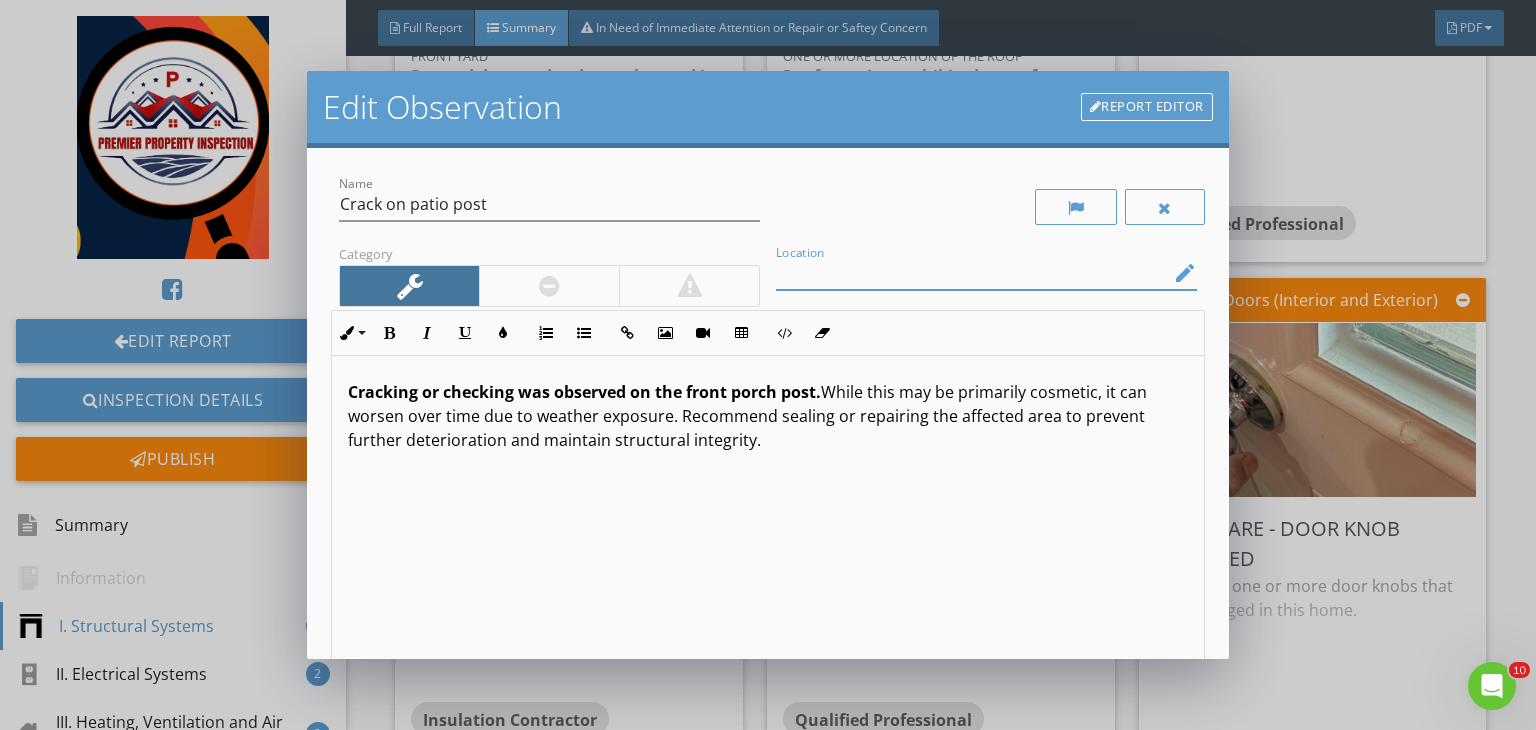 click at bounding box center (972, 273) 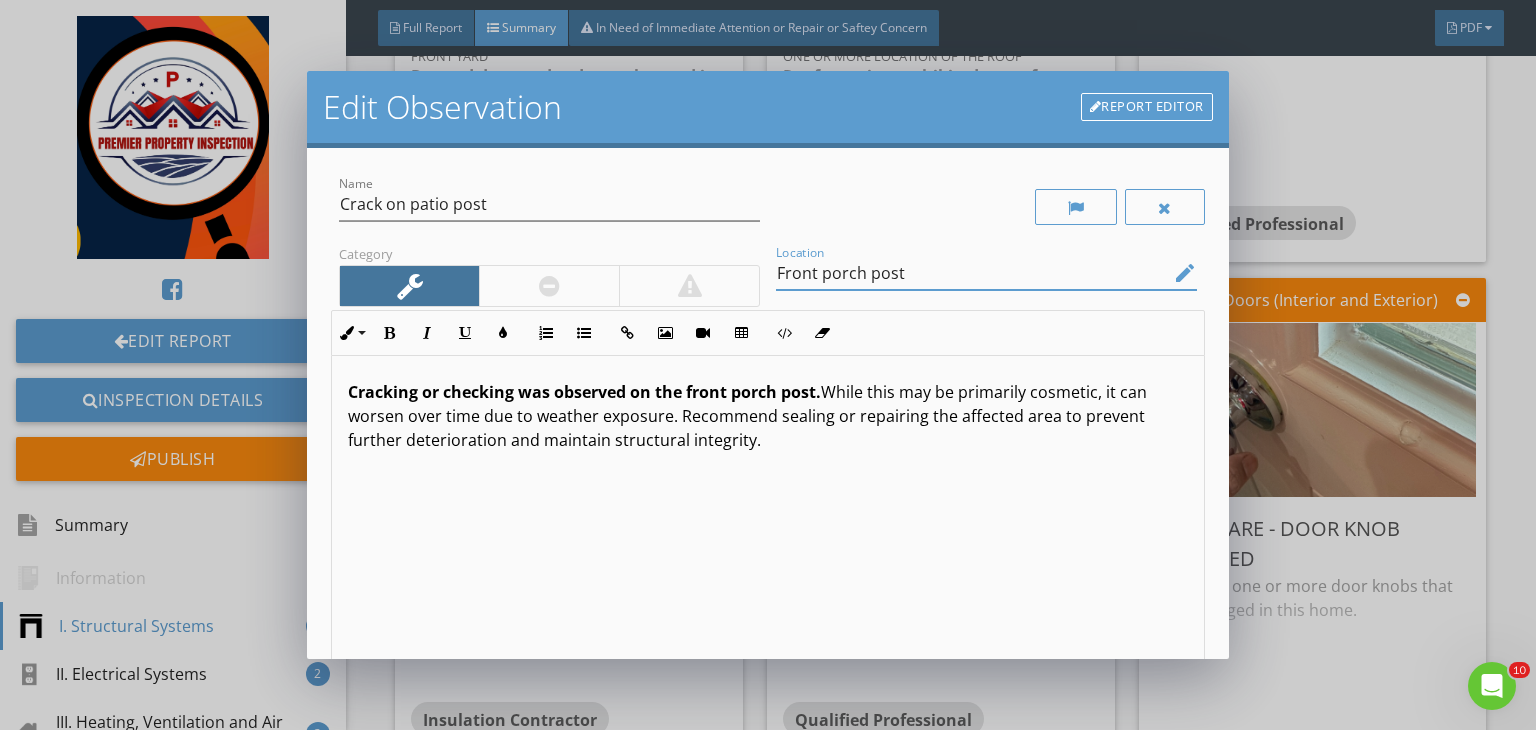 scroll, scrollTop: 0, scrollLeft: 0, axis: both 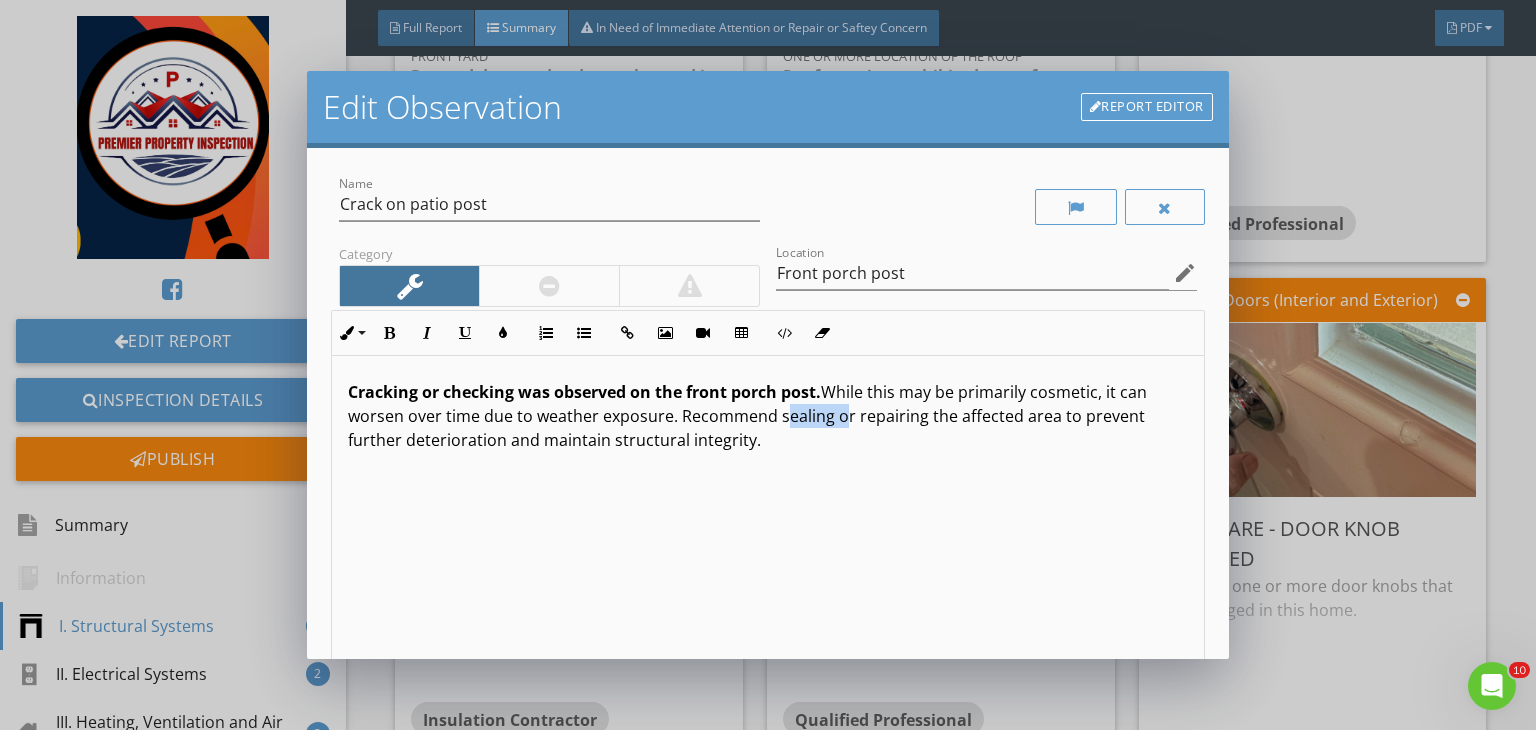 click on "Cracking or checking was observed on the front porch post.  While this may be primarily cosmetic, it can worsen over time due to weather exposure. Recommend sealing or repairing the affected area to prevent further deterioration and maintain structural integrity." at bounding box center (768, 416) 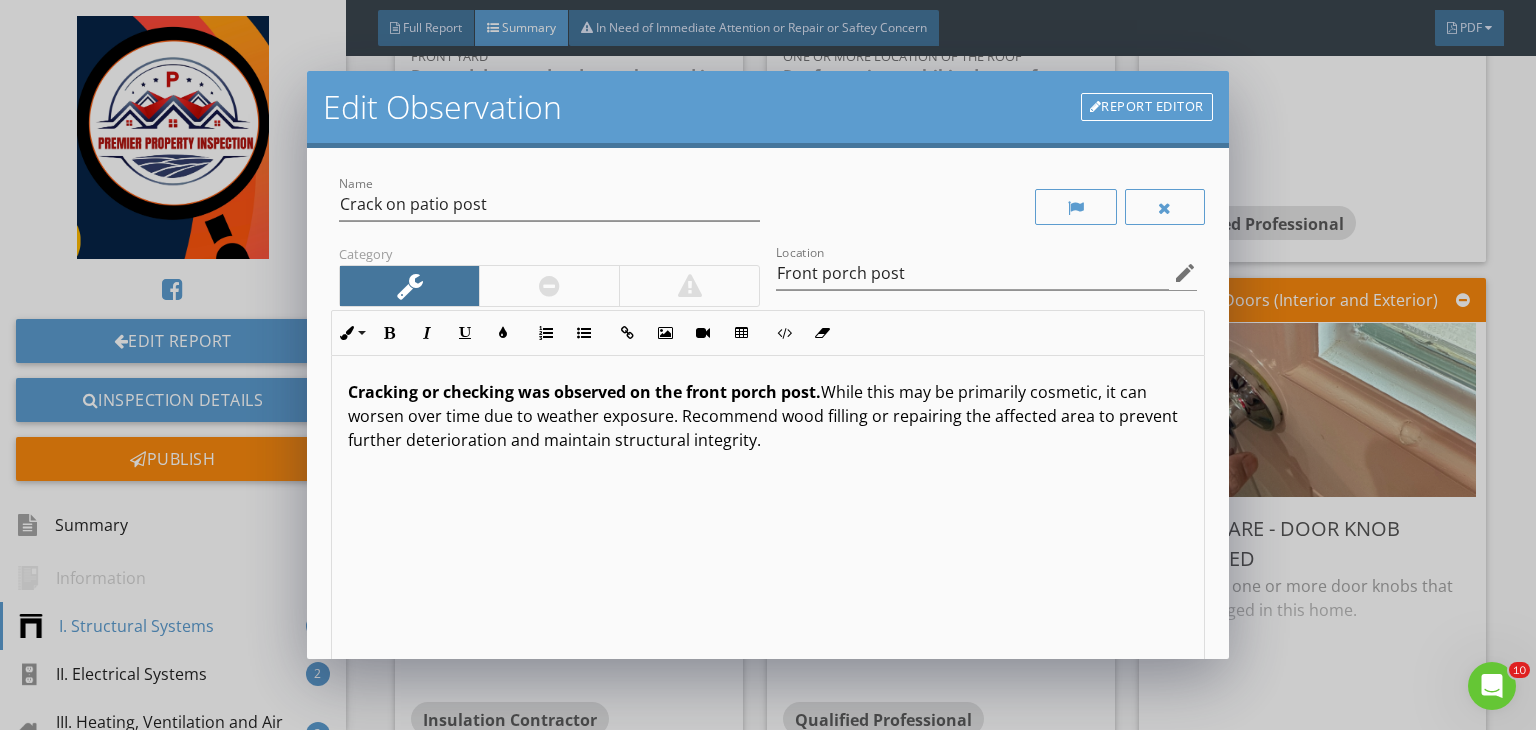 scroll, scrollTop: 0, scrollLeft: 0, axis: both 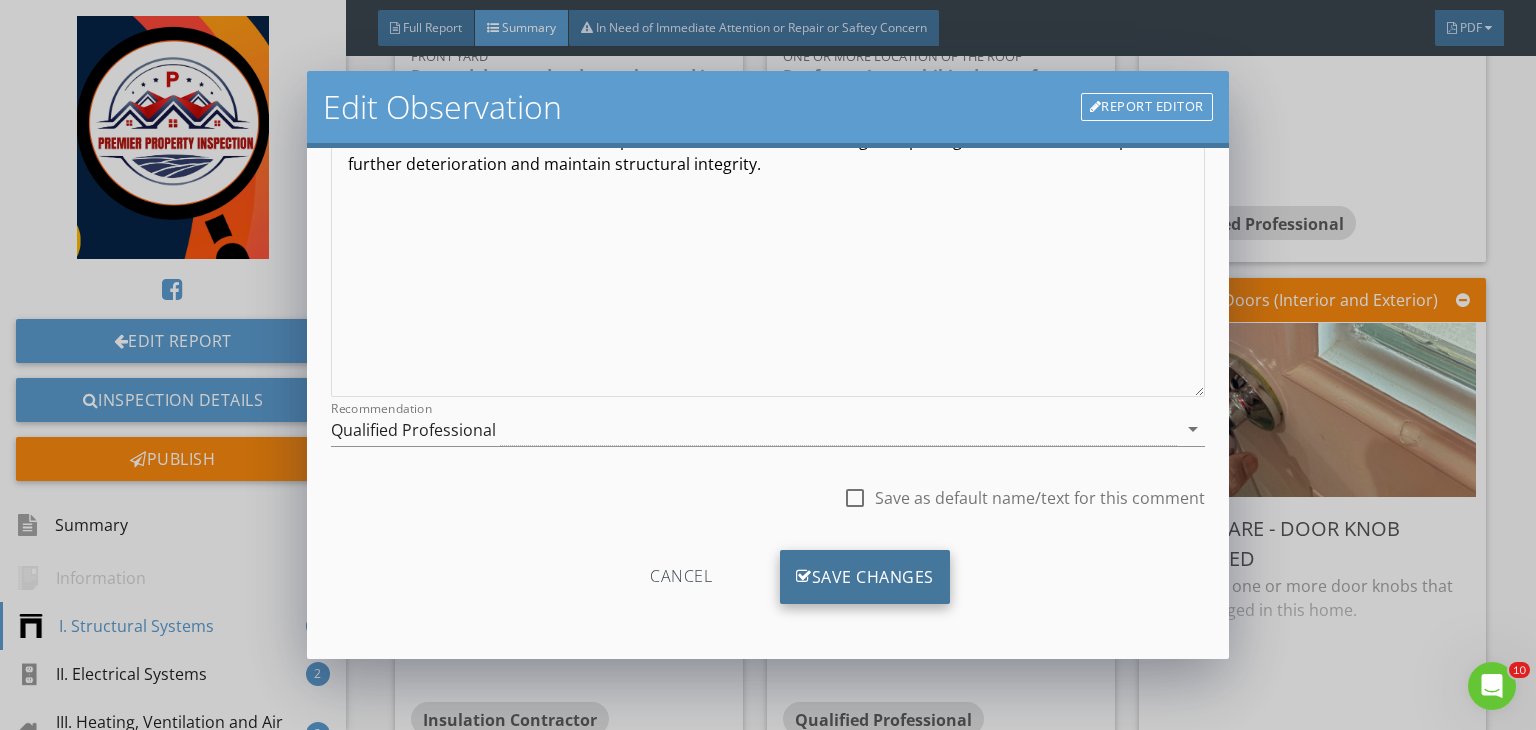 click on "Save Changes" at bounding box center (865, 577) 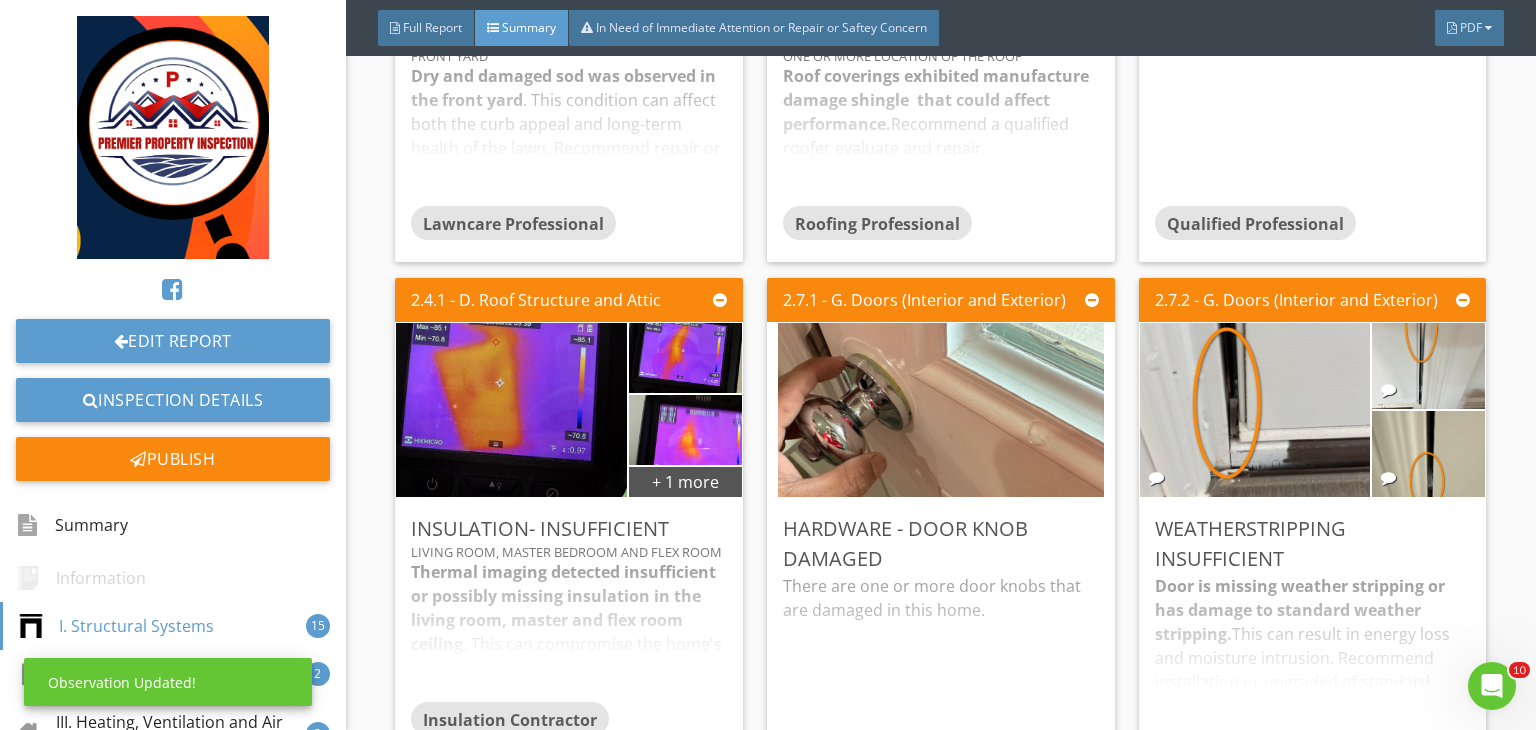 scroll, scrollTop: 39, scrollLeft: 0, axis: vertical 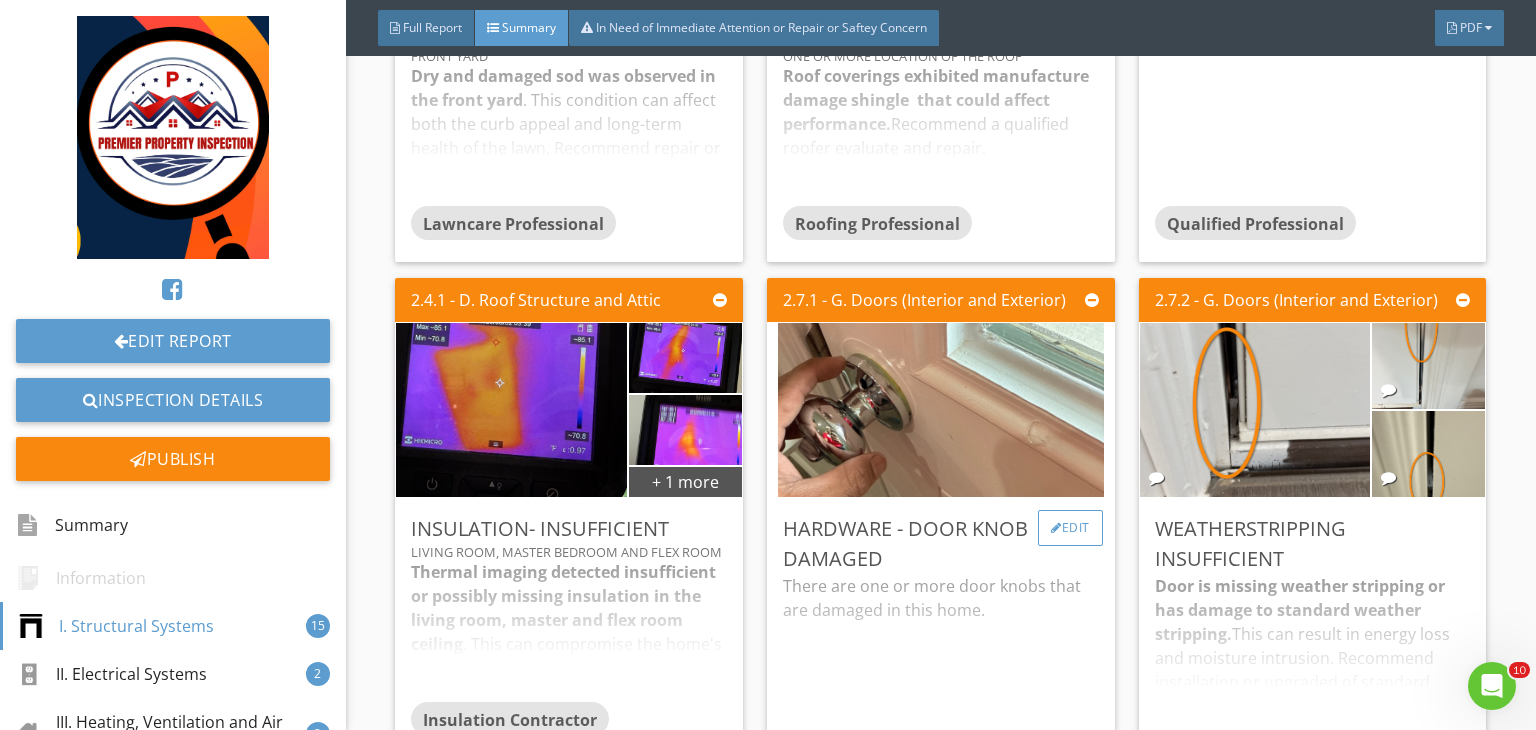click on "Edit" at bounding box center (1070, 528) 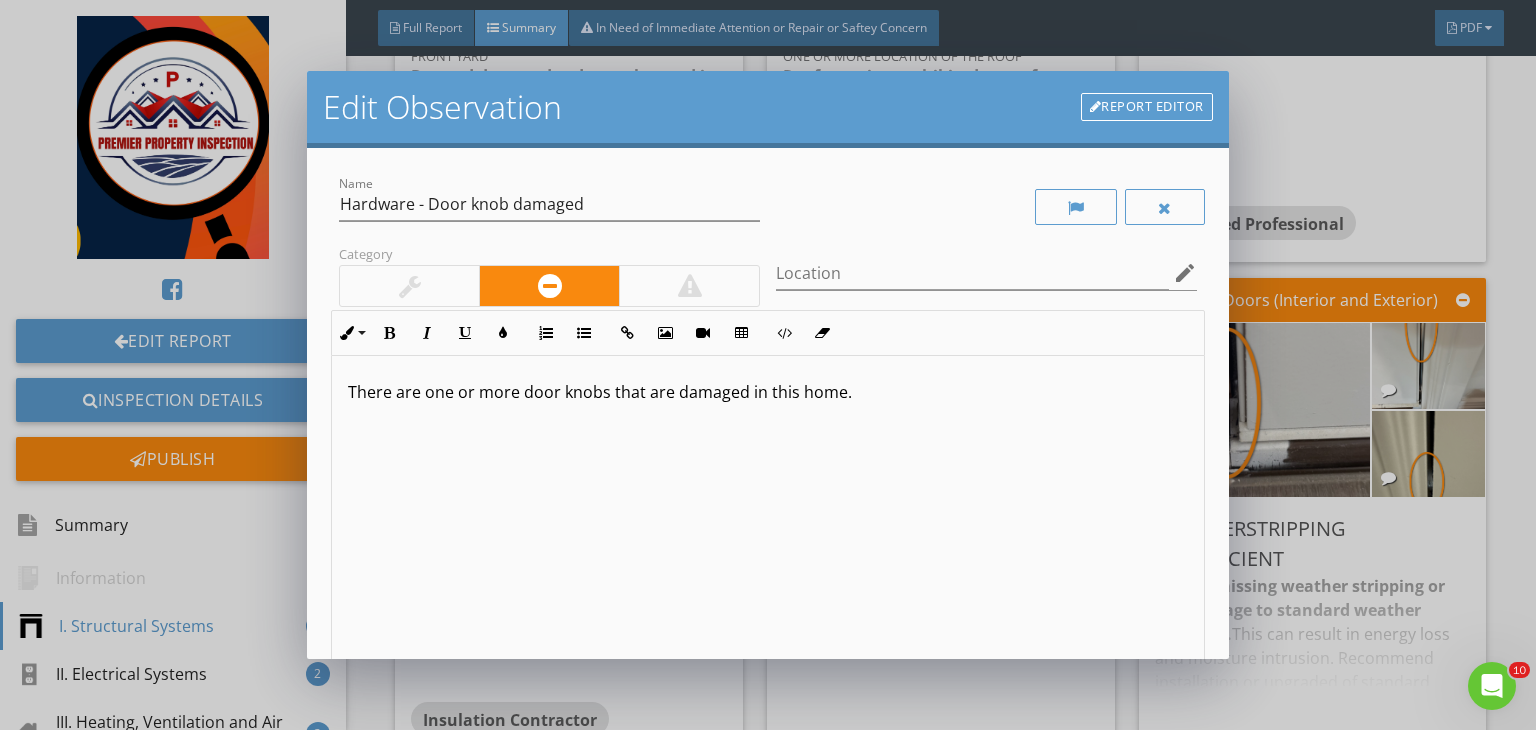 click at bounding box center (409, 286) 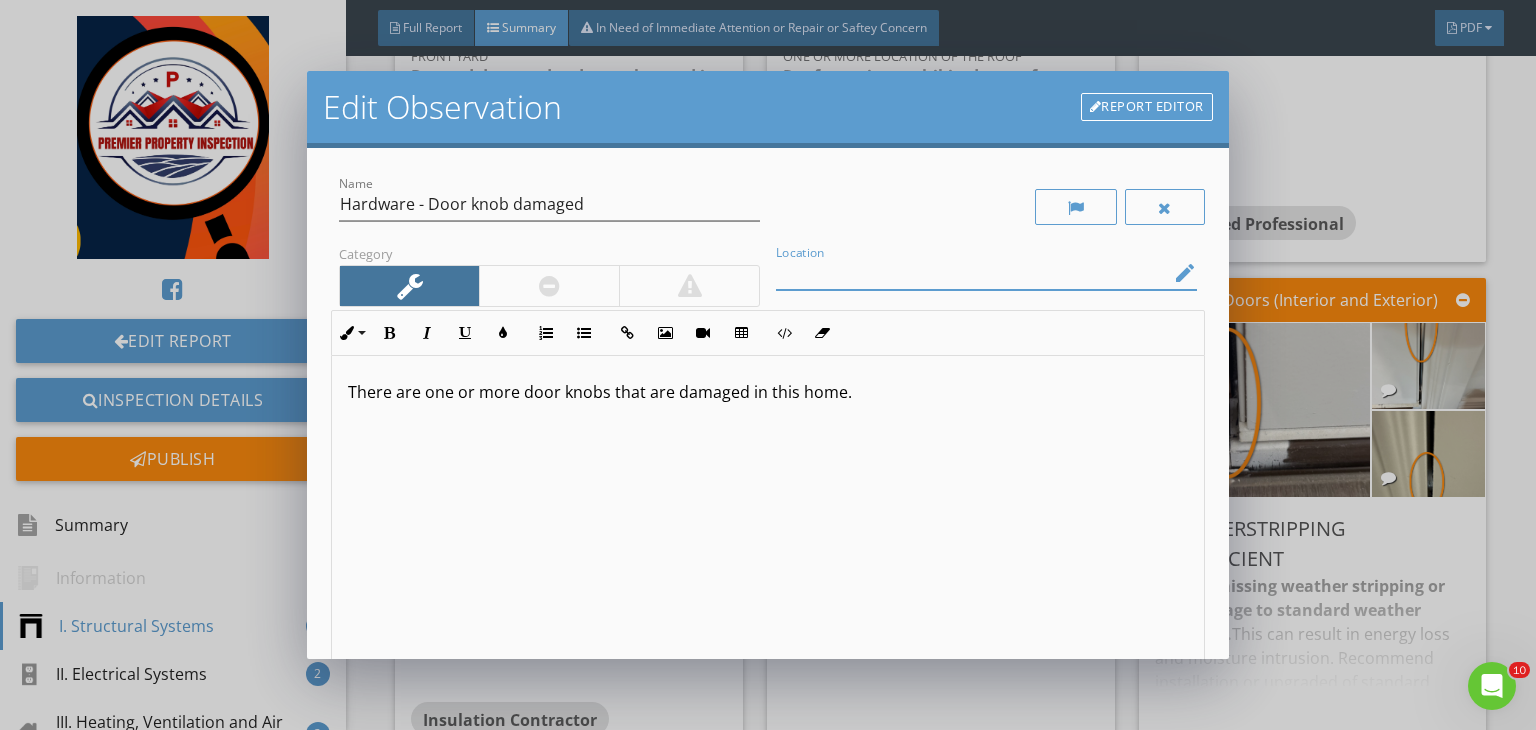 click at bounding box center (972, 273) 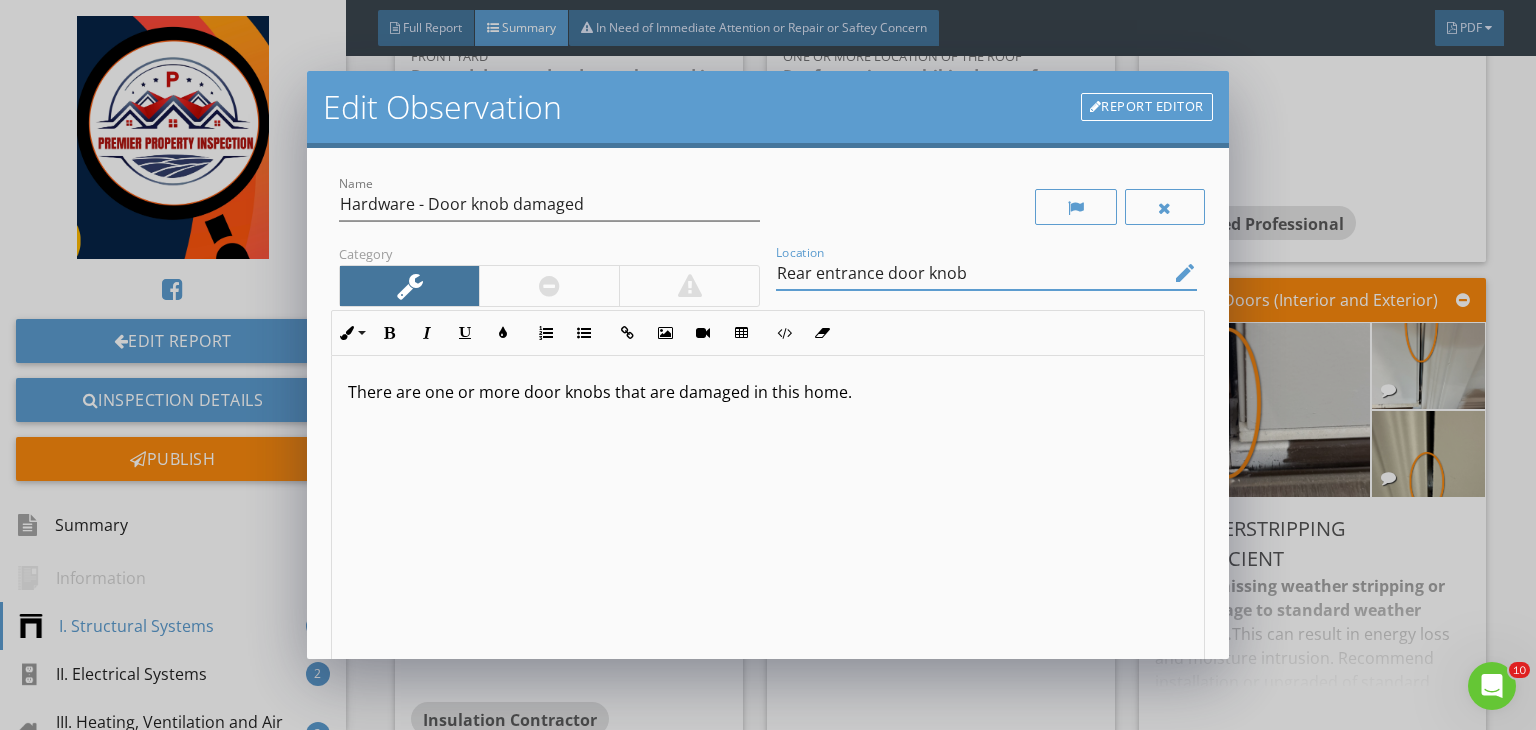type on "Rear entrance door knob" 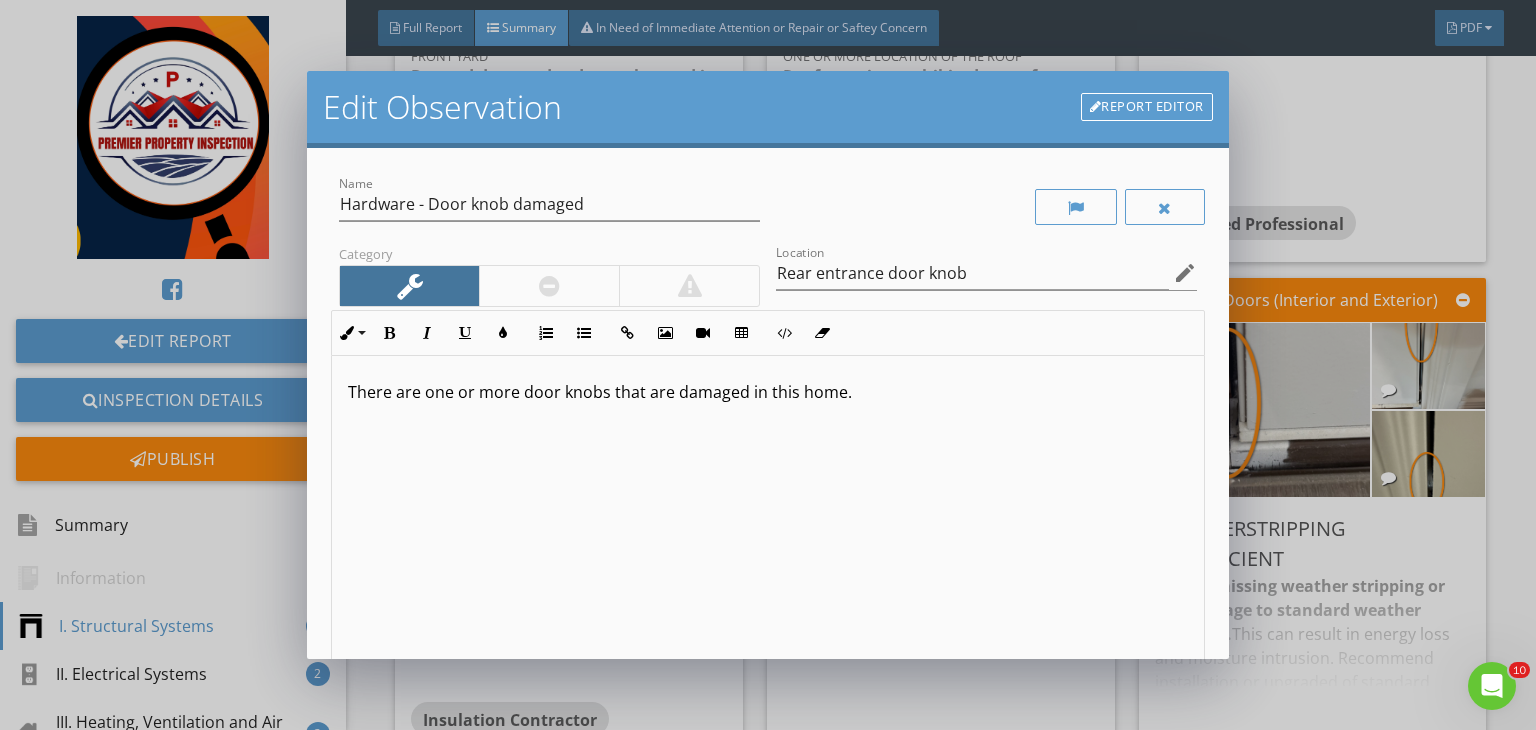 click on "There are one or more door knobs that are damaged in this home." at bounding box center (768, 392) 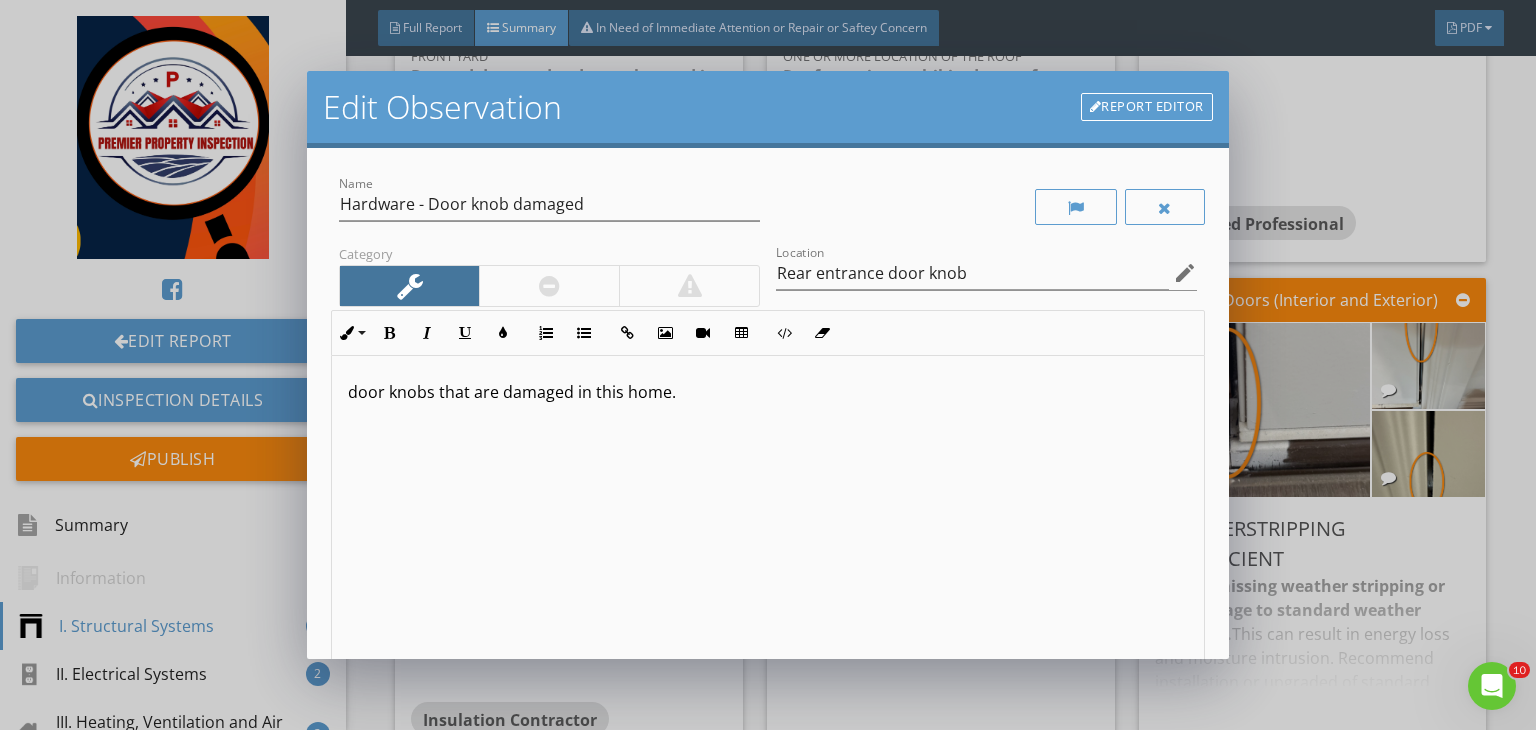type 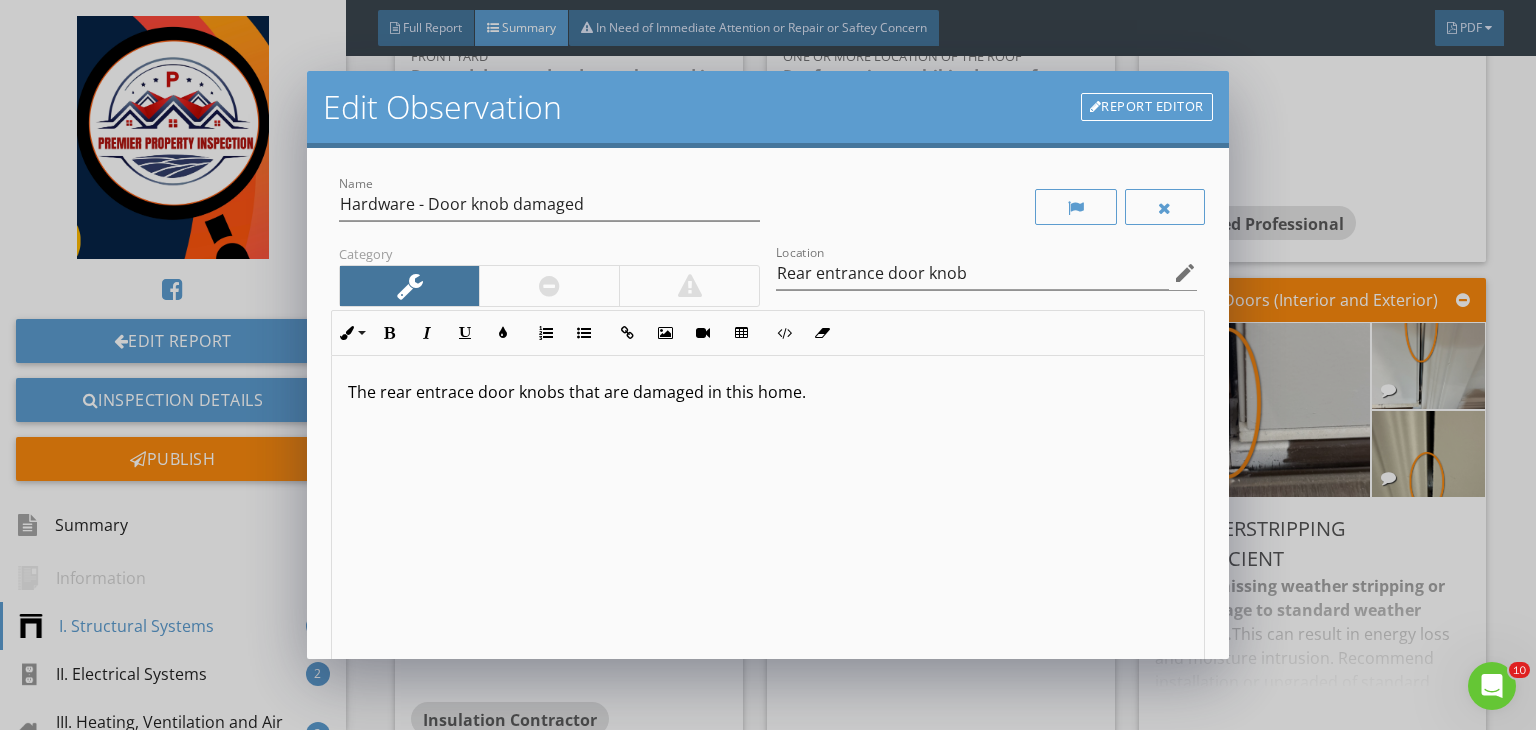 drag, startPoint x: 441, startPoint y: 387, endPoint x: 465, endPoint y: 446, distance: 63.694584 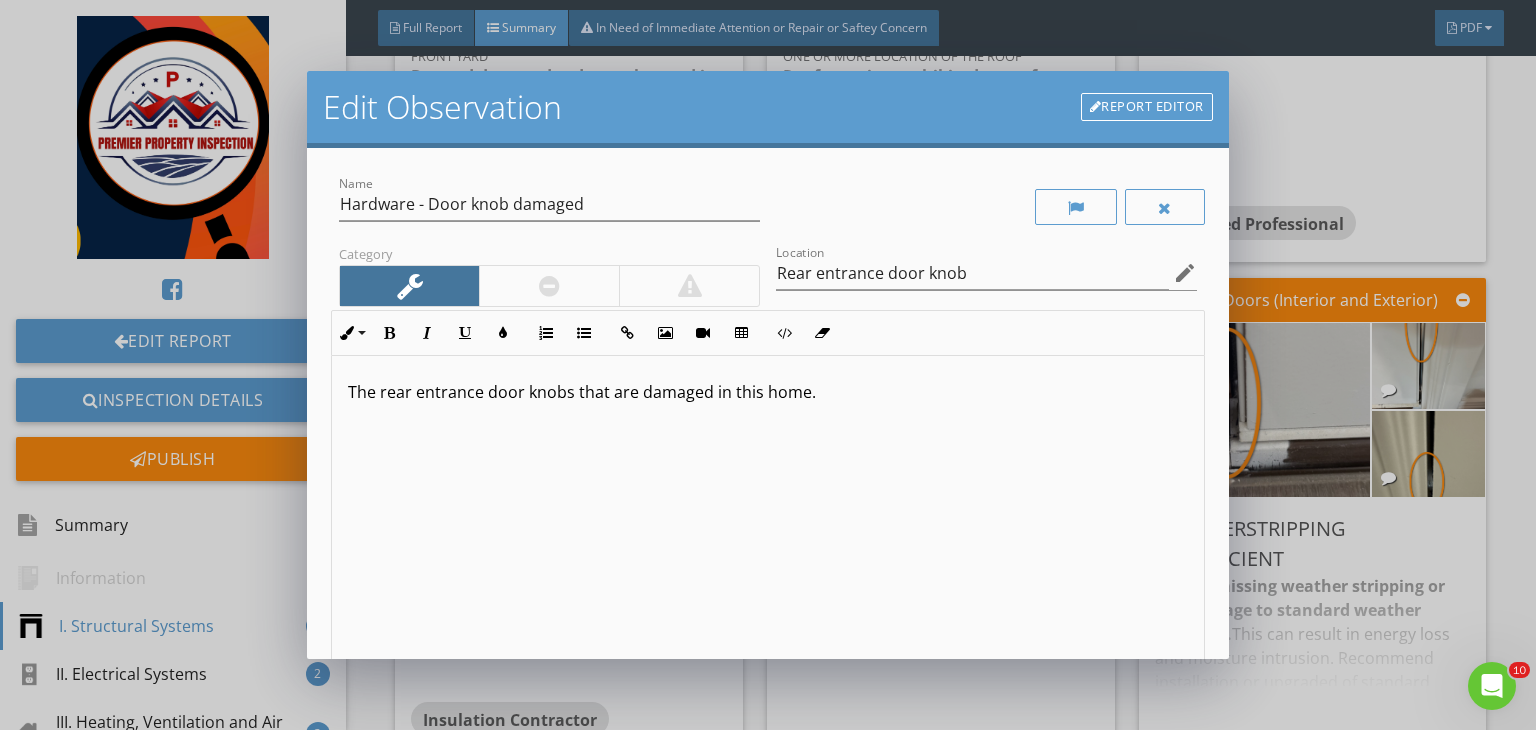 click on "The rear entrance door knobs that are damaged in this home." at bounding box center [768, 392] 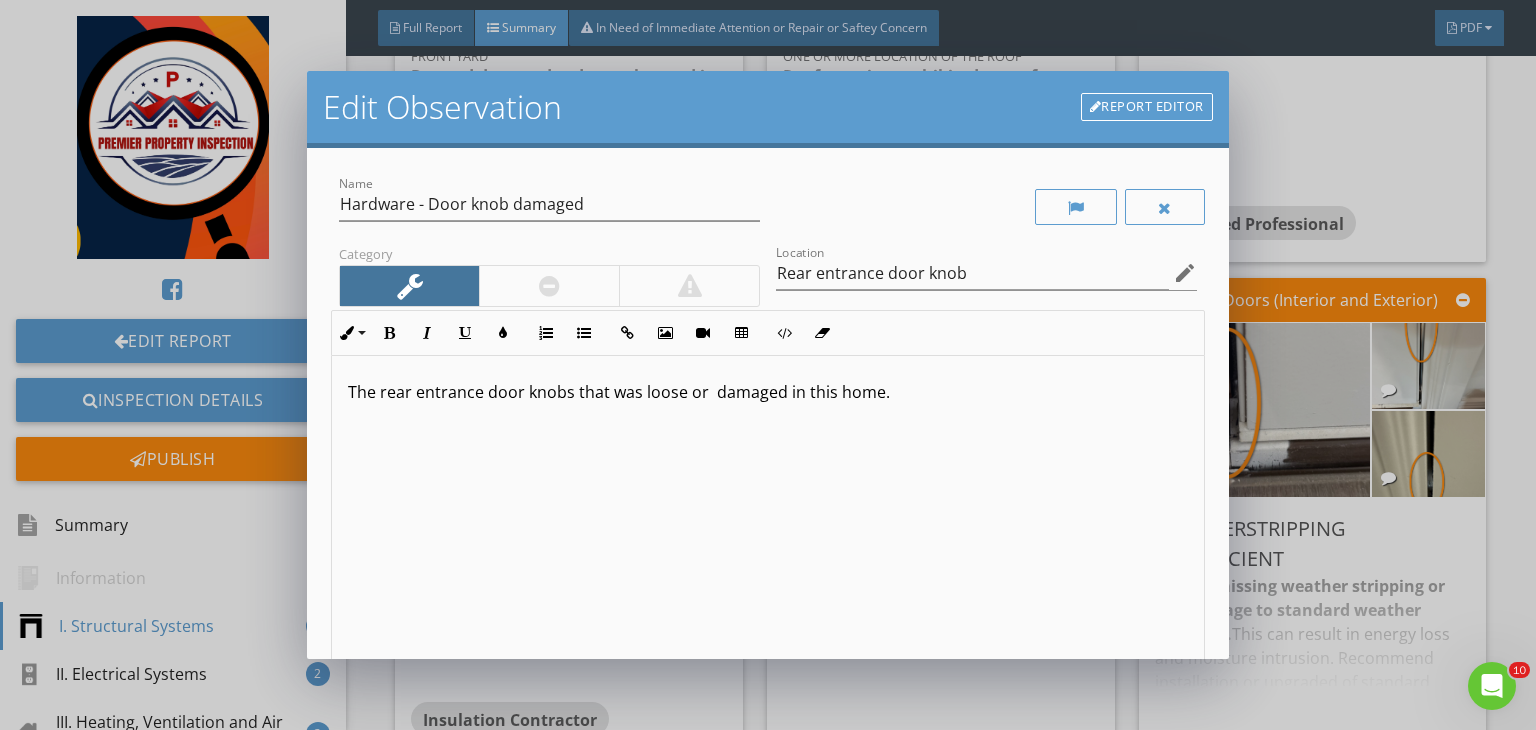 click on "The rear entrance door knobs that was loose or  damaged in this home." at bounding box center [768, 392] 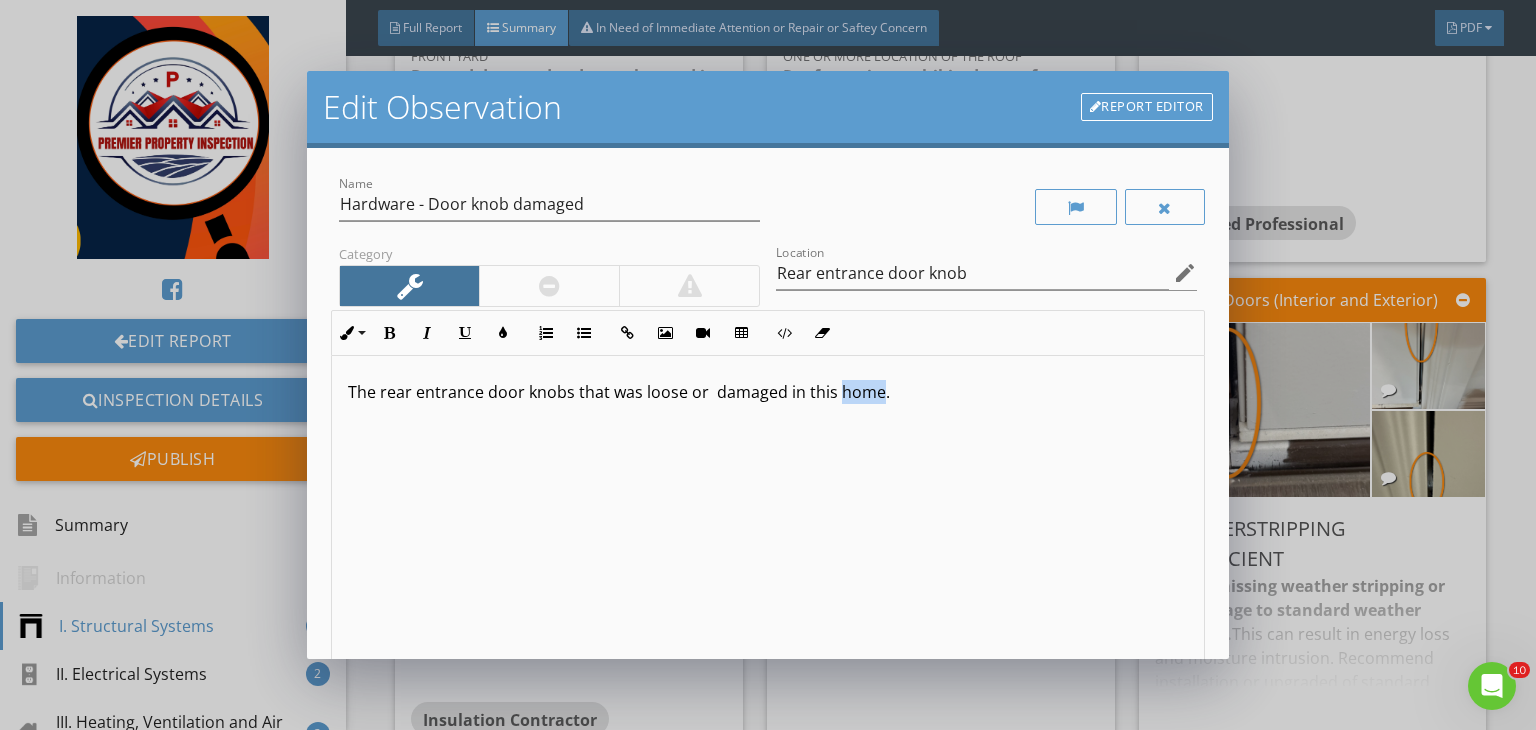 click on "The rear entrance door knobs that was loose or  damaged in this home." at bounding box center (768, 392) 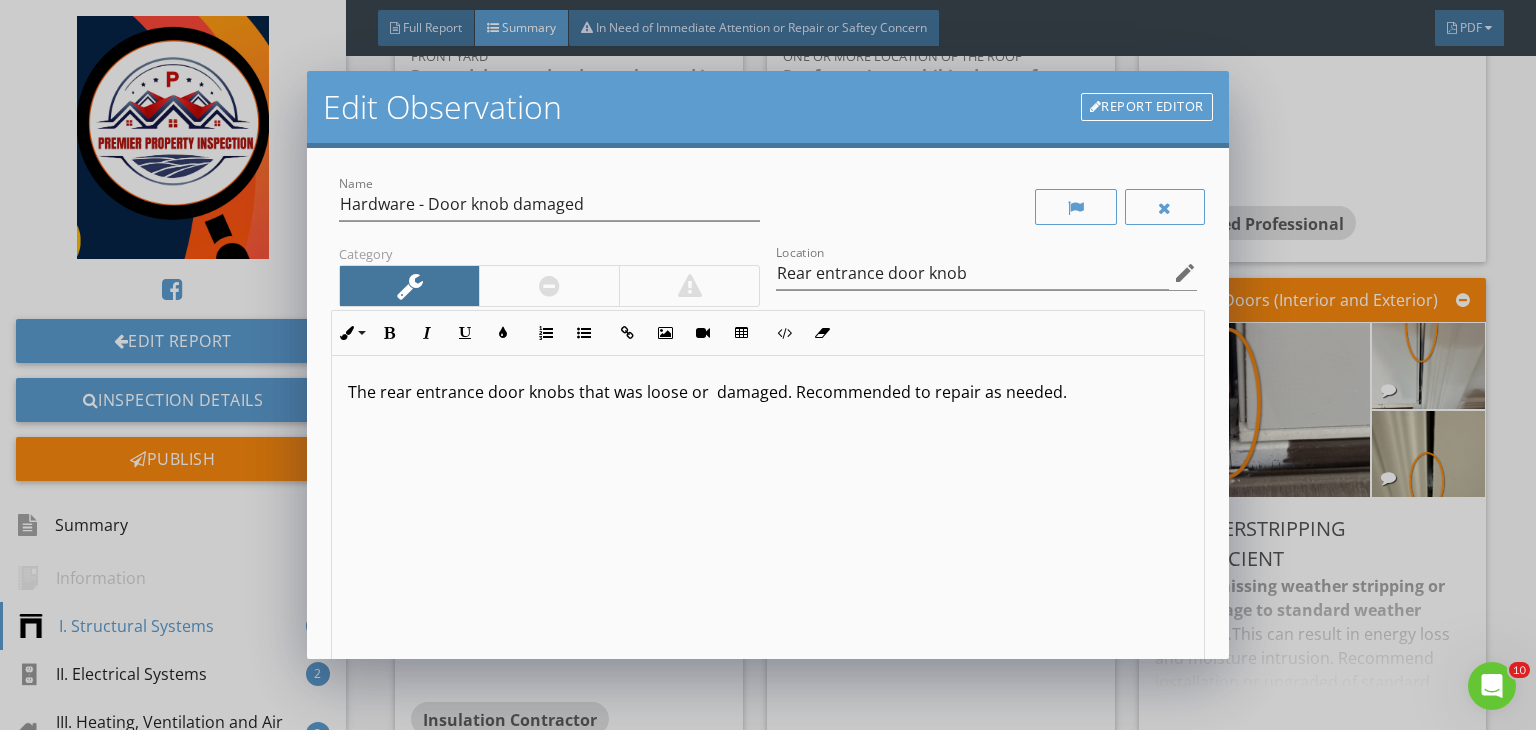 scroll, scrollTop: 0, scrollLeft: 0, axis: both 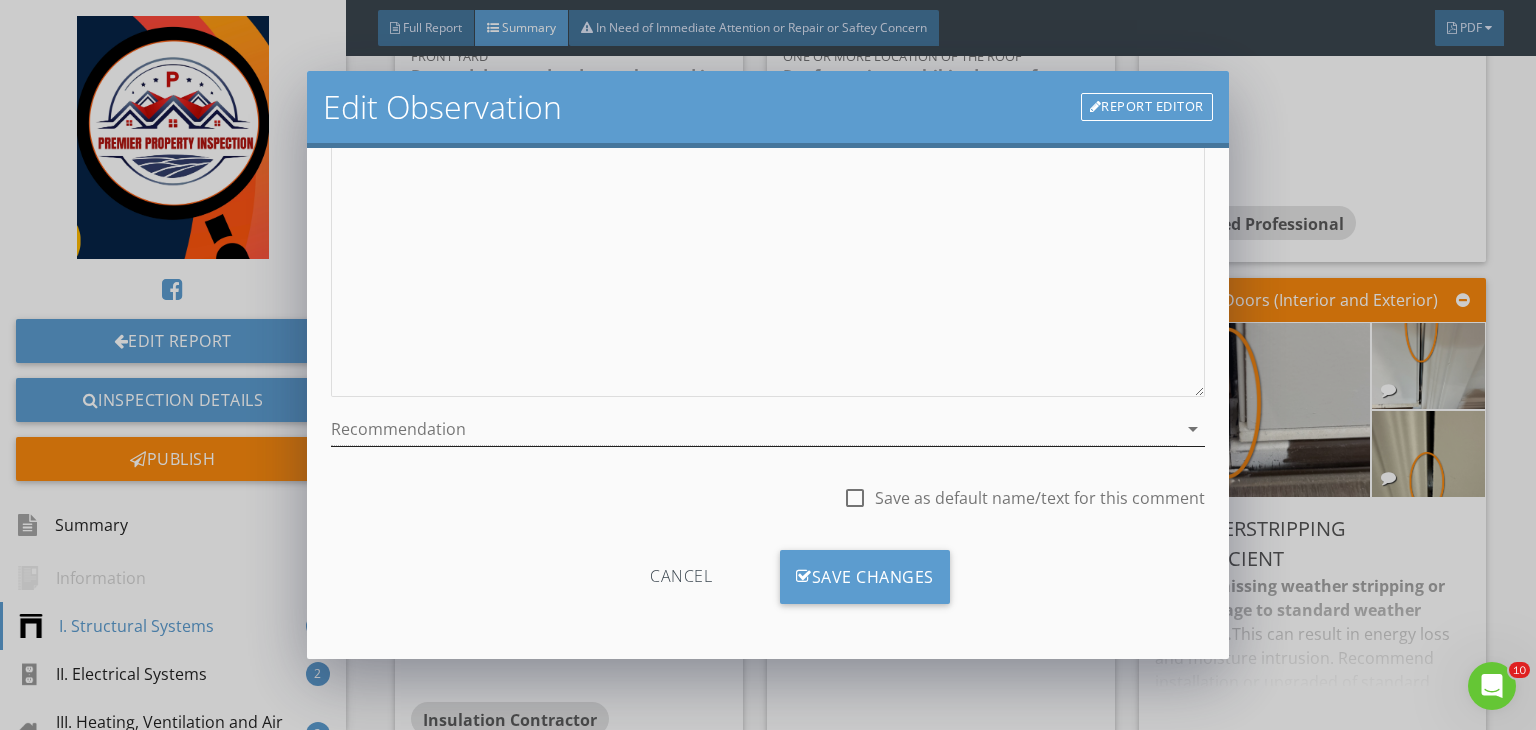 click at bounding box center [754, 429] 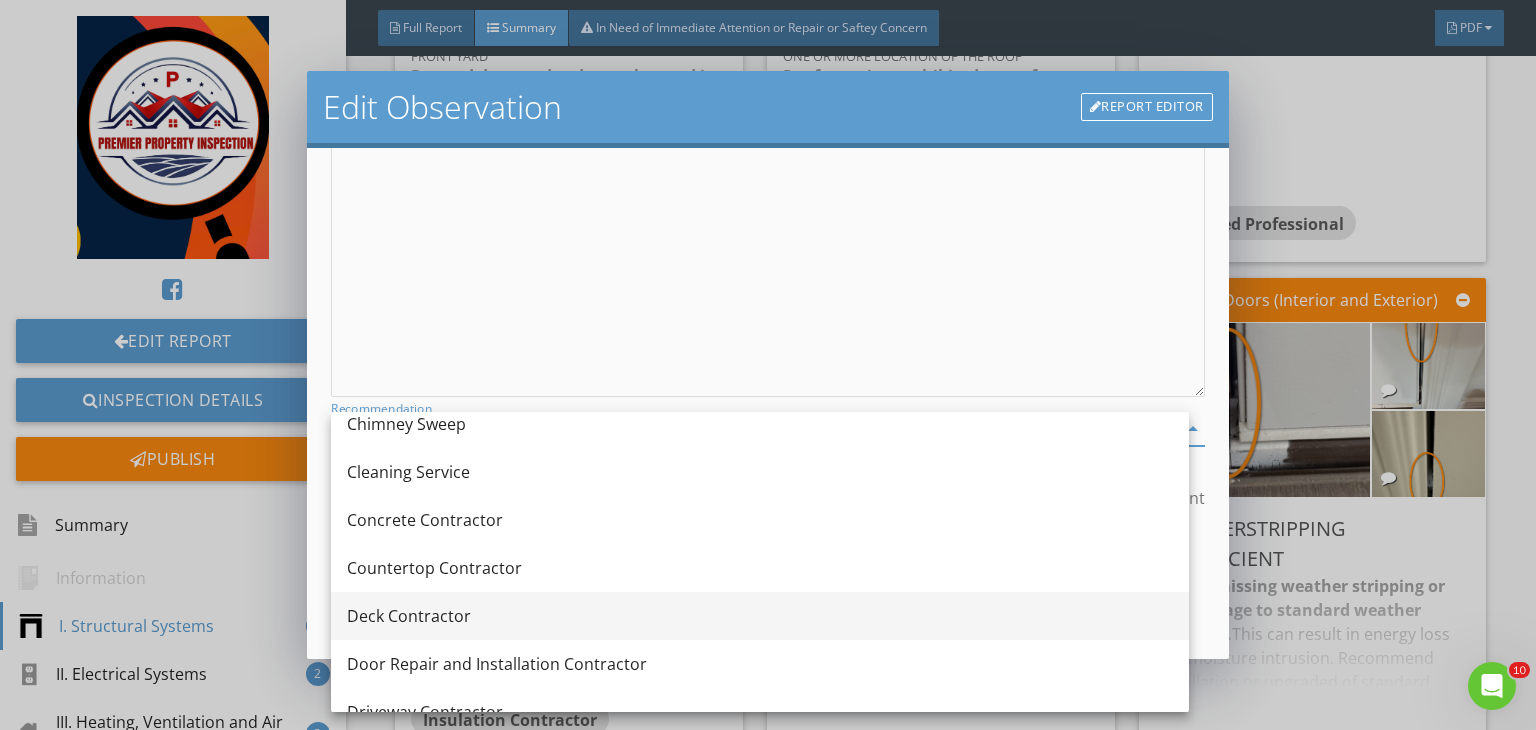 scroll, scrollTop: 358, scrollLeft: 0, axis: vertical 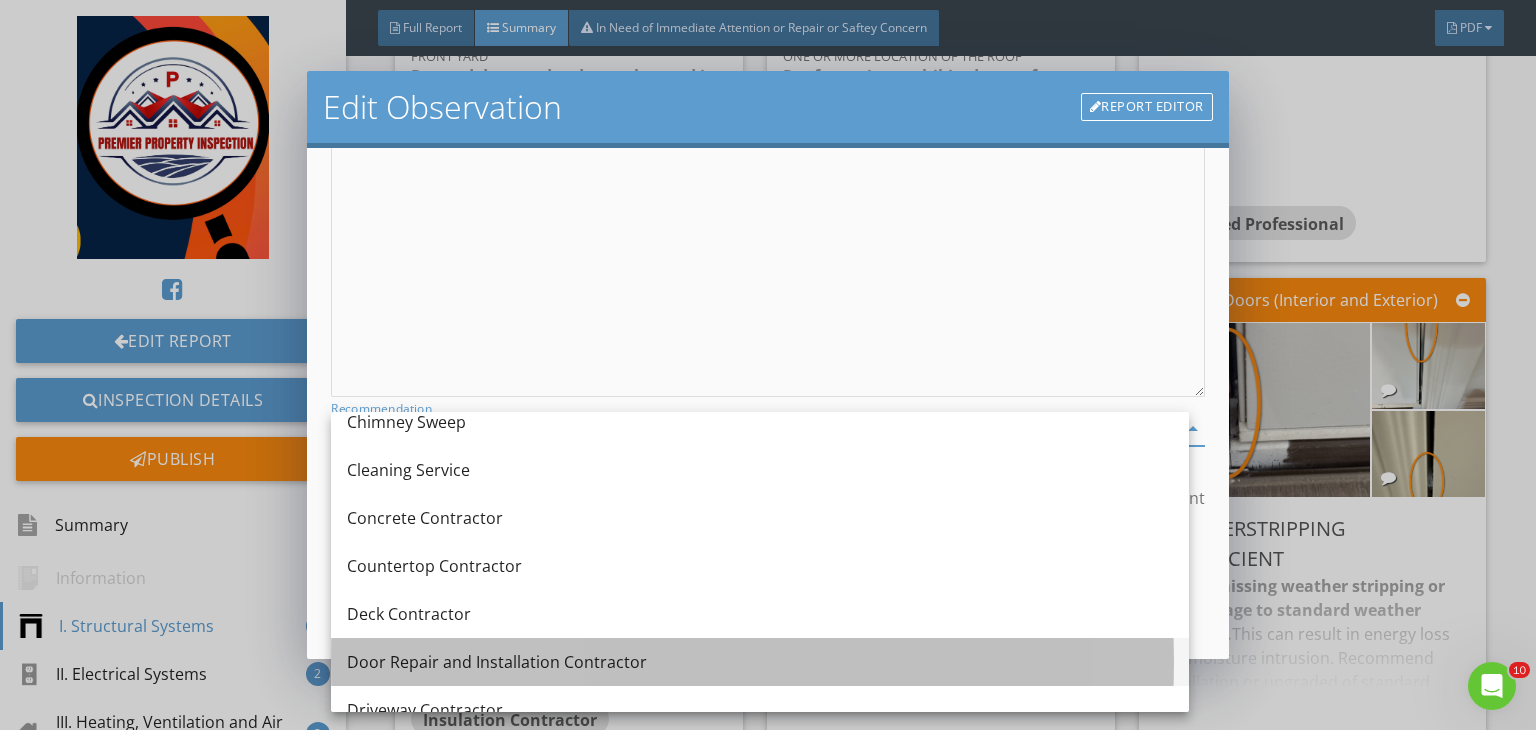 click on "Door Repair and Installation Contractor" at bounding box center [760, 662] 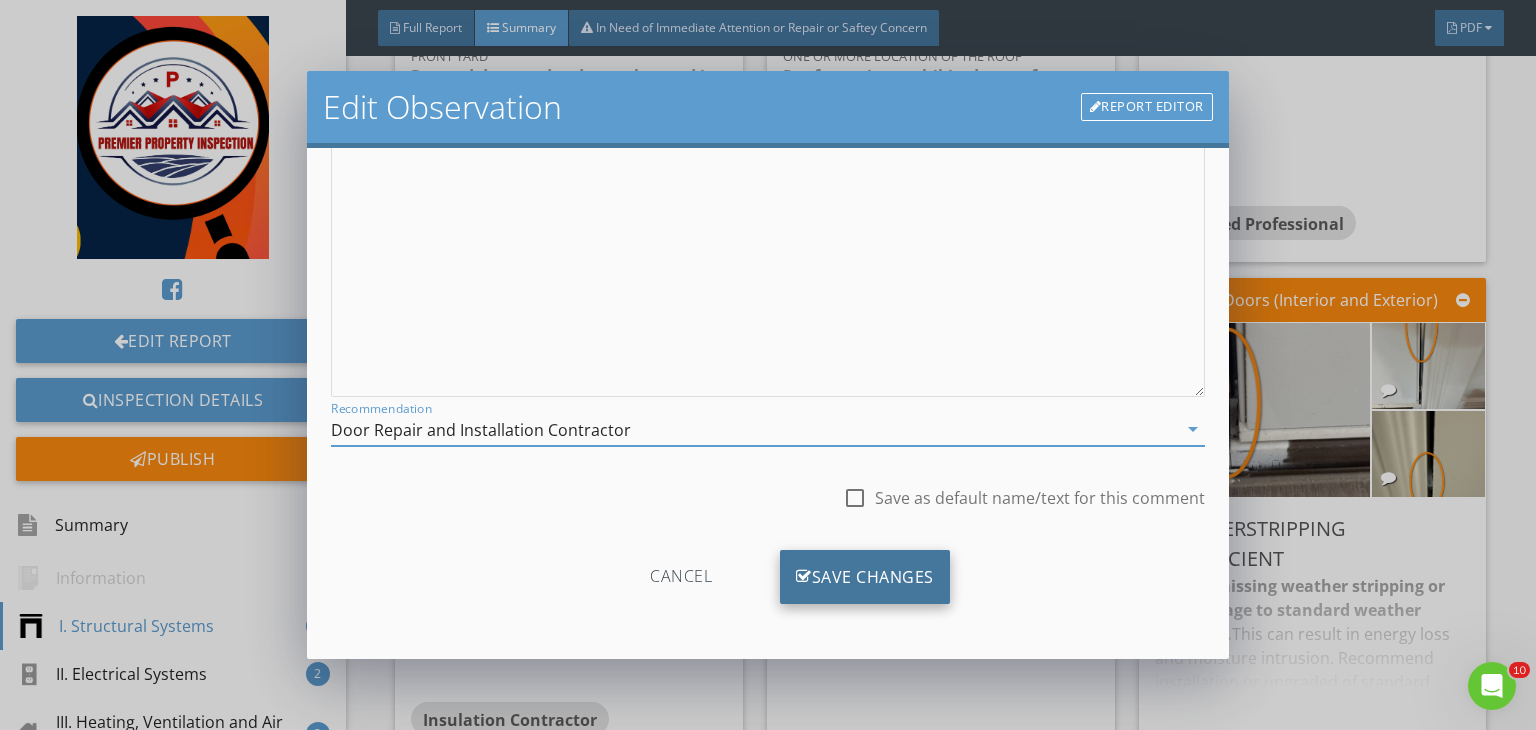 click on "Save Changes" at bounding box center (865, 577) 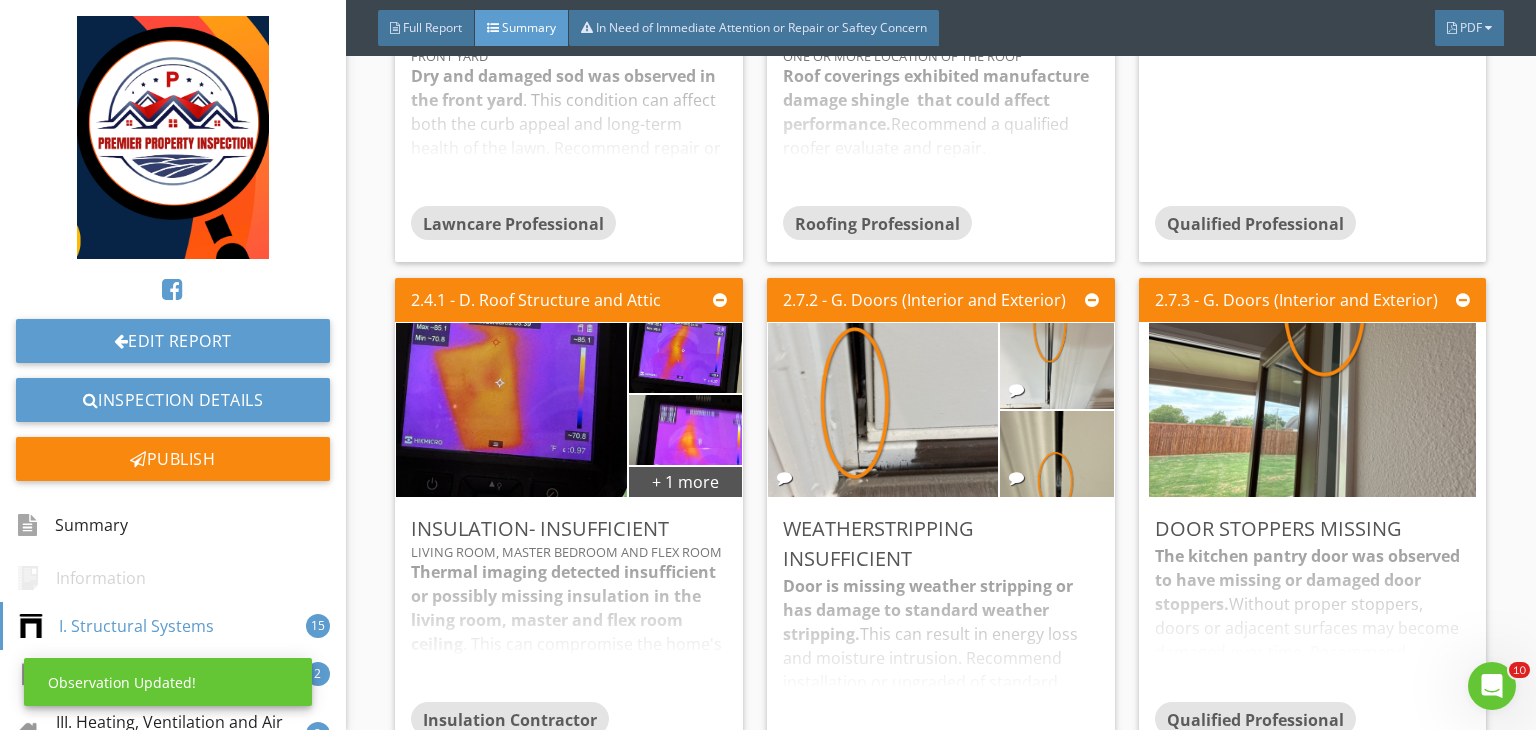 scroll, scrollTop: 0, scrollLeft: 0, axis: both 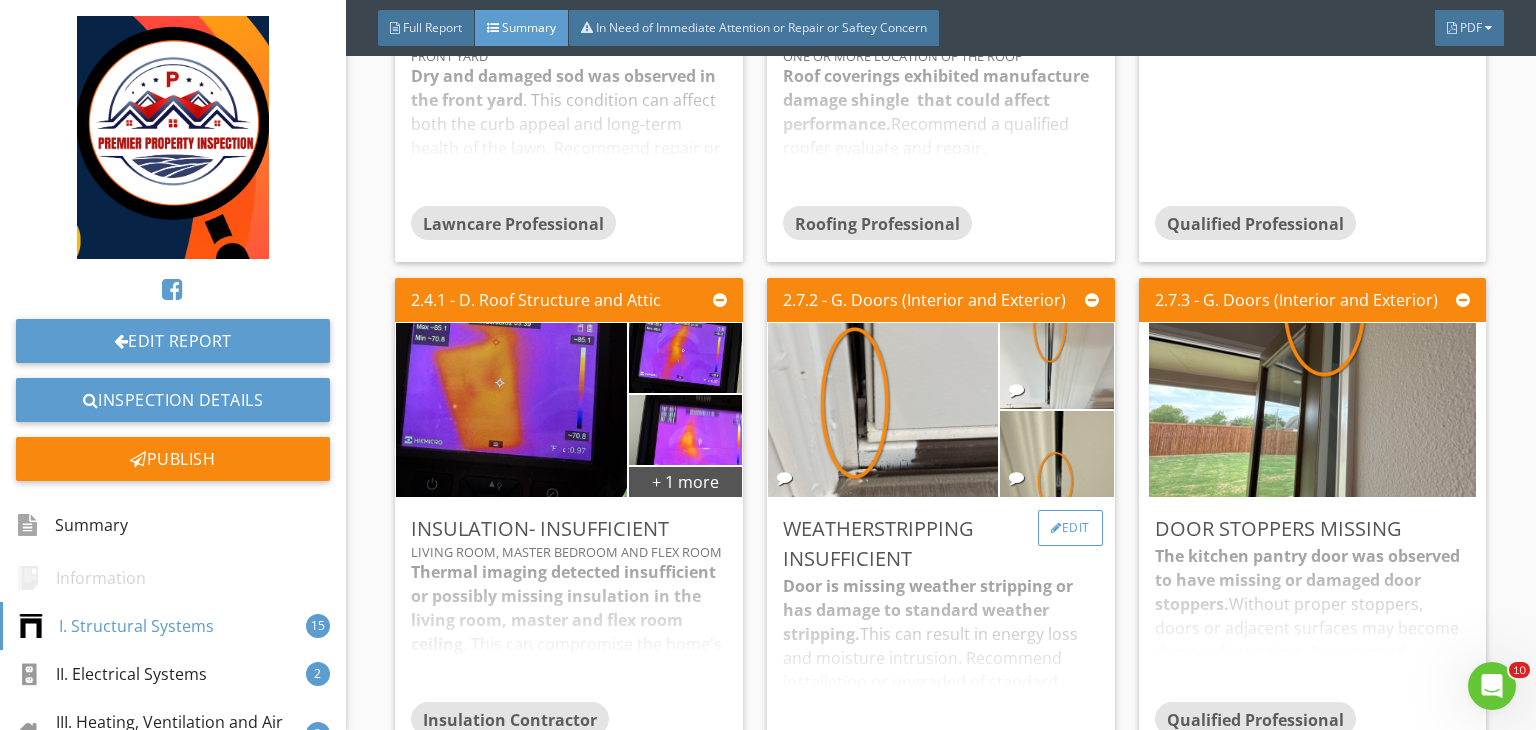 click on "Edit" at bounding box center [1070, 528] 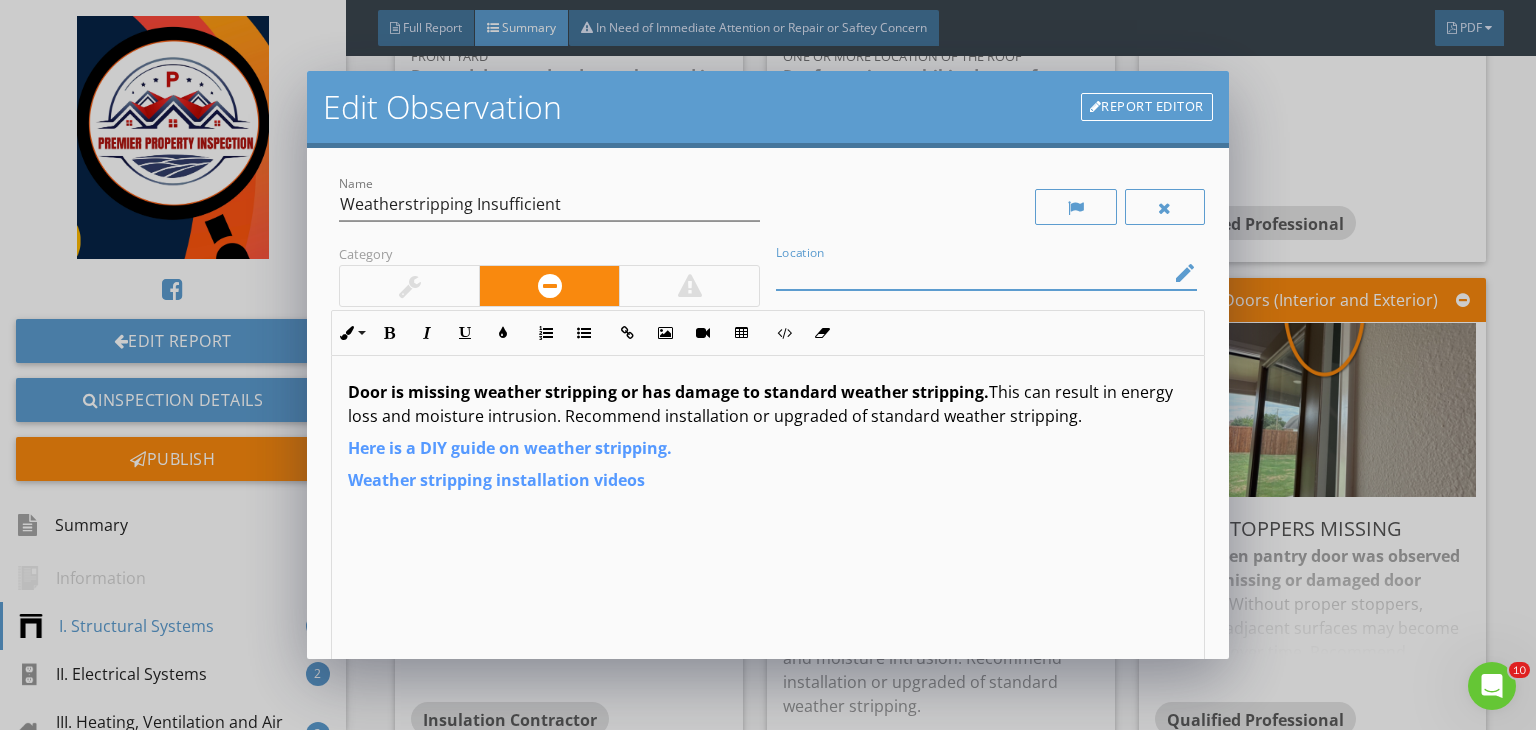 click at bounding box center [972, 273] 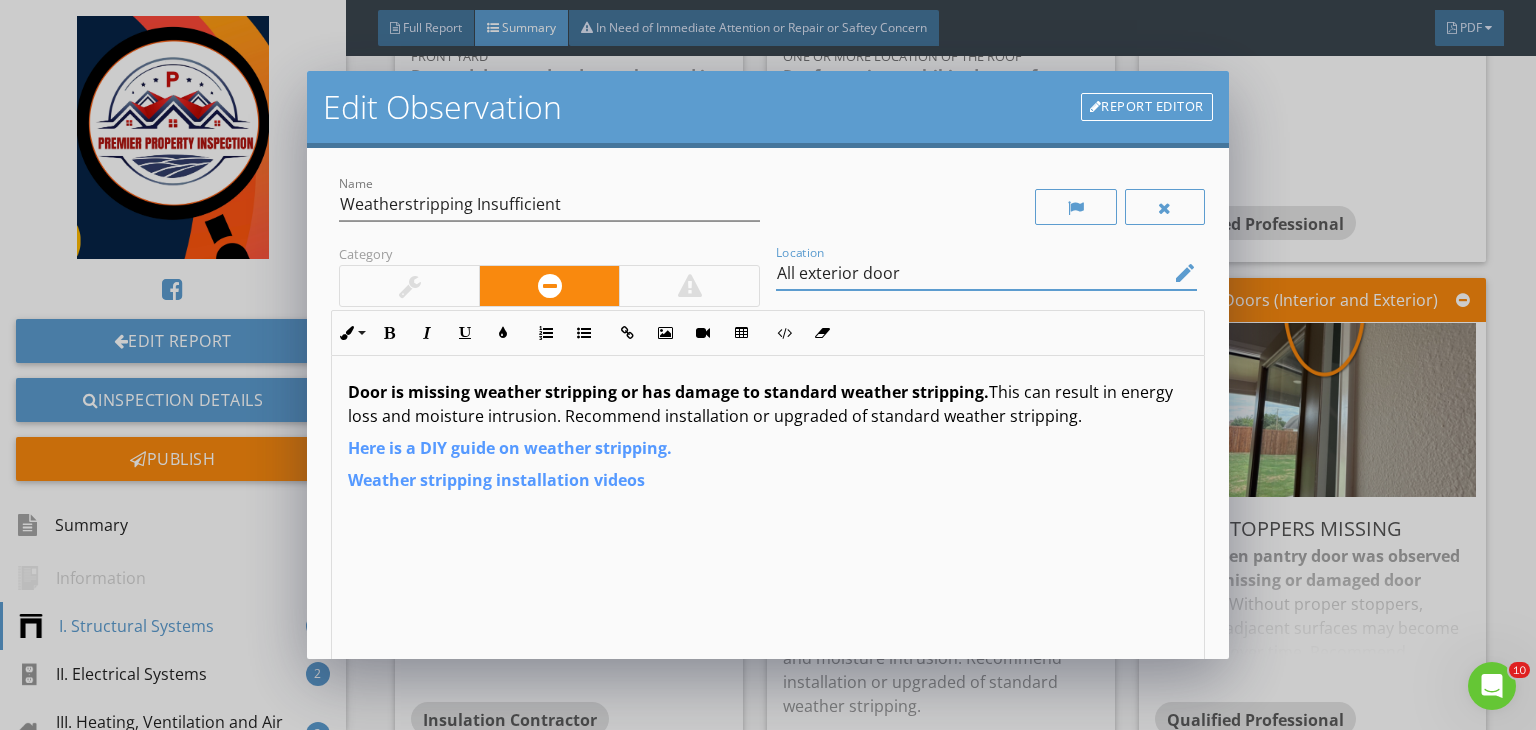 type on "All exterior door" 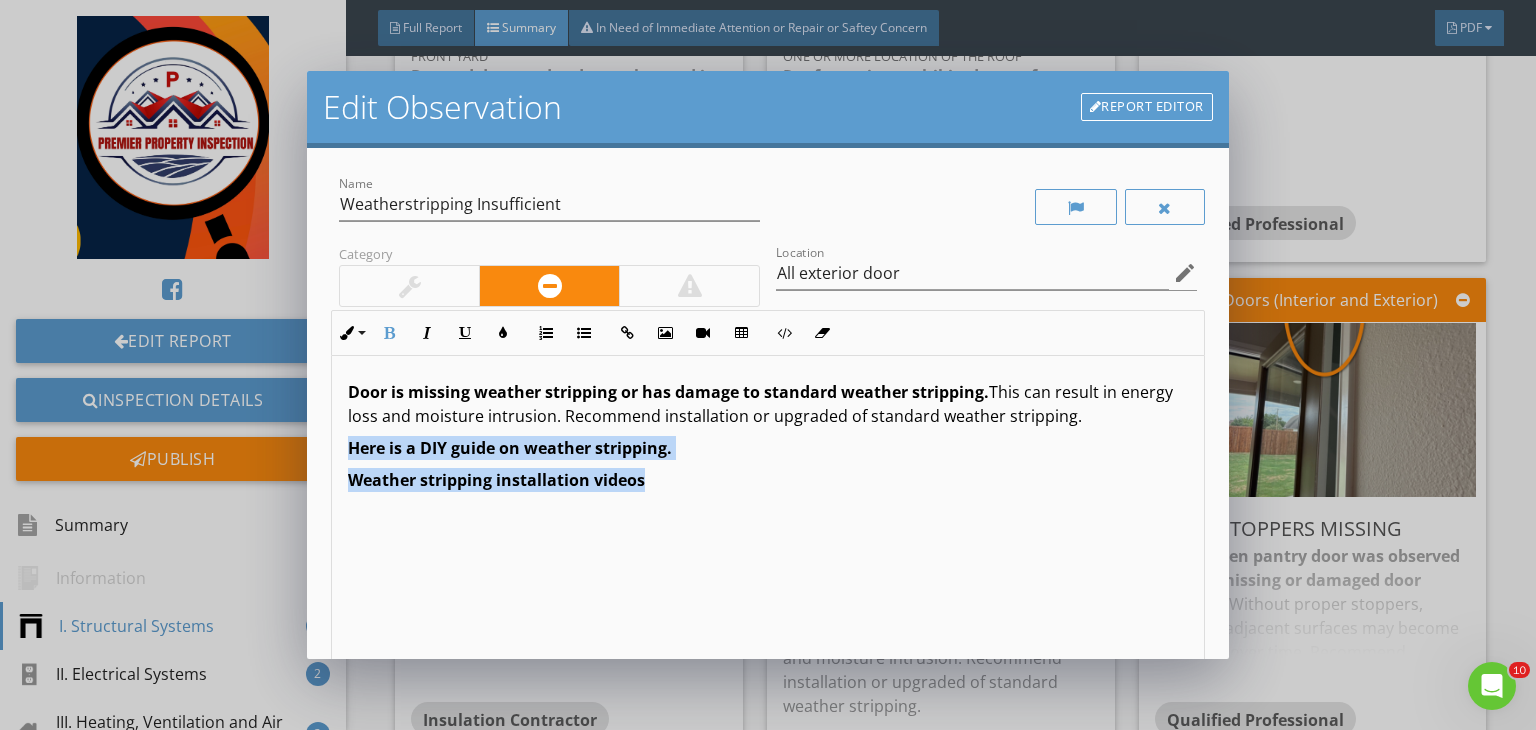 drag, startPoint x: 352, startPoint y: 445, endPoint x: 729, endPoint y: 499, distance: 380.84775 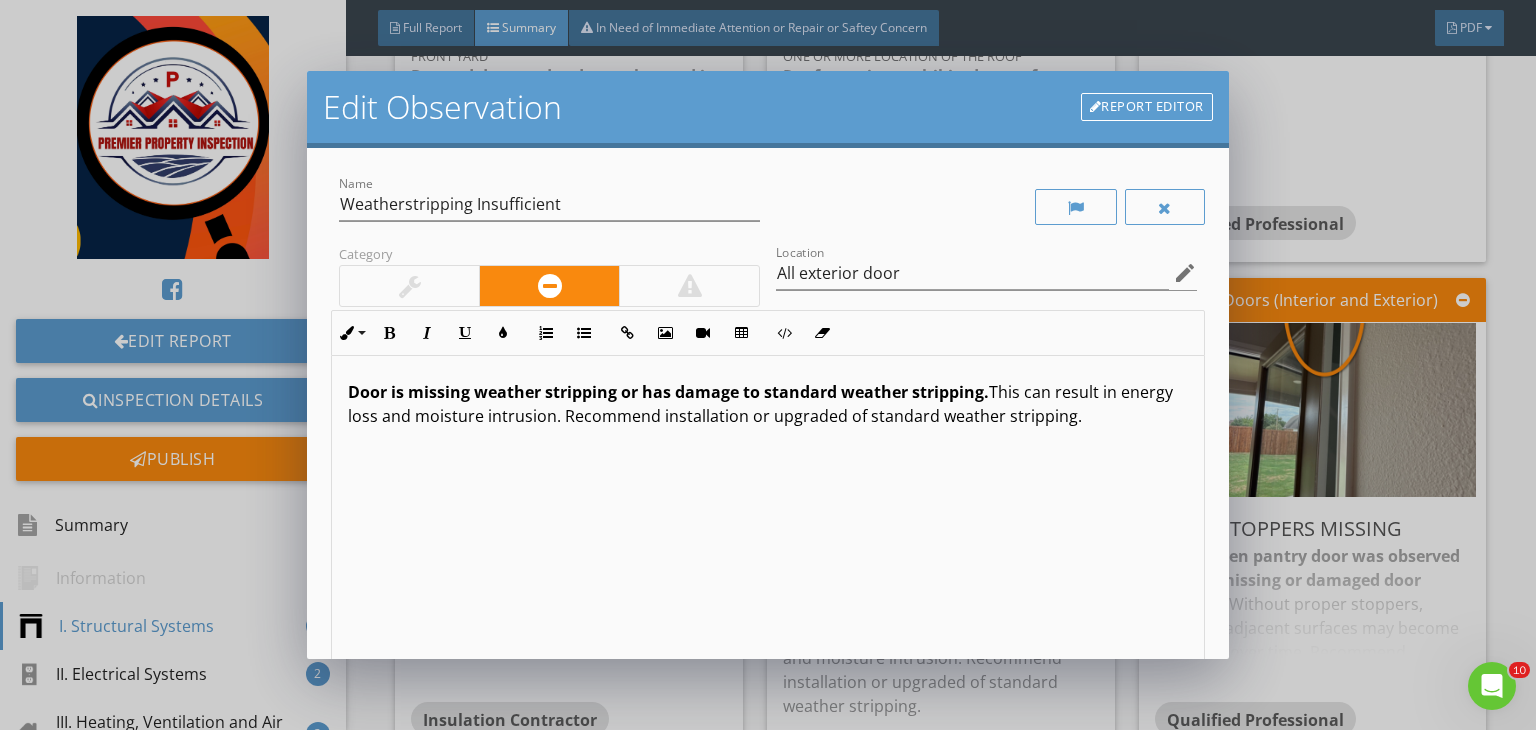 scroll, scrollTop: 0, scrollLeft: 0, axis: both 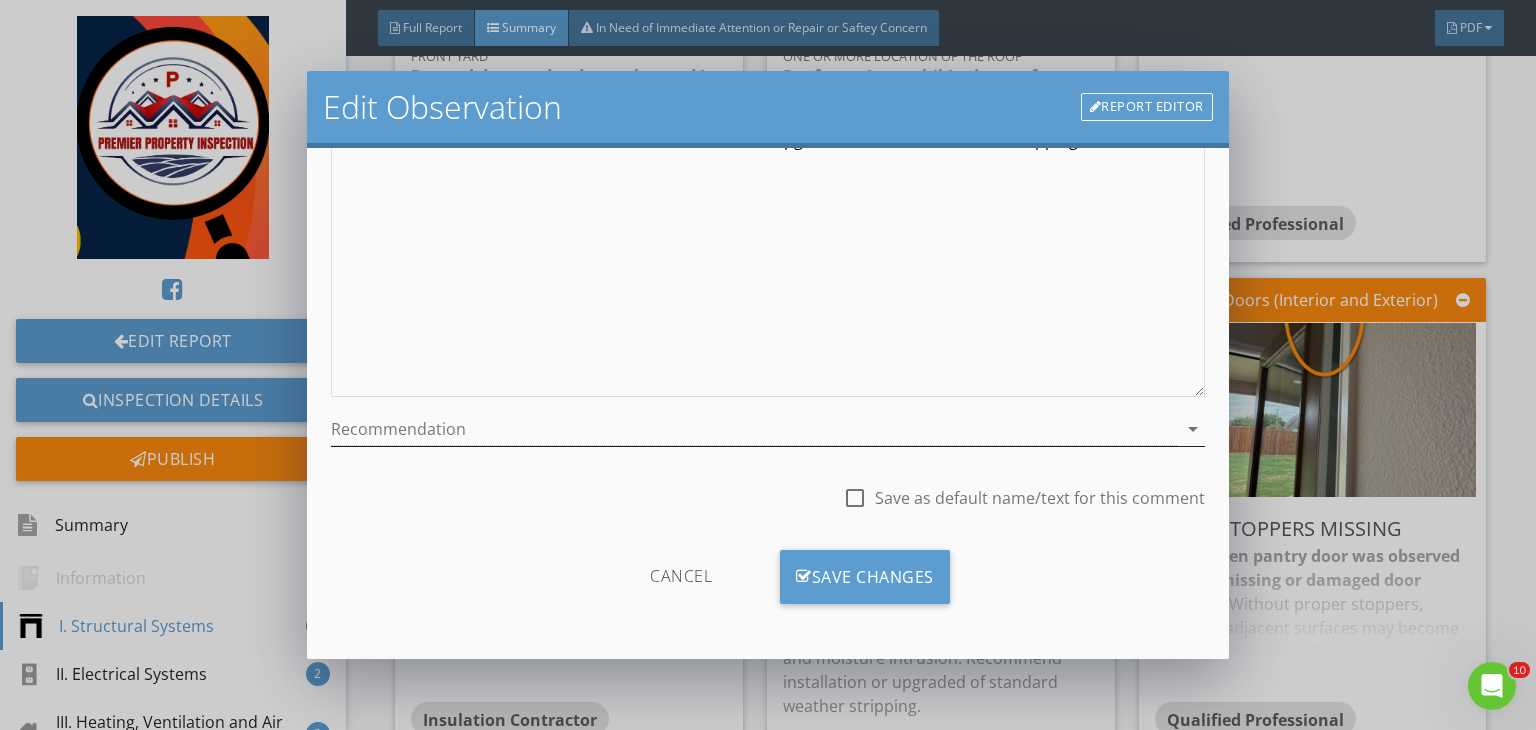 click at bounding box center [754, 429] 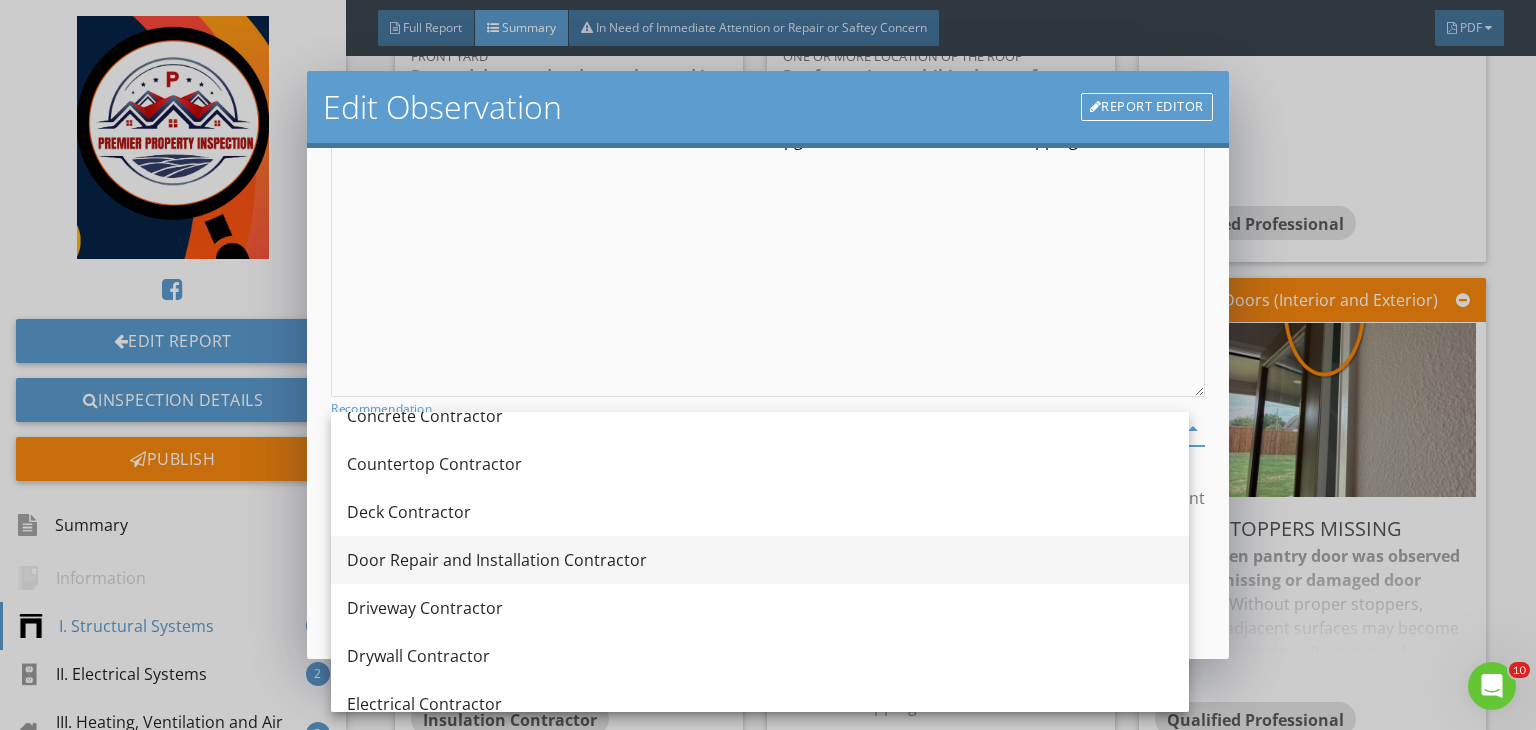 scroll, scrollTop: 460, scrollLeft: 0, axis: vertical 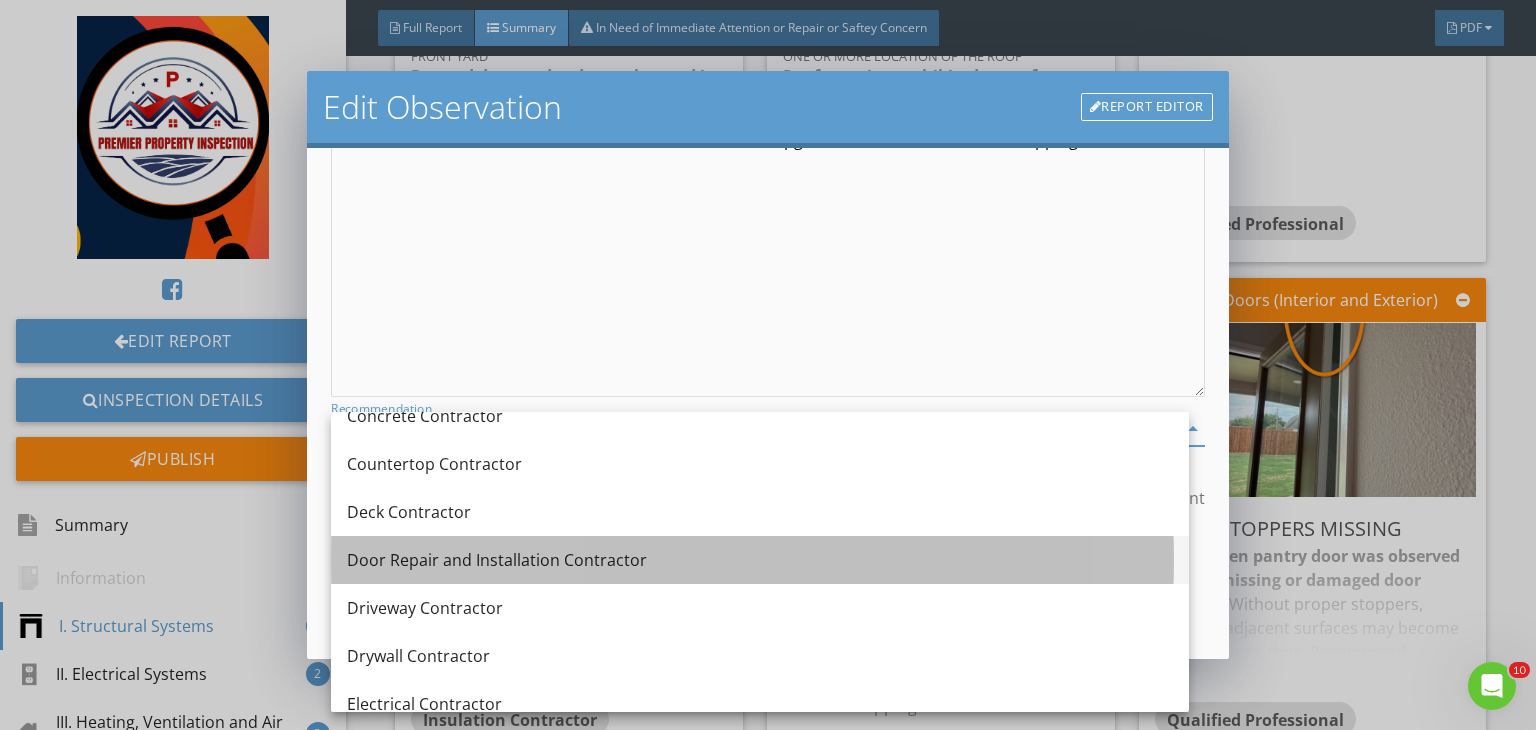 click on "Door Repair and Installation Contractor" at bounding box center [760, 560] 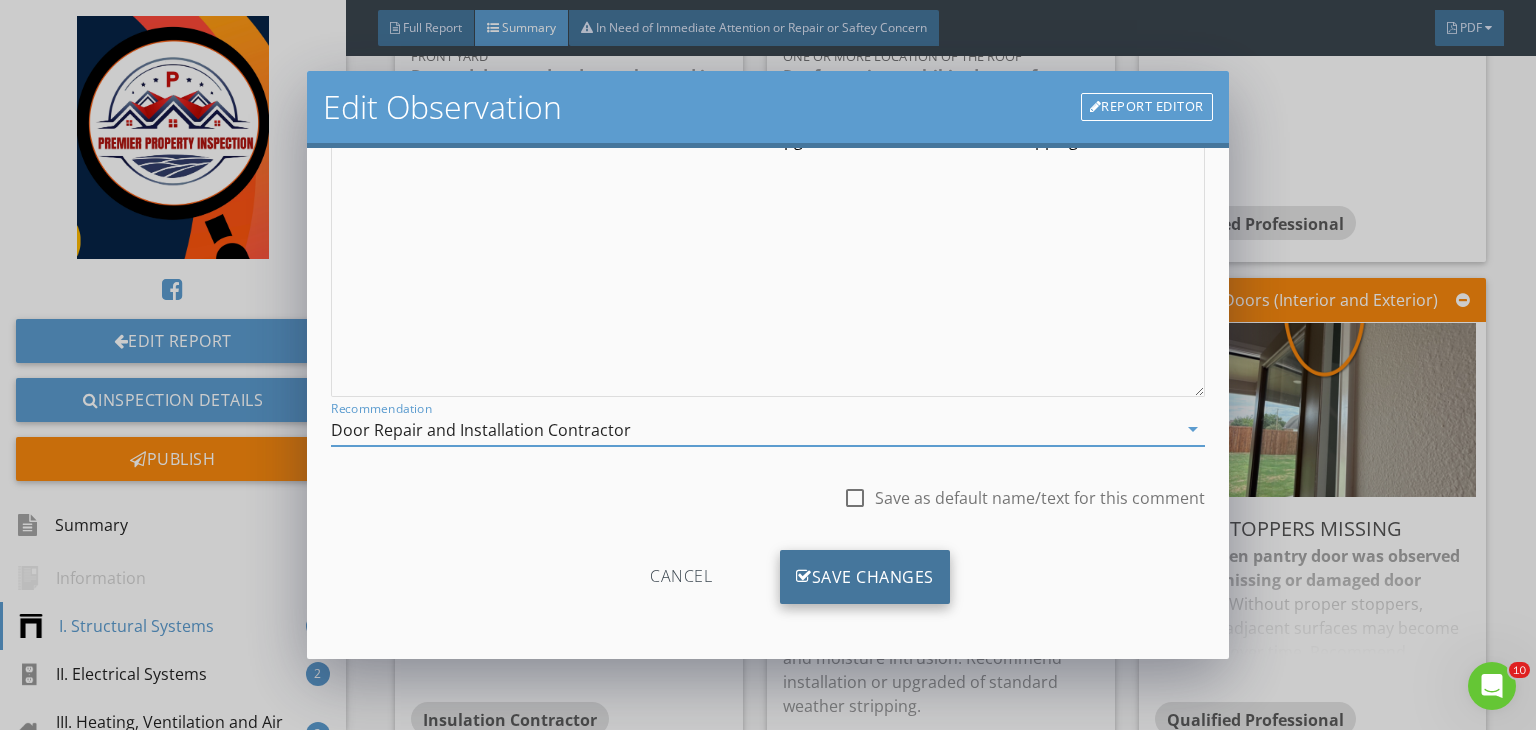 click on "Save Changes" at bounding box center (865, 577) 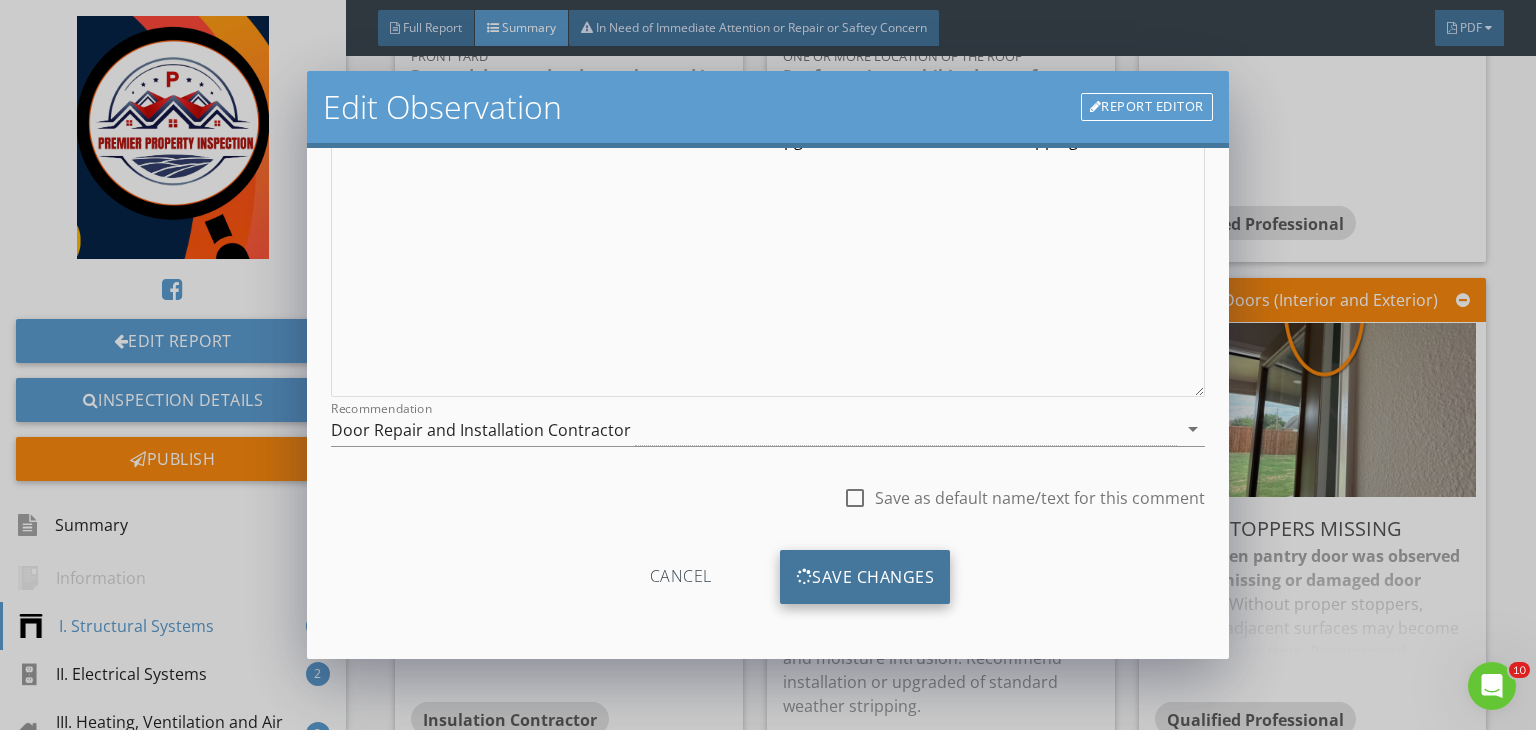 scroll, scrollTop: 39, scrollLeft: 0, axis: vertical 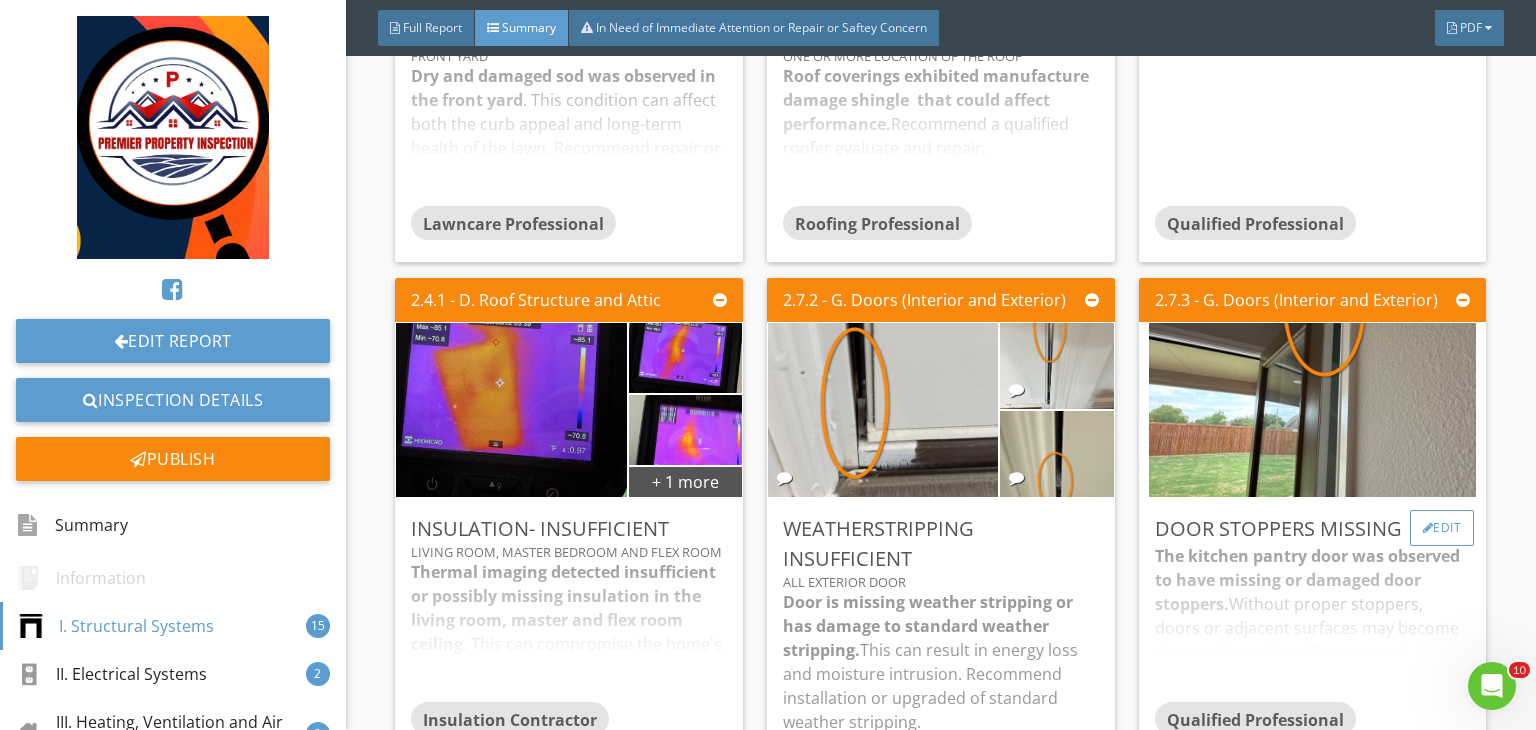 click on "Edit" at bounding box center (1442, 528) 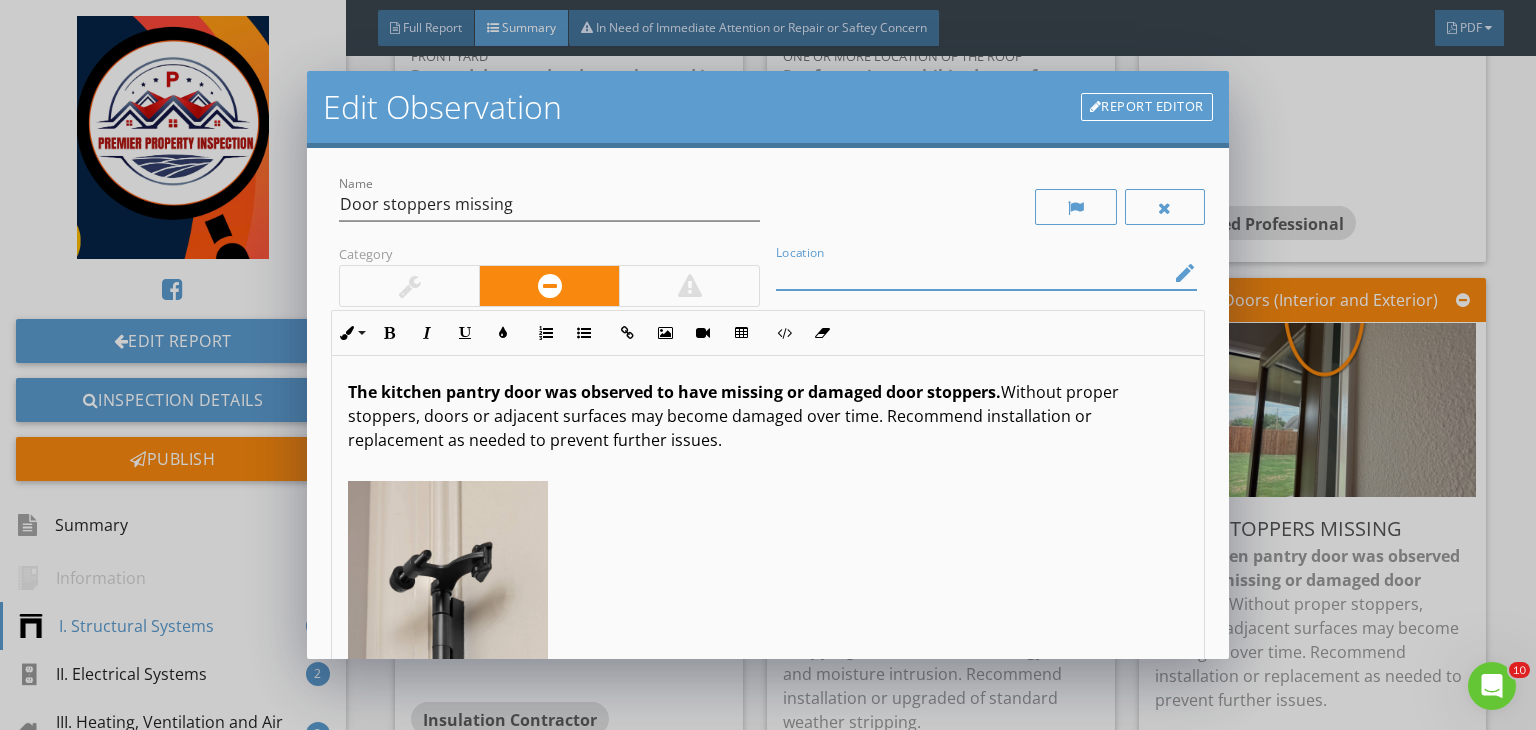 click at bounding box center [972, 273] 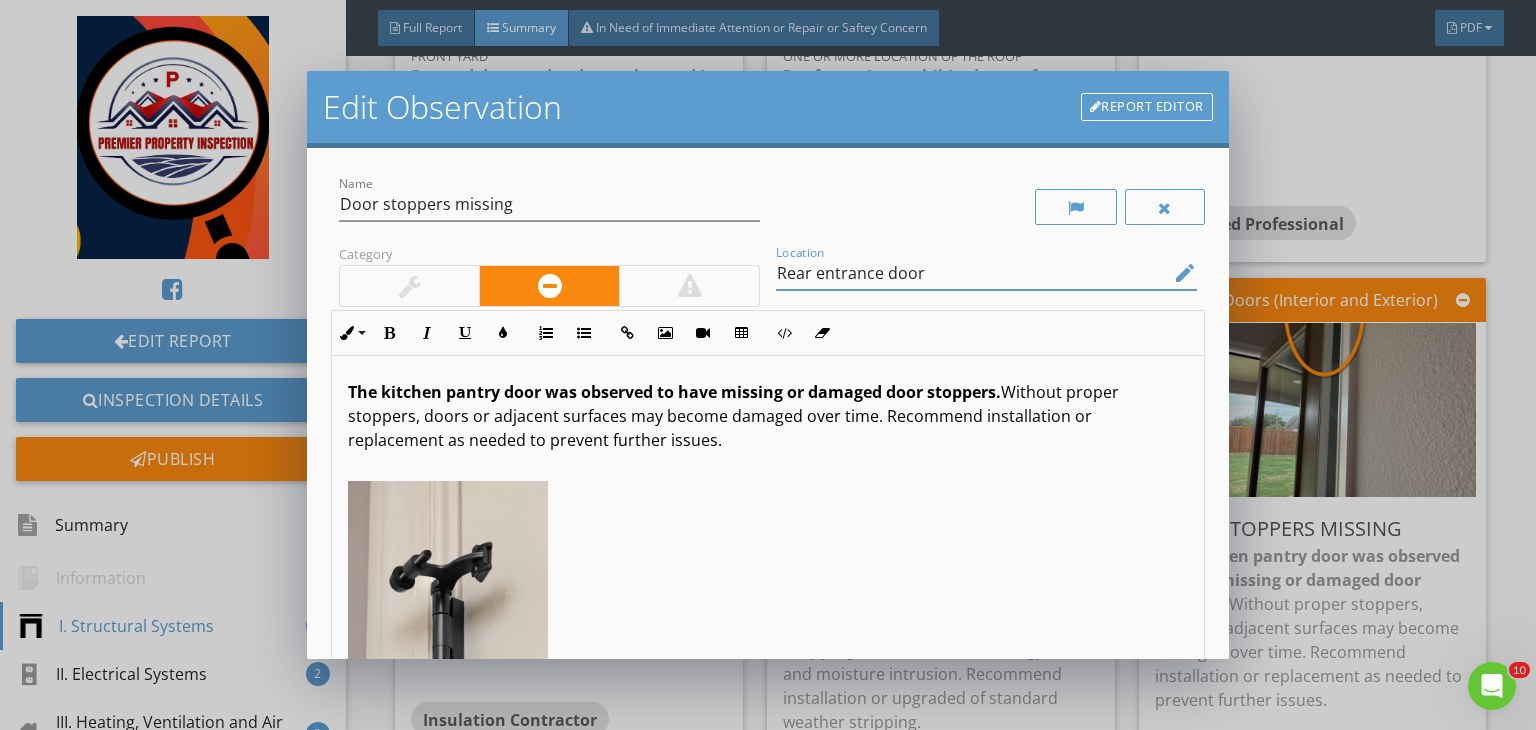 scroll, scrollTop: 34, scrollLeft: 0, axis: vertical 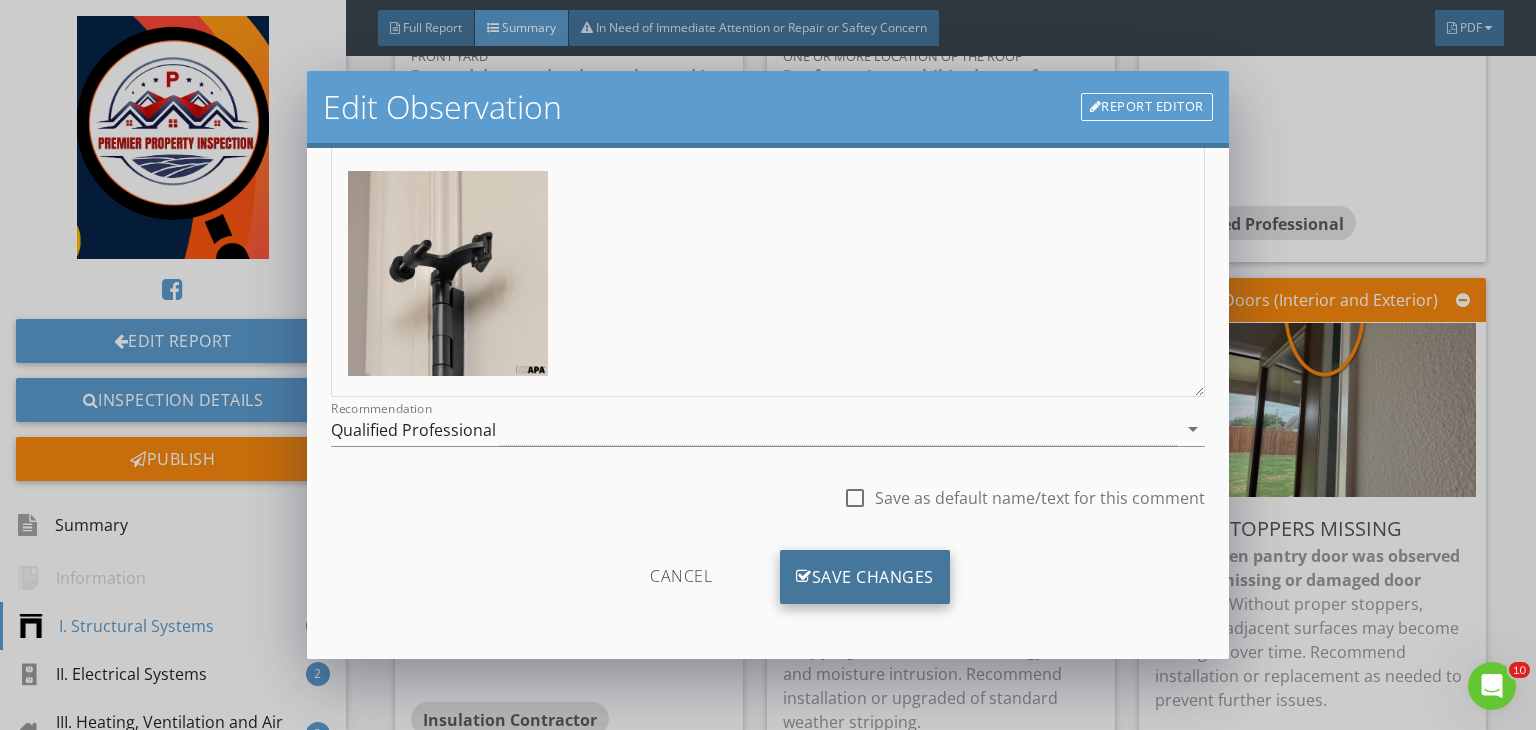 type on "Rear entrance door" 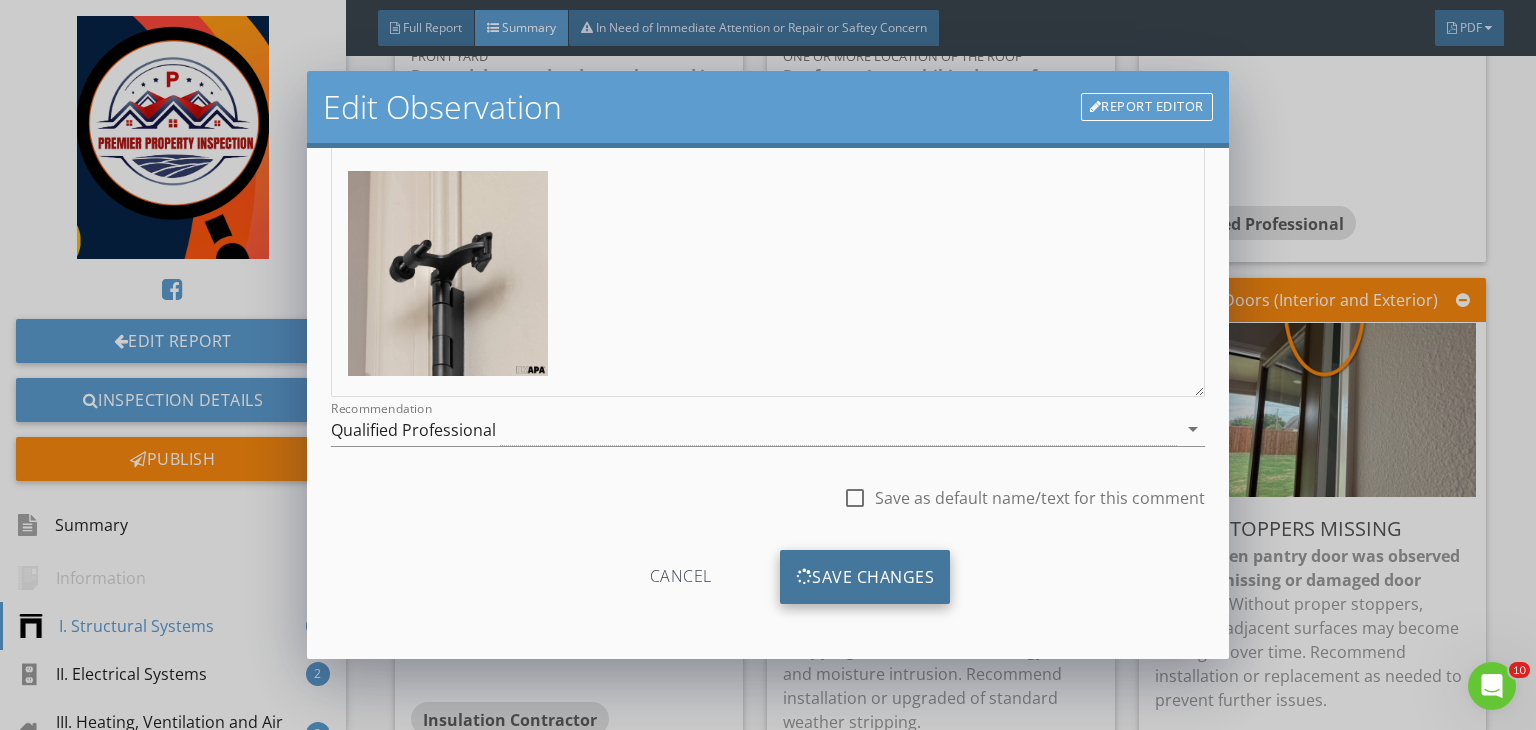 scroll, scrollTop: 39, scrollLeft: 0, axis: vertical 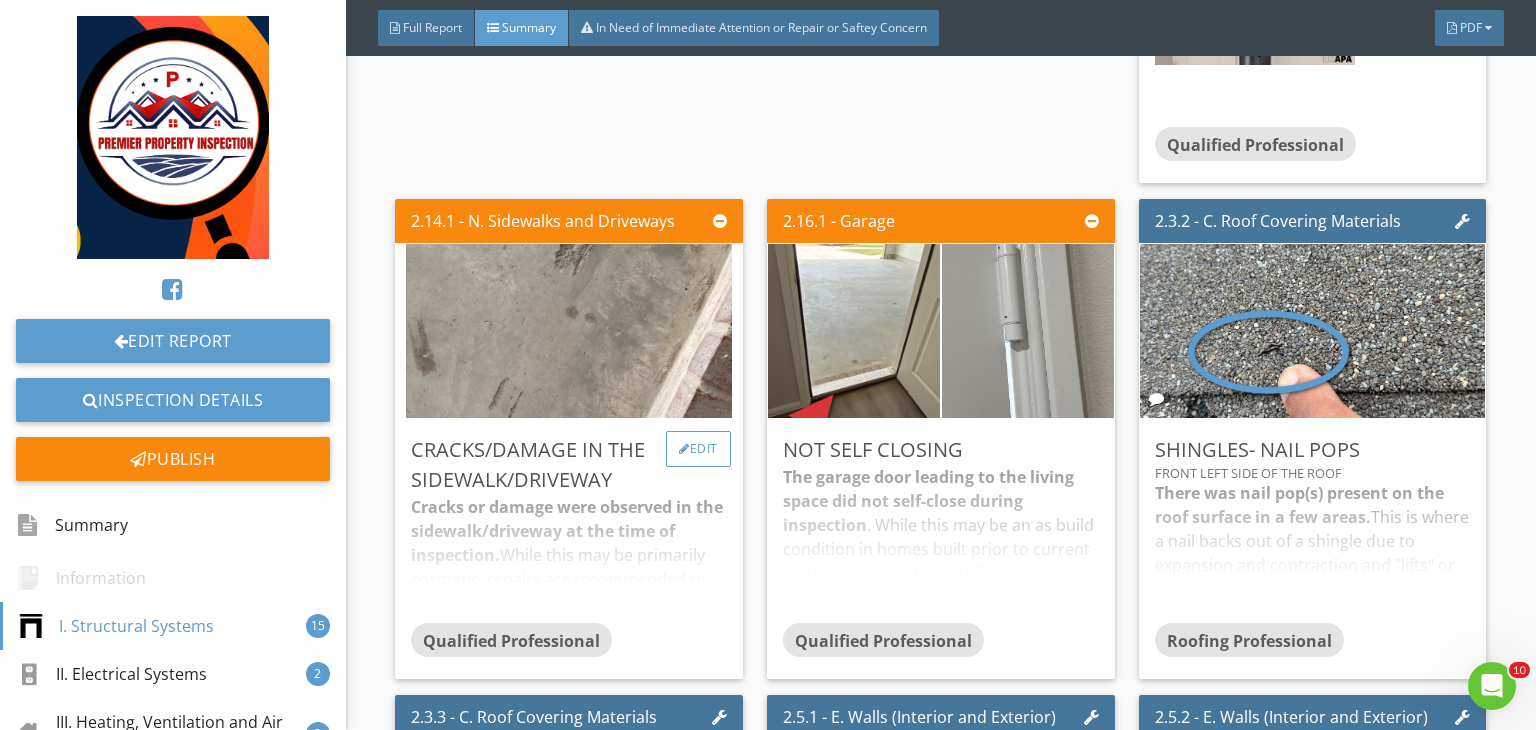 click on "Edit" at bounding box center [698, 449] 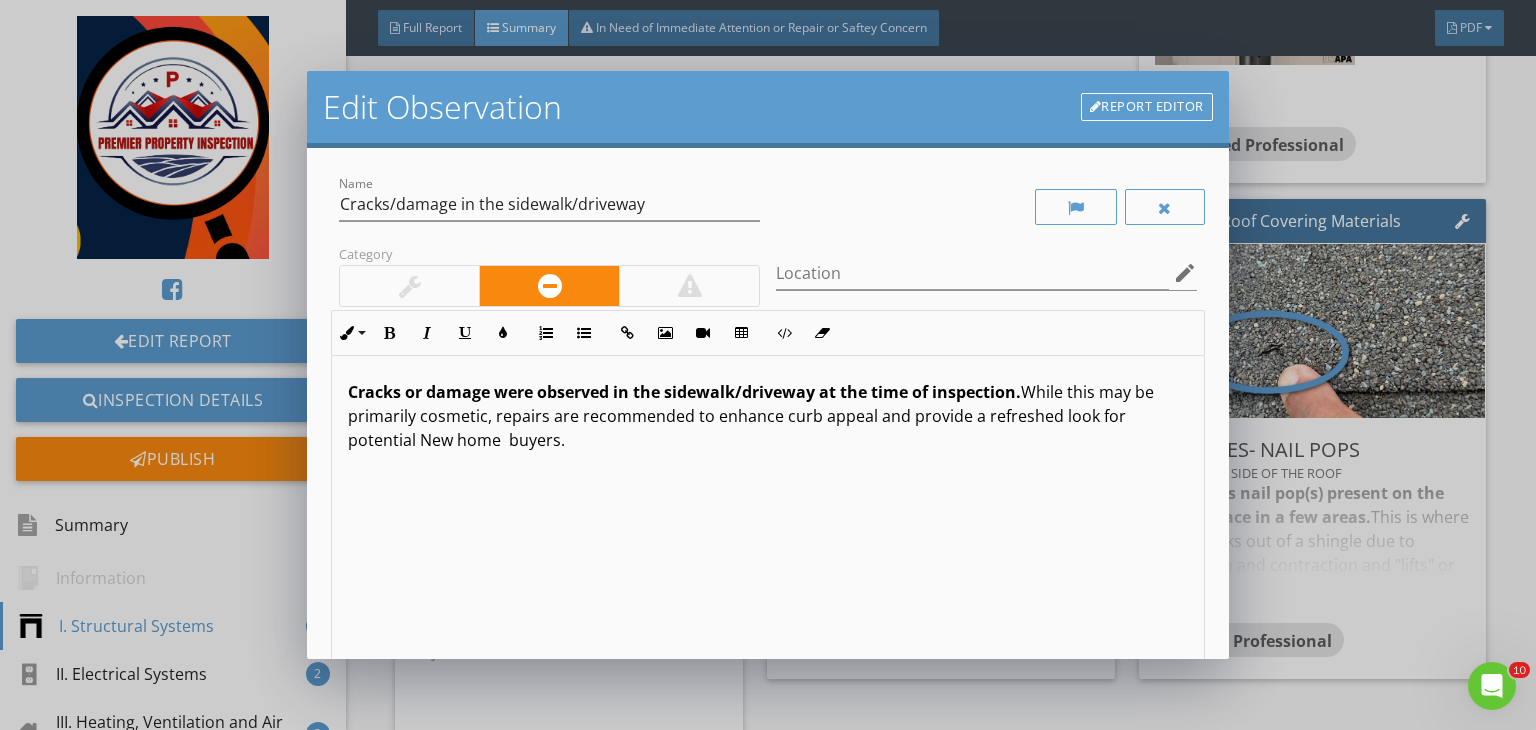 click at bounding box center [409, 286] 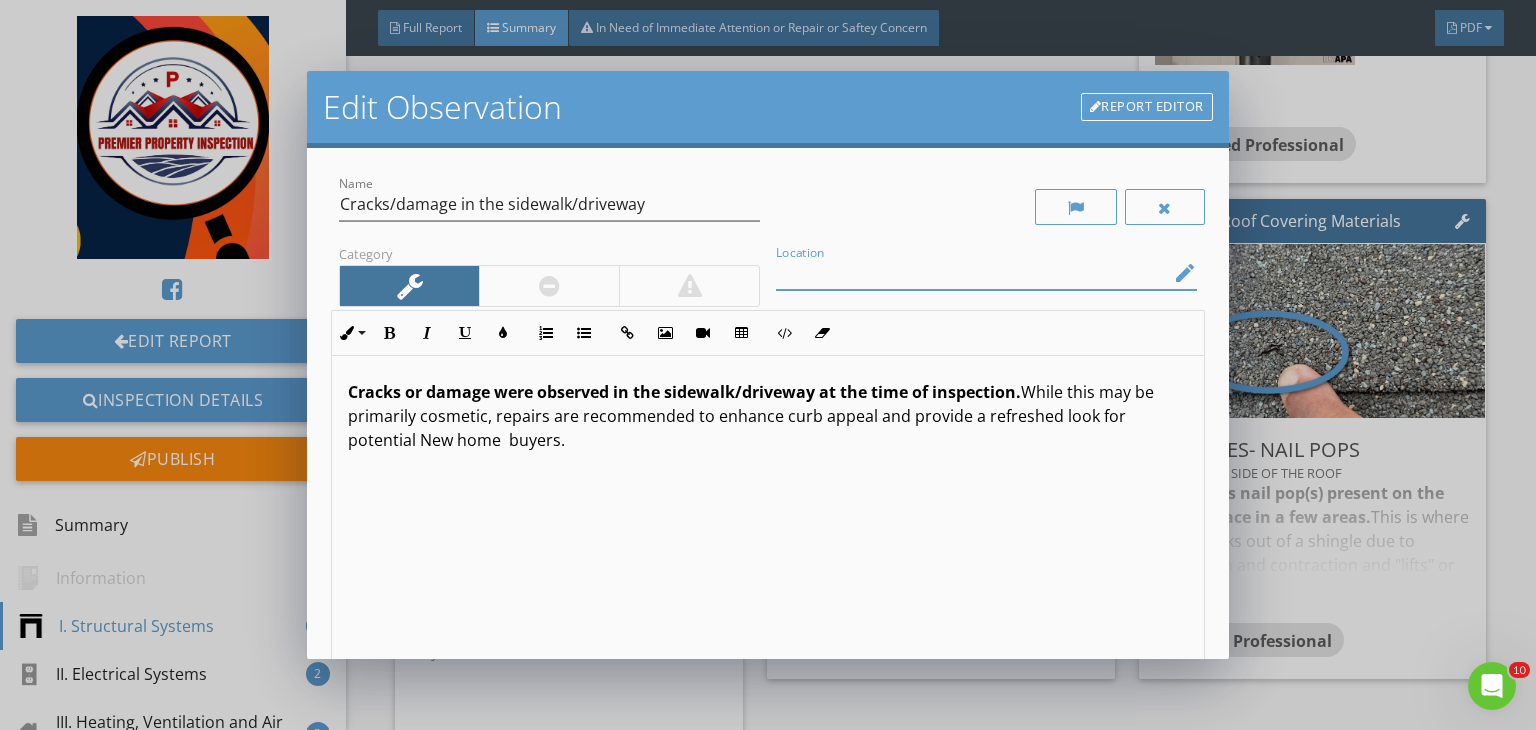 click at bounding box center [972, 273] 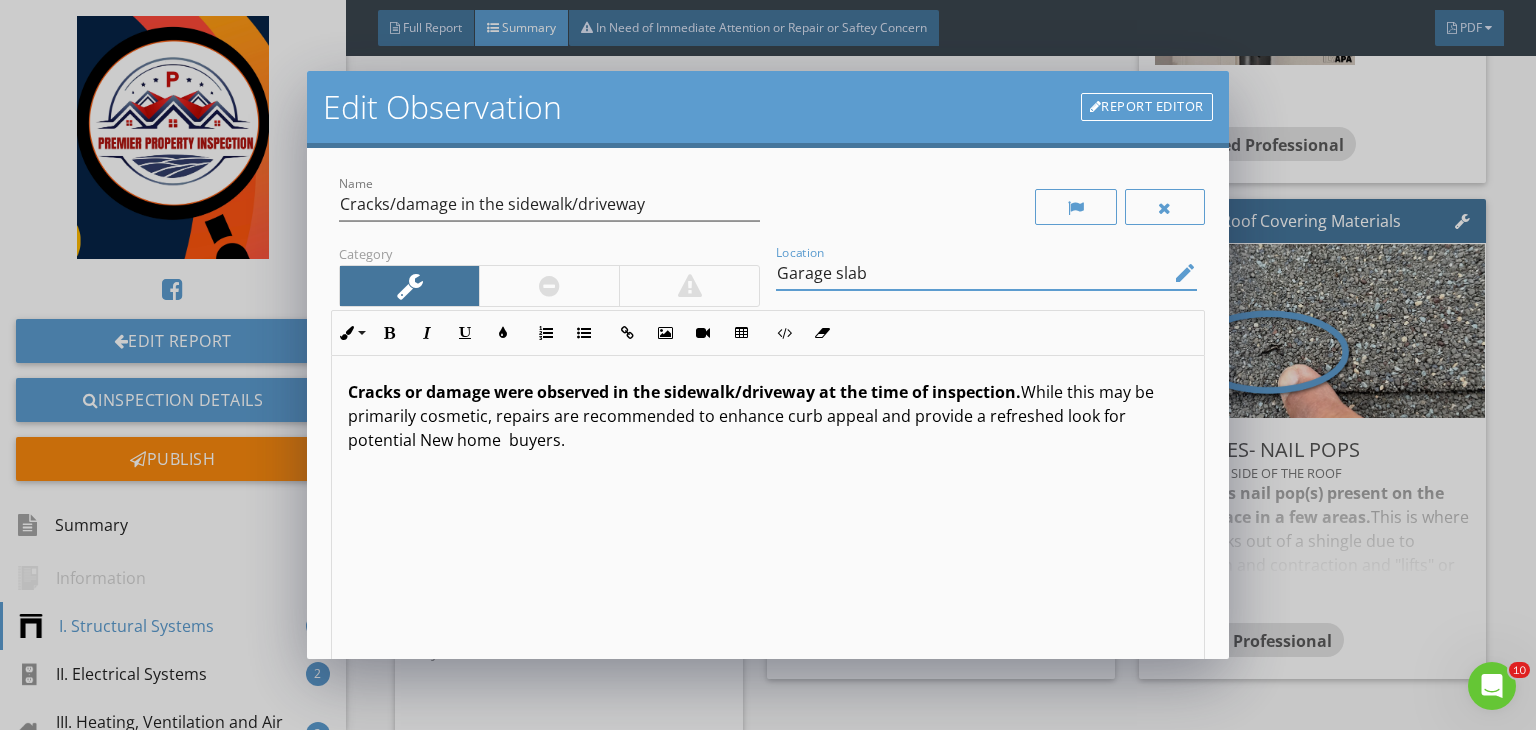 scroll, scrollTop: 0, scrollLeft: 0, axis: both 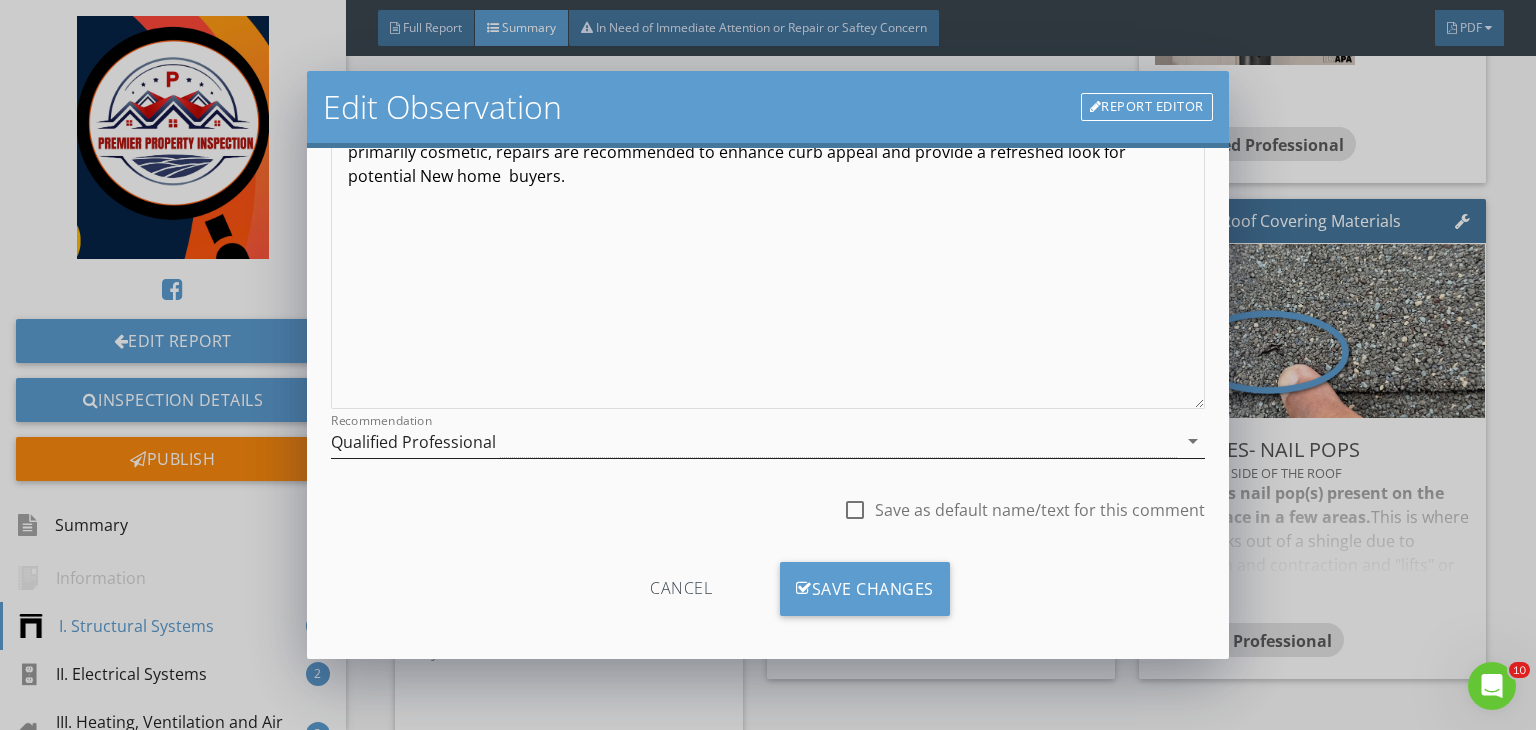 type on "Garage slab" 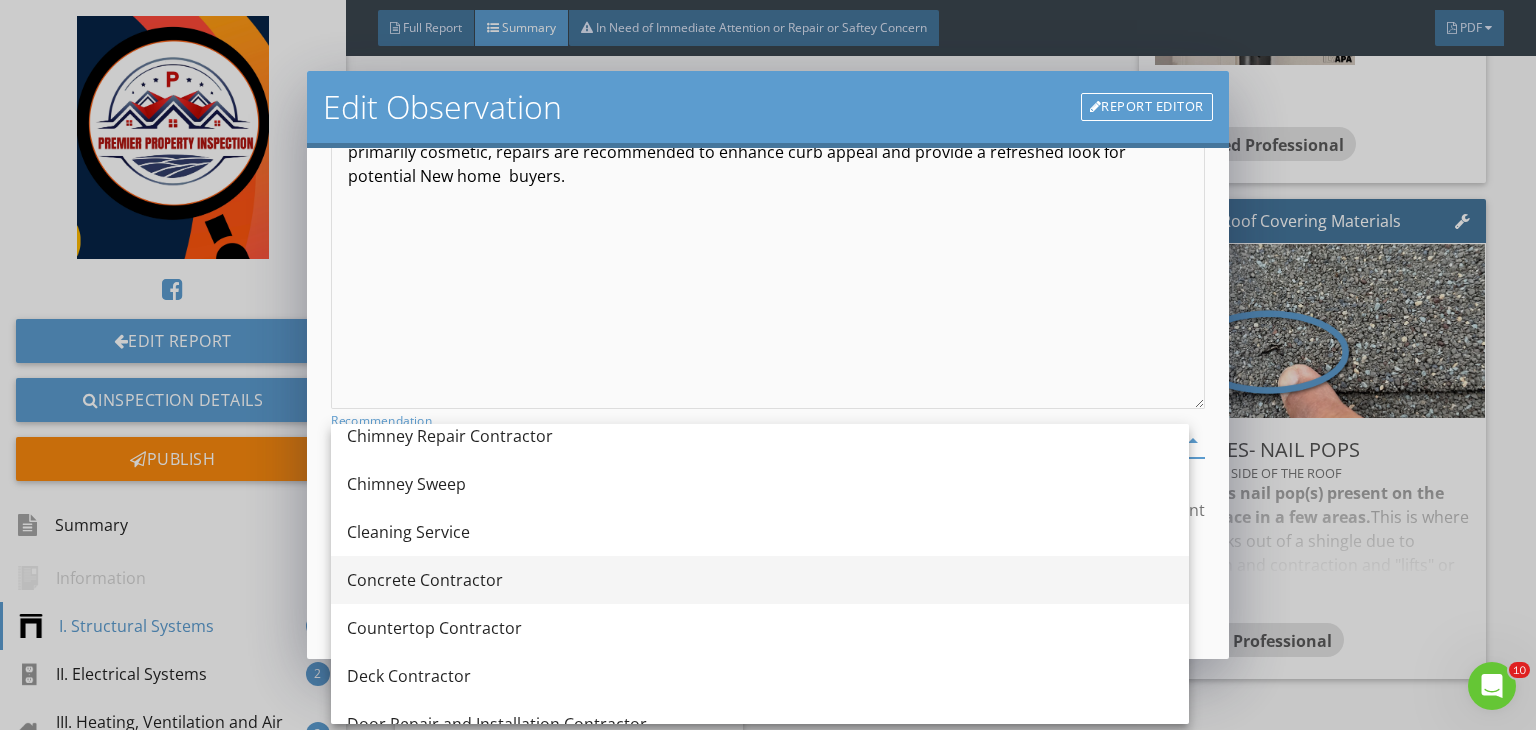 scroll, scrollTop: 310, scrollLeft: 0, axis: vertical 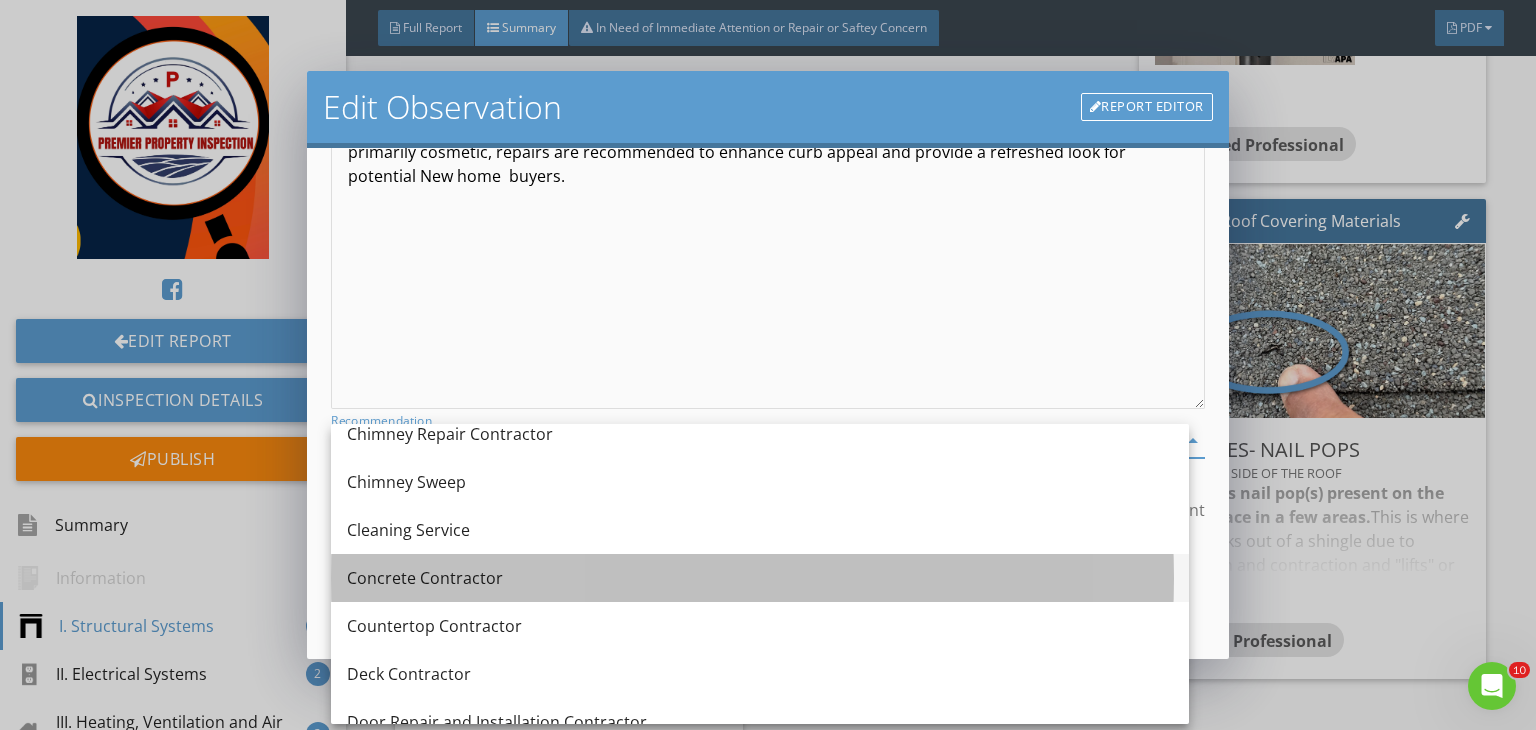 click on "Concrete Contractor" at bounding box center (760, 578) 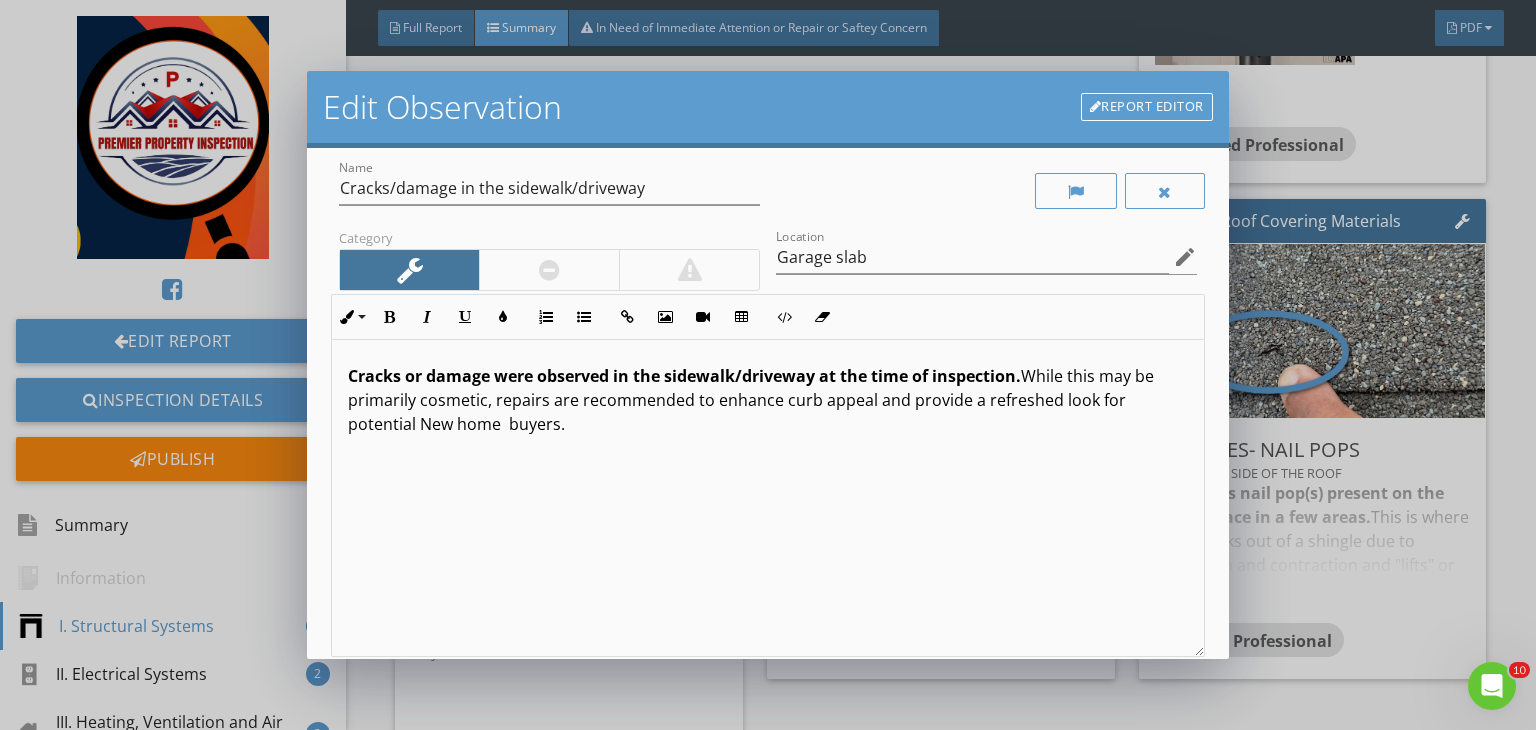 scroll, scrollTop: 0, scrollLeft: 0, axis: both 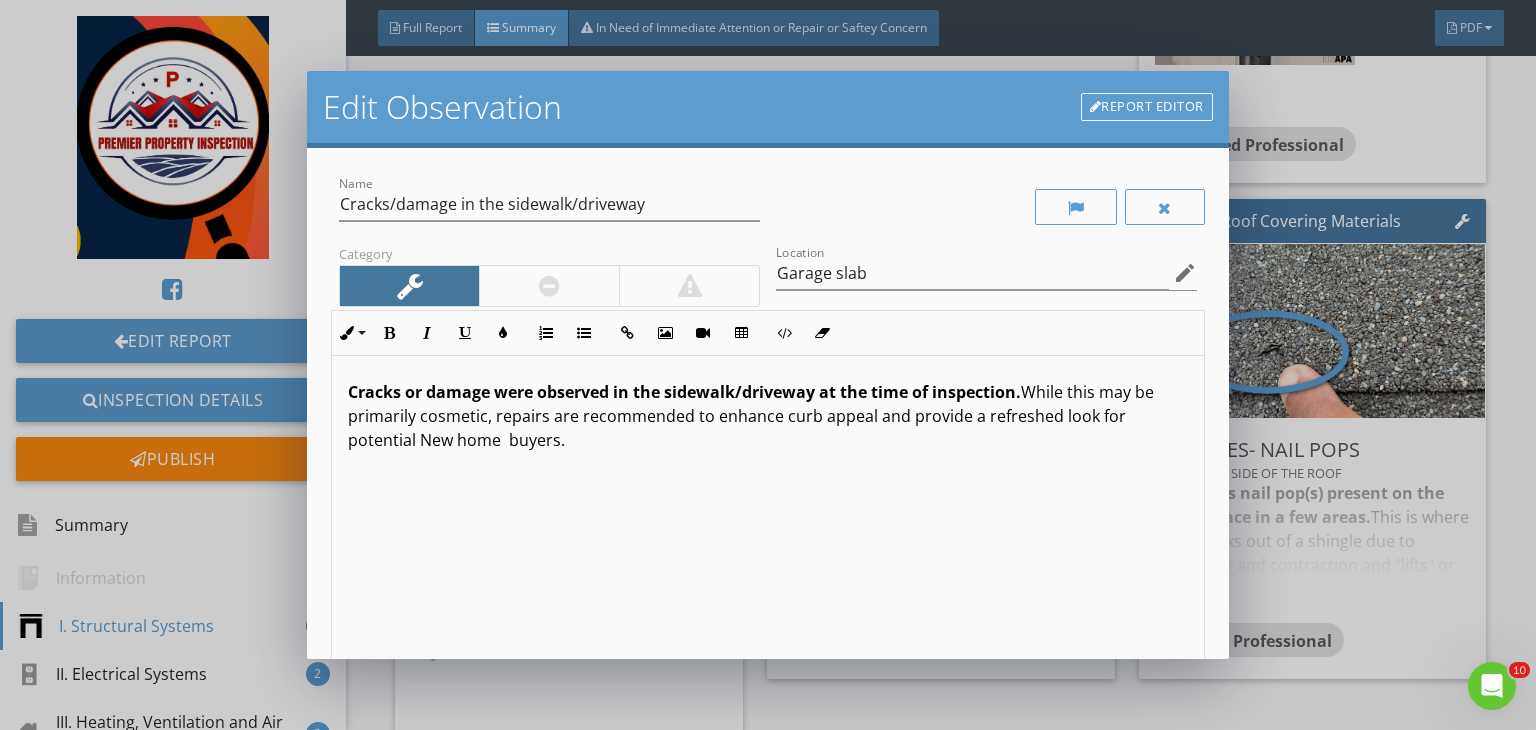 click on "Cracks or damage were observed in the sidewalk/driveway at the time of inspection.  While this may be primarily cosmetic, repairs are recommended to enhance curb appeal and provide a refreshed look for potential New home  buyers." at bounding box center [768, 416] 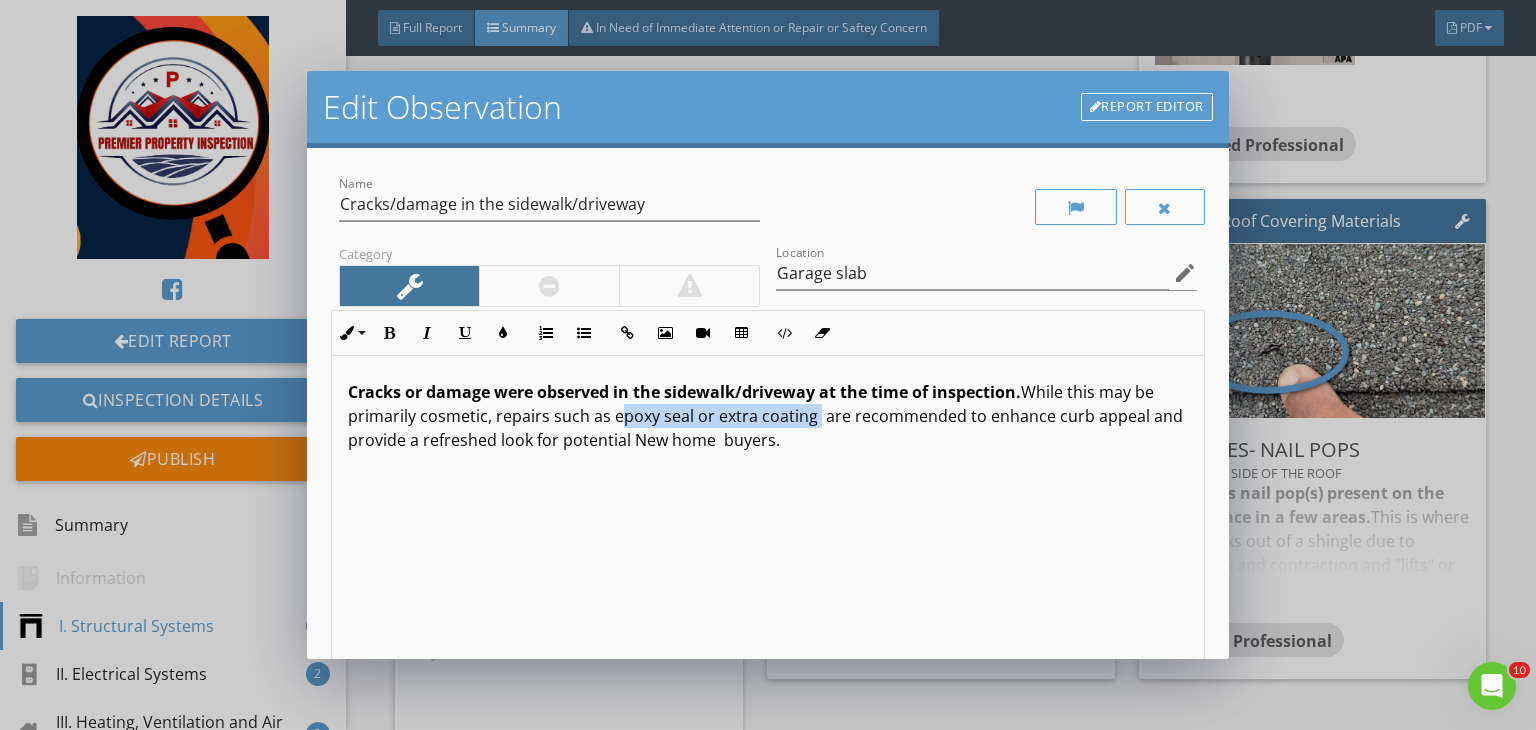drag, startPoint x: 820, startPoint y: 415, endPoint x: 635, endPoint y: 410, distance: 185.06755 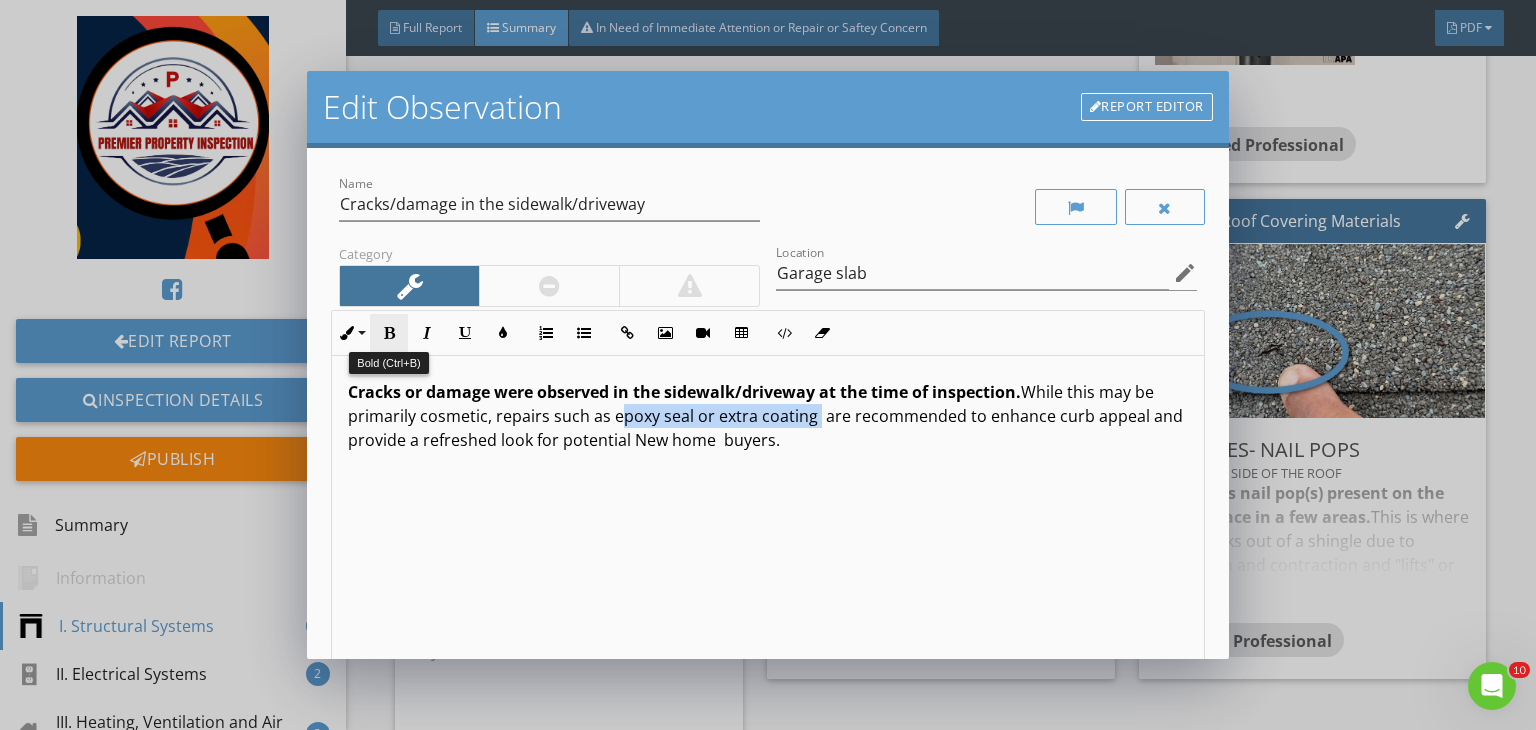 click on "Bold" at bounding box center (389, 333) 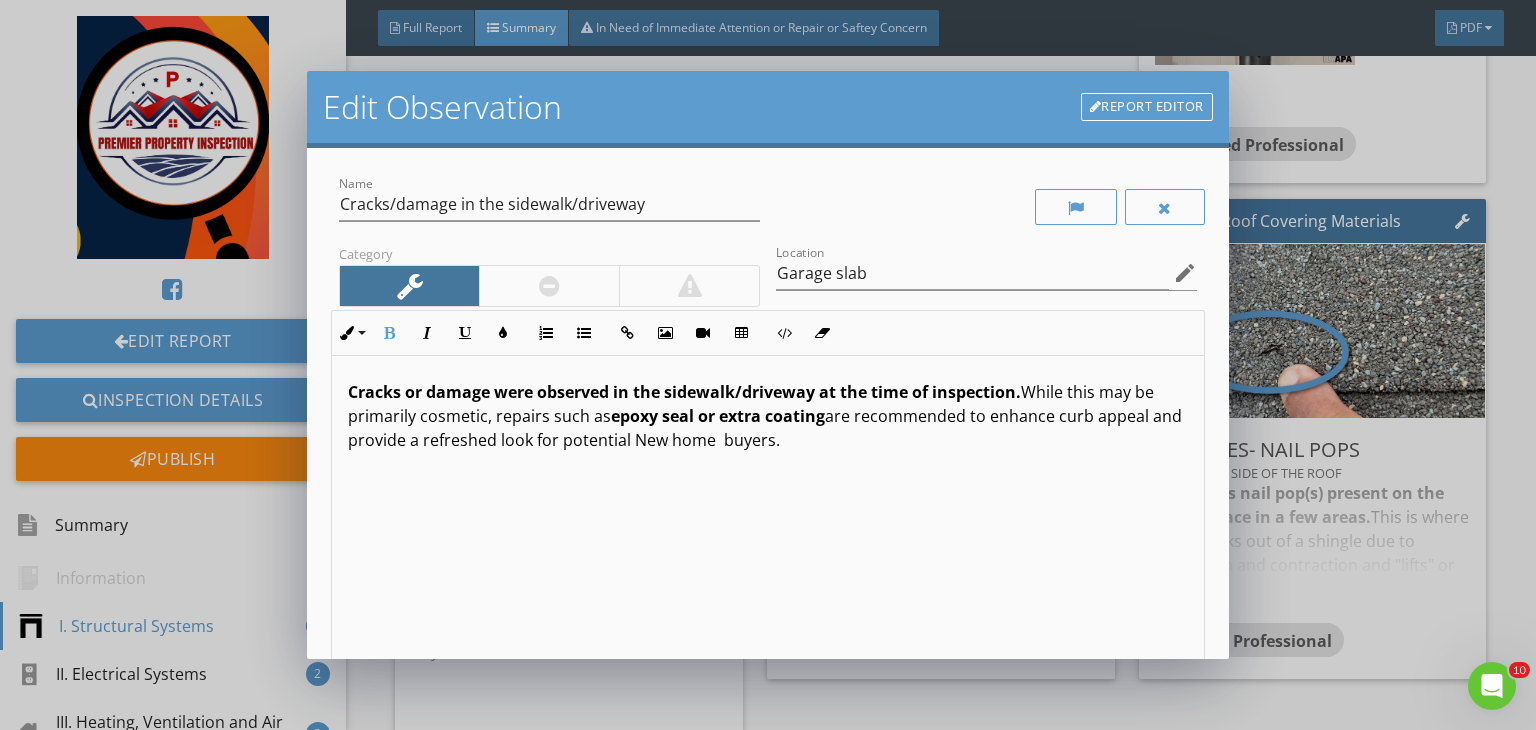 click on "Cracks or damage were observed in the sidewalk/driveway at the time of inspection.  While this may be primarily cosmetic, repairs such as  epoxy seal or extra coating   are recommended to enhance curb appeal and provide a refreshed look for potential New home  buyers." at bounding box center (768, 514) 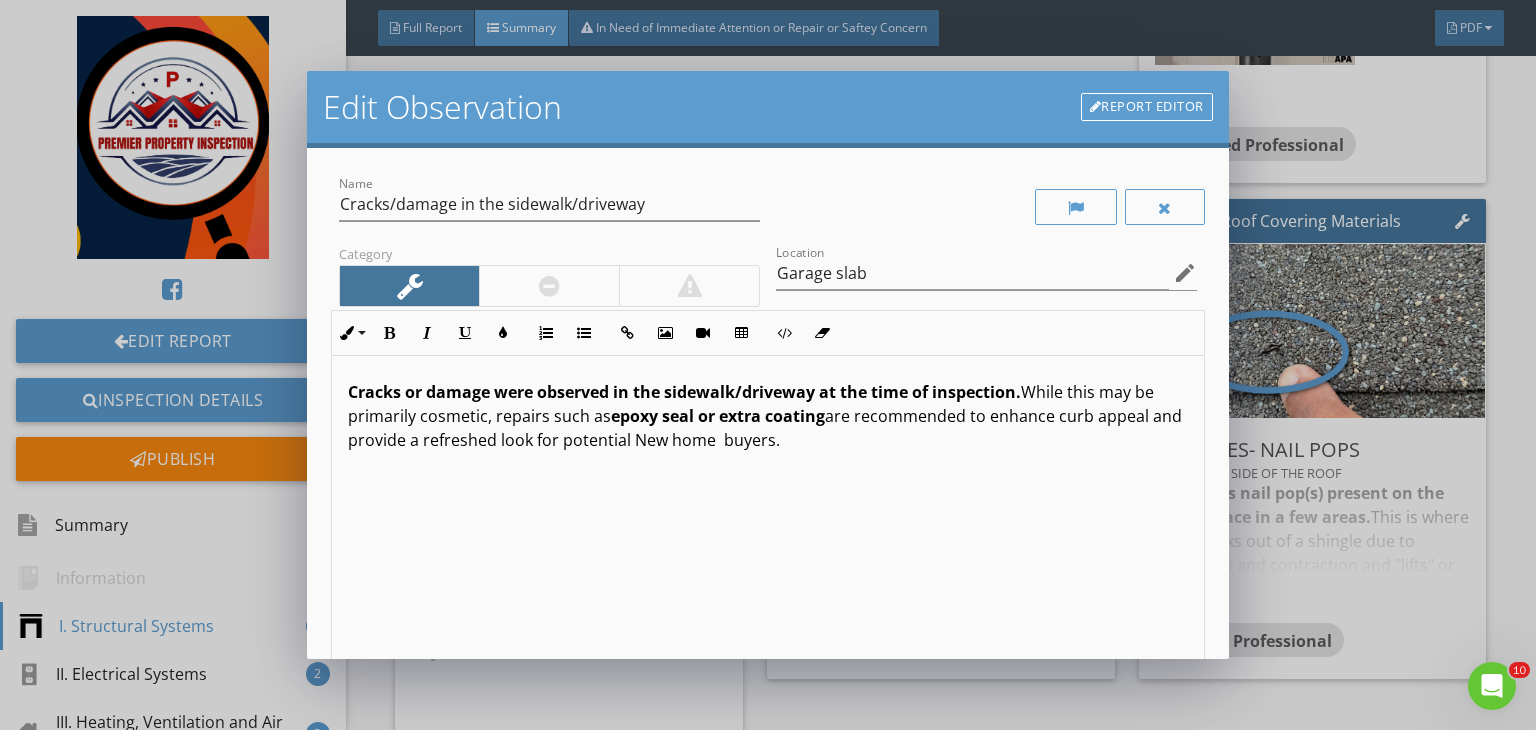 scroll, scrollTop: 276, scrollLeft: 0, axis: vertical 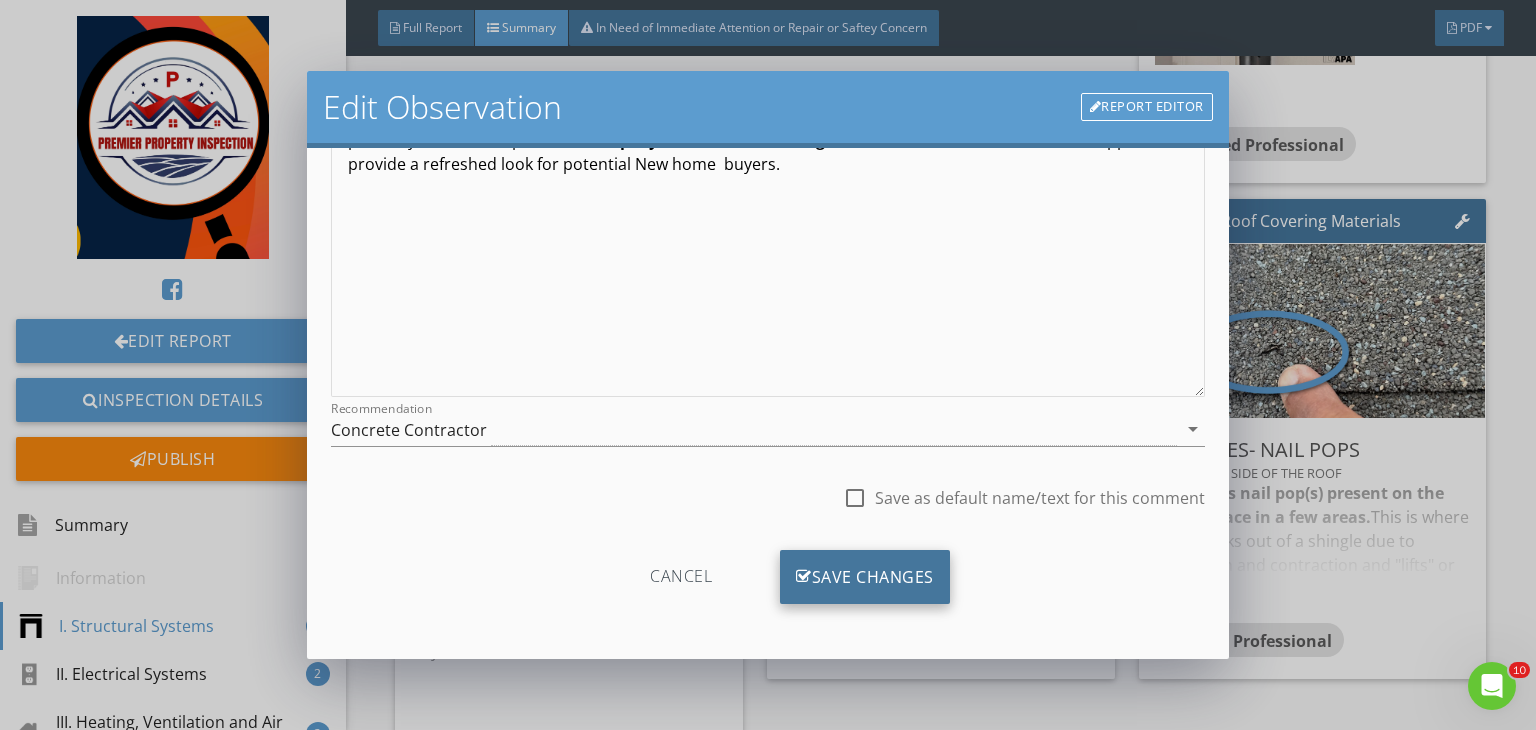 click on "Save Changes" at bounding box center (865, 577) 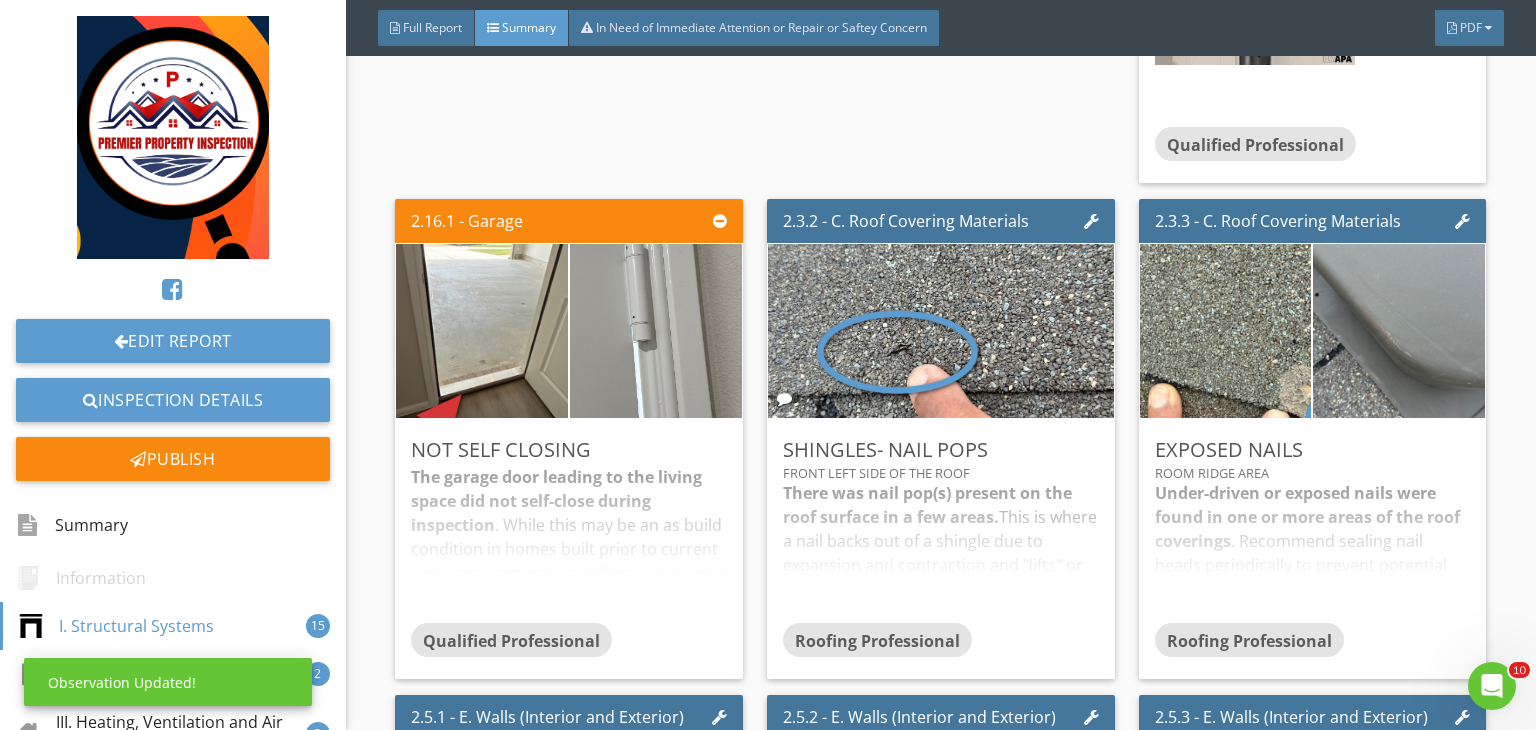 scroll, scrollTop: 39, scrollLeft: 0, axis: vertical 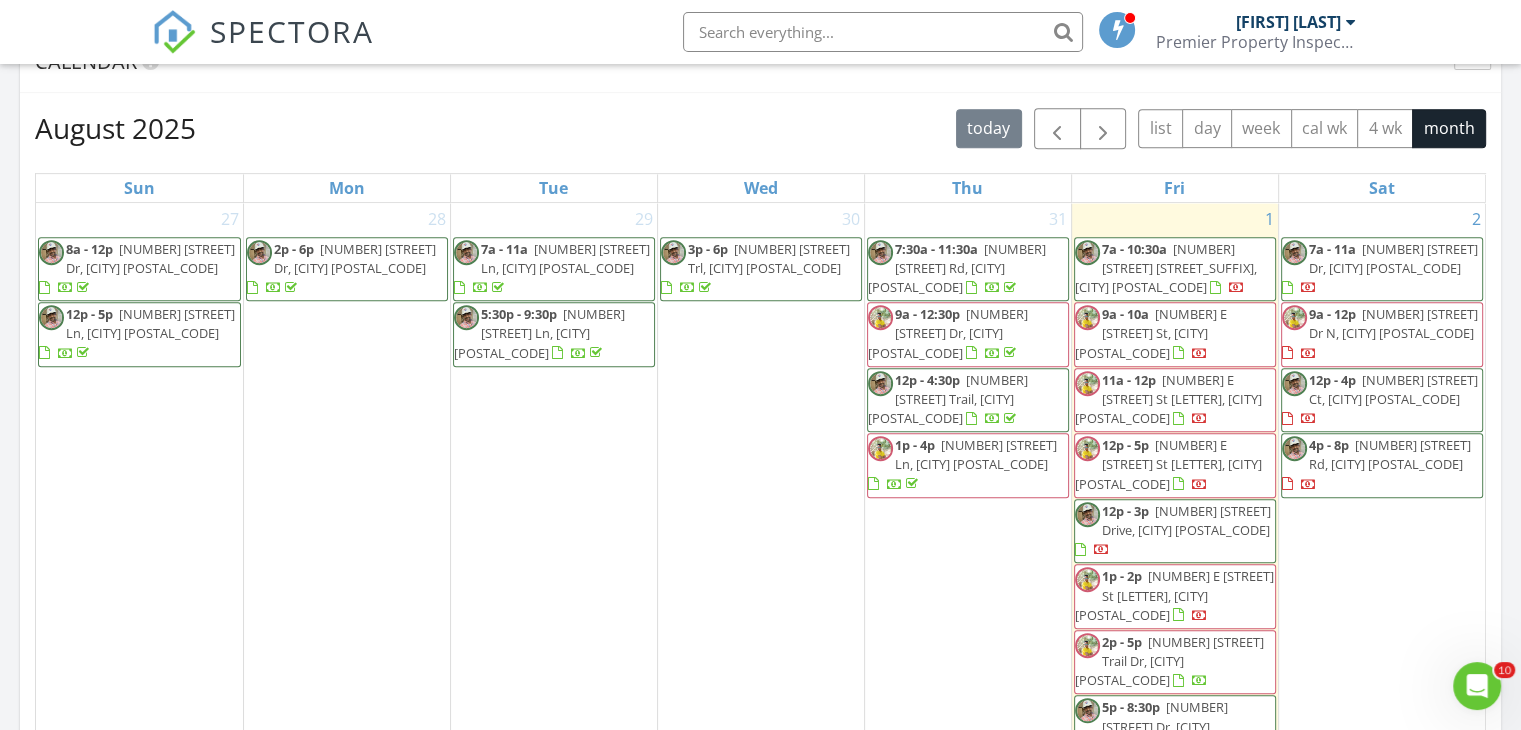 click on "[NUMBER] [STREET] Dr N, [CITY] [POSTAL_CODE]" at bounding box center (1393, 323) 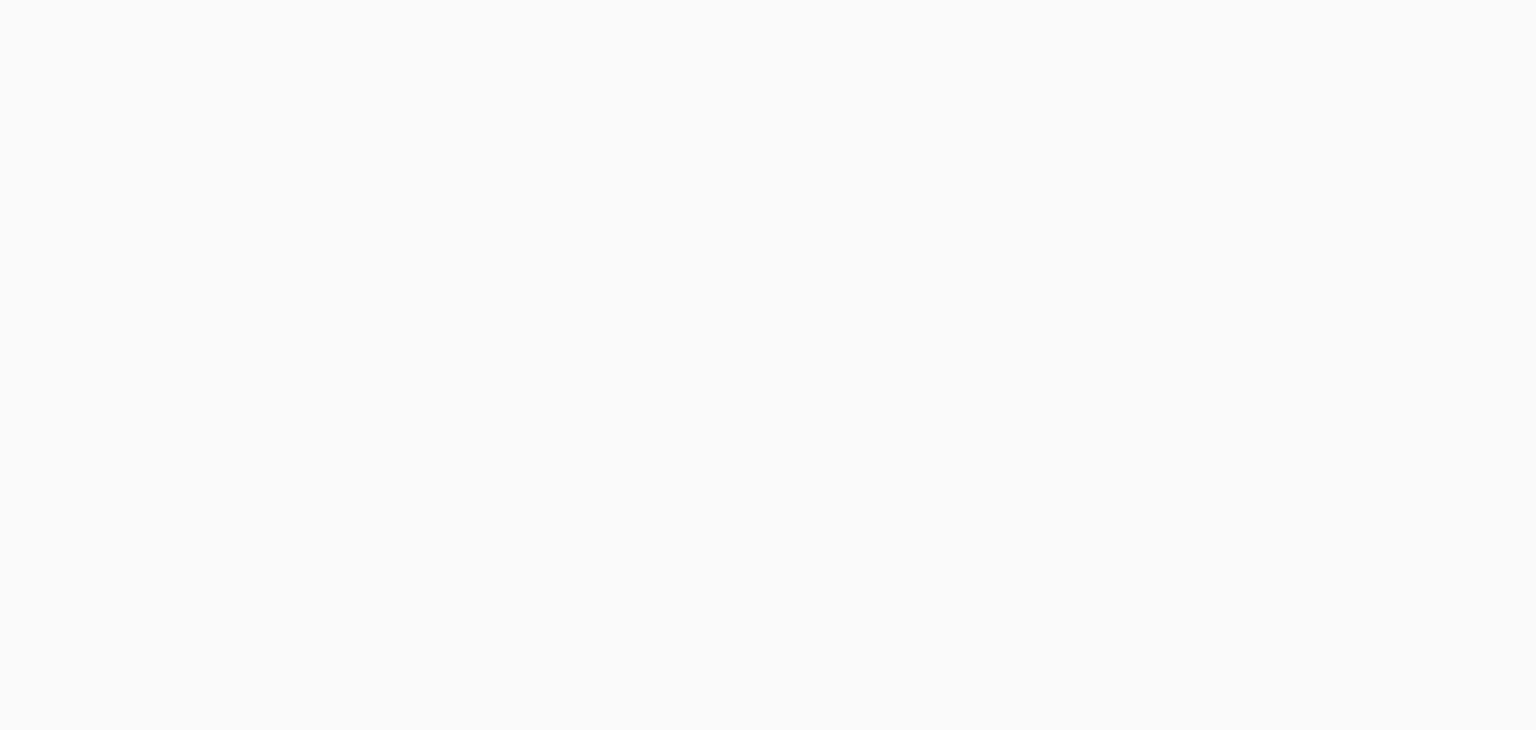 scroll, scrollTop: 0, scrollLeft: 0, axis: both 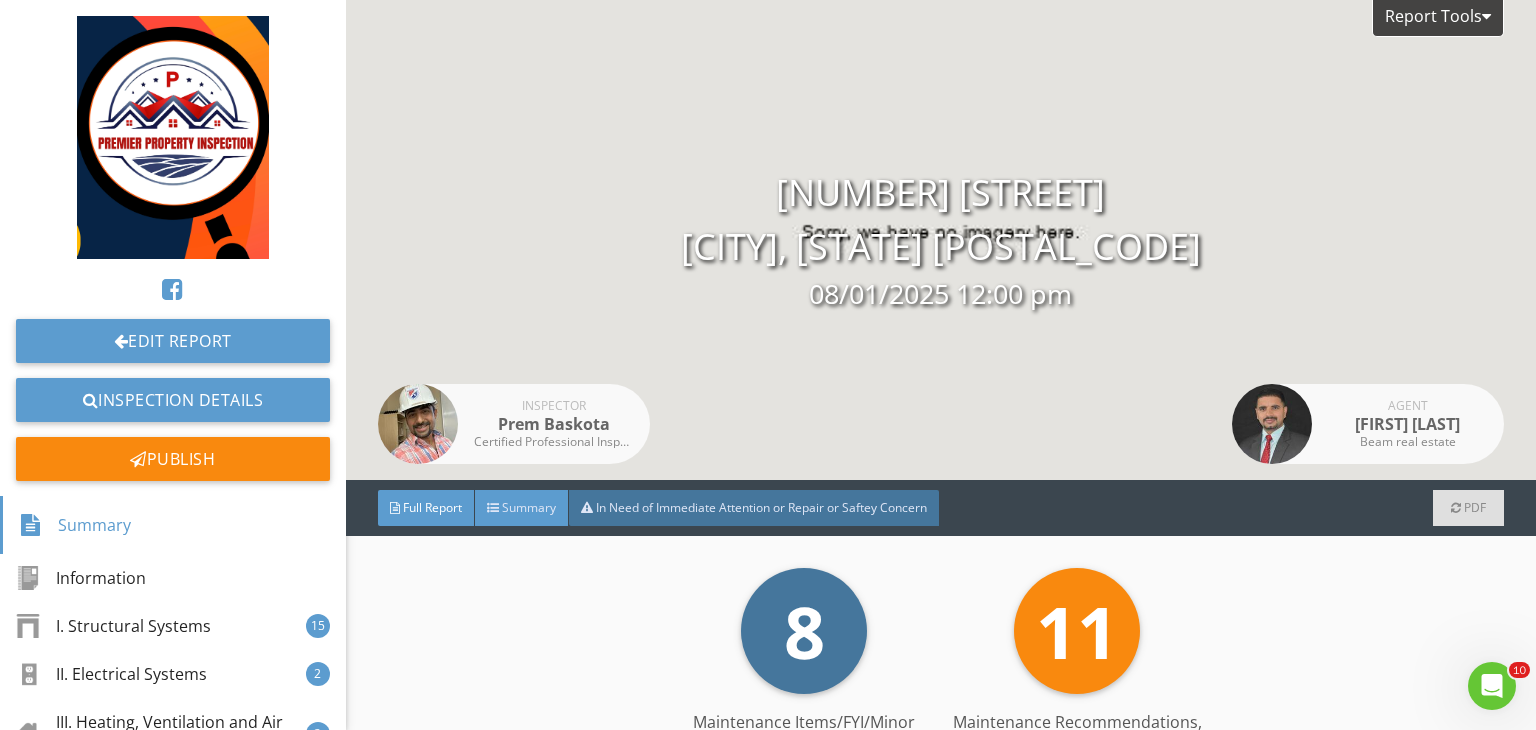 click on "Summary" at bounding box center (529, 507) 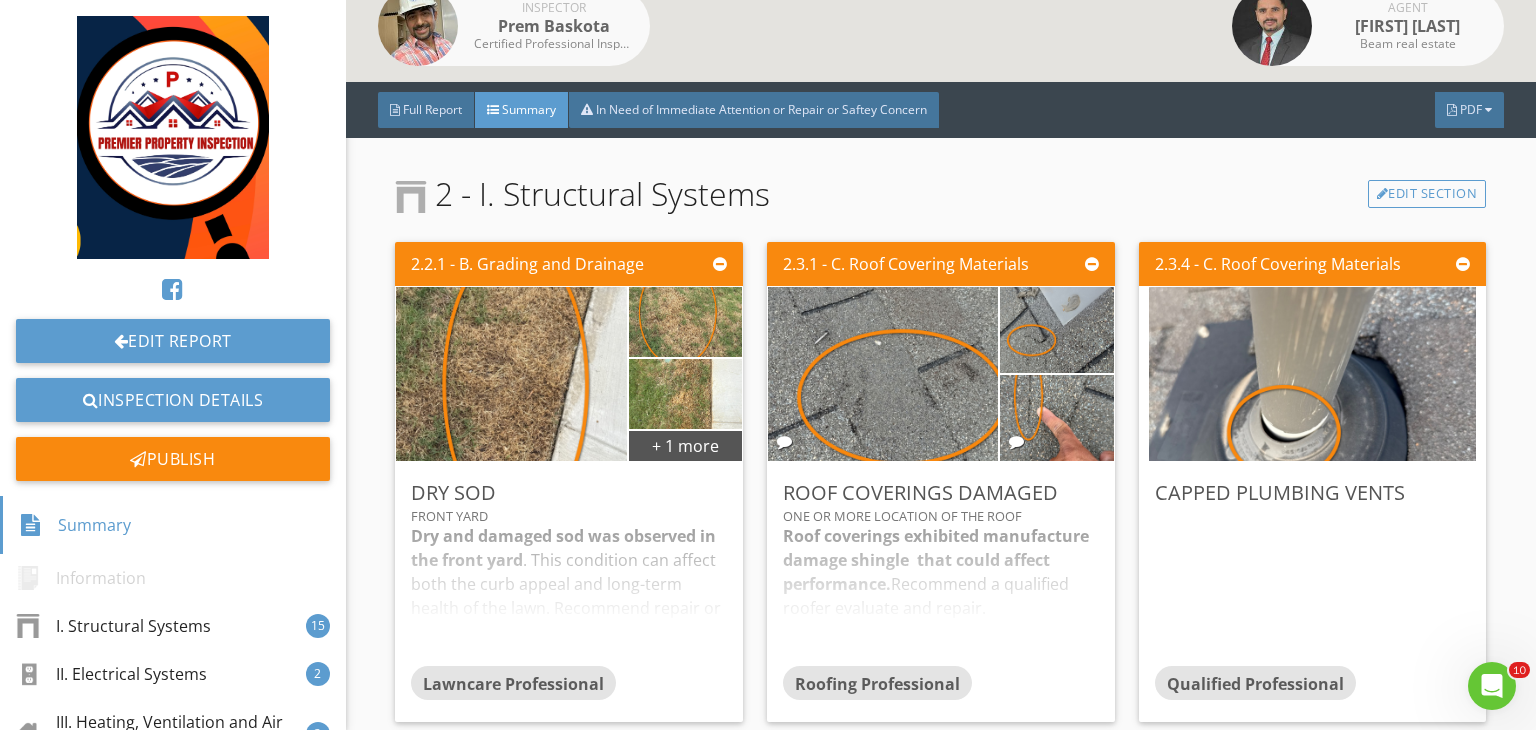 scroll, scrollTop: 495, scrollLeft: 0, axis: vertical 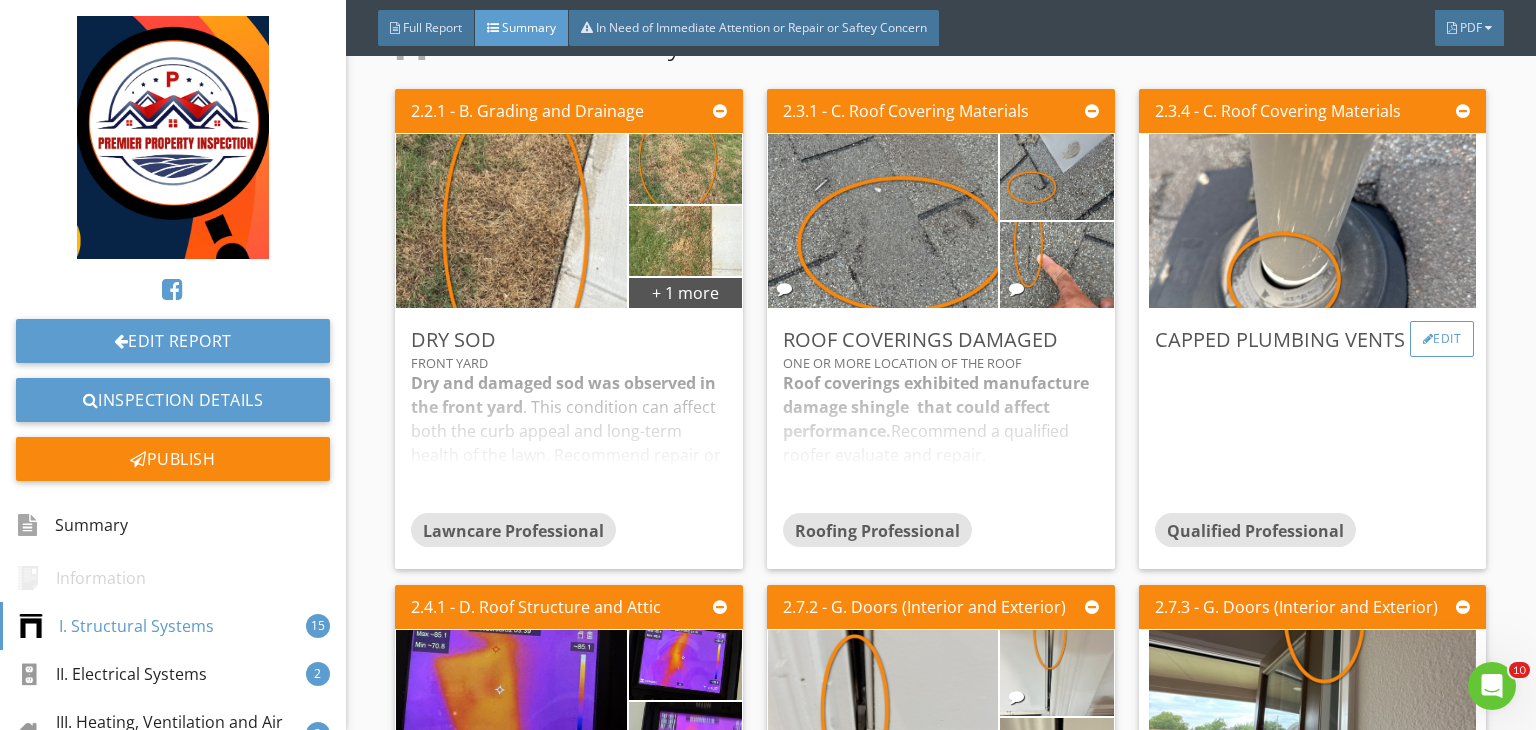 click on "Edit" at bounding box center [1442, 339] 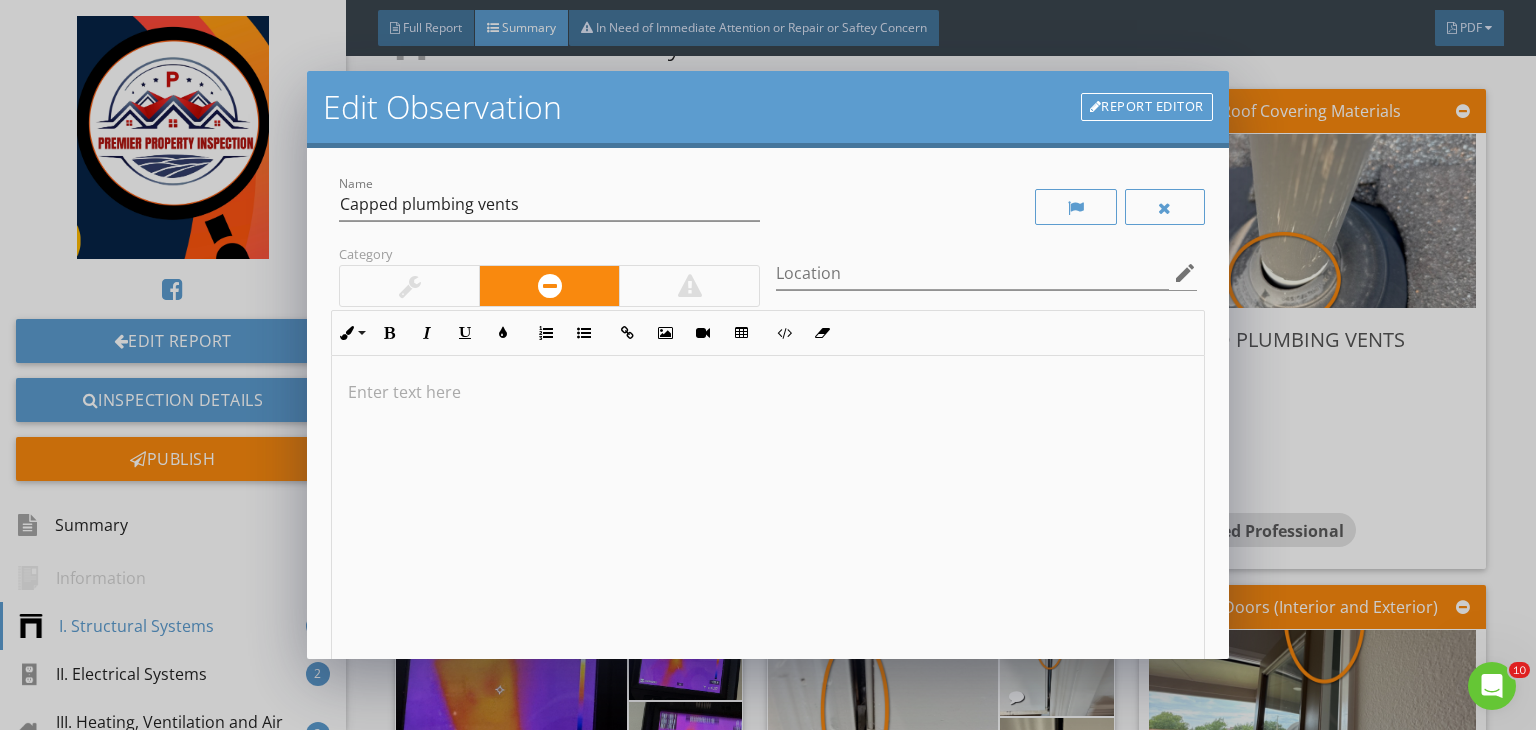 click at bounding box center (768, 514) 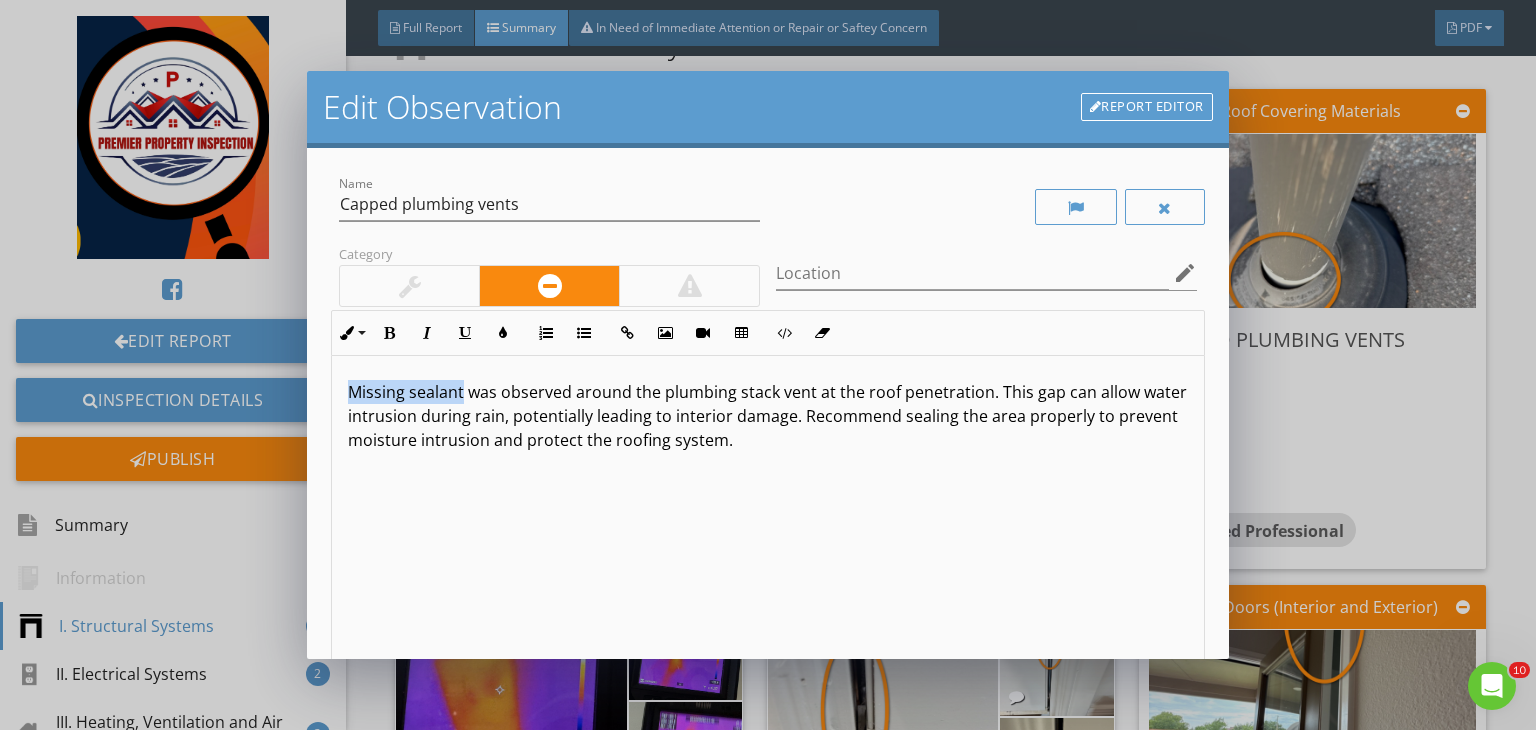 drag, startPoint x: 464, startPoint y: 389, endPoint x: 291, endPoint y: 382, distance: 173.14156 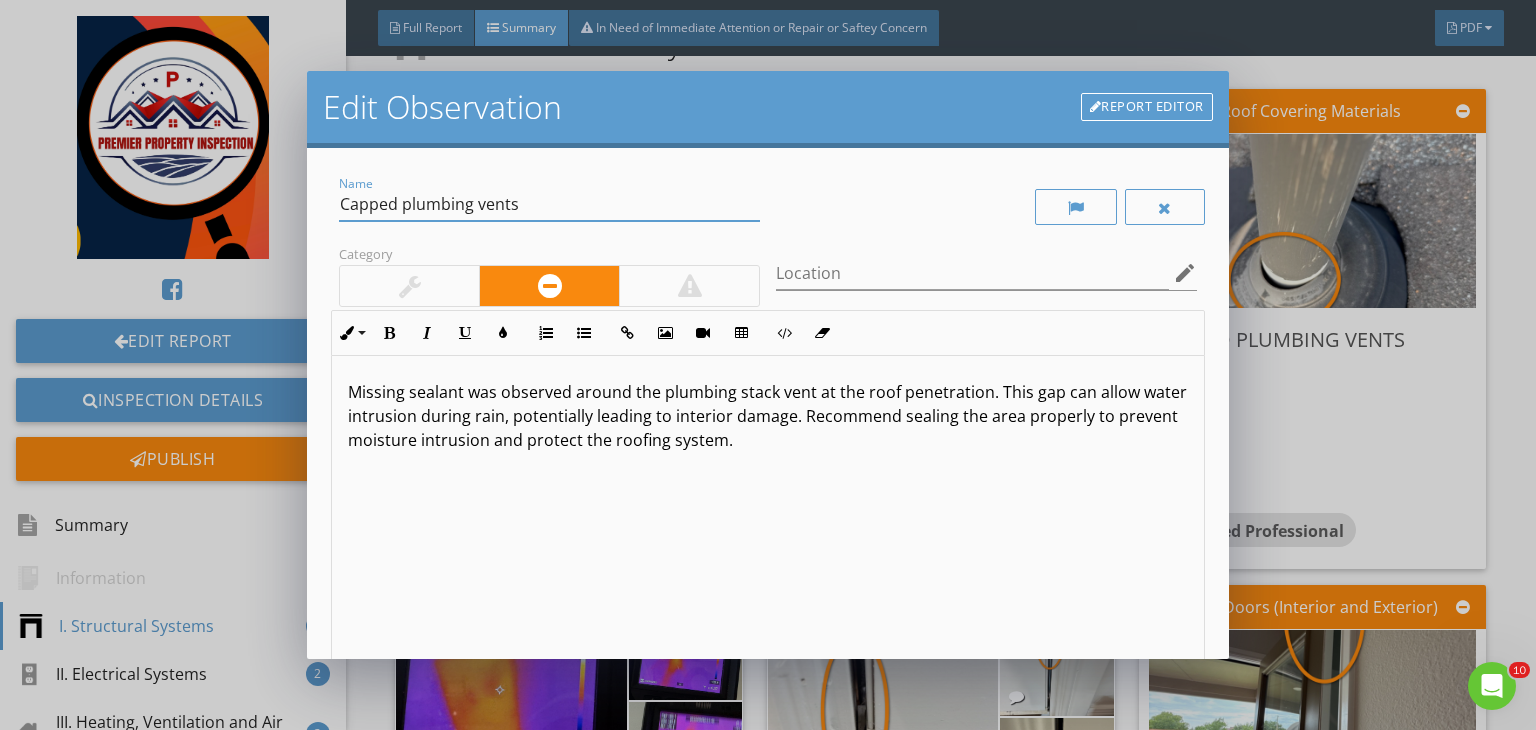 click on "Capped plumbing vents" at bounding box center [549, 204] 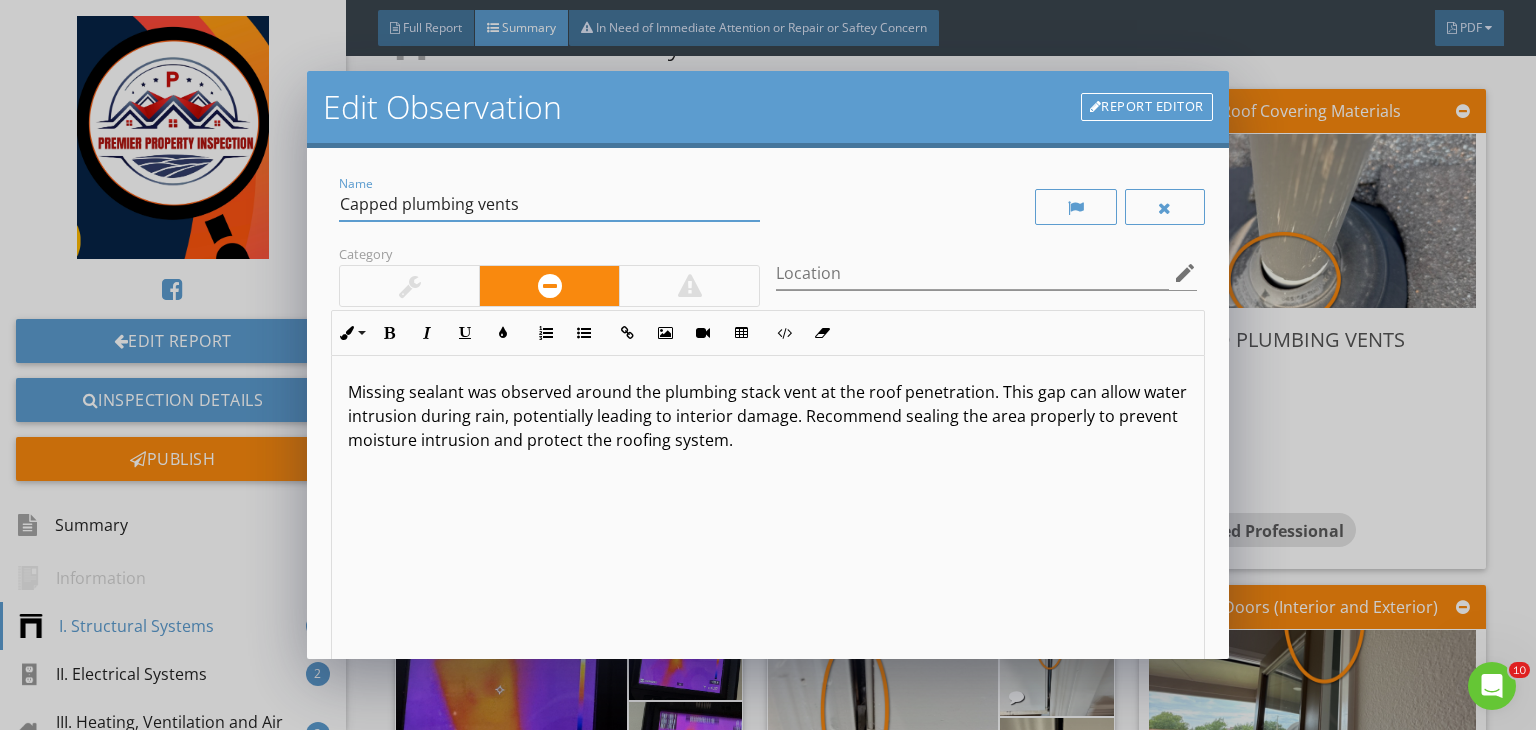 click on "Capped plumbing vents" at bounding box center (549, 204) 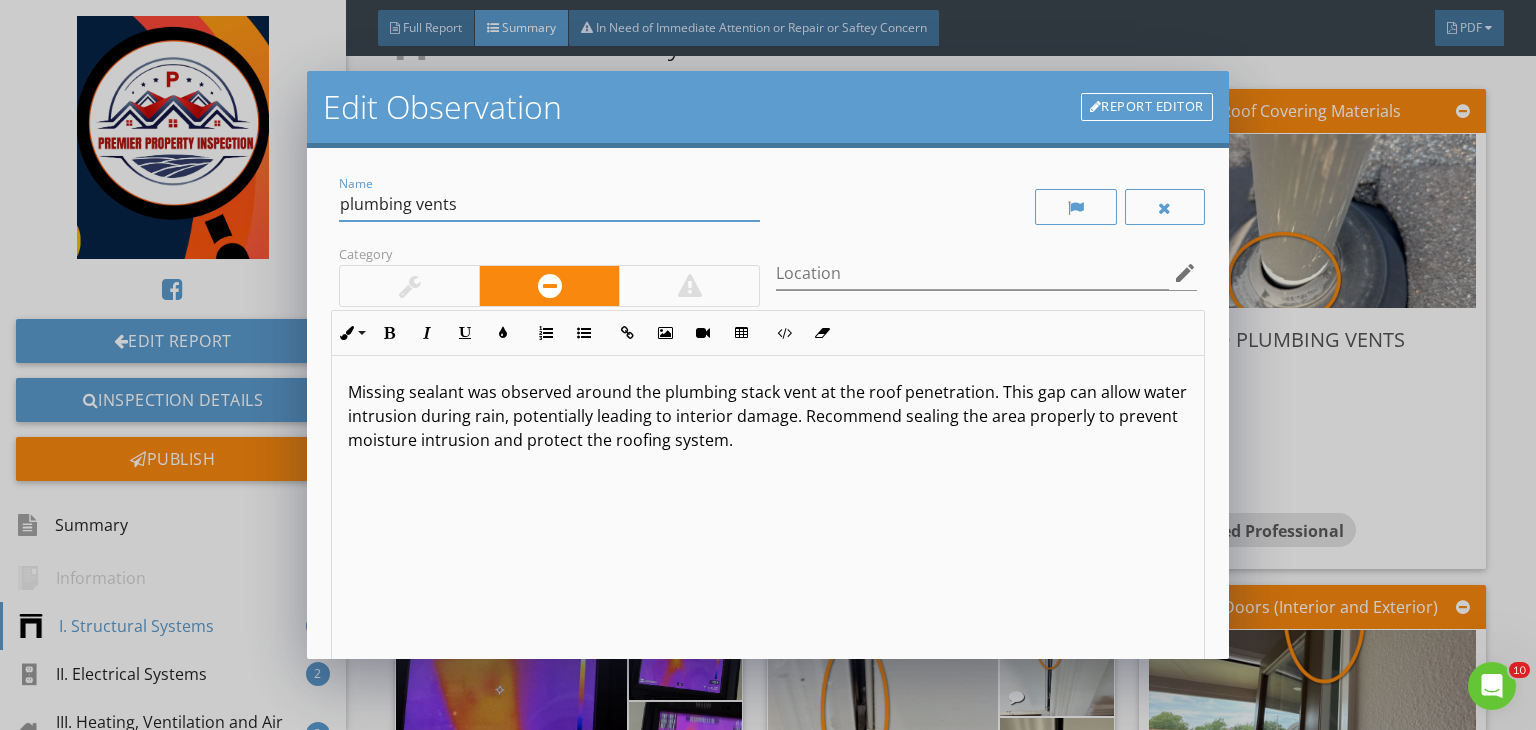 paste on "Missing sealant" 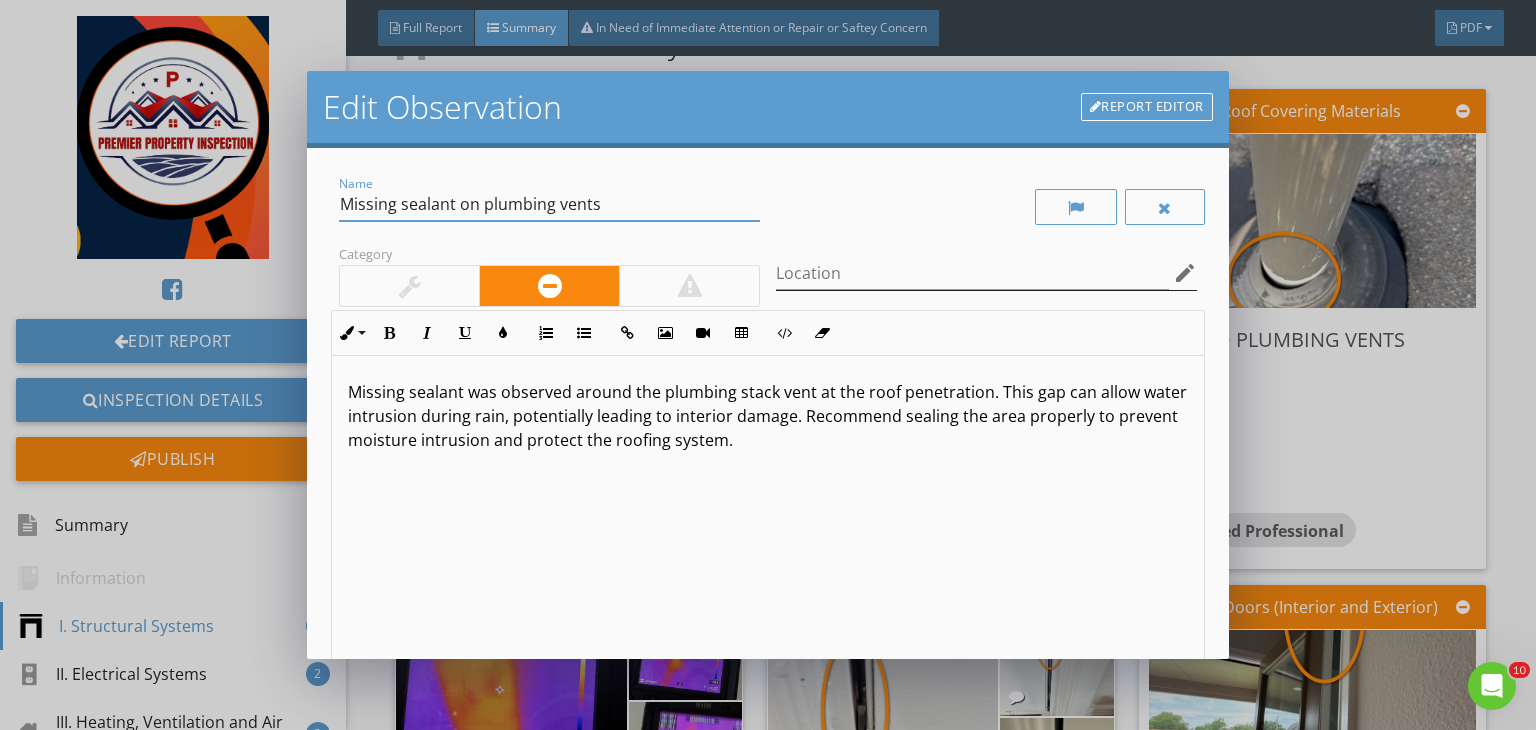 type on "Missing sealant on plumbing vents" 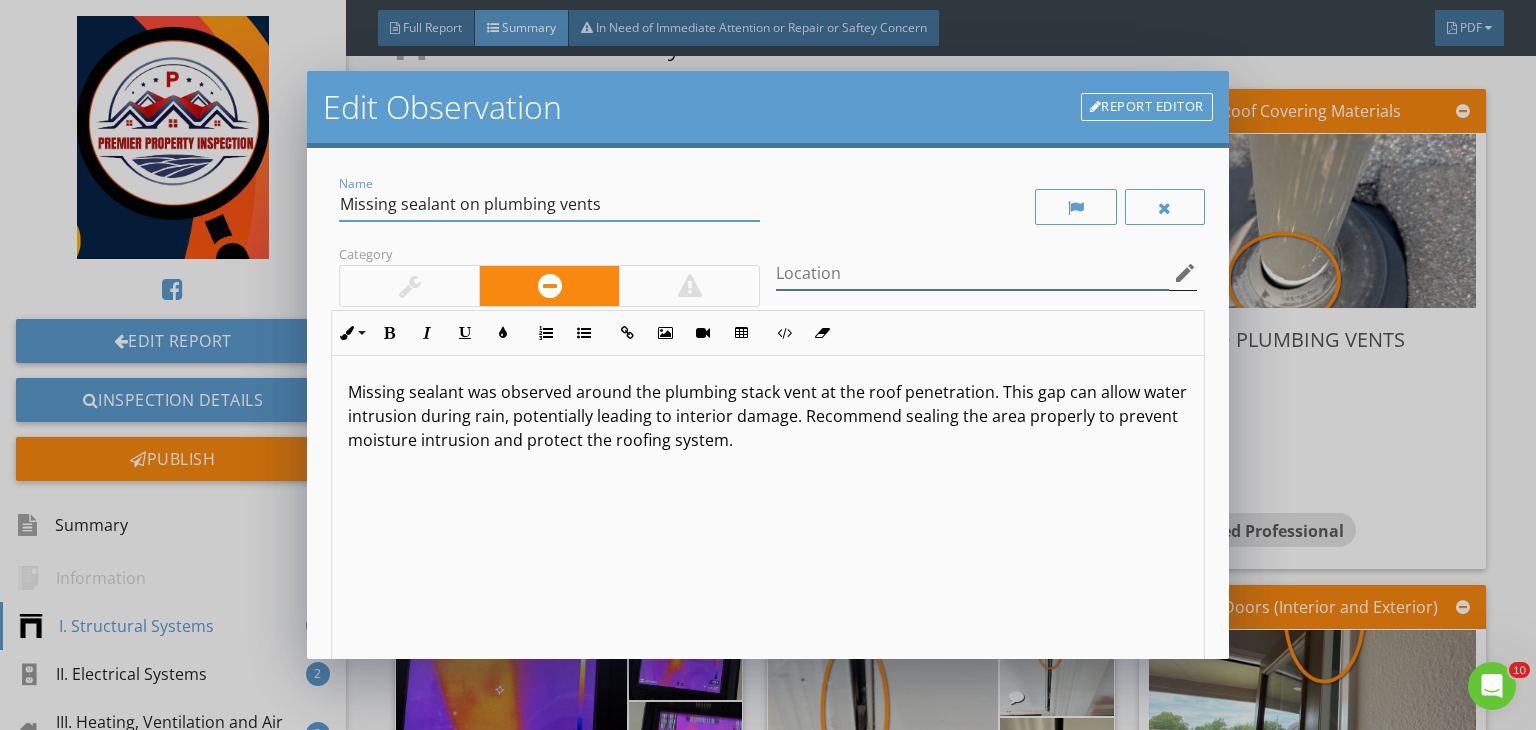 click at bounding box center [972, 273] 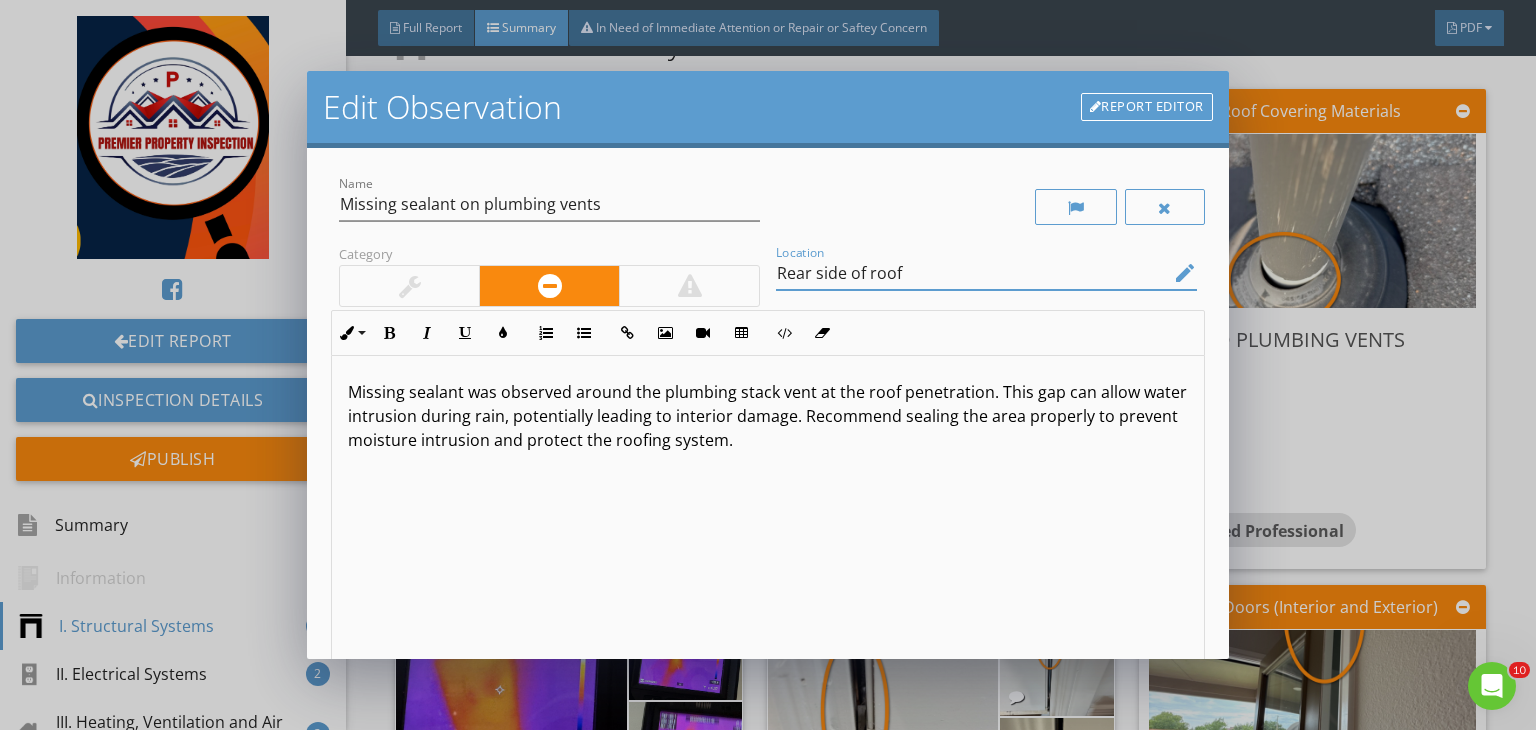 type on "Rear side of roof" 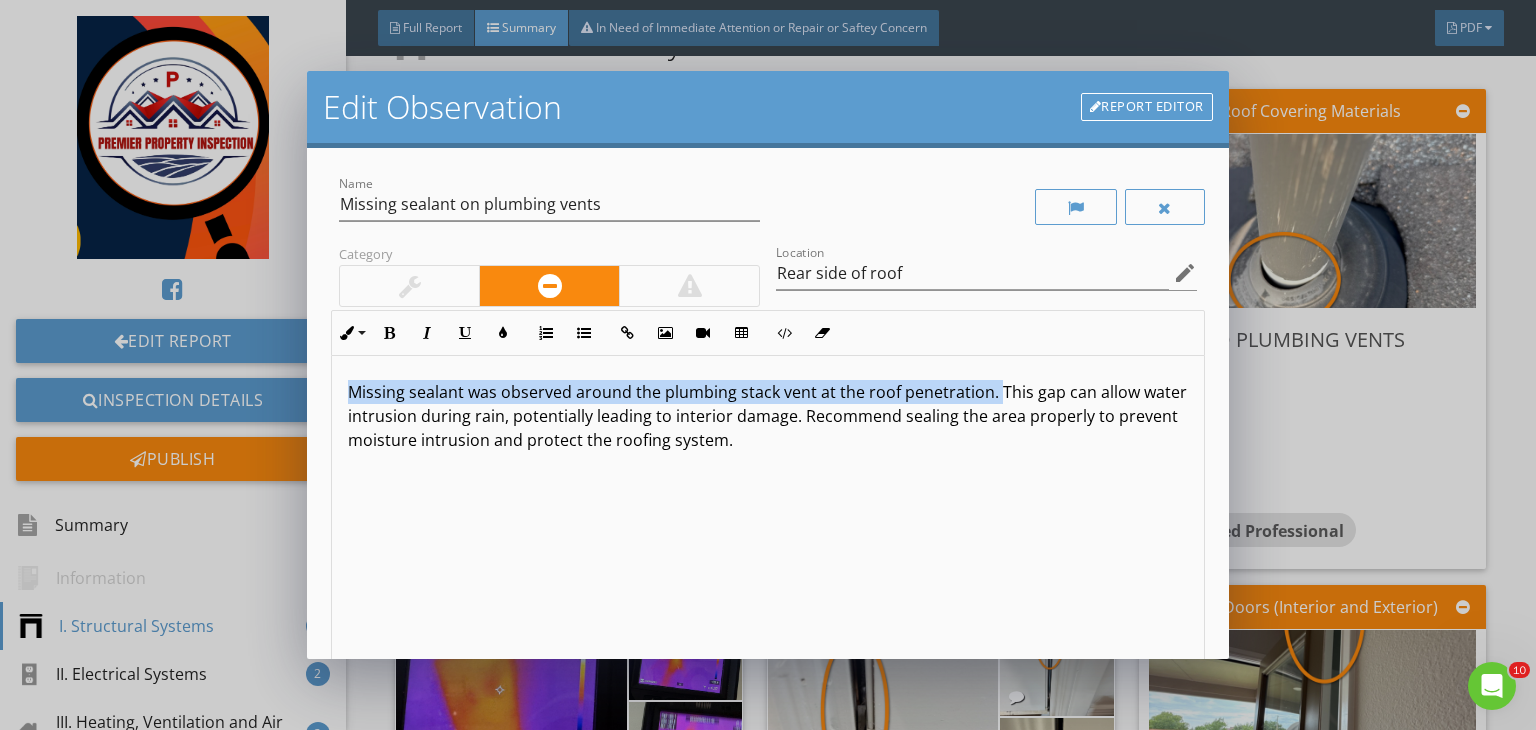 drag, startPoint x: 992, startPoint y: 389, endPoint x: 270, endPoint y: 306, distance: 726.7551 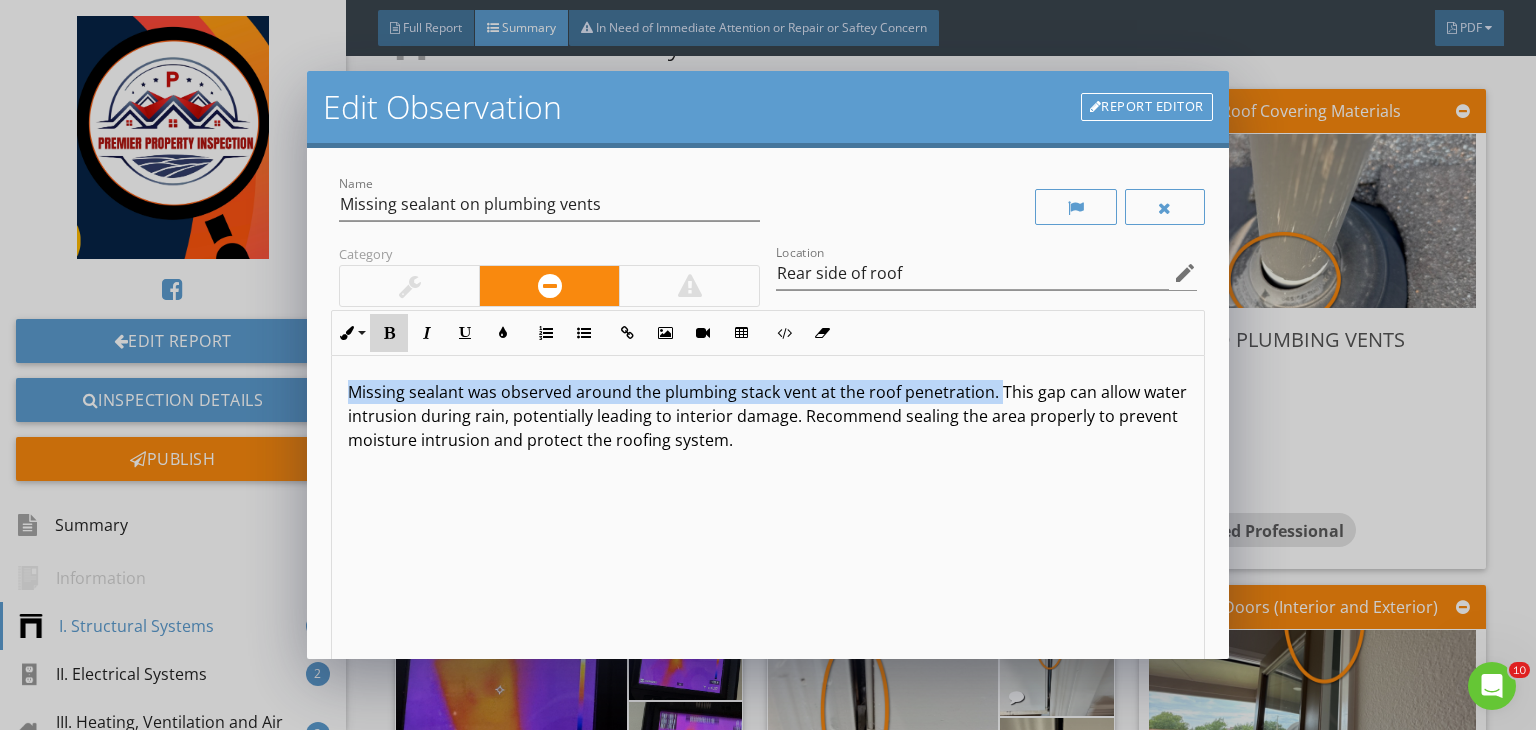 click at bounding box center [389, 333] 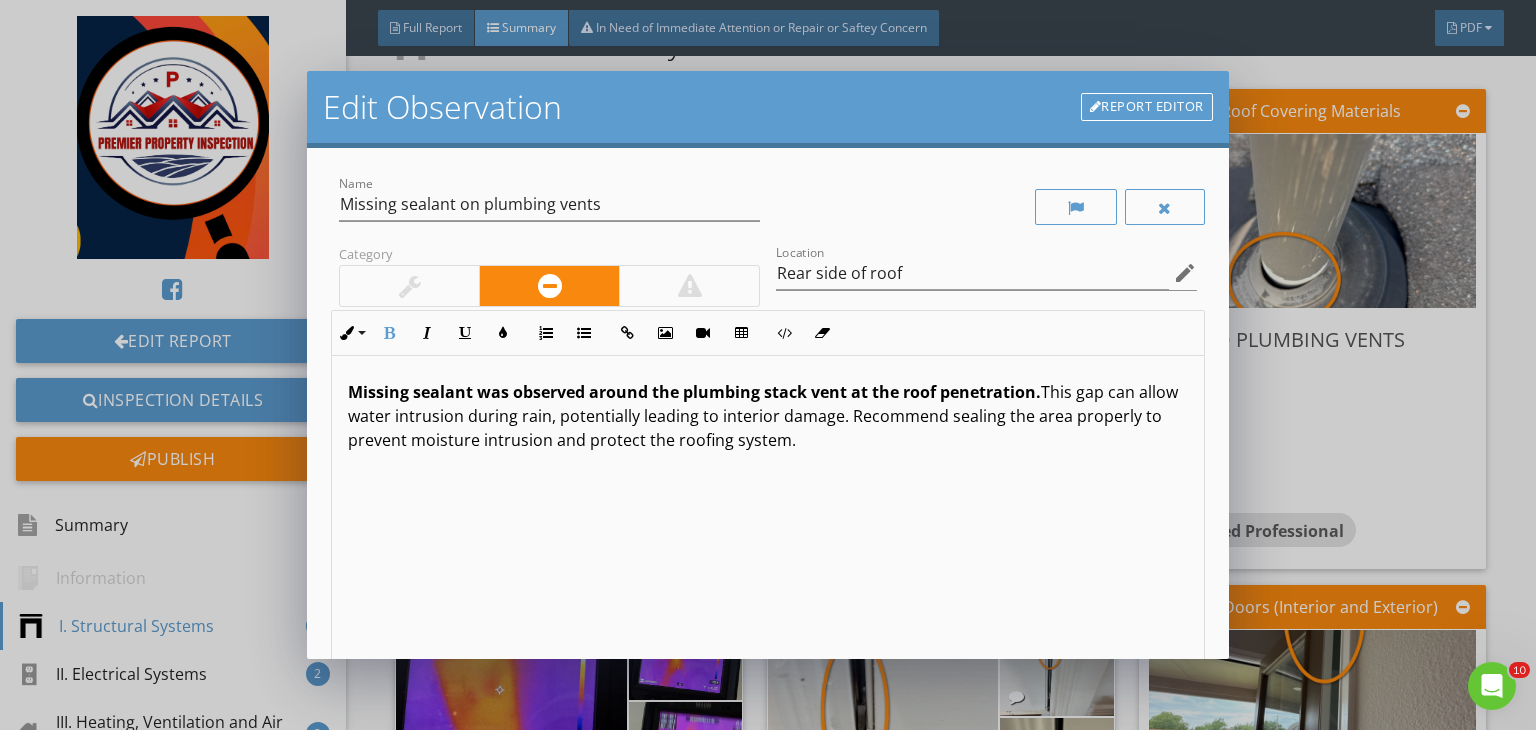 scroll, scrollTop: 0, scrollLeft: 0, axis: both 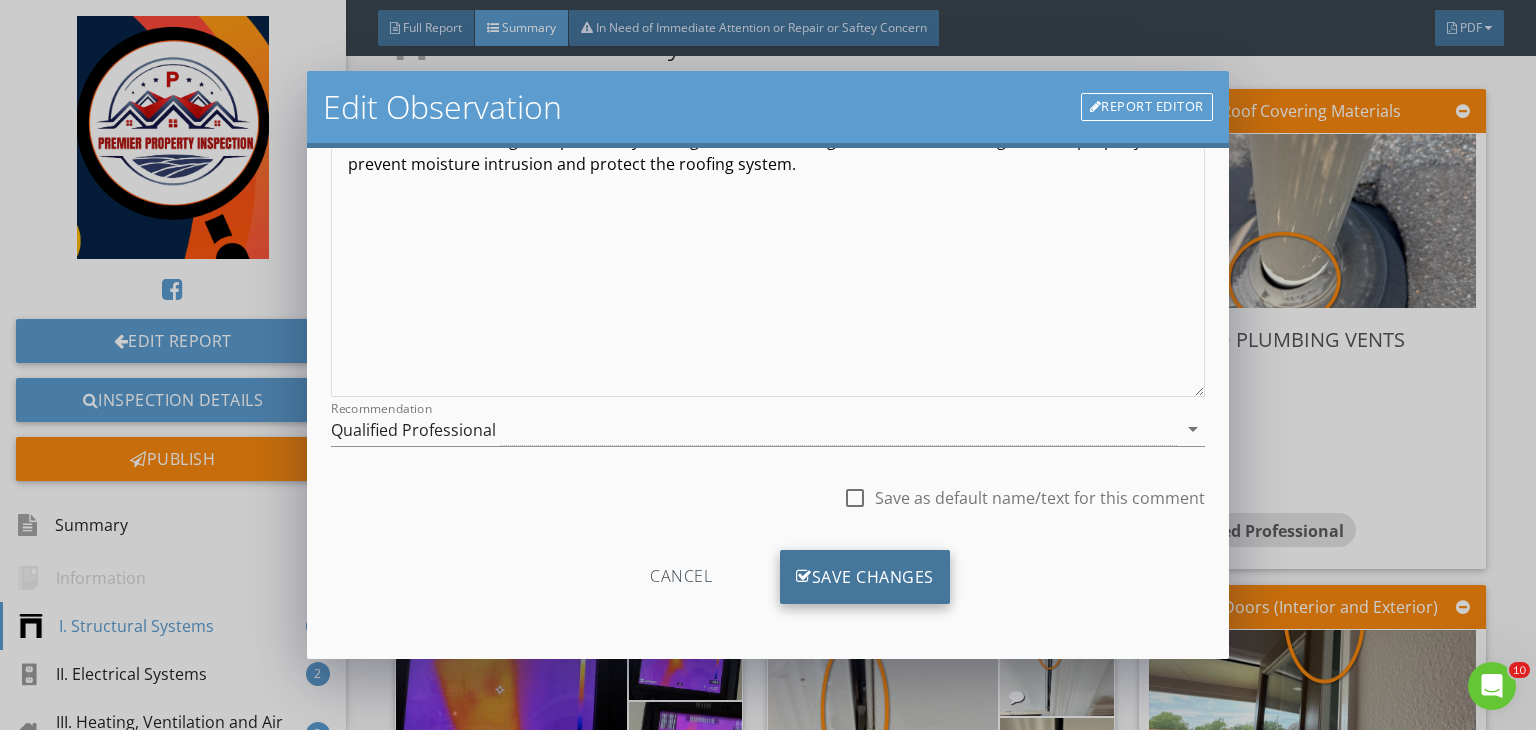 click on "Save Changes" at bounding box center (865, 577) 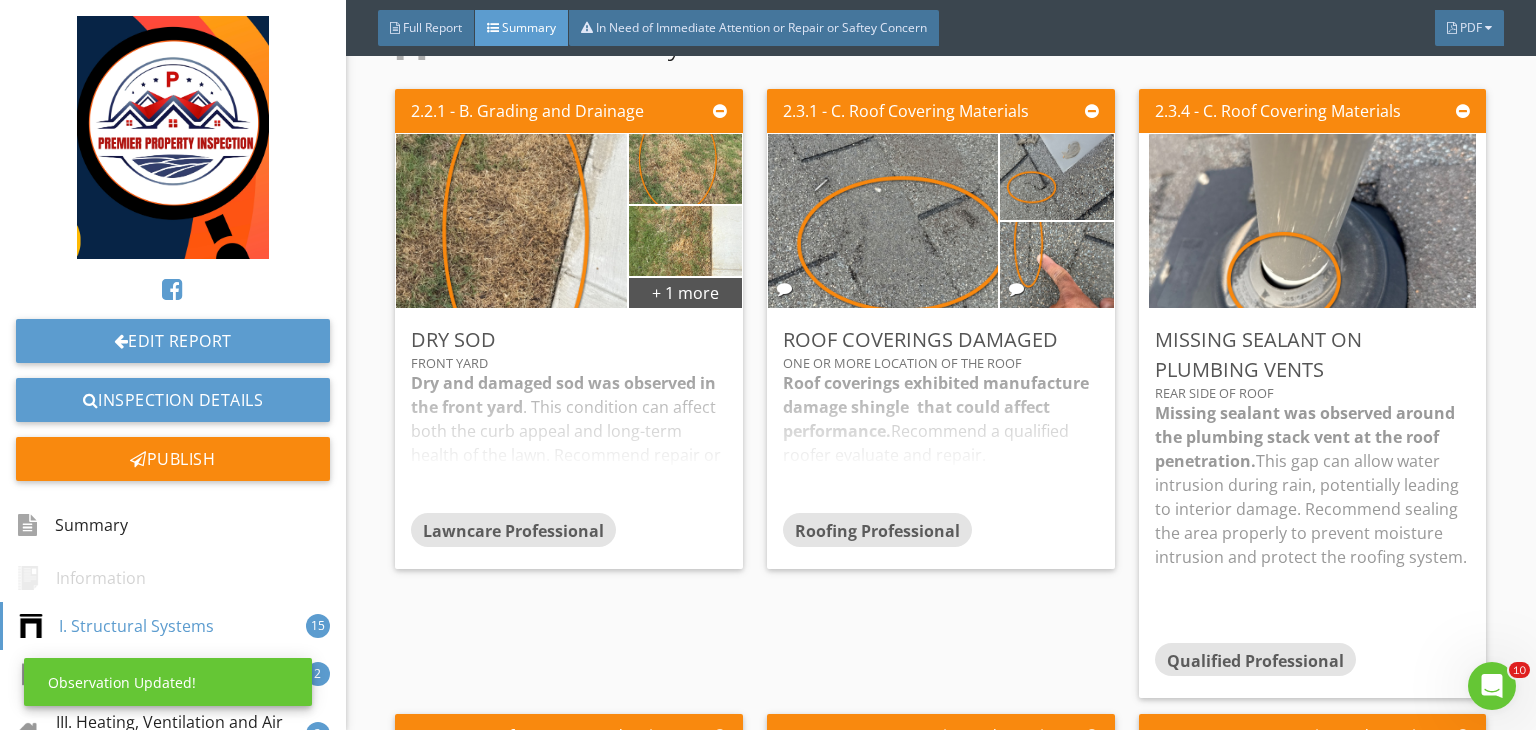scroll, scrollTop: 39, scrollLeft: 0, axis: vertical 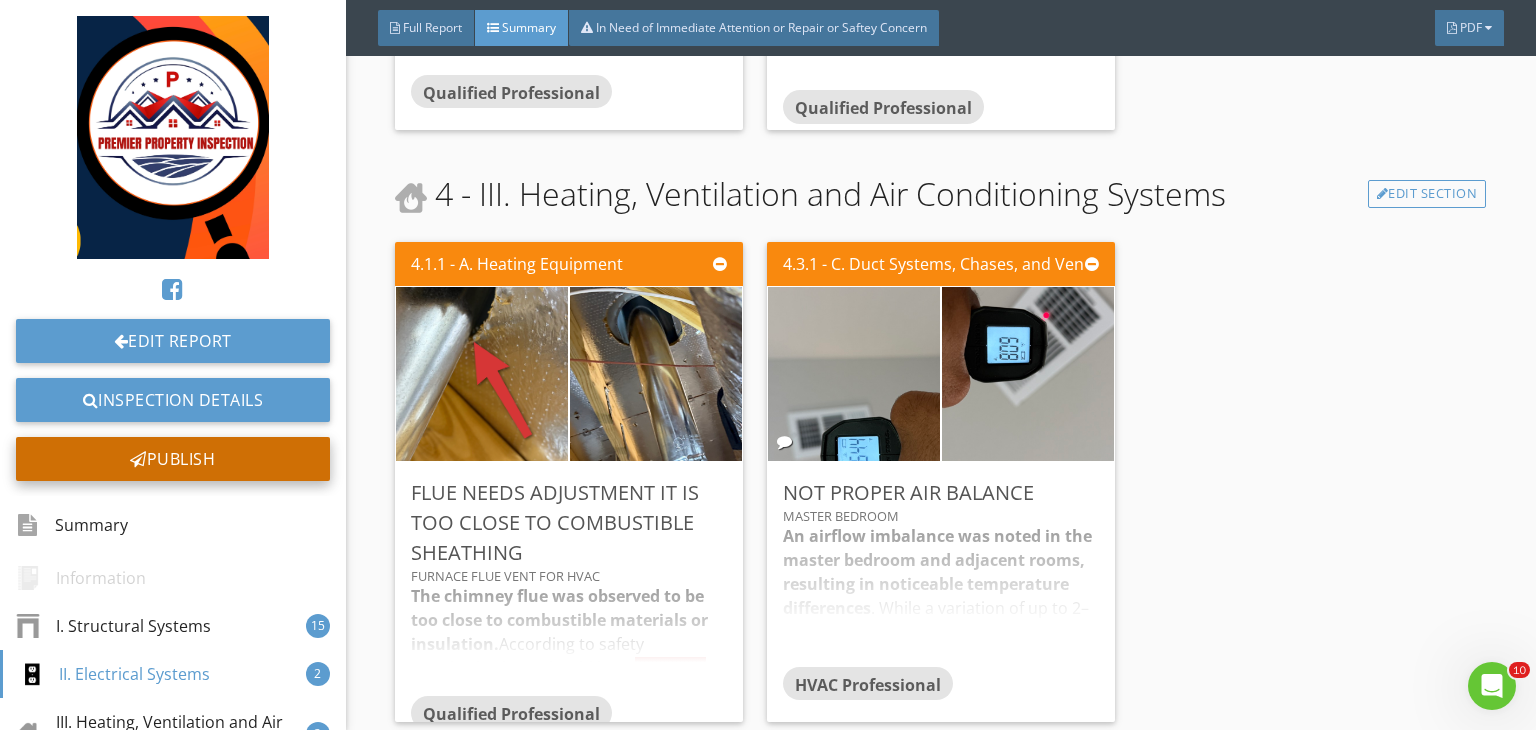 click on "Publish" at bounding box center (173, 459) 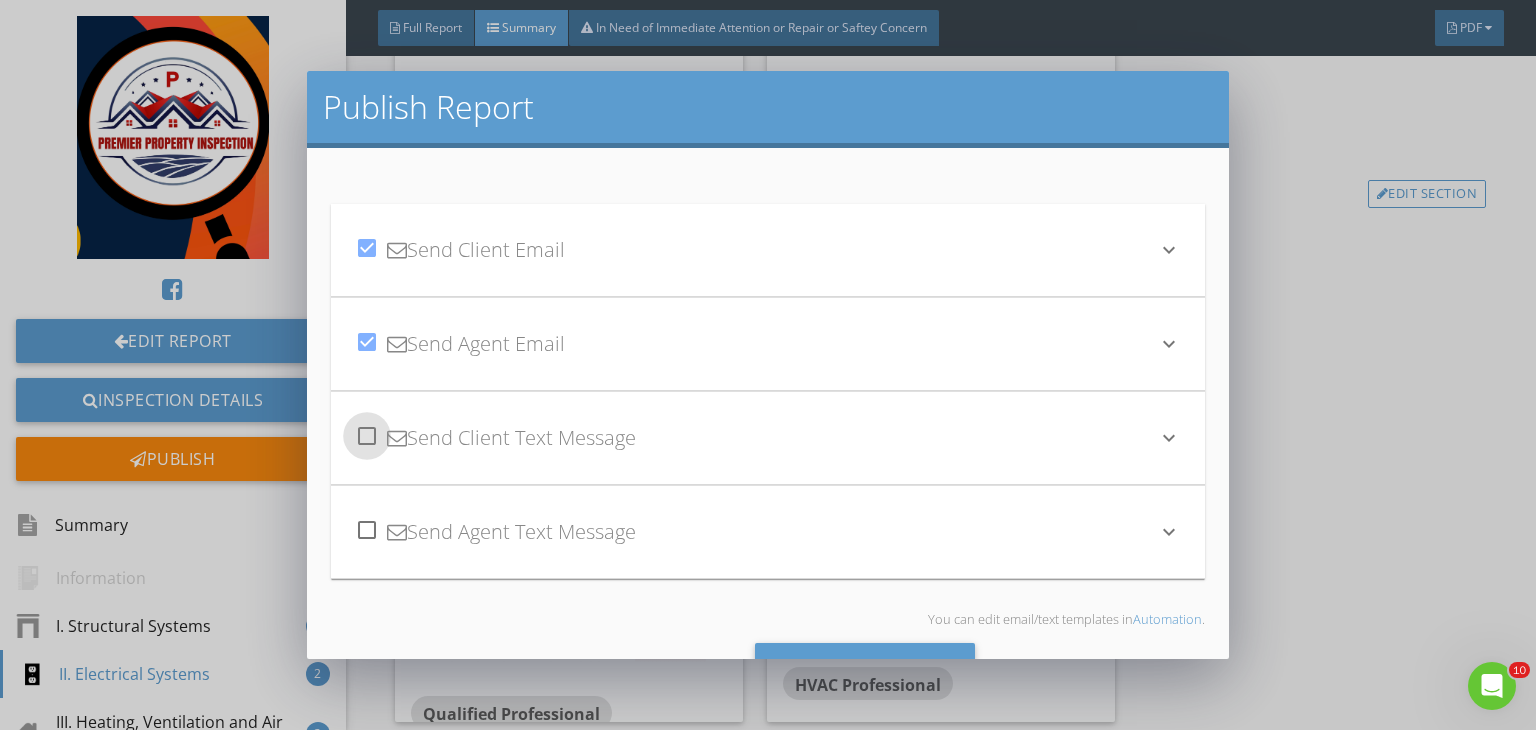 click at bounding box center (367, 436) 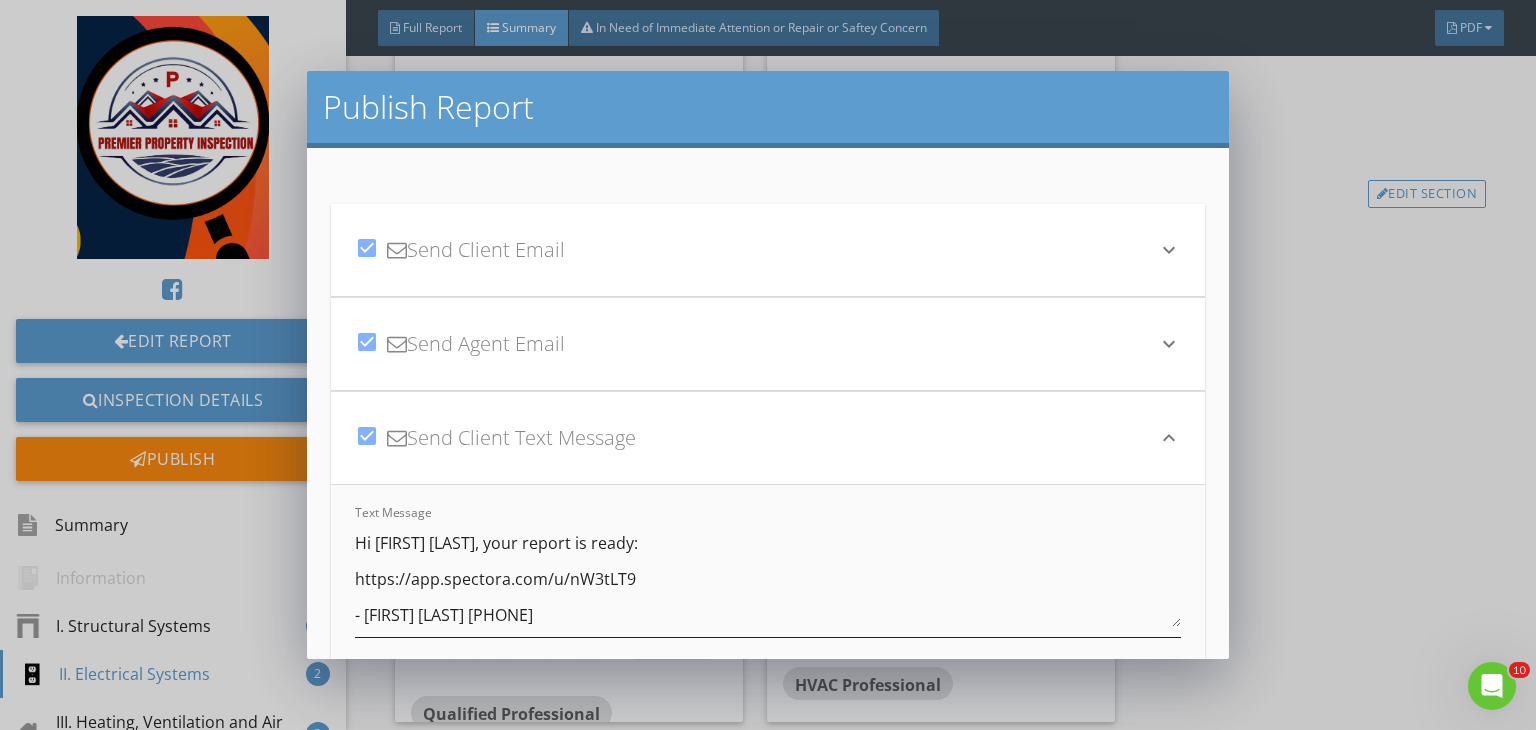 scroll, scrollTop: 4, scrollLeft: 0, axis: vertical 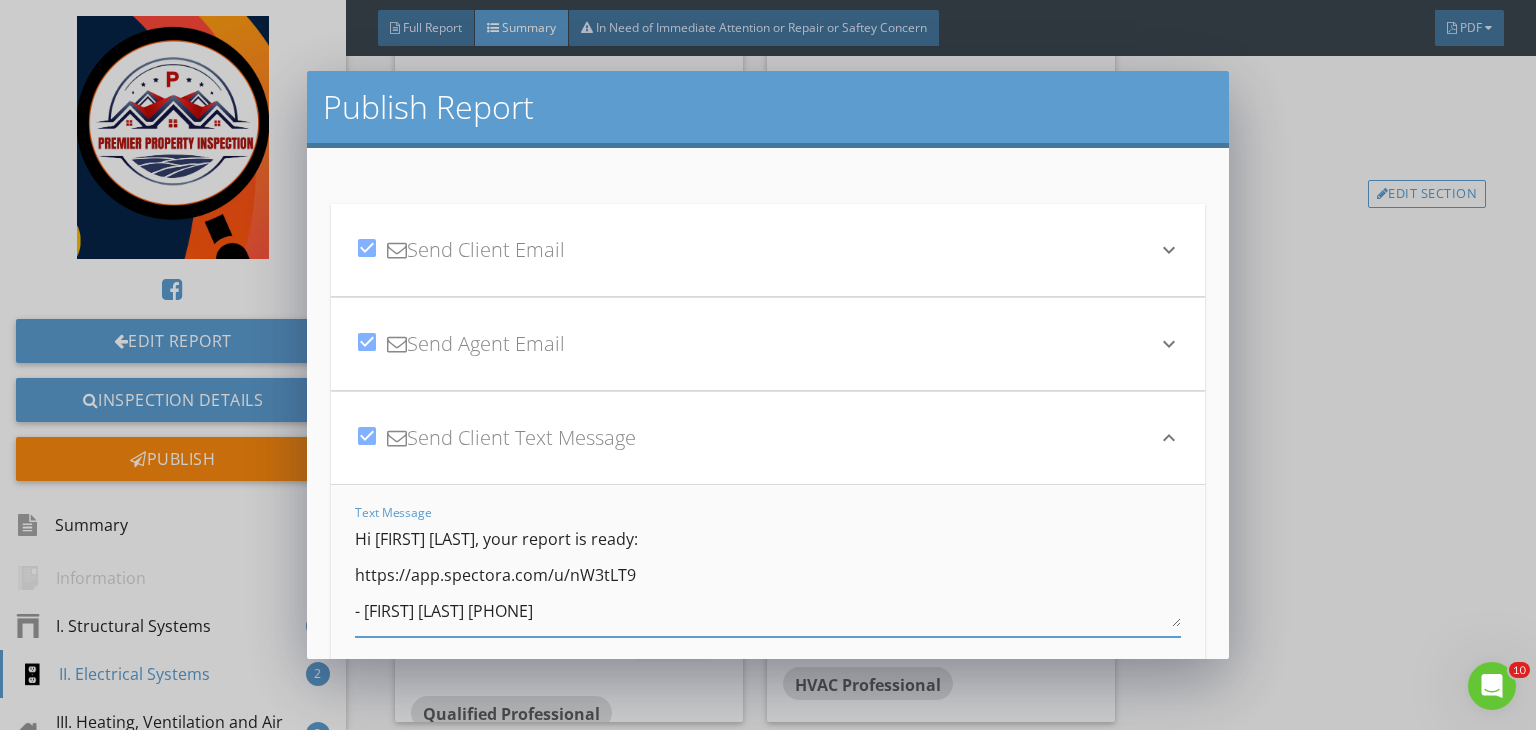 click on "Hi Jyoti Raj, your report is ready:
https://app.spectora.com/u/nW3tLT9
- Prem Baskota 573-355-0292" at bounding box center [768, 577] 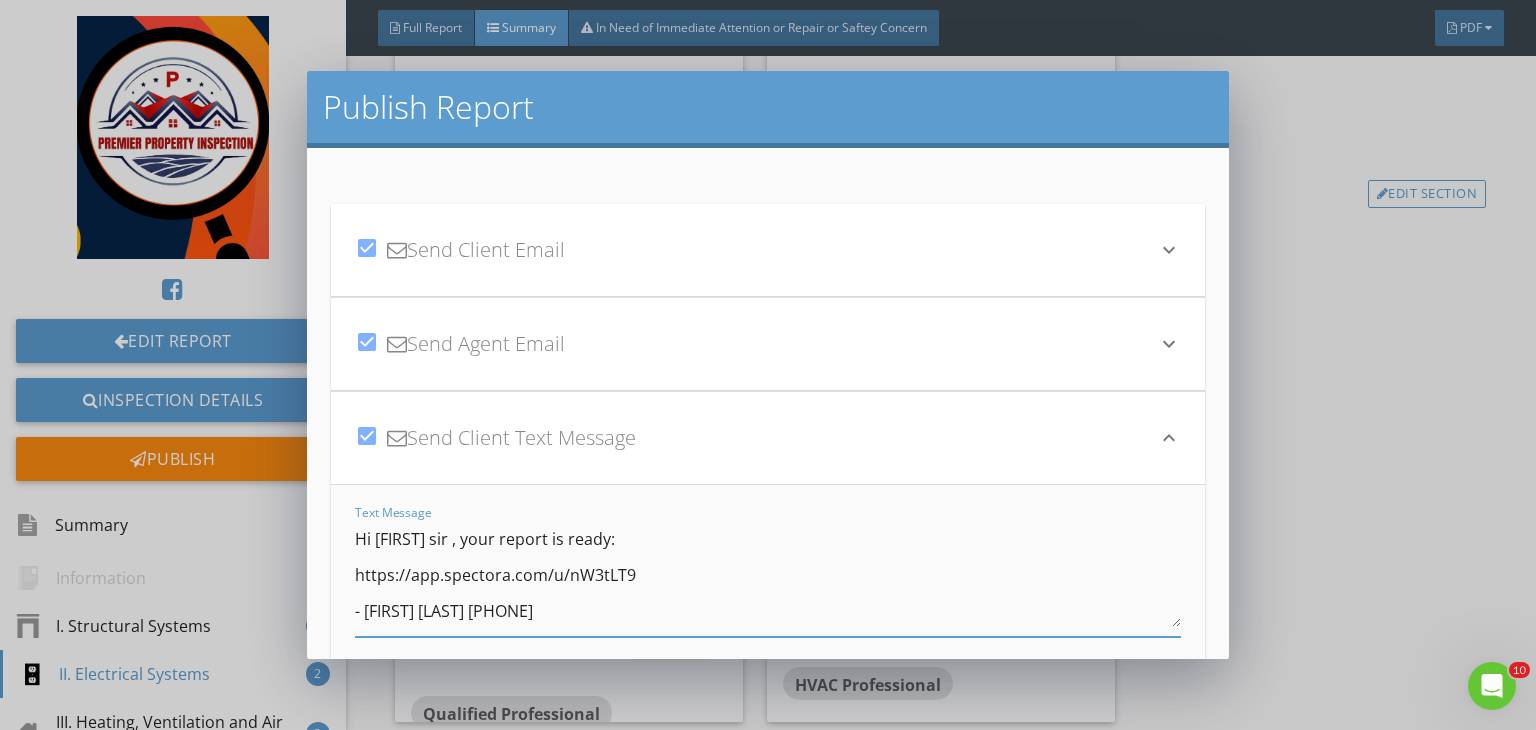 scroll, scrollTop: 4, scrollLeft: 0, axis: vertical 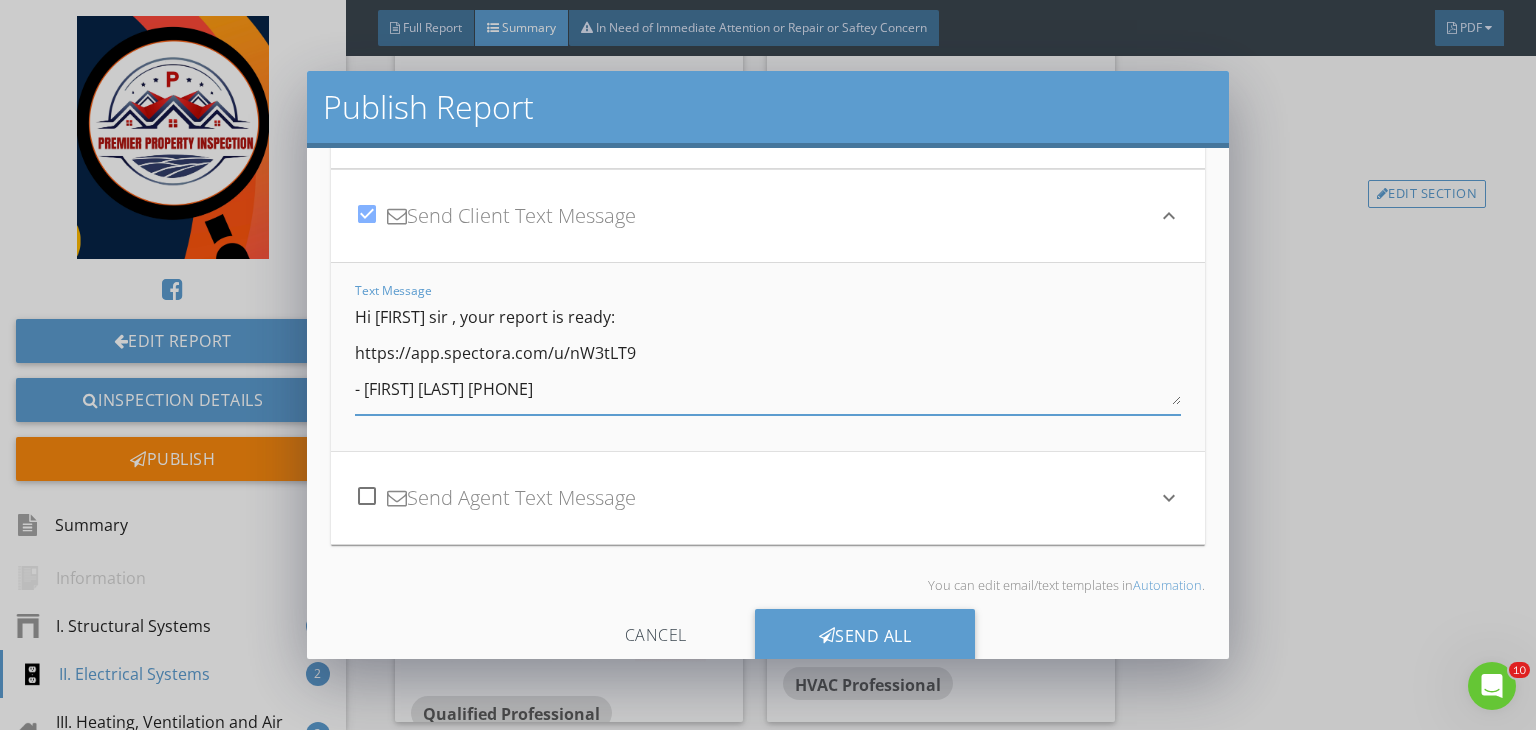 type on "Hi Jyoti sir , your report is ready:
https://app.spectora.com/u/nW3tLT9
- Prem Baskota 573-355-0292" 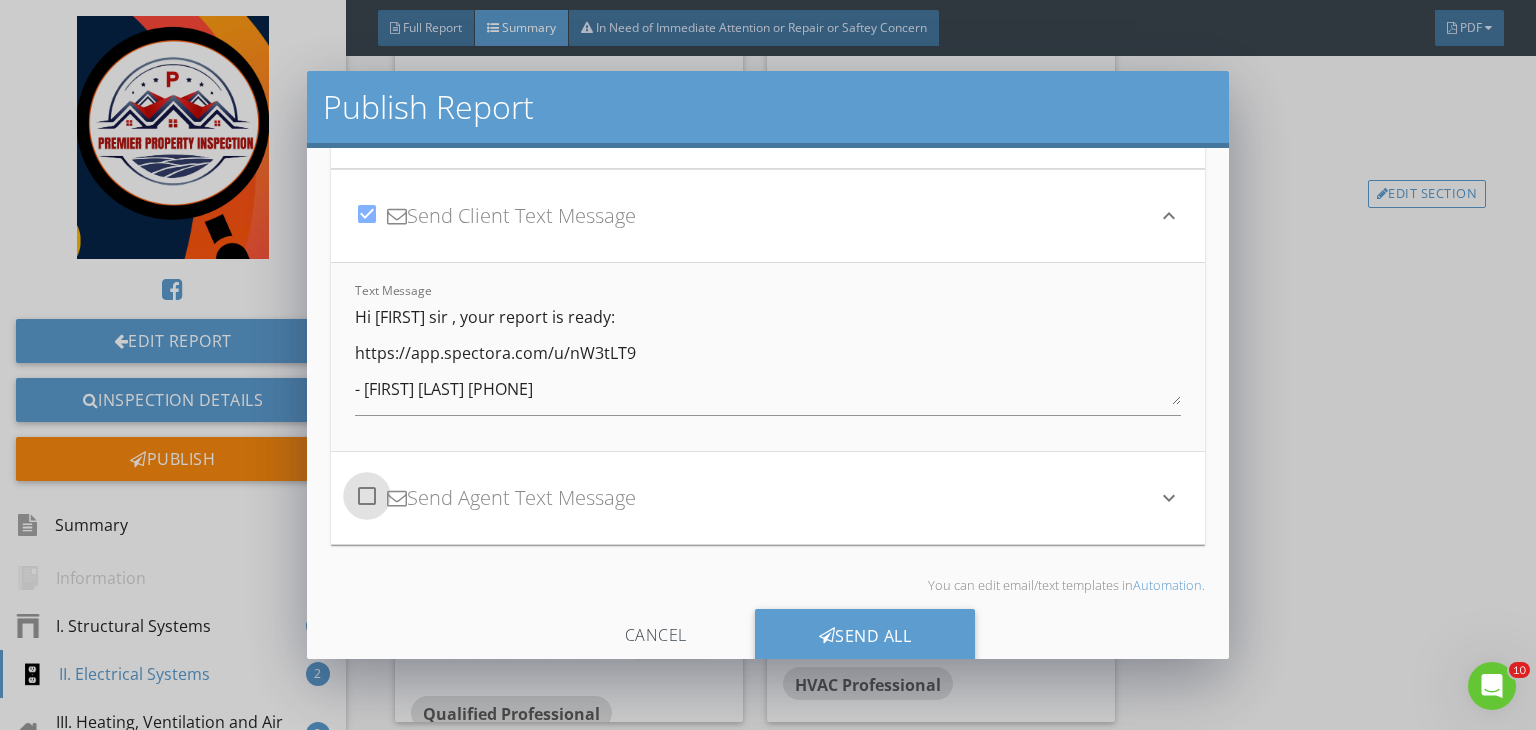 click at bounding box center (367, 496) 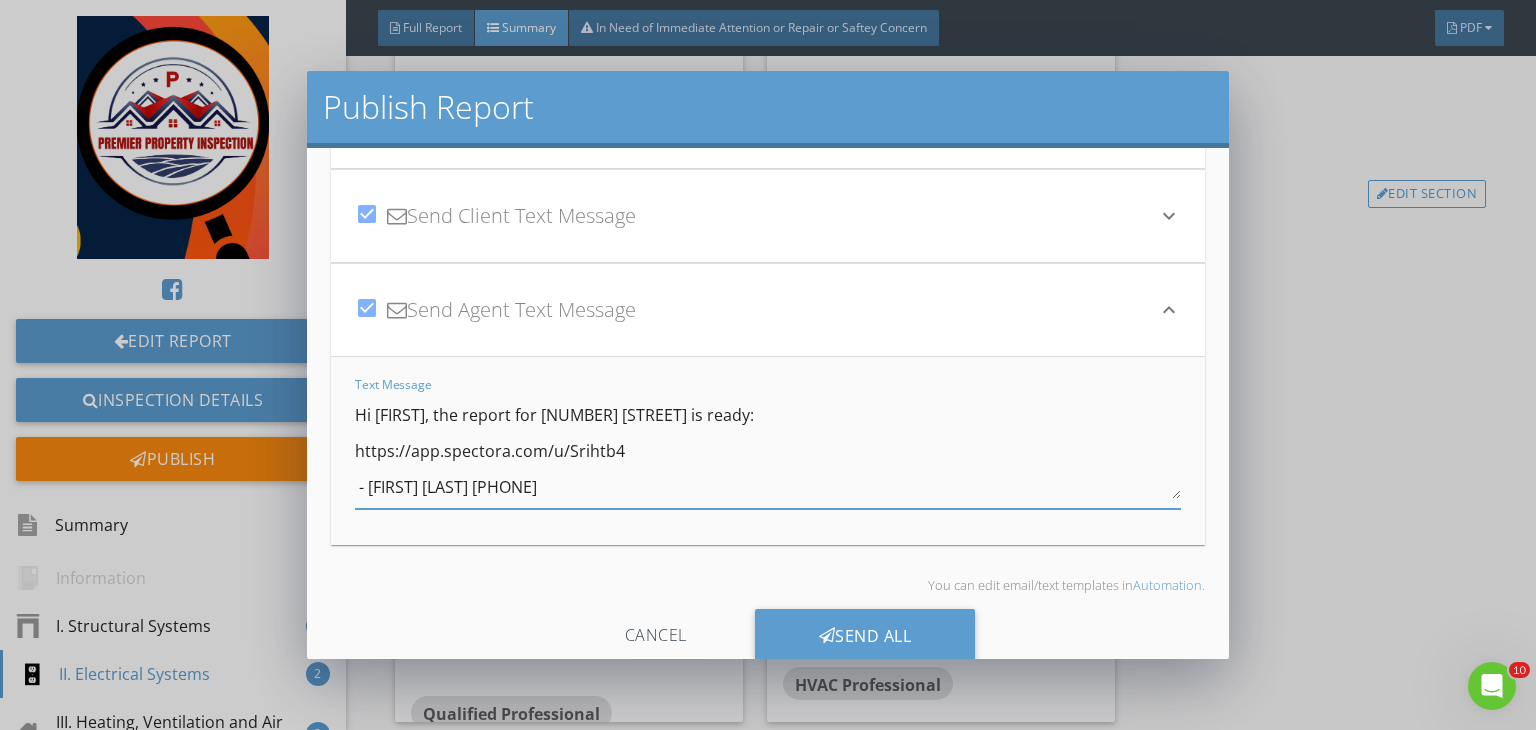 click on "Hi Mahendra, the report for 7737 Moosewood Drive is ready:
https://app.spectora.com/u/Srihtb4
- Prem Baskota 573-355-0292" at bounding box center [768, 449] 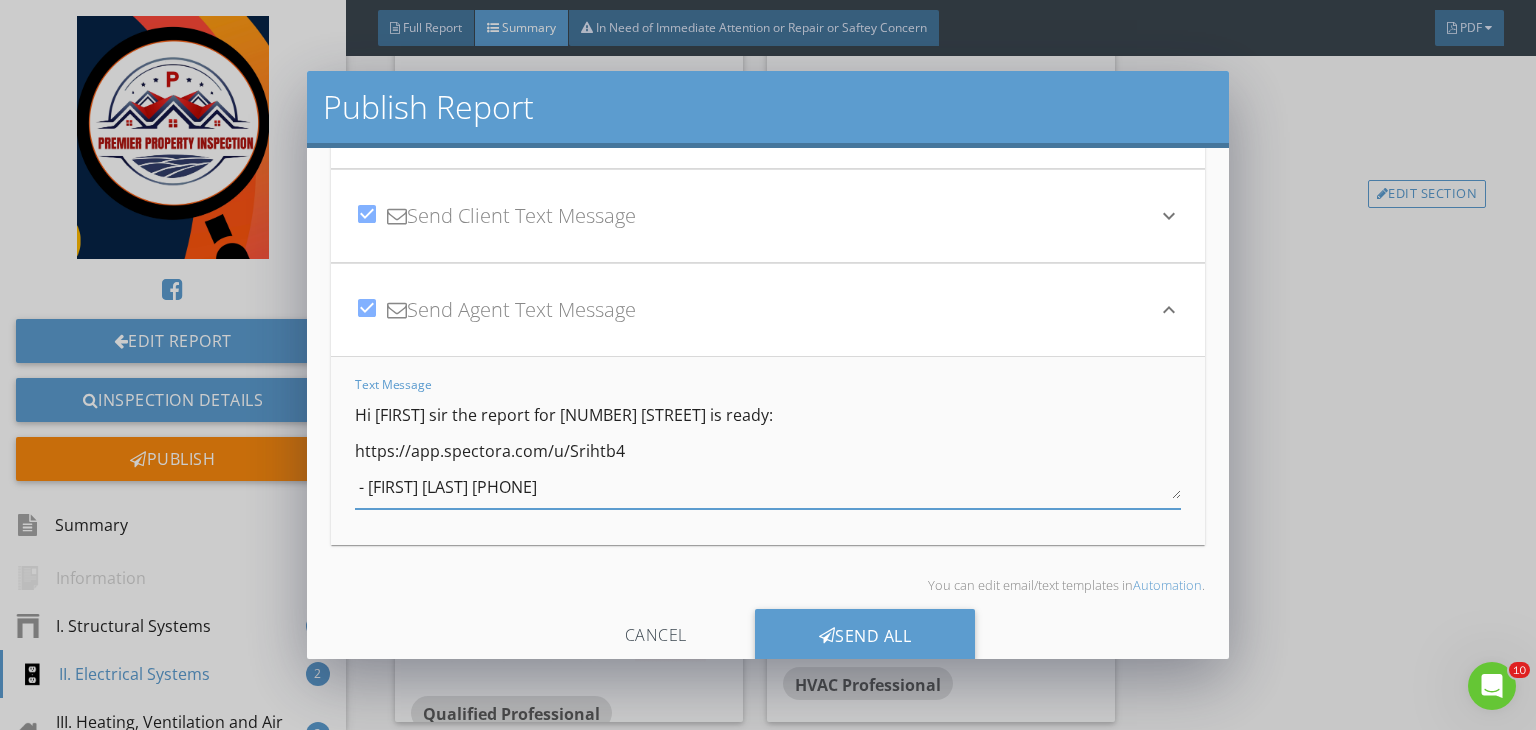 scroll, scrollTop: 0, scrollLeft: 0, axis: both 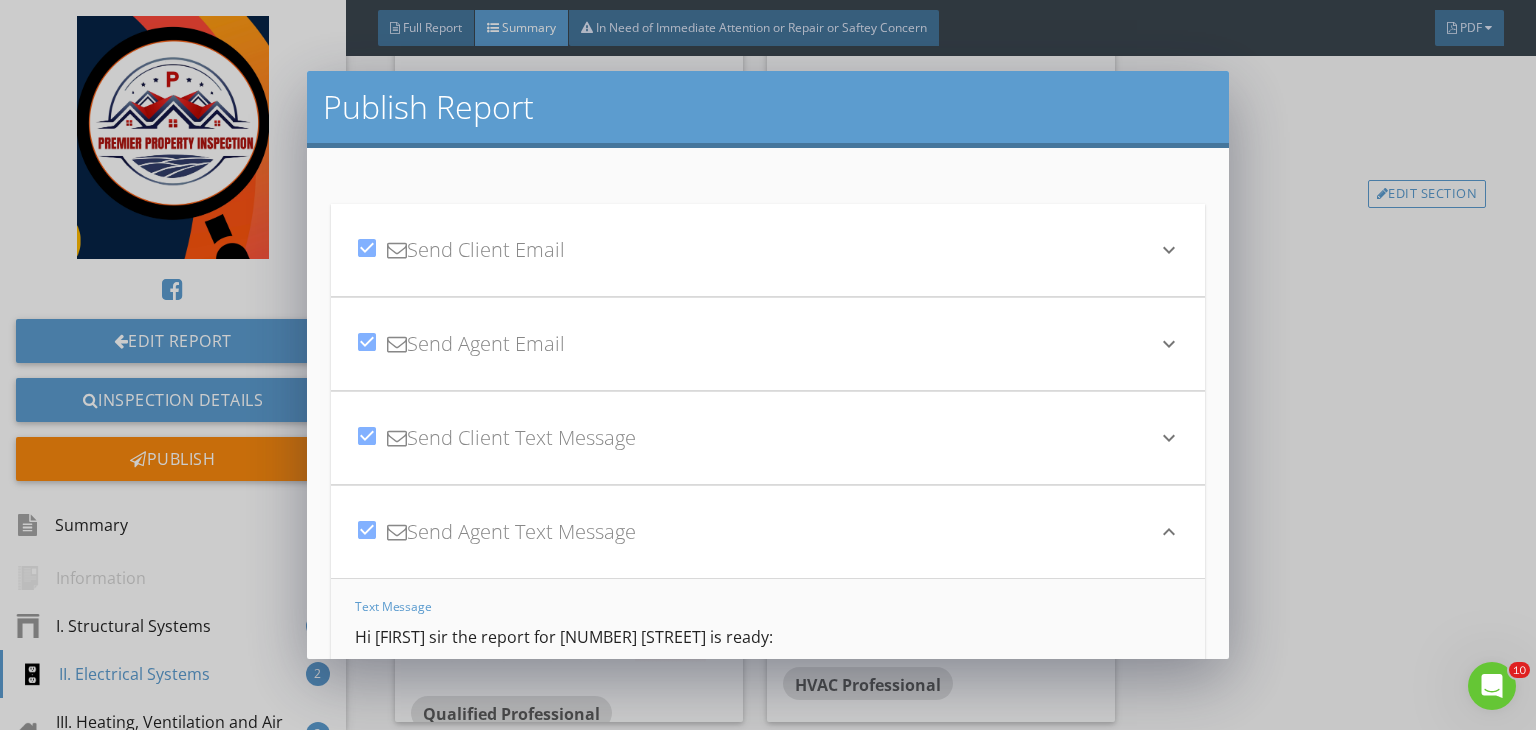 type on "Hi Mahendra sir the report for 7737 Moosewood Drive is ready:
https://app.spectora.com/u/Srihtb4
- Prem Baskota 573-355-0292" 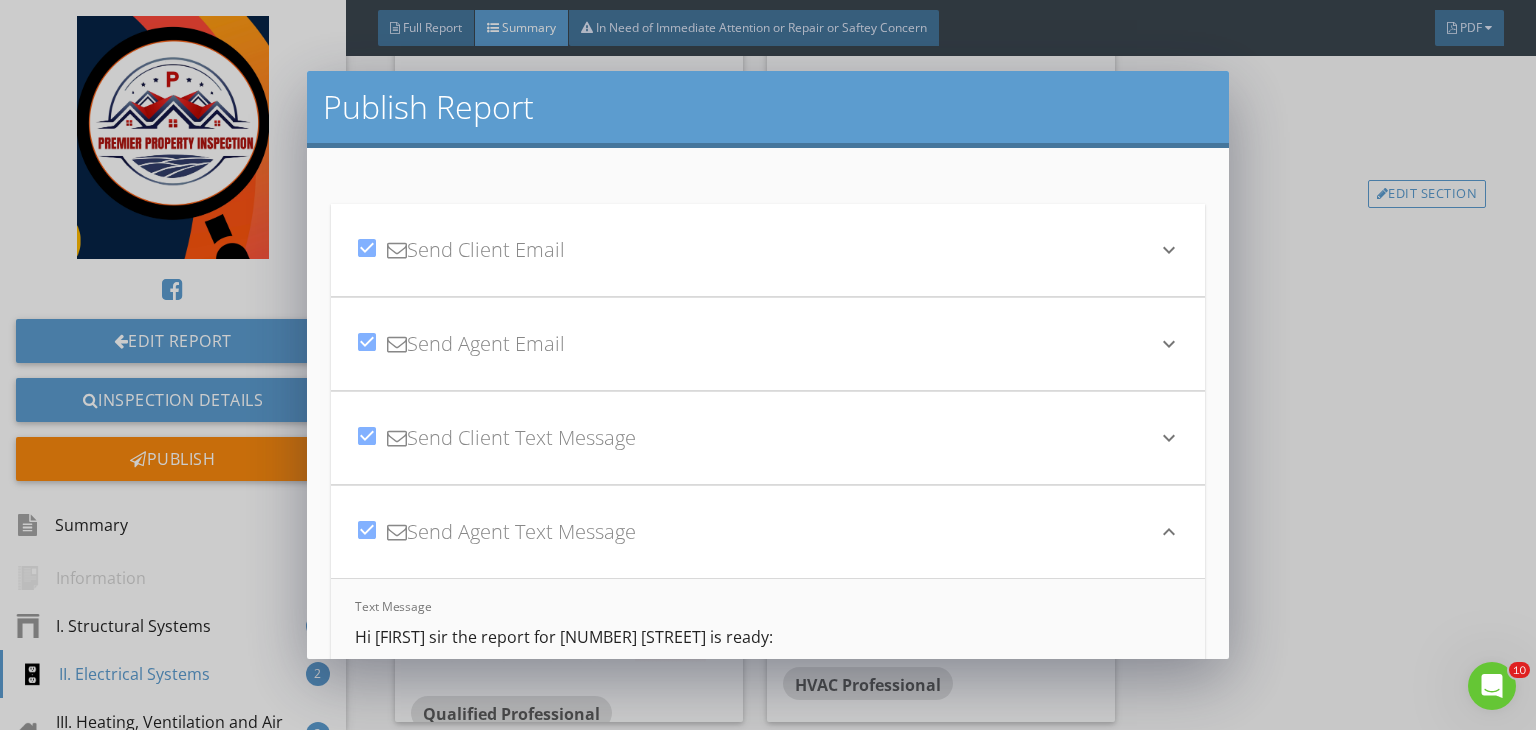 click on "keyboard_arrow_down" at bounding box center (1169, 344) 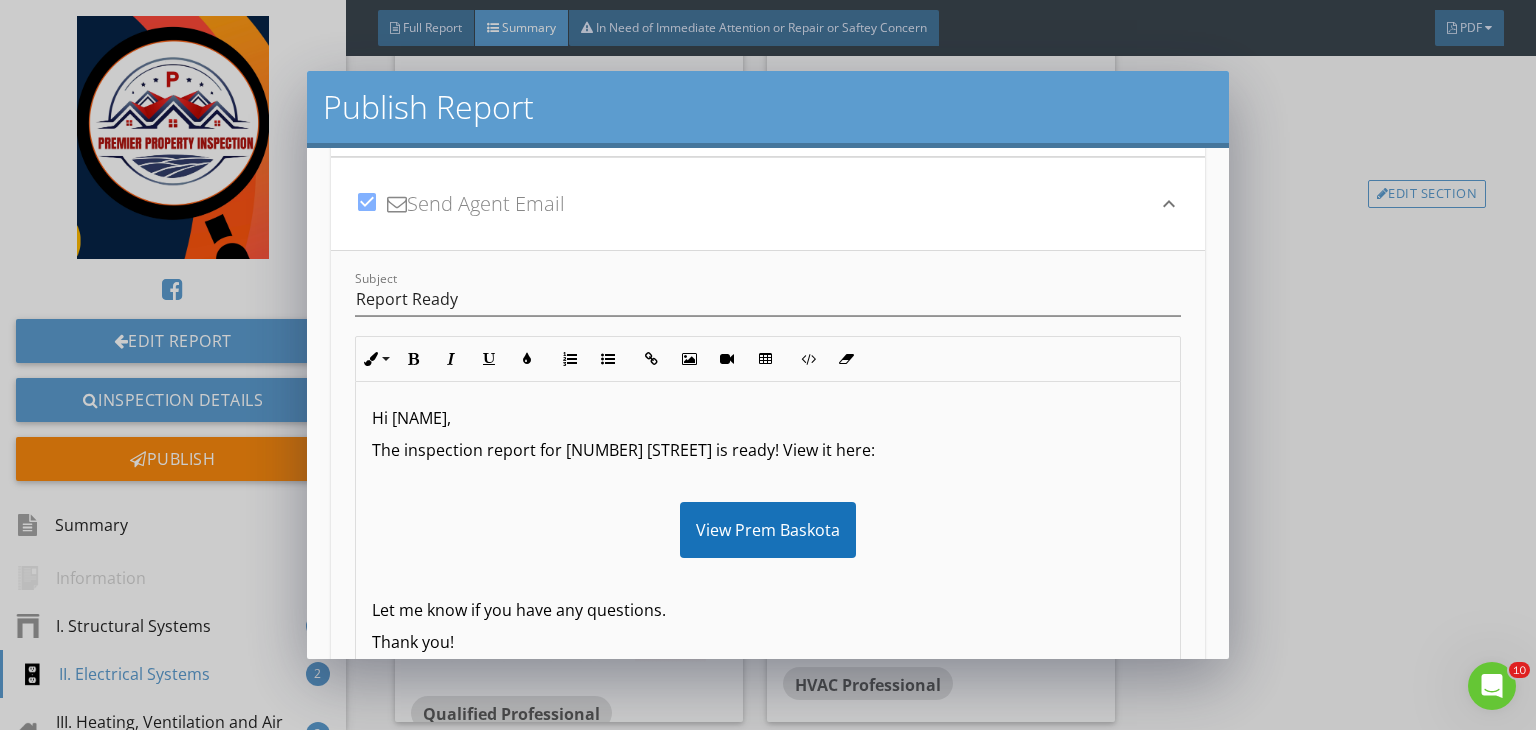 scroll, scrollTop: 158, scrollLeft: 0, axis: vertical 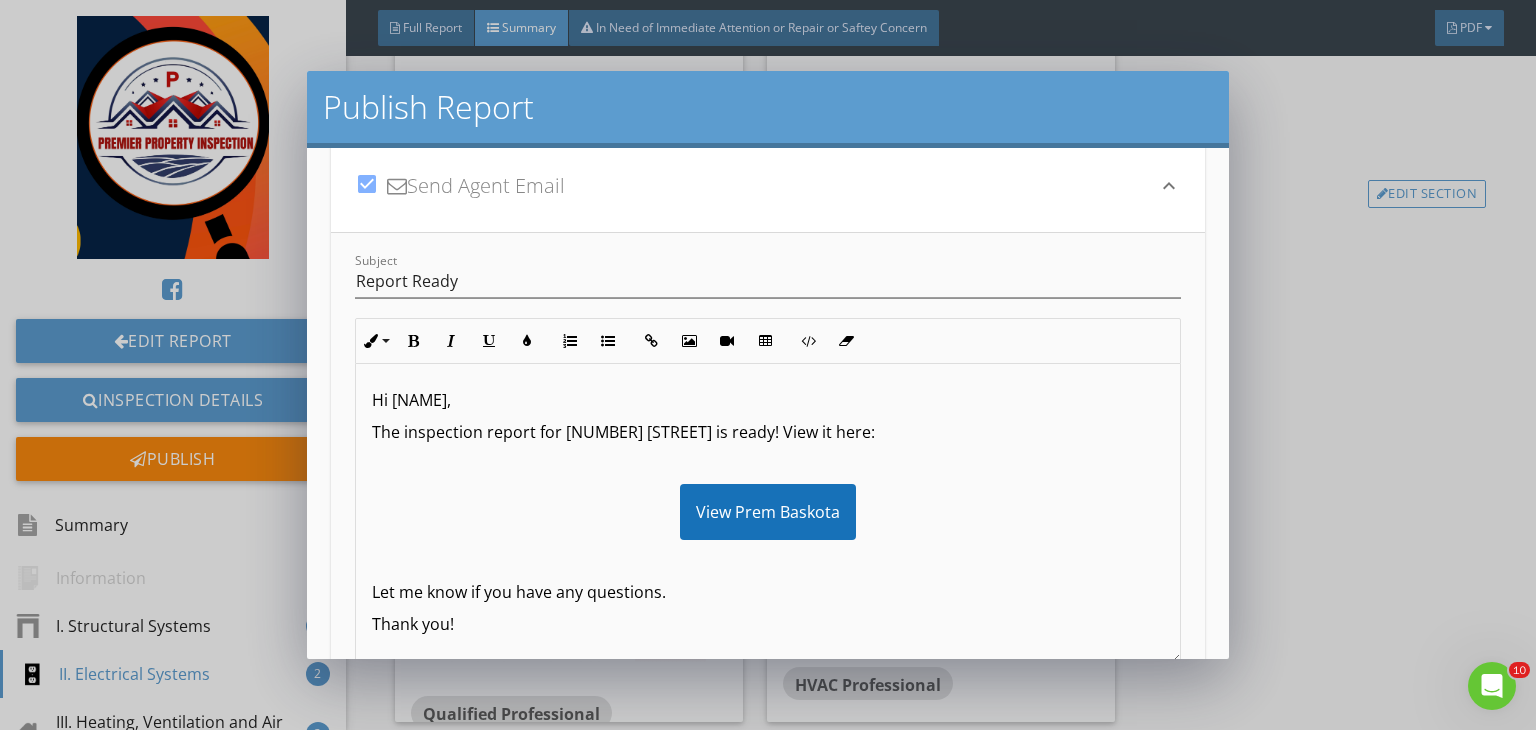 click on "Hi Mahendra," at bounding box center (768, 400) 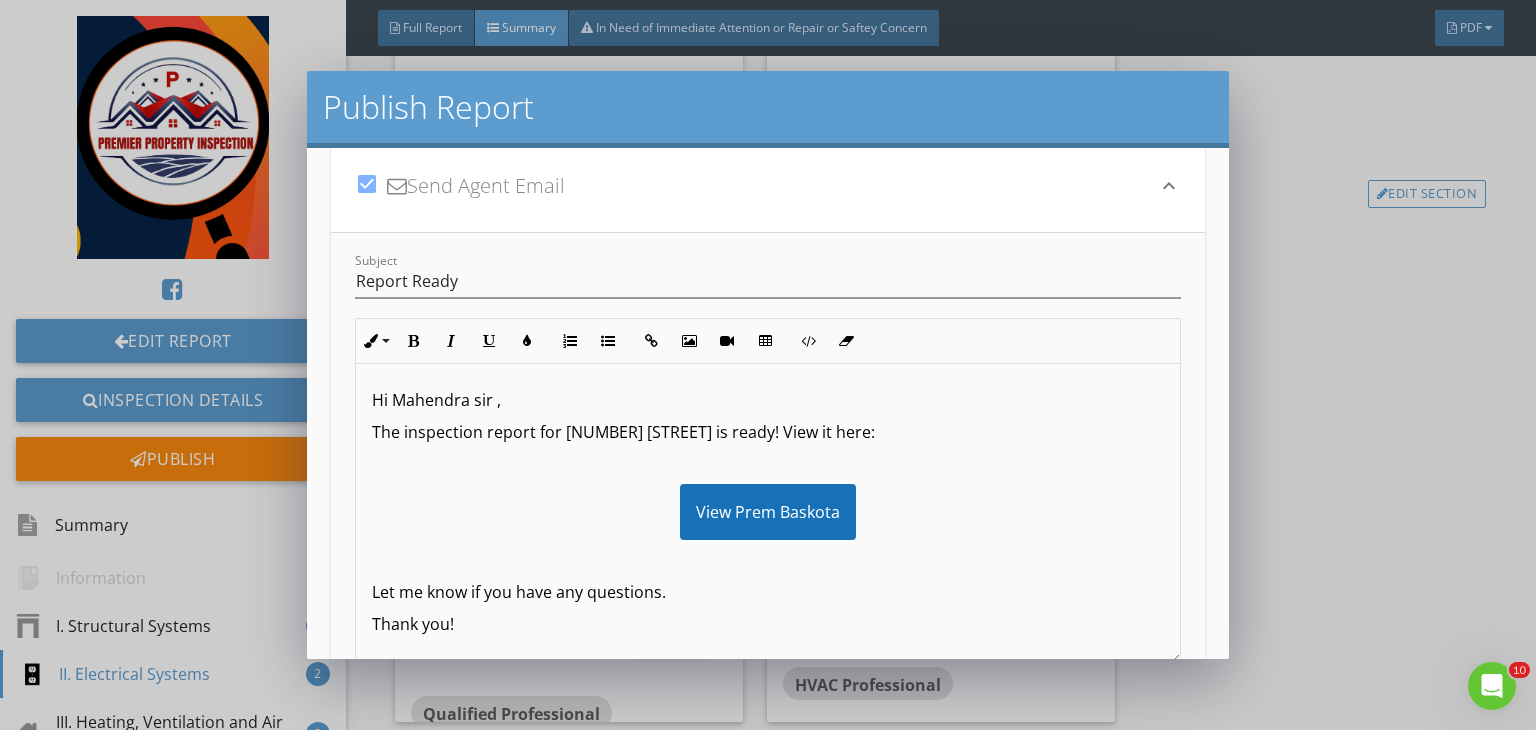 click 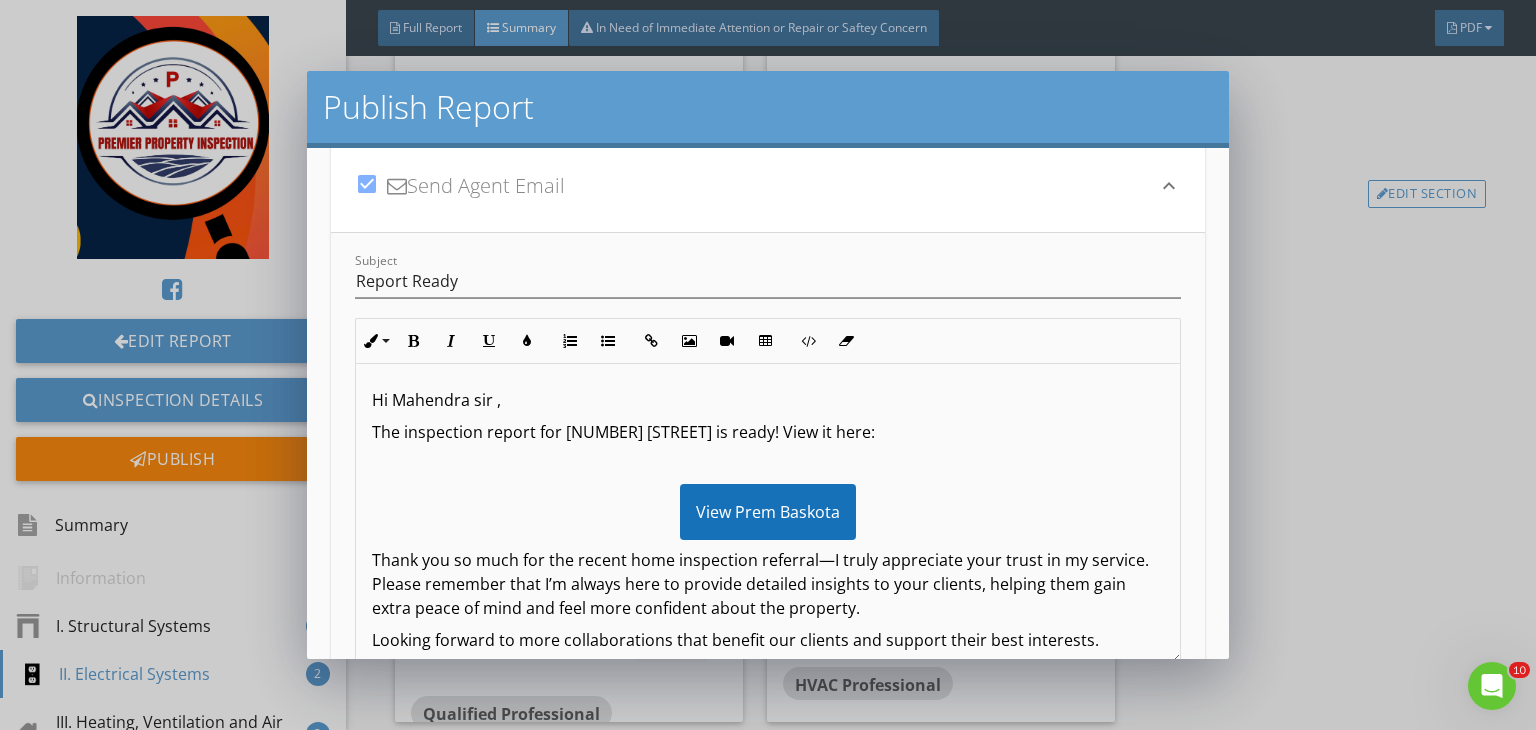 scroll, scrollTop: 76, scrollLeft: 0, axis: vertical 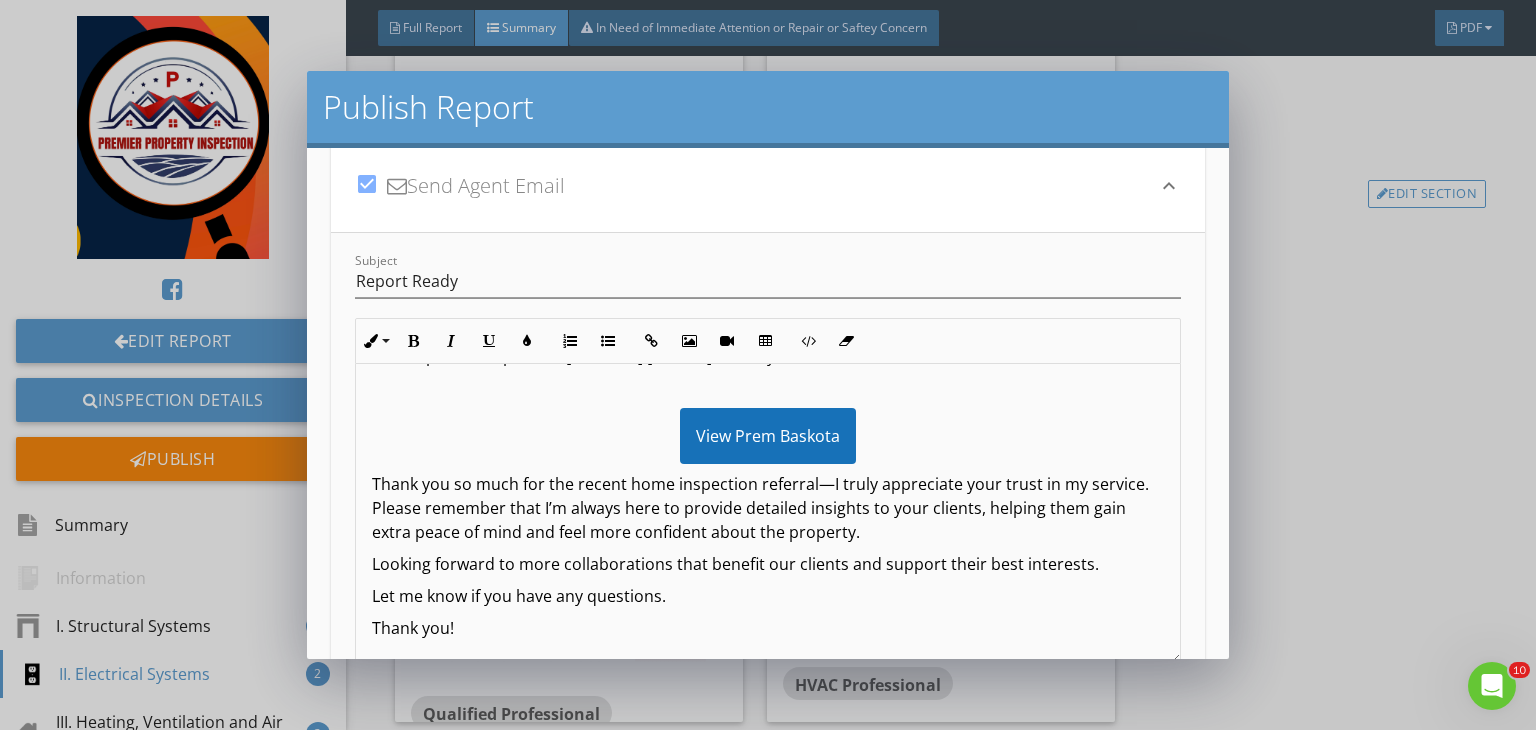 click on "Looking forward to more collaborations that benefit our clients and support their best interests." 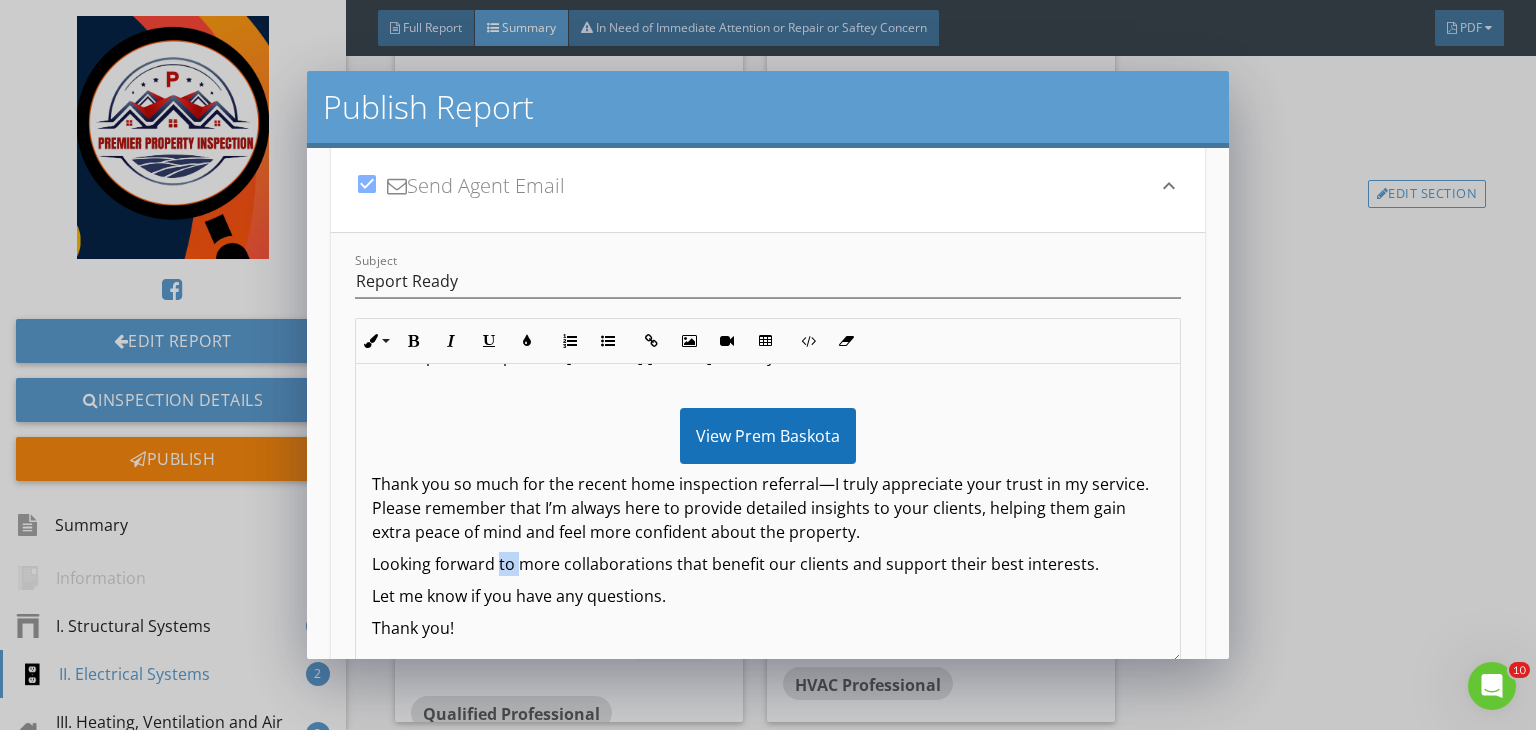 click on "Looking forward to more collaborations that benefit our clients and support their best interests." 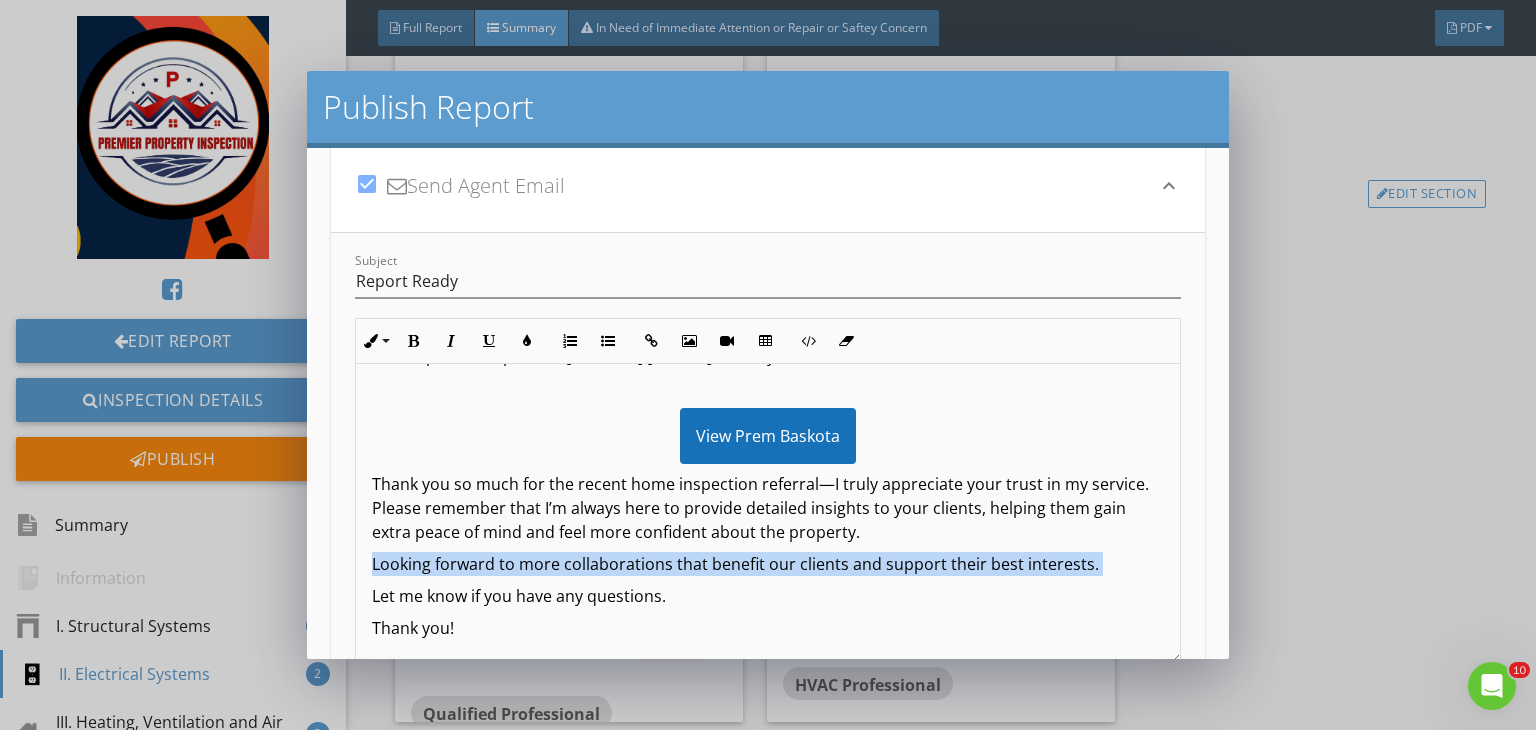 click on "Looking forward to more collaborations that benefit our clients and support their best interests." 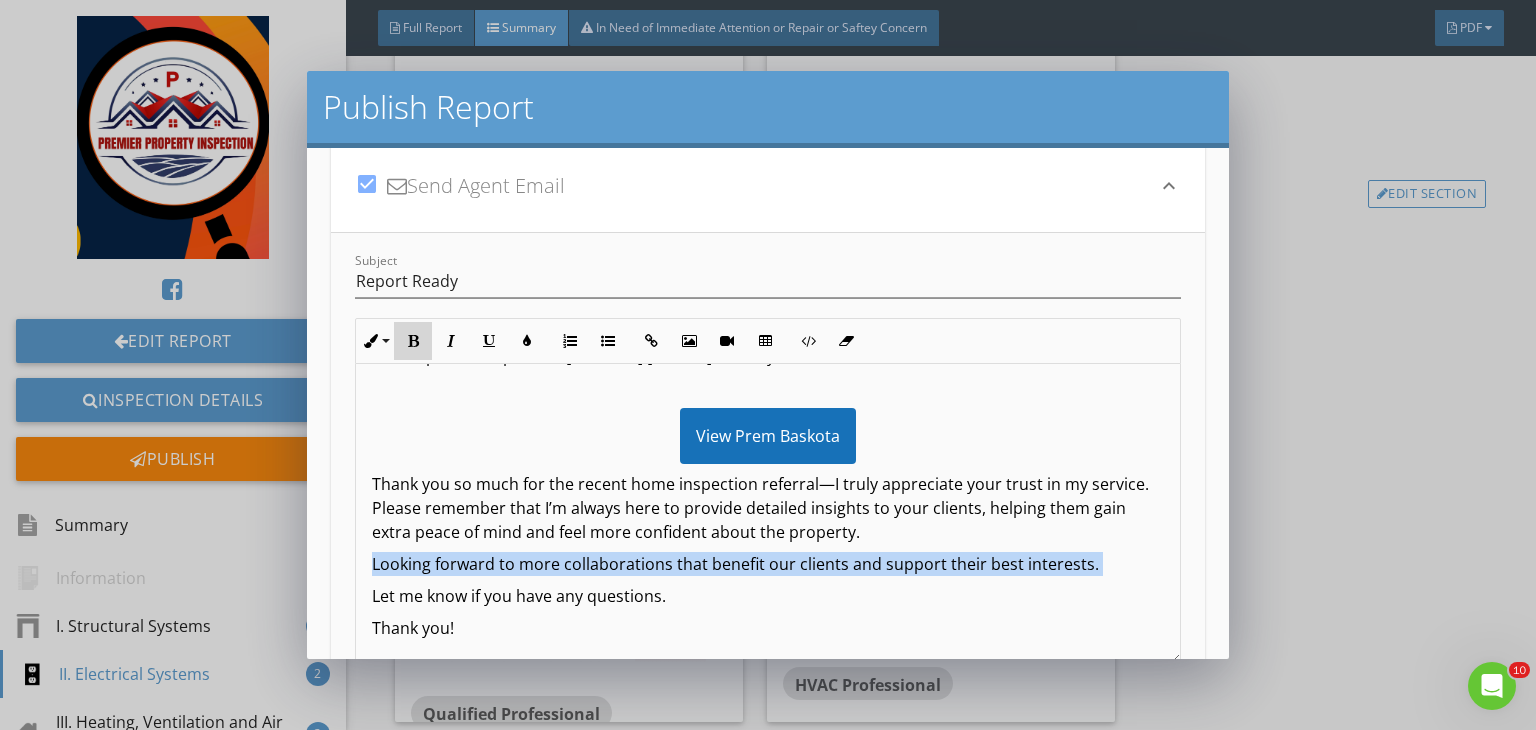 click on "Bold" at bounding box center (413, 341) 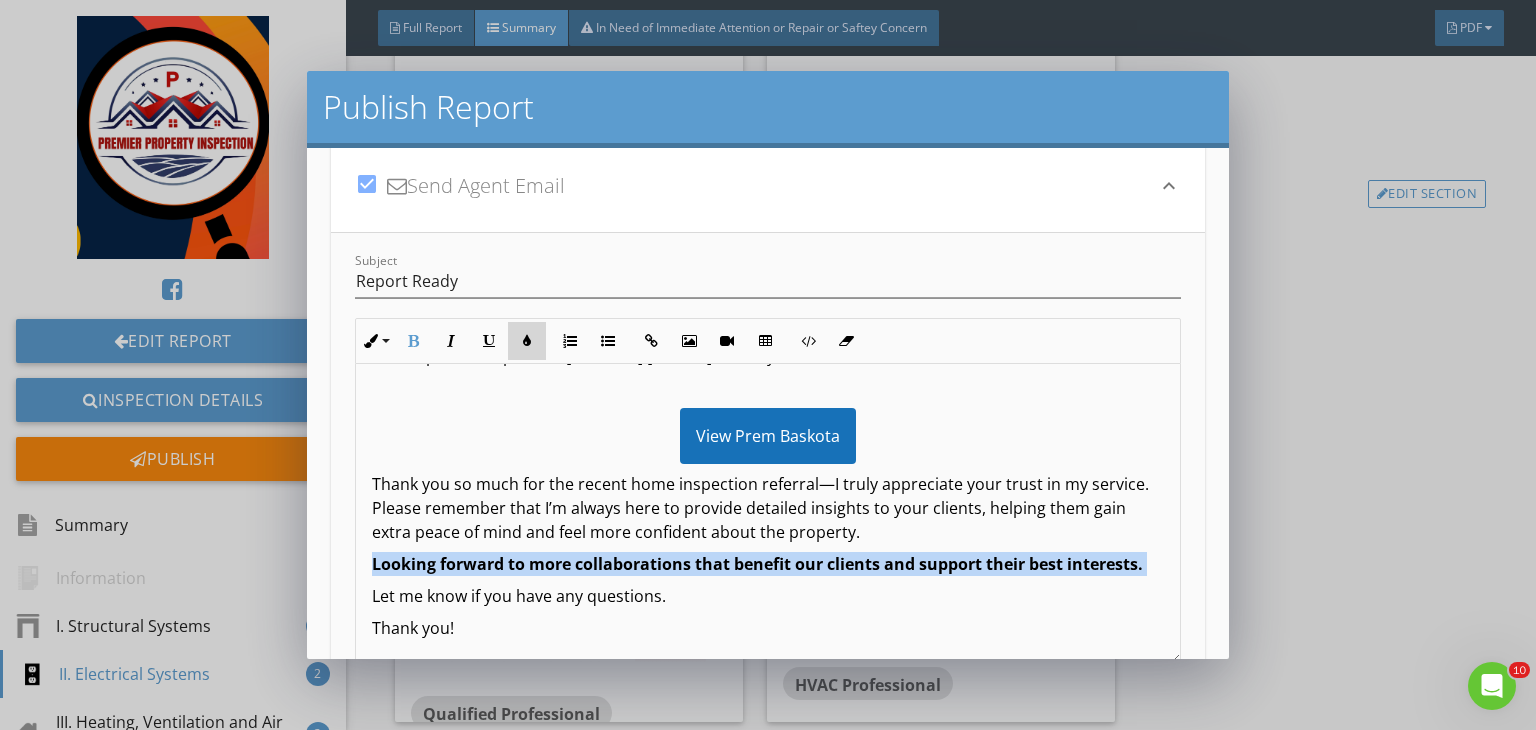 click at bounding box center (527, 341) 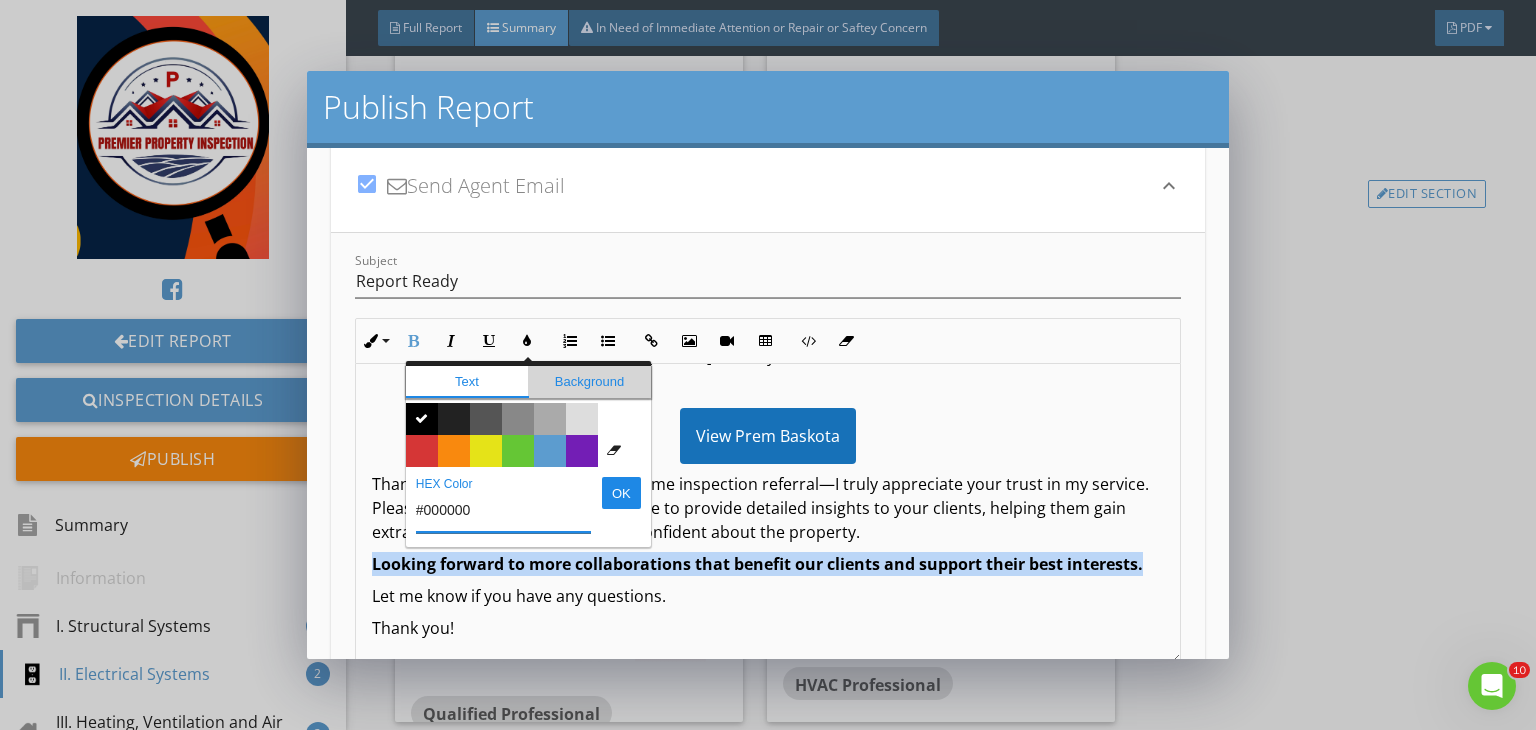 click on "Background" at bounding box center [589, 382] 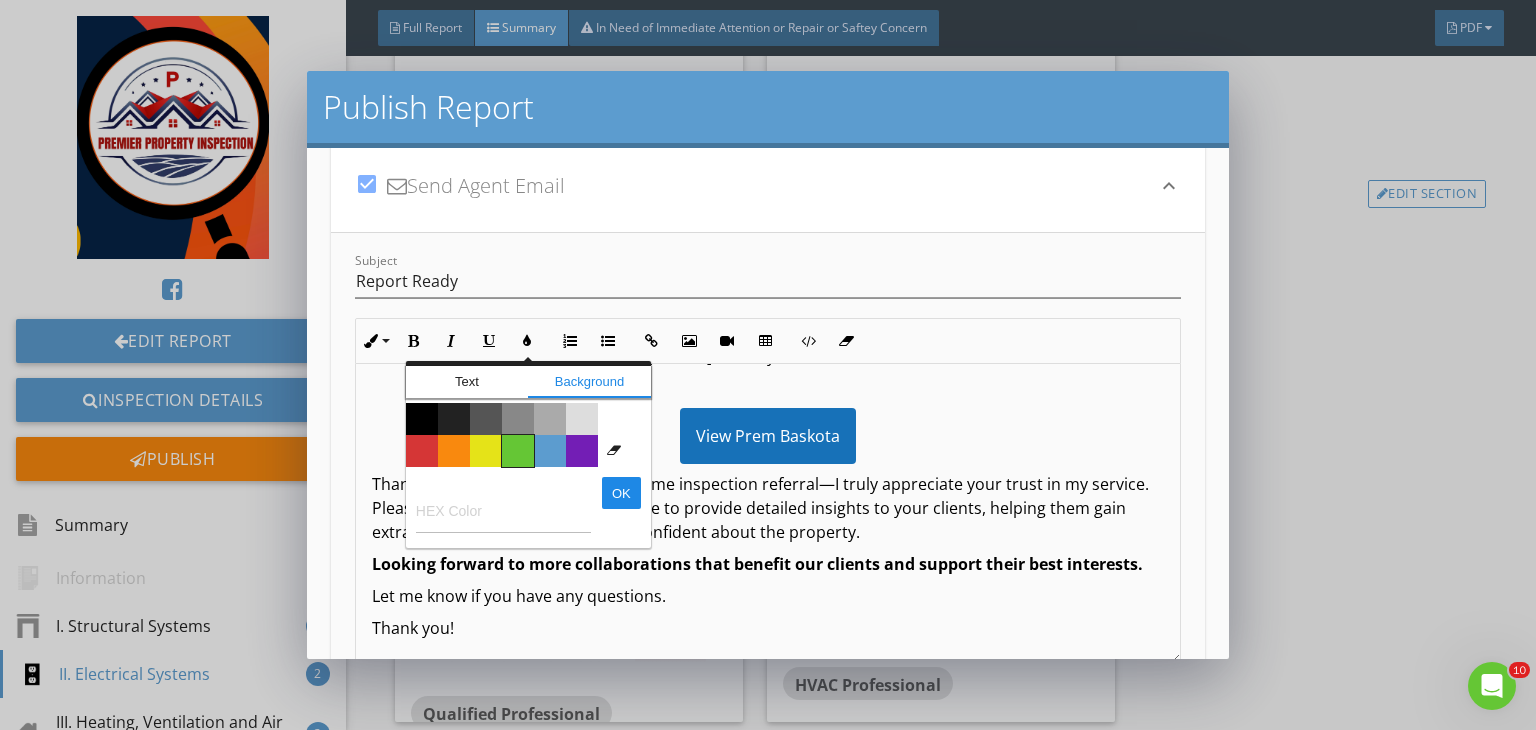 click on "Color #65c635" at bounding box center [518, 451] 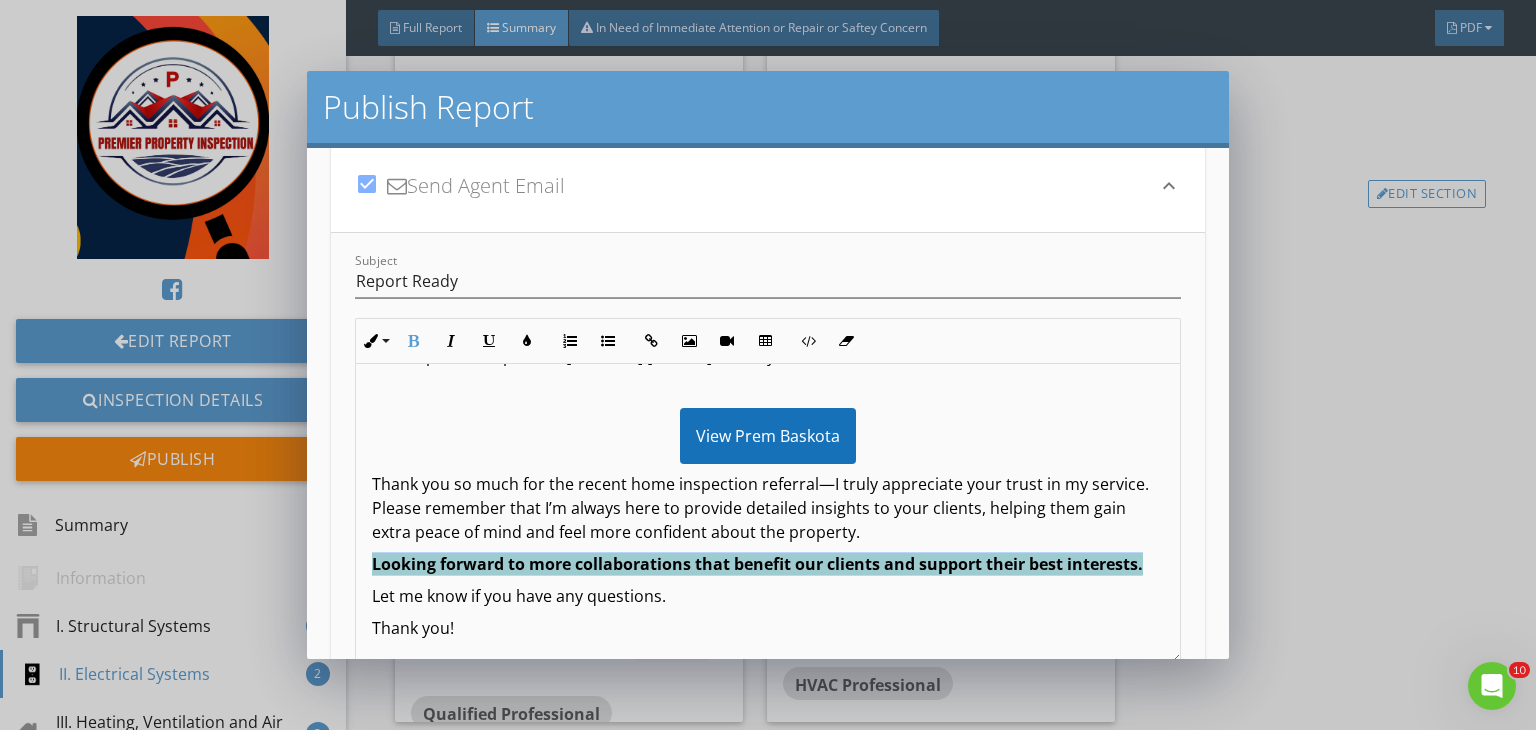 click on "Looking forward to more collaborations that benefit our clients and support their best interests." at bounding box center [757, 564] 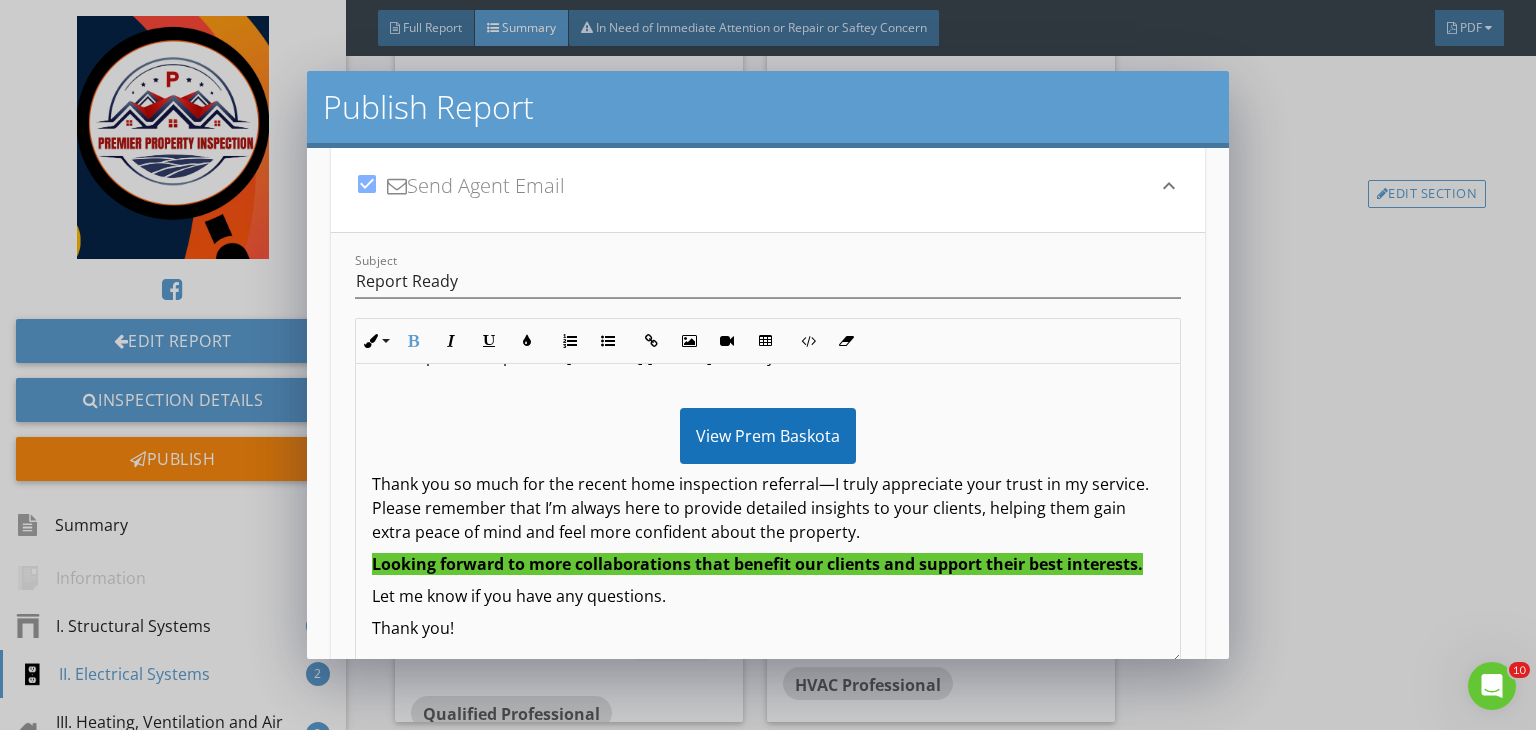 scroll, scrollTop: 100, scrollLeft: 0, axis: vertical 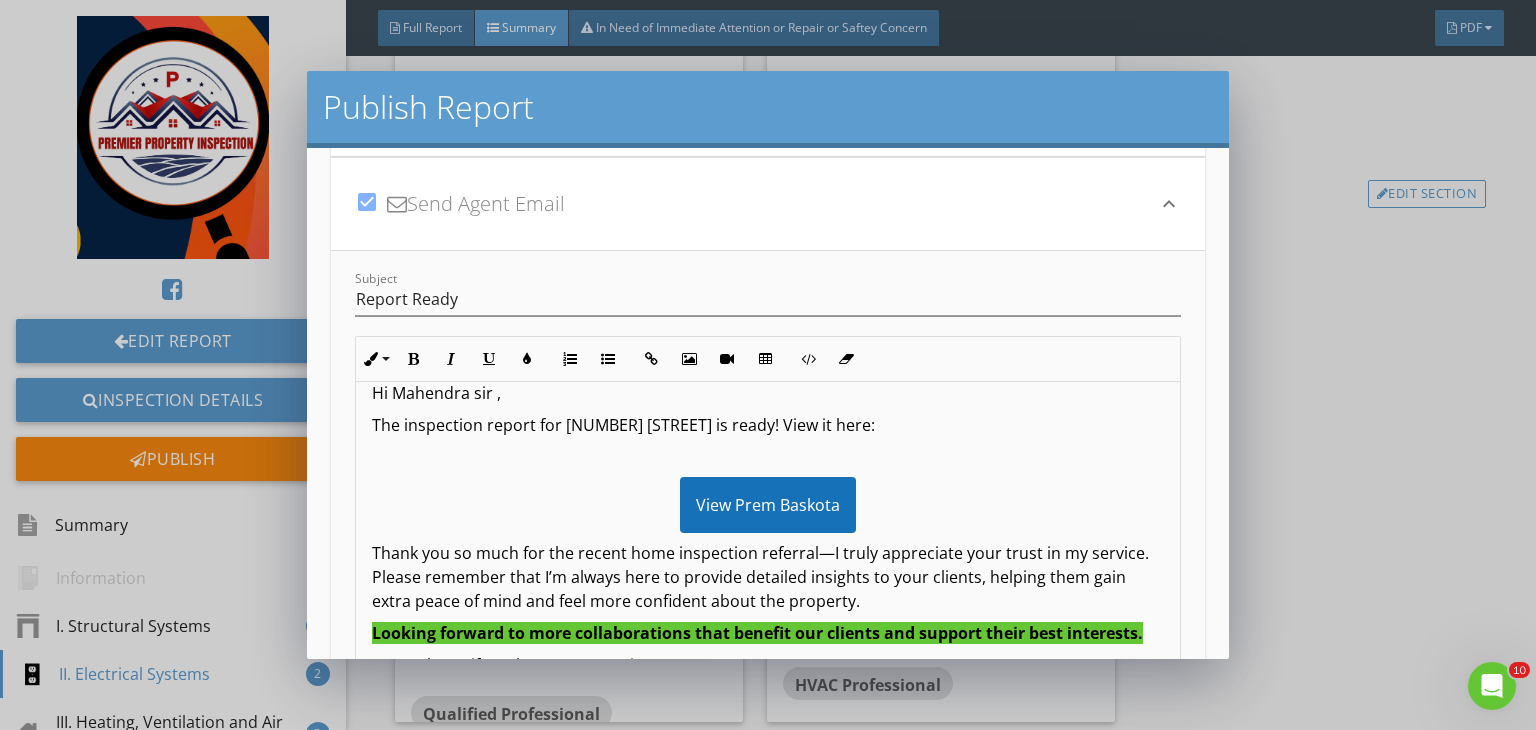 click on "keyboard_arrow_down" at bounding box center [1169, 204] 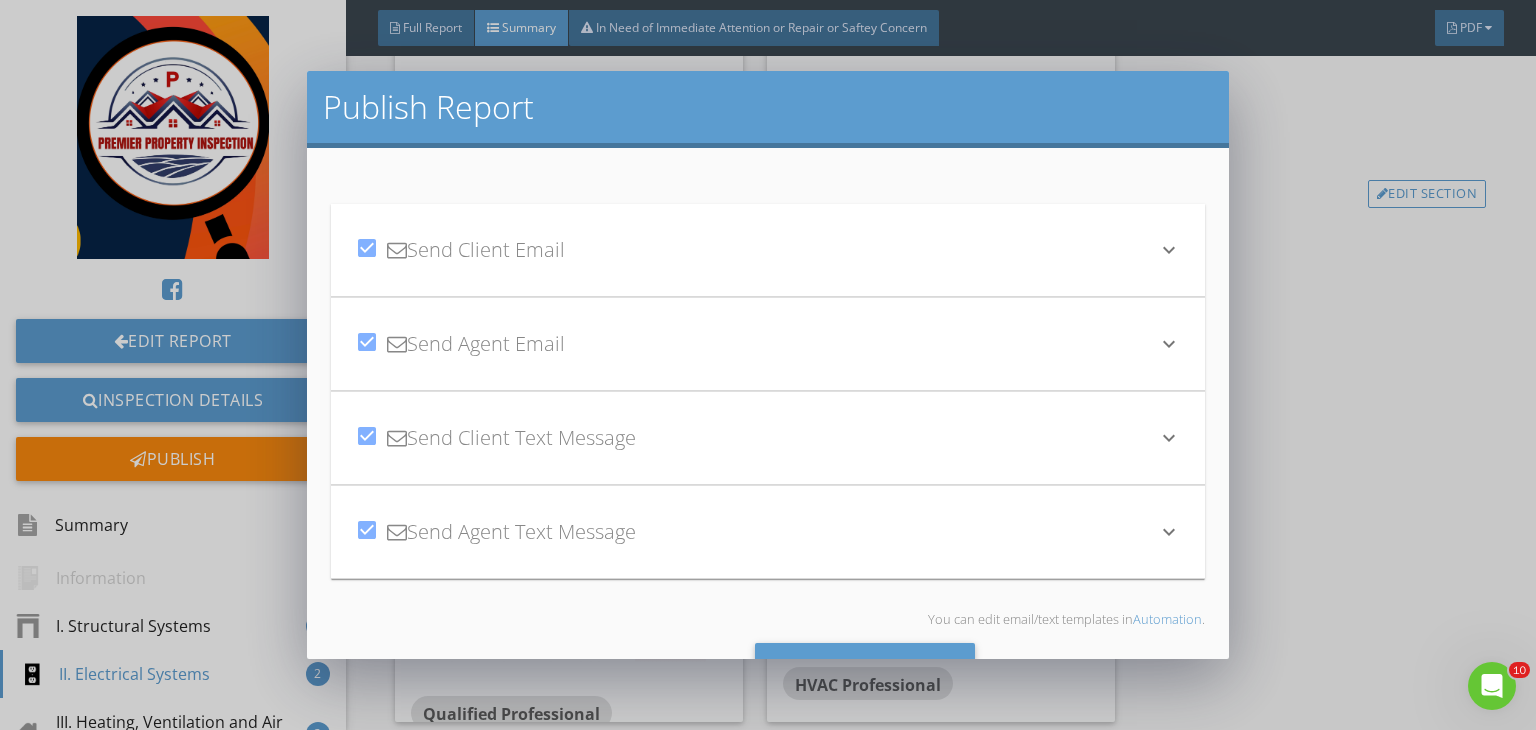 scroll, scrollTop: 76, scrollLeft: 0, axis: vertical 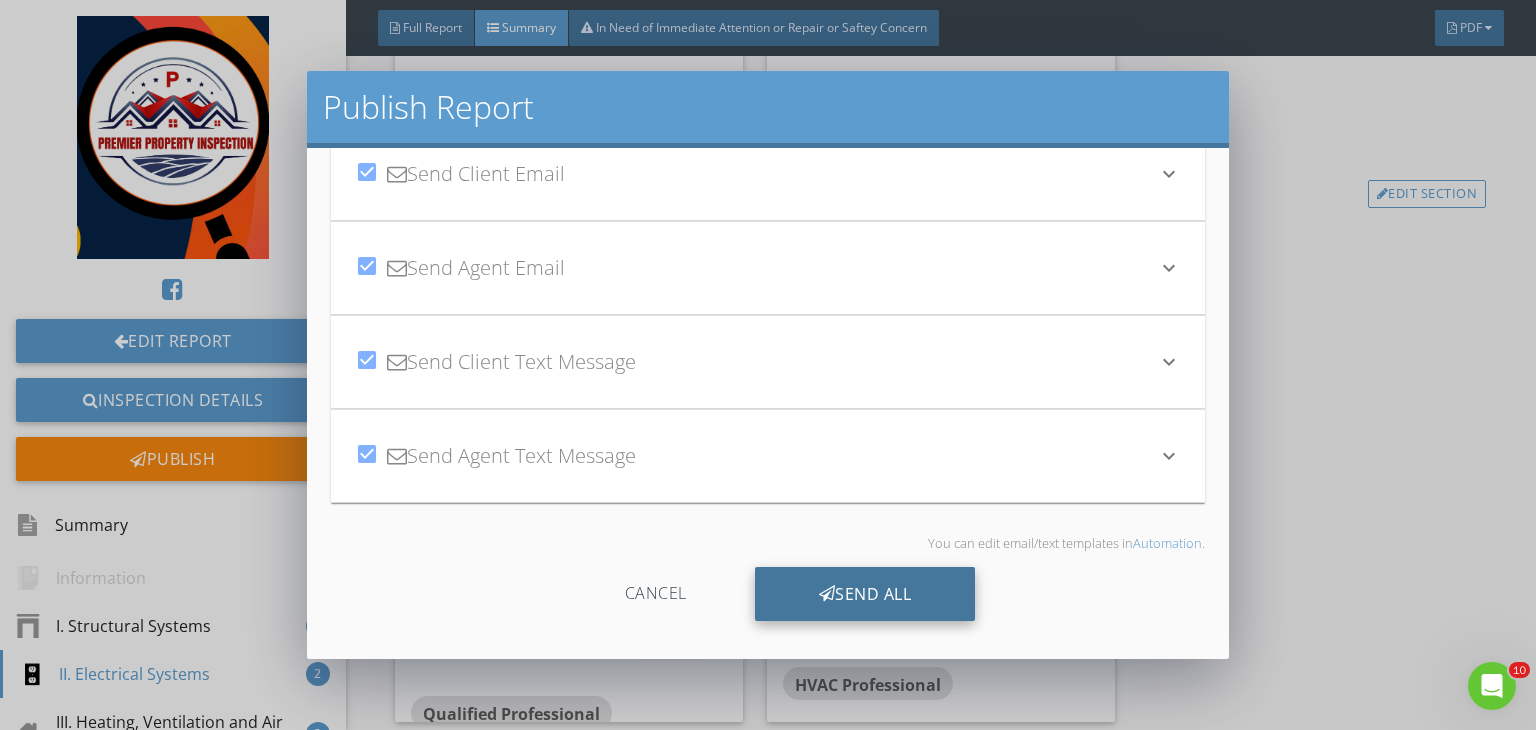 click on "Send All" at bounding box center [865, 594] 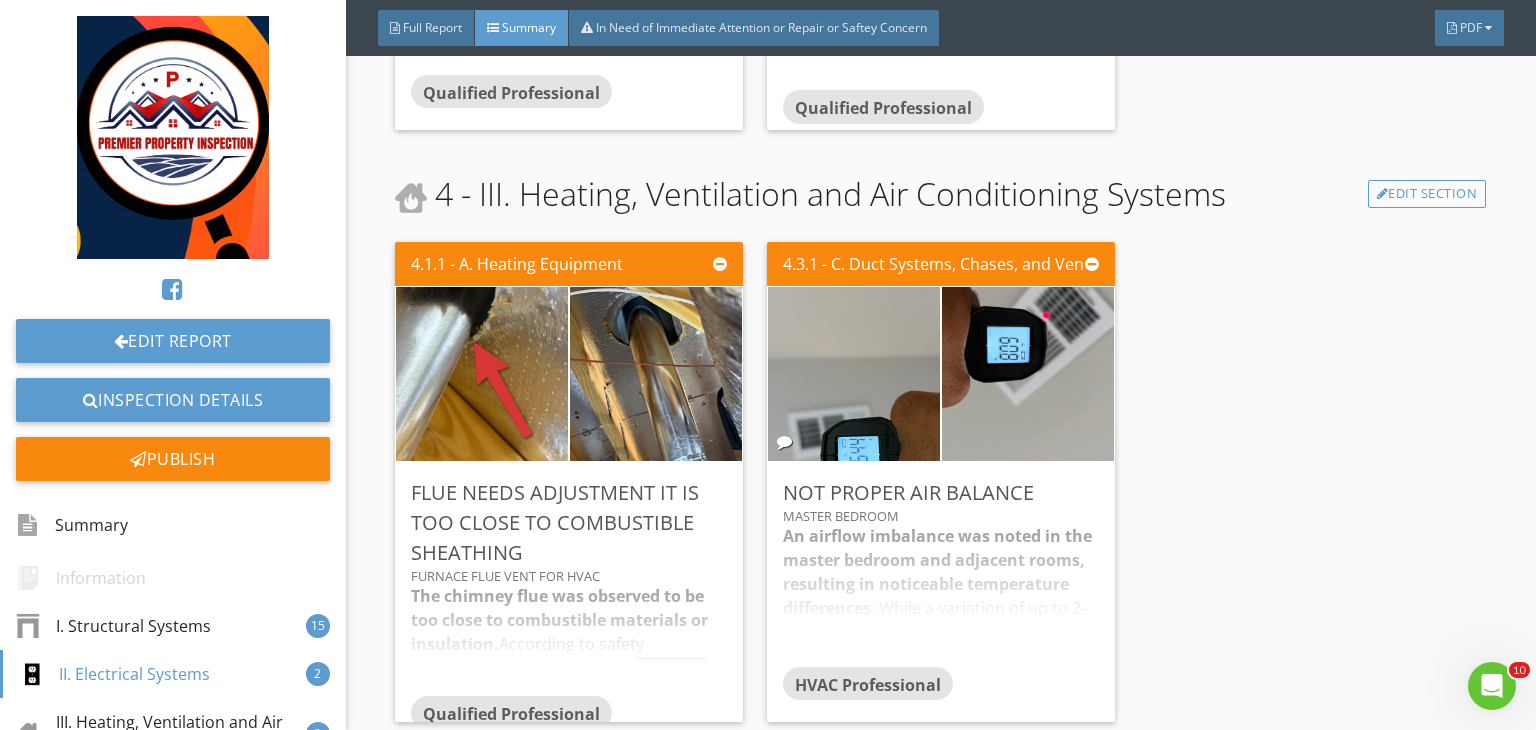 click on "Publish Report     check_box
Send Client Email
keyboard_arrow_down   Subject Your Home Inspection Report   check_box
Send Agent Email
keyboard_arrow_down   Subject Report Ready     check_box
Send Client Text Message
keyboard_arrow_down   Text Message Hi Jyoti sir , your report is ready:
https://app.spectora.com/u/nW3tLT9
- Prem Baskota 573-355-0292 check_box
Send Agent Text Message
keyboard_arrow_down   Text Message Hi Mahendra sir the report for 7737 Moosewood Drive is ready:
https://app.spectora.com/u/Srihtb4
- Prem Baskota 573-355-0292
You can edit email/text templates in
Automation
.
Cancel
Send All" at bounding box center [768, 365] 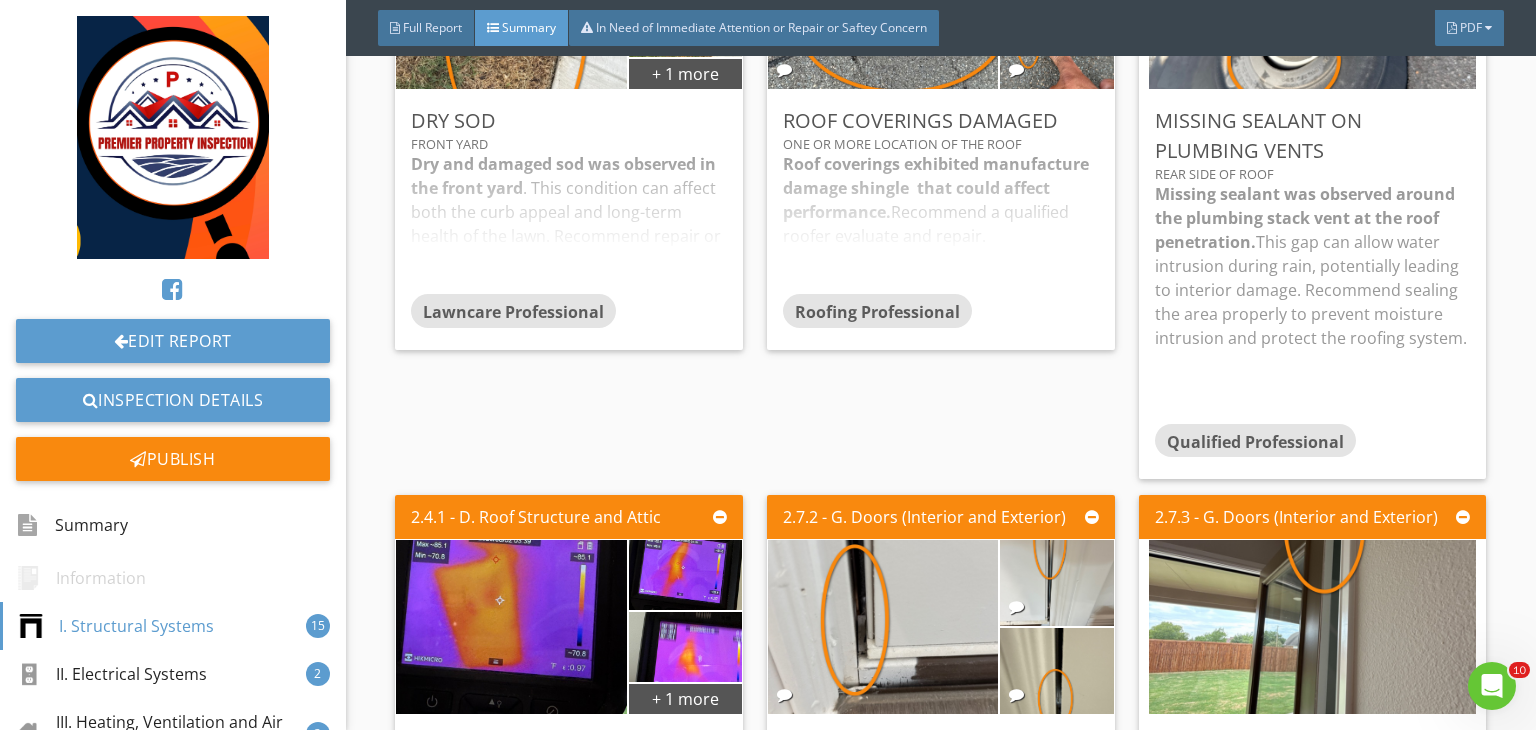 scroll, scrollTop: 0, scrollLeft: 0, axis: both 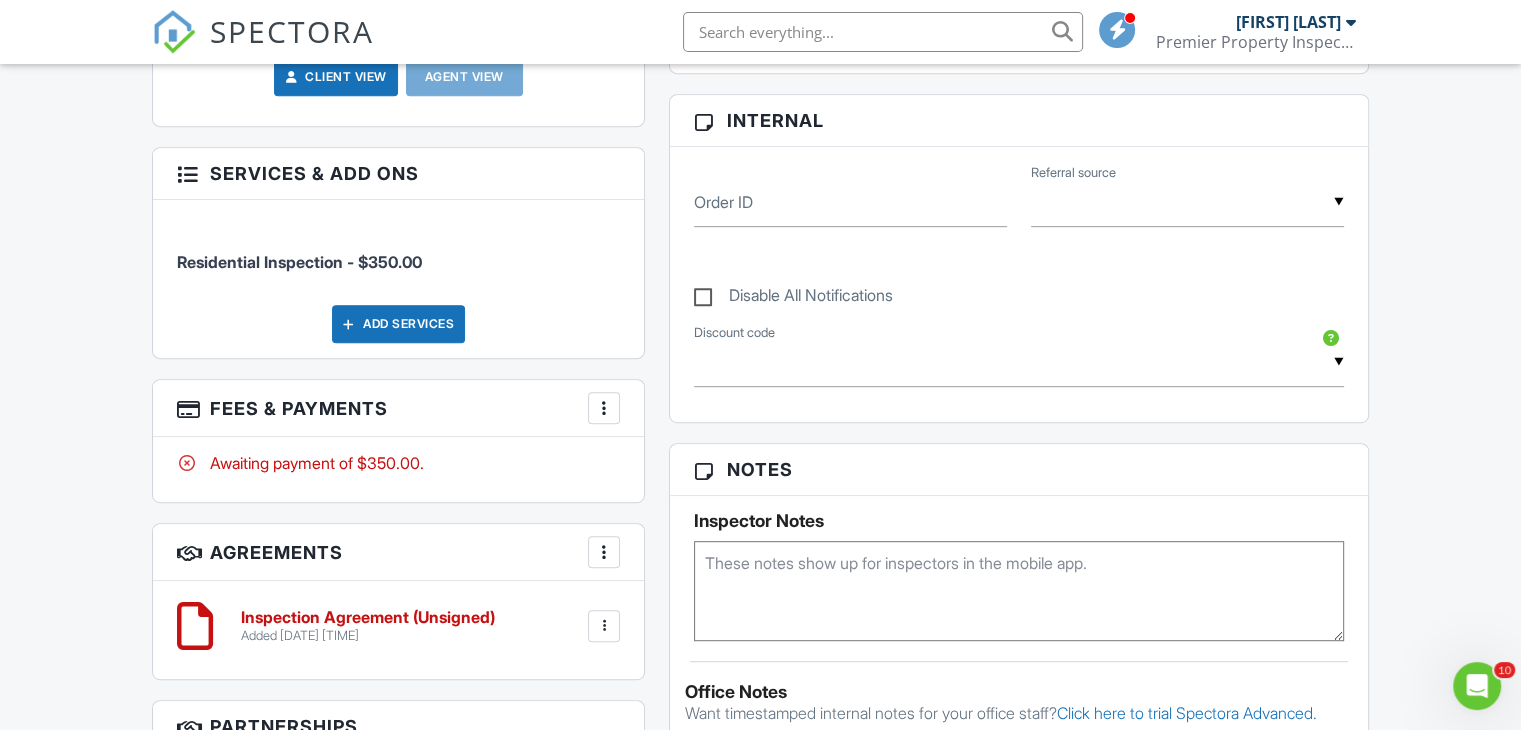 click on "Inspector Notes" at bounding box center (1019, 521) 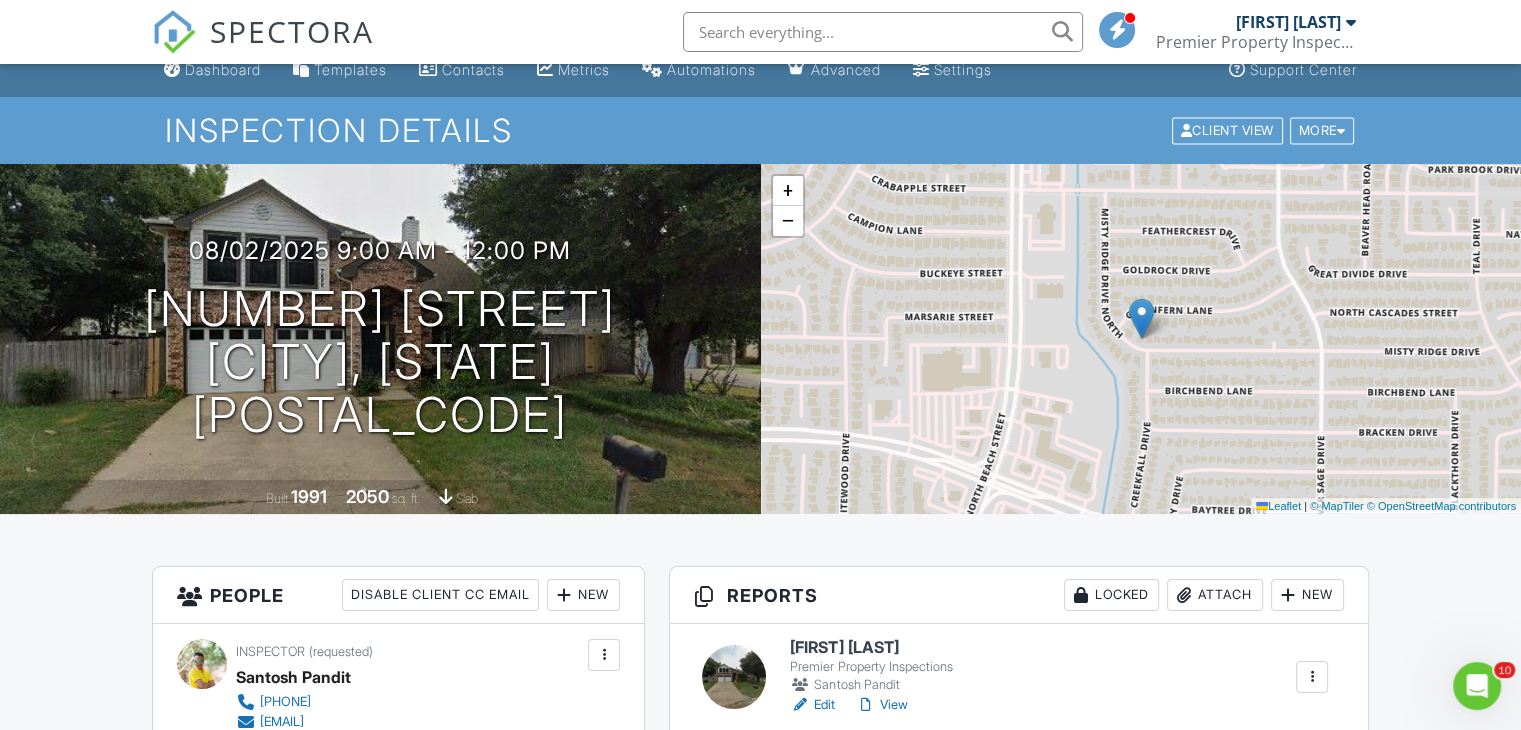 scroll, scrollTop: 0, scrollLeft: 0, axis: both 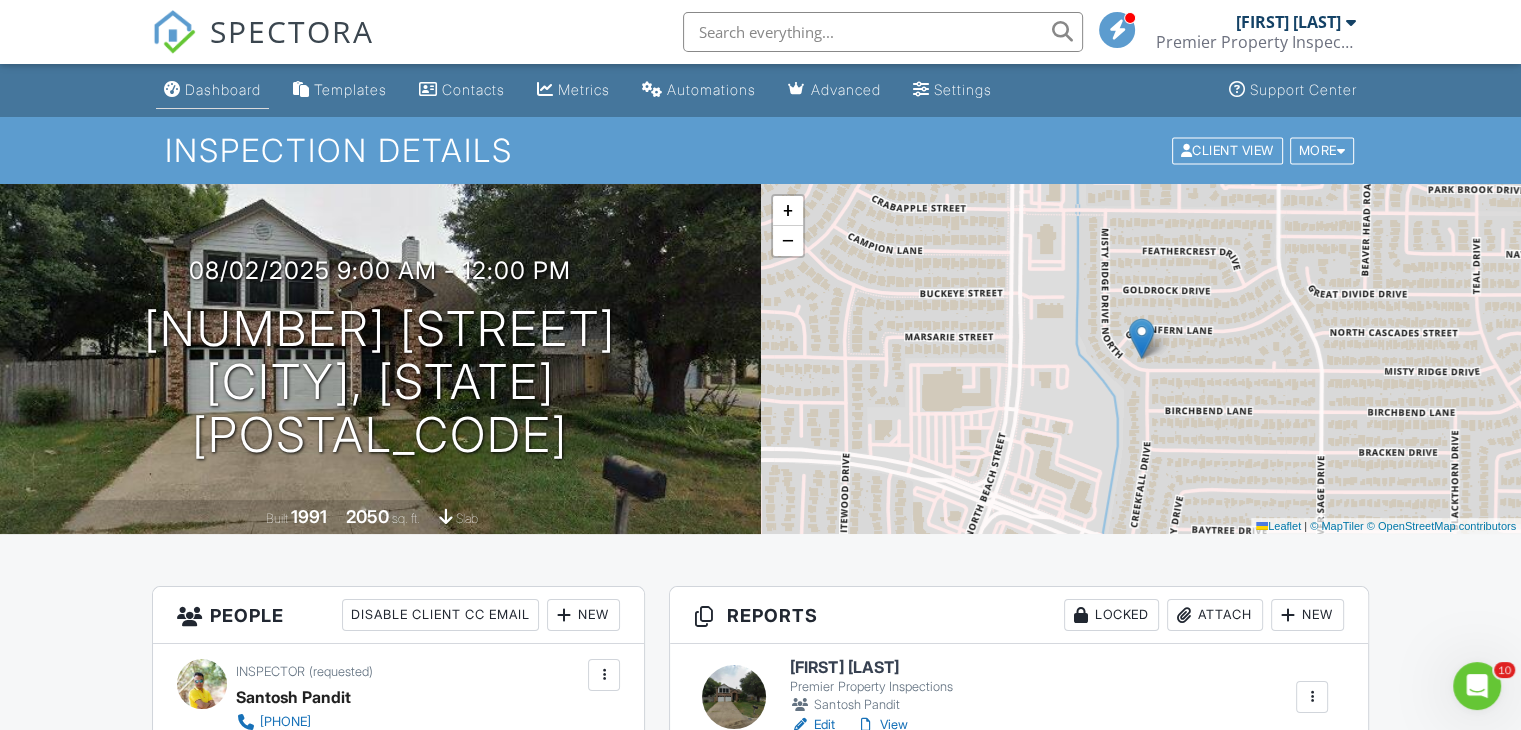 click on "Dashboard" at bounding box center (223, 89) 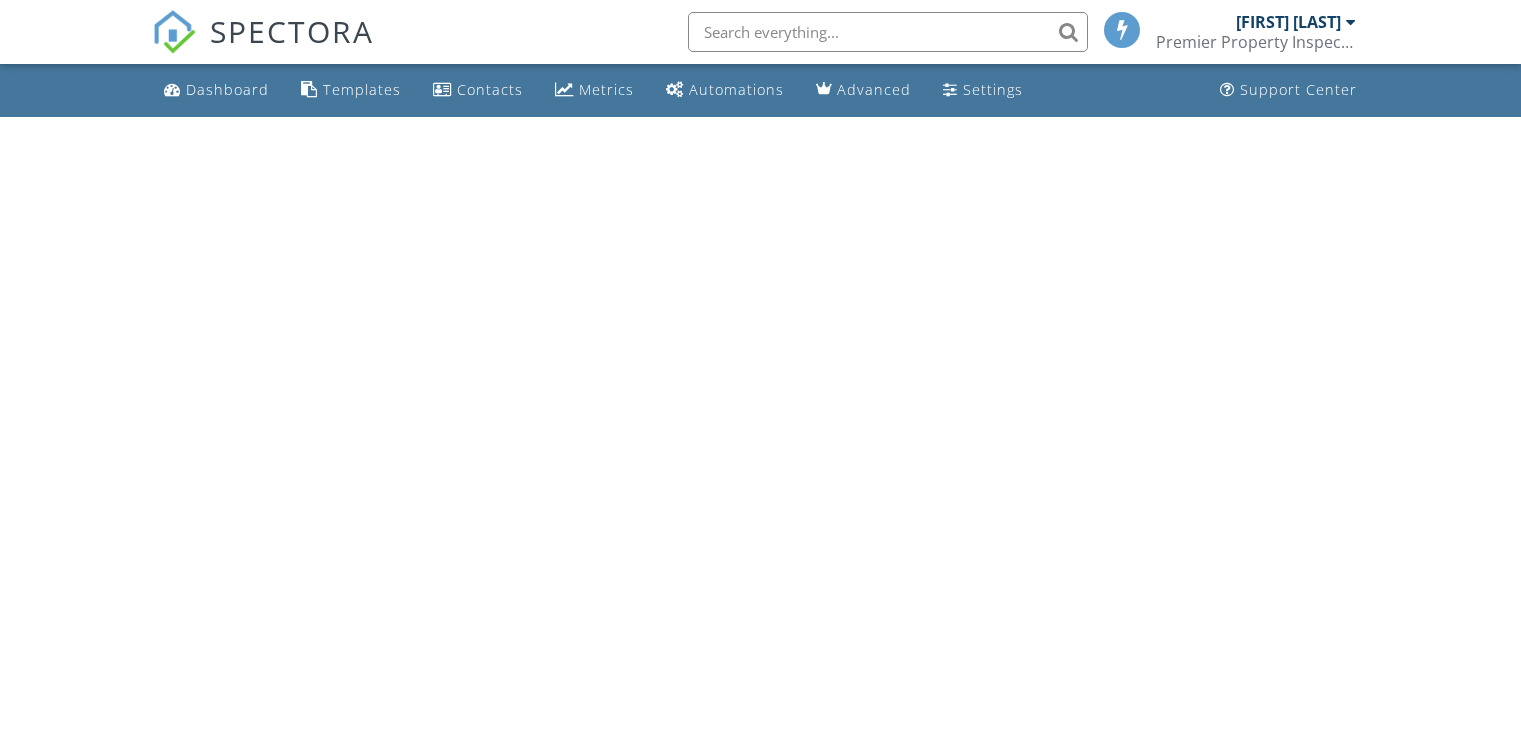 scroll, scrollTop: 0, scrollLeft: 0, axis: both 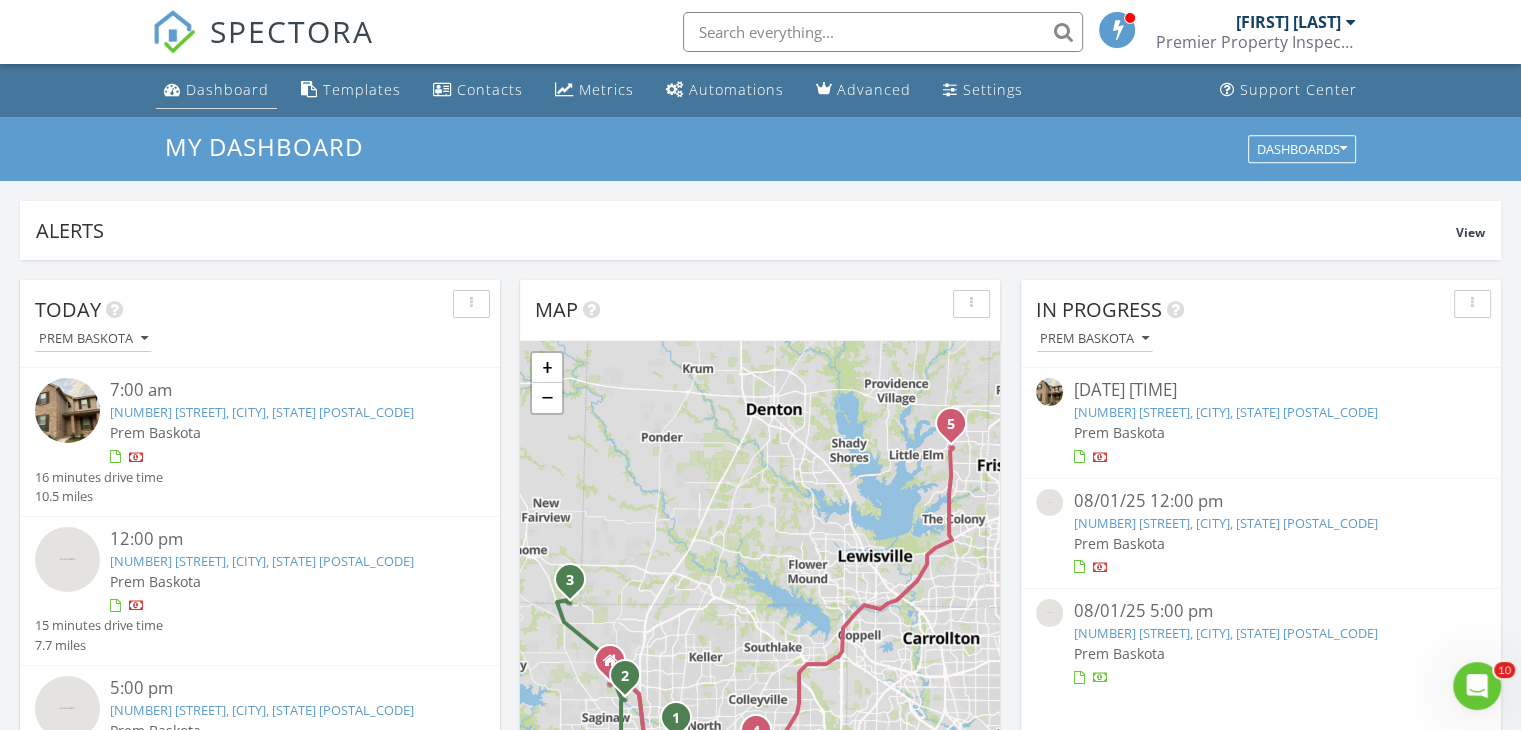 click on "Dashboard" at bounding box center [216, 90] 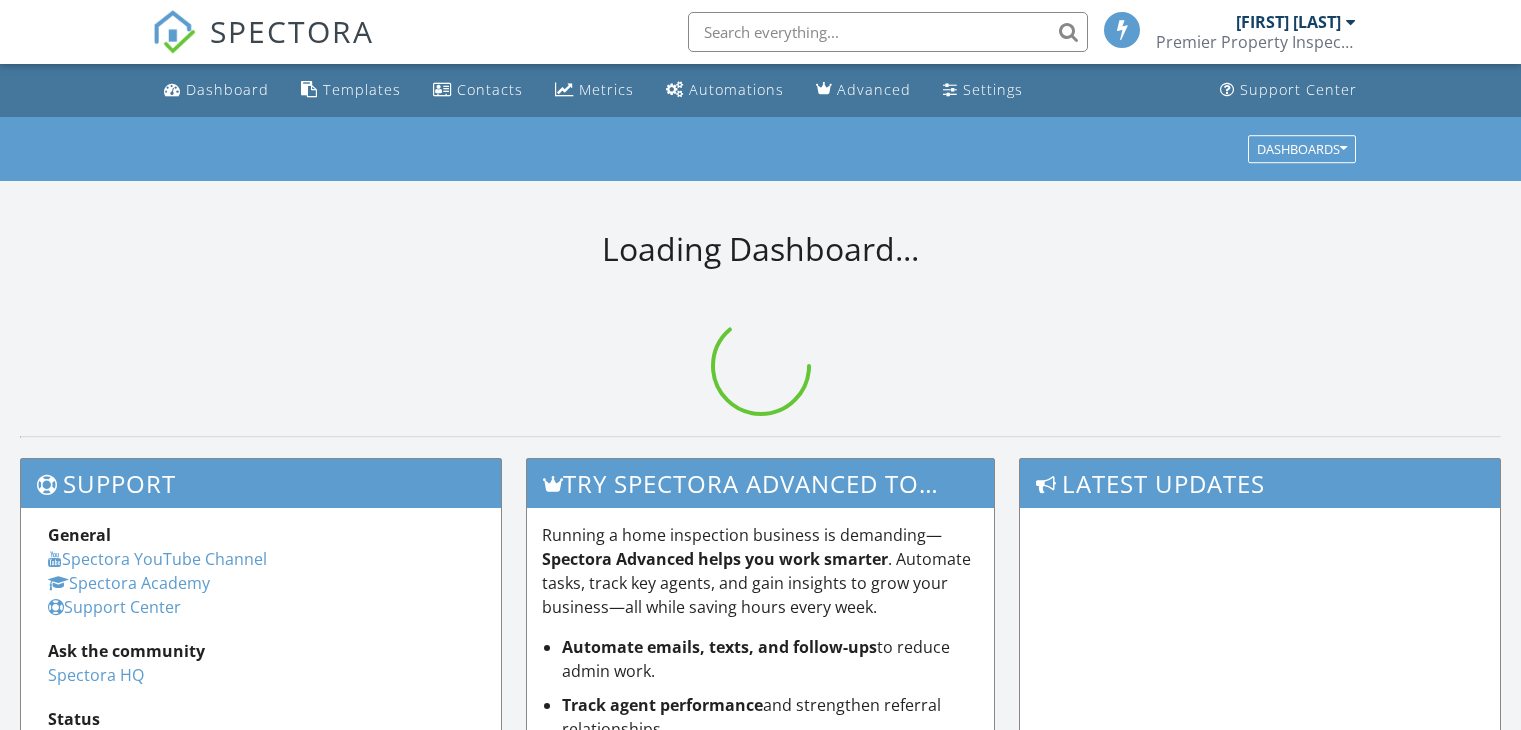 scroll, scrollTop: 0, scrollLeft: 0, axis: both 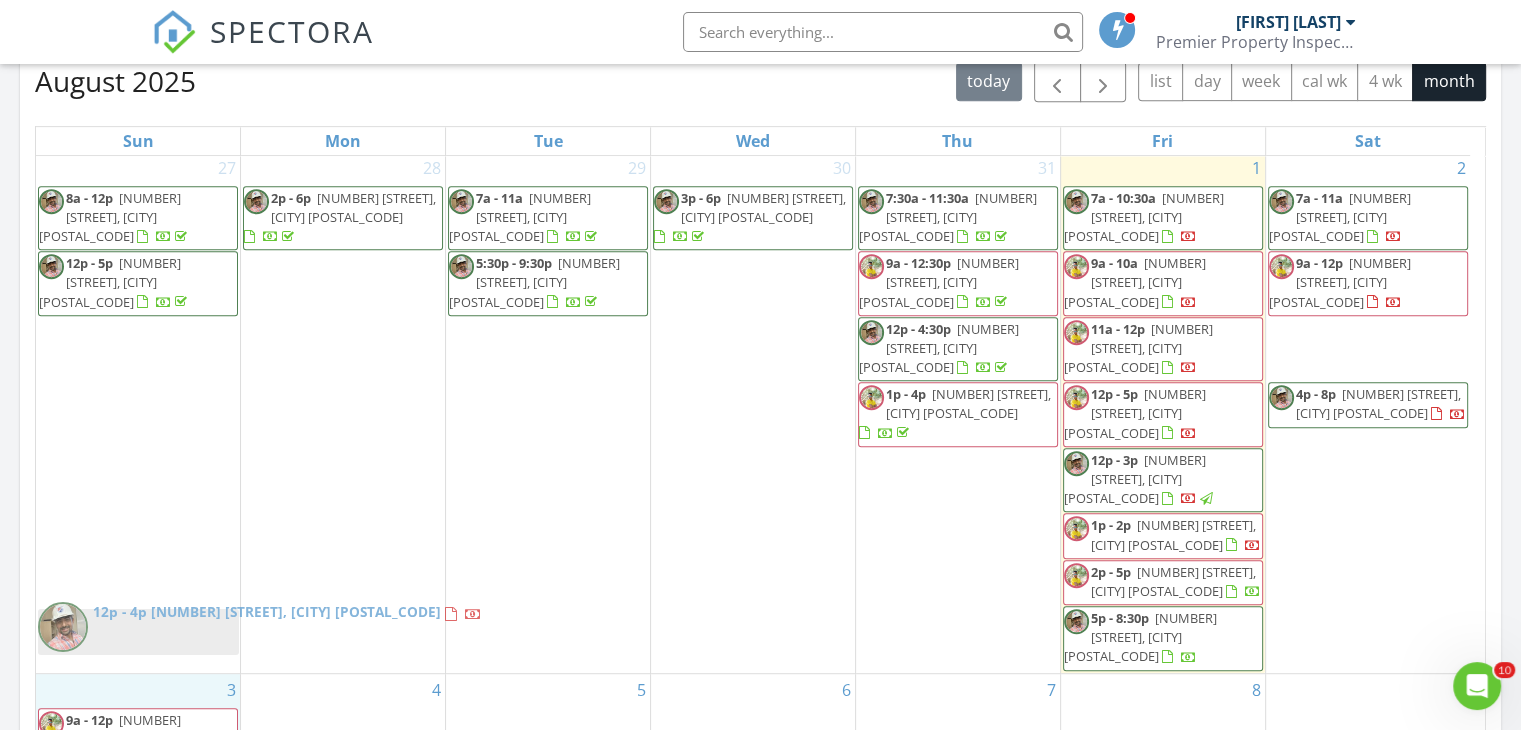 drag, startPoint x: 1347, startPoint y: 312, endPoint x: 116, endPoint y: 625, distance: 1270.1693 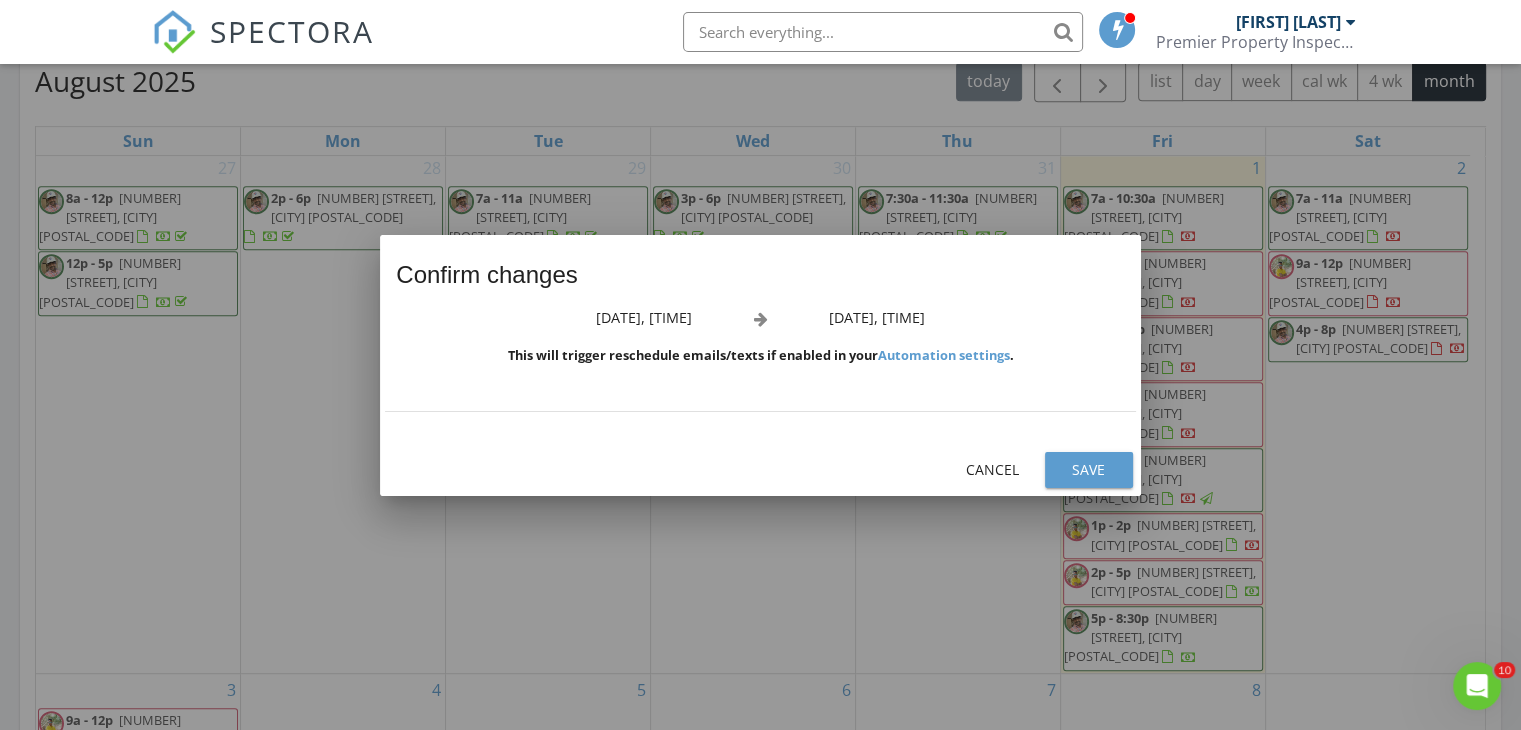 click on "[DATE], [TIME]" at bounding box center [538, 319] 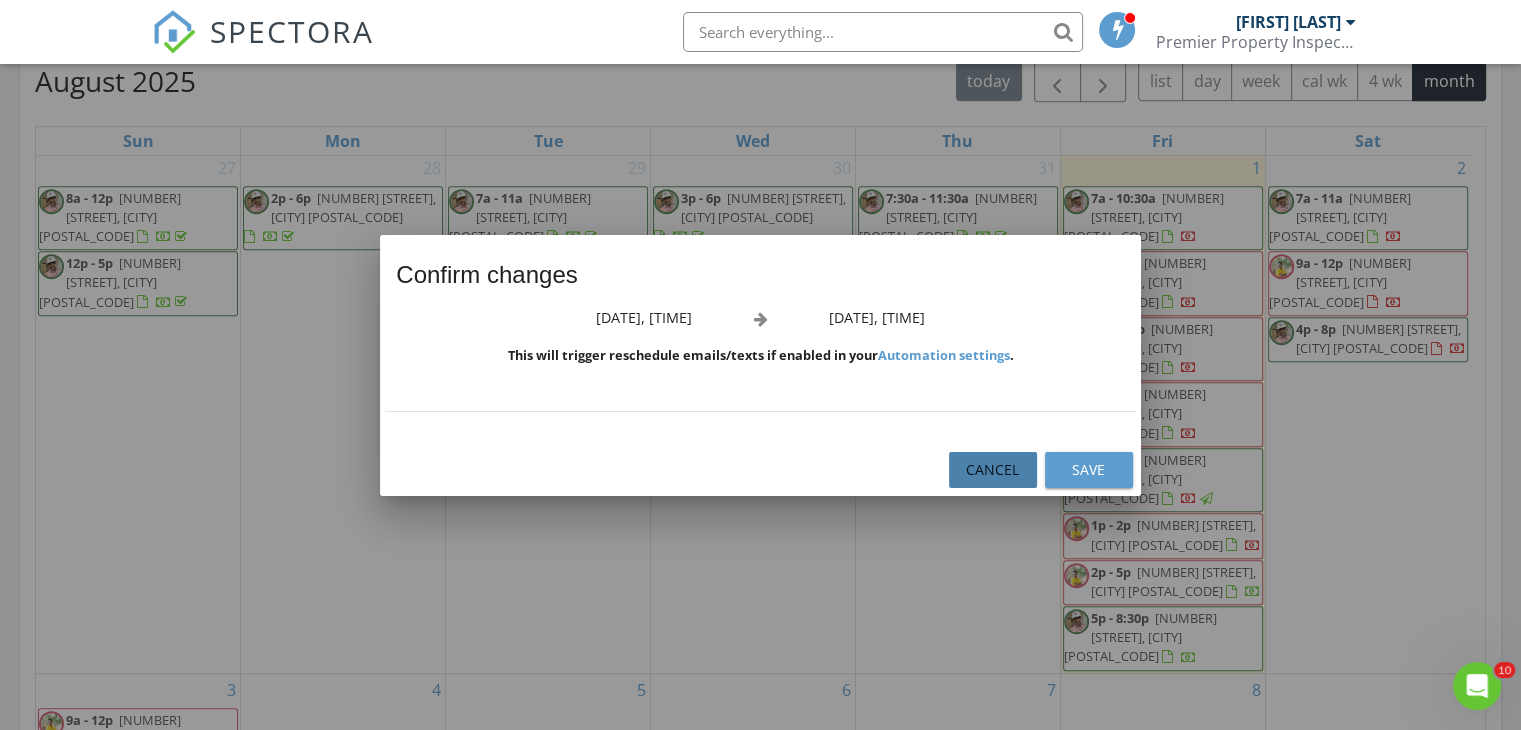 click on "Cancel" at bounding box center (993, 469) 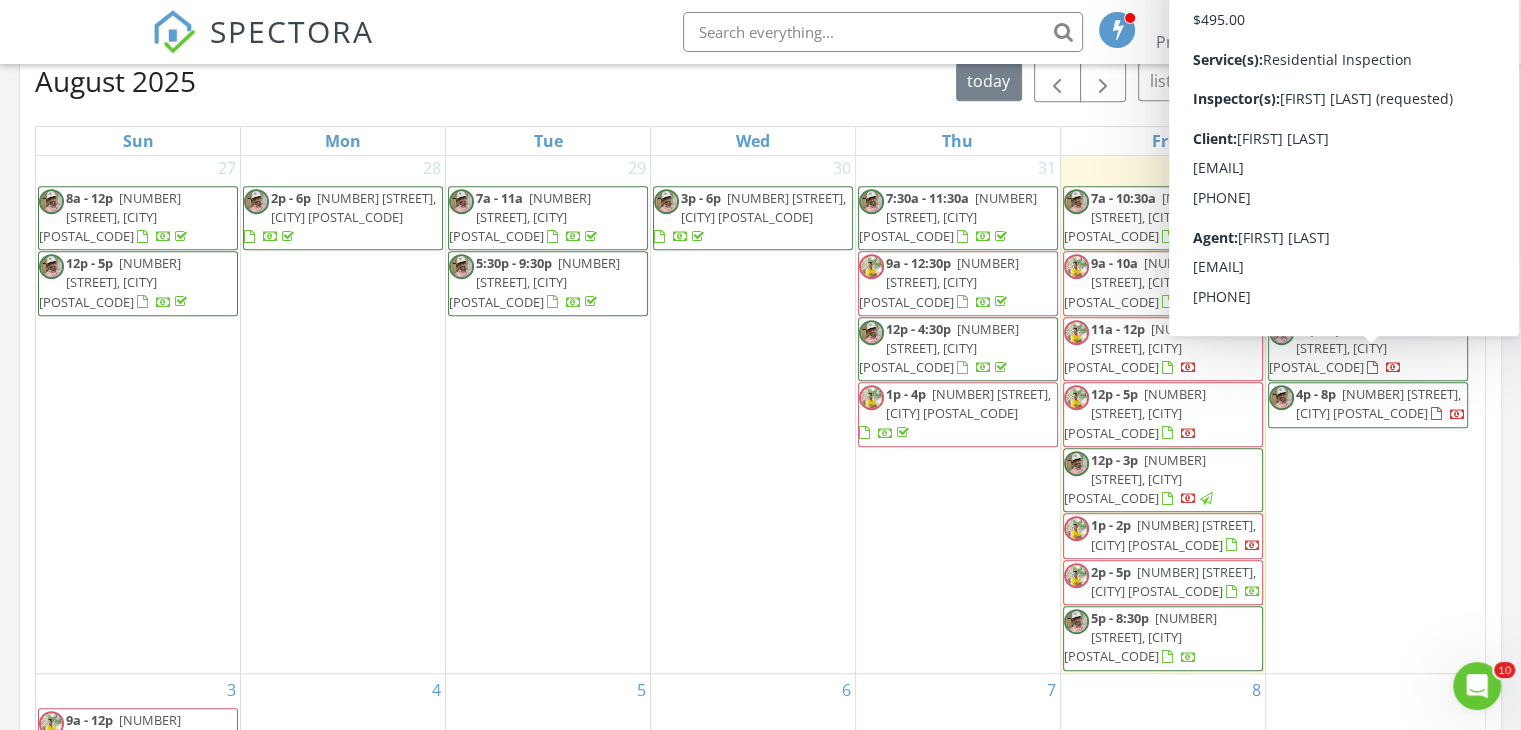 click on "[NUMBER] [STREET], [CITY] [POSTAL_CODE]" at bounding box center (1378, 403) 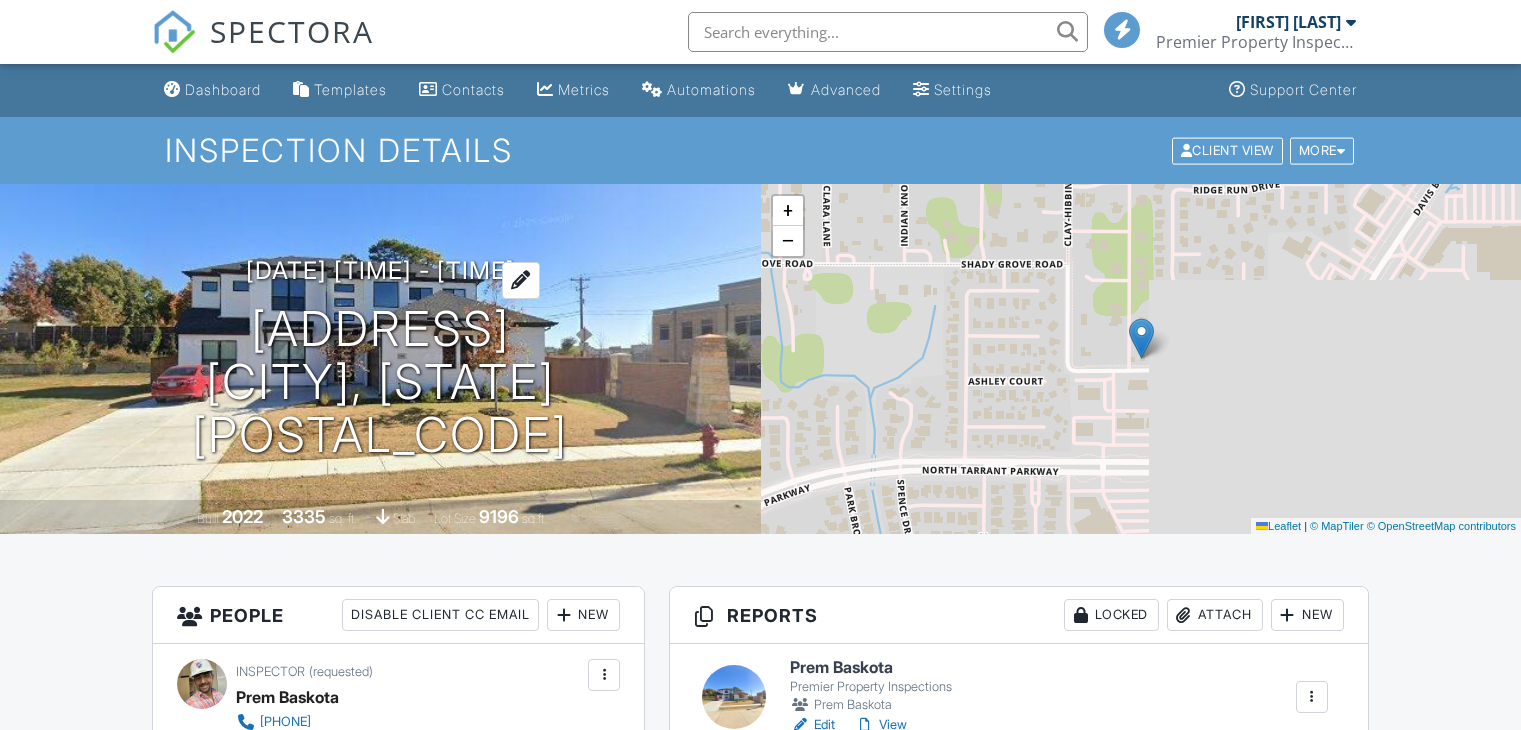 click at bounding box center (521, 280) 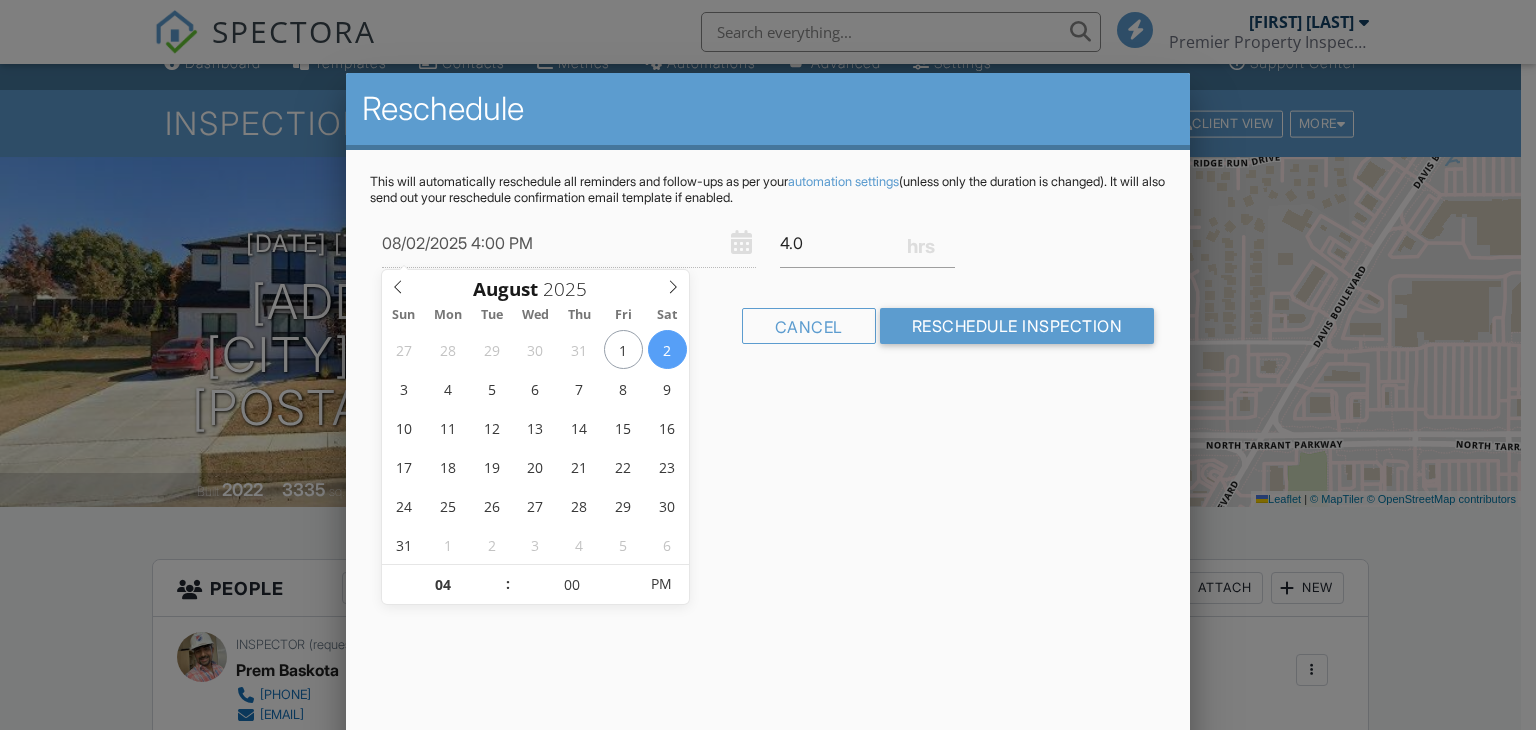 scroll, scrollTop: 27, scrollLeft: 0, axis: vertical 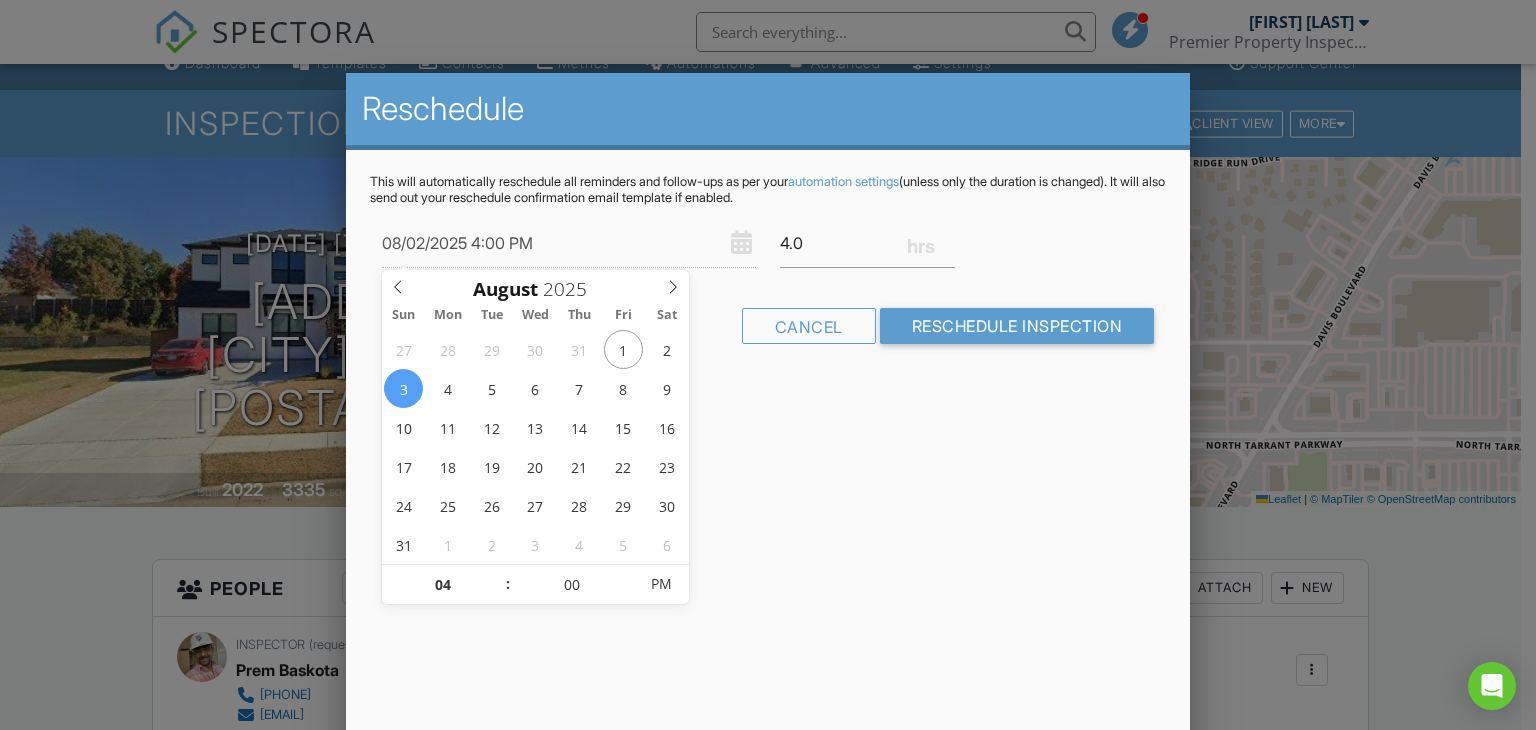 type on "08/03/2025 4:00 PM" 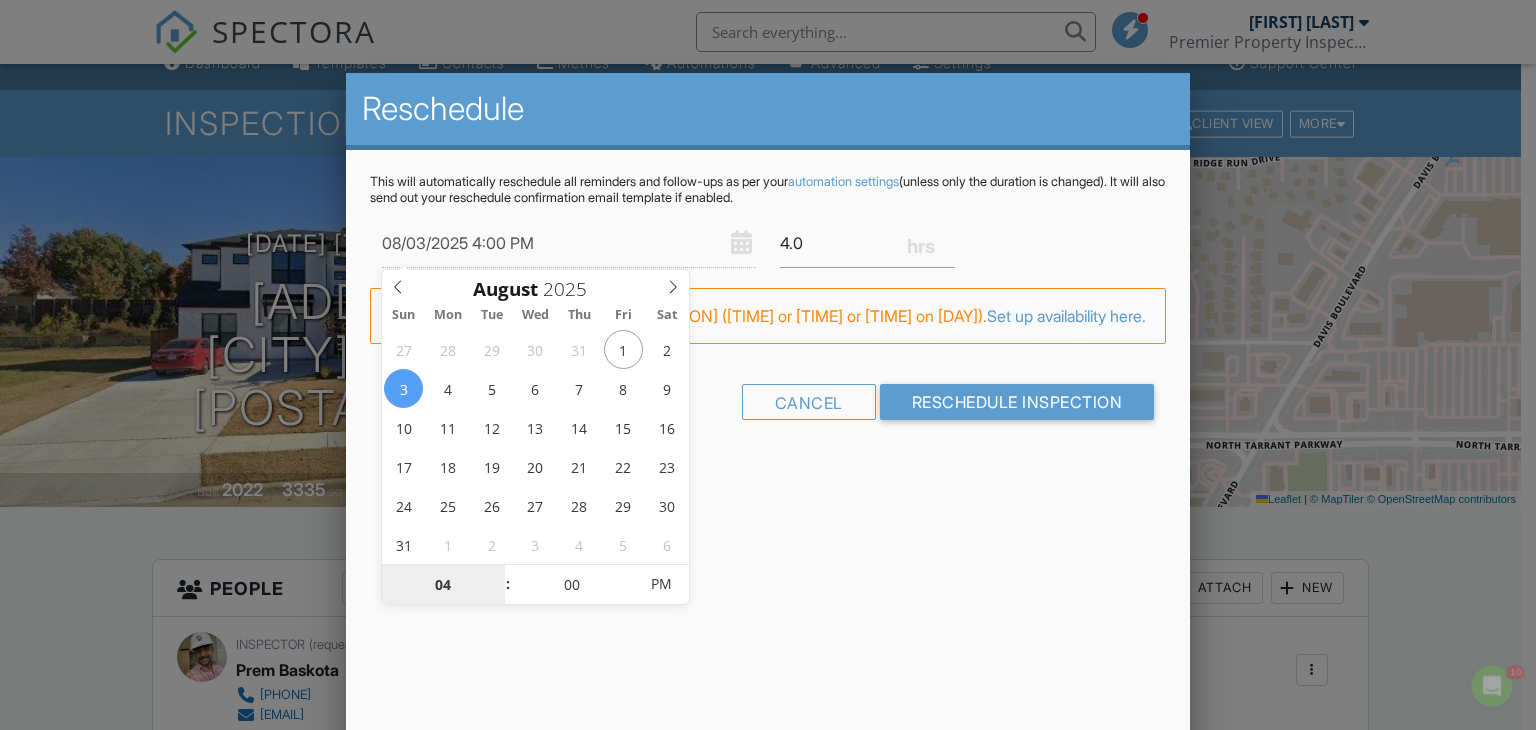 scroll, scrollTop: 0, scrollLeft: 0, axis: both 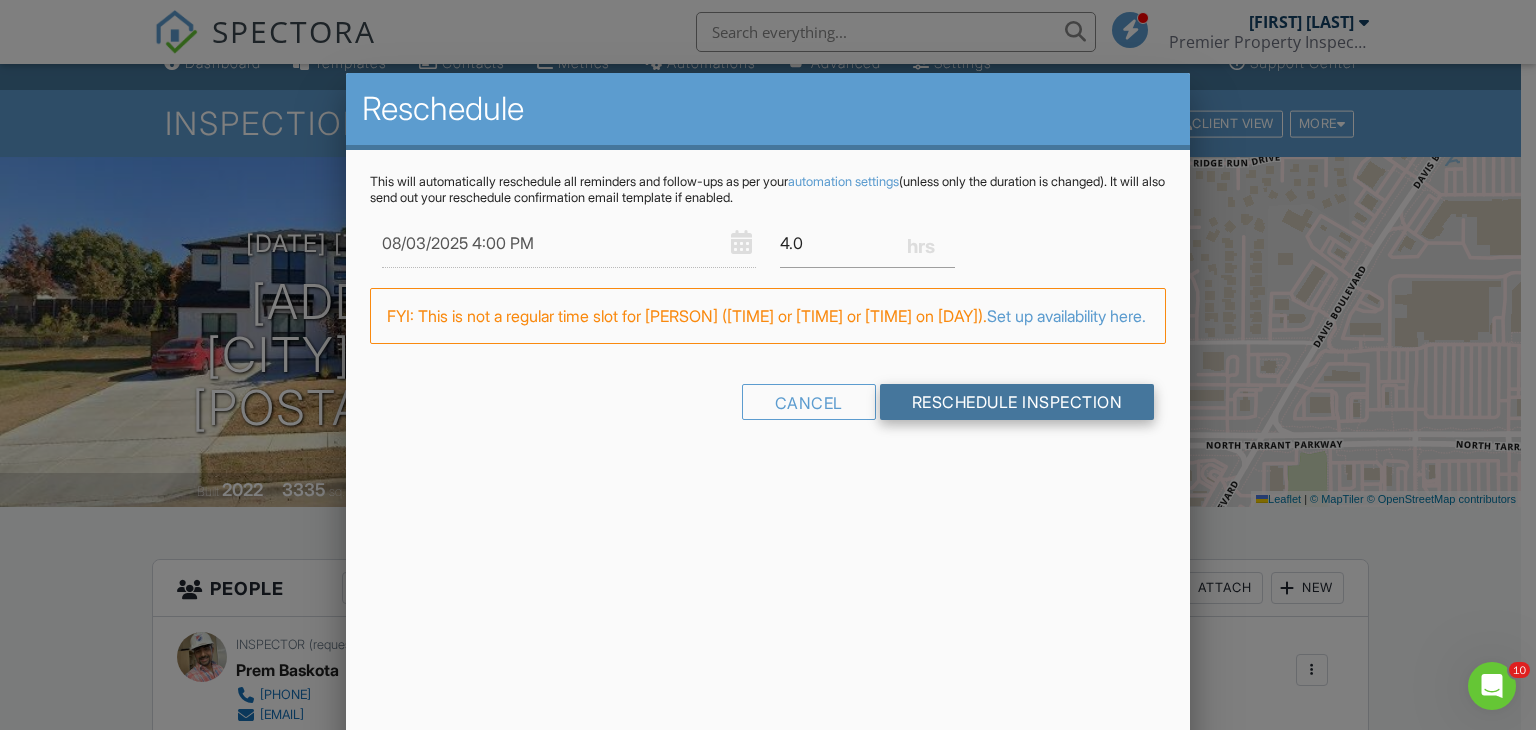 click on "Reschedule Inspection" at bounding box center (1017, 402) 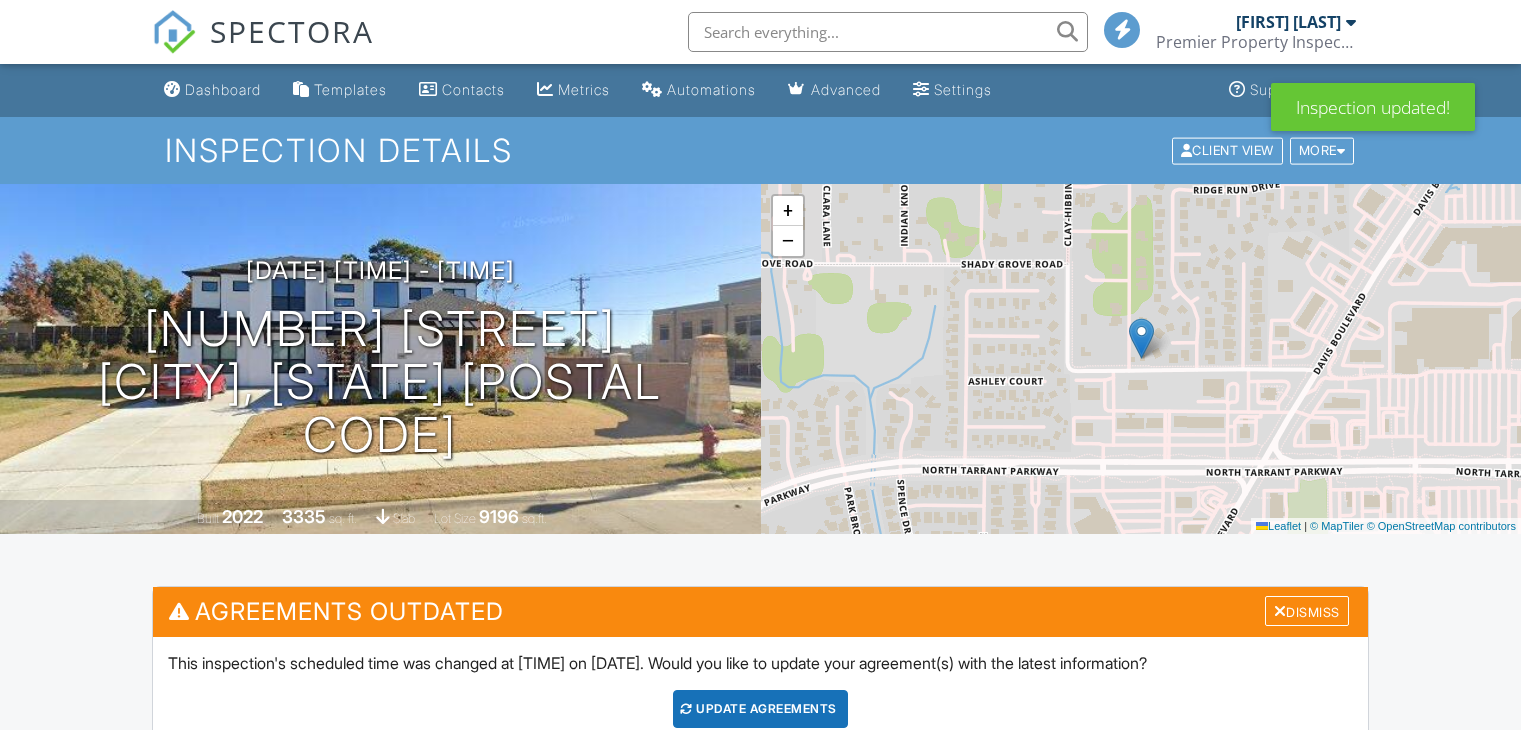 scroll, scrollTop: 132, scrollLeft: 0, axis: vertical 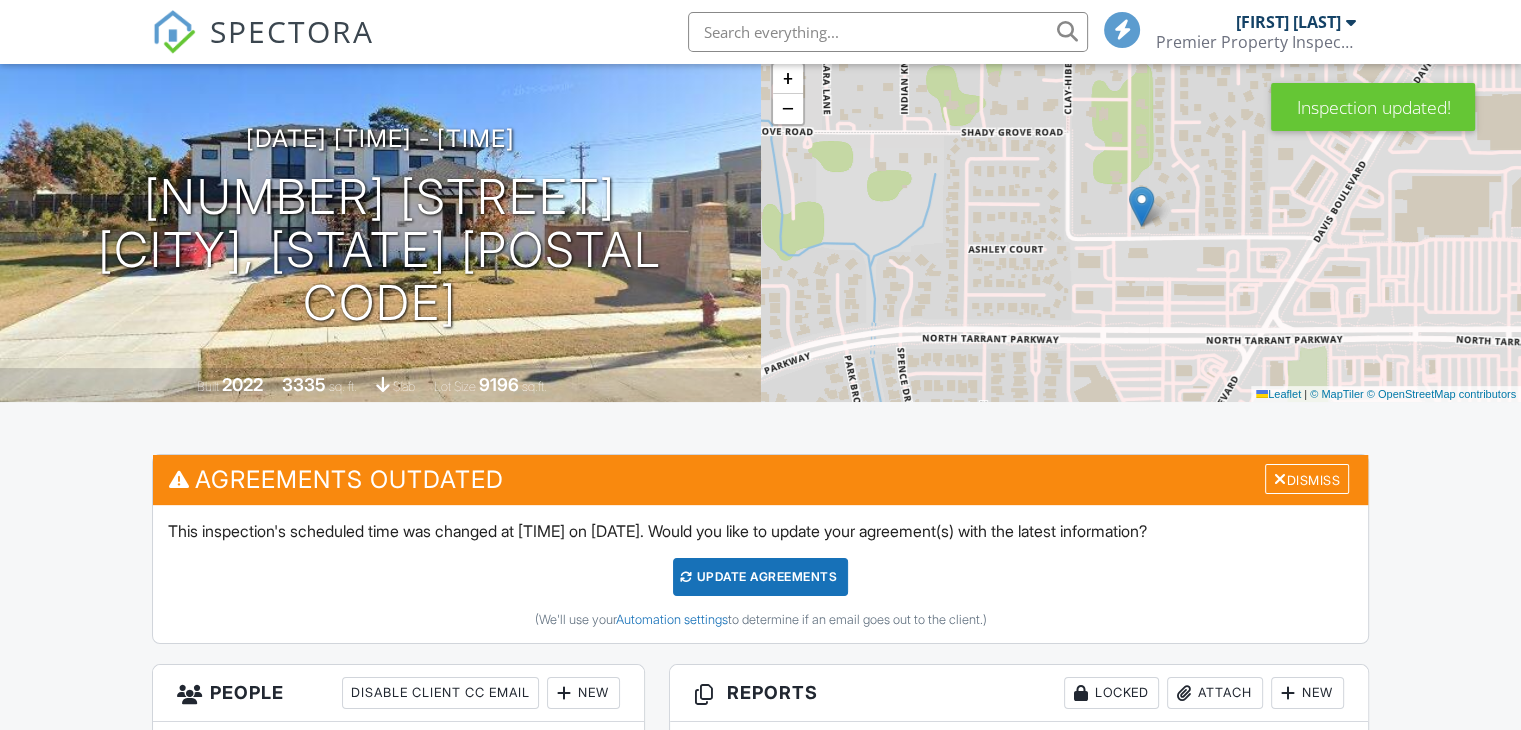 click on "Update Agreements" at bounding box center (760, 577) 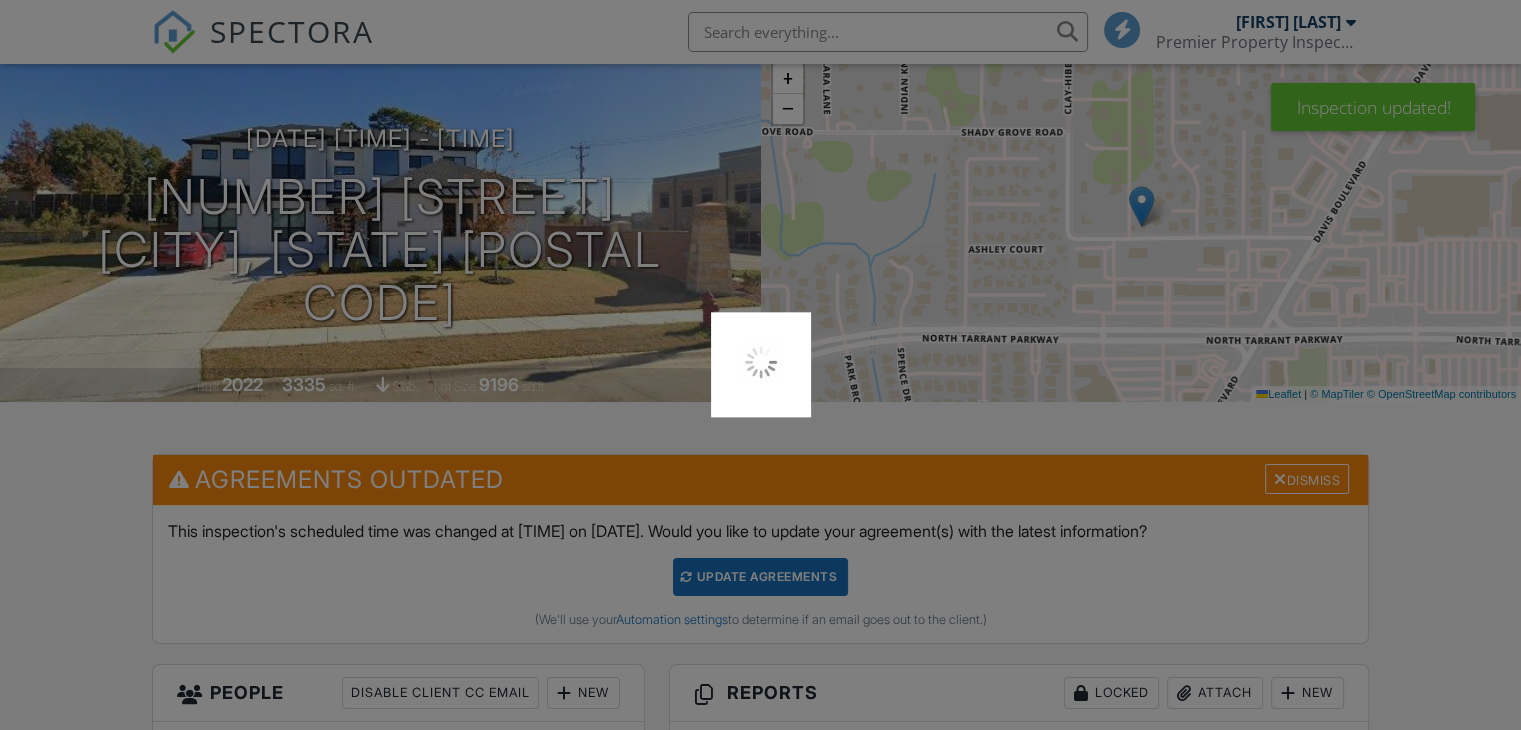 scroll, scrollTop: 132, scrollLeft: 0, axis: vertical 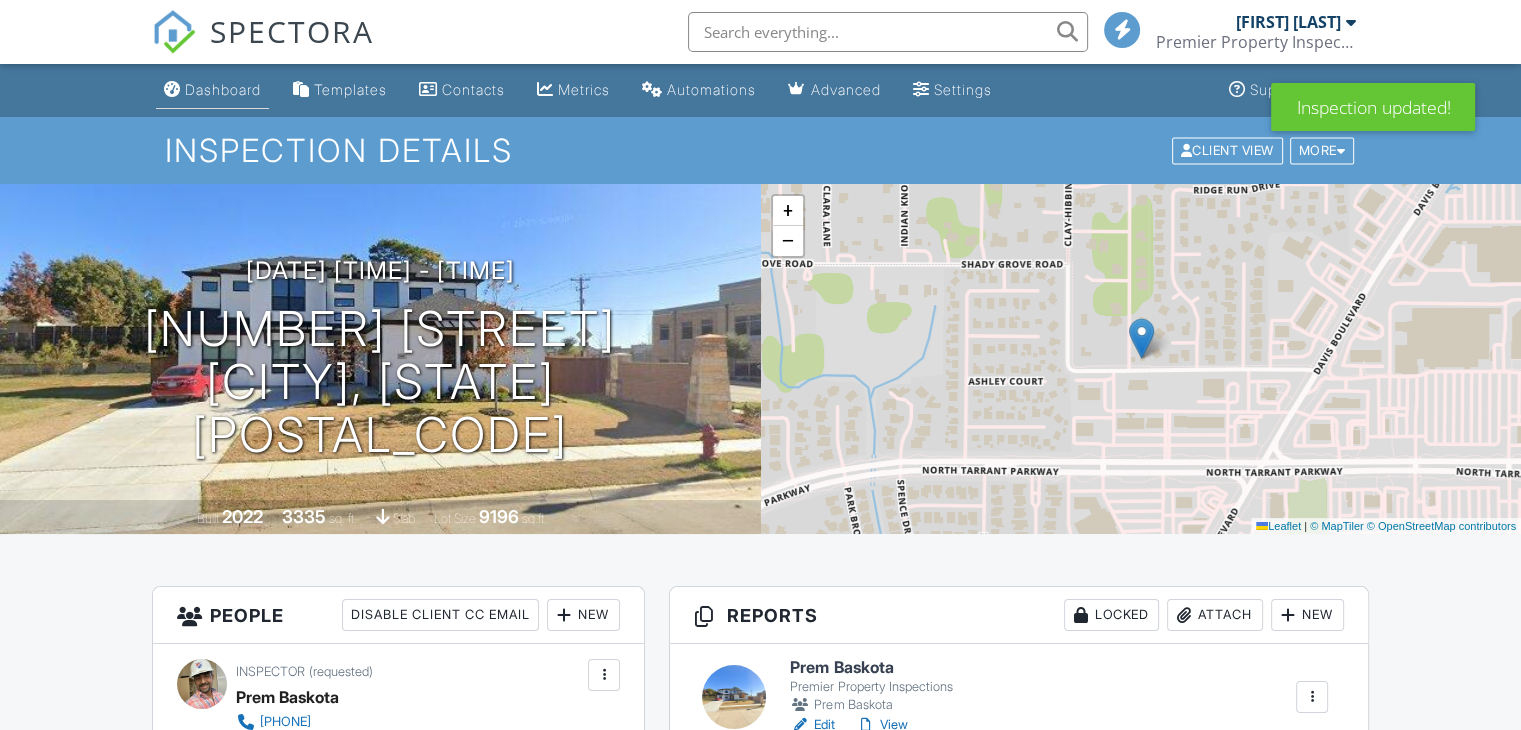 click on "Dashboard" at bounding box center (212, 90) 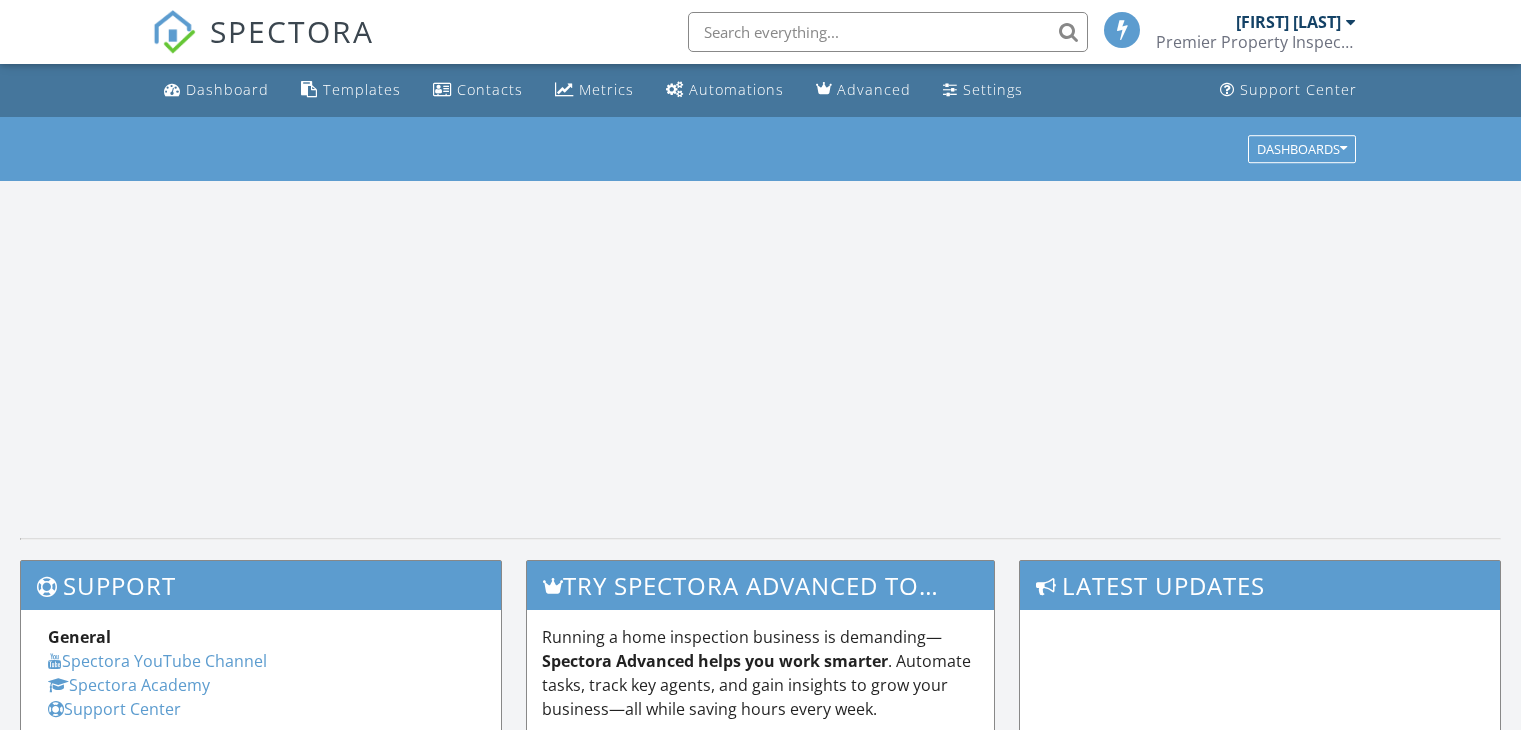 scroll, scrollTop: 0, scrollLeft: 0, axis: both 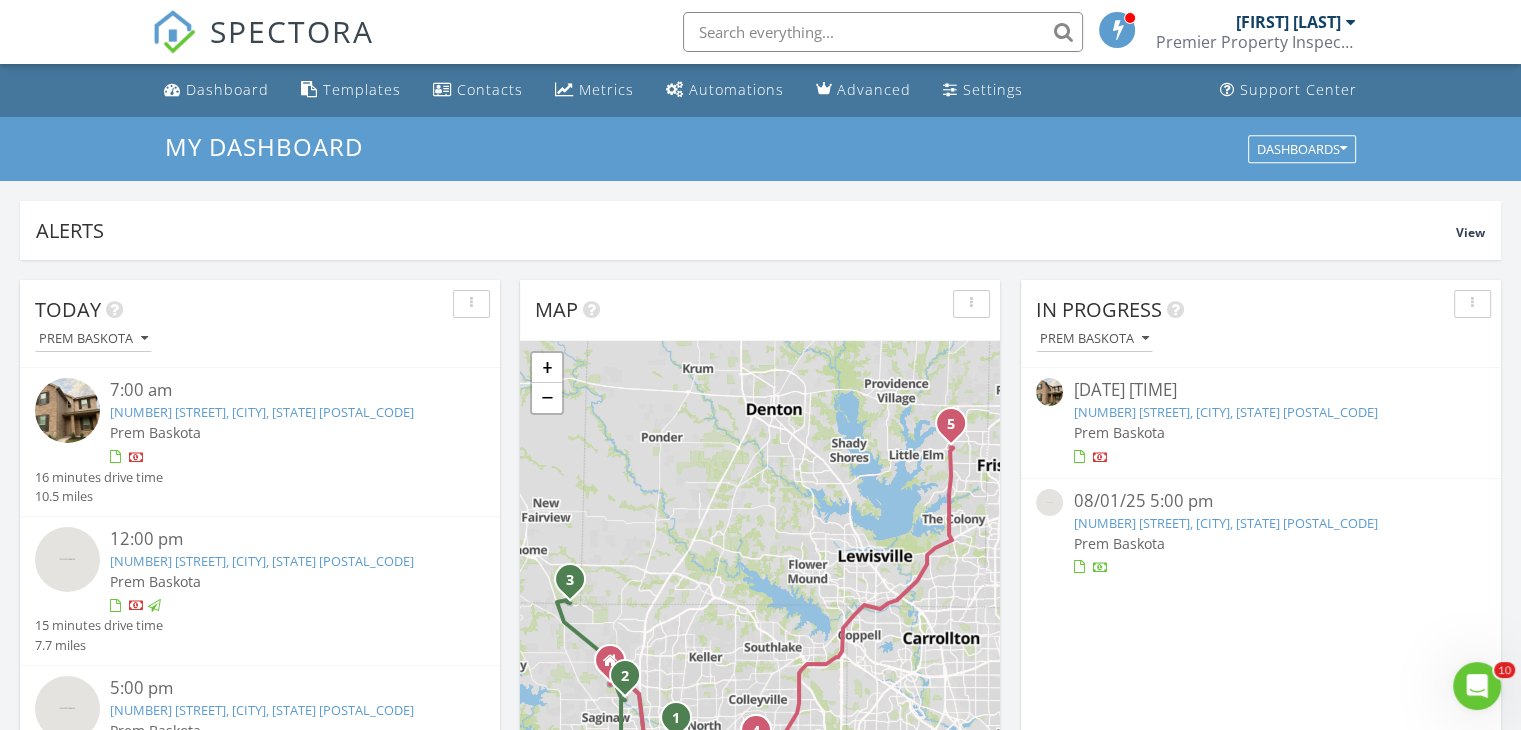 click on "[NUMBER] [STREET], [CITY], [STATE] [POSTAL_CODE]" at bounding box center (262, 561) 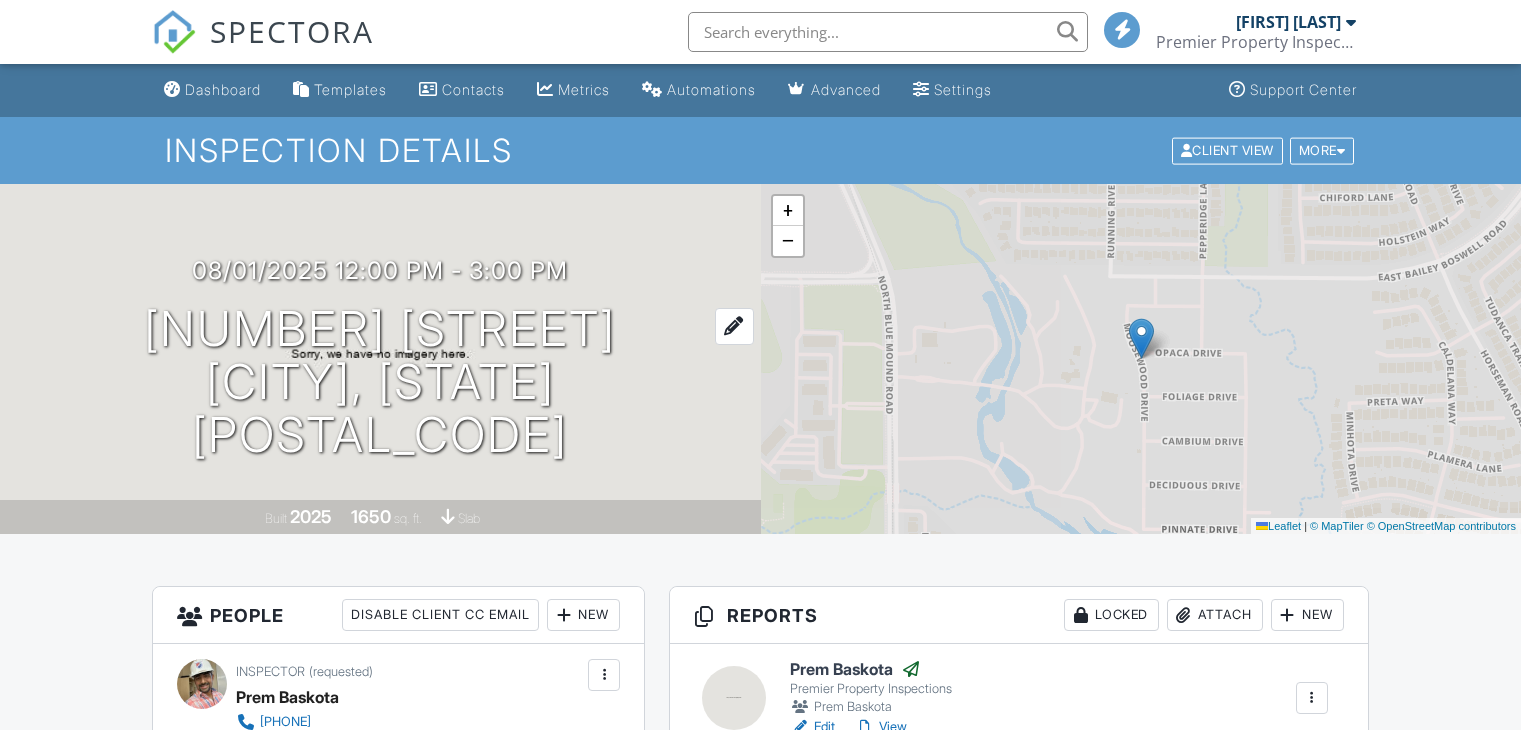 click at bounding box center (734, 326) 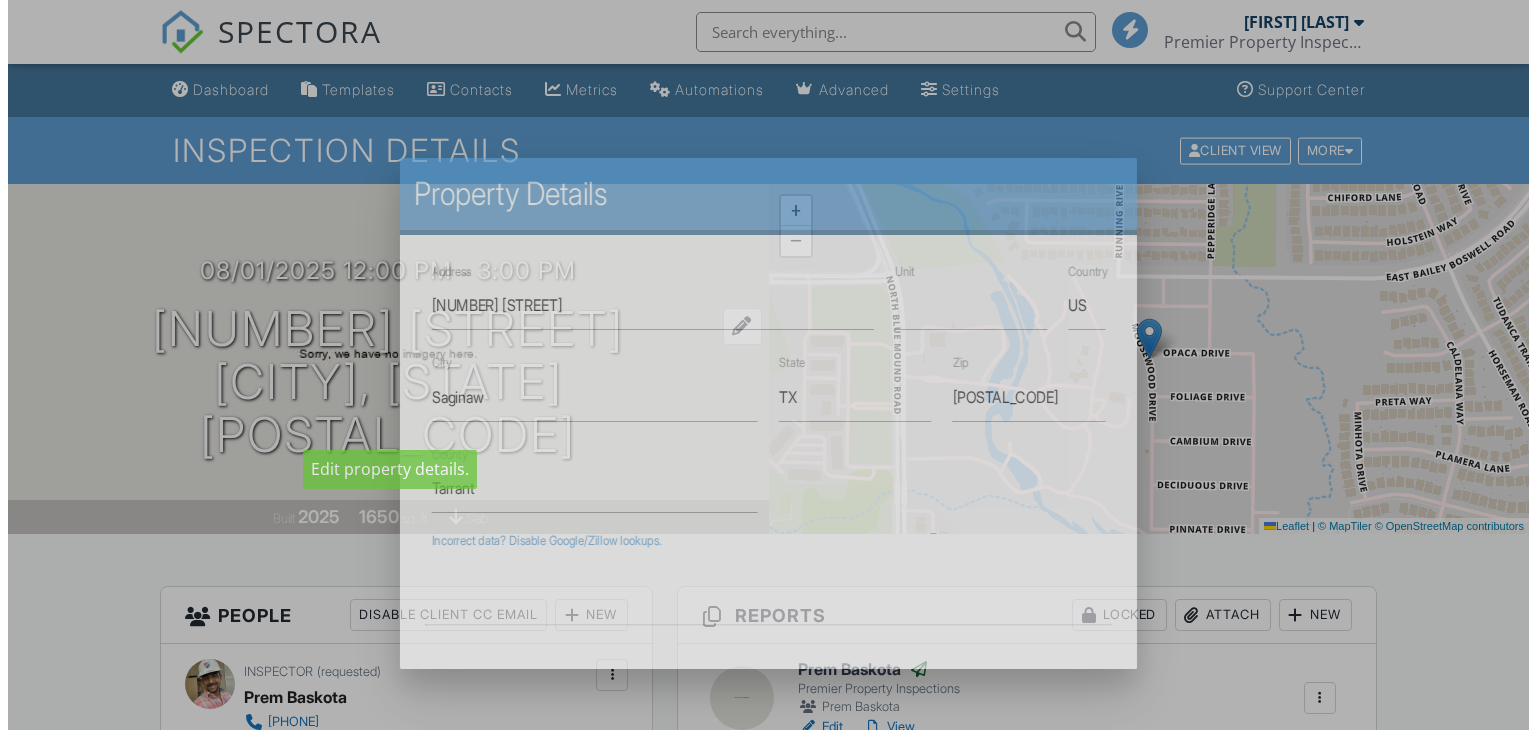 scroll, scrollTop: 0, scrollLeft: 0, axis: both 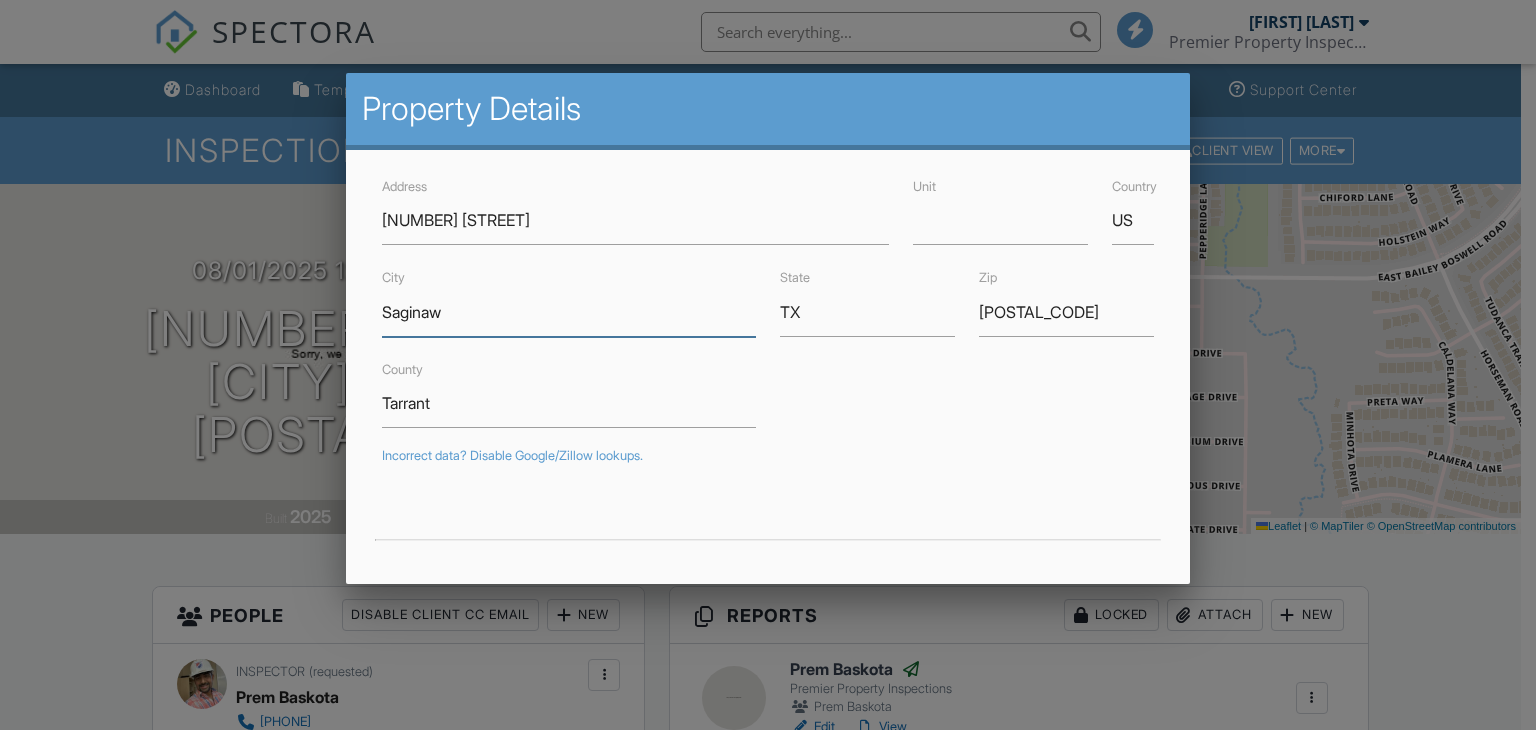 click on "Saginaw" at bounding box center [569, 312] 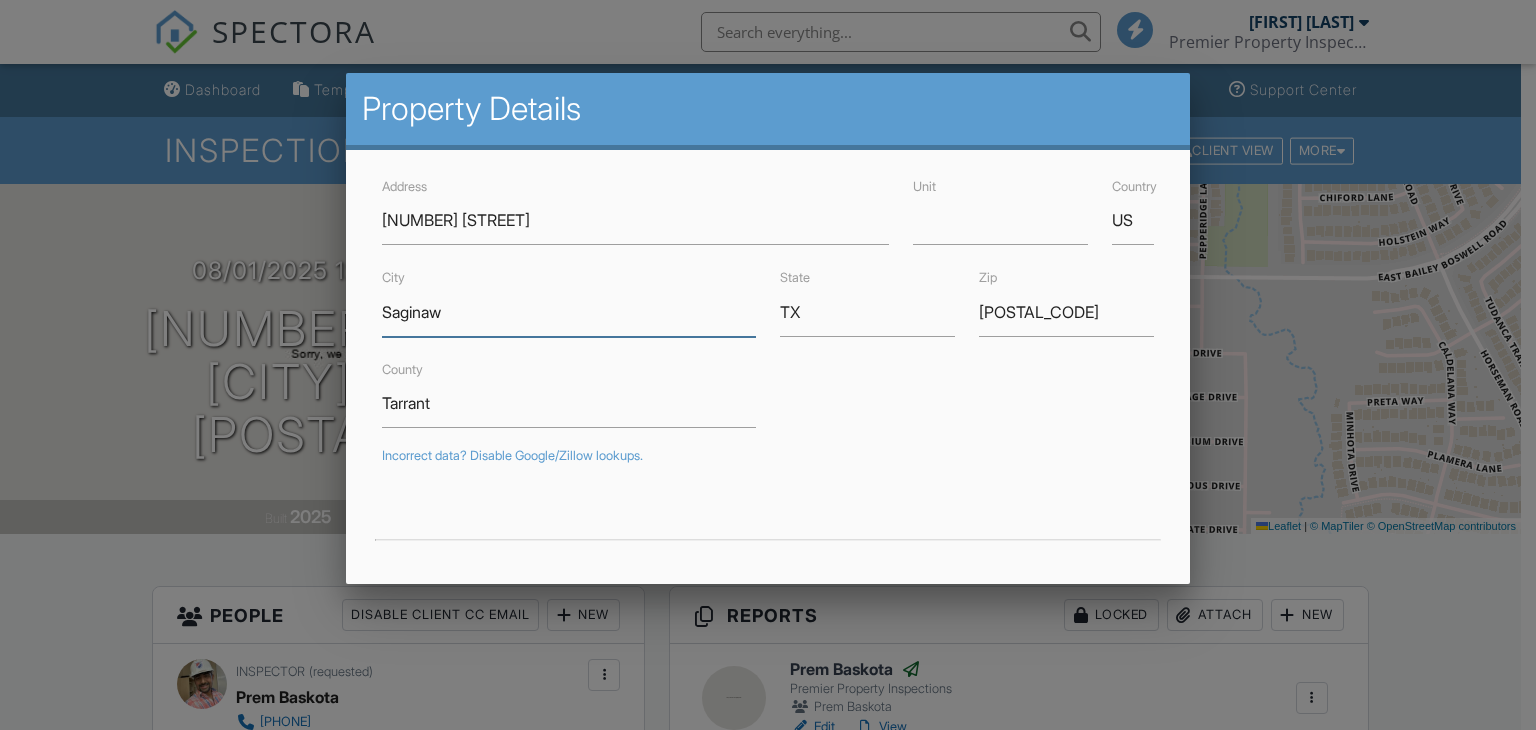 click on "Saginaw" at bounding box center [569, 312] 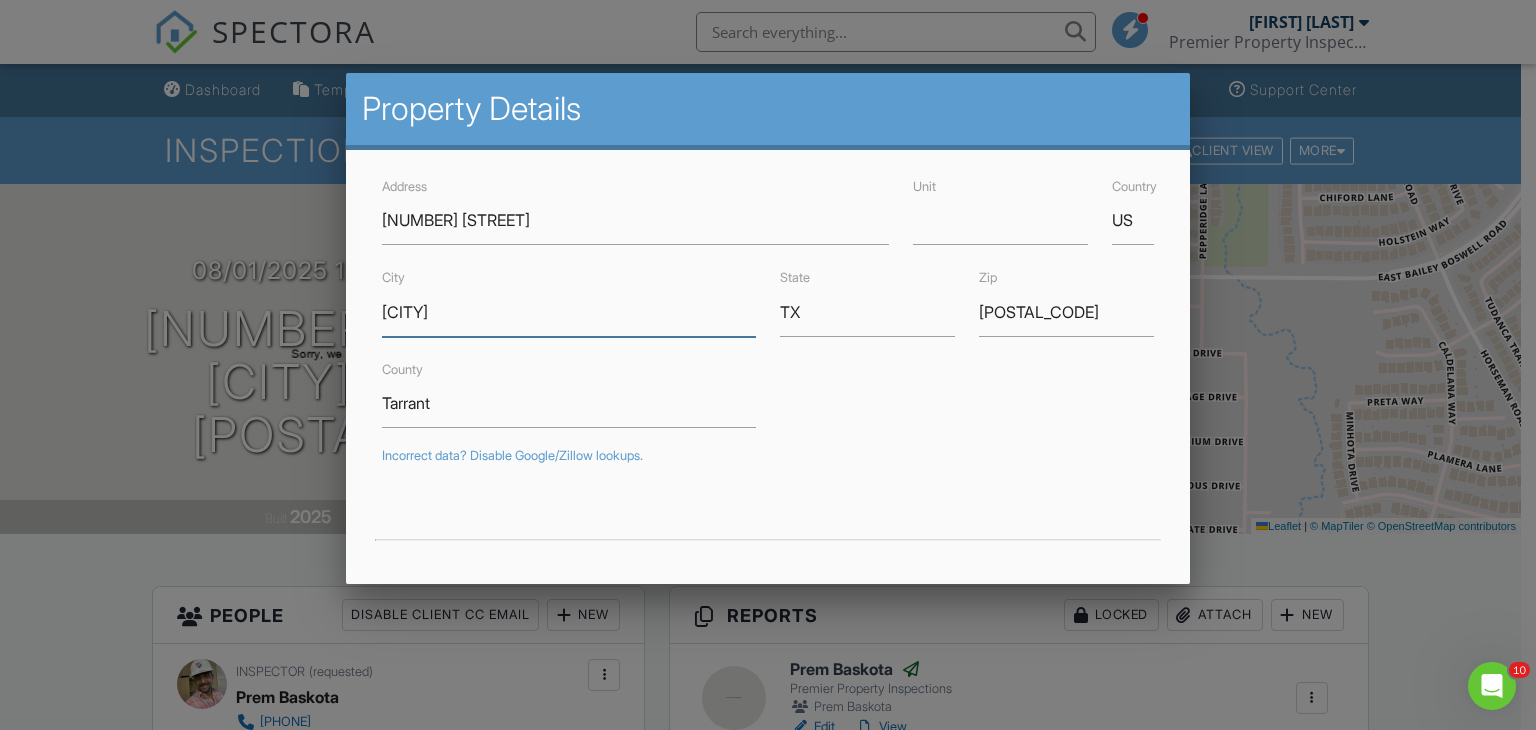 scroll, scrollTop: 0, scrollLeft: 0, axis: both 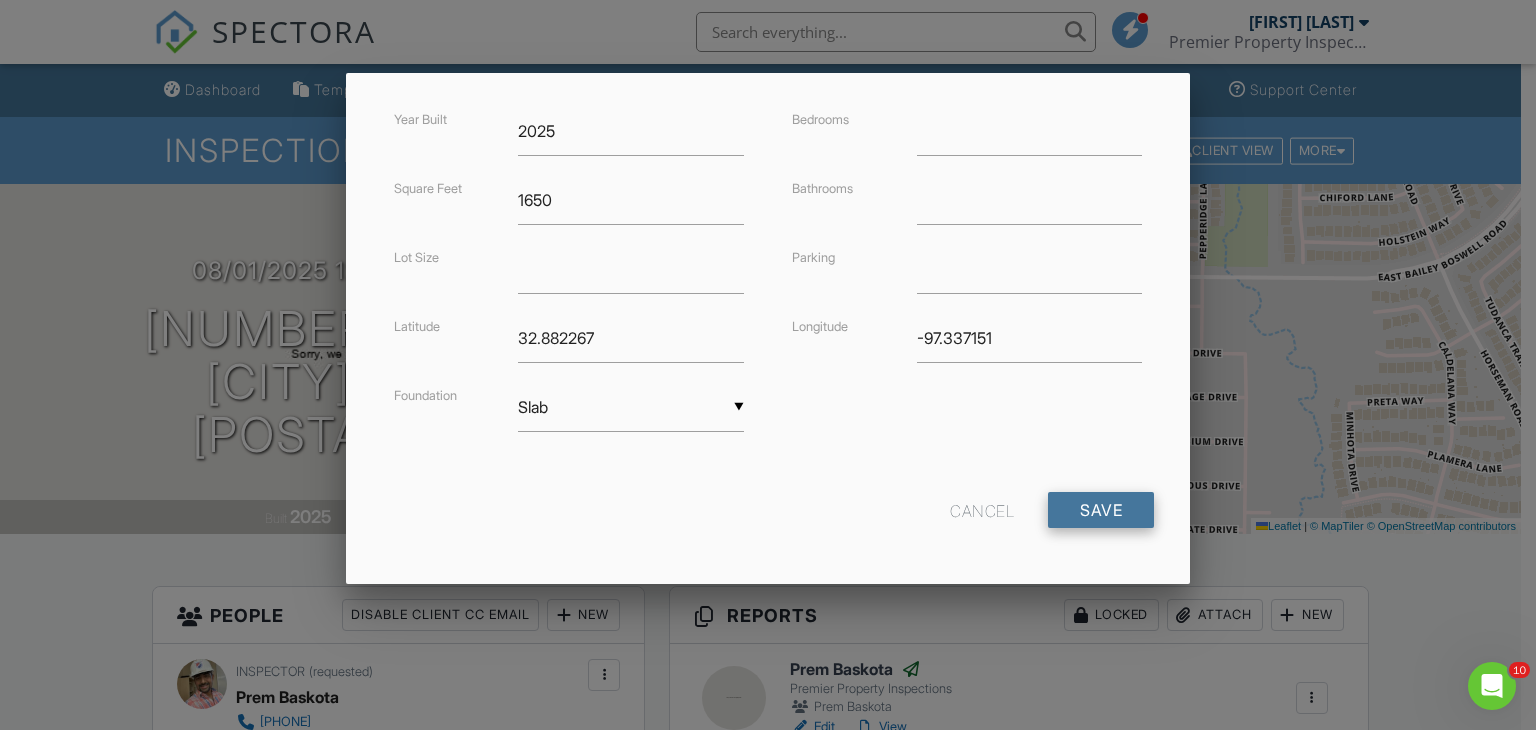 click on "Save" at bounding box center (1101, 510) 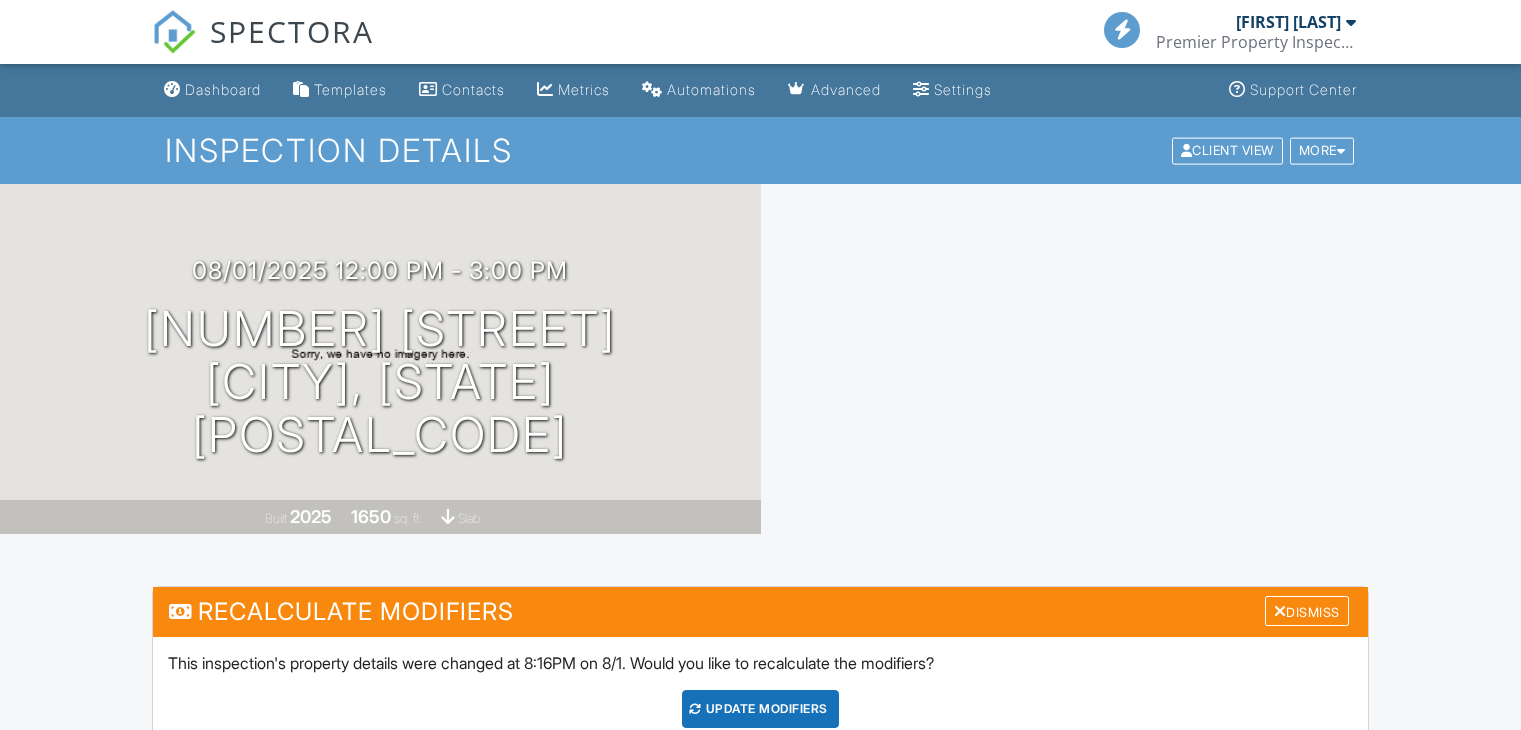 scroll, scrollTop: 0, scrollLeft: 0, axis: both 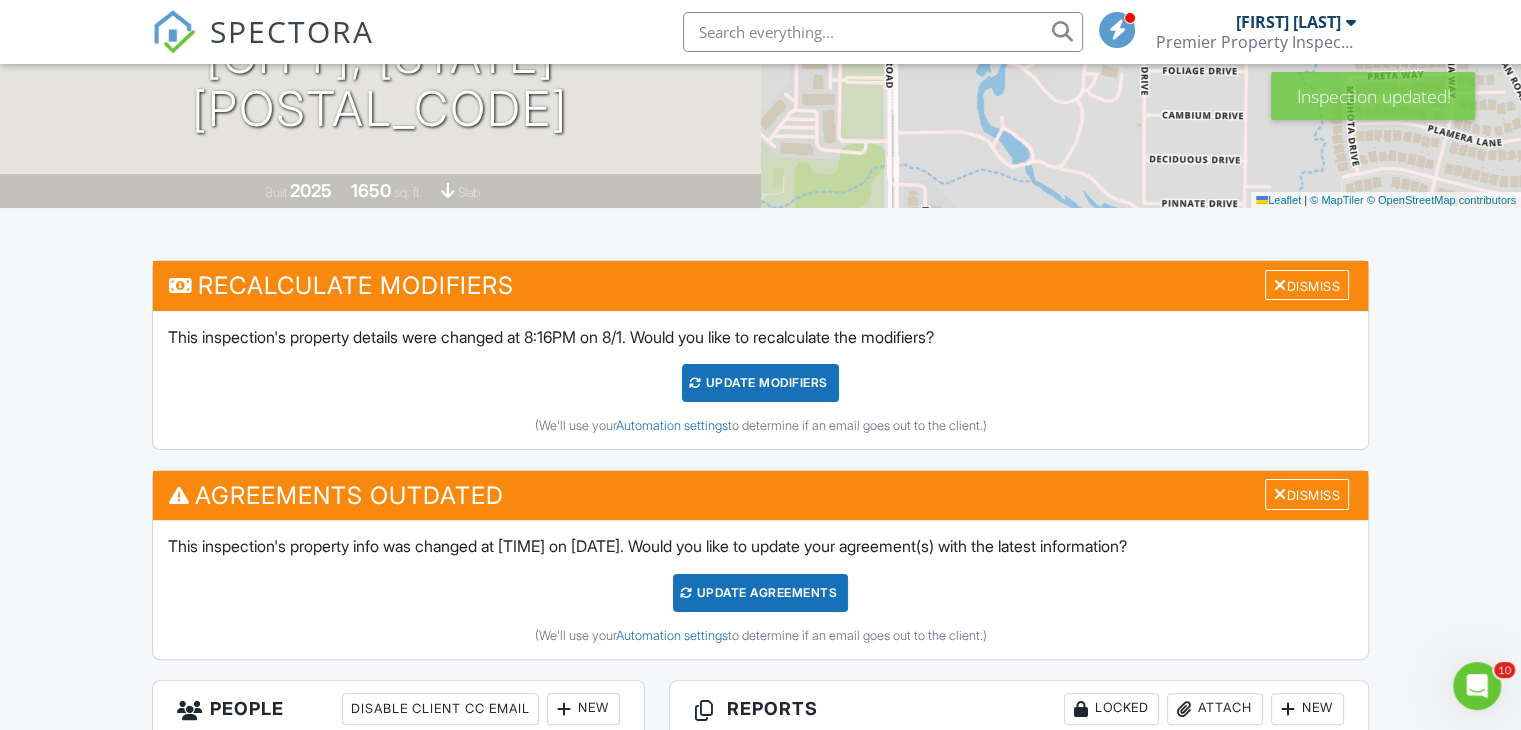 click on "Update Agreements" at bounding box center (760, 593) 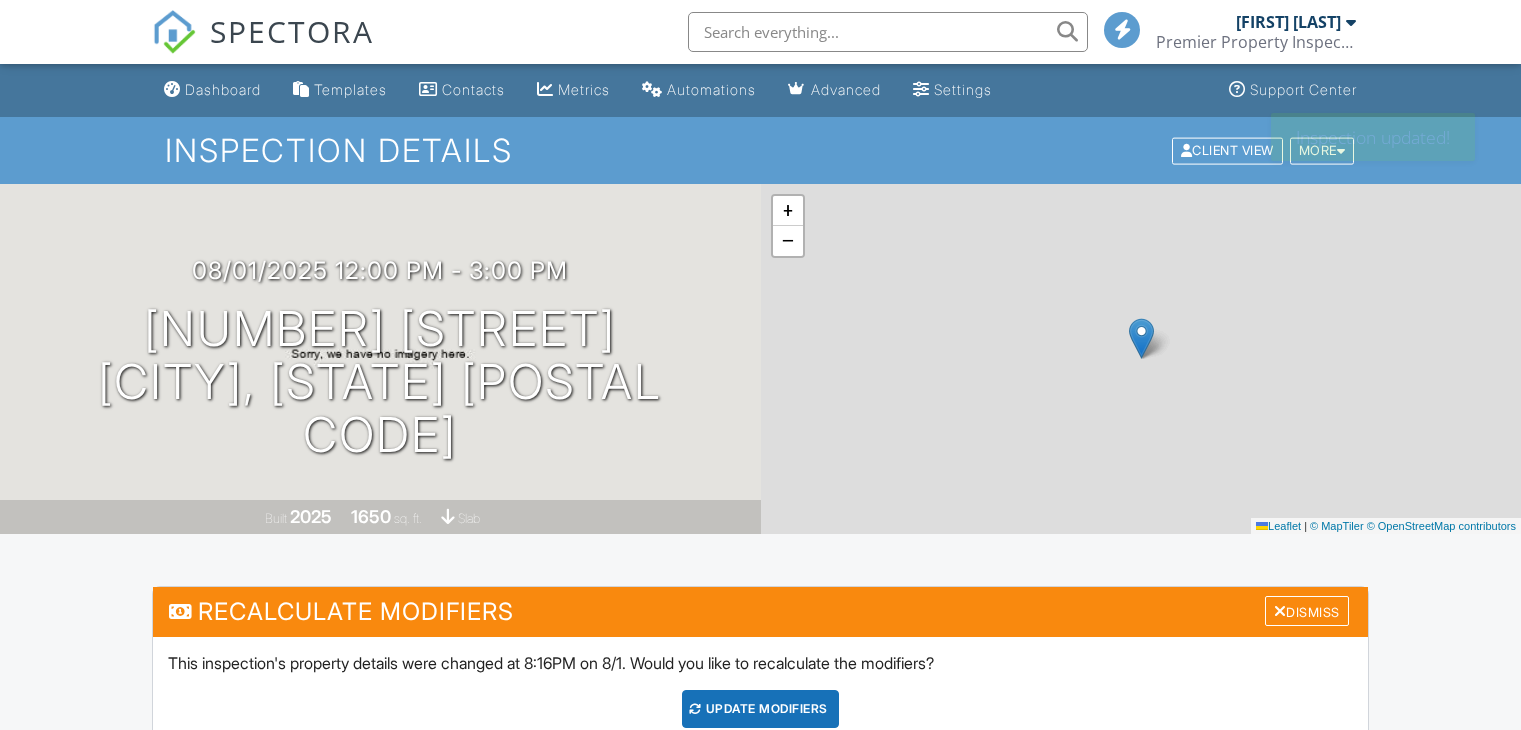 click on "Dashboard
Templates
Contacts
Metrics
Automations
Advanced
Settings
Support Center
Inspection Details
Client View
More
Property Details
Reschedule
Reorder / Copy
Share
Cancel
Delete
Print Order
Convert to V10
Disable Pass on CC Fees
View Change Log
08/01/2025 12:00 pm
- 3:00 pm
7737 Moosewood Drive
Fort Worth, TX 76131
Built
2025
1650
sq. ft.
slab
+ −  Leaflet   |   © MapTiler   © OpenStreetMap contributors
All emails and texts are disabled for this inspection!
Turn on emails and texts
Turn on and Requeue Notifications
Recalculate Modifiers
Dismiss
UPDATE Modifiers
(We'll use your  Automation settings
Reports" at bounding box center (760, 1769) 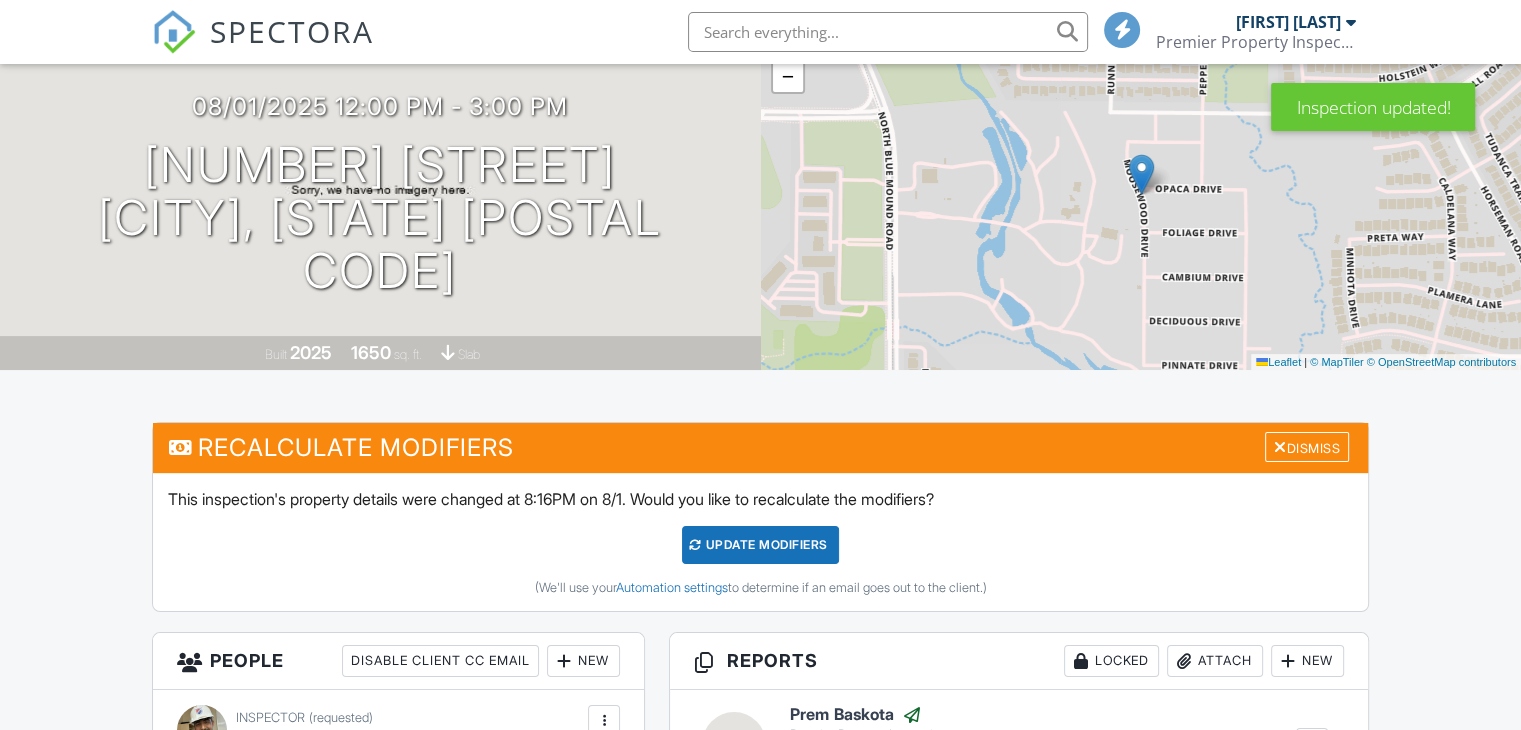 scroll, scrollTop: 164, scrollLeft: 0, axis: vertical 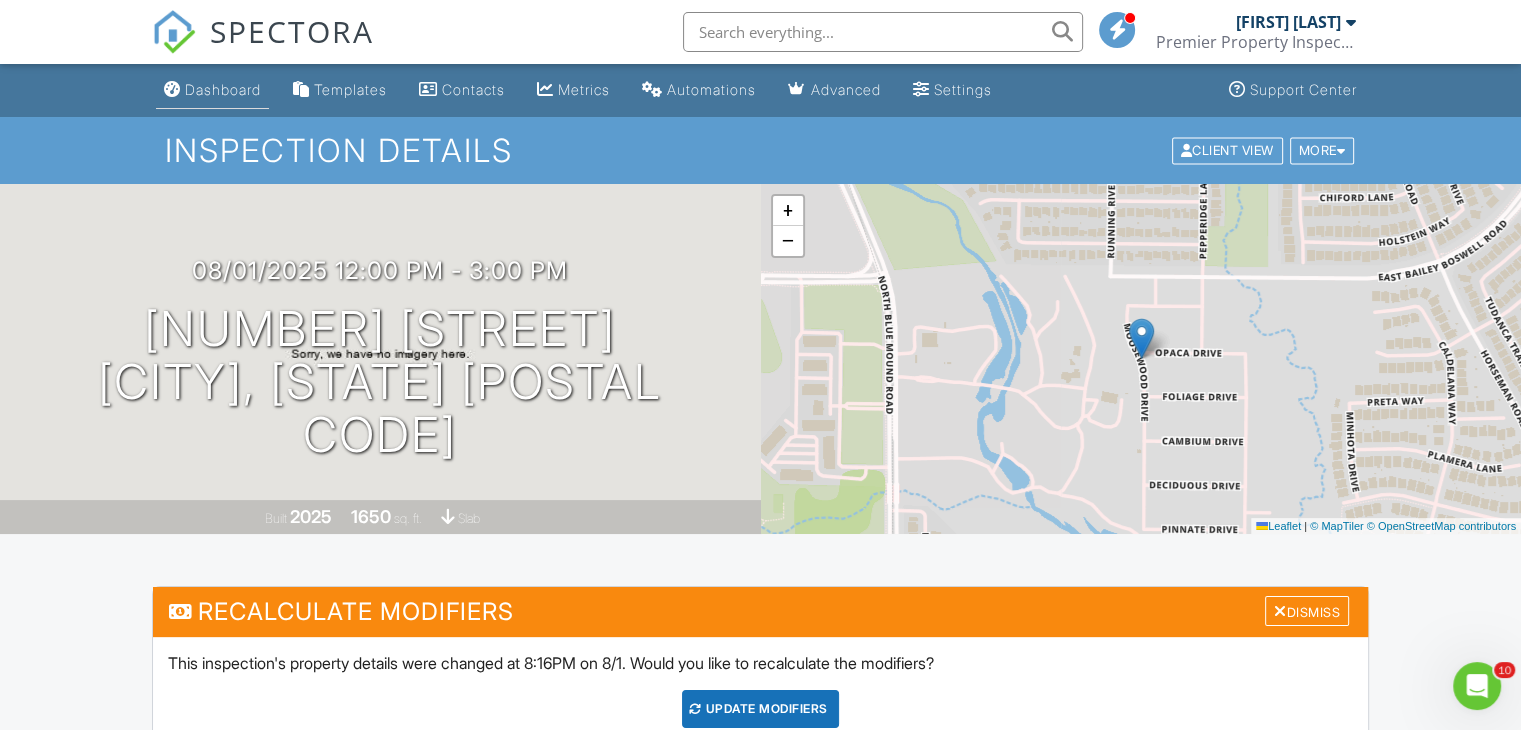 click on "Dashboard" at bounding box center [223, 89] 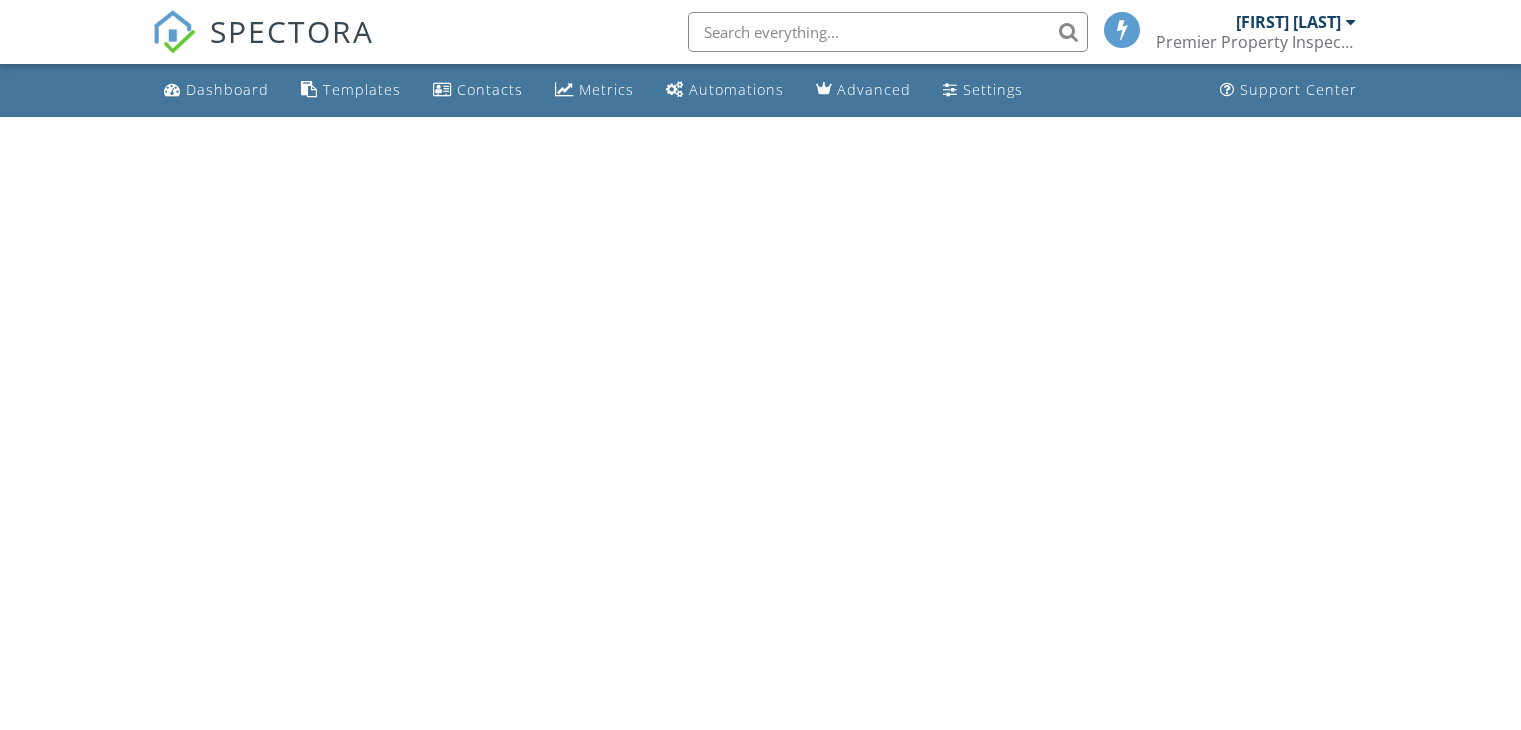 scroll, scrollTop: 0, scrollLeft: 0, axis: both 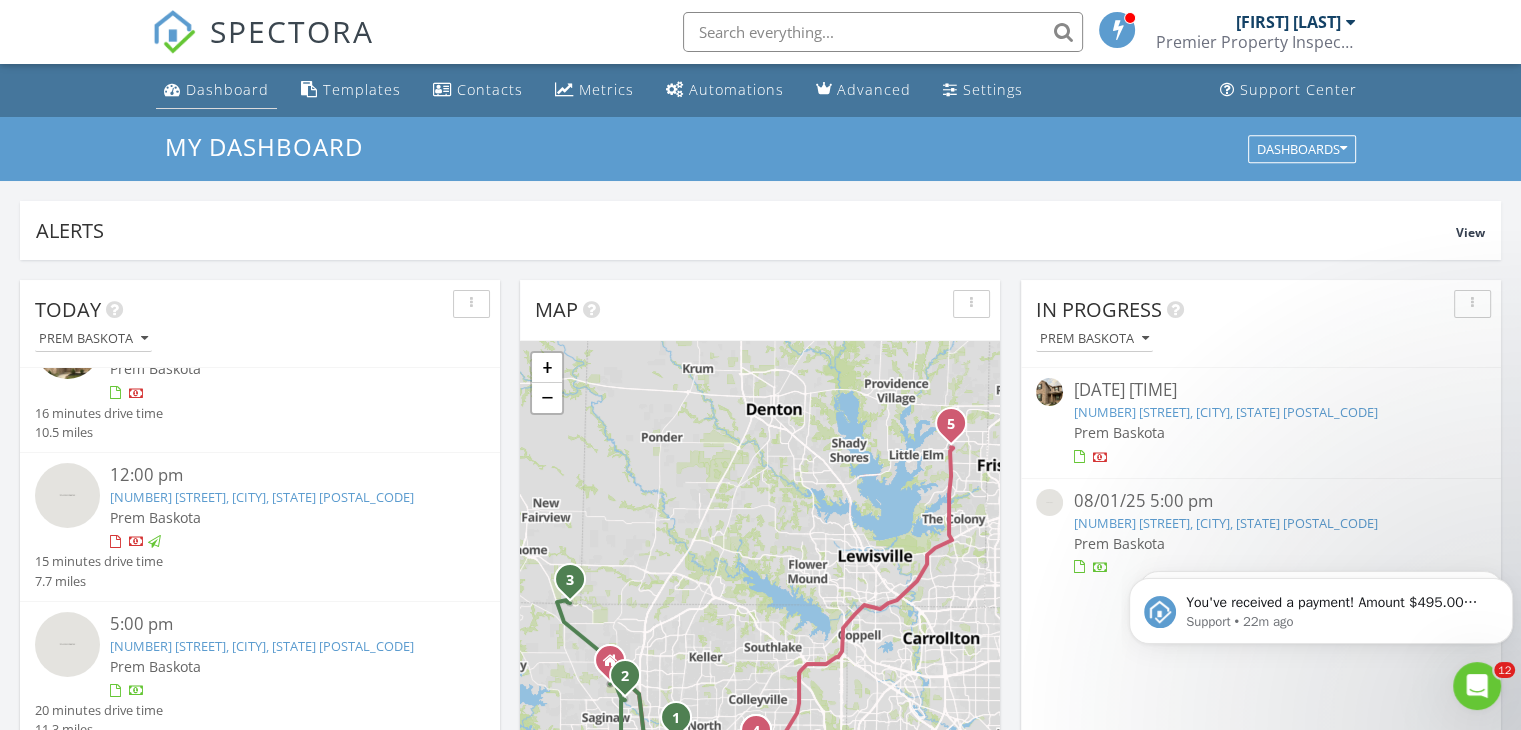 click on "Dashboard" at bounding box center [227, 89] 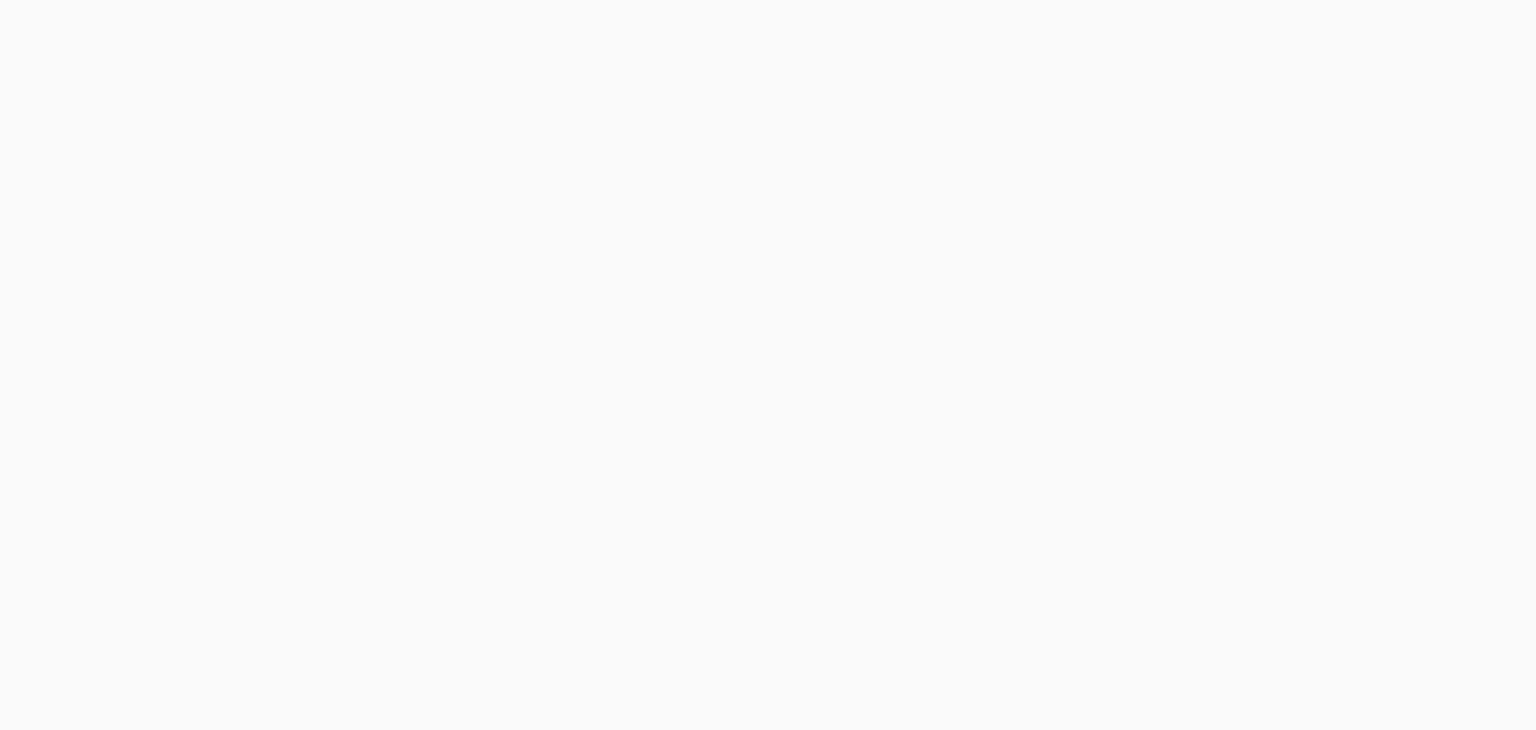 scroll, scrollTop: 0, scrollLeft: 0, axis: both 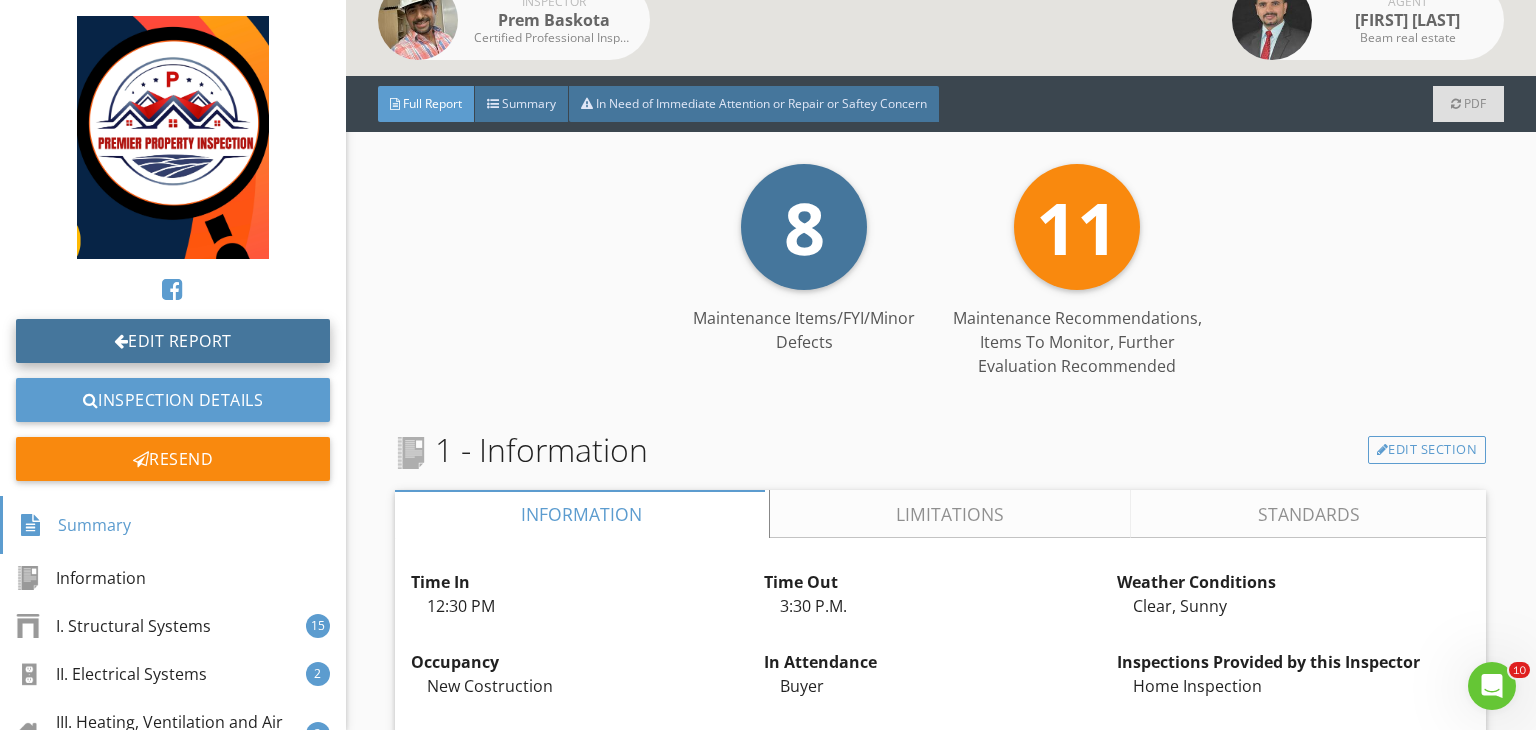 click on "Edit Report" at bounding box center (173, 341) 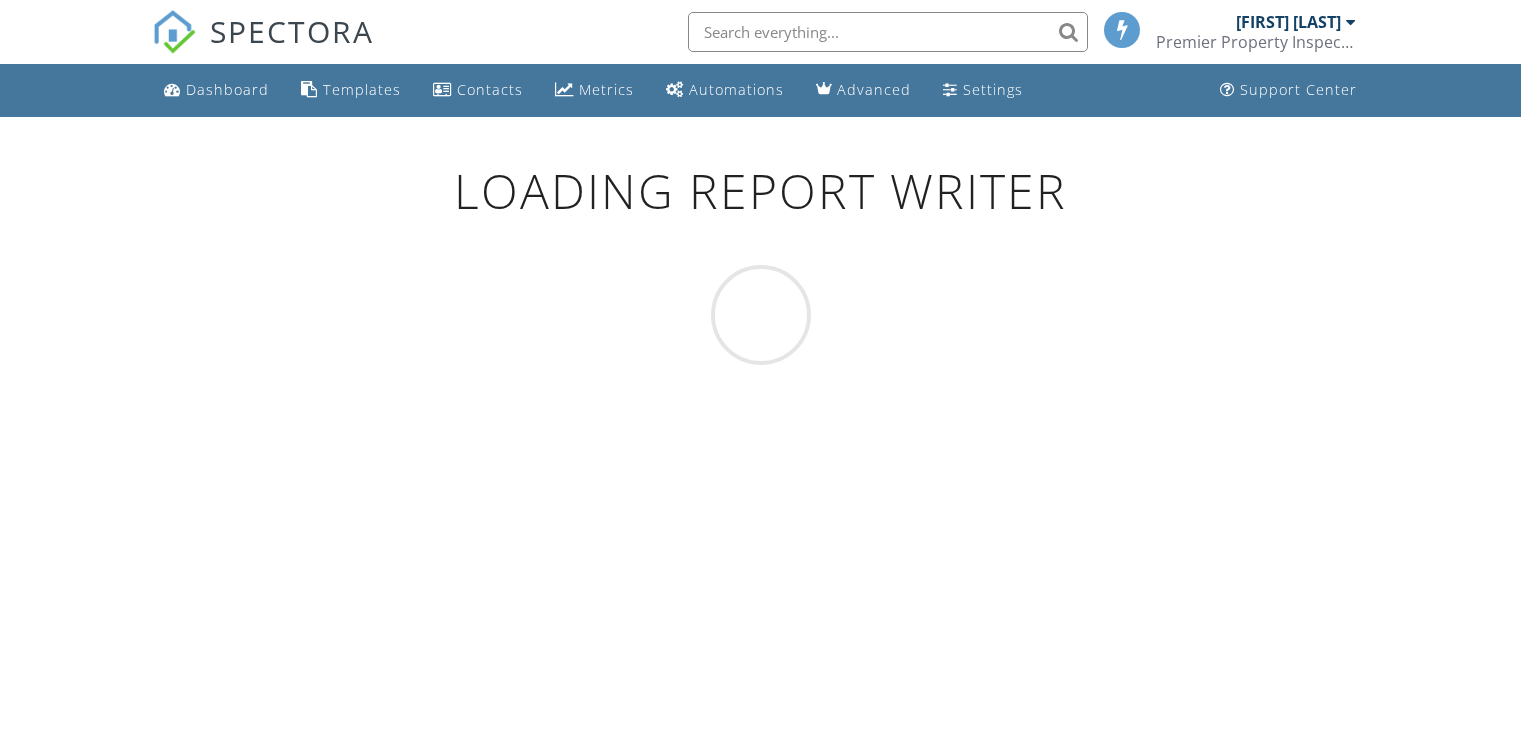 scroll, scrollTop: 0, scrollLeft: 0, axis: both 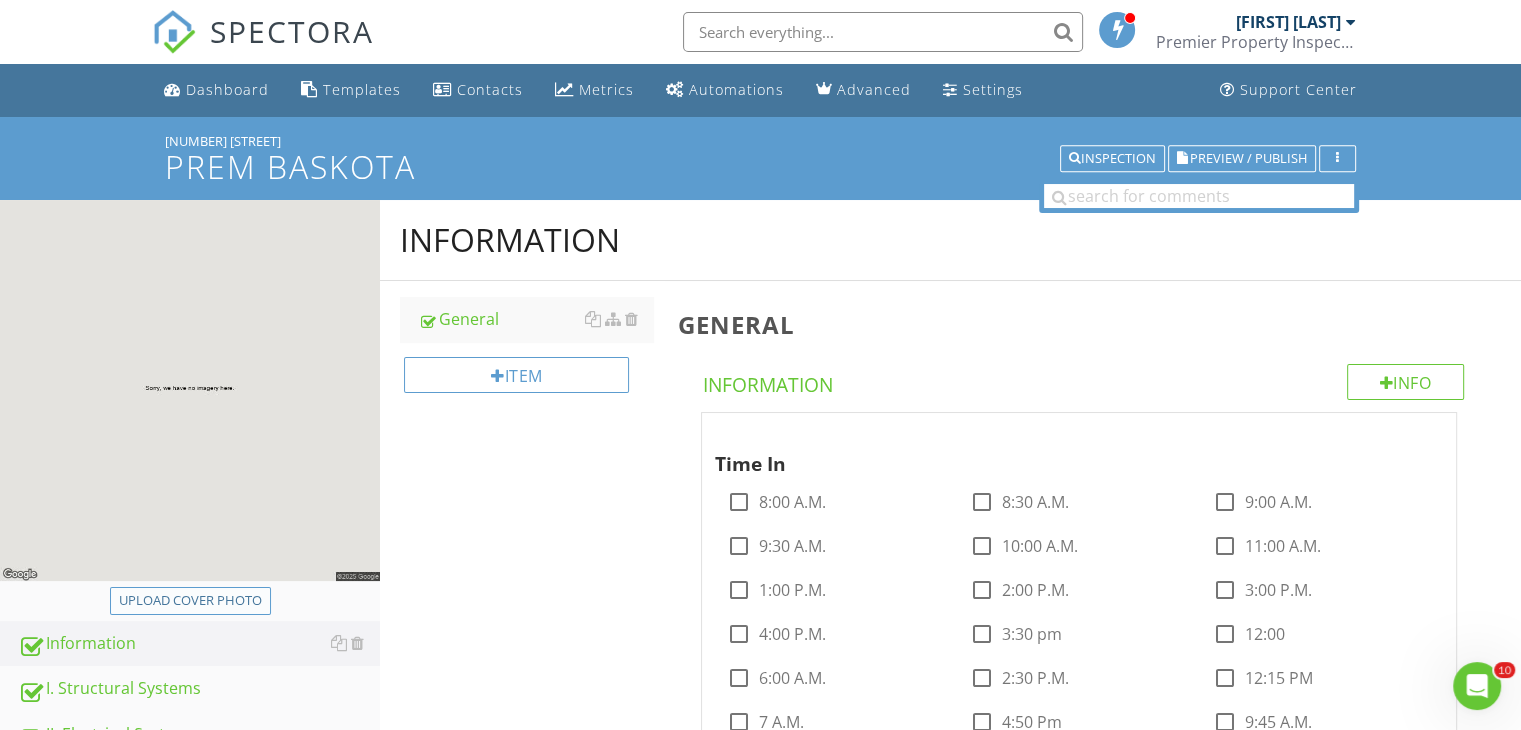 click on "Upload cover photo" at bounding box center [190, 601] 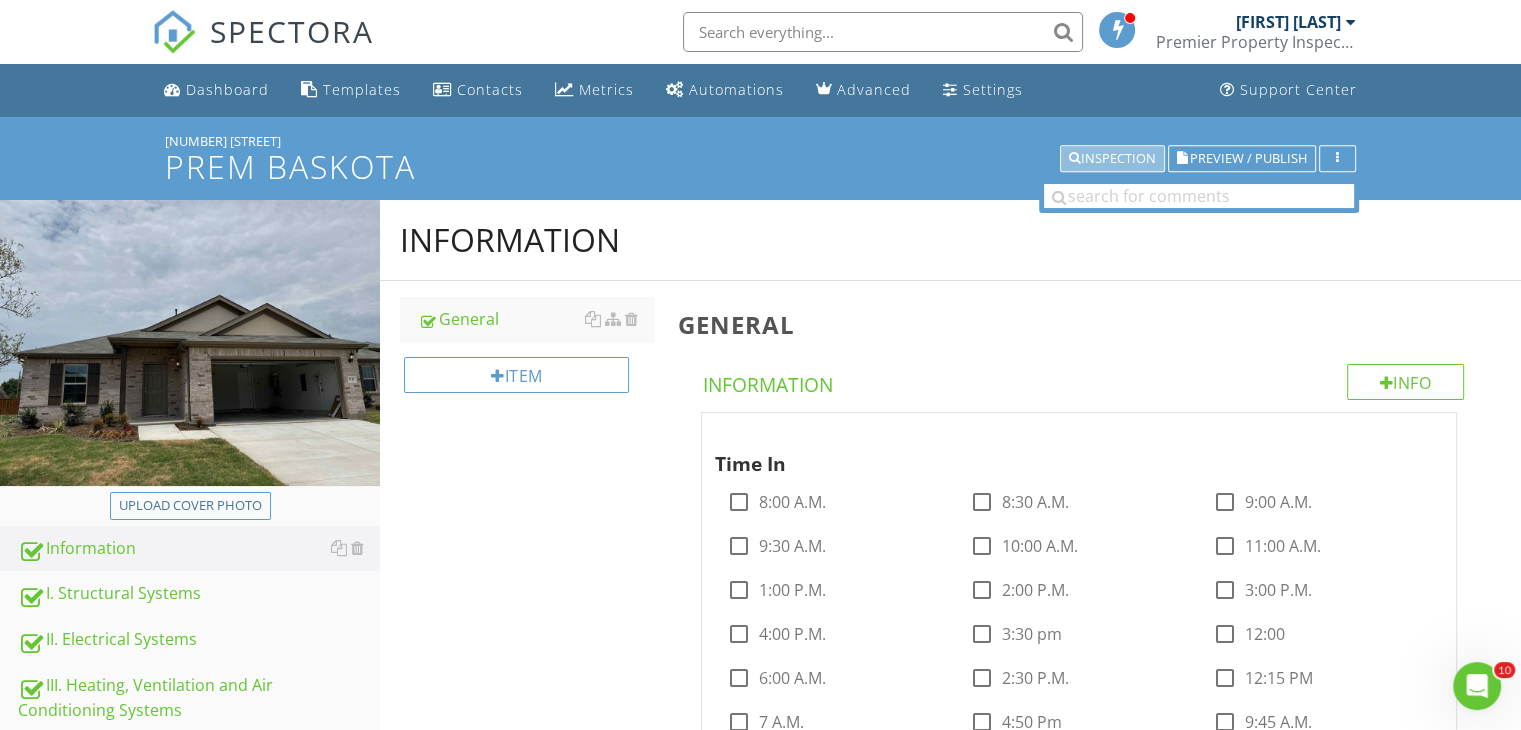 click on "Inspection" at bounding box center [1112, 159] 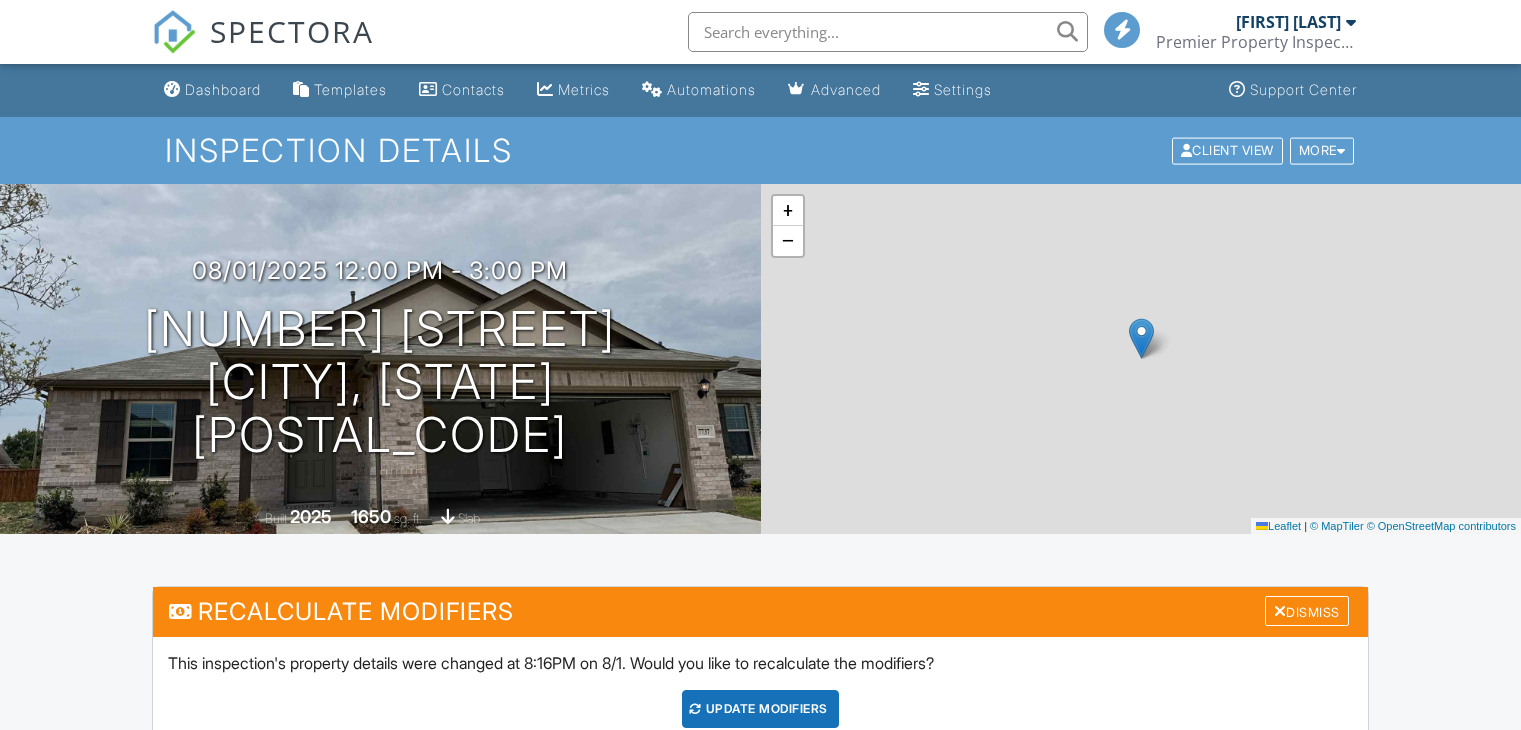 scroll, scrollTop: 0, scrollLeft: 0, axis: both 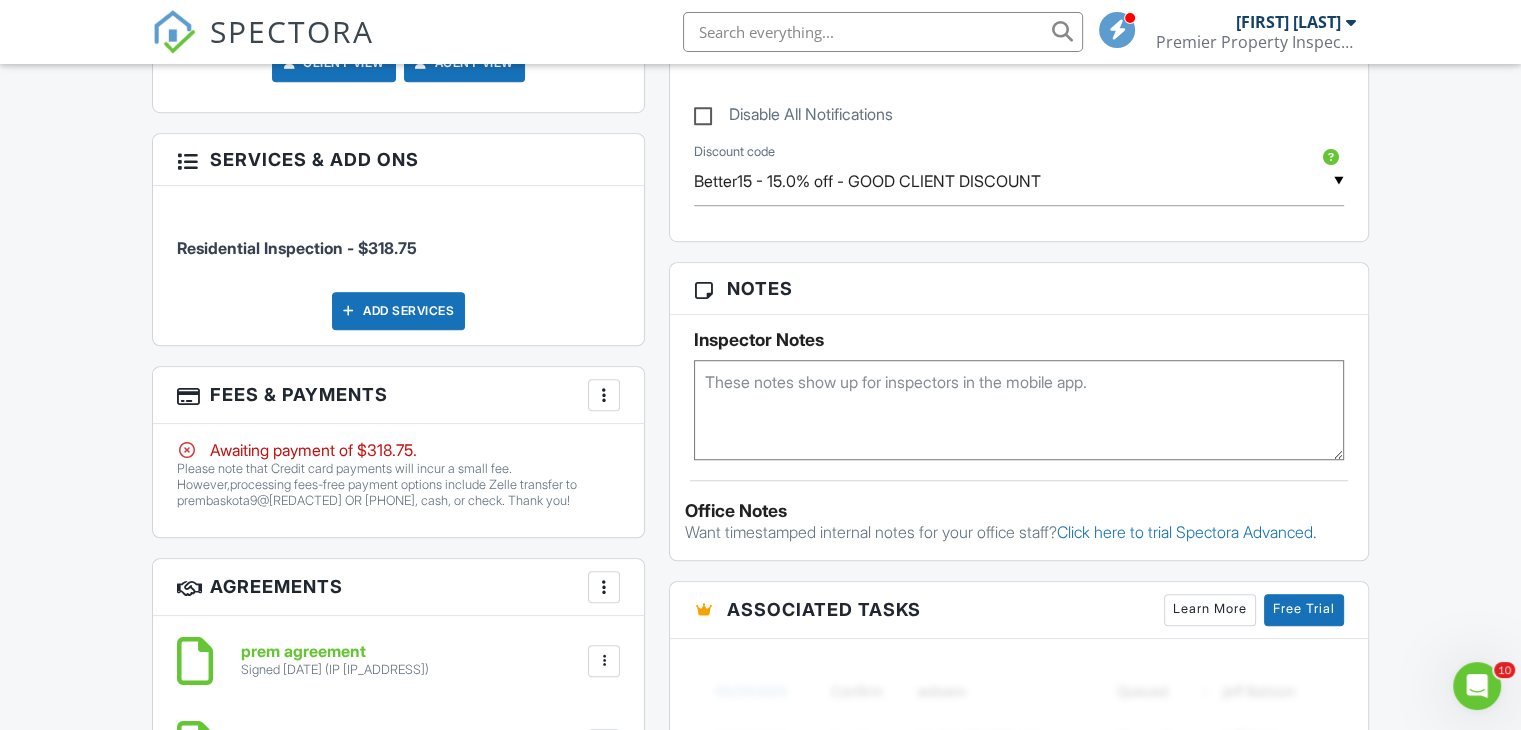 click at bounding box center [604, 395] 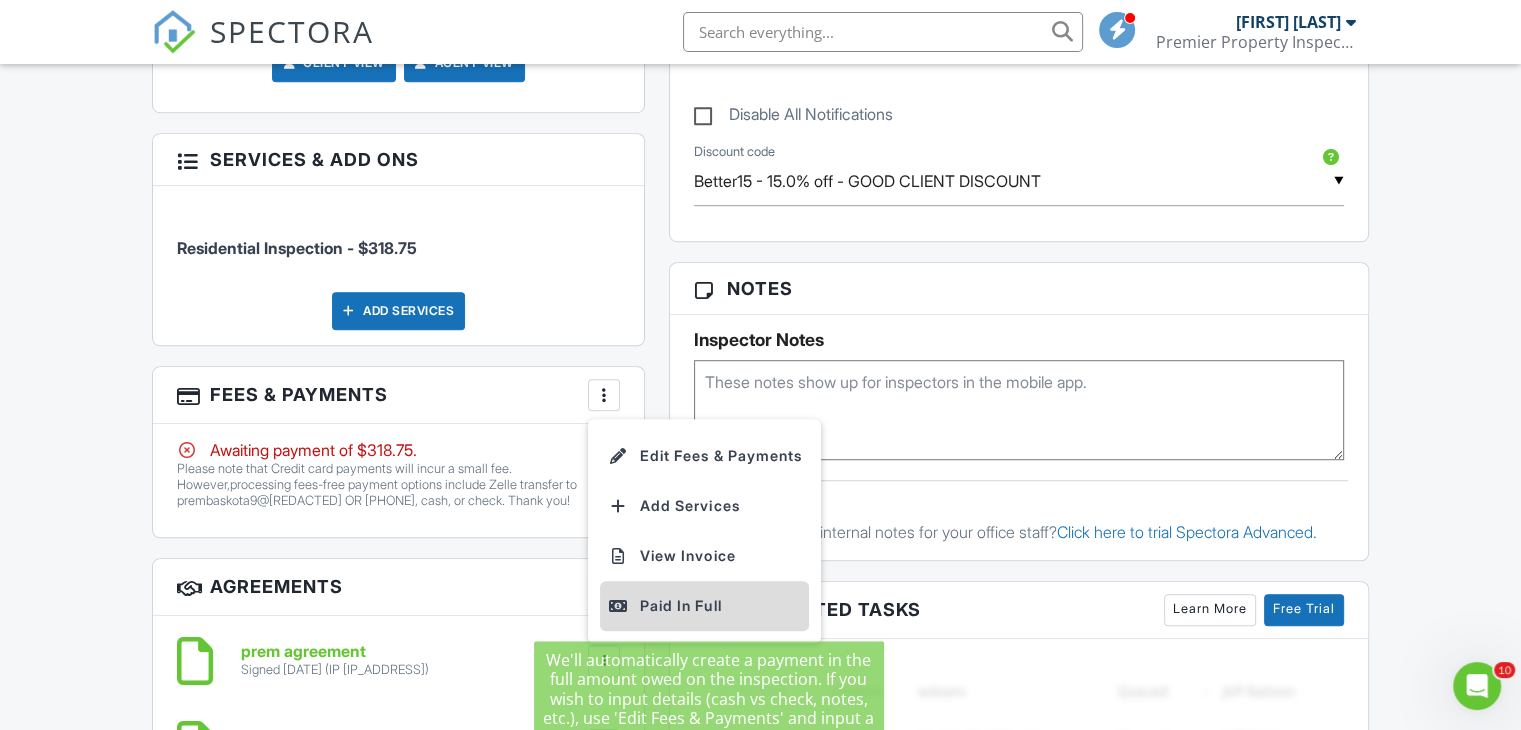 click on "Paid In Full" at bounding box center [704, 606] 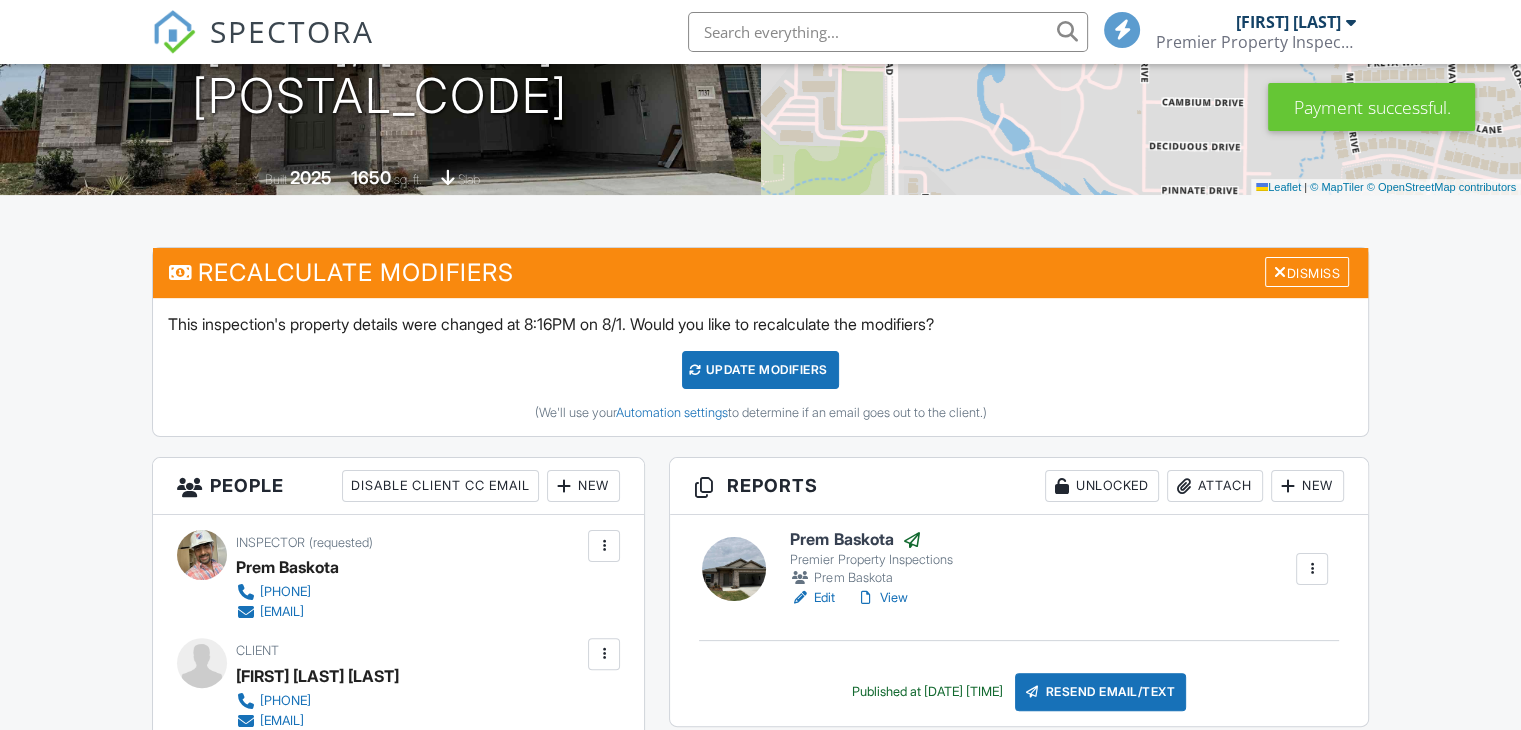 scroll, scrollTop: 260, scrollLeft: 0, axis: vertical 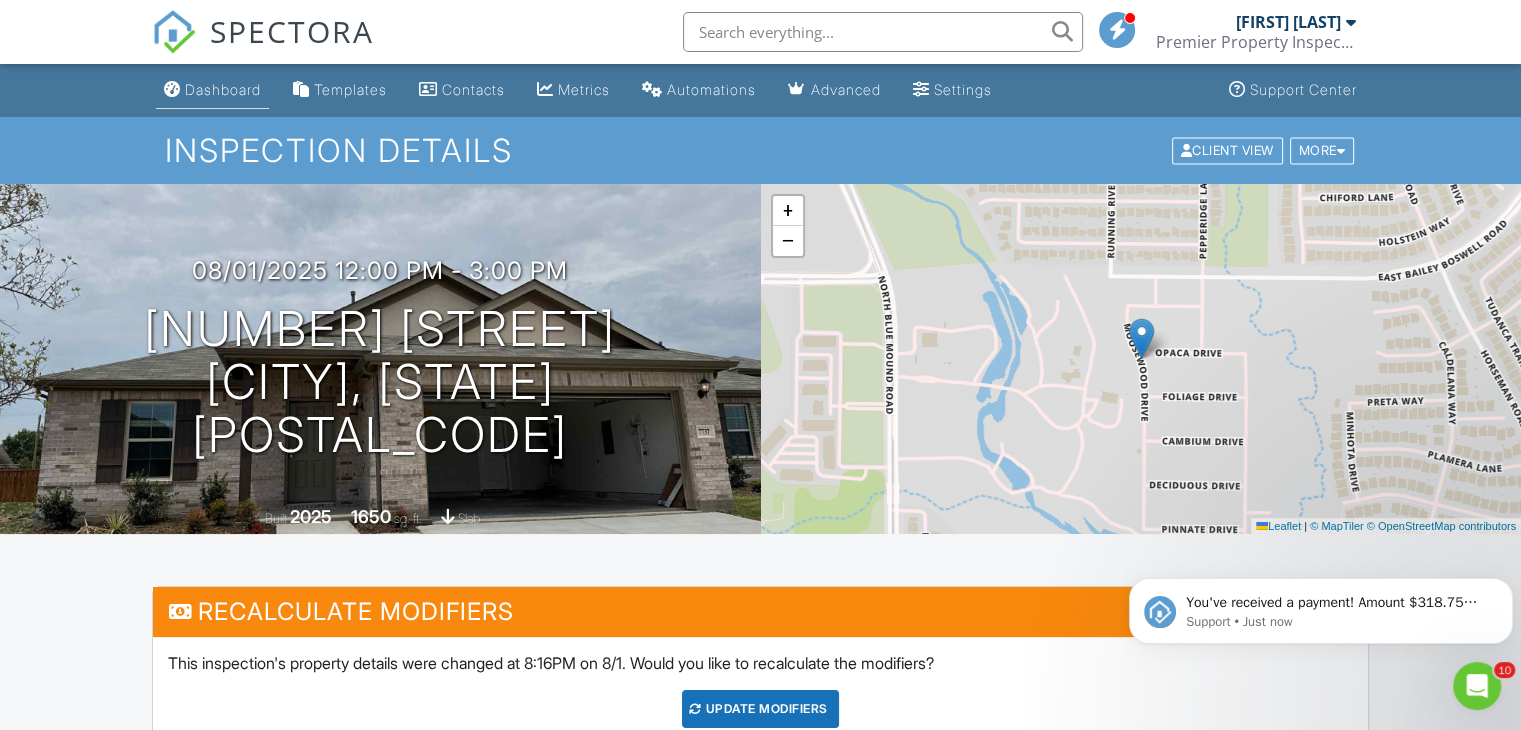 click on "Dashboard" at bounding box center (223, 89) 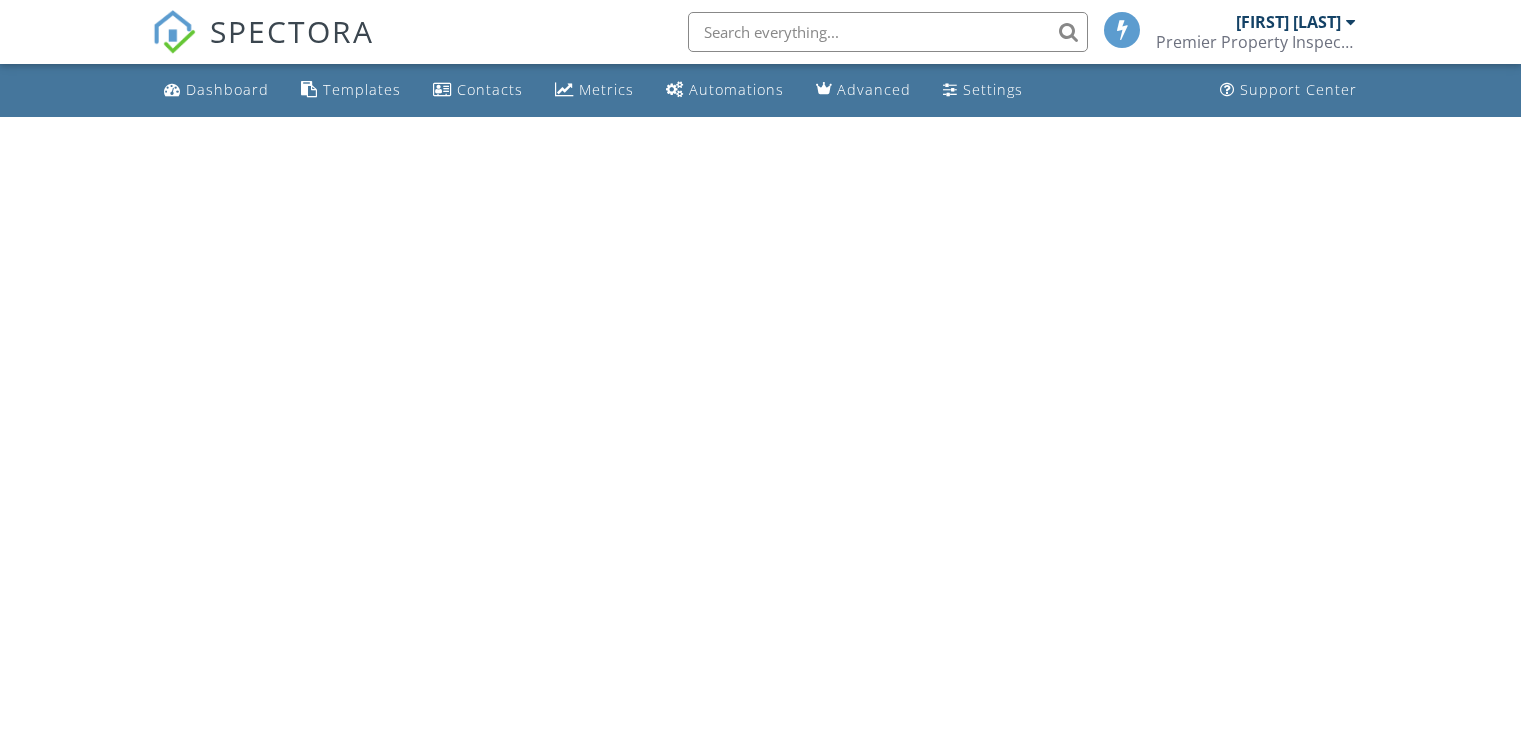 scroll, scrollTop: 0, scrollLeft: 0, axis: both 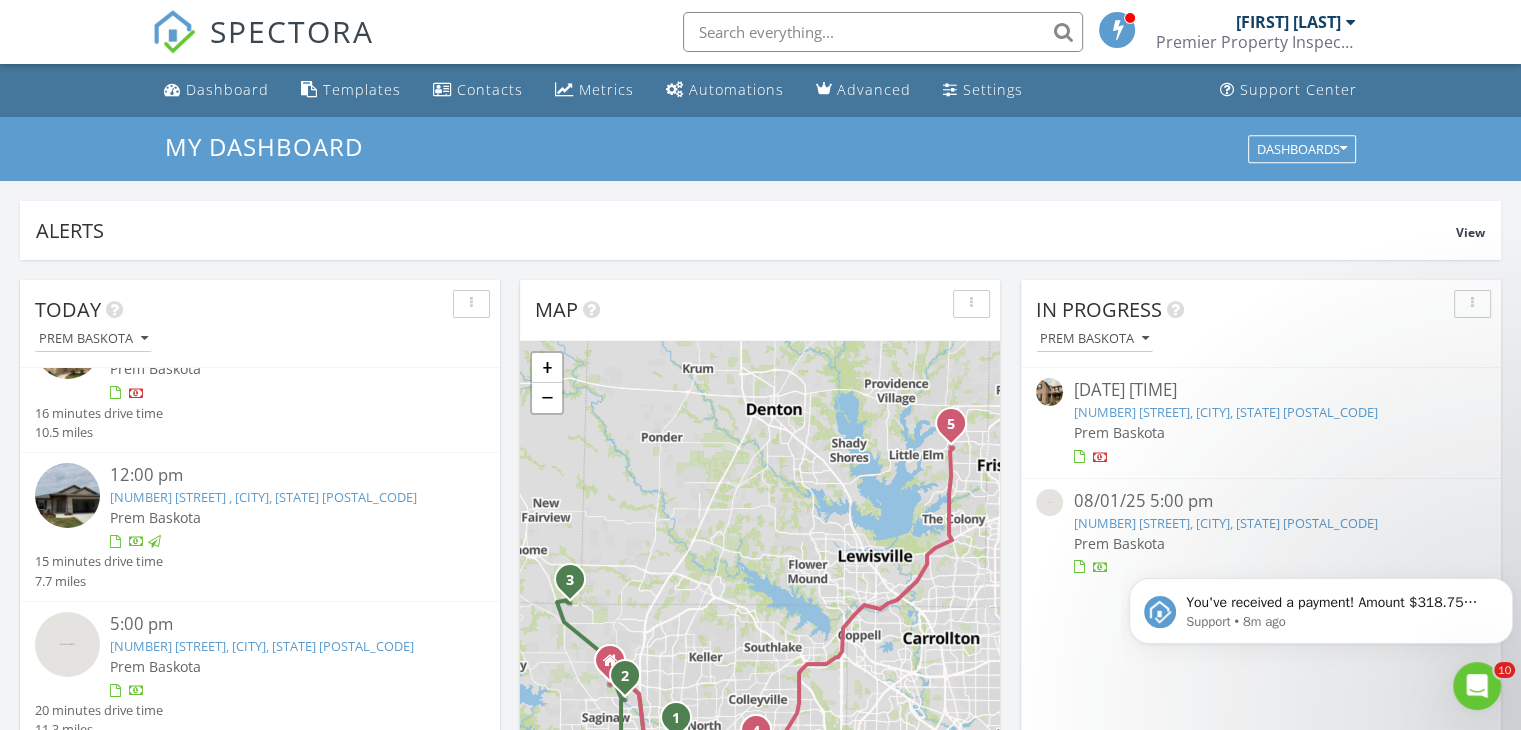 click on "[NUMBER] [STREET], [CITY], [STATE] [POSTAL_CODE]" at bounding box center [262, 646] 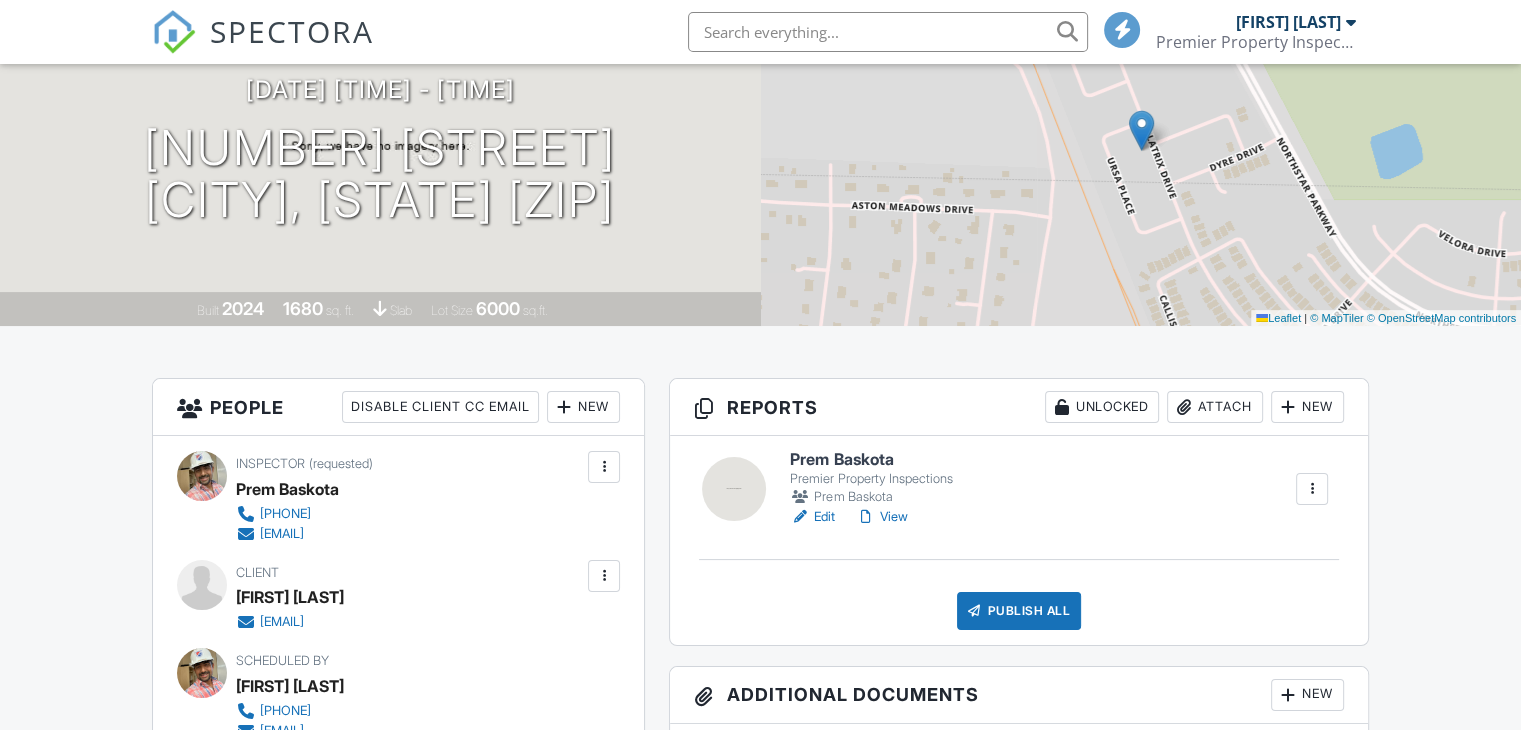 scroll, scrollTop: 210, scrollLeft: 0, axis: vertical 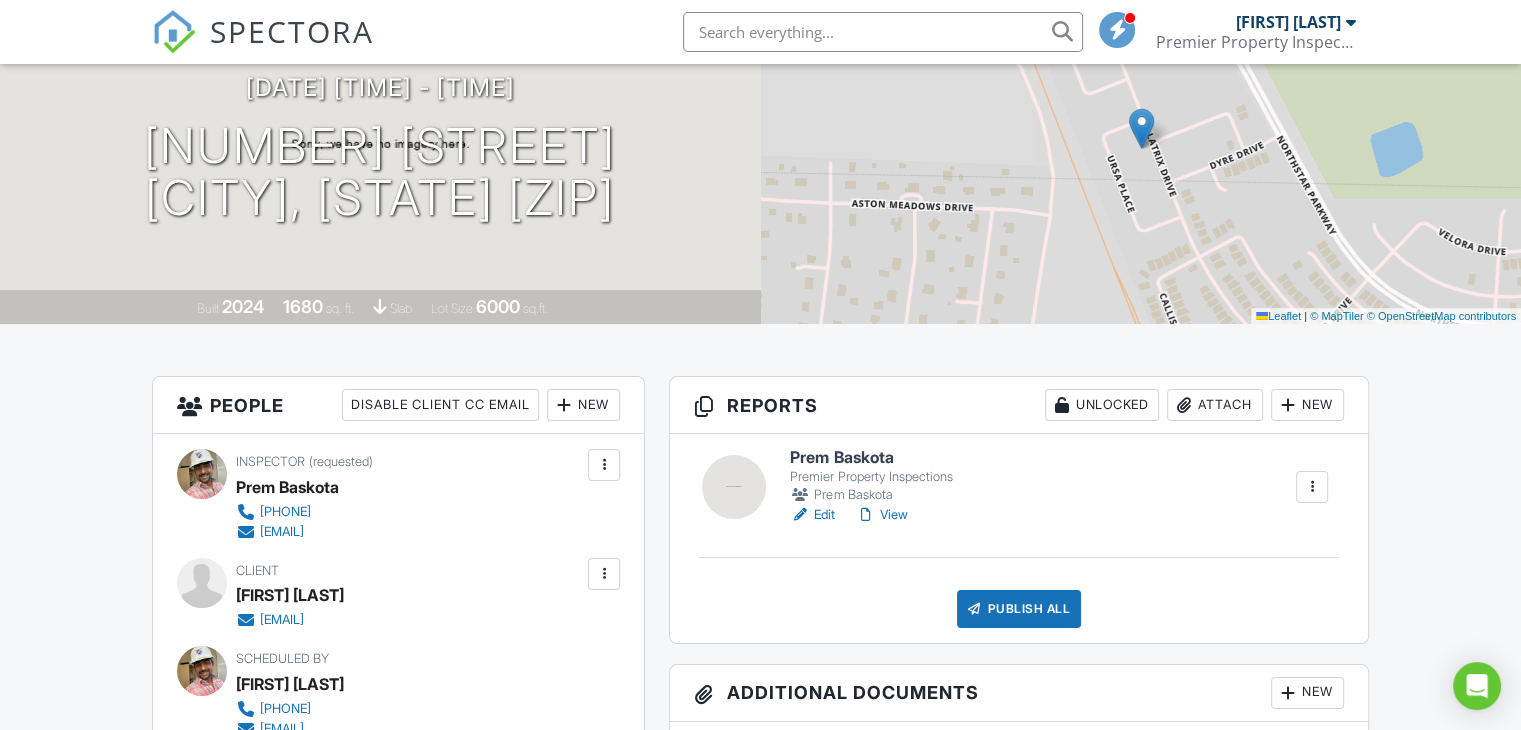 click on "View" at bounding box center [881, 515] 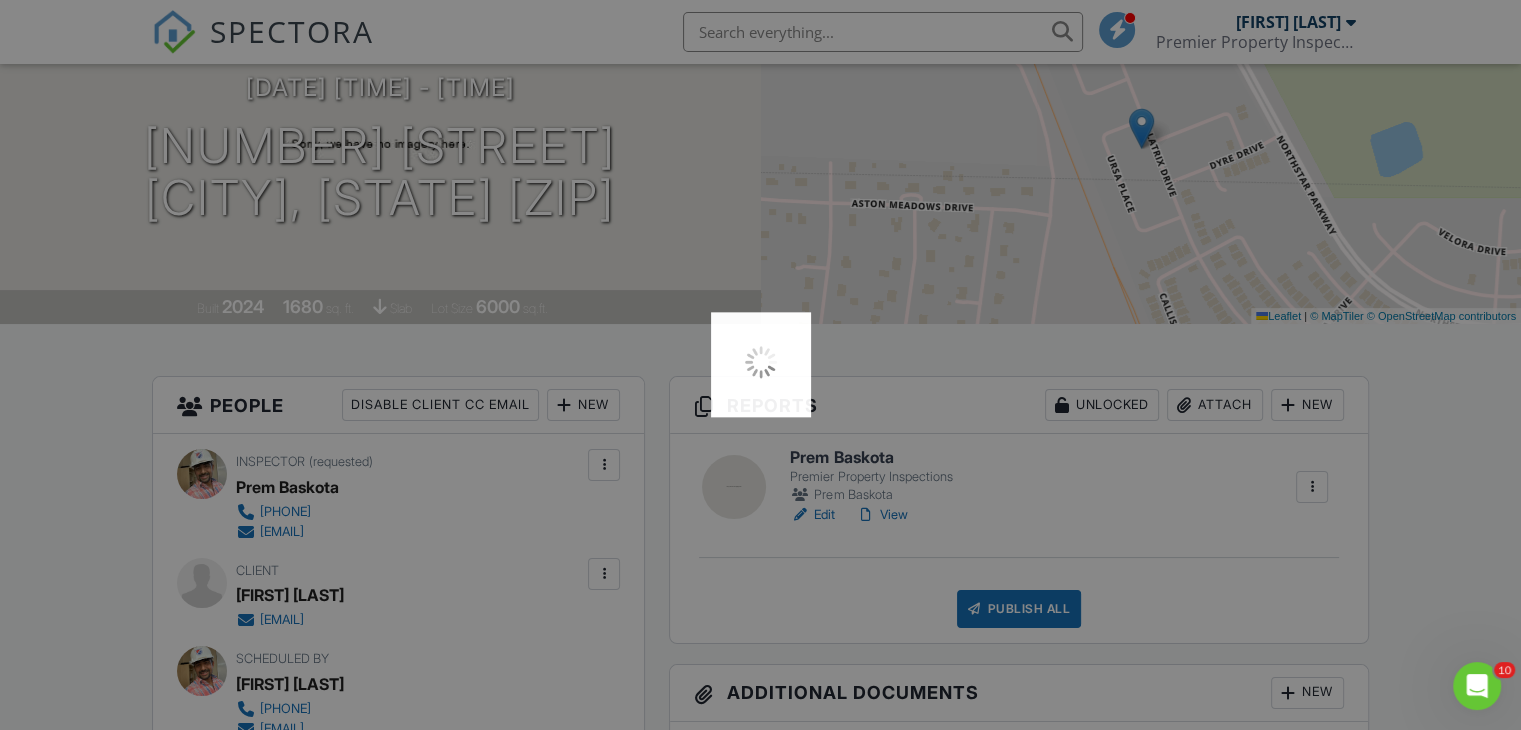 scroll, scrollTop: 0, scrollLeft: 0, axis: both 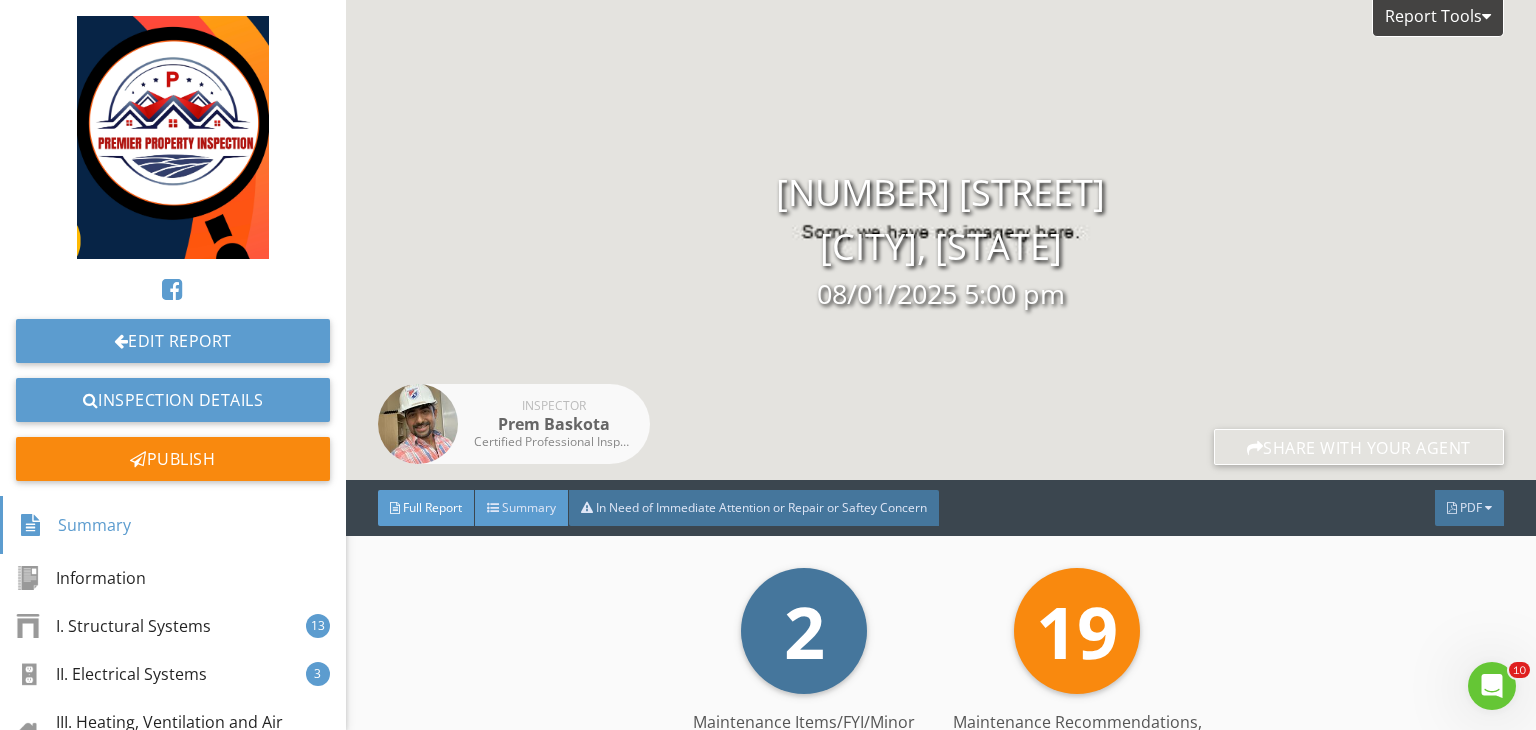 click on "Summary" at bounding box center [522, 508] 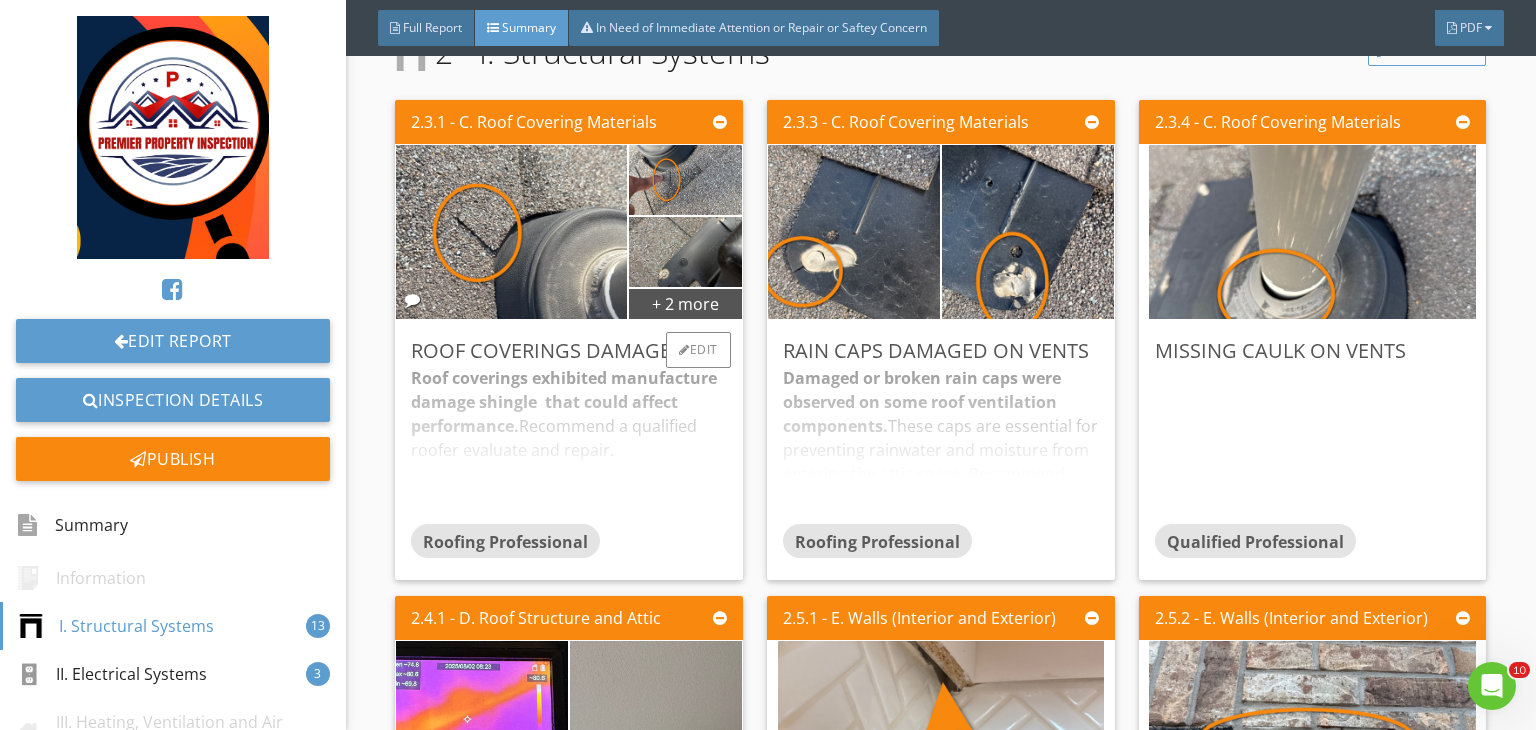 scroll, scrollTop: 488, scrollLeft: 0, axis: vertical 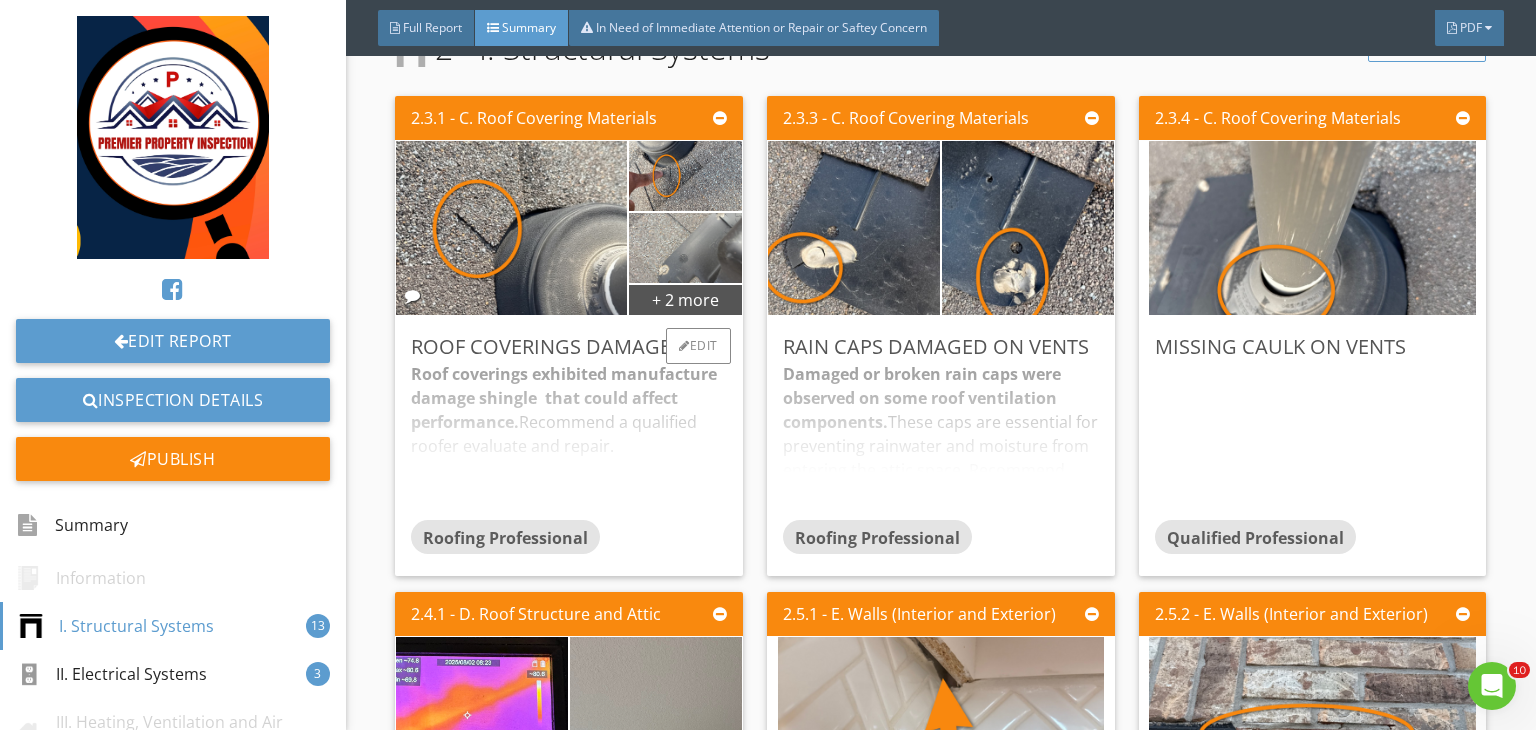 click at bounding box center [685, 248] 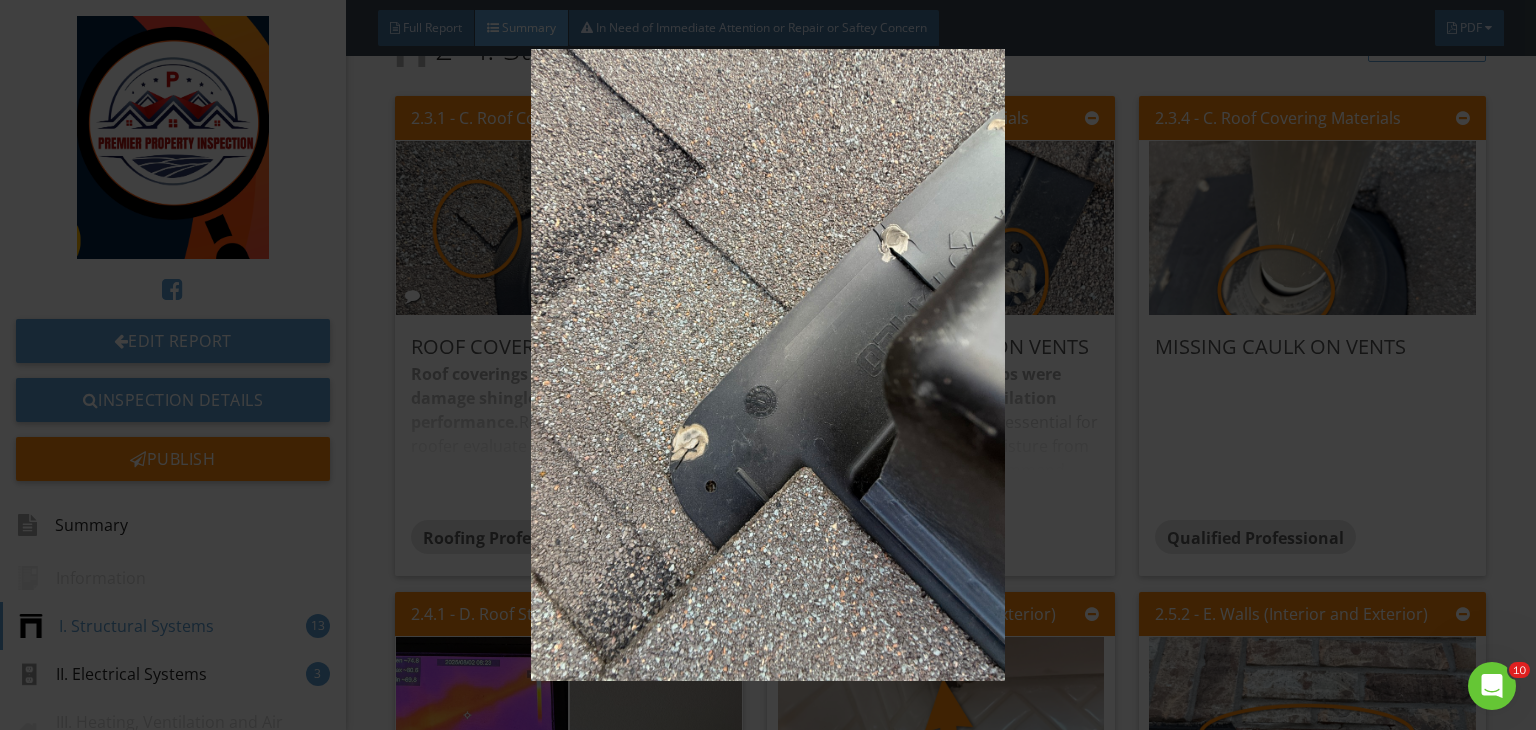 click at bounding box center (768, 365) 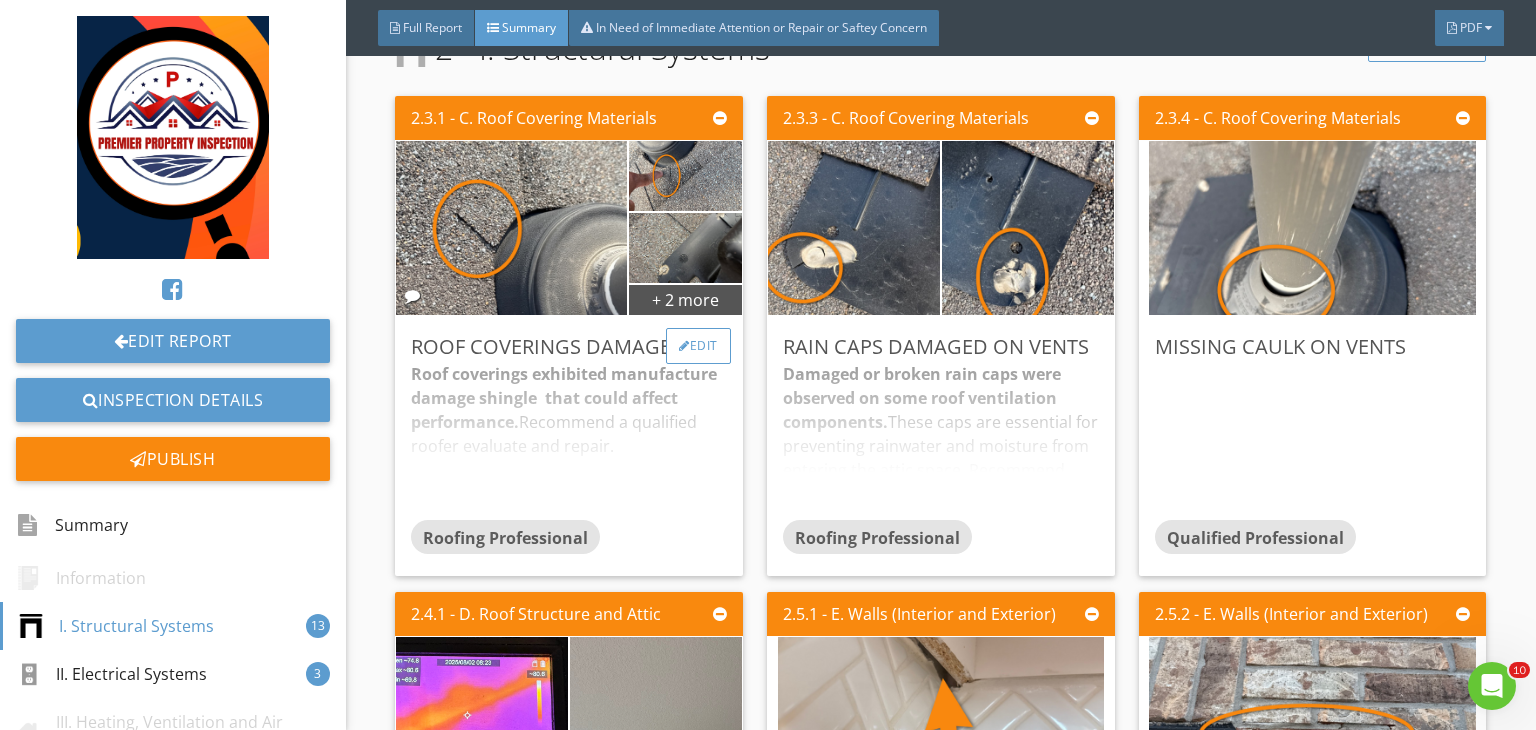 click on "Edit" at bounding box center [698, 346] 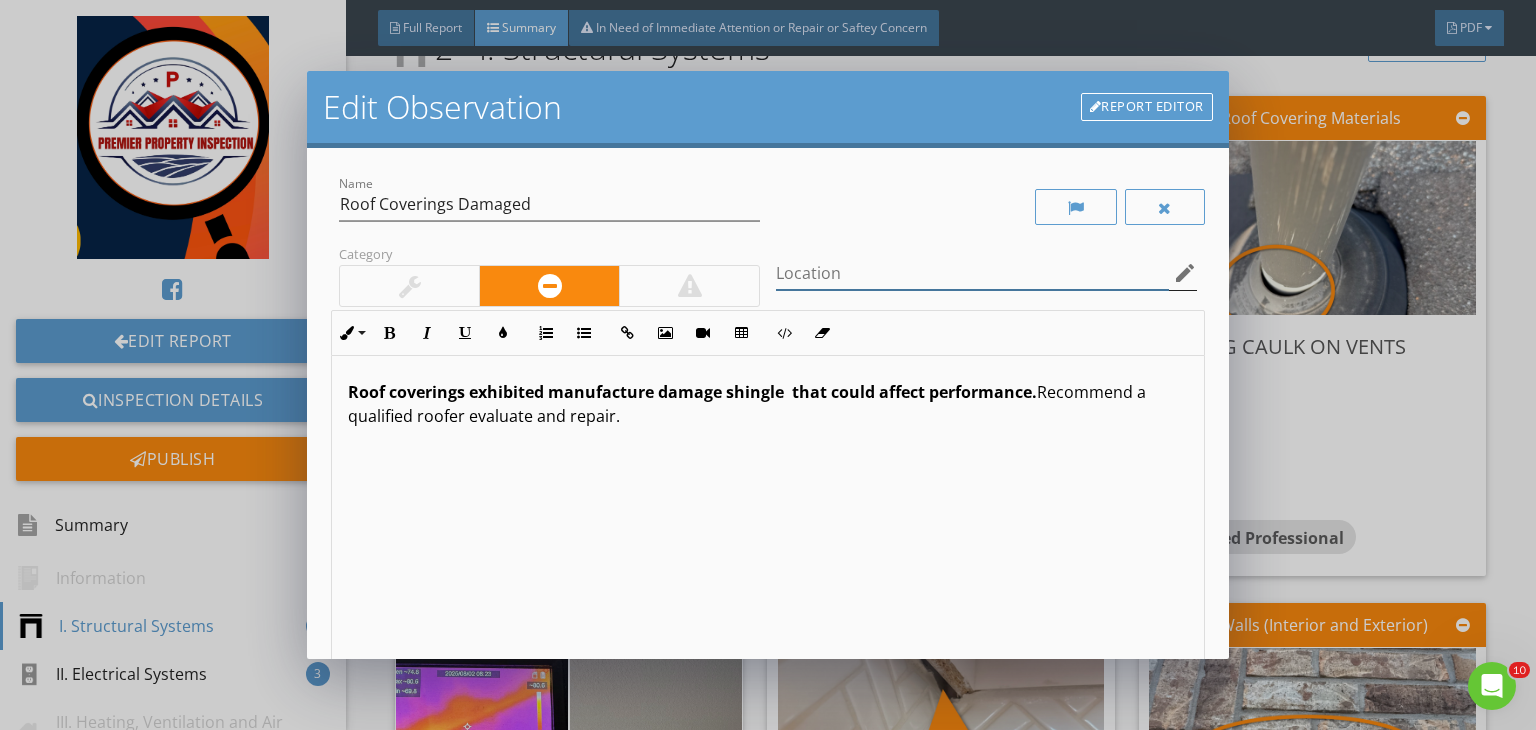 click at bounding box center [972, 273] 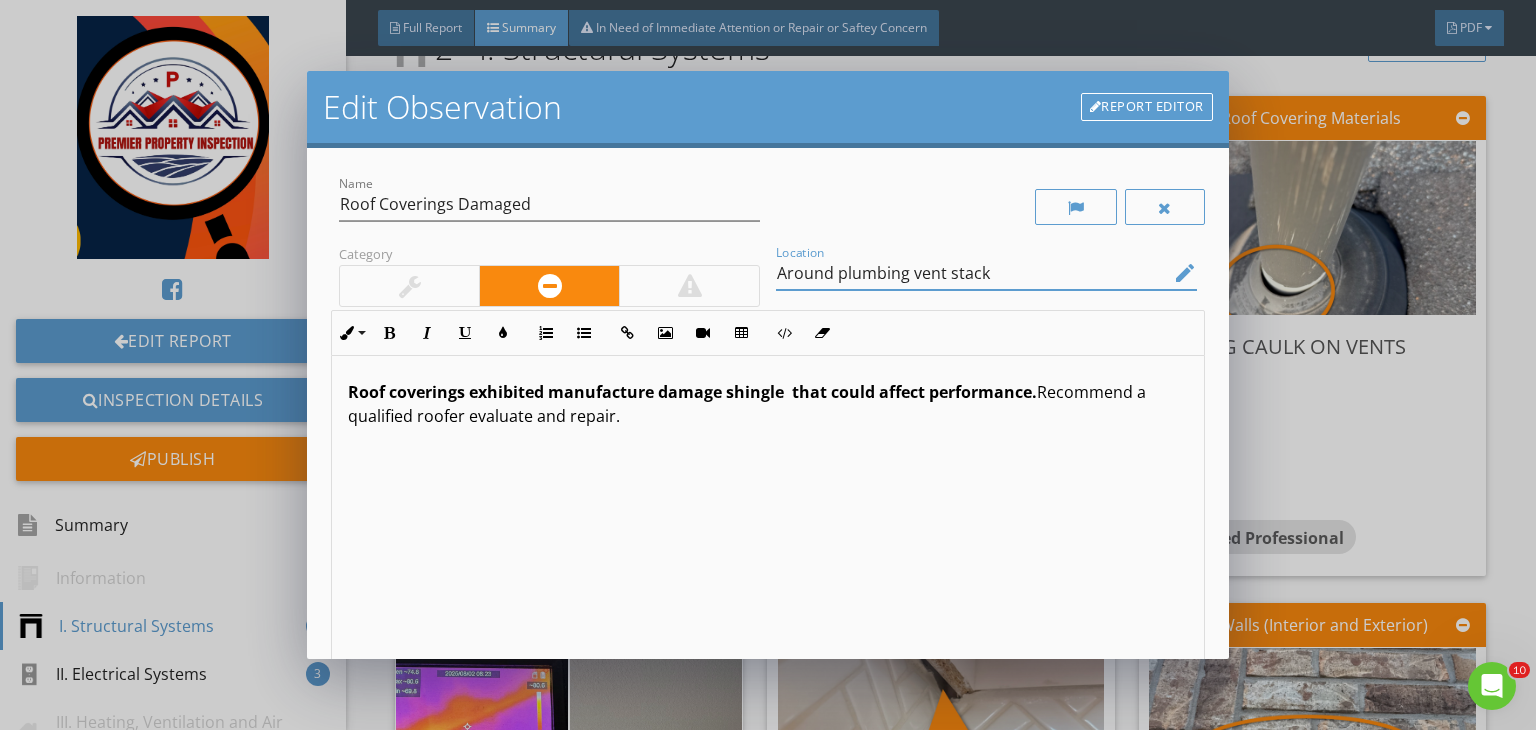 scroll, scrollTop: 0, scrollLeft: 0, axis: both 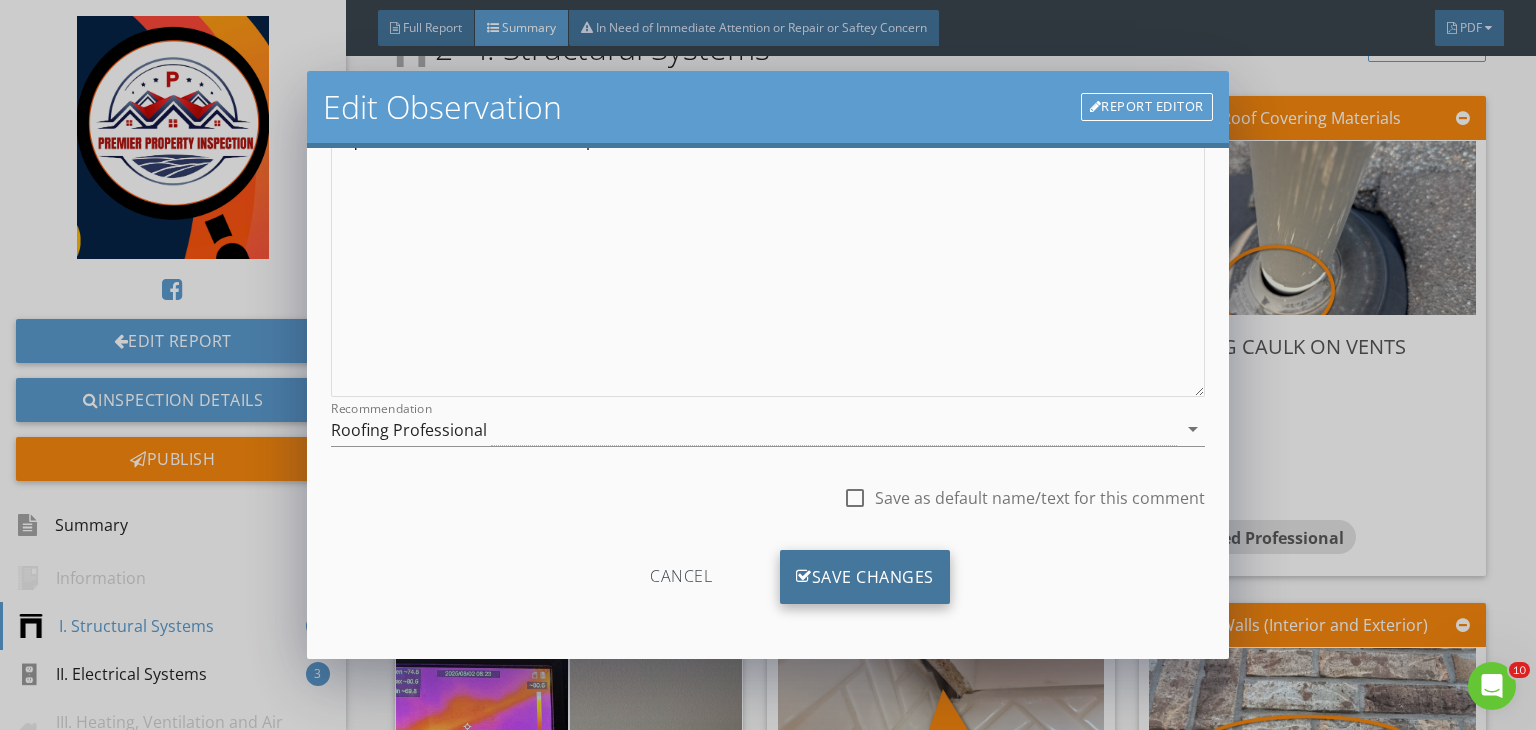type on "Around plumbing vent stack" 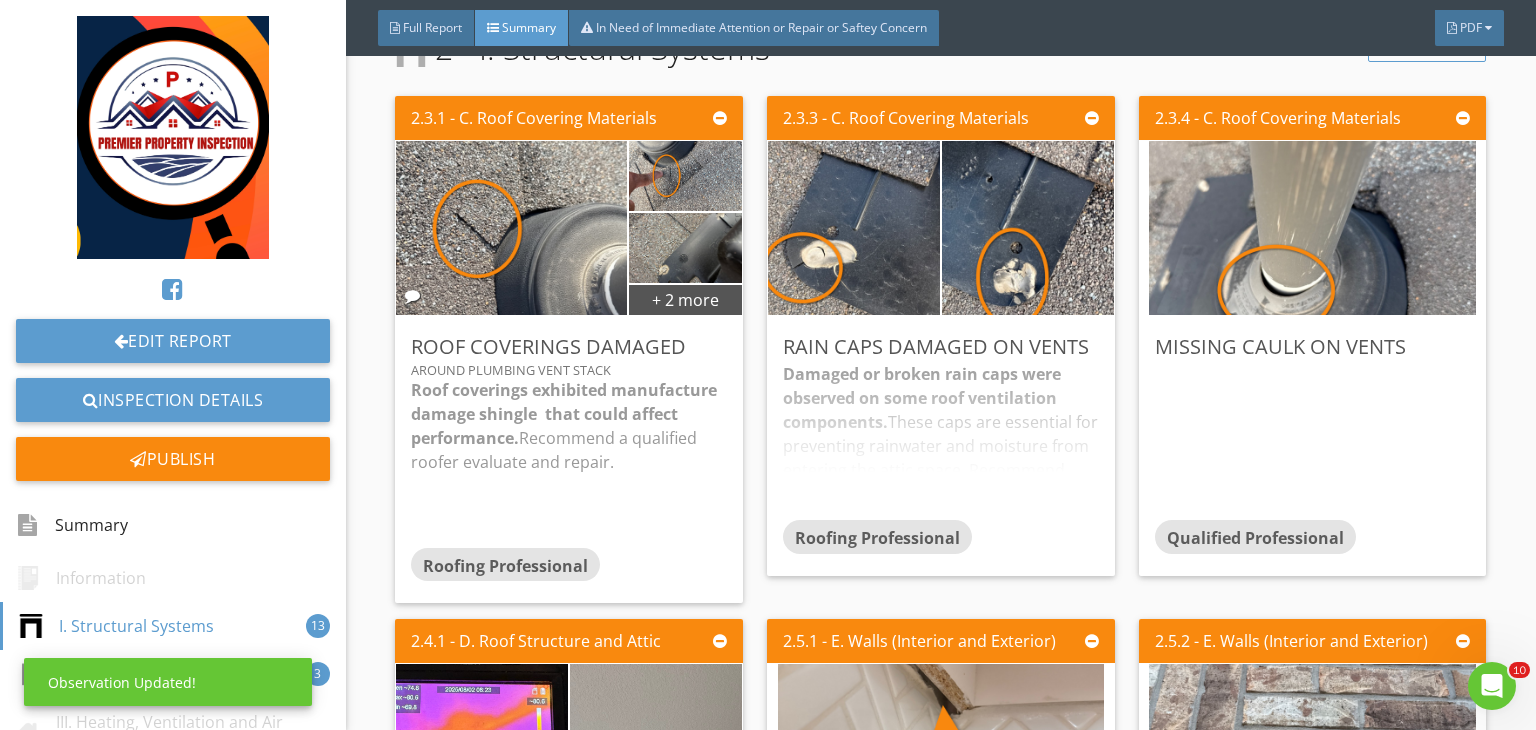 scroll, scrollTop: 39, scrollLeft: 0, axis: vertical 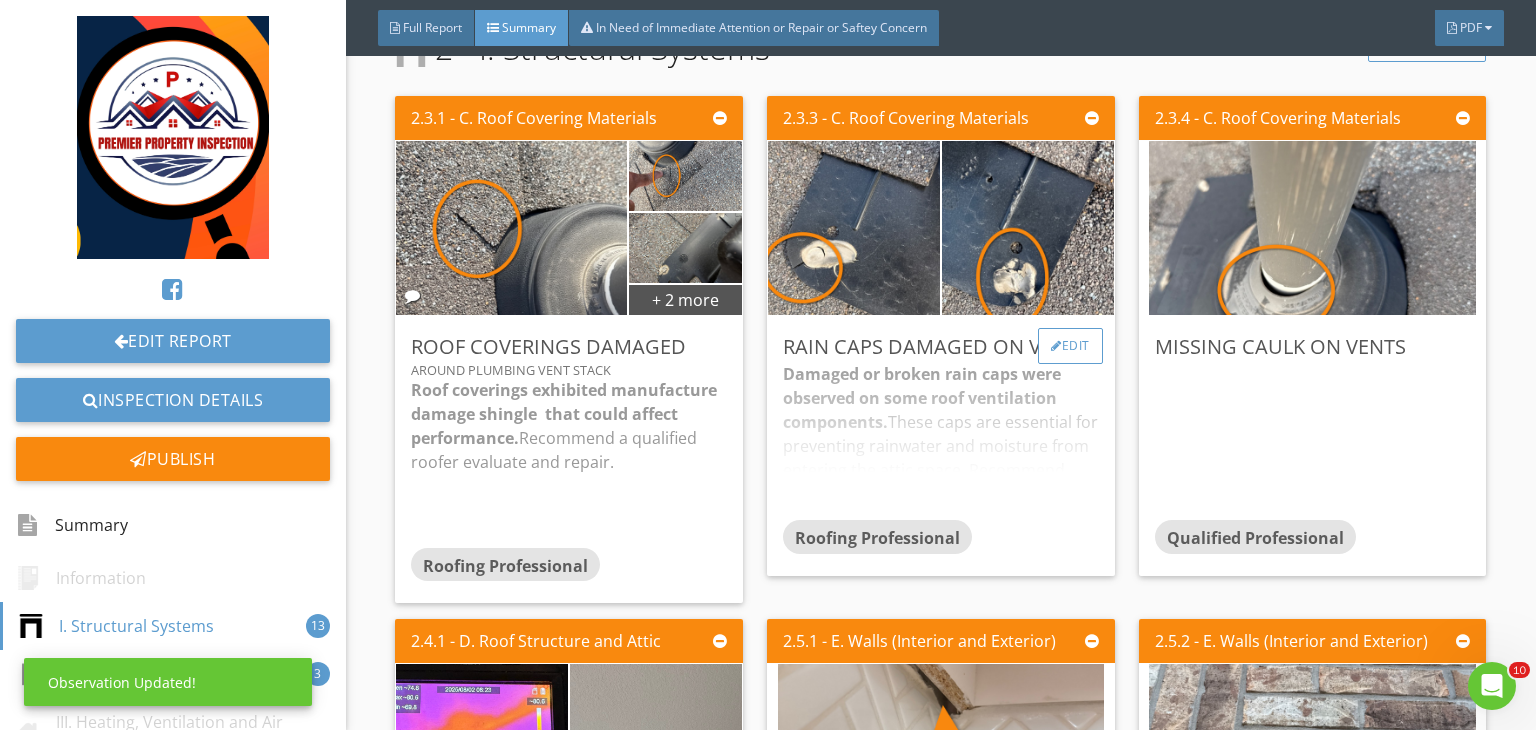 click on "Edit" at bounding box center [1070, 346] 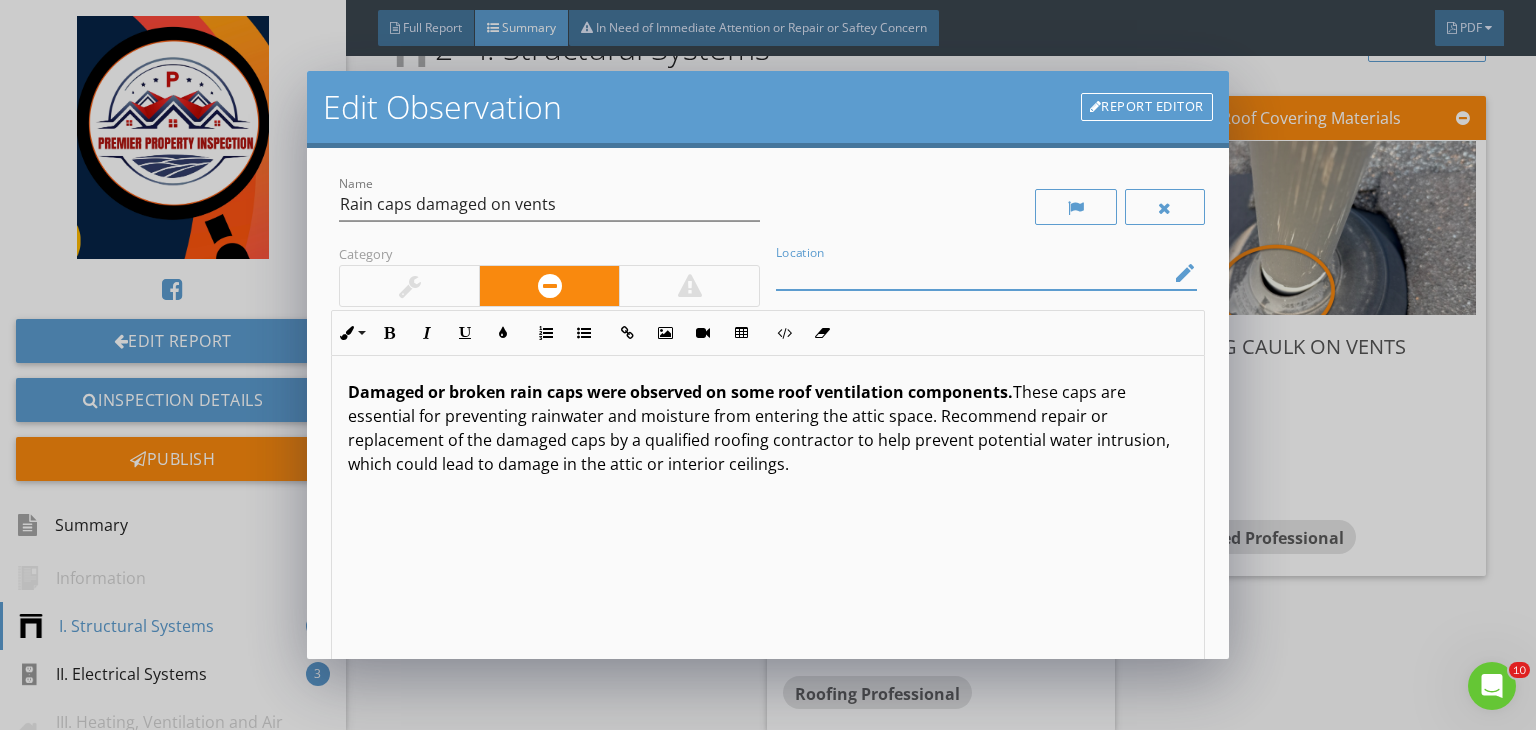 click at bounding box center (972, 273) 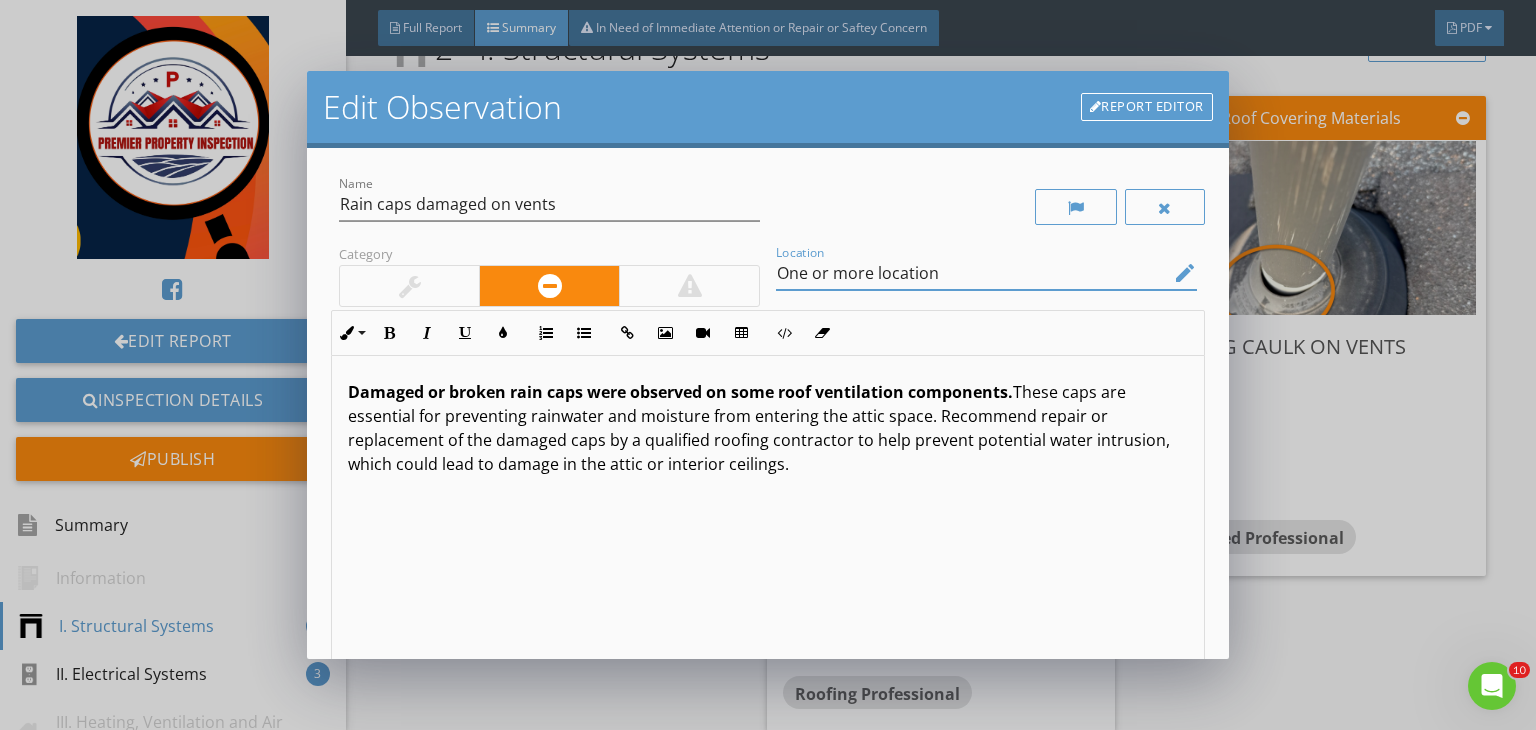 scroll, scrollTop: 0, scrollLeft: 0, axis: both 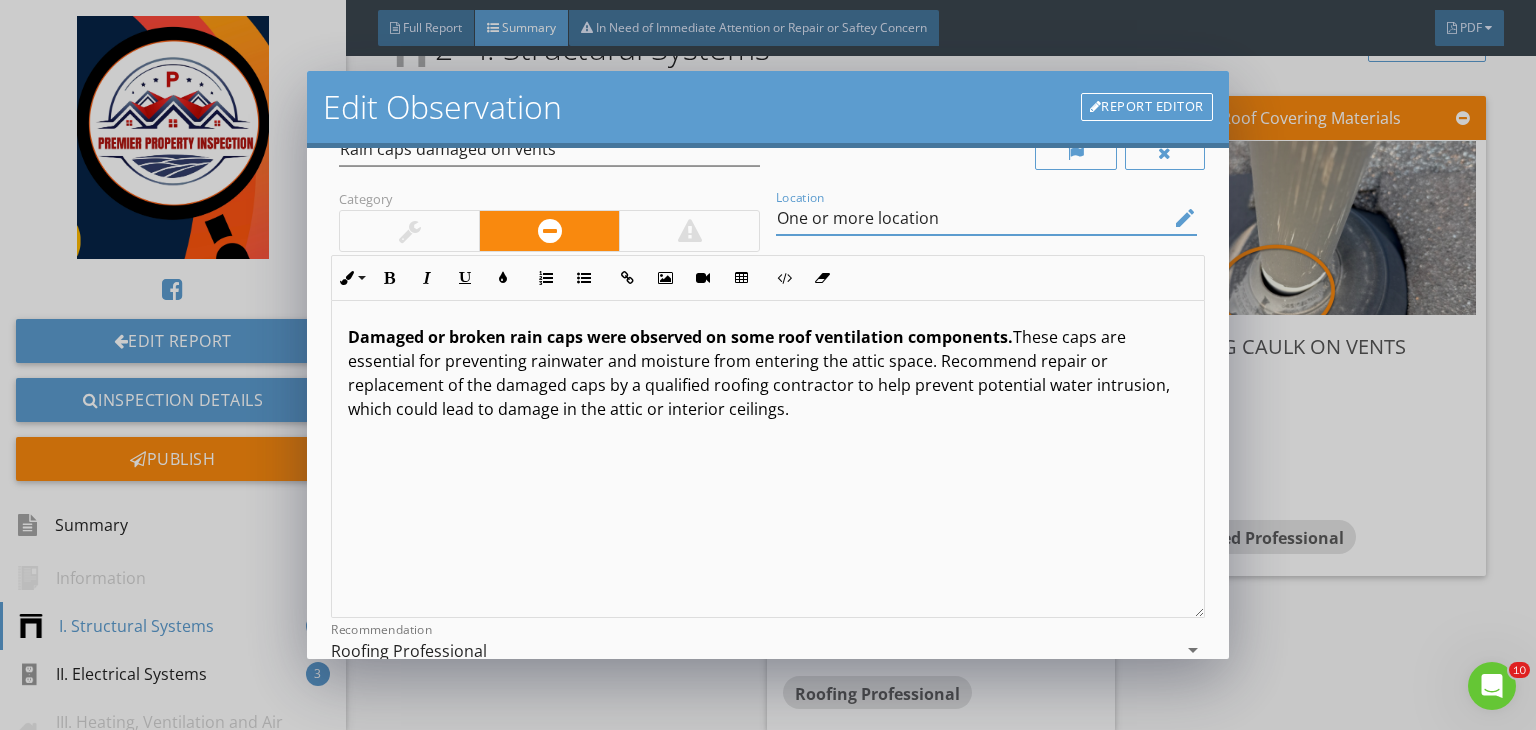 type on "One or more location" 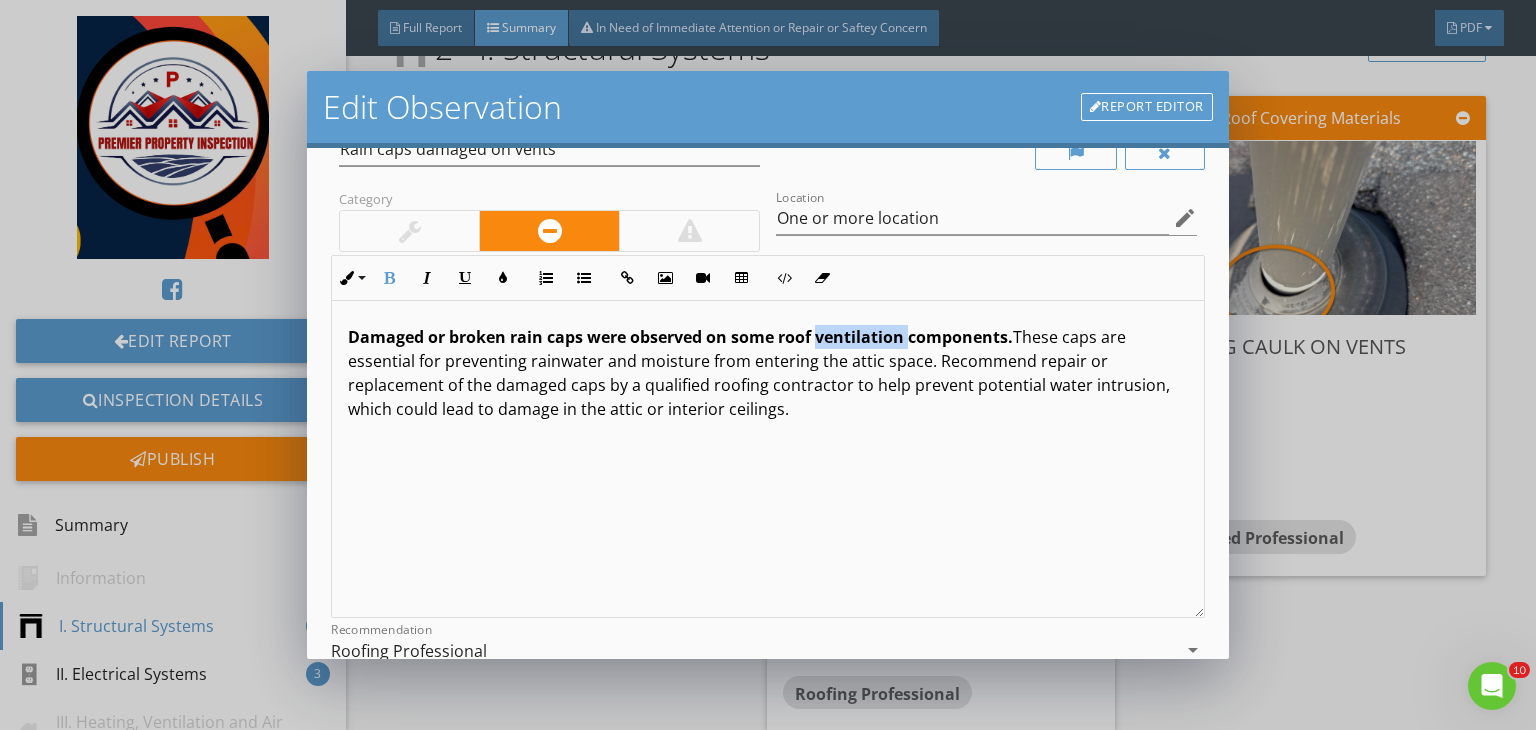 click on "Damaged or broken rain caps were observed on some roof ventilation components." at bounding box center [680, 337] 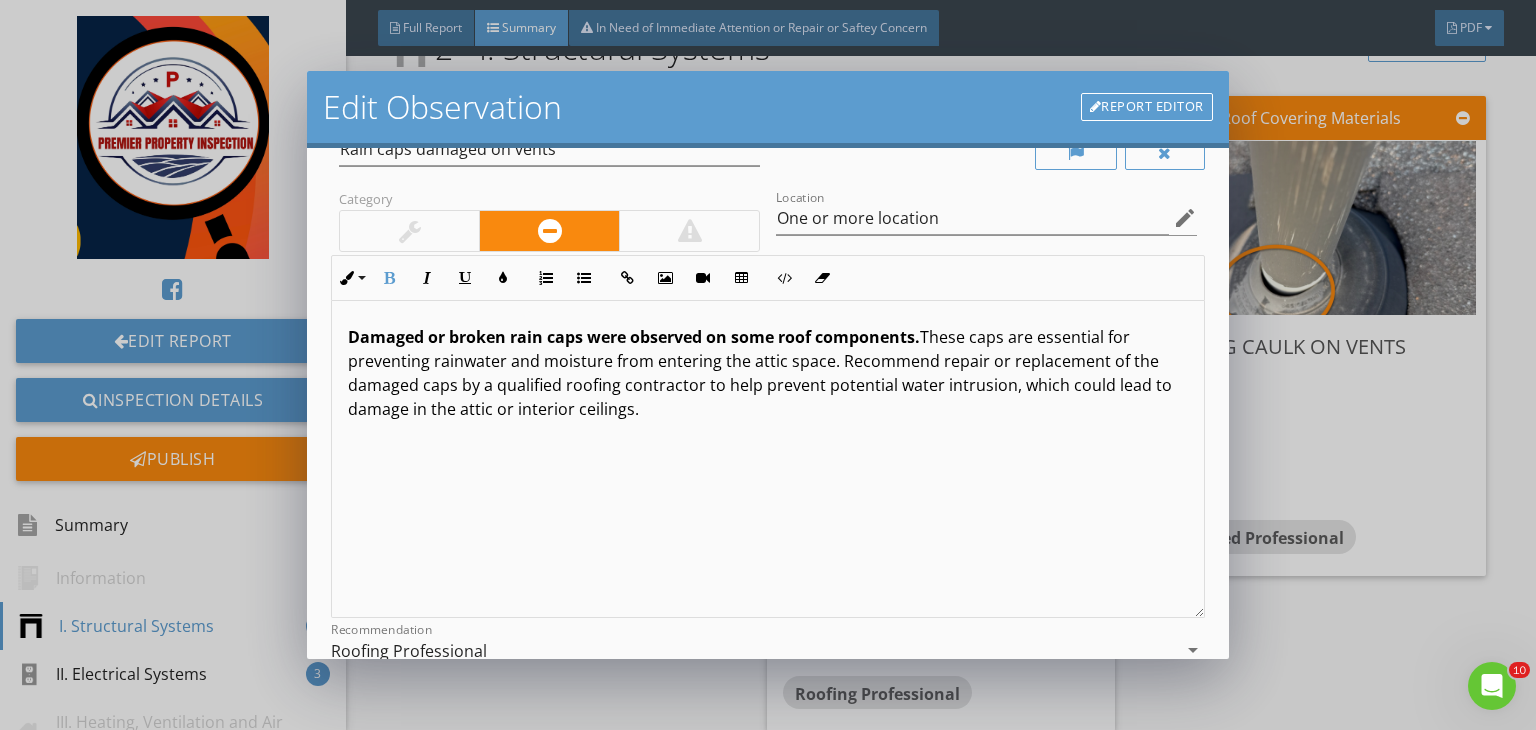 type 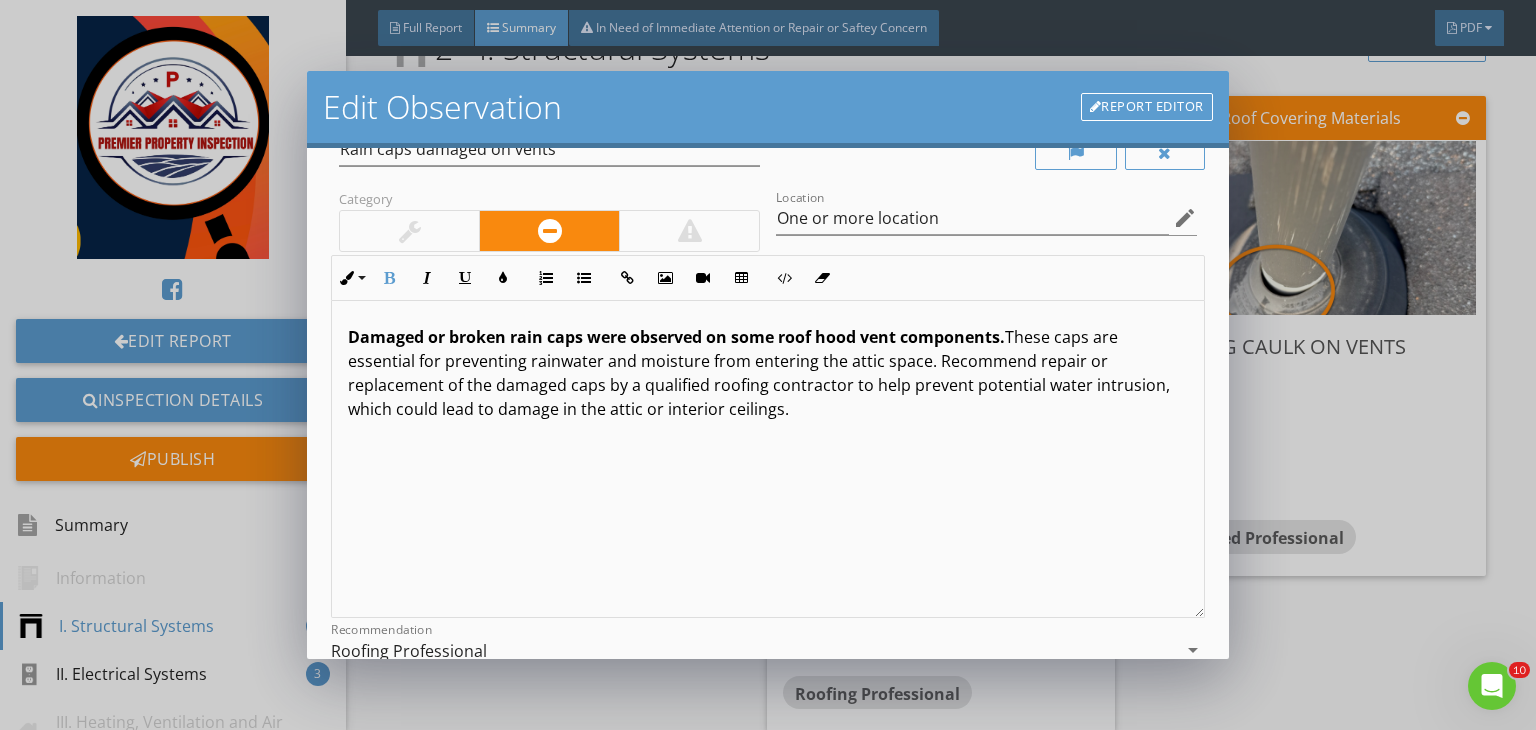 scroll, scrollTop: 0, scrollLeft: 0, axis: both 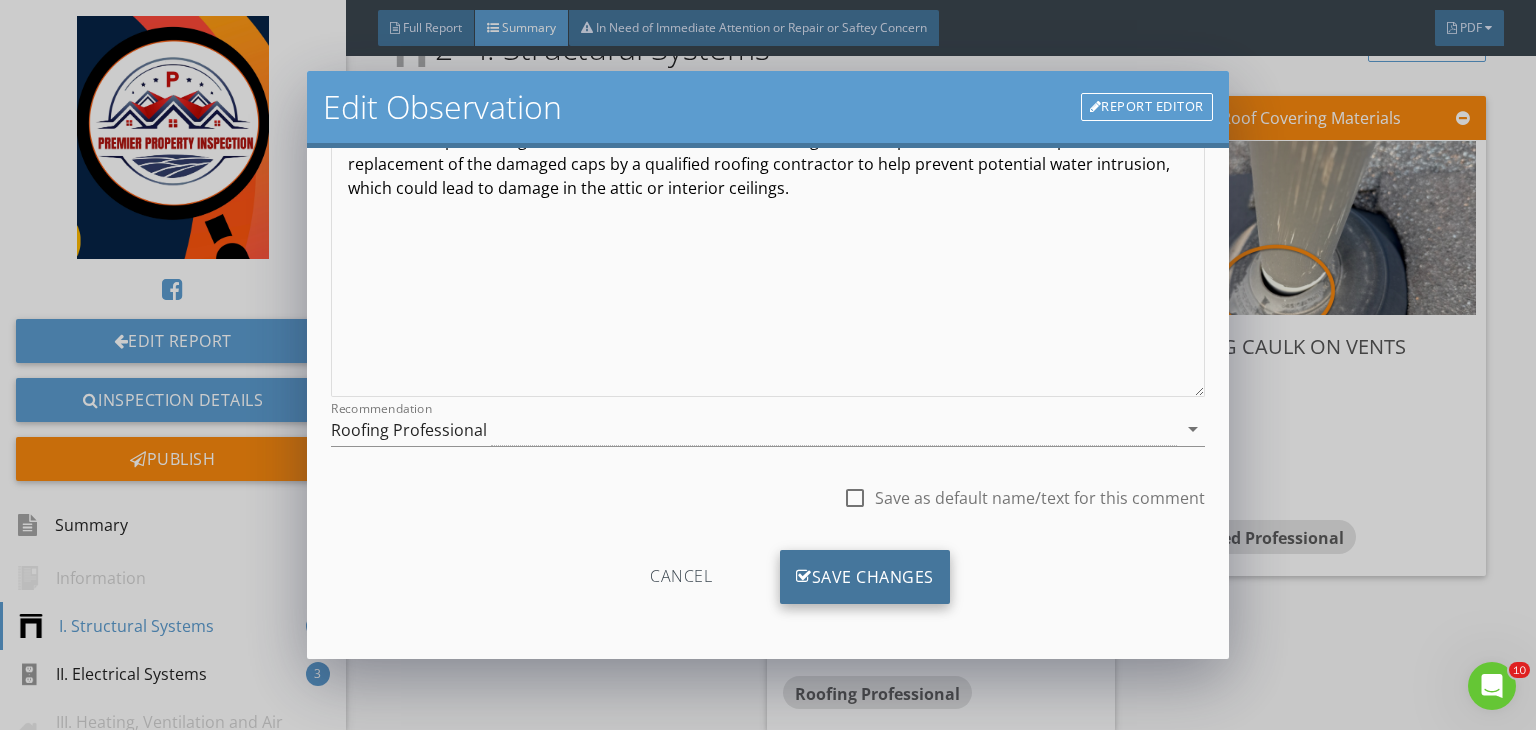 click on "Save Changes" at bounding box center [865, 577] 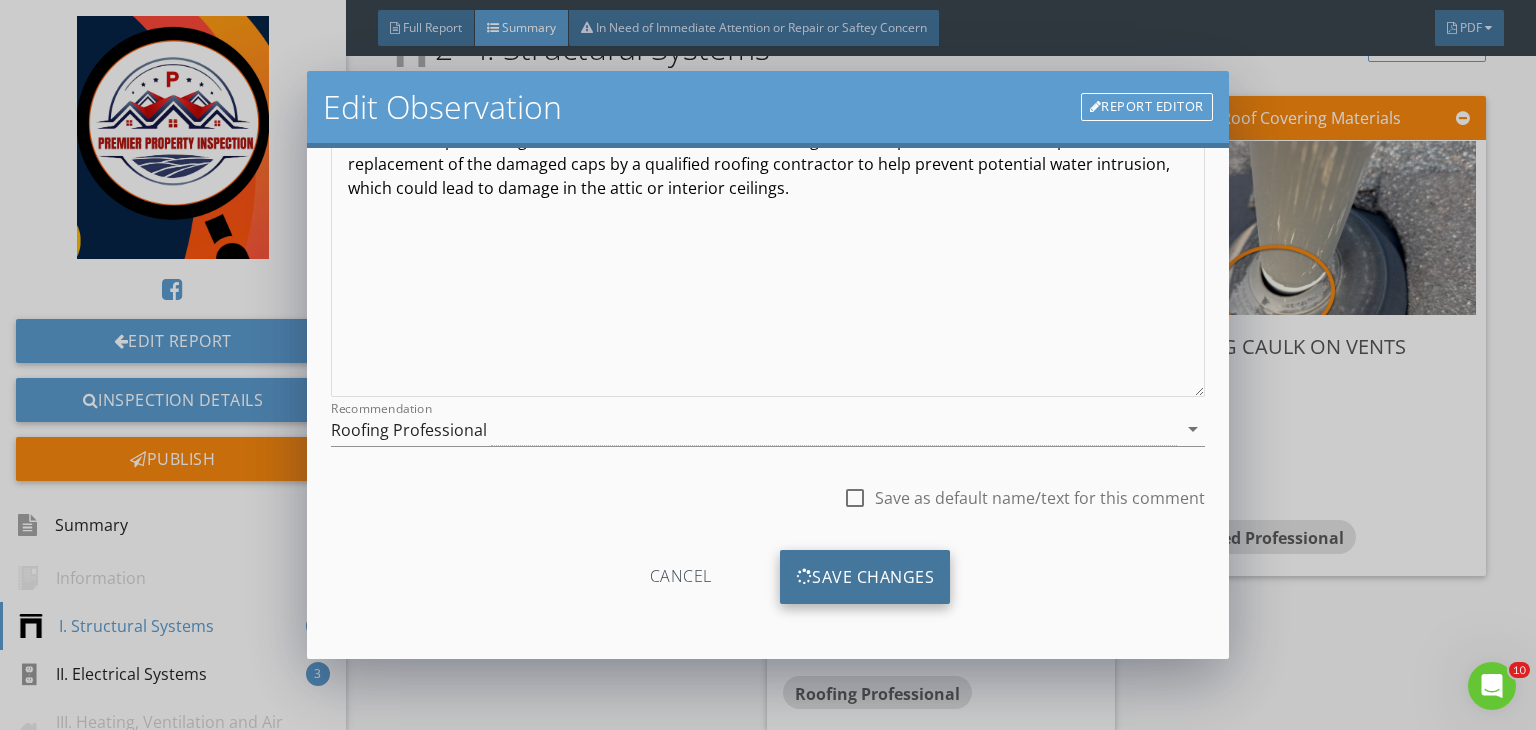scroll, scrollTop: 39, scrollLeft: 0, axis: vertical 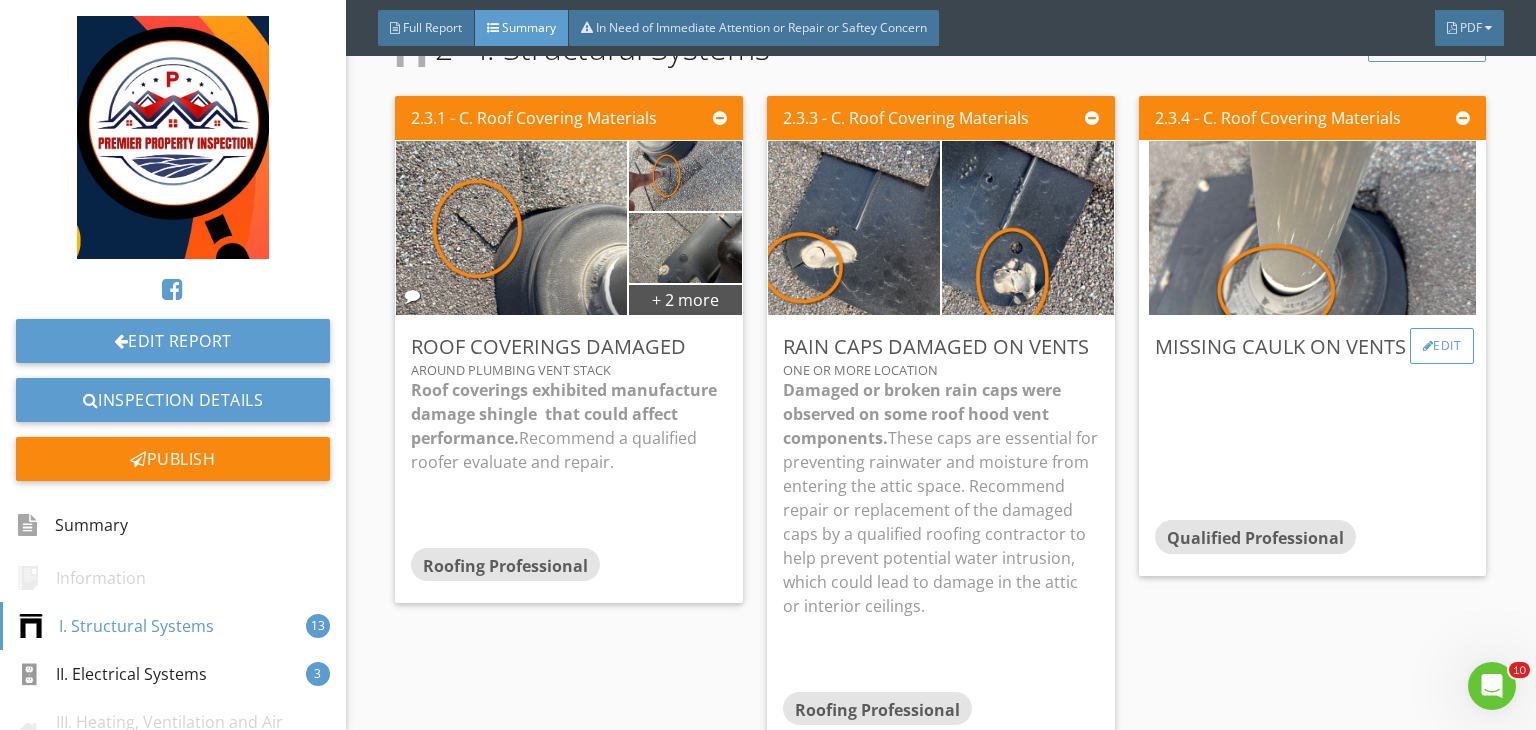 click on "Edit" at bounding box center [1442, 346] 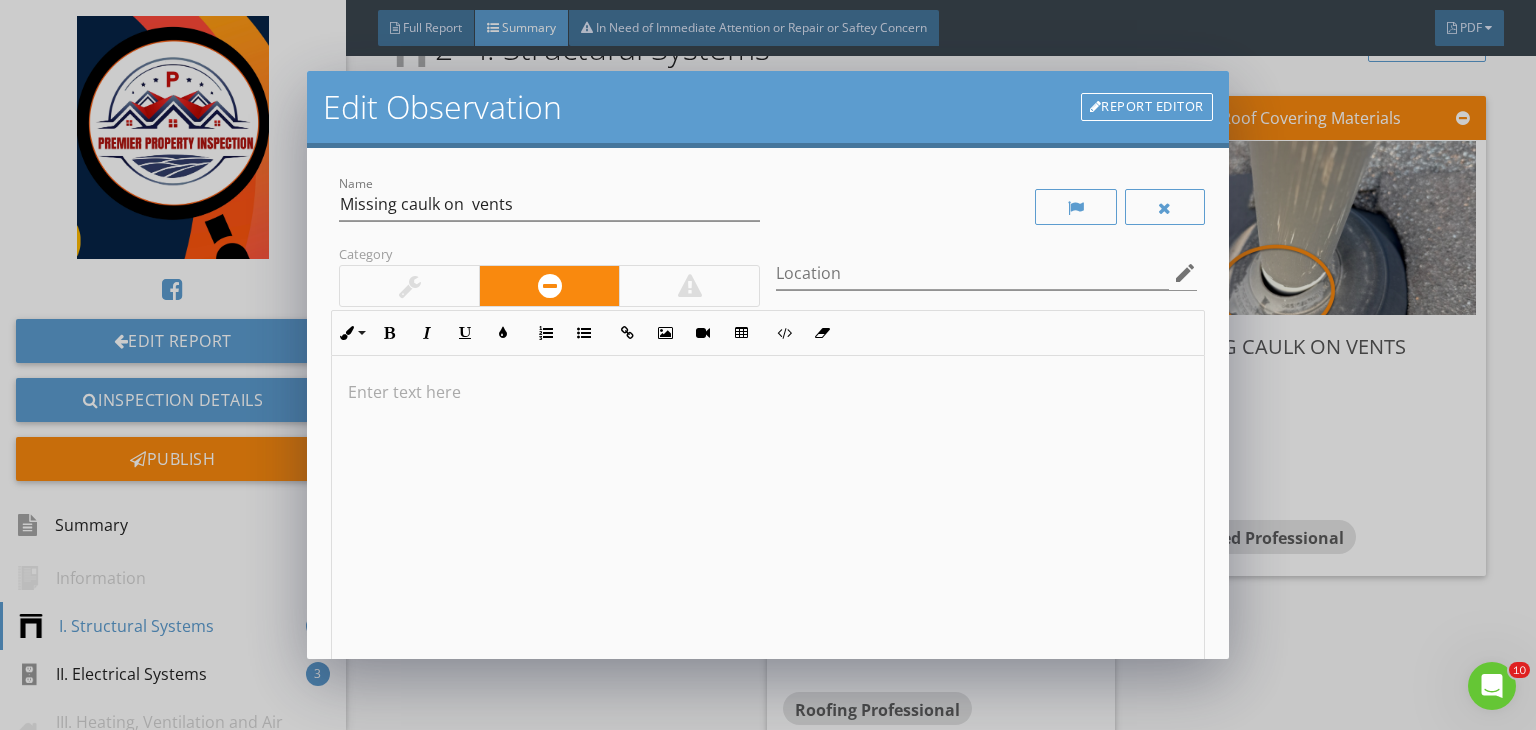 click at bounding box center (768, 392) 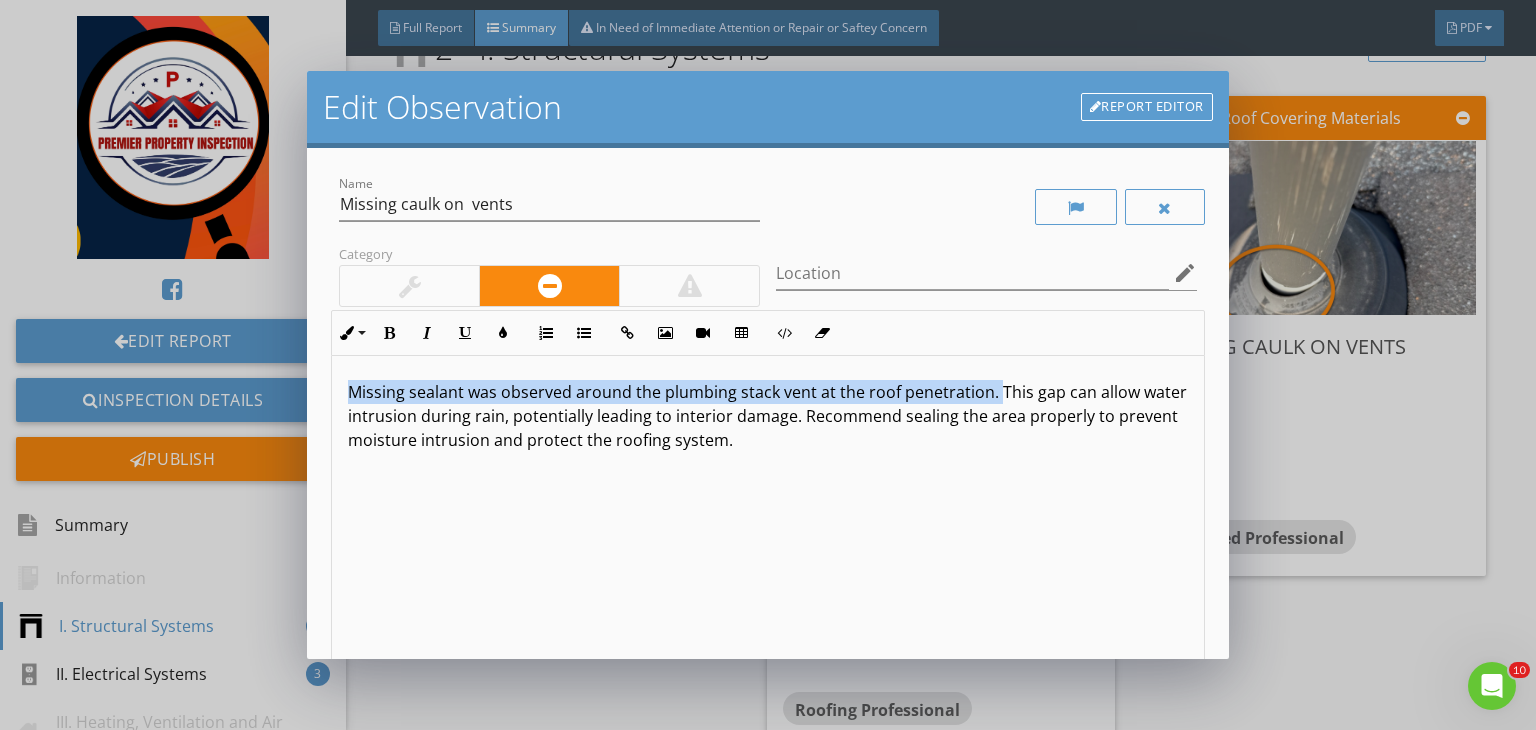 drag, startPoint x: 995, startPoint y: 394, endPoint x: 280, endPoint y: 337, distance: 717.26843 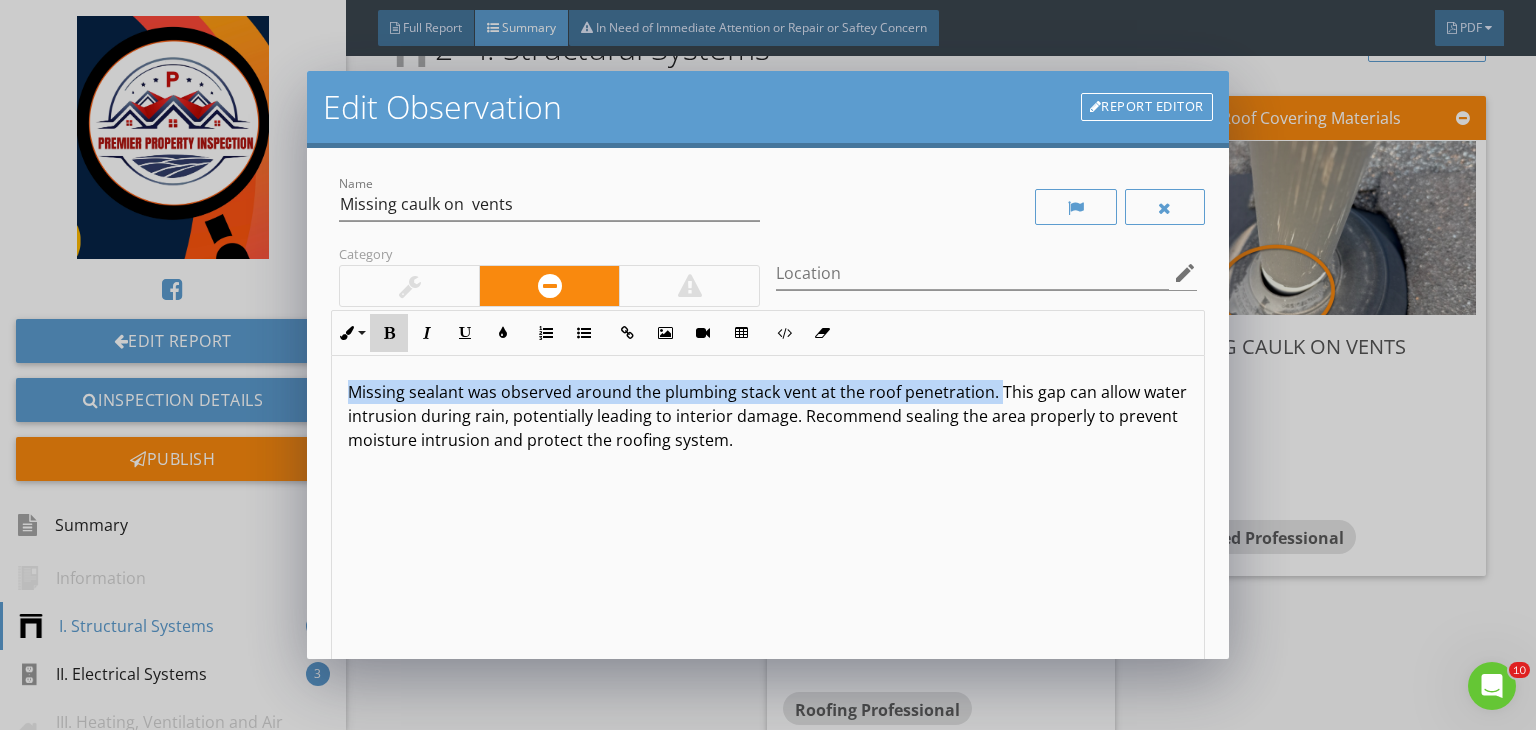 click on "Bold" at bounding box center [389, 333] 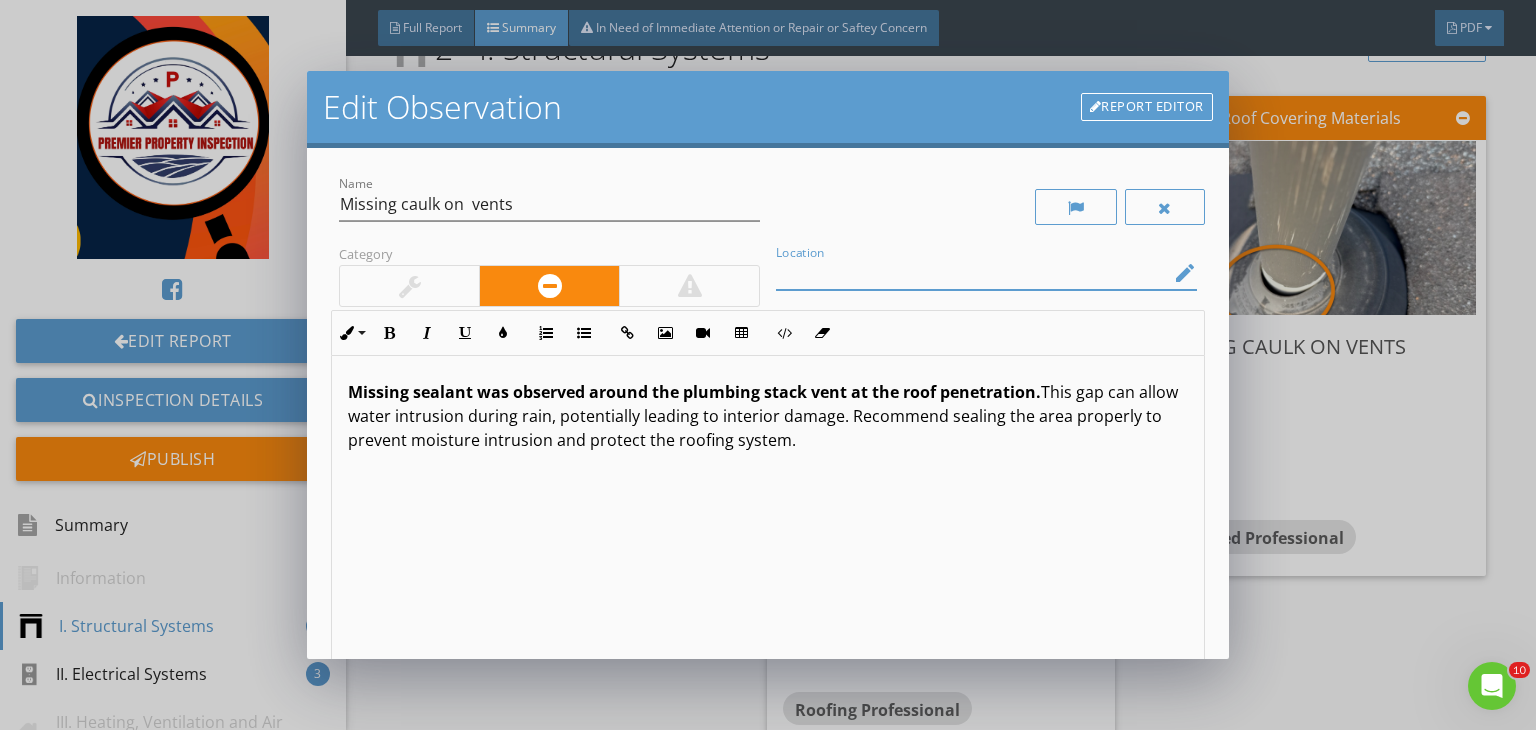 click at bounding box center (972, 273) 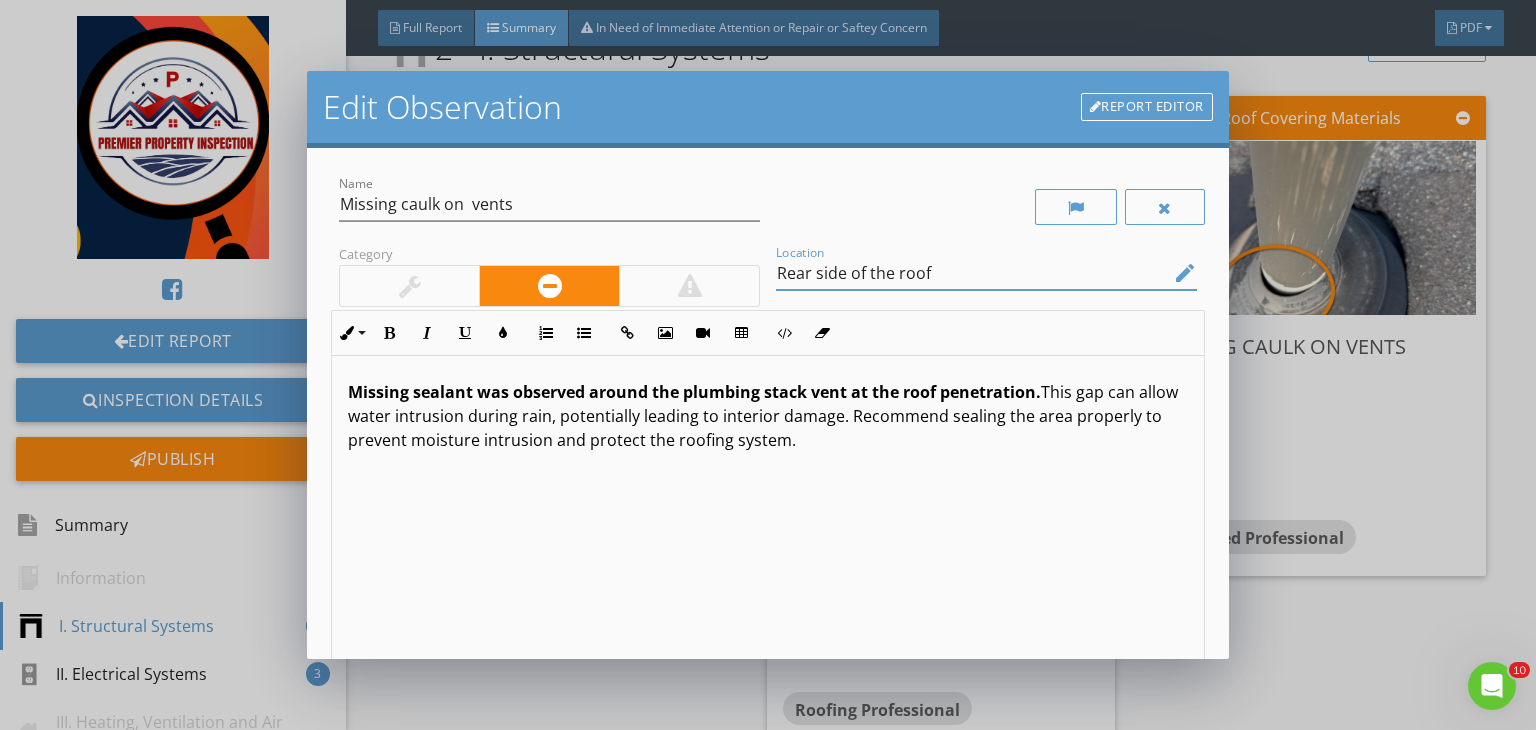 scroll, scrollTop: 0, scrollLeft: 0, axis: both 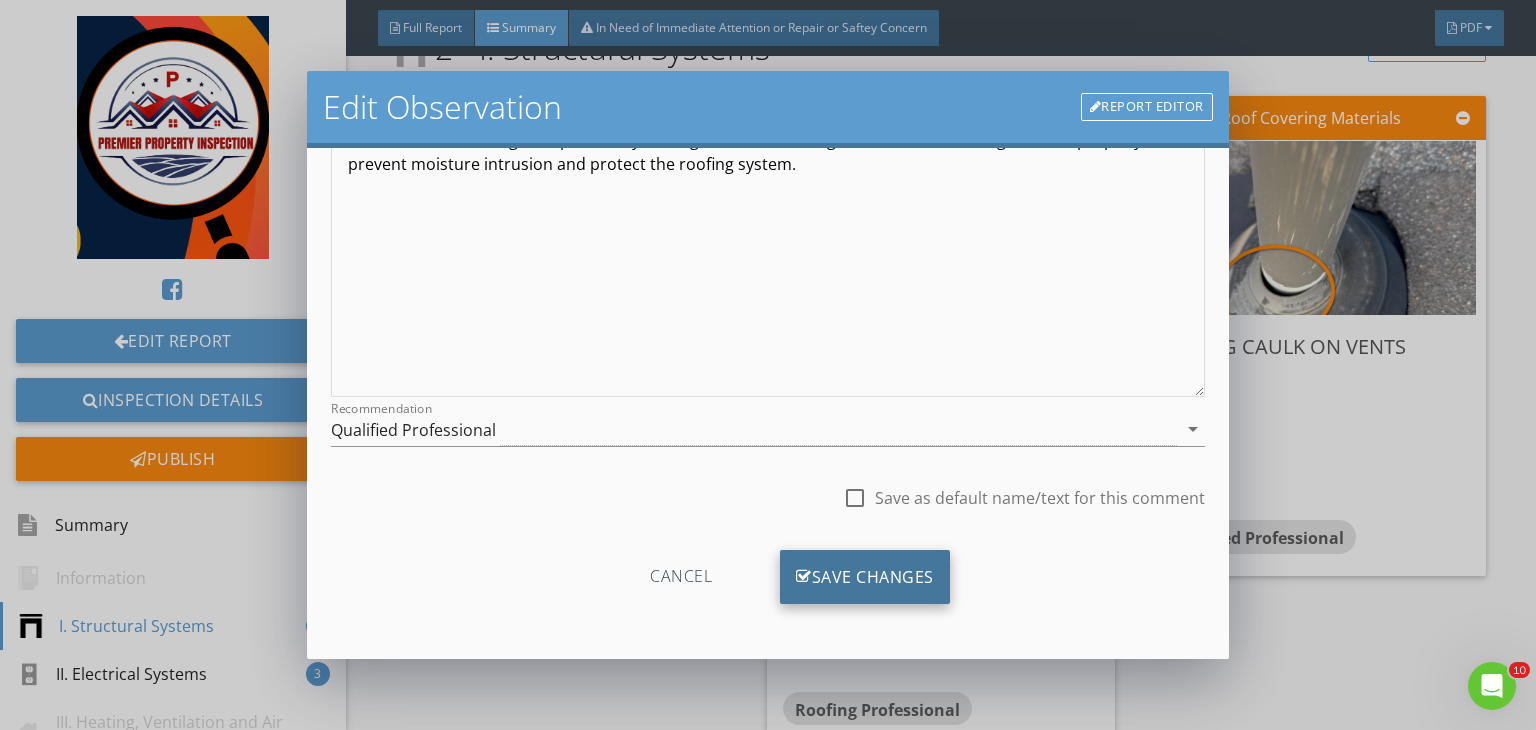 type on "Rear side of the roof" 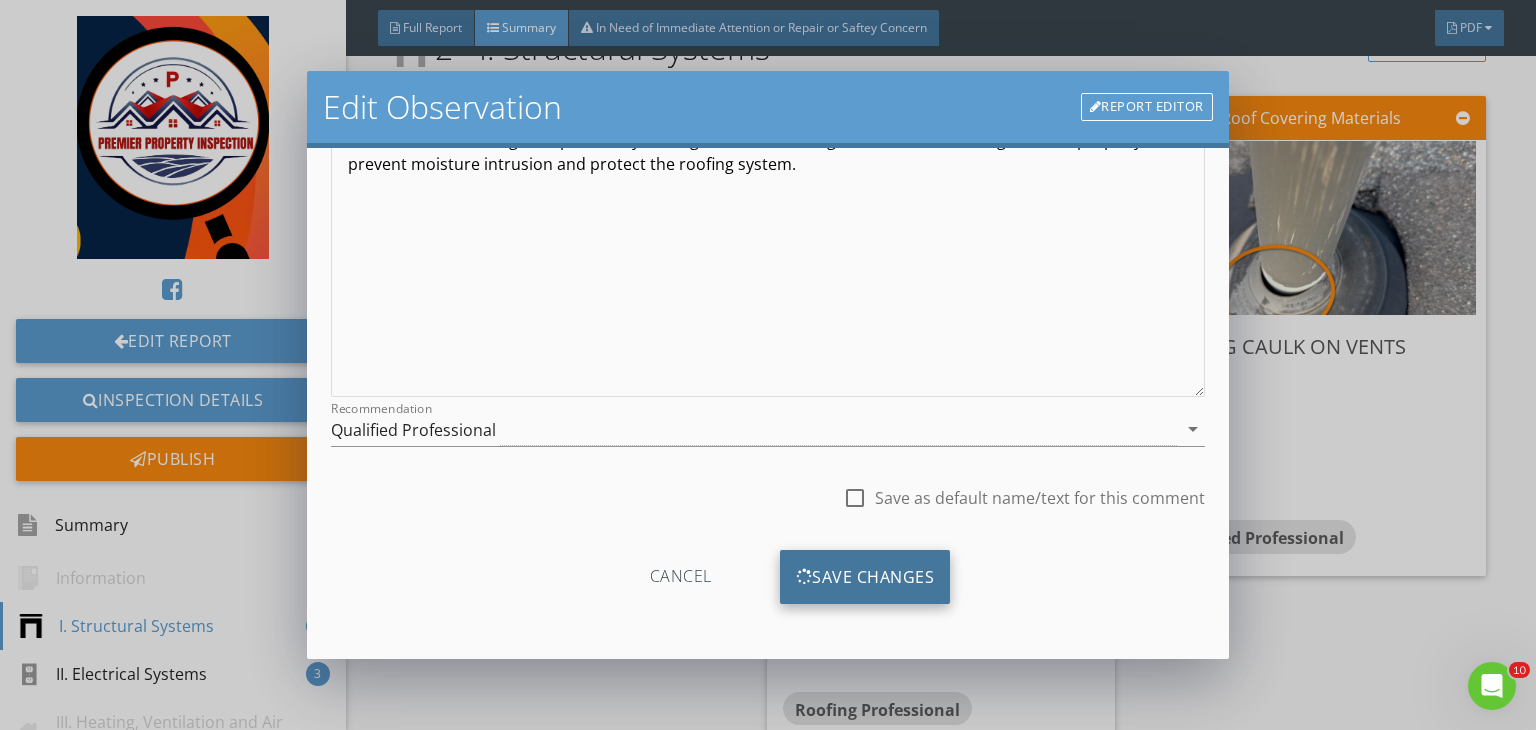 scroll, scrollTop: 39, scrollLeft: 0, axis: vertical 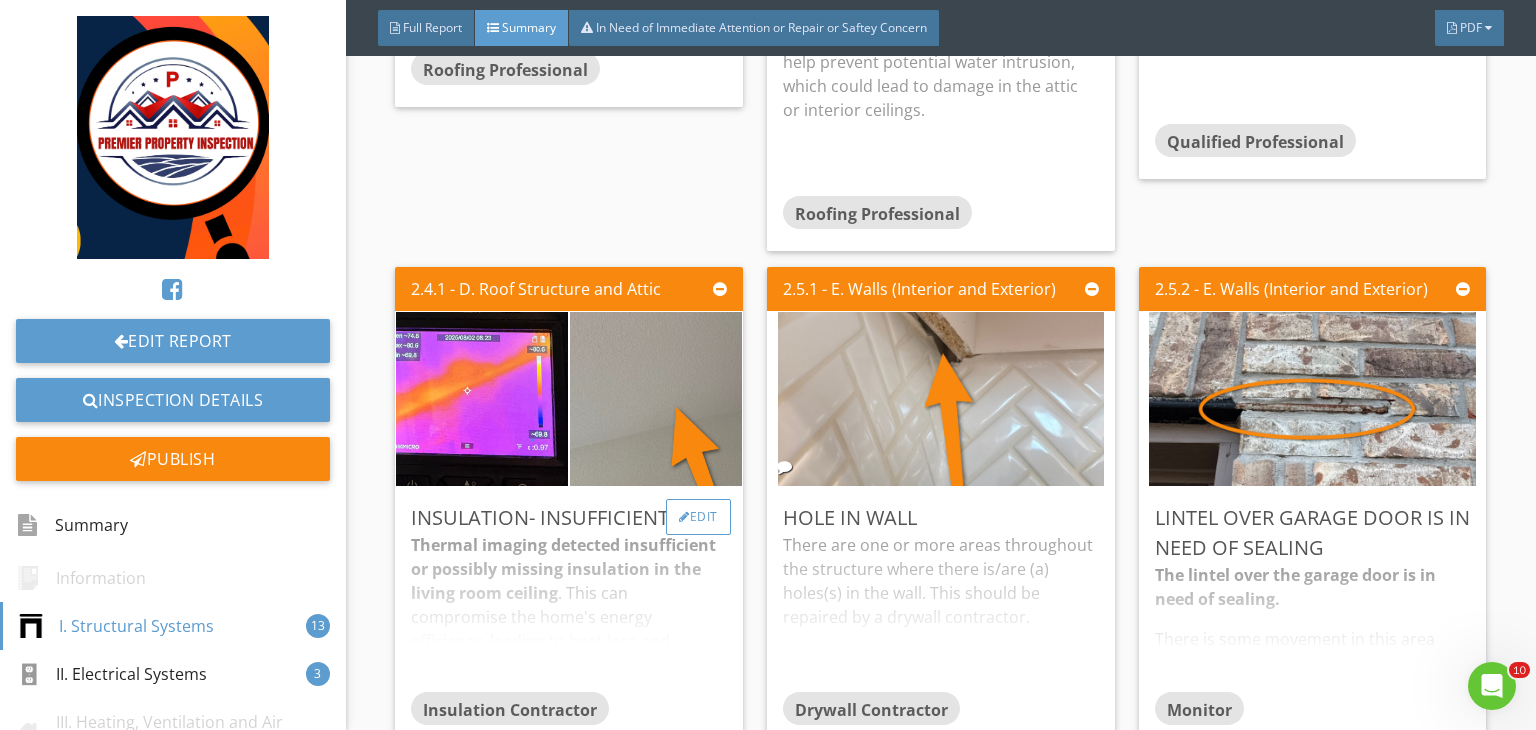 click on "Edit" at bounding box center [698, 517] 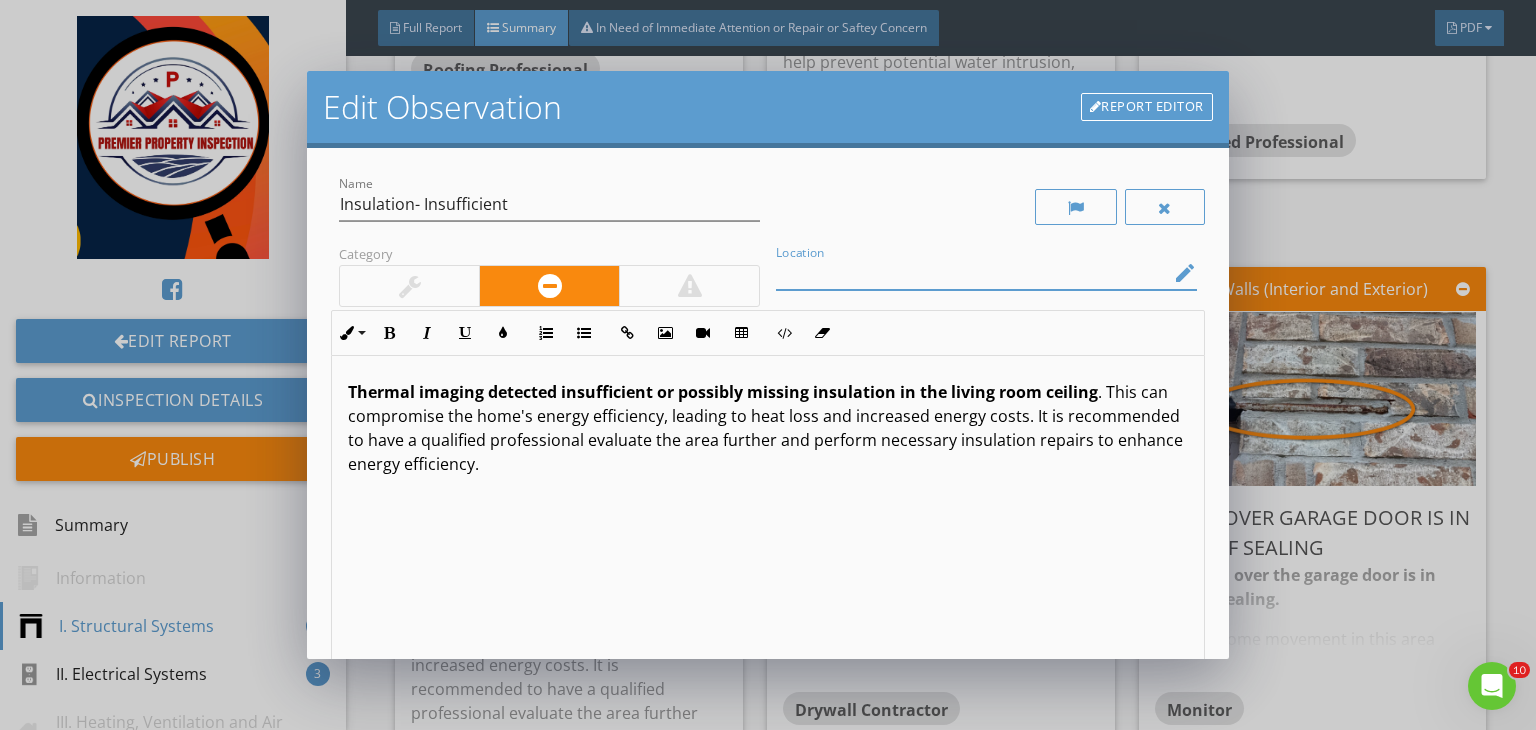 click at bounding box center (972, 273) 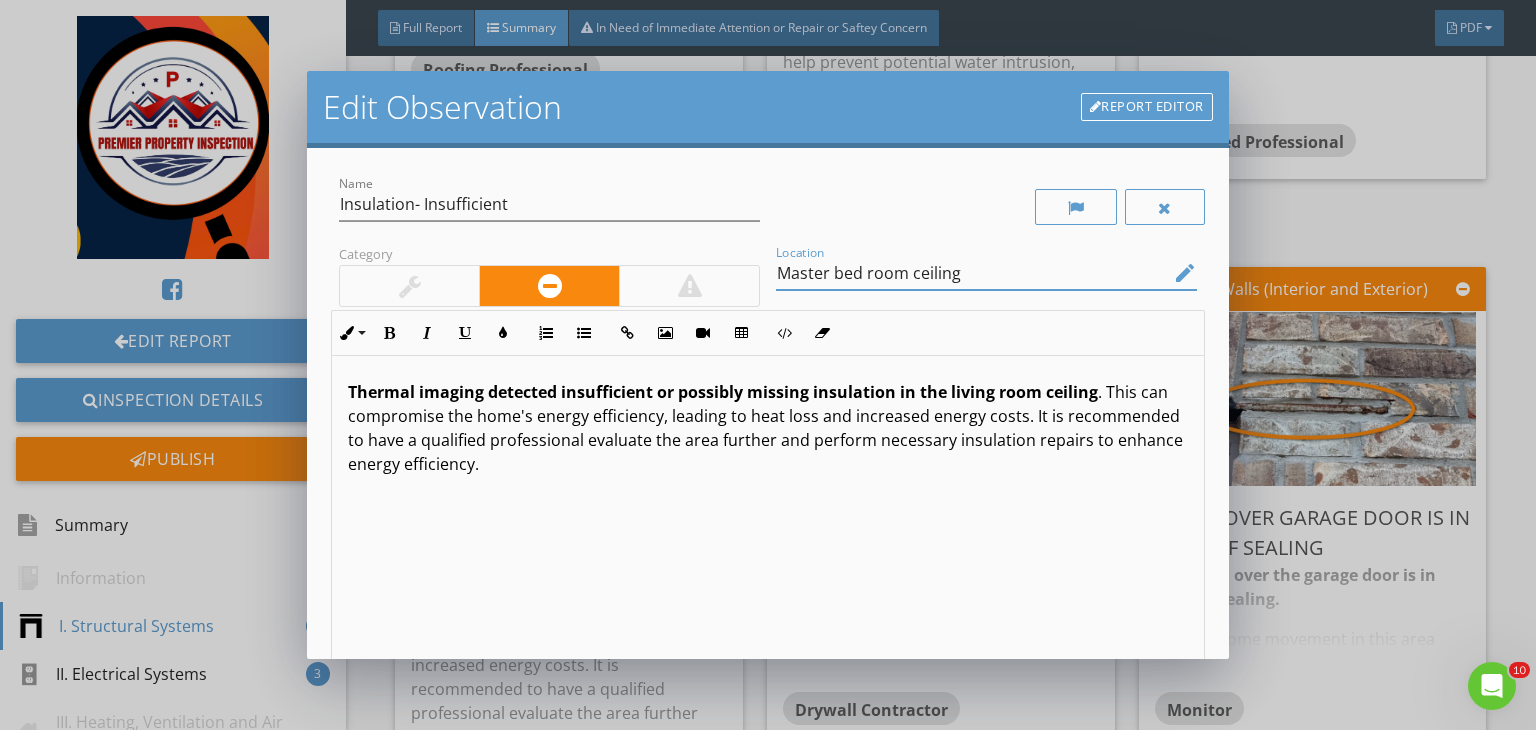 type on "Master bed room ceiling" 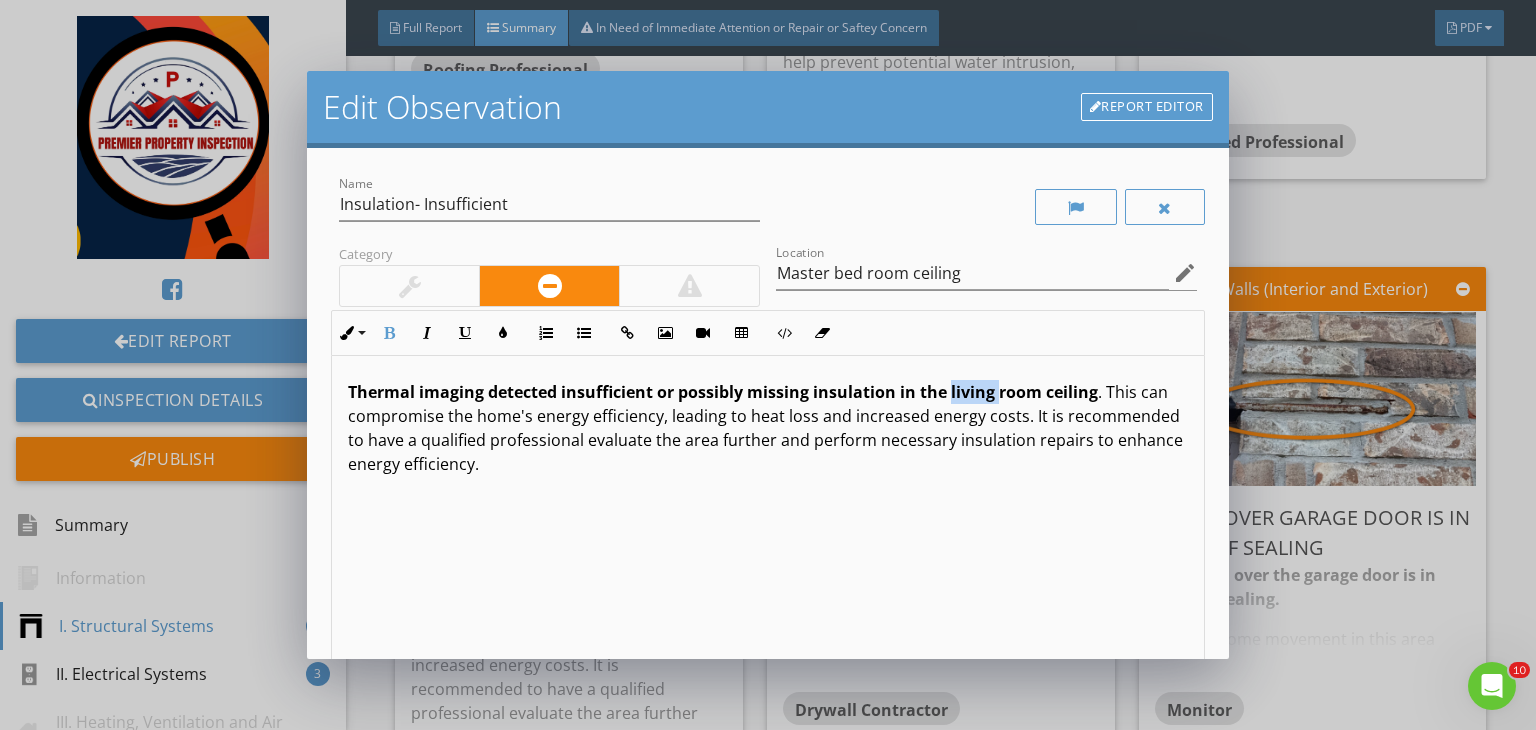 click on "Thermal imaging detected insufficient or possibly missing insulation in the living room ceiling" at bounding box center [723, 392] 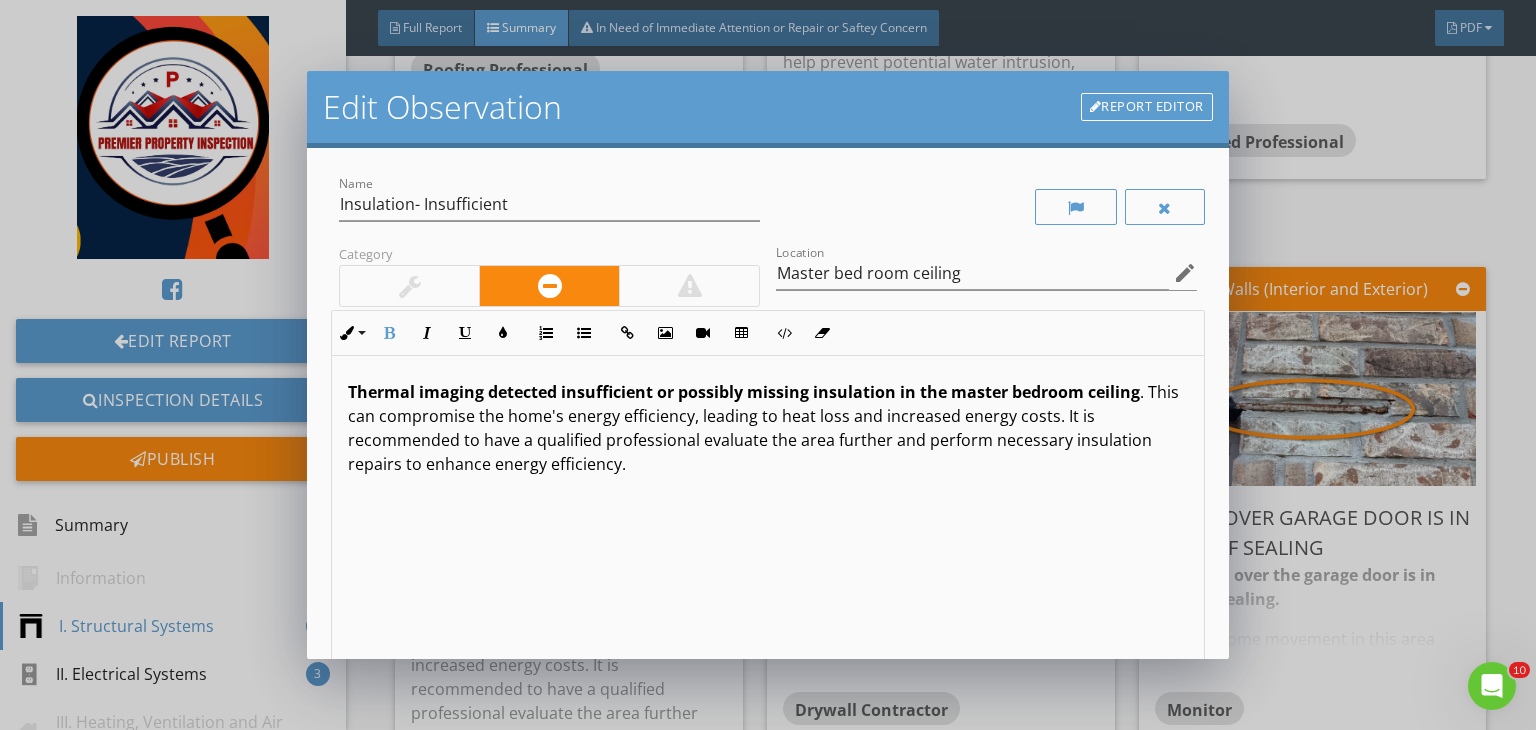 scroll, scrollTop: 0, scrollLeft: 0, axis: both 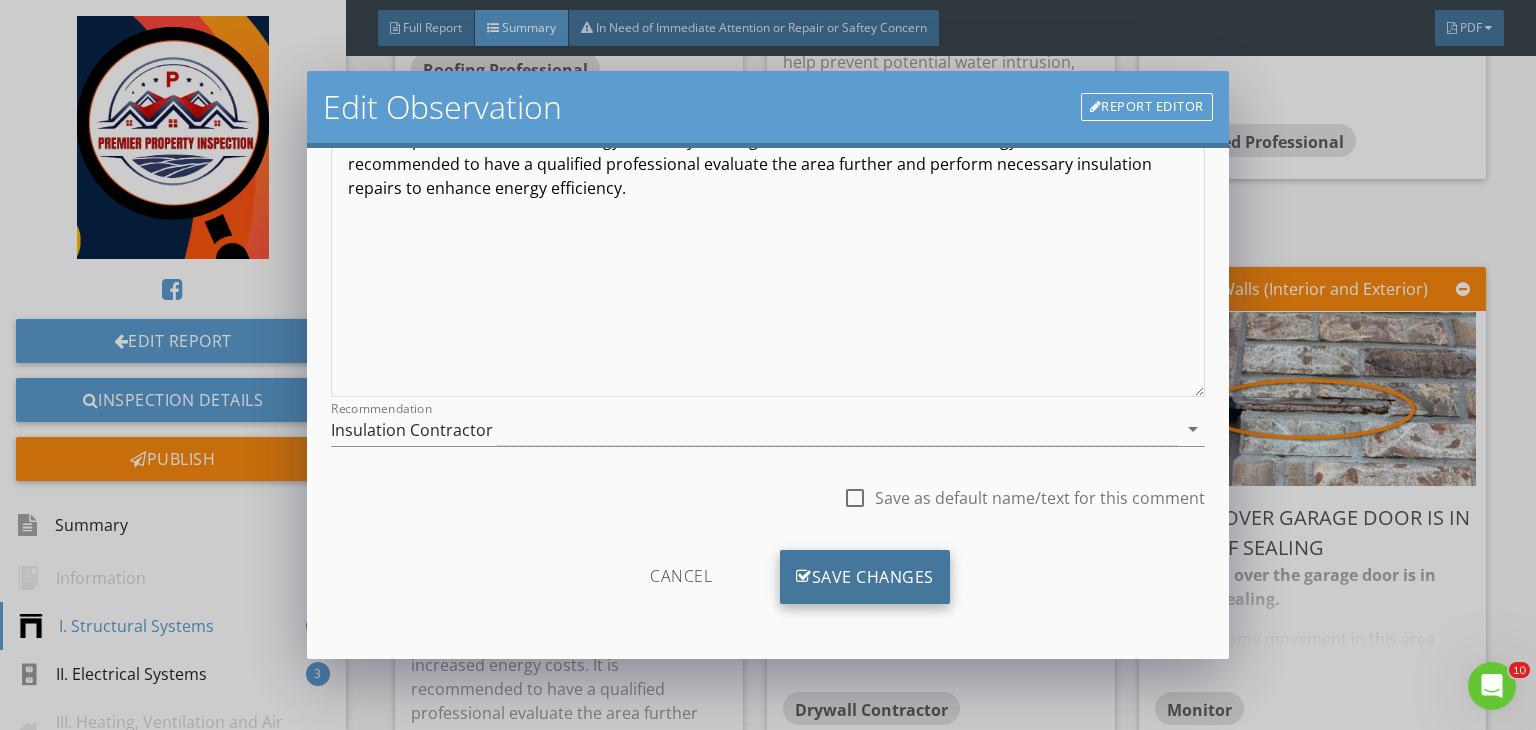 click on "Save Changes" at bounding box center [865, 577] 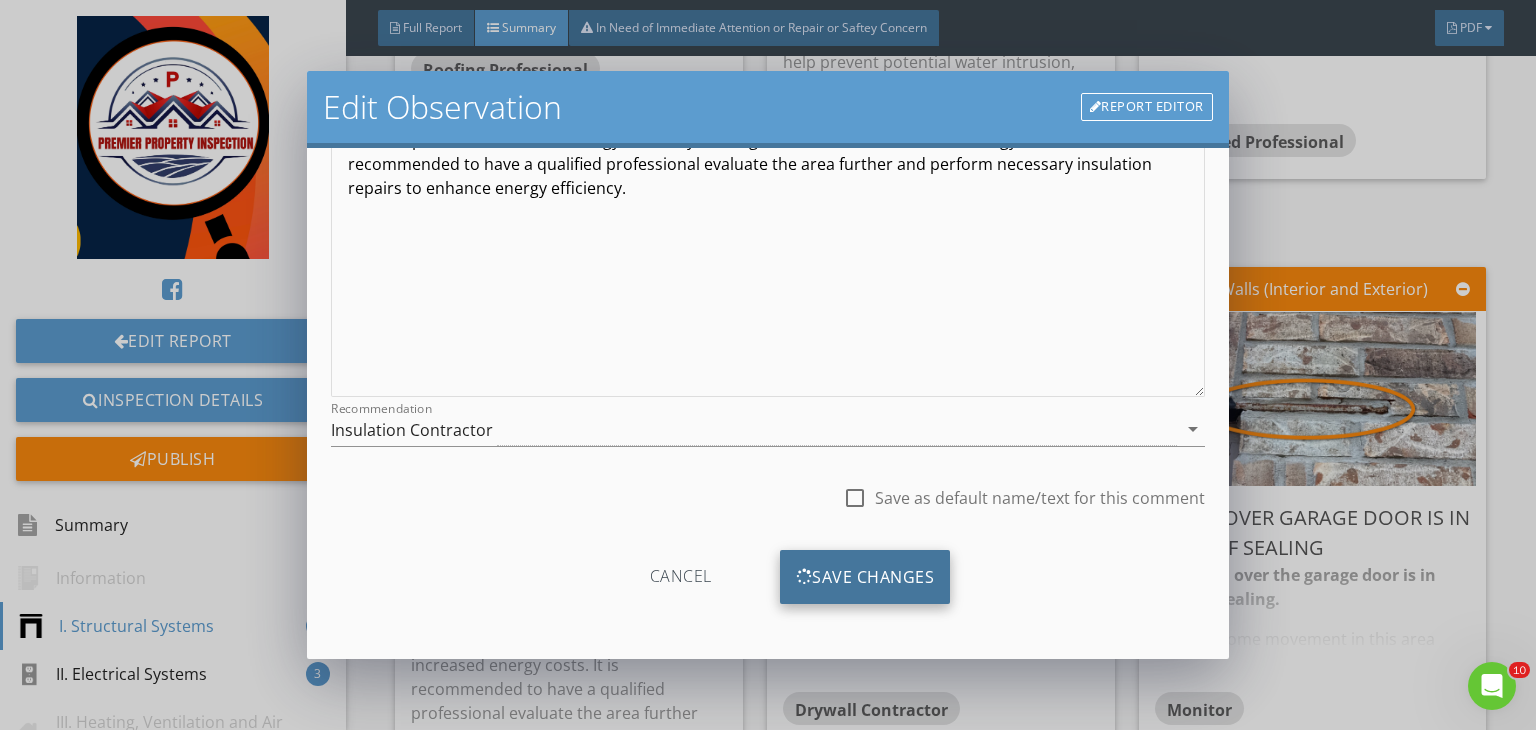 scroll, scrollTop: 39, scrollLeft: 0, axis: vertical 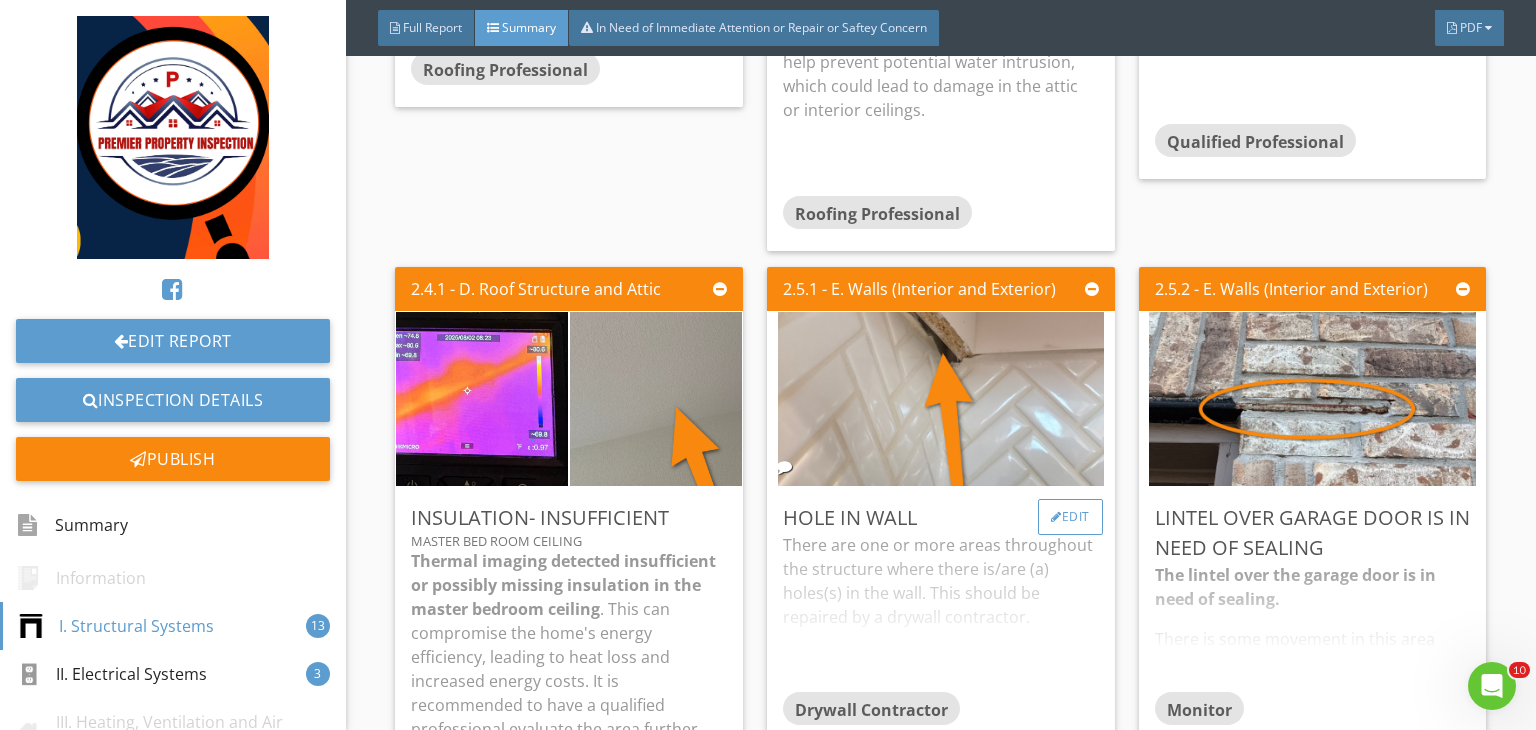 click on "Edit" at bounding box center (1070, 517) 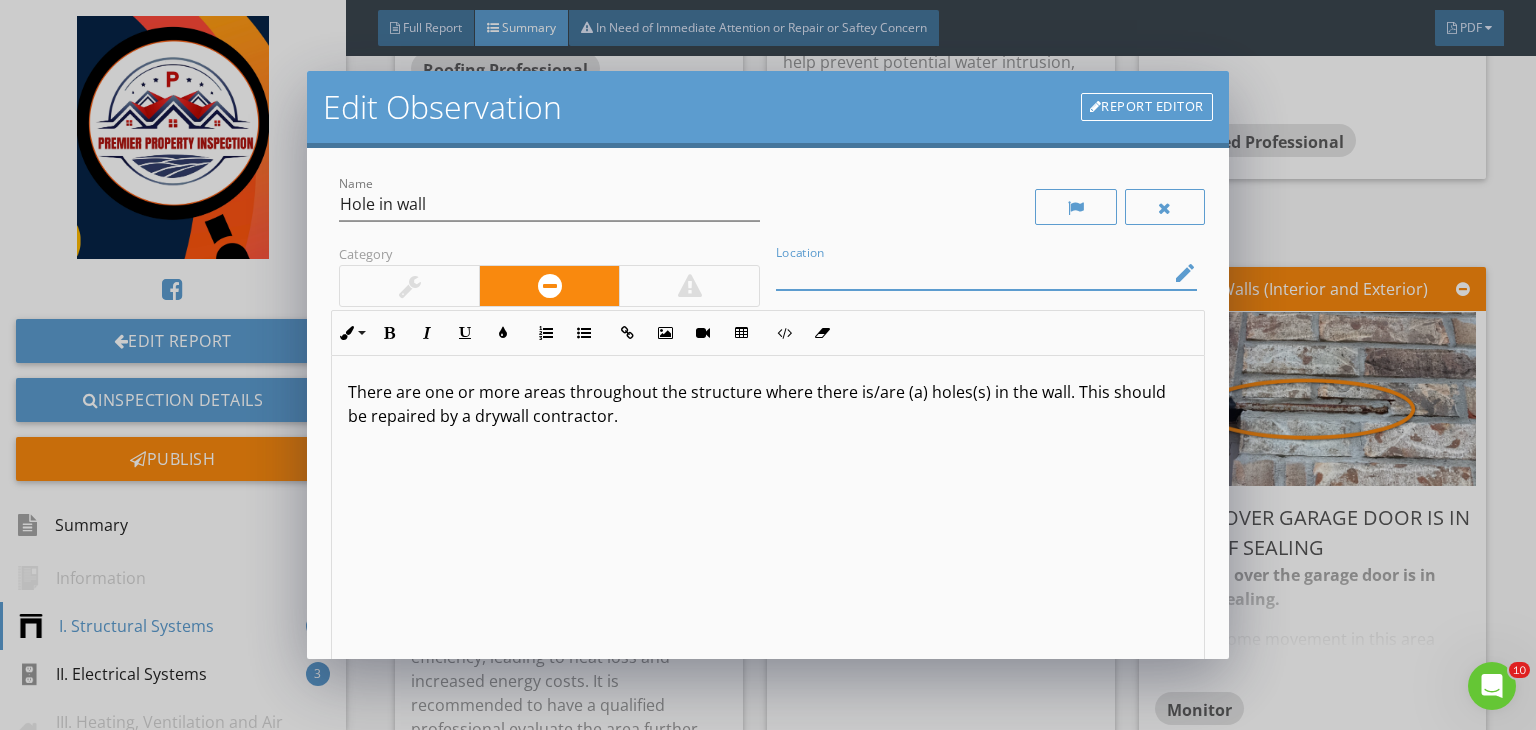 click at bounding box center [972, 273] 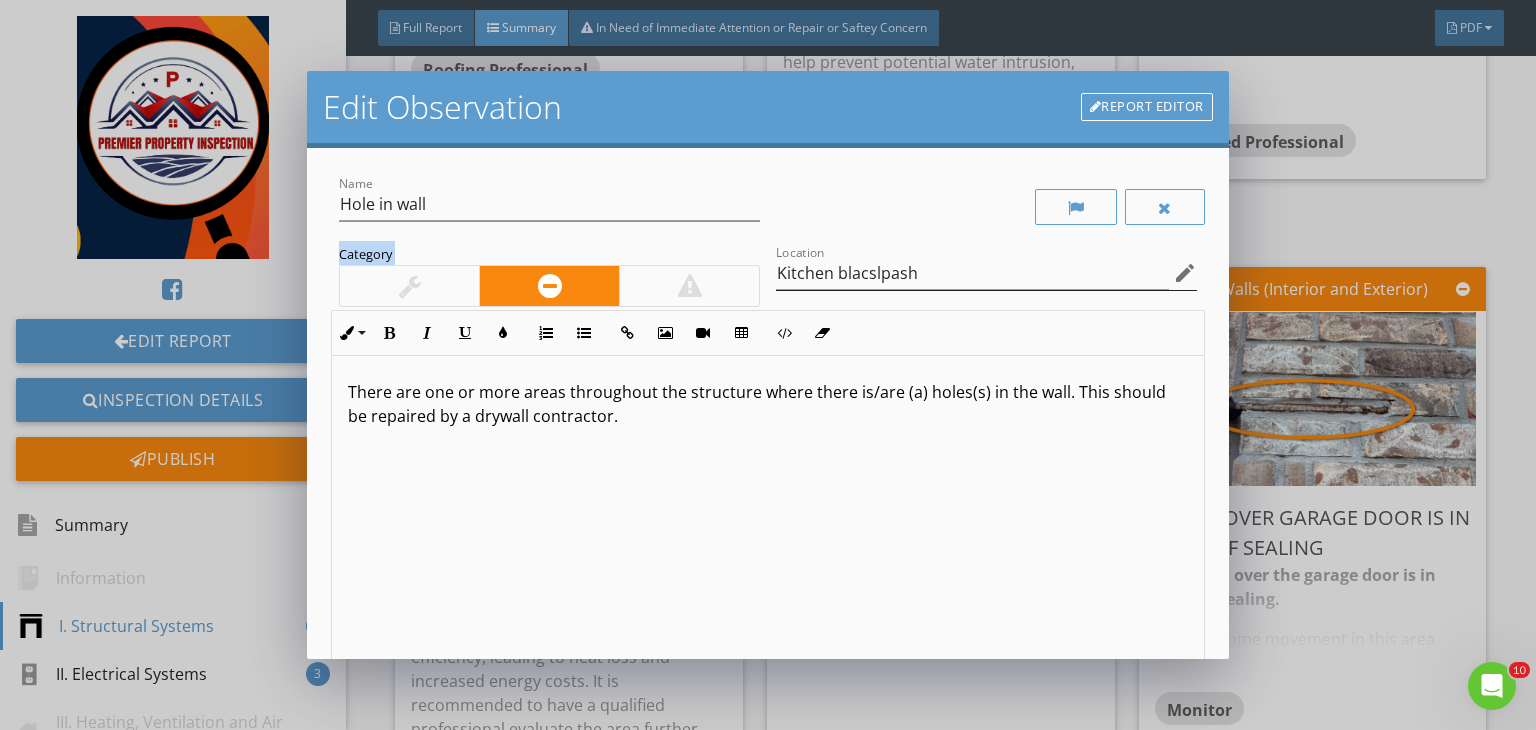 drag, startPoint x: 798, startPoint y: 277, endPoint x: 864, endPoint y: 279, distance: 66.0303 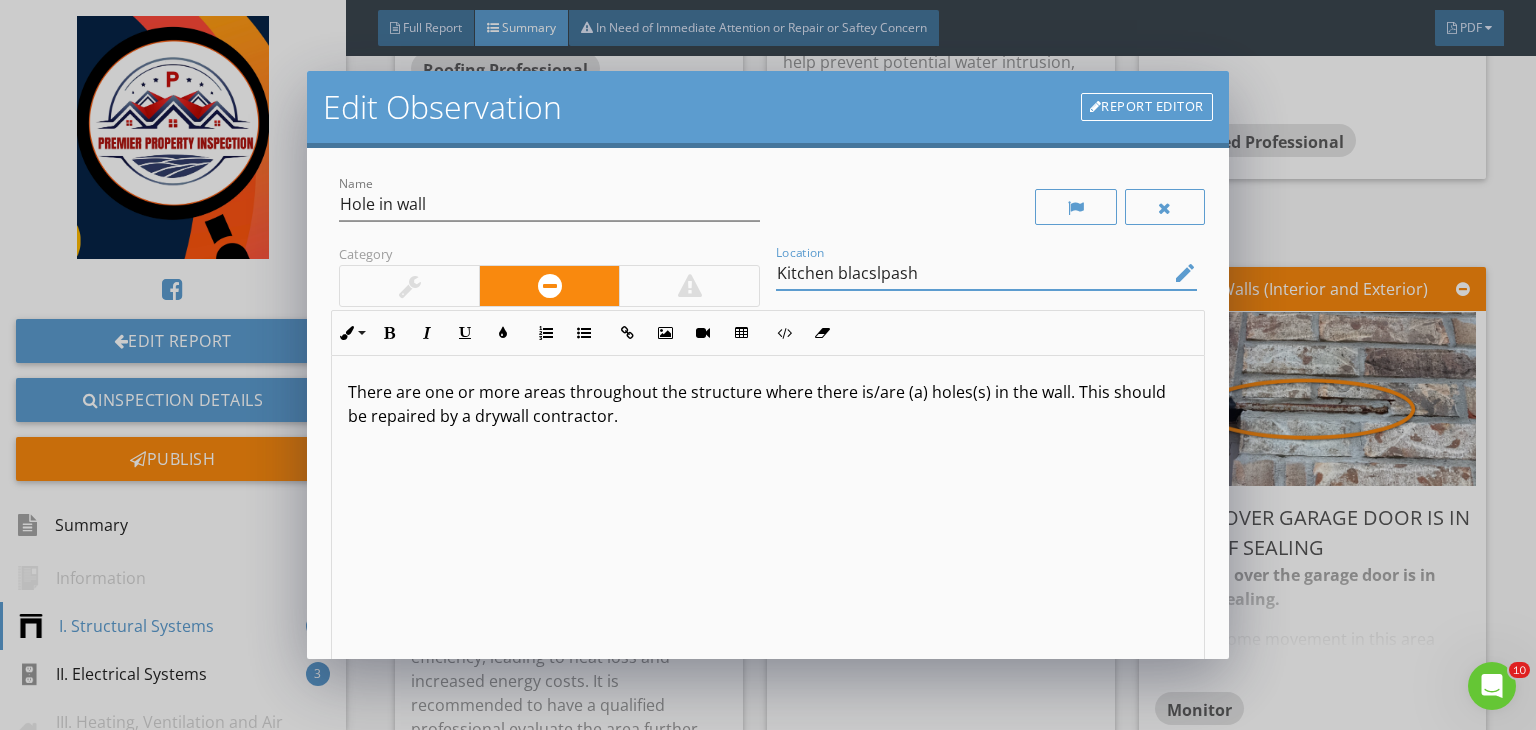 click on "Kitchen blacslpash" at bounding box center (972, 273) 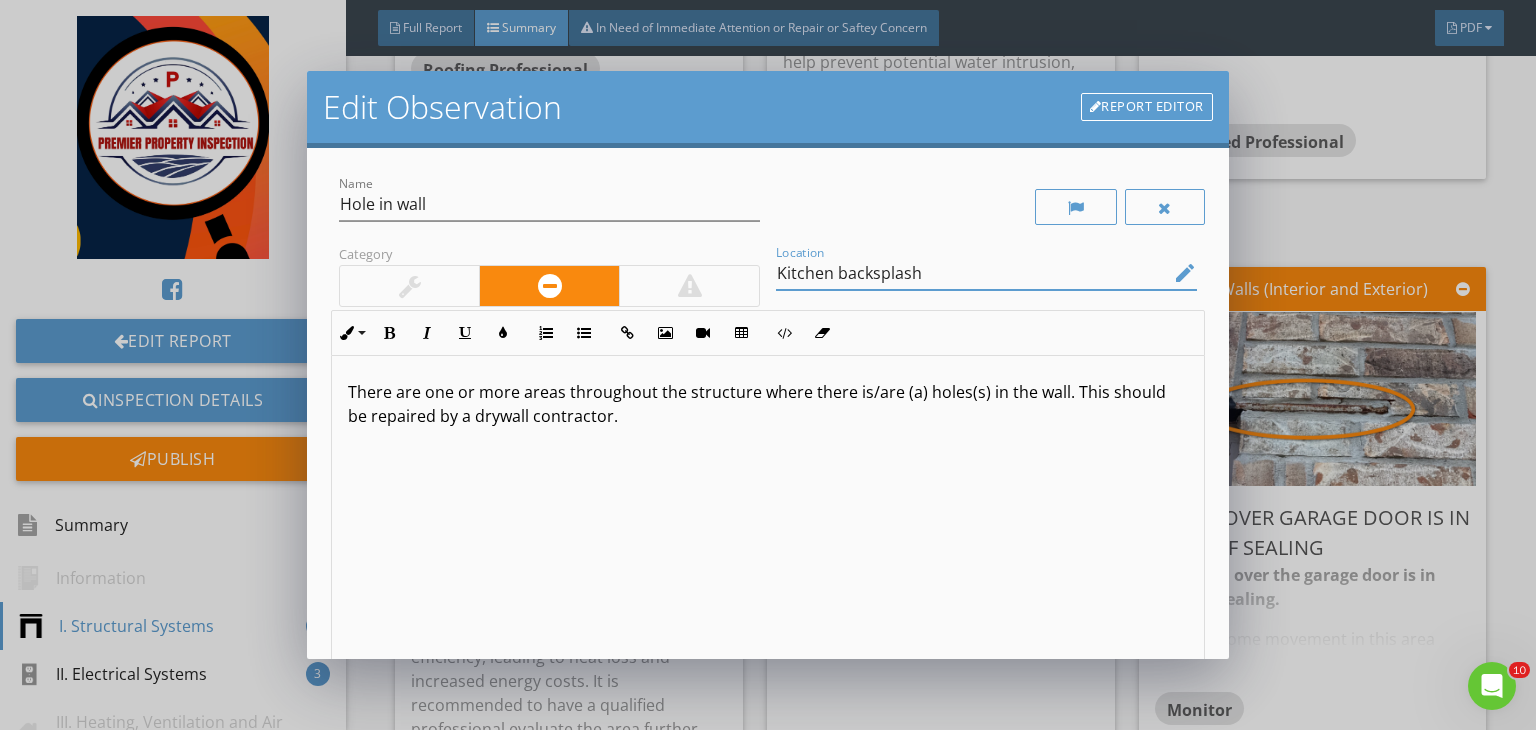 type on "Kitchen backsplash" 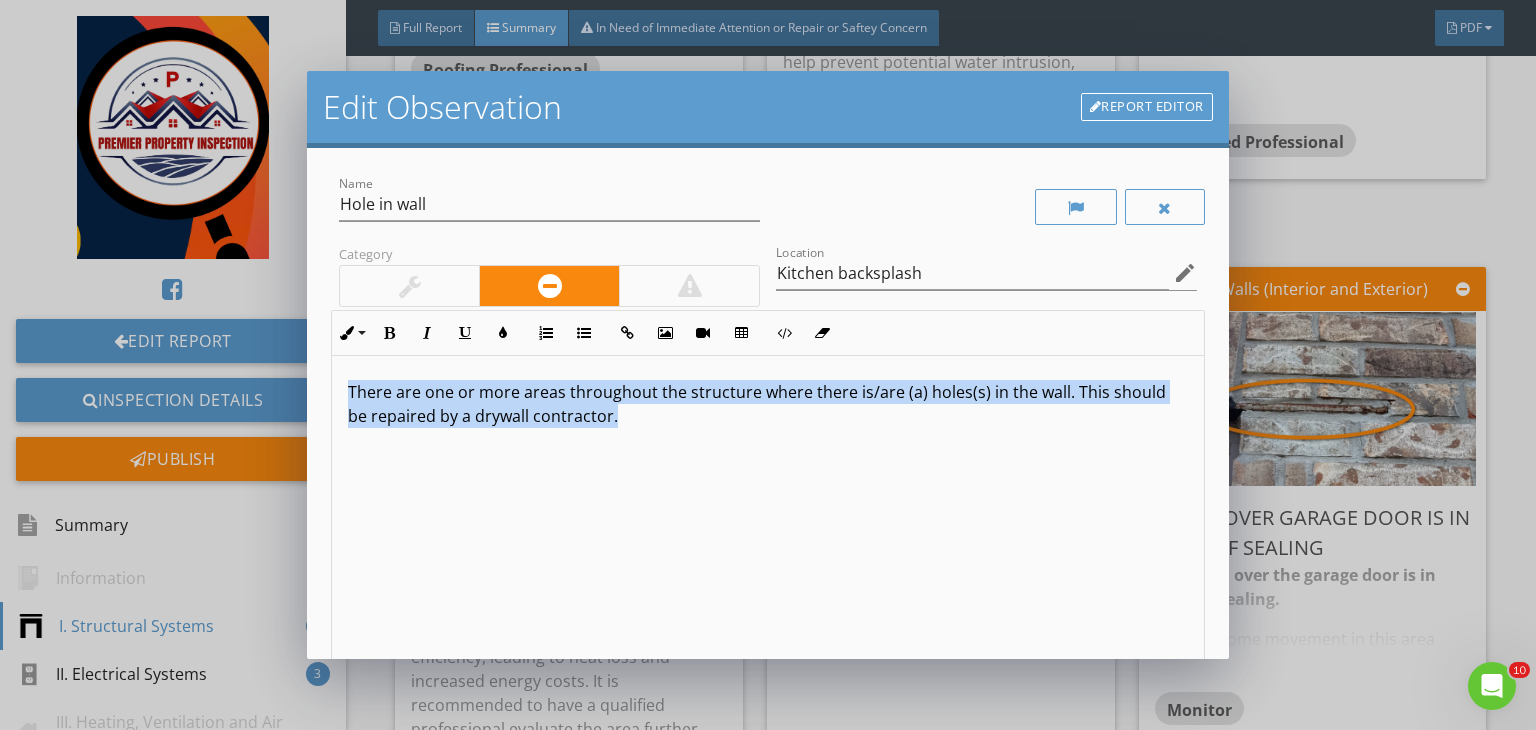 drag, startPoint x: 628, startPoint y: 421, endPoint x: 271, endPoint y: 398, distance: 357.74014 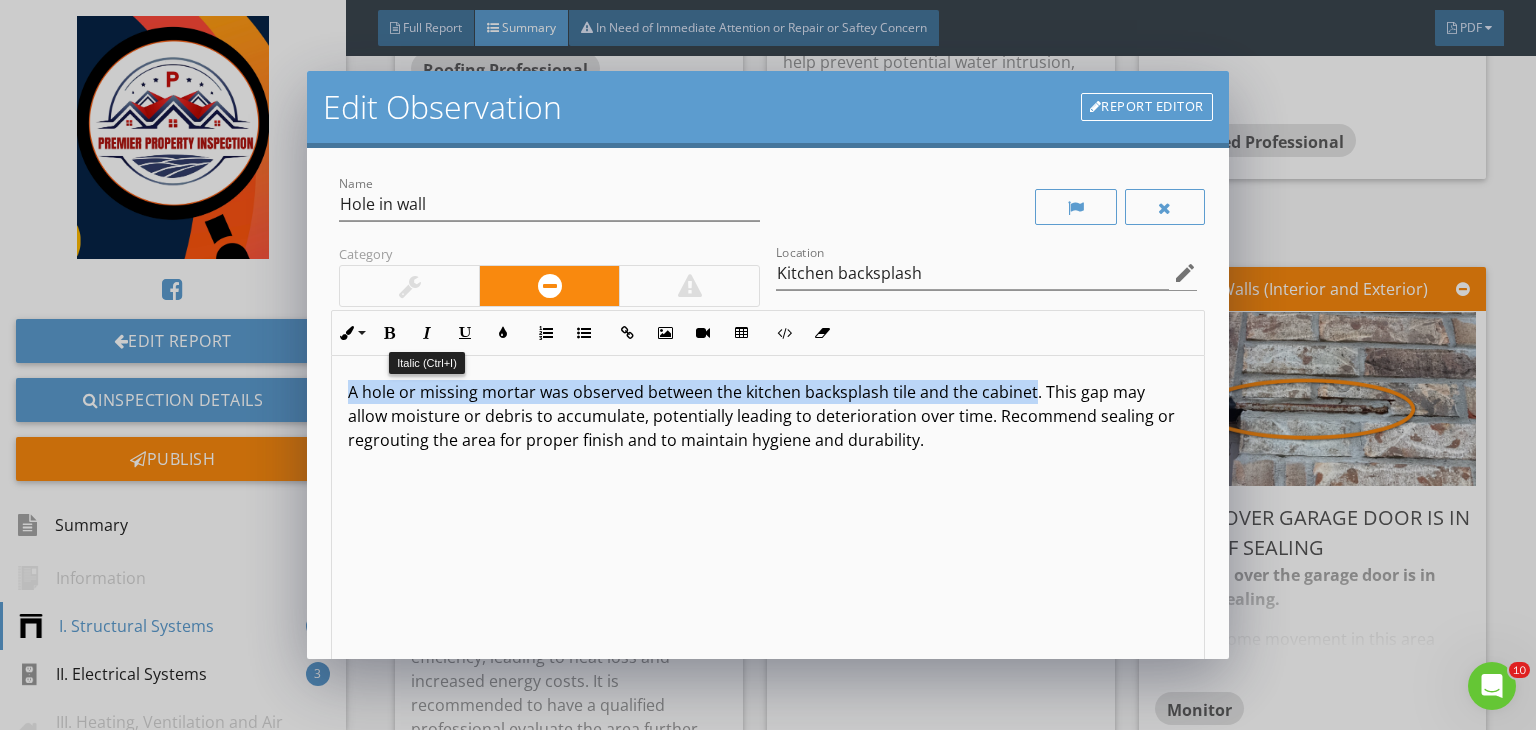 drag, startPoint x: 1027, startPoint y: 389, endPoint x: 308, endPoint y: 371, distance: 719.2253 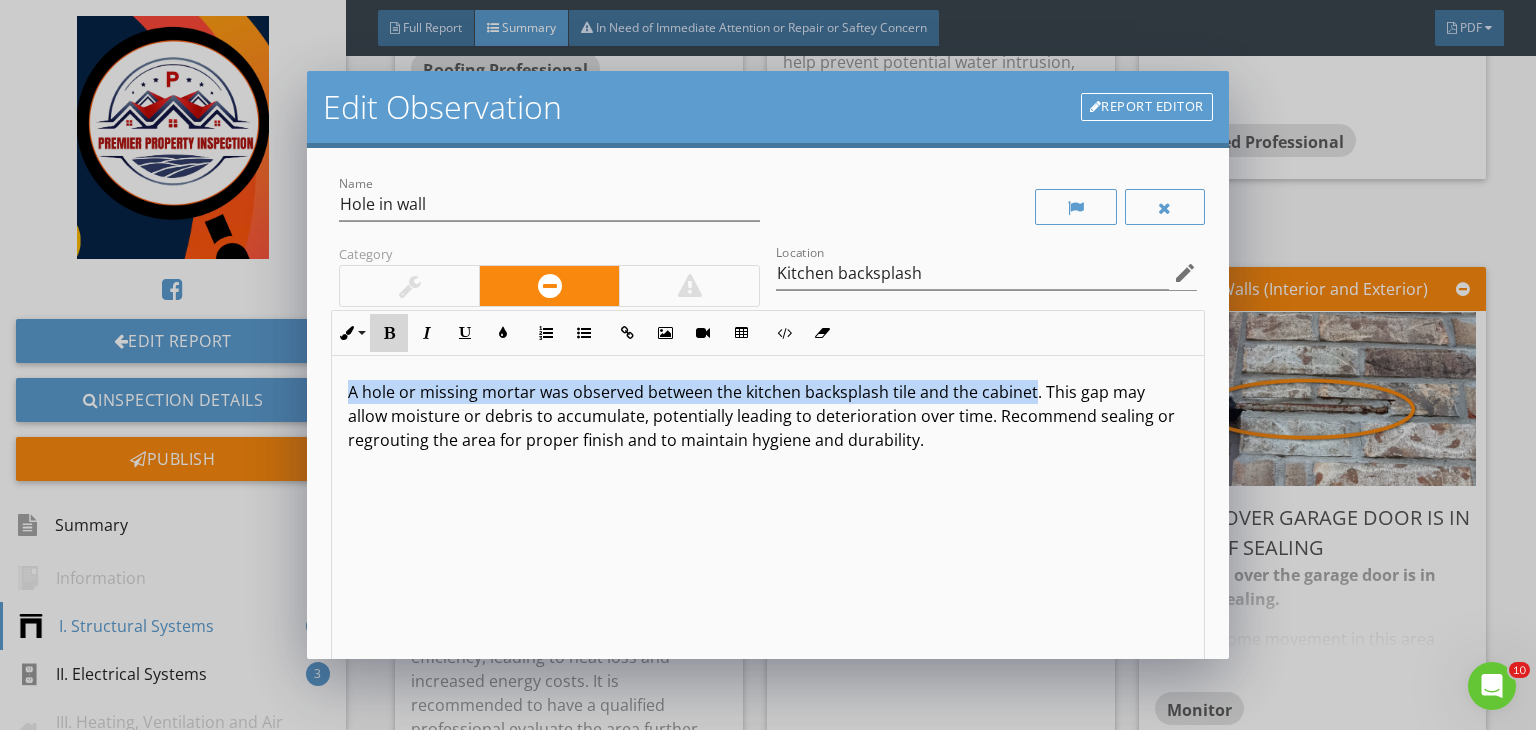click on "Bold" at bounding box center [389, 333] 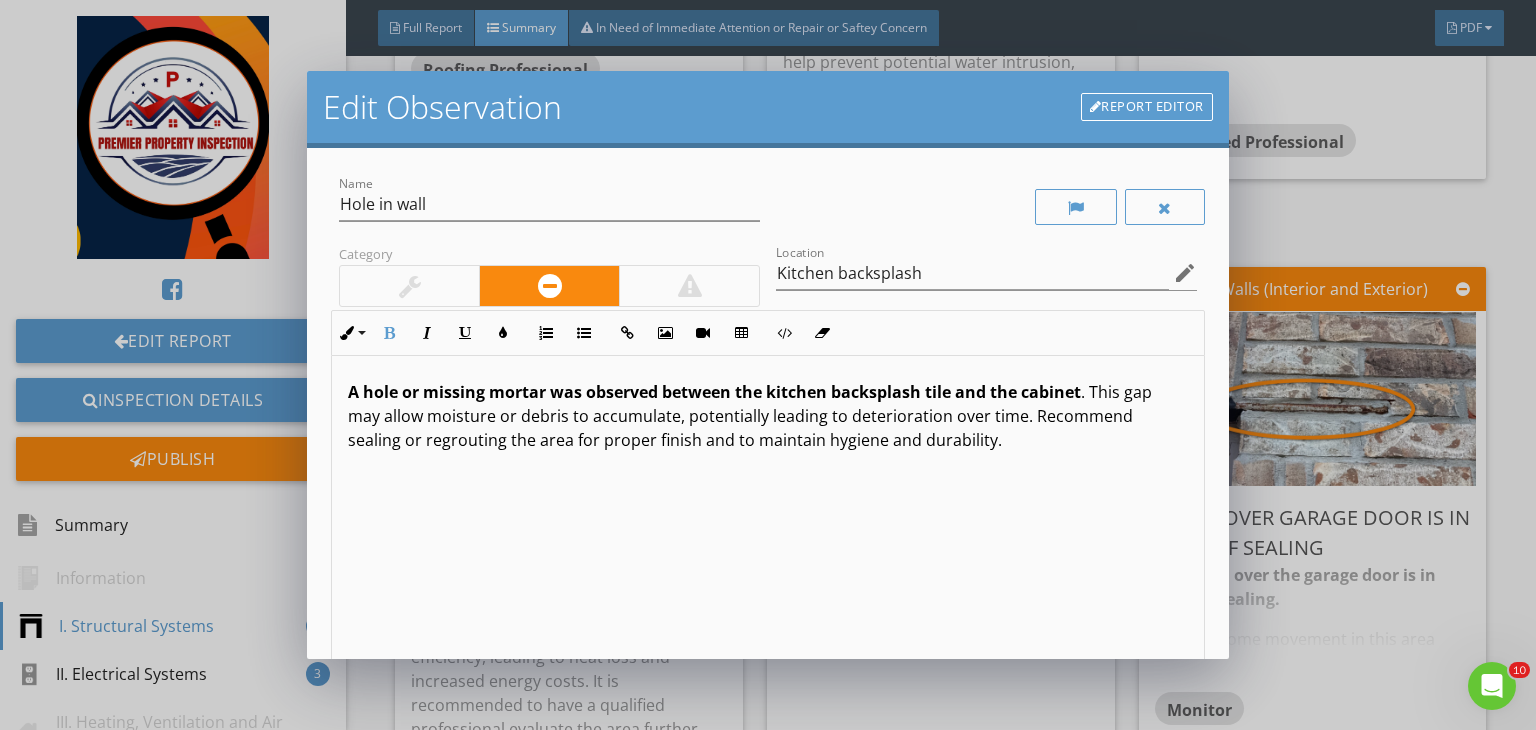 scroll, scrollTop: 0, scrollLeft: 0, axis: both 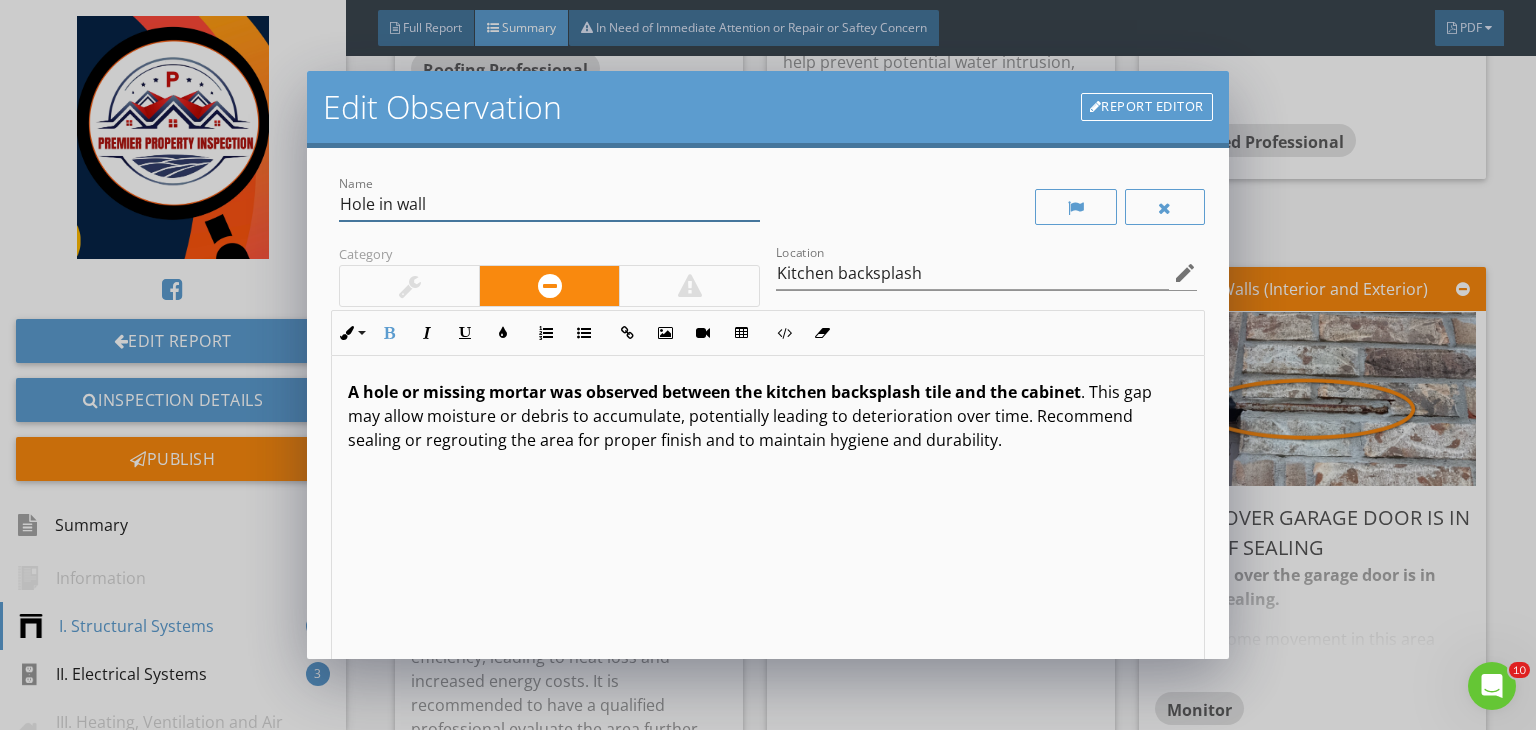 click on "Hole in wall" at bounding box center (549, 204) 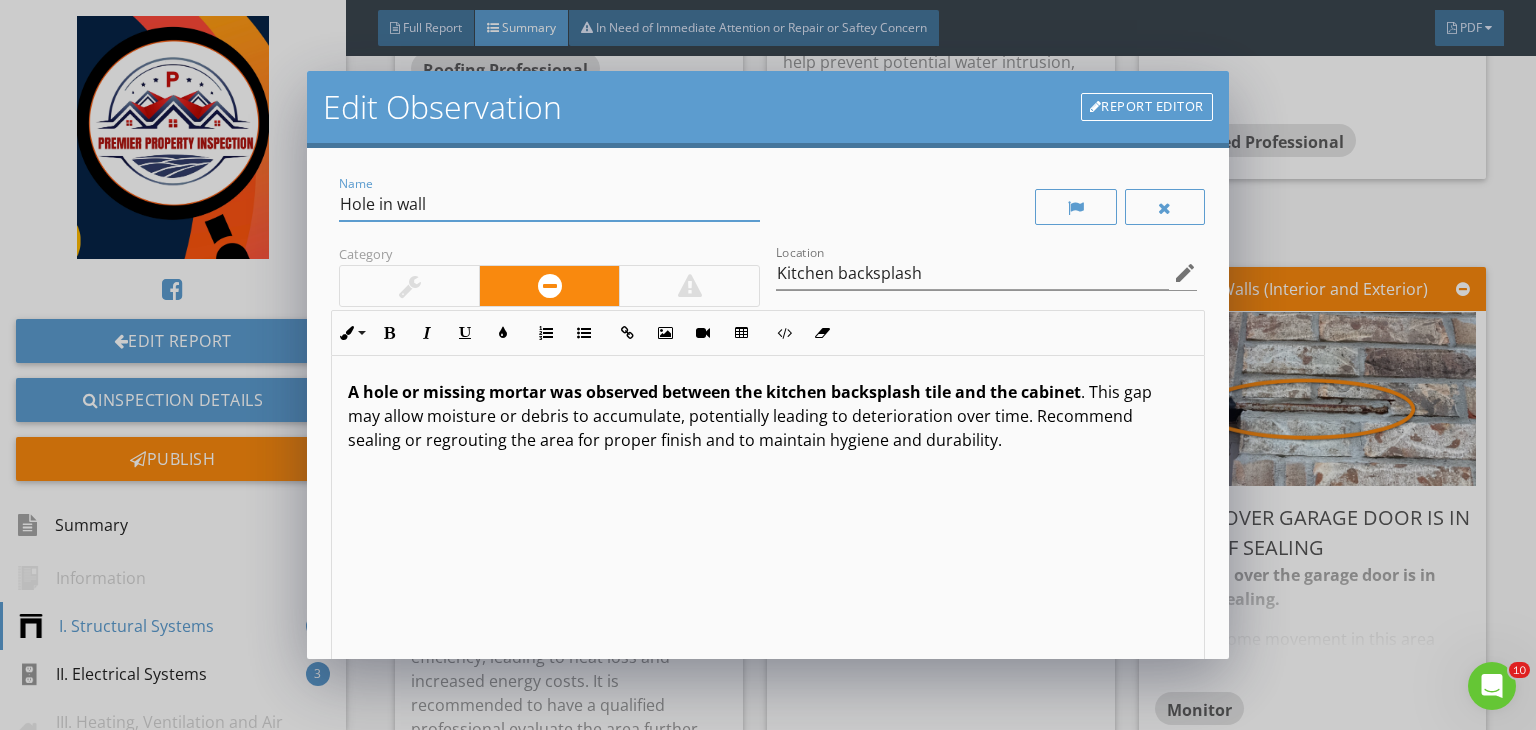 click on "Hole in wall" at bounding box center [549, 204] 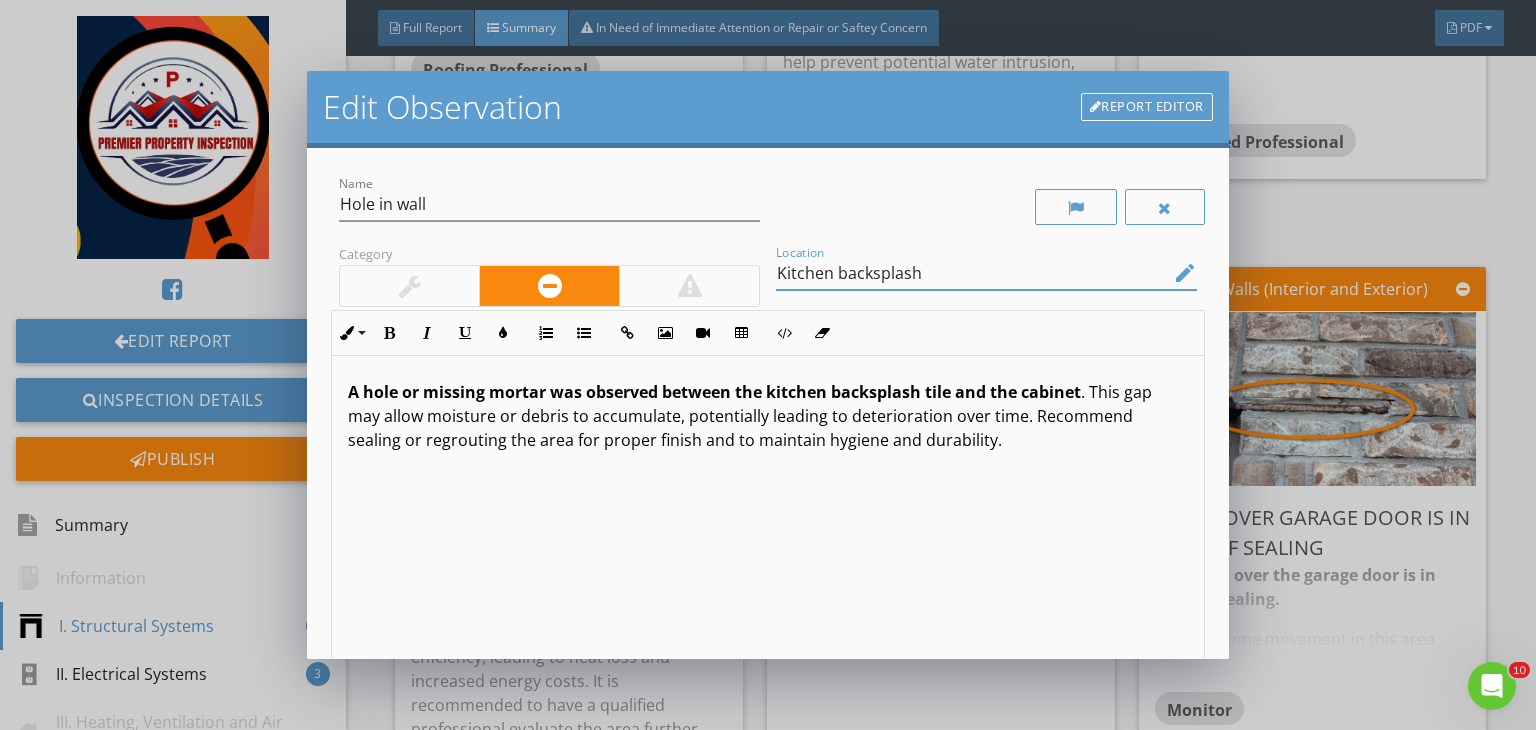 drag, startPoint x: 768, startPoint y: 274, endPoint x: 933, endPoint y: 294, distance: 166.2077 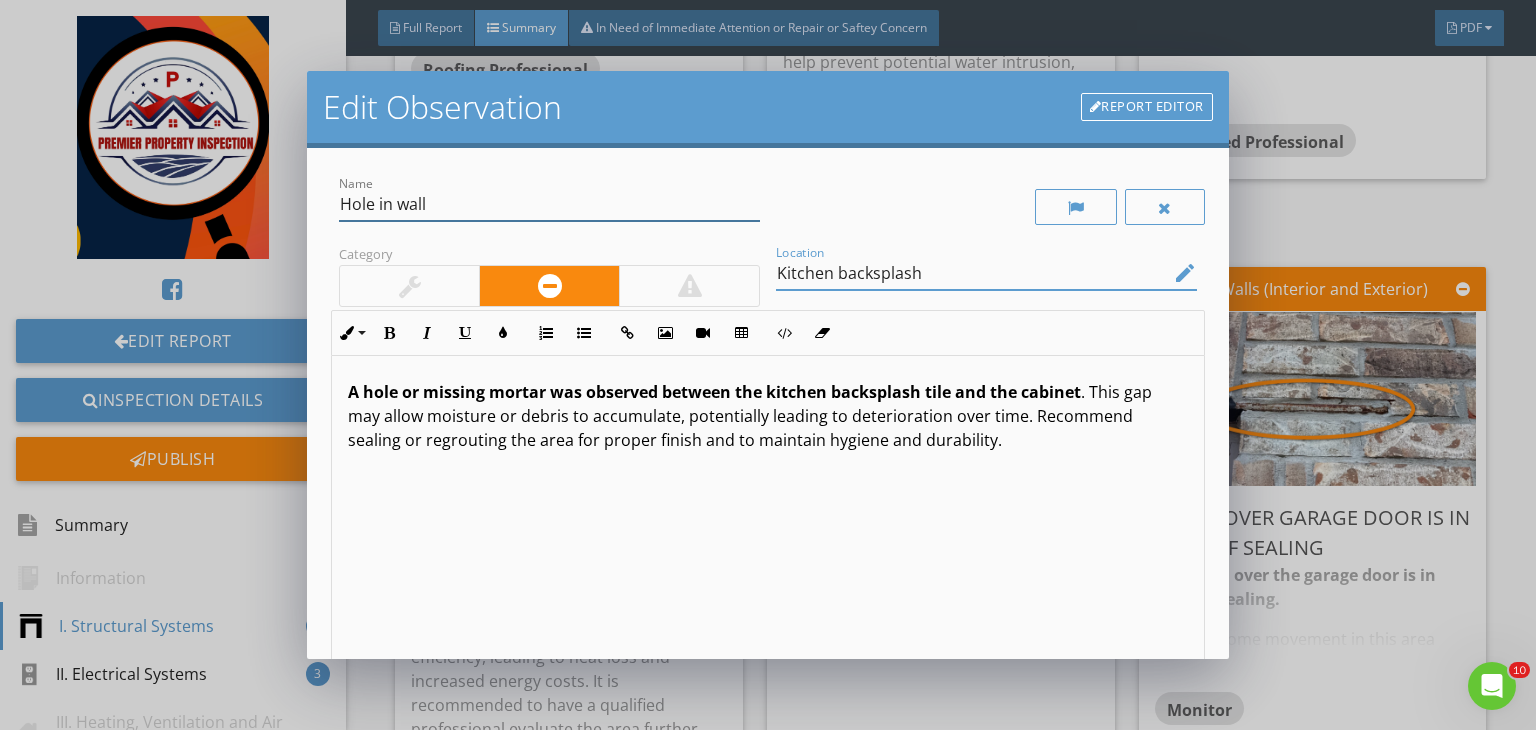 click on "Hole in wall" at bounding box center (549, 204) 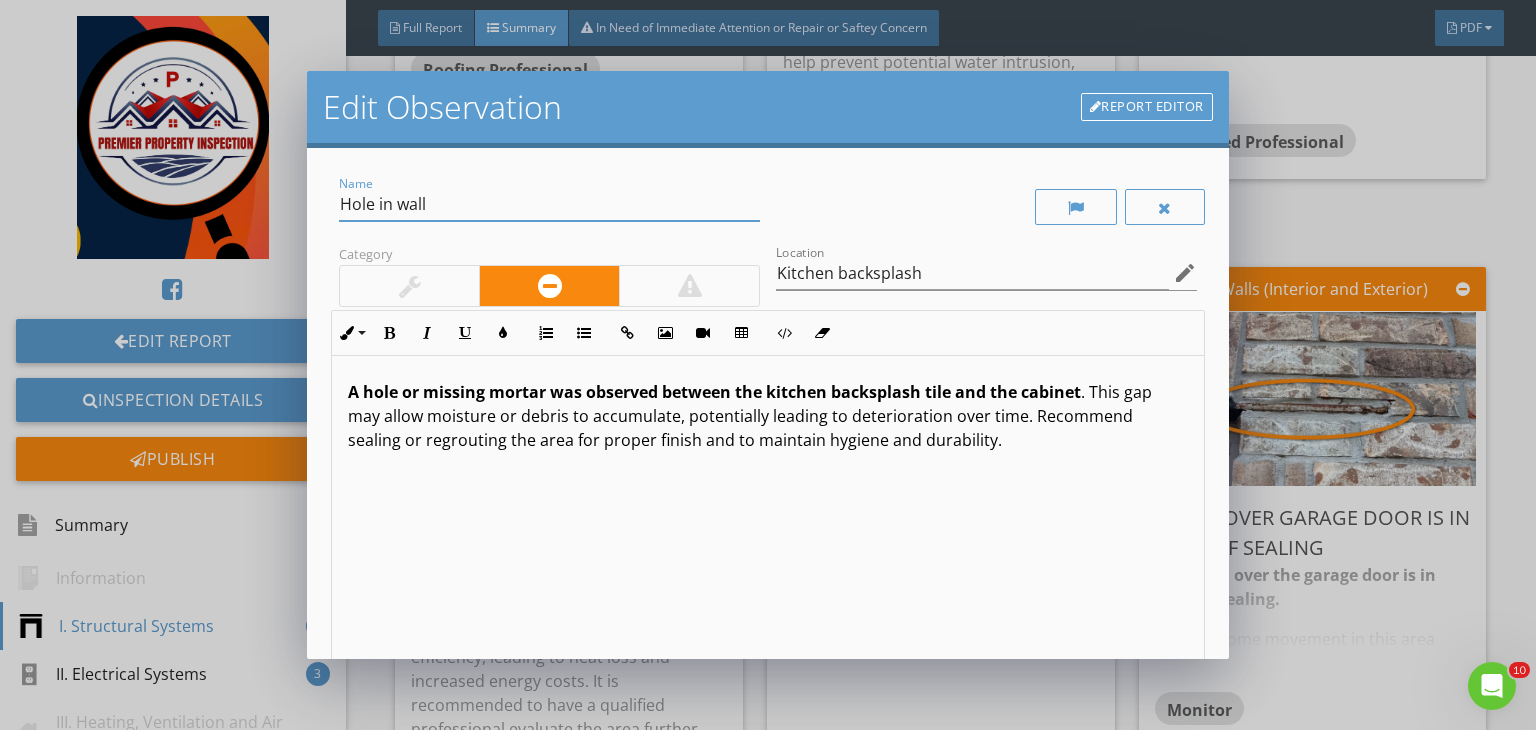 click on "Hole in wall" at bounding box center [549, 204] 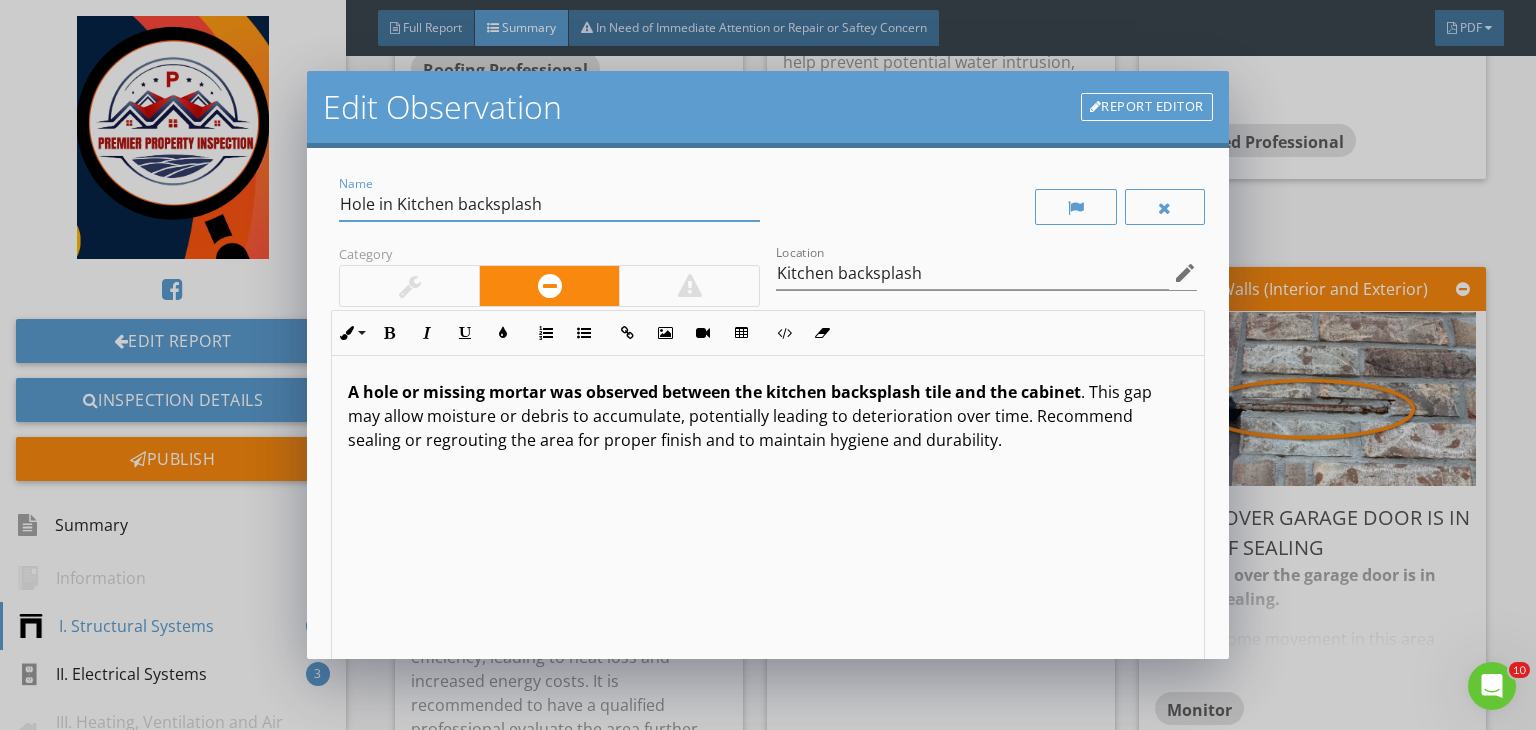 scroll, scrollTop: 0, scrollLeft: 0, axis: both 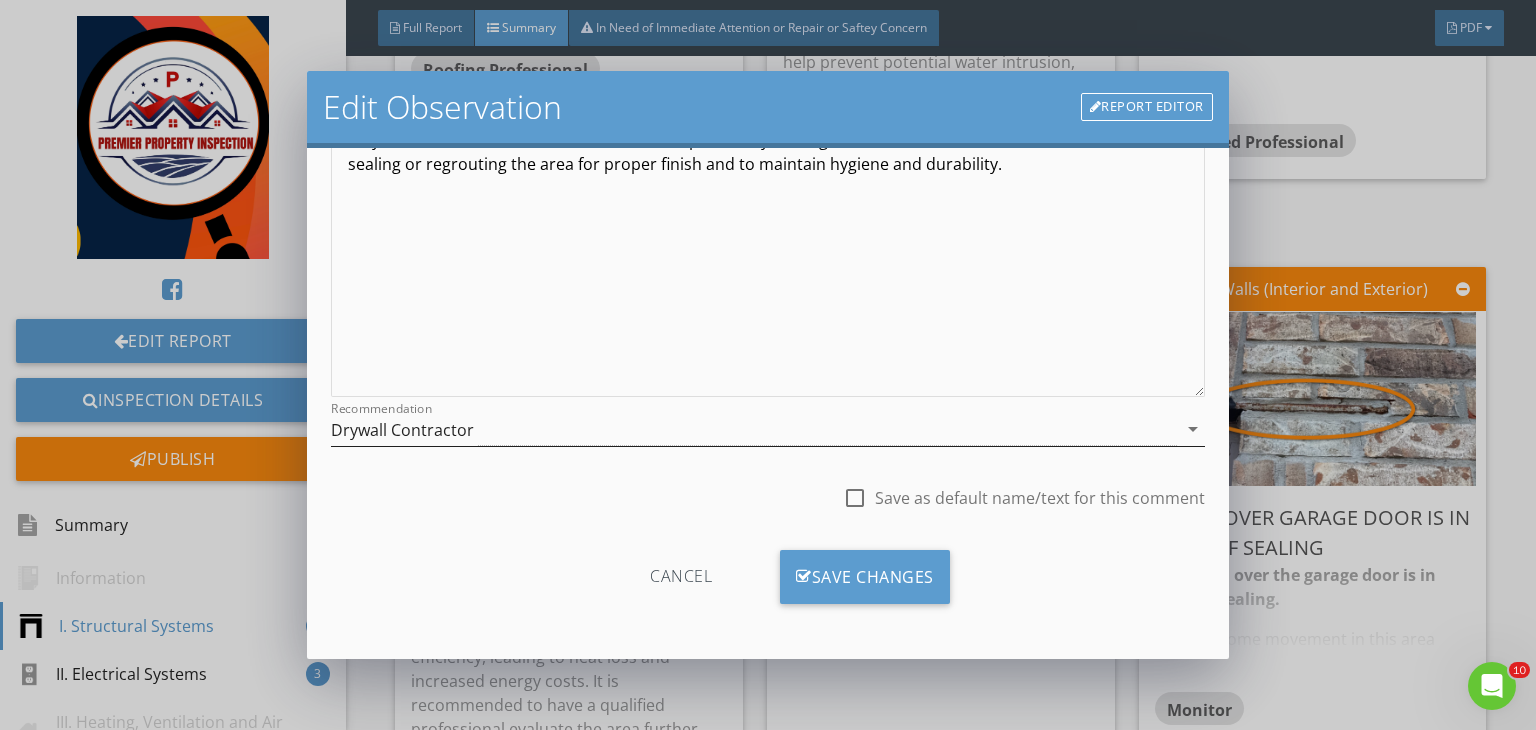 type on "Hole in Kitchen backsplash" 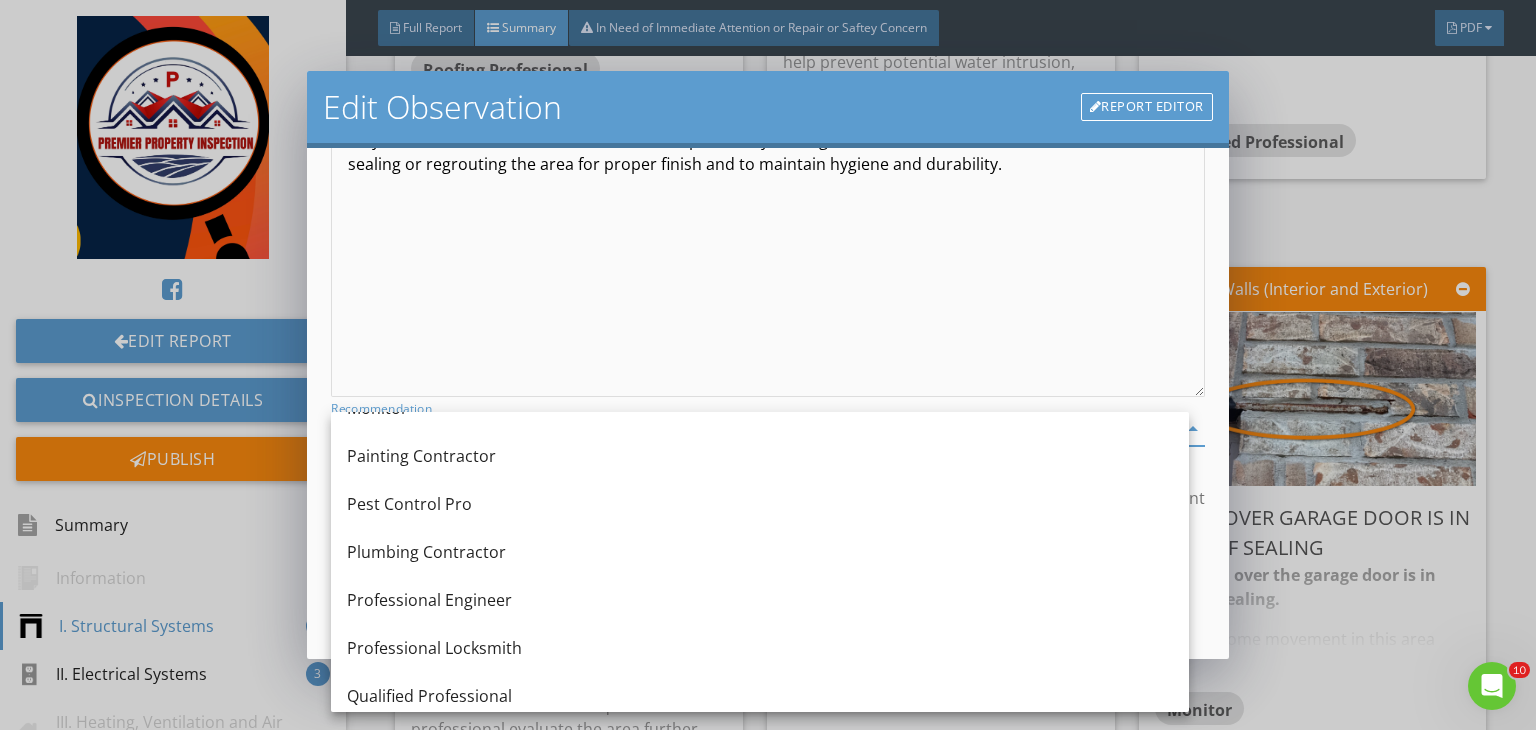 scroll, scrollTop: 1982, scrollLeft: 0, axis: vertical 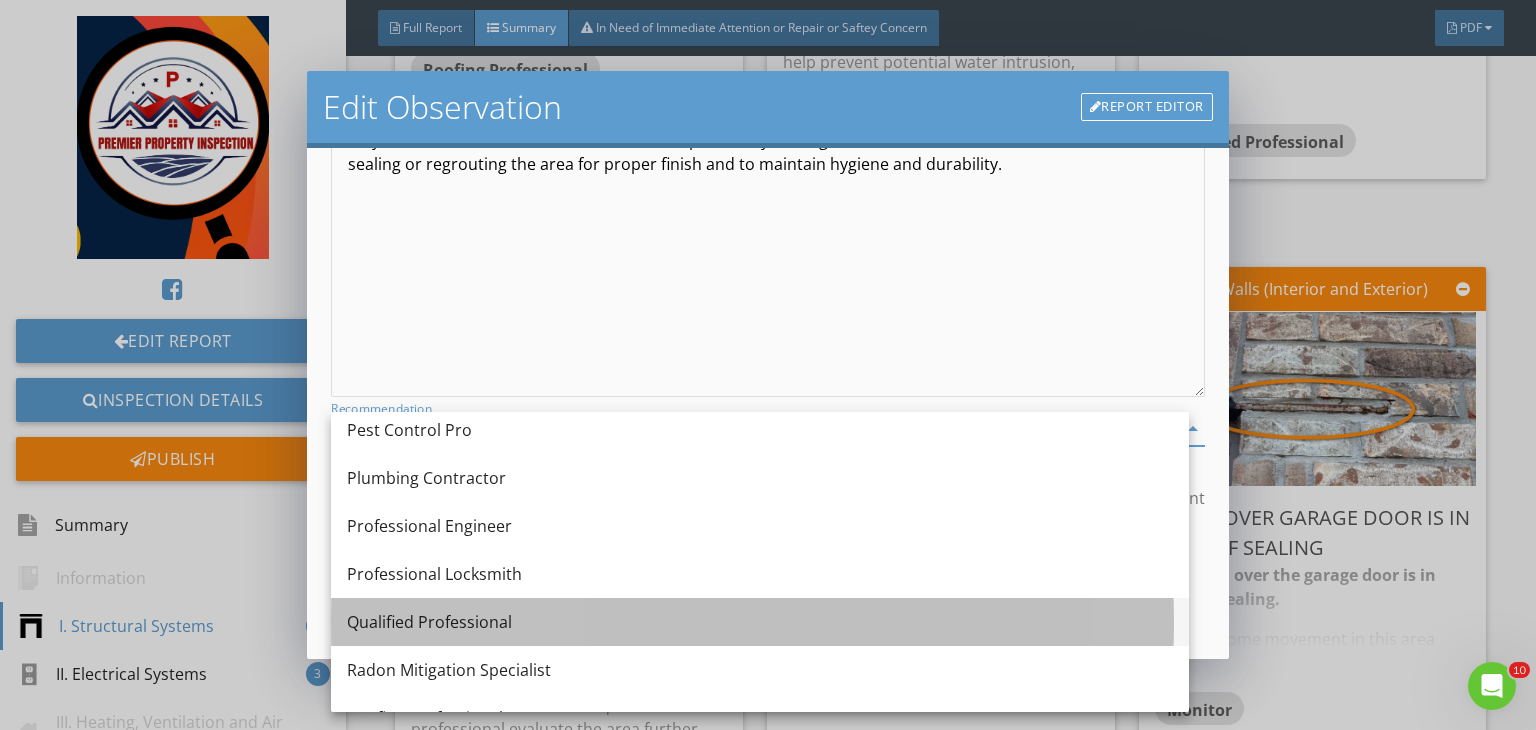 click on "Qualified Professional" at bounding box center [760, 622] 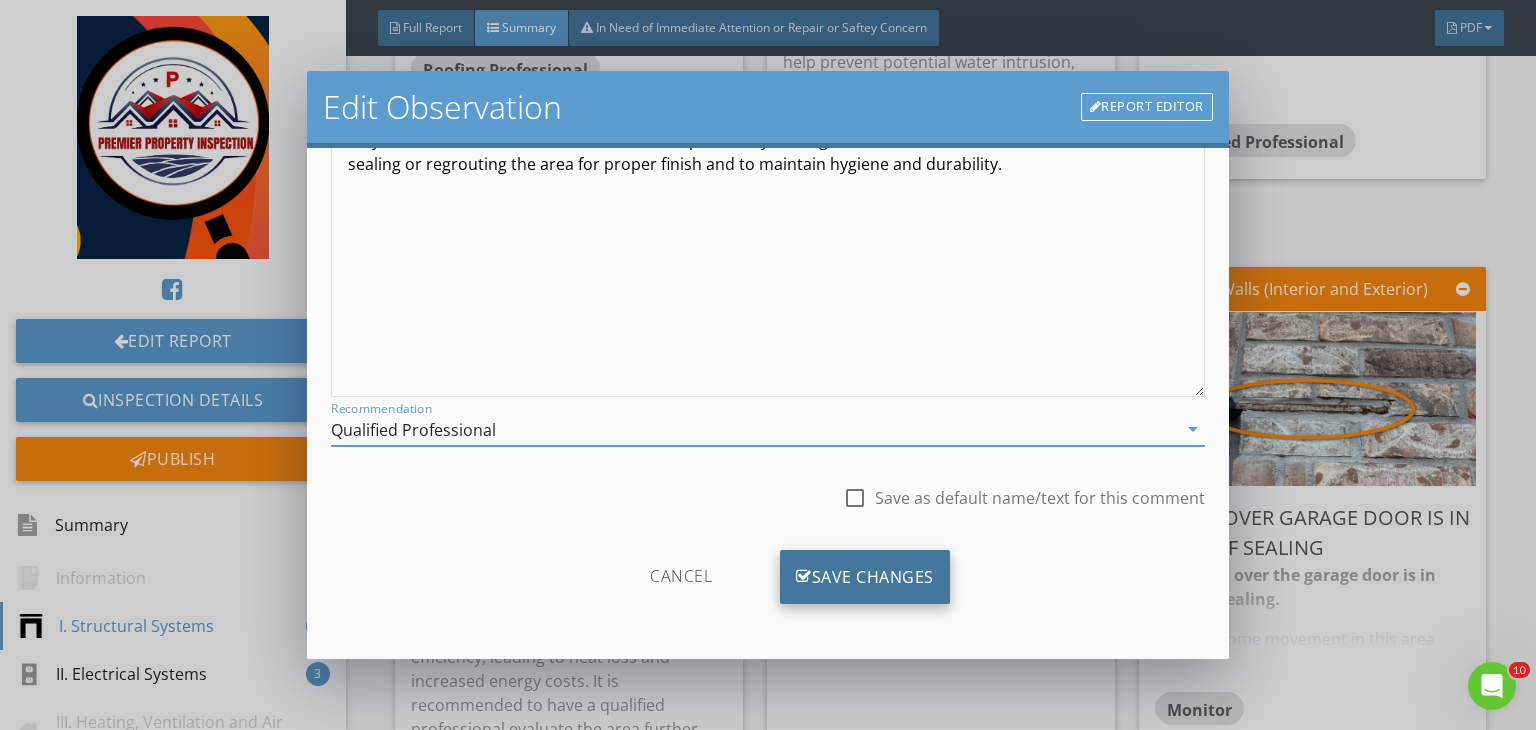 click on "Save Changes" at bounding box center (865, 577) 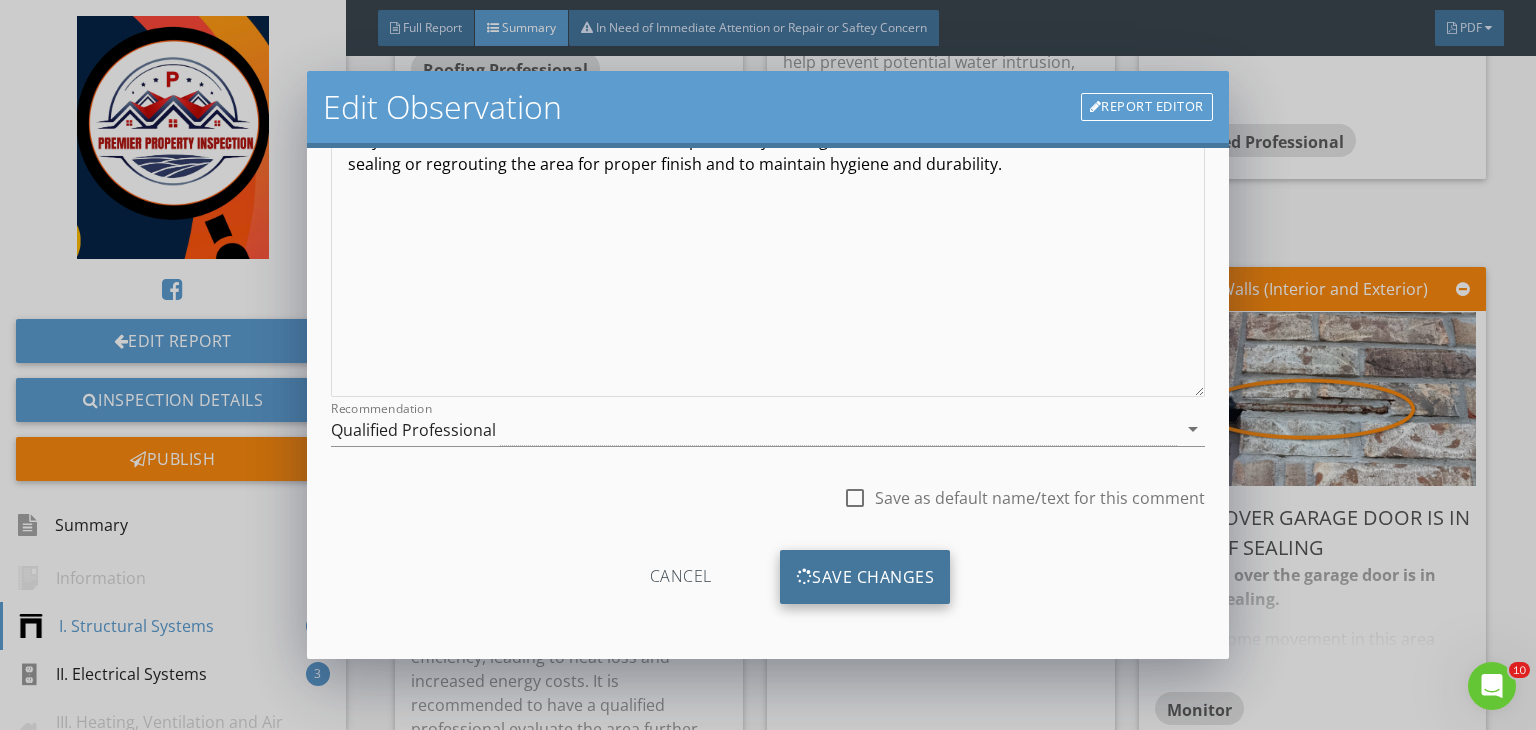 scroll, scrollTop: 39, scrollLeft: 0, axis: vertical 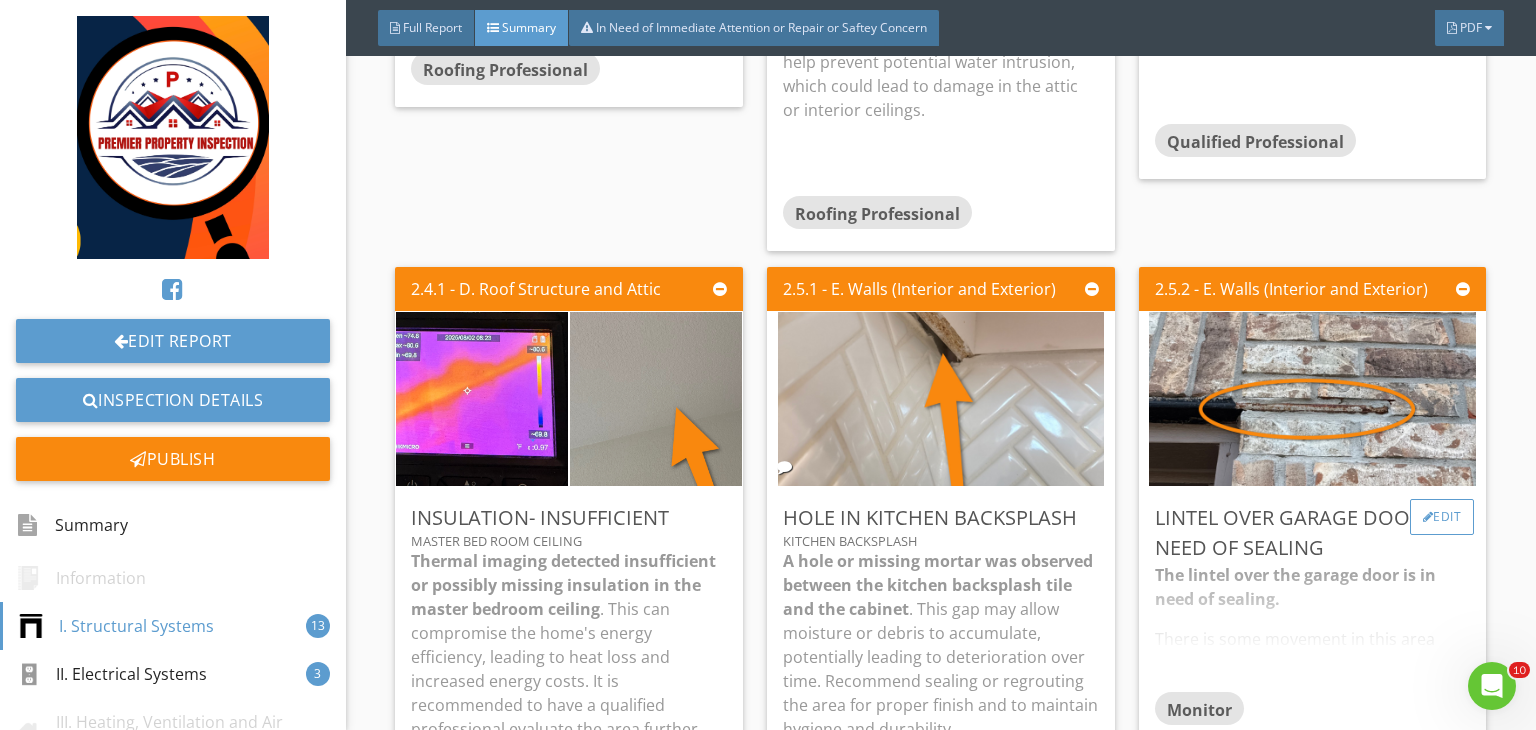 click on "Edit" at bounding box center [1442, 517] 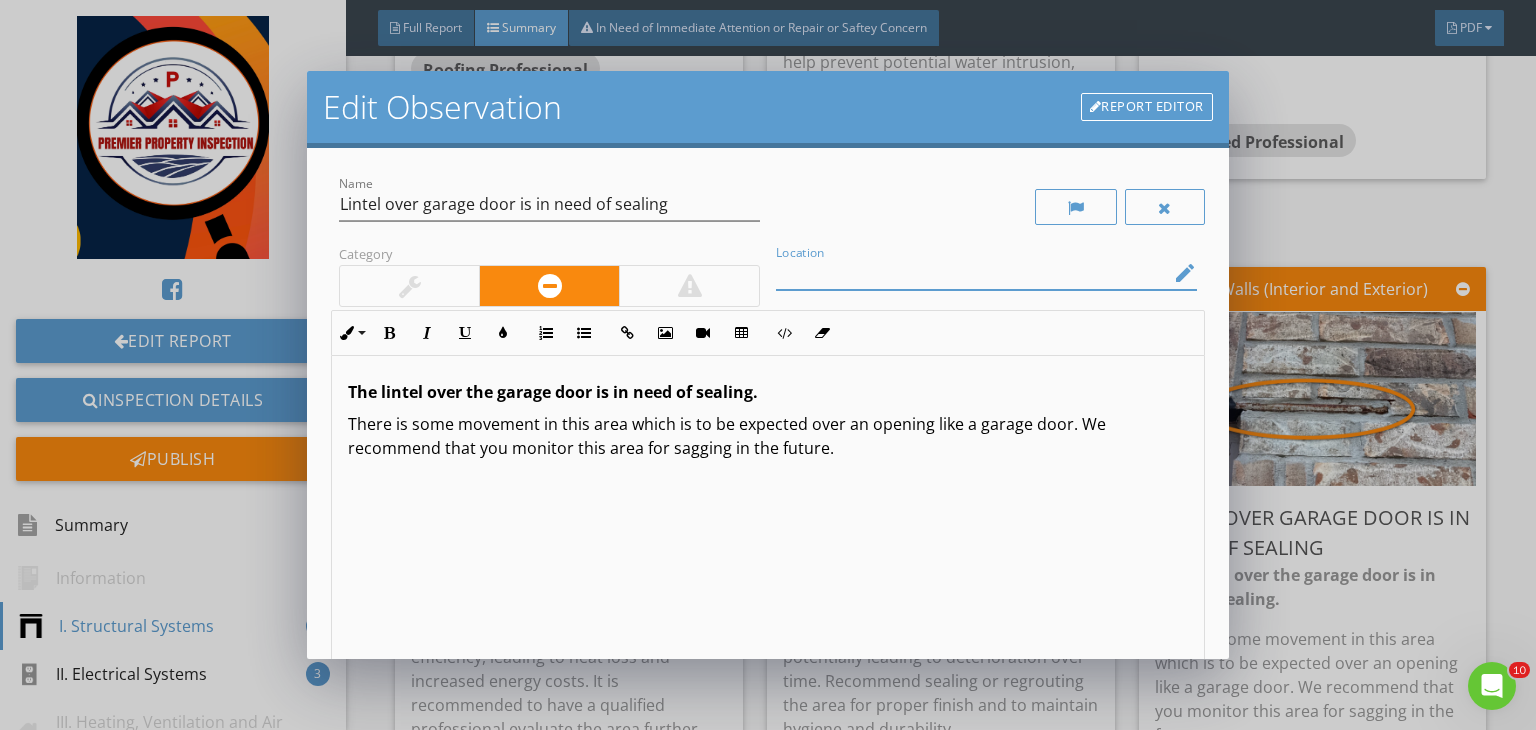 click at bounding box center (972, 273) 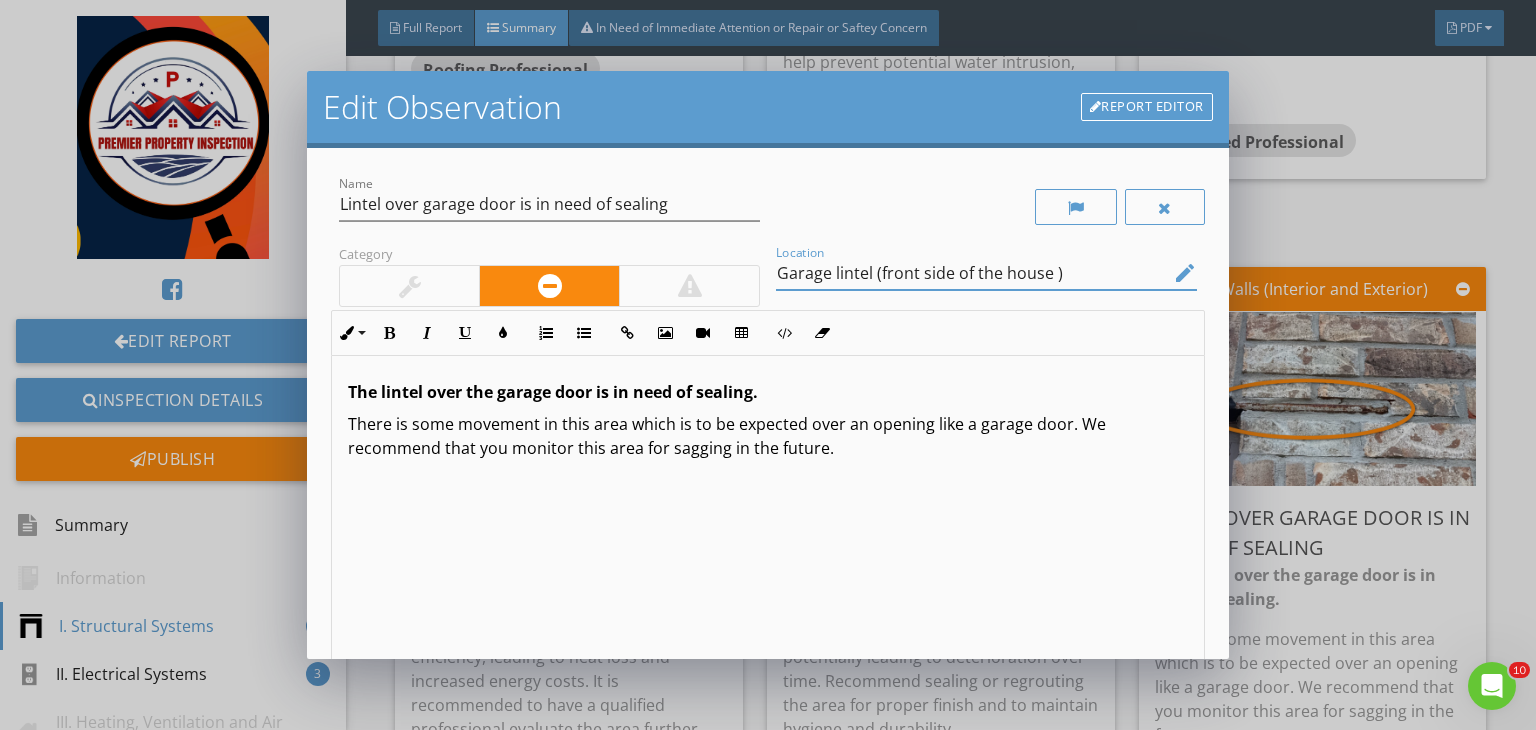 scroll, scrollTop: 0, scrollLeft: 0, axis: both 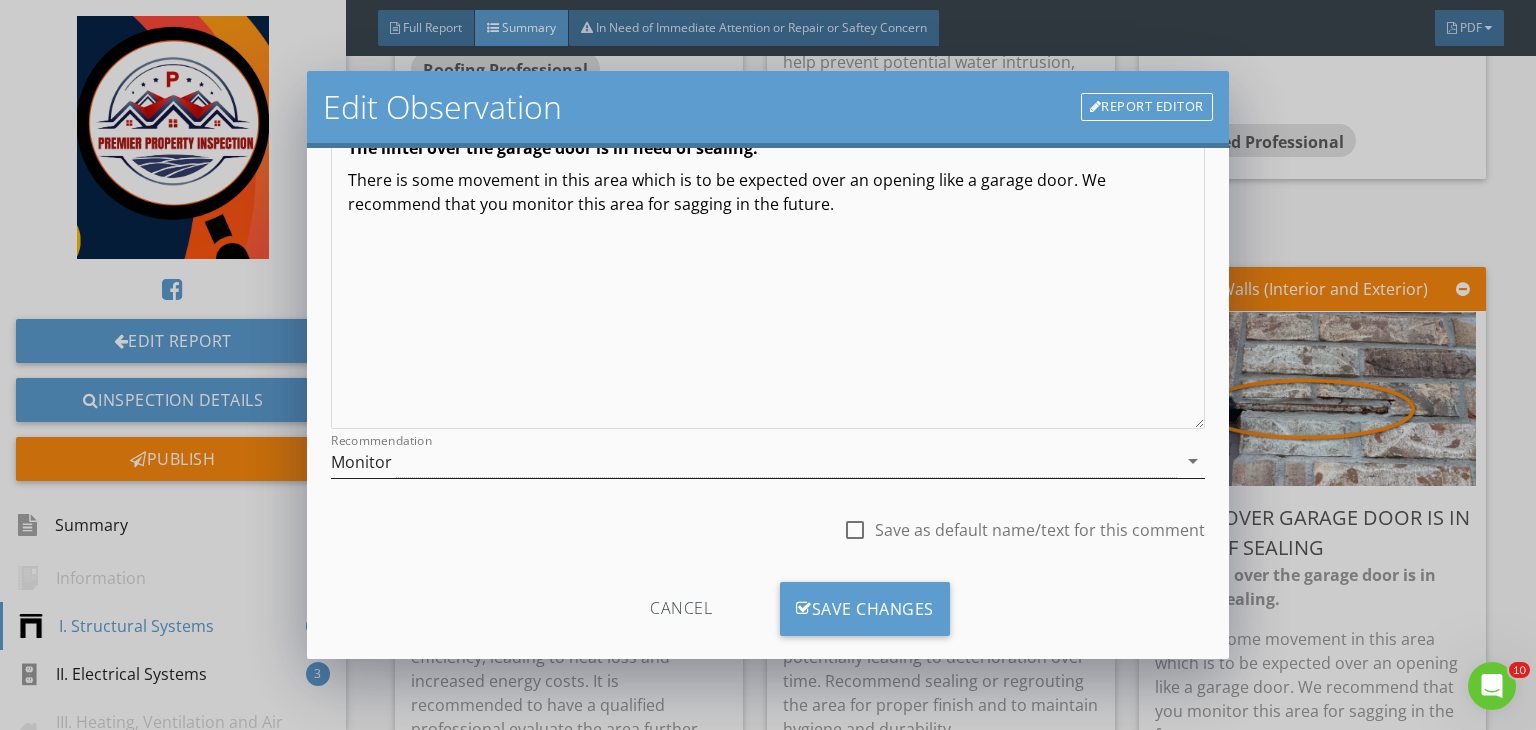 type on "Garage lintel (front side of the house )" 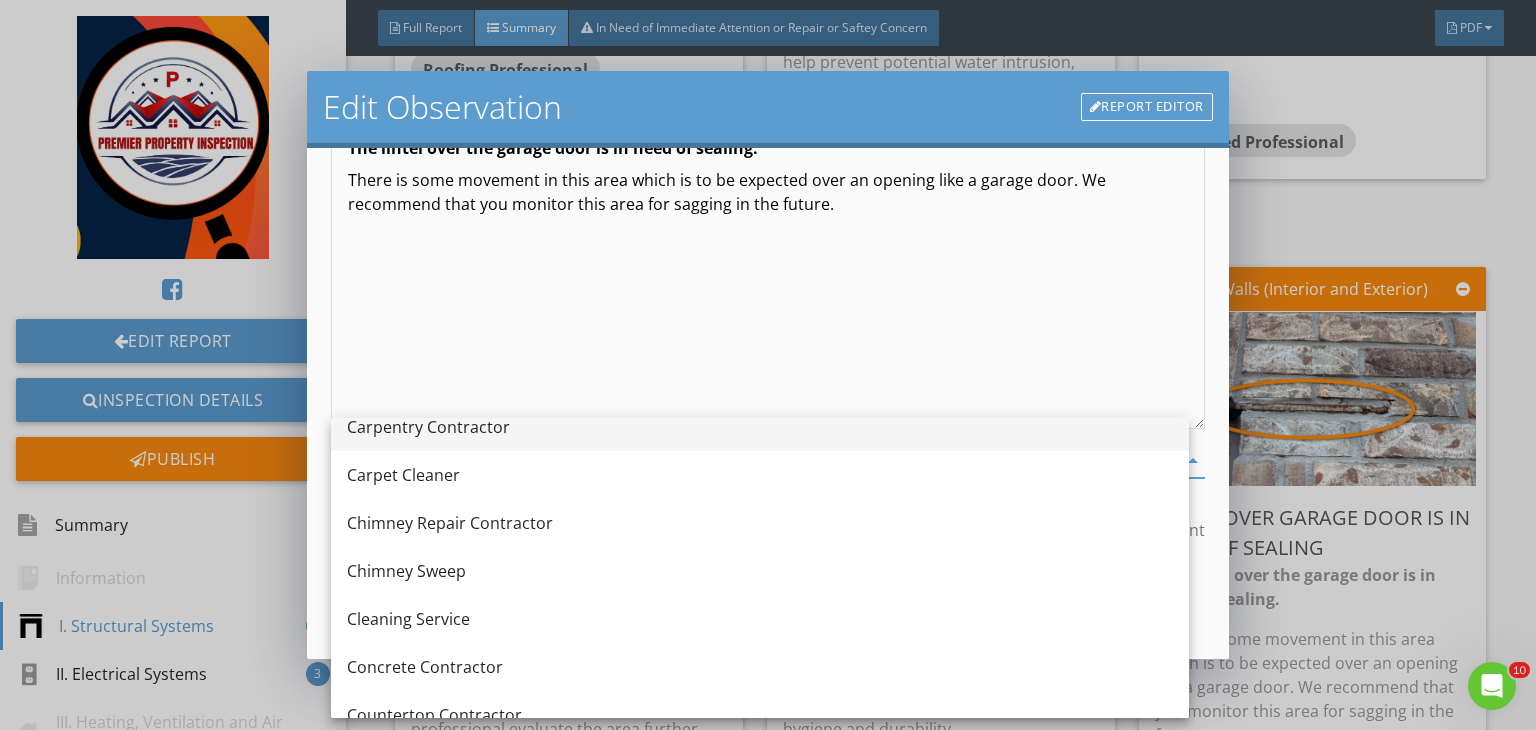 scroll, scrollTop: 224, scrollLeft: 0, axis: vertical 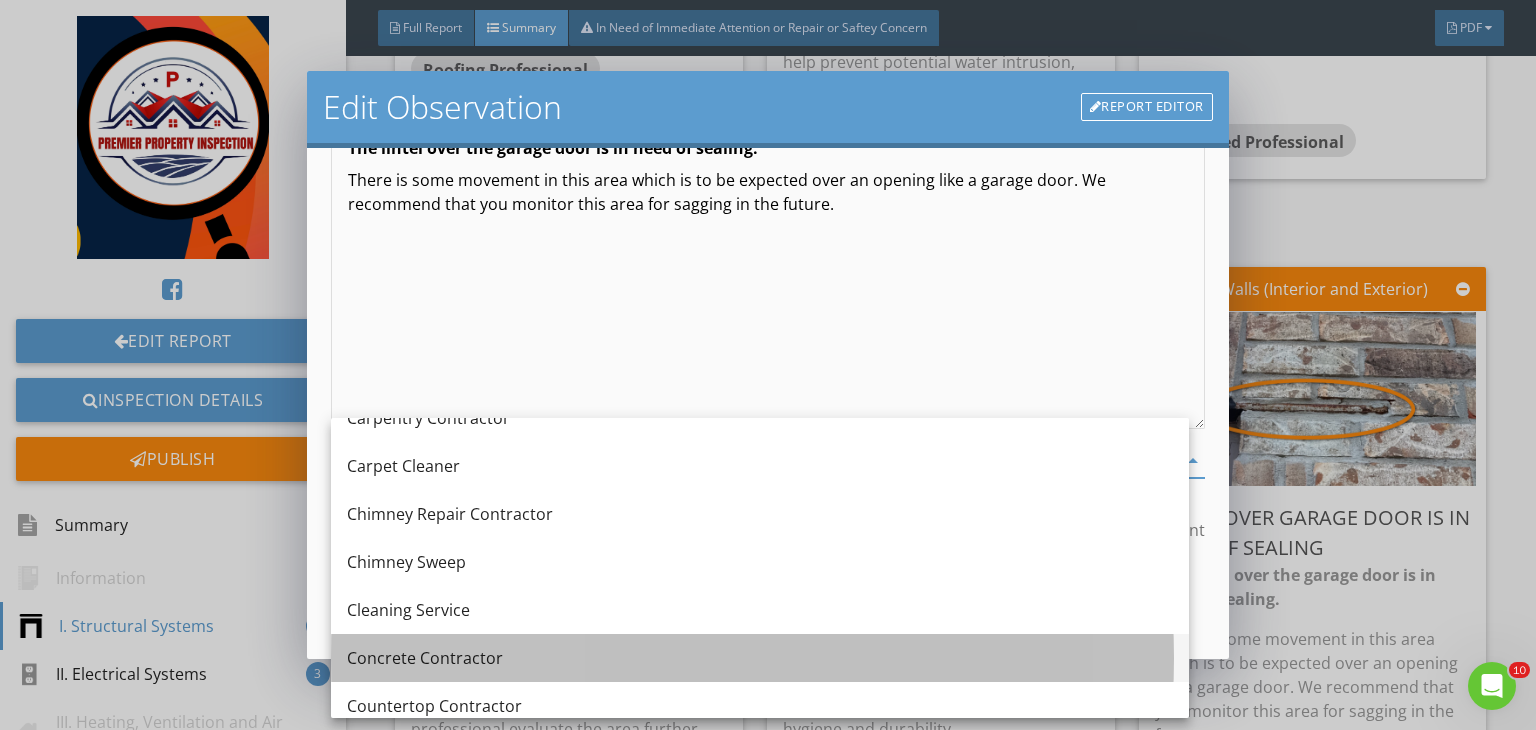 click on "Concrete Contractor" at bounding box center [760, 658] 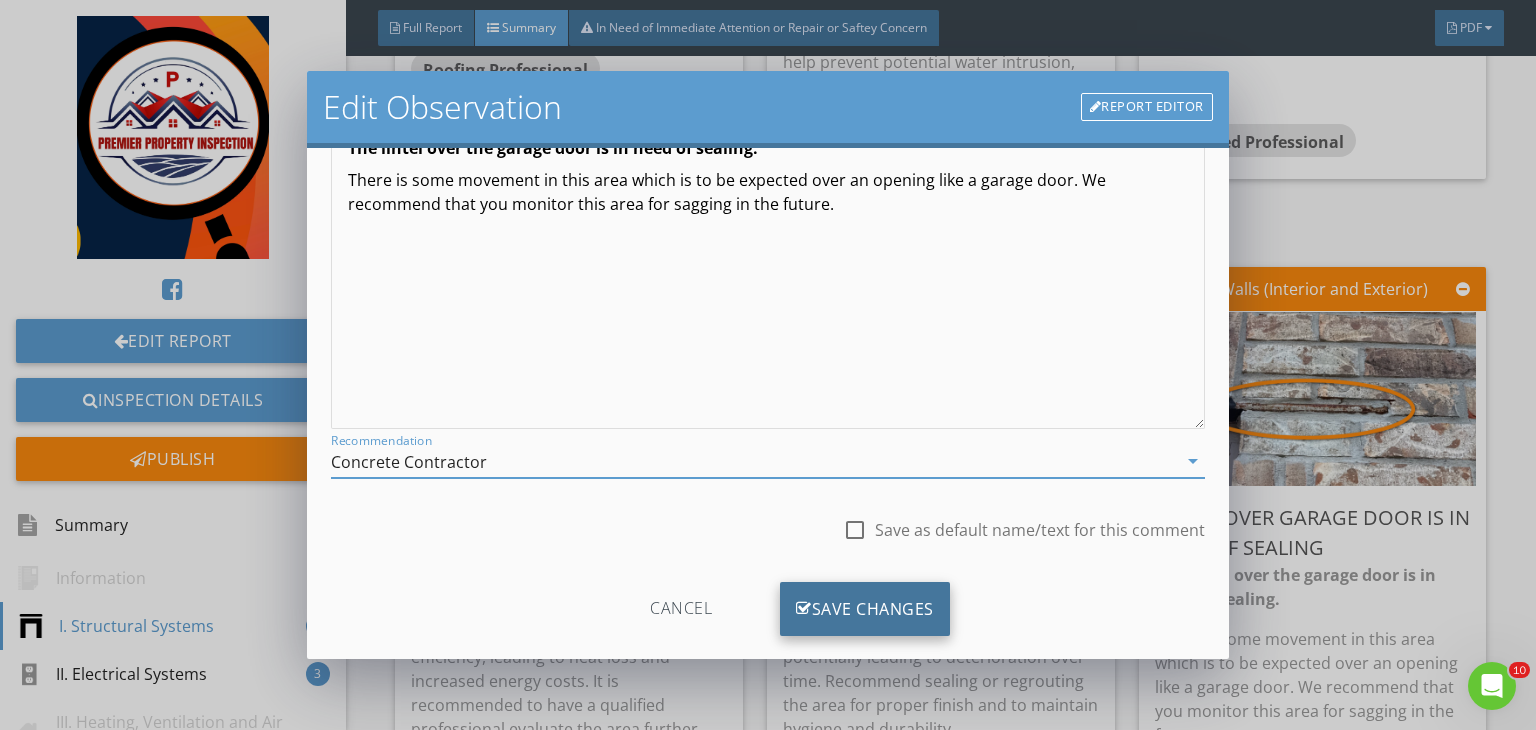 click on "Save Changes" at bounding box center [865, 609] 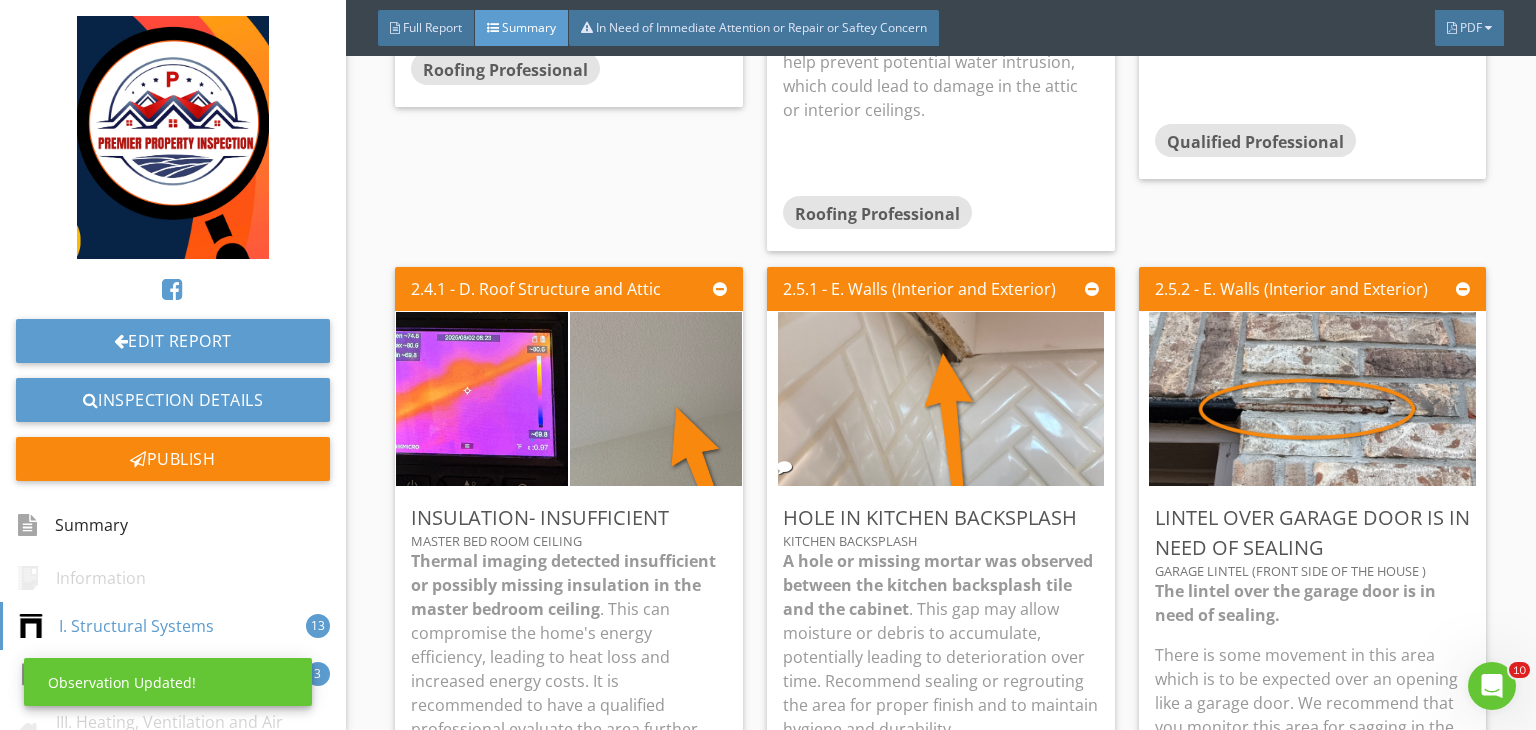 scroll, scrollTop: 39, scrollLeft: 0, axis: vertical 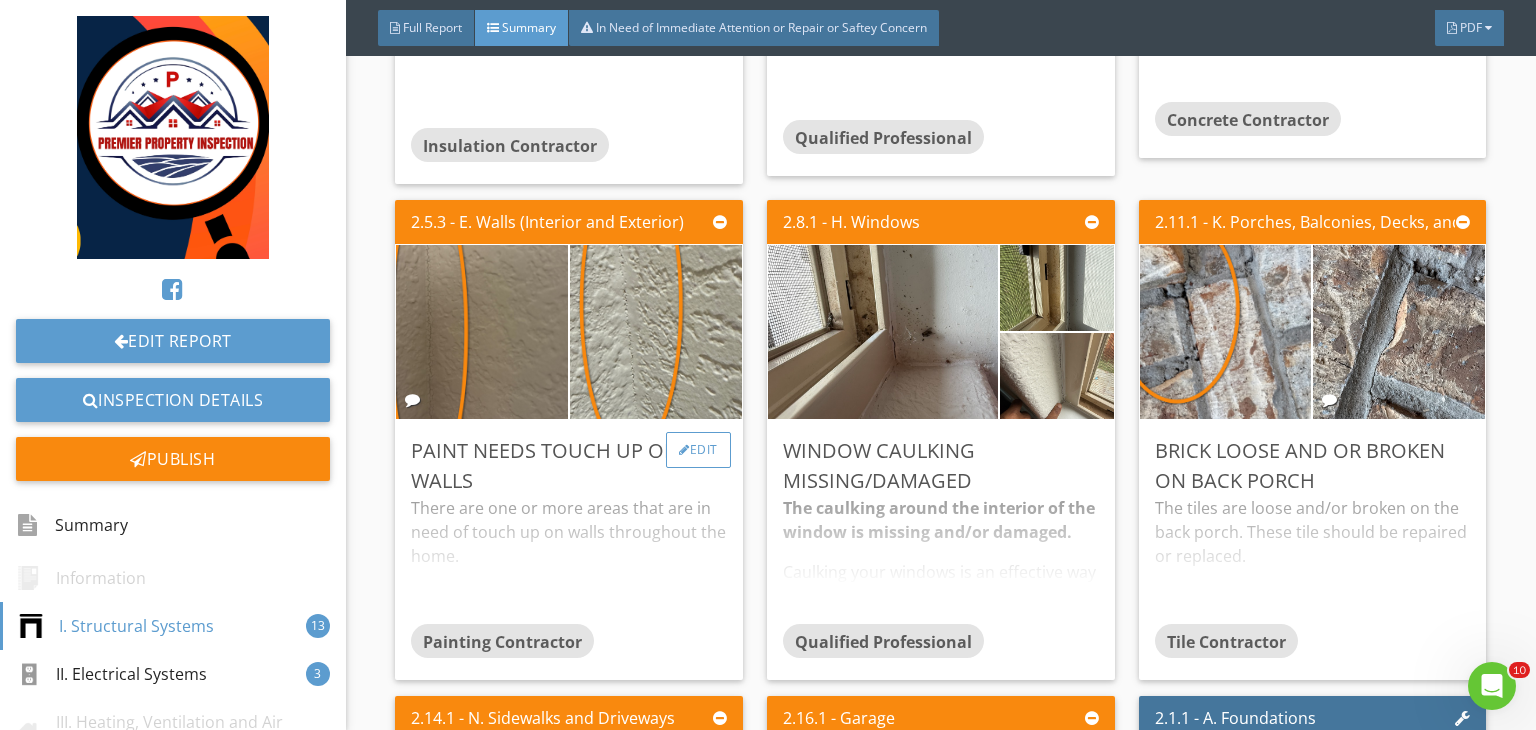 click on "Edit" at bounding box center (698, 450) 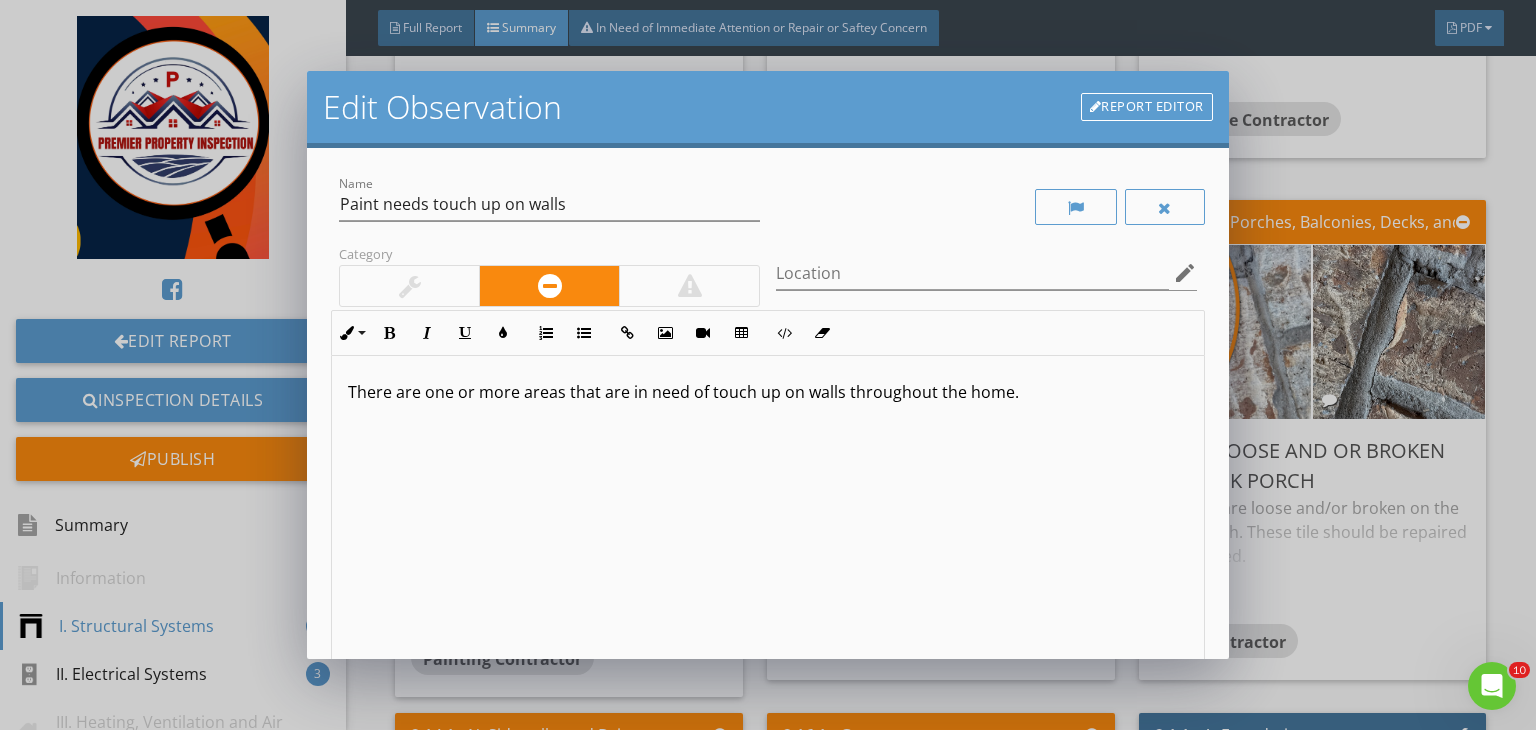 click at bounding box center (410, 286) 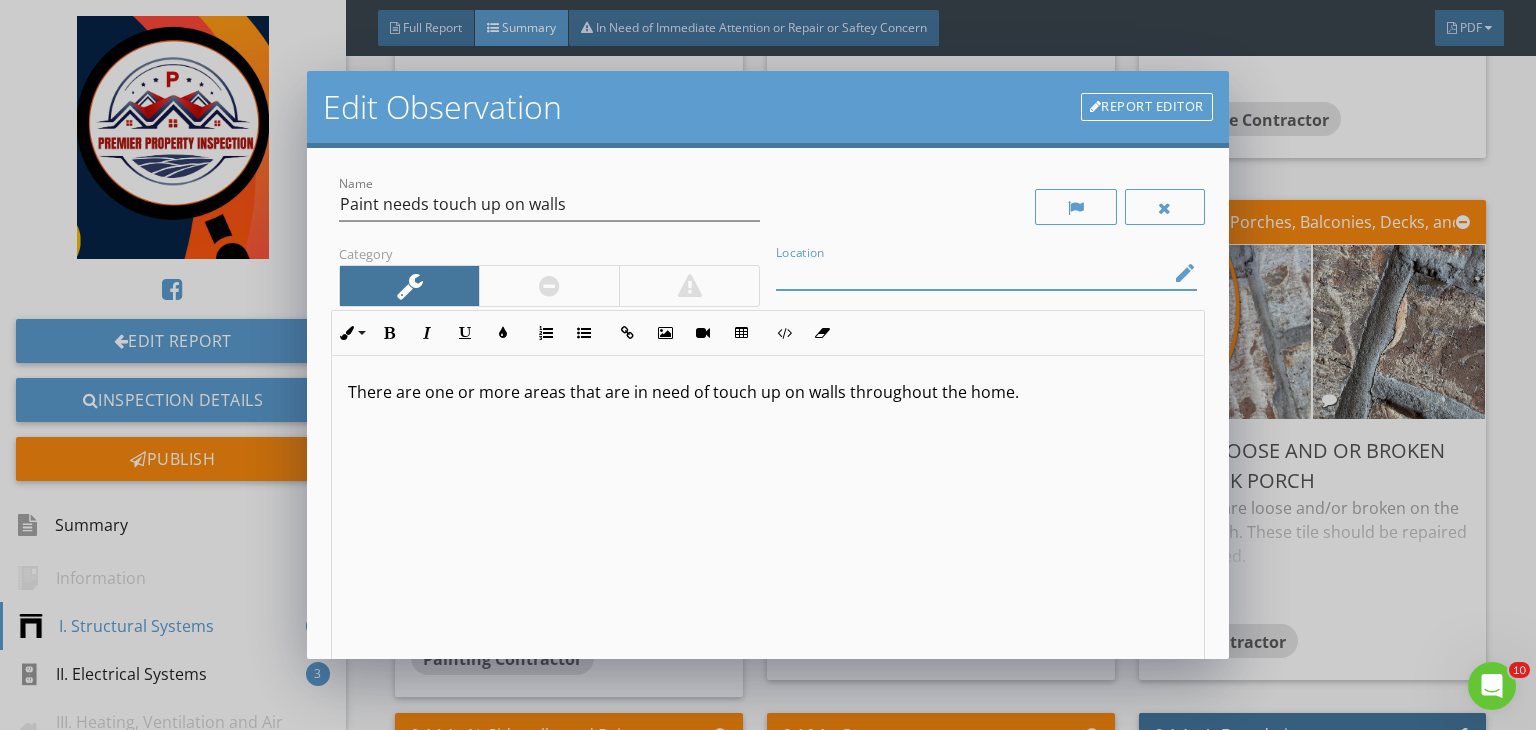 click at bounding box center (972, 273) 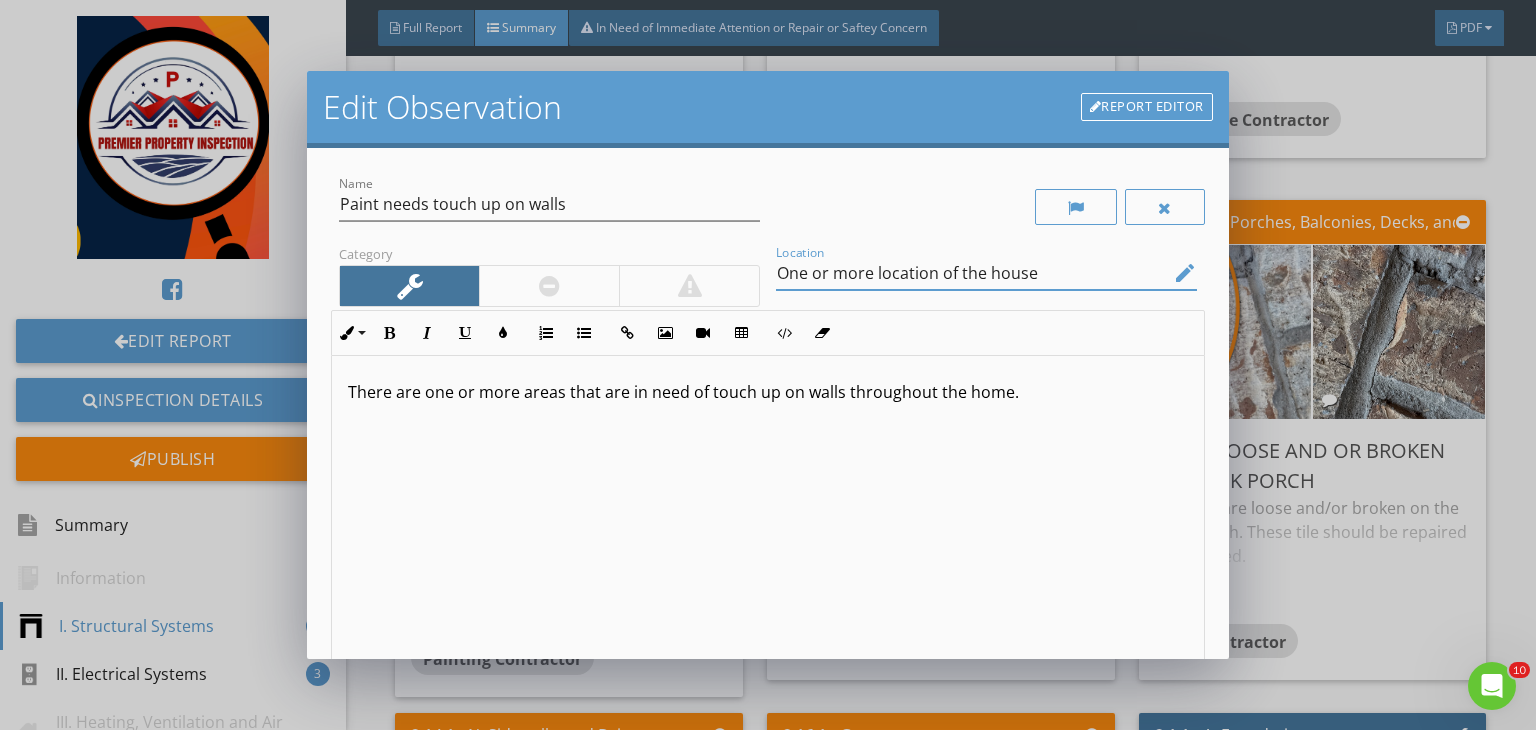 scroll, scrollTop: 0, scrollLeft: 0, axis: both 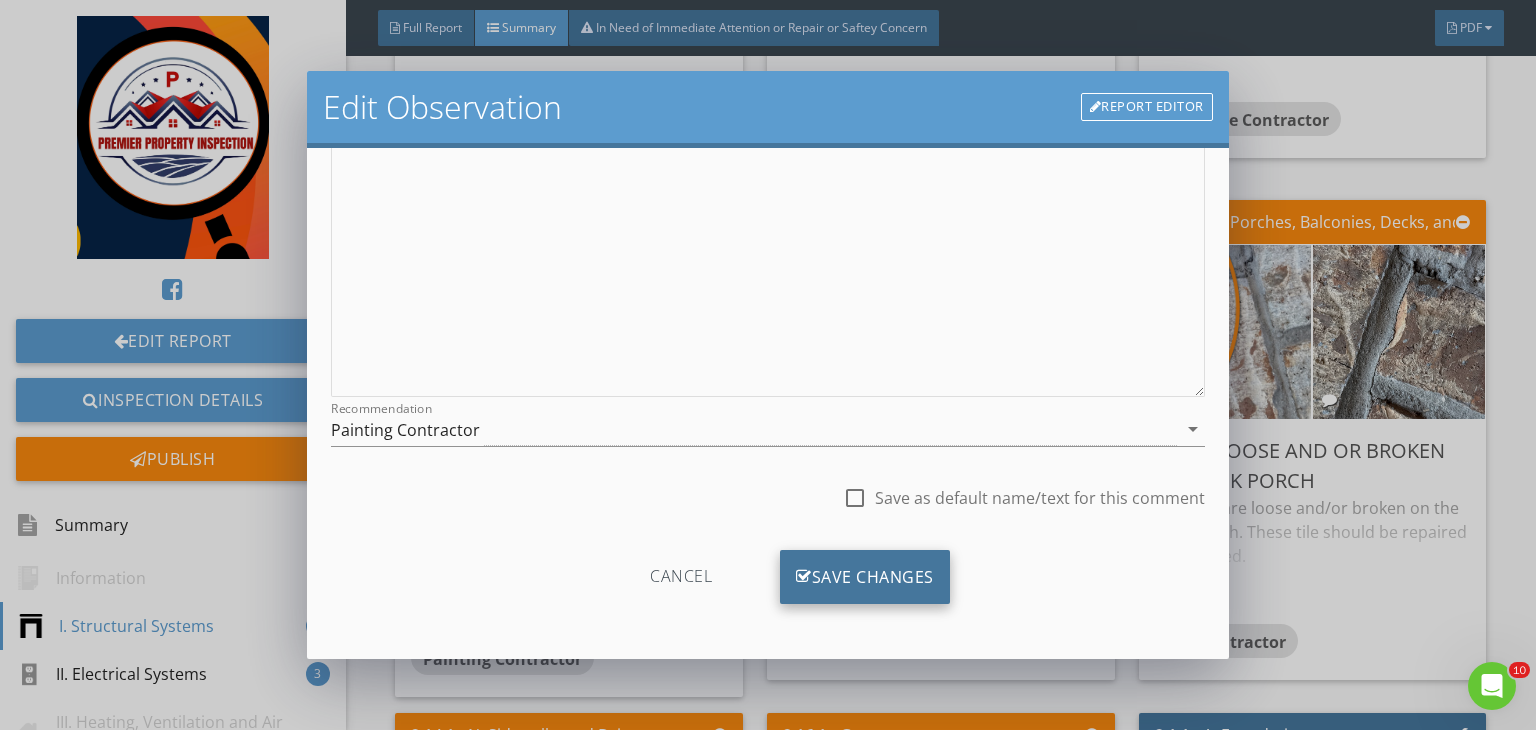 type on "One or more location of the house" 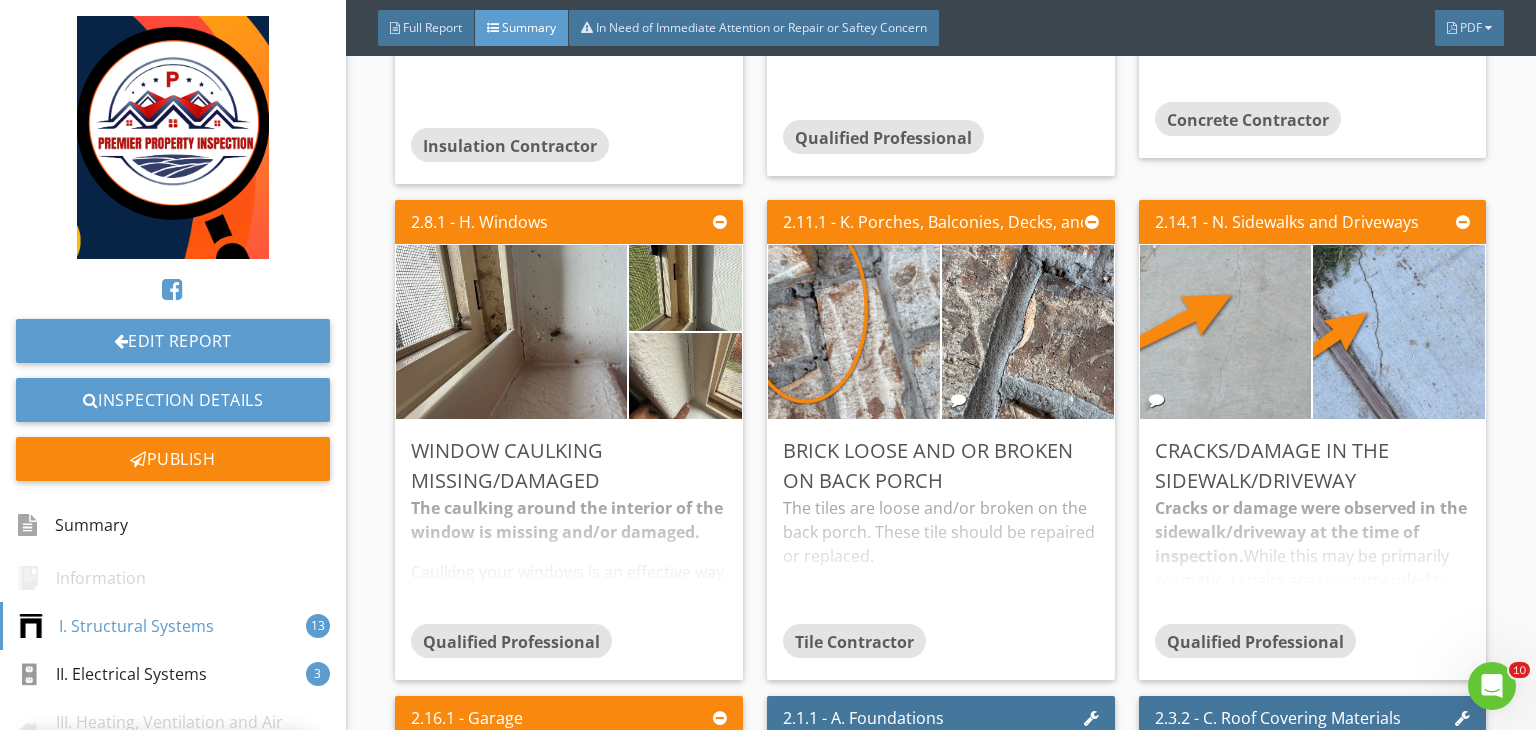 scroll, scrollTop: 39, scrollLeft: 0, axis: vertical 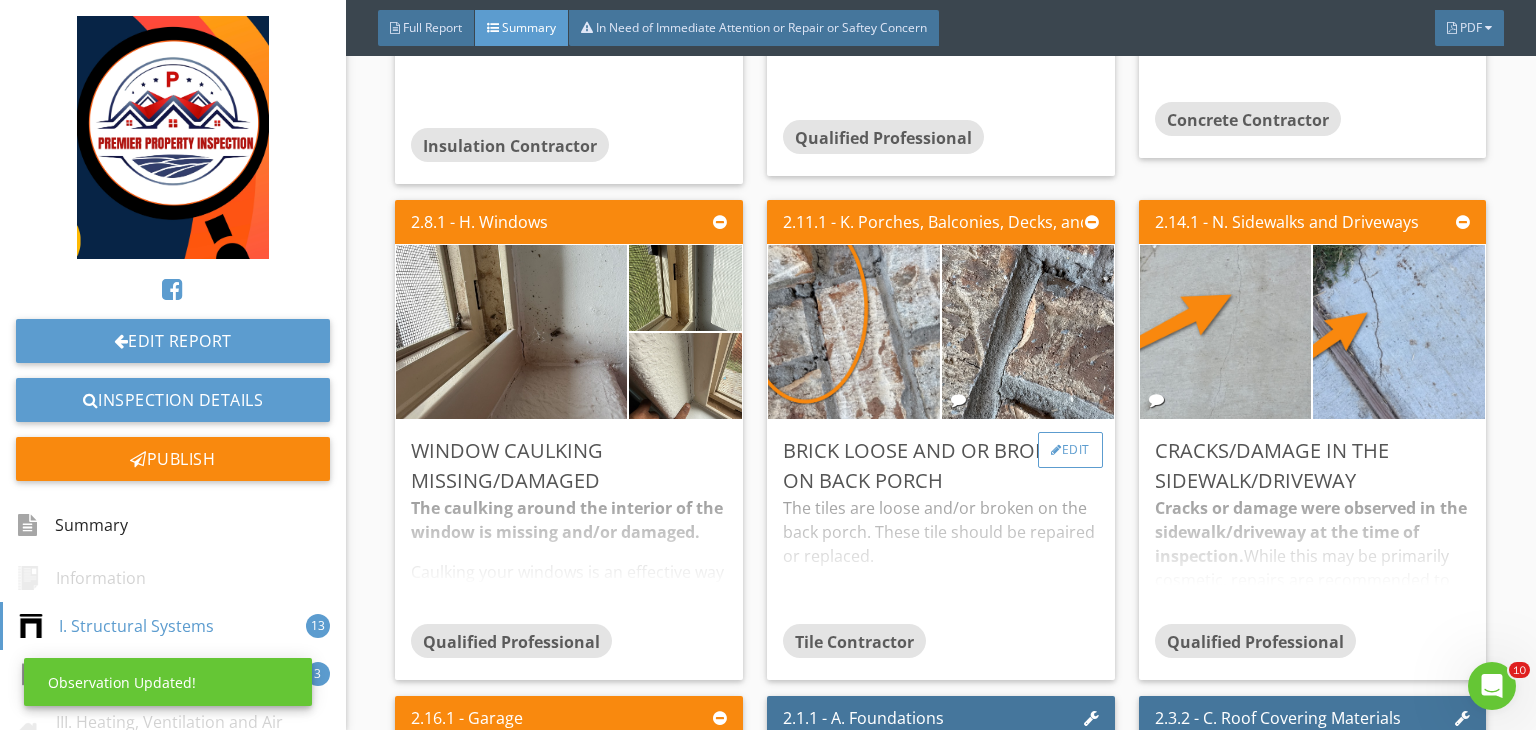 click on "Edit" at bounding box center (1070, 450) 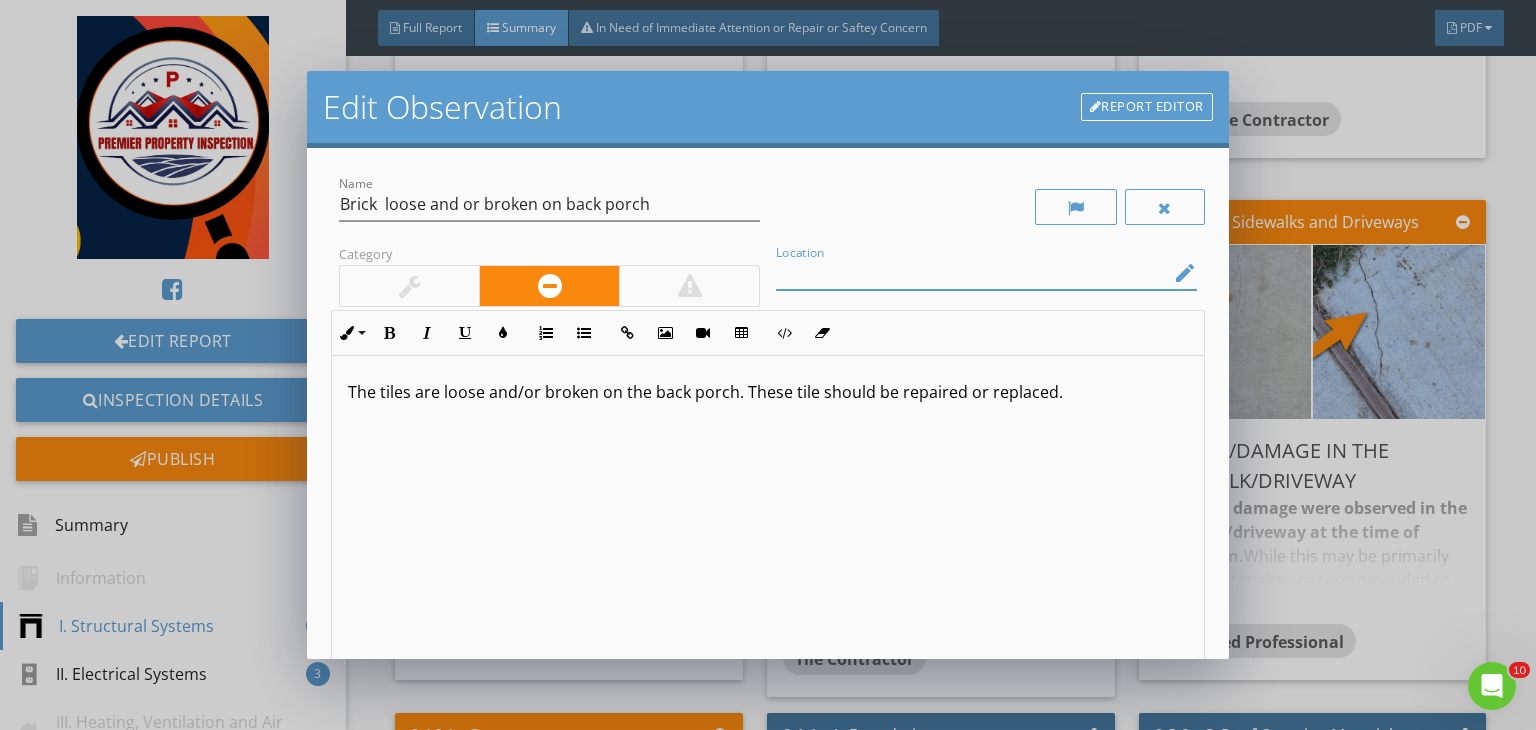 click at bounding box center [972, 273] 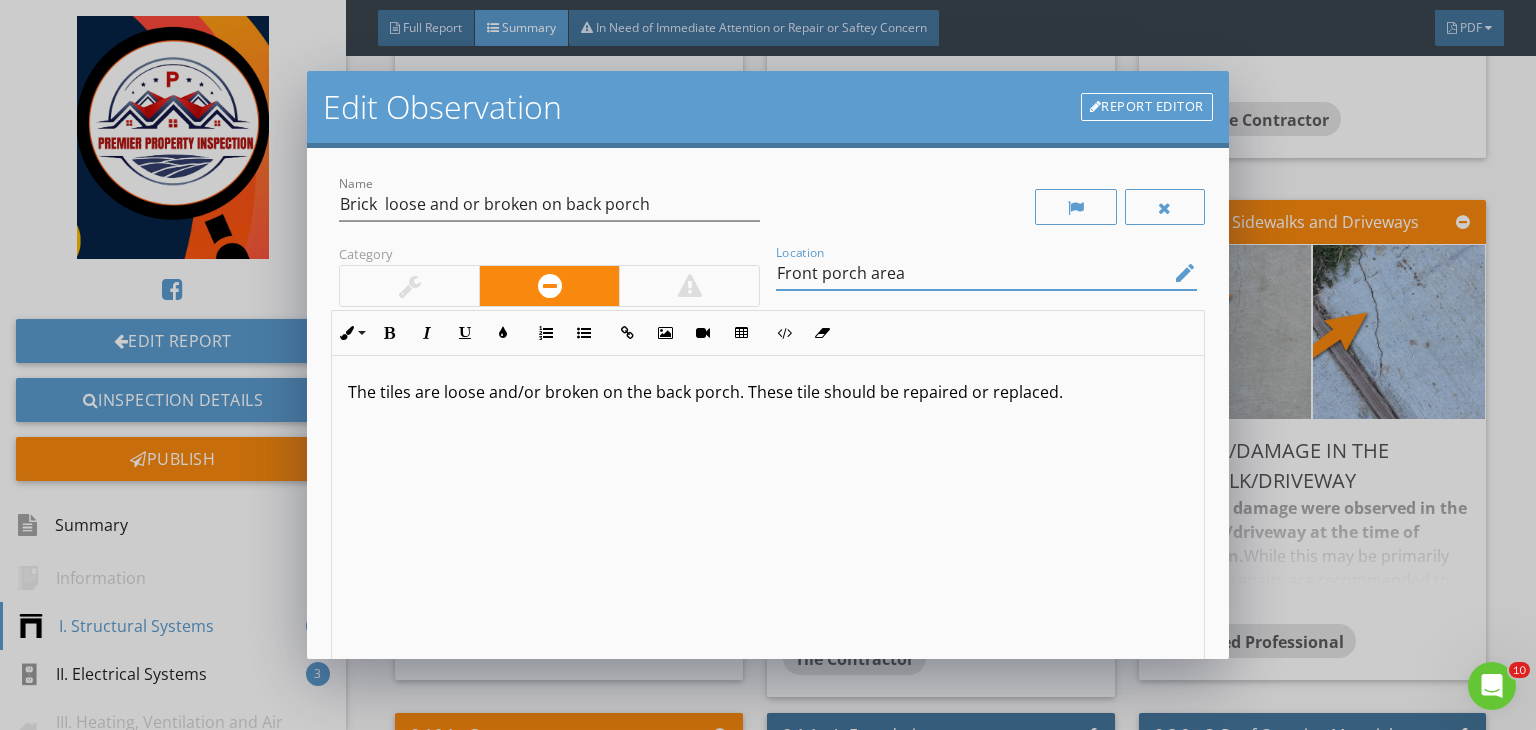 scroll, scrollTop: 0, scrollLeft: 0, axis: both 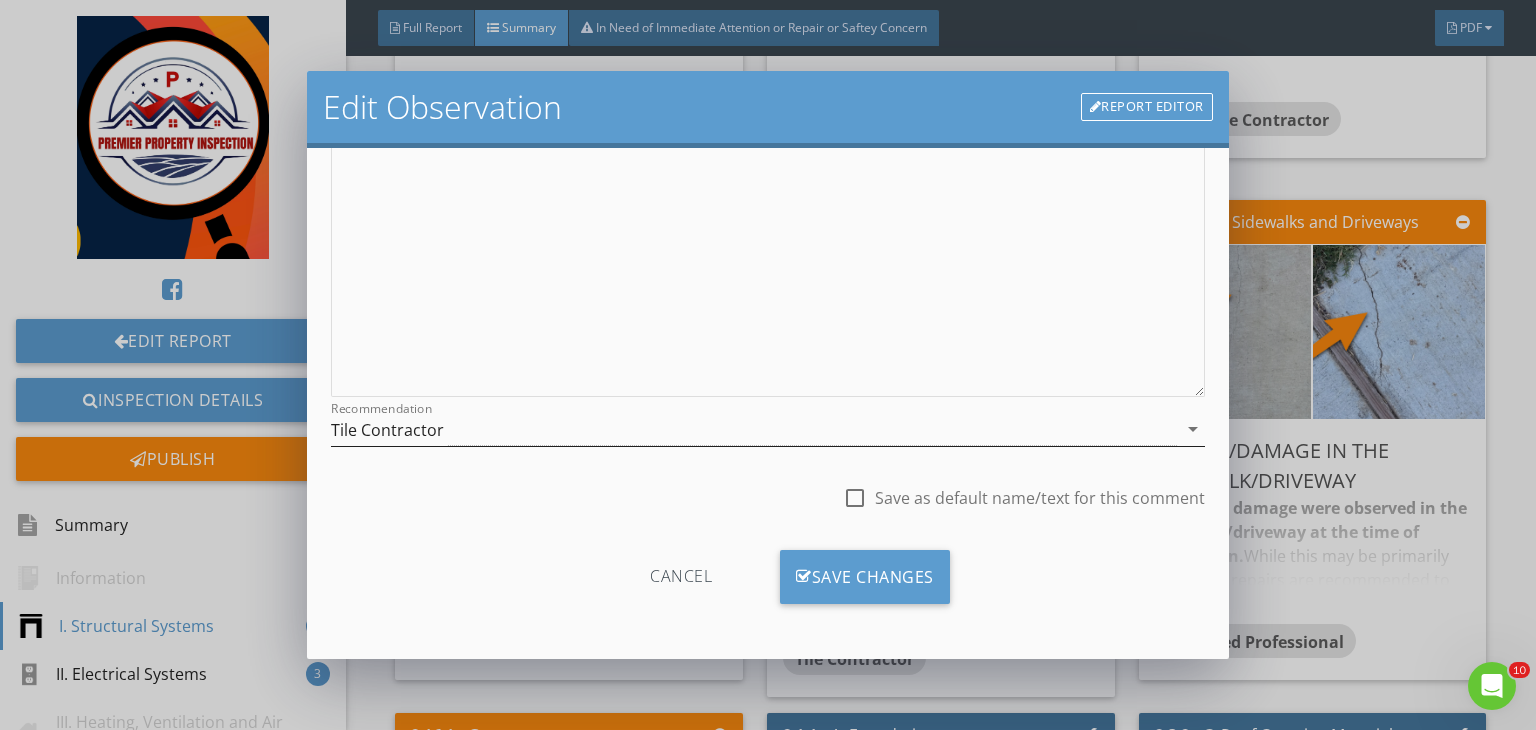 type on "Front porch area" 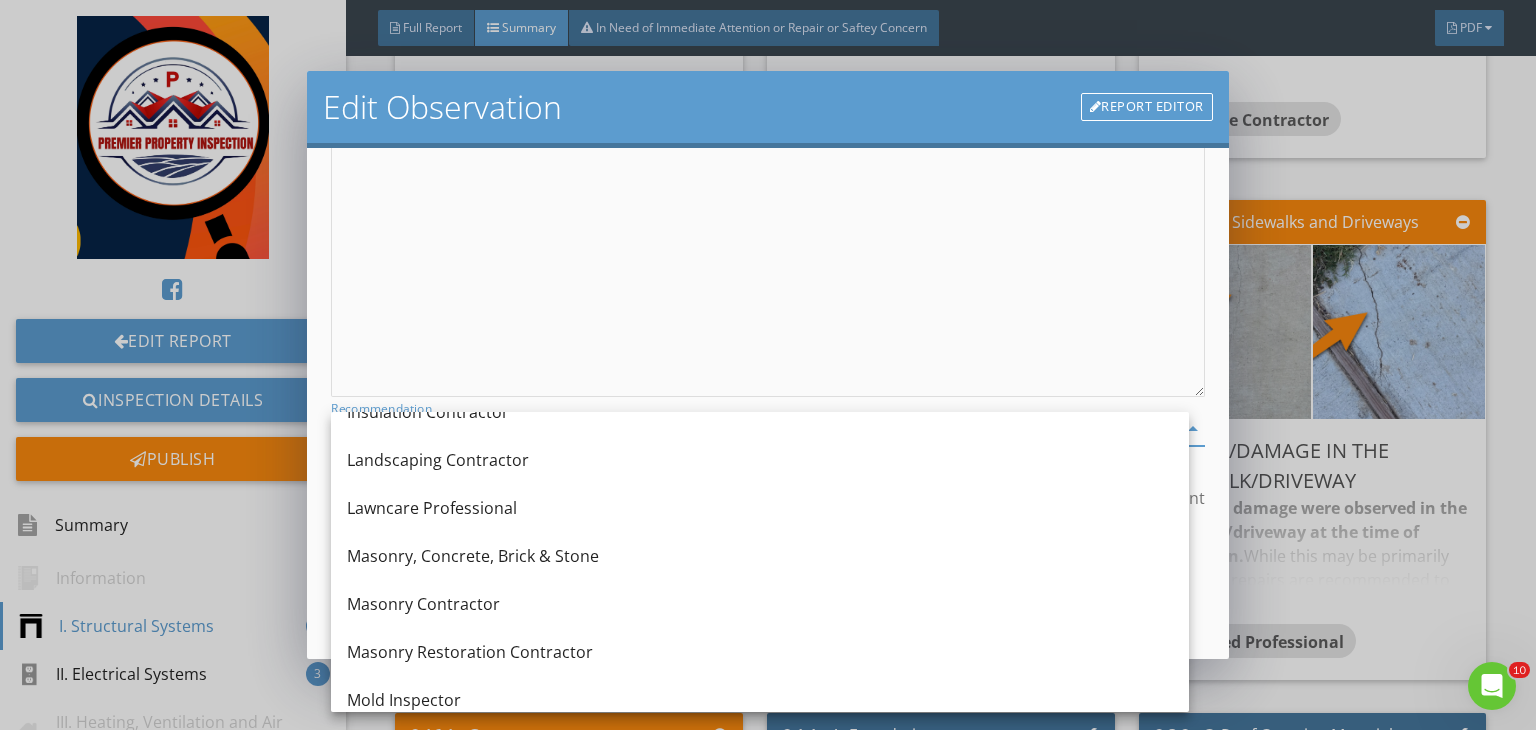 scroll, scrollTop: 1520, scrollLeft: 0, axis: vertical 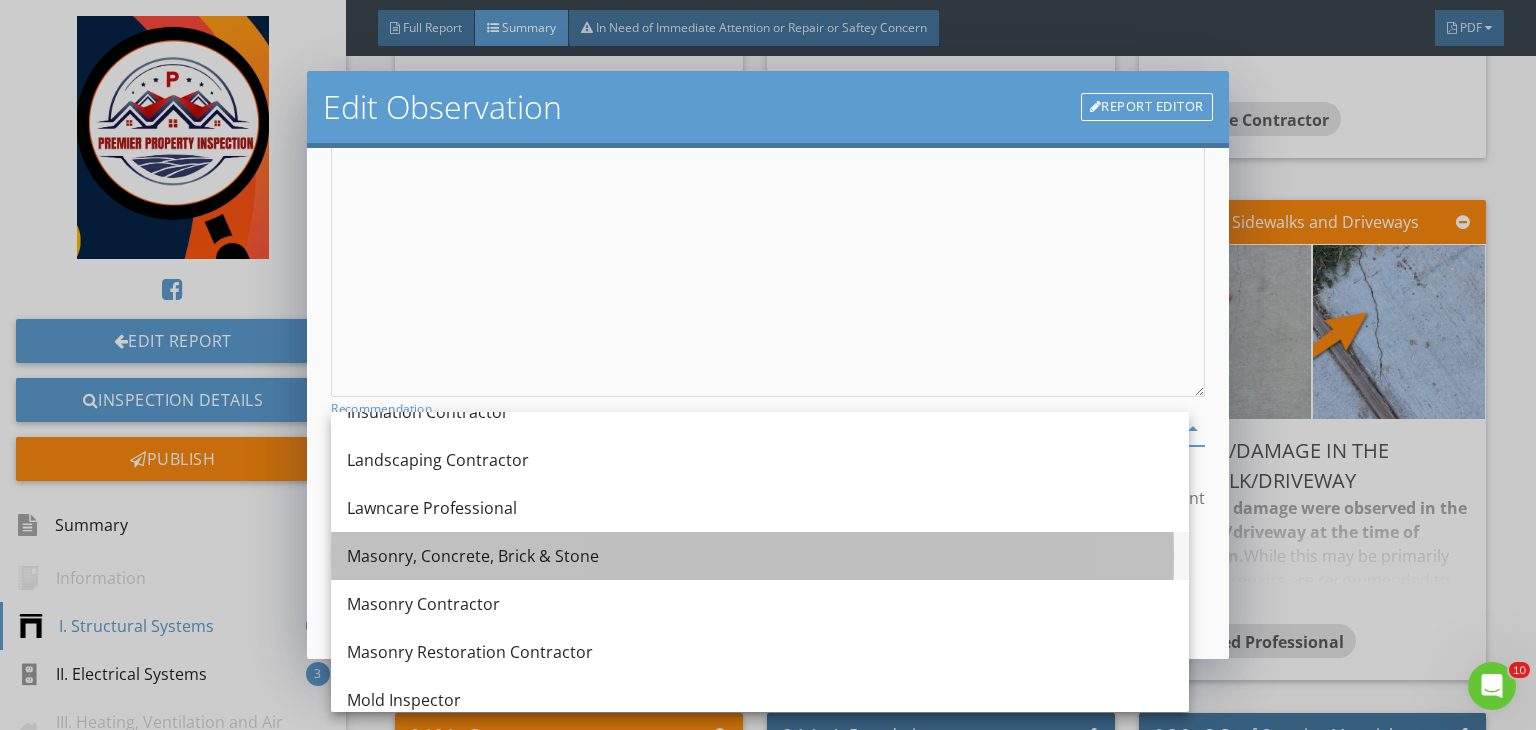click on "Masonry, Concrete, Brick & Stone" at bounding box center (760, 556) 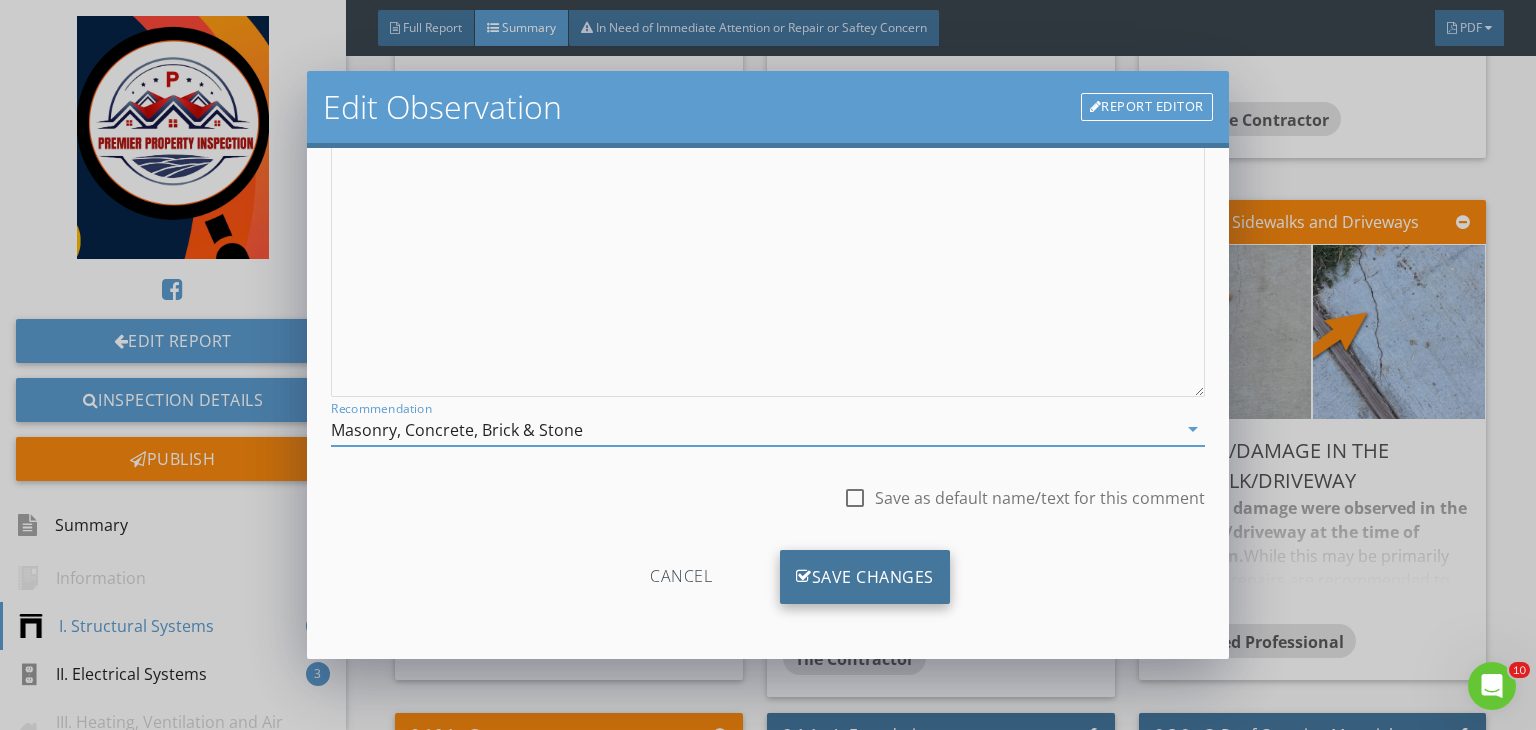 click on "Save Changes" at bounding box center (865, 577) 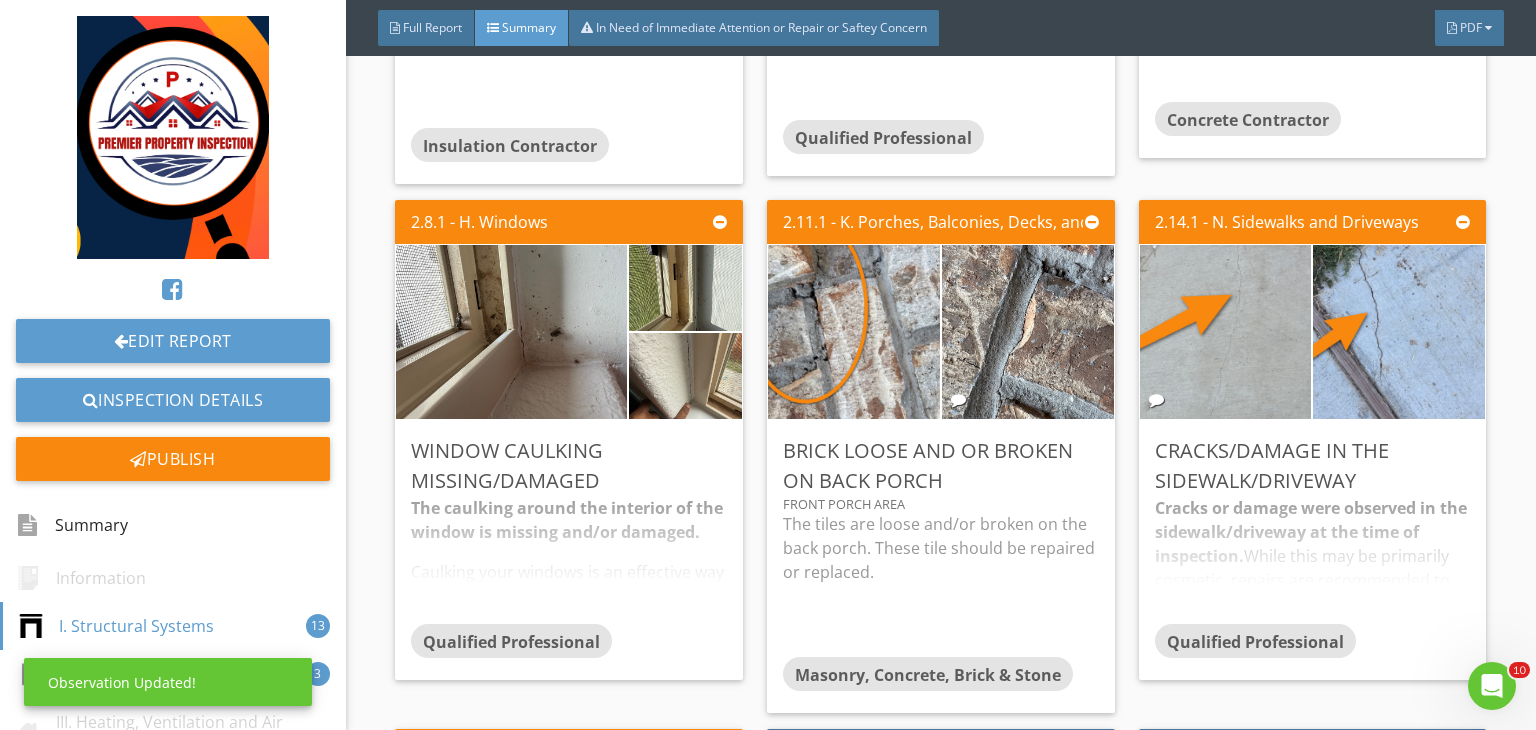 scroll, scrollTop: 39, scrollLeft: 0, axis: vertical 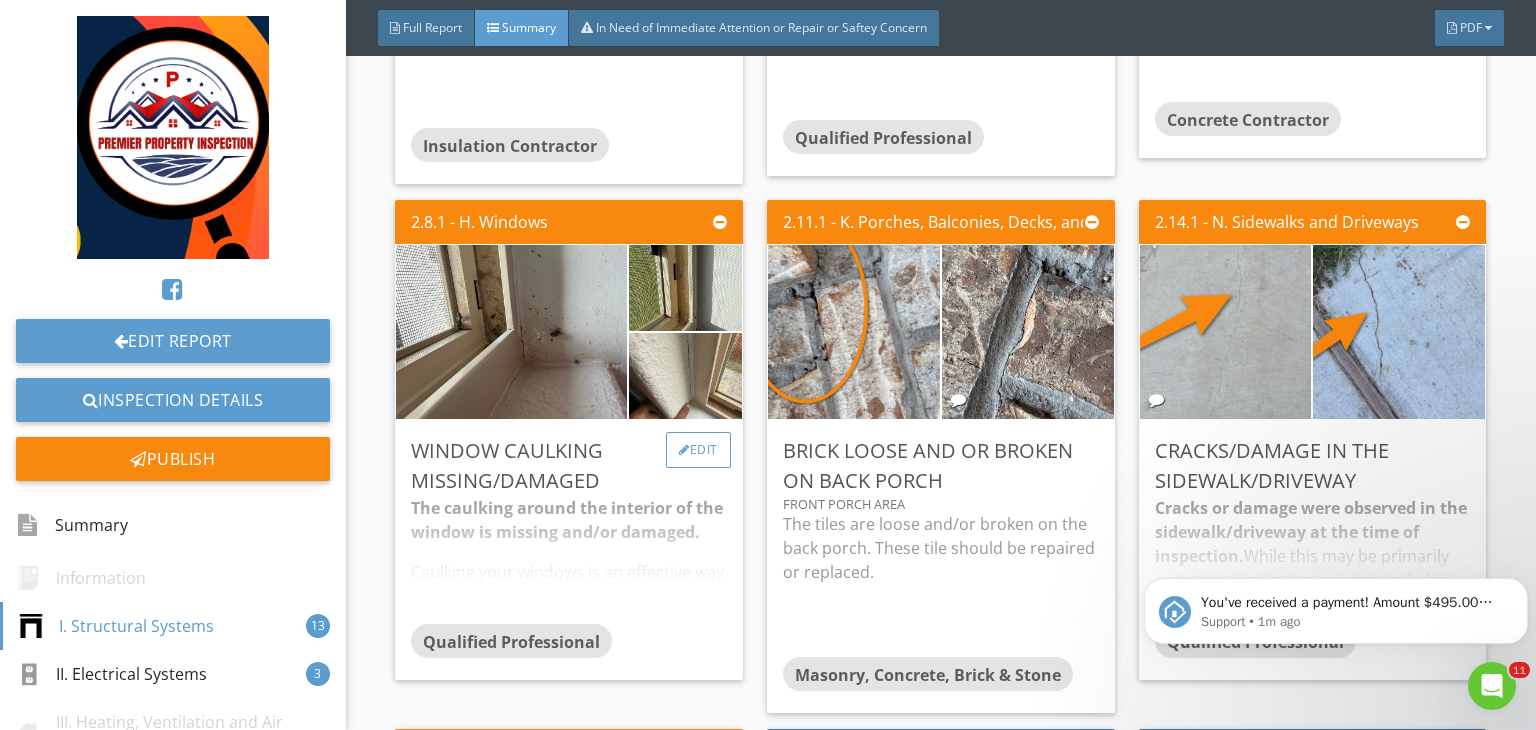 click on "Edit" at bounding box center (698, 450) 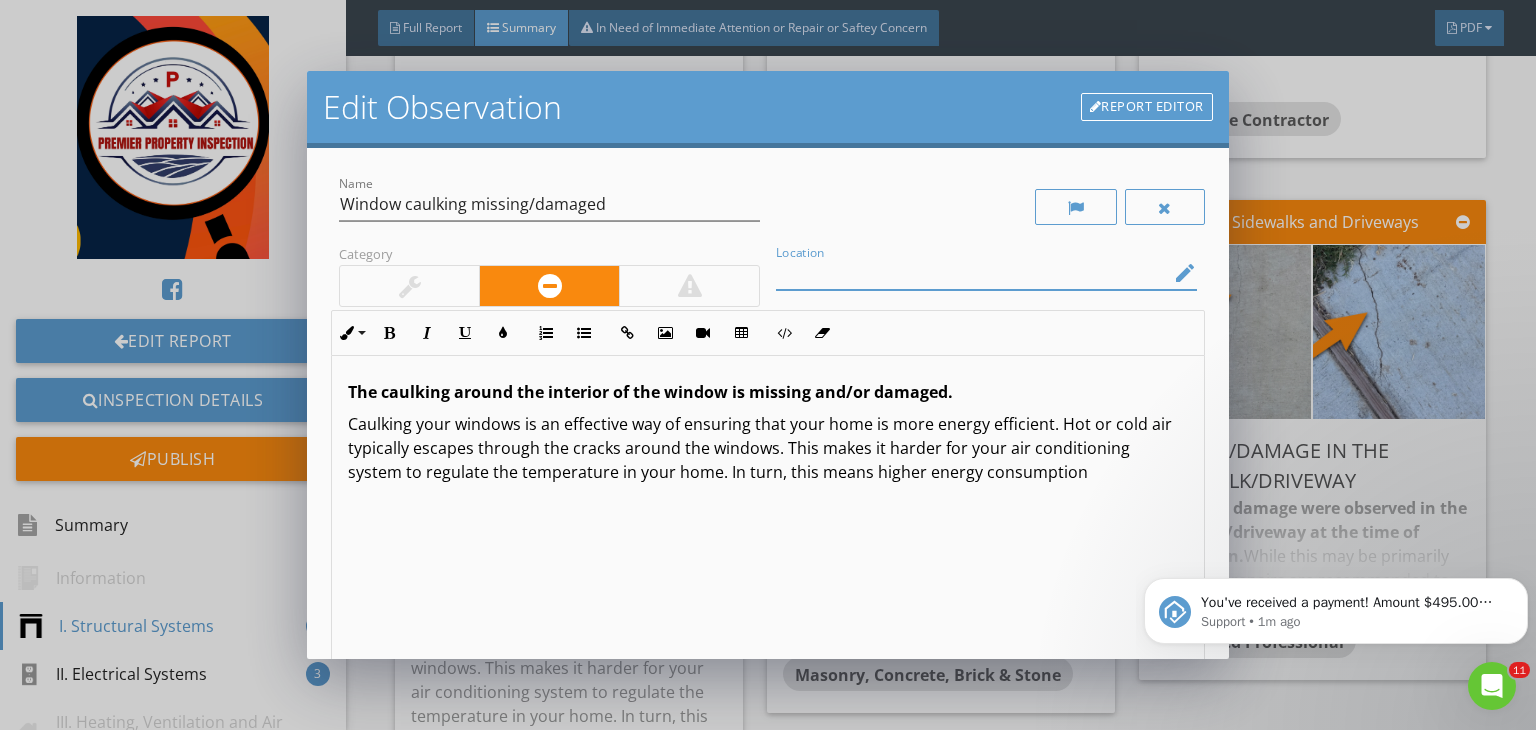 click at bounding box center (972, 273) 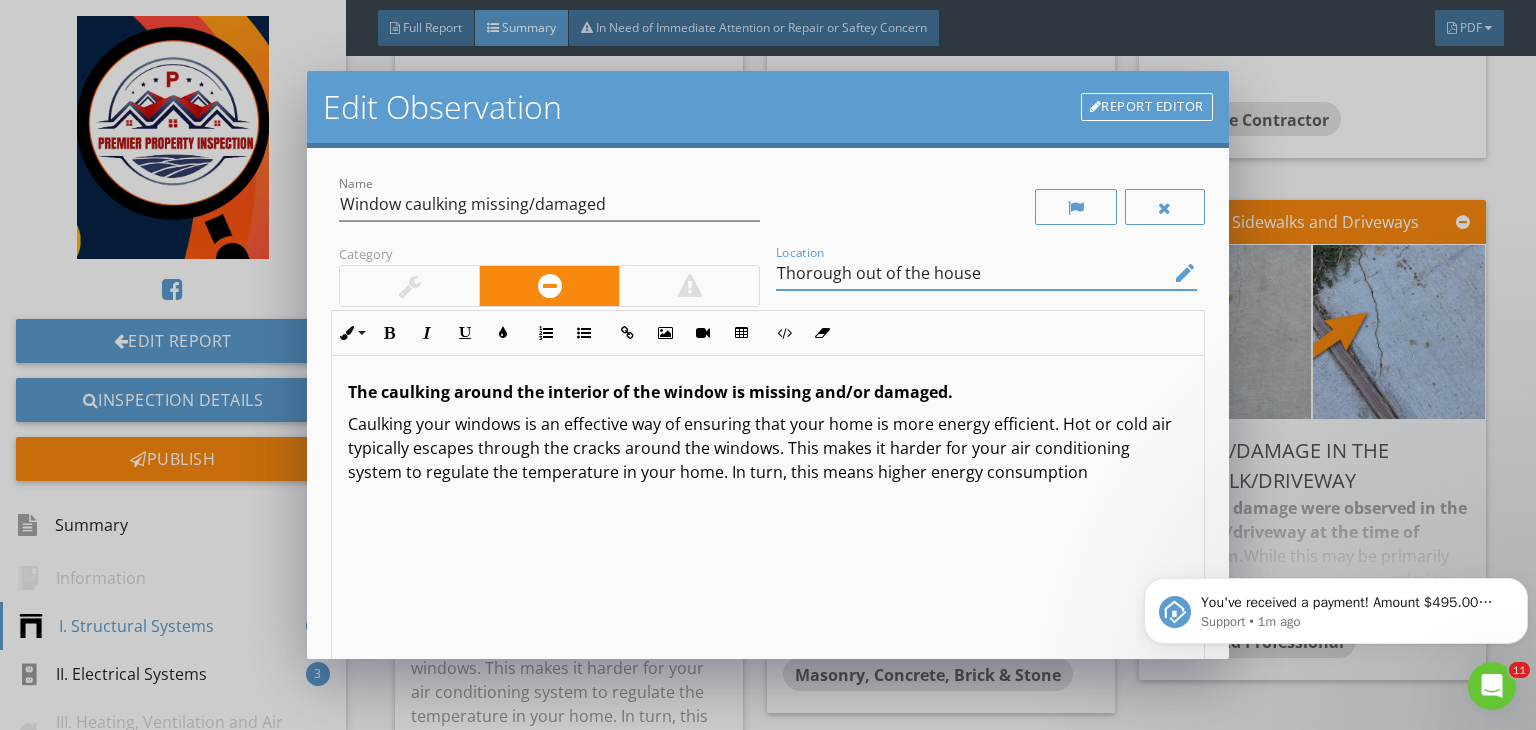 scroll, scrollTop: 0, scrollLeft: 0, axis: both 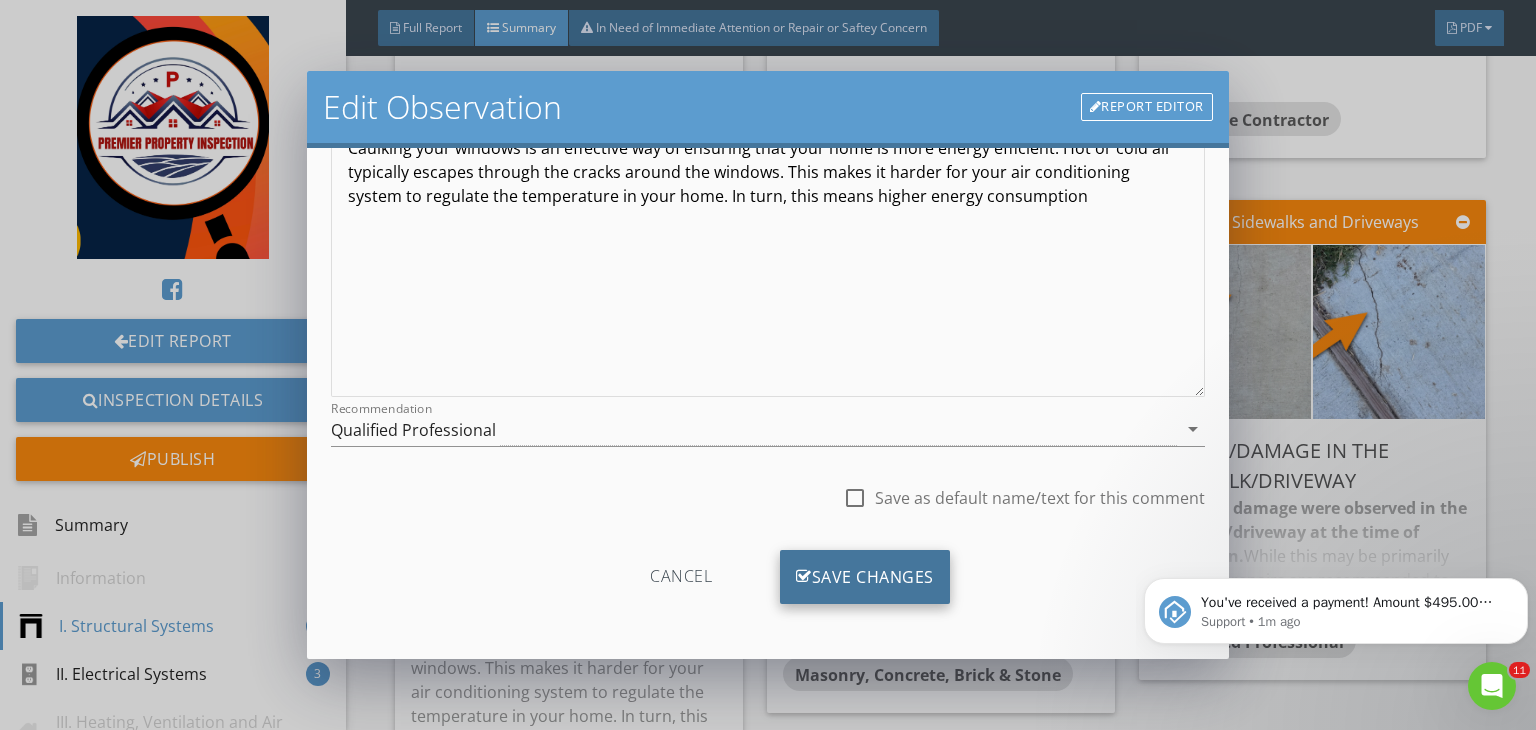 type on "Thorough out of the house" 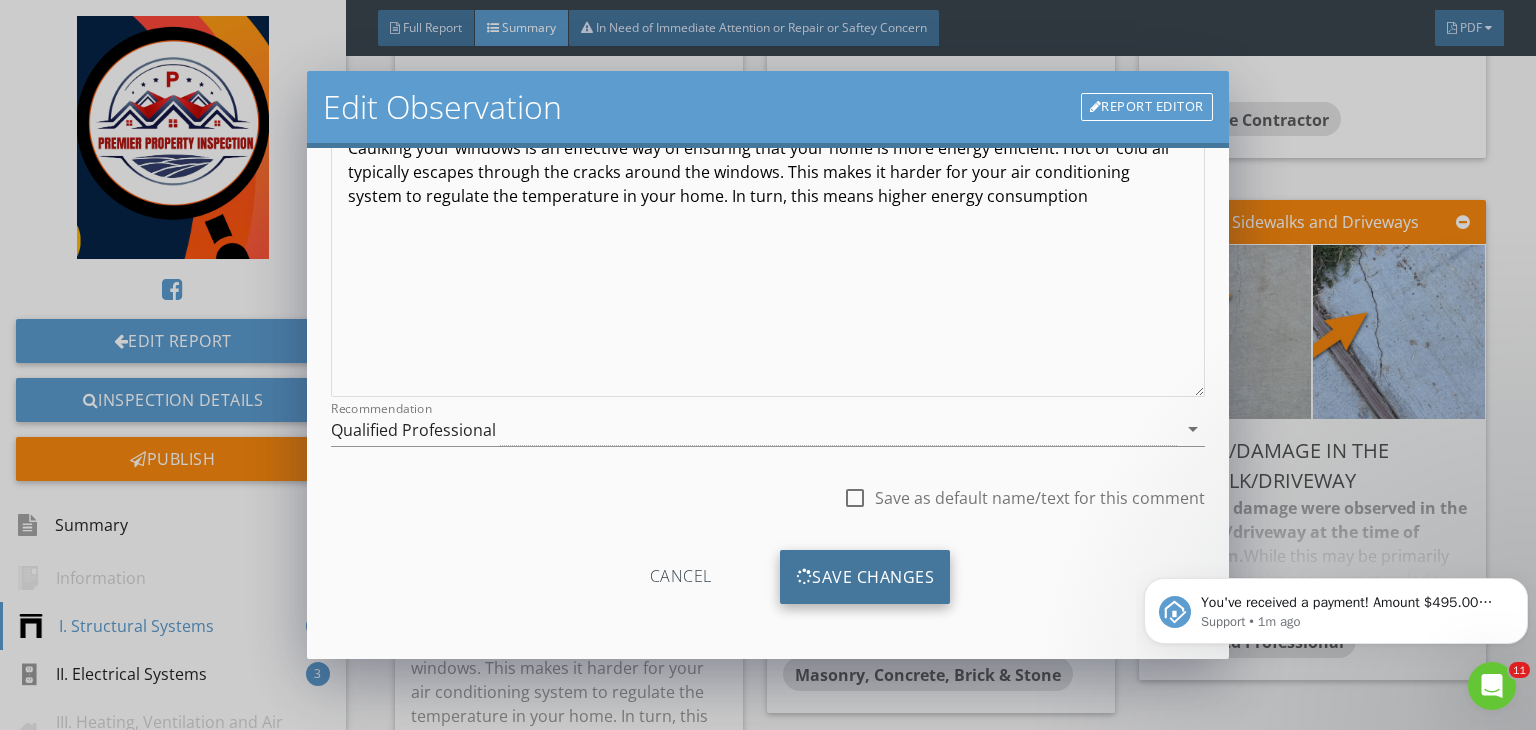 scroll, scrollTop: 39, scrollLeft: 0, axis: vertical 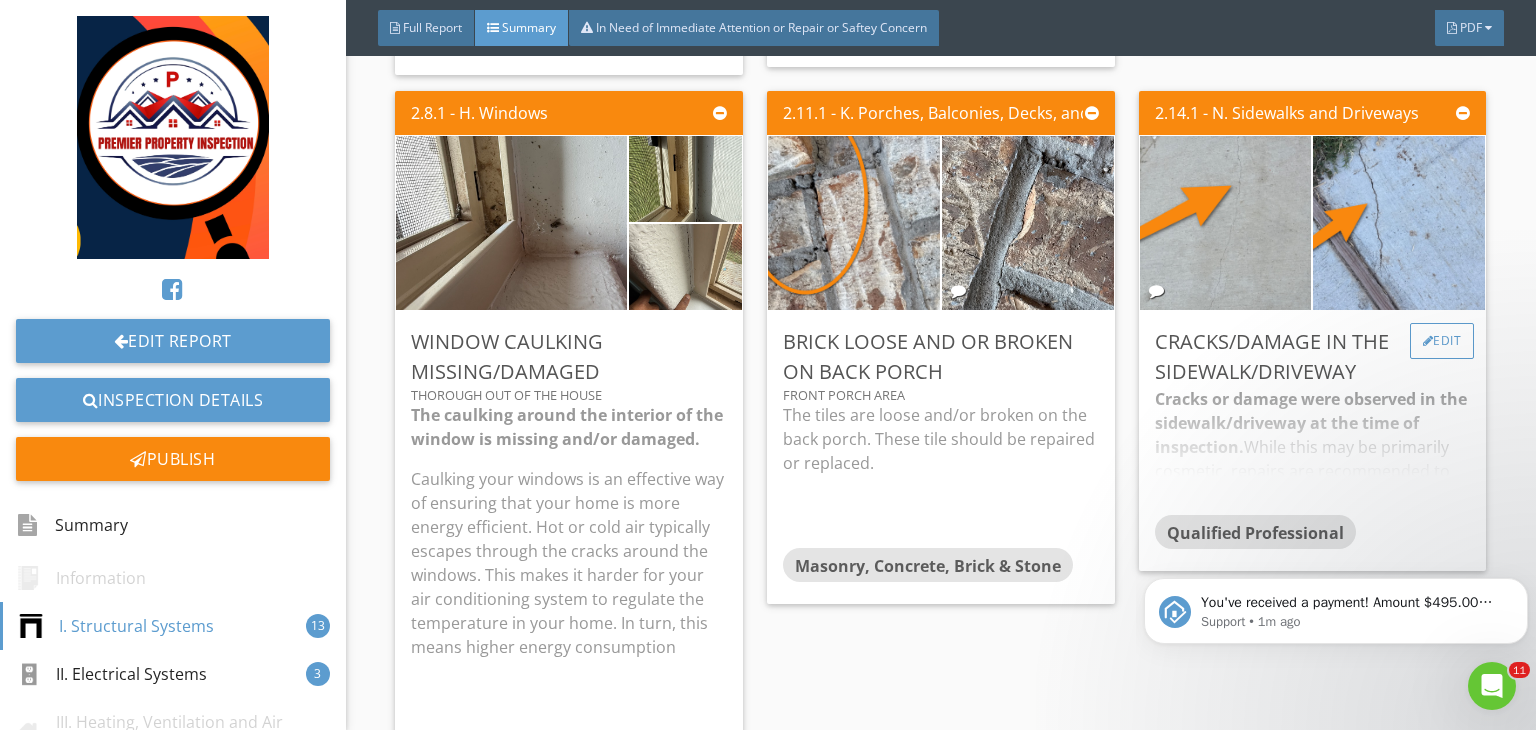 click on "Edit" at bounding box center [1442, 341] 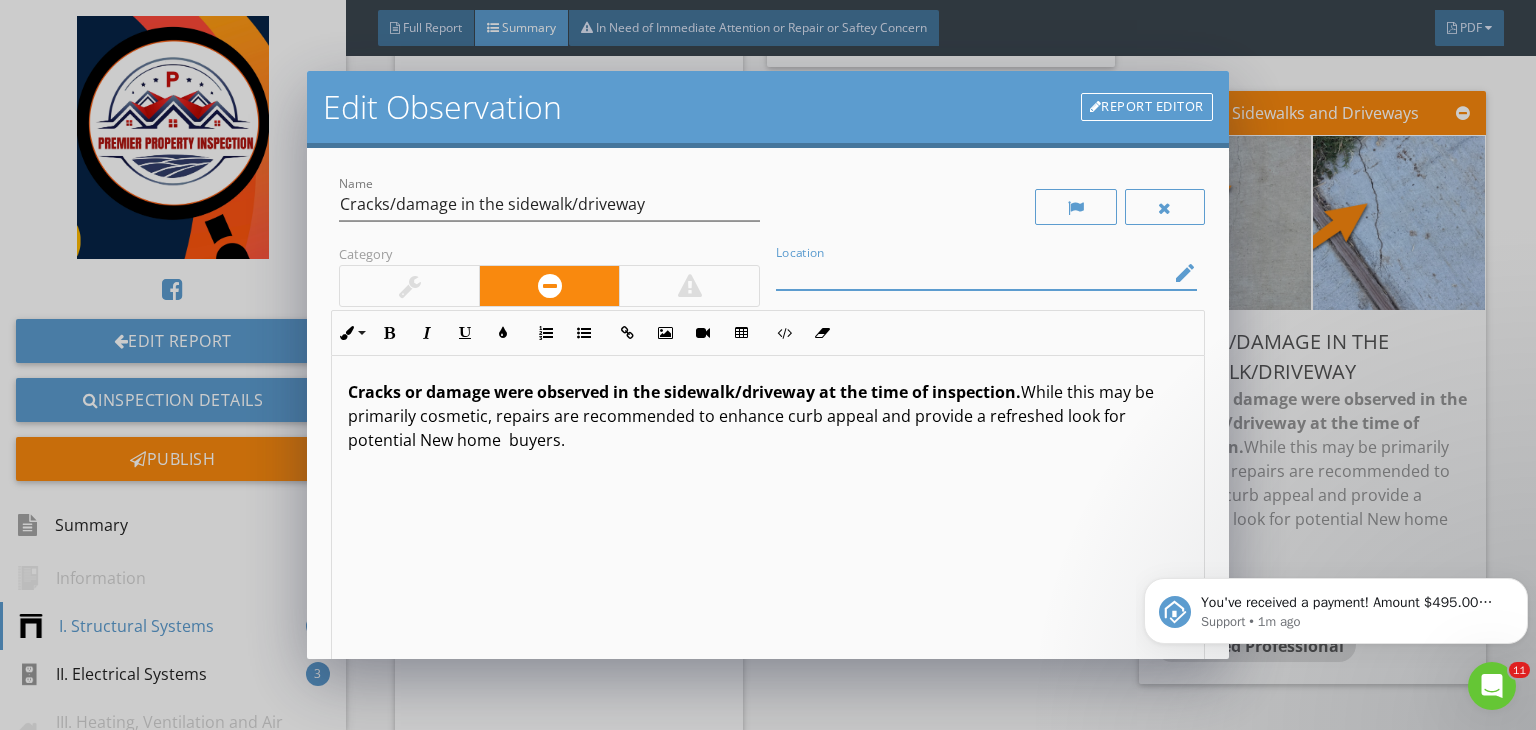 click at bounding box center [972, 273] 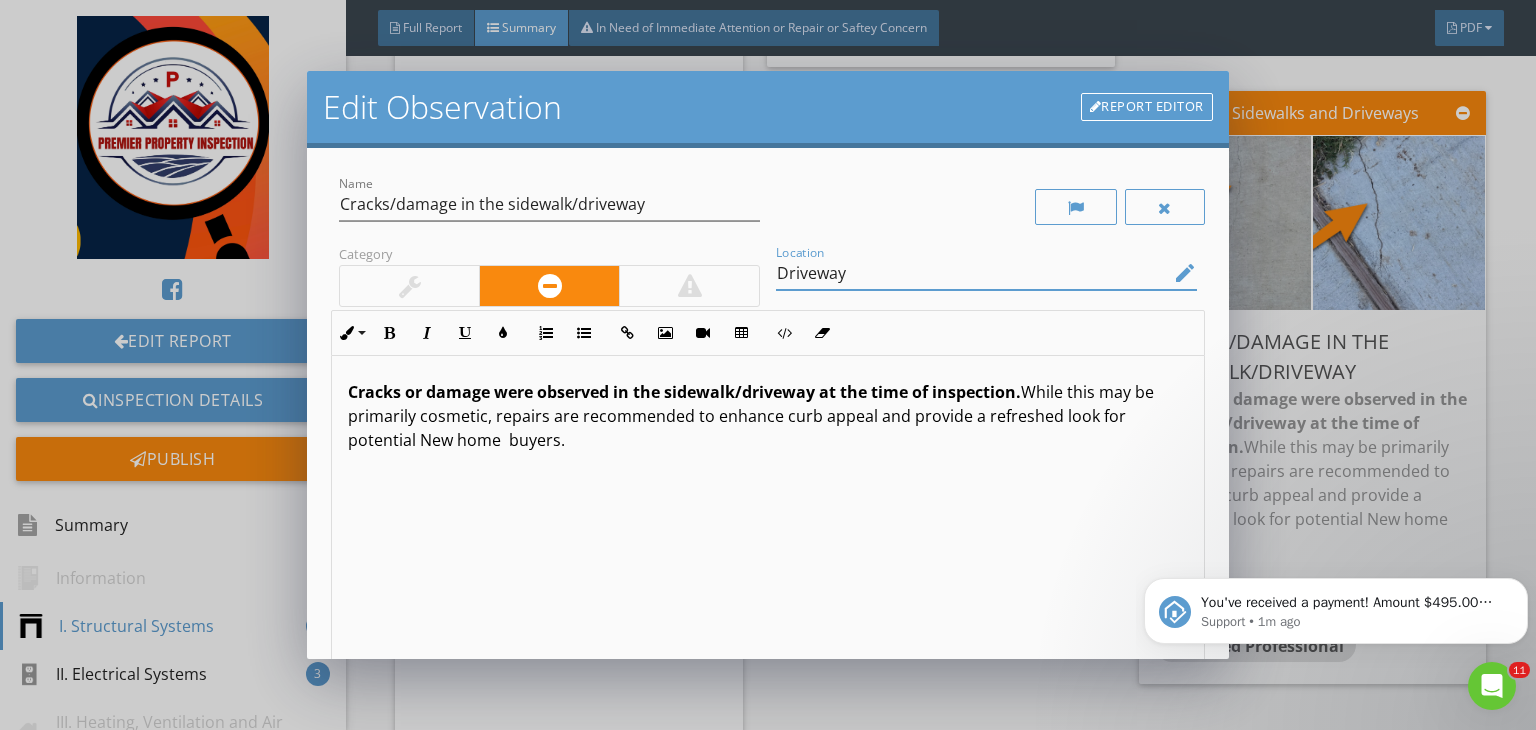 scroll, scrollTop: 0, scrollLeft: 0, axis: both 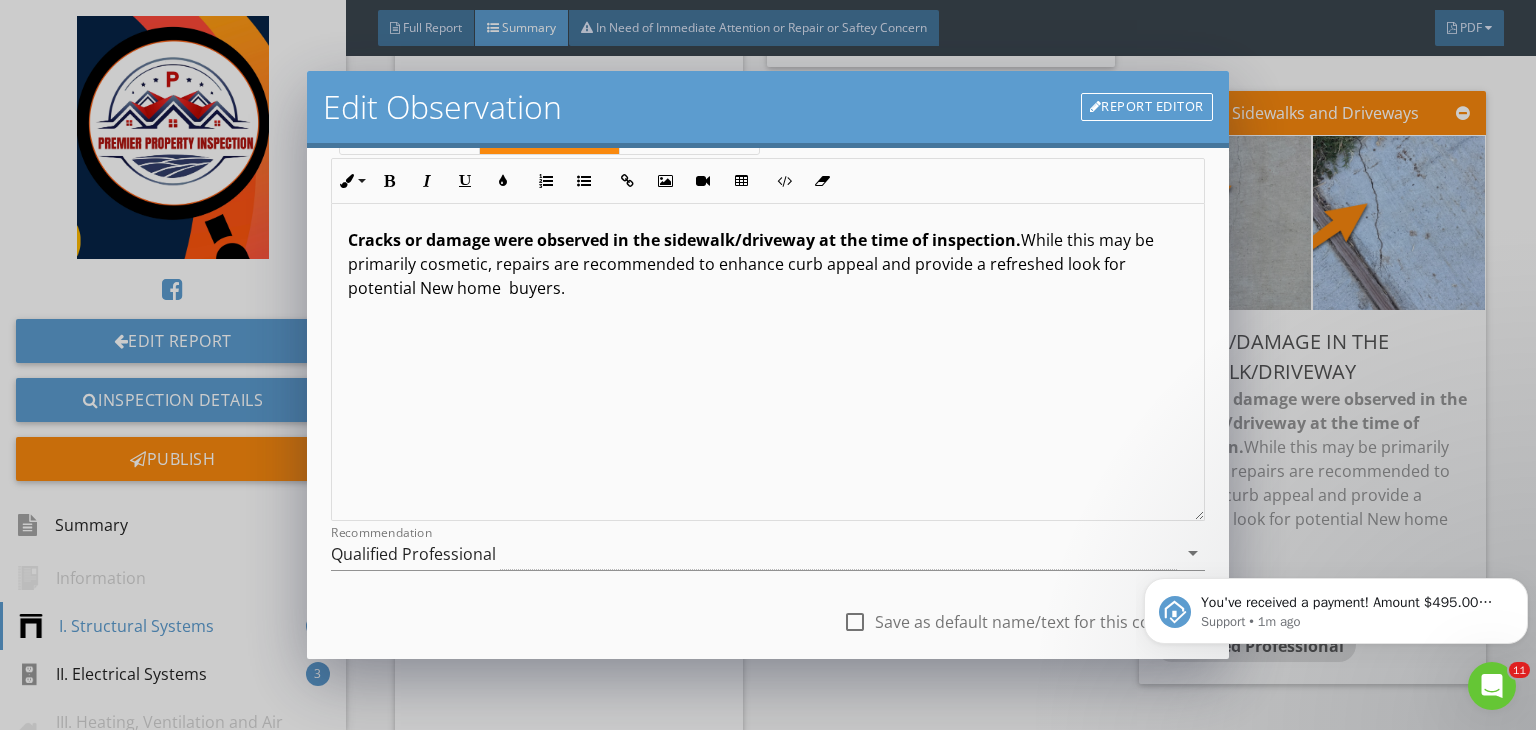 type on "Driveway" 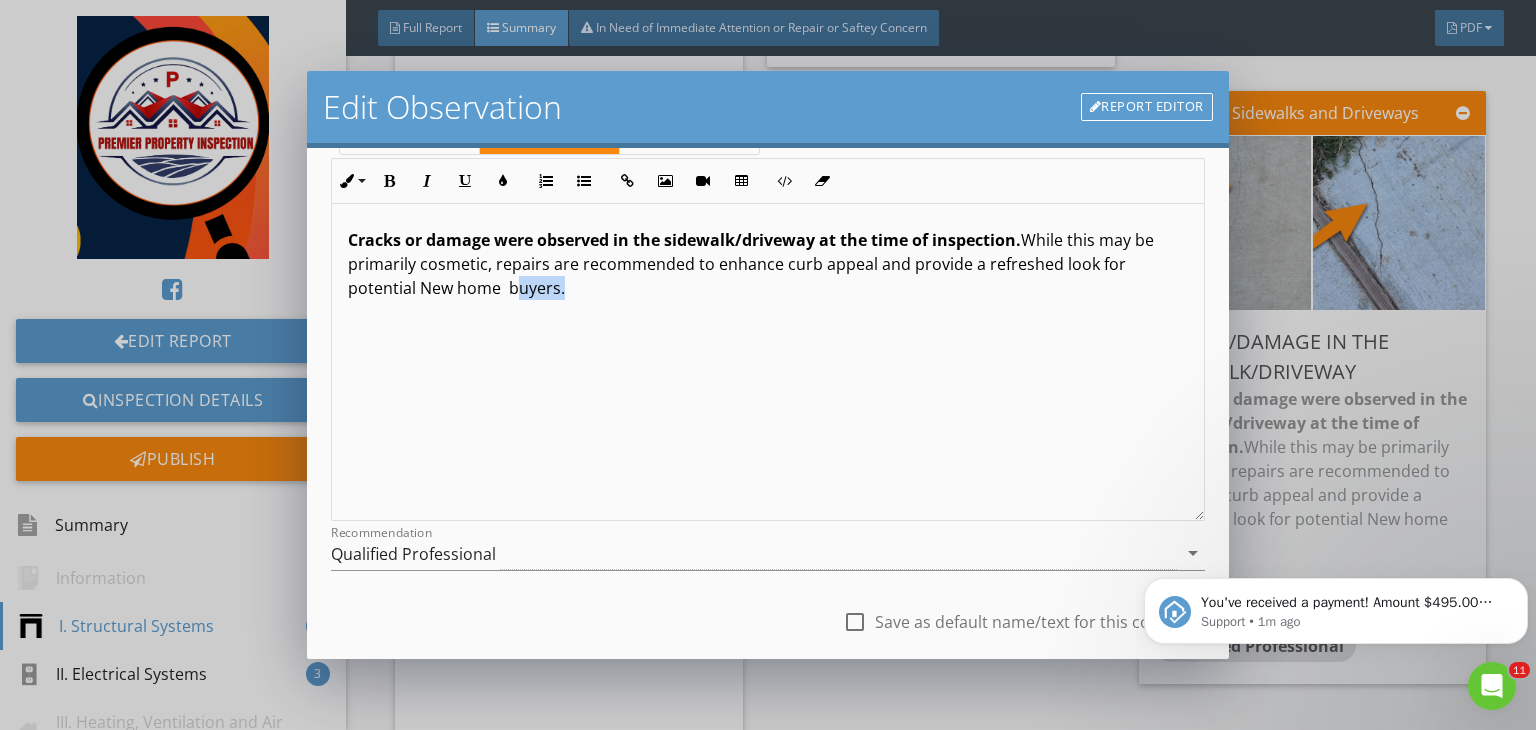 click on "Cracks or damage were observed in the sidewalk/driveway at the time of inspection.  While this may be primarily cosmetic, repairs are recommended to enhance curb appeal and provide a refreshed look for potential New home  buyers." at bounding box center [768, 264] 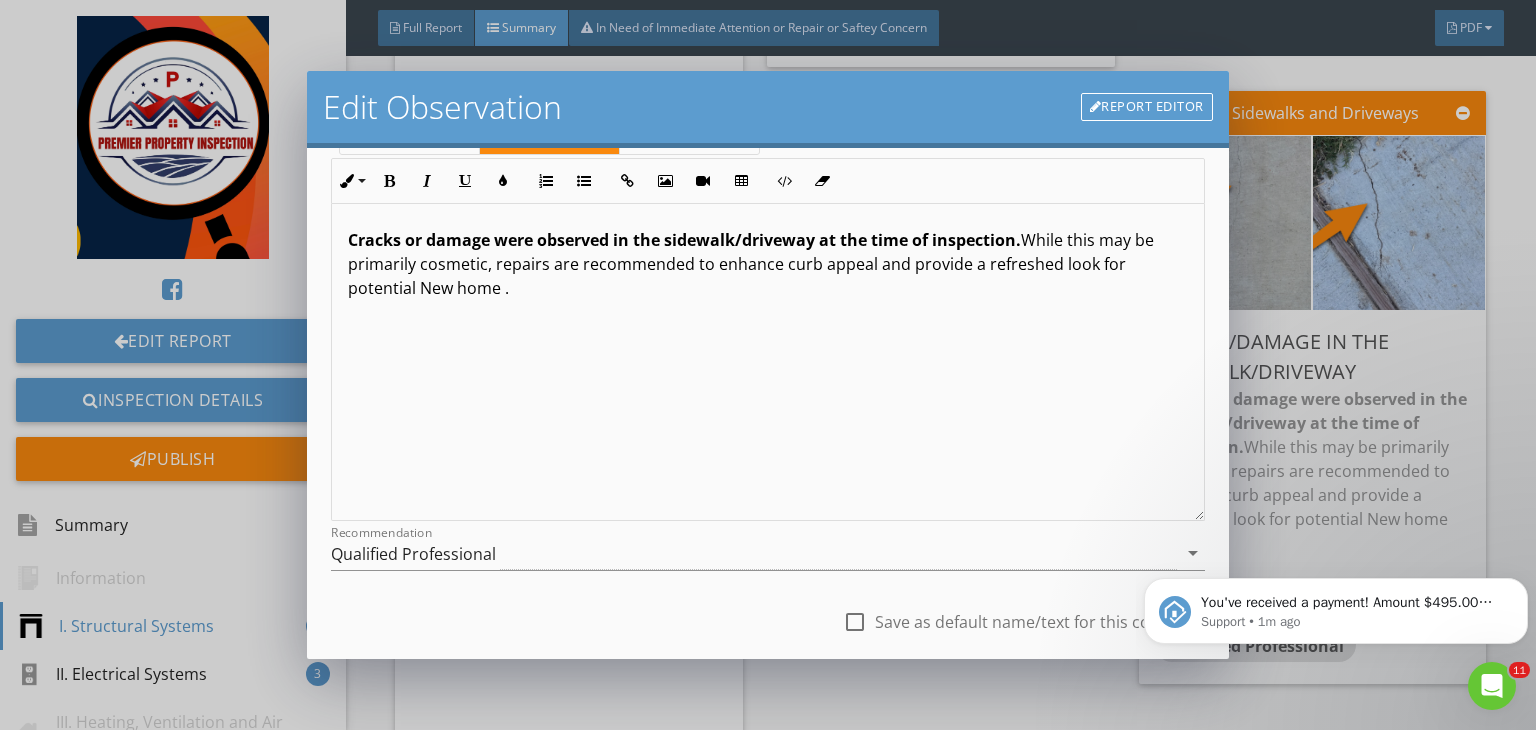 type 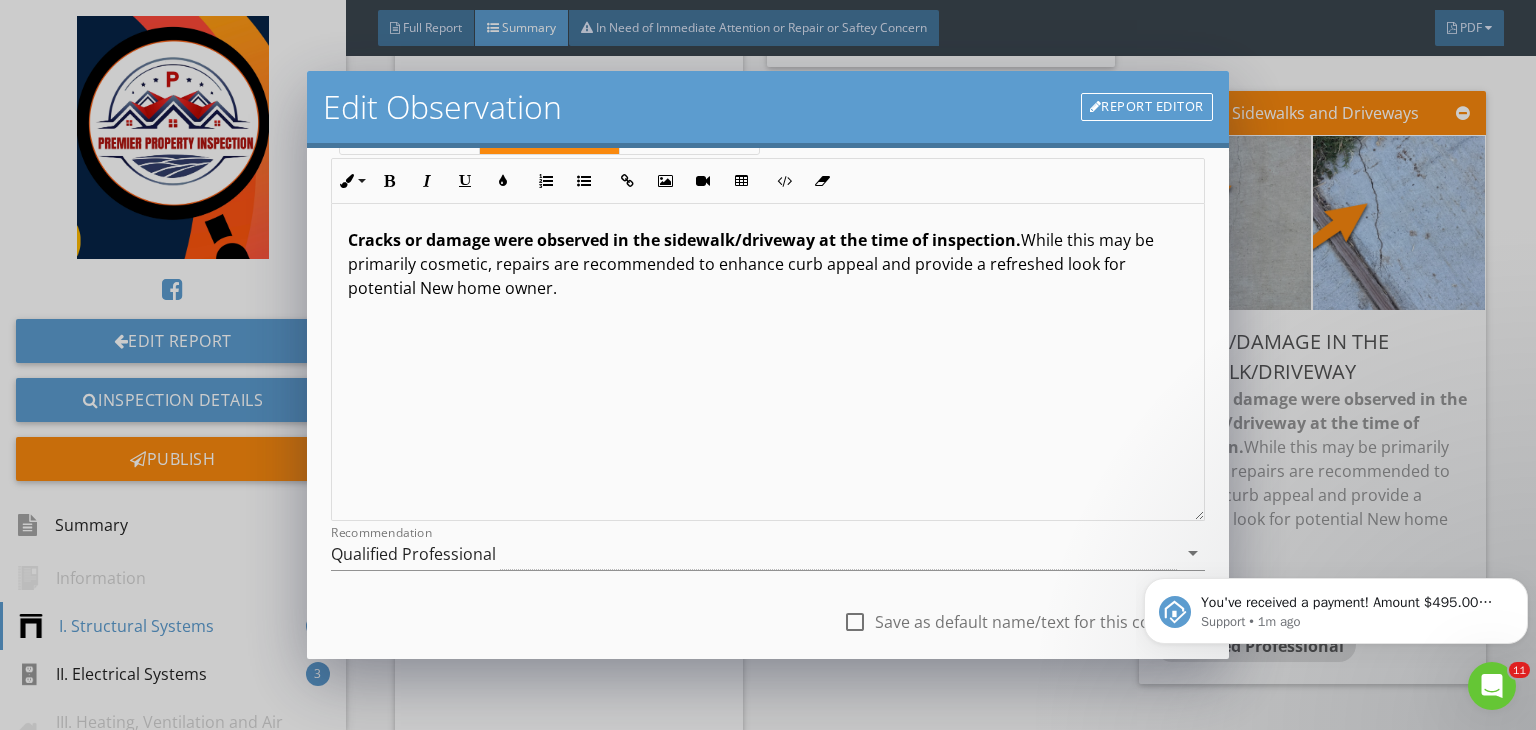 scroll, scrollTop: 276, scrollLeft: 0, axis: vertical 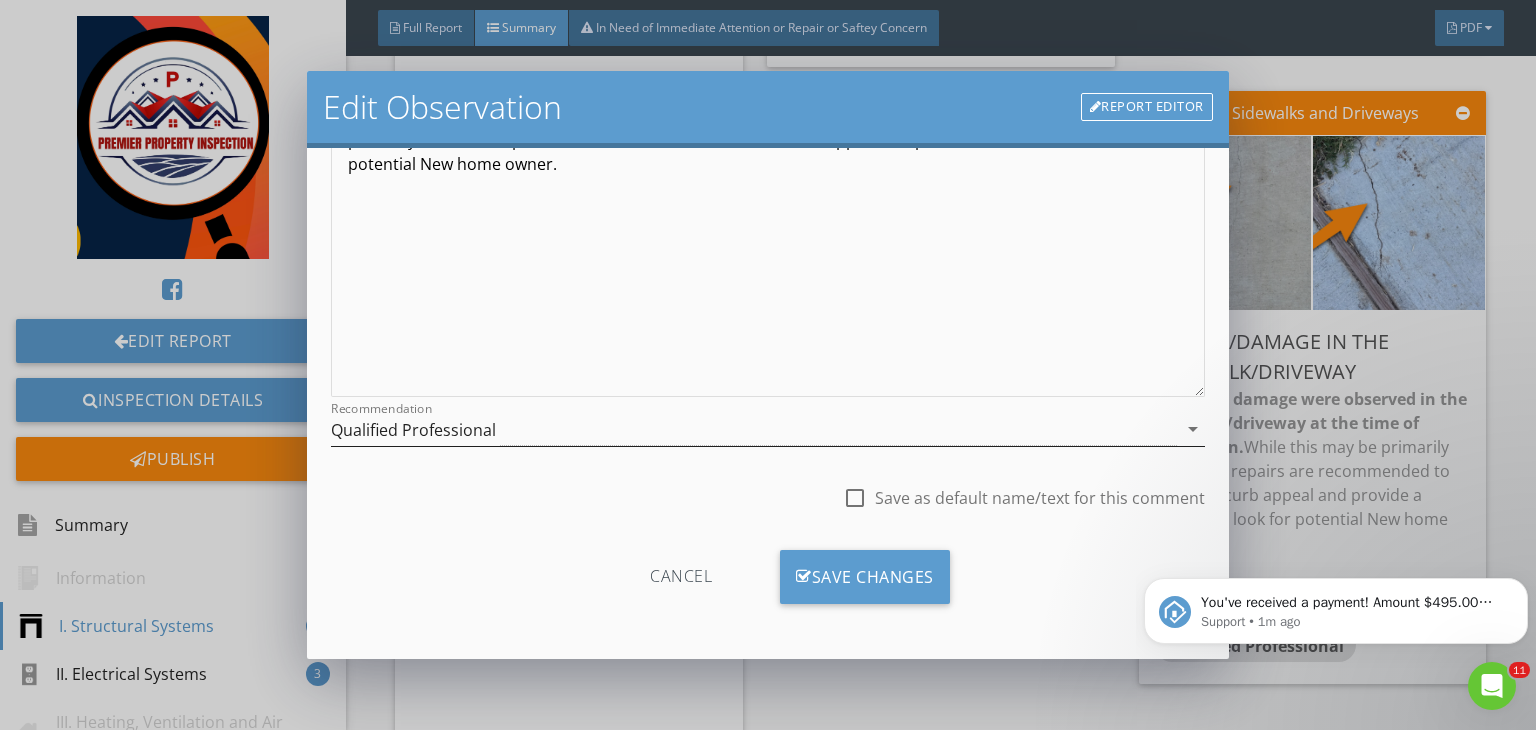 click on "Qualified Professional" at bounding box center (754, 429) 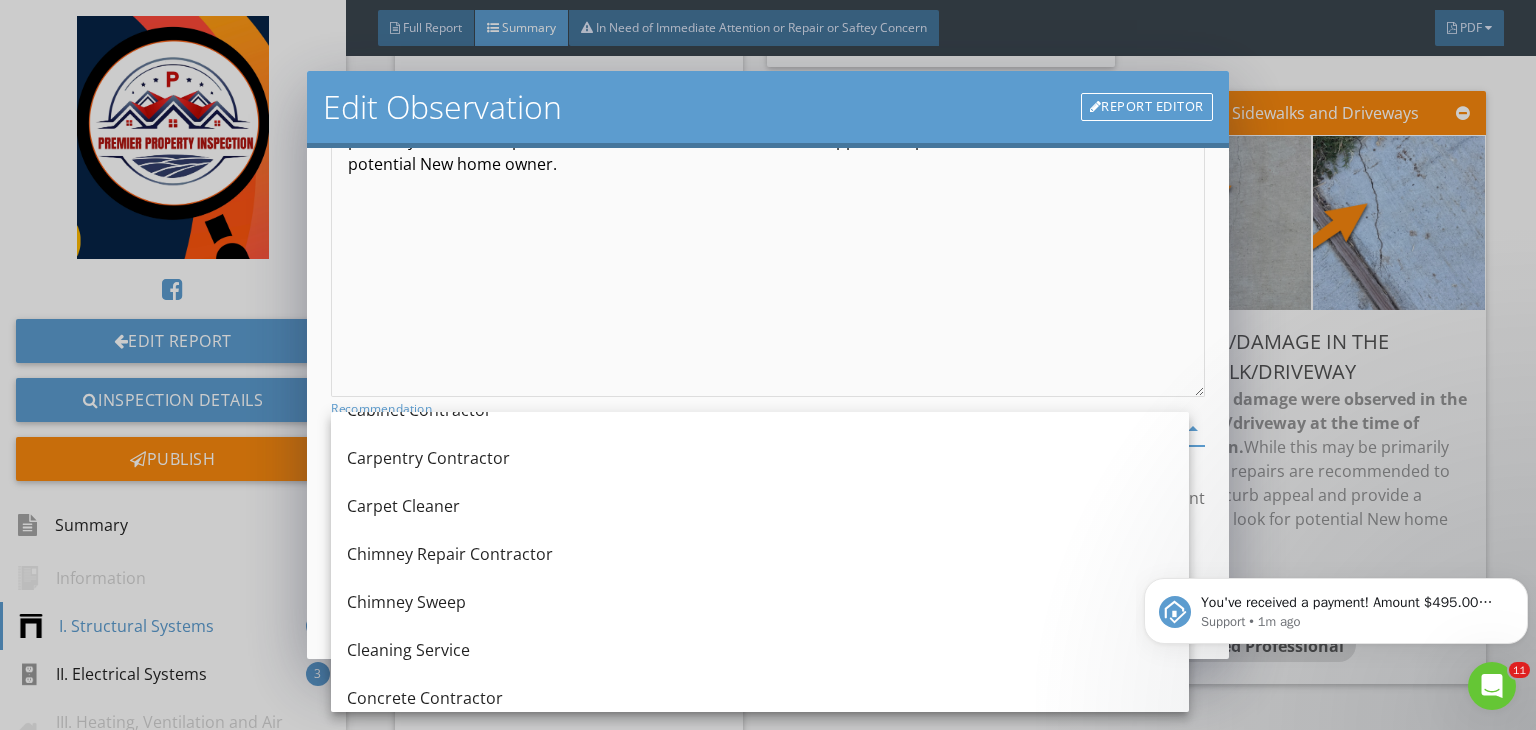 scroll, scrollTop: 180, scrollLeft: 0, axis: vertical 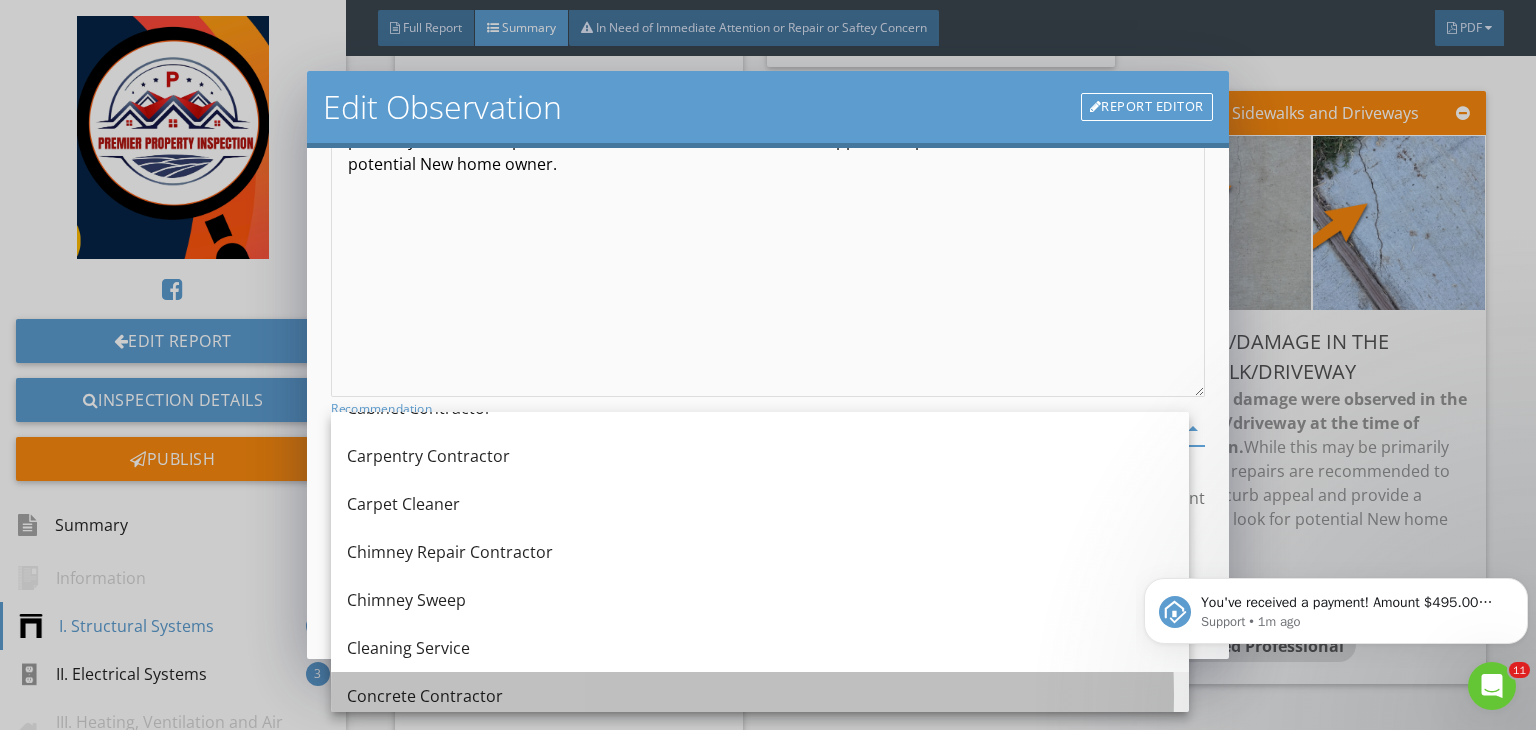 click on "Concrete Contractor" at bounding box center [760, 696] 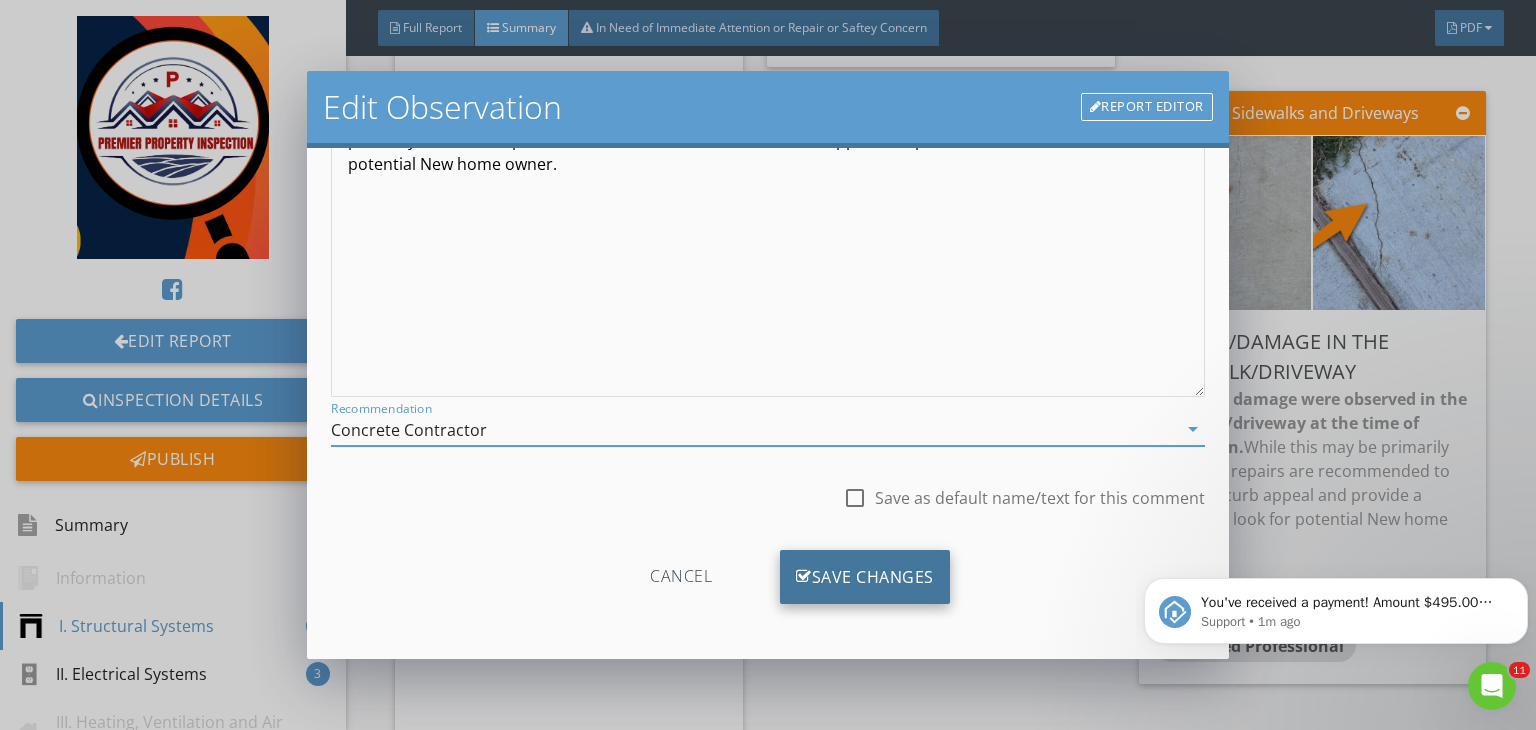 click on "Save Changes" at bounding box center (865, 577) 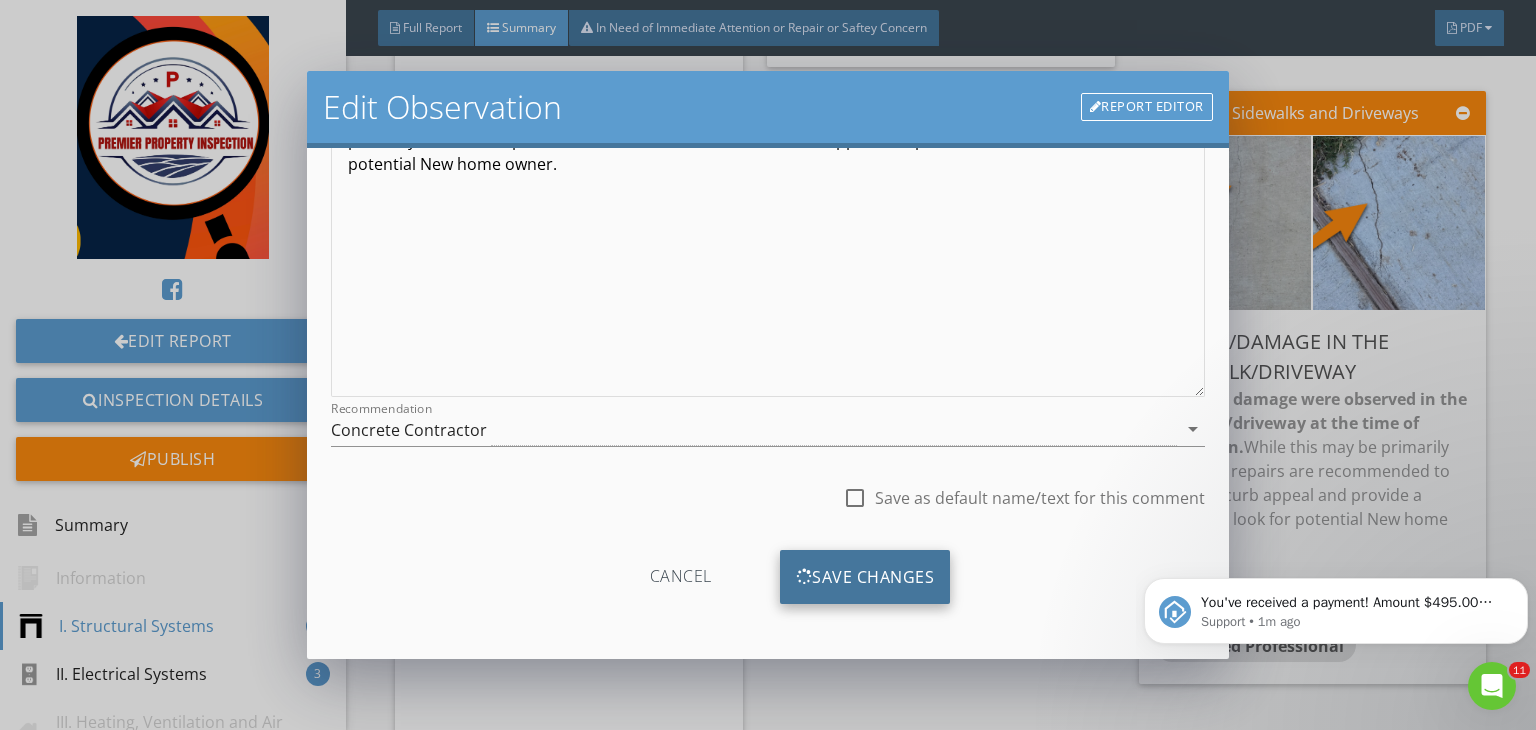 scroll, scrollTop: 39, scrollLeft: 0, axis: vertical 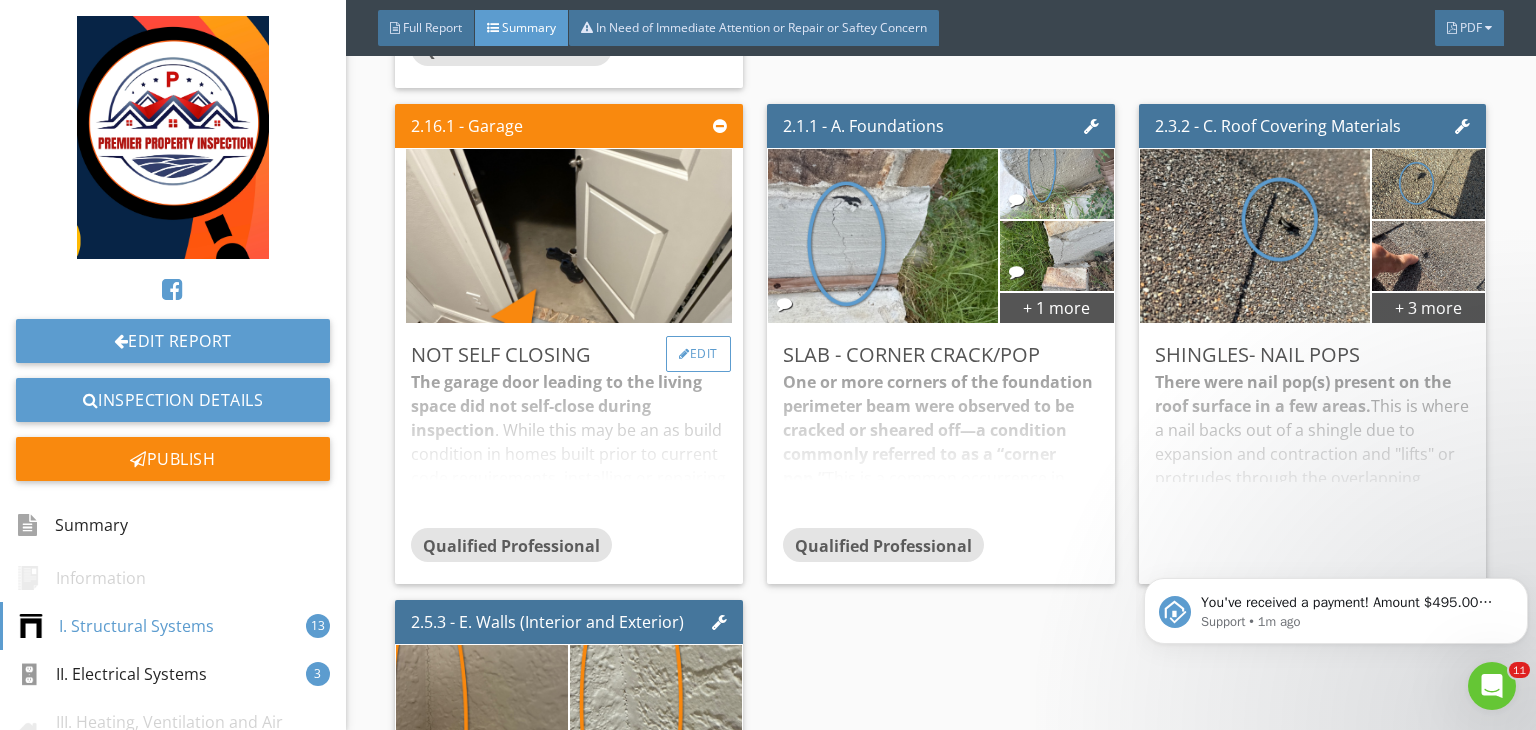 click on "Edit" at bounding box center (698, 354) 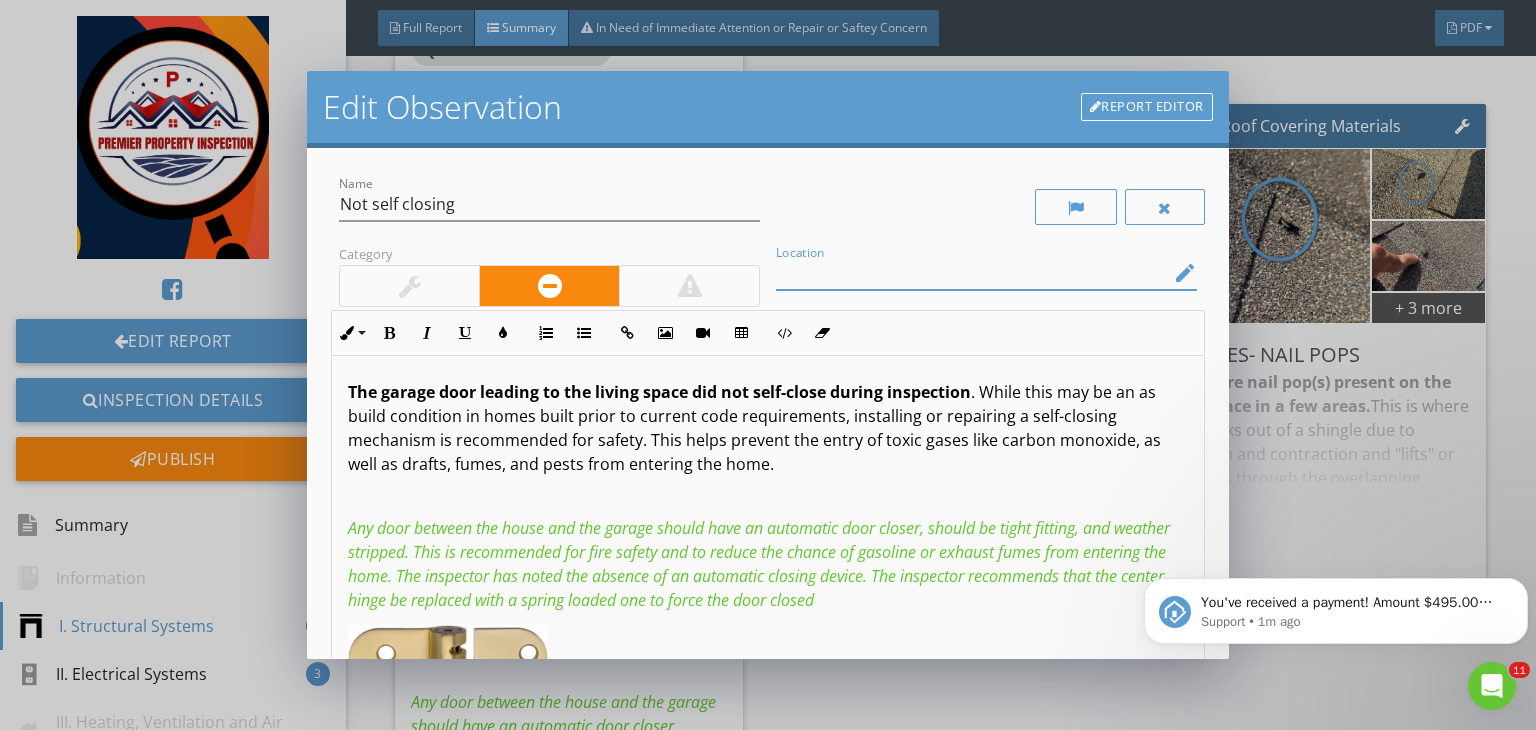 click at bounding box center (972, 273) 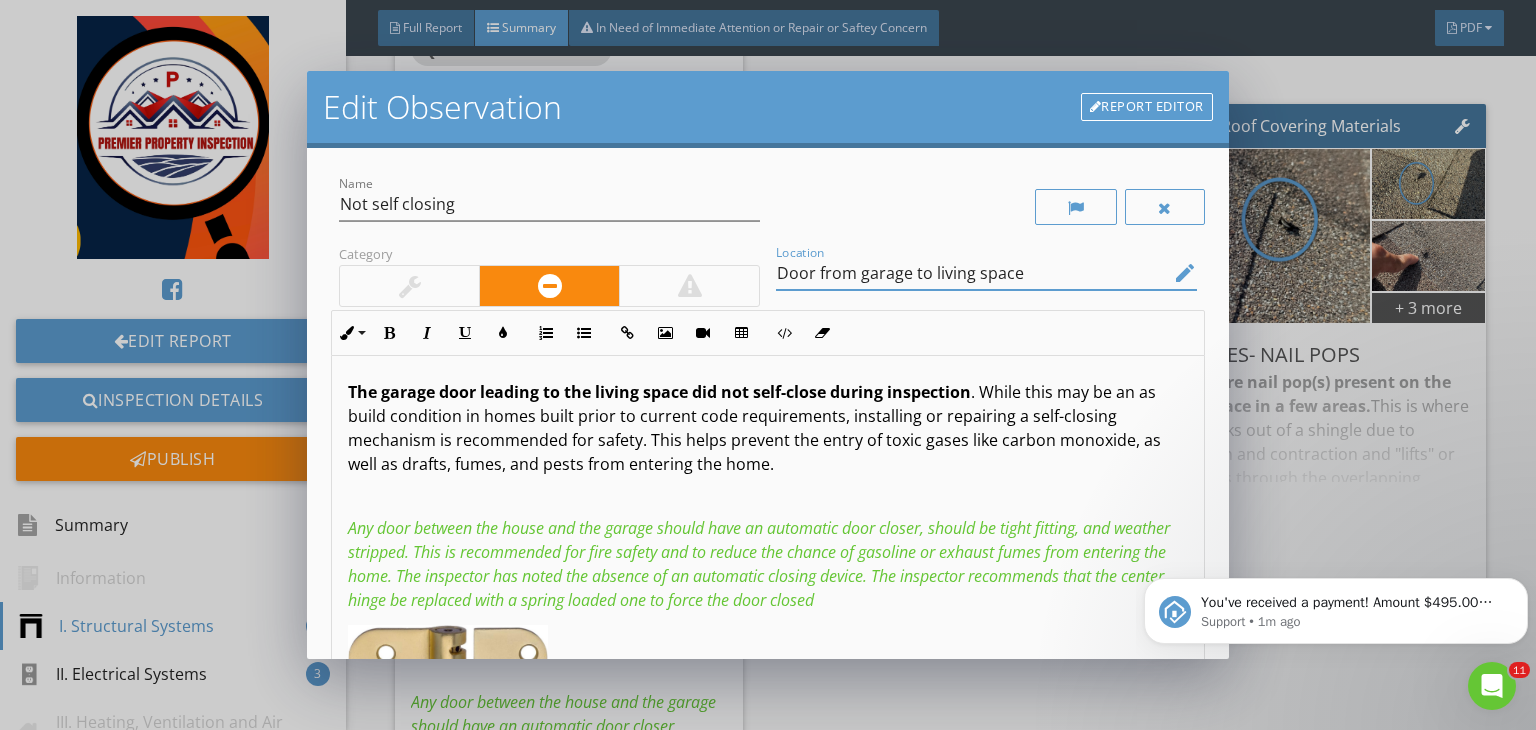 type on "Door from garage to living space" 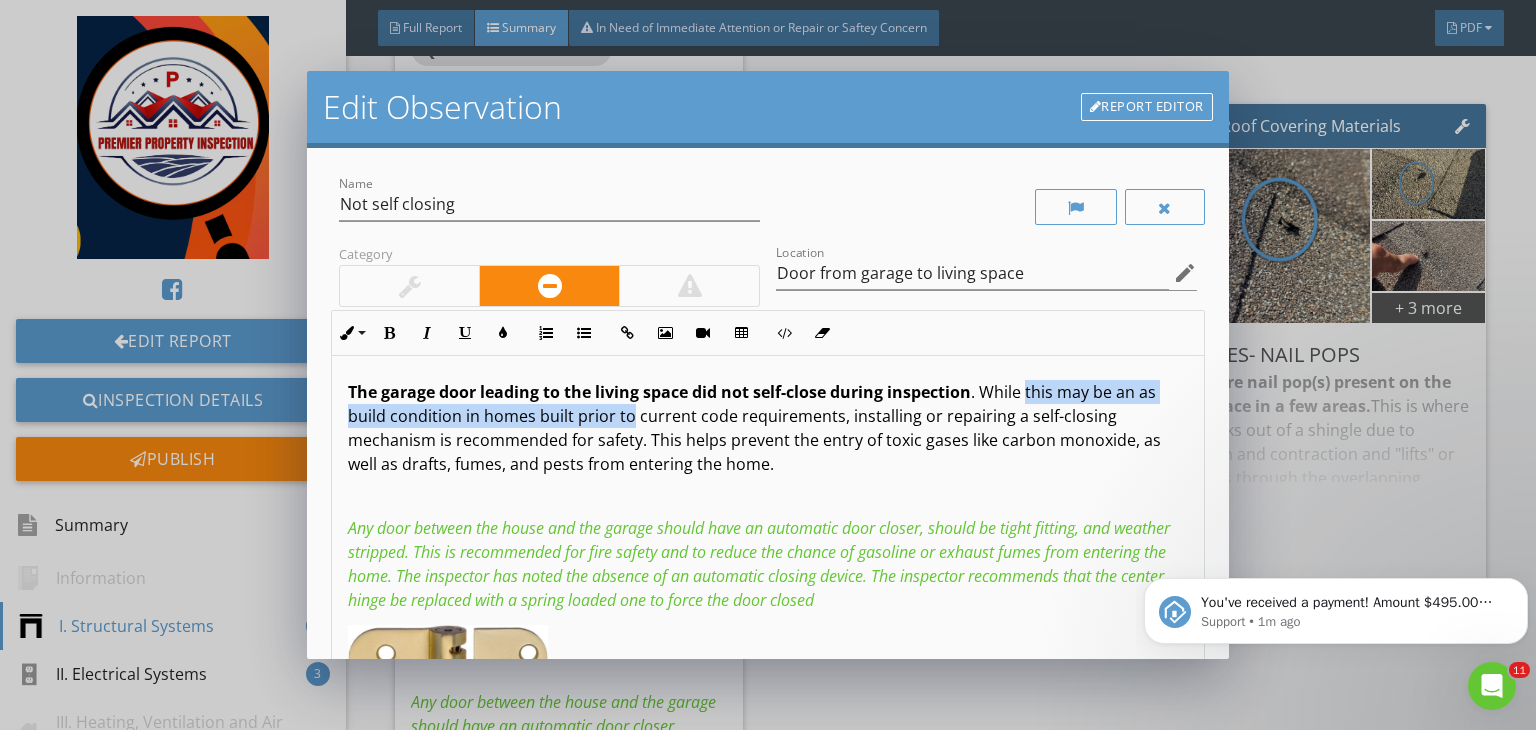 drag, startPoint x: 1024, startPoint y: 386, endPoint x: 632, endPoint y: 412, distance: 392.8613 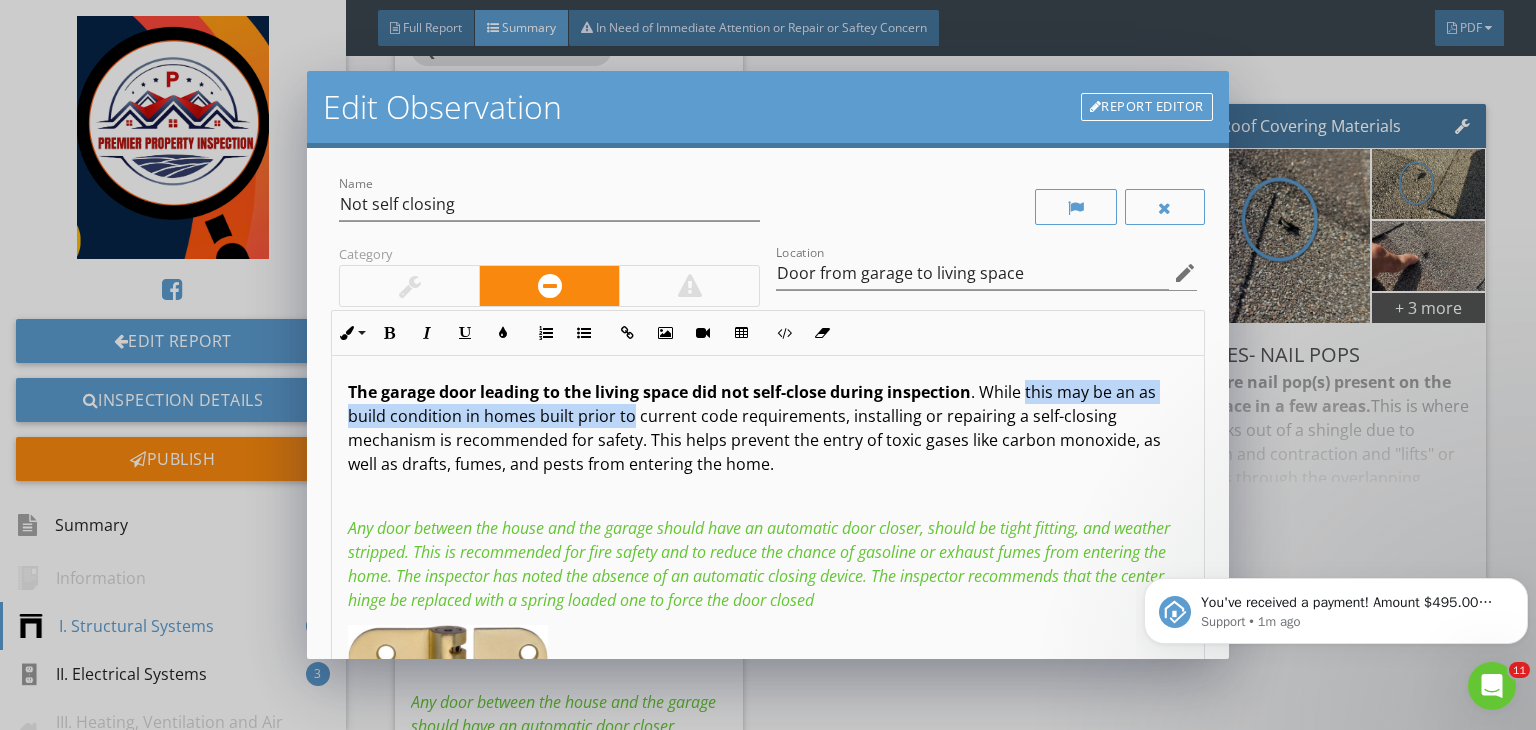 click on "The garage door leading to the living space did not self-close during inspection . While this may be an as build condition in homes built prior to current code requirements, installing or repairing a self-closing mechanism is recommended for safety. This helps prevent the entry of toxic gases like carbon monoxide, as well as drafts, fumes, and pests from entering the home." at bounding box center (768, 428) 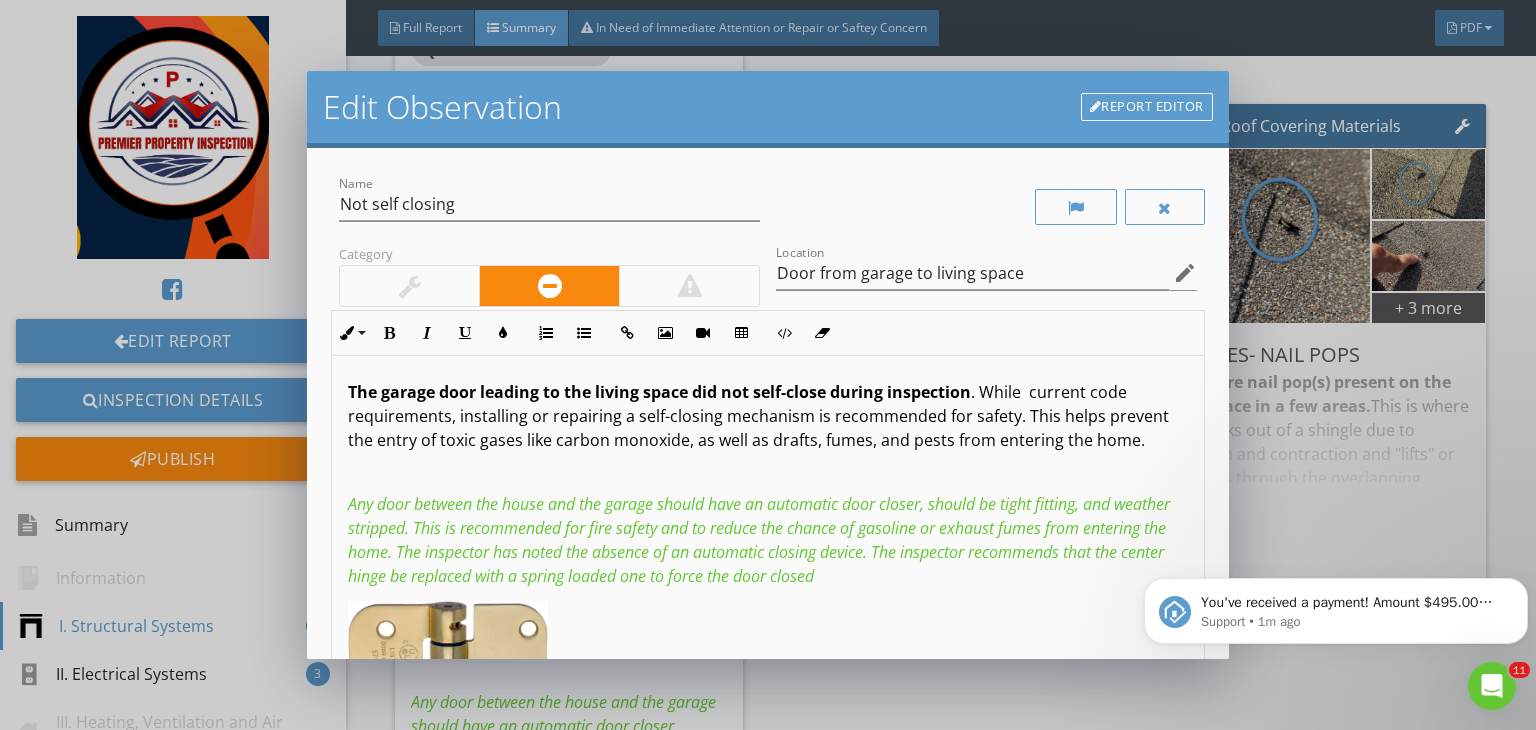type 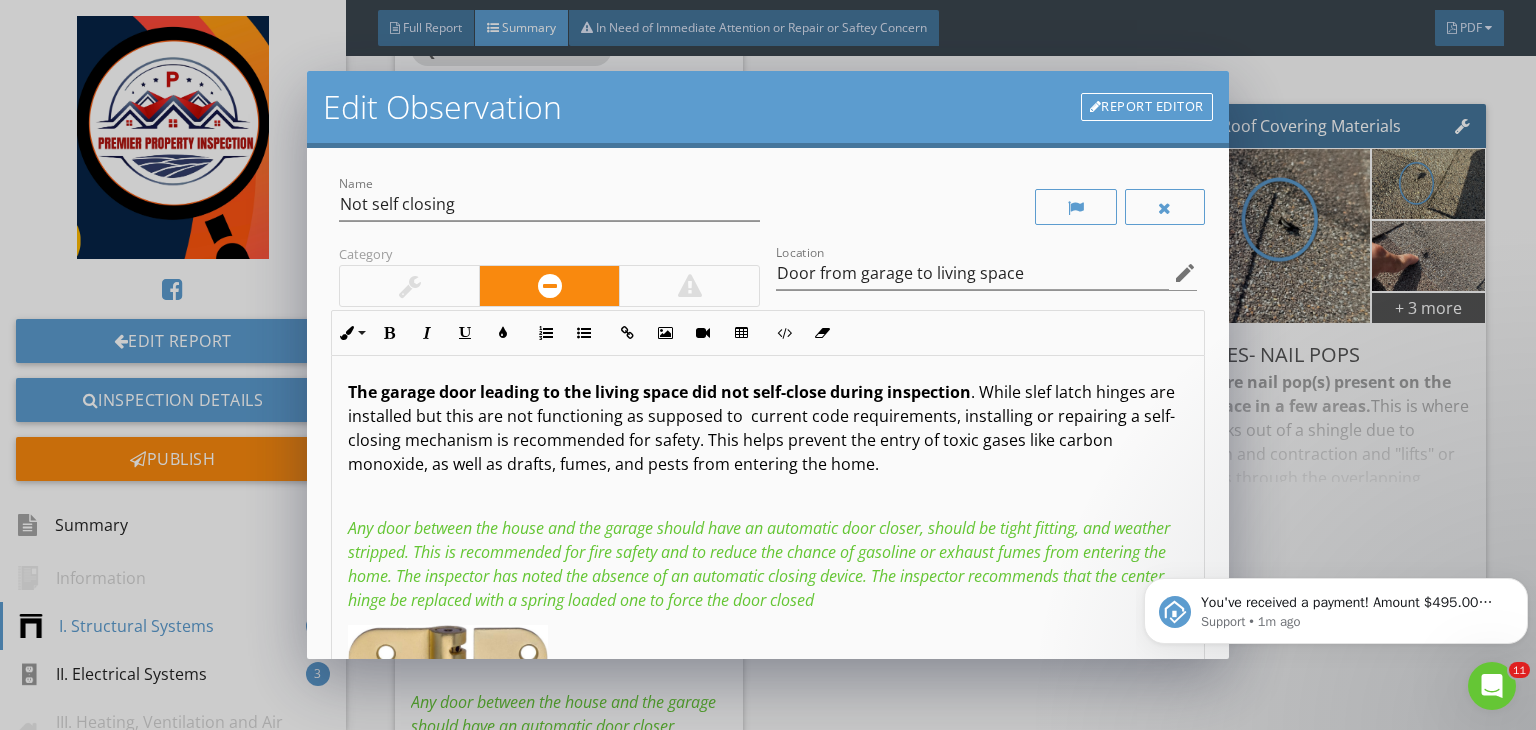 click on "The garage door leading to the living space did not self-close during inspection . While slef latch hinges are installed but this are not functioning as supposed to  current code requirements, installing or repairing a self-closing mechanism is recommended for safety. This helps prevent the entry of toxic gases like carbon monoxide, as well as drafts, fumes, and pests from entering the home." at bounding box center [768, 428] 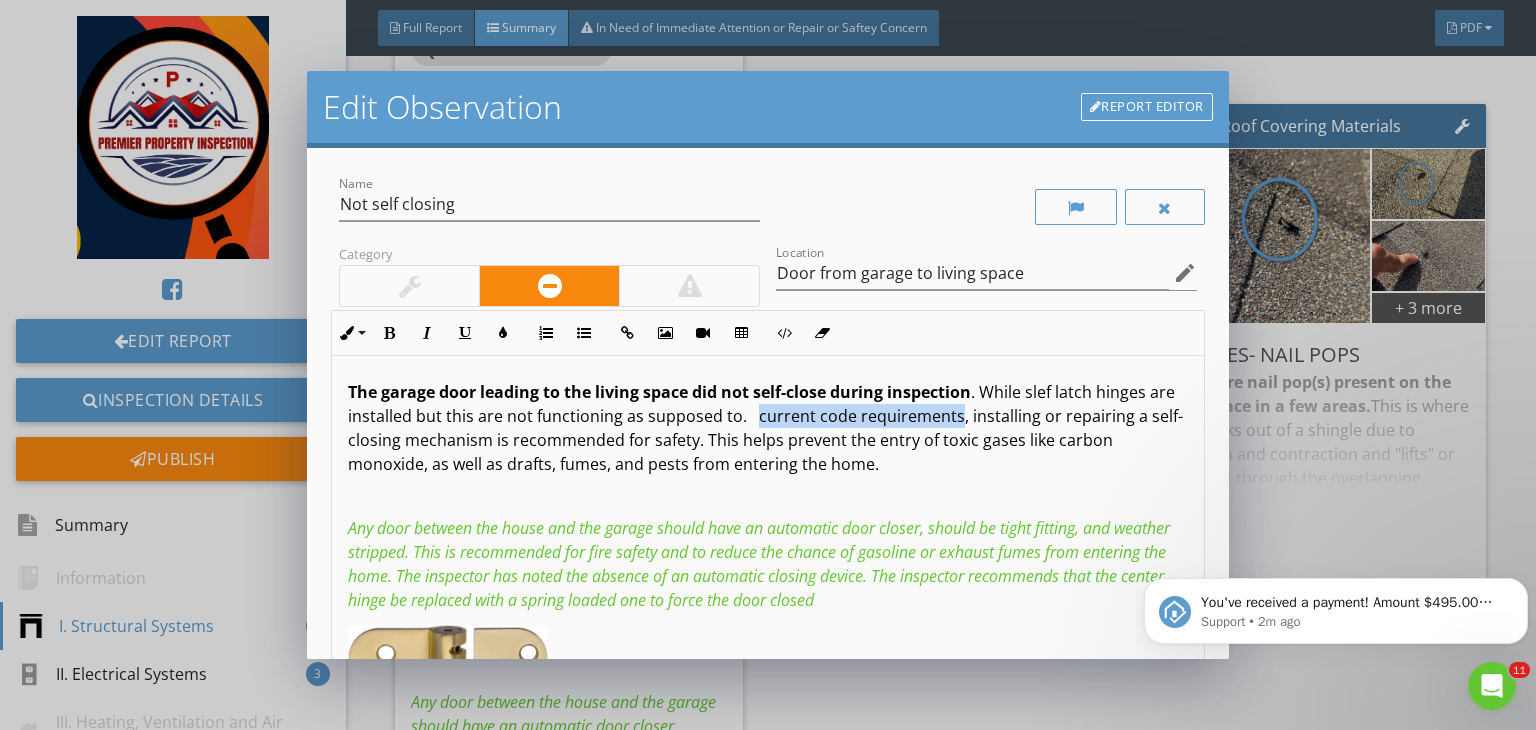 drag, startPoint x: 784, startPoint y: 414, endPoint x: 983, endPoint y: 419, distance: 199.0628 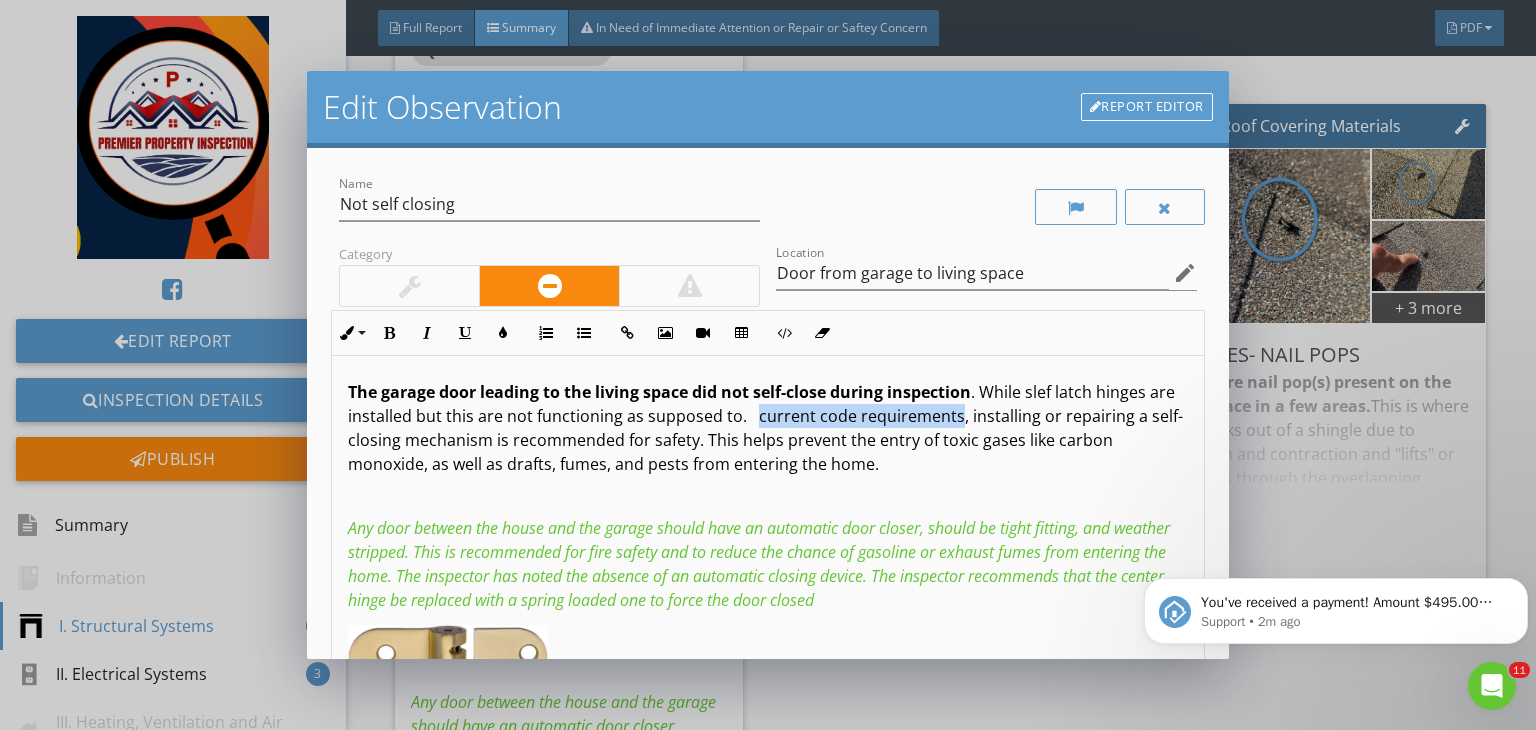 click on "The garage door leading to the living space did not self-close during inspection . While slef latch hinges are installed but this are not functioning as supposed to.   current code requirements, installing or repairing a self-closing mechanism is recommended for safety. This helps prevent the entry of toxic gases like carbon monoxide, as well as drafts, fumes, and pests from entering the home." at bounding box center (768, 428) 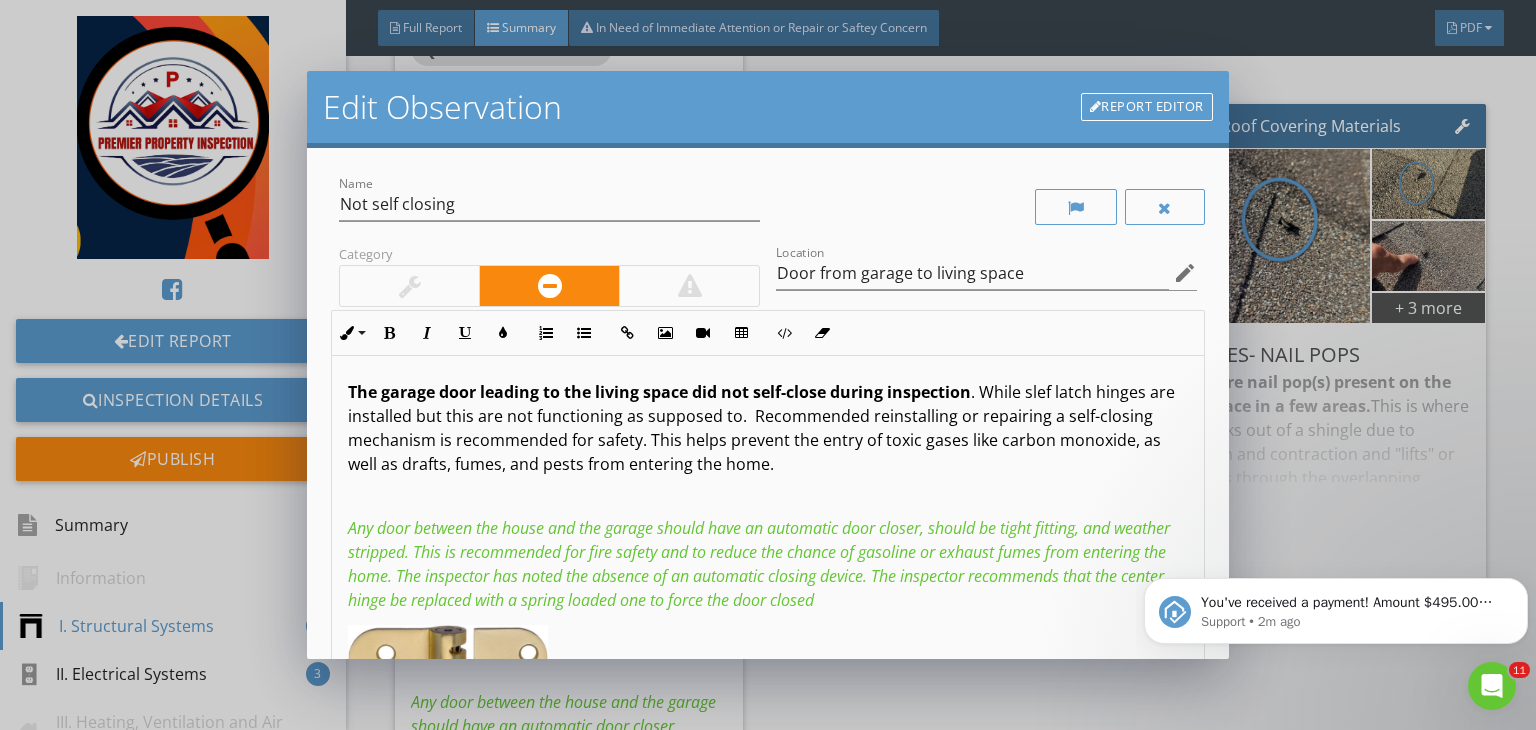 scroll, scrollTop: 12, scrollLeft: 0, axis: vertical 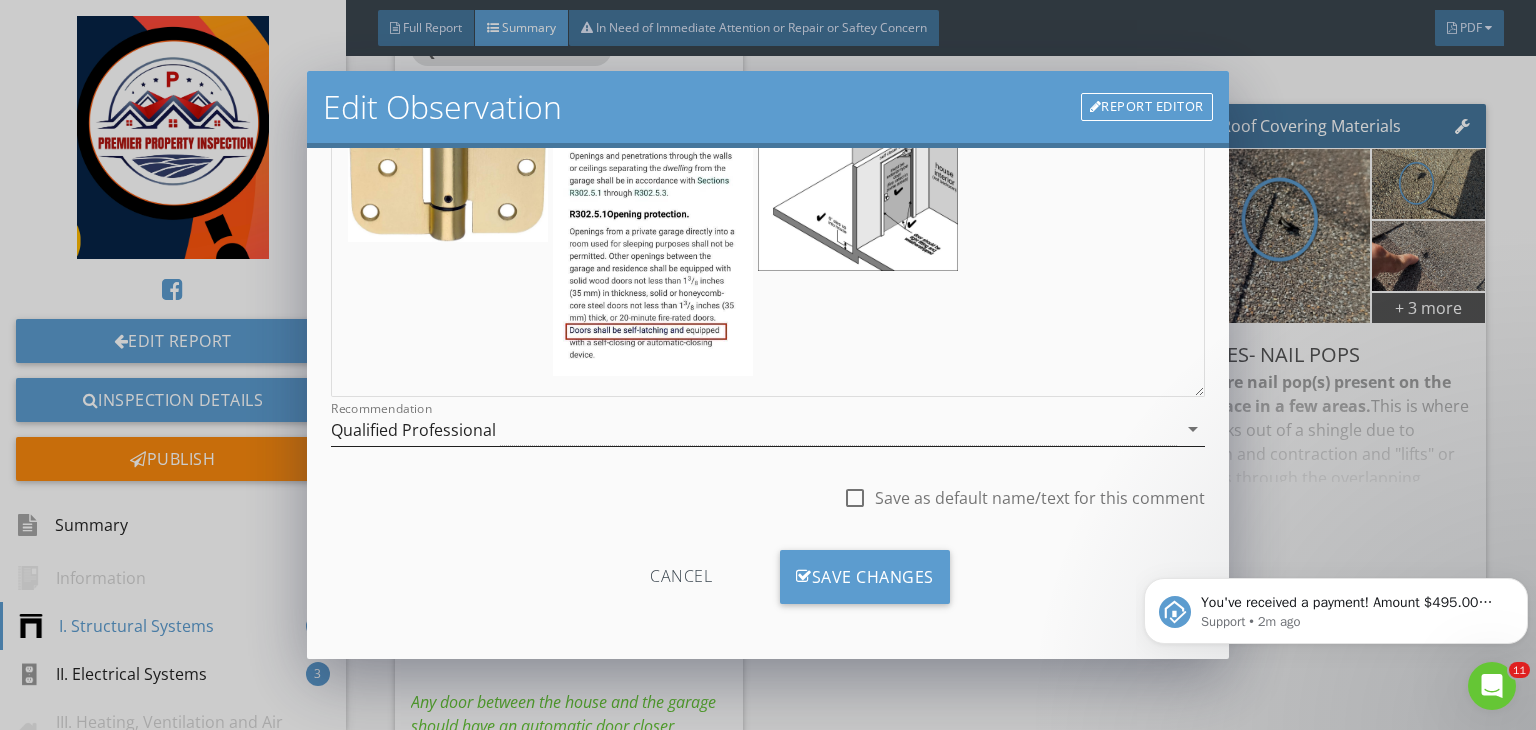 click on "Qualified Professional" at bounding box center (754, 429) 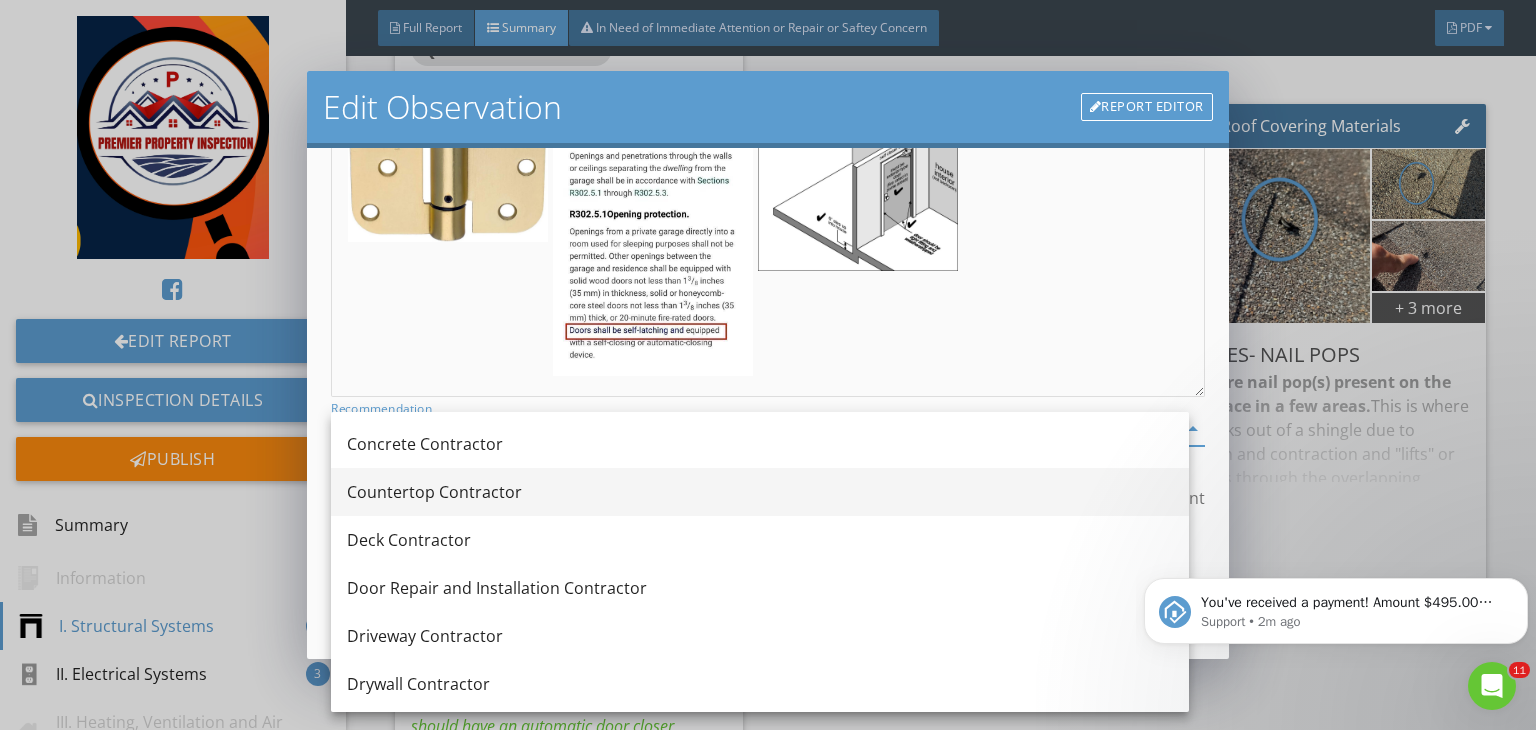 scroll, scrollTop: 442, scrollLeft: 0, axis: vertical 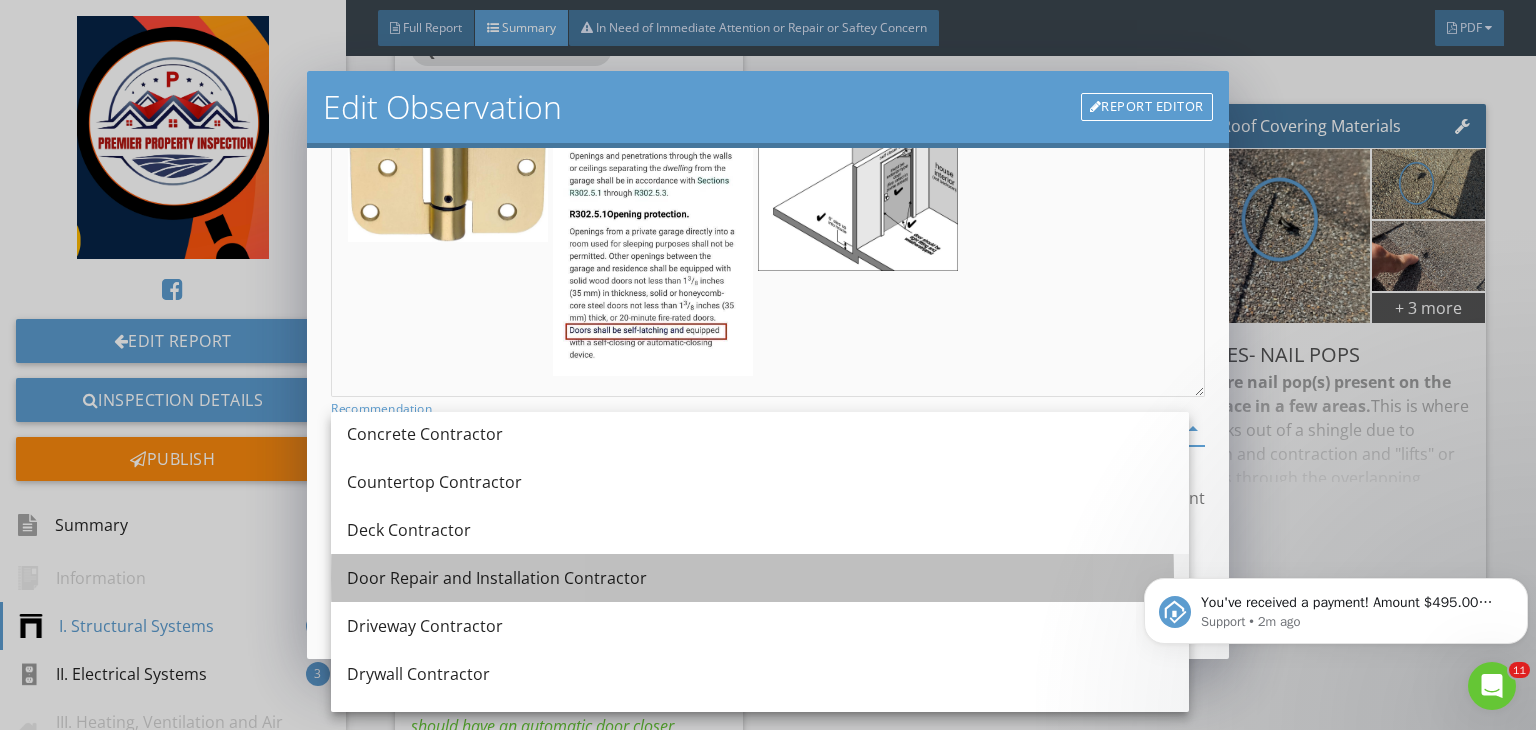 click on "Door Repair and Installation Contractor" at bounding box center (760, 578) 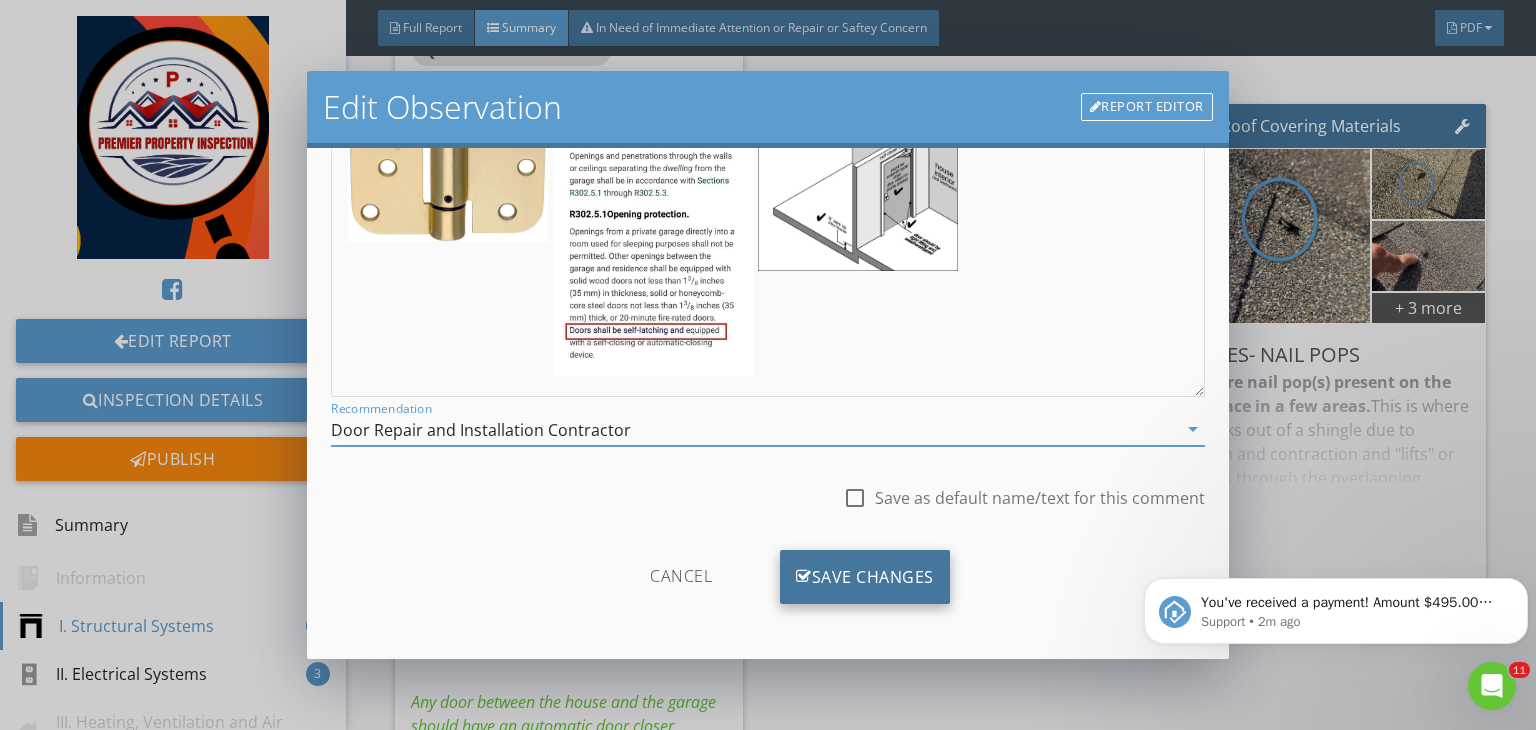 click on "Save Changes" at bounding box center [865, 577] 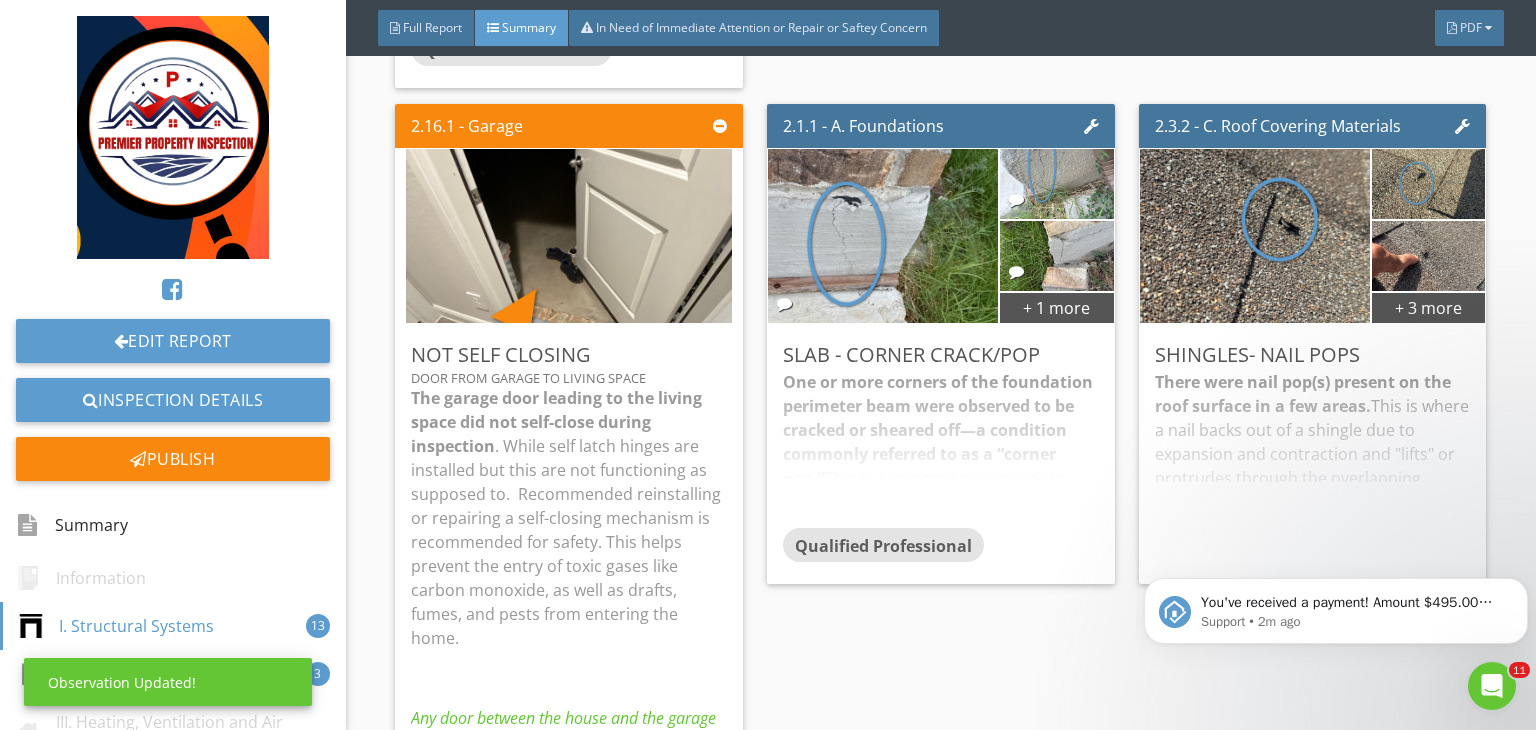 scroll, scrollTop: 39, scrollLeft: 0, axis: vertical 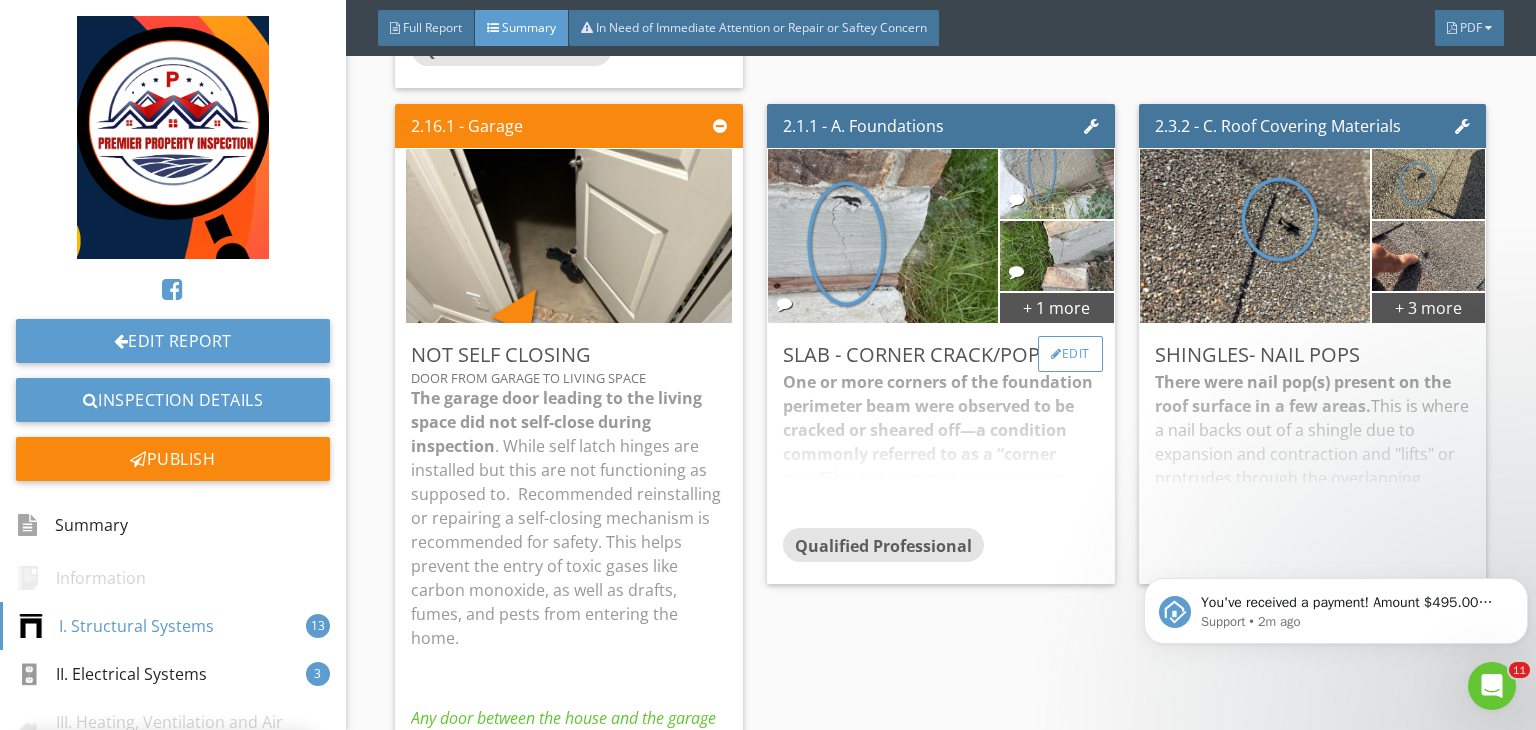 click on "Edit" at bounding box center (1070, 354) 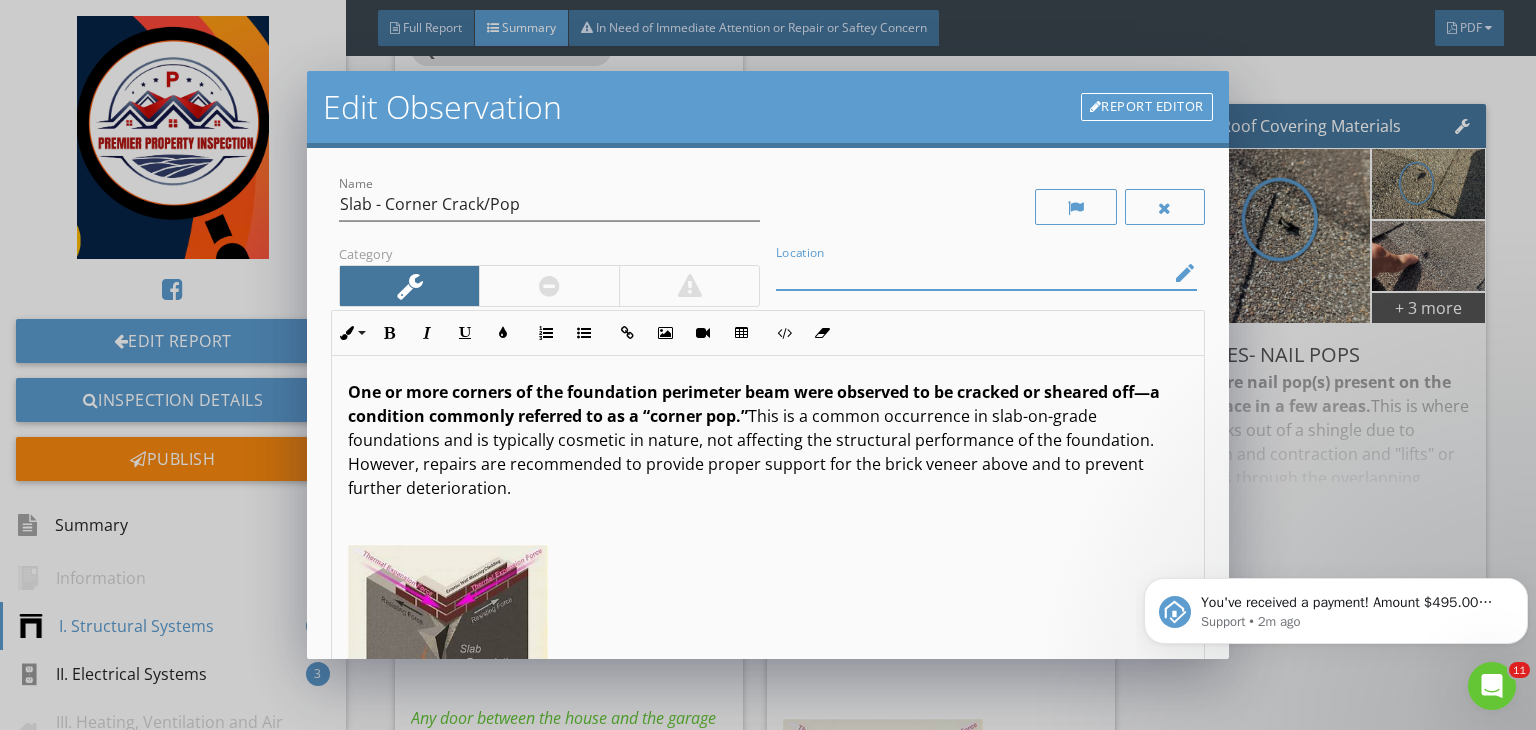 click at bounding box center (972, 273) 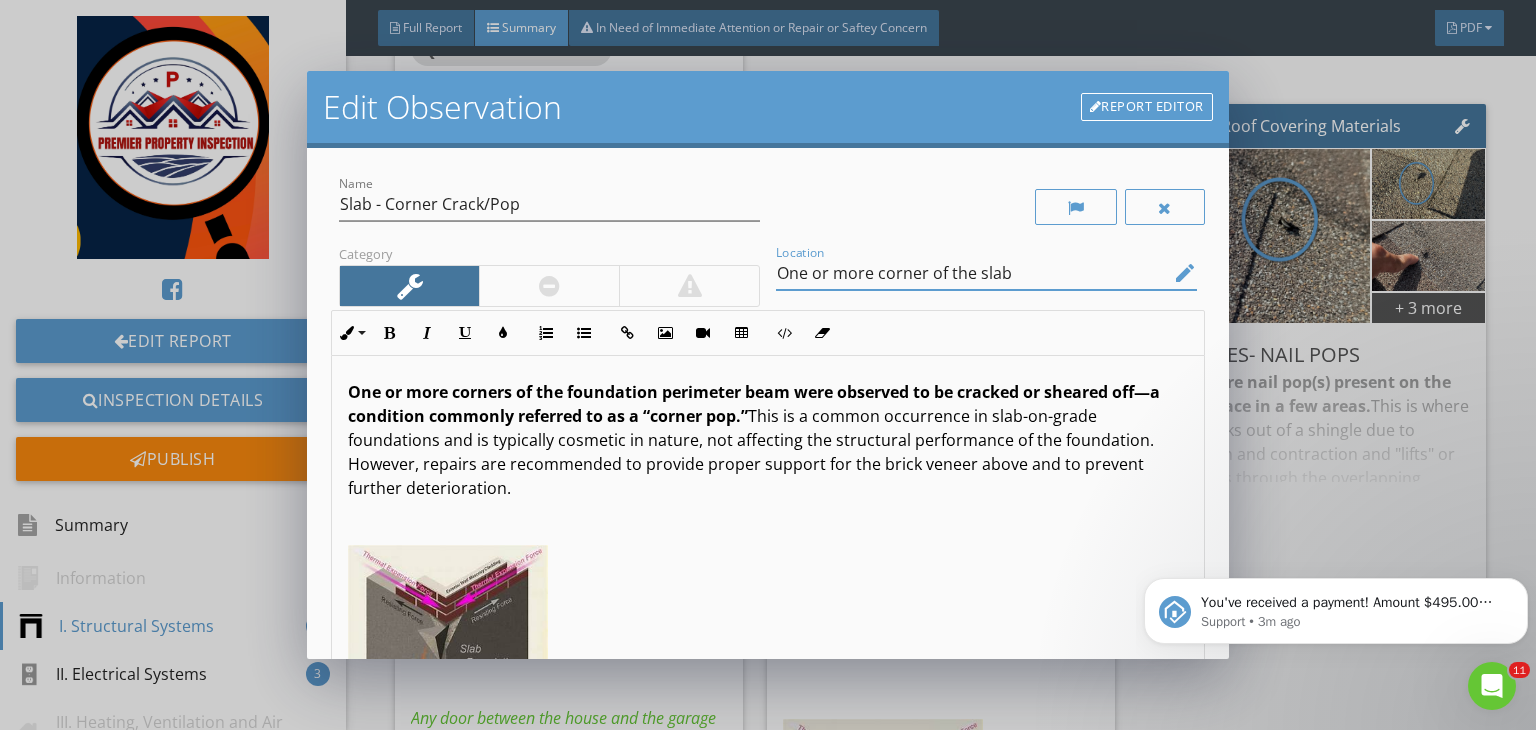 scroll, scrollTop: 42, scrollLeft: 0, axis: vertical 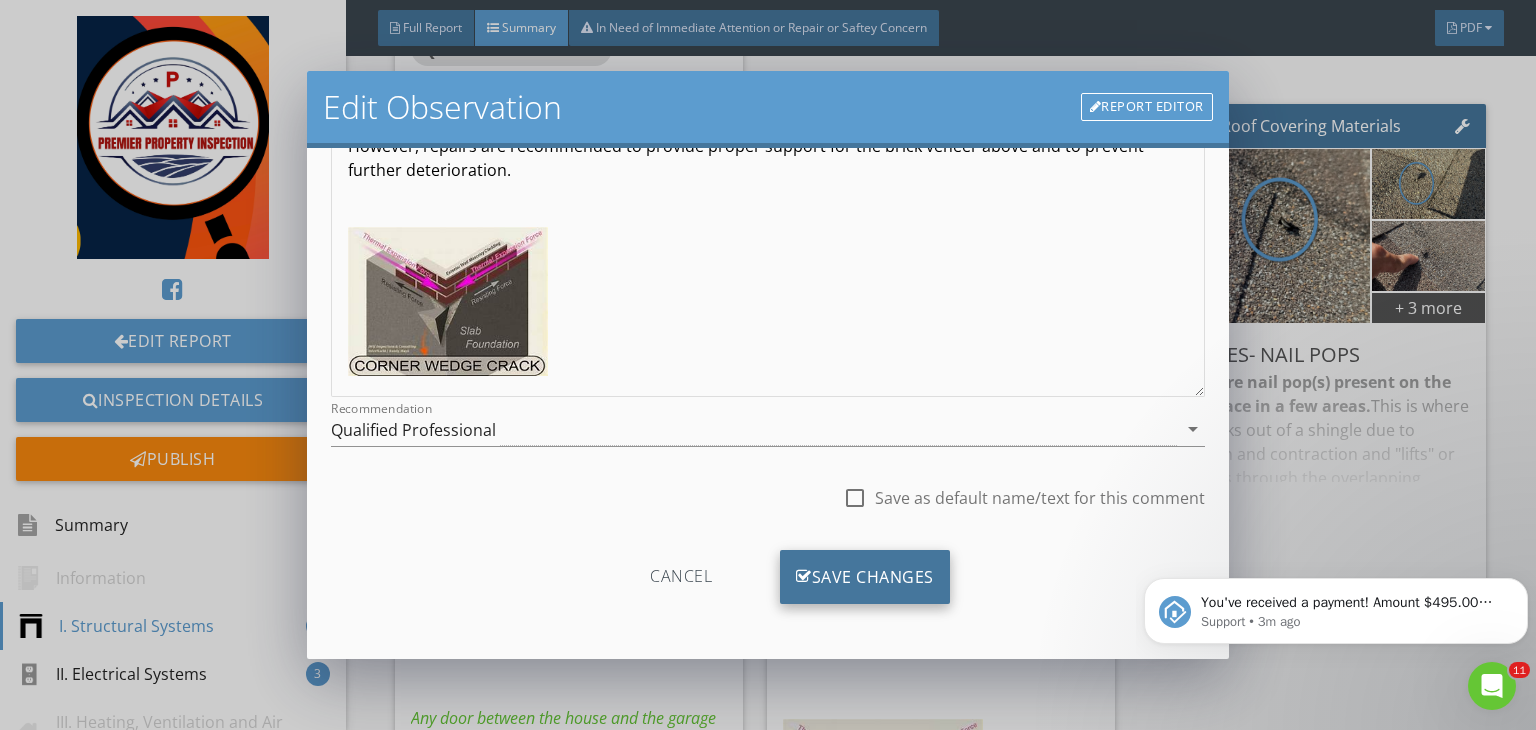 type on "One or more corner of the slab" 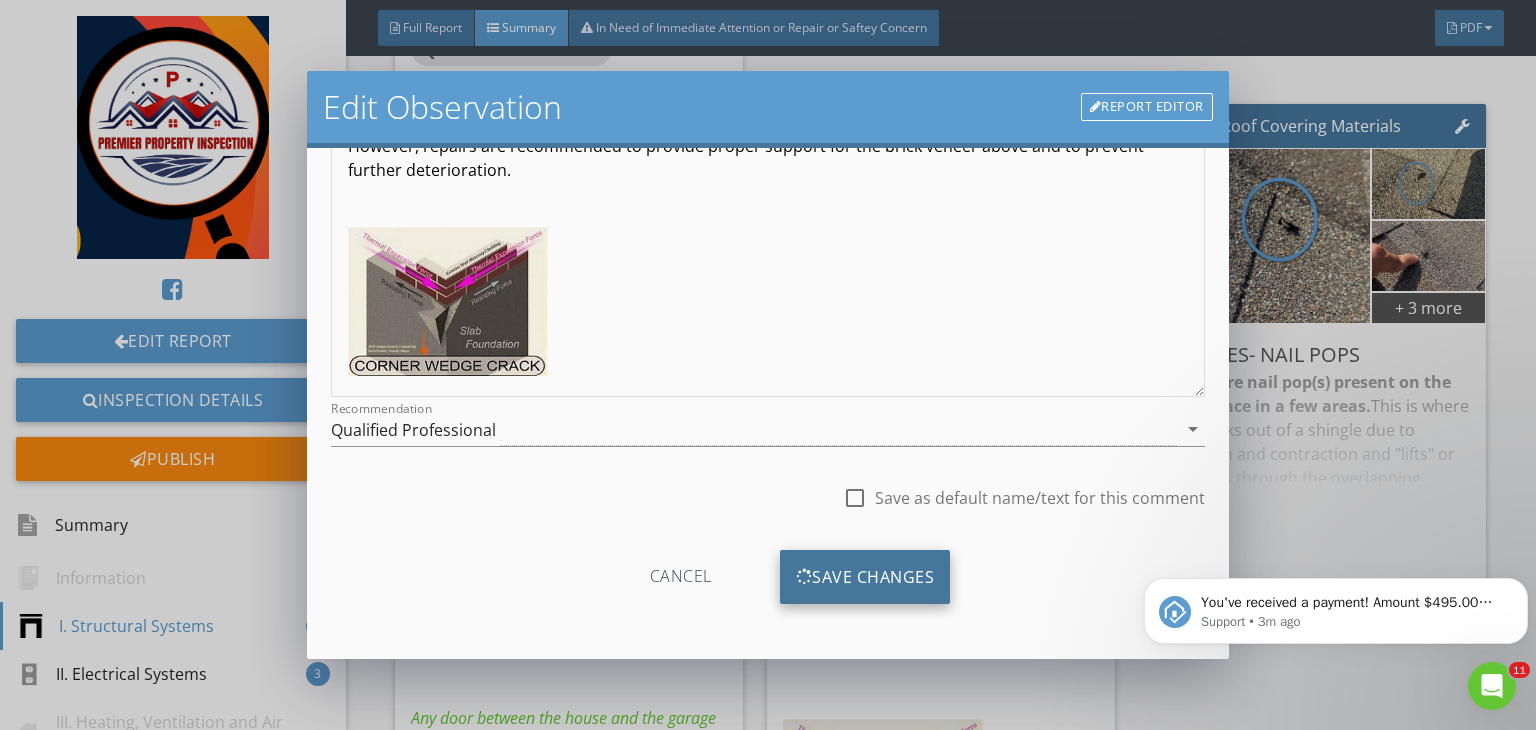 scroll, scrollTop: 39, scrollLeft: 0, axis: vertical 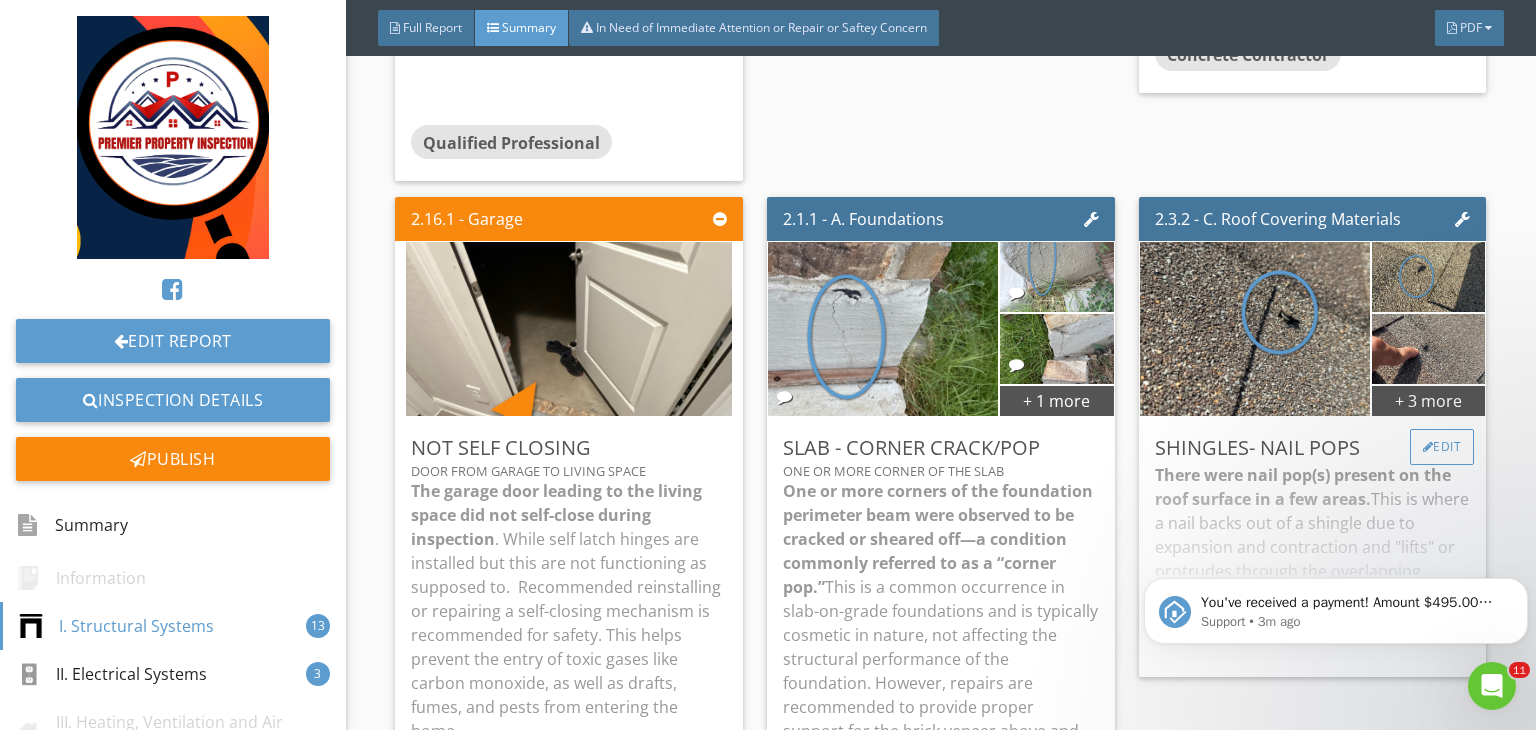click on "Edit" at bounding box center (1442, 447) 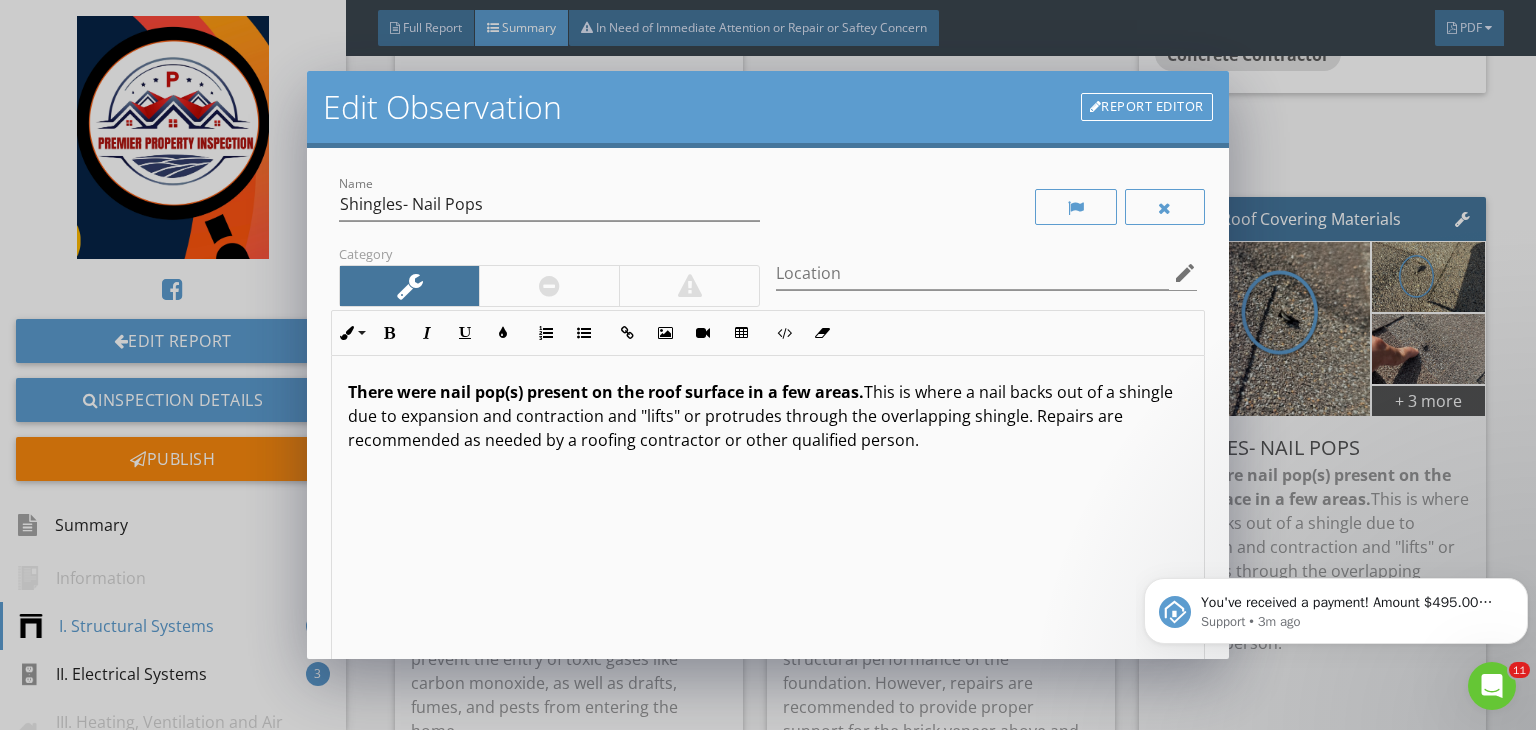click at bounding box center [549, 286] 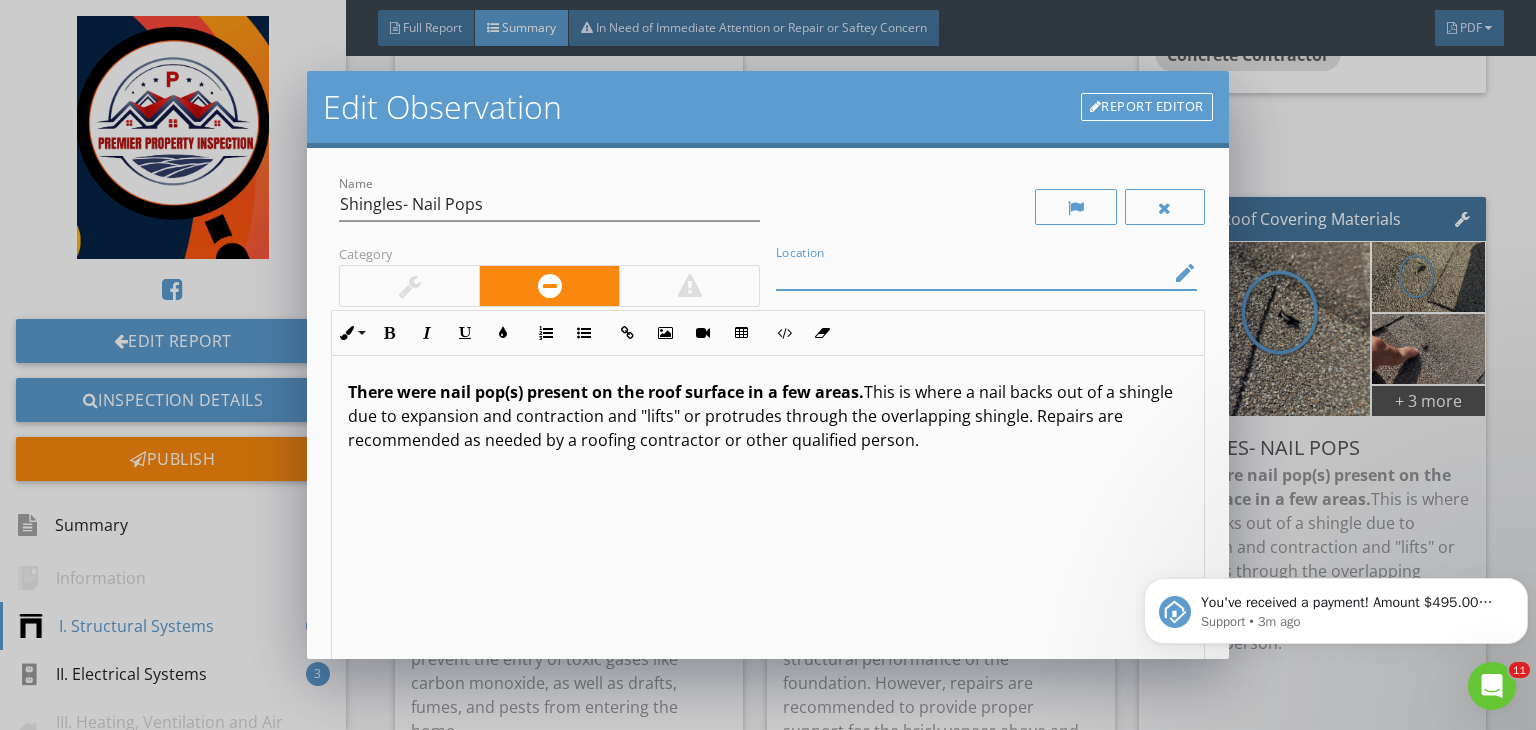 click at bounding box center (972, 273) 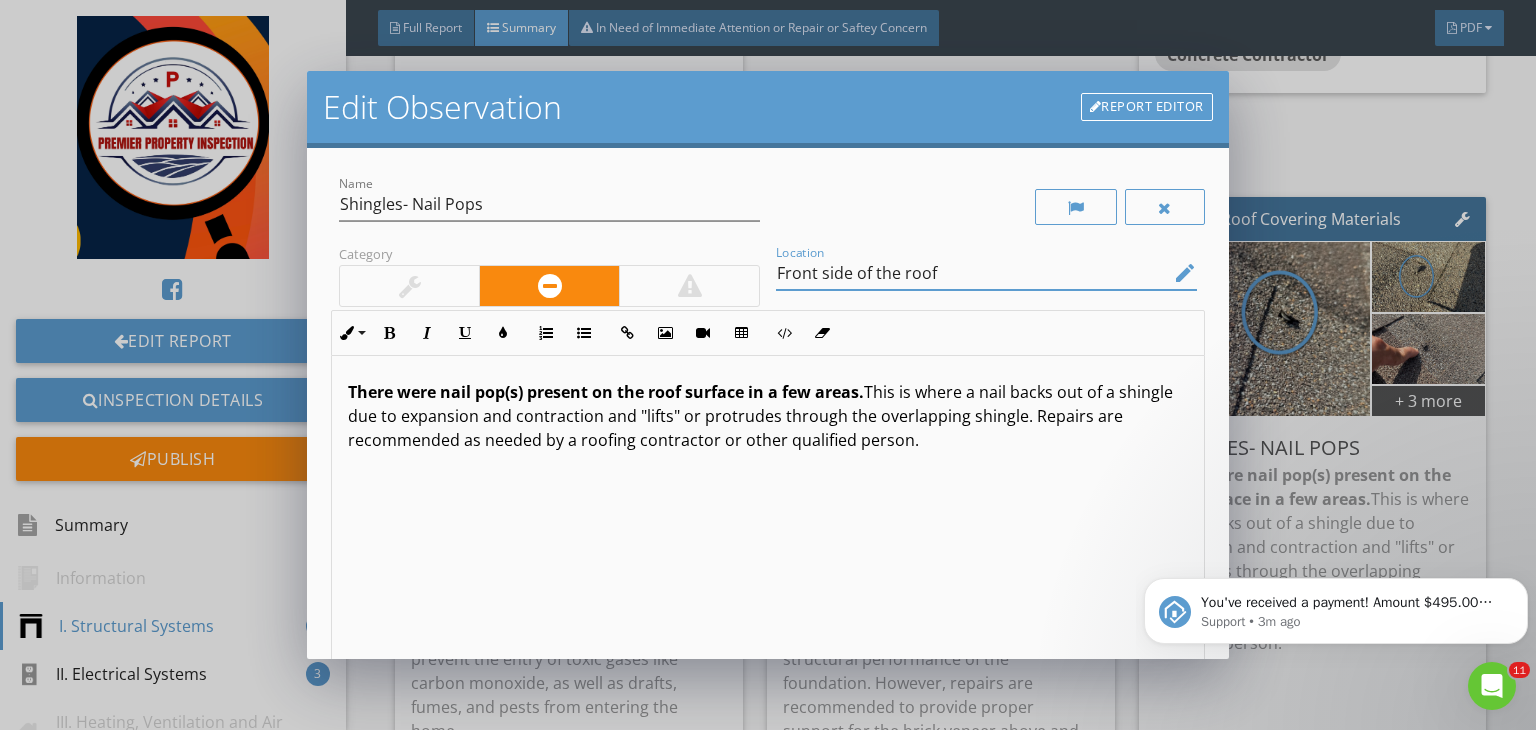 scroll, scrollTop: 0, scrollLeft: 0, axis: both 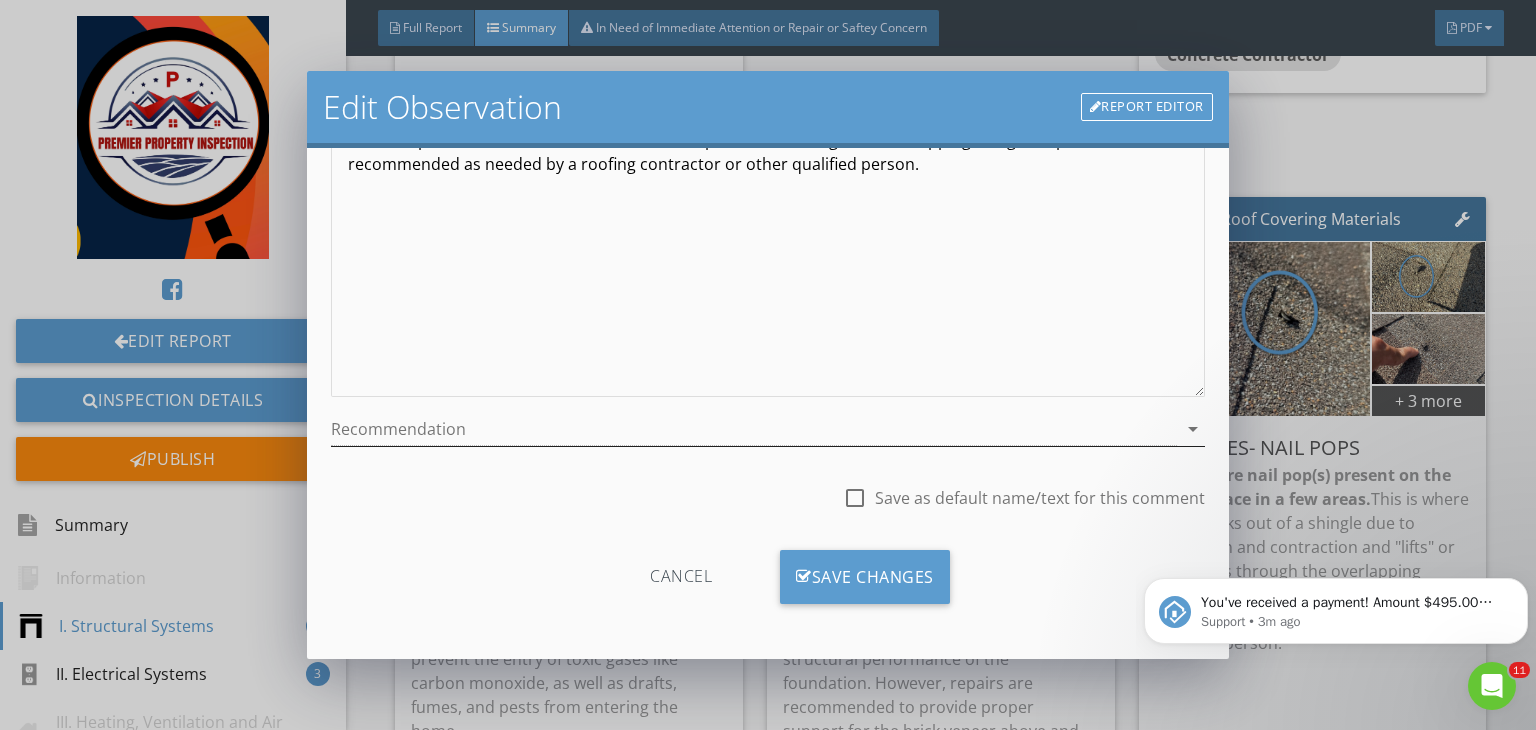 type on "Front side of the roof" 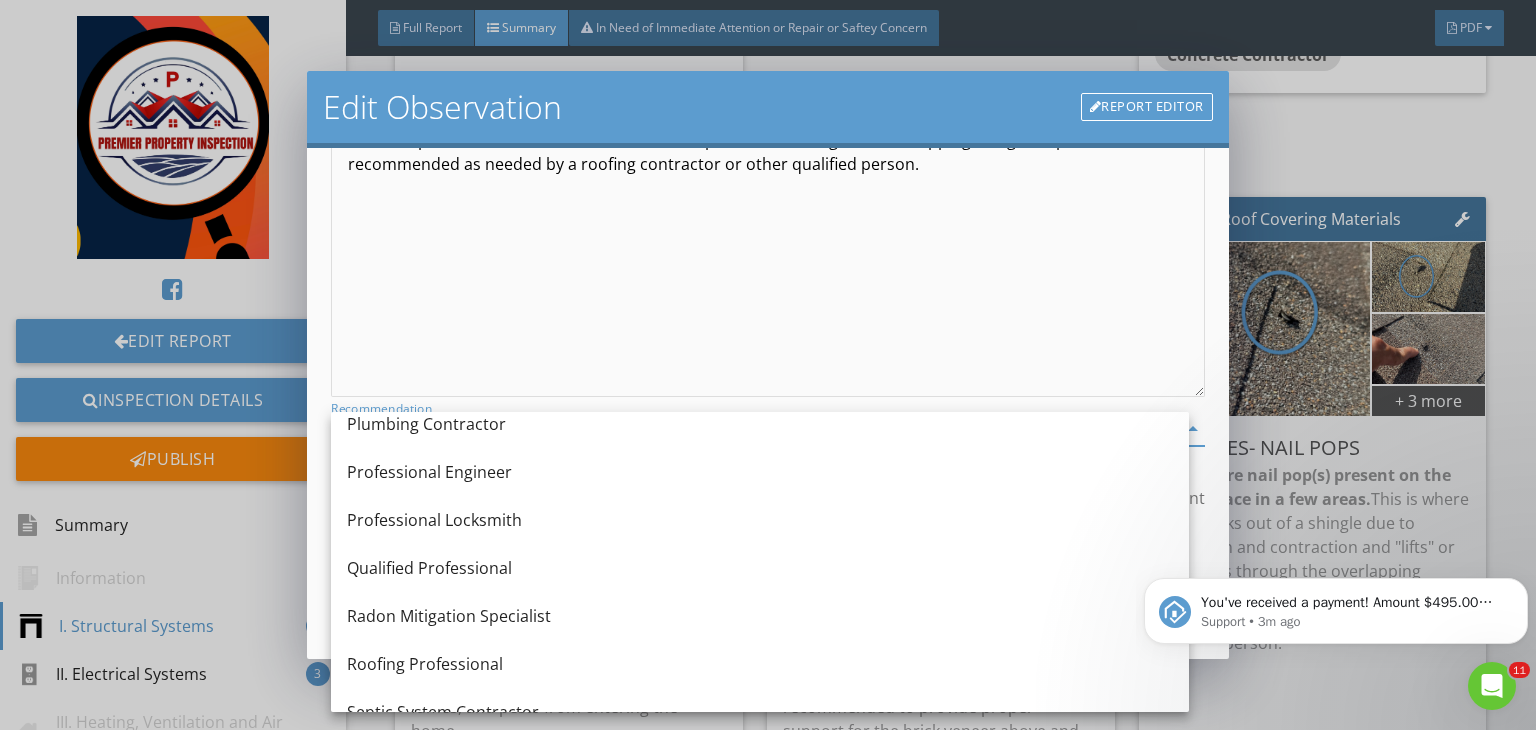 scroll, scrollTop: 2204, scrollLeft: 0, axis: vertical 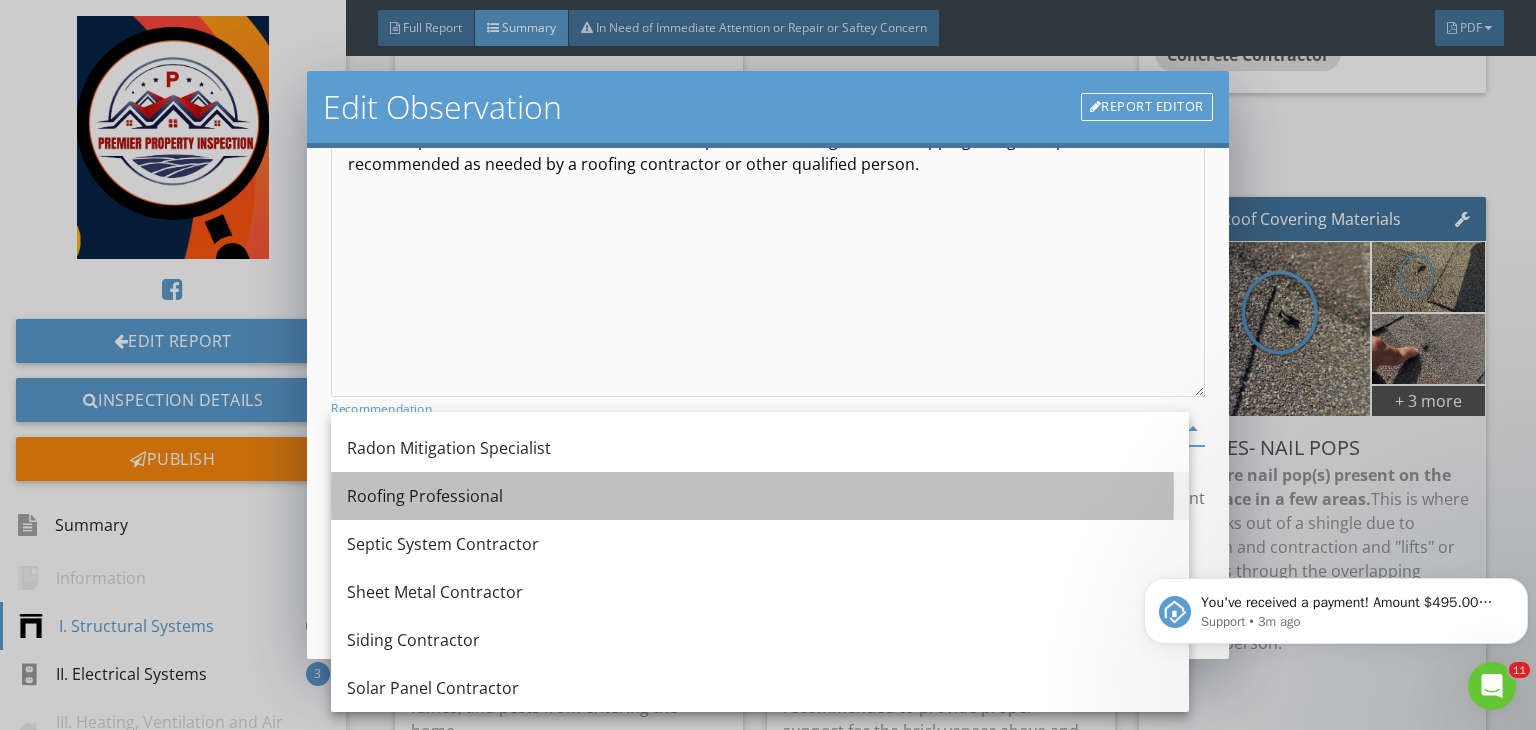 click on "Roofing Professional" at bounding box center (760, 496) 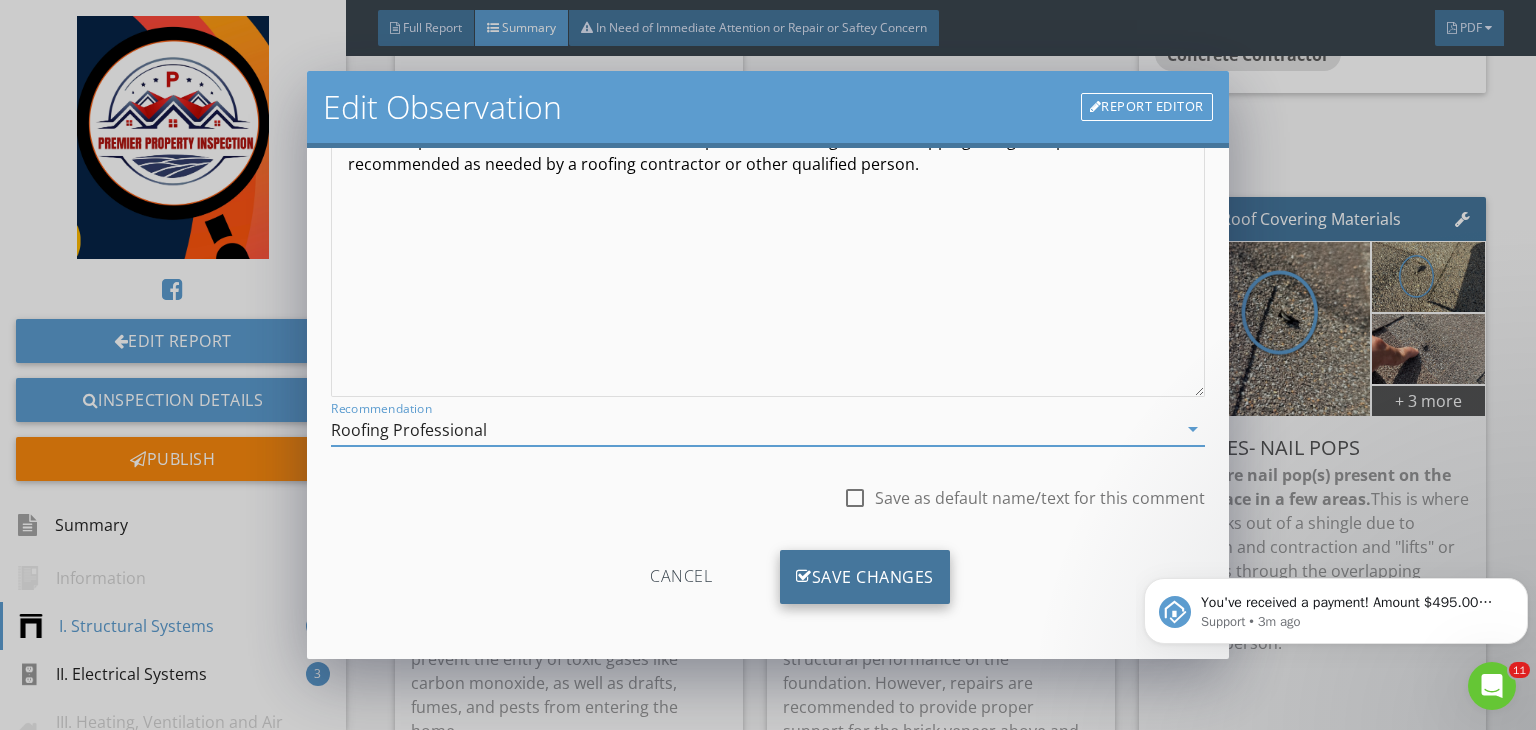 click on "Save Changes" at bounding box center [865, 577] 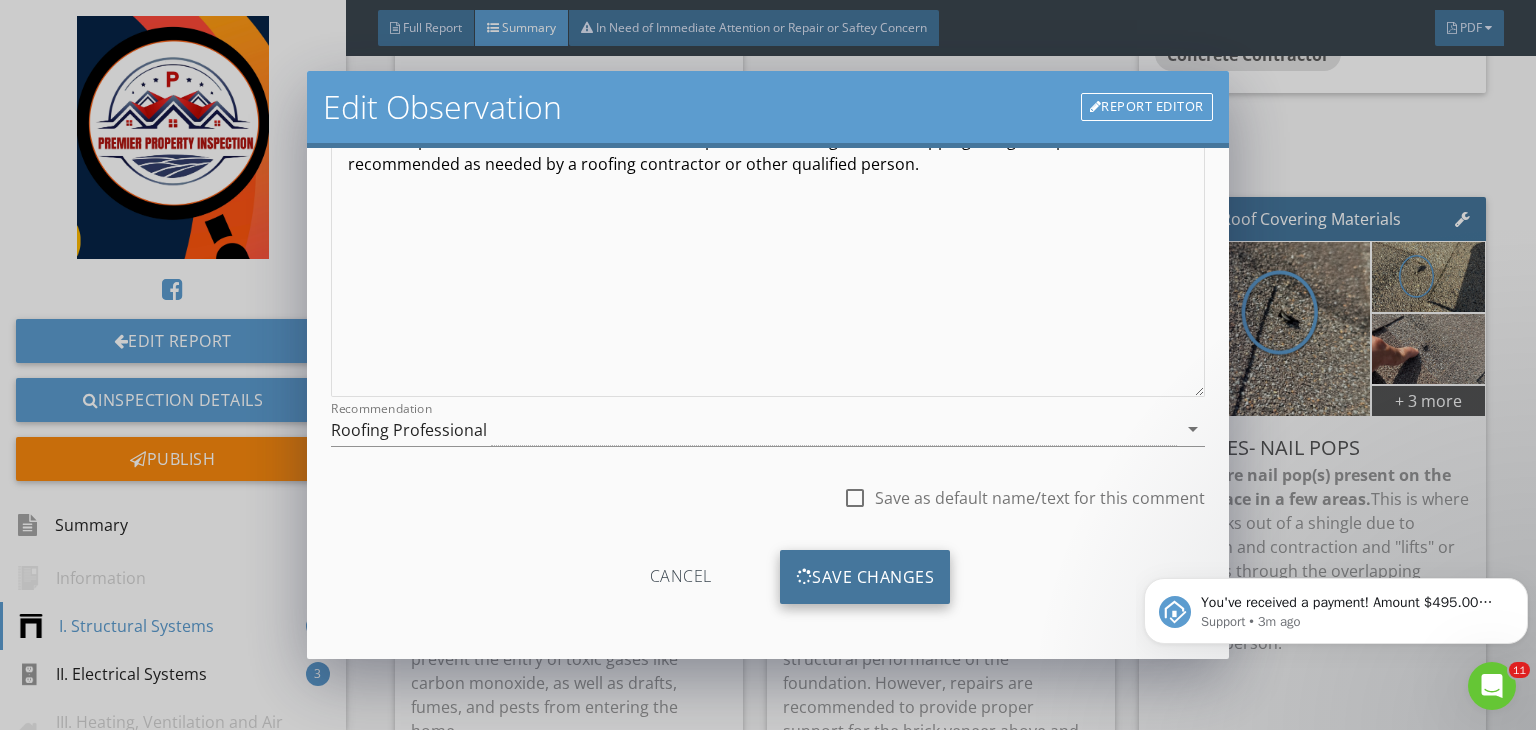 scroll, scrollTop: 39, scrollLeft: 0, axis: vertical 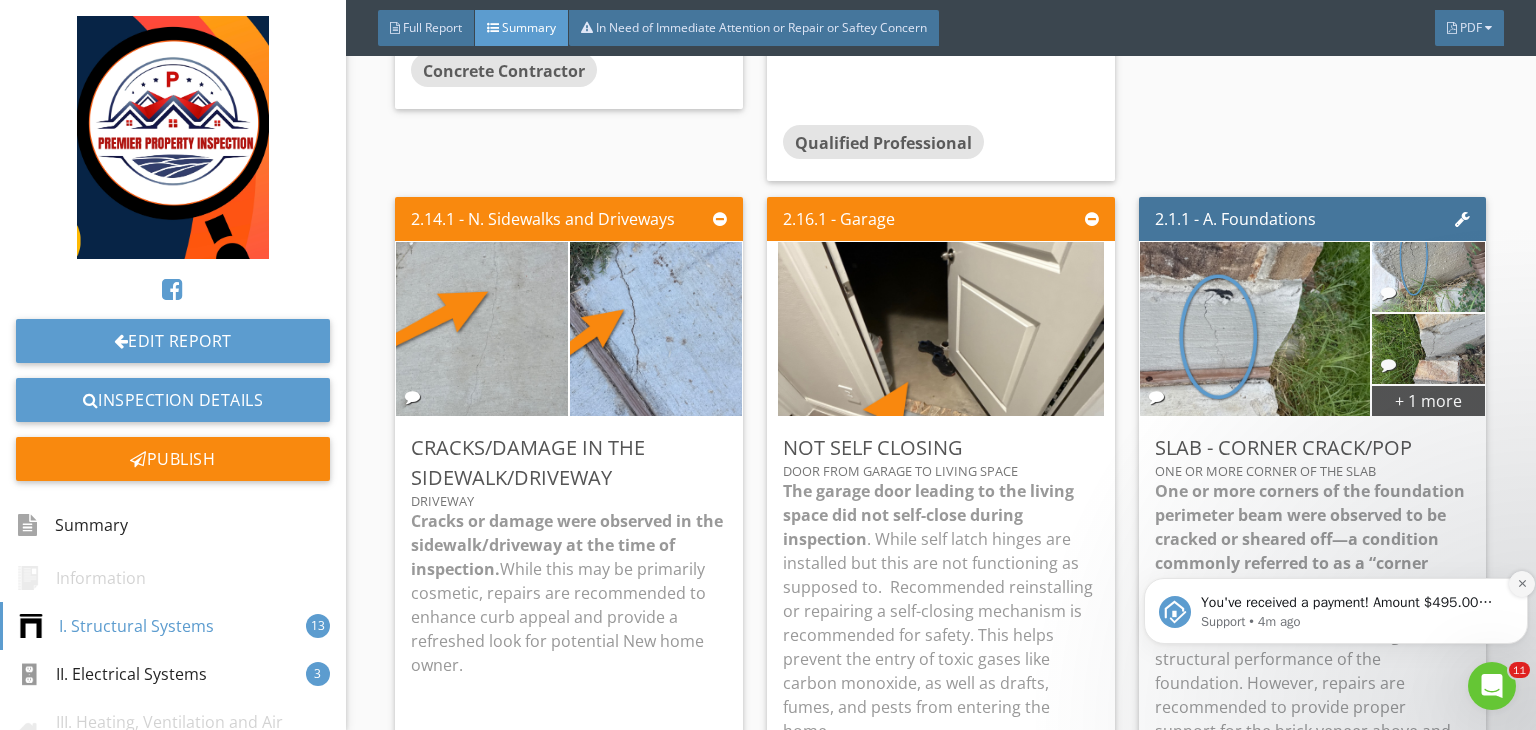 click 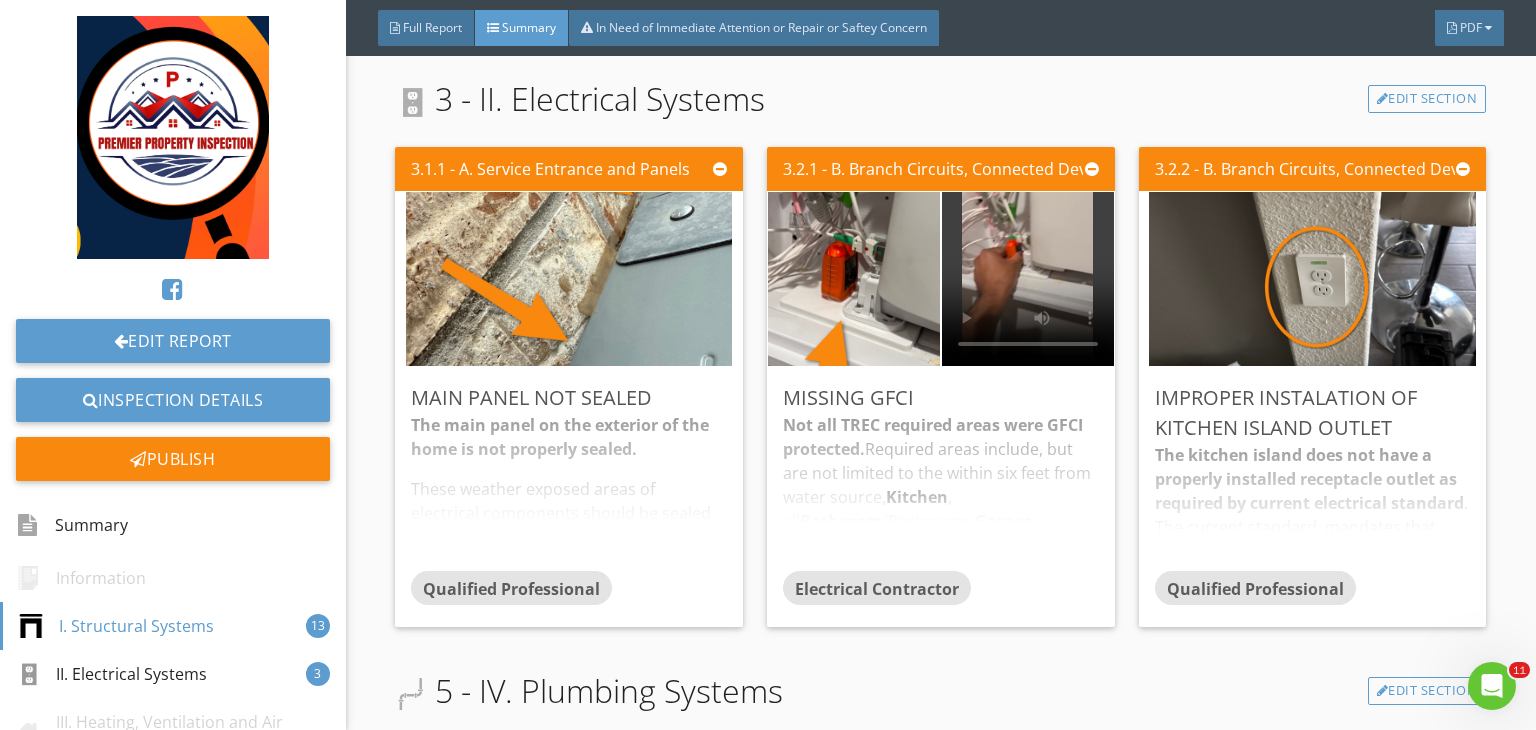 scroll, scrollTop: 4748, scrollLeft: 0, axis: vertical 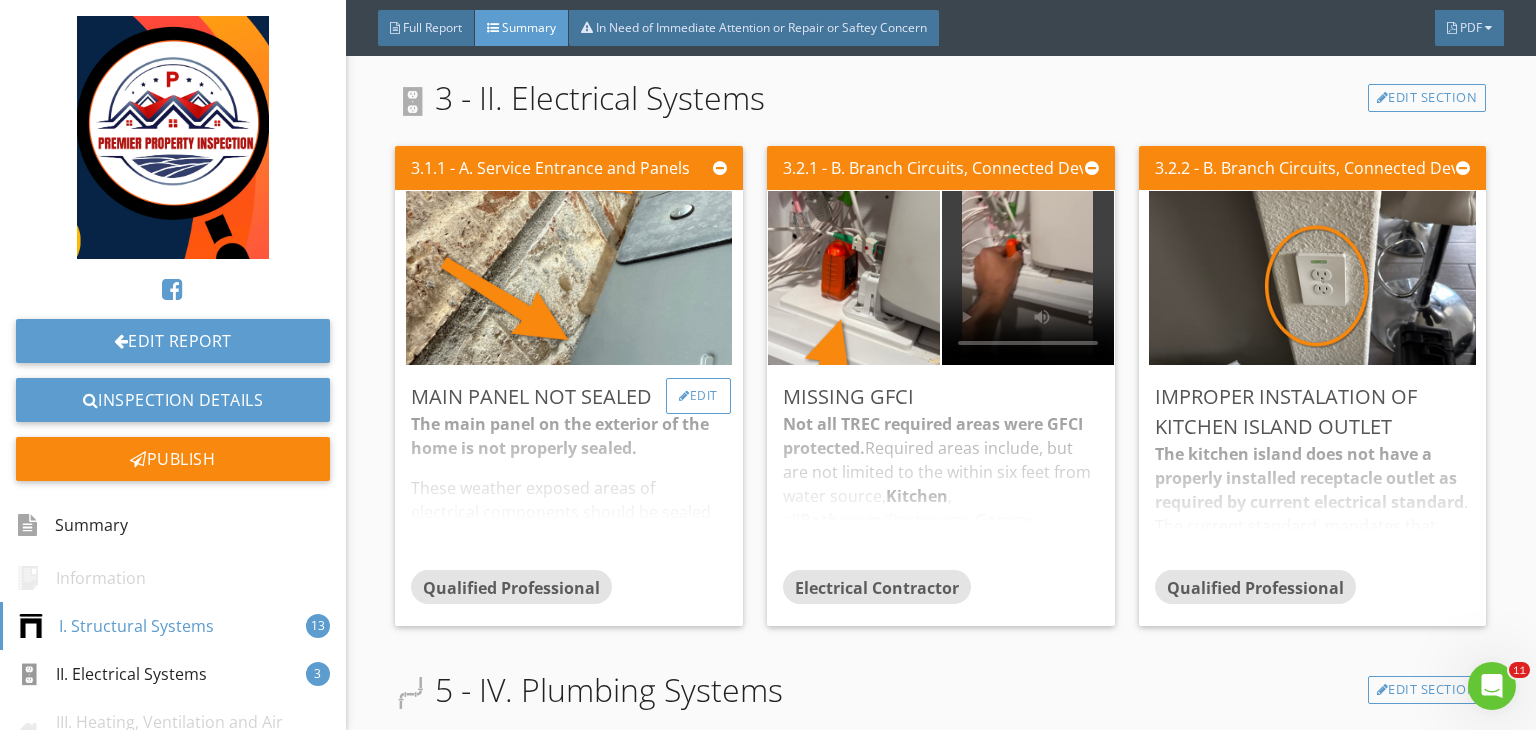 click on "Edit" at bounding box center [698, 396] 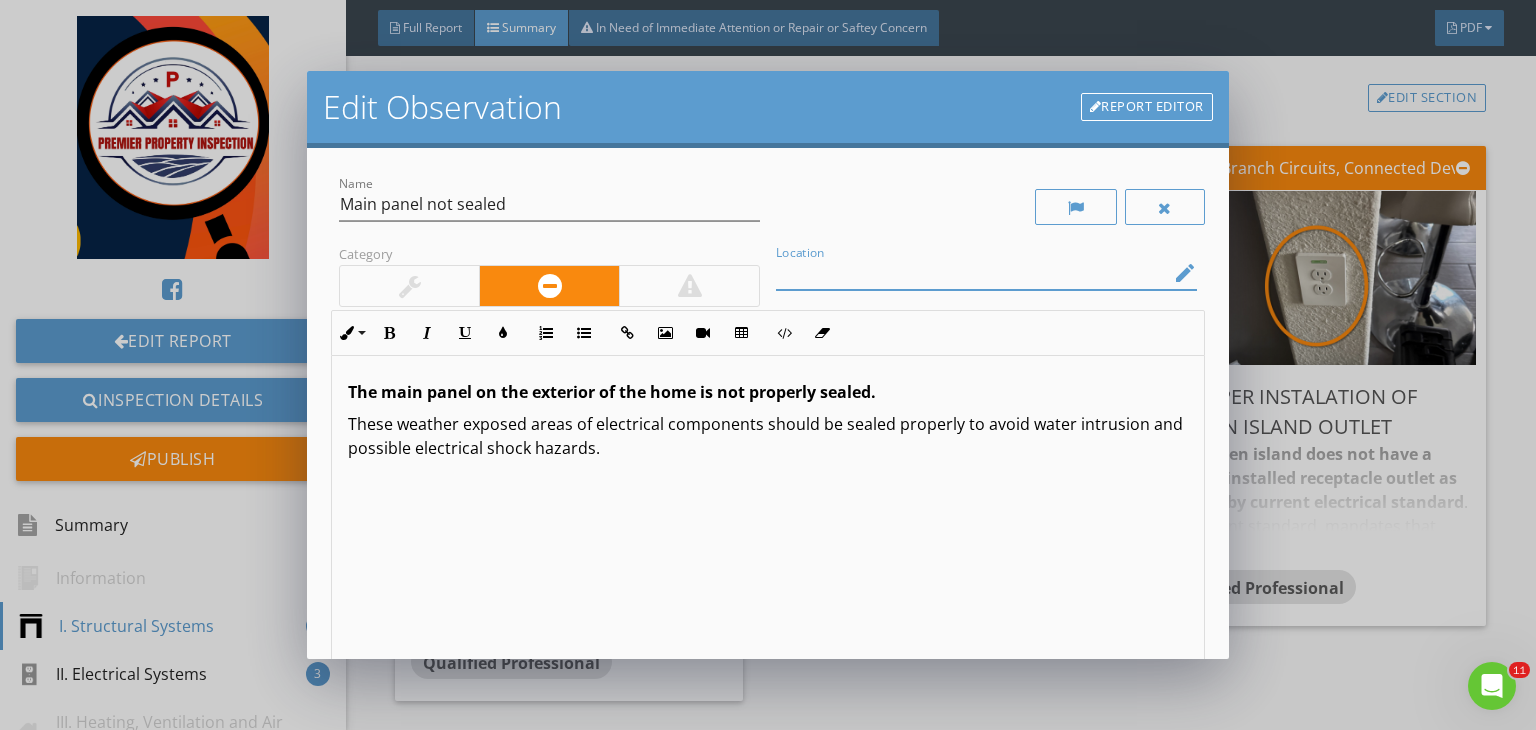 click at bounding box center [972, 273] 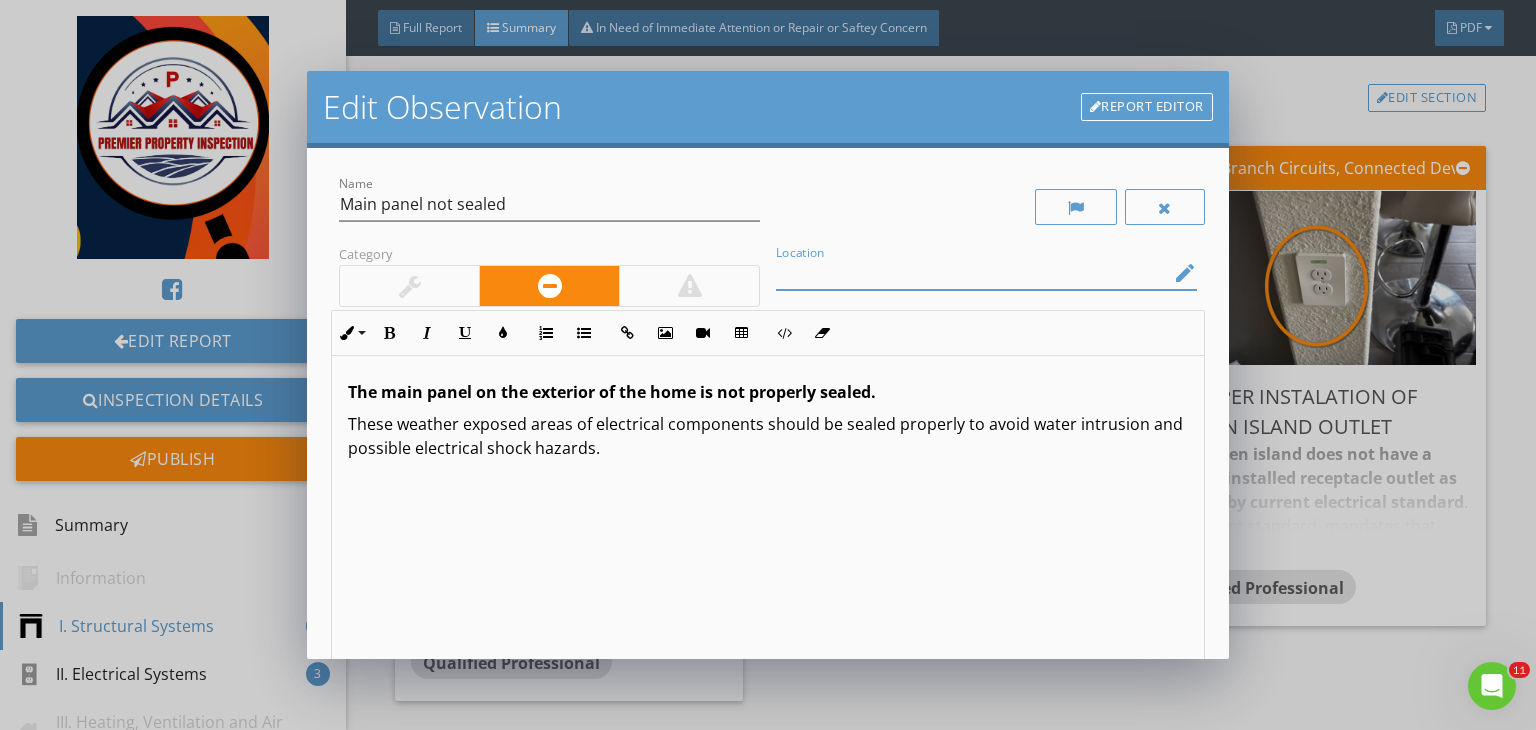 type on "L" 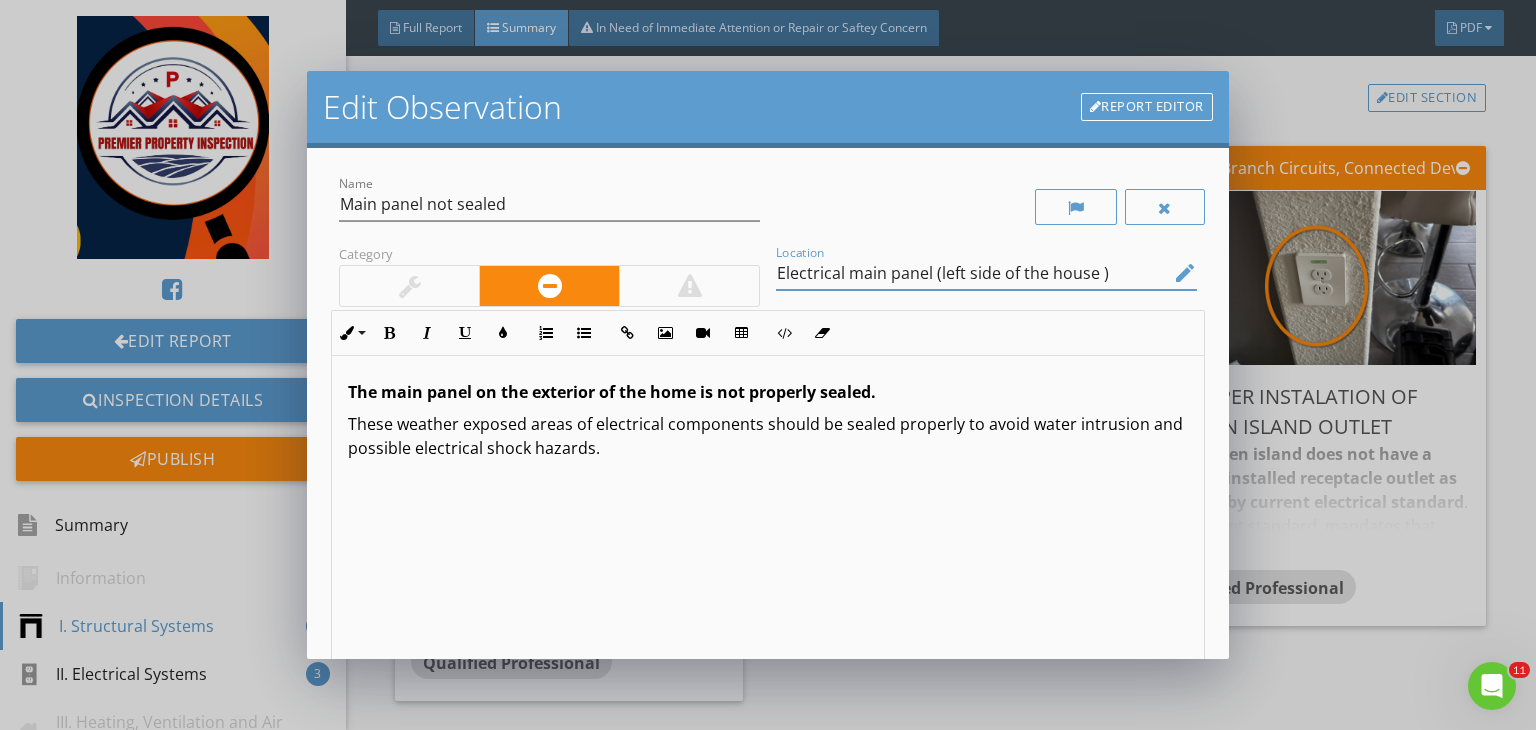 scroll, scrollTop: 0, scrollLeft: 0, axis: both 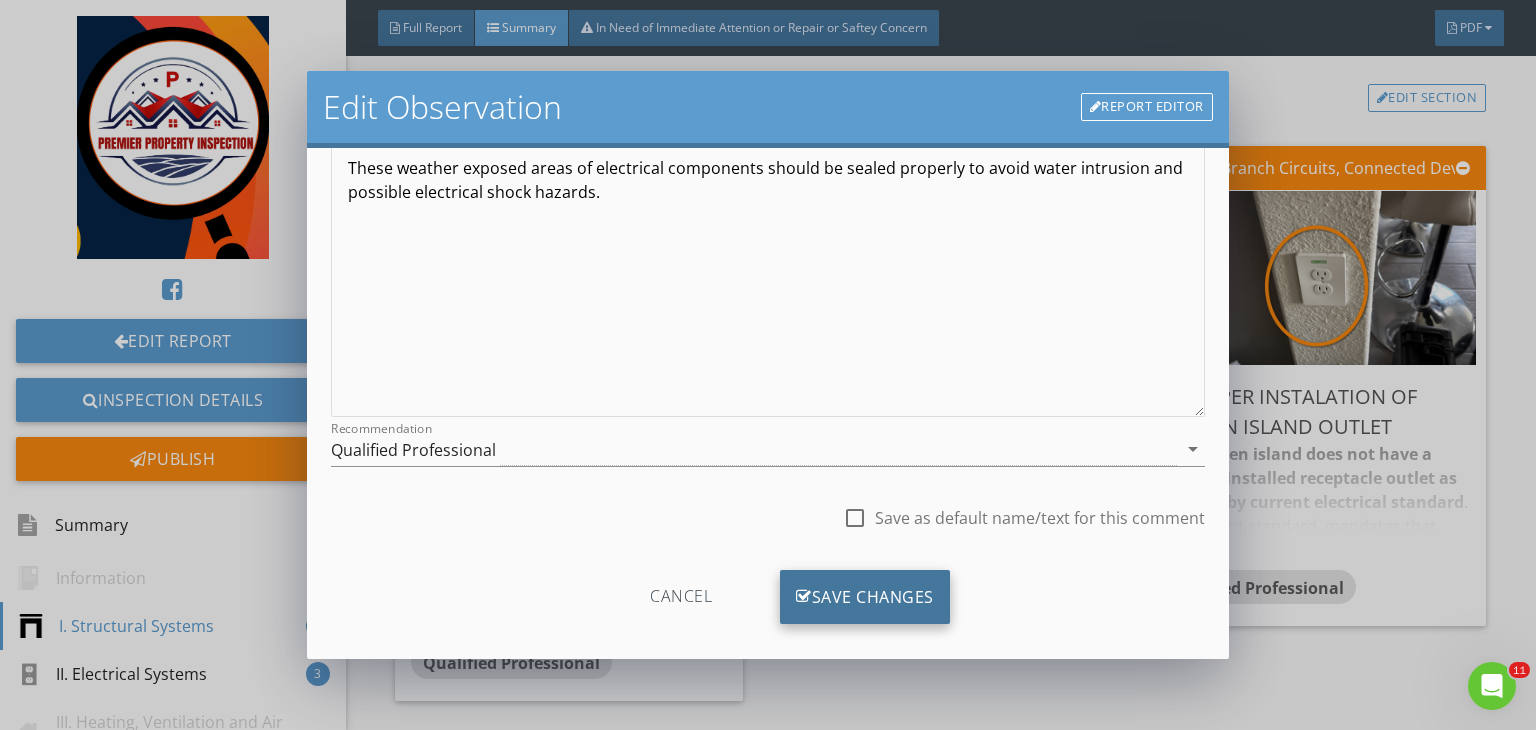 type on "Electrical main panel (left side of the house )" 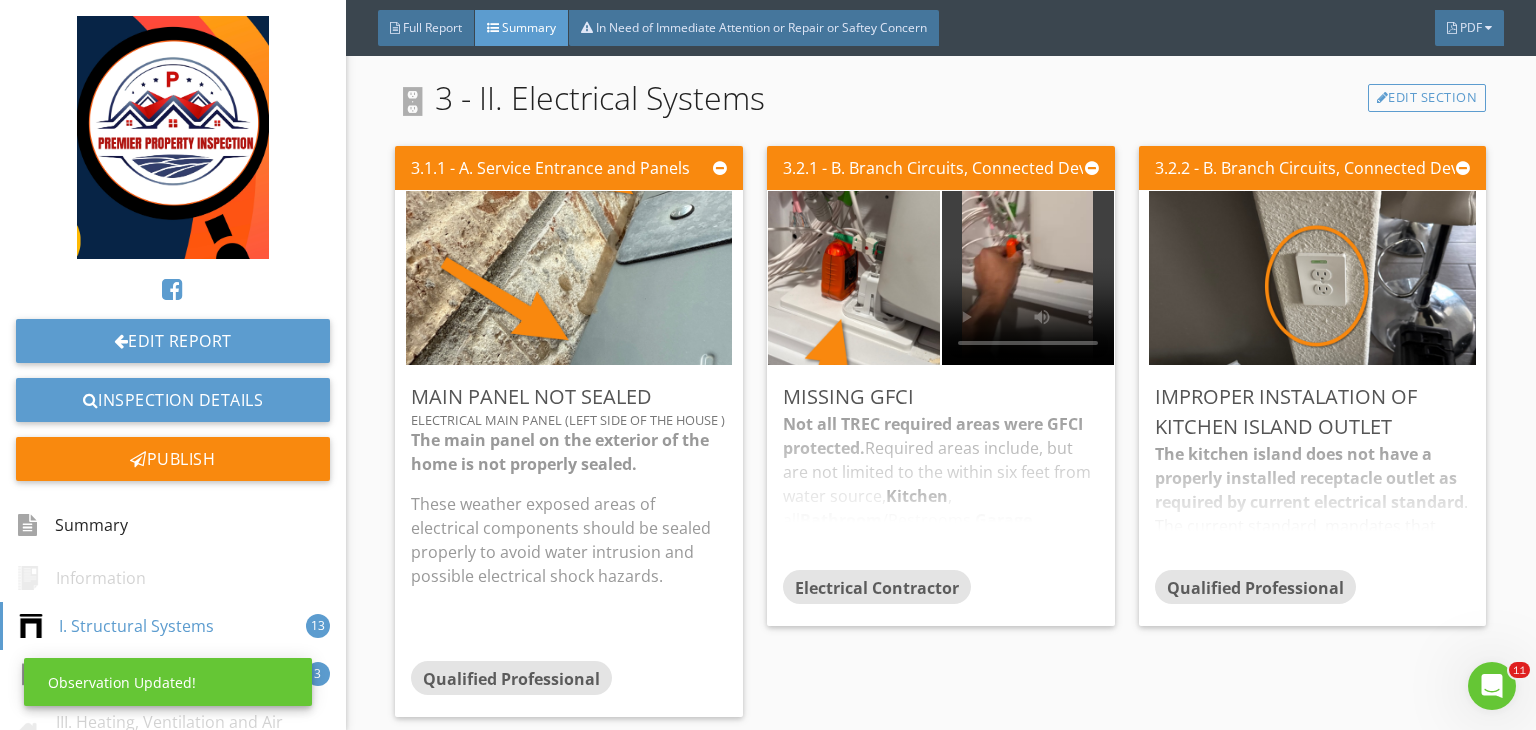 scroll, scrollTop: 39, scrollLeft: 0, axis: vertical 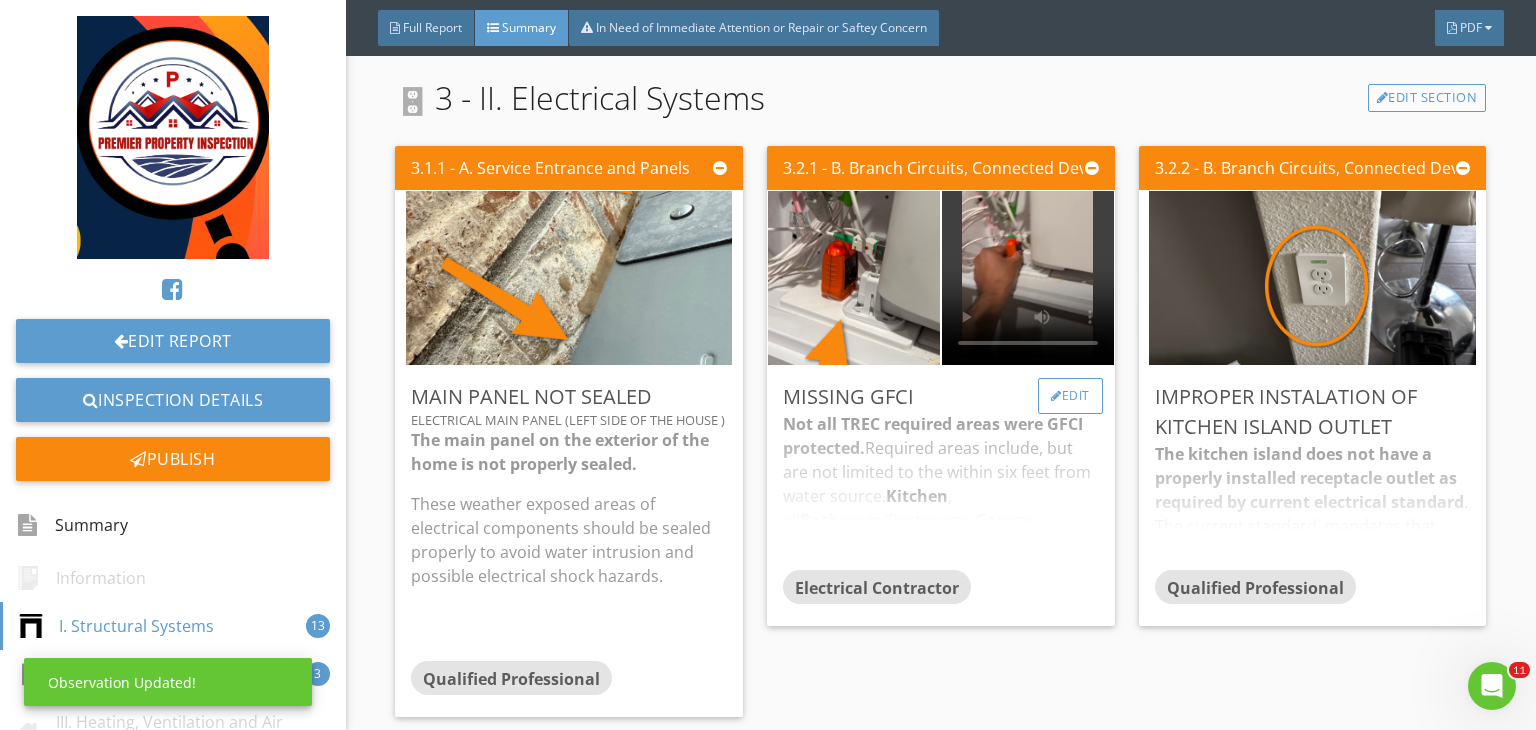 click on "Edit" at bounding box center [1070, 396] 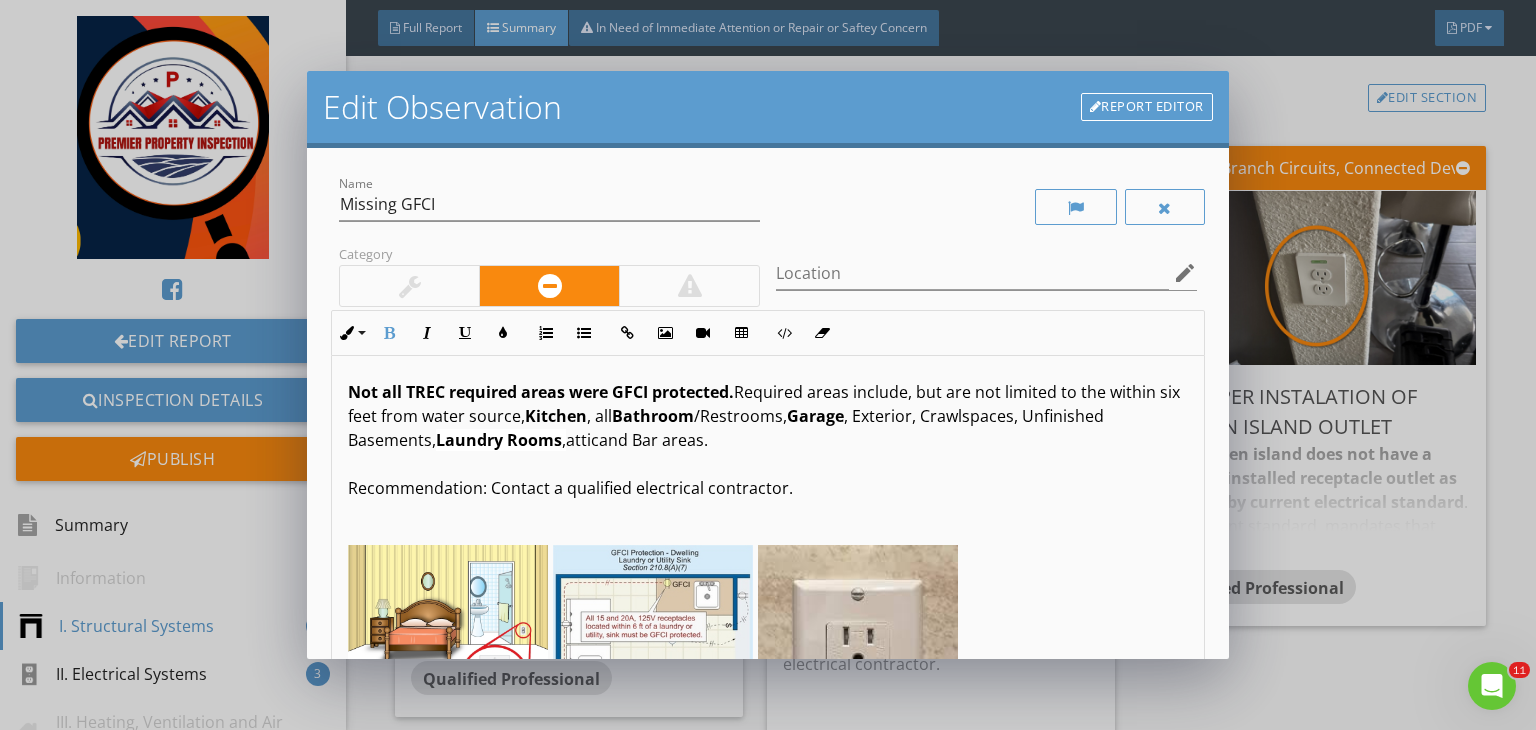click on "Bathroom" at bounding box center [653, 416] 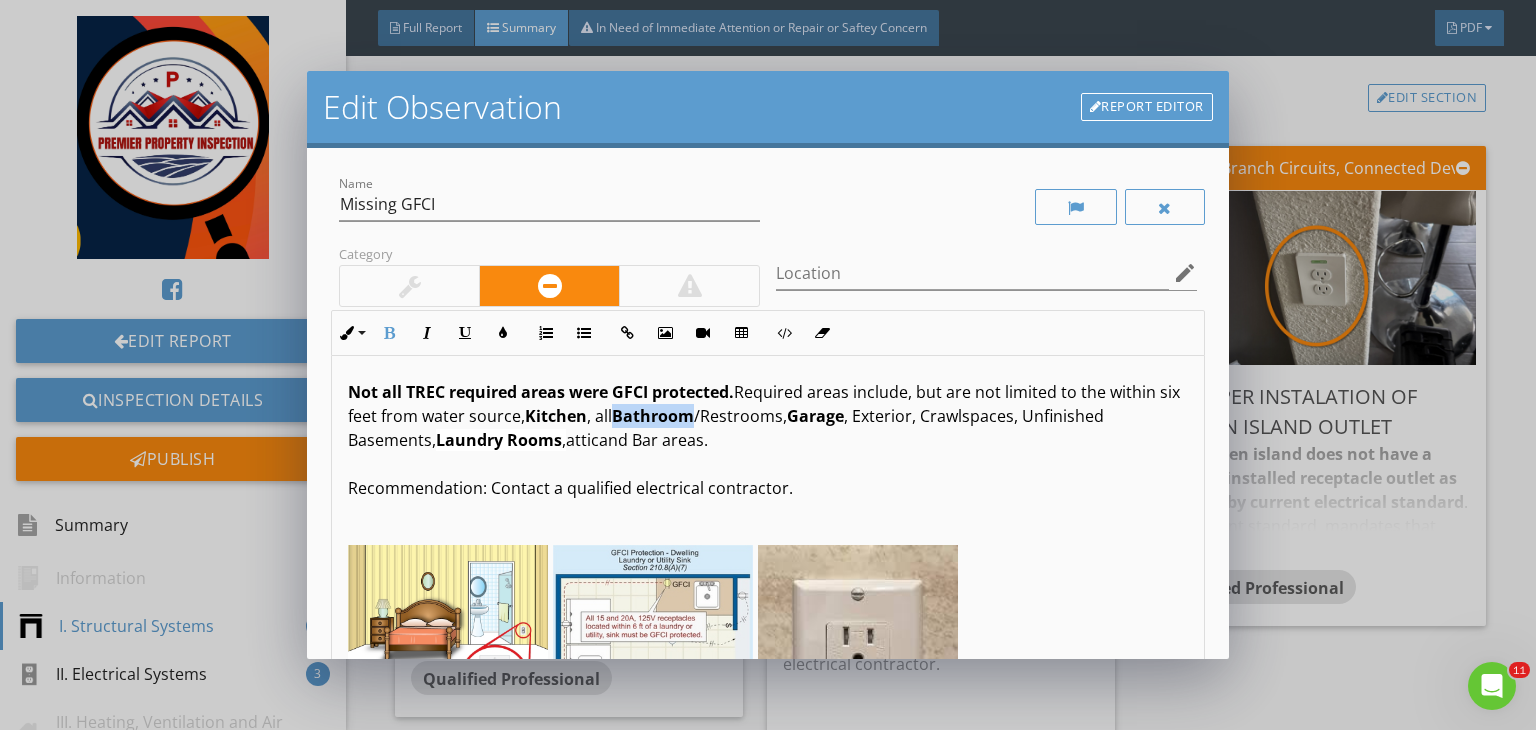 click on "Bathroom" at bounding box center (653, 416) 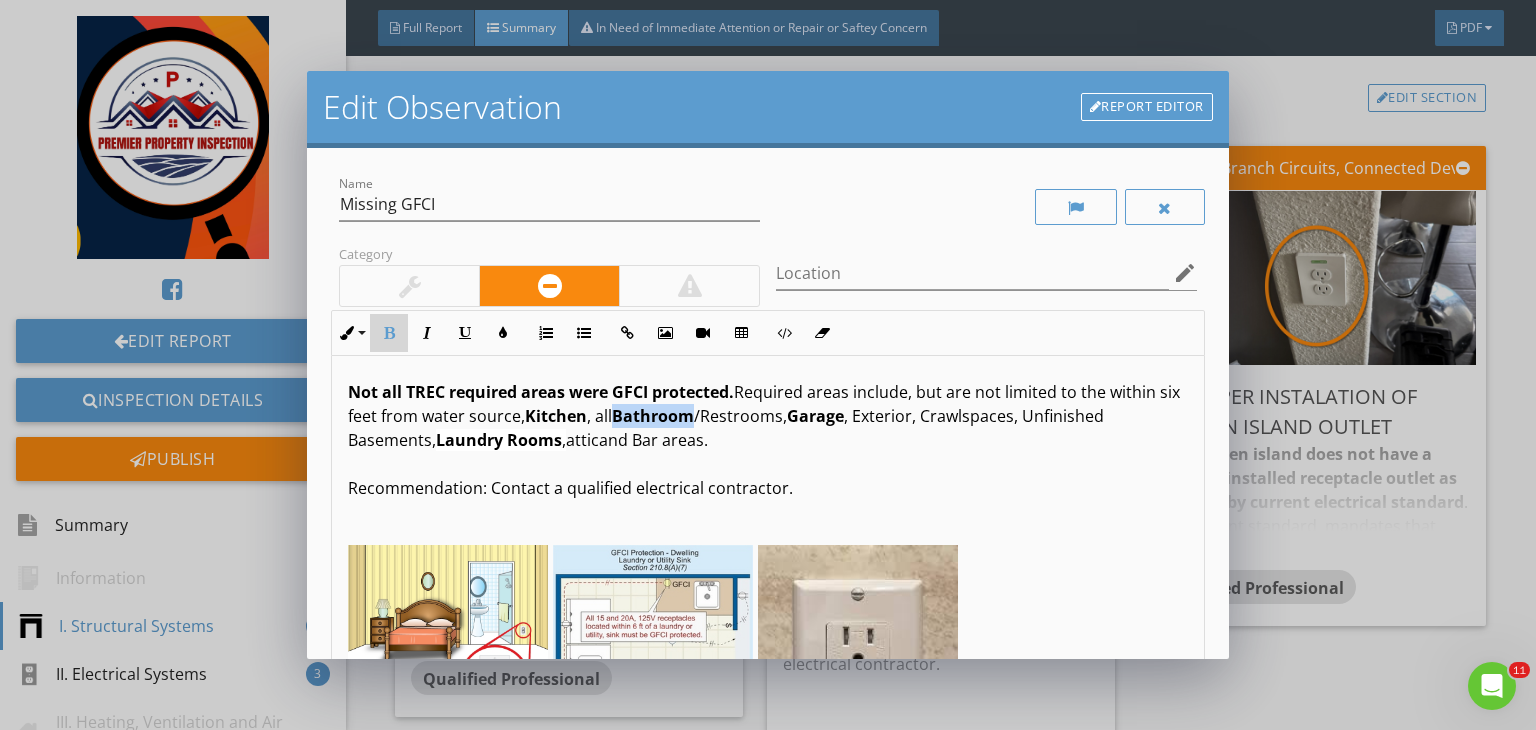 click at bounding box center [389, 333] 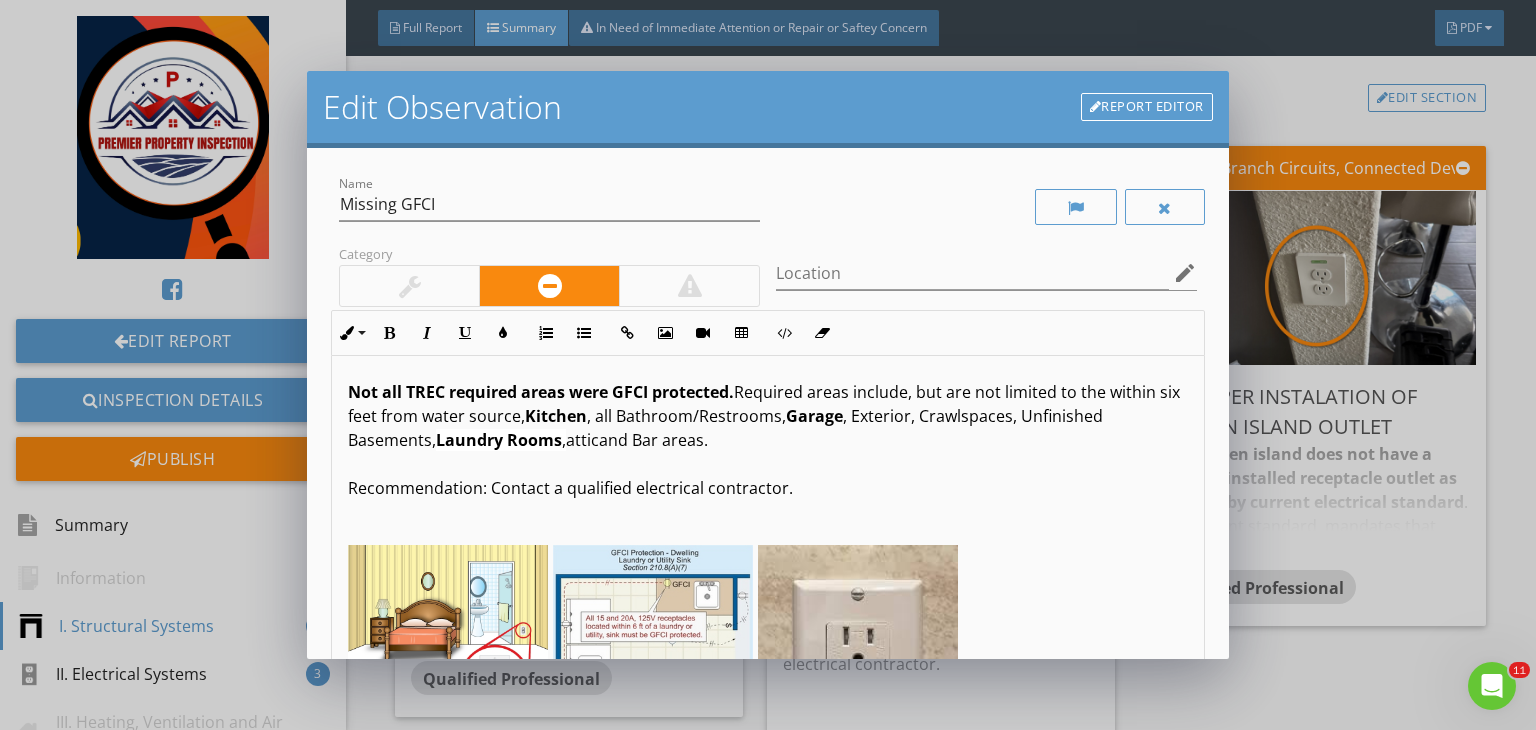 click on "Kitchen" at bounding box center [556, 416] 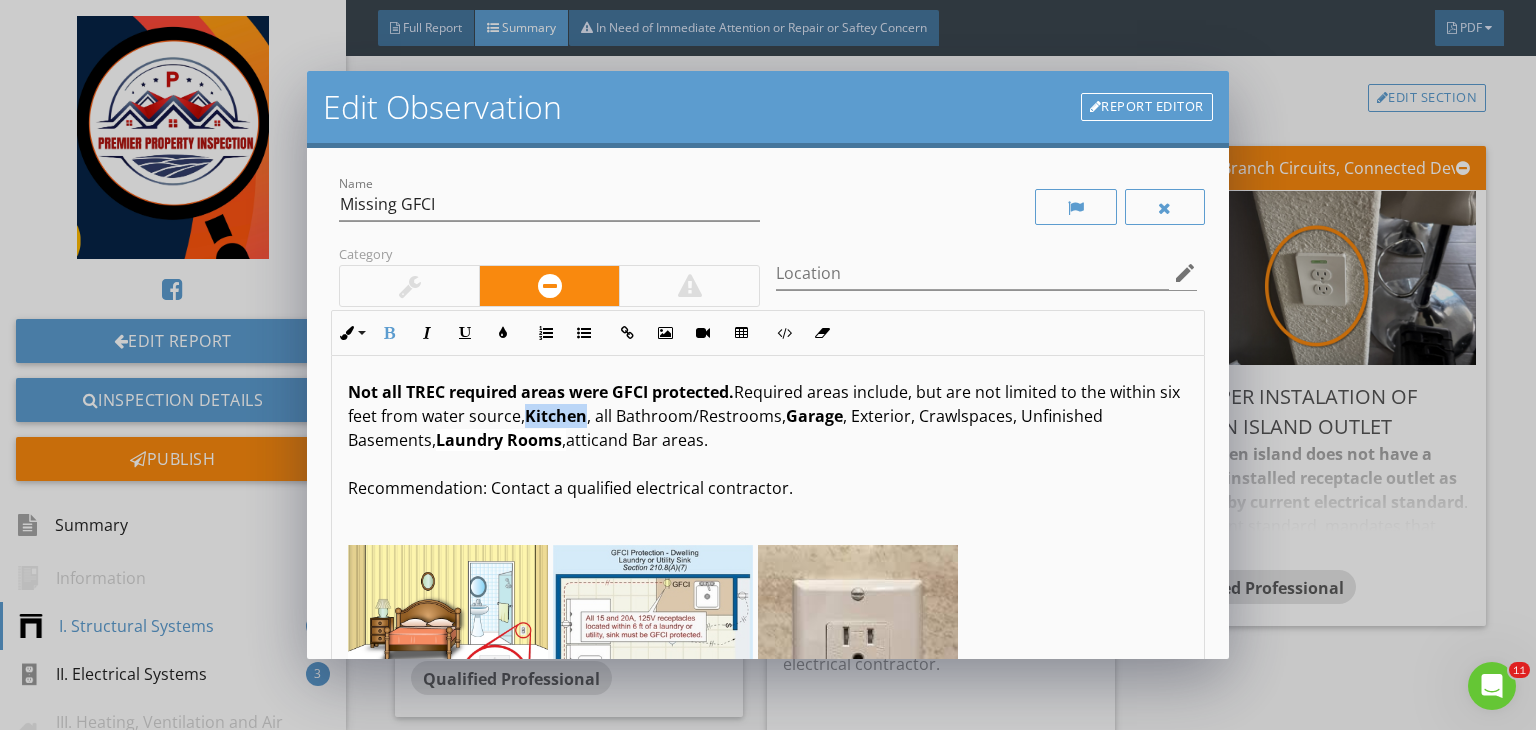 click on "Kitchen" at bounding box center [556, 416] 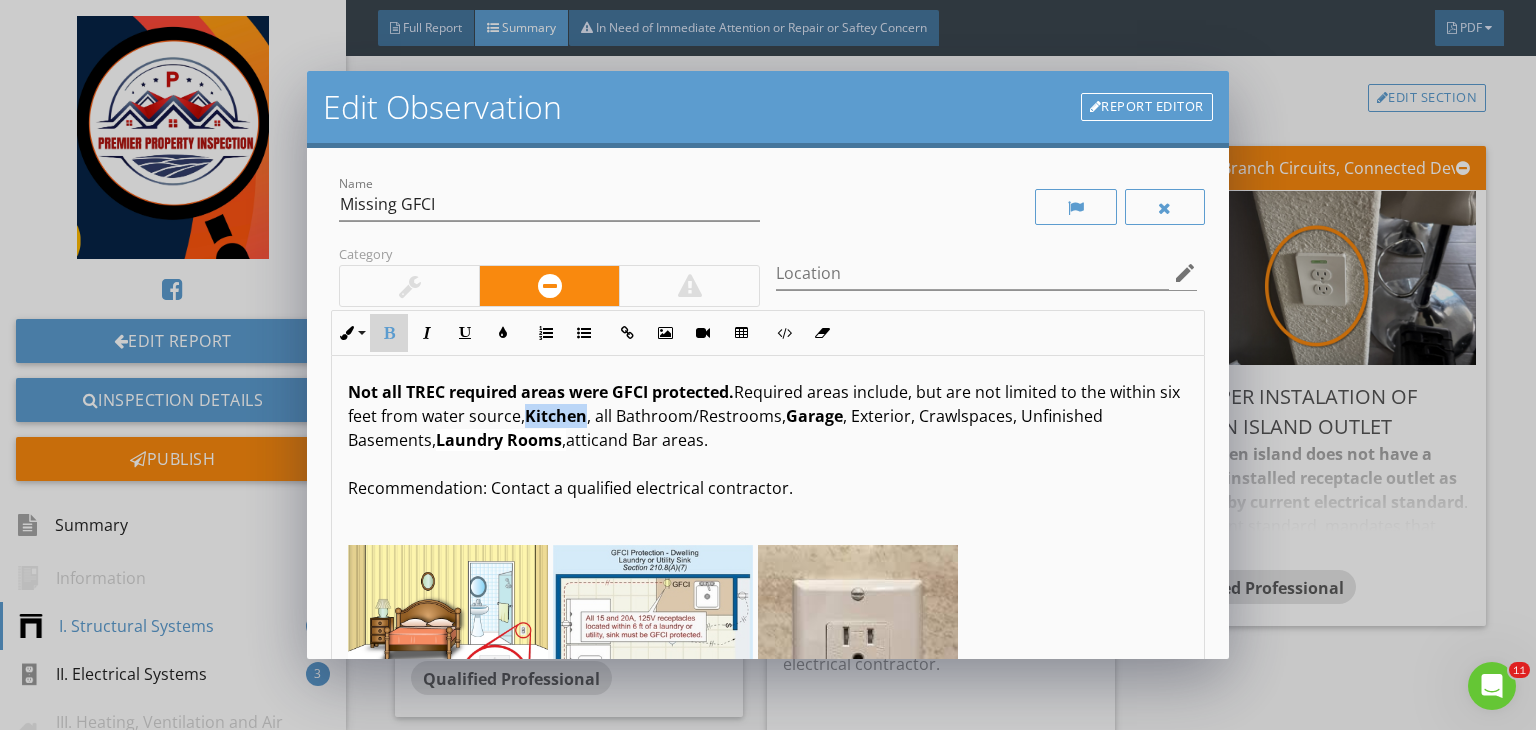 click at bounding box center (389, 333) 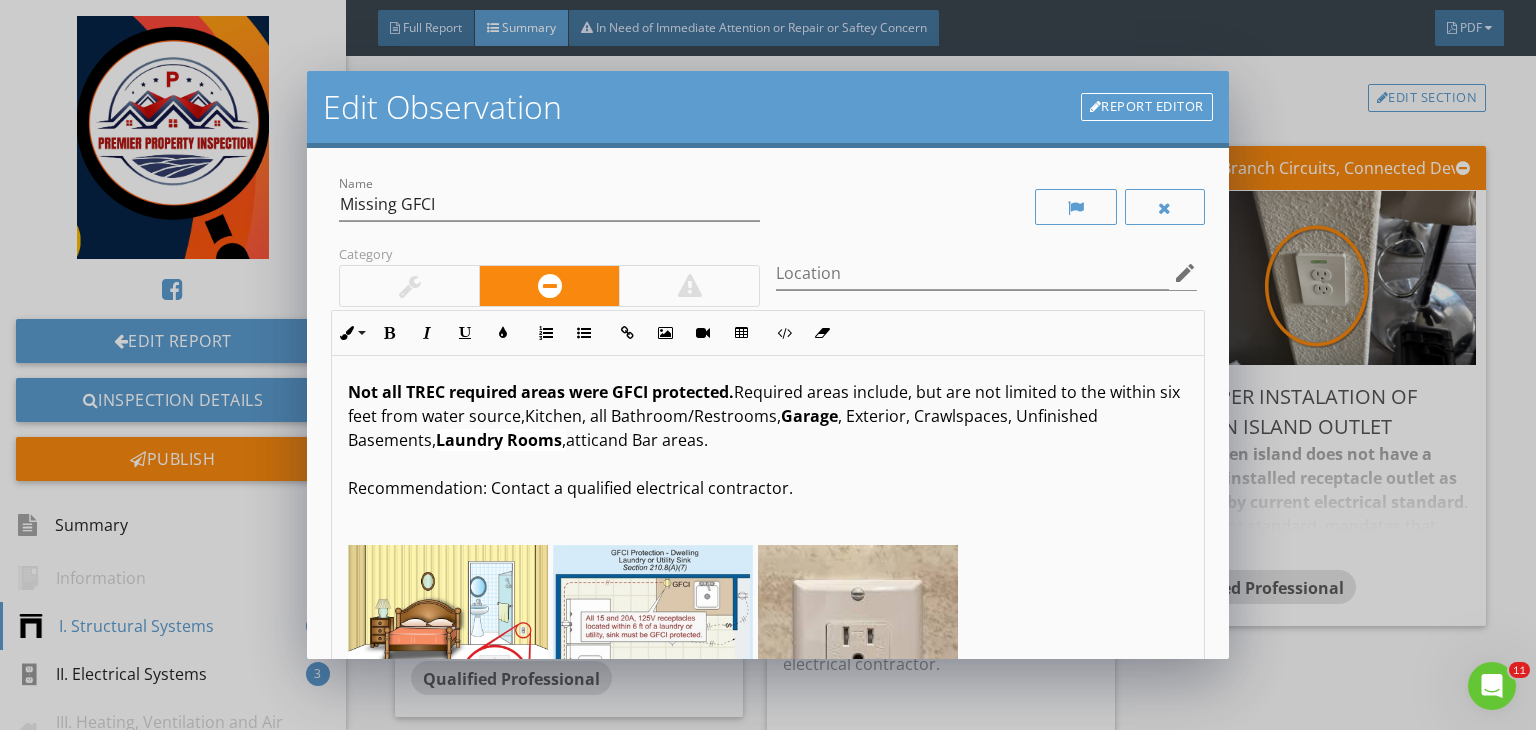 click on "Garage" at bounding box center [809, 416] 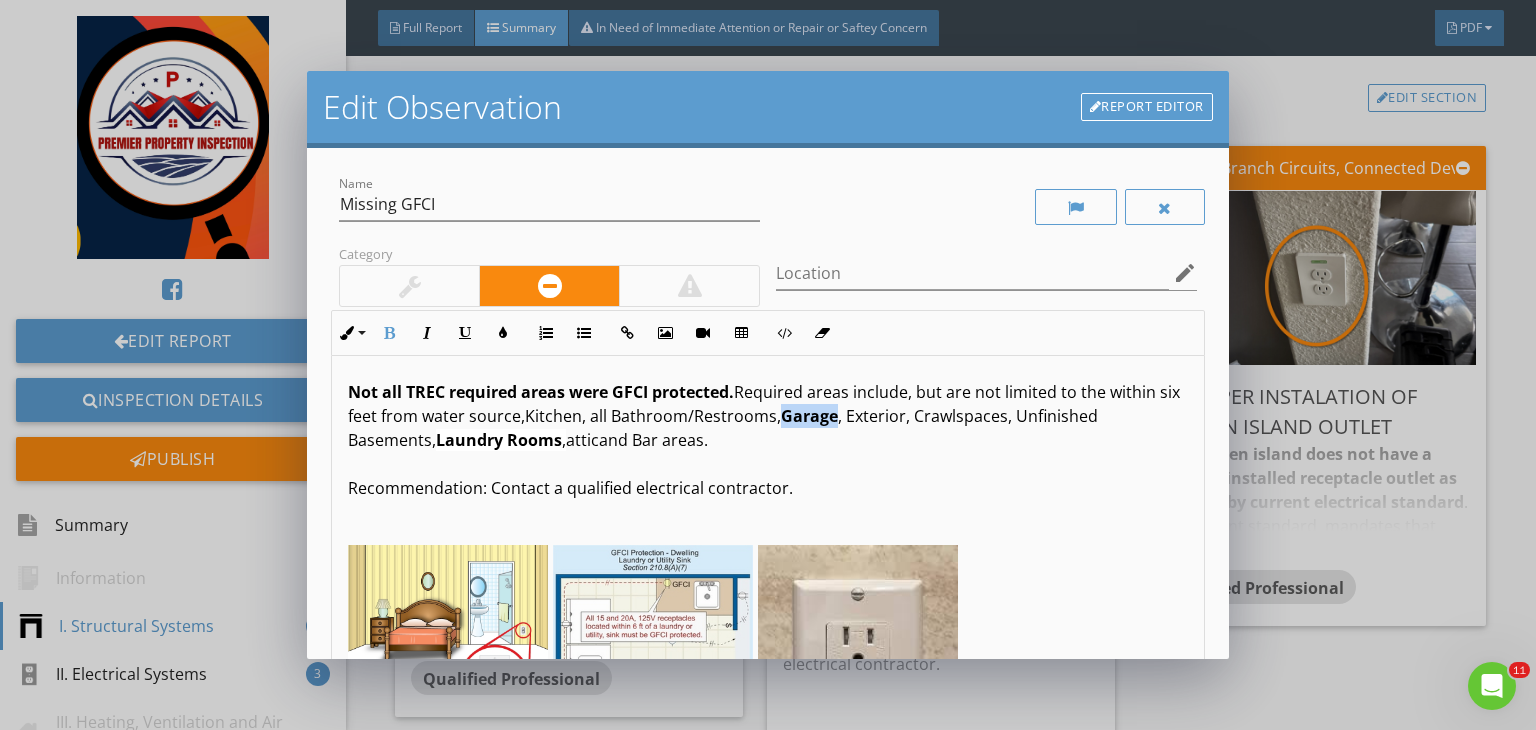 click on "Garage" at bounding box center [809, 416] 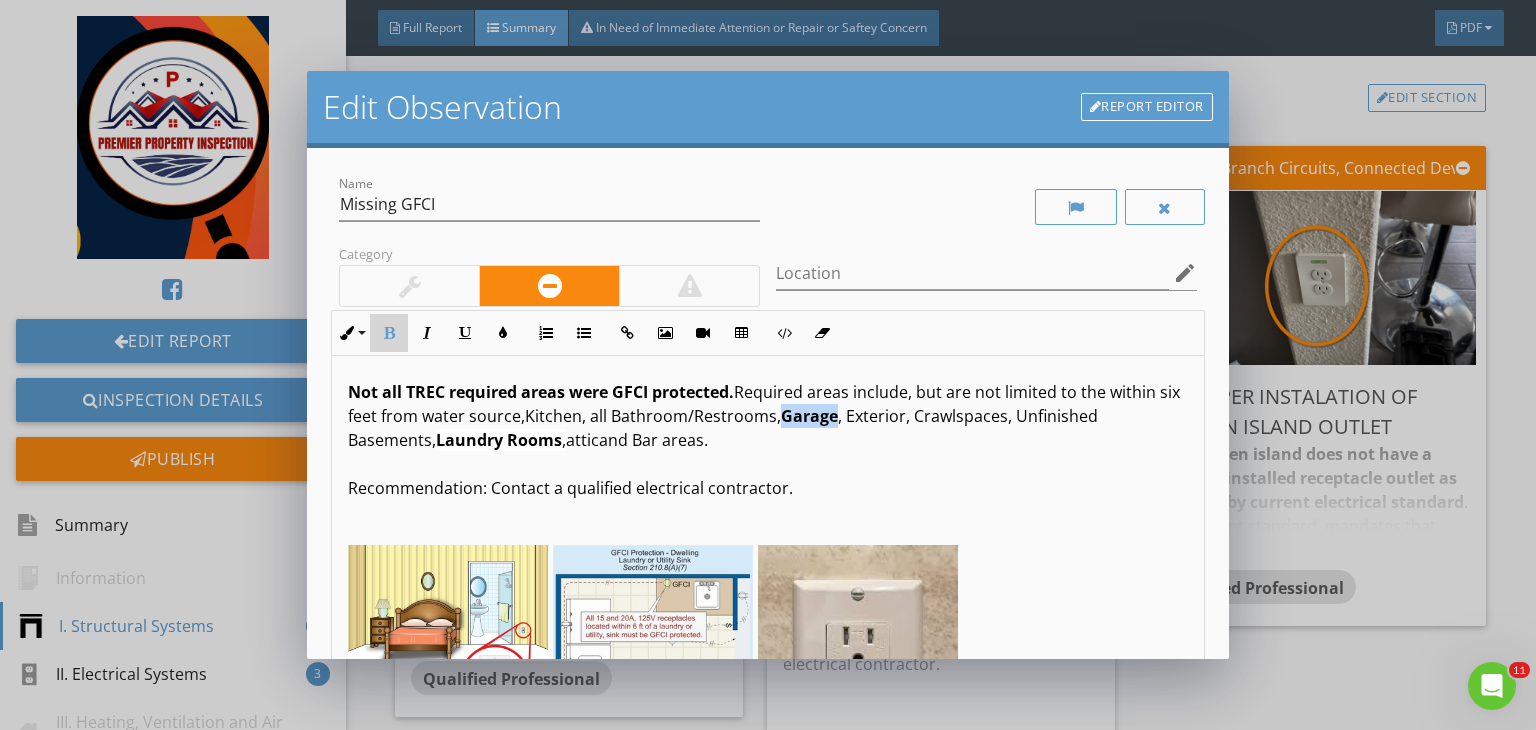 click at bounding box center (389, 333) 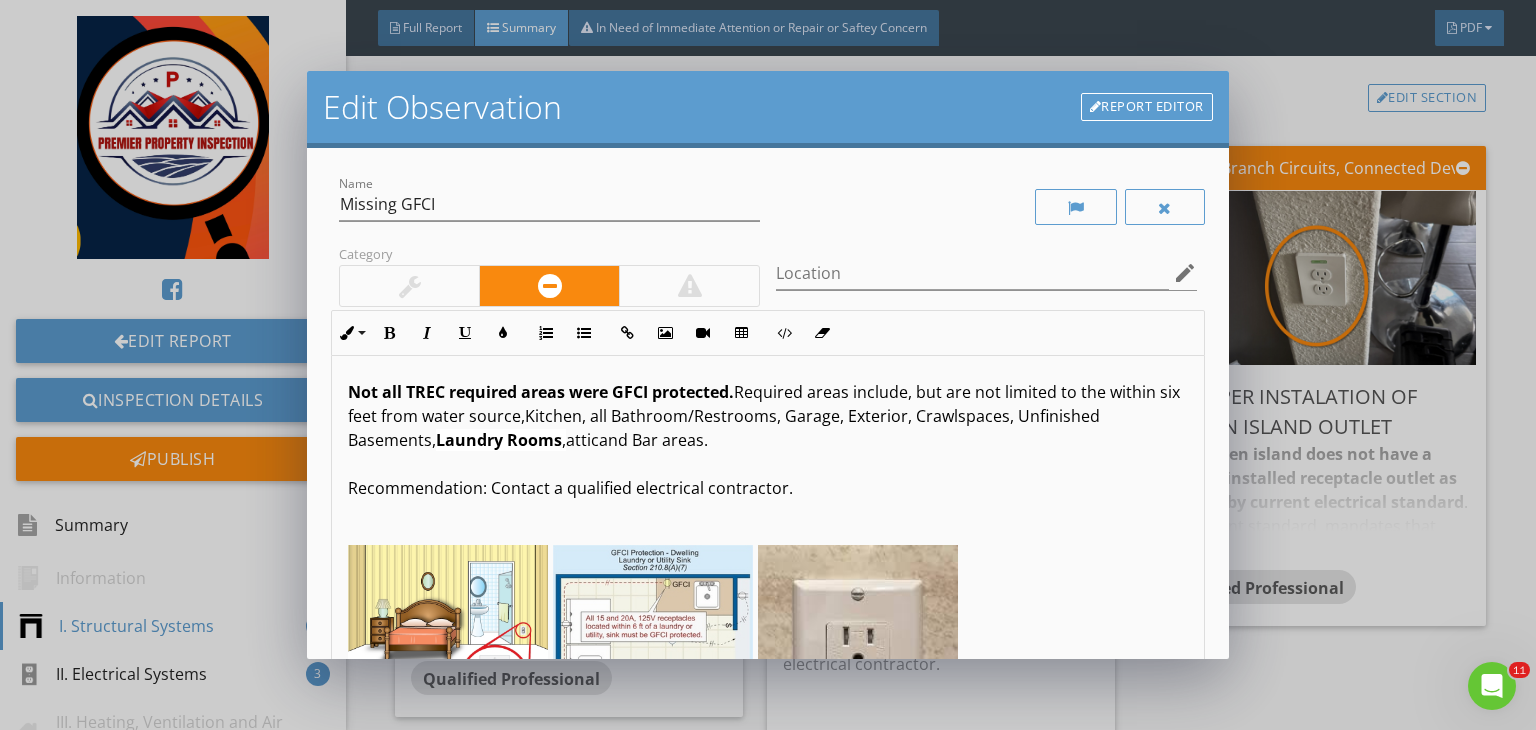 click on "," at bounding box center (564, 440) 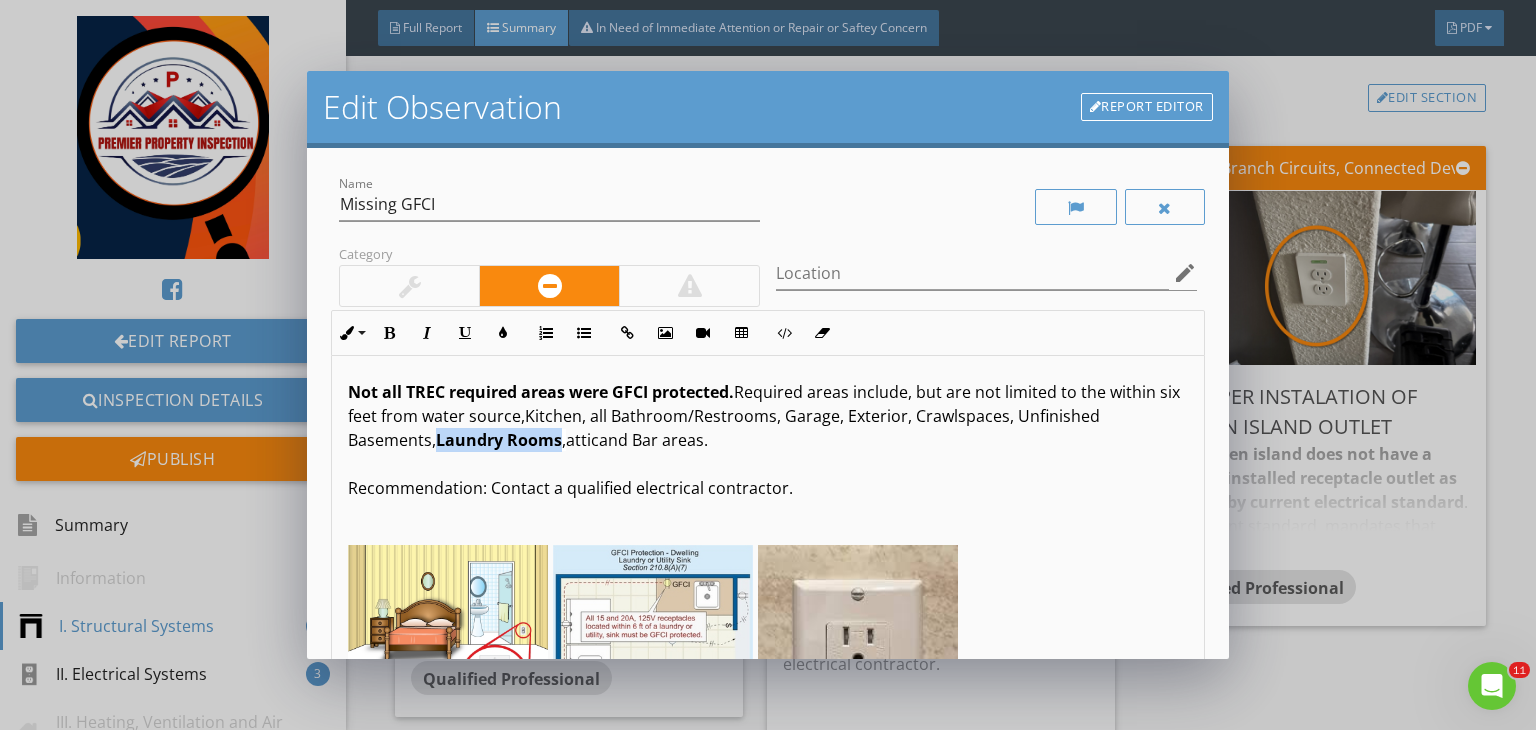 drag, startPoint x: 648, startPoint y: 441, endPoint x: 526, endPoint y: 445, distance: 122.06556 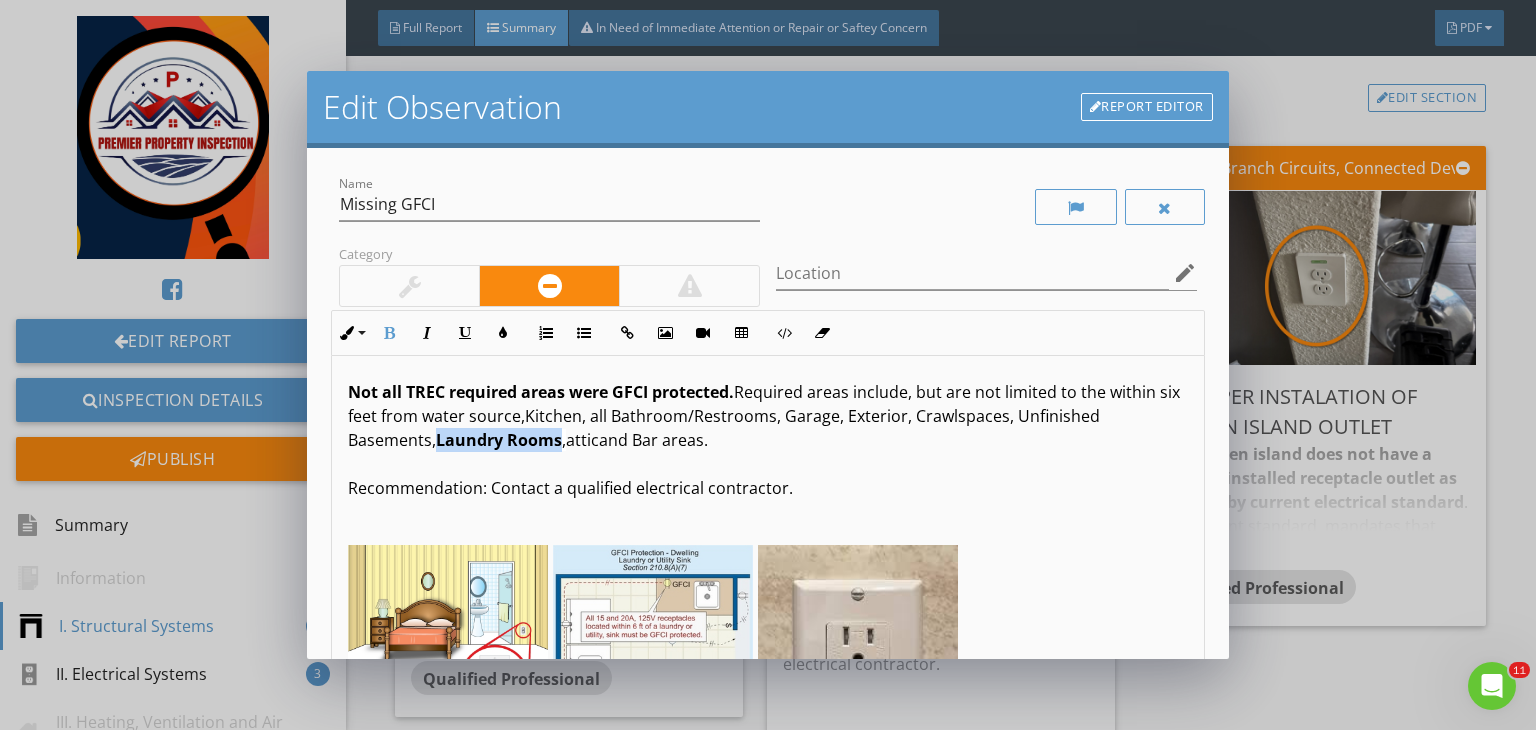 copy on "Laundry Rooms" 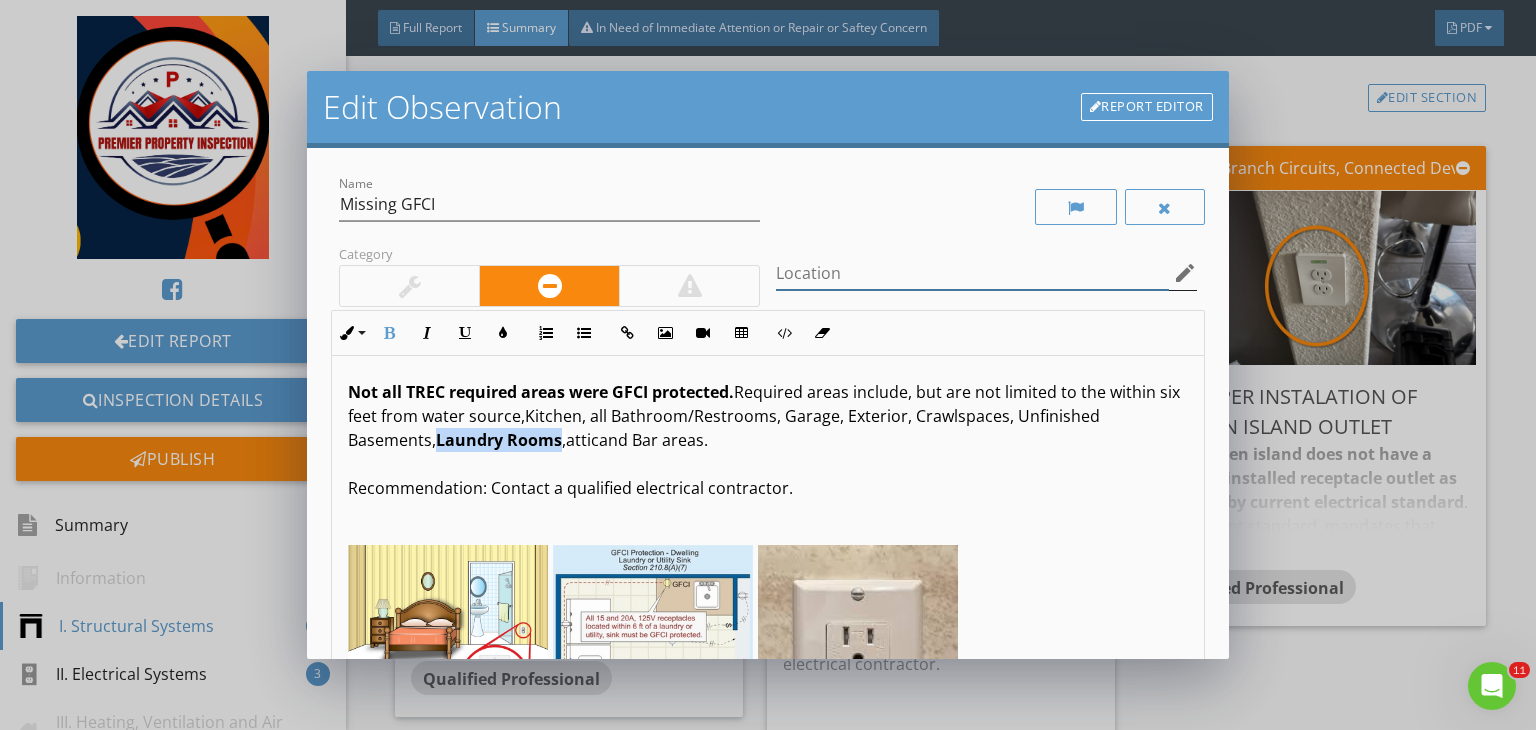 click on "Location edit" at bounding box center [986, 273] 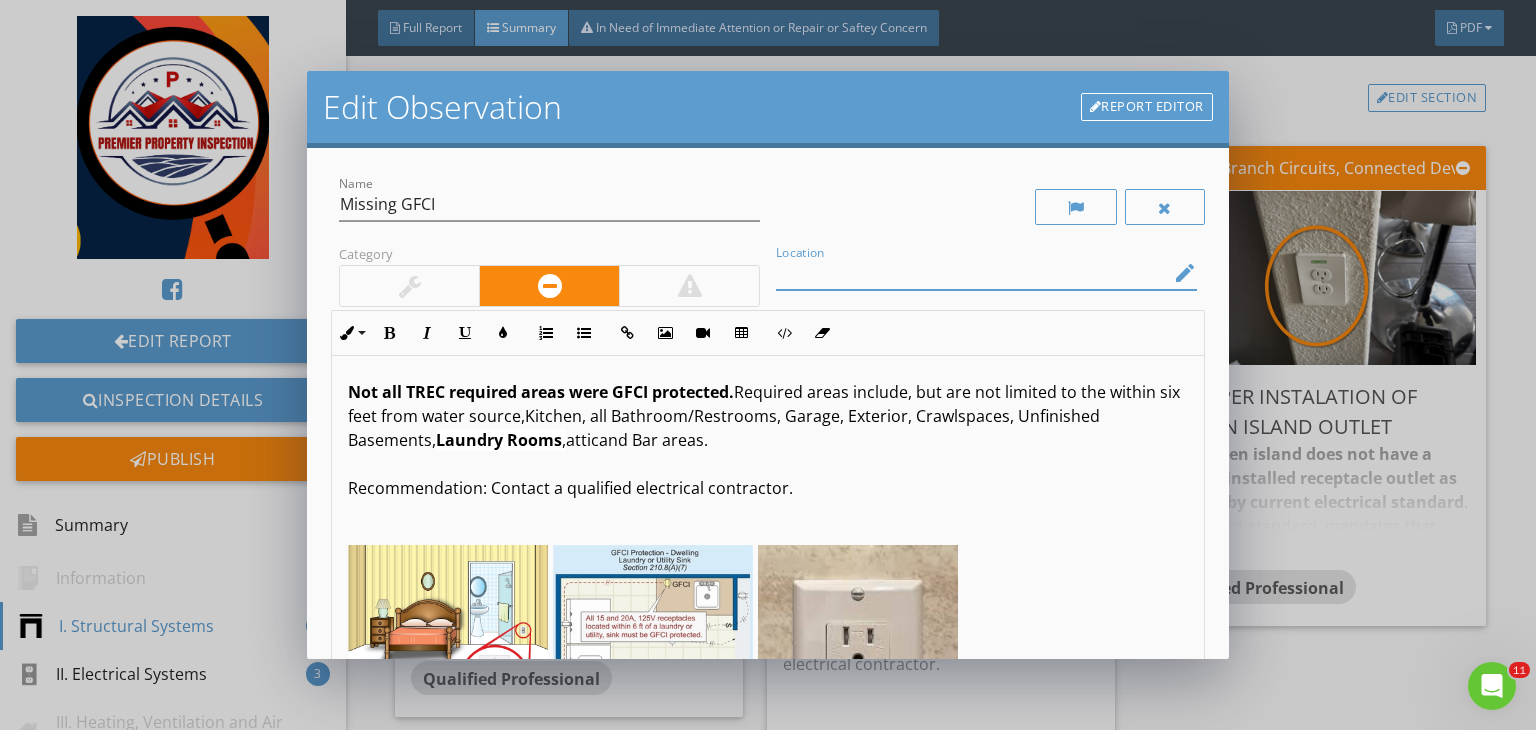 paste on "Laundry Rooms" 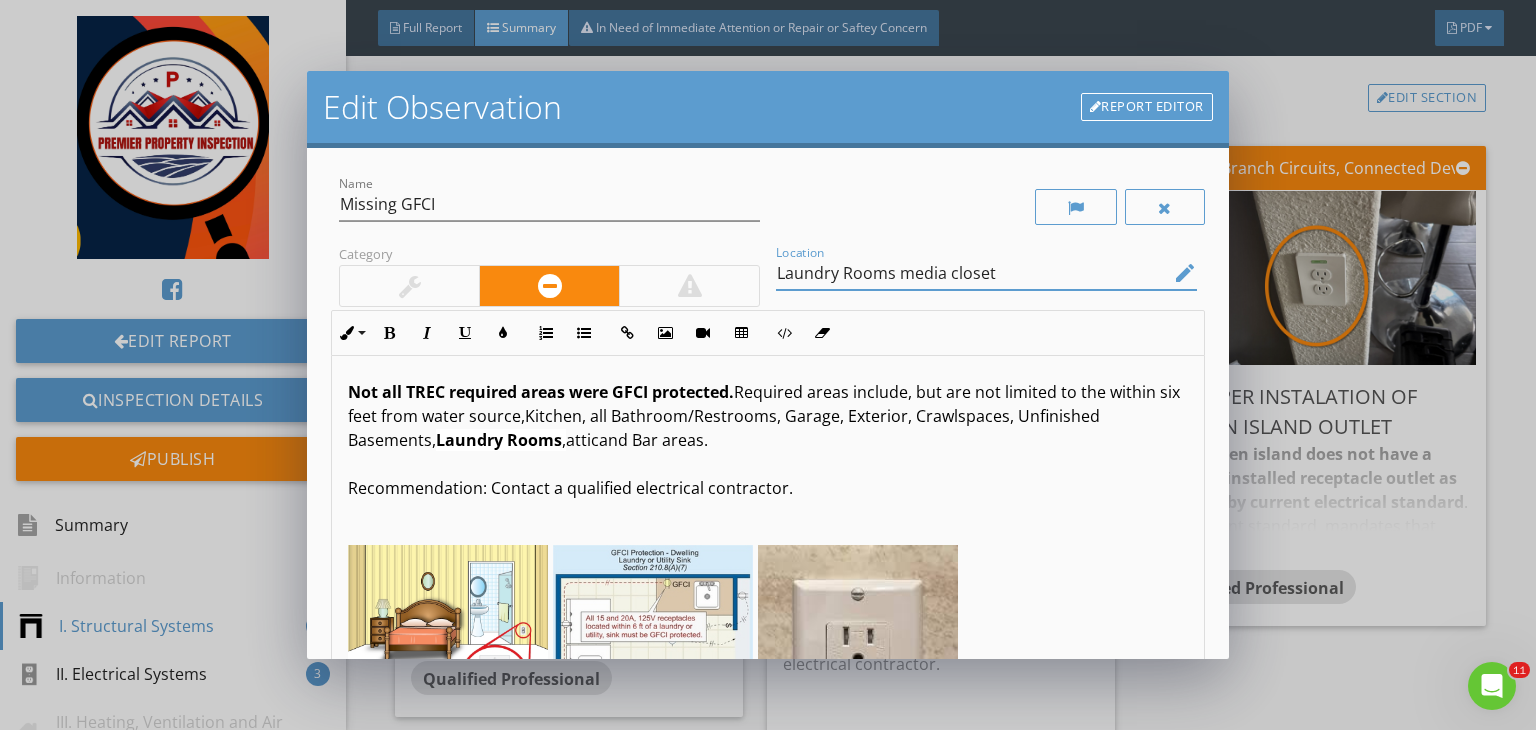 scroll, scrollTop: 176, scrollLeft: 0, axis: vertical 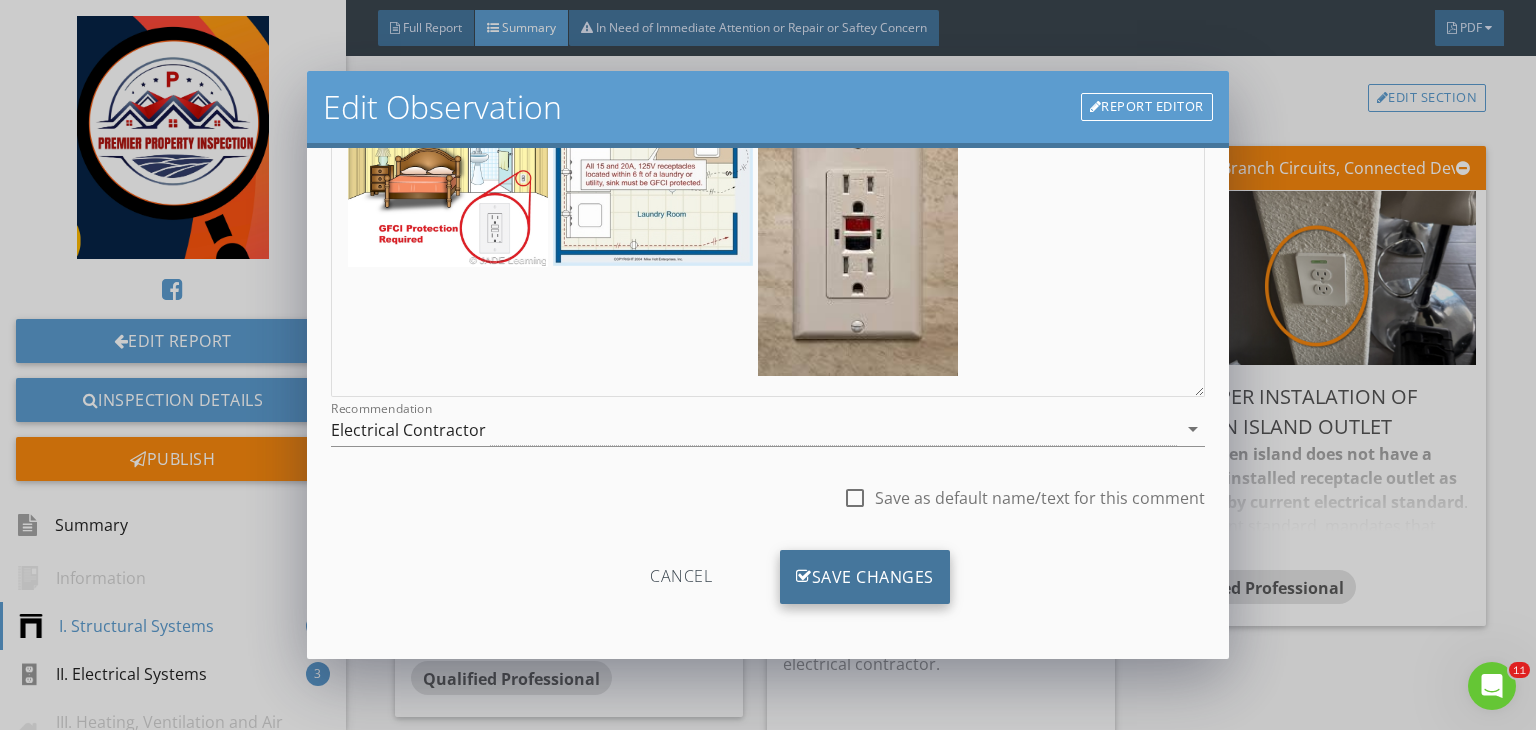 type on "Laundry Rooms media closet" 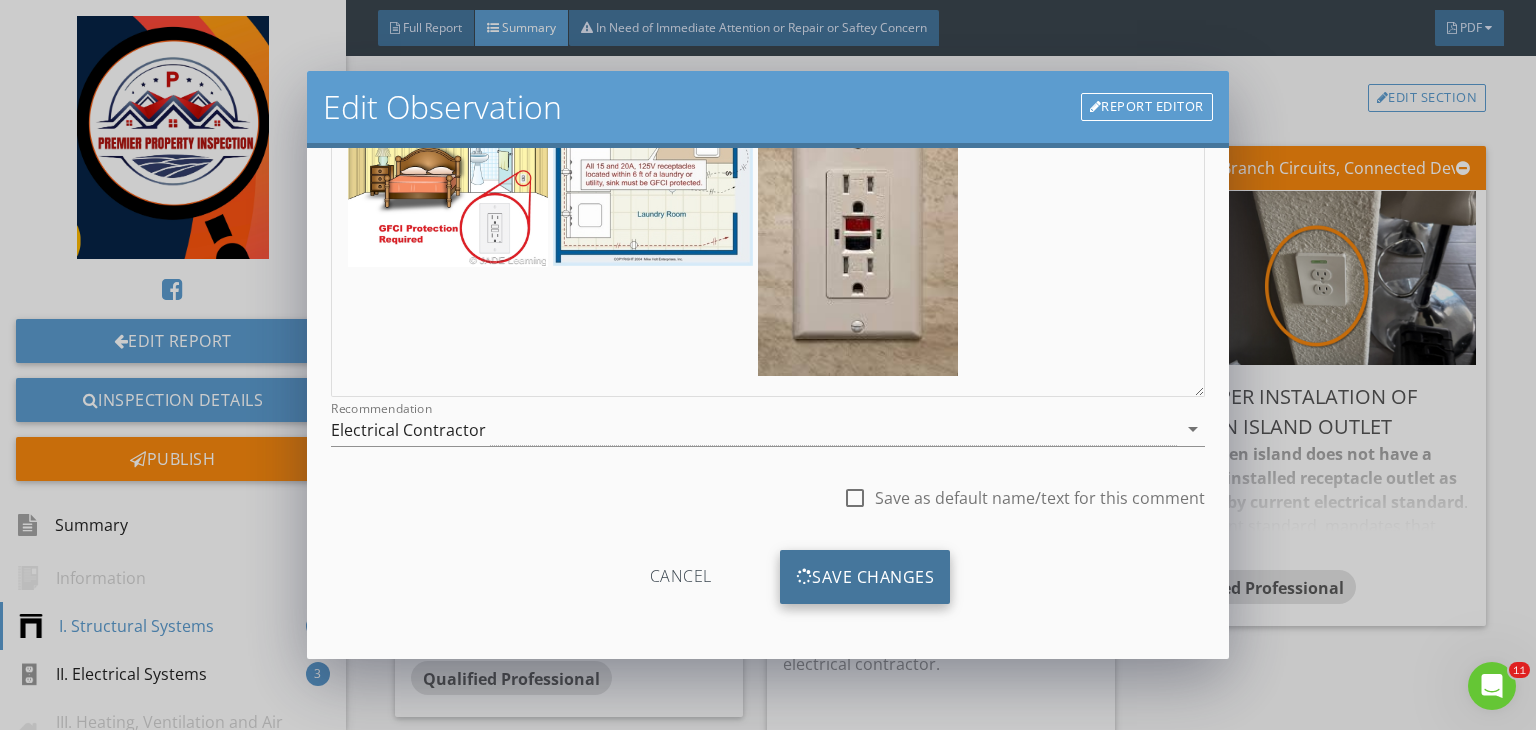 scroll, scrollTop: 39, scrollLeft: 0, axis: vertical 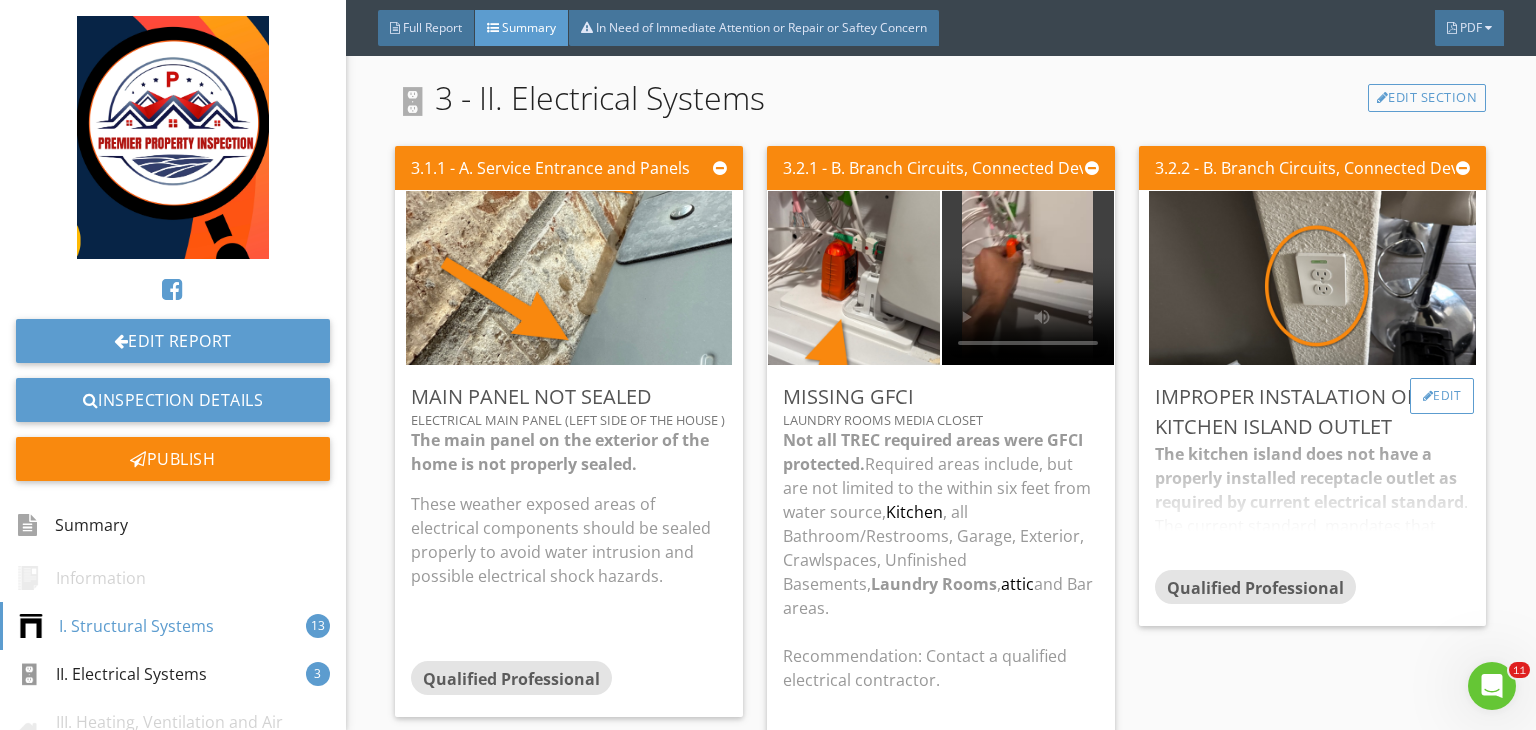 click on "Edit" at bounding box center [1442, 396] 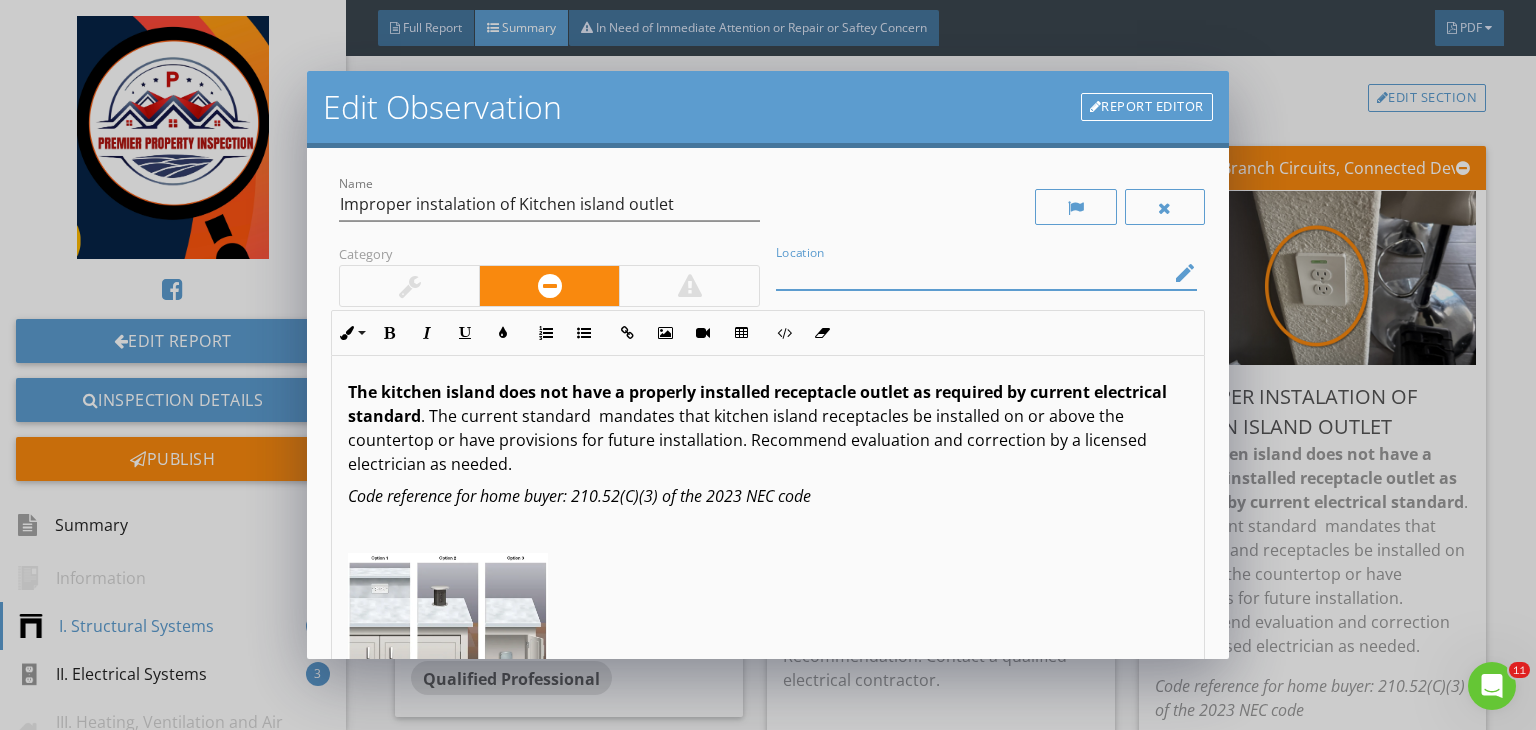 click at bounding box center (972, 273) 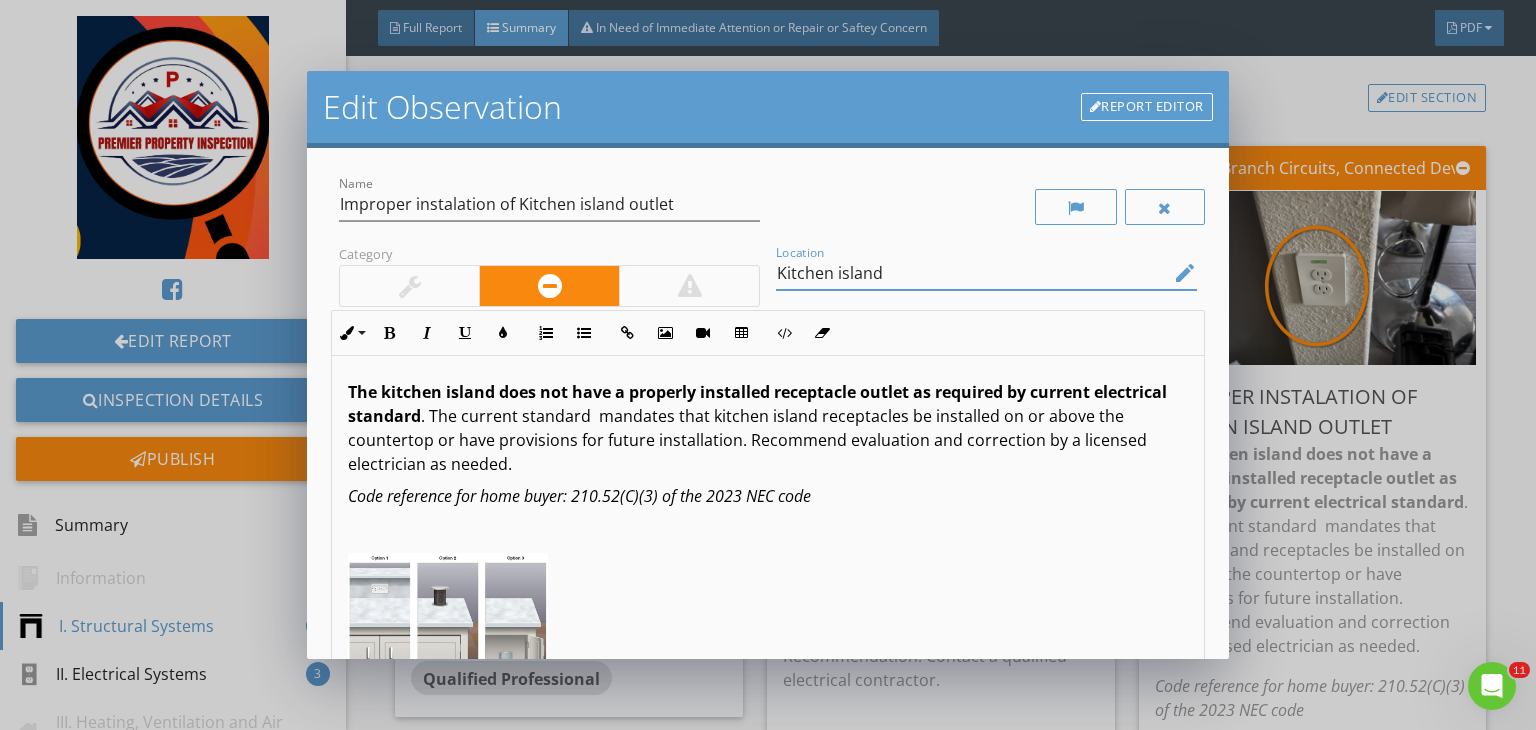 scroll, scrollTop: 31, scrollLeft: 0, axis: vertical 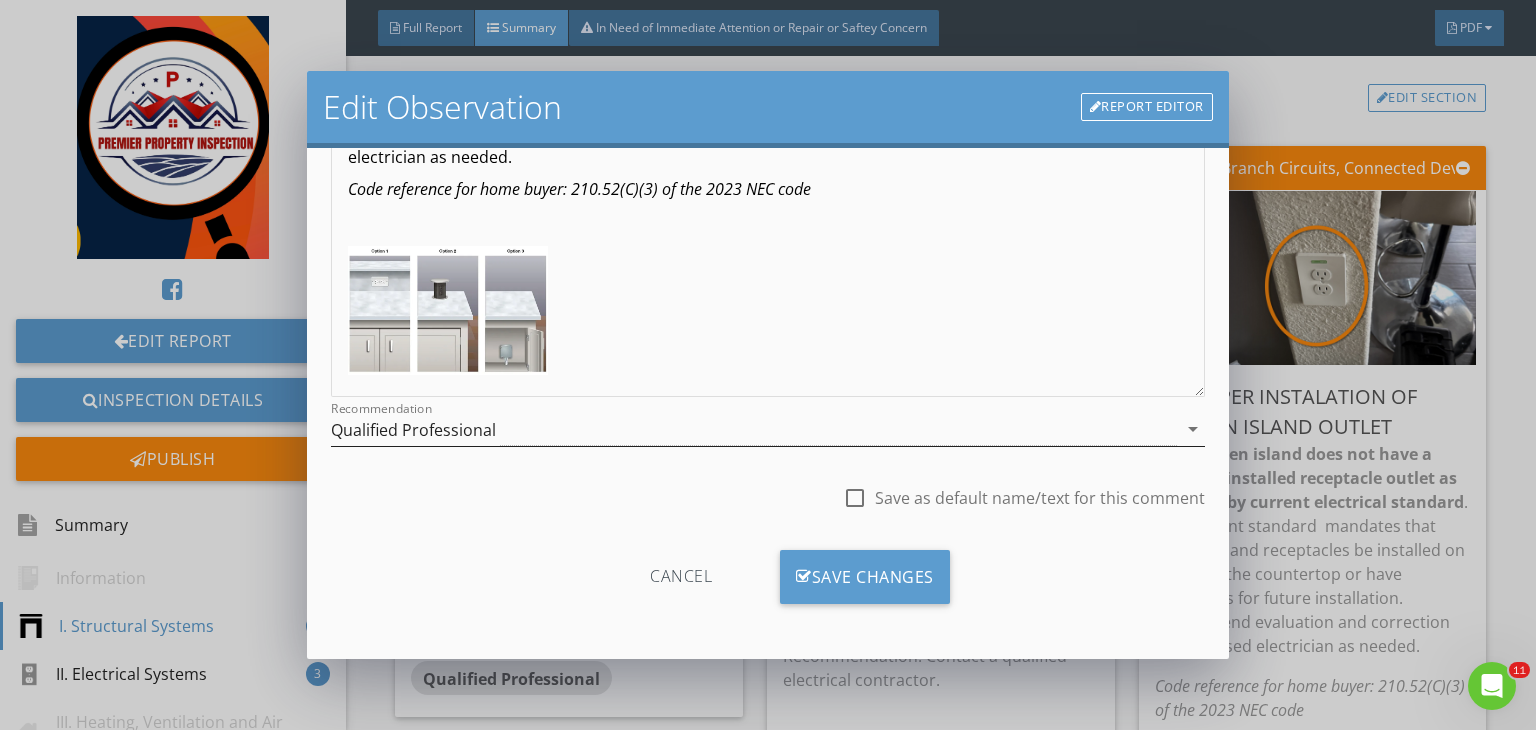 type on "Kitchen island" 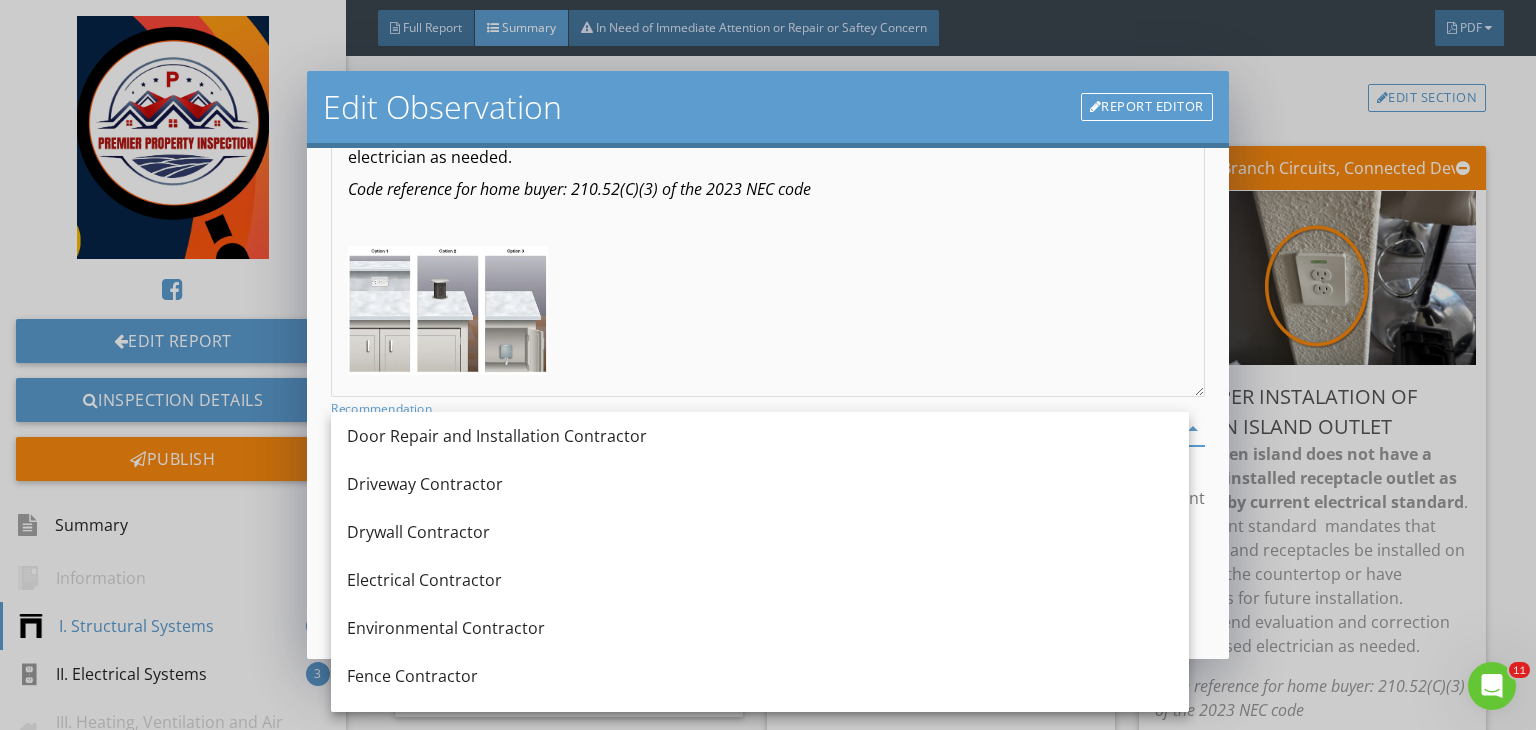 scroll, scrollTop: 584, scrollLeft: 0, axis: vertical 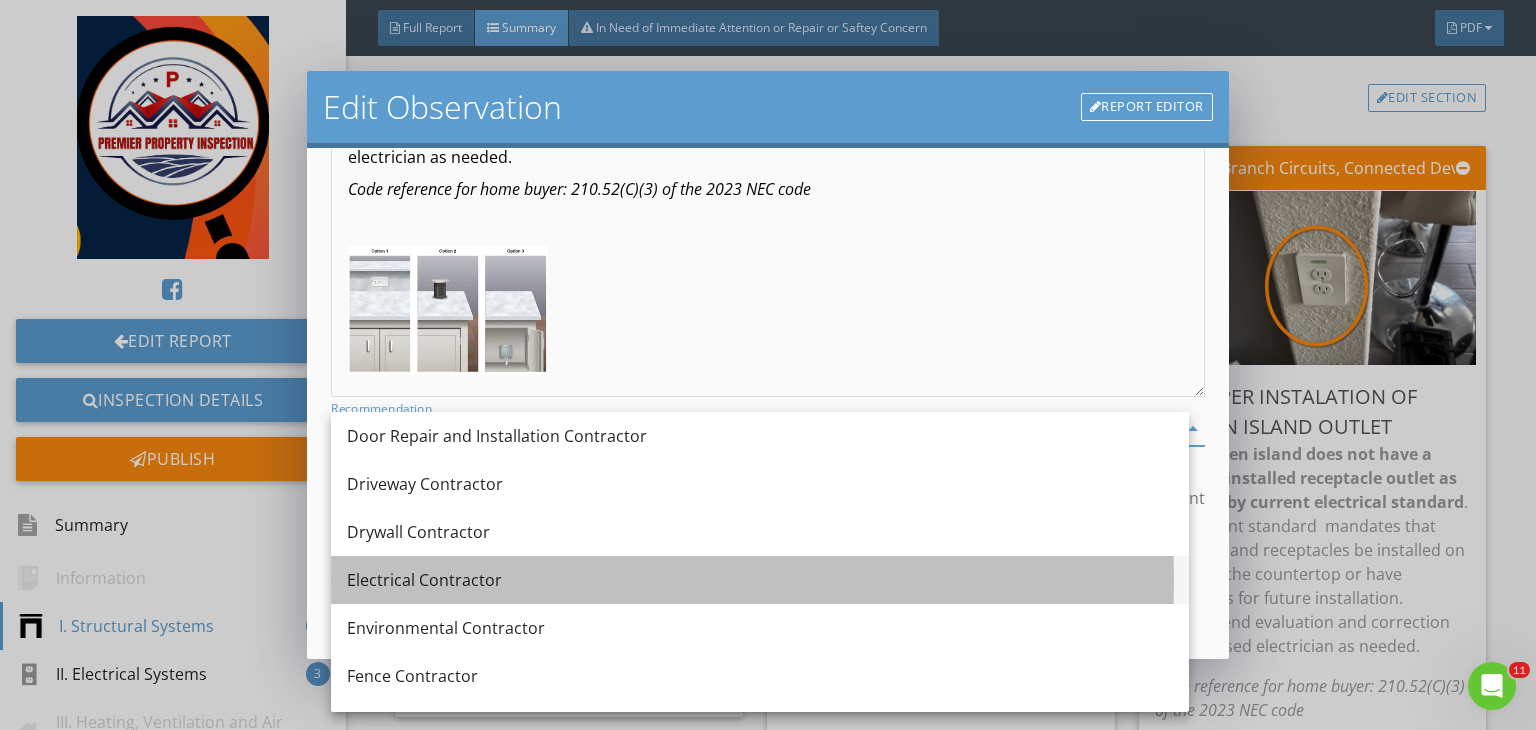 click on "Electrical Contractor" at bounding box center (760, 580) 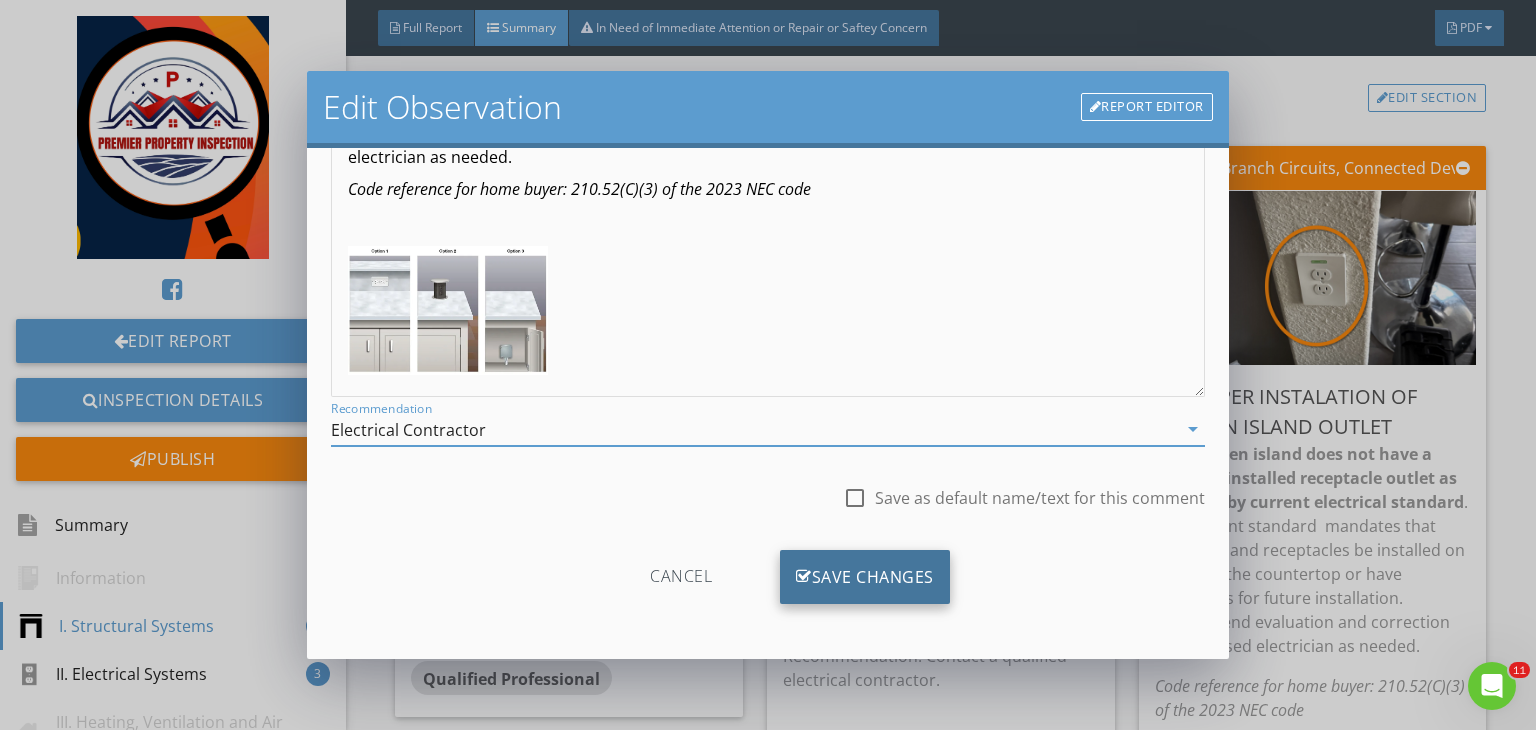 click on "Save Changes" at bounding box center [865, 577] 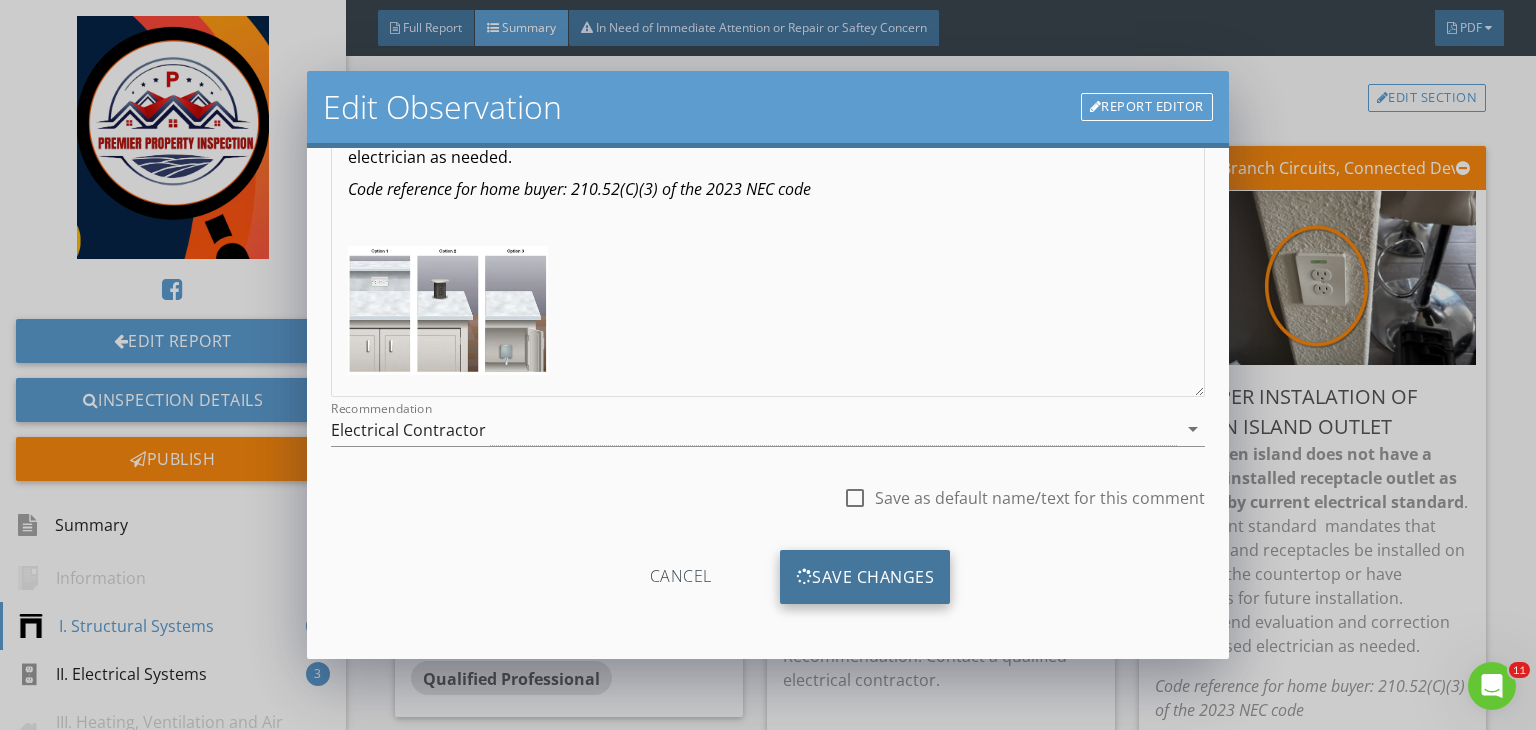scroll, scrollTop: 39, scrollLeft: 0, axis: vertical 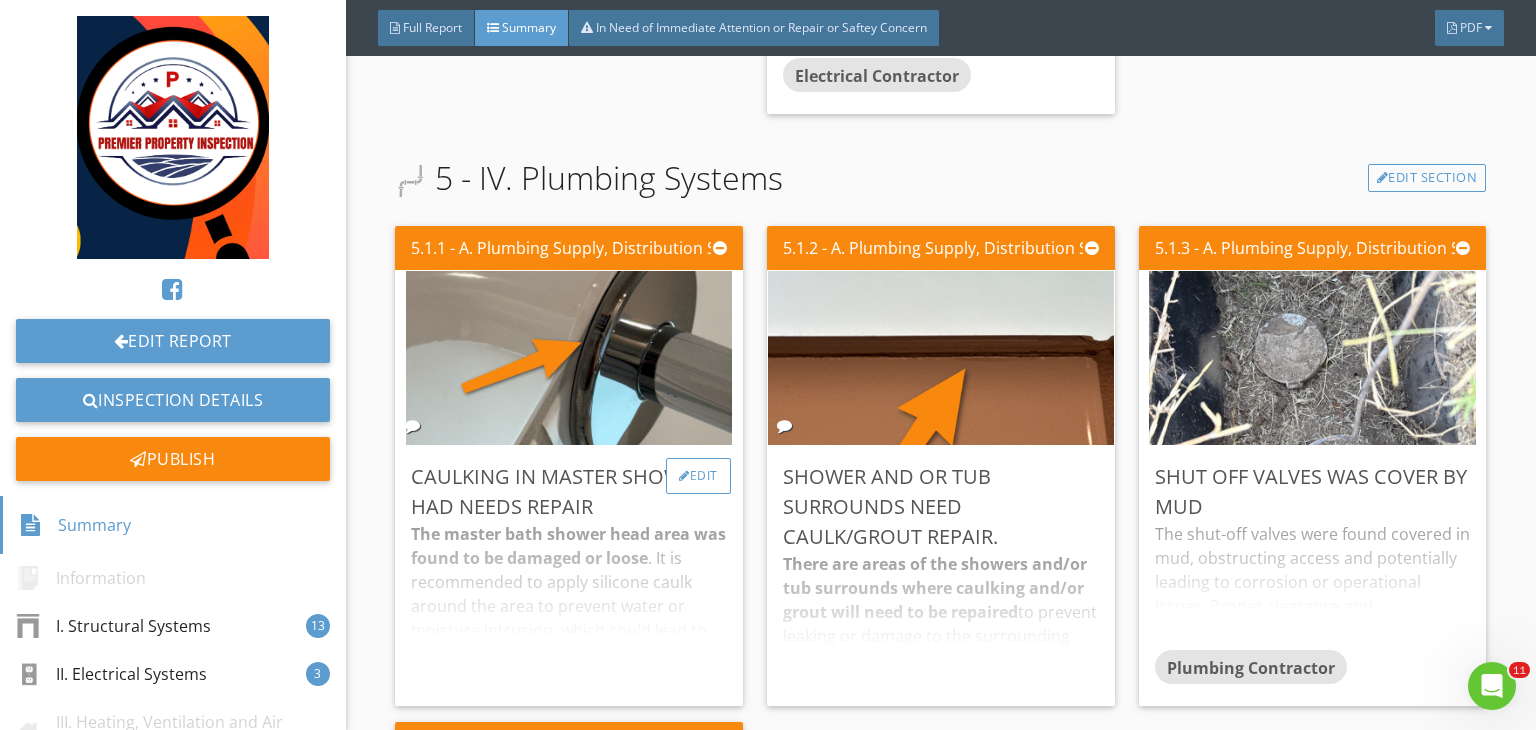 click on "Edit" at bounding box center (698, 476) 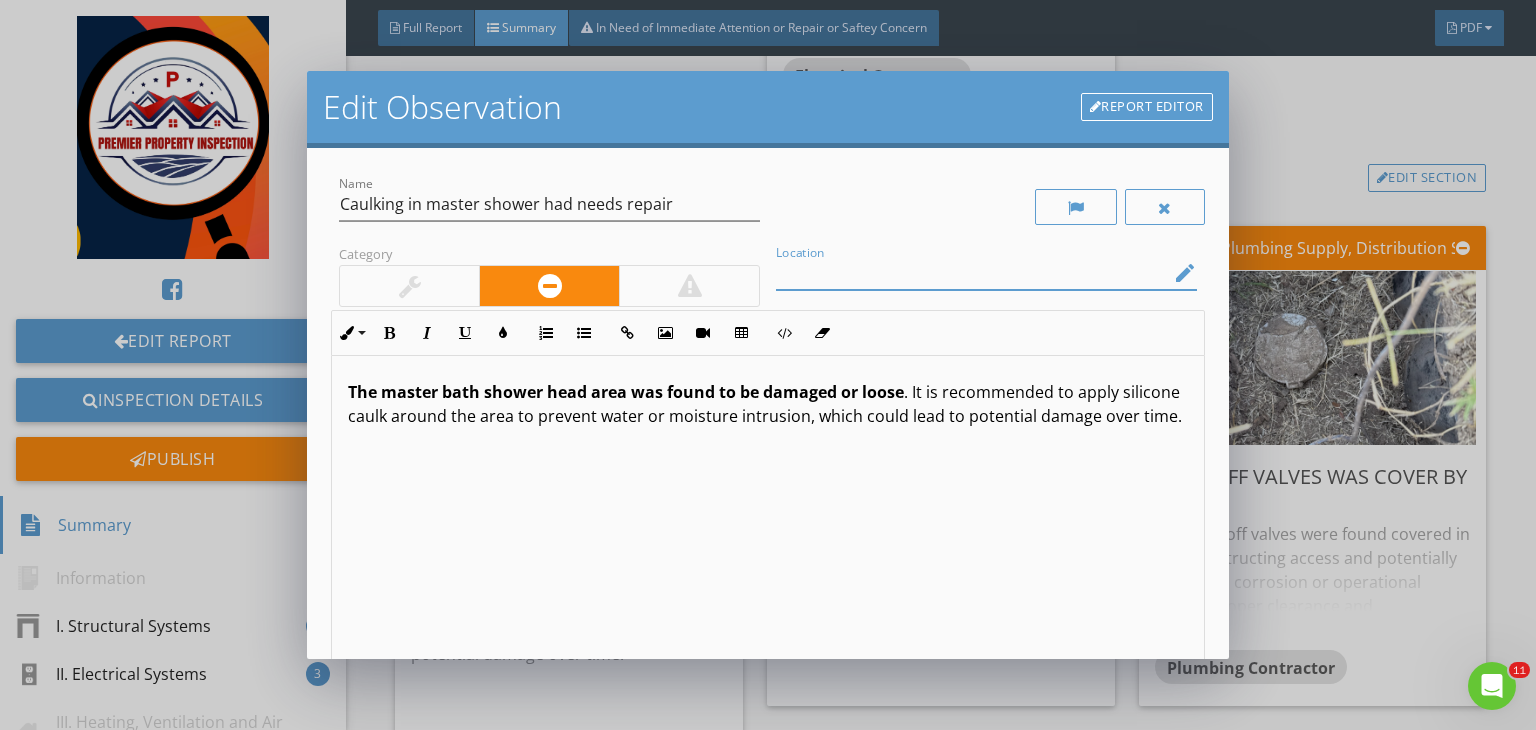 click at bounding box center [972, 273] 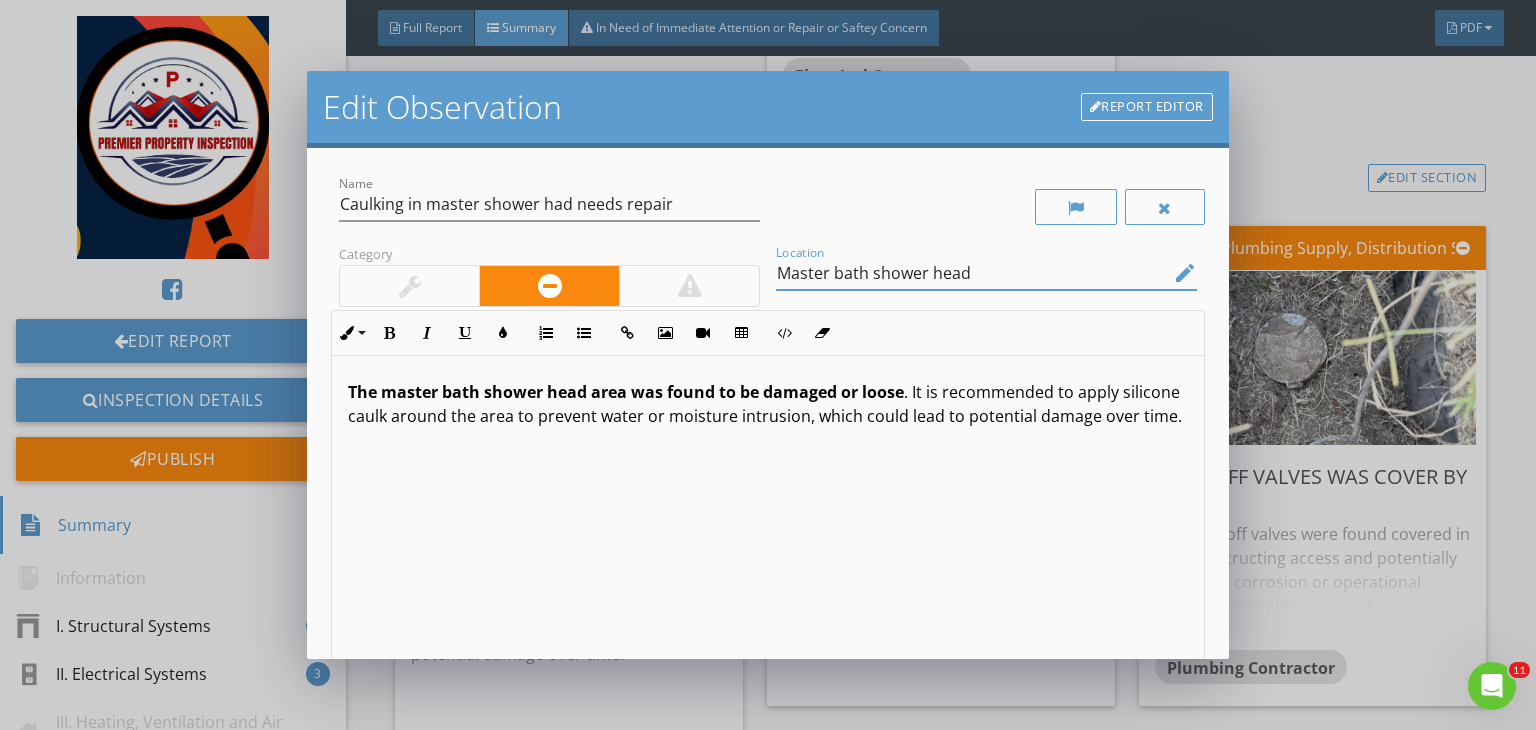 scroll, scrollTop: 0, scrollLeft: 0, axis: both 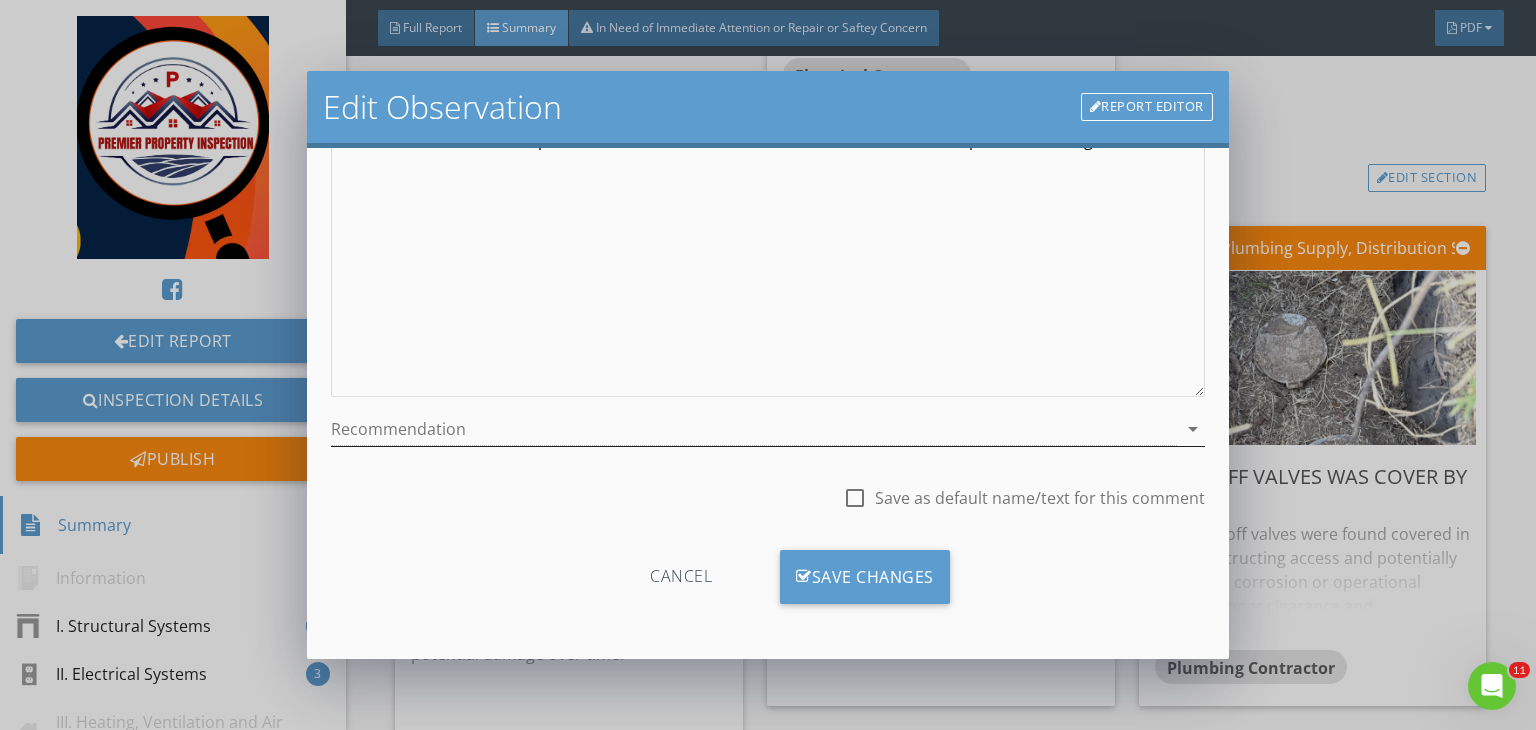 type on "Master bath shower head" 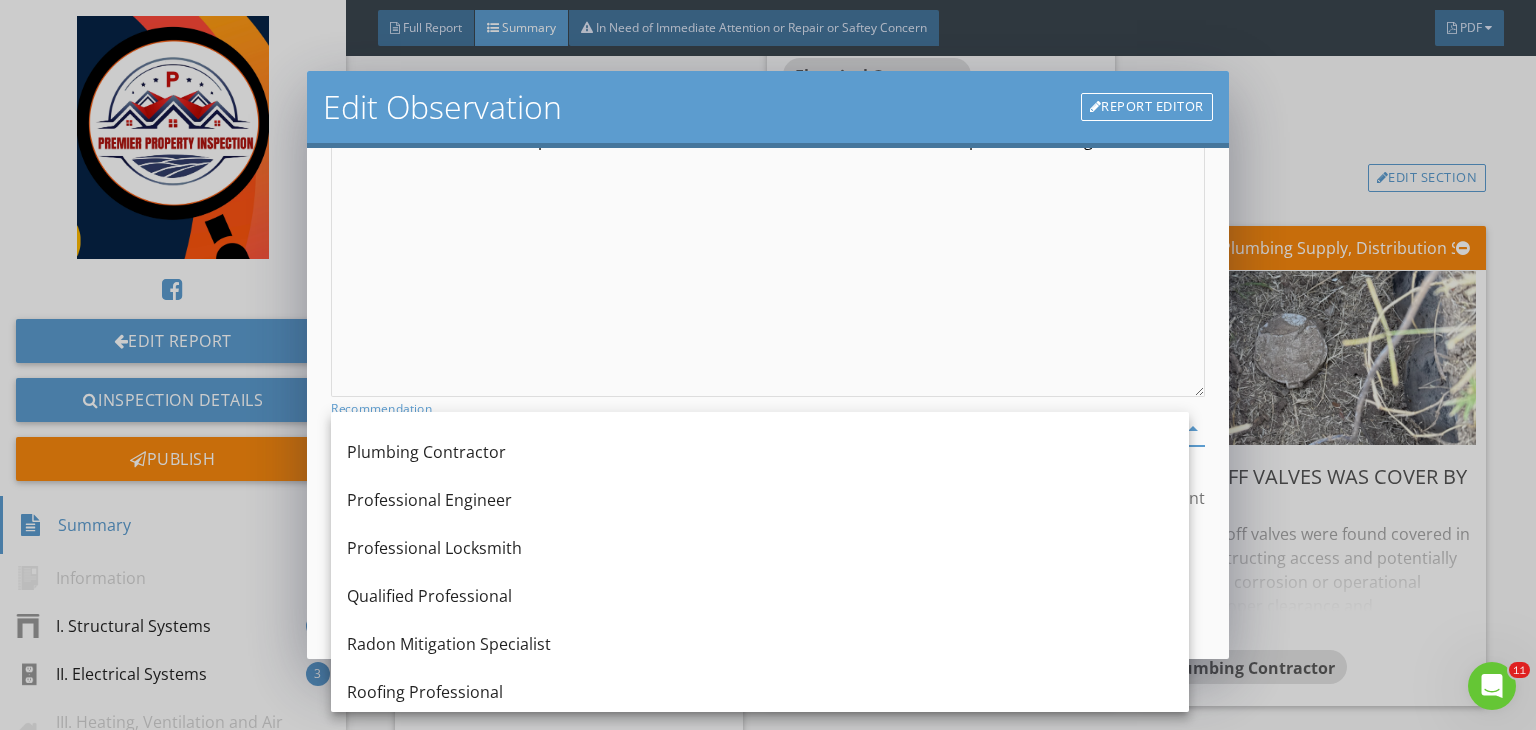 scroll, scrollTop: 2008, scrollLeft: 0, axis: vertical 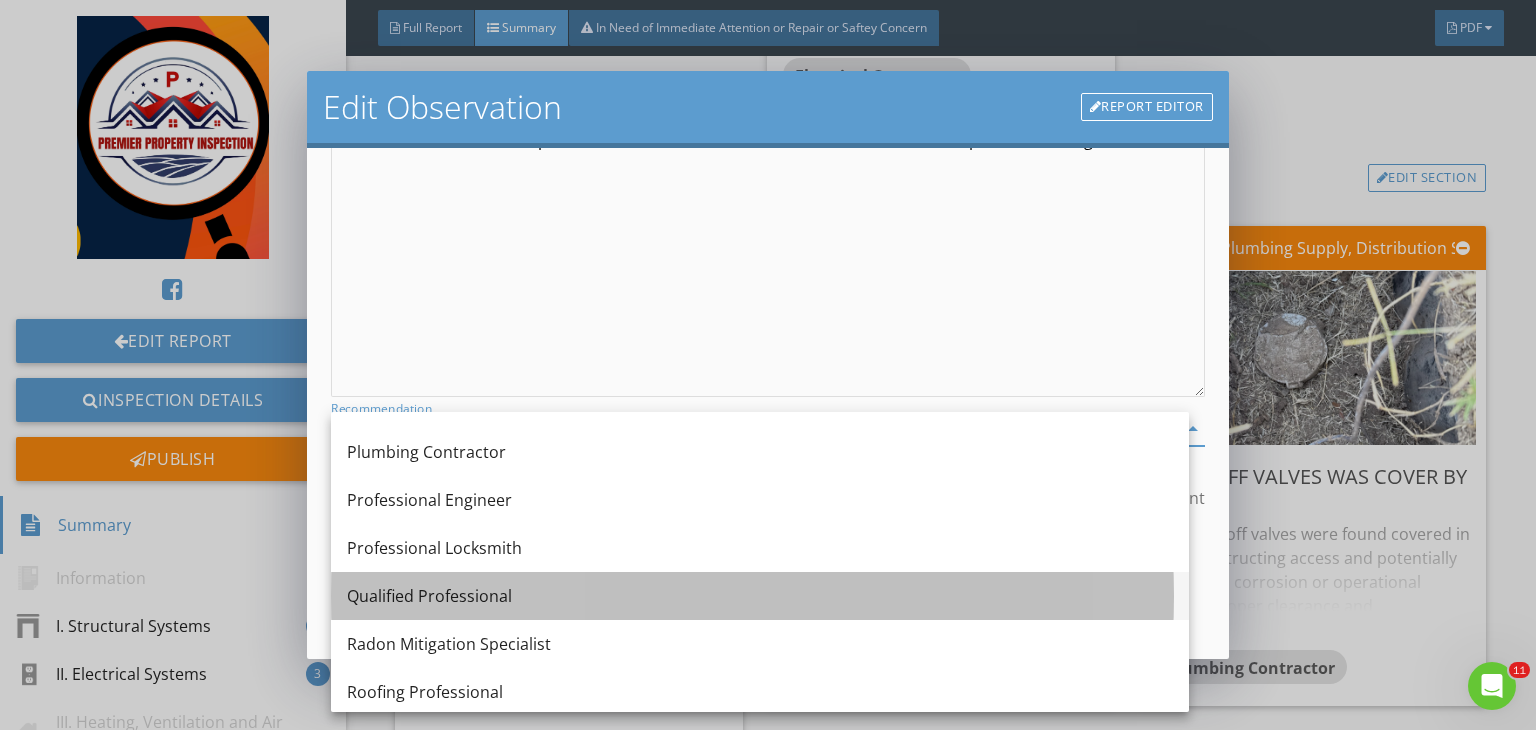 click on "Qualified Professional" at bounding box center [760, 596] 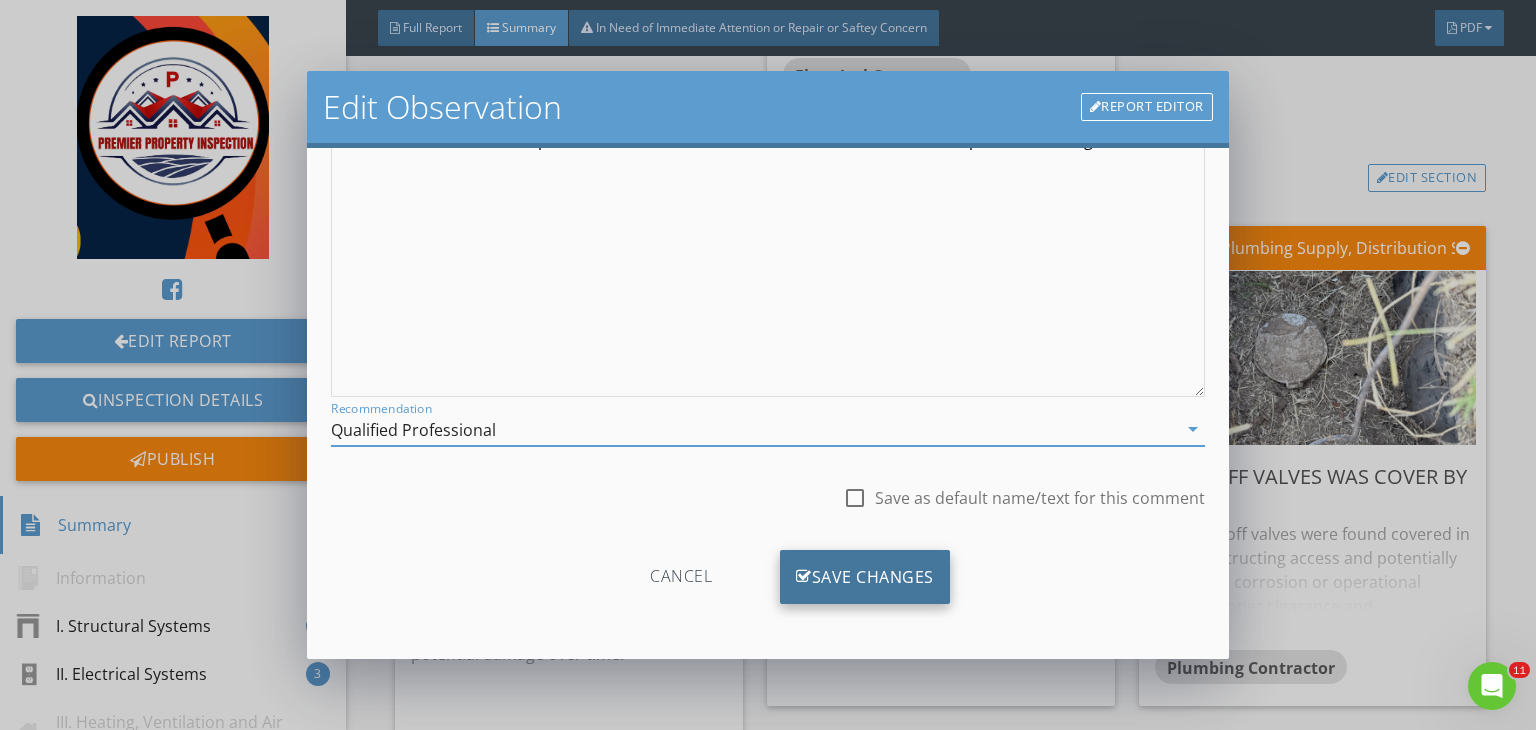 click on "Save Changes" at bounding box center [865, 577] 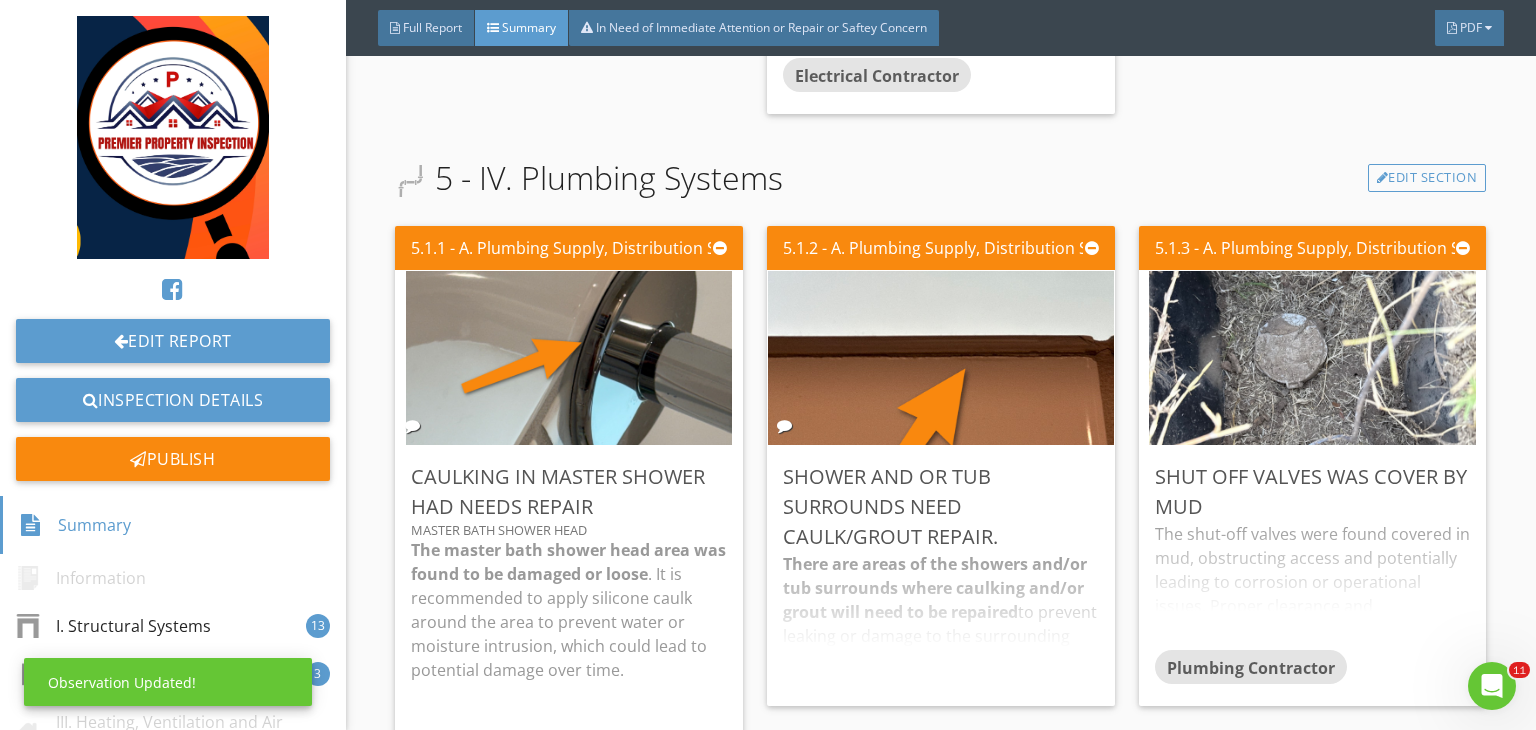scroll, scrollTop: 39, scrollLeft: 0, axis: vertical 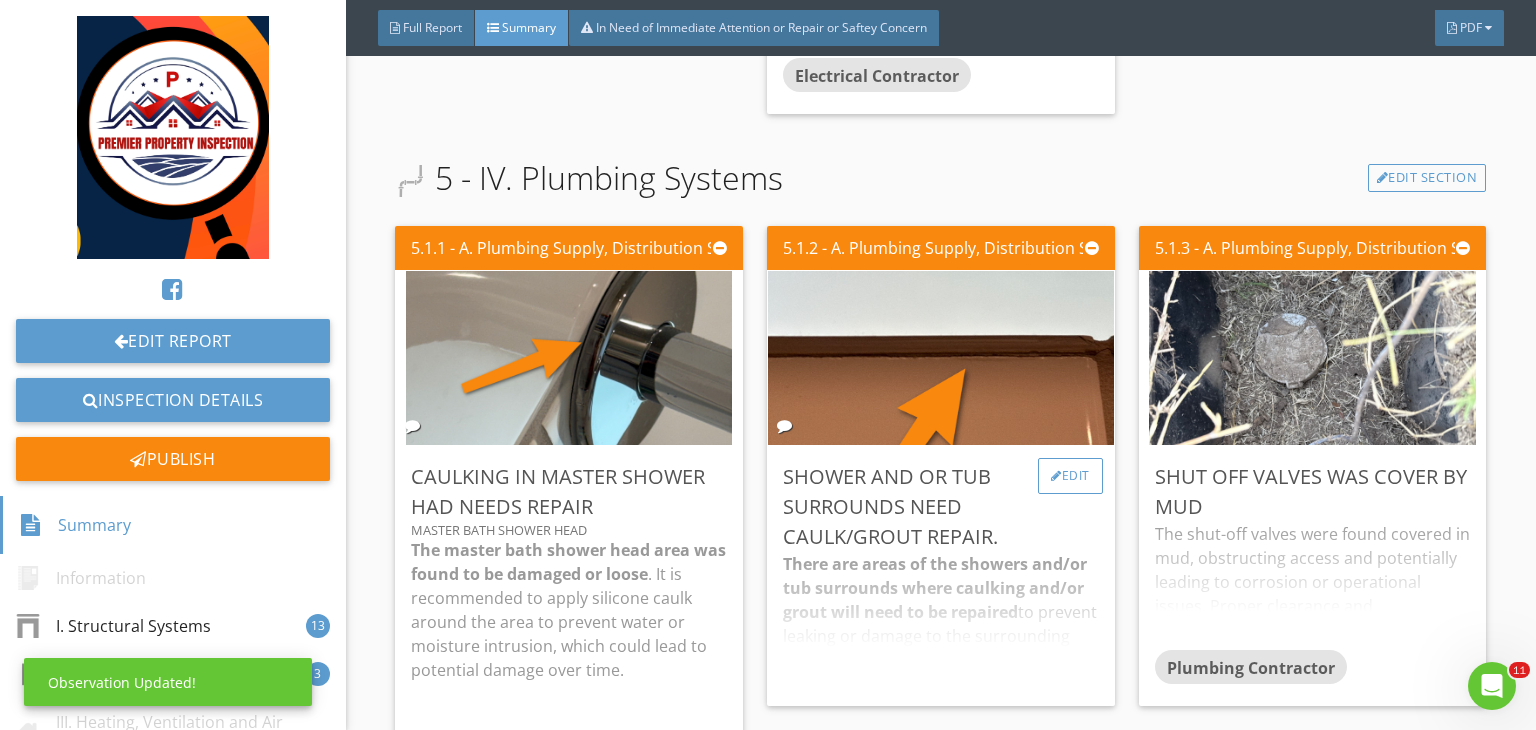 click on "Edit" at bounding box center (1070, 476) 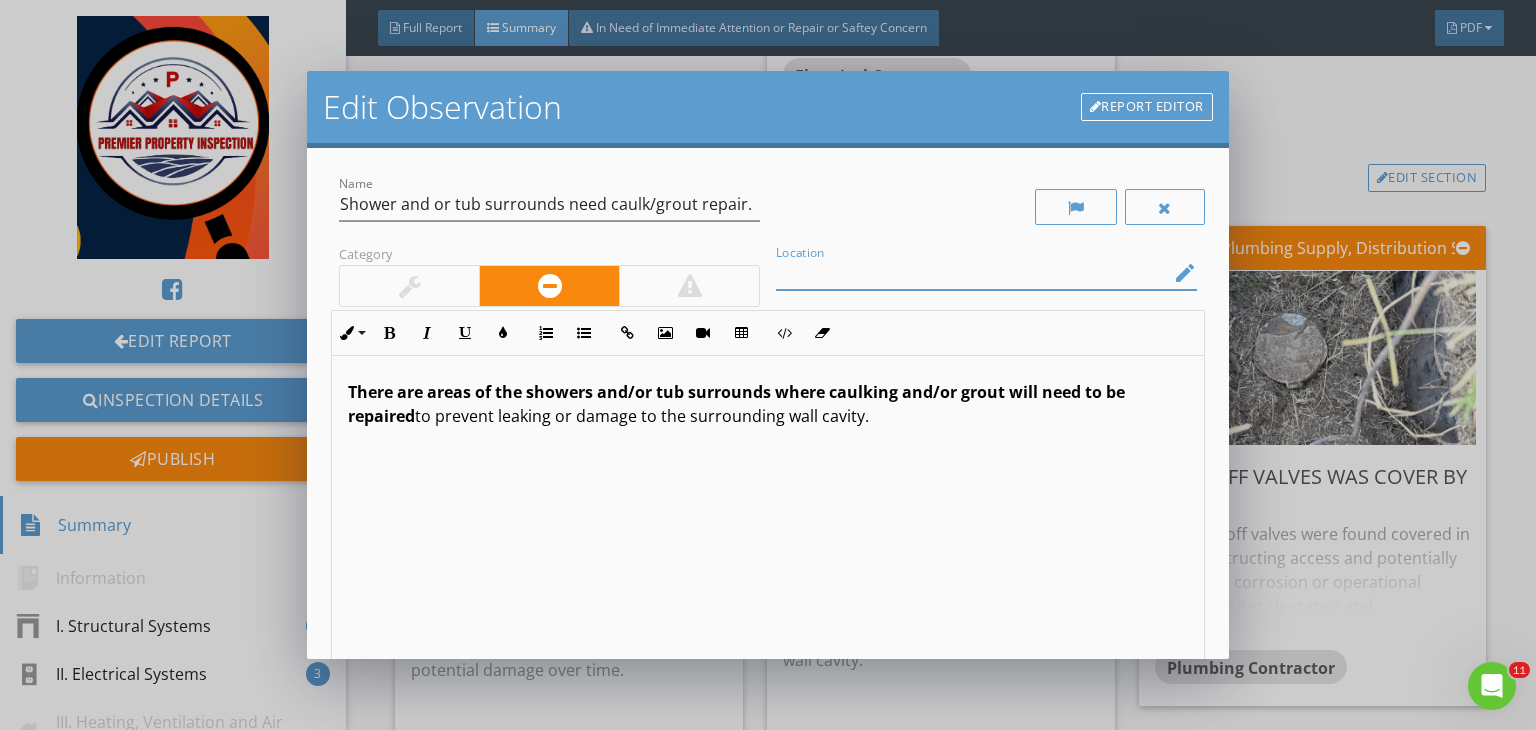 click at bounding box center (972, 273) 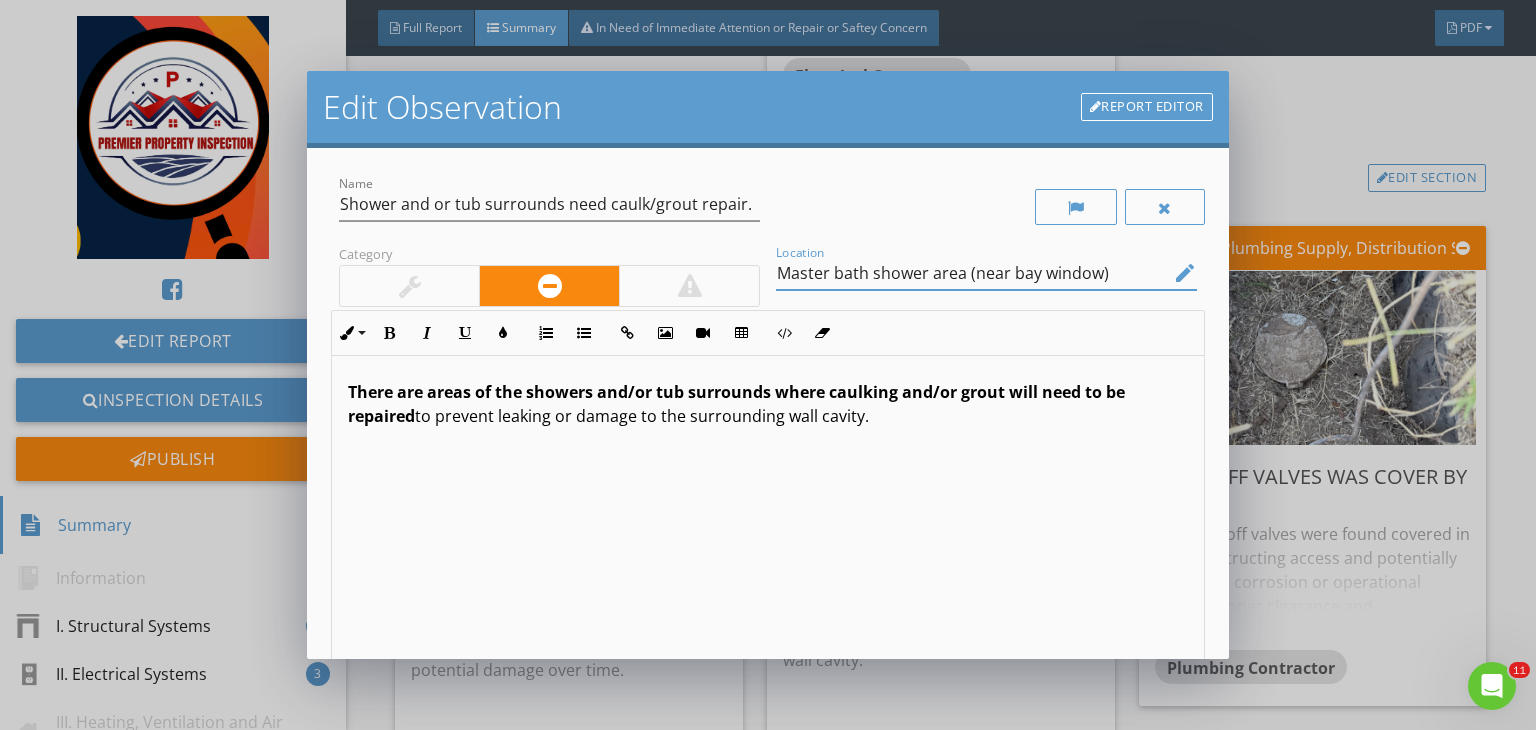scroll, scrollTop: 0, scrollLeft: 0, axis: both 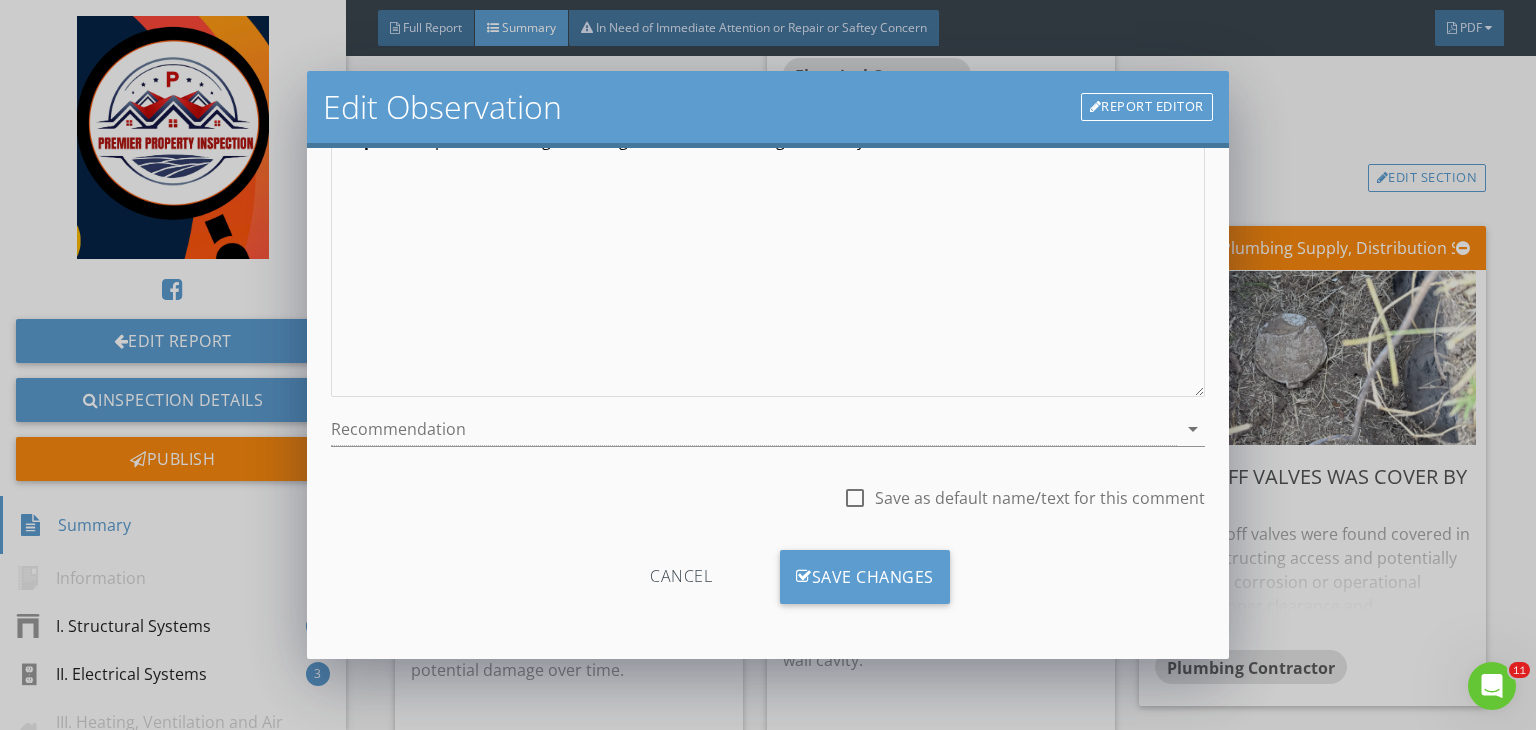type on "Master bath shower area (near bay window)" 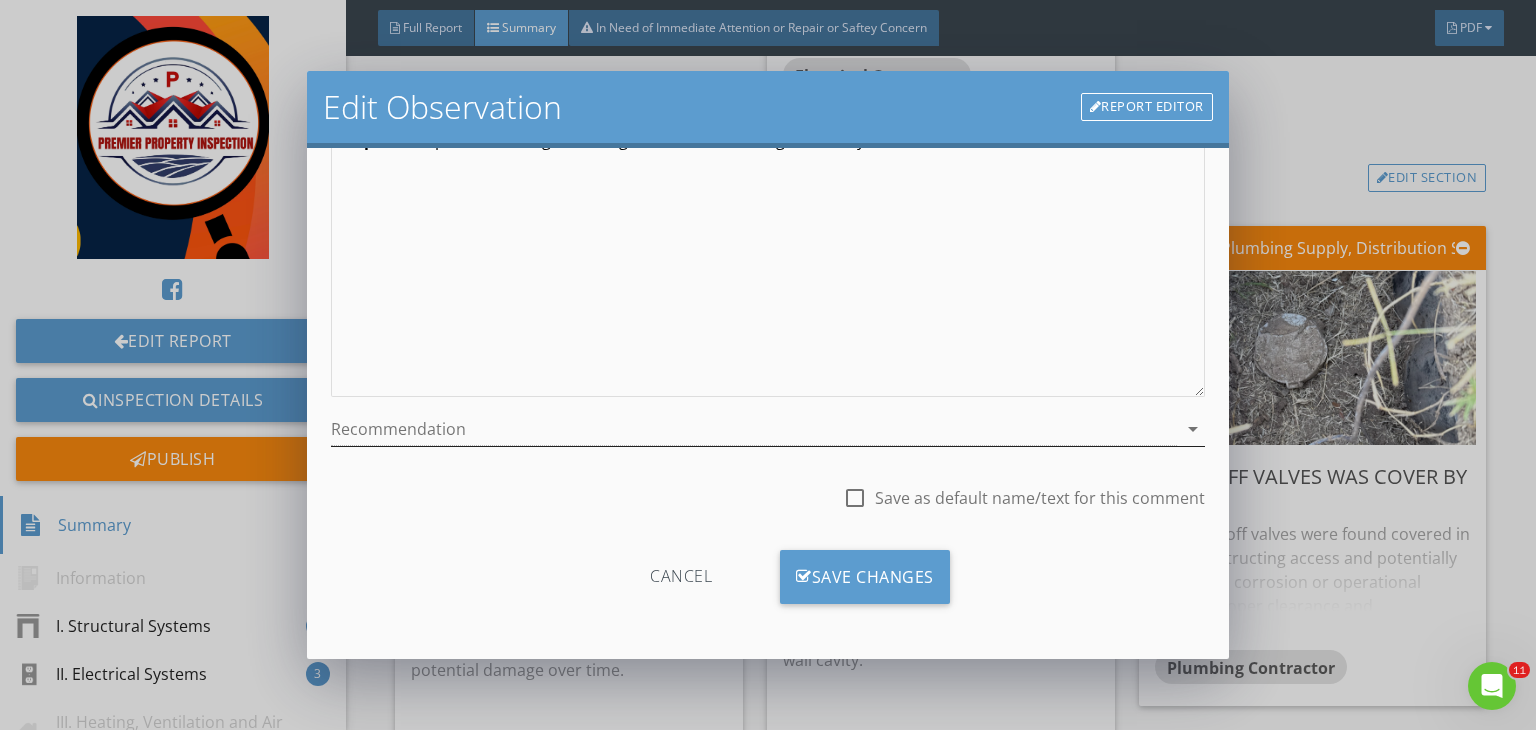 click at bounding box center [754, 429] 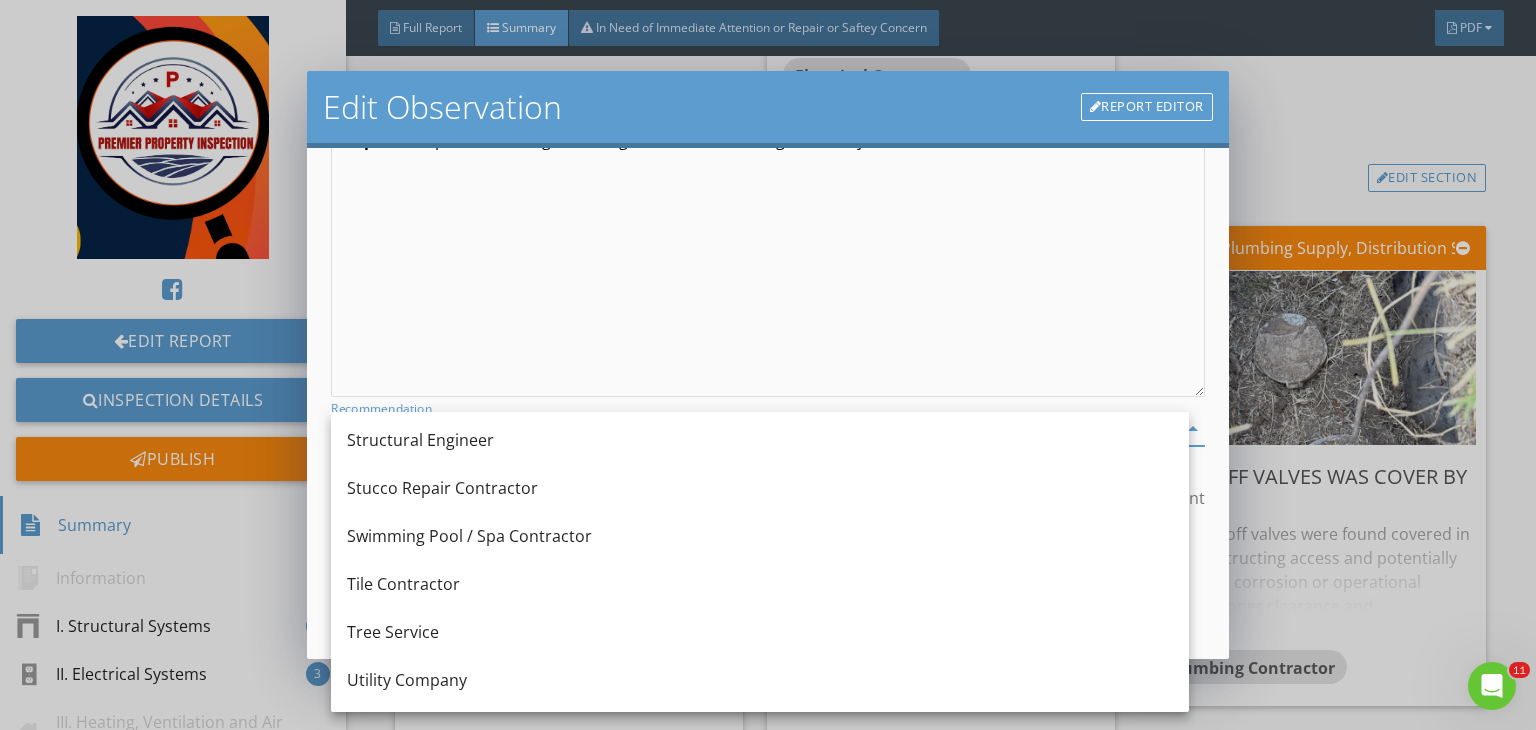 scroll, scrollTop: 2518, scrollLeft: 0, axis: vertical 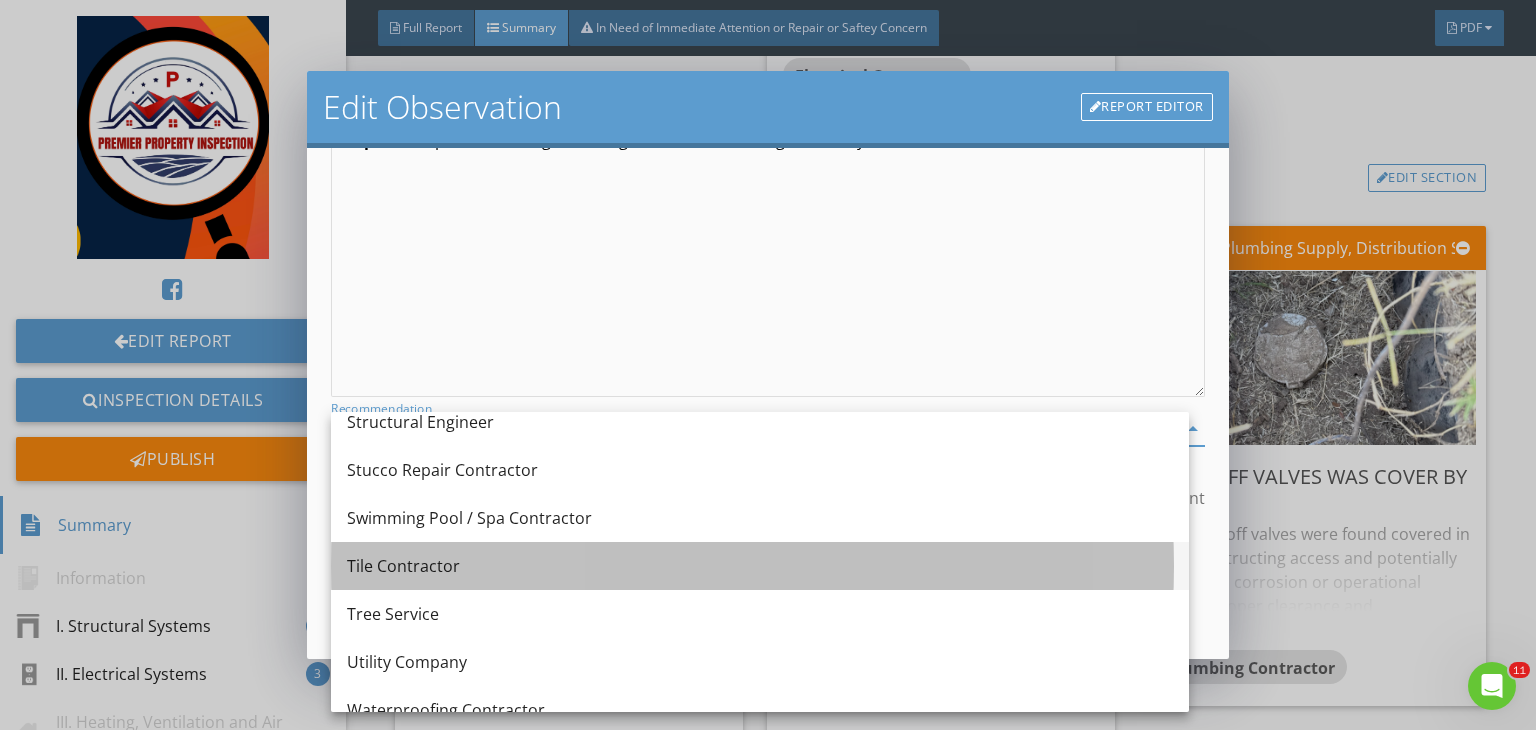 click on "Tile Contractor" at bounding box center (760, 566) 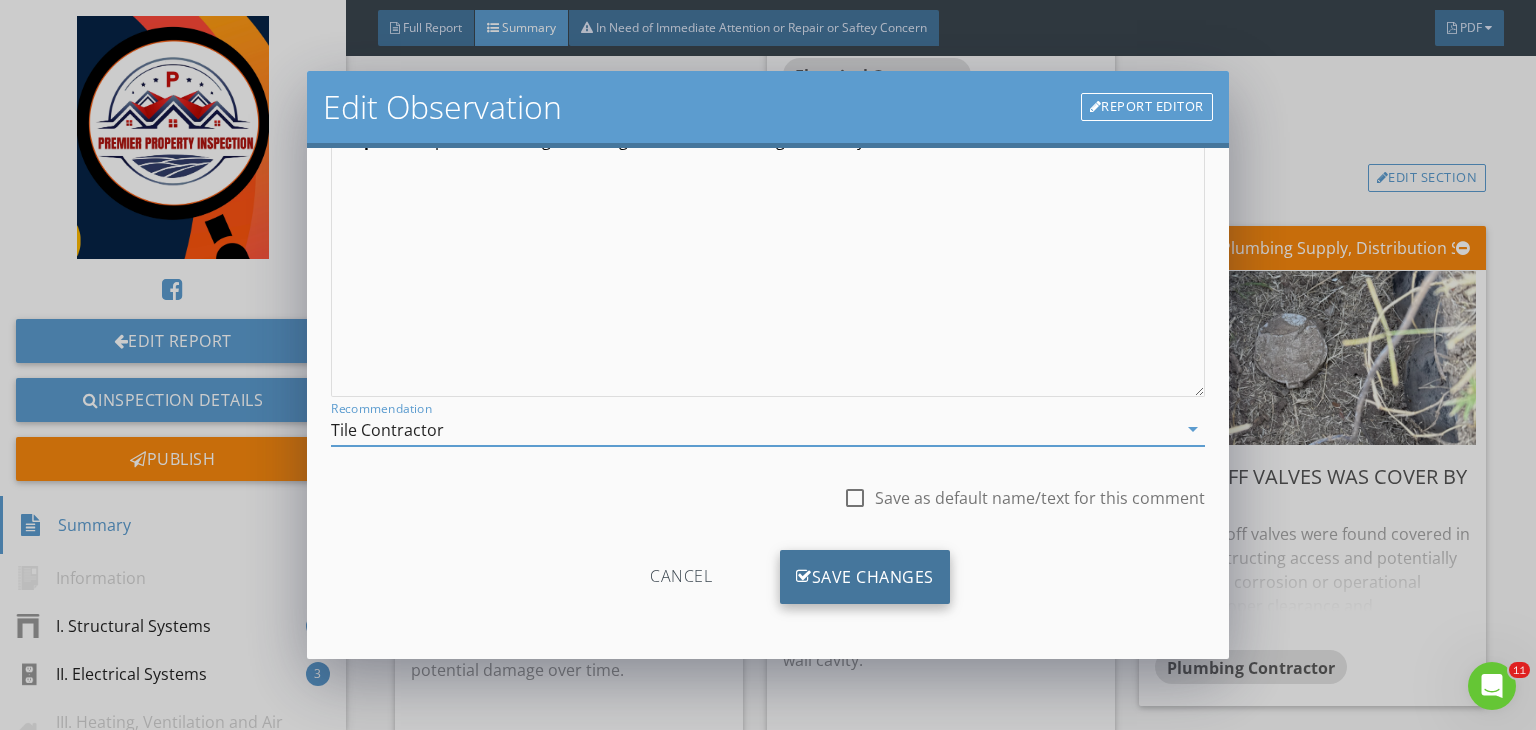 click on "Save Changes" at bounding box center [865, 577] 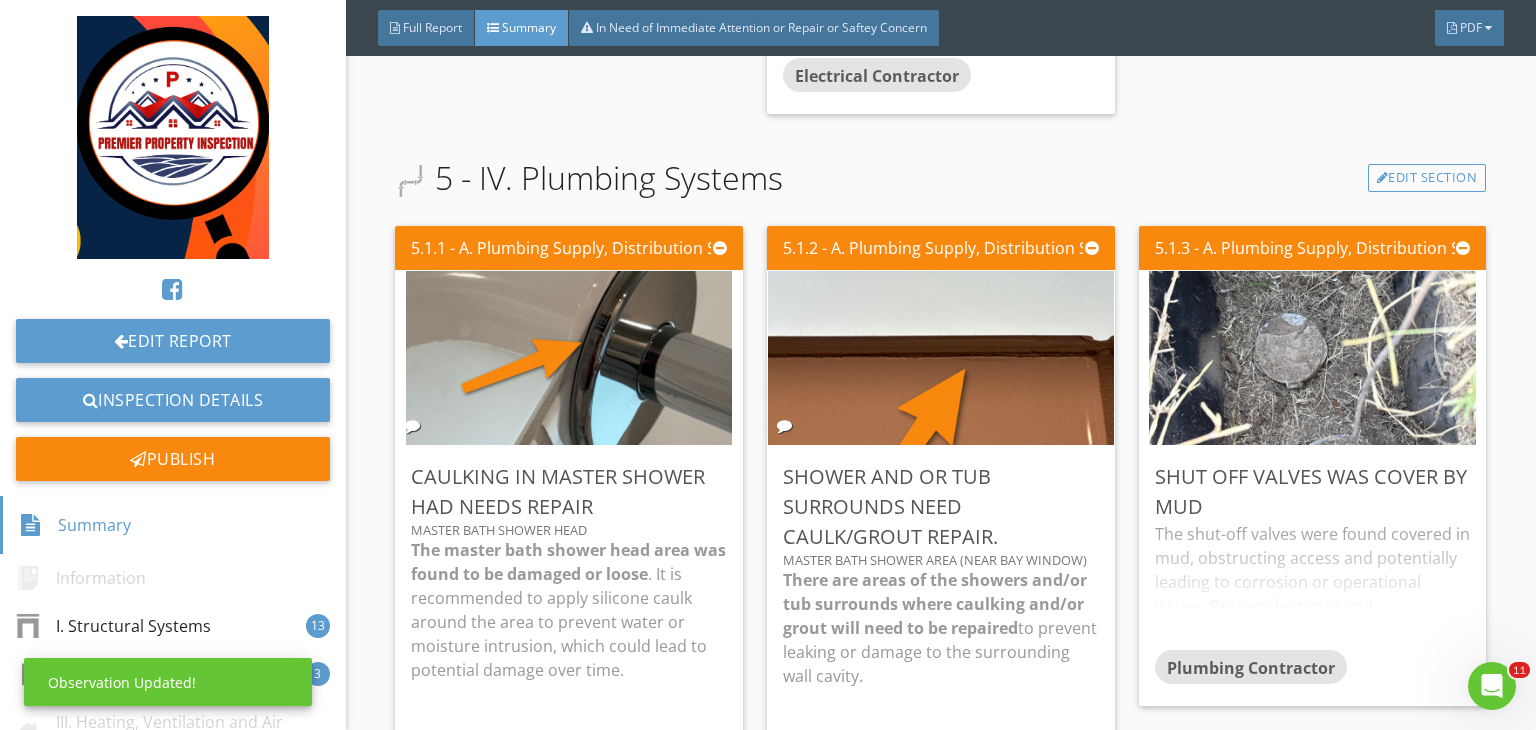 scroll, scrollTop: 39, scrollLeft: 0, axis: vertical 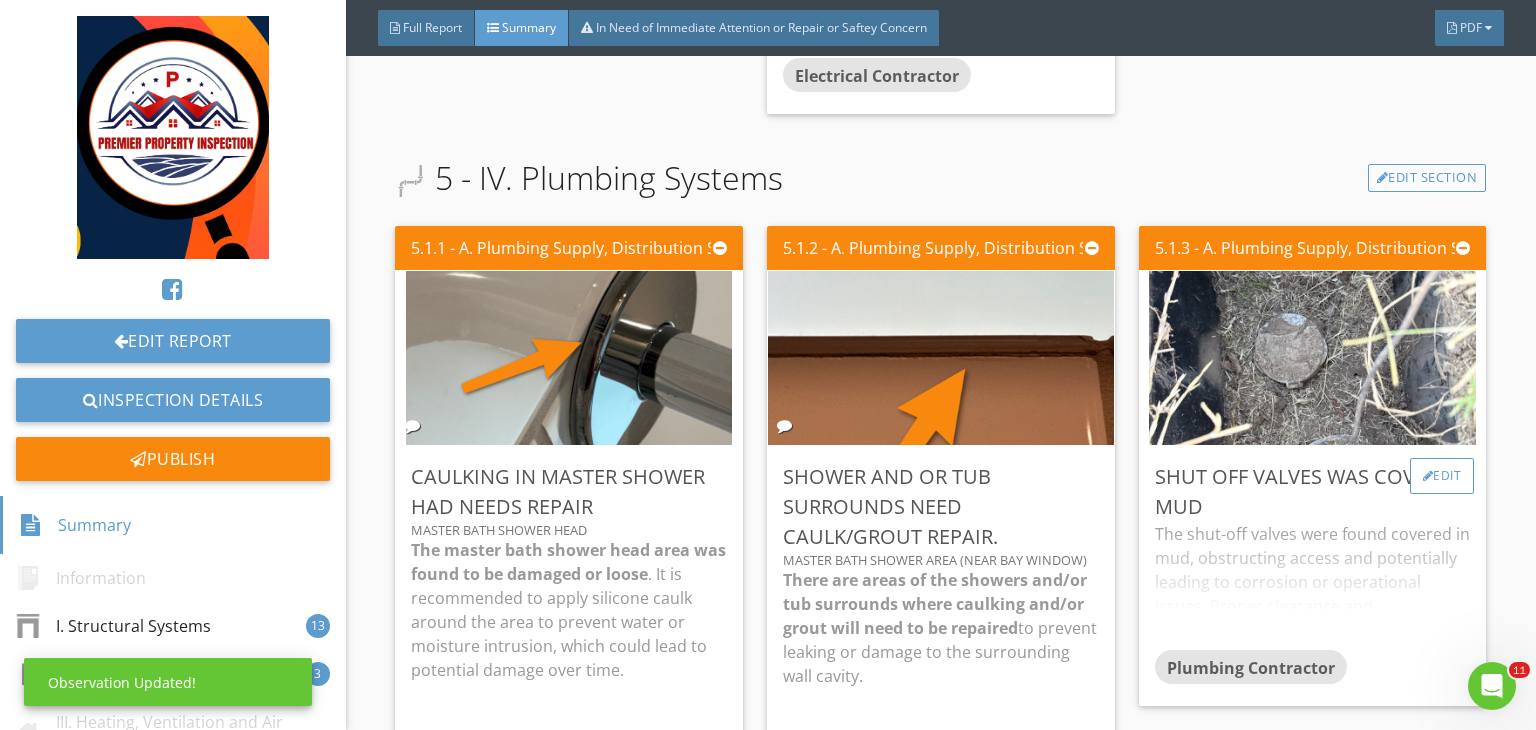 click on "Edit" at bounding box center (1442, 476) 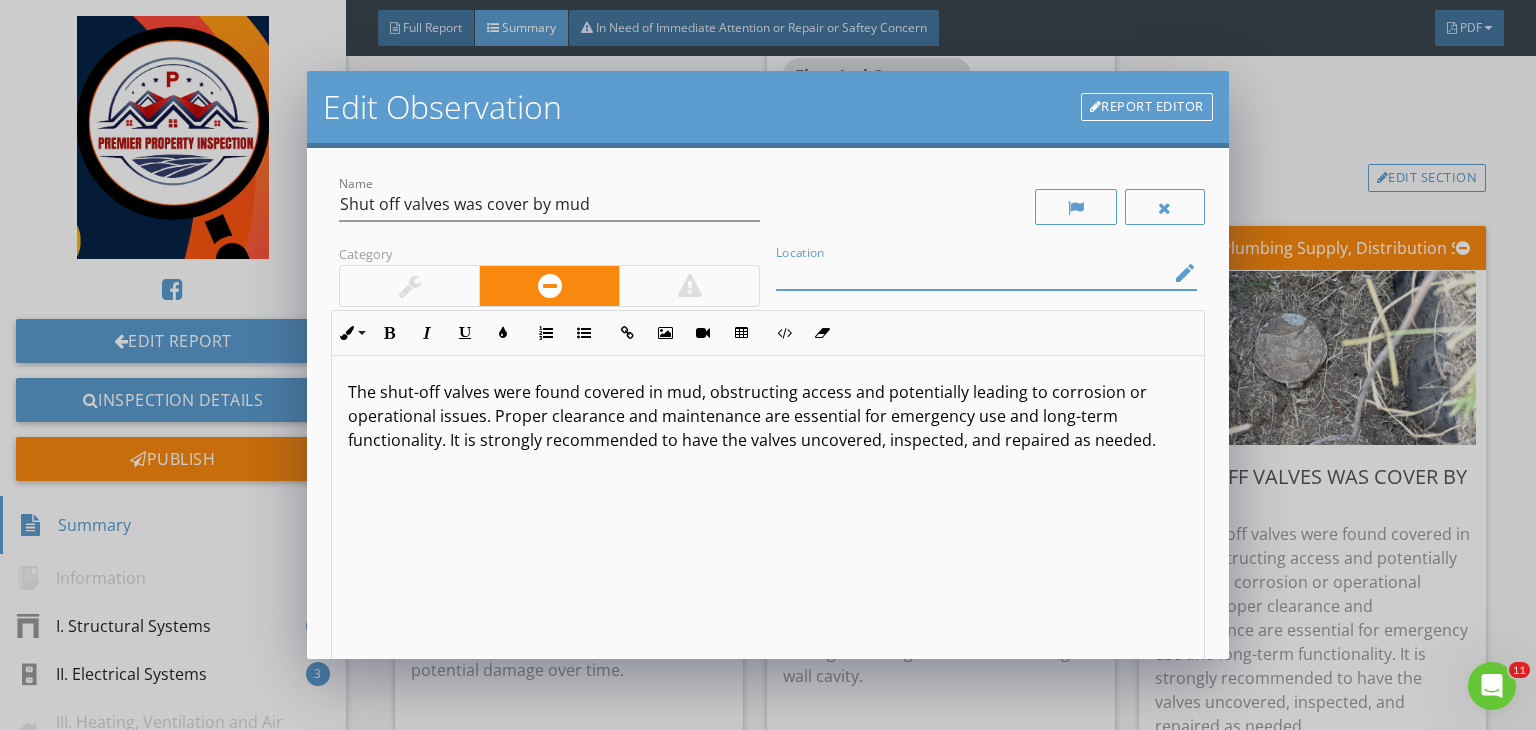 click at bounding box center (972, 273) 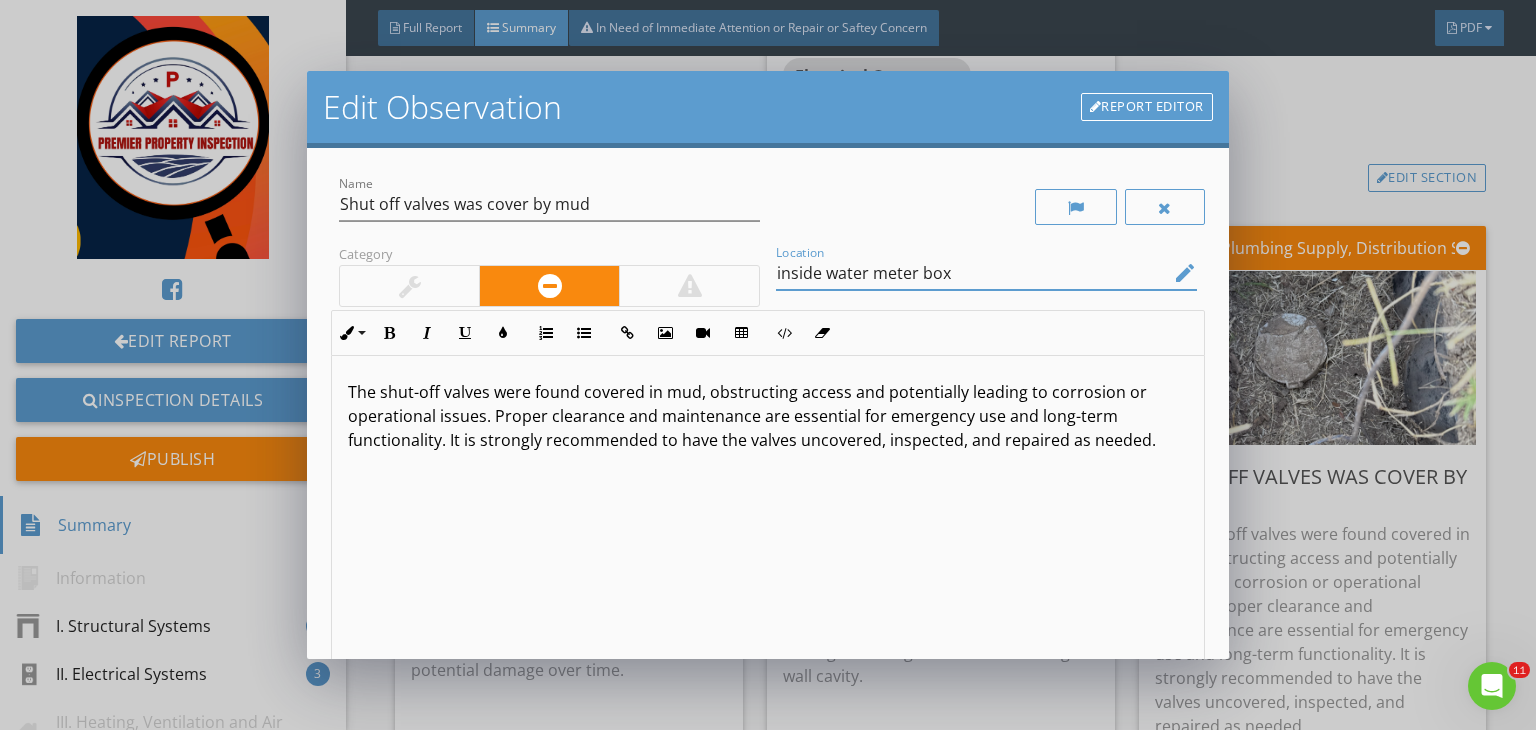 type on "inside water meter box" 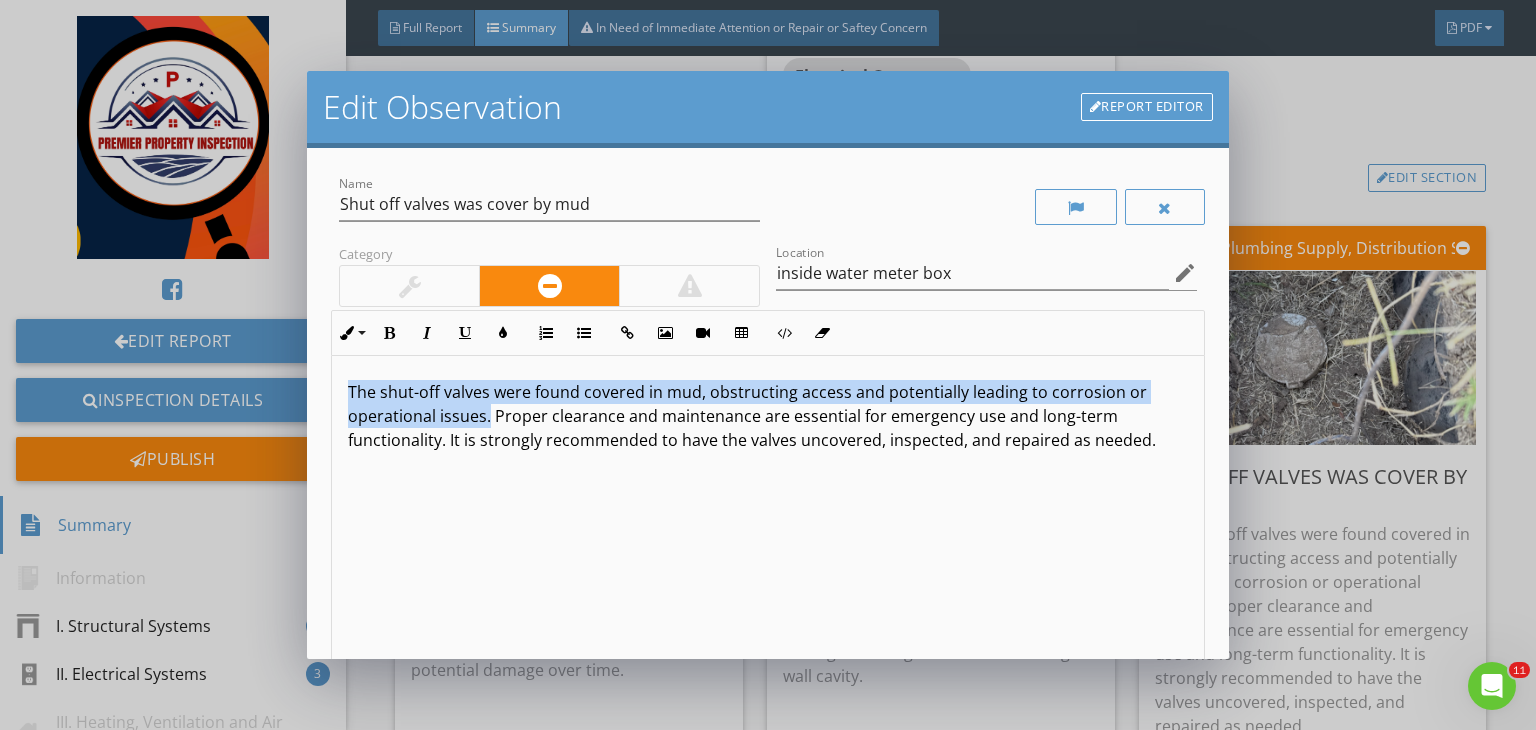 drag, startPoint x: 488, startPoint y: 421, endPoint x: 327, endPoint y: 387, distance: 164.5509 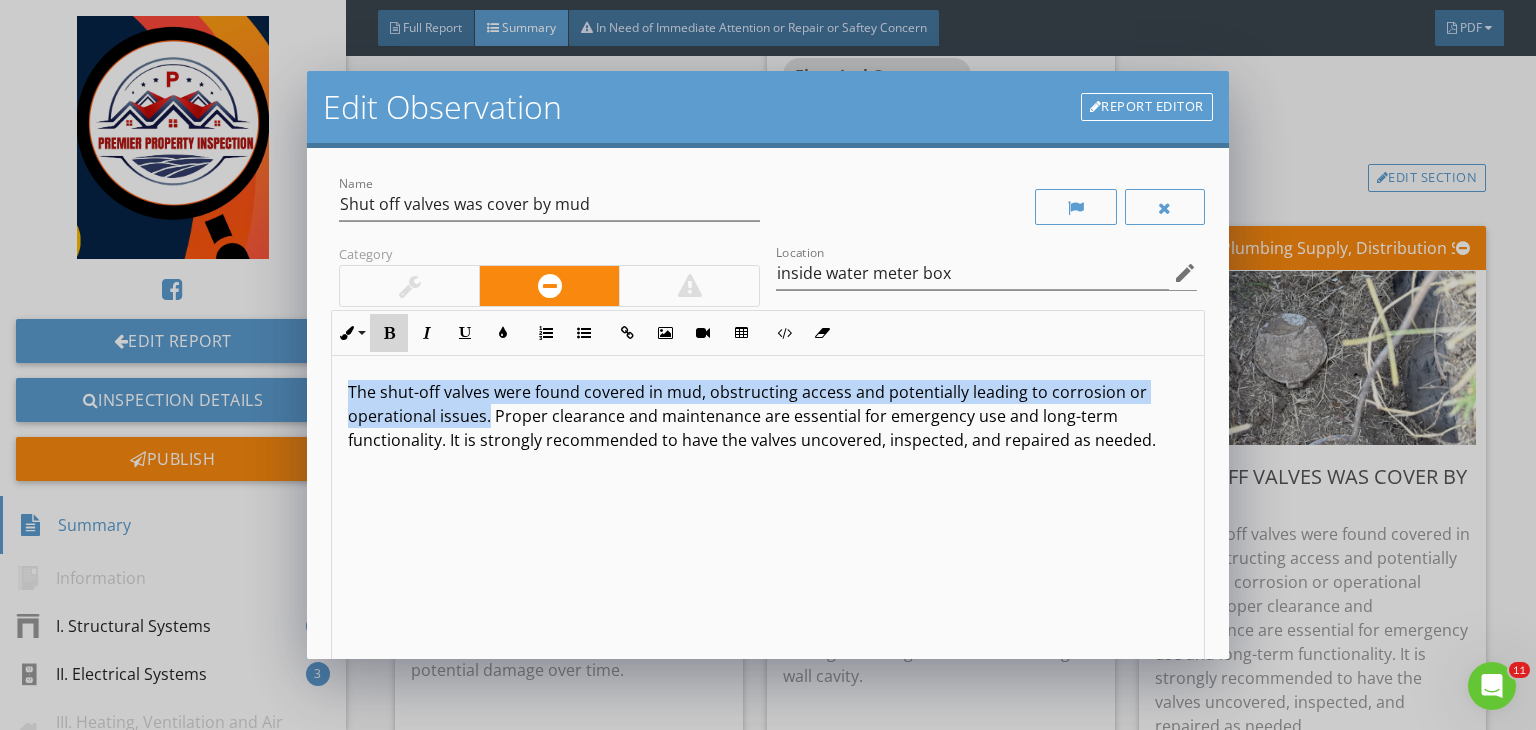 click at bounding box center (389, 333) 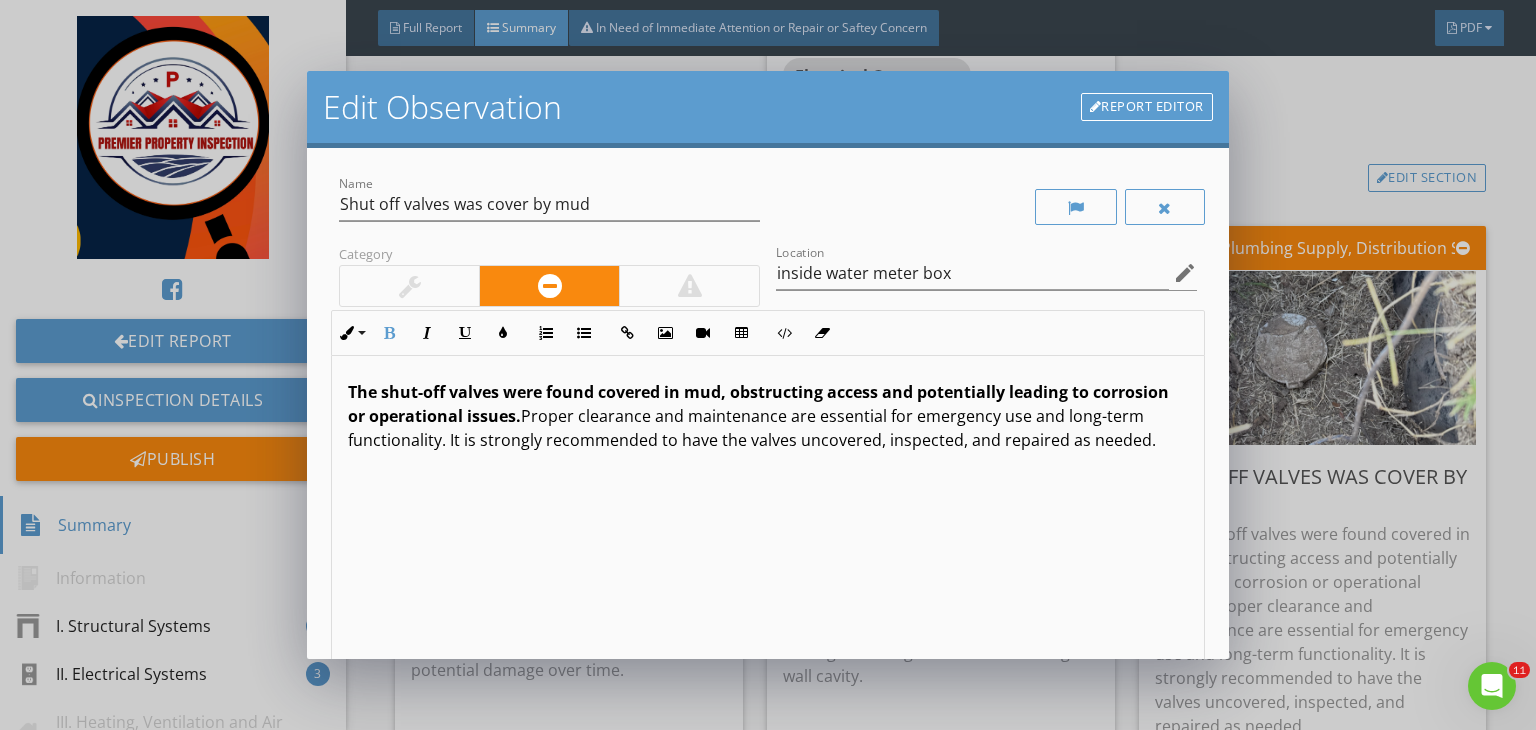 scroll, scrollTop: 0, scrollLeft: 0, axis: both 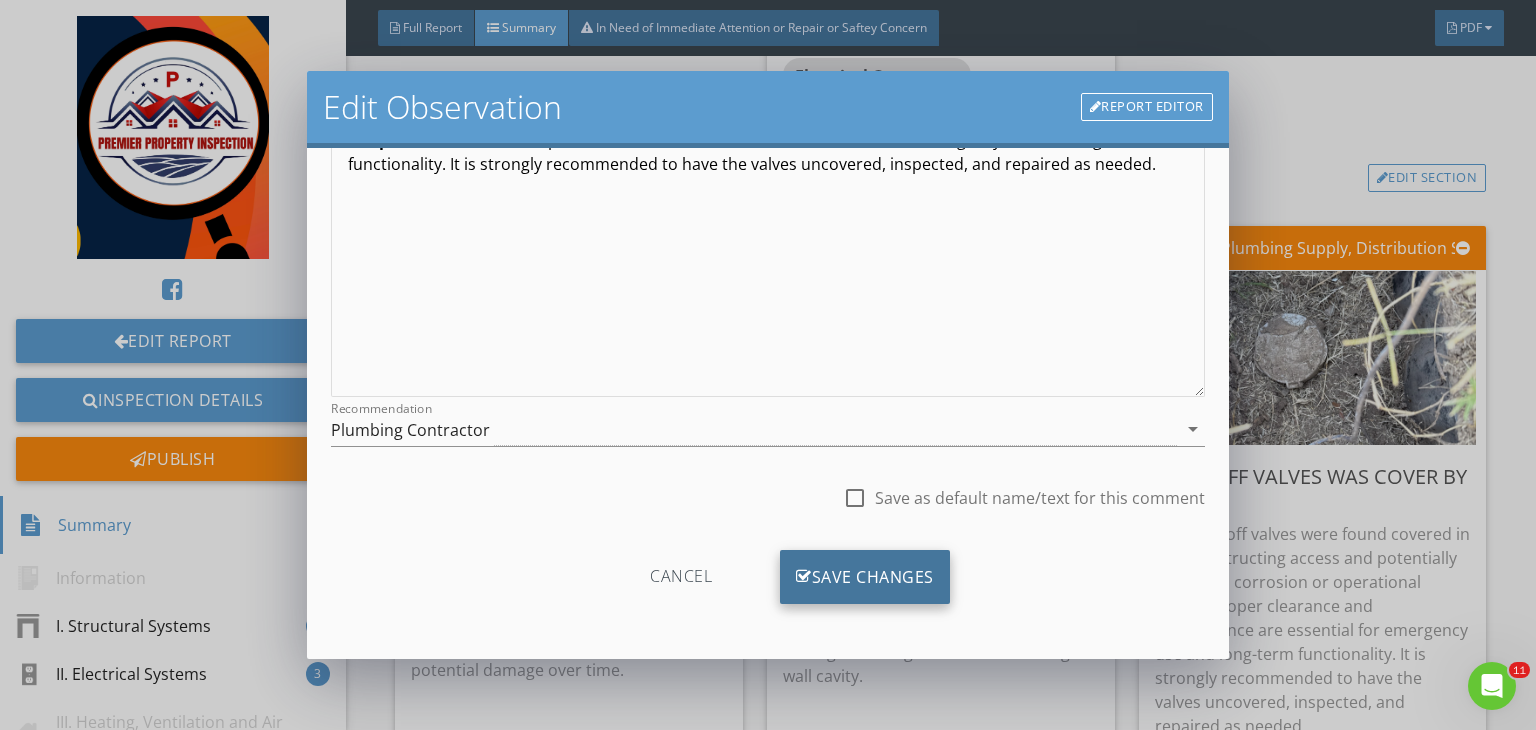 click on "Save Changes" at bounding box center [865, 577] 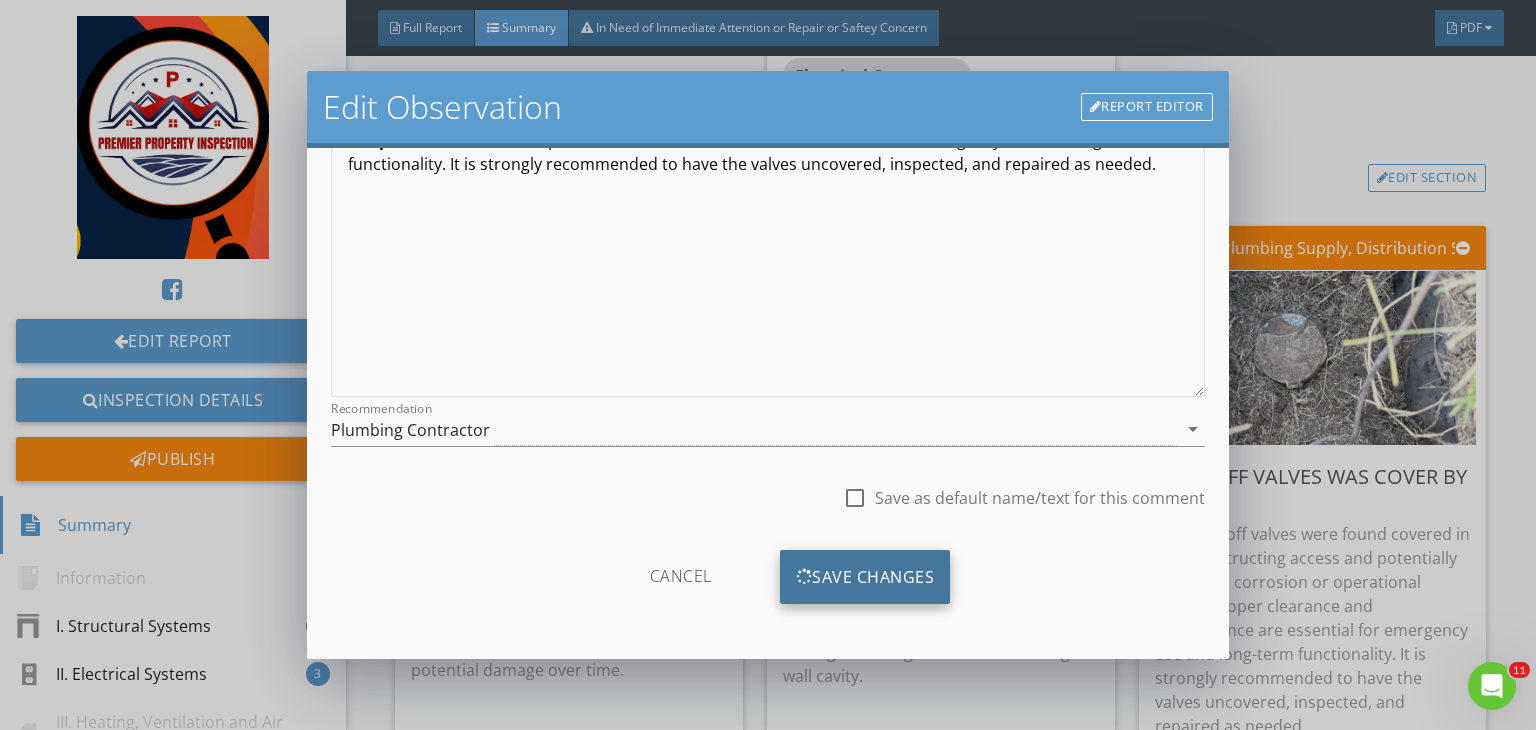 scroll, scrollTop: 39, scrollLeft: 0, axis: vertical 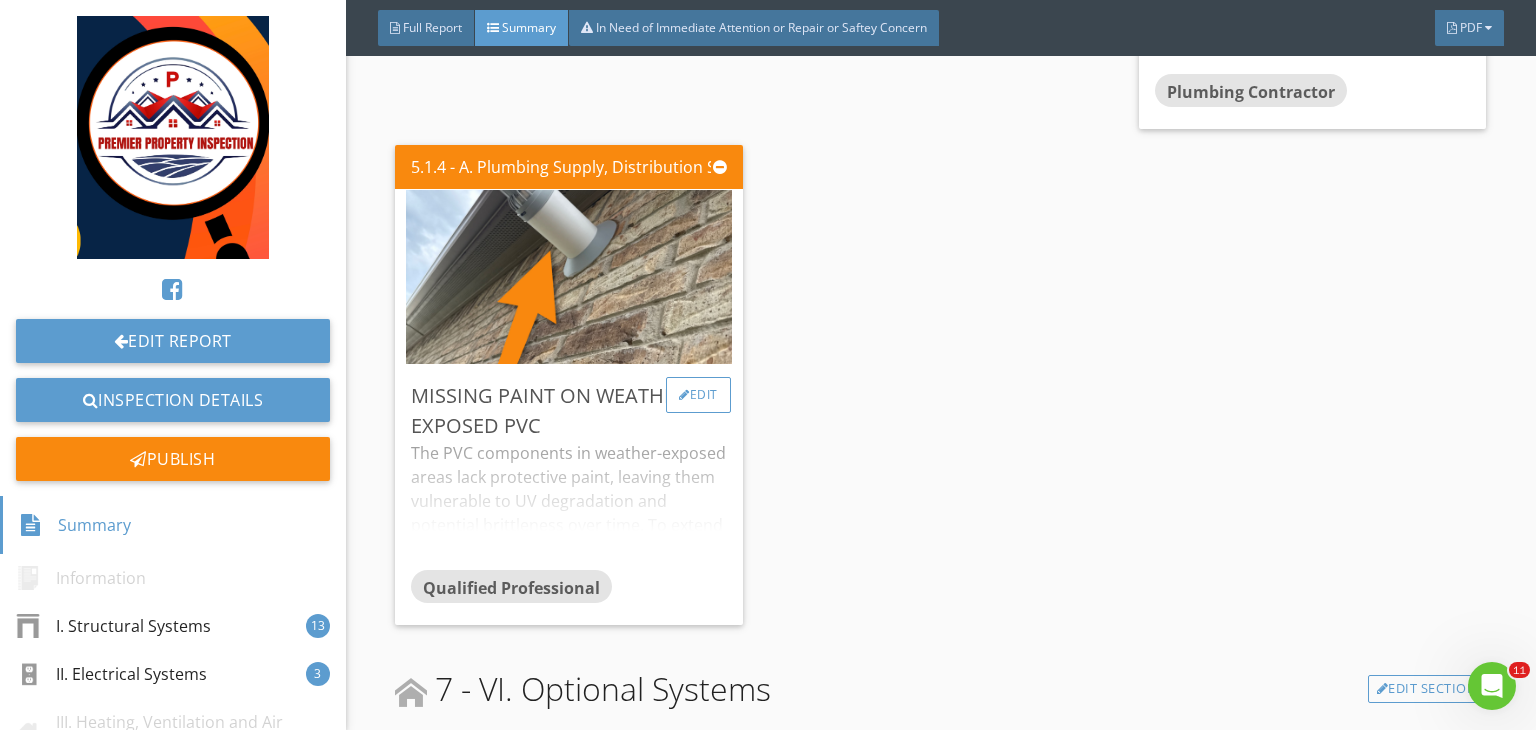 click on "Edit" at bounding box center (698, 395) 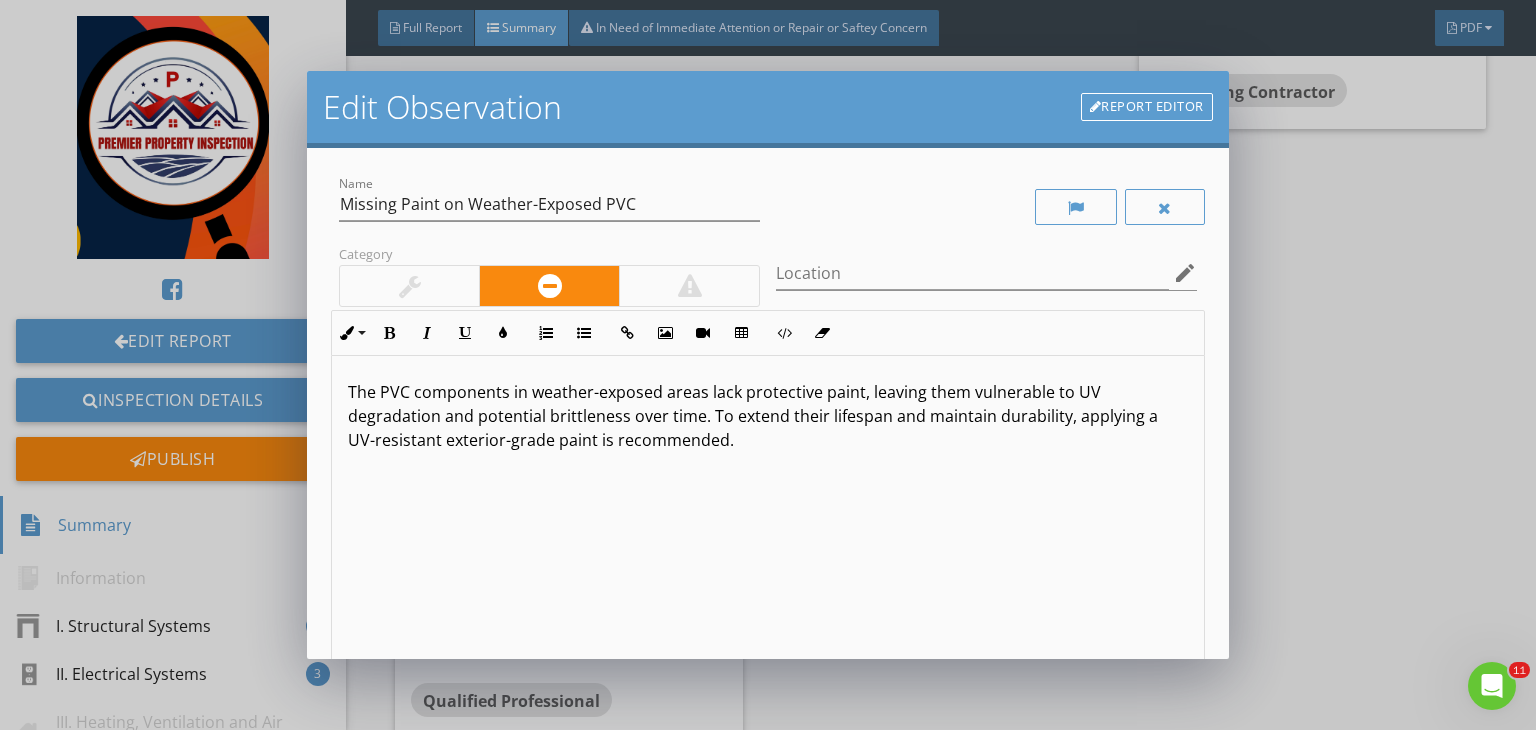 click on "Location edit" at bounding box center [986, 277] 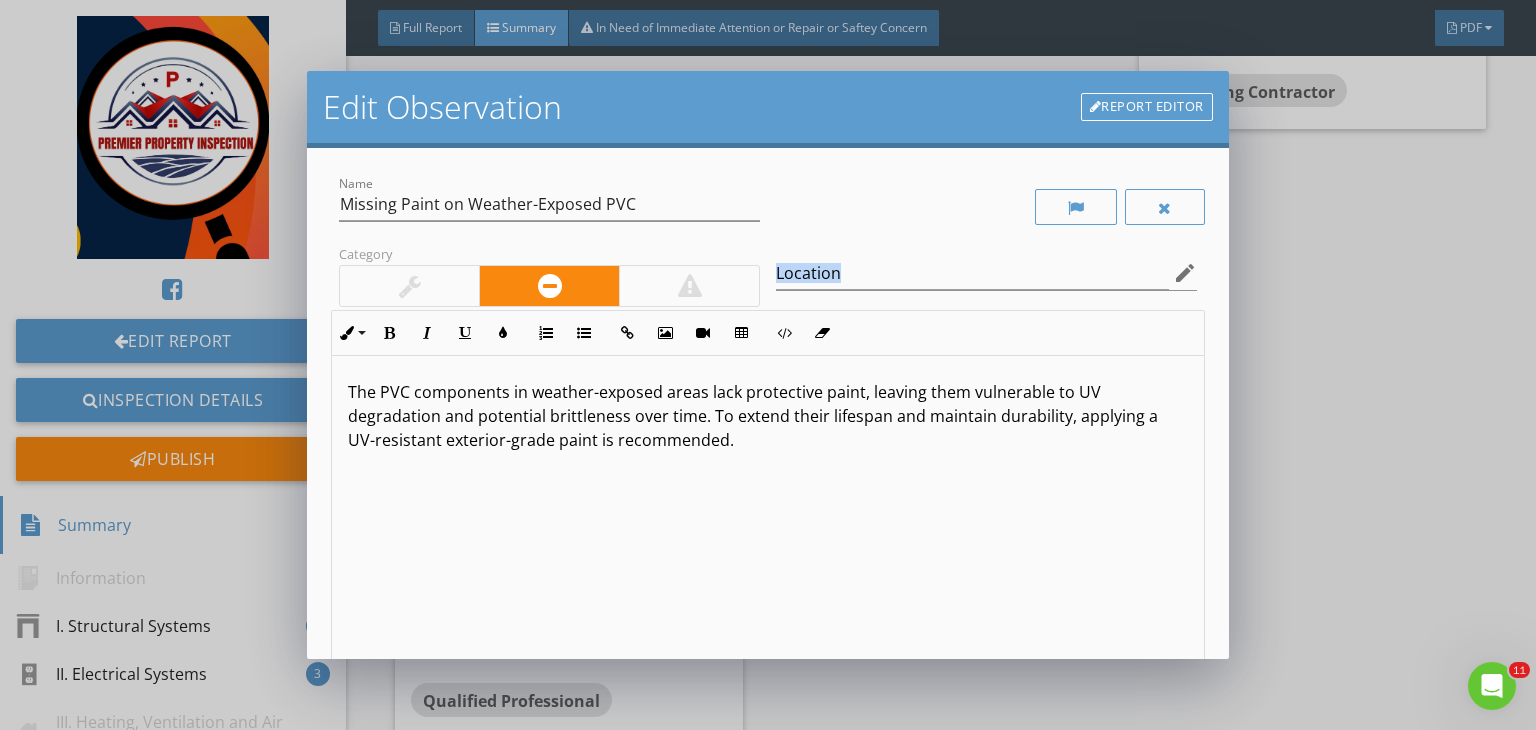 click on "Location edit" at bounding box center (986, 277) 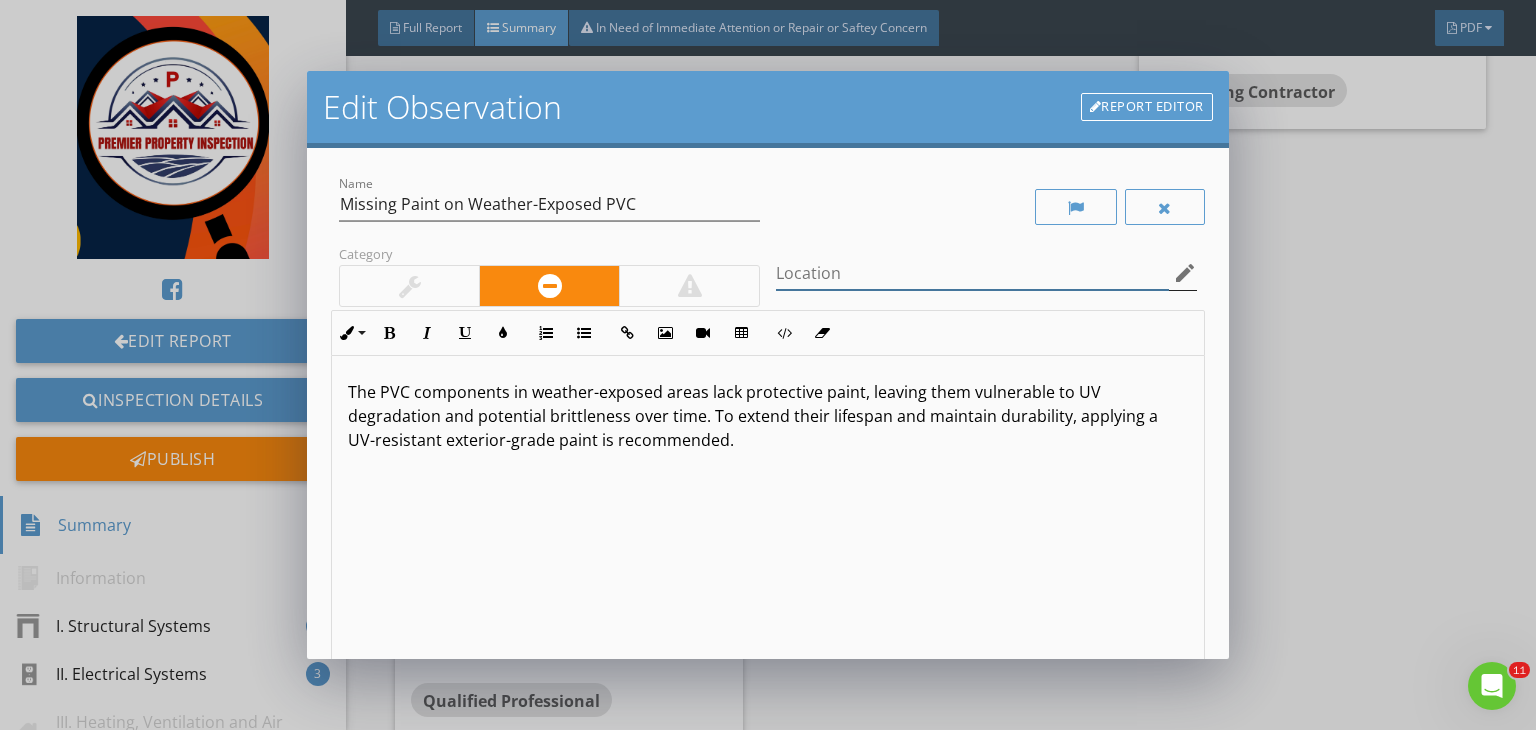 click at bounding box center [972, 273] 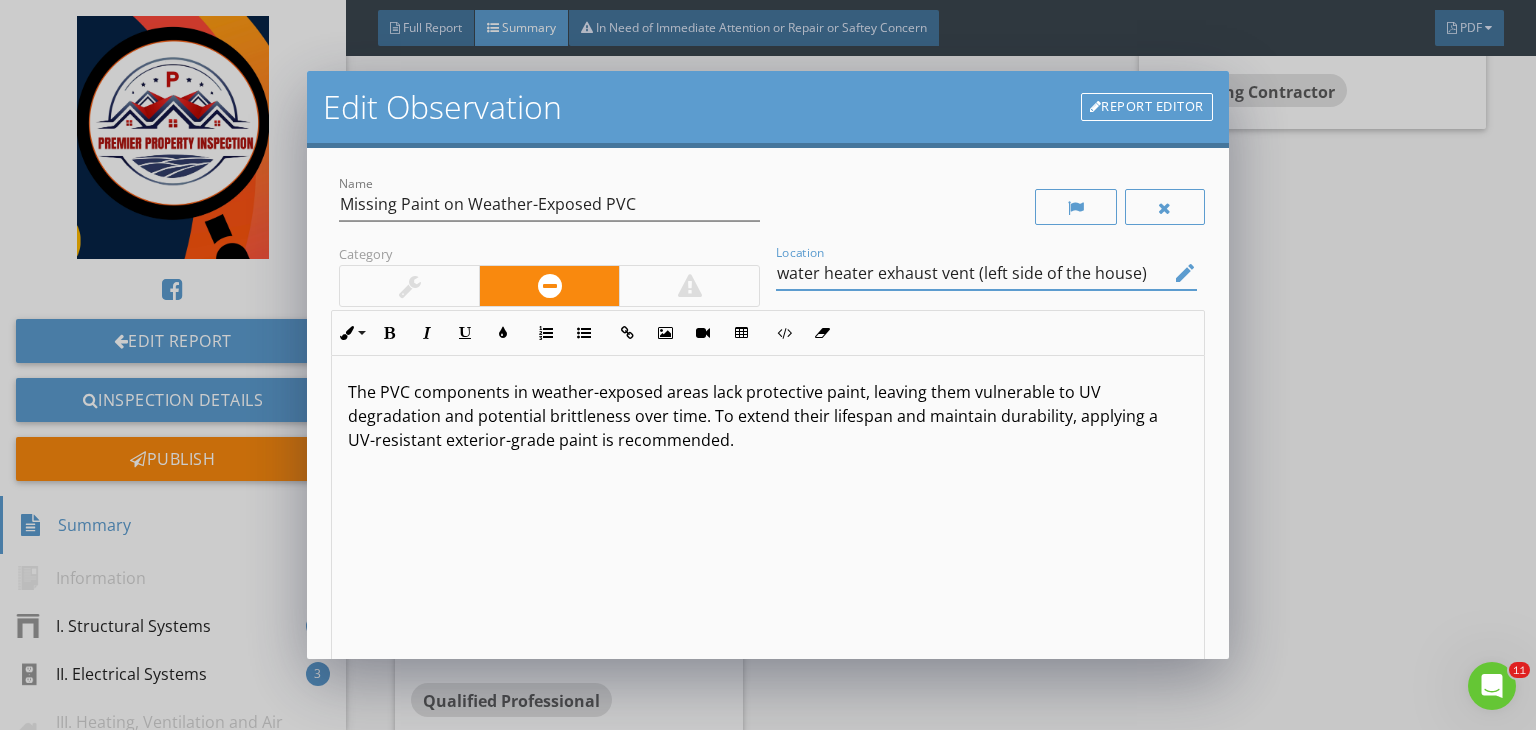 type on "water heater exhaust vent (left side of the house)" 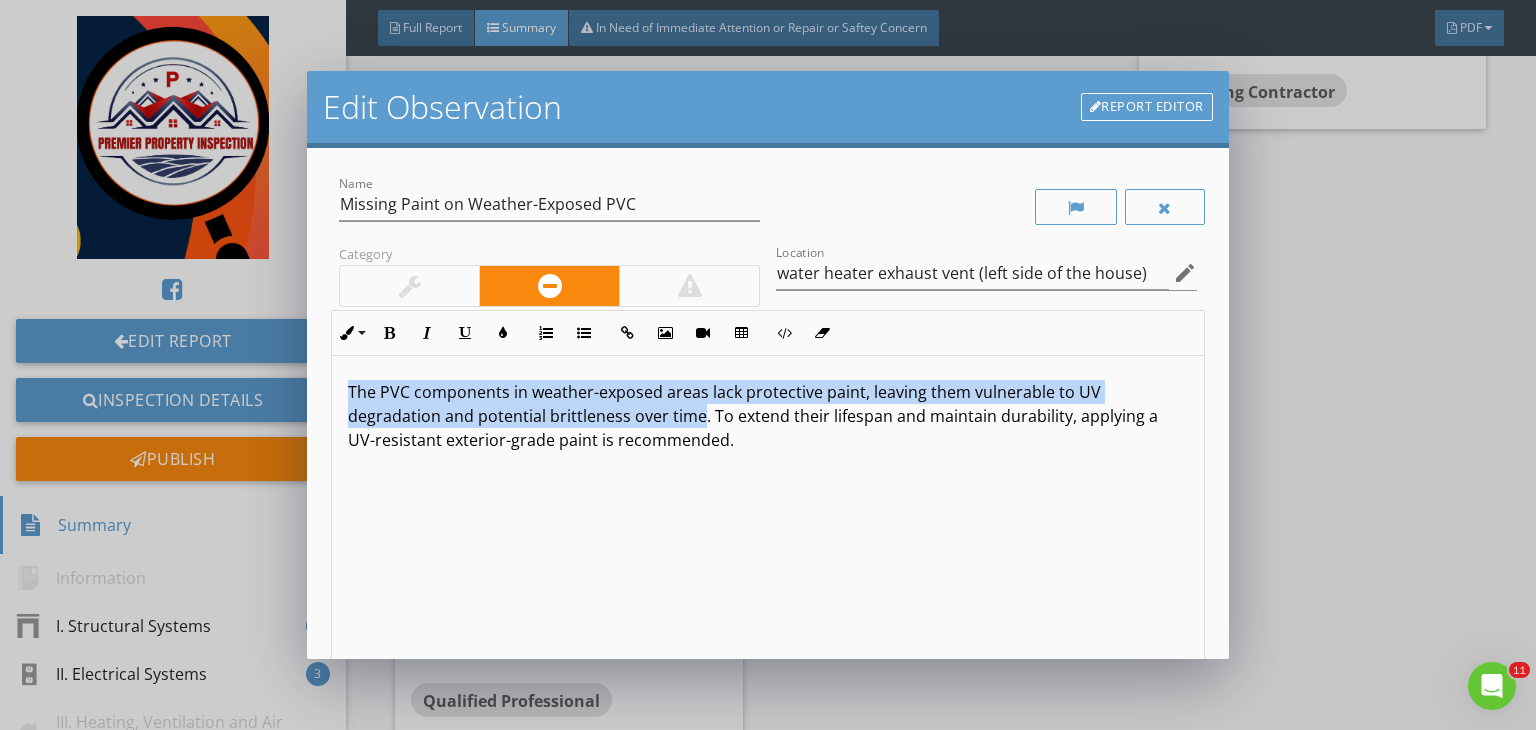 drag, startPoint x: 700, startPoint y: 419, endPoint x: 342, endPoint y: 373, distance: 360.9432 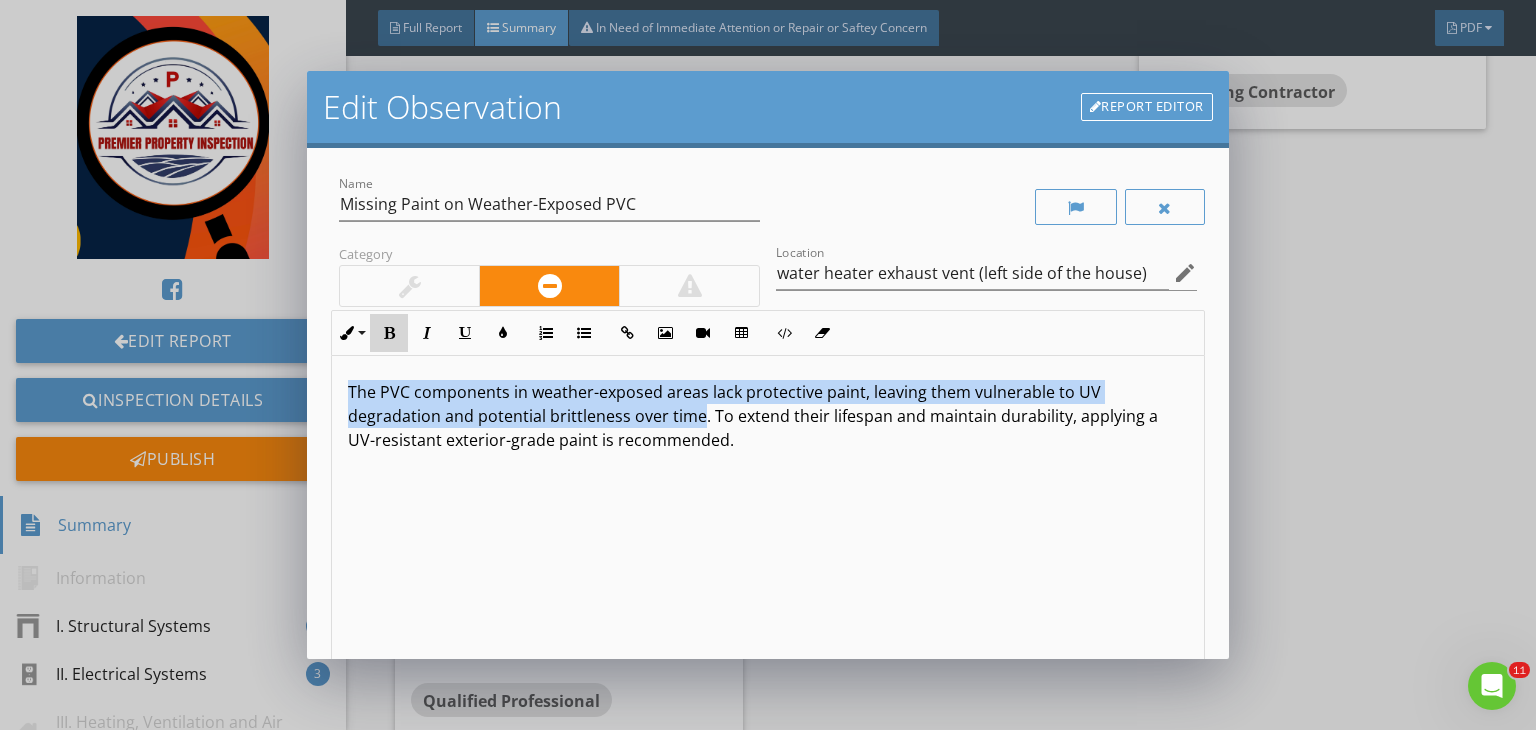 click on "Bold" at bounding box center (389, 333) 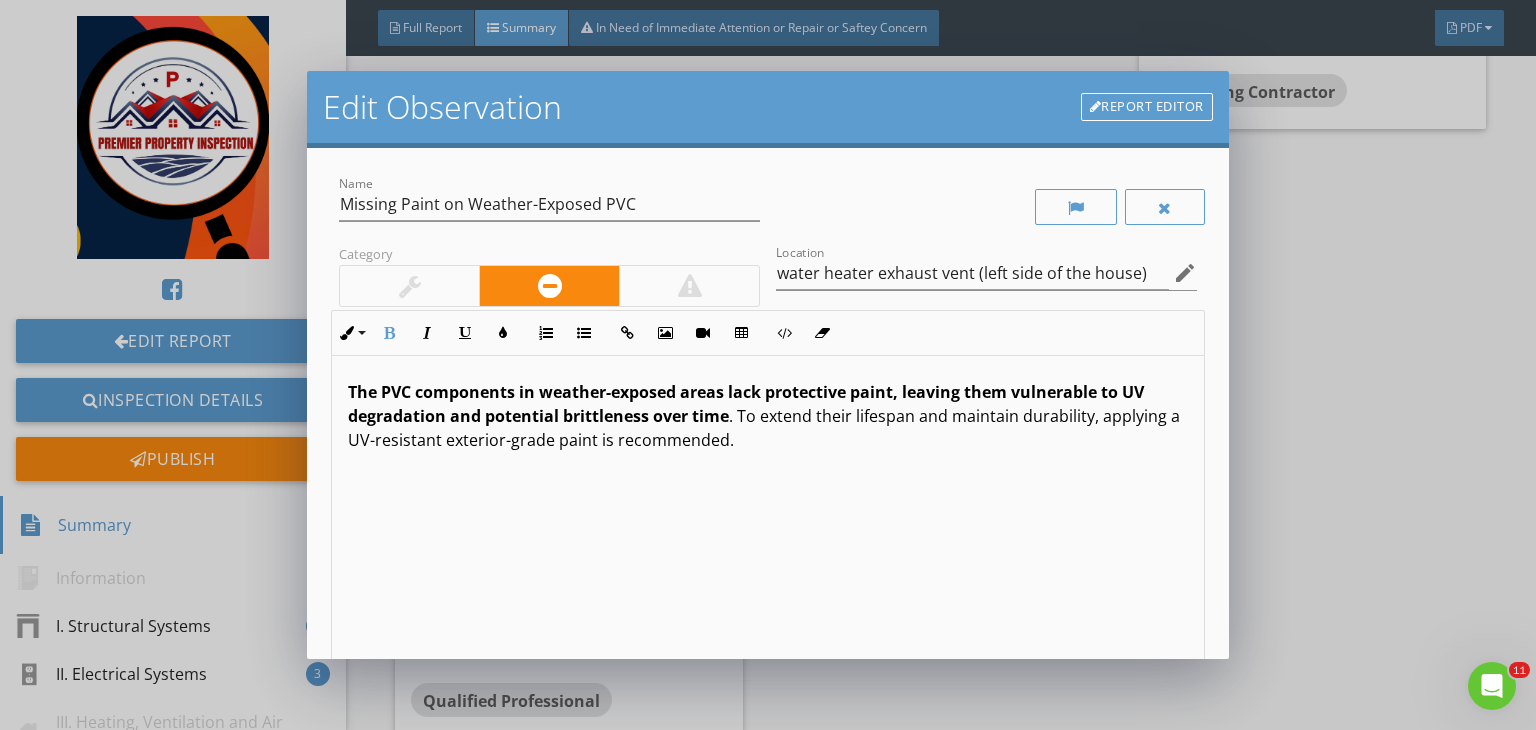 scroll, scrollTop: 0, scrollLeft: 0, axis: both 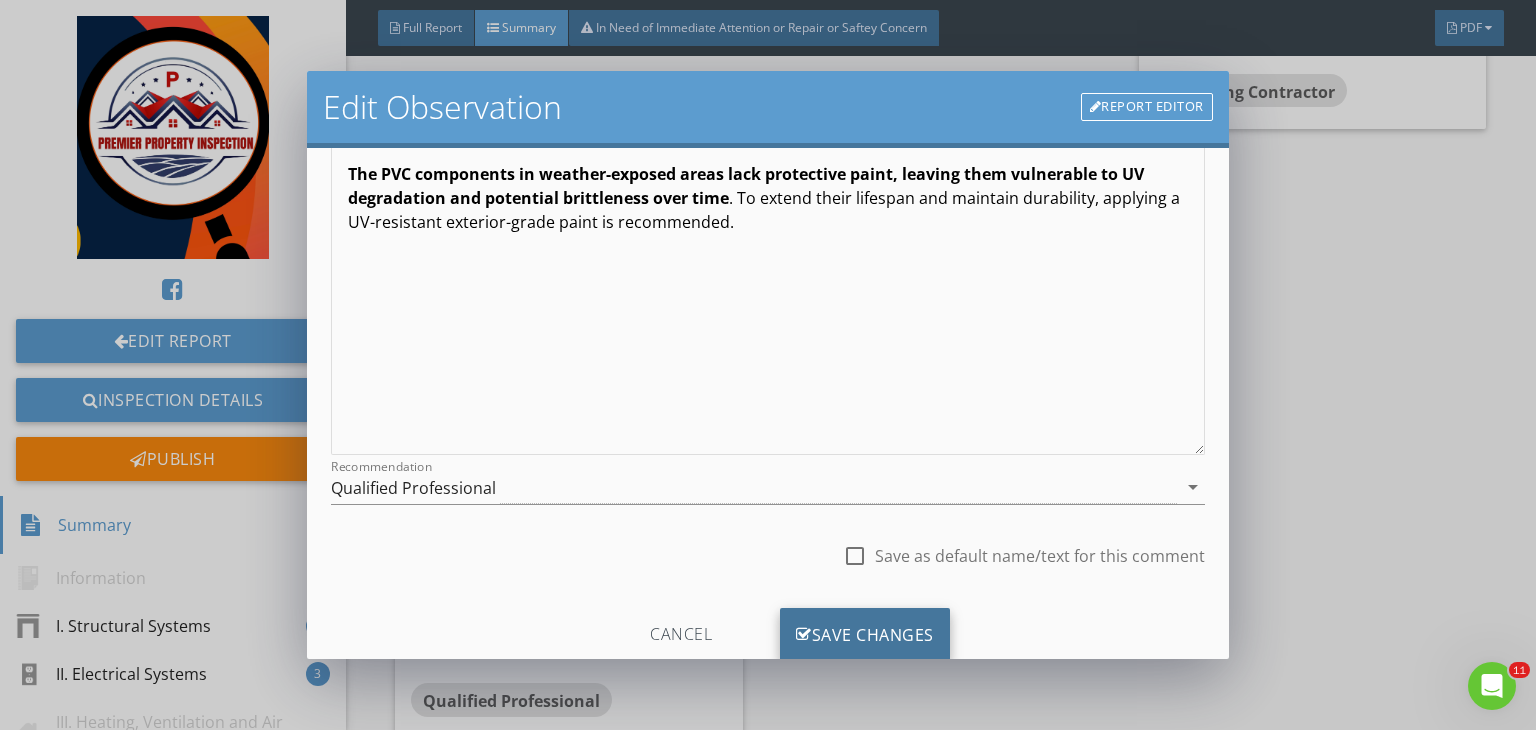 click on "Save Changes" at bounding box center [865, 635] 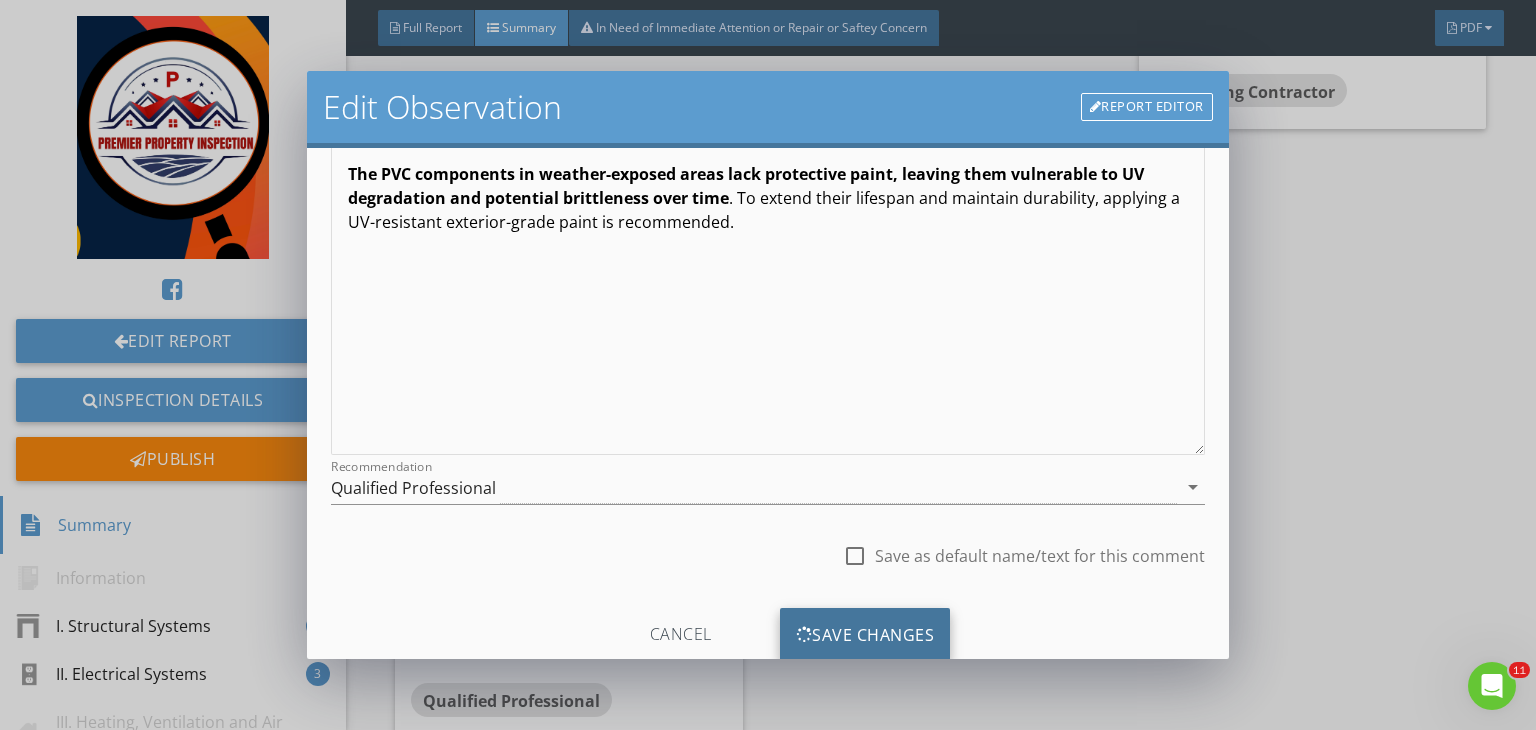 scroll, scrollTop: 39, scrollLeft: 0, axis: vertical 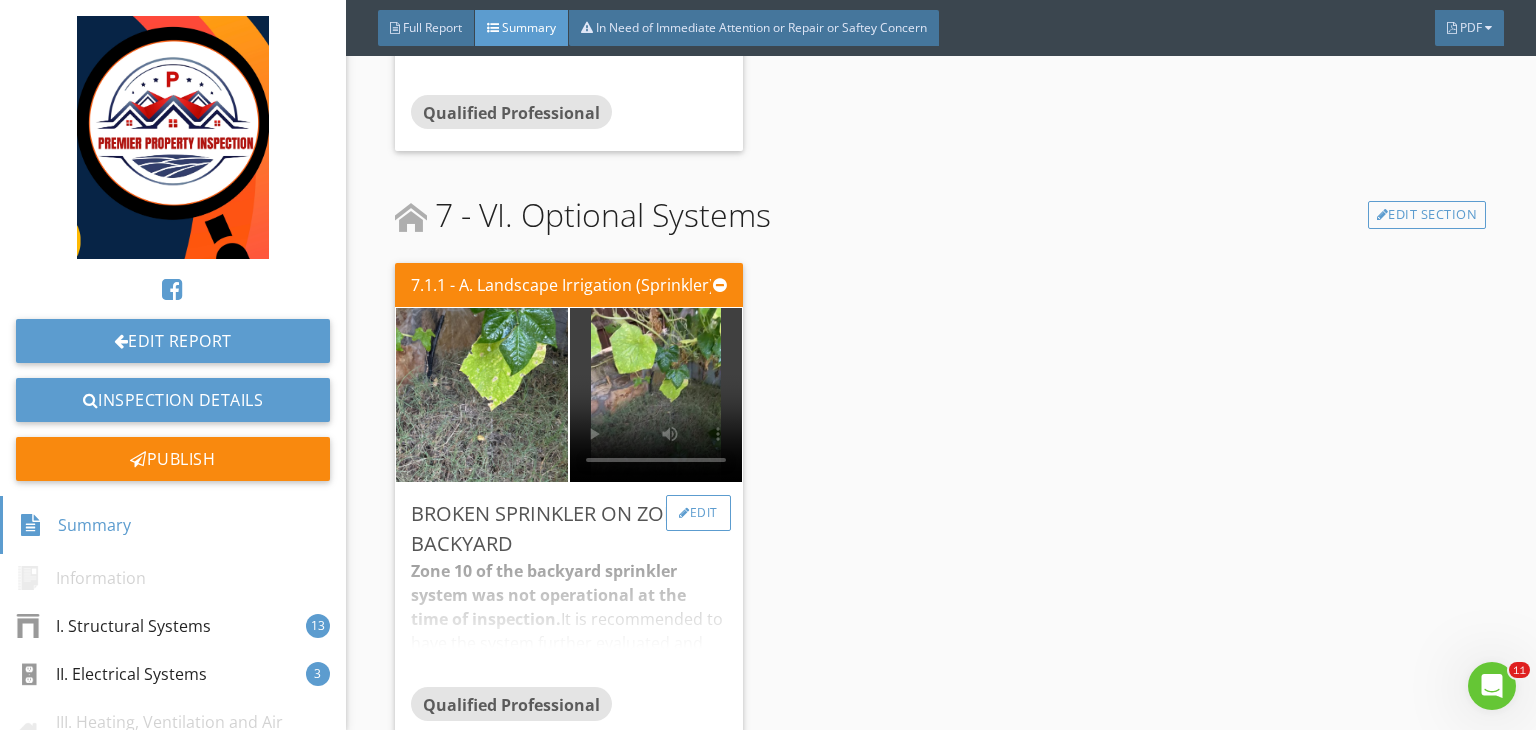 click on "Edit" at bounding box center (698, 513) 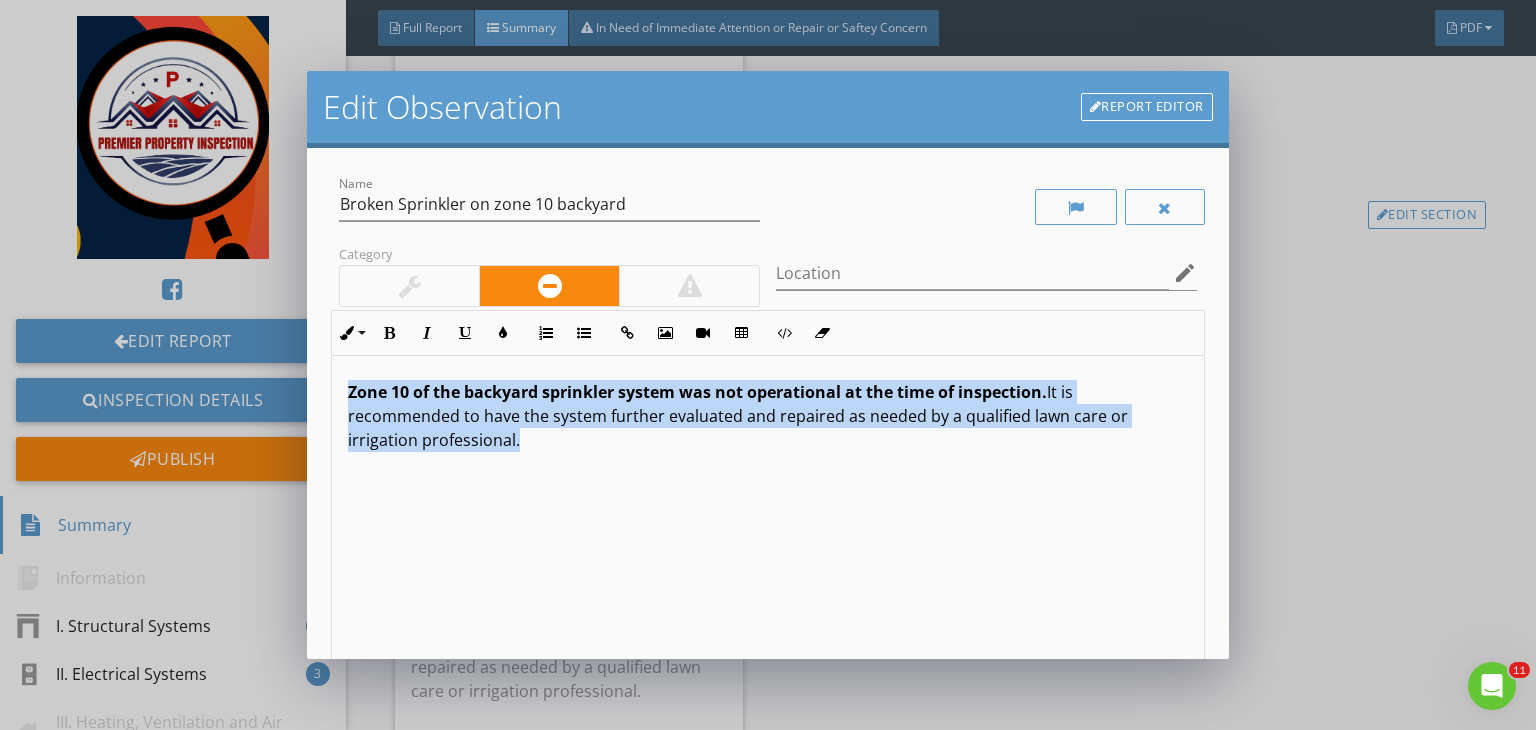 drag, startPoint x: 540, startPoint y: 435, endPoint x: 276, endPoint y: 364, distance: 273.38068 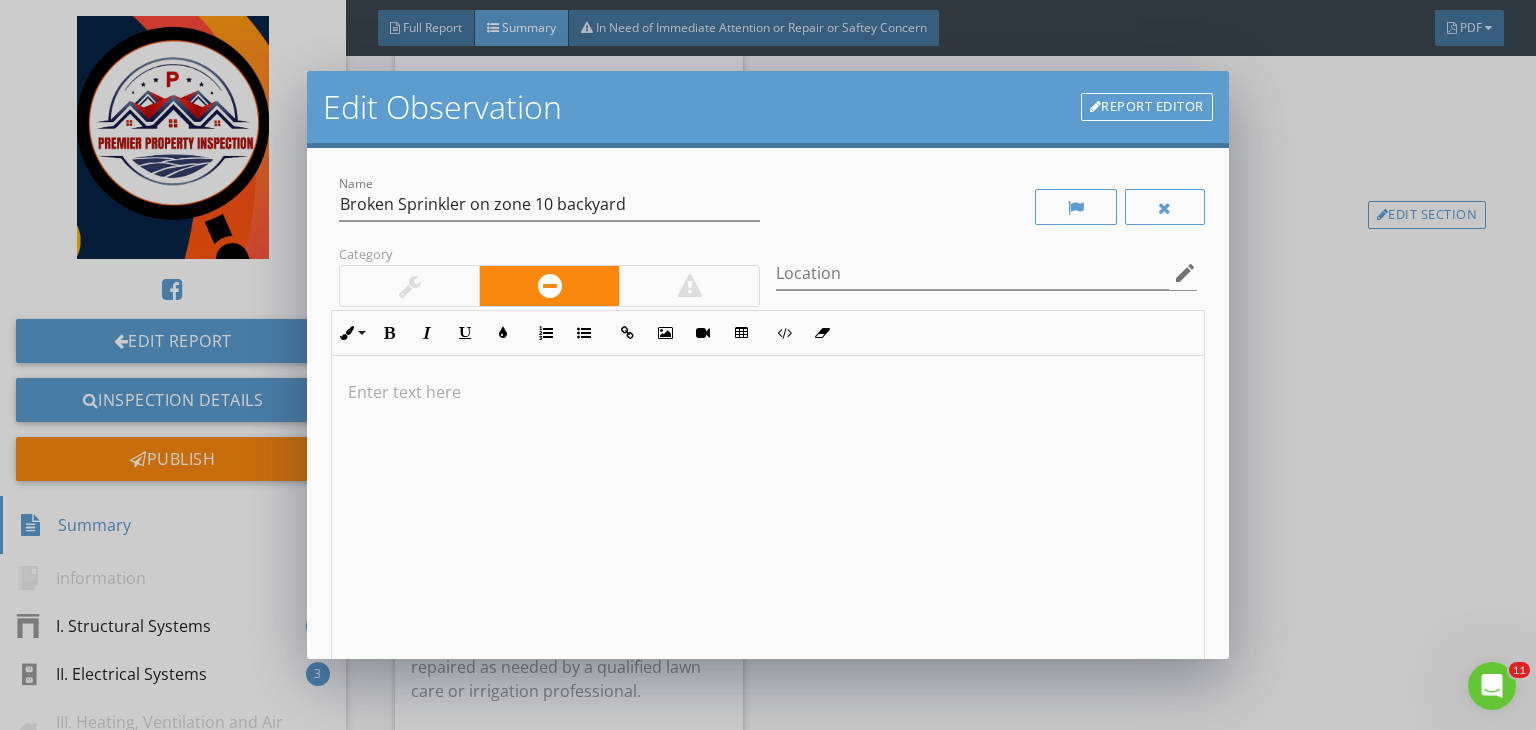click at bounding box center [768, 514] 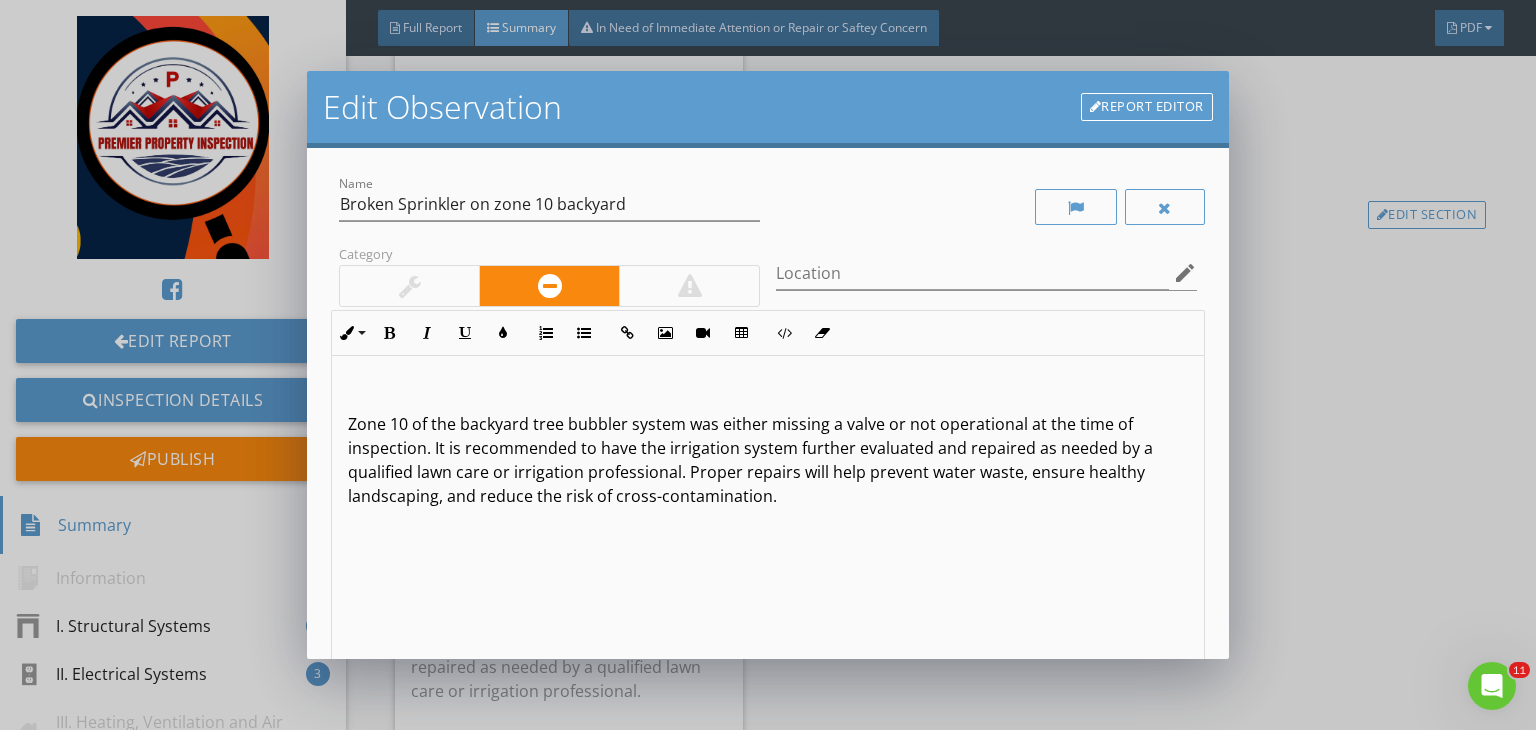 click on "Zone 10 of the backyard tree bubbler system was either missing a valve or not operational at the time of inspection. It is recommended to have the irrigation system further evaluated and repaired as needed by a qualified lawn care or irrigation professional. Proper repairs will help prevent water waste, ensure healthy landscaping, and reduce the risk of cross-contamination." at bounding box center [768, 460] 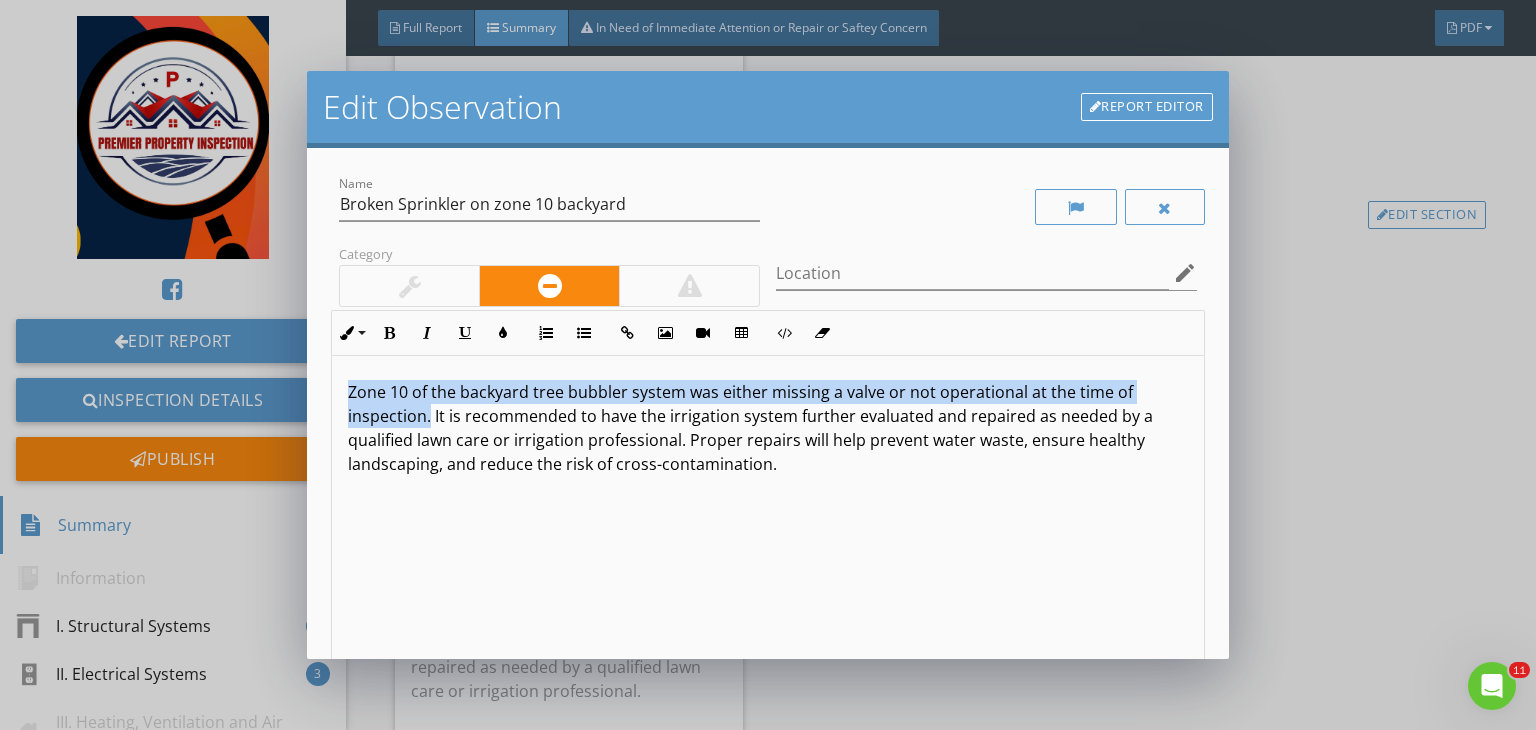 drag, startPoint x: 428, startPoint y: 417, endPoint x: 332, endPoint y: 384, distance: 101.51354 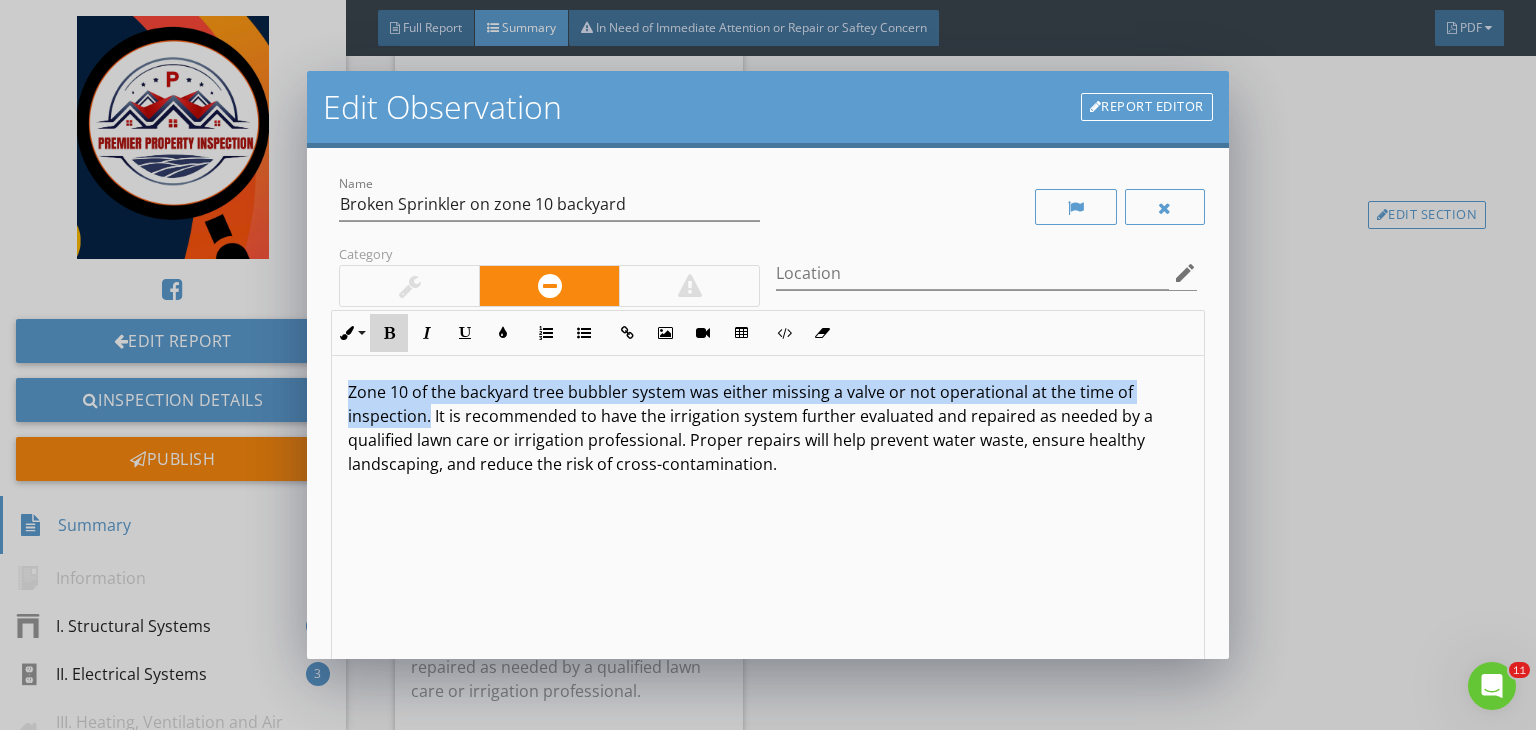 click on "Bold" at bounding box center [389, 333] 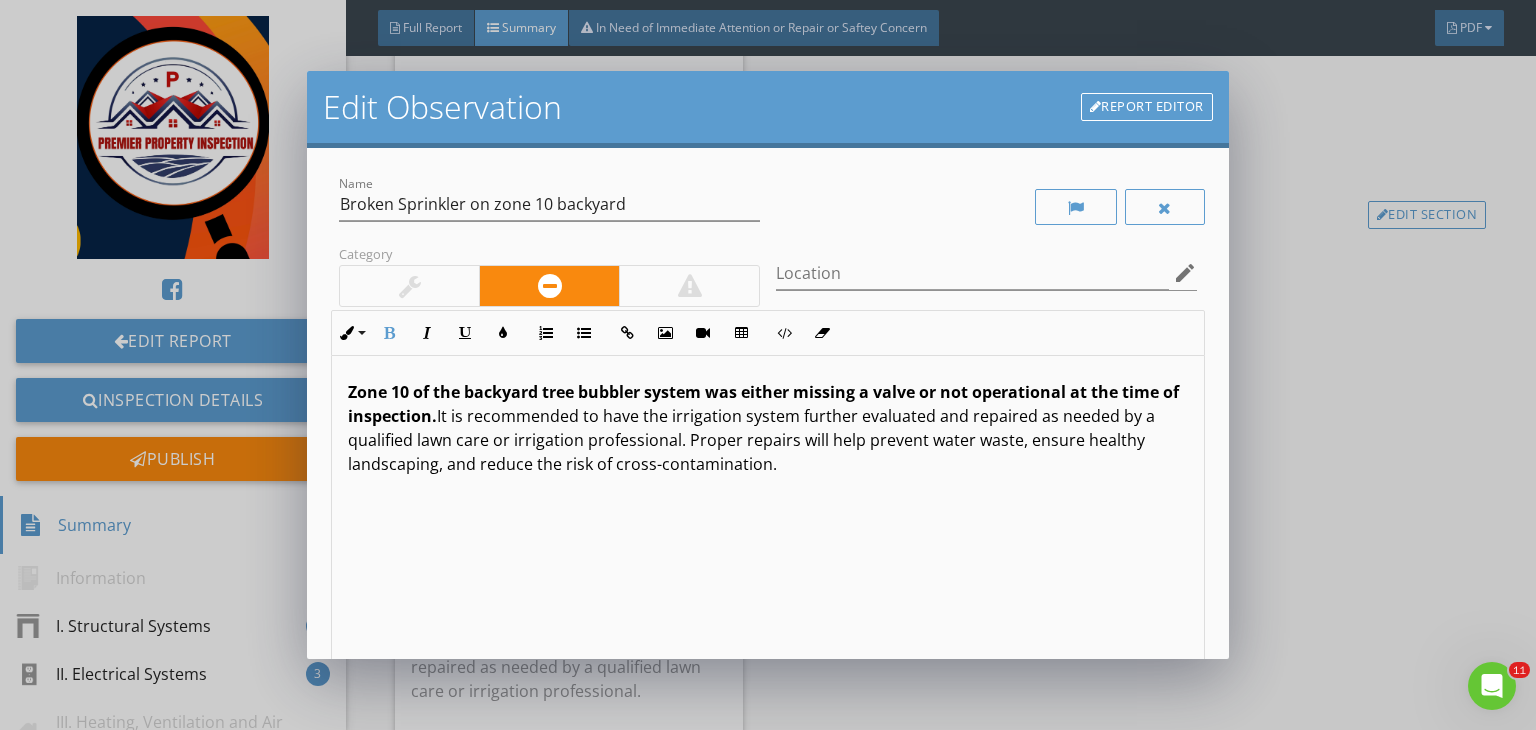 click on "Zone 10 of the backyard tree bubbler system was either missing a valve or not operational at the time of inspection." at bounding box center (763, 404) 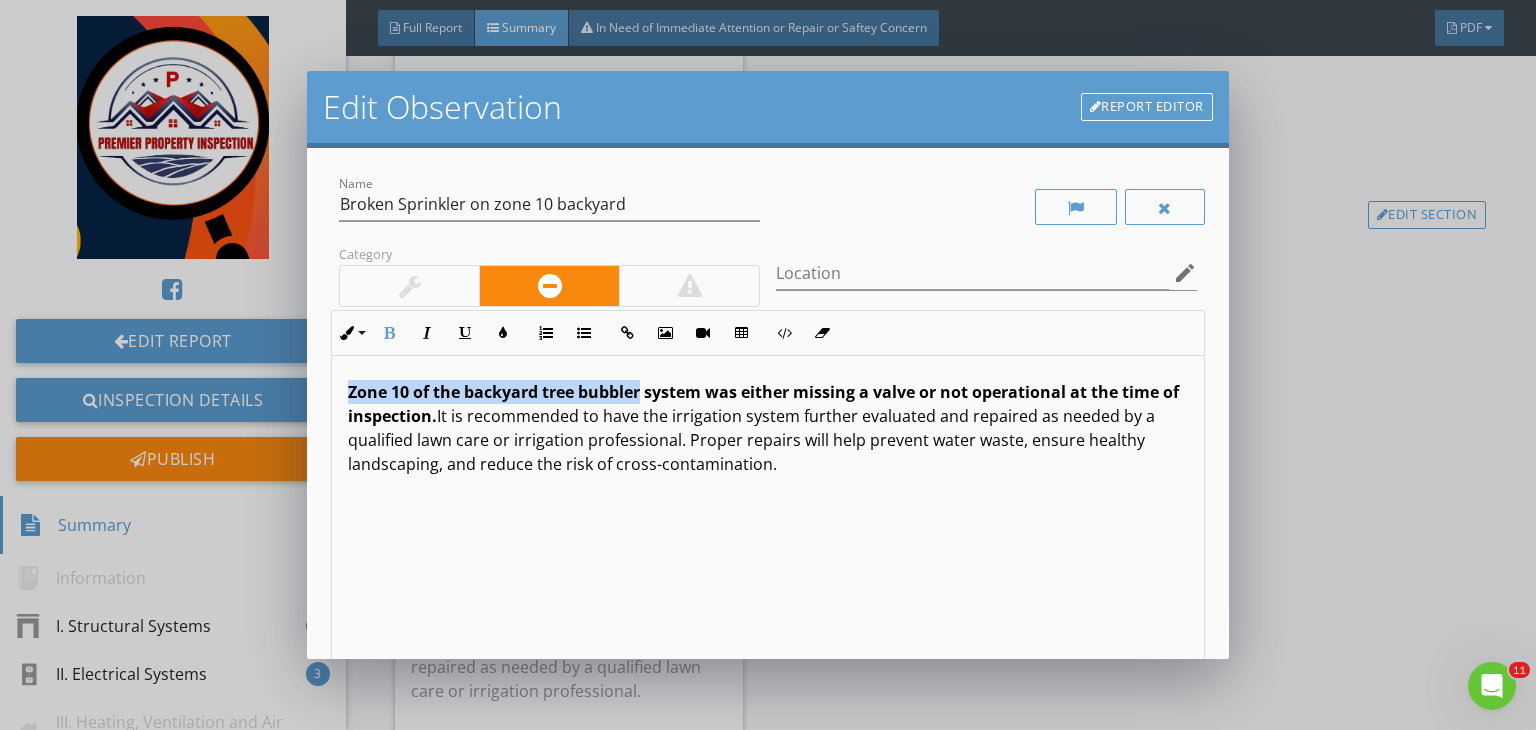 drag, startPoint x: 643, startPoint y: 389, endPoint x: 338, endPoint y: 376, distance: 305.27692 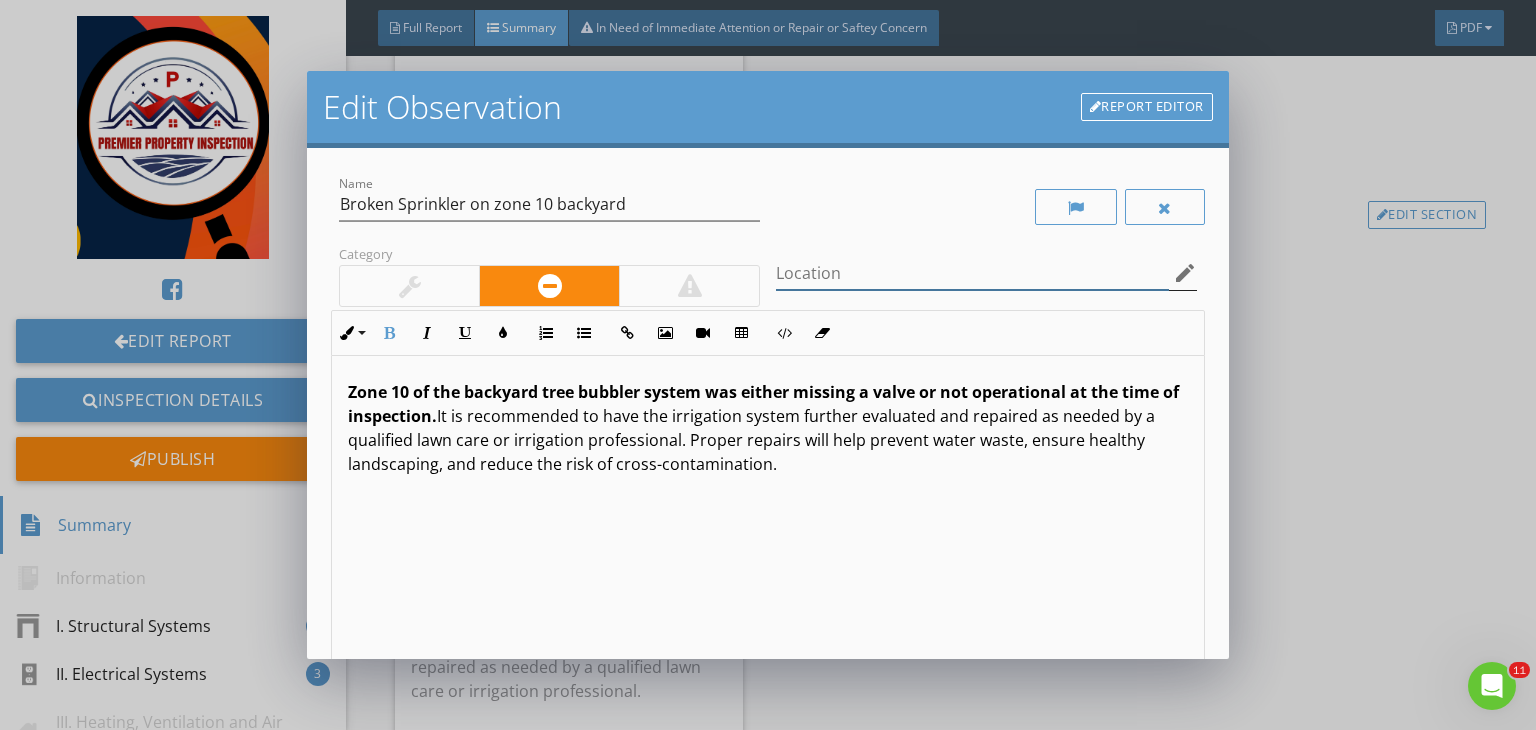 click at bounding box center [972, 273] 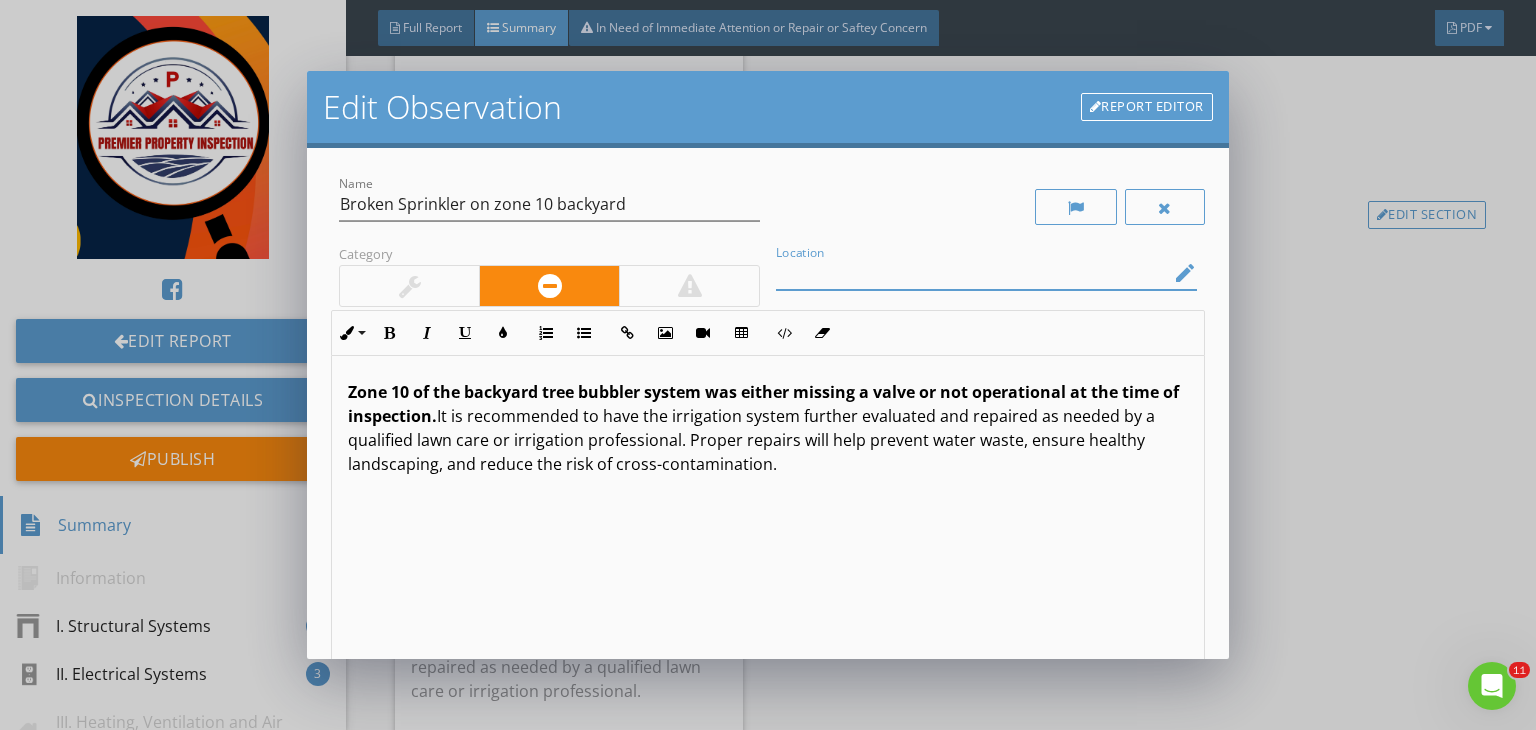 paste on "Zone 10 of the backyard tree bubbler" 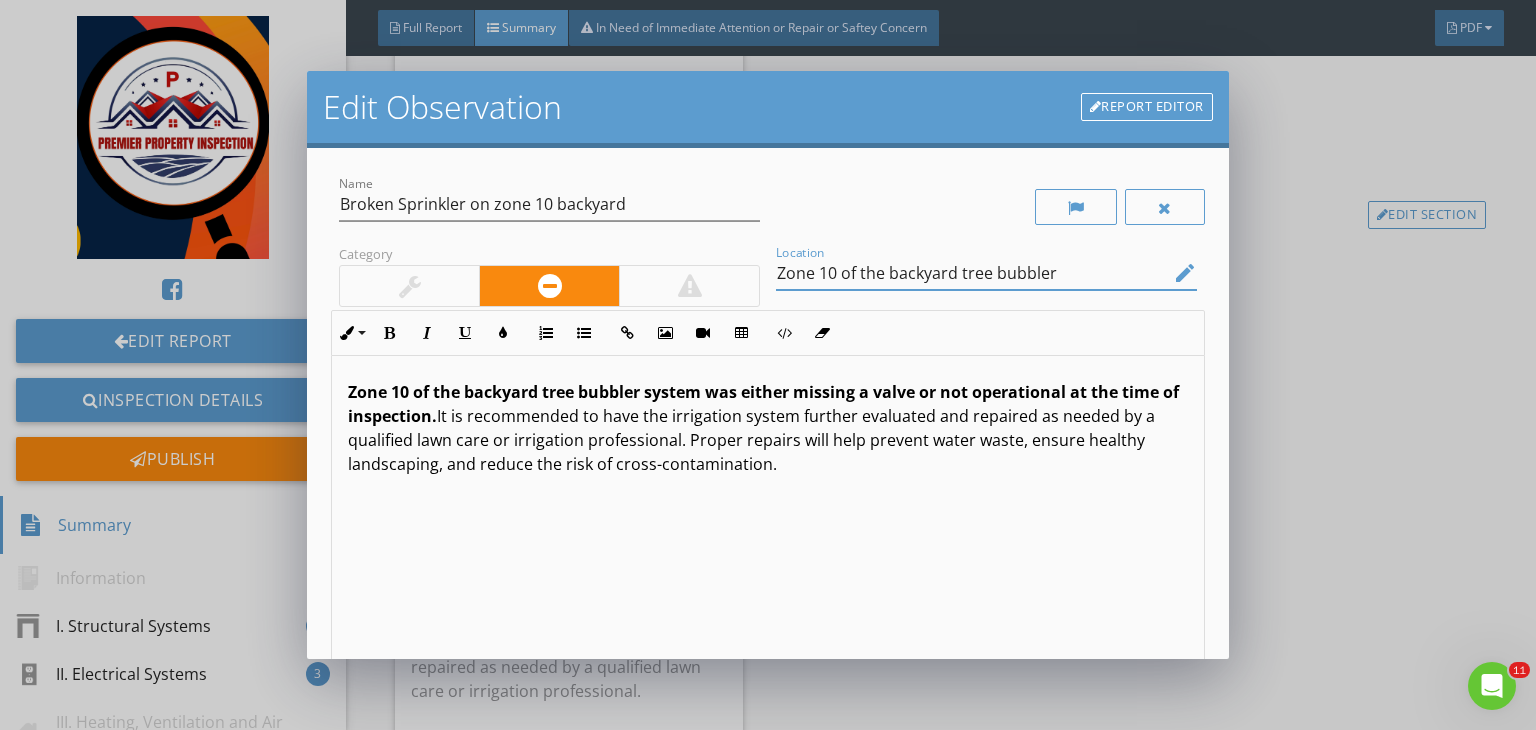 scroll, scrollTop: 0, scrollLeft: 0, axis: both 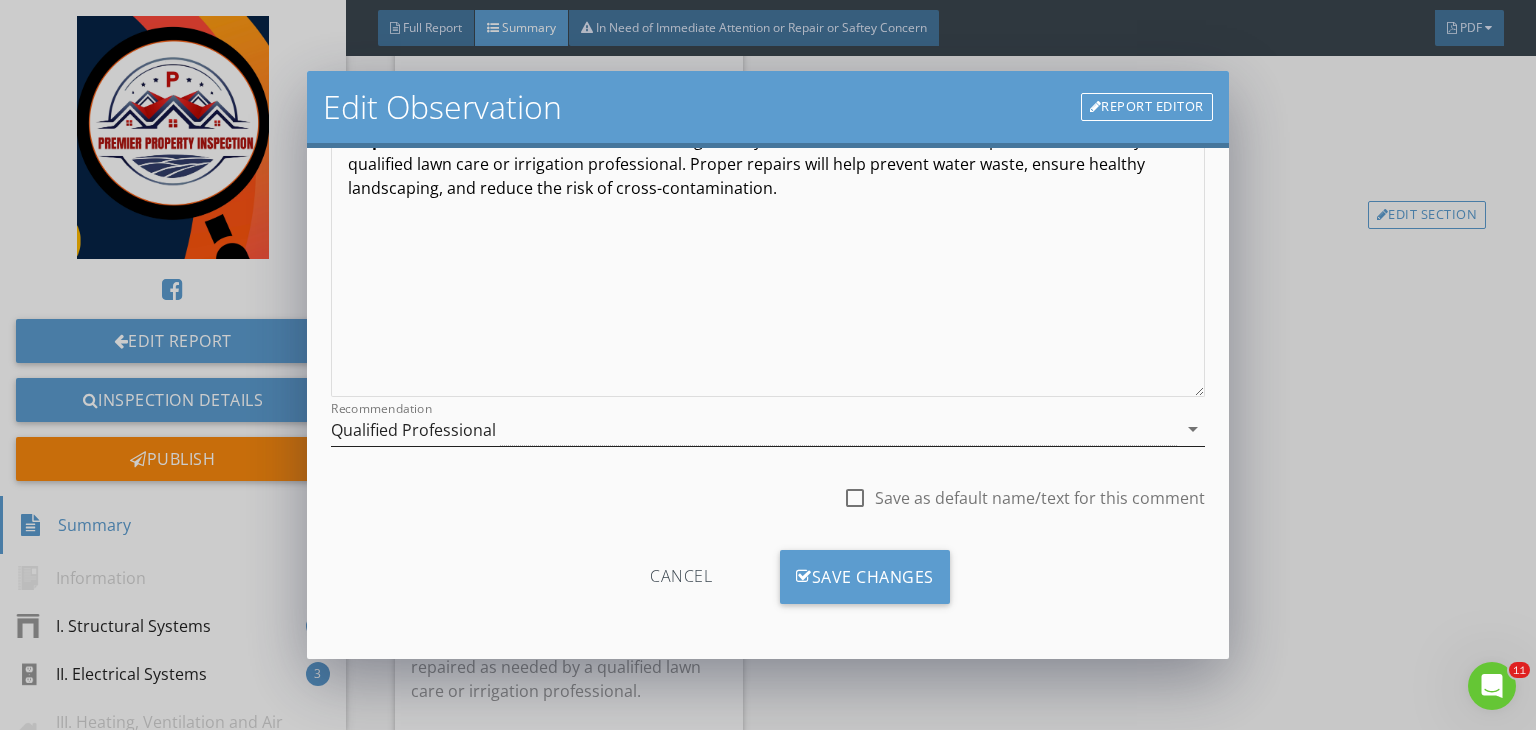 type on "Zone 10 of the backyard tree bubbler" 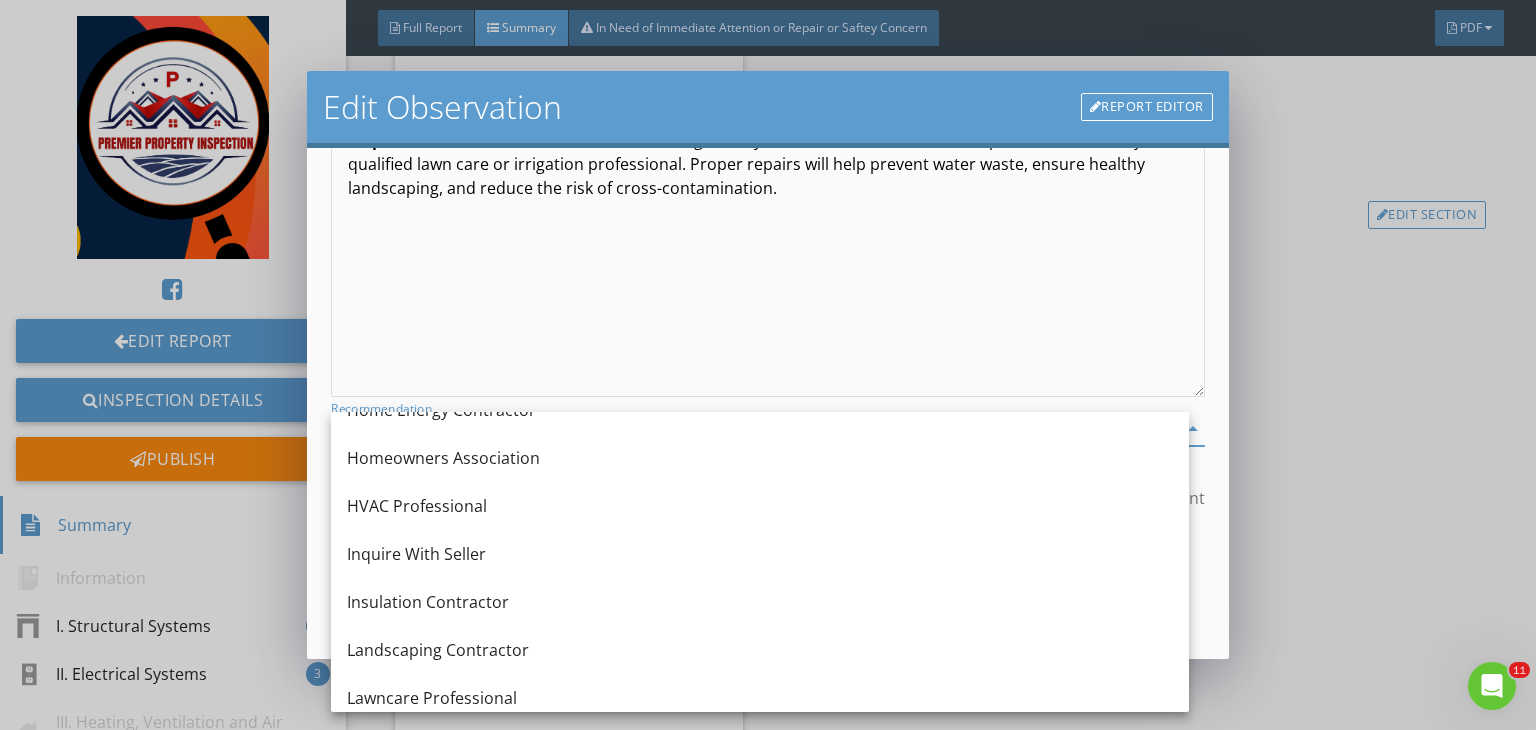 scroll, scrollTop: 1514, scrollLeft: 0, axis: vertical 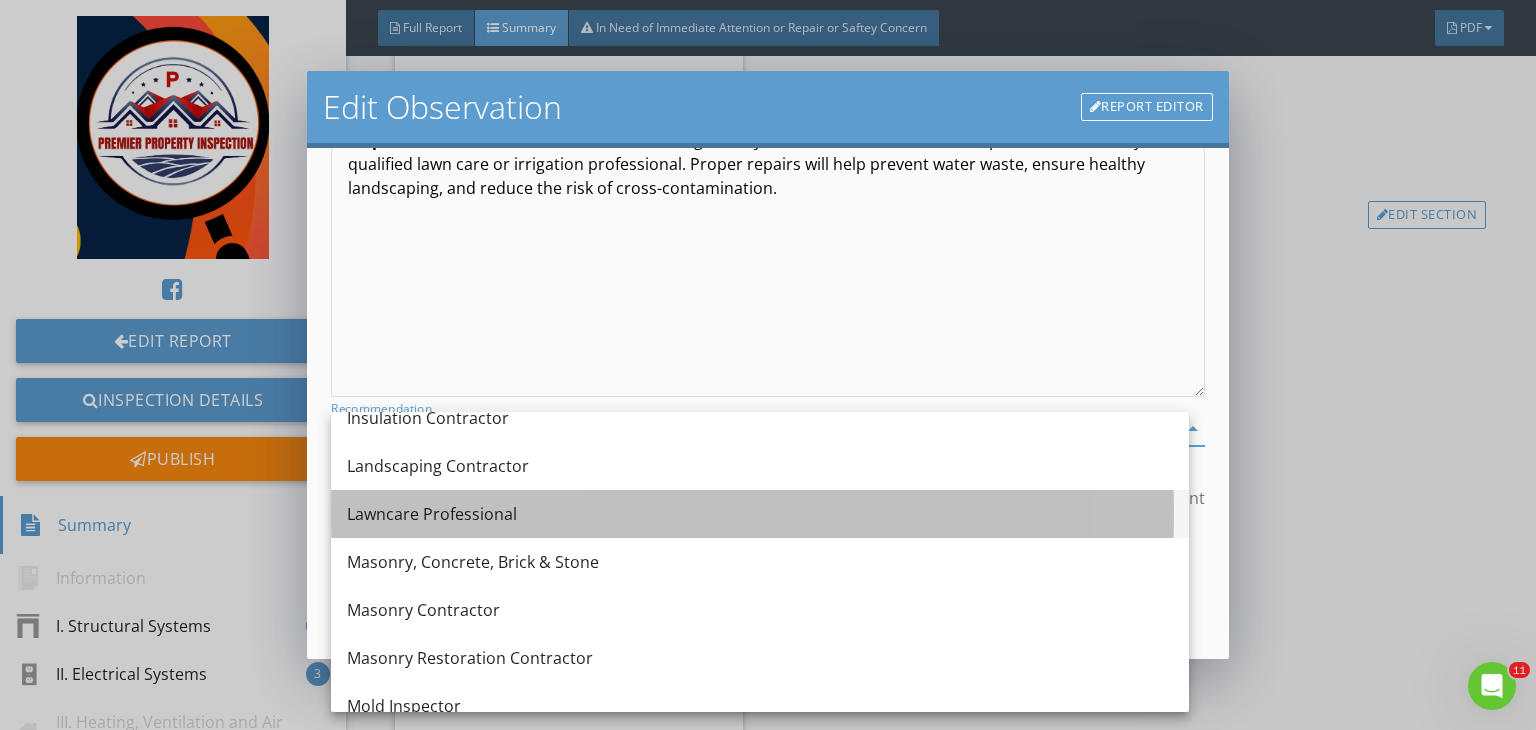 click on "Lawncare Professional" at bounding box center [760, 514] 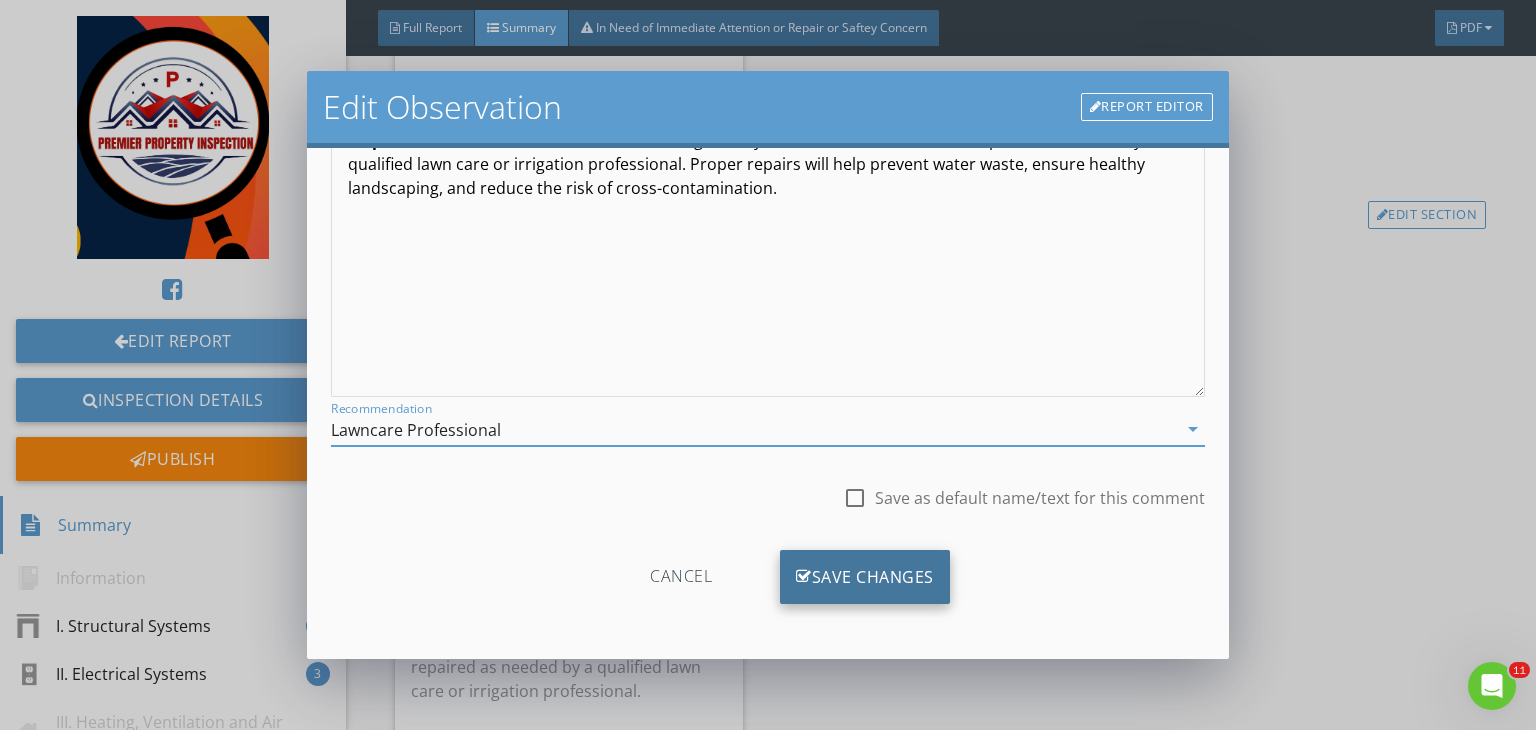 click on "Save Changes" at bounding box center [865, 577] 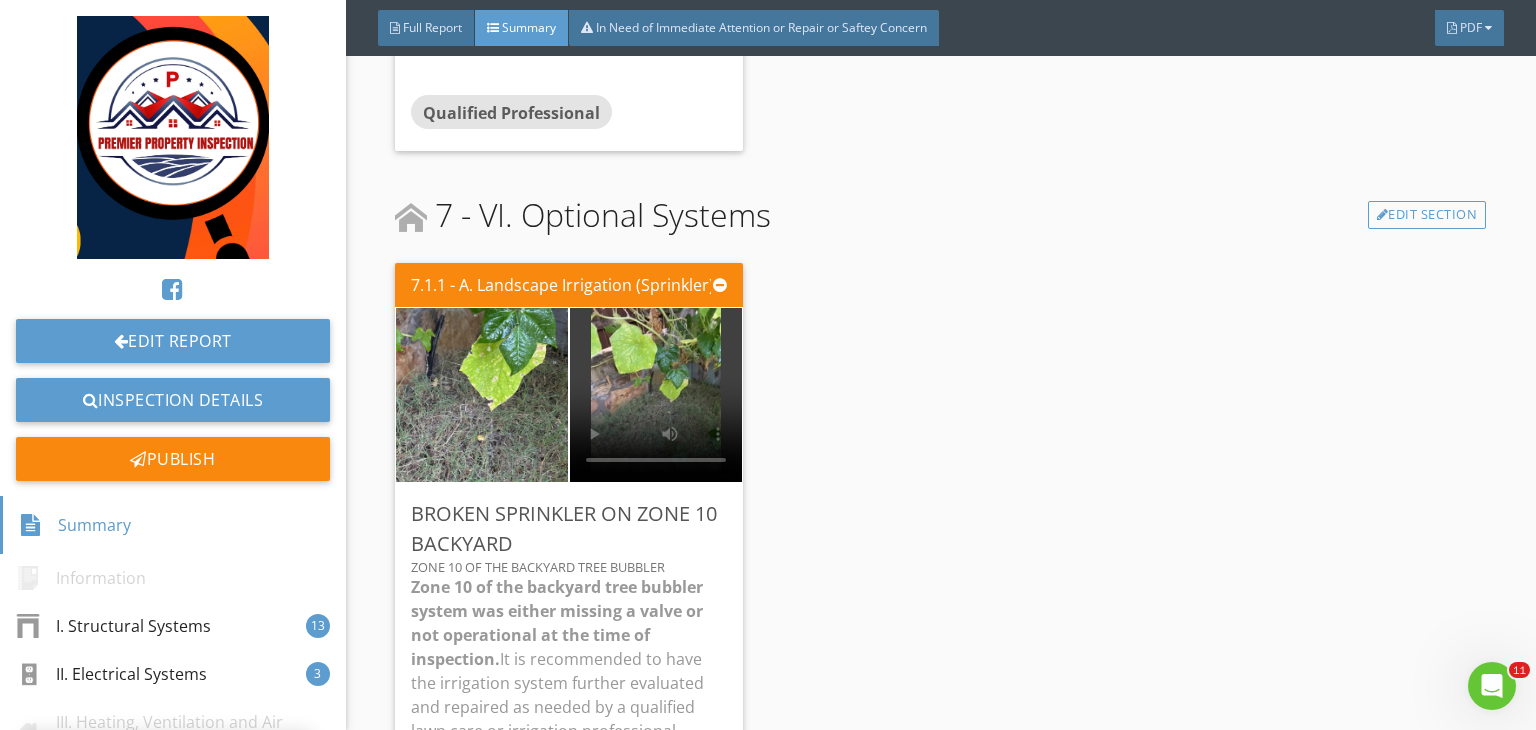 scroll, scrollTop: 39, scrollLeft: 0, axis: vertical 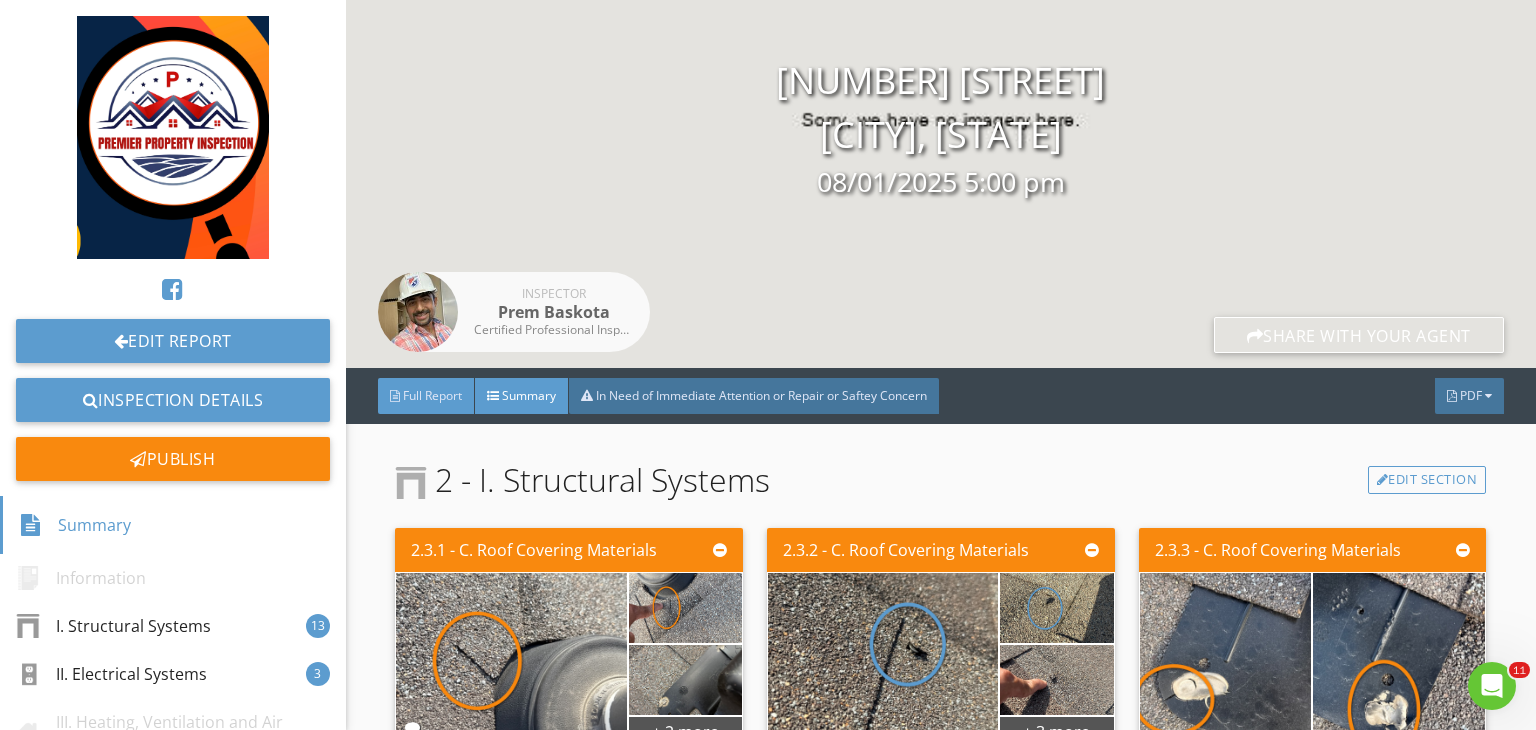 click on "Full Report" at bounding box center (432, 395) 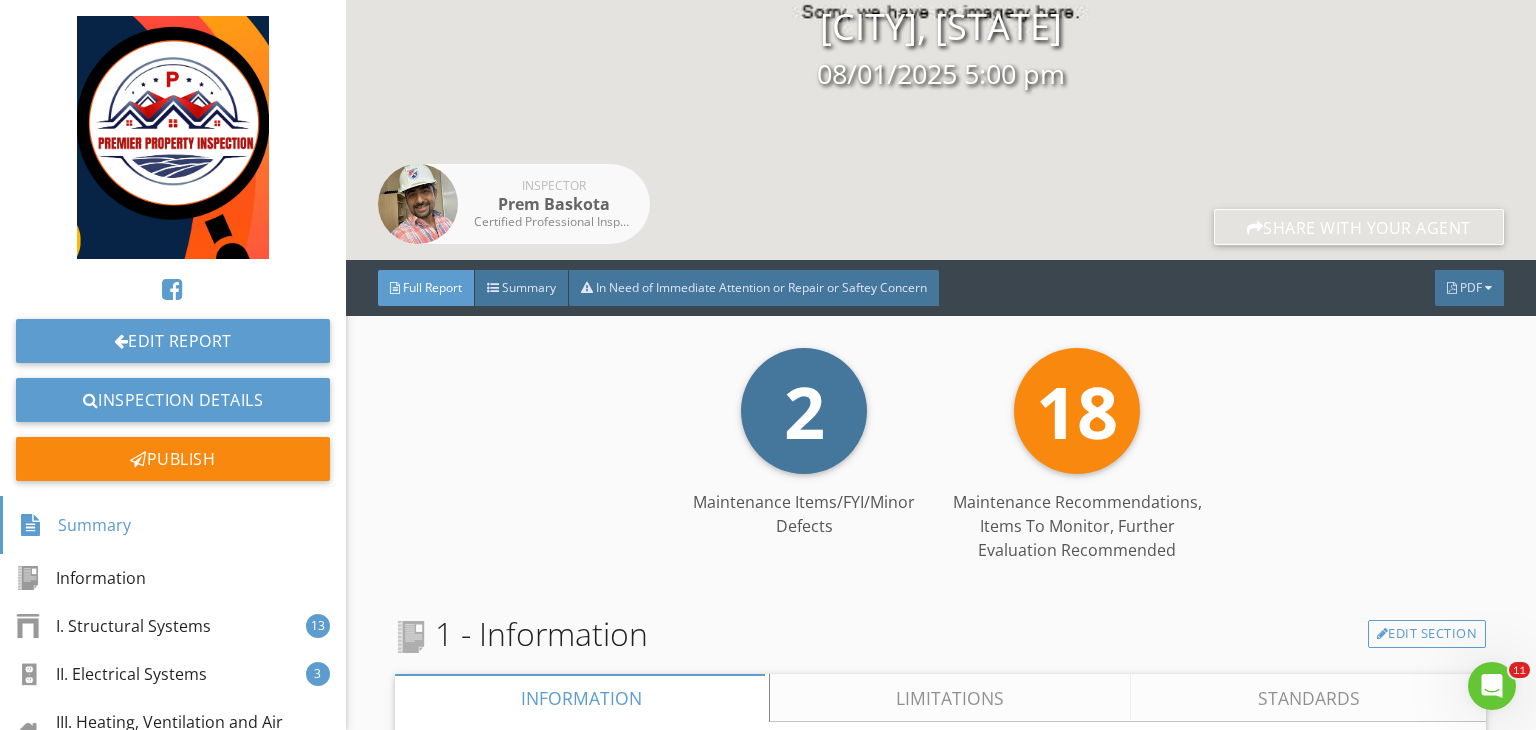 scroll, scrollTop: 220, scrollLeft: 0, axis: vertical 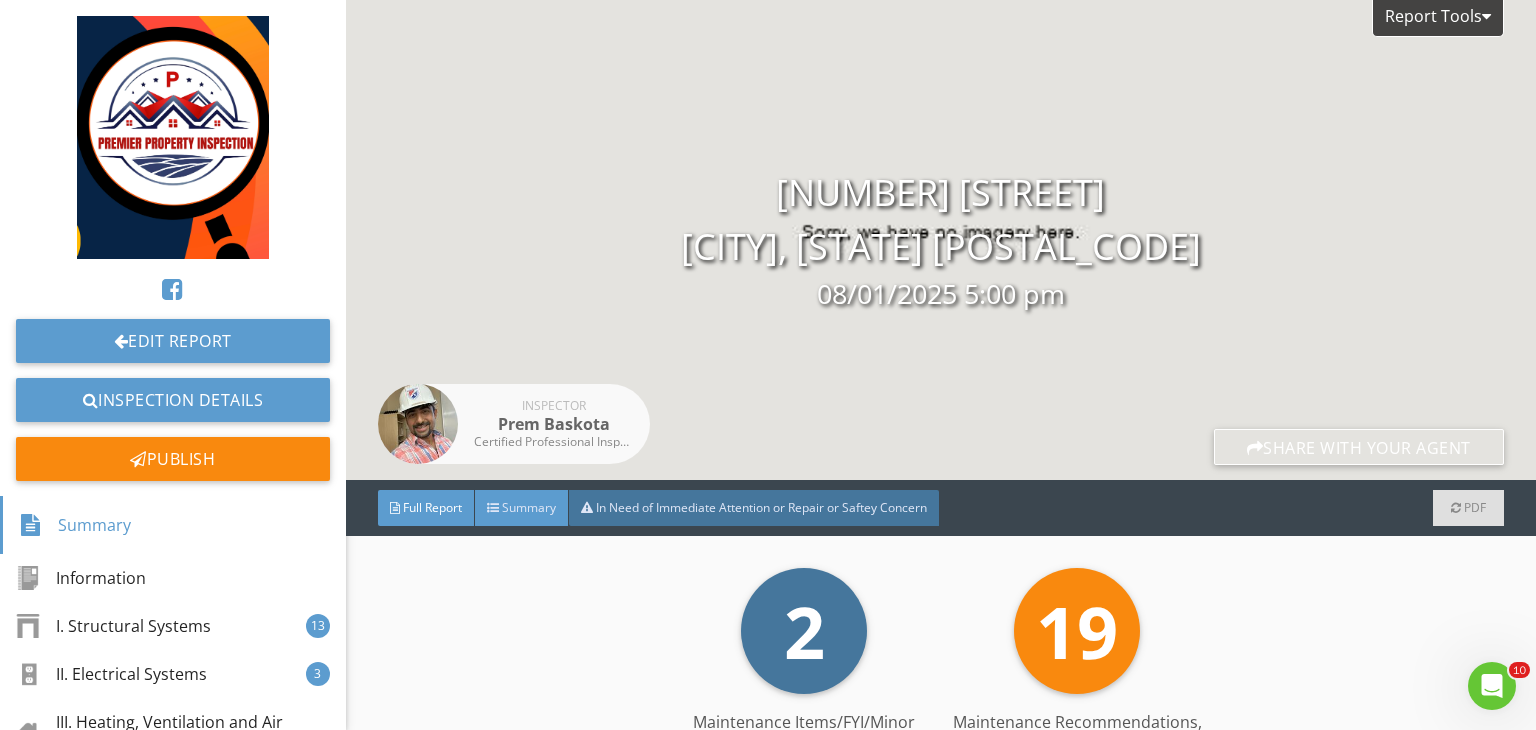 click on "Summary" at bounding box center [522, 508] 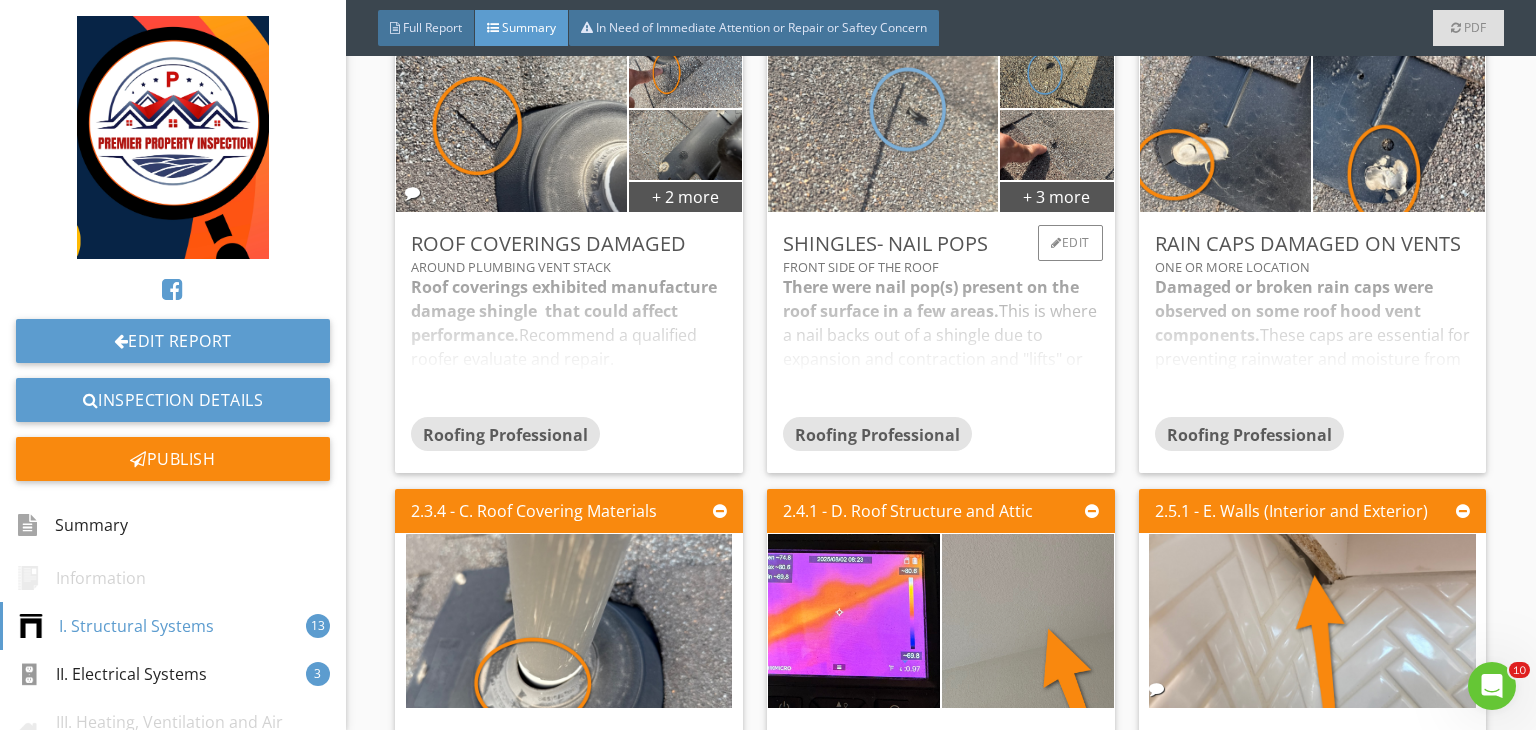scroll, scrollTop: 596, scrollLeft: 0, axis: vertical 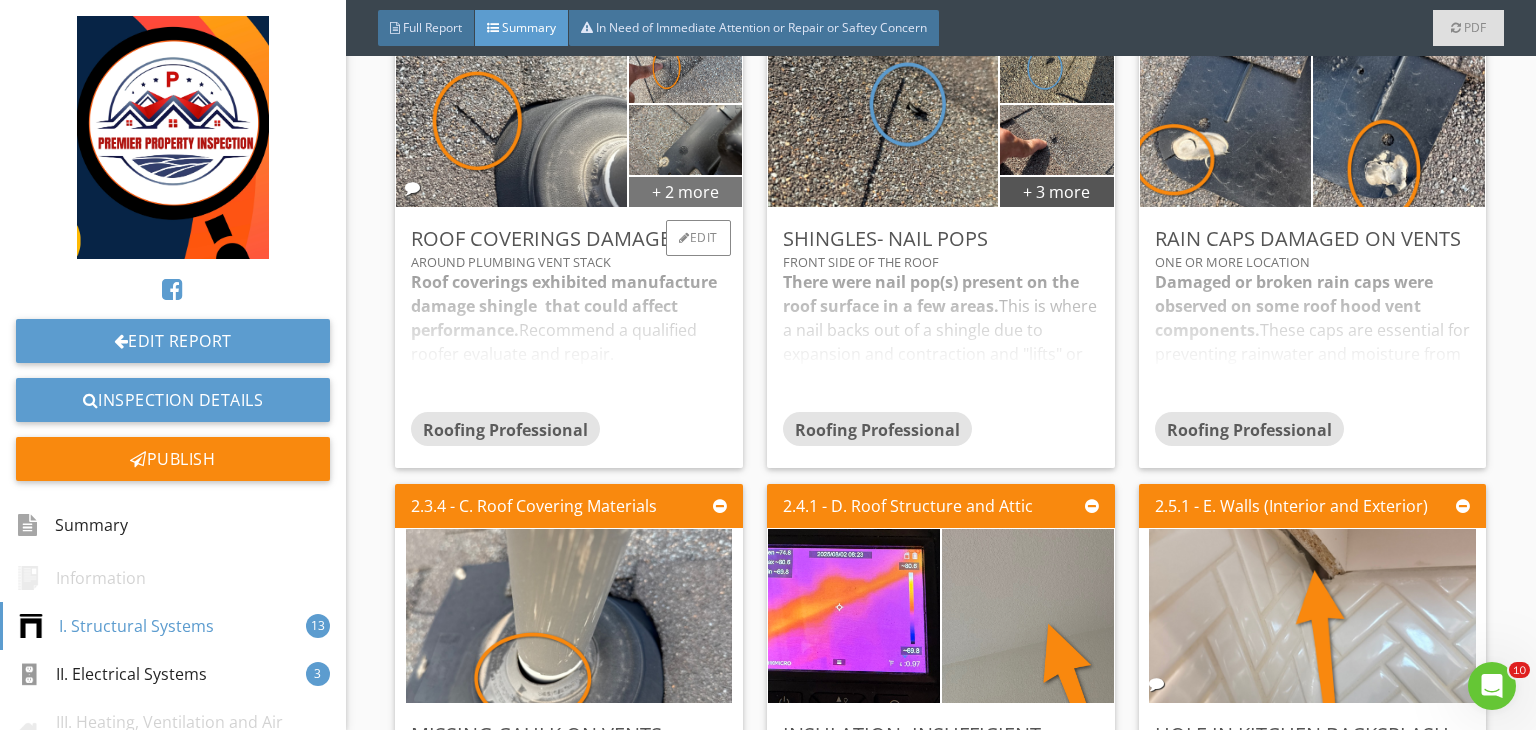 click on "+ 2 more" at bounding box center [685, 191] 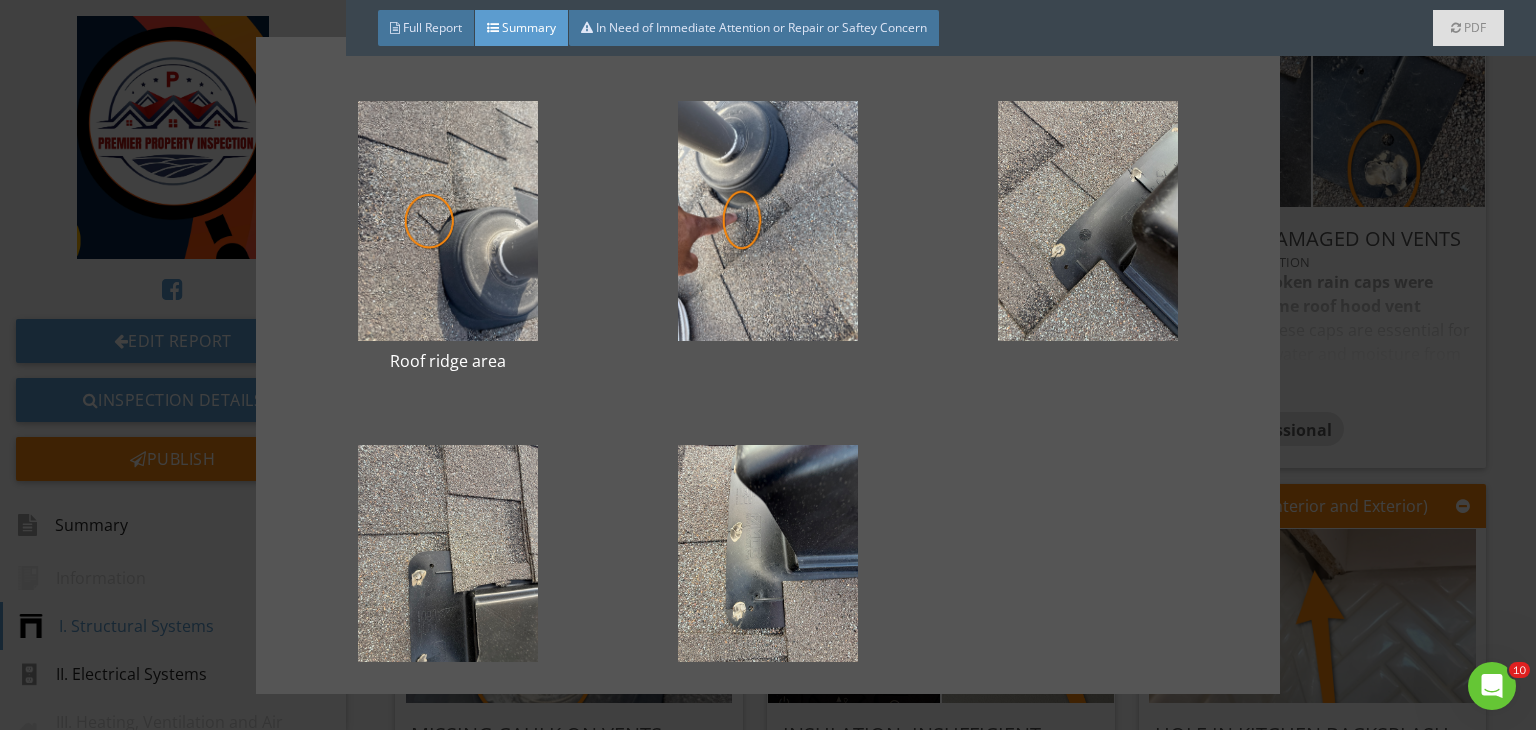 click on "Roof ridge area" at bounding box center [768, 365] 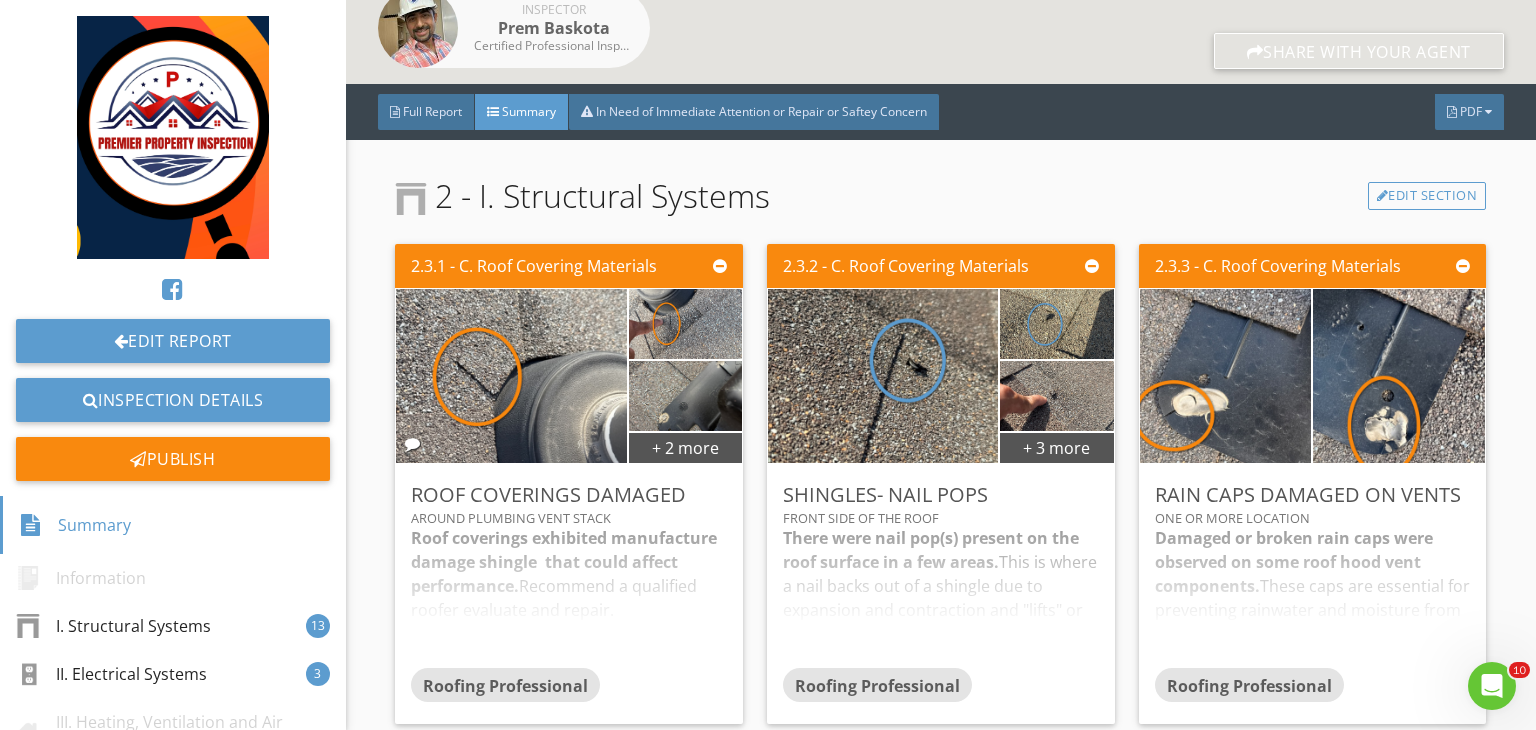 scroll, scrollTop: 0, scrollLeft: 0, axis: both 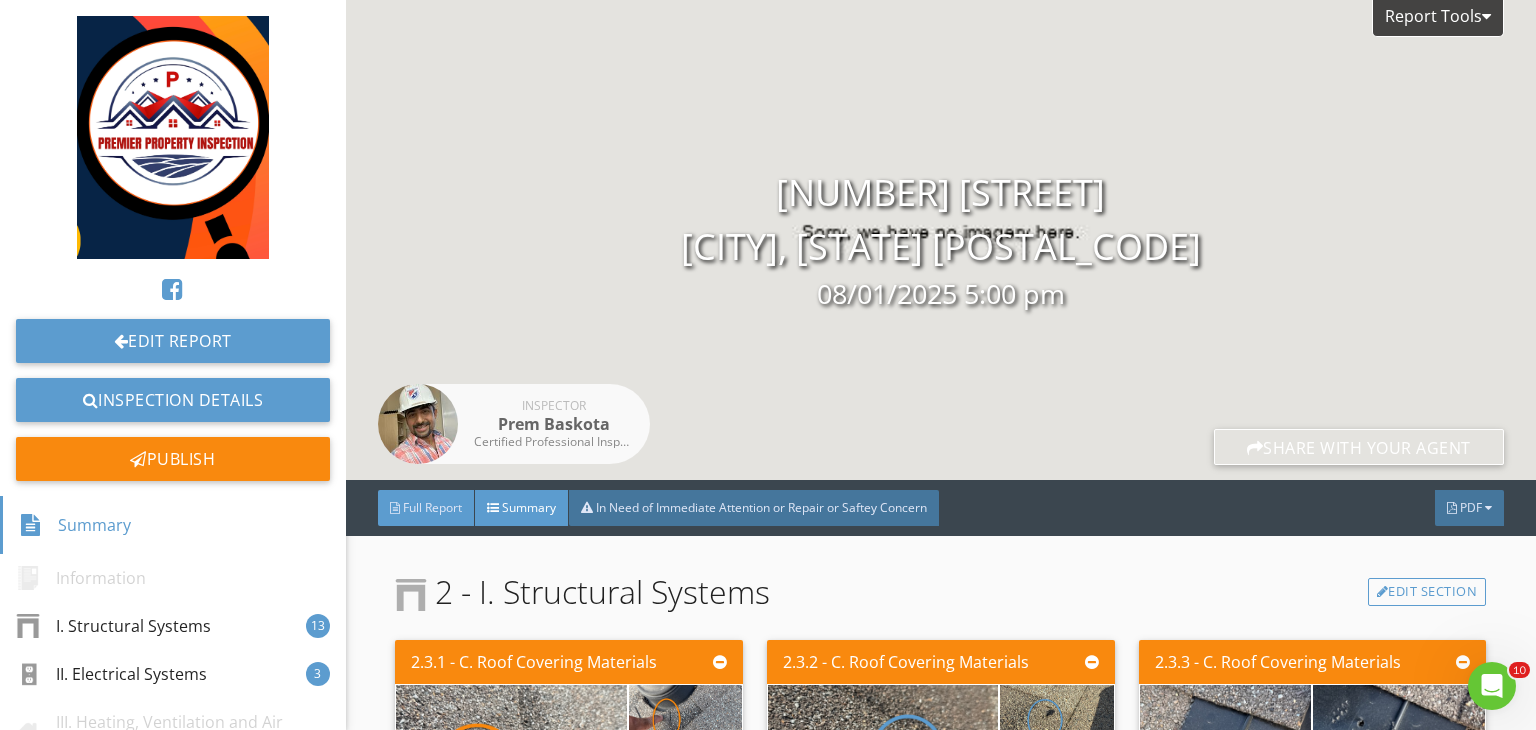 click on "Full Report" at bounding box center [432, 507] 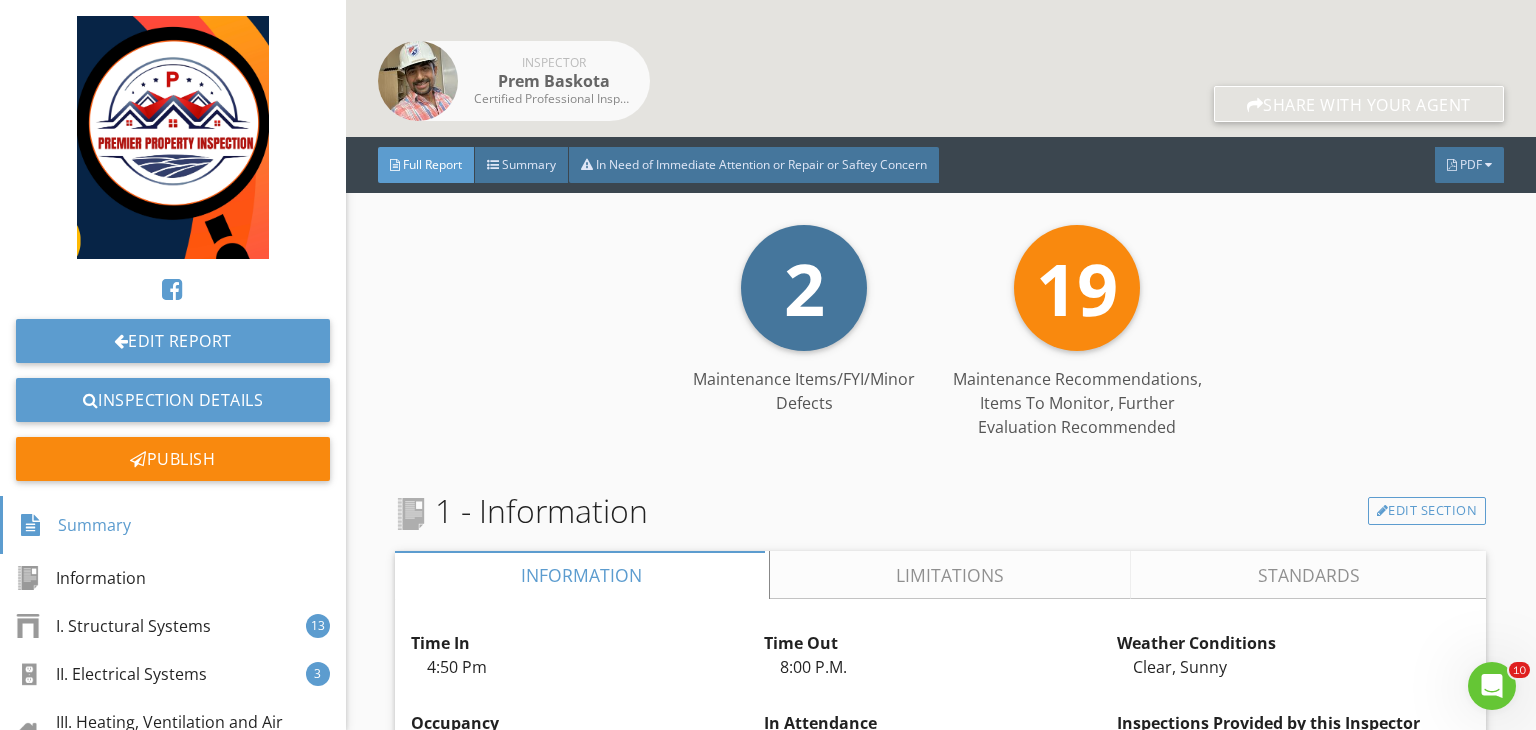 scroll, scrollTop: 344, scrollLeft: 0, axis: vertical 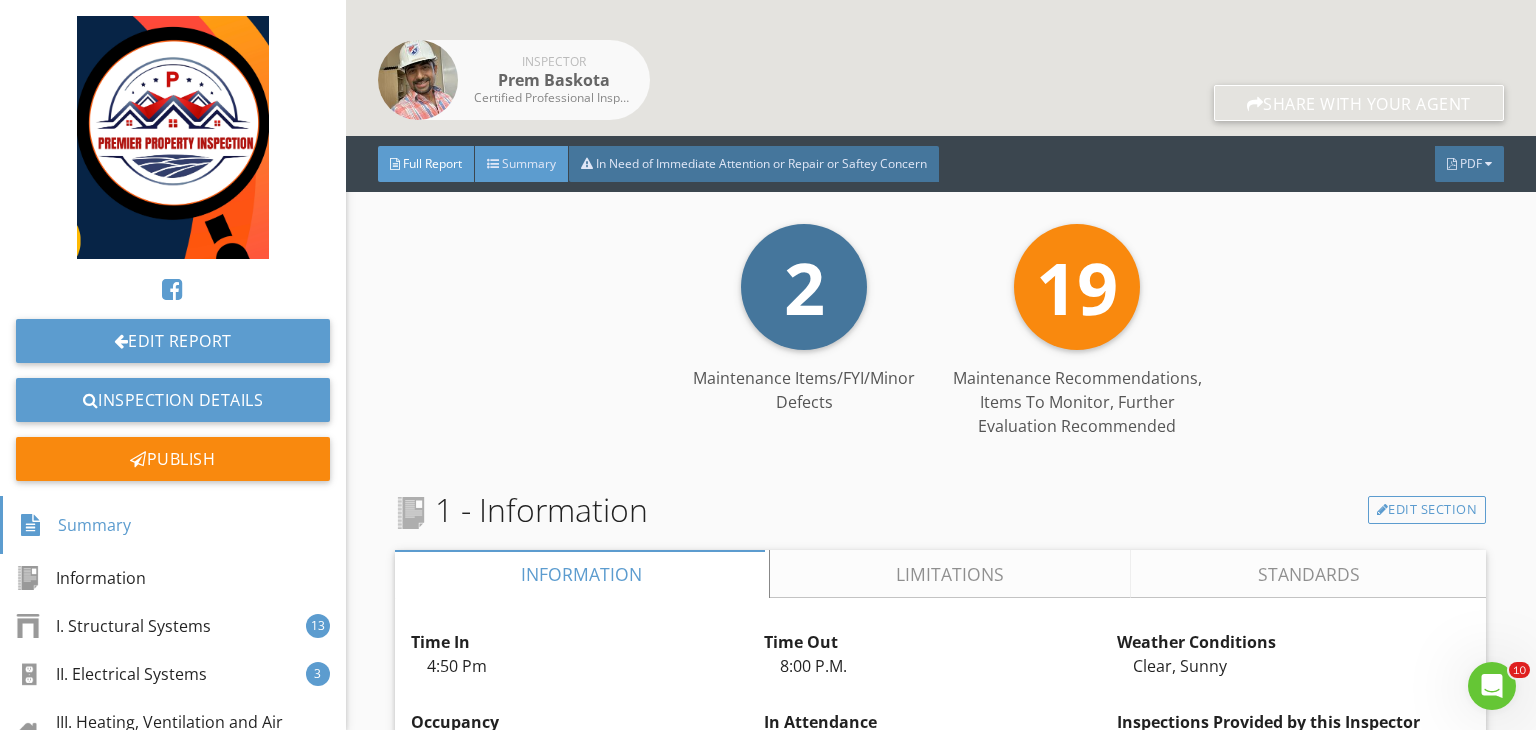 click on "Summary" at bounding box center [529, 163] 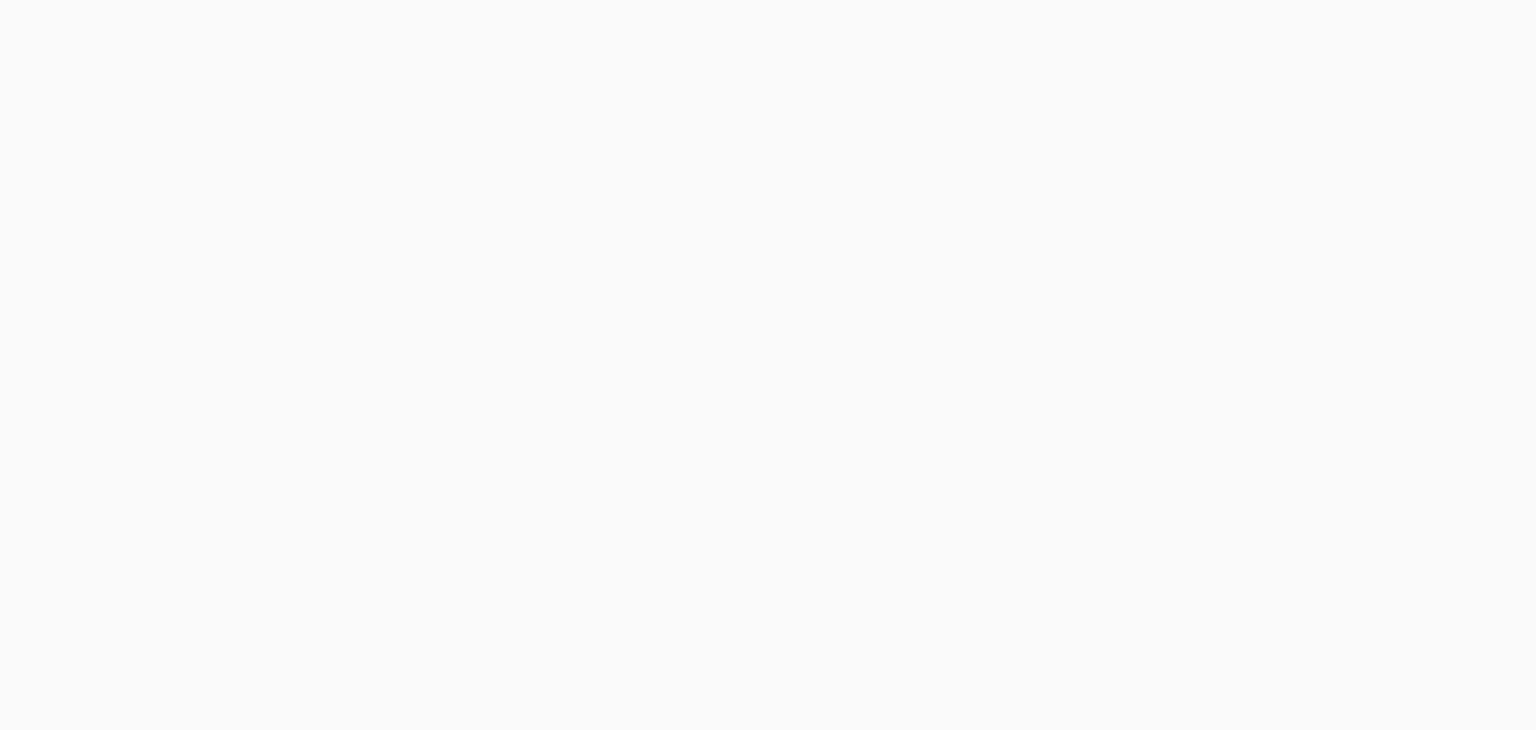 scroll, scrollTop: 0, scrollLeft: 0, axis: both 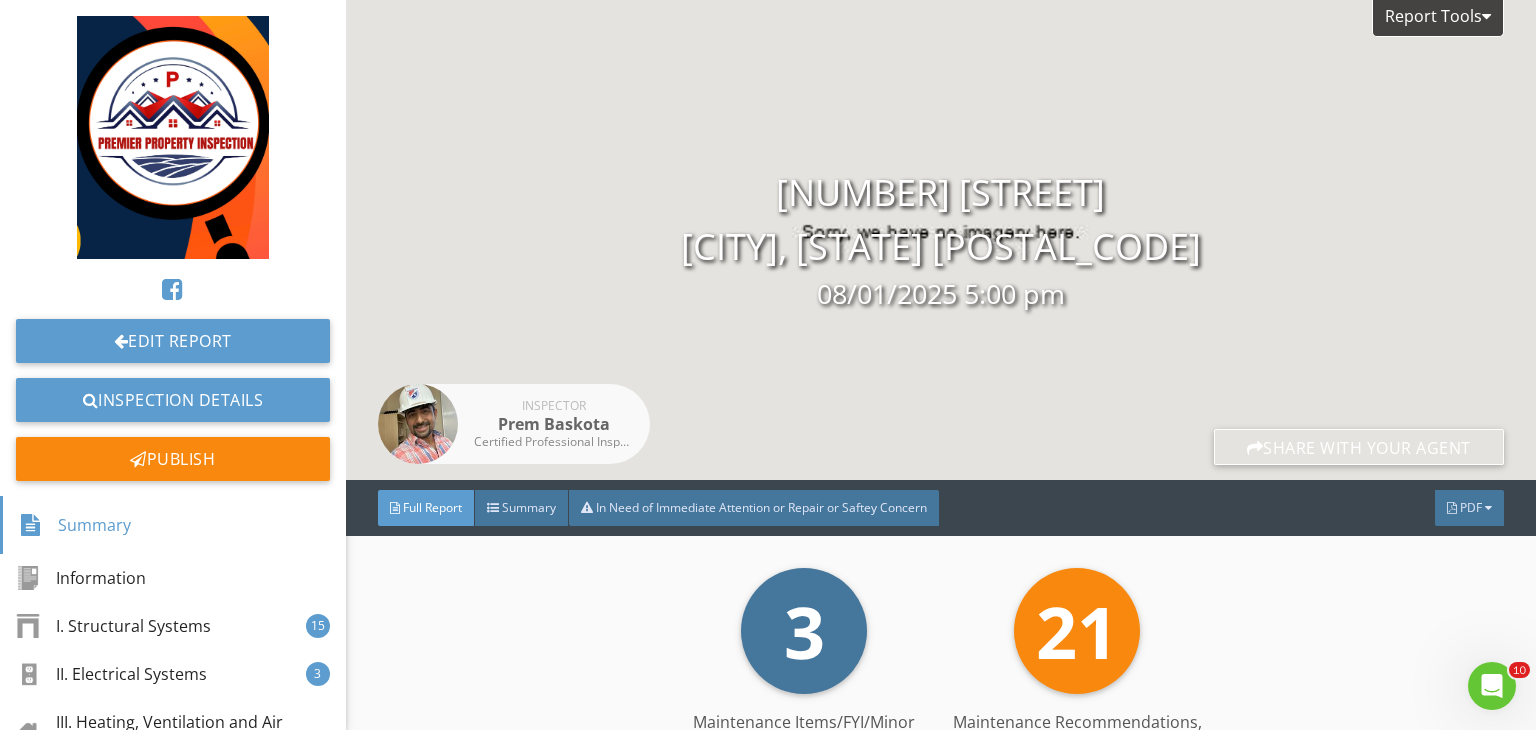 click on "Full Report     Summary     In Need of Immediate Attention or Repair or Saftey Concern     PDF" at bounding box center [941, 508] 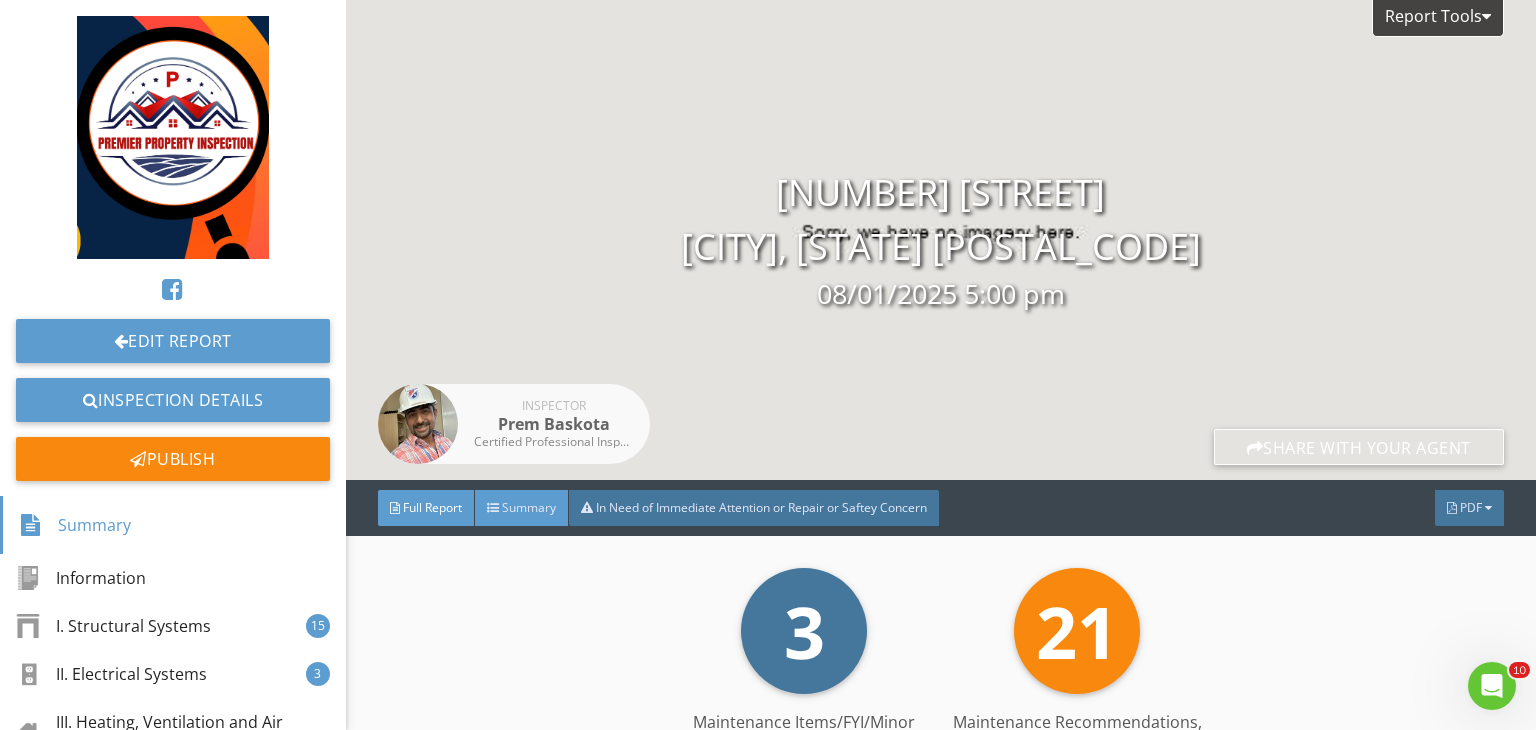 click on "Summary" at bounding box center (529, 507) 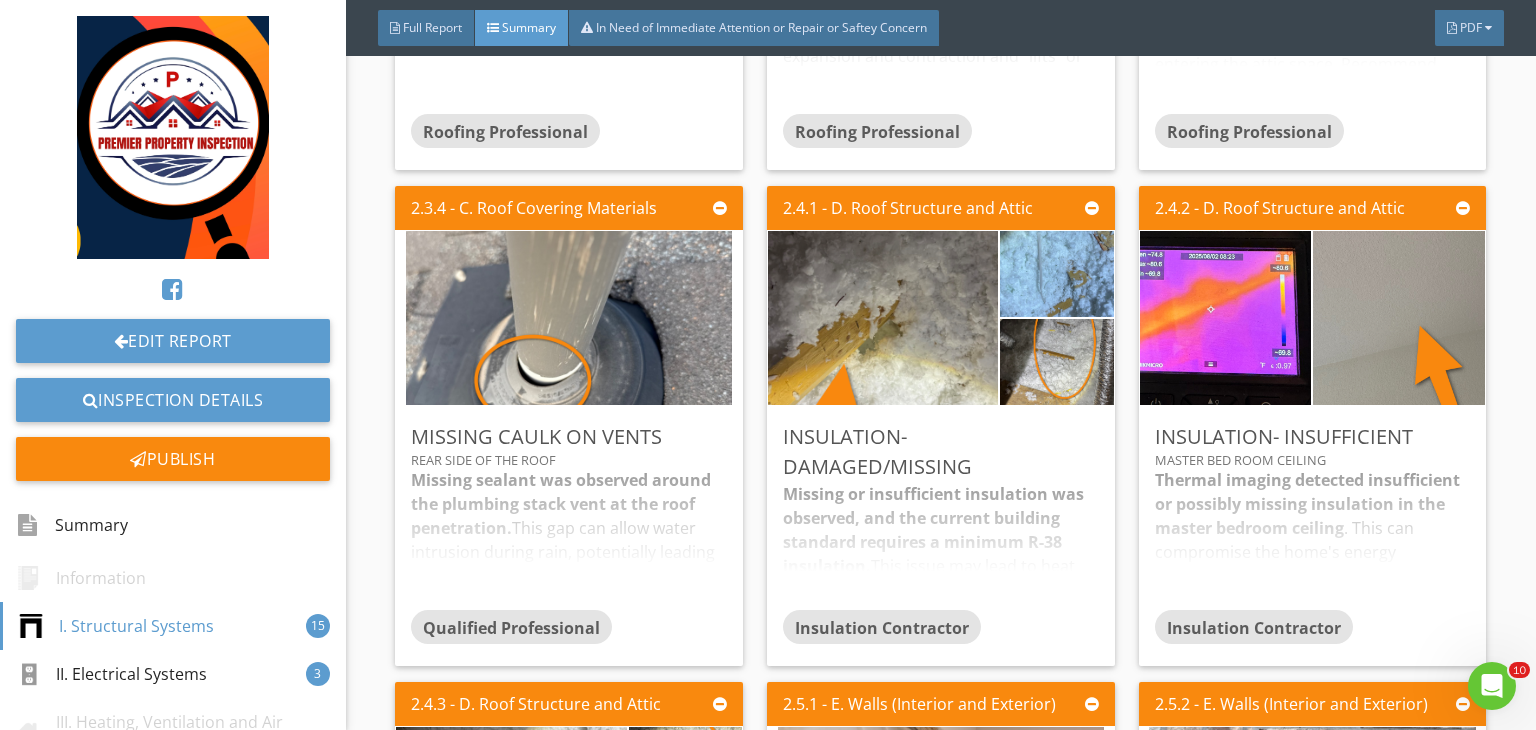 scroll, scrollTop: 895, scrollLeft: 0, axis: vertical 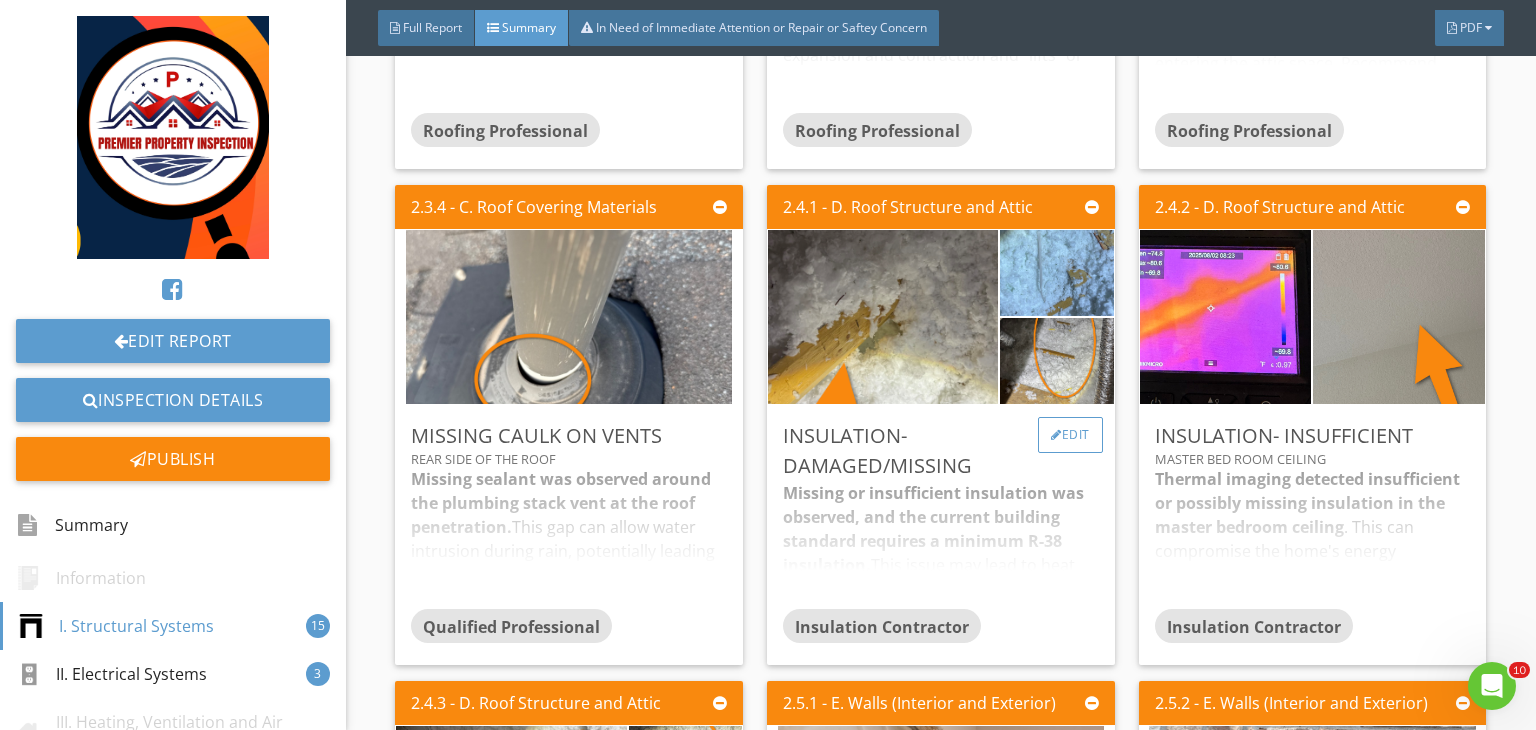 click on "Edit" at bounding box center (1070, 435) 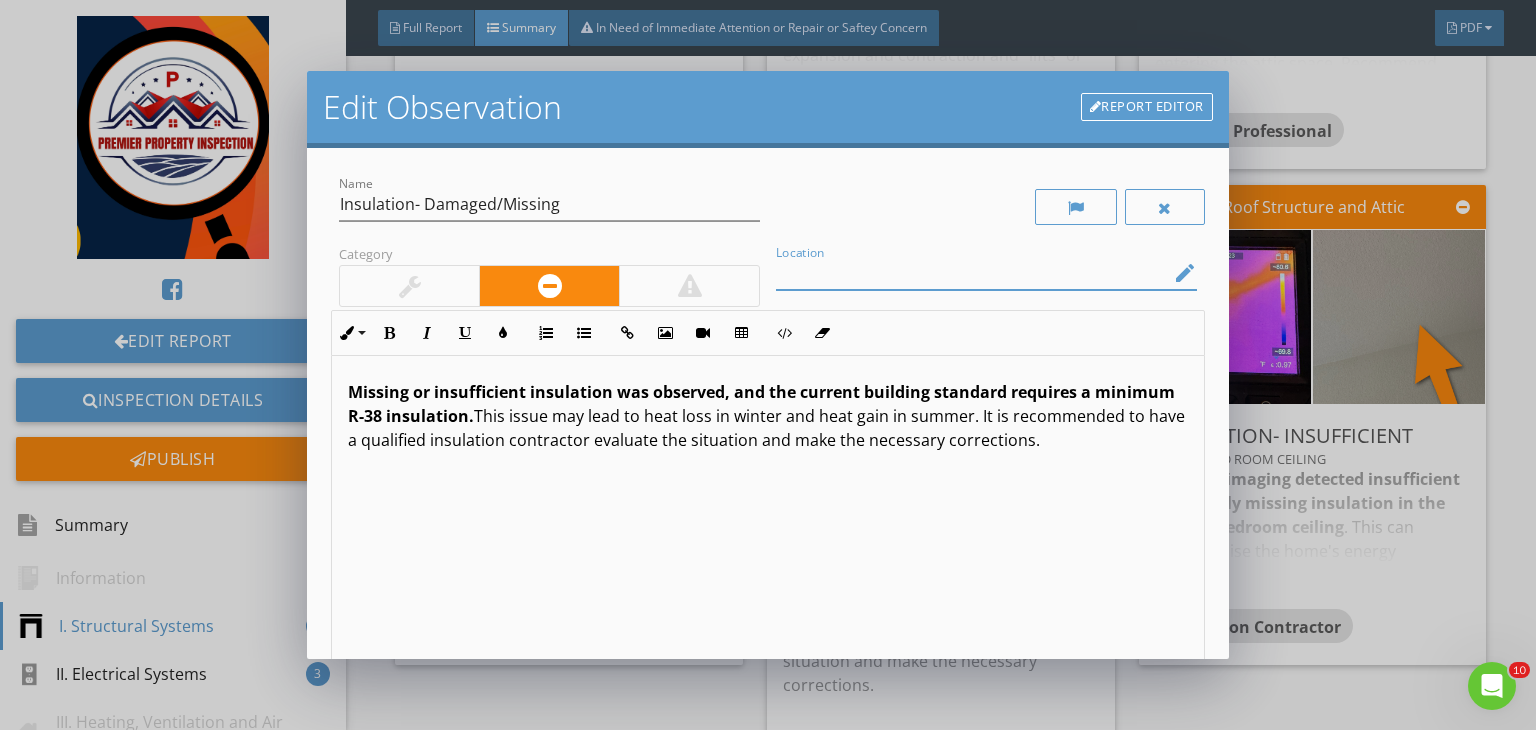click at bounding box center [972, 273] 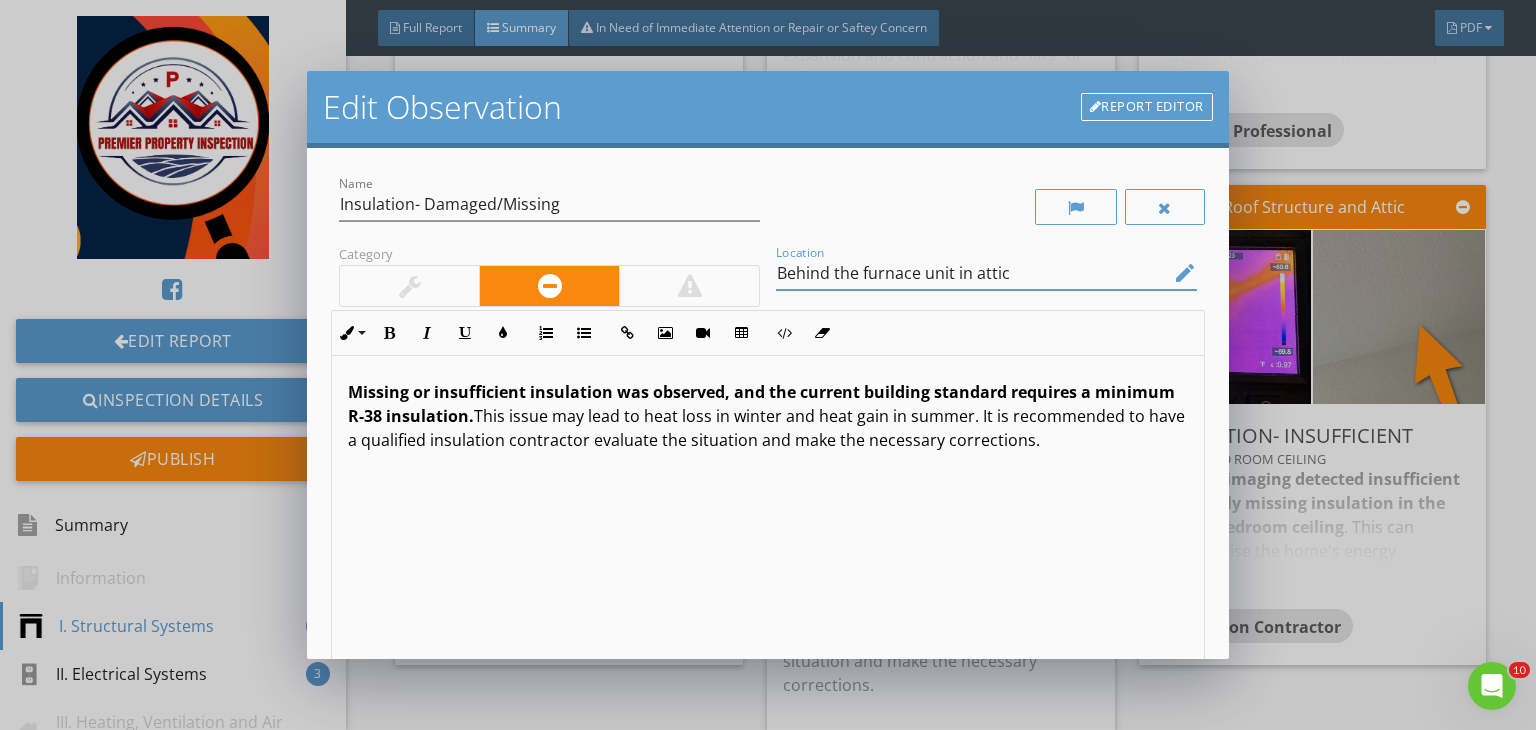 scroll, scrollTop: 0, scrollLeft: 0, axis: both 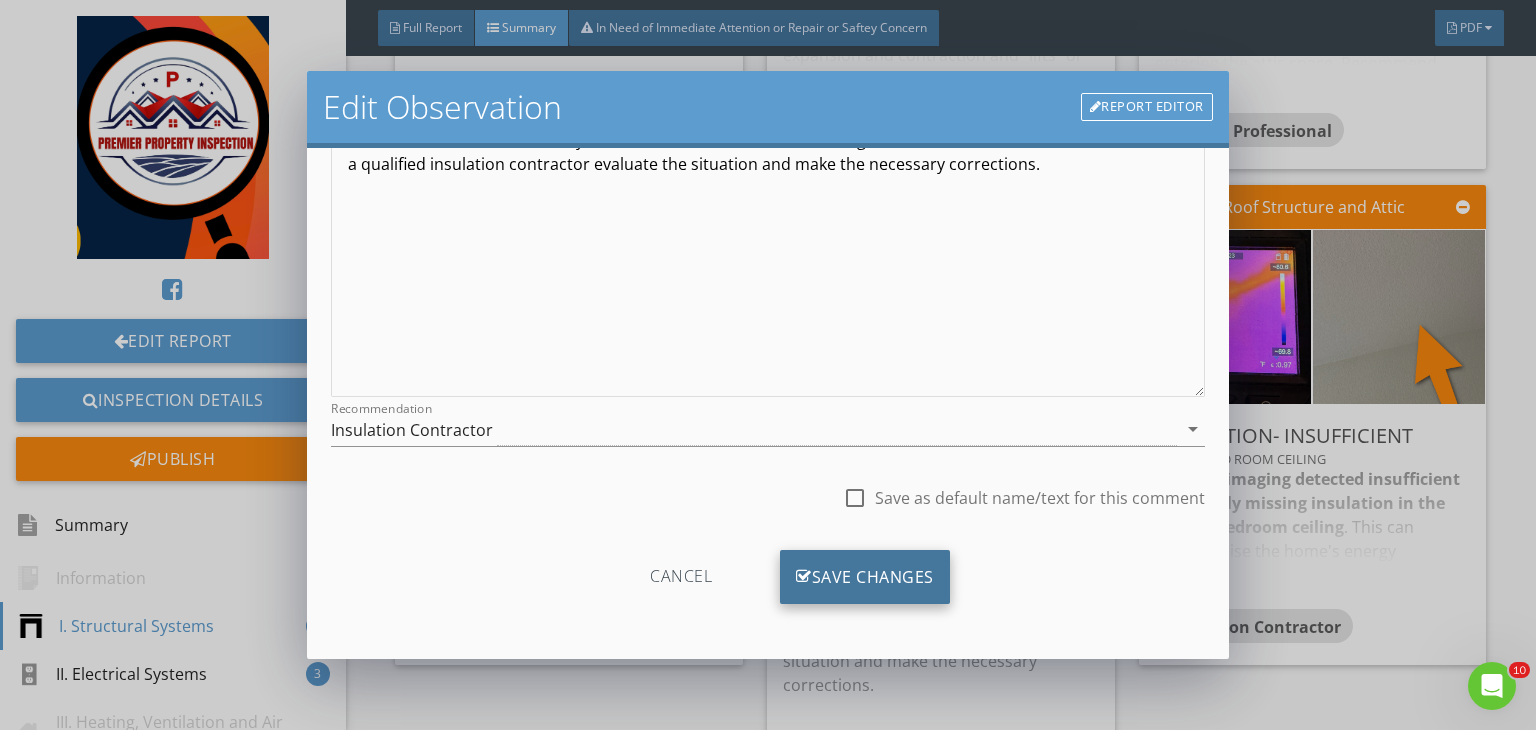 type on "Behind the furnace unit in attic" 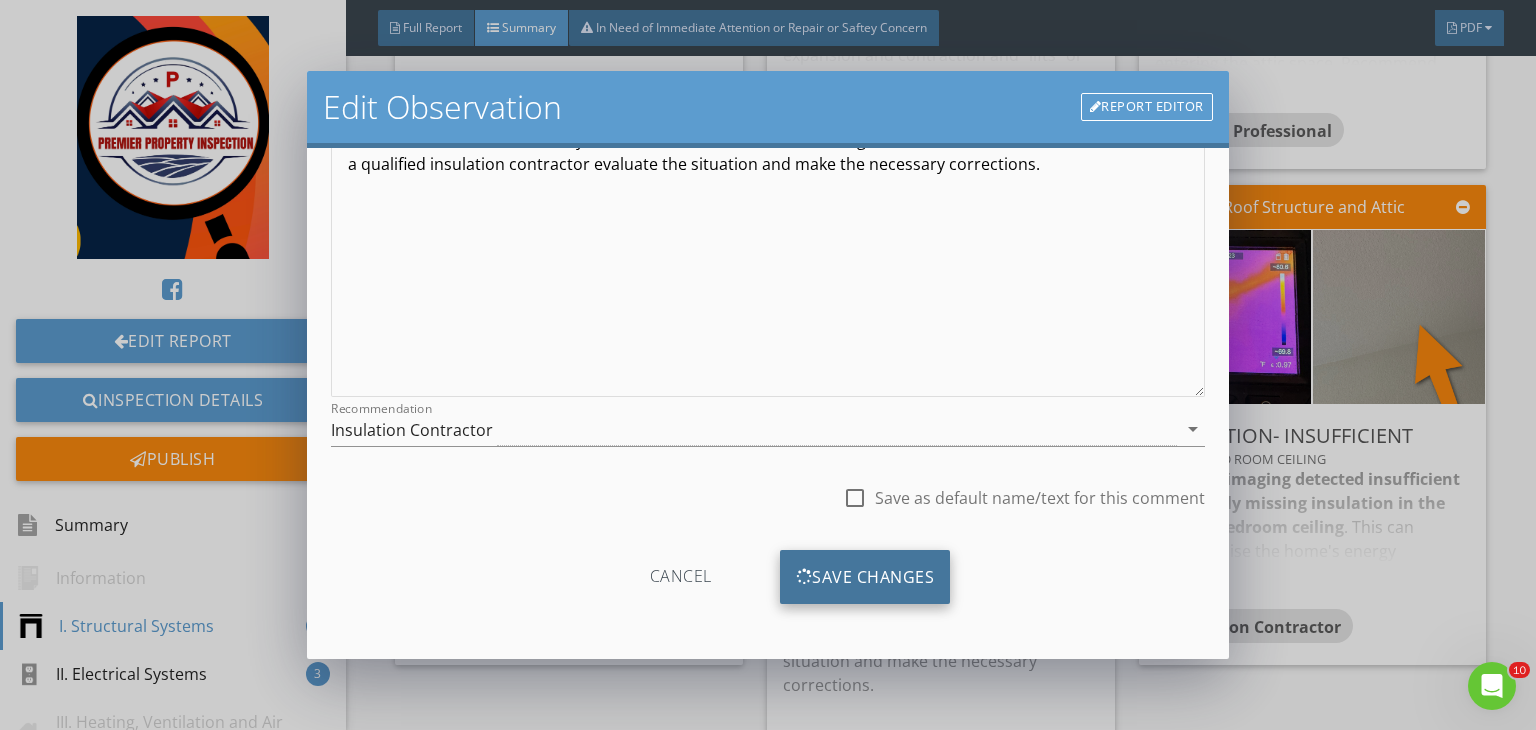 scroll, scrollTop: 39, scrollLeft: 0, axis: vertical 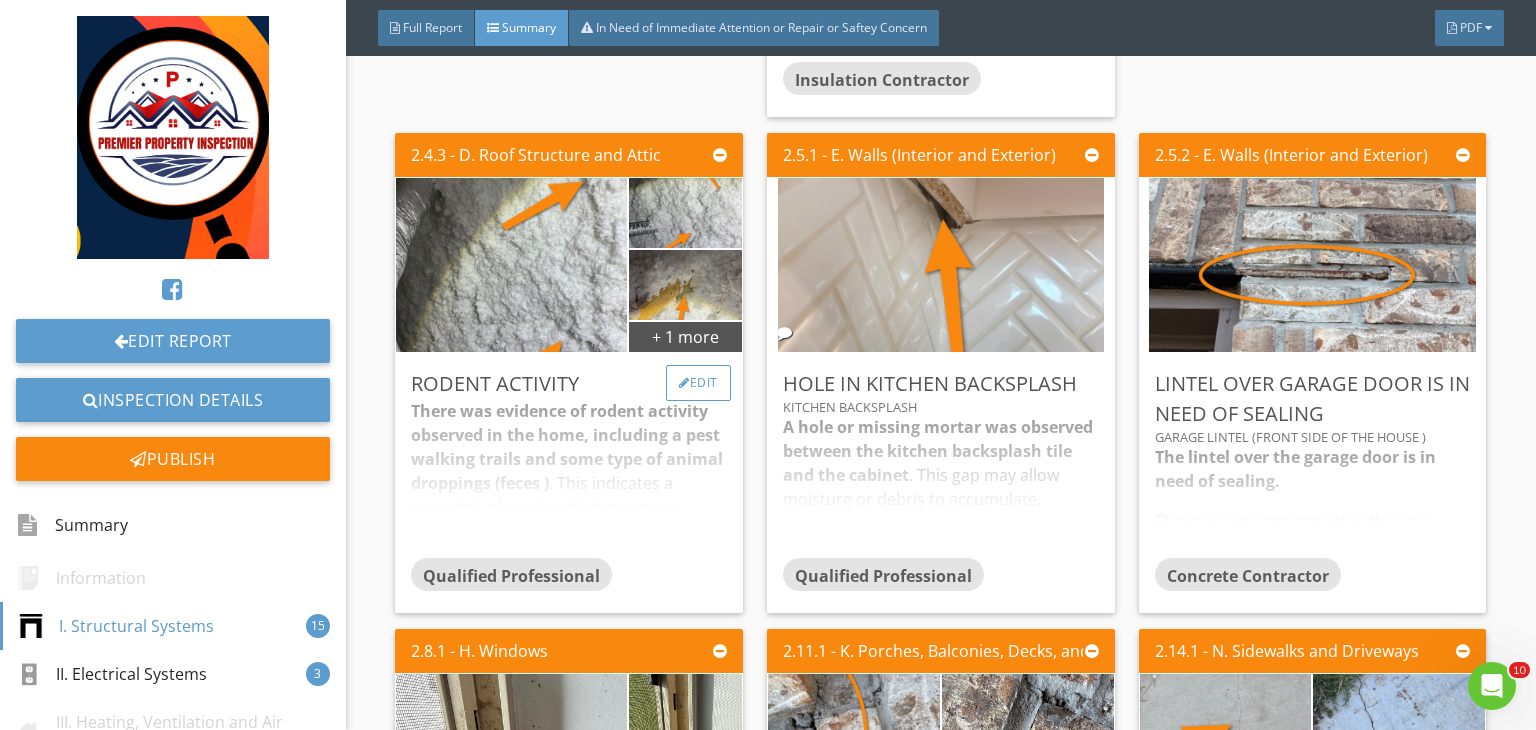 click on "Edit" at bounding box center (698, 383) 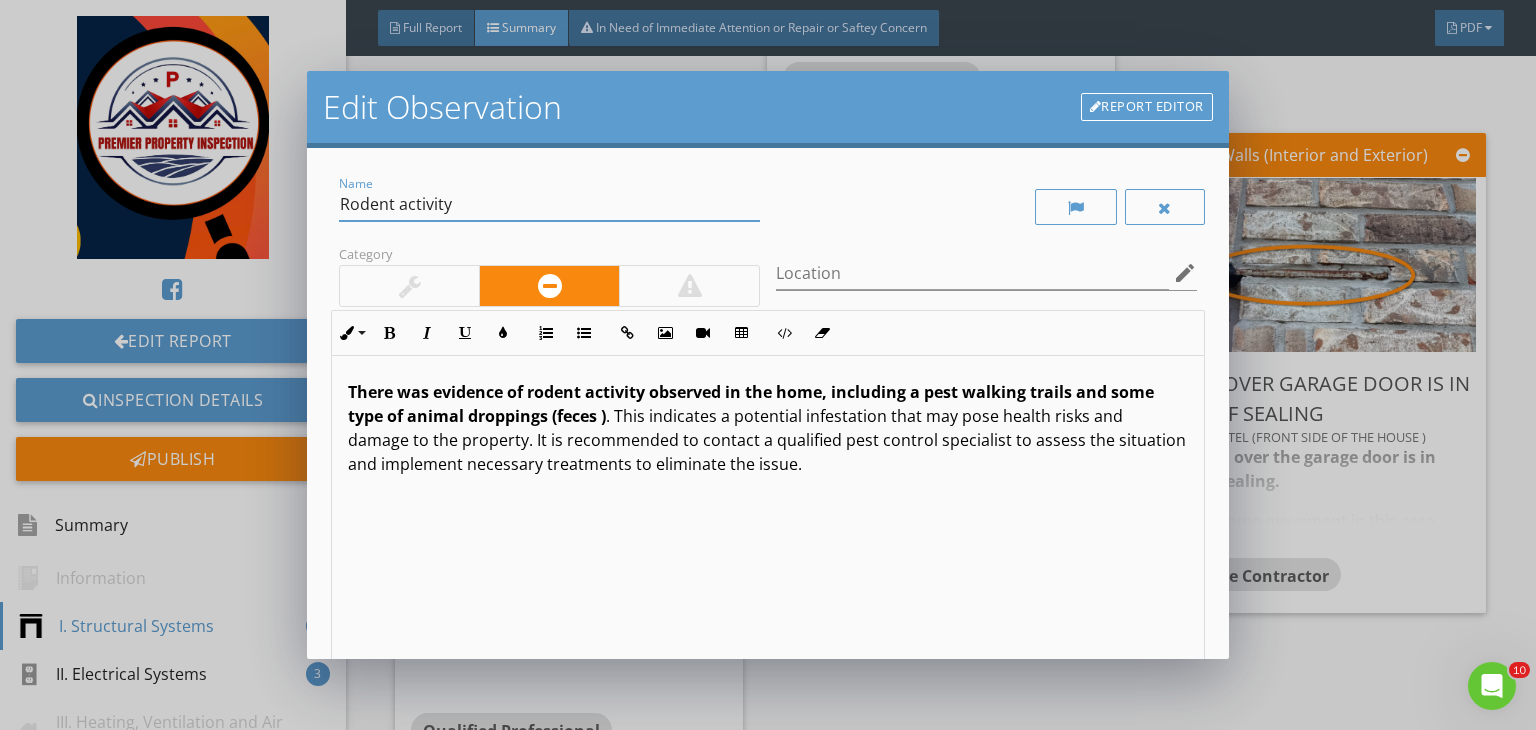 click on "Rodent activity" at bounding box center [549, 204] 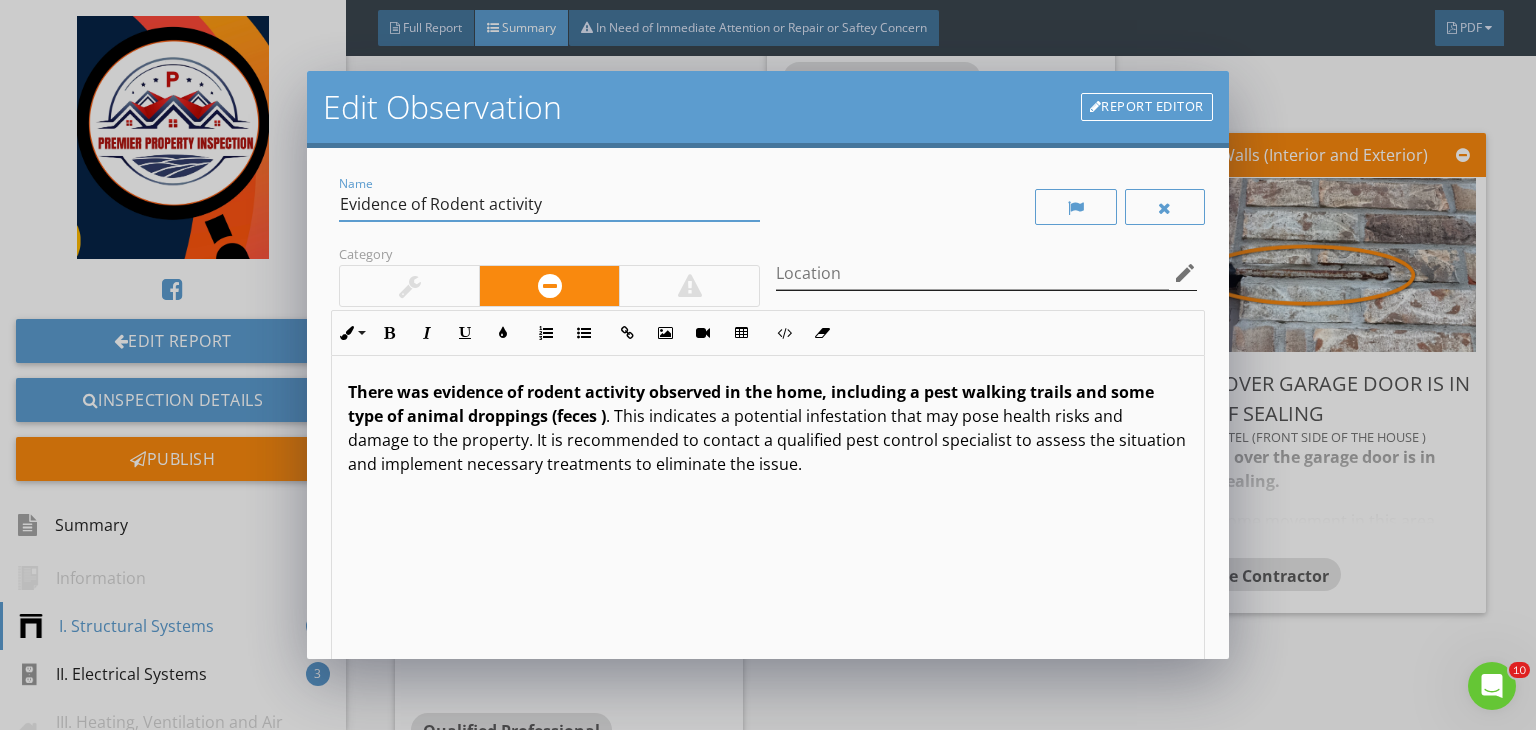 type on "Evidence of Rodent activity" 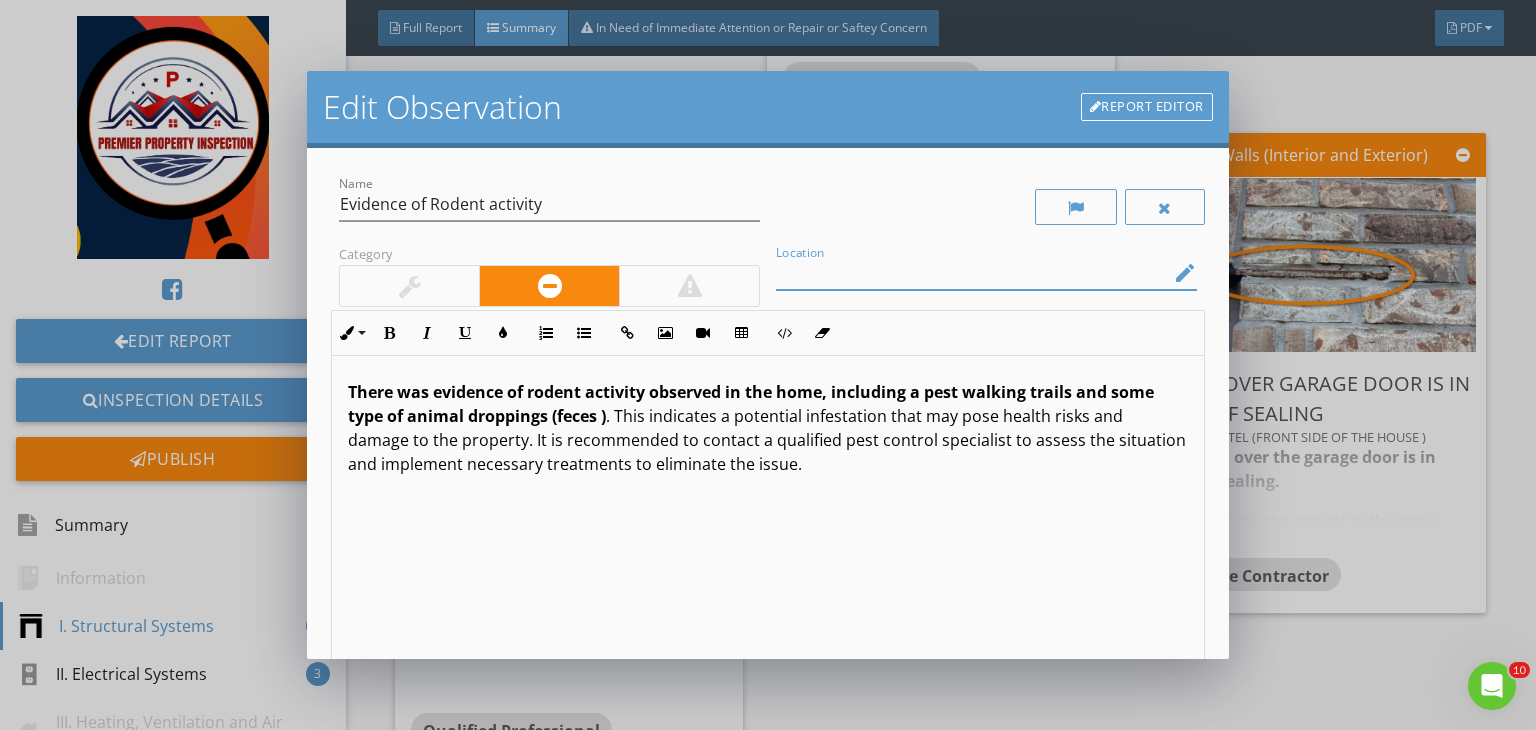 click at bounding box center [972, 273] 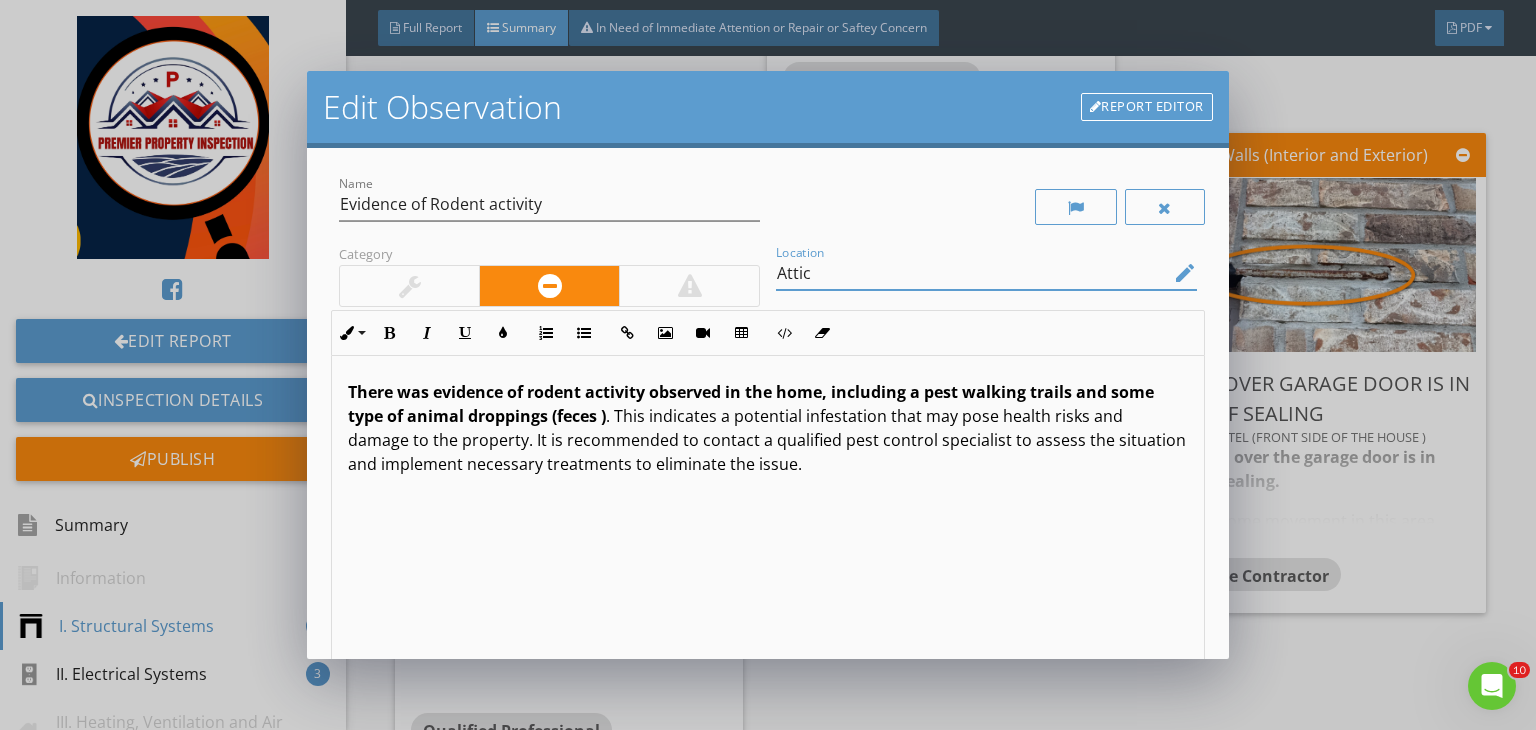 type on "Attic" 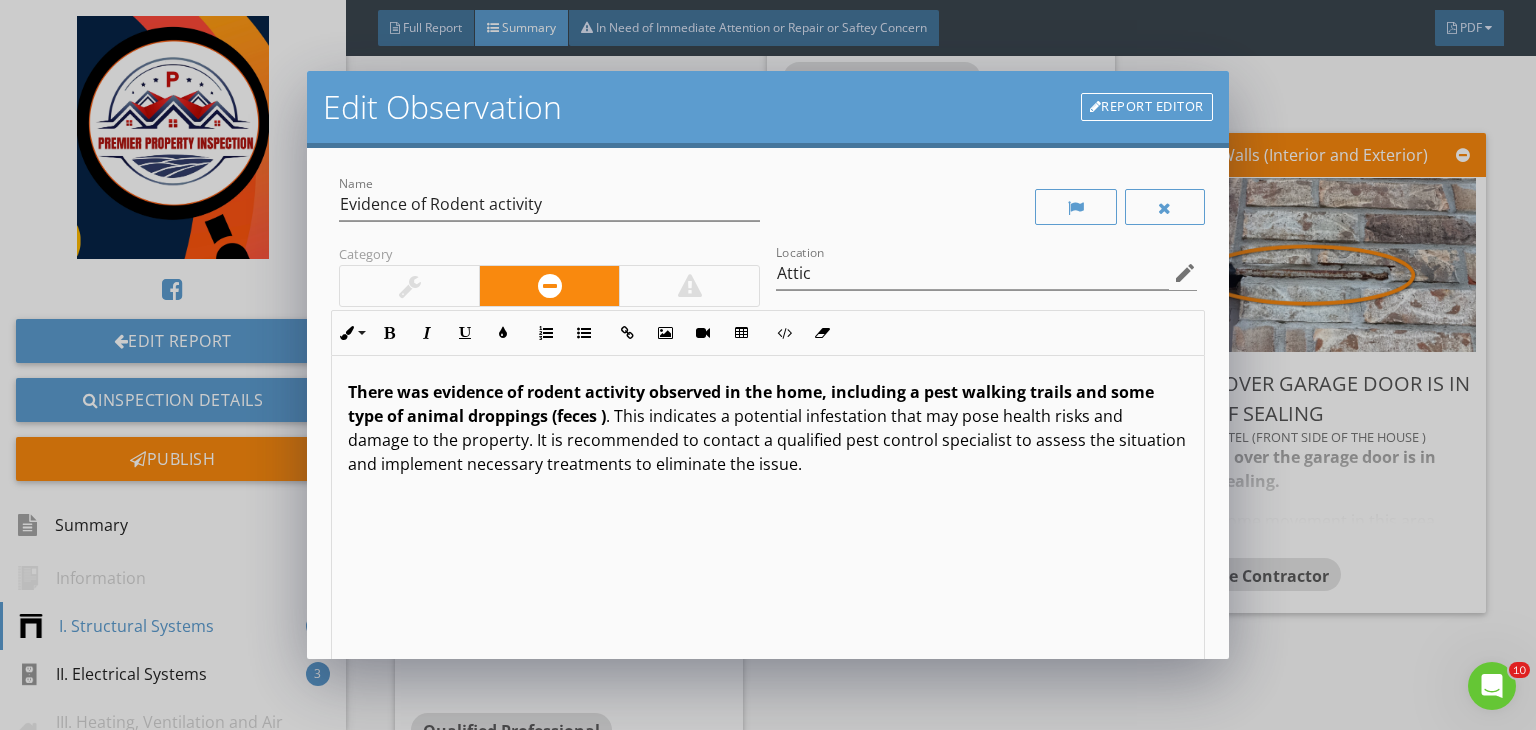 click on "There was evidence of rodent activity observed in the home, including a pest walking trails and some type of animal droppings (feces )" at bounding box center [751, 404] 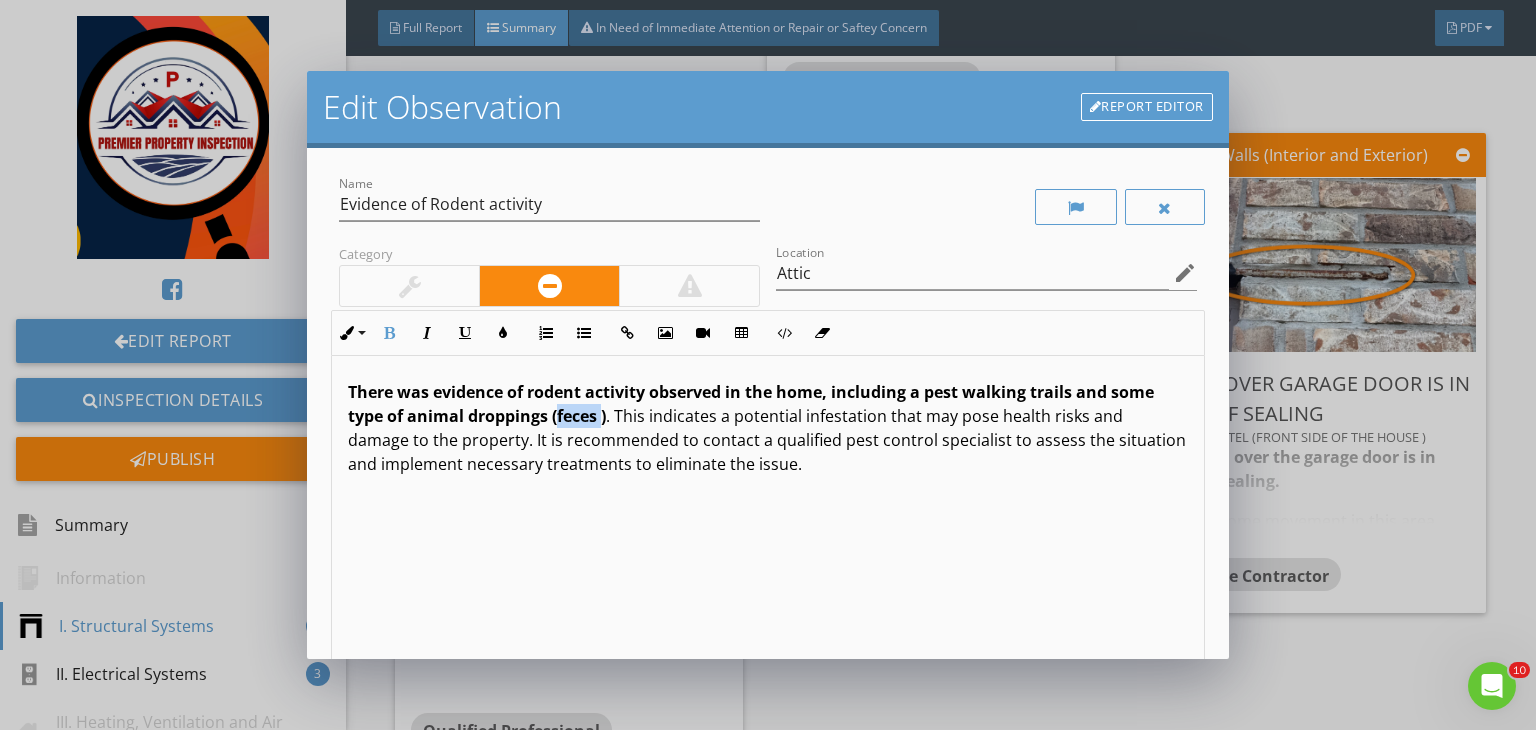 click on "There was evidence of rodent activity observed in the home, including a pest walking trails and some type of animal droppings (feces )" at bounding box center (751, 404) 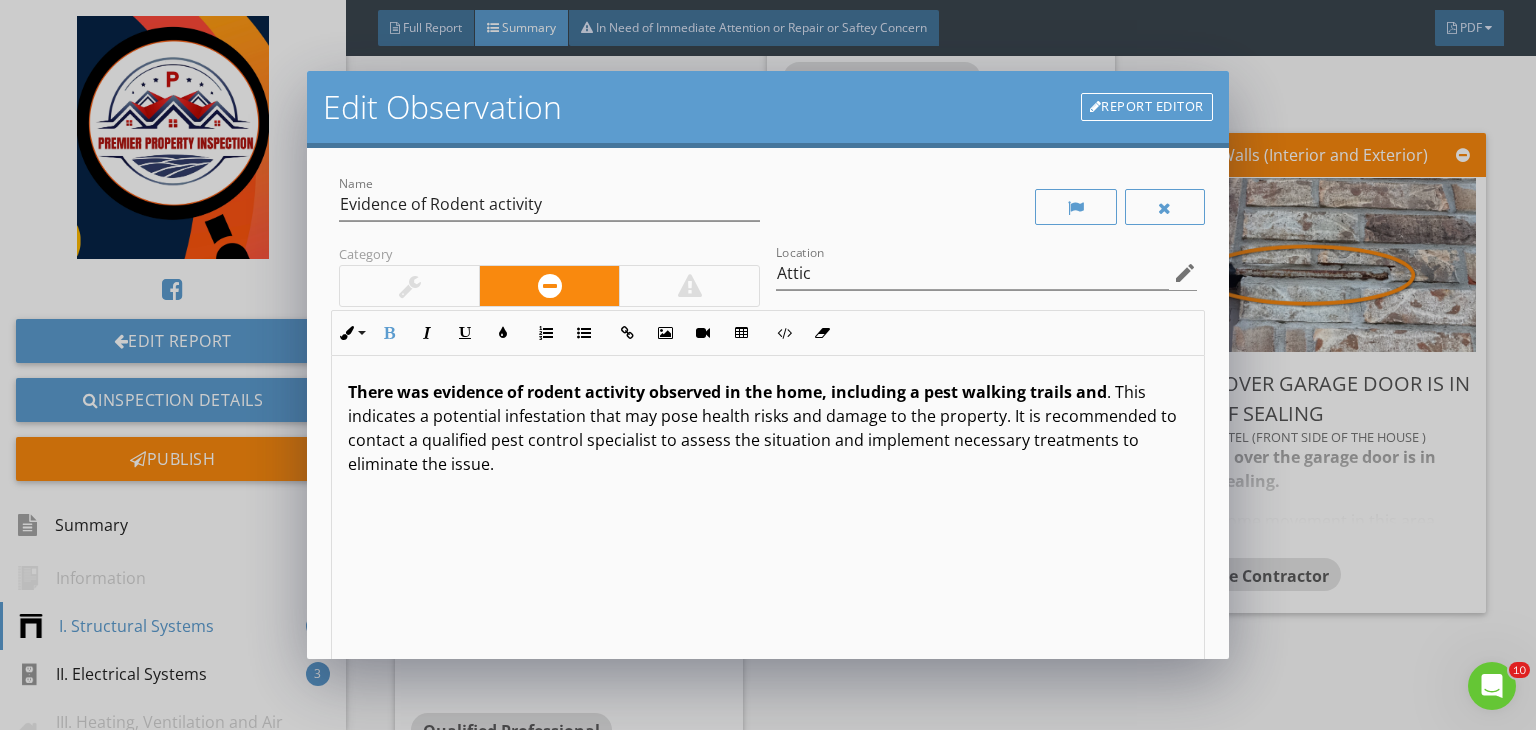 type 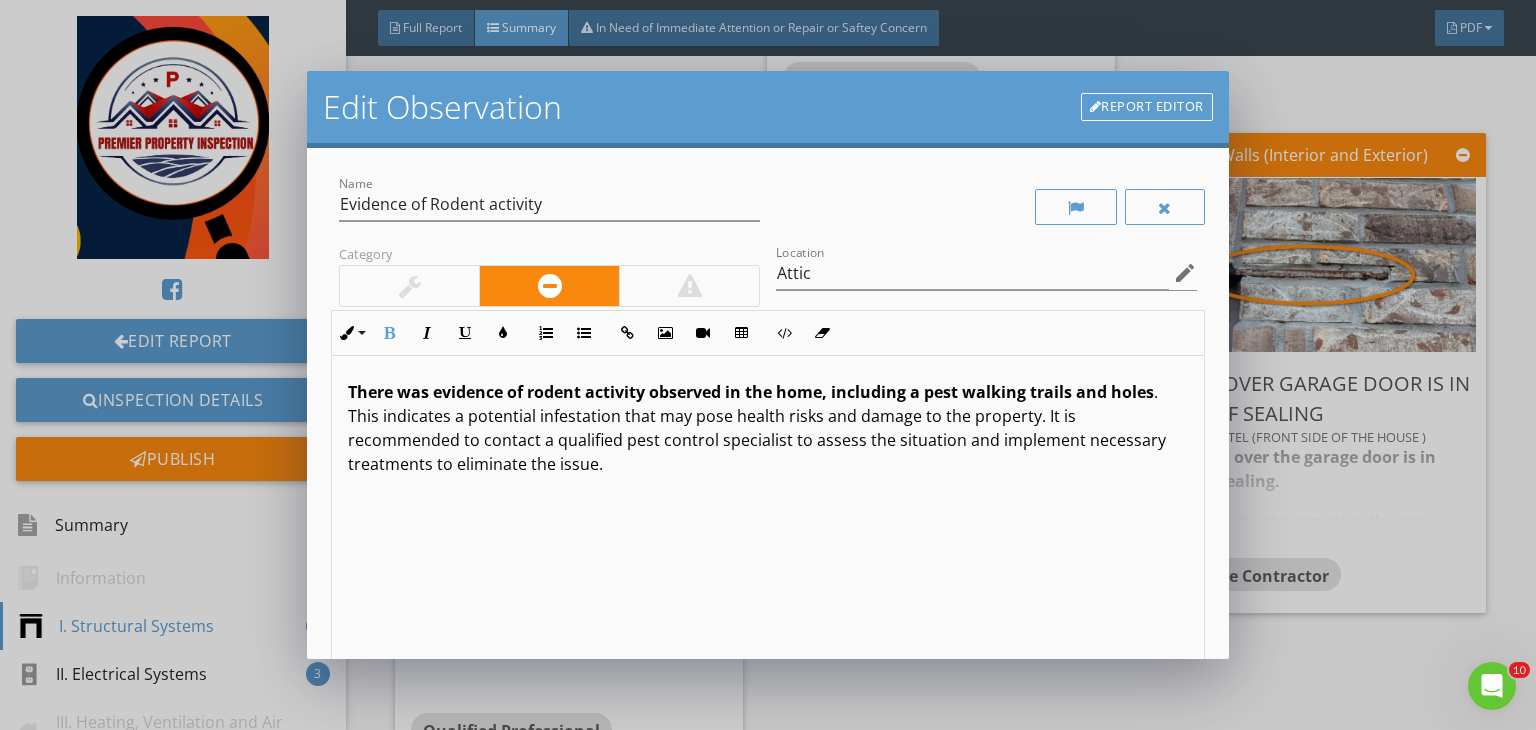scroll, scrollTop: 0, scrollLeft: 0, axis: both 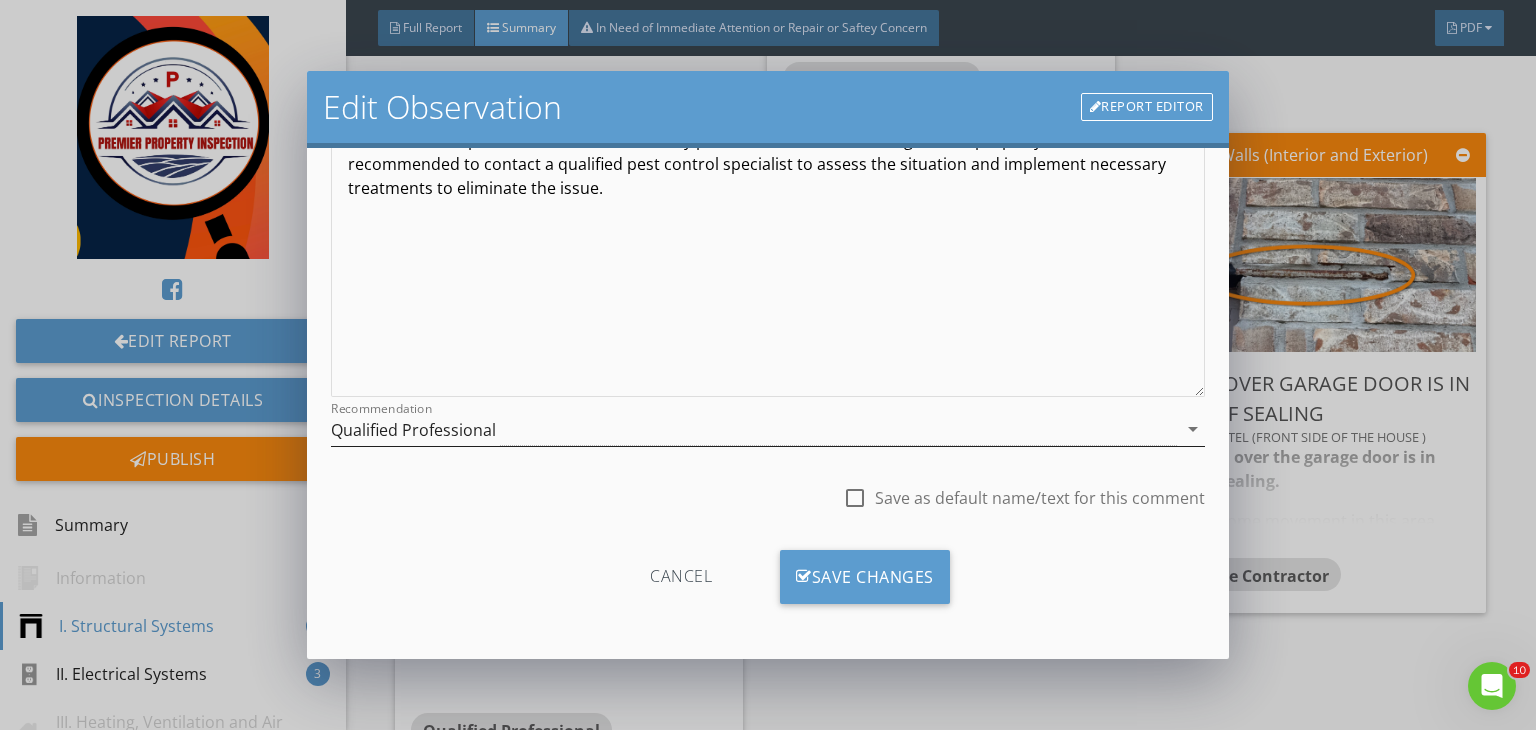 click on "Qualified Professional" at bounding box center [754, 429] 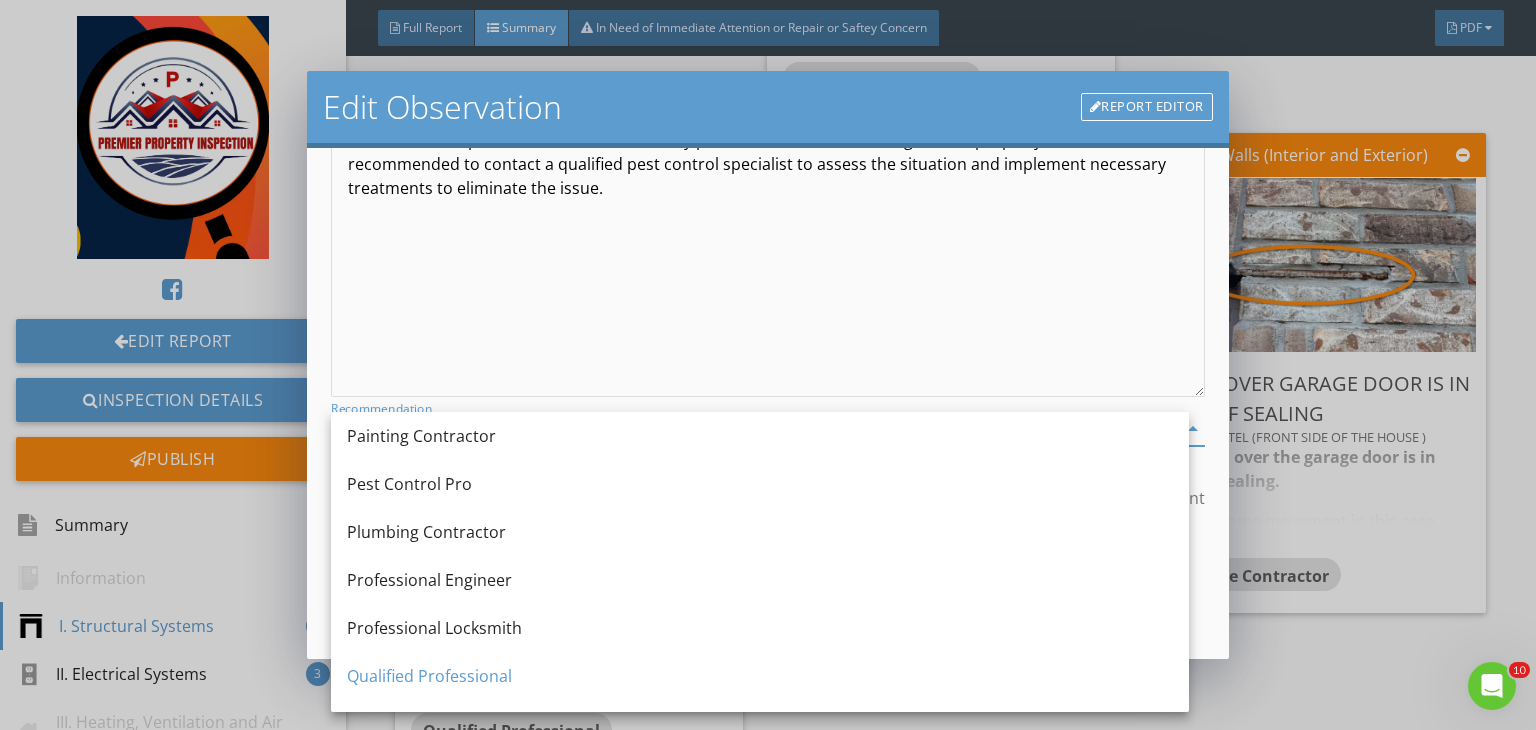 scroll, scrollTop: 1928, scrollLeft: 0, axis: vertical 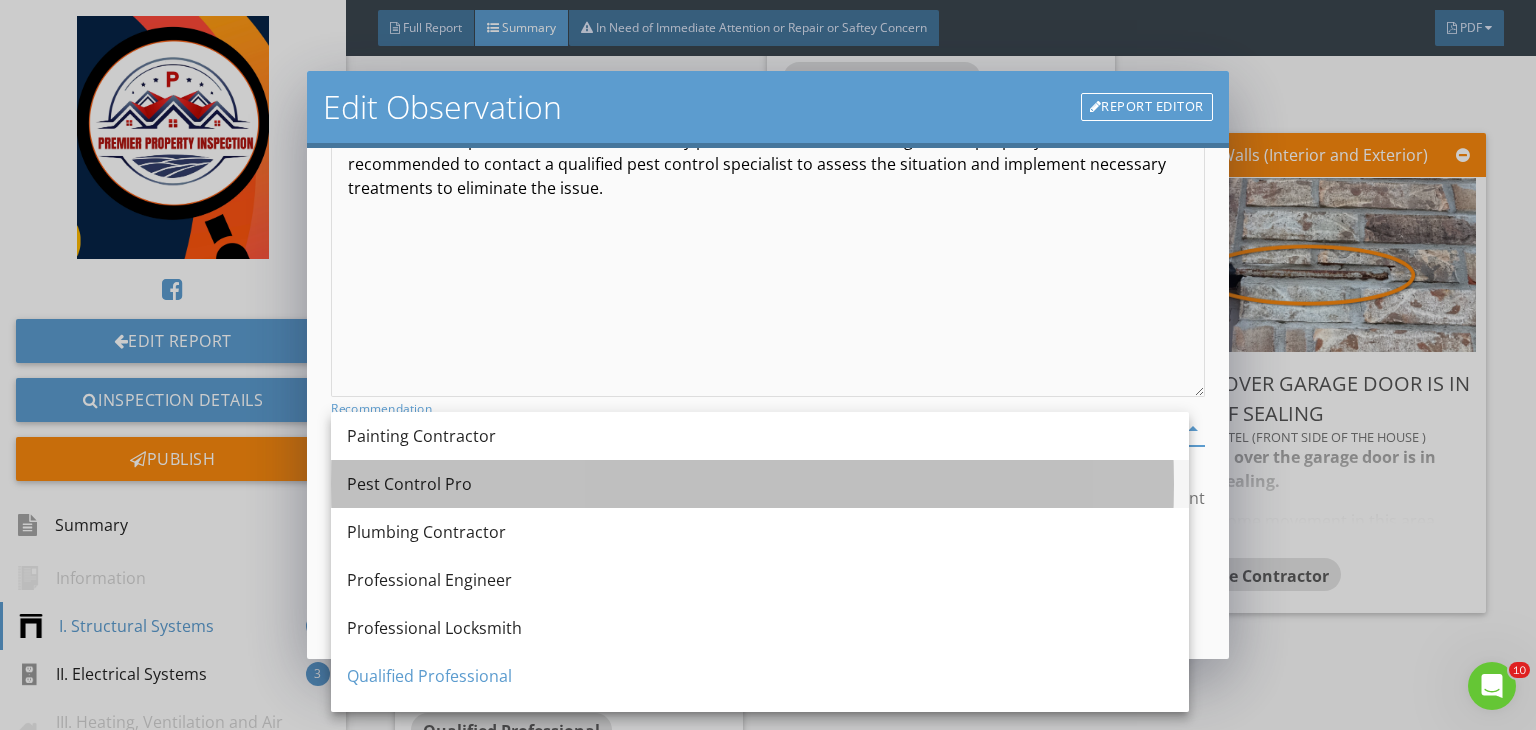 click on "Pest Control Pro" at bounding box center (760, 484) 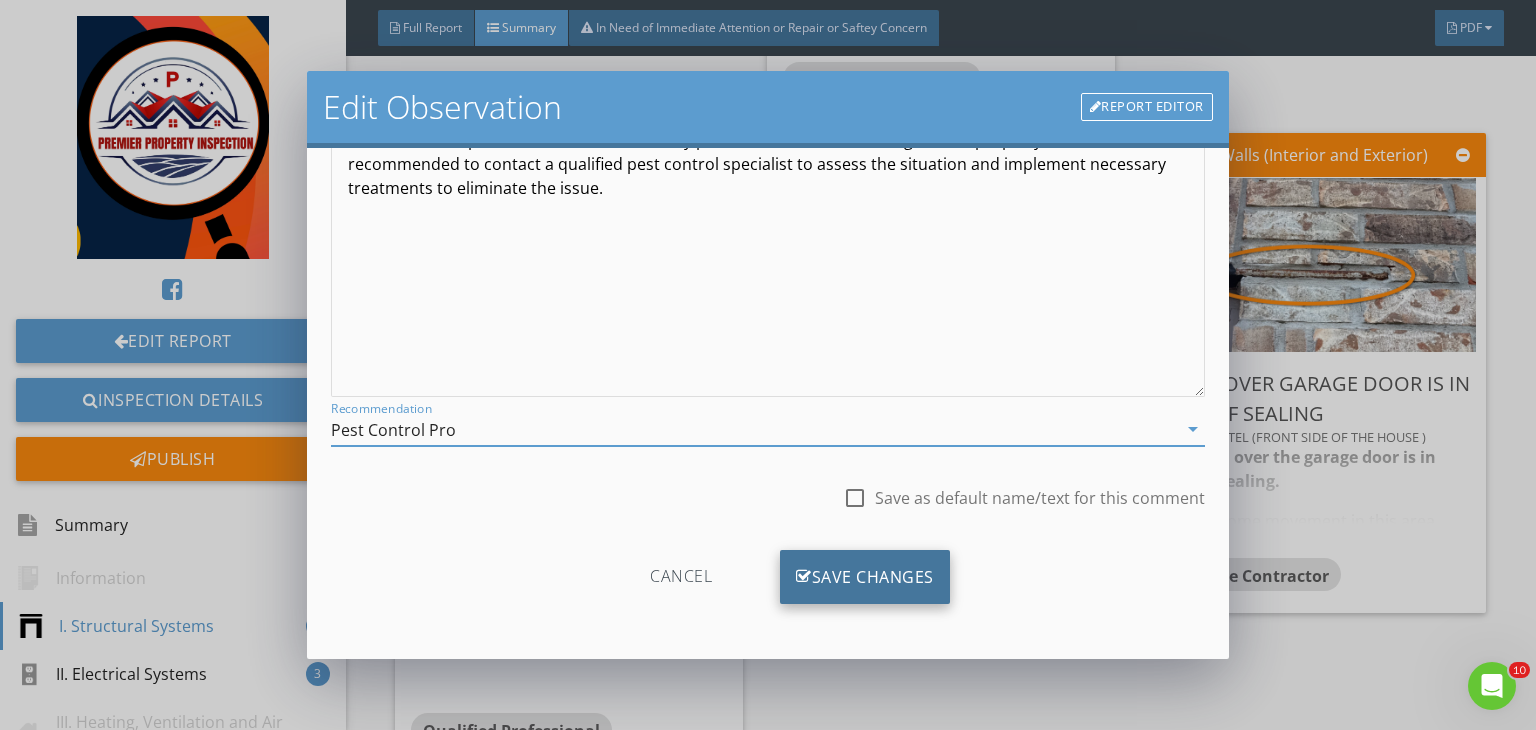 click on "Save Changes" at bounding box center (865, 577) 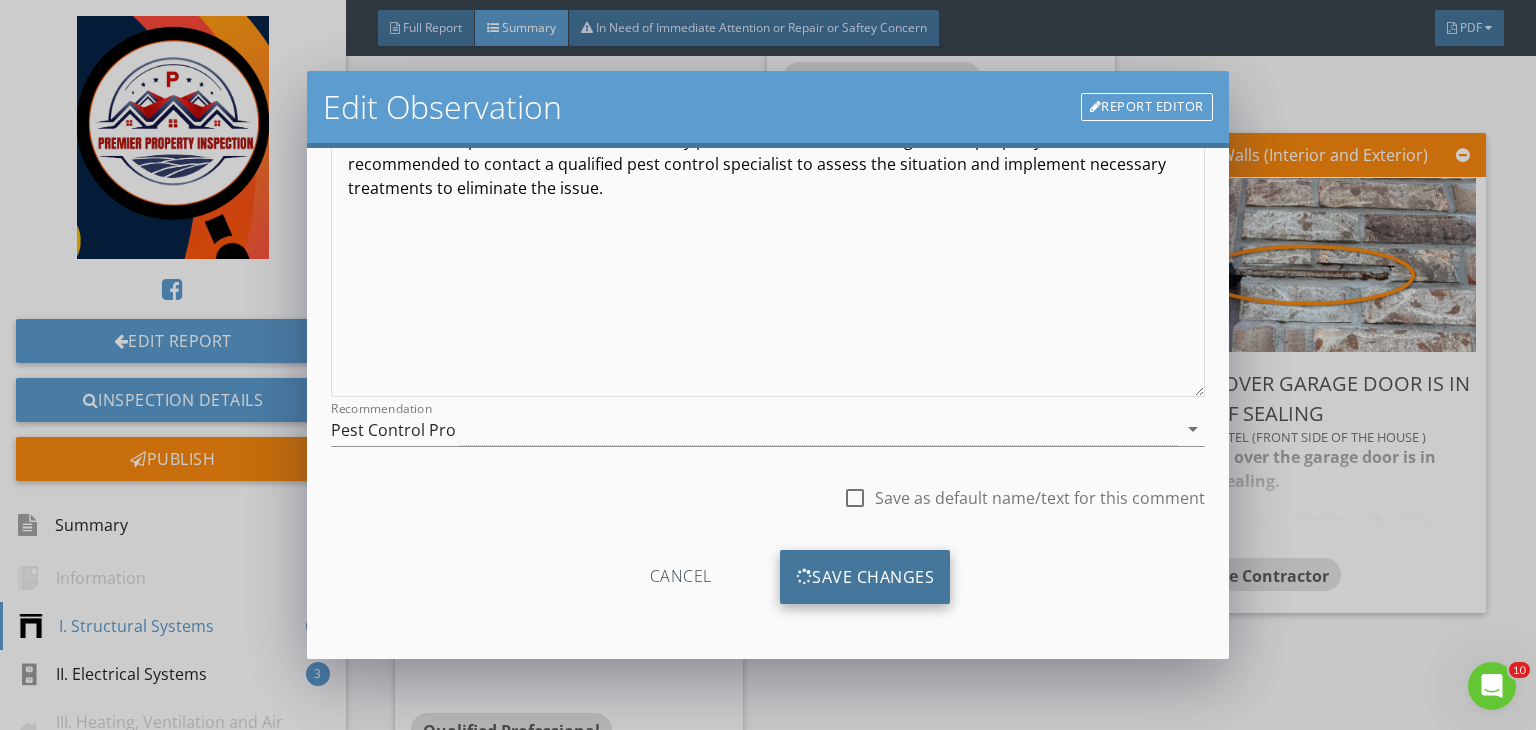 scroll, scrollTop: 39, scrollLeft: 0, axis: vertical 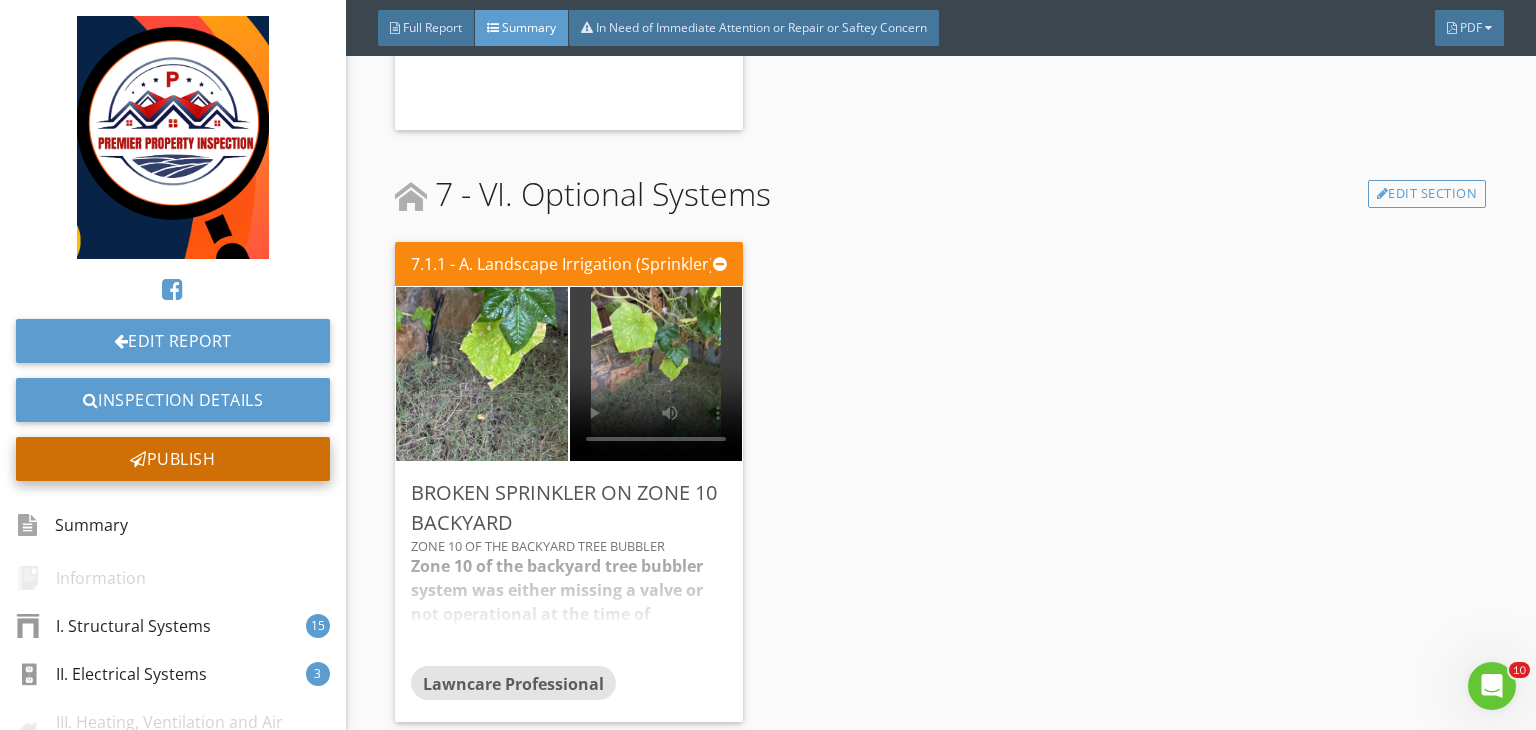 click on "Publish" at bounding box center [173, 459] 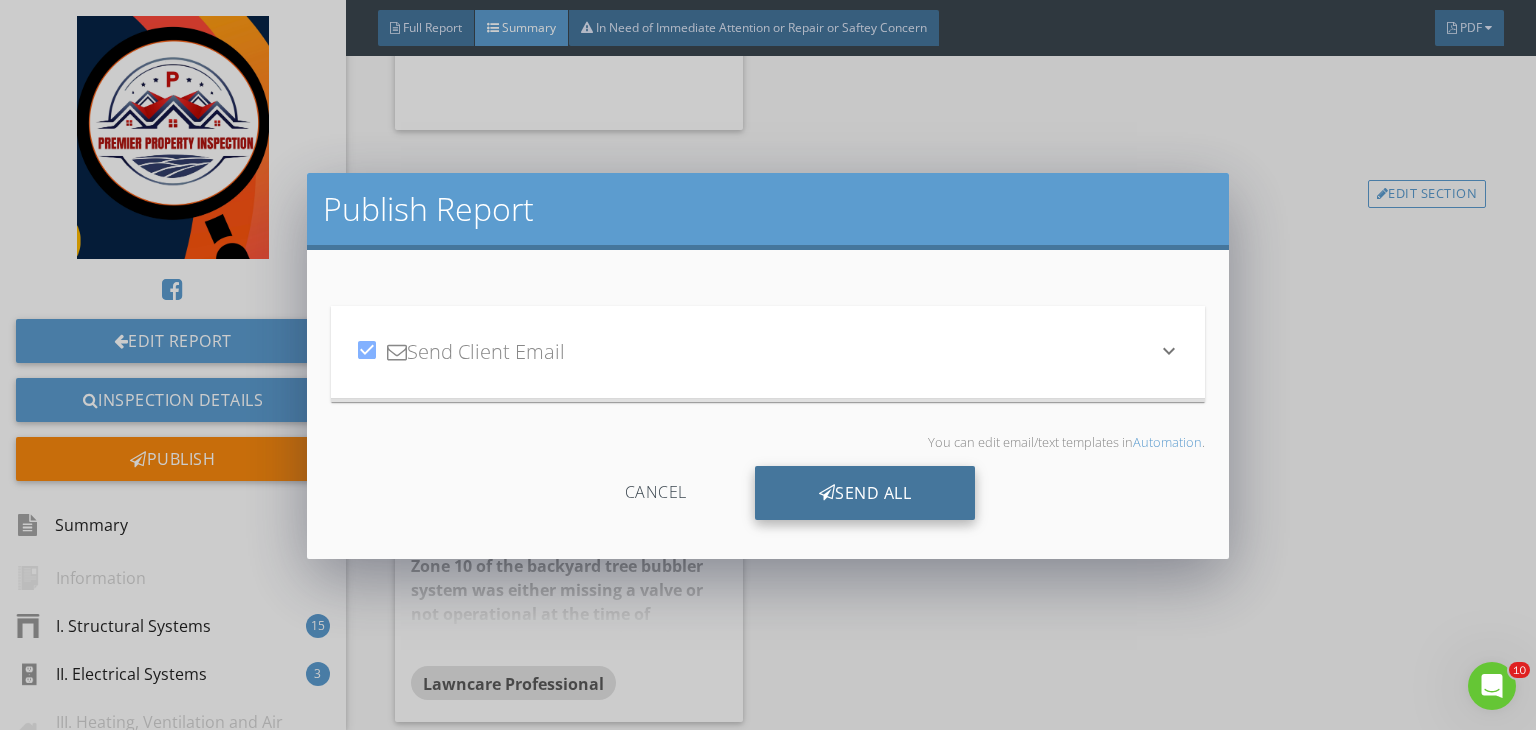 click on "Send All" at bounding box center [865, 493] 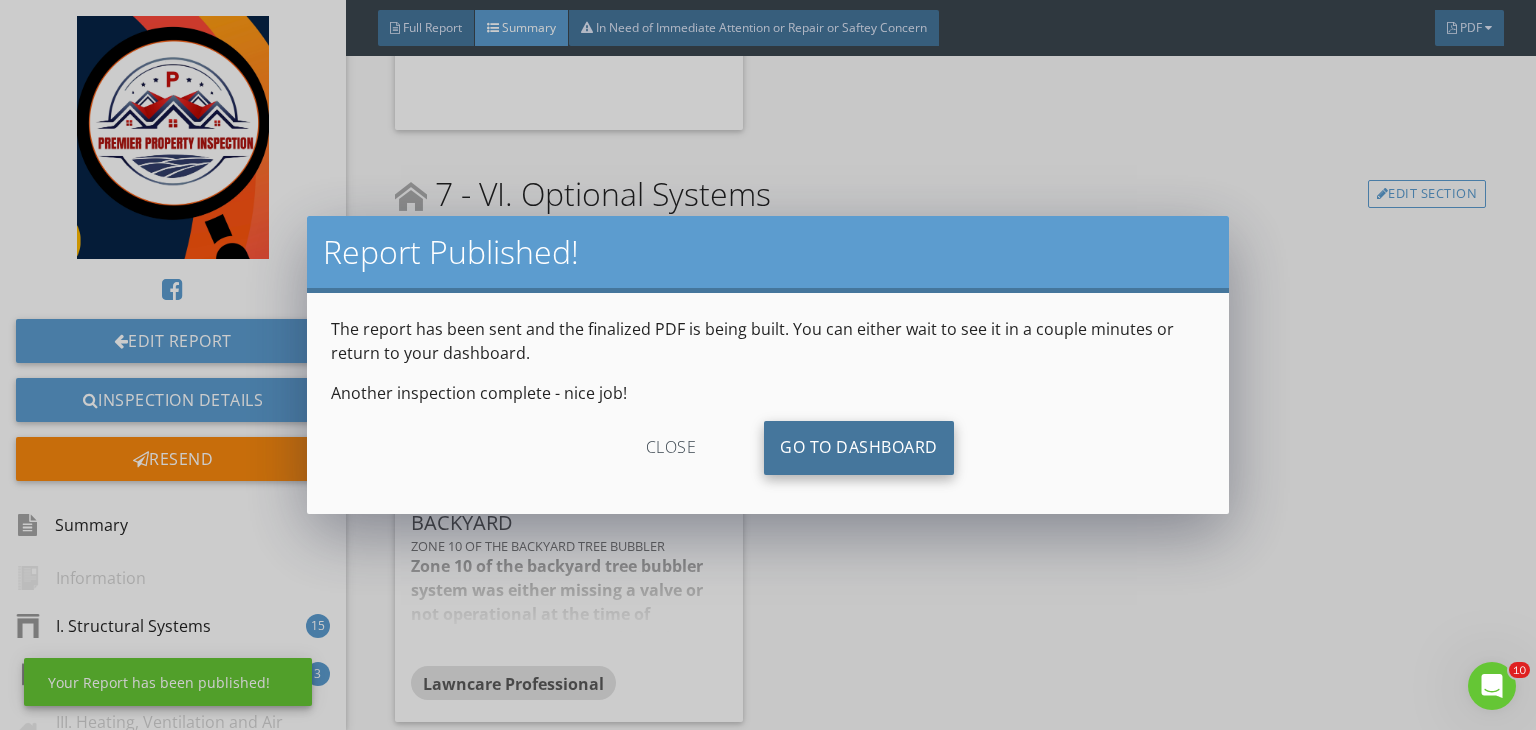 click on "Go To Dashboard" at bounding box center (859, 448) 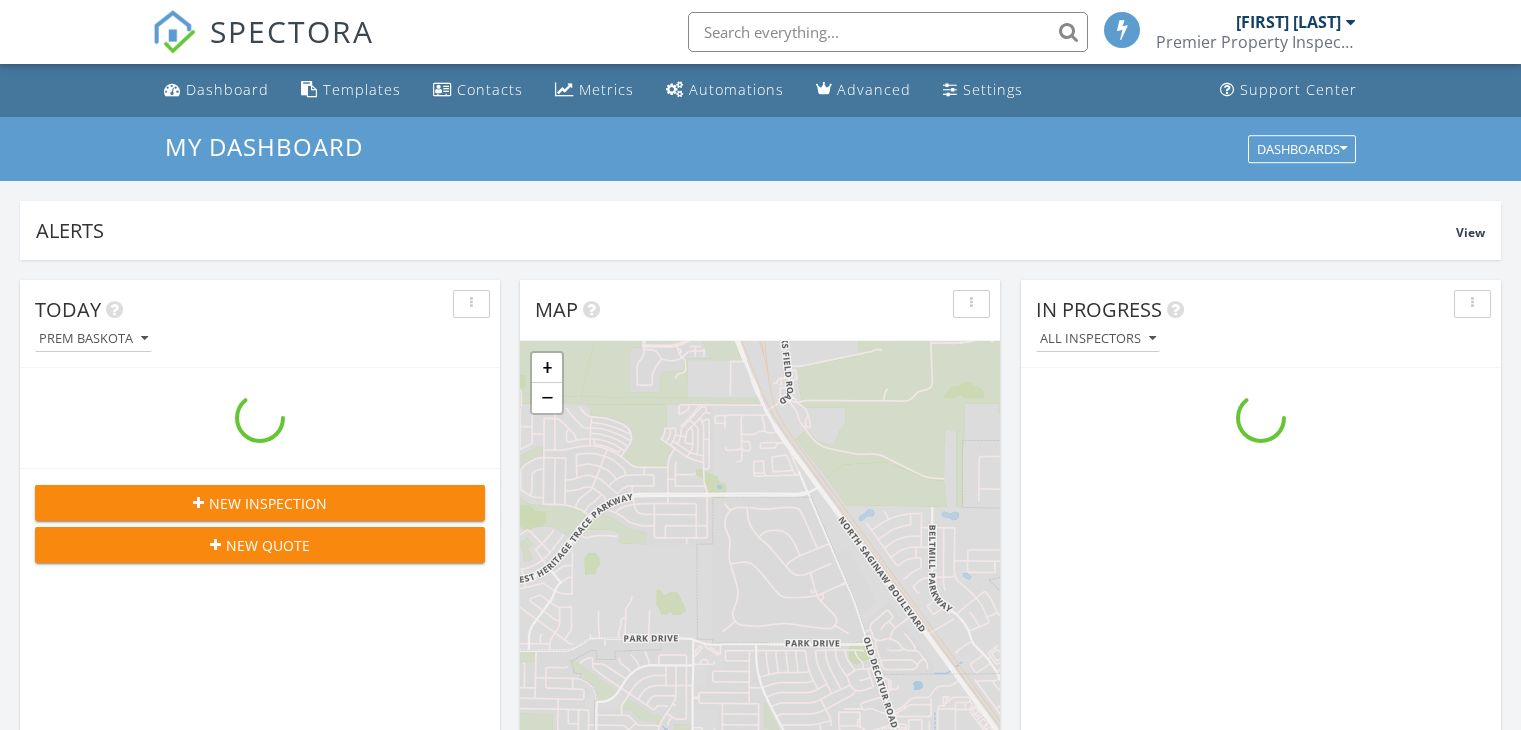scroll, scrollTop: 0, scrollLeft: 0, axis: both 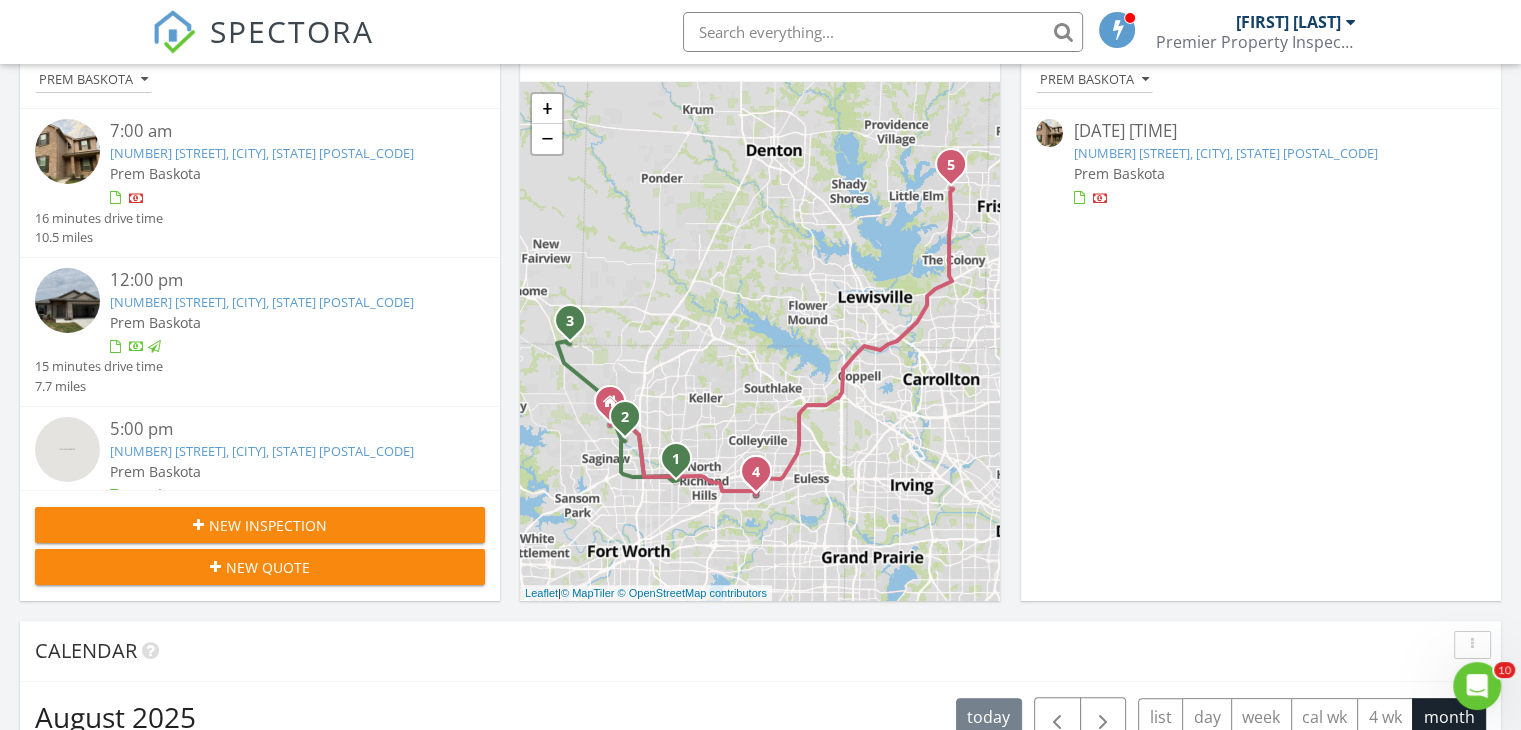 click on "[NUMBER] [STREET], [CITY], [STATE] [POSTAL_CODE]" at bounding box center (262, 451) 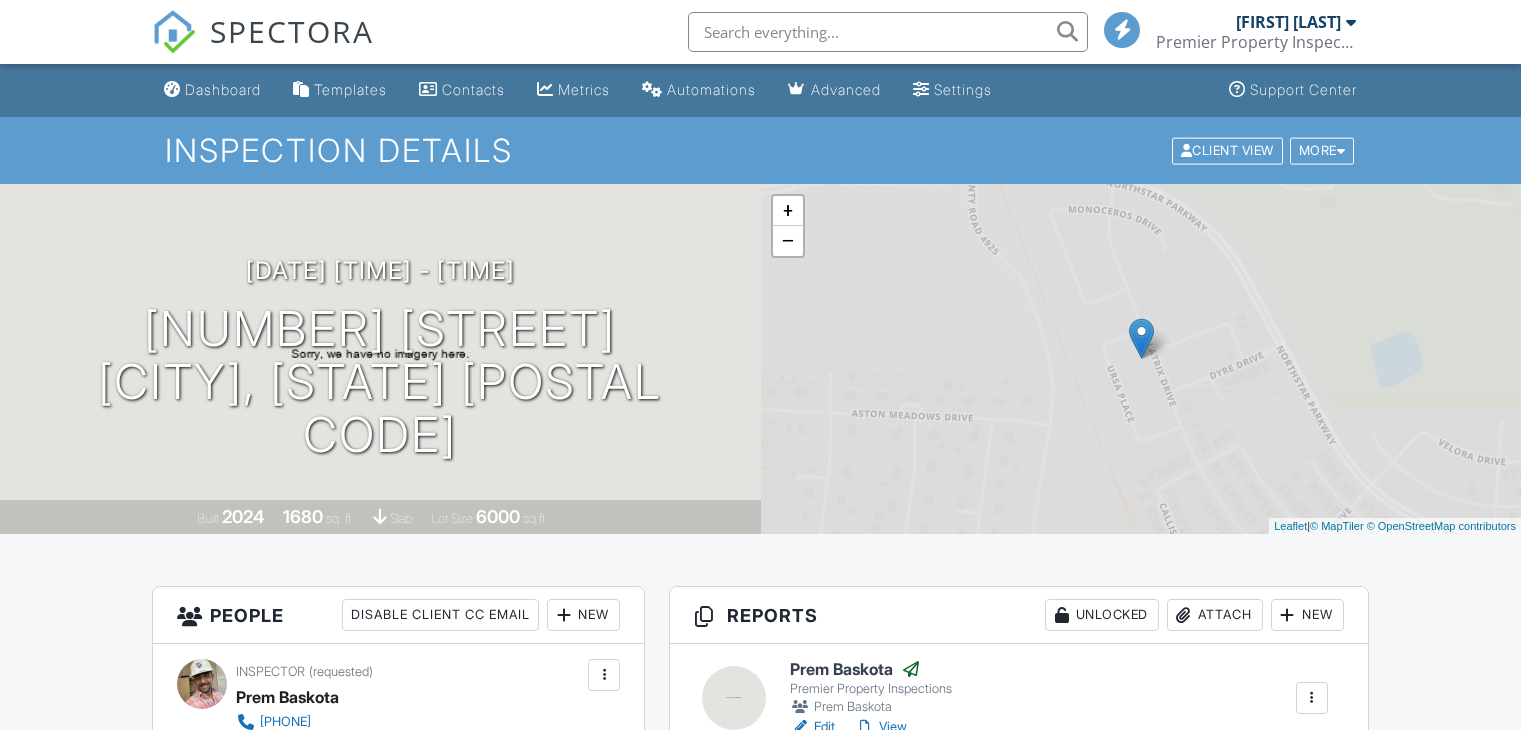 scroll, scrollTop: 0, scrollLeft: 0, axis: both 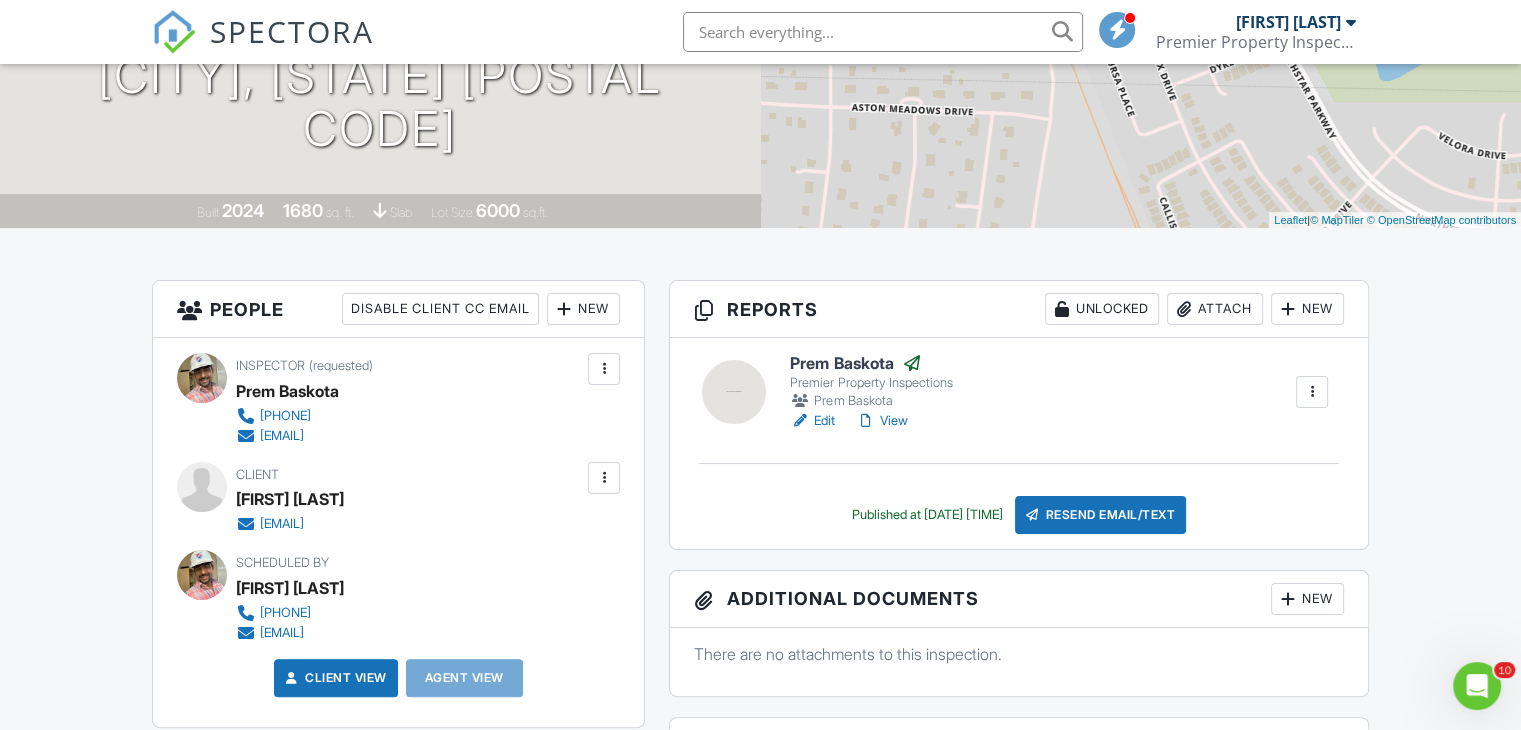 click on "View" at bounding box center [881, 421] 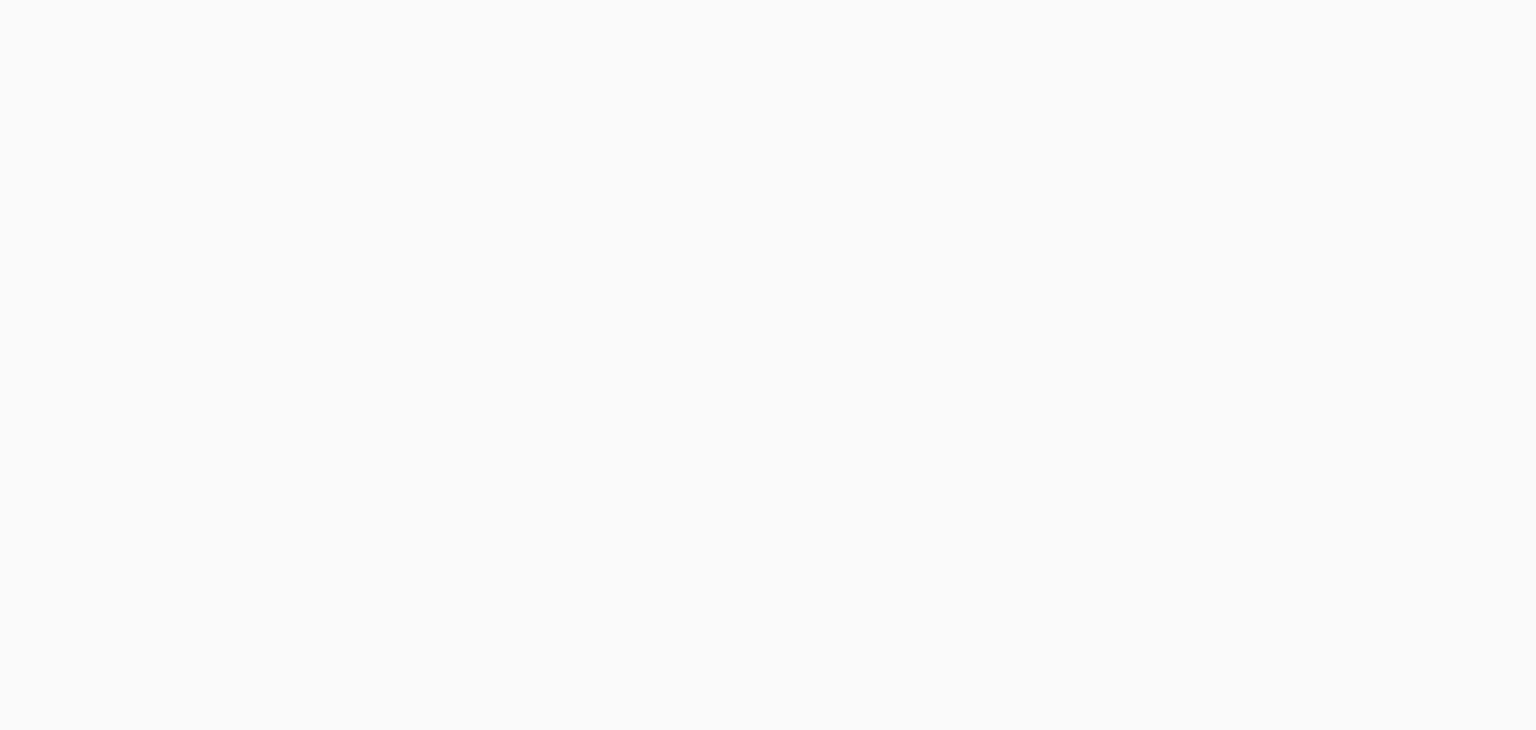 scroll, scrollTop: 0, scrollLeft: 0, axis: both 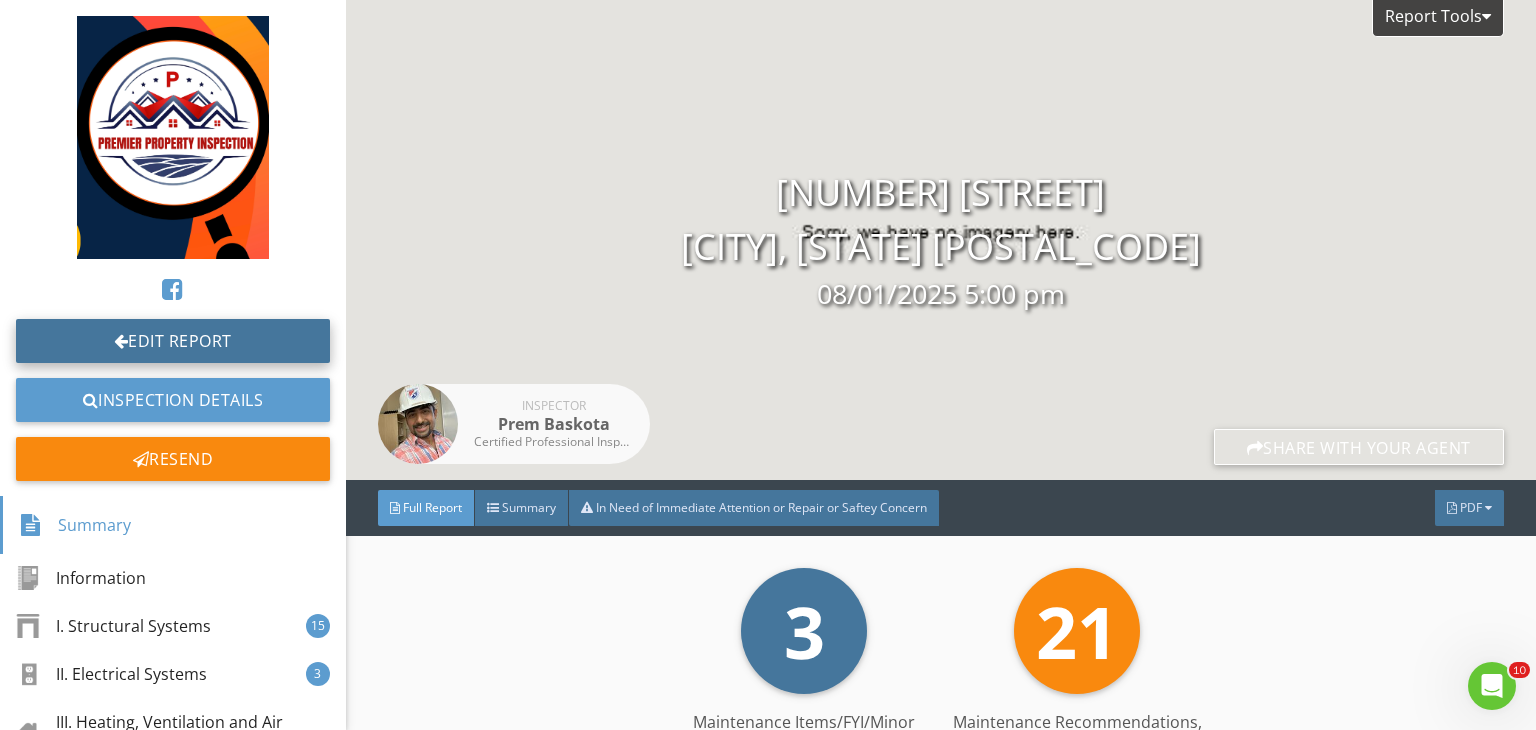 click on "Edit Report" at bounding box center [173, 341] 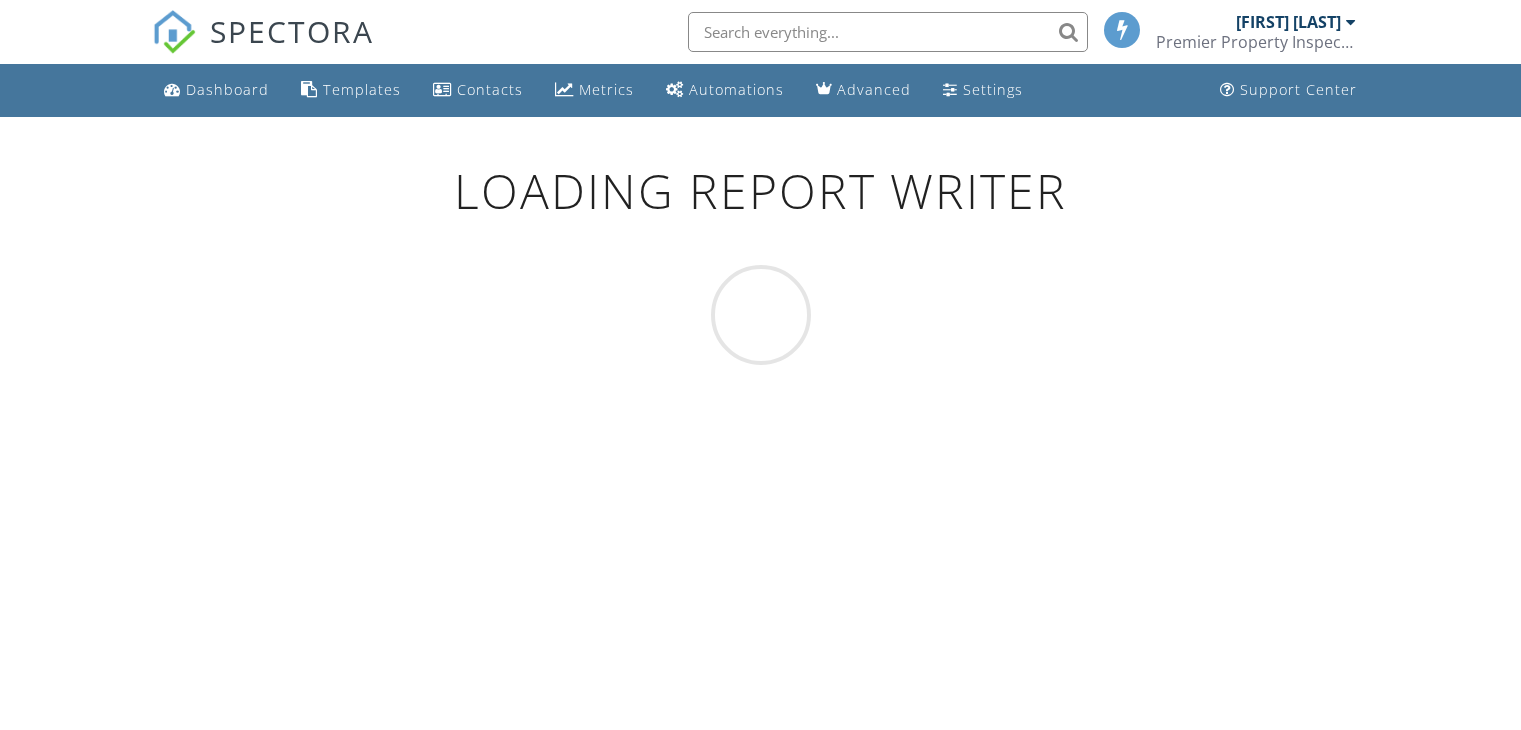scroll, scrollTop: 0, scrollLeft: 0, axis: both 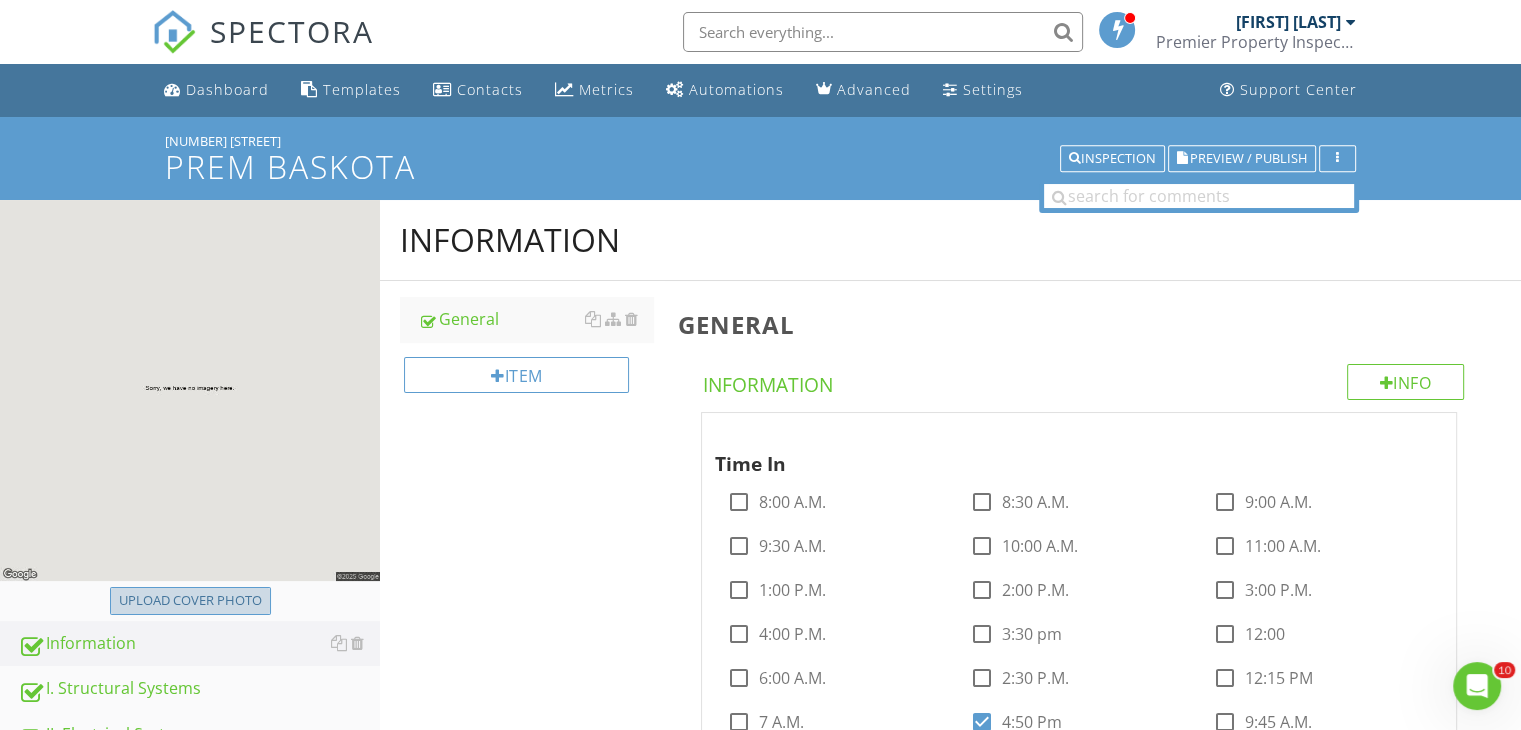 click on "Upload cover photo" at bounding box center [190, 601] 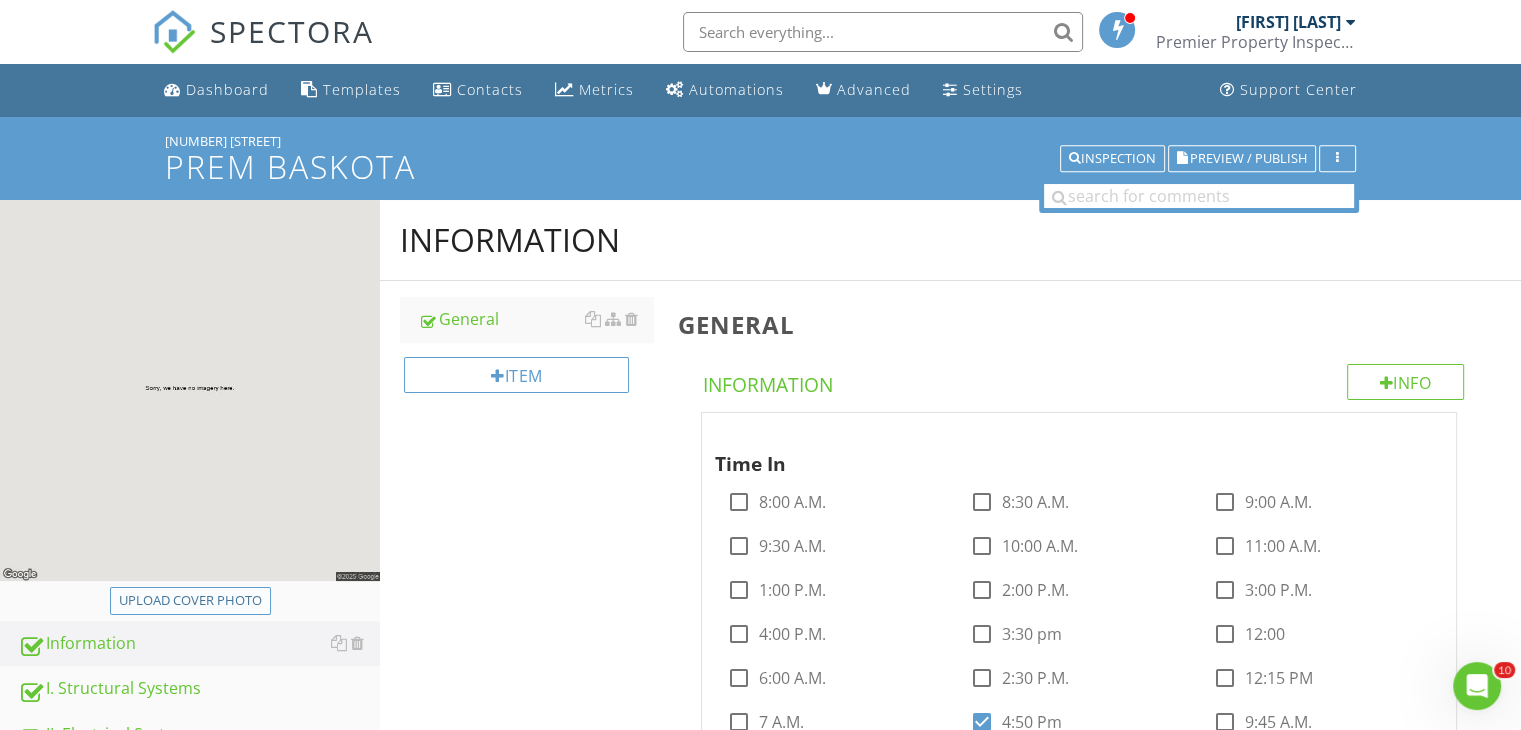 type on "C:\fakepath\1f911688-22a0-49cd-b7cb-ee4b3bccc3df.jpg" 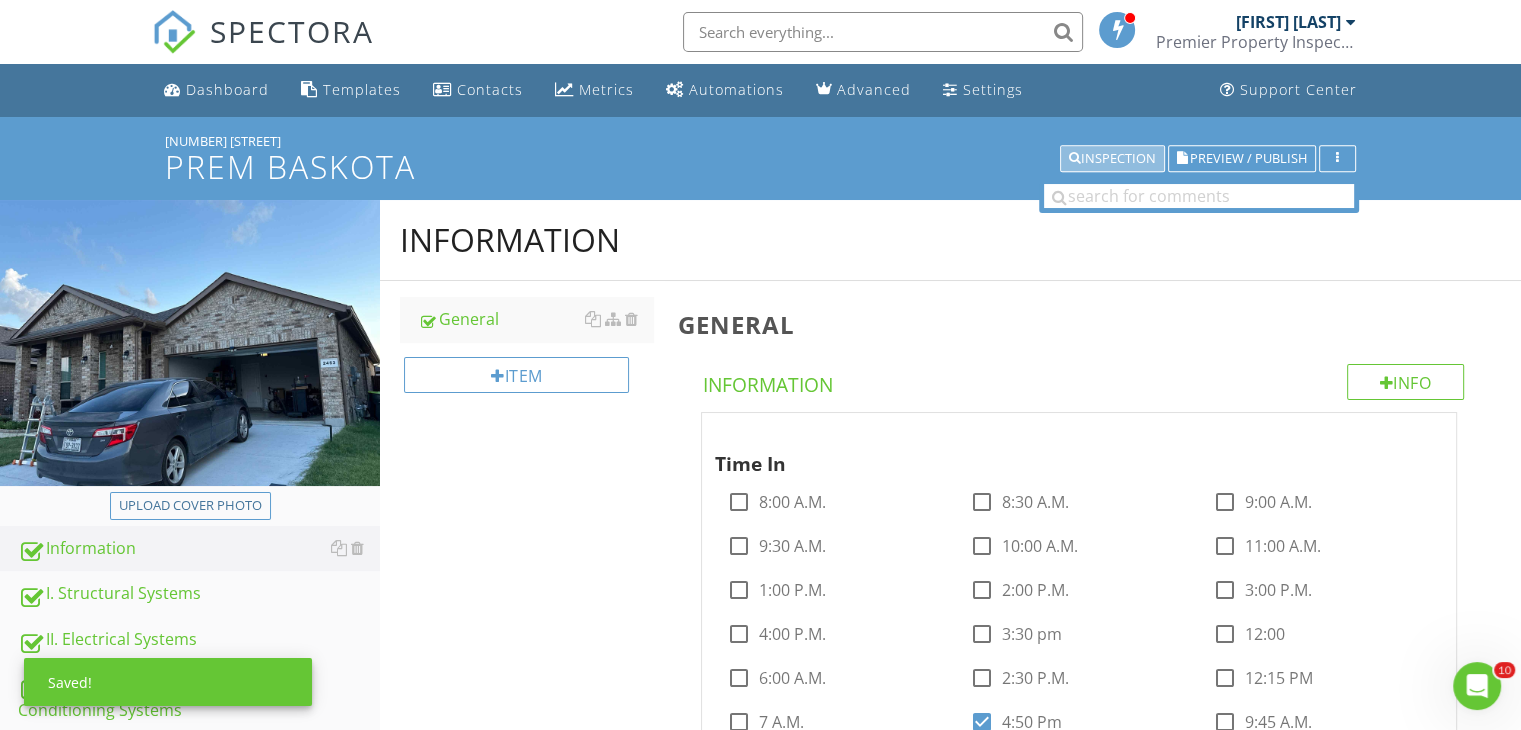 click on "Inspection" at bounding box center (1112, 159) 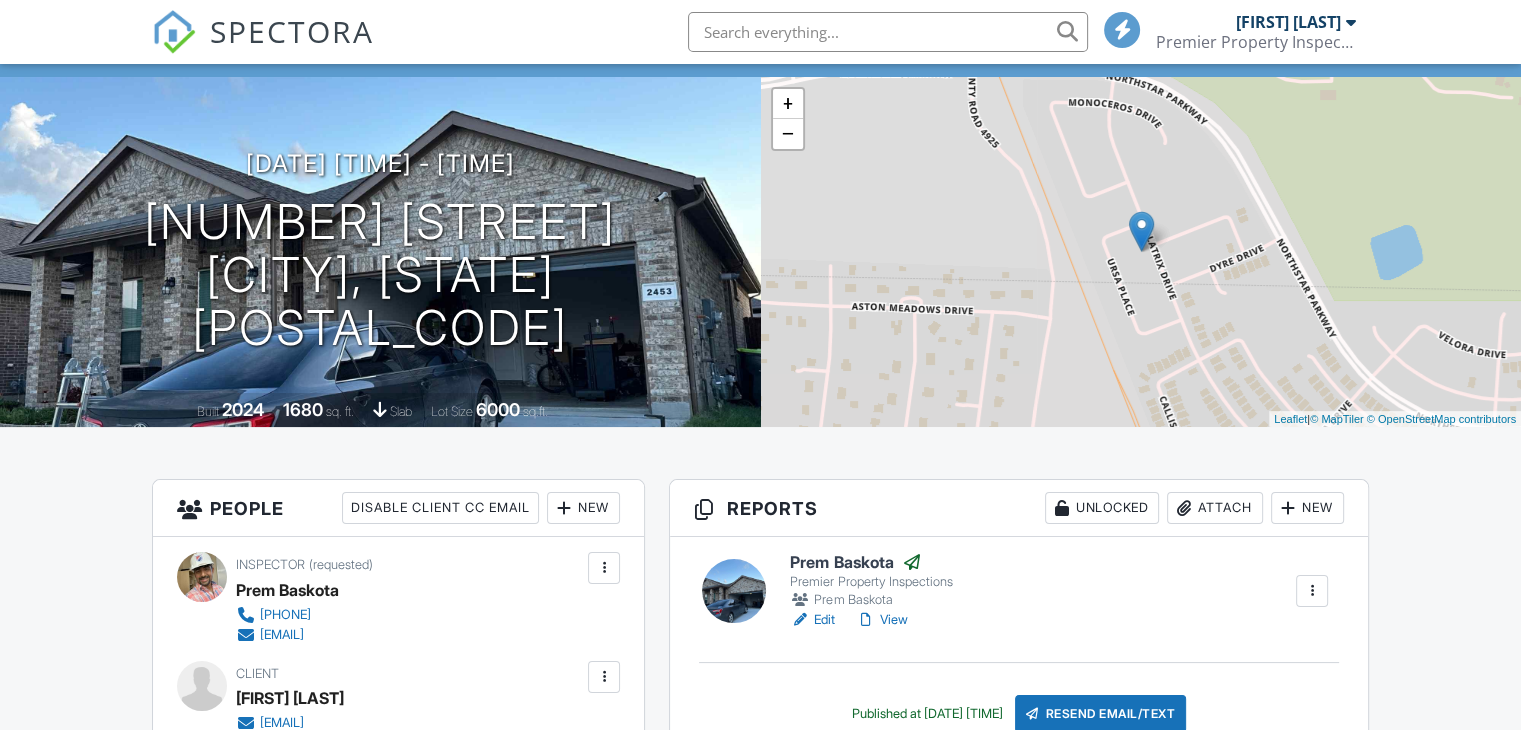 scroll, scrollTop: 192, scrollLeft: 0, axis: vertical 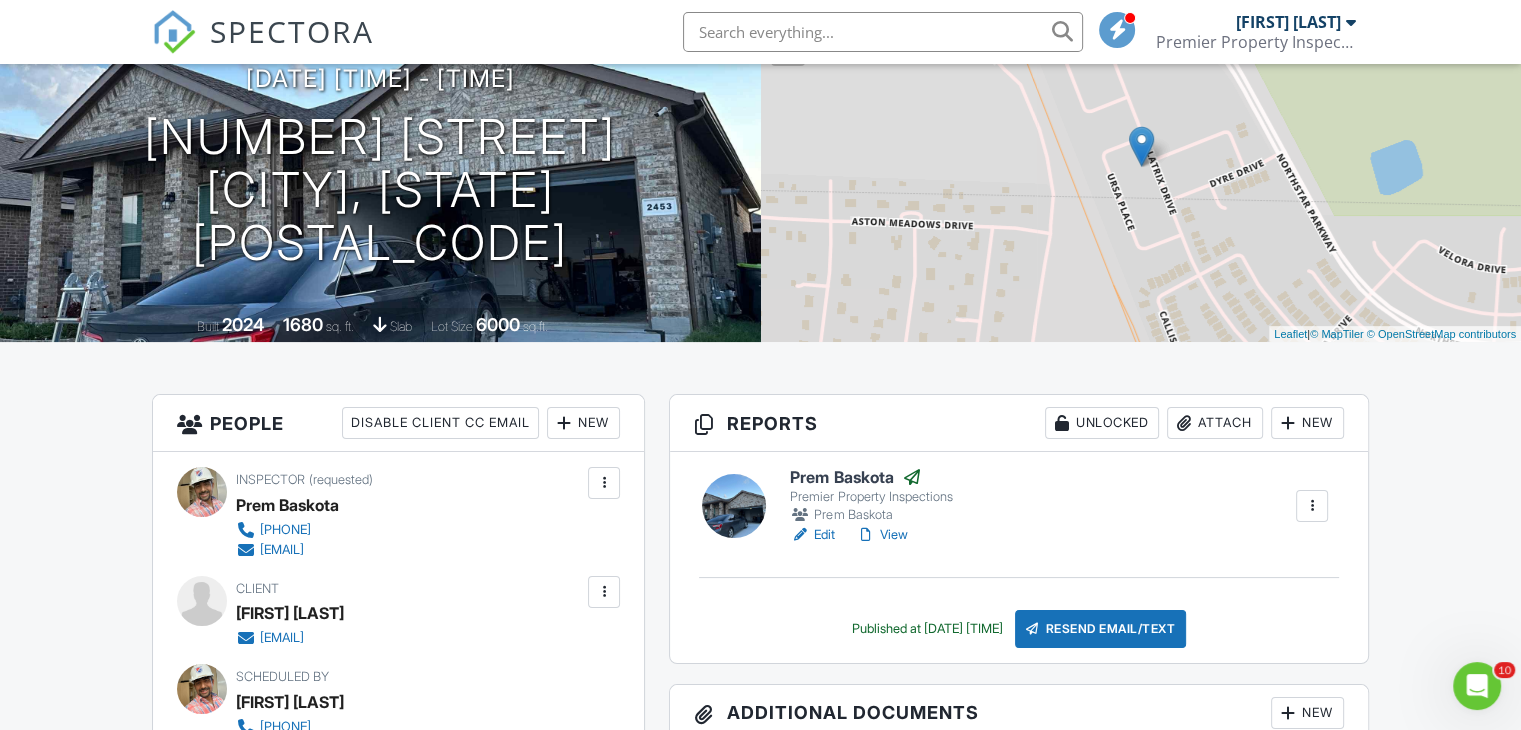 click on "View" at bounding box center [881, 535] 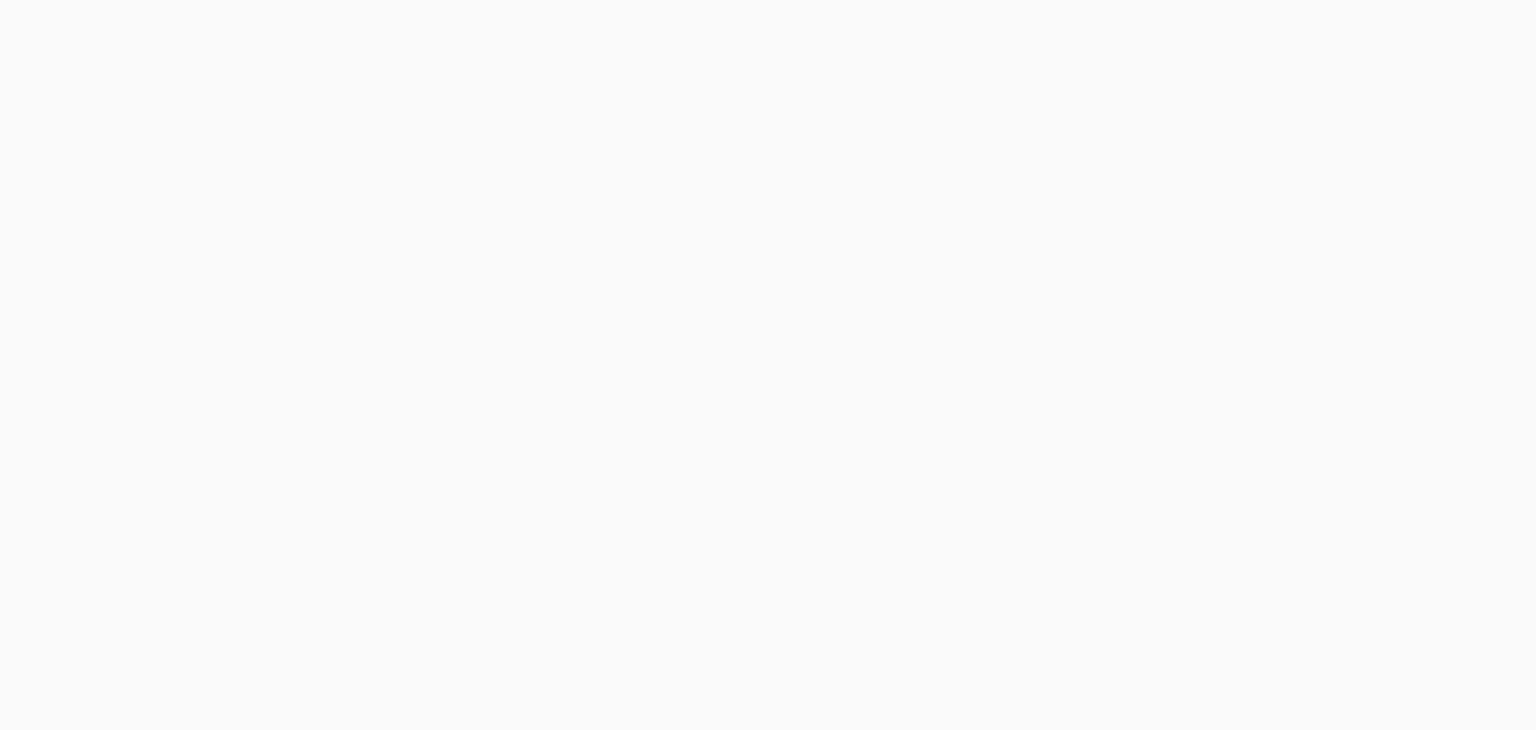 scroll, scrollTop: 0, scrollLeft: 0, axis: both 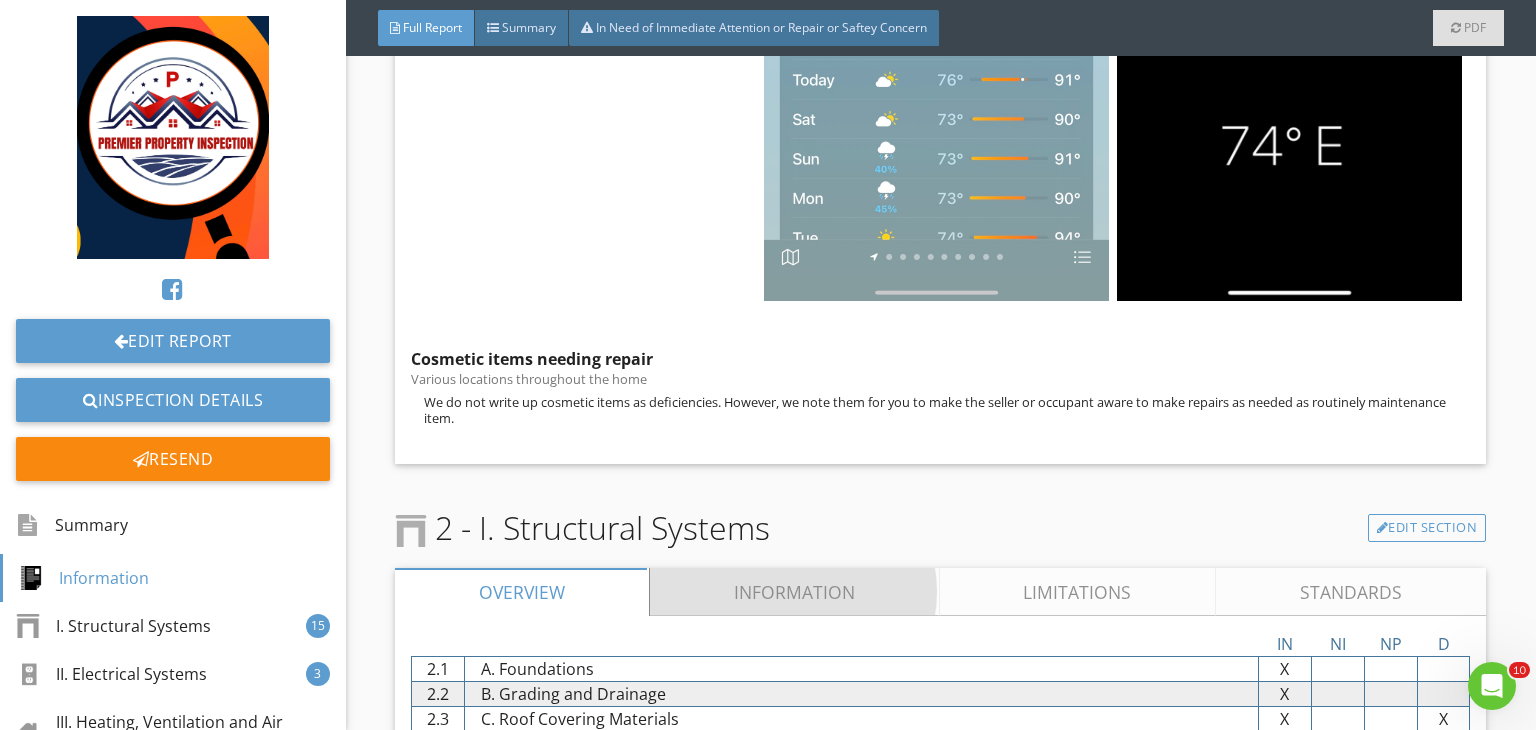 click on "Information" at bounding box center [795, 592] 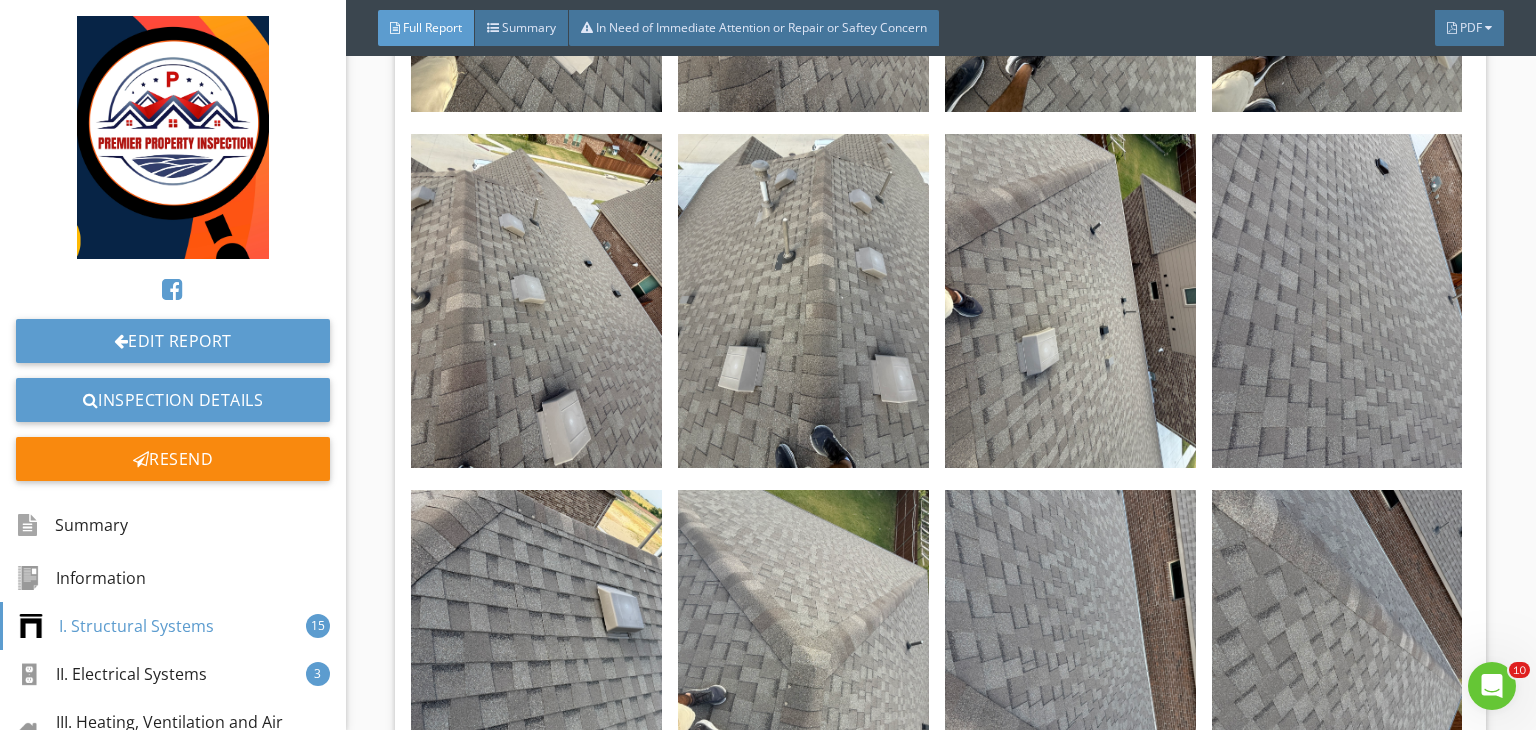 scroll, scrollTop: 10067, scrollLeft: 0, axis: vertical 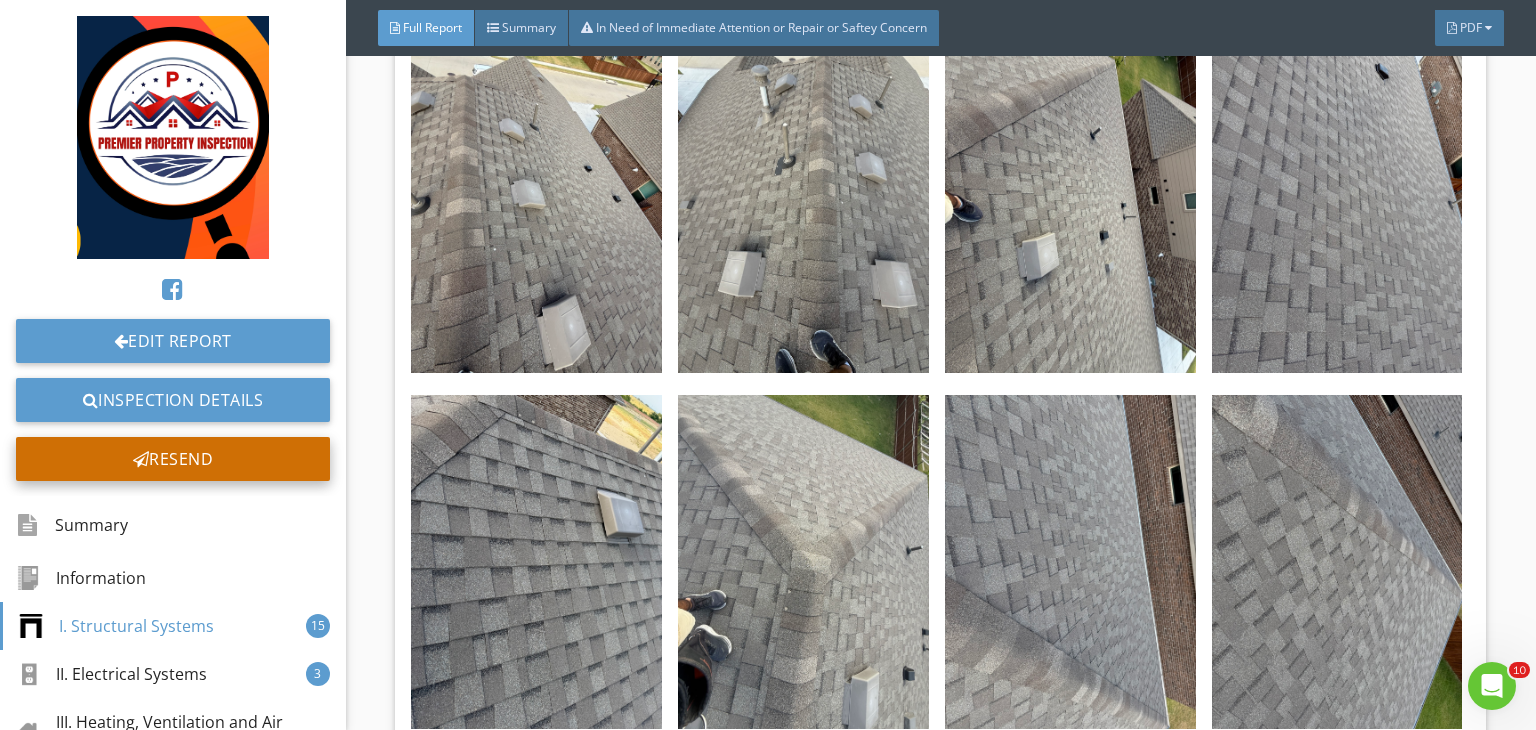 click on "Resend" at bounding box center (173, 459) 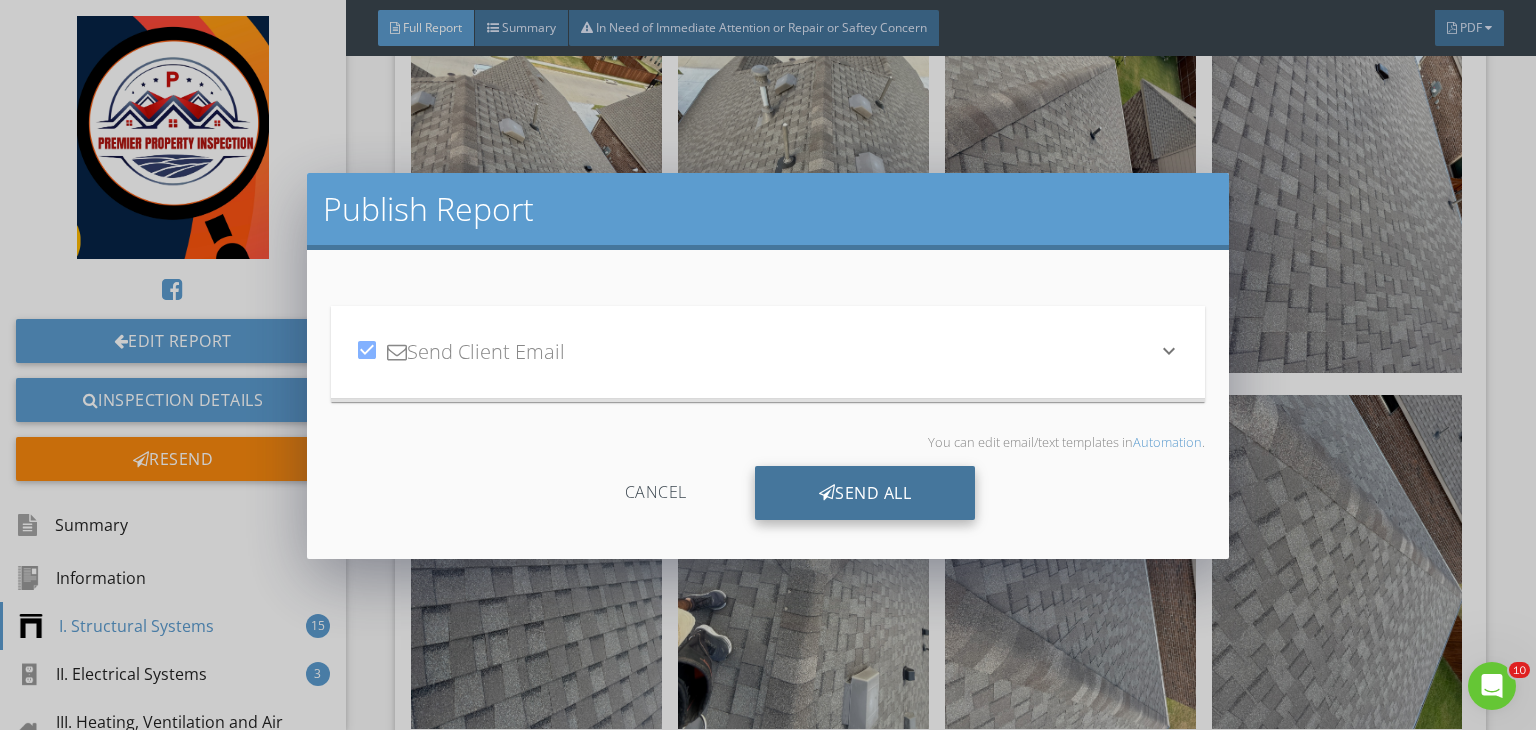 click on "Send All" at bounding box center (865, 493) 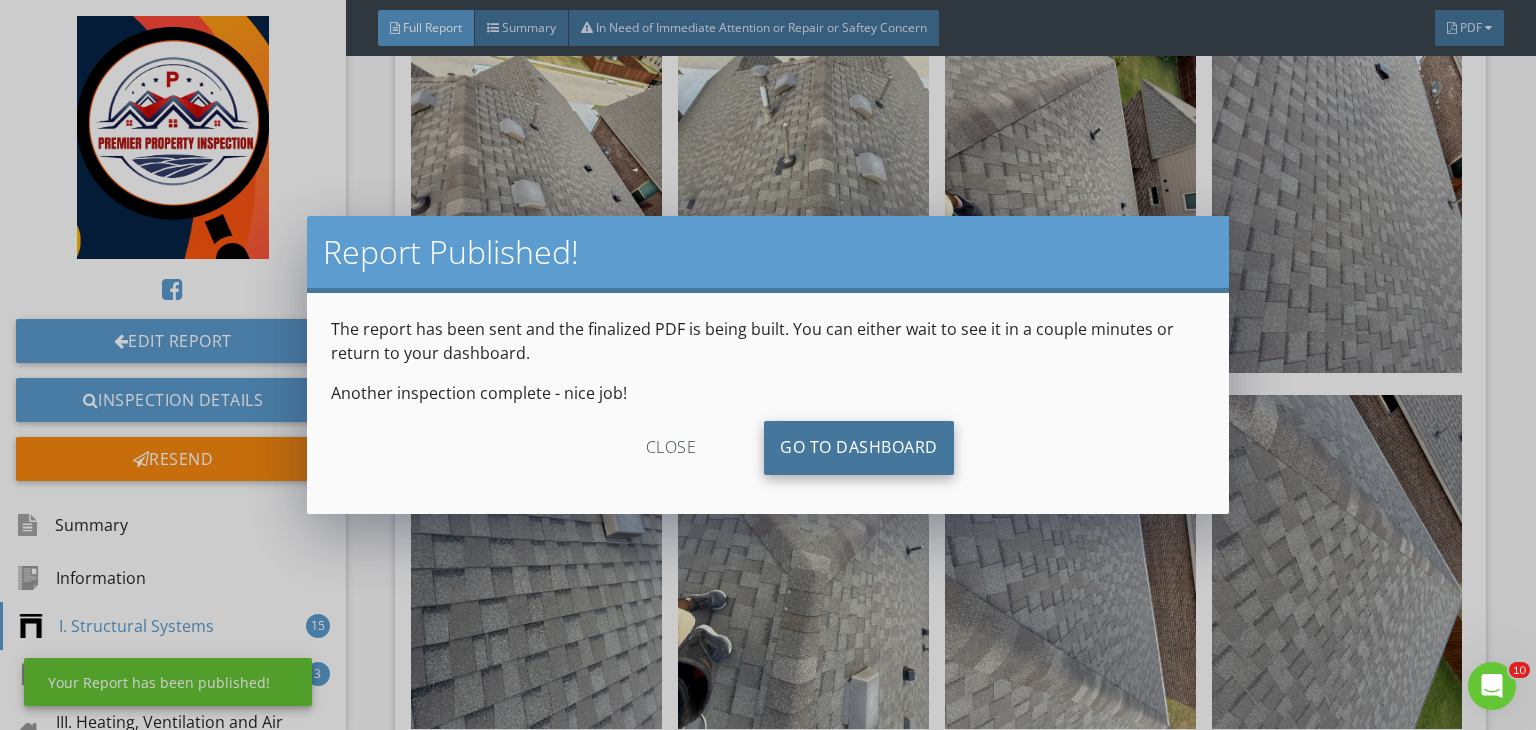 click on "Go To Dashboard" at bounding box center [859, 448] 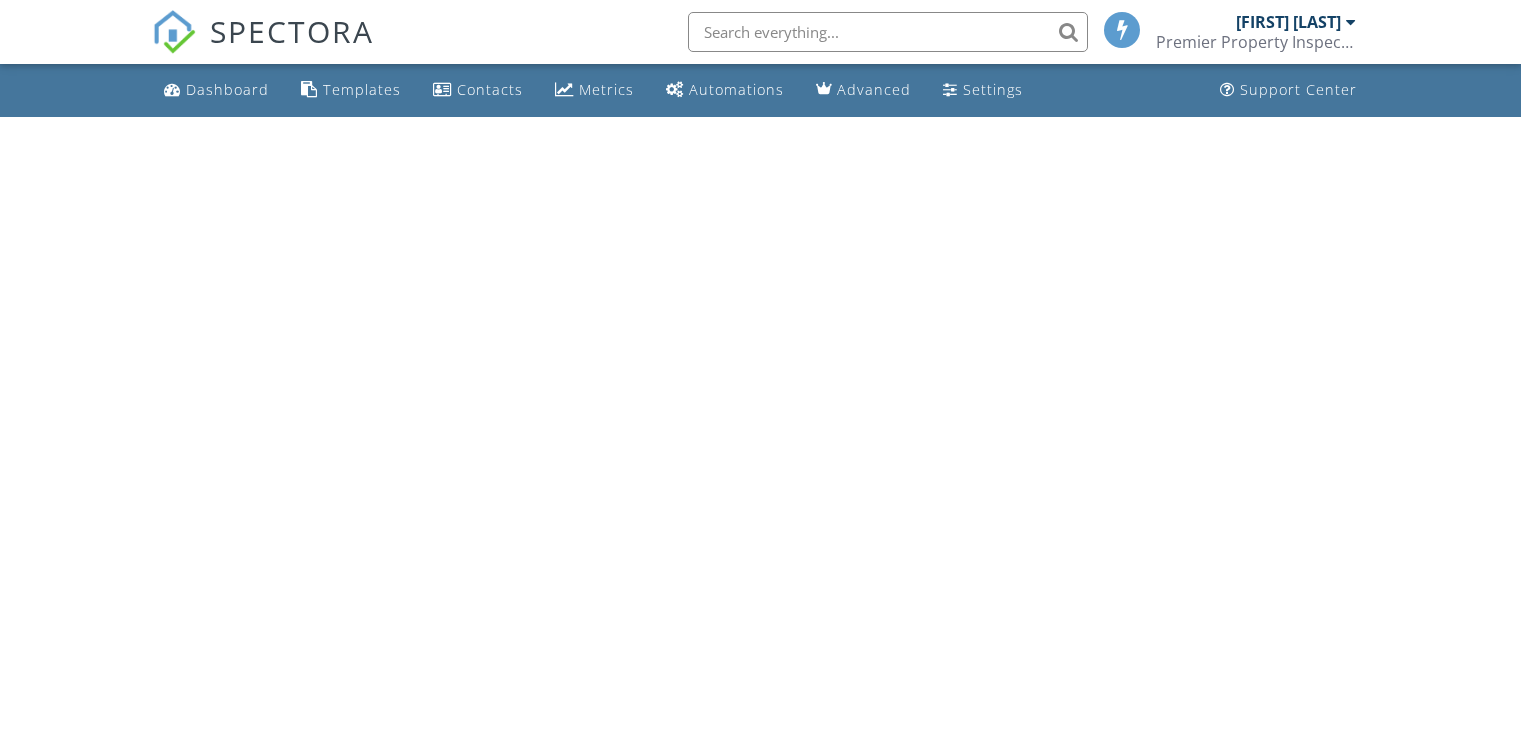 scroll, scrollTop: 0, scrollLeft: 0, axis: both 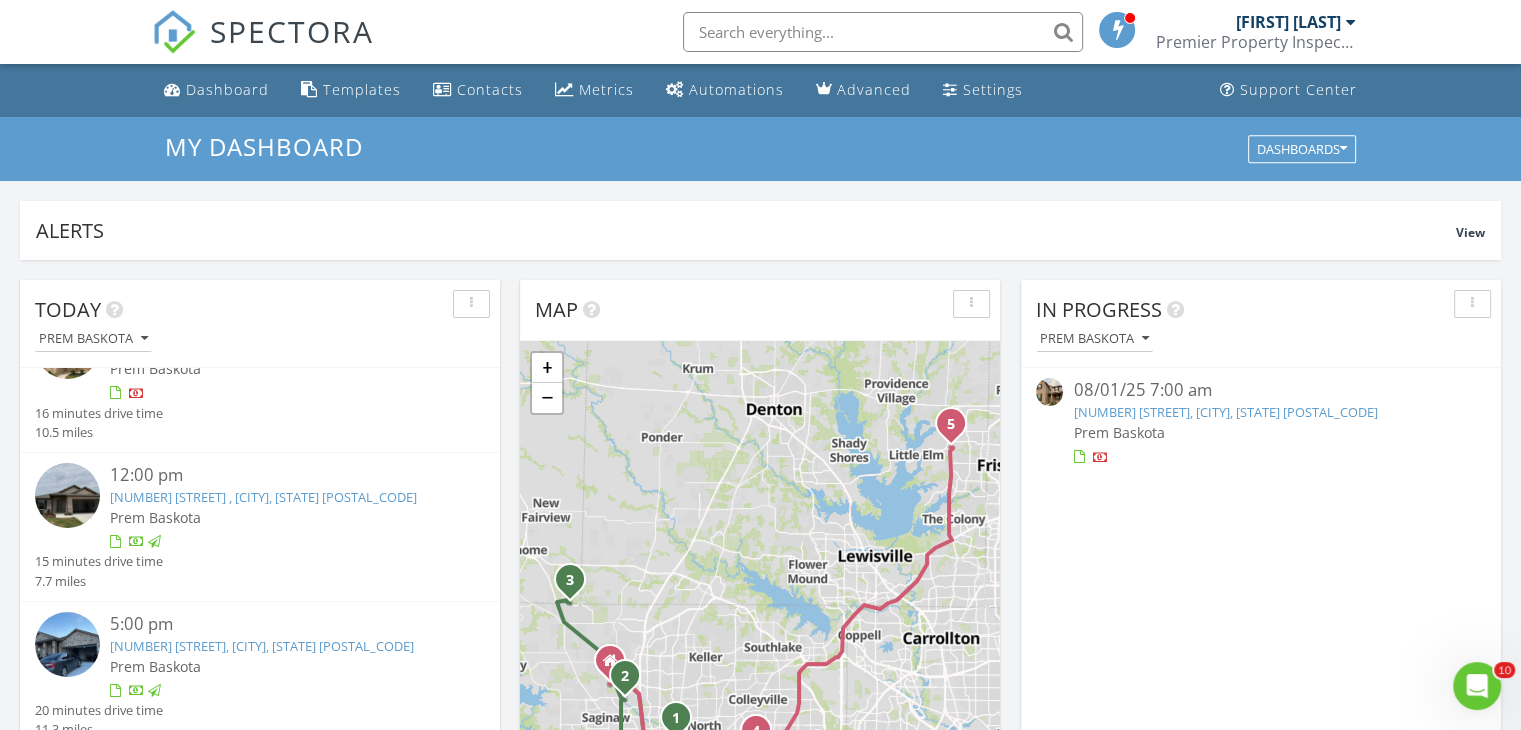 click on "[NUMBER] [STREET], [CITY], [STATE] [POSTAL_CODE]" at bounding box center [1225, 412] 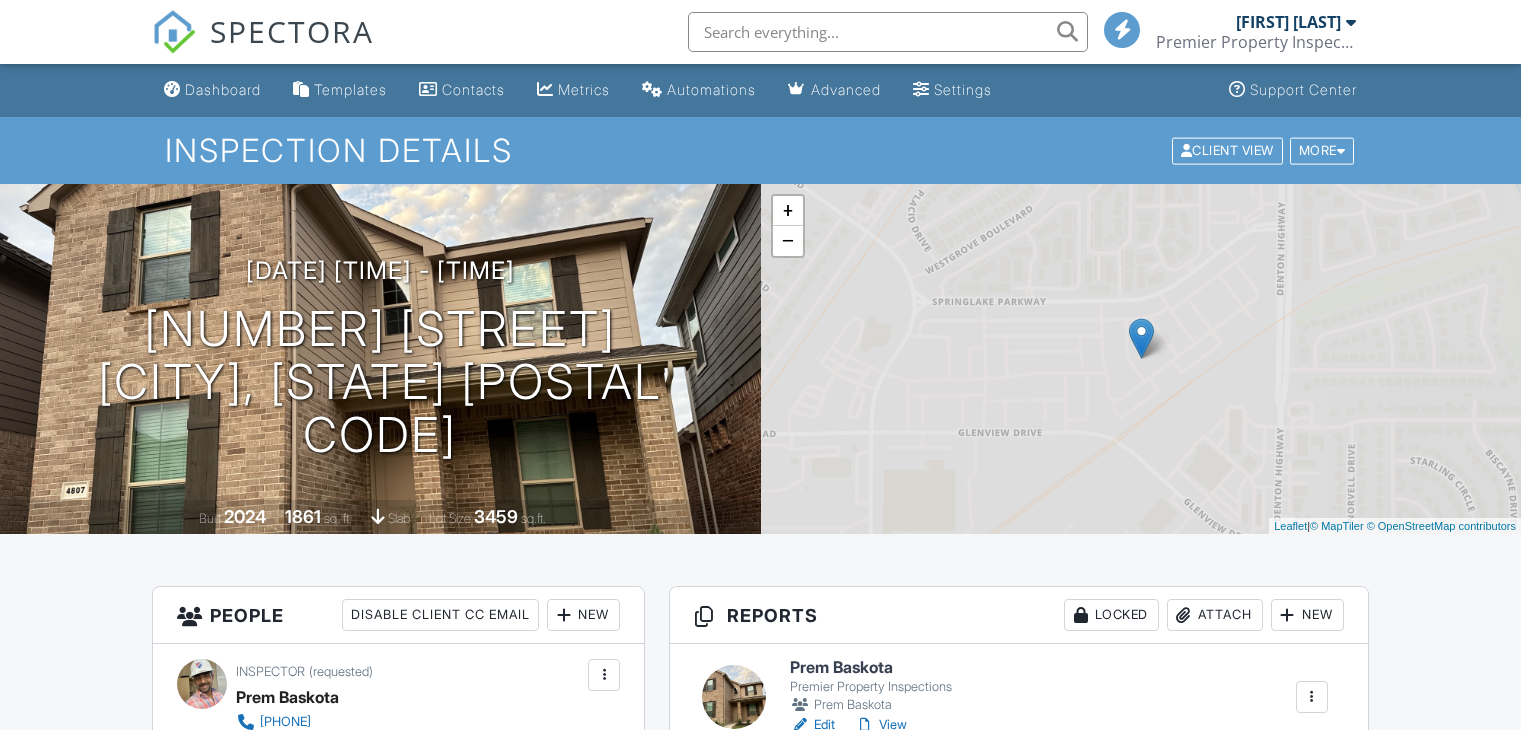 scroll, scrollTop: 0, scrollLeft: 0, axis: both 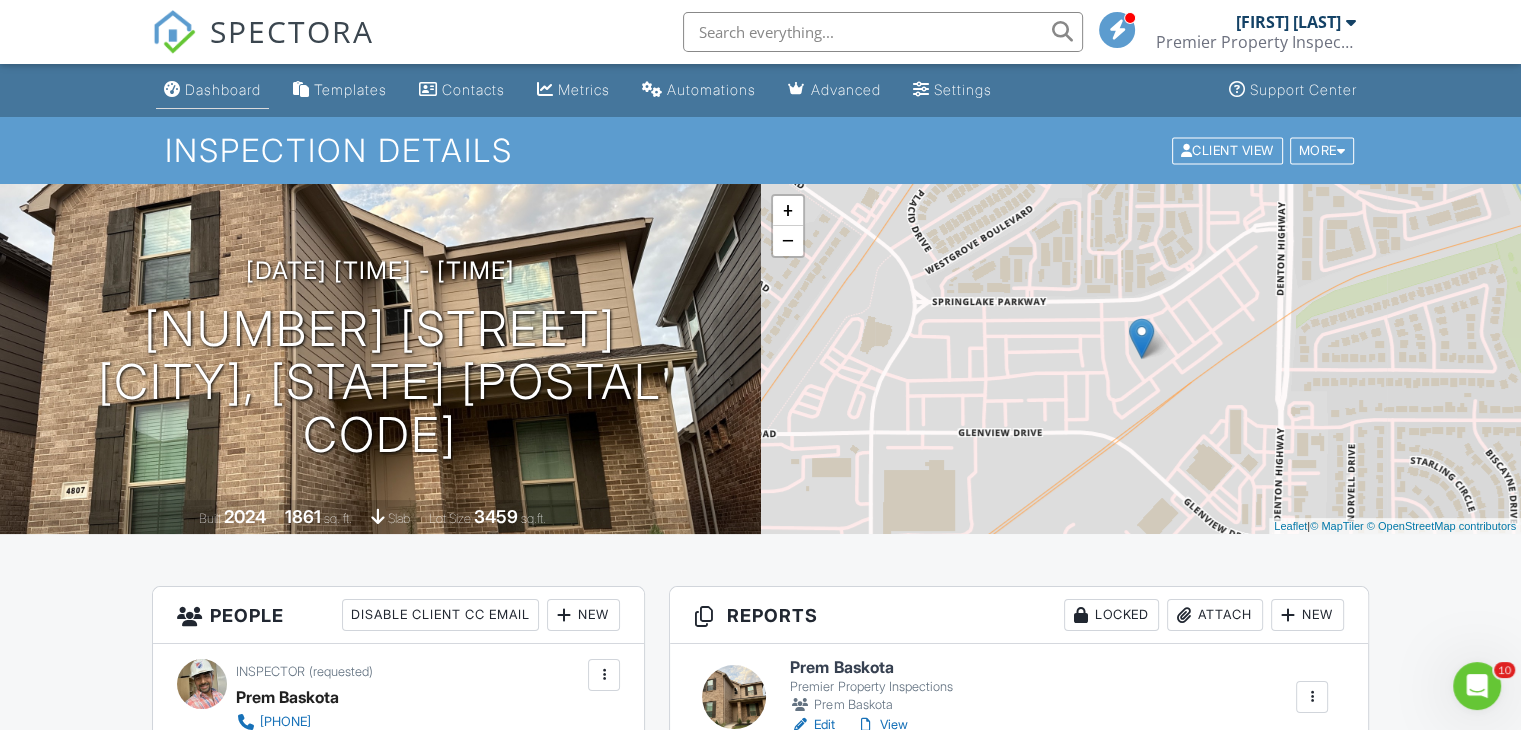 click on "Dashboard" at bounding box center [223, 89] 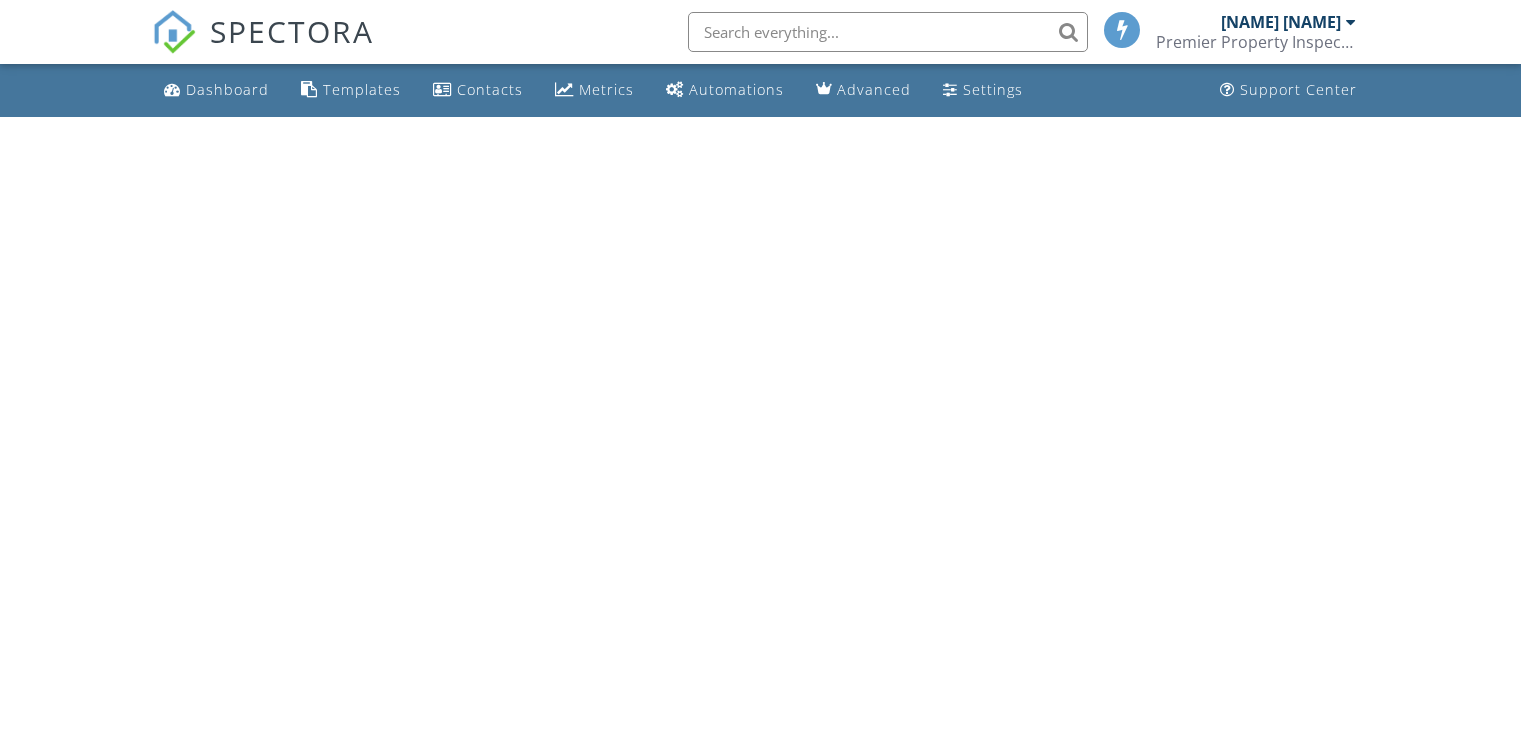 scroll, scrollTop: 0, scrollLeft: 0, axis: both 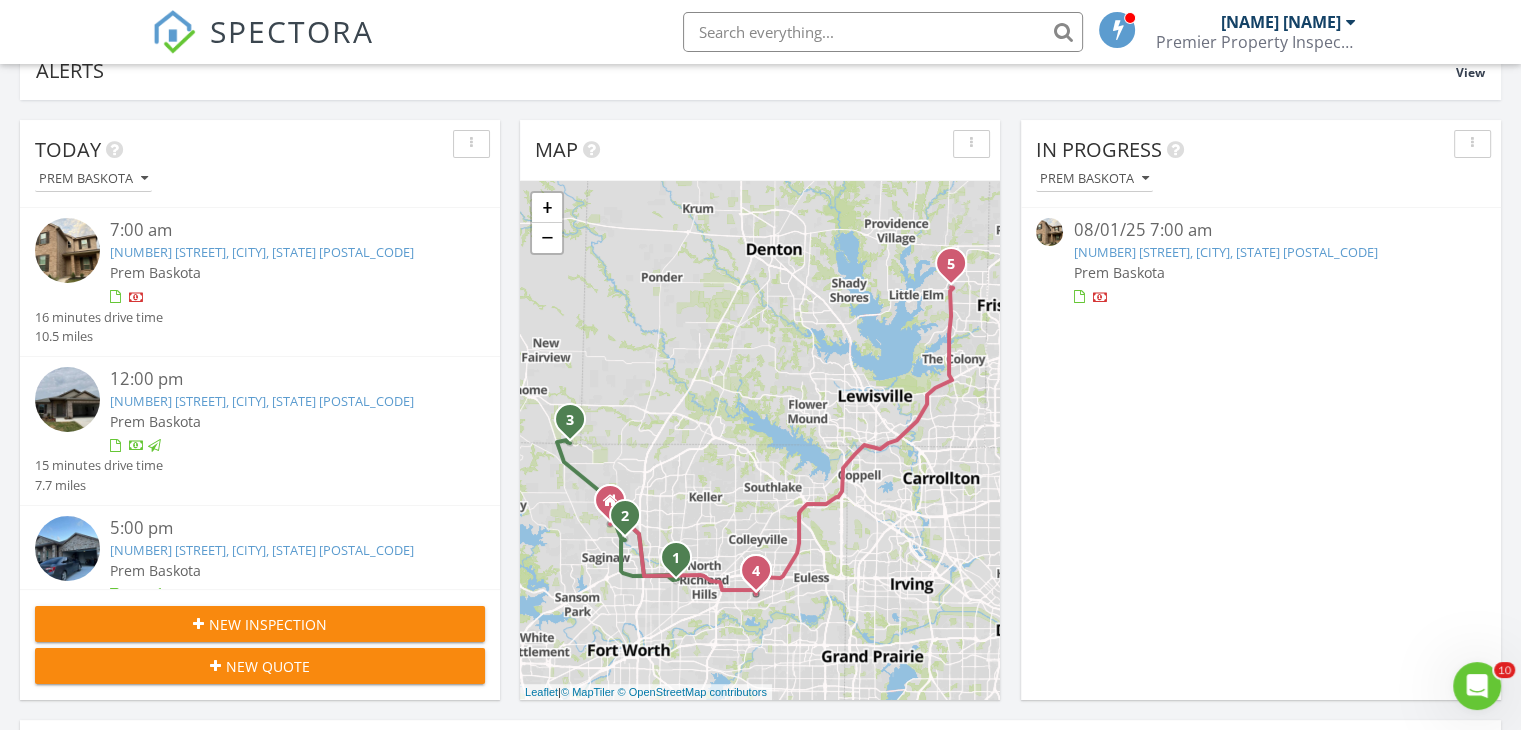 click on "[NUMBER] [STREET], [CITY], [STATE] [POSTAL_CODE]" at bounding box center (262, 550) 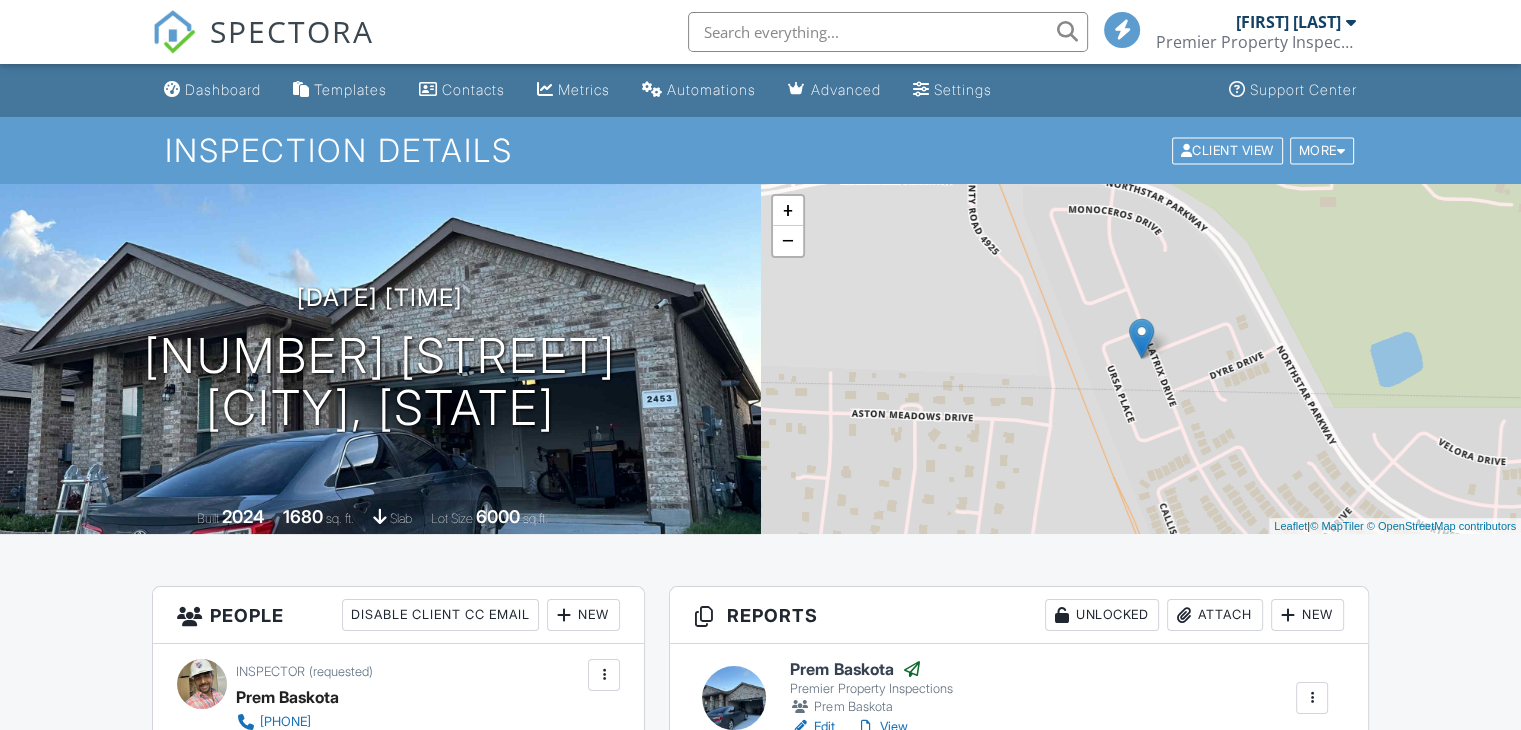 scroll, scrollTop: 216, scrollLeft: 0, axis: vertical 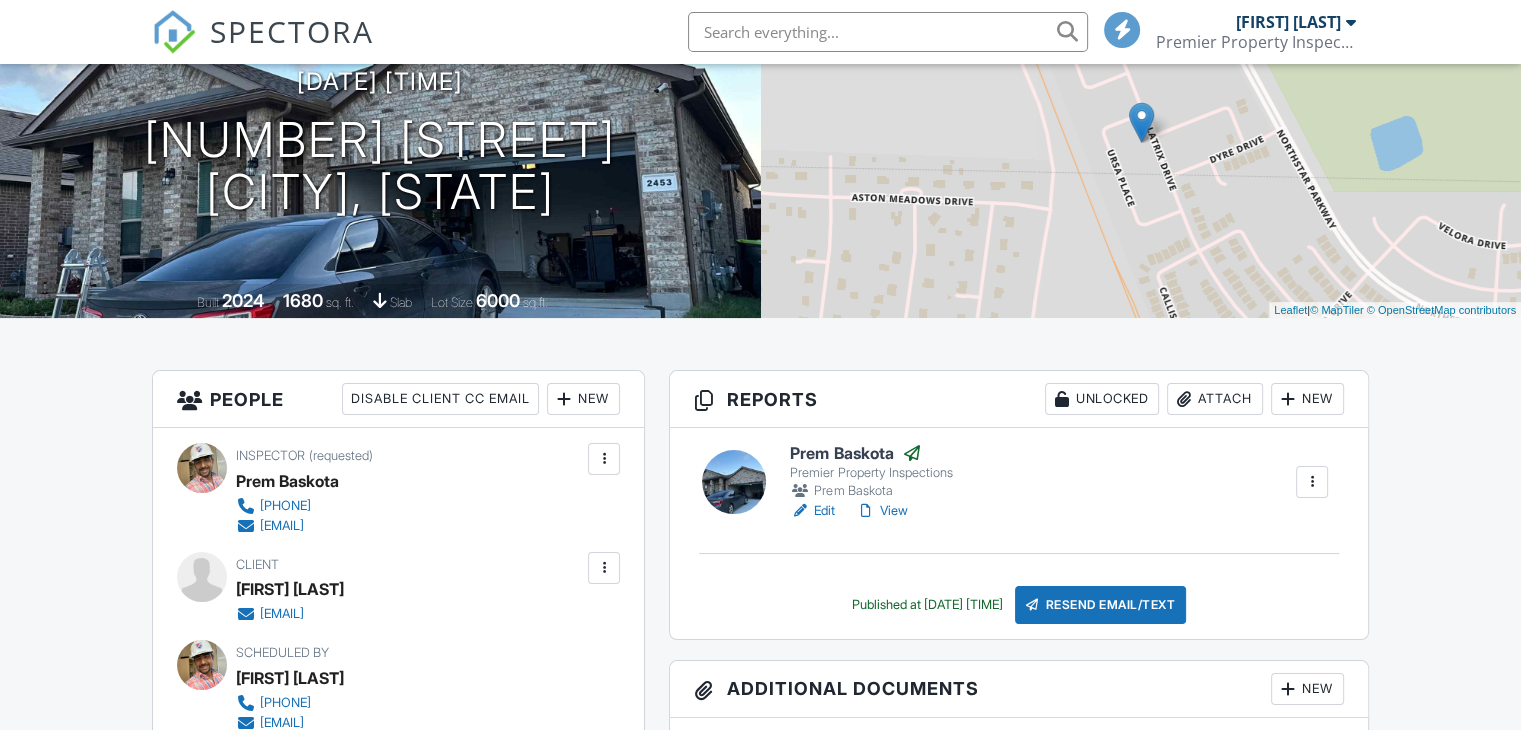 click on "View" at bounding box center (881, 511) 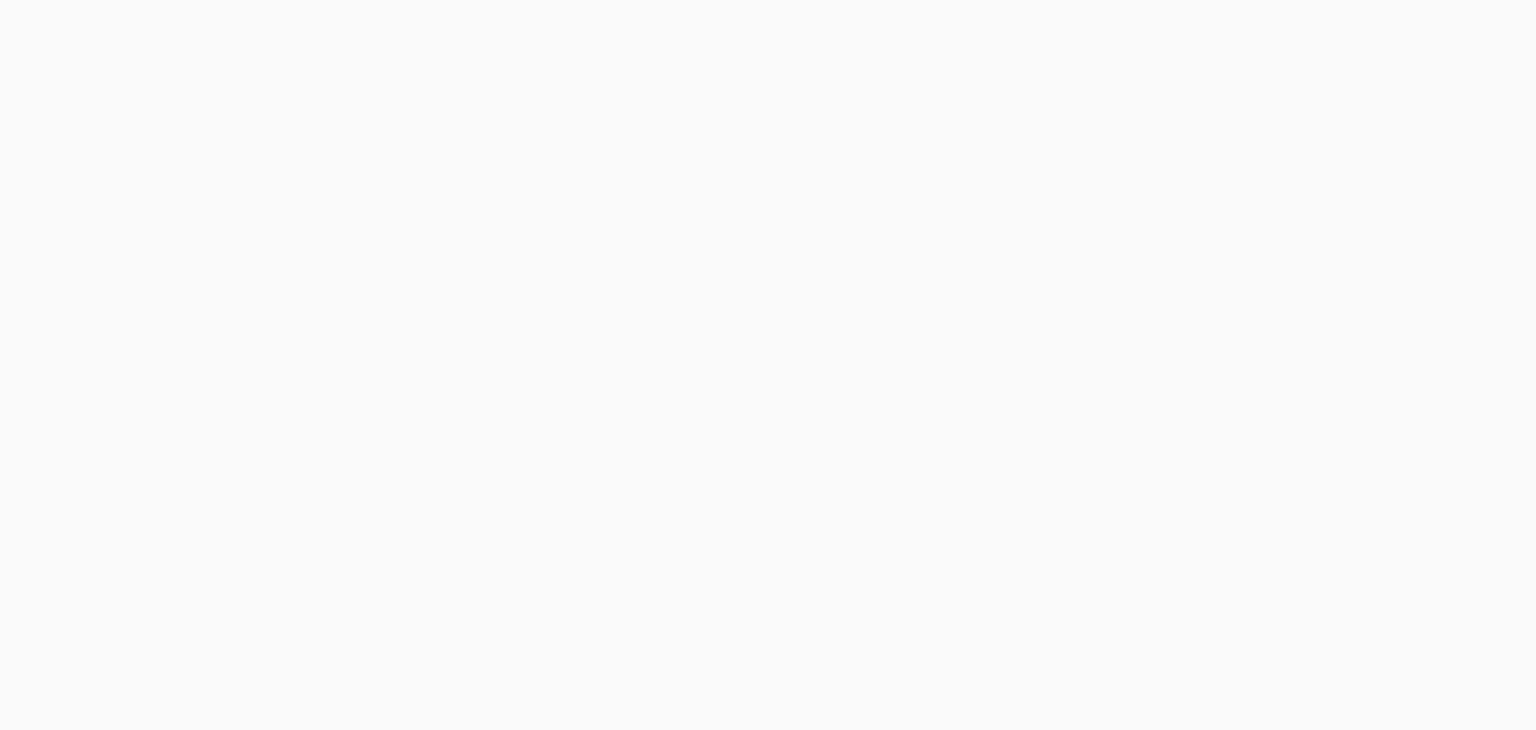 scroll, scrollTop: 0, scrollLeft: 0, axis: both 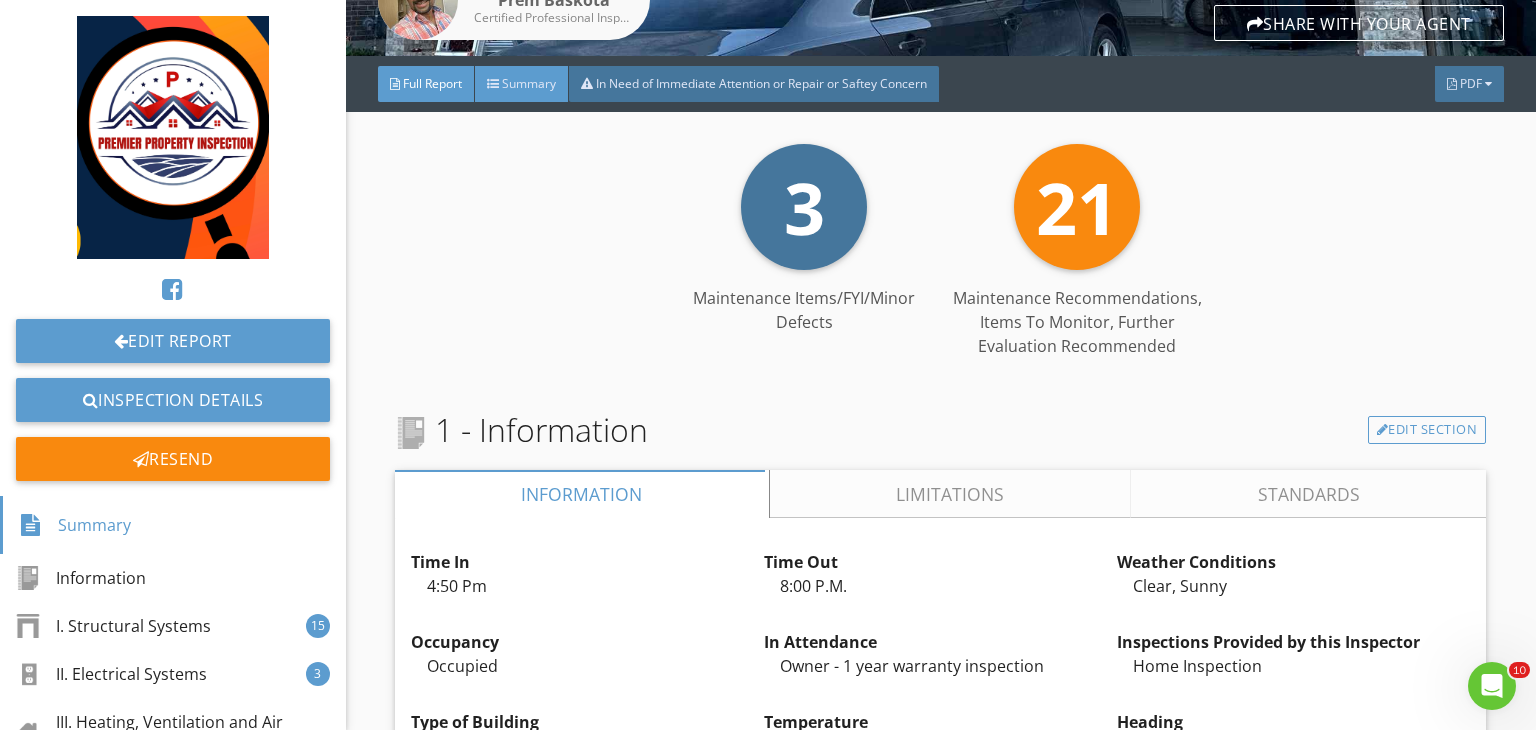 click on "Summary" at bounding box center [522, 84] 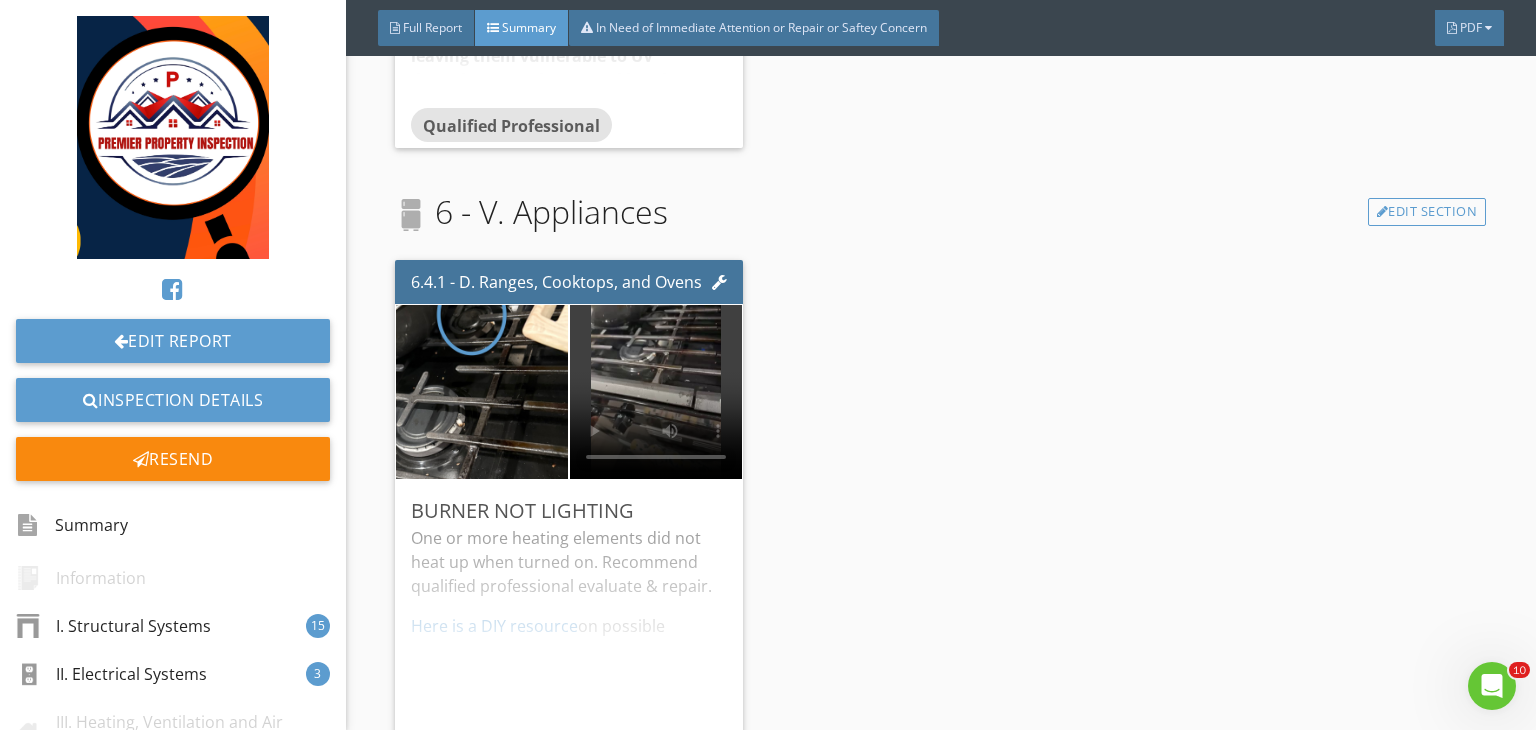 scroll, scrollTop: 4576, scrollLeft: 0, axis: vertical 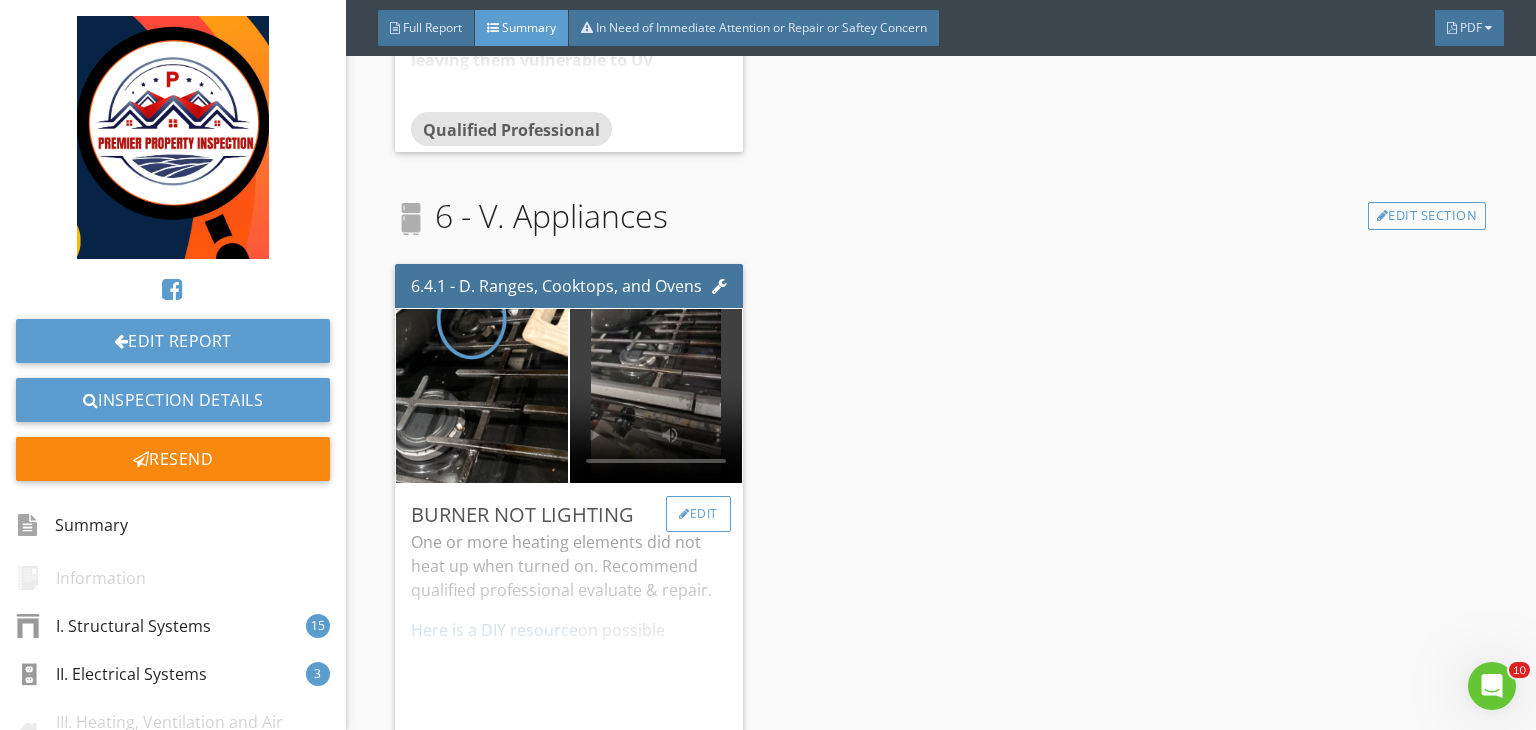 click on "Edit" at bounding box center (698, 514) 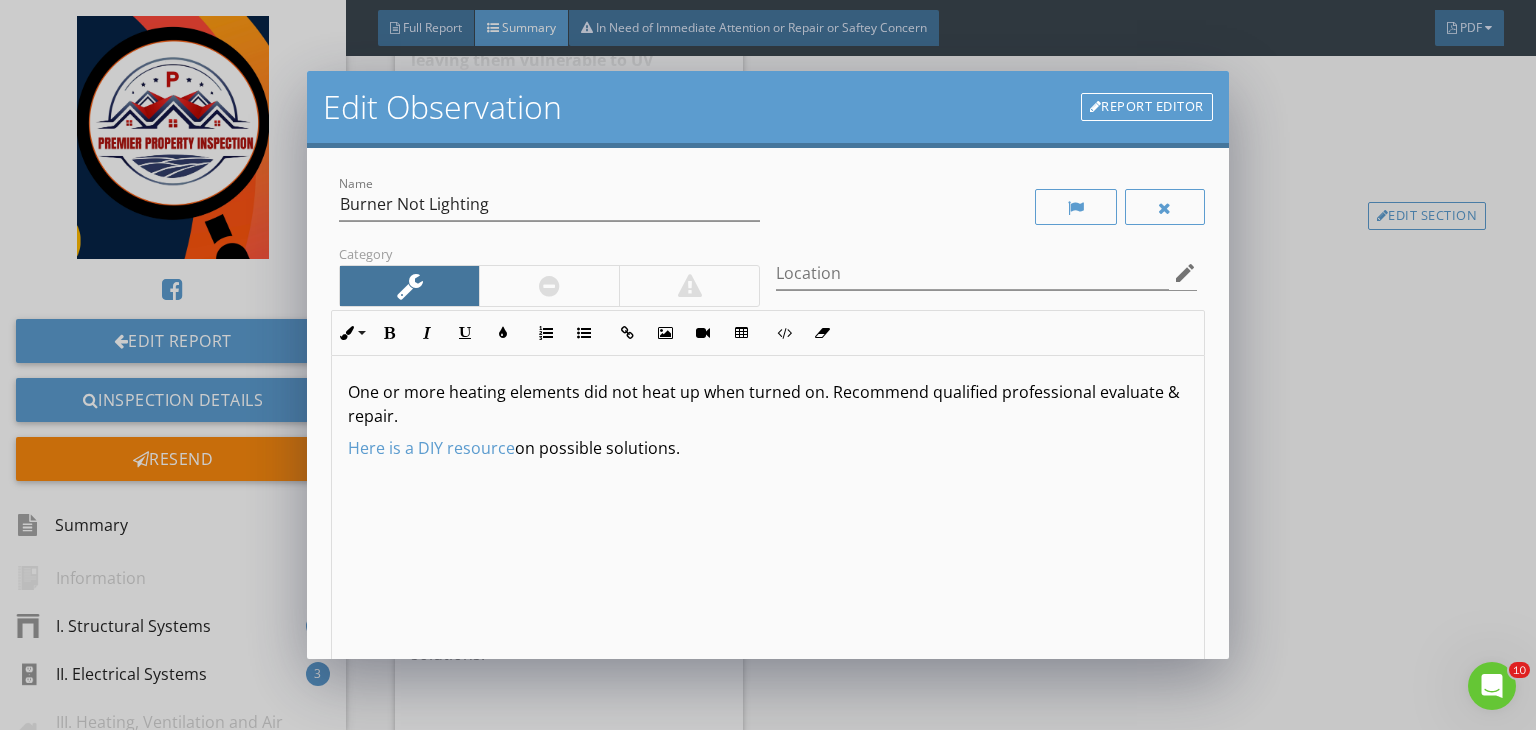 drag, startPoint x: 680, startPoint y: 449, endPoint x: 332, endPoint y: 438, distance: 348.1738 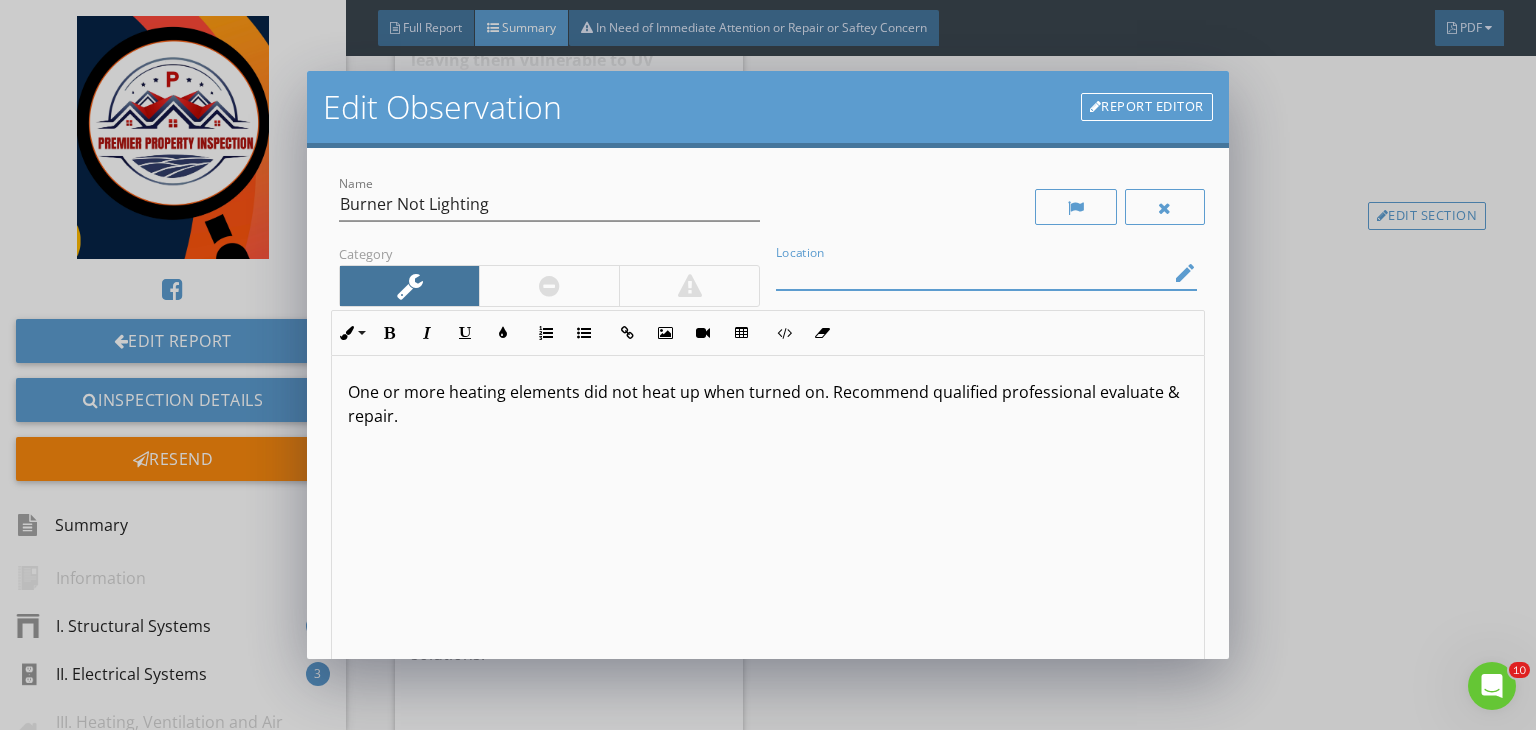 click at bounding box center [972, 273] 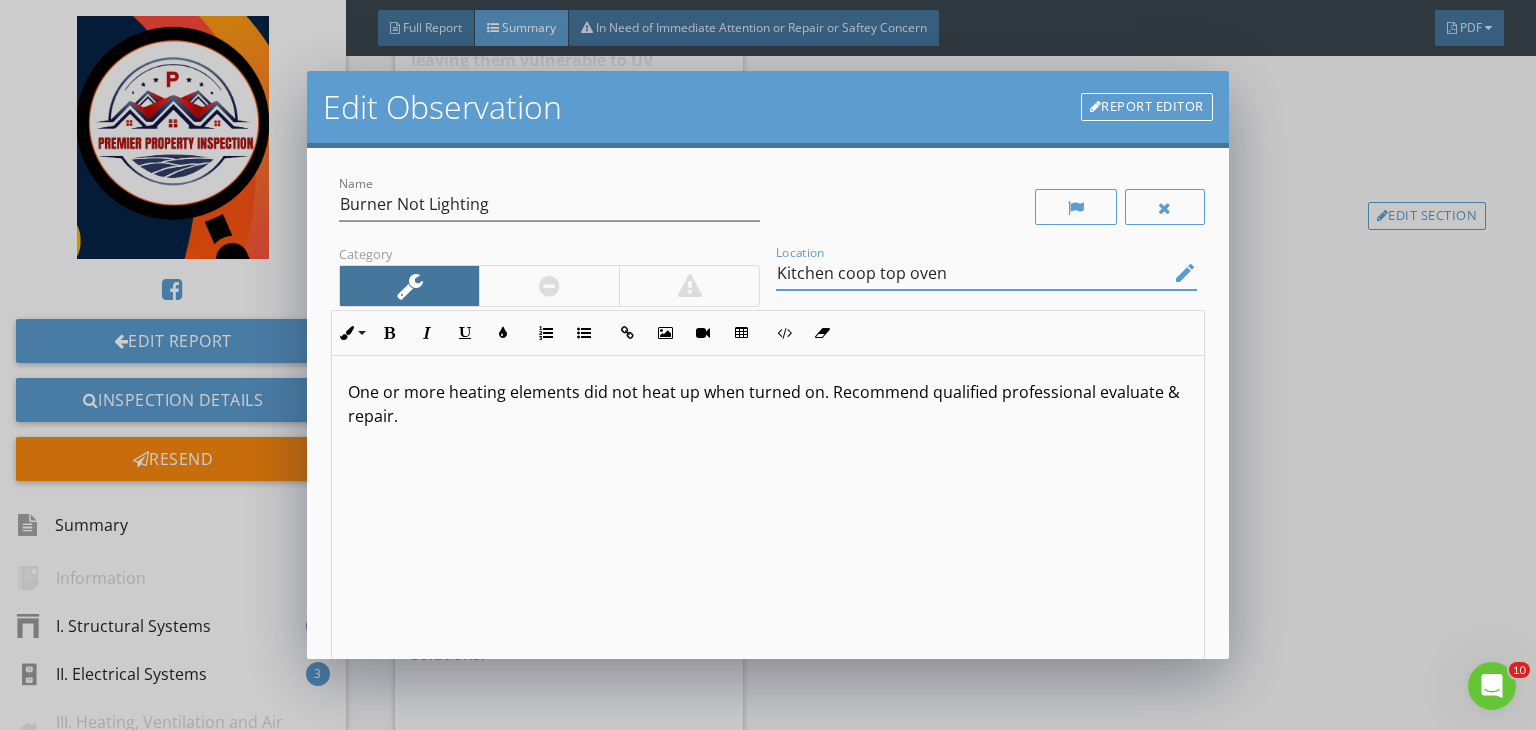 type on "Kitchen coop top oven" 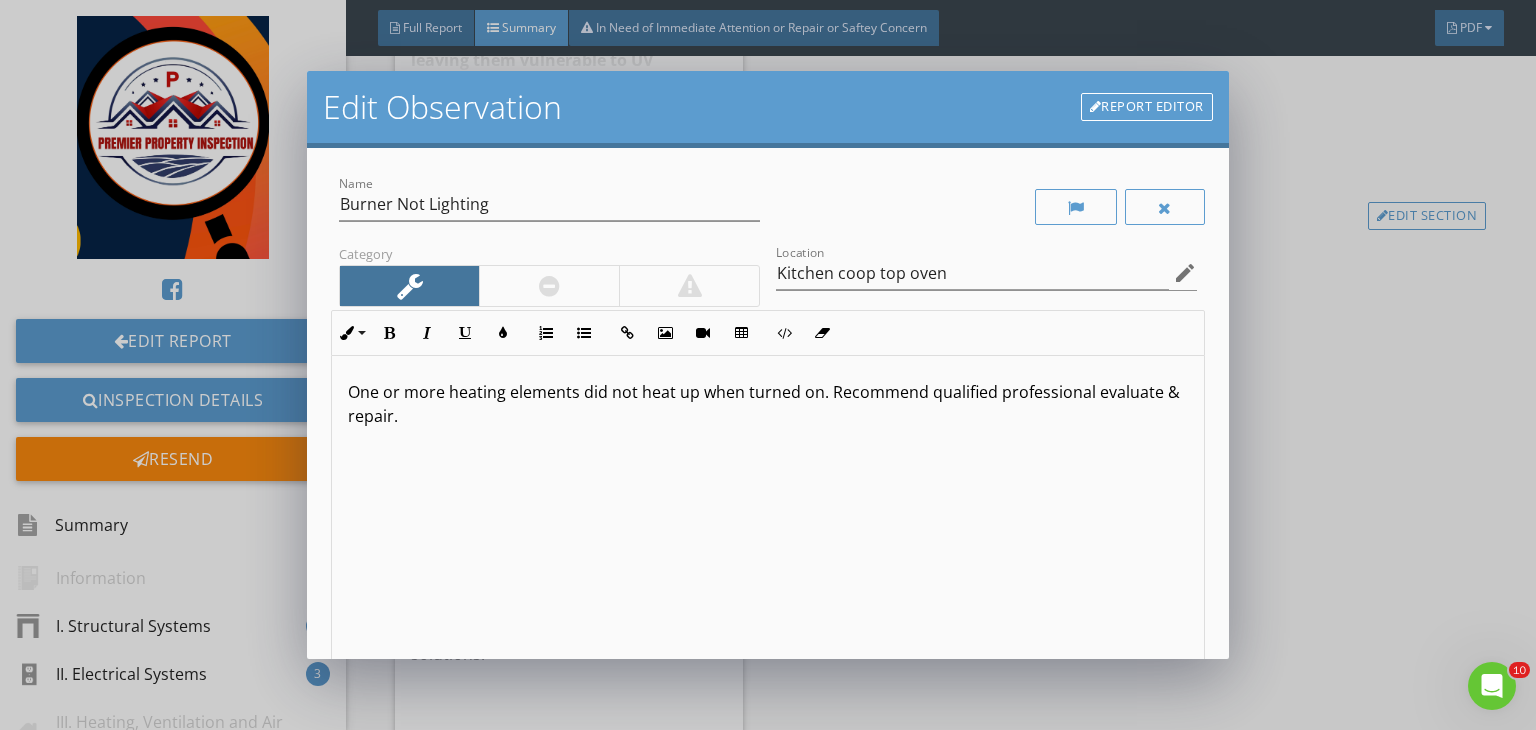 click on "One or more heating elements did not heat up when turned on. Recommend qualified professional evaluate & repair." at bounding box center (768, 404) 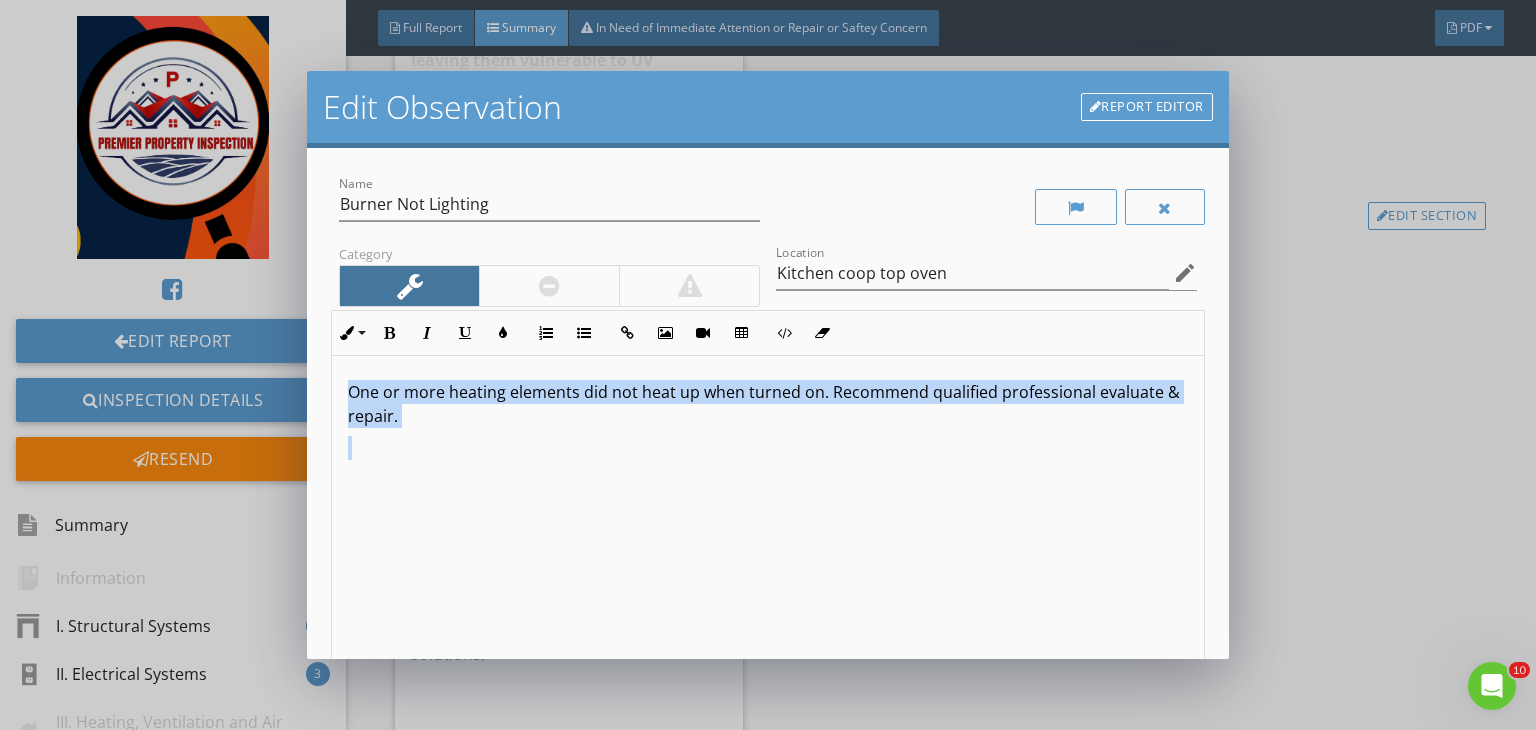 click on "One or more heating elements did not heat up when turned on. Recommend qualified professional evaluate & repair." at bounding box center (768, 404) 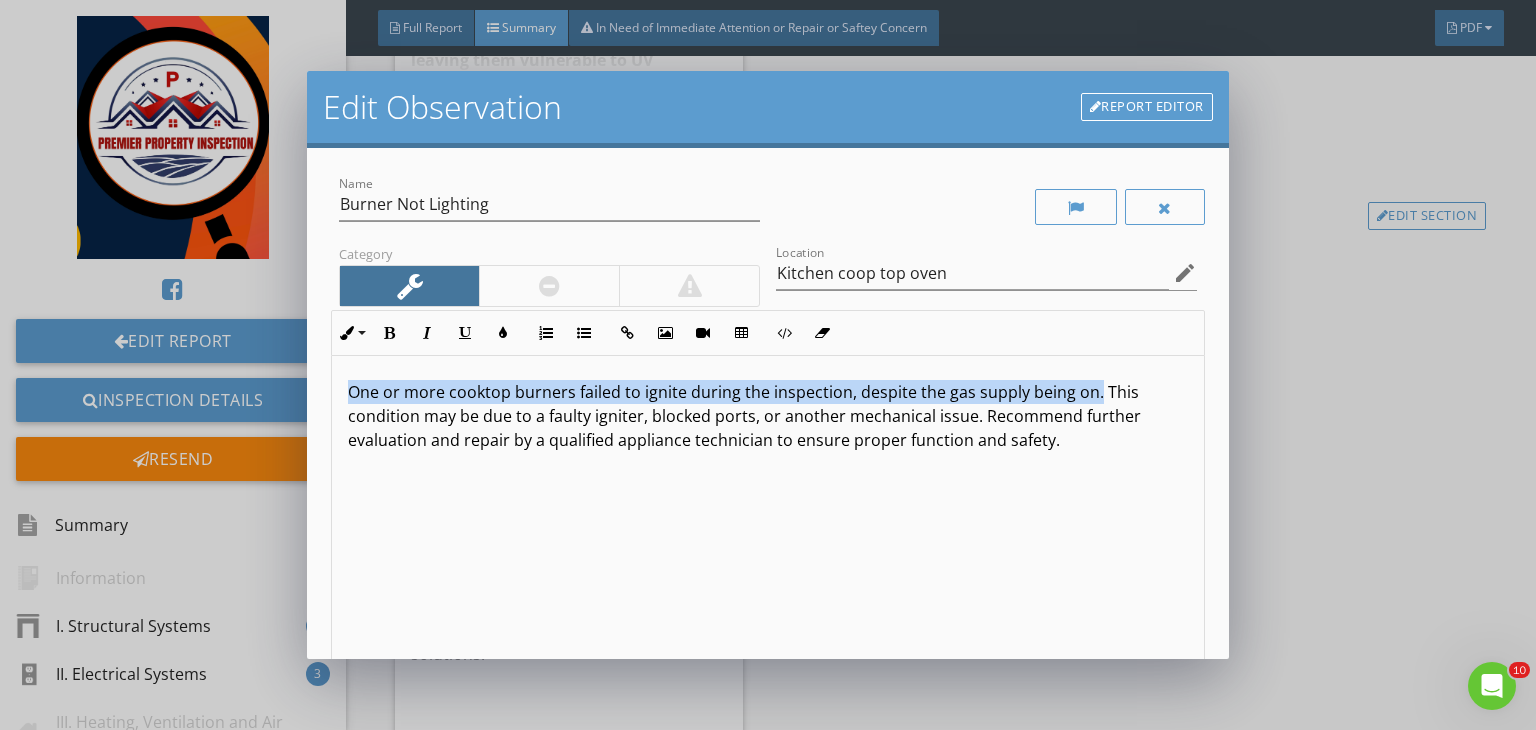 drag, startPoint x: 1091, startPoint y: 393, endPoint x: 334, endPoint y: 385, distance: 757.0423 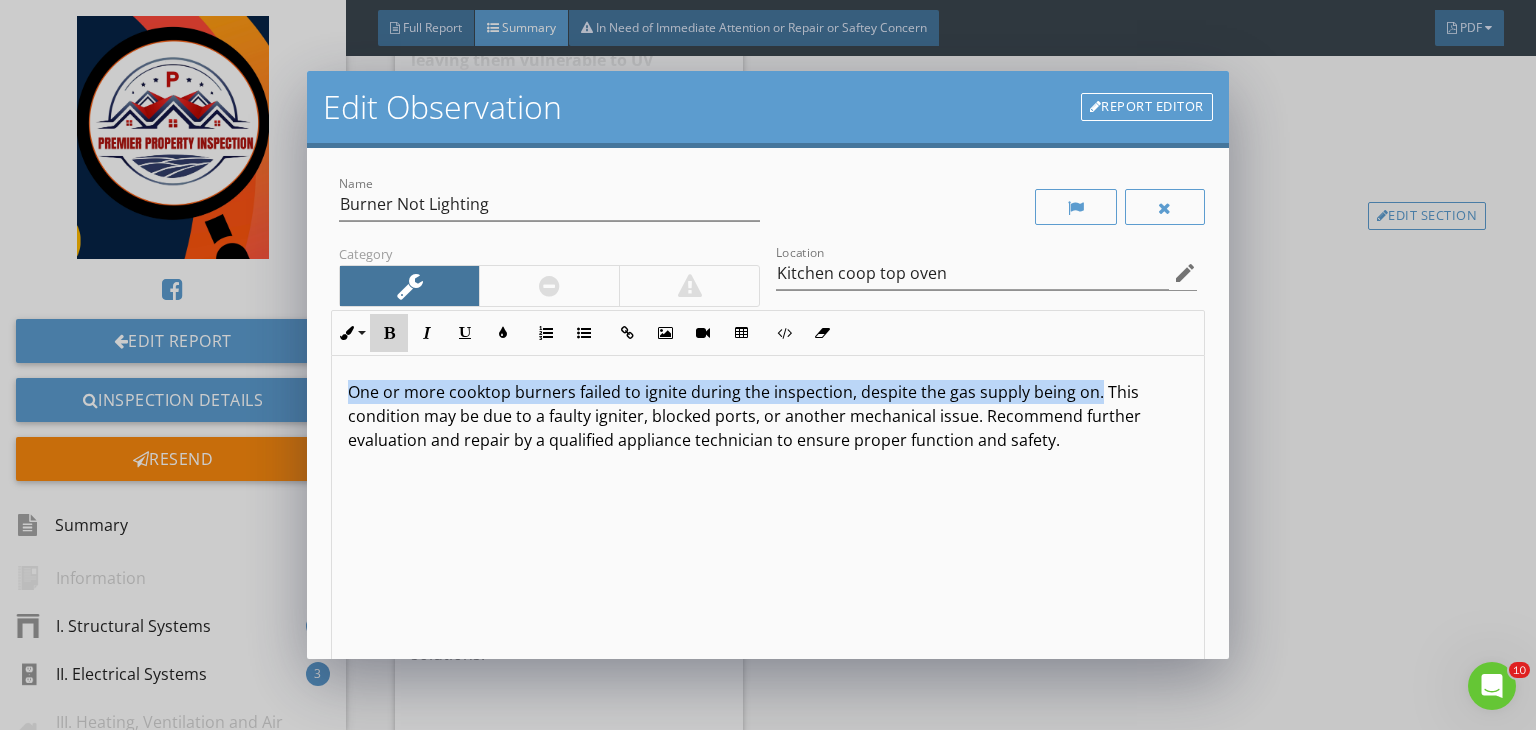 click at bounding box center (389, 333) 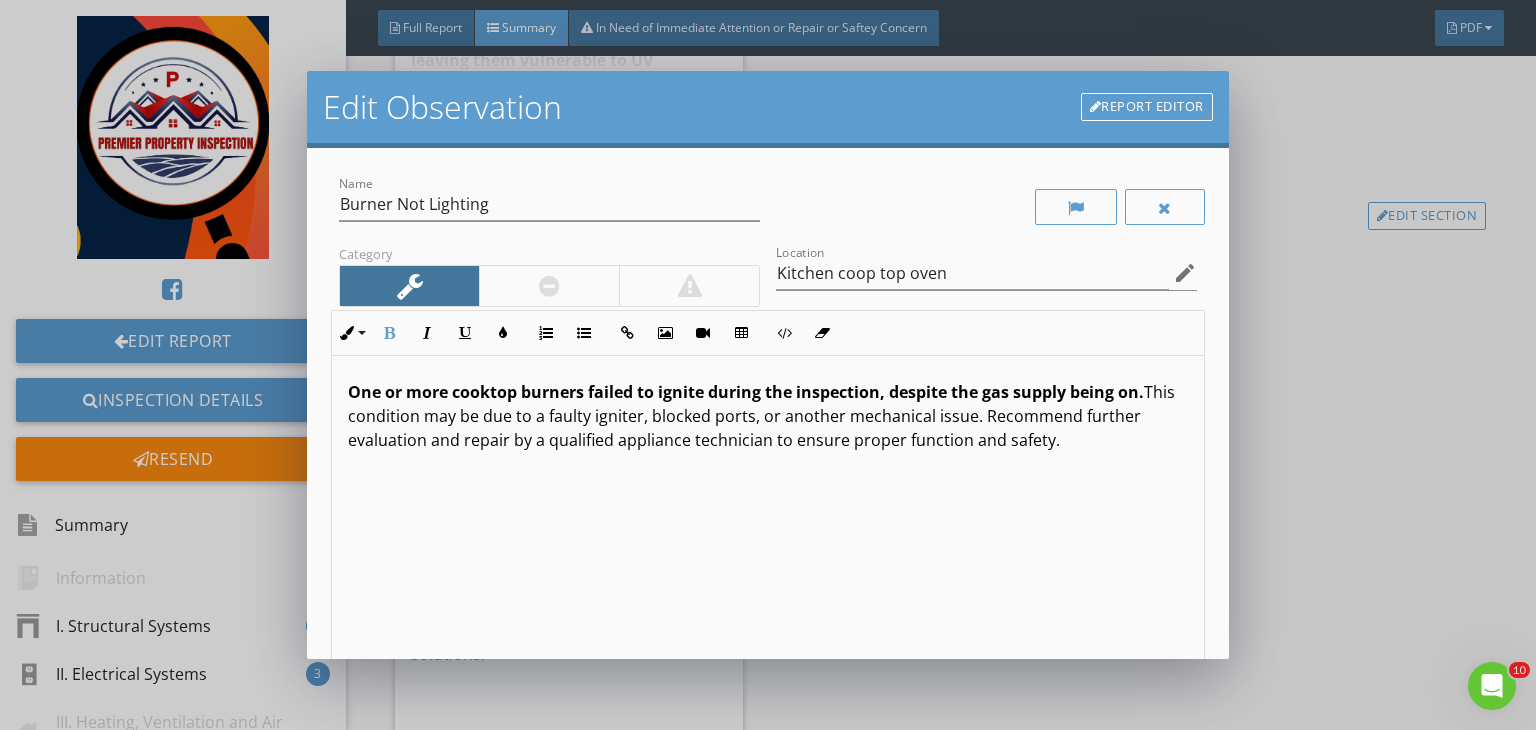 scroll, scrollTop: 0, scrollLeft: 0, axis: both 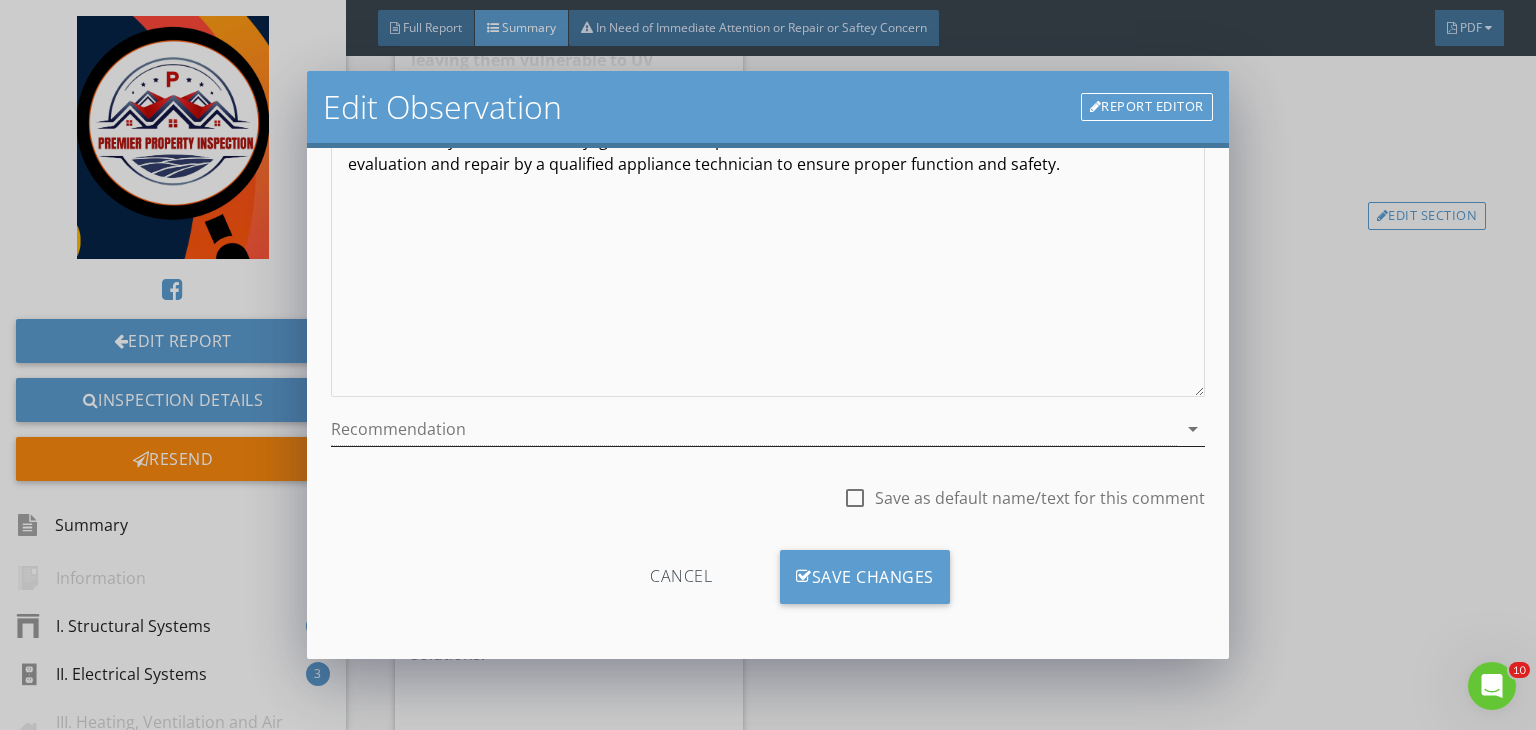 click at bounding box center [754, 429] 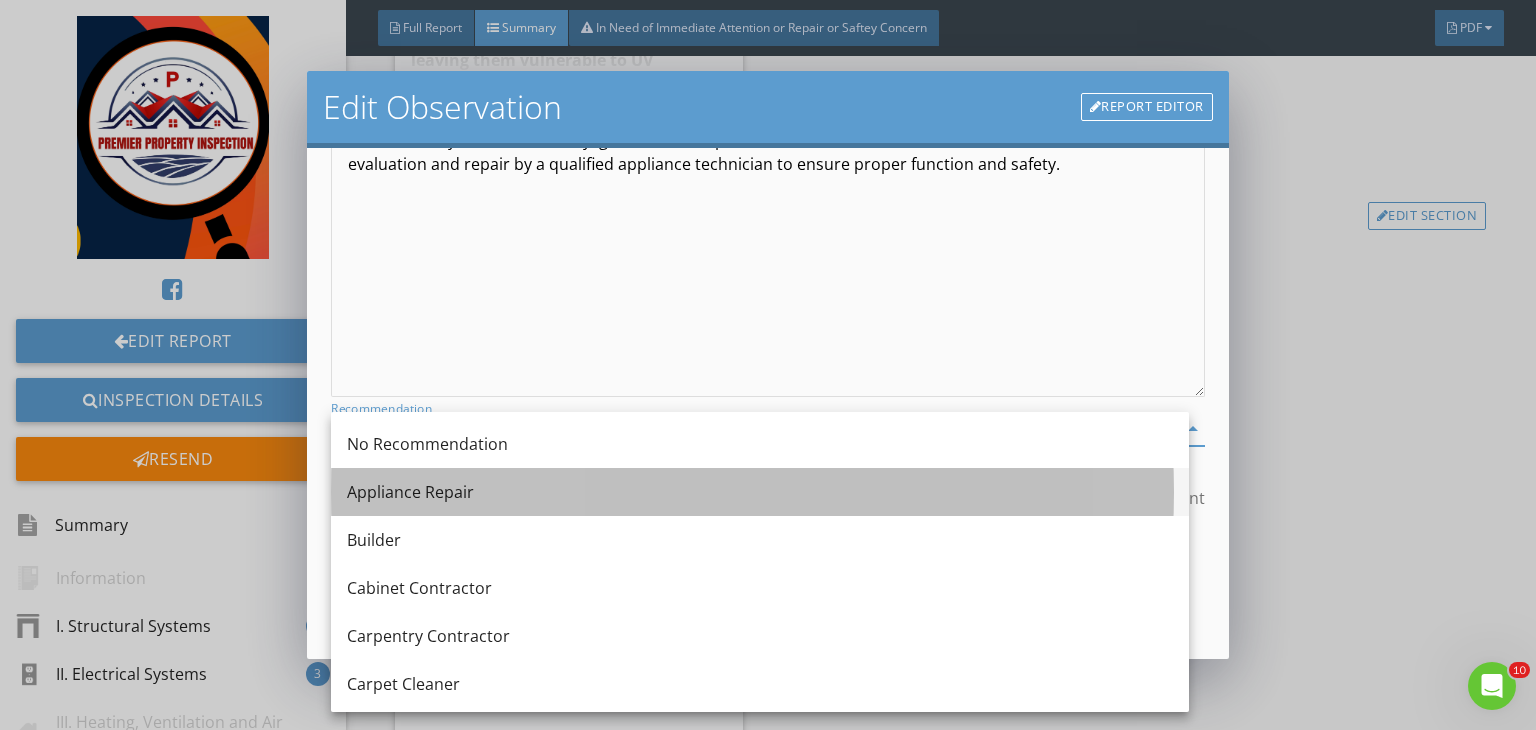 click on "Appliance Repair" at bounding box center [760, 492] 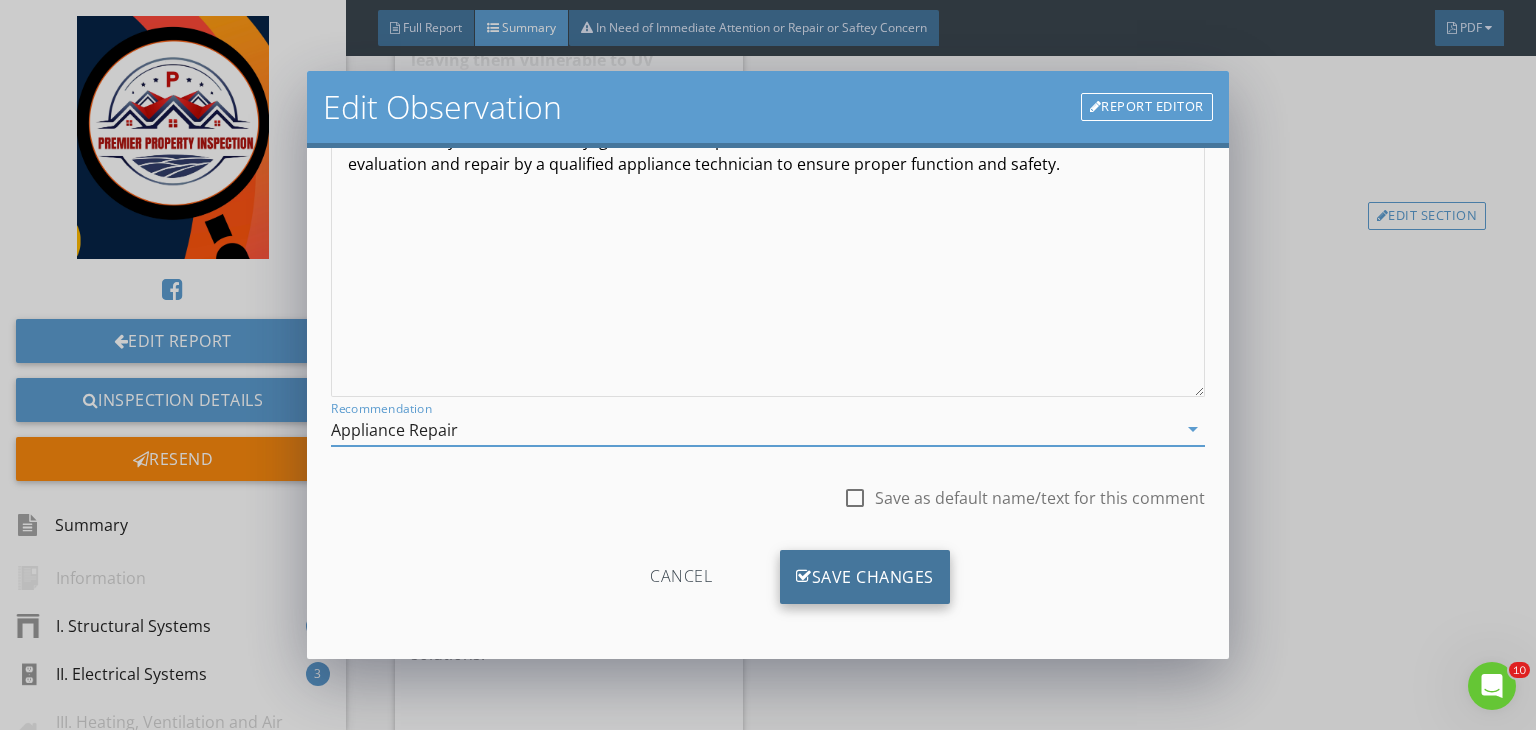 click on "Save Changes" at bounding box center [865, 577] 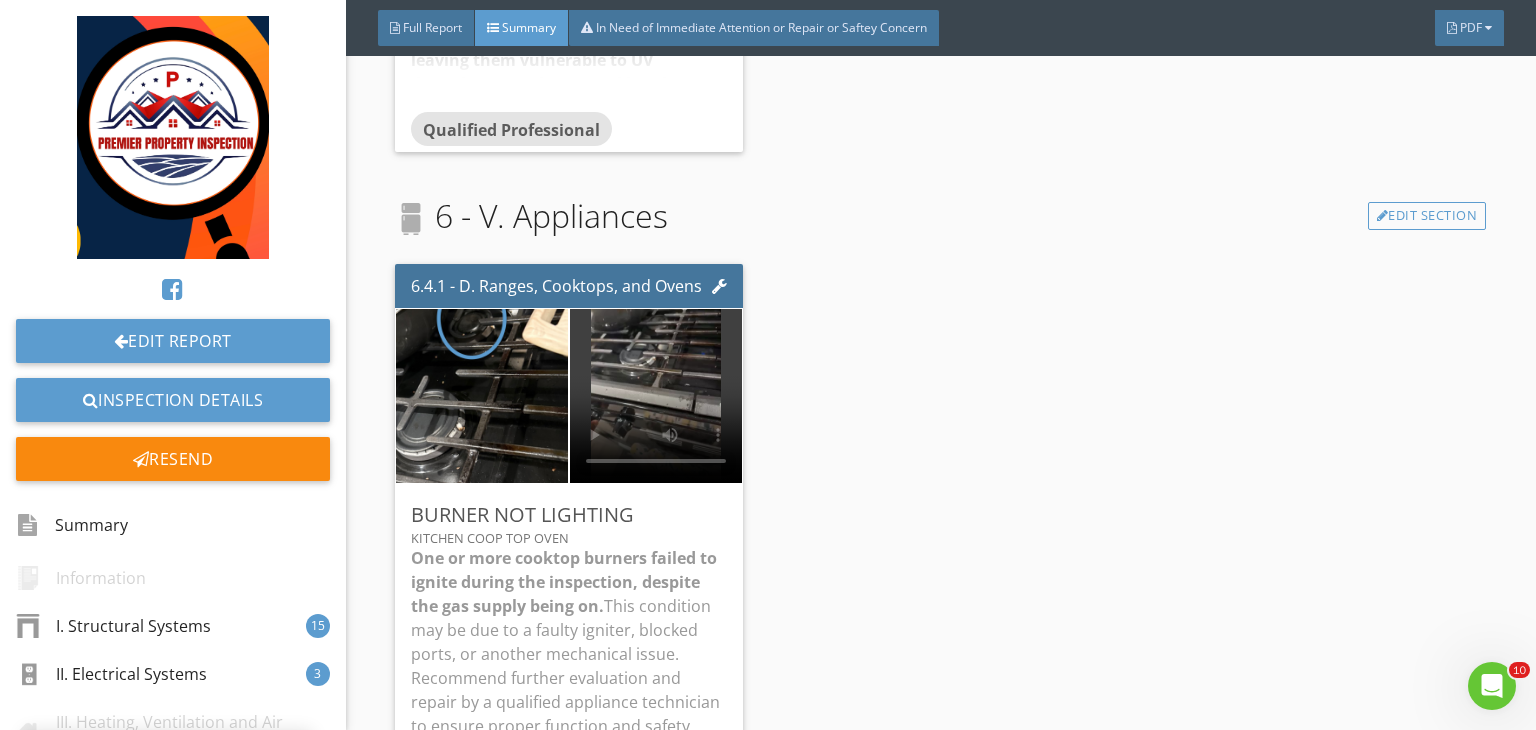 scroll, scrollTop: 39, scrollLeft: 0, axis: vertical 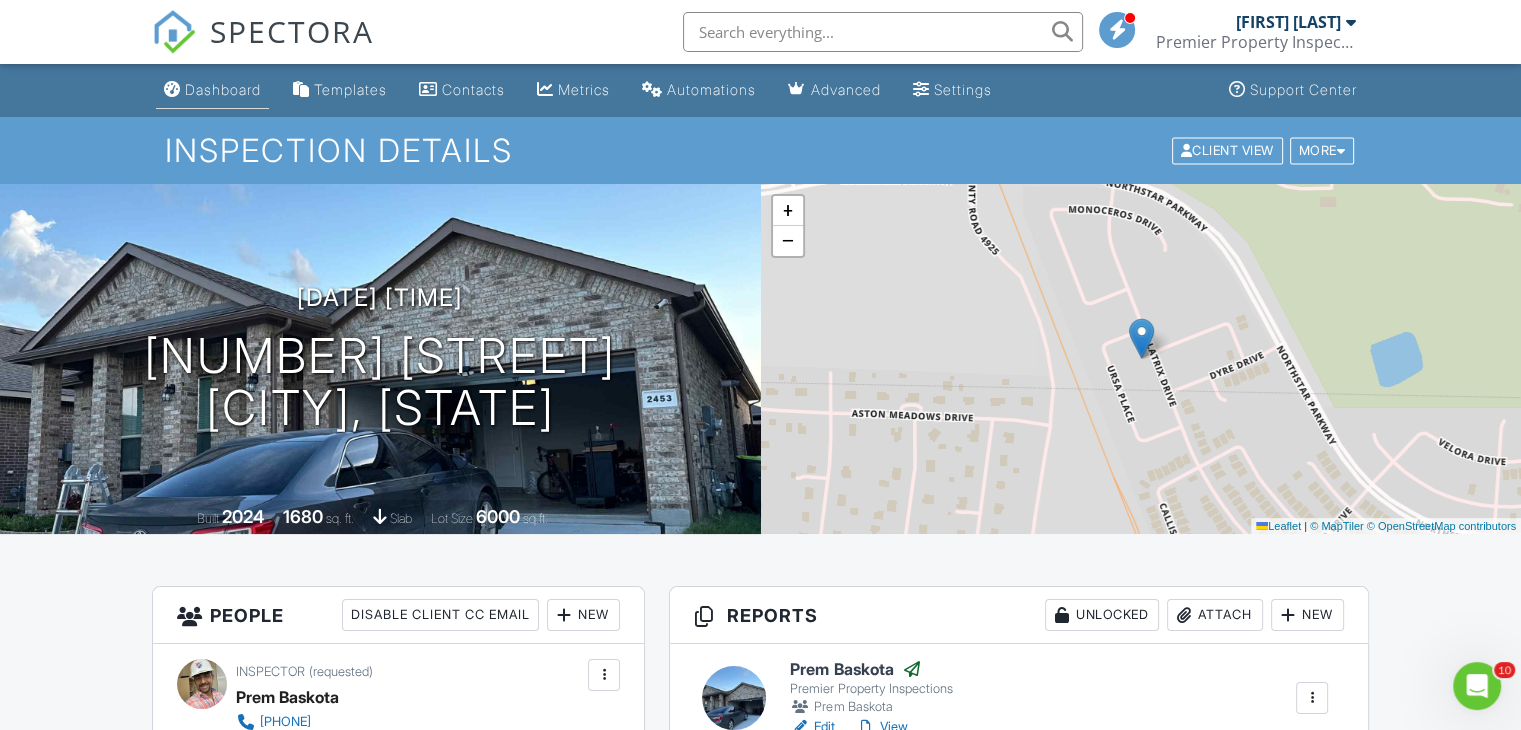 click on "Dashboard" at bounding box center [223, 89] 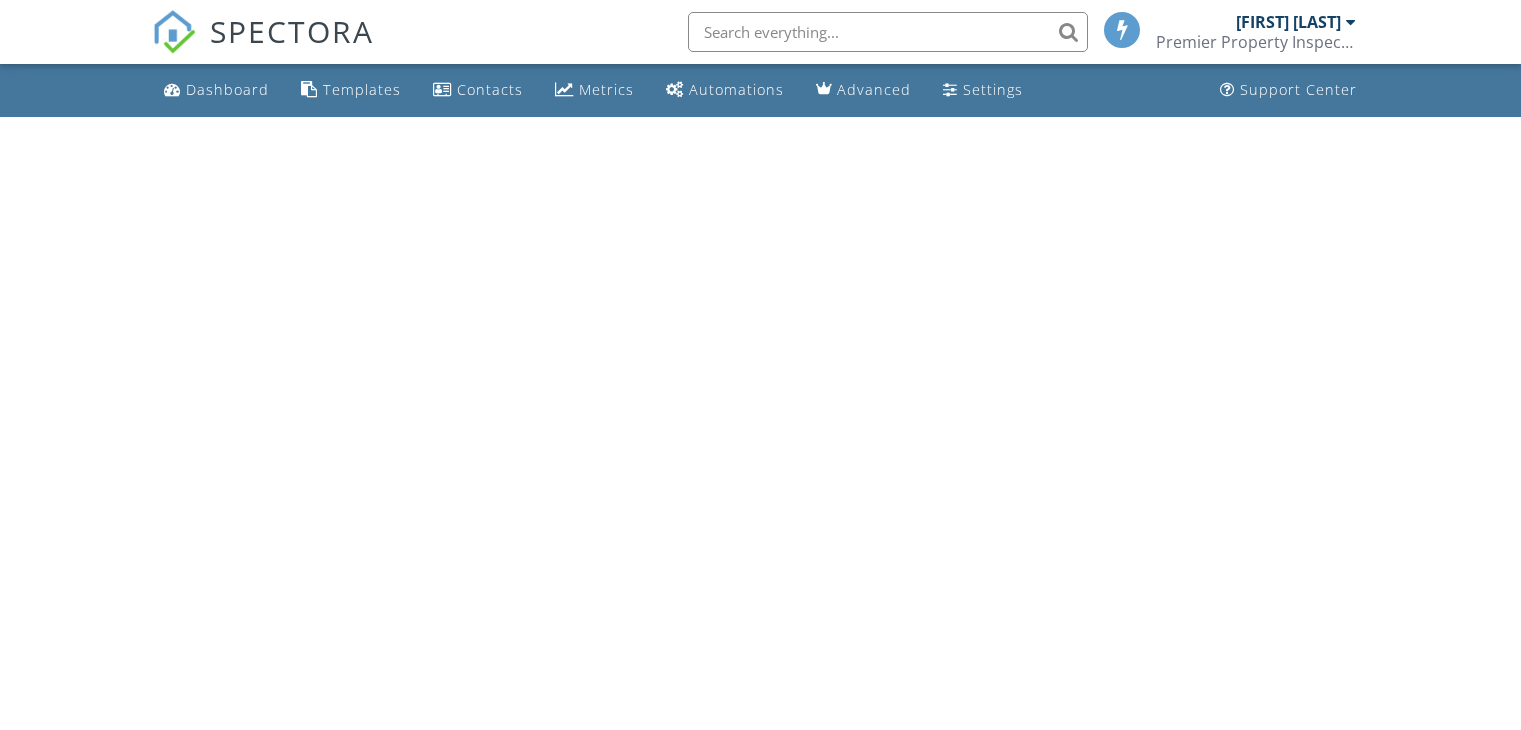 scroll, scrollTop: 0, scrollLeft: 0, axis: both 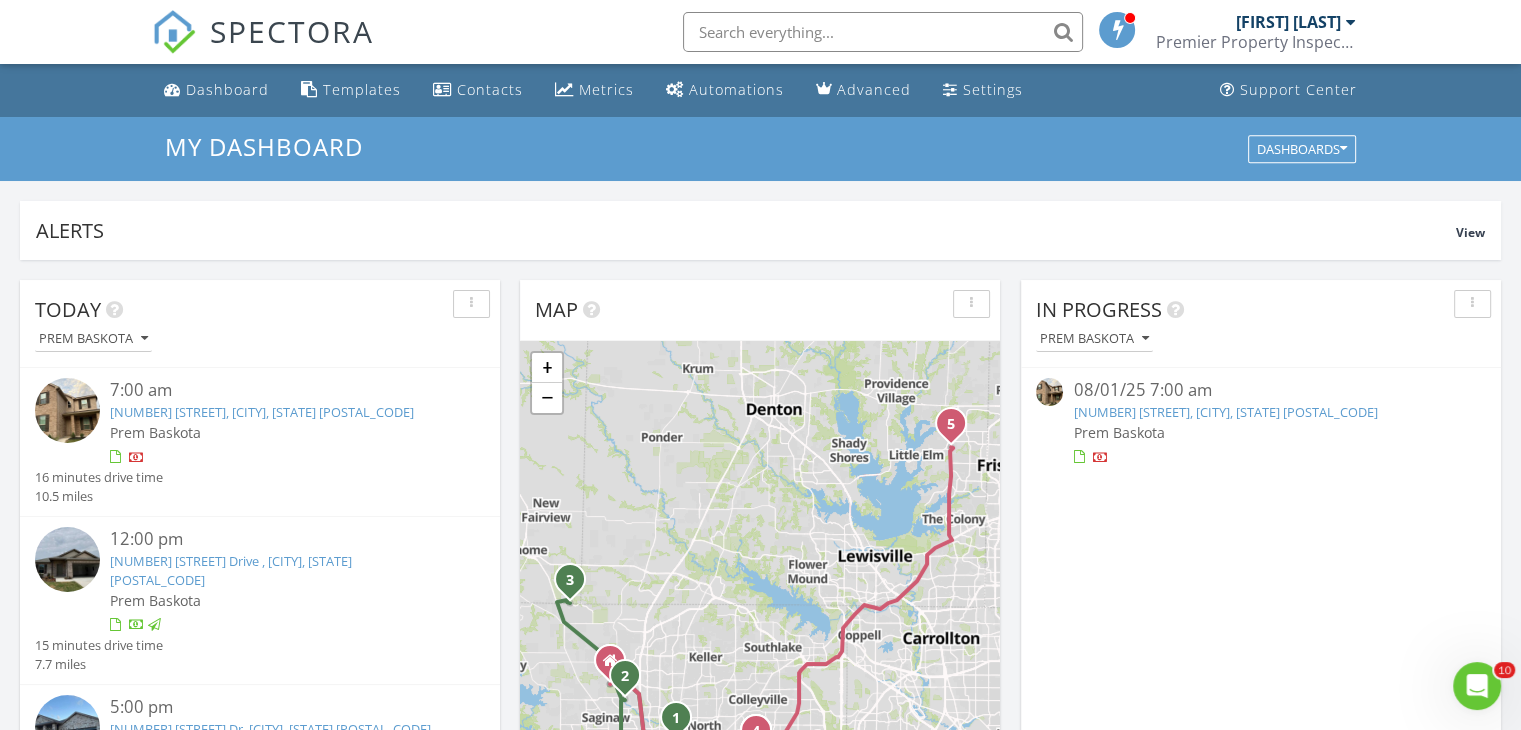 click on "7:00 am" at bounding box center (279, 390) 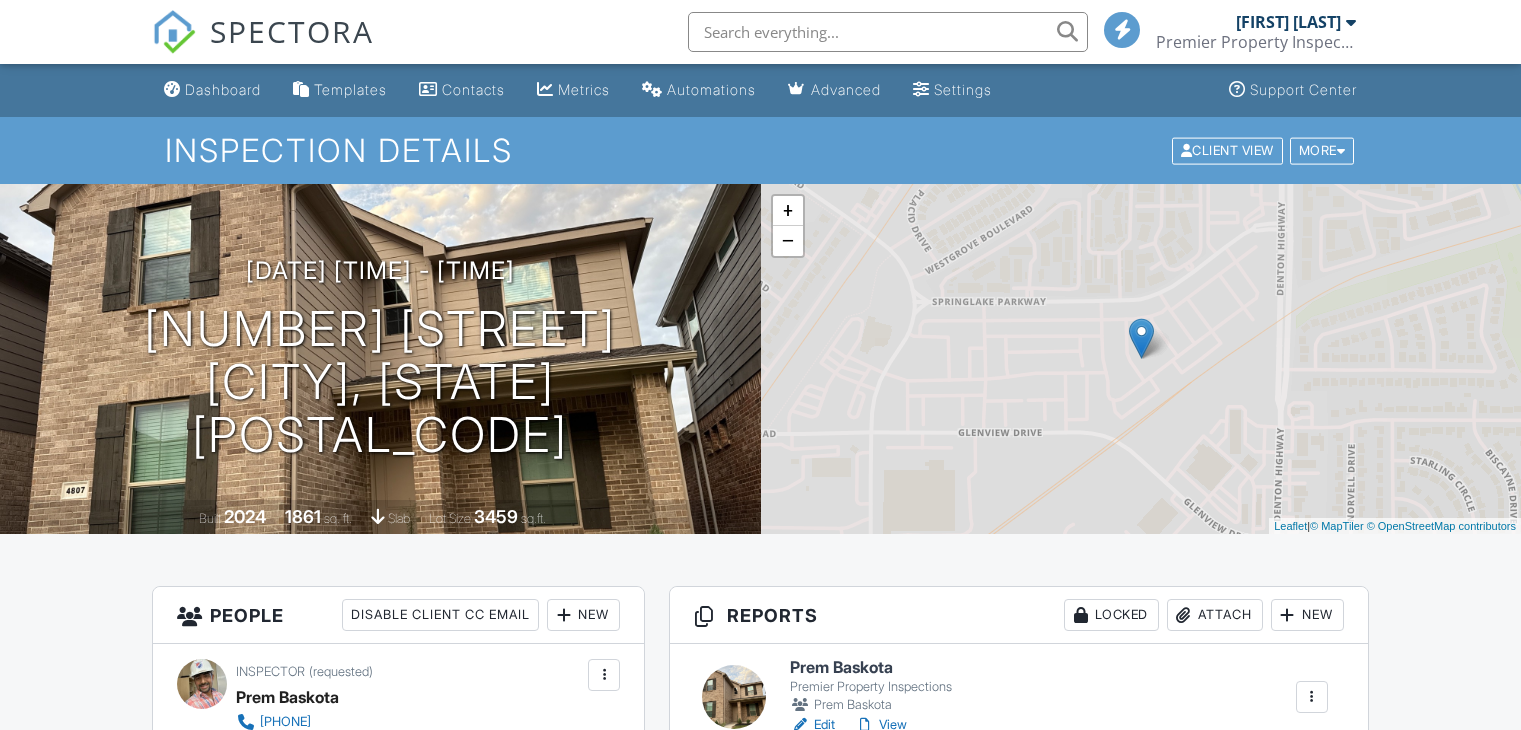 scroll, scrollTop: 0, scrollLeft: 0, axis: both 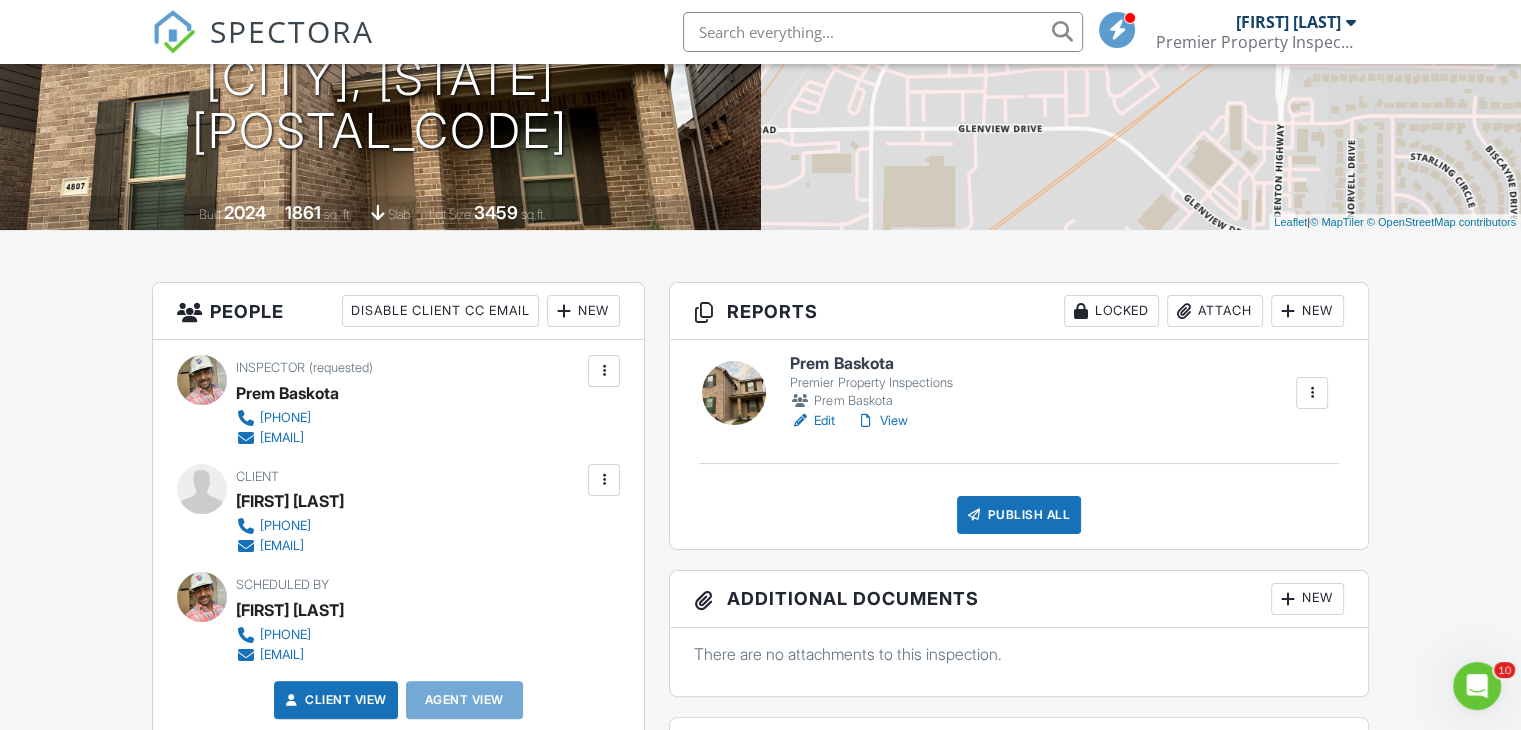 click on "View" at bounding box center [881, 421] 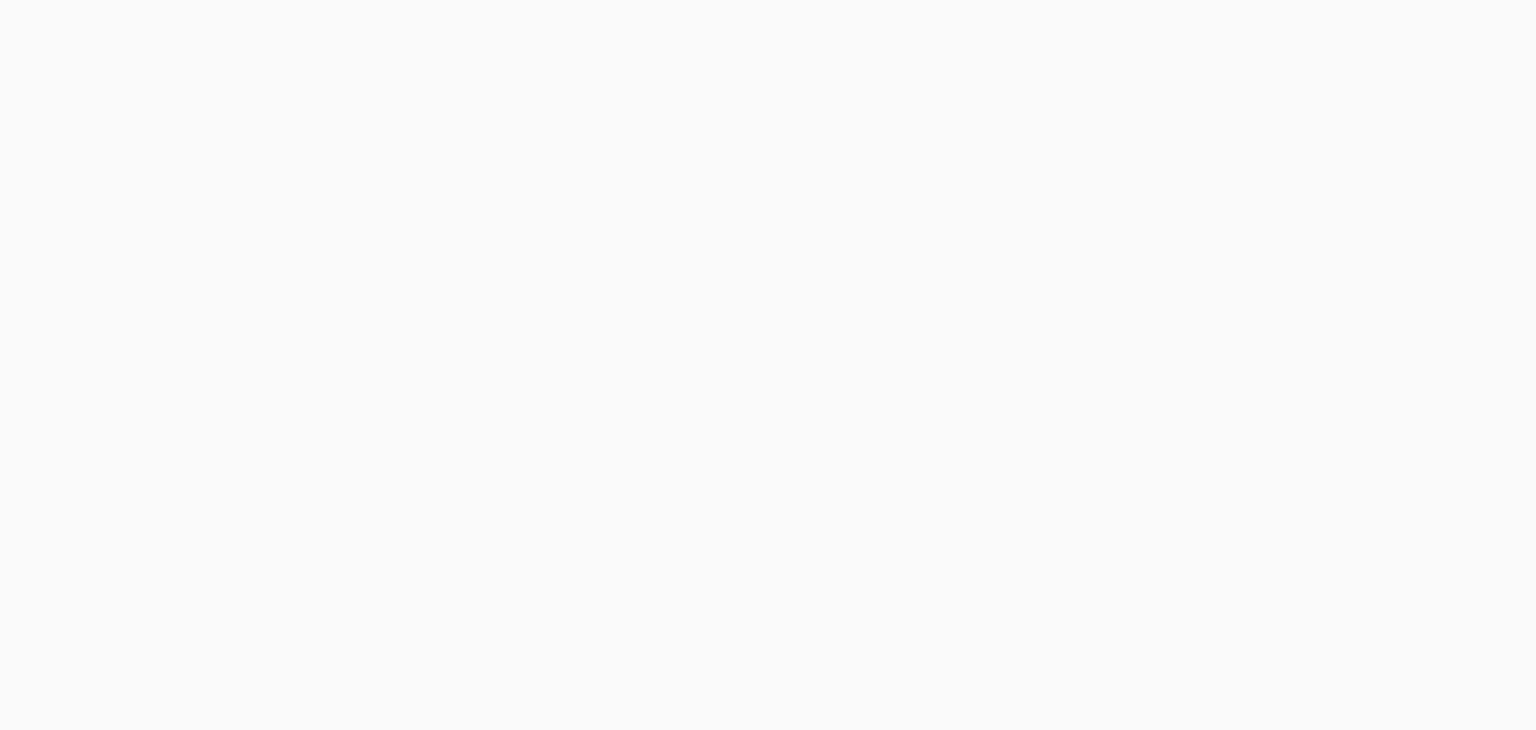 scroll, scrollTop: 0, scrollLeft: 0, axis: both 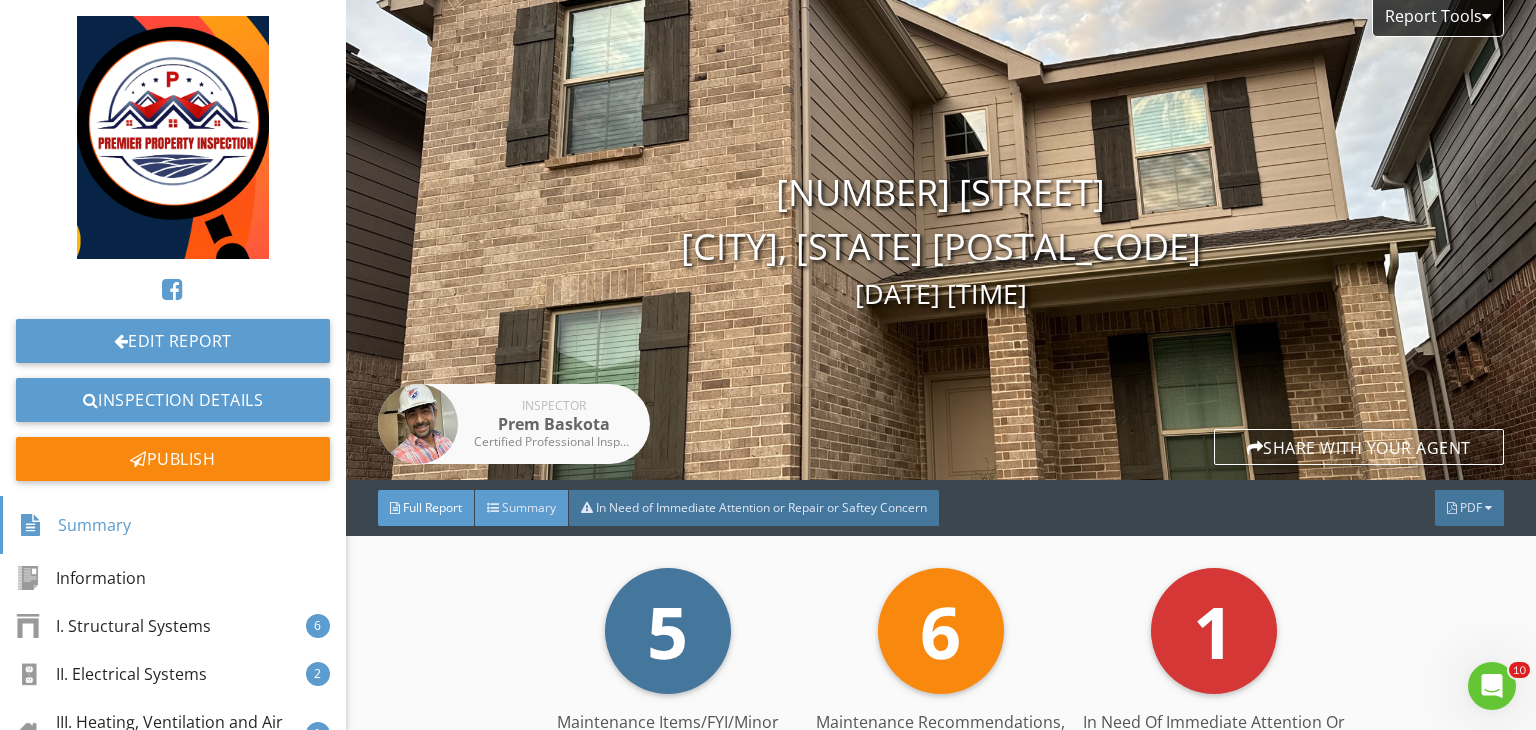 click on "Summary" at bounding box center [529, 507] 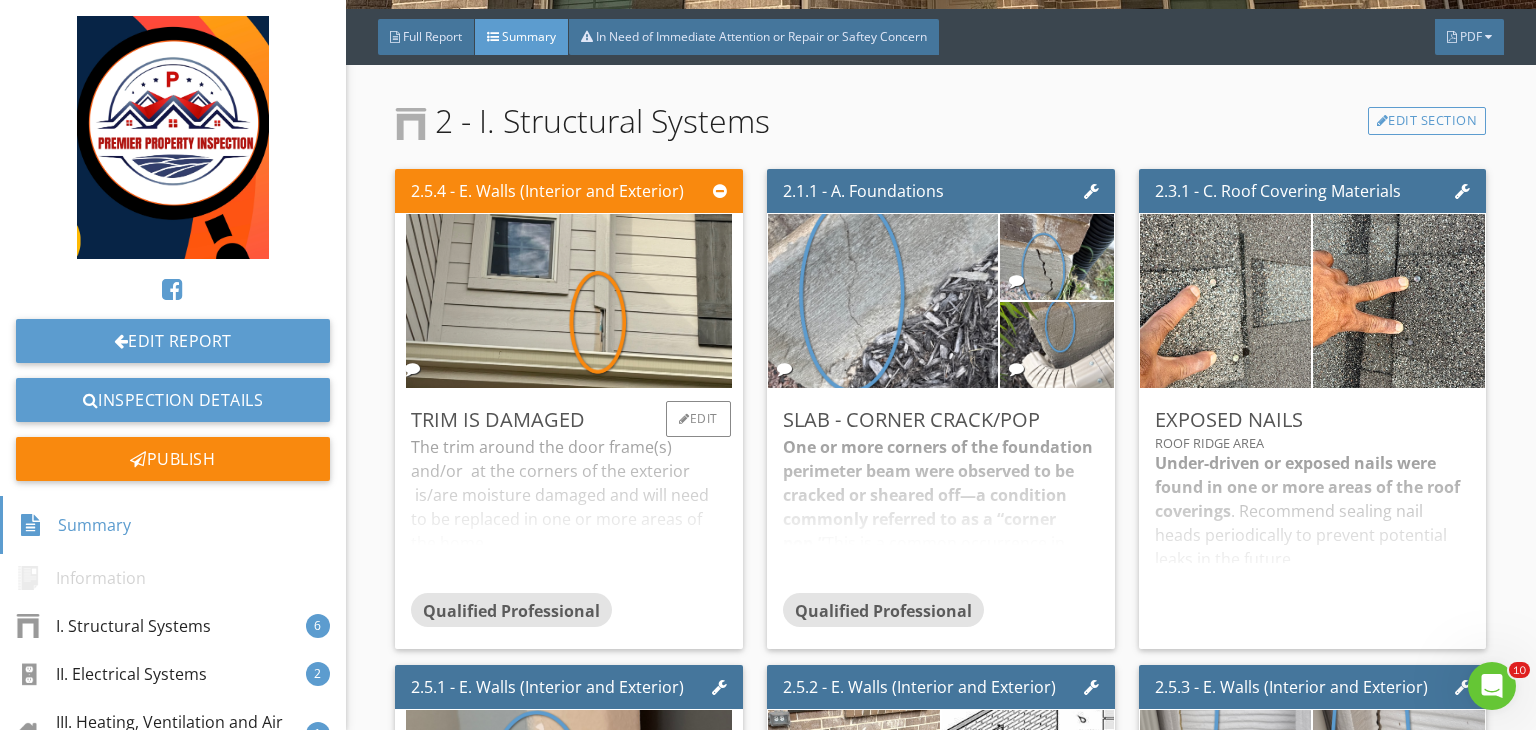 scroll, scrollTop: 475, scrollLeft: 0, axis: vertical 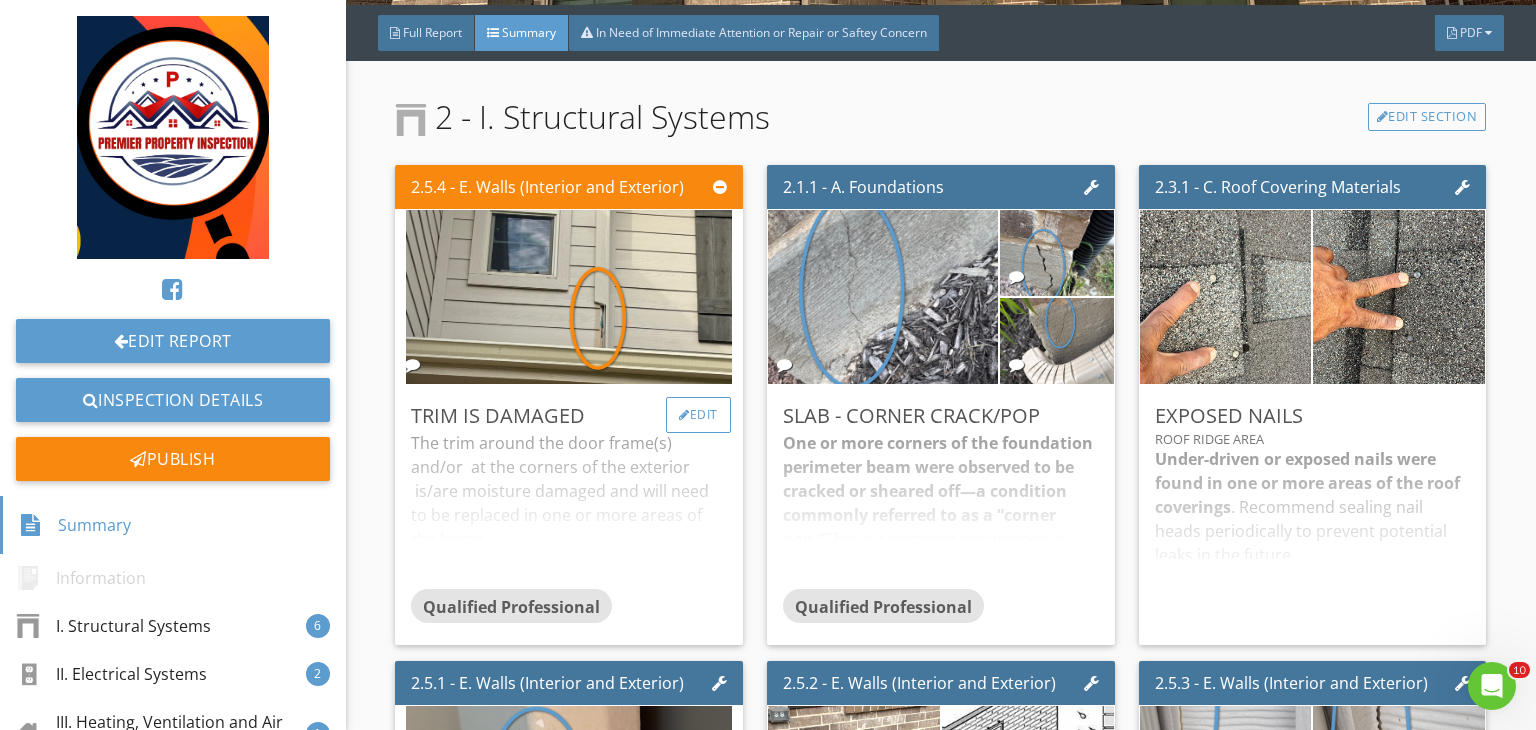 click on "Edit" at bounding box center (698, 415) 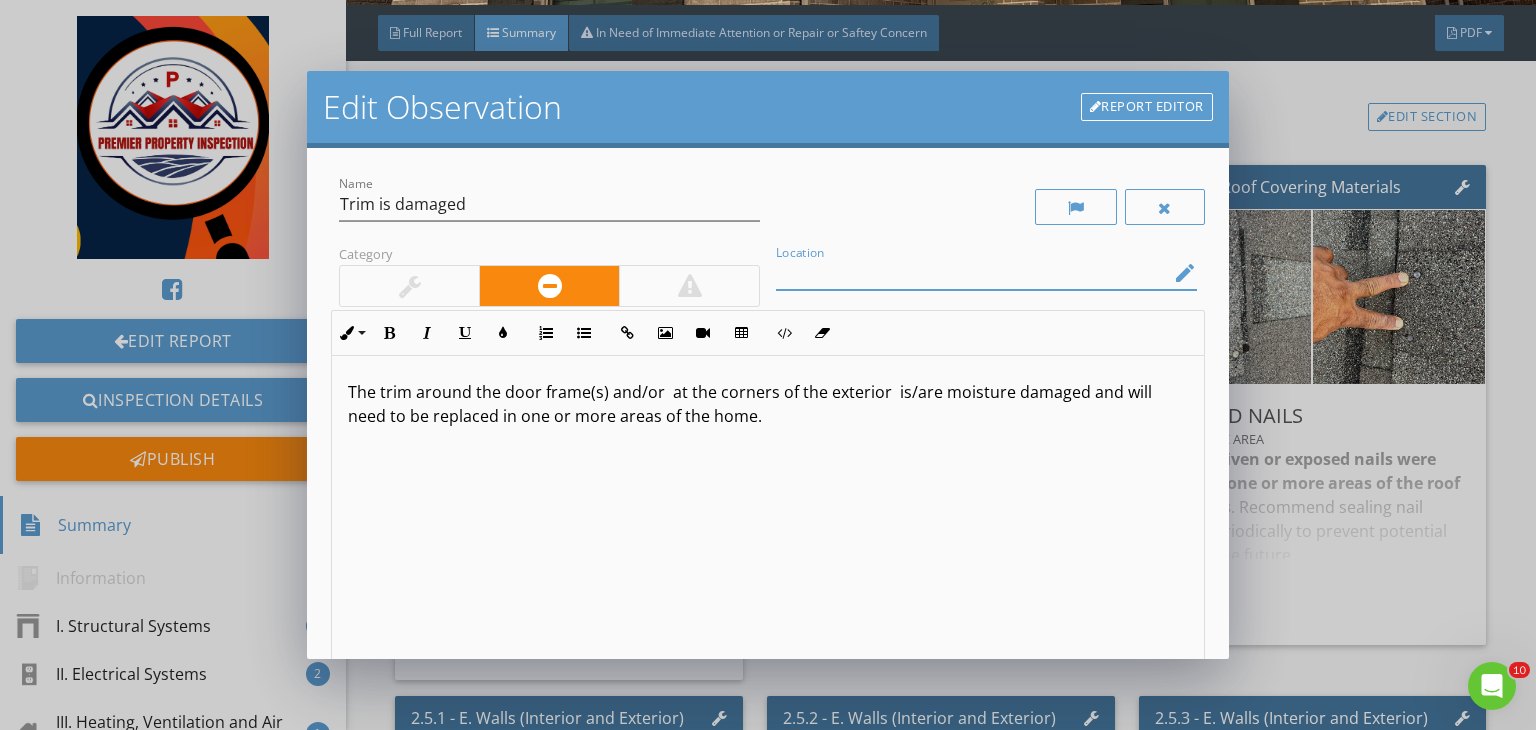 click at bounding box center (972, 273) 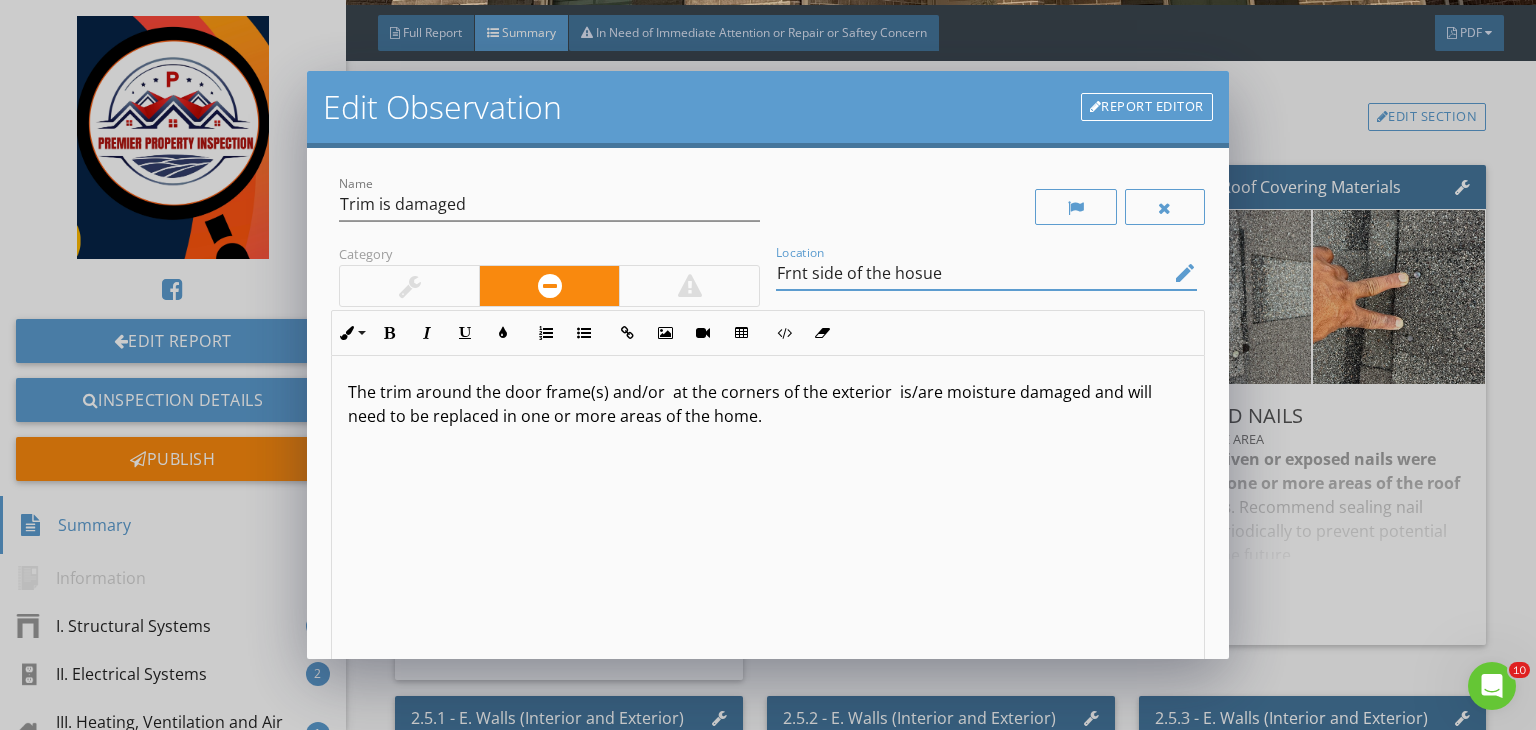 click on "Frnt side of the hosue" at bounding box center [972, 273] 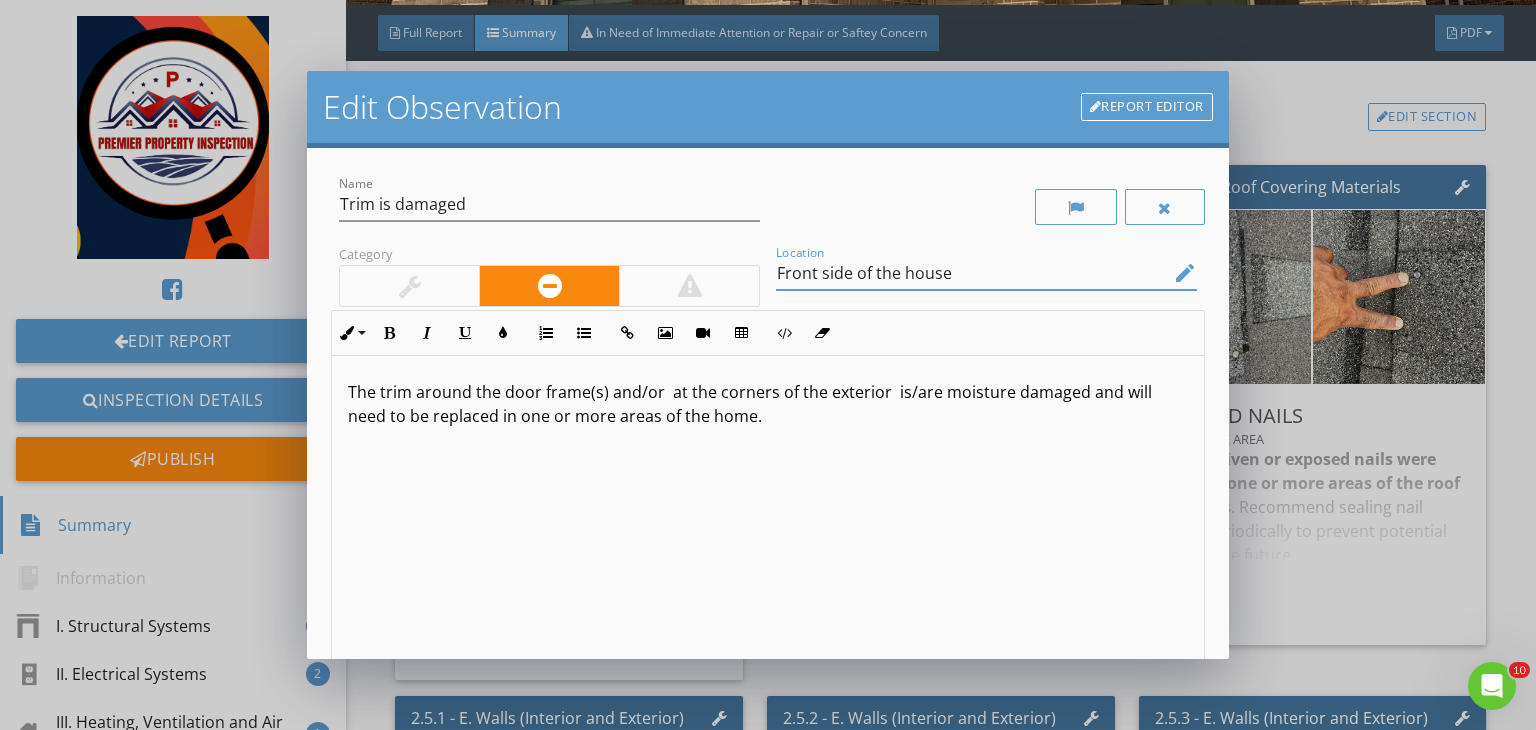 type on "Front side of the house" 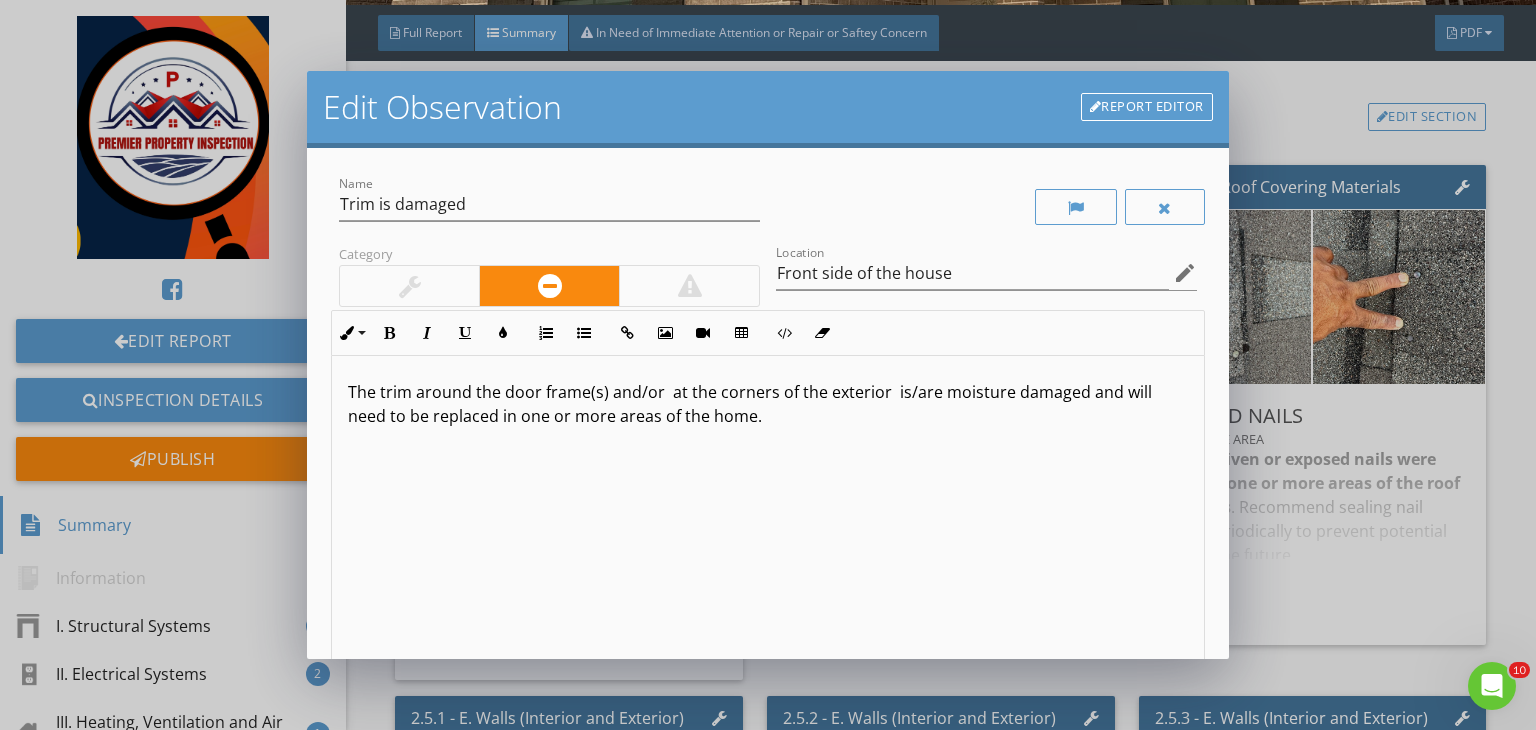 click on "The trim around the door frame(s) and/or  at the corners of the exterior  is/are moisture damaged and will need to be replaced in one or more areas of the home." at bounding box center (768, 404) 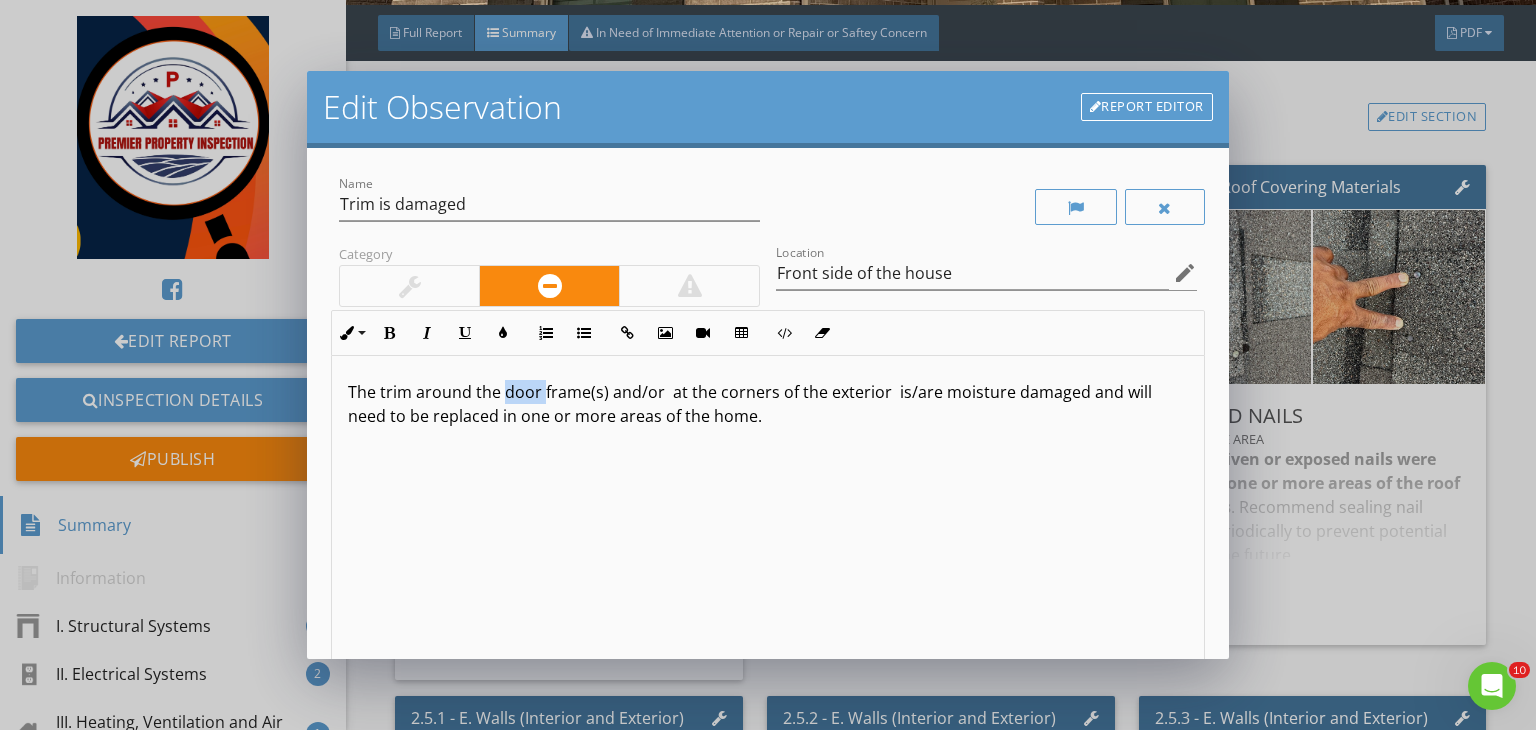 click on "The trim around the door frame(s) and/or  at the corners of the exterior  is/are moisture damaged and will need to be replaced in one or more areas of the home." at bounding box center [768, 404] 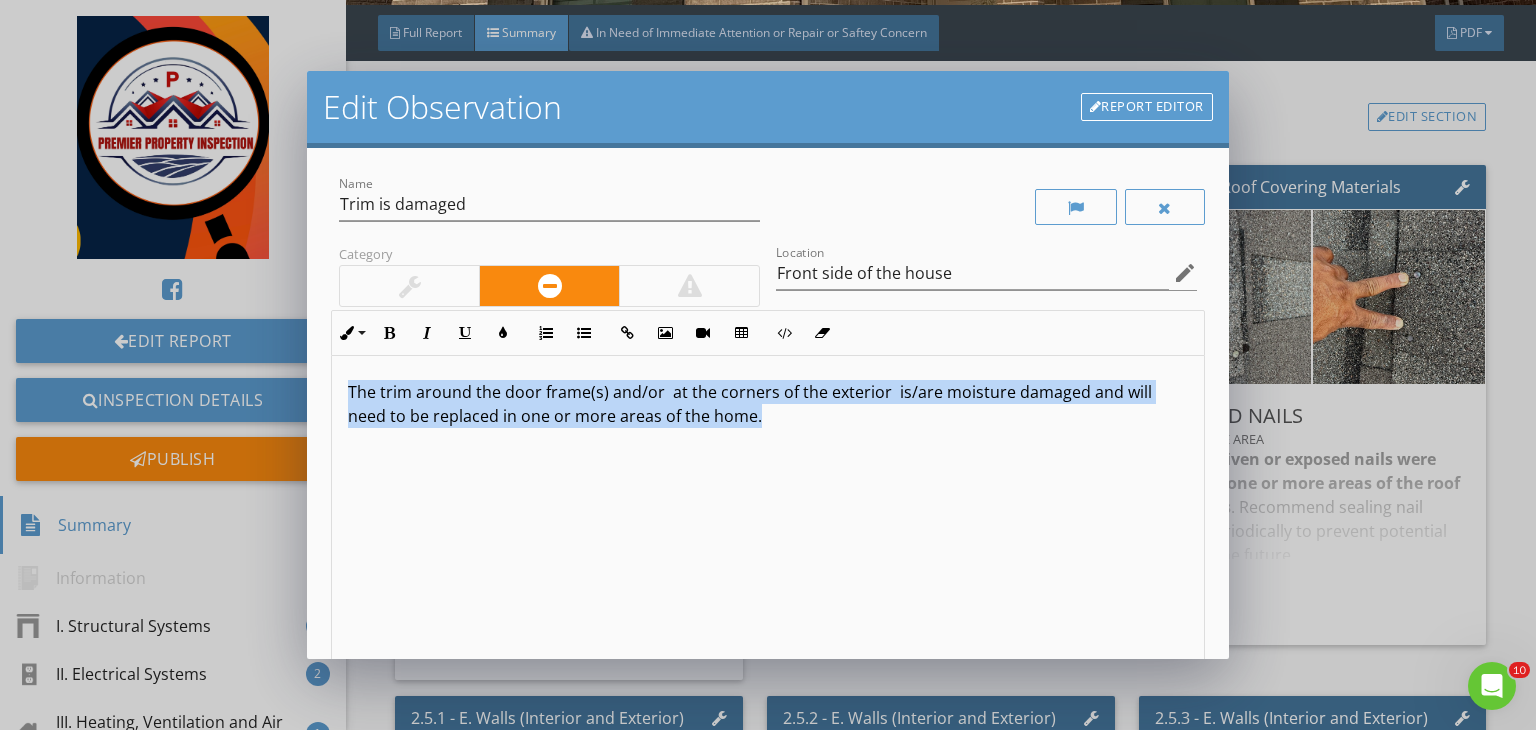 click on "The trim around the door frame(s) and/or  at the corners of the exterior  is/are moisture damaged and will need to be replaced in one or more areas of the home." at bounding box center [768, 404] 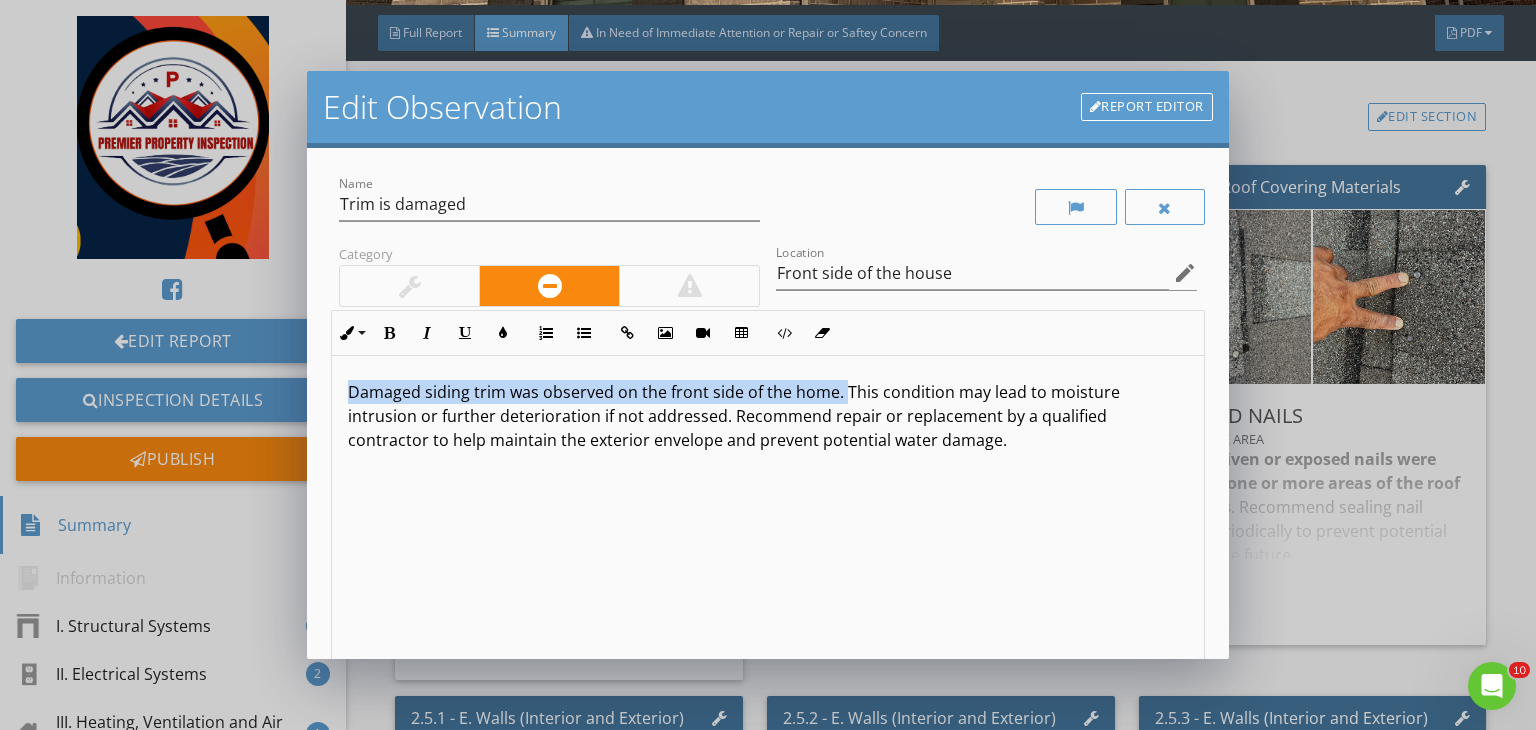 drag, startPoint x: 840, startPoint y: 388, endPoint x: 336, endPoint y: 382, distance: 504.0357 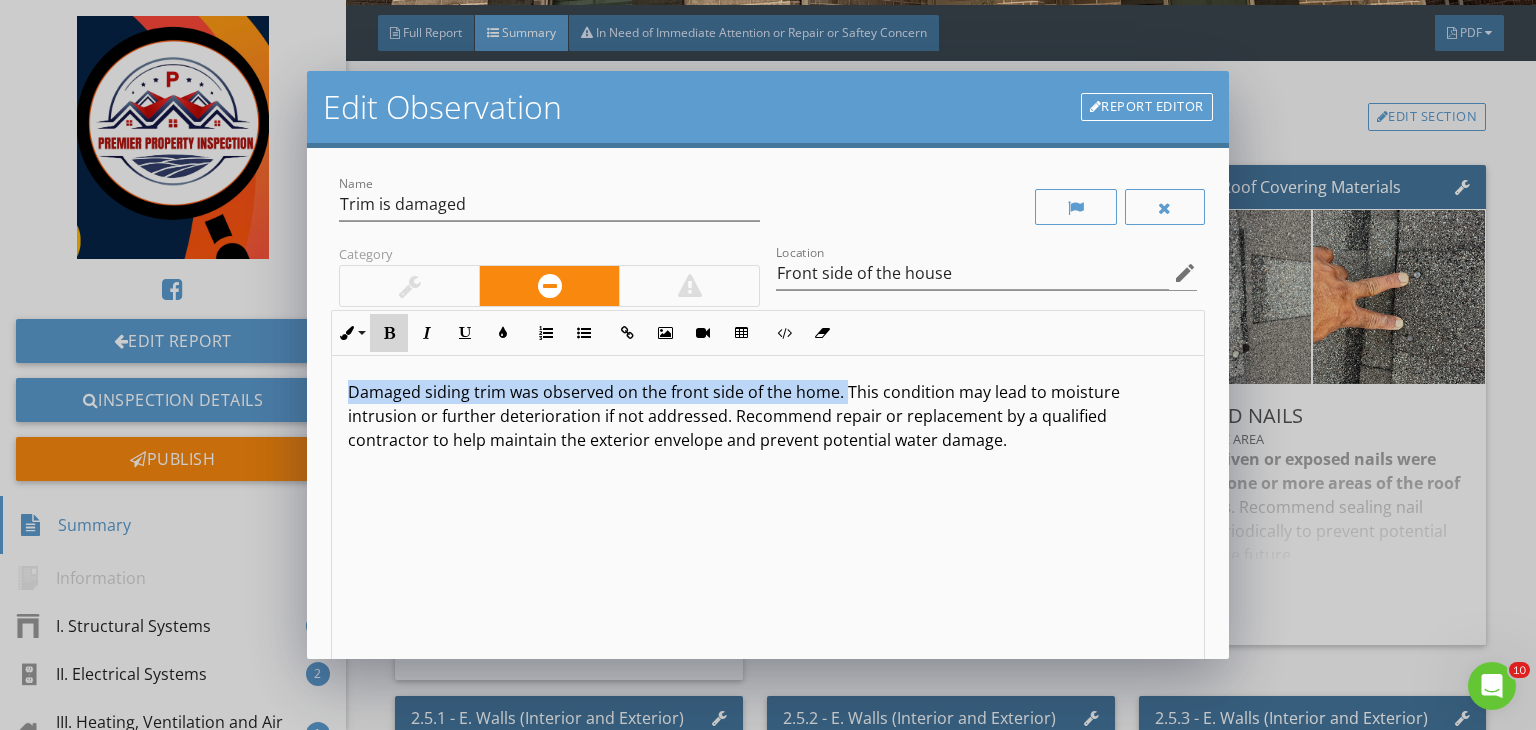 click on "Bold" at bounding box center [389, 333] 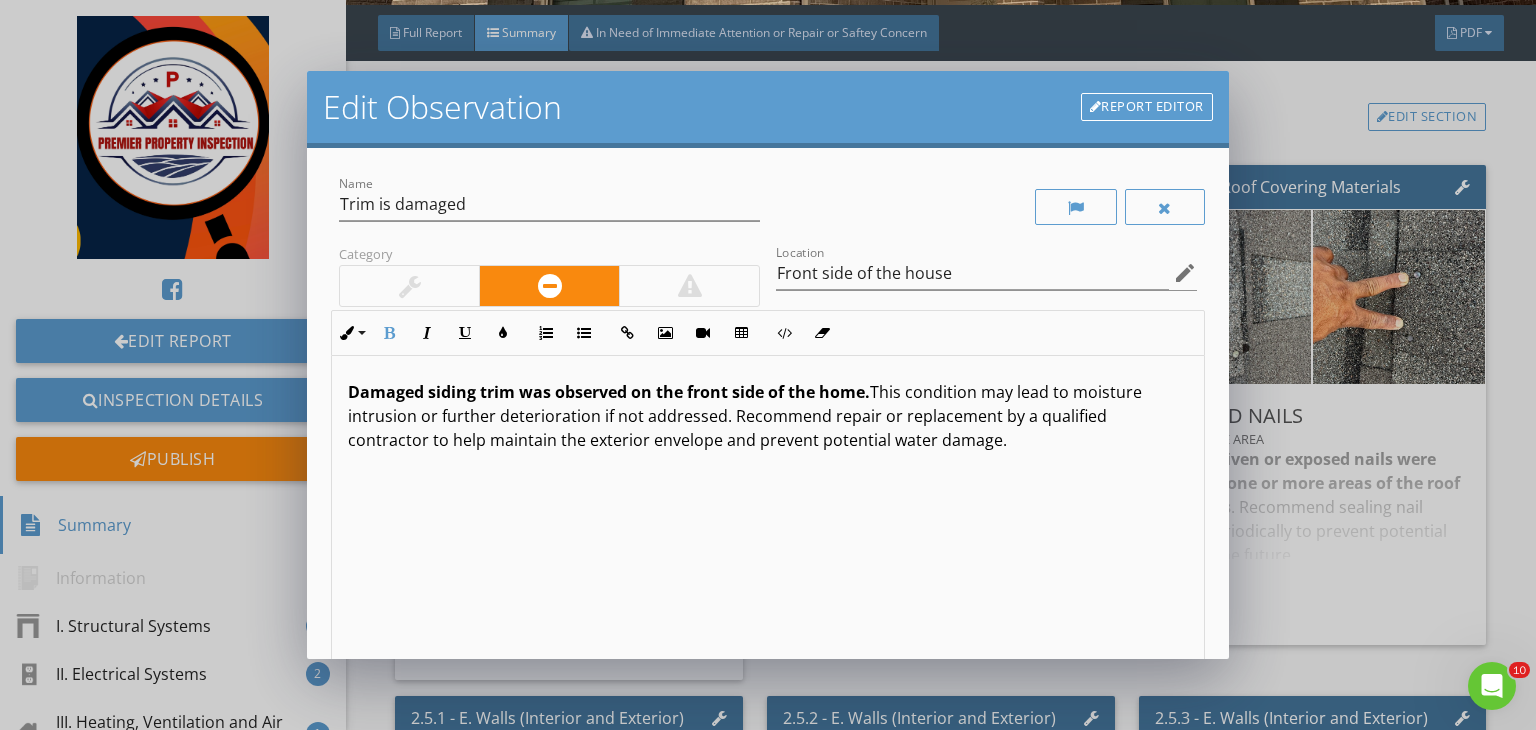 scroll, scrollTop: 0, scrollLeft: 0, axis: both 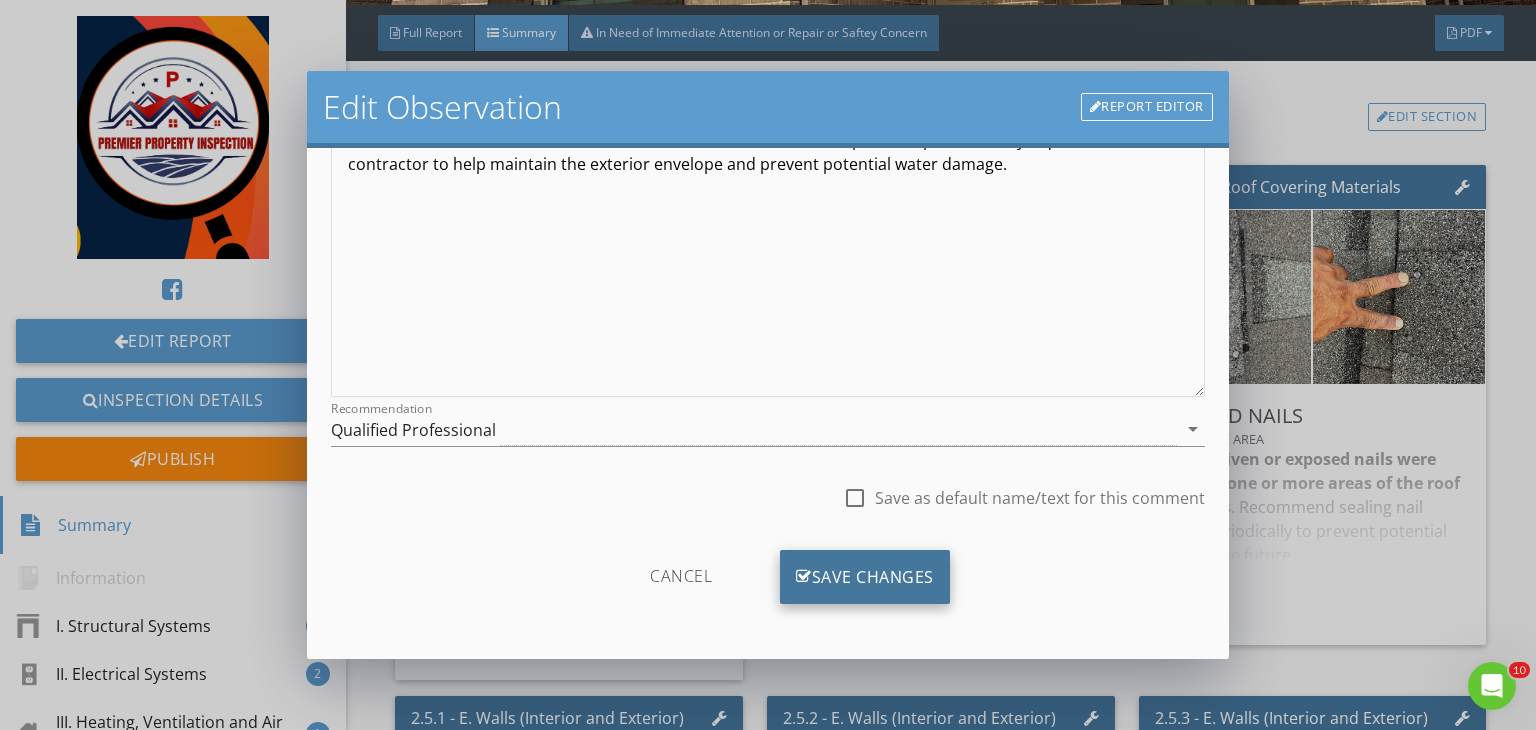 click on "Save Changes" at bounding box center [865, 577] 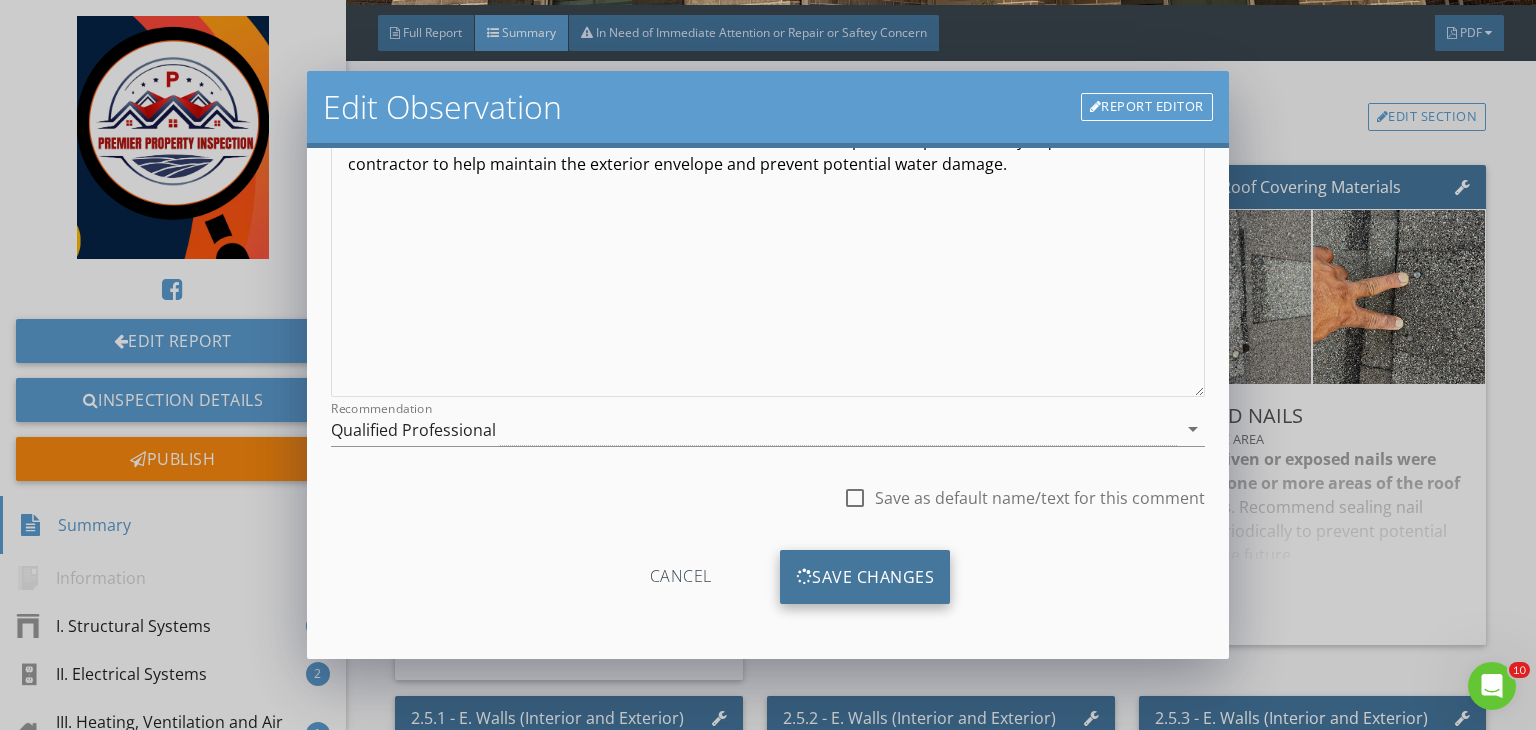 scroll, scrollTop: 39, scrollLeft: 0, axis: vertical 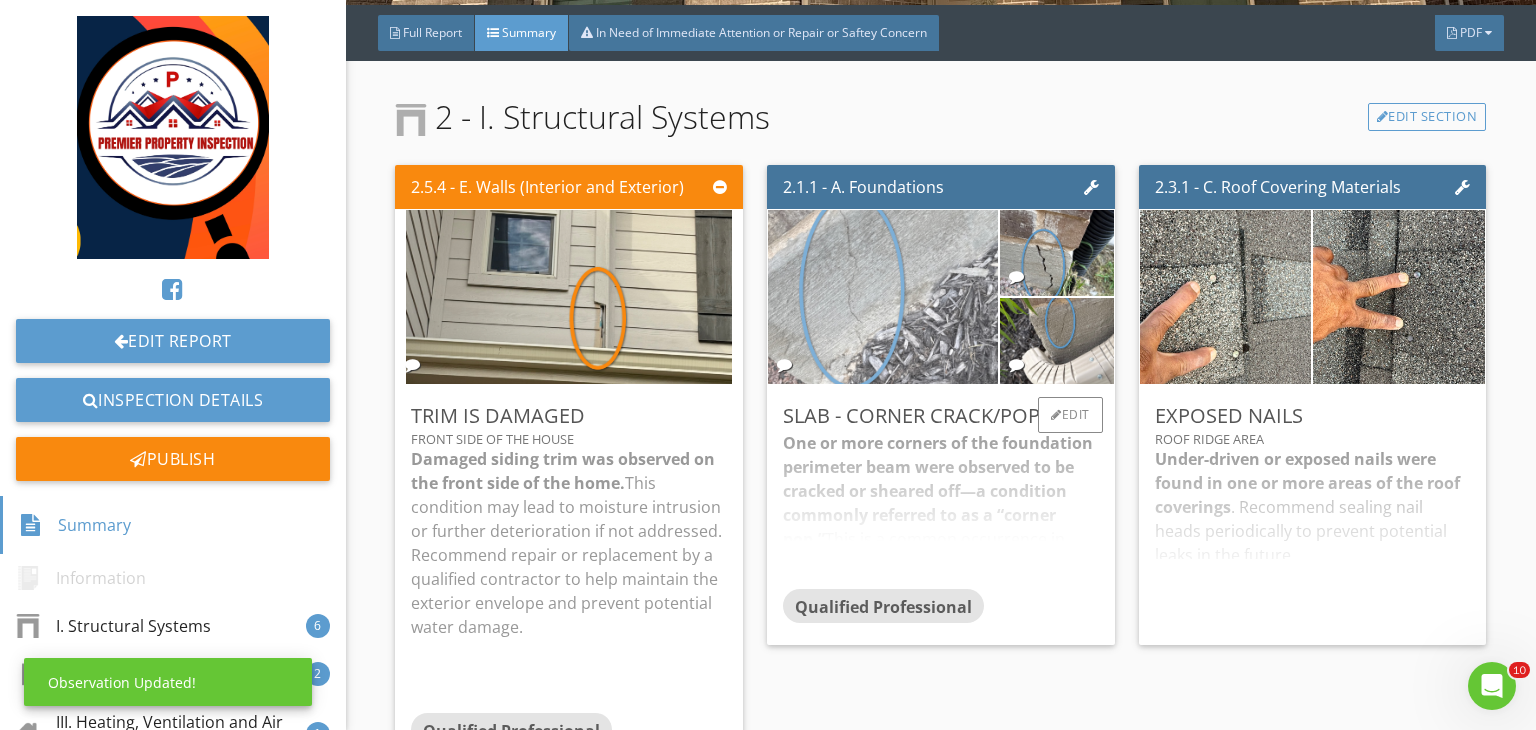 click at bounding box center [883, 297] 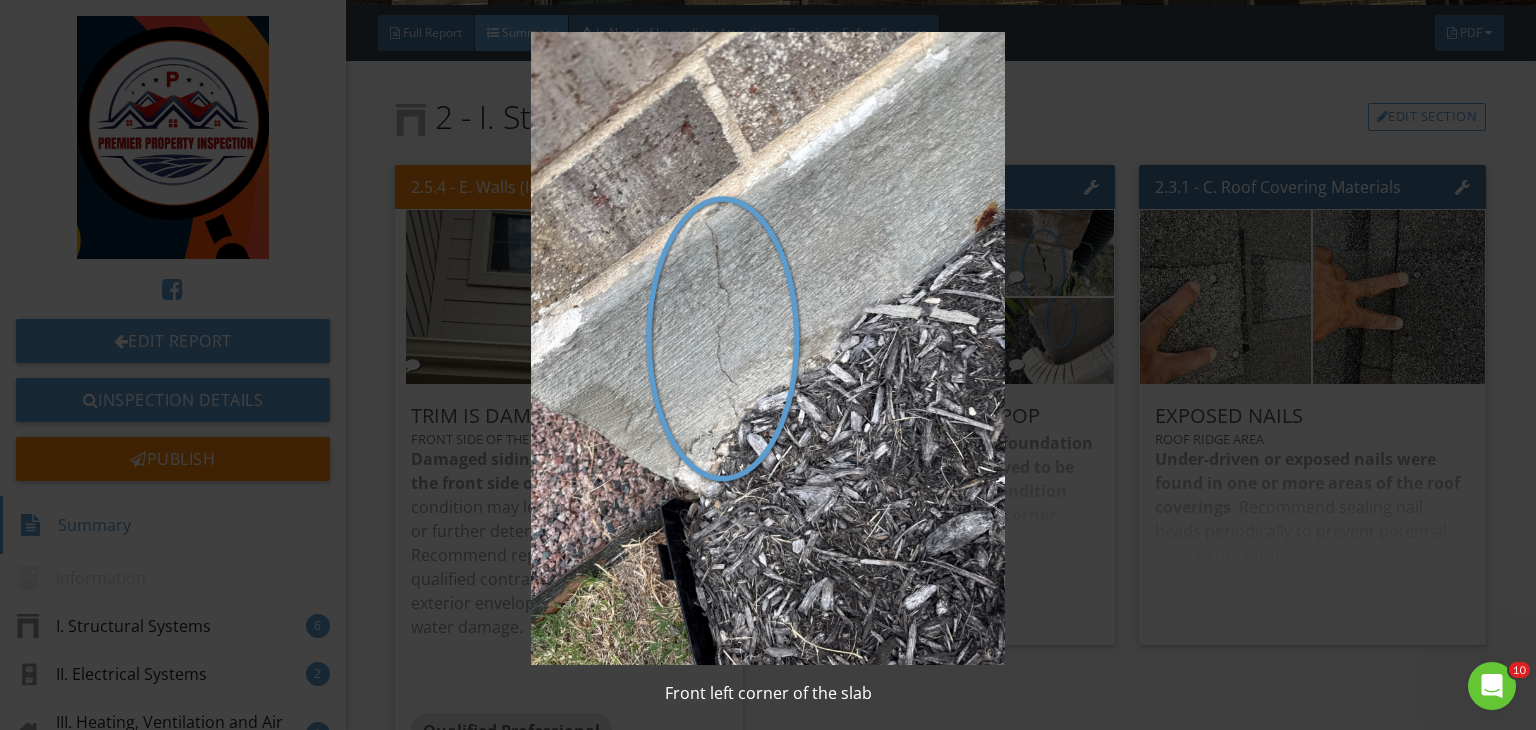 click at bounding box center (768, 348) 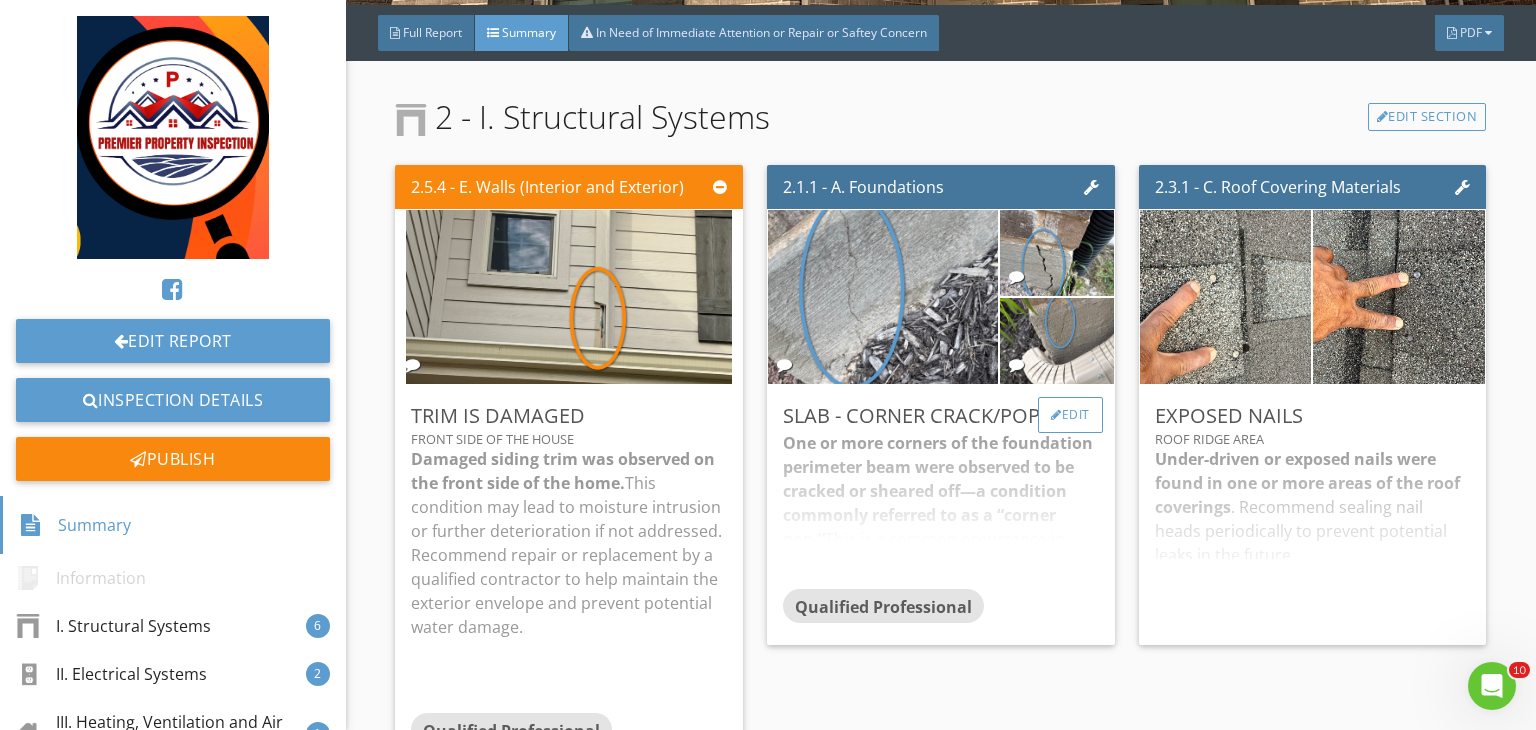 click on "Edit" at bounding box center [1070, 415] 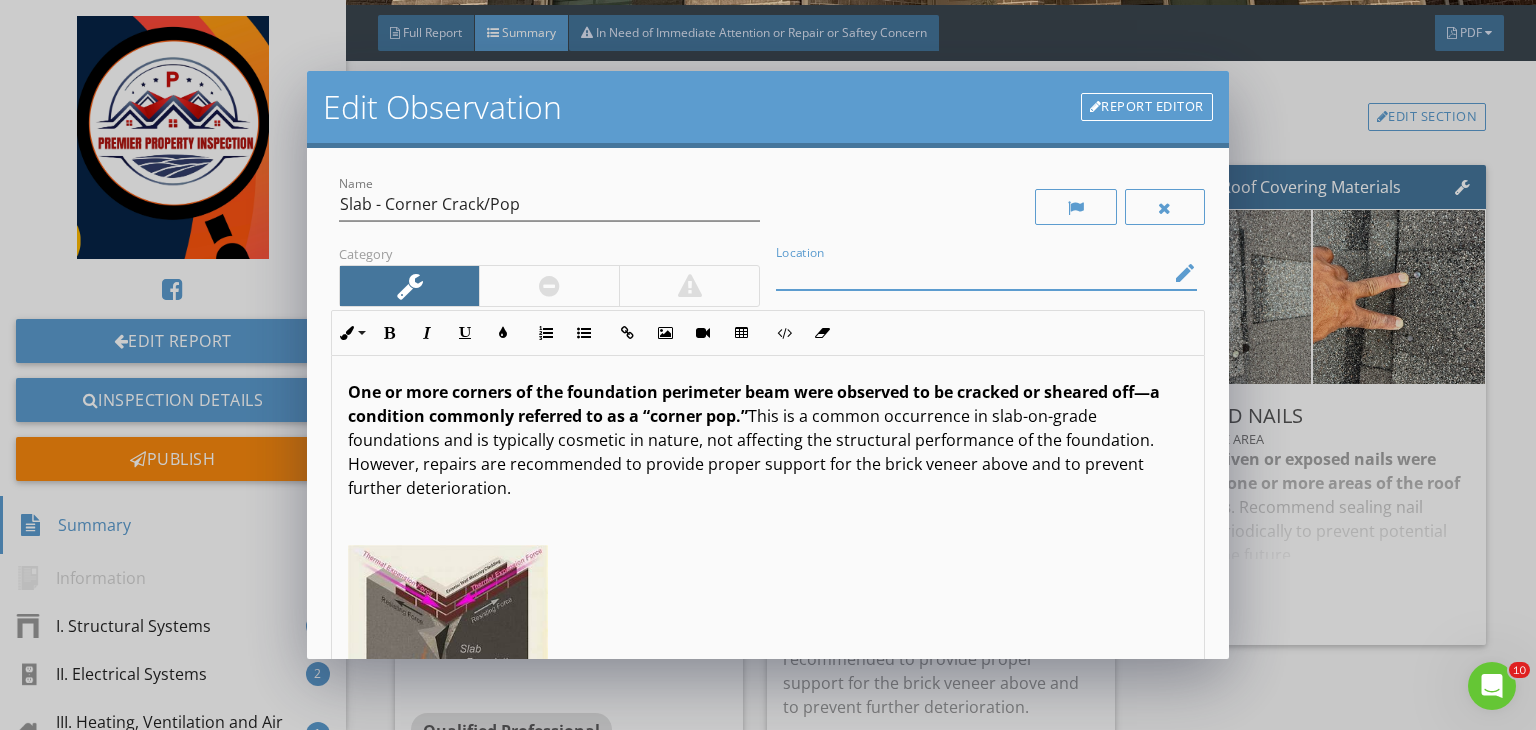 click at bounding box center [972, 273] 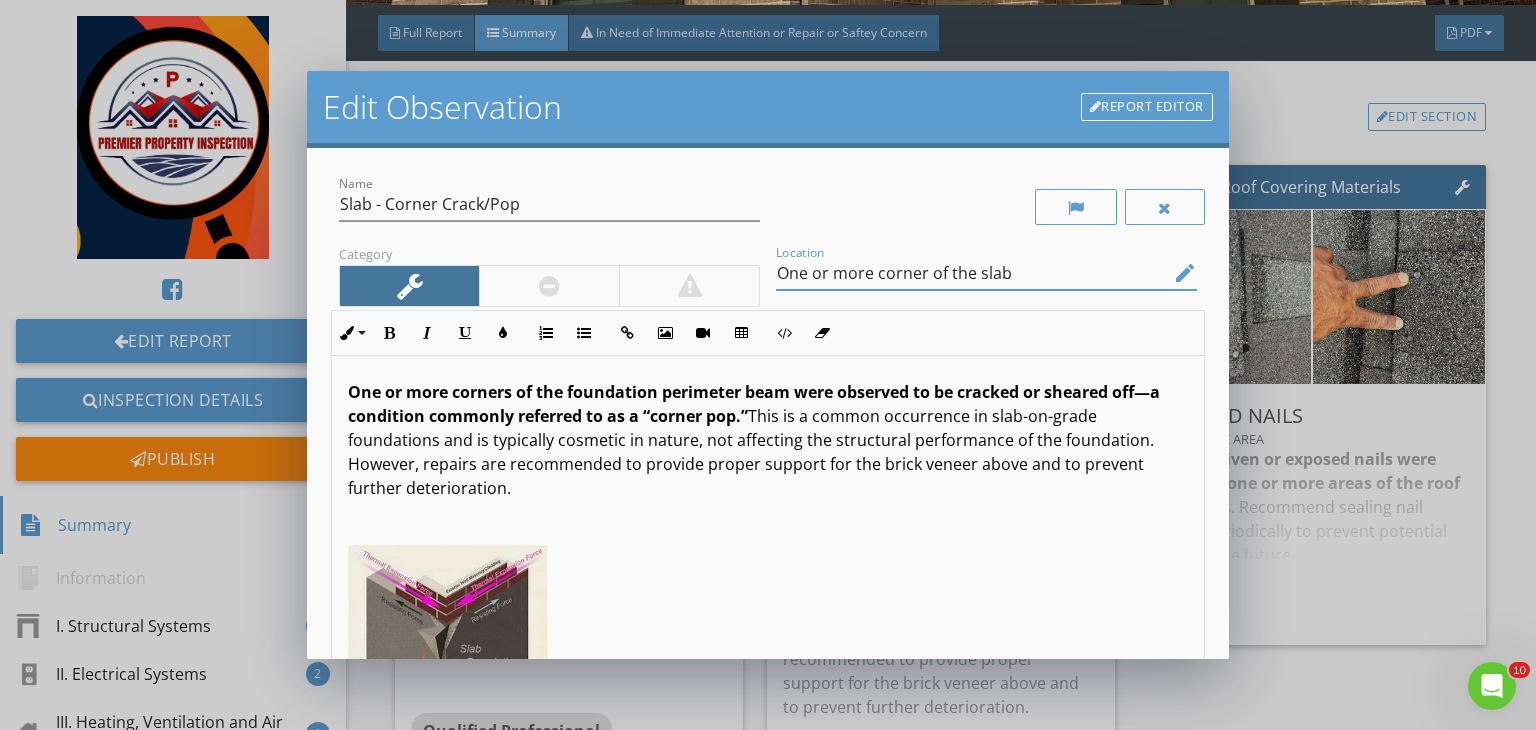 scroll, scrollTop: 42, scrollLeft: 0, axis: vertical 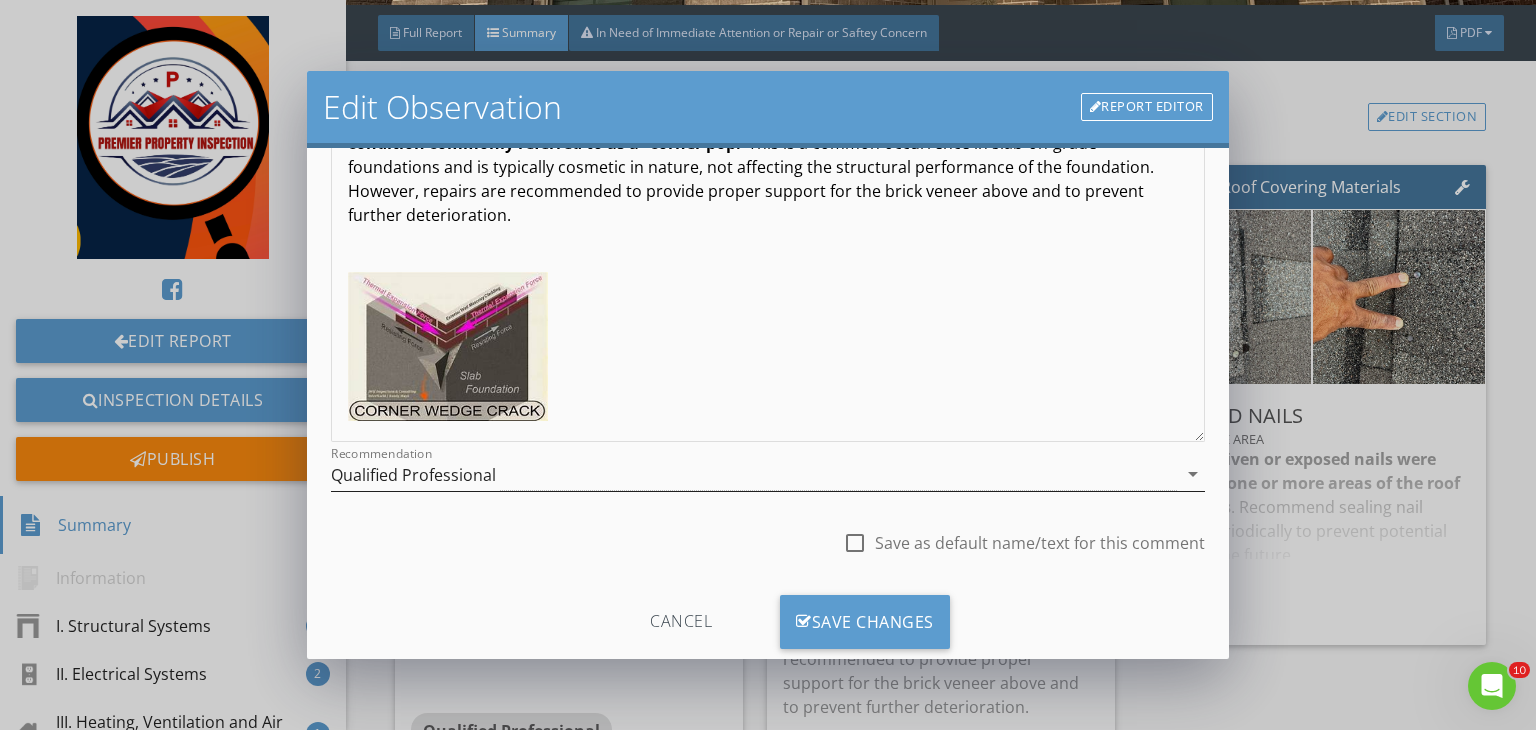 type on "One or more corner of the slab" 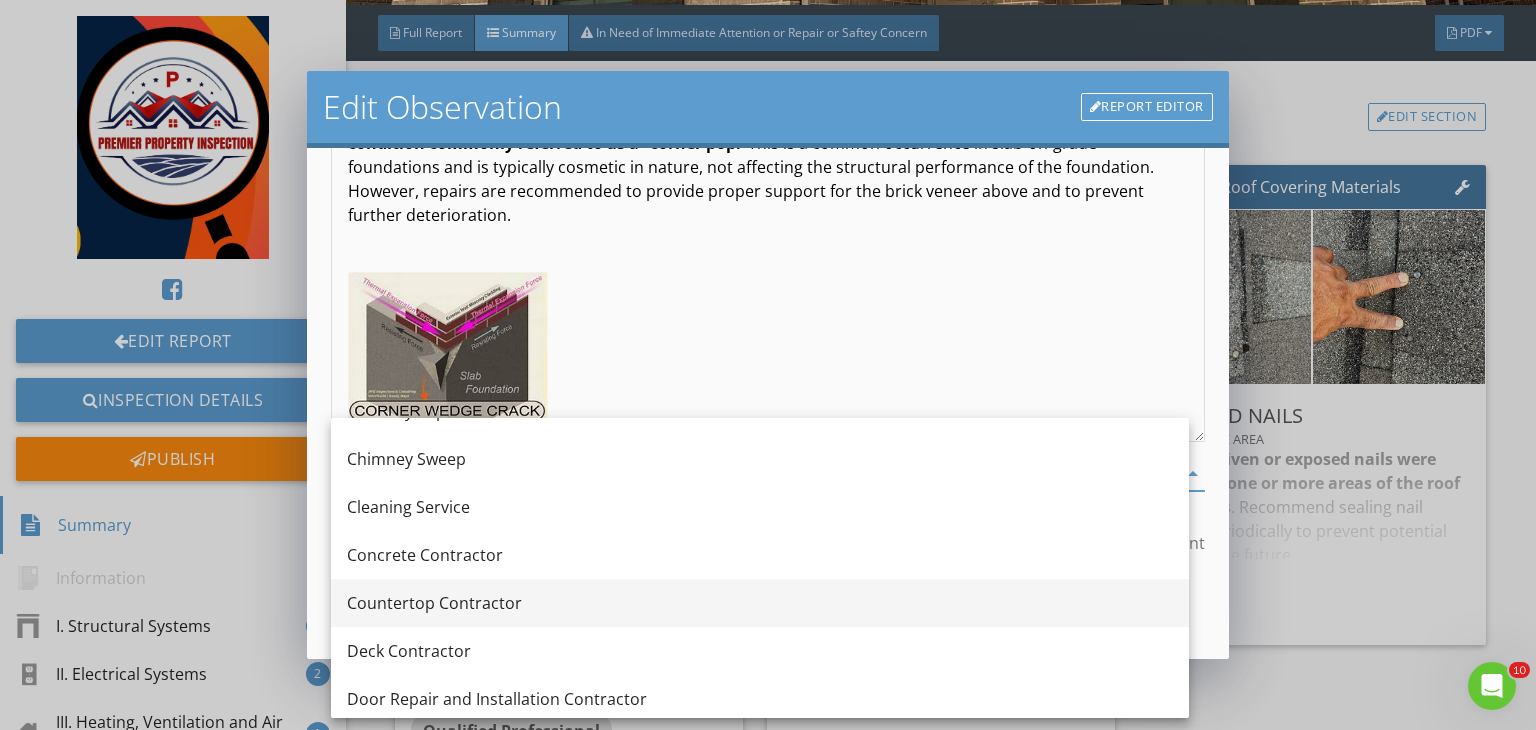 scroll, scrollTop: 335, scrollLeft: 0, axis: vertical 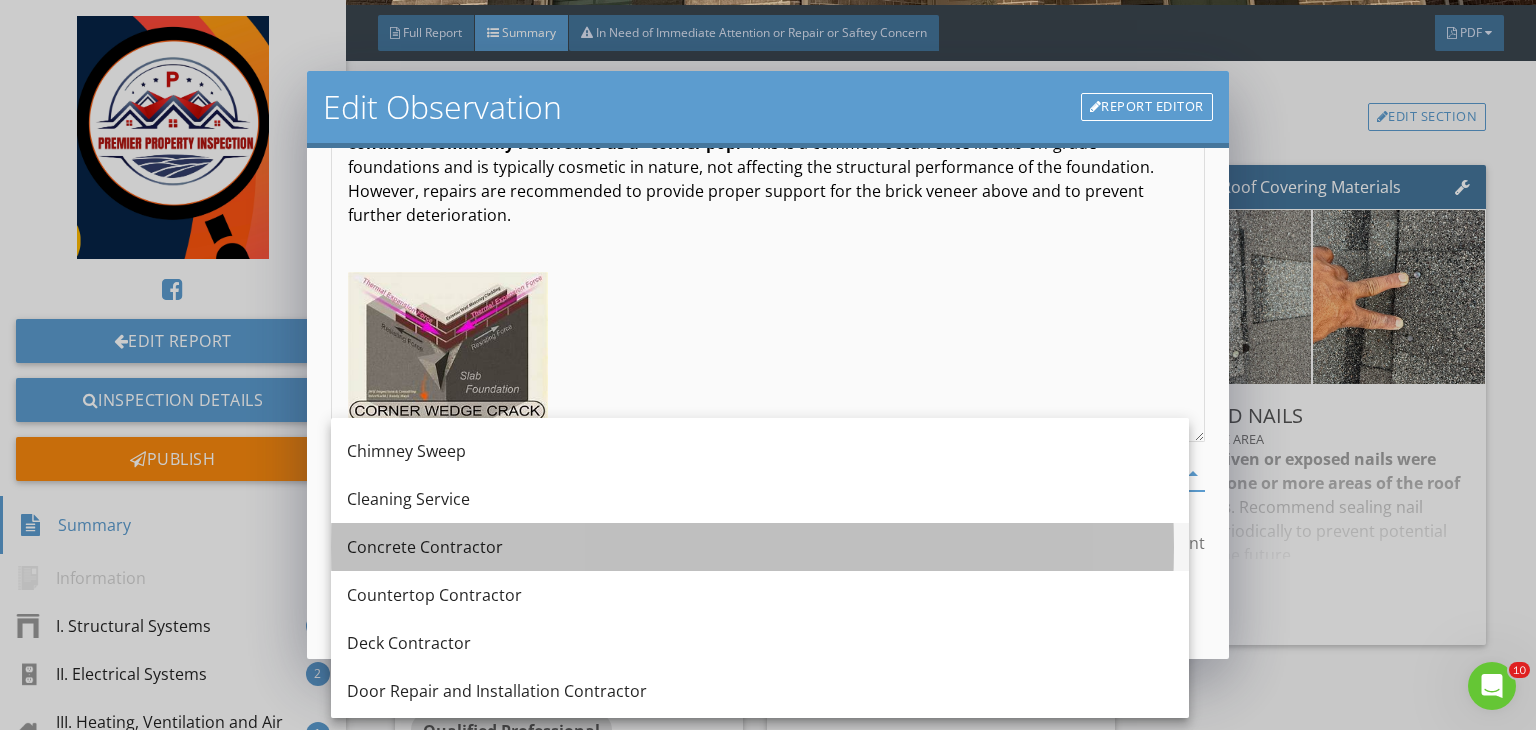 click on "Concrete Contractor" at bounding box center (760, 547) 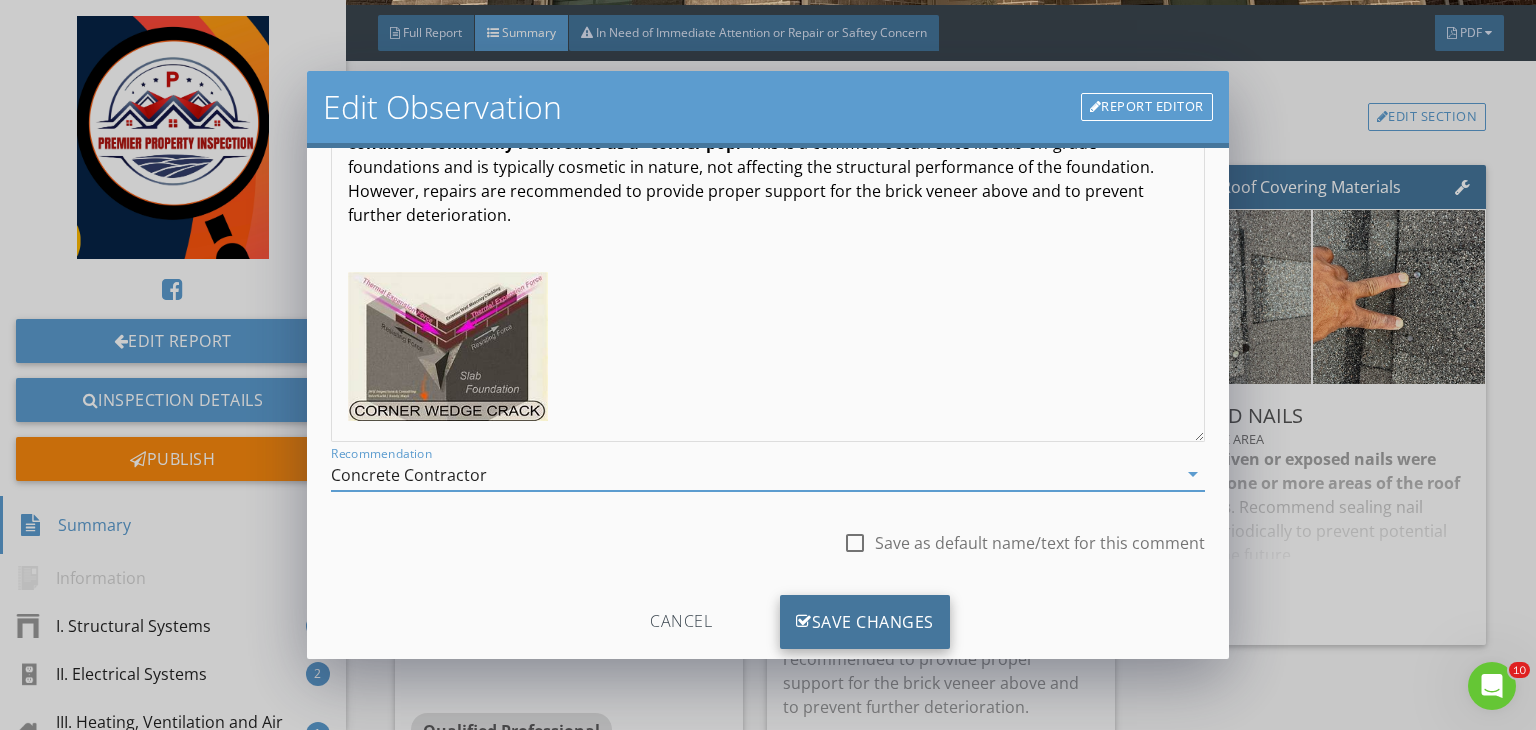 click on "Save Changes" at bounding box center (865, 622) 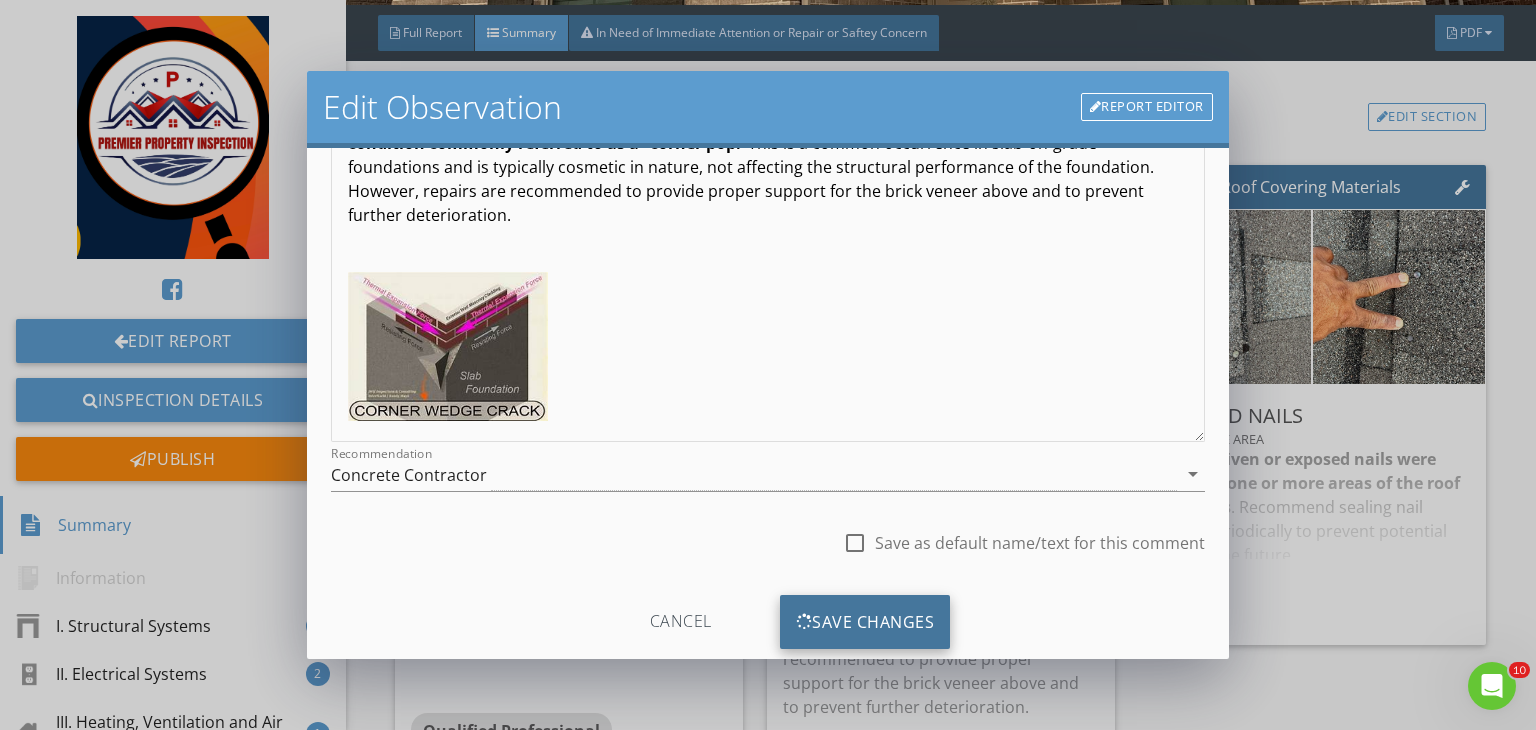 scroll, scrollTop: 39, scrollLeft: 0, axis: vertical 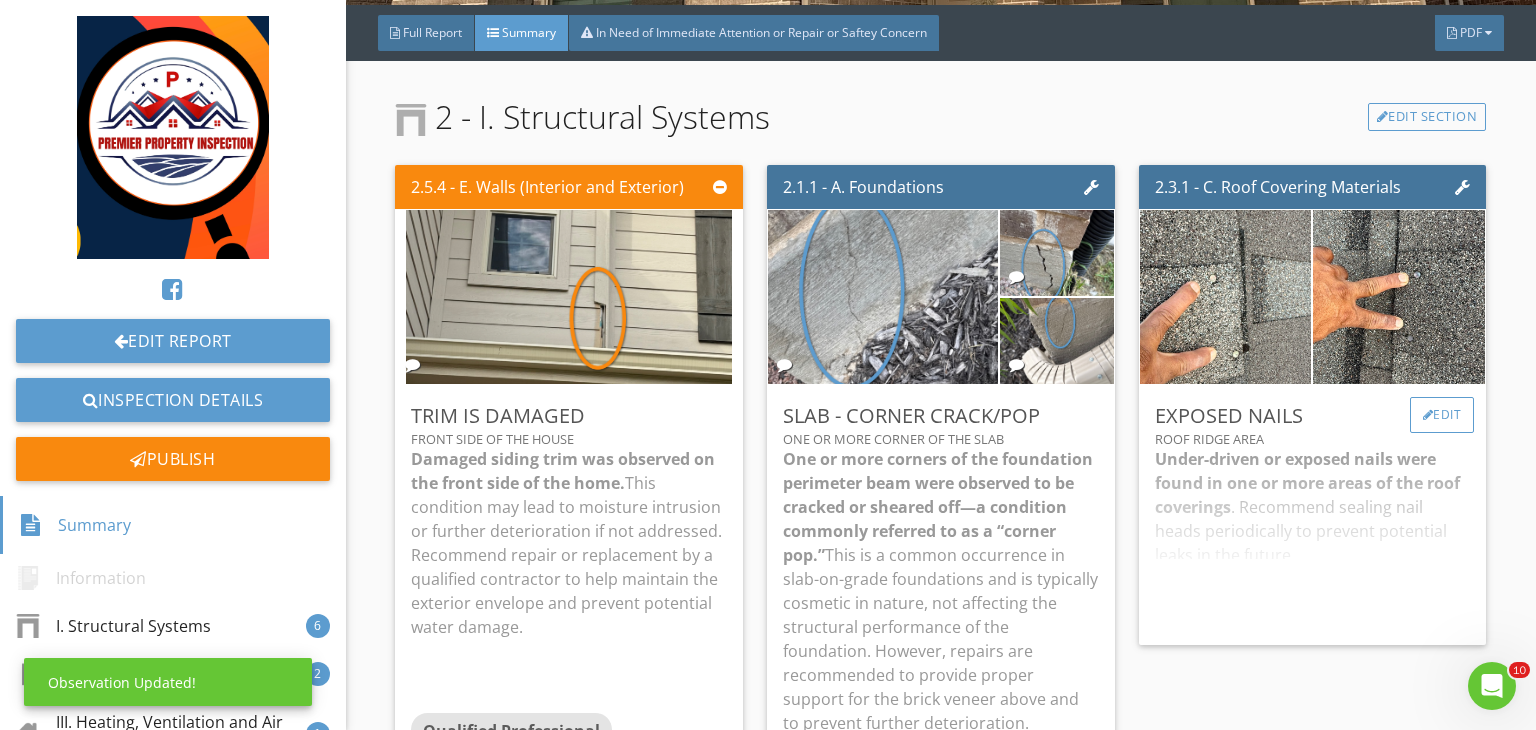 click on "Edit" at bounding box center [1442, 415] 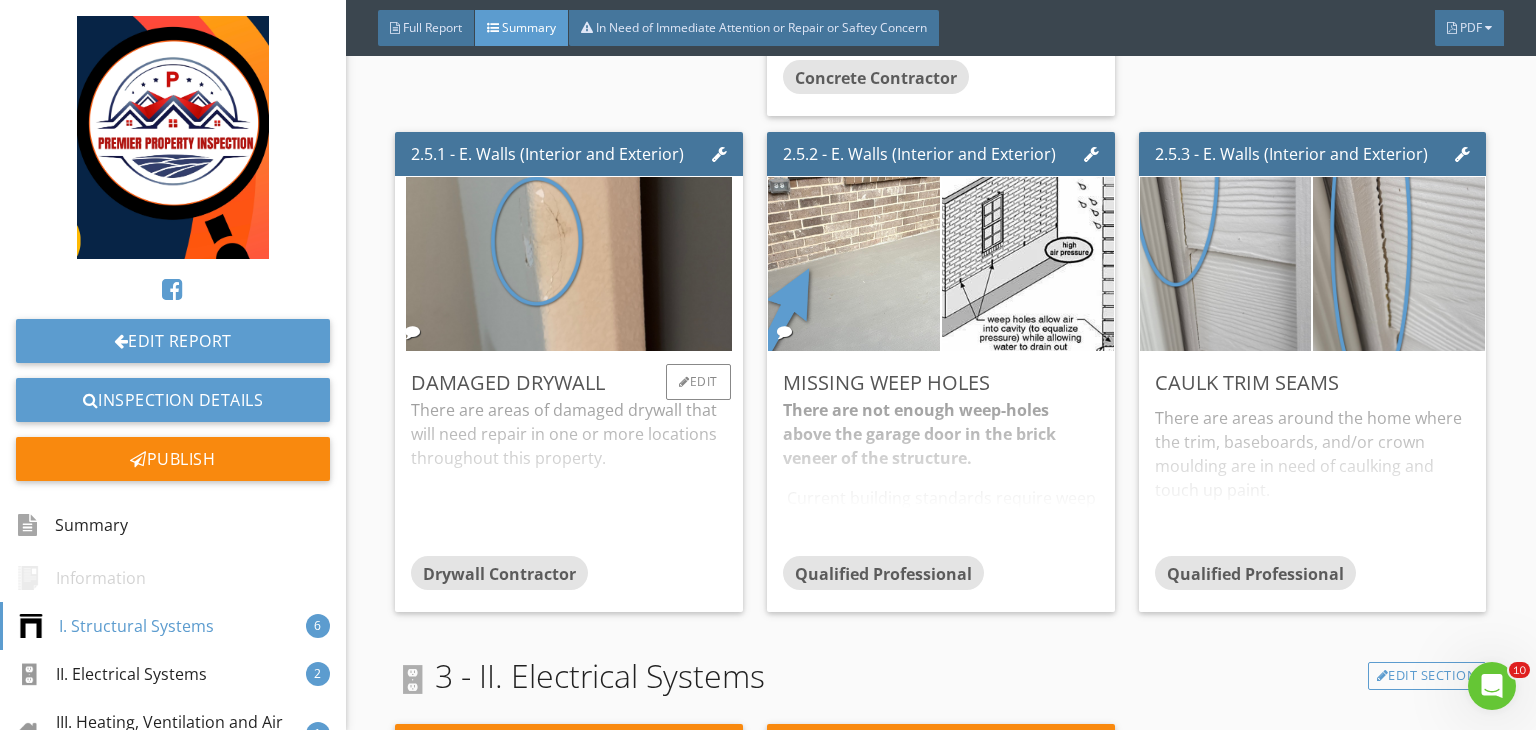 scroll, scrollTop: 1367, scrollLeft: 0, axis: vertical 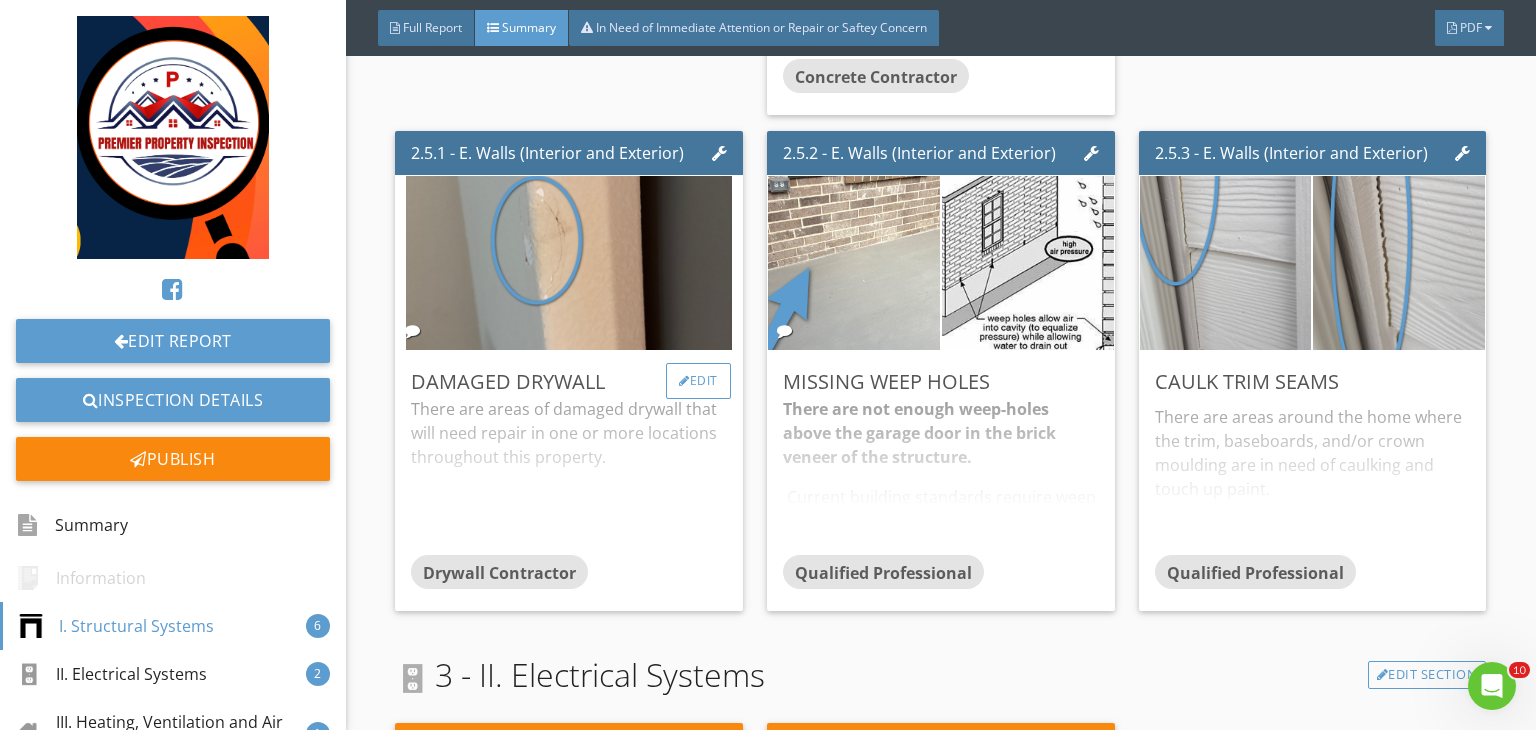 click on "Edit" at bounding box center (698, 381) 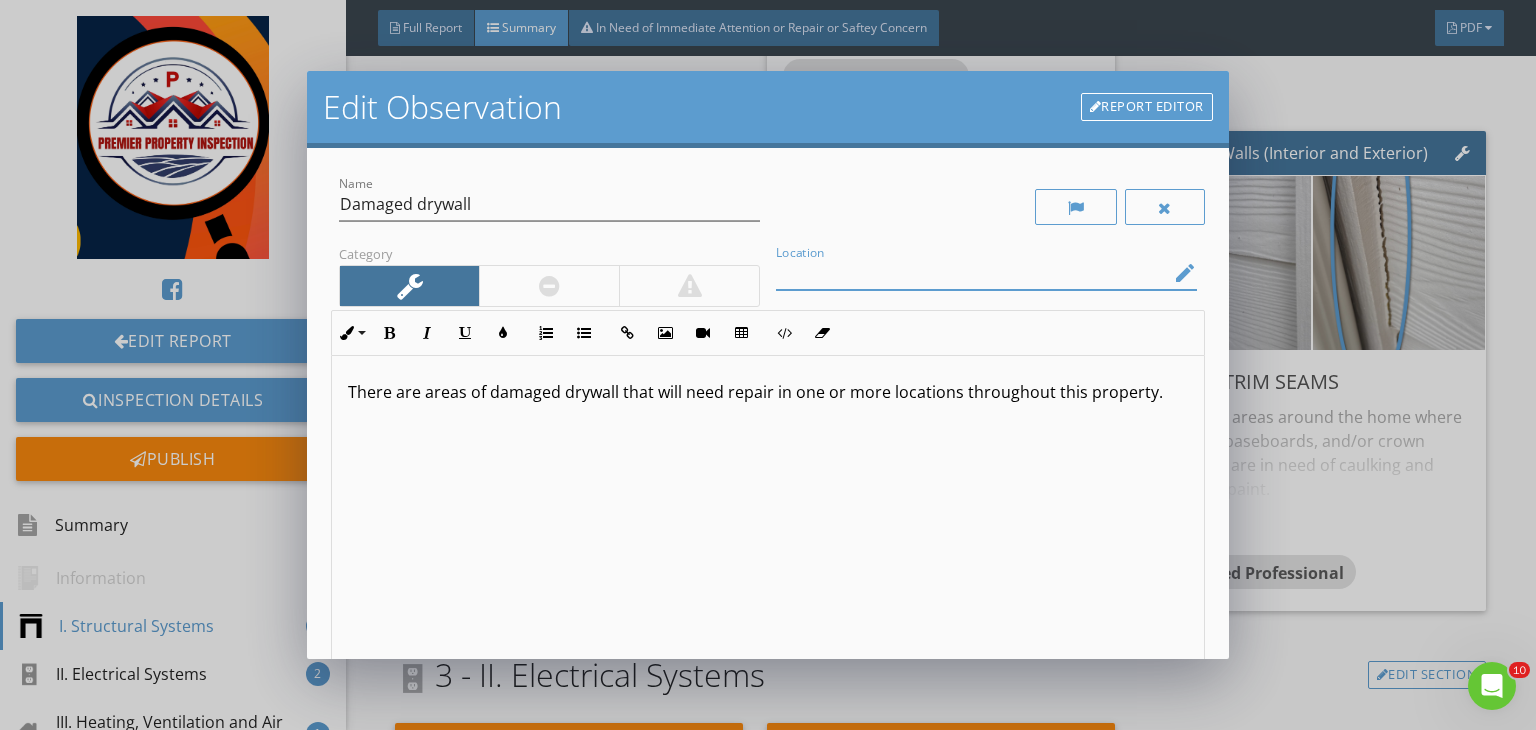 click at bounding box center (972, 273) 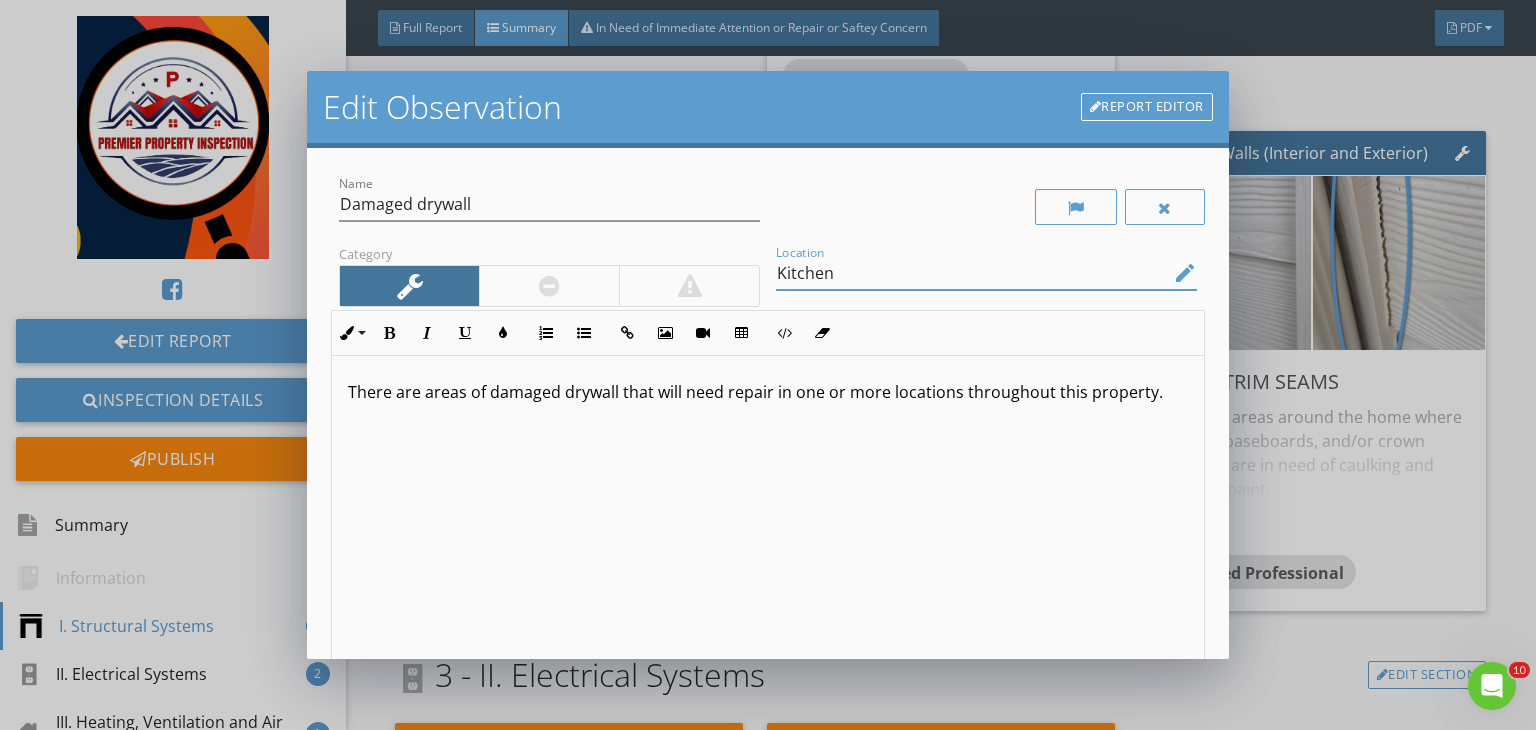 type on "Kitchen" 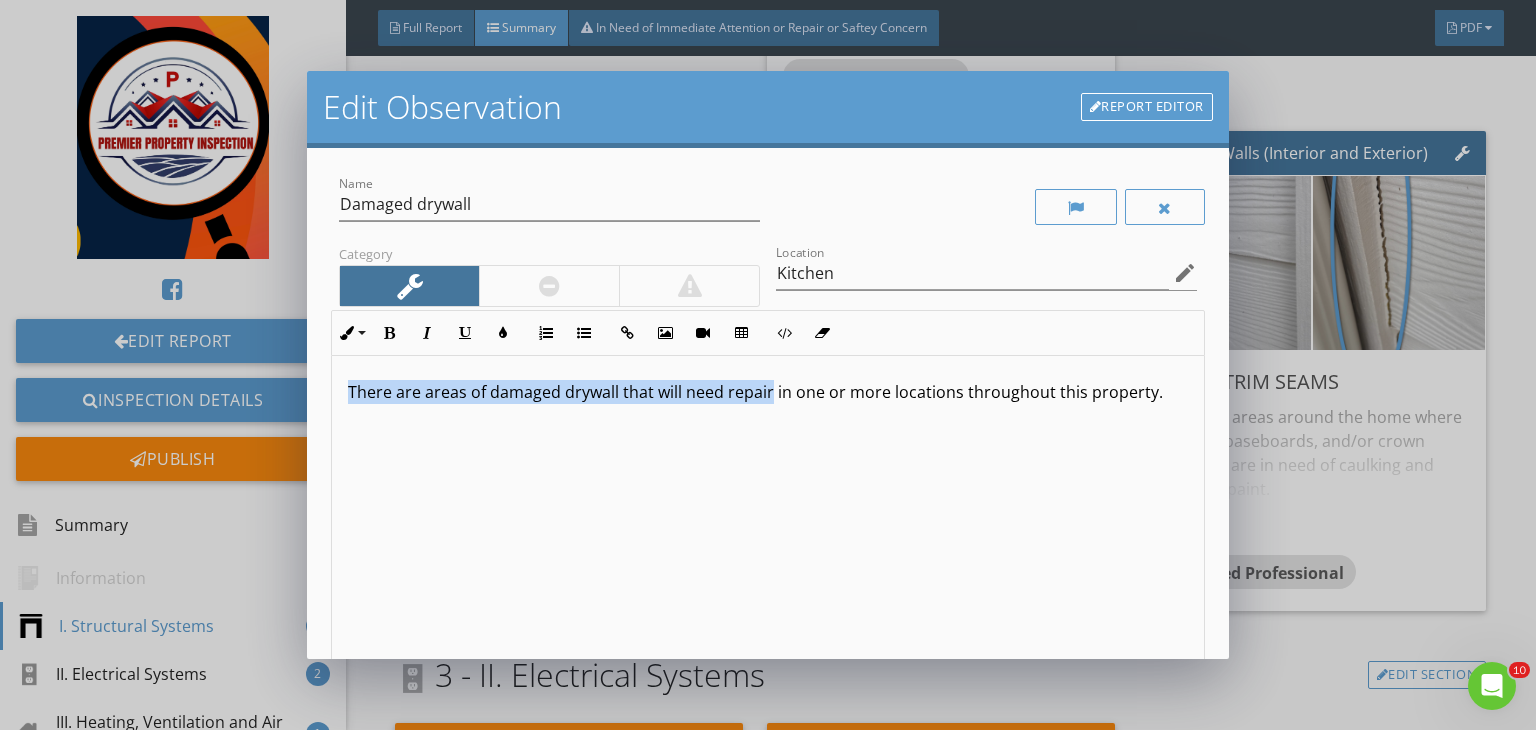 drag, startPoint x: 769, startPoint y: 392, endPoint x: 302, endPoint y: 406, distance: 467.2098 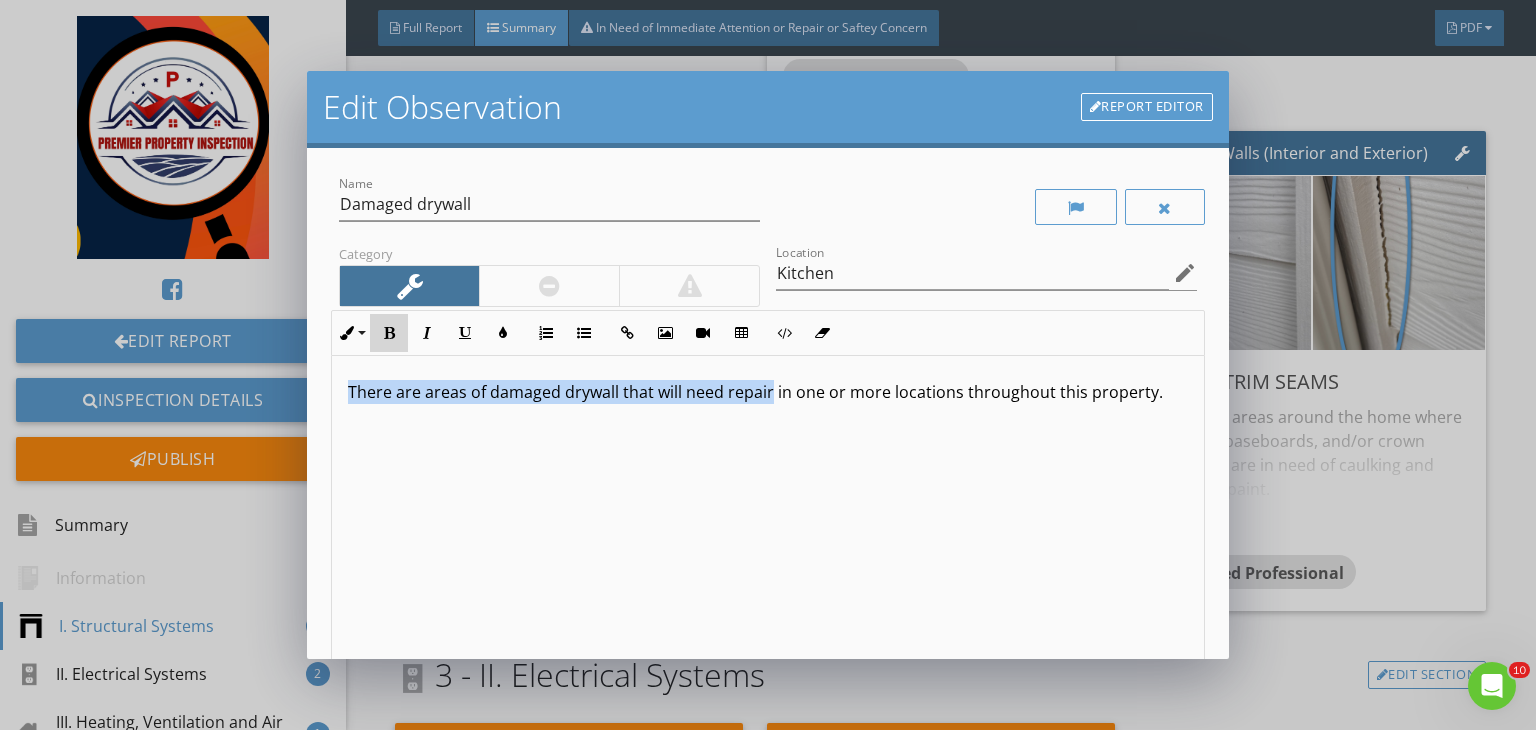 click on "Bold" at bounding box center (389, 333) 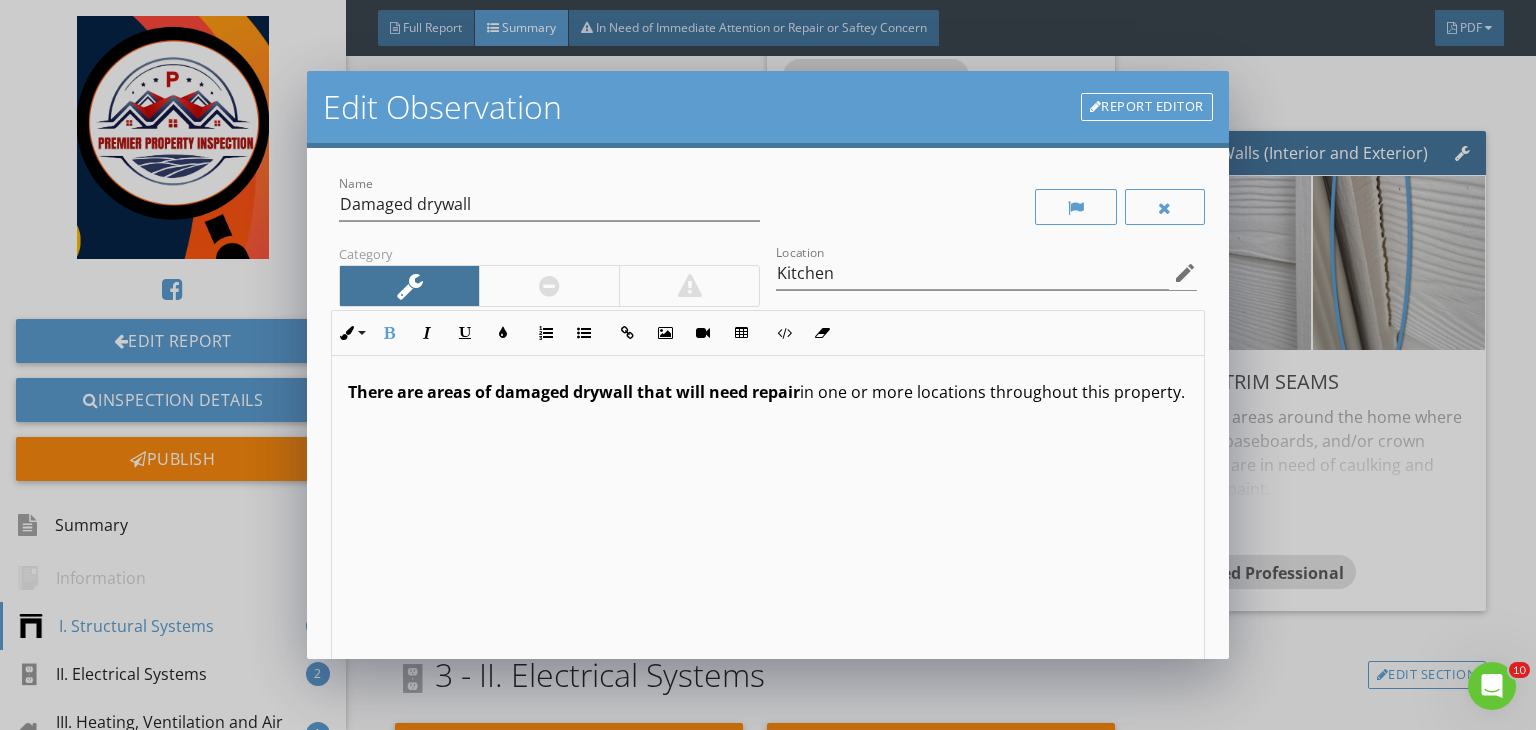 scroll, scrollTop: 0, scrollLeft: 0, axis: both 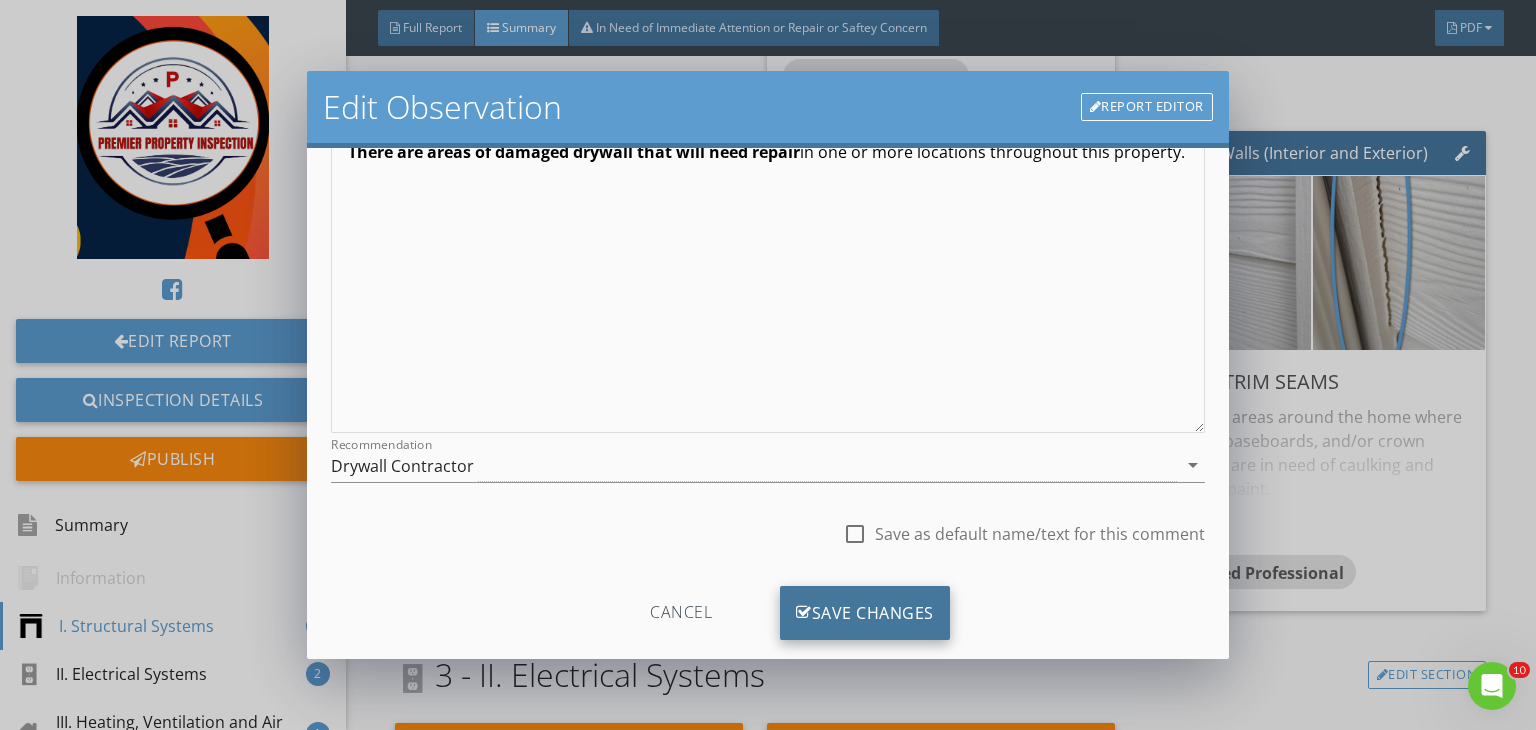 click on "Save Changes" at bounding box center (865, 613) 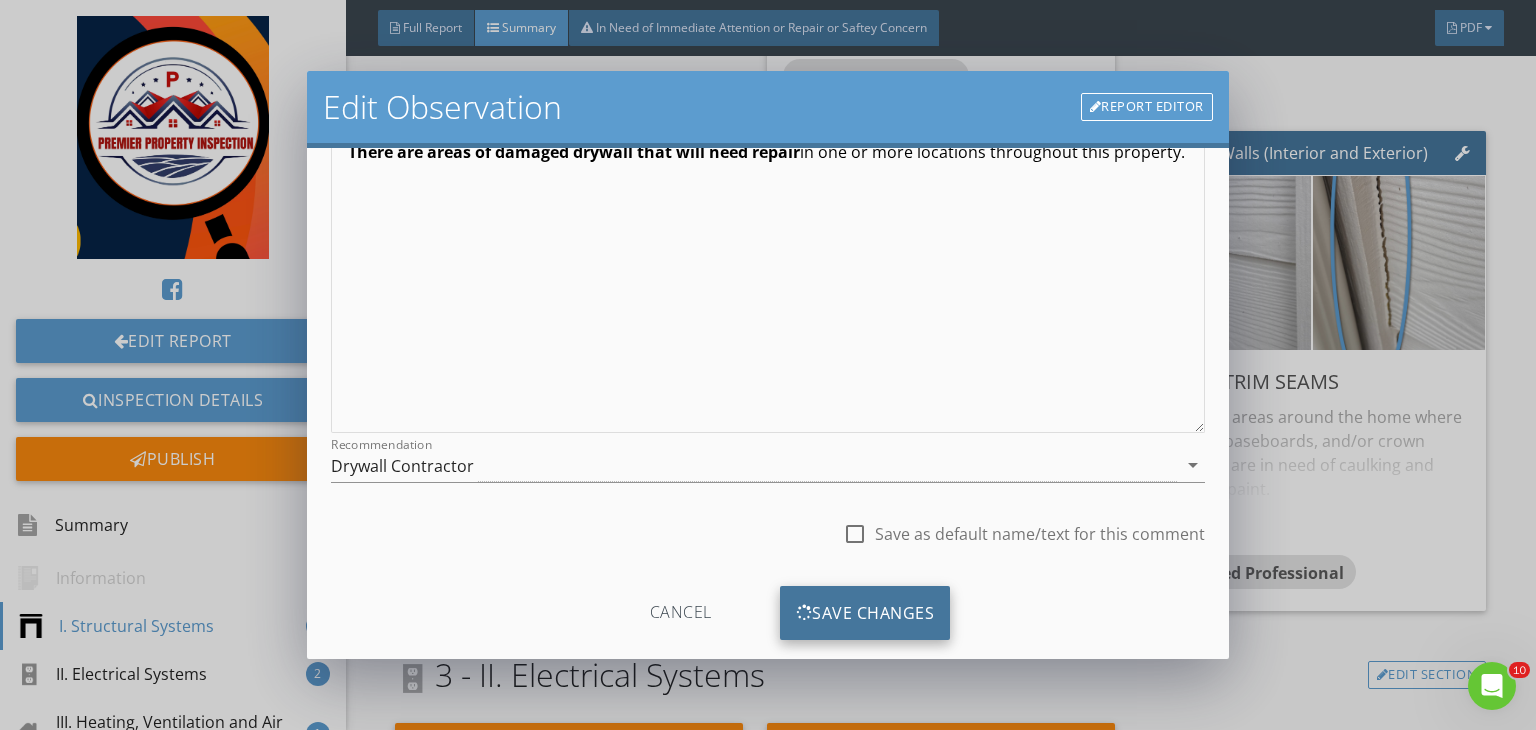scroll, scrollTop: 39, scrollLeft: 0, axis: vertical 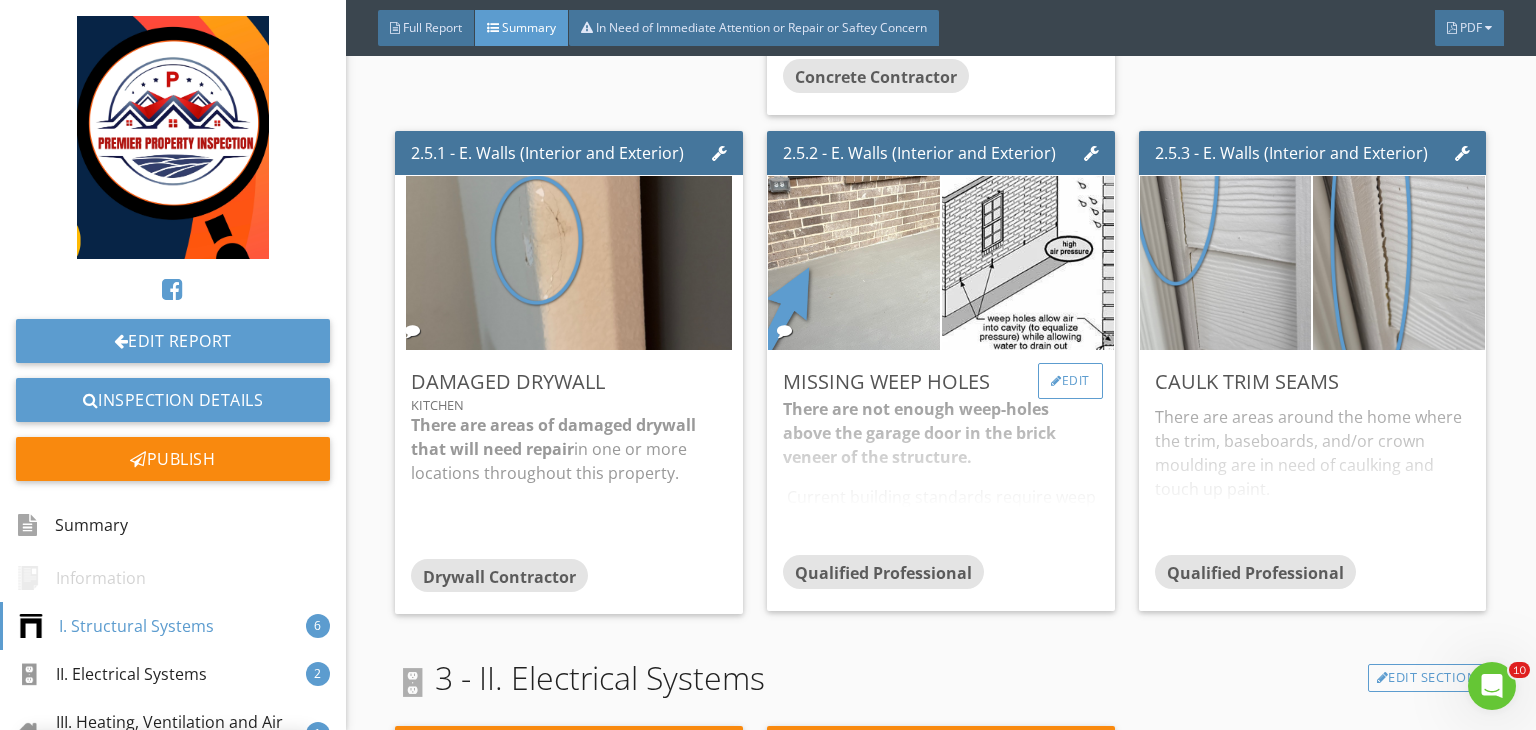 click on "Edit" at bounding box center (1070, 381) 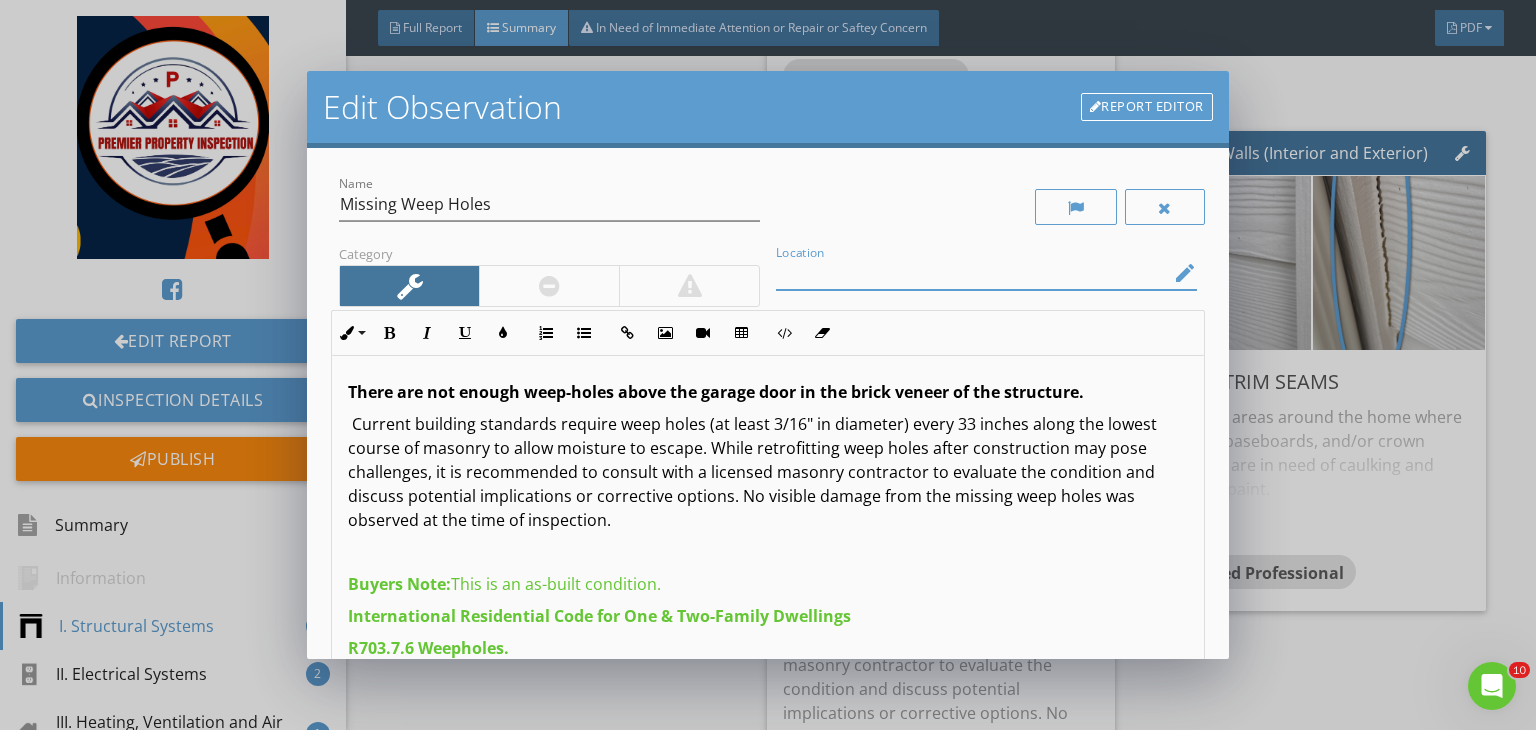 click at bounding box center [972, 273] 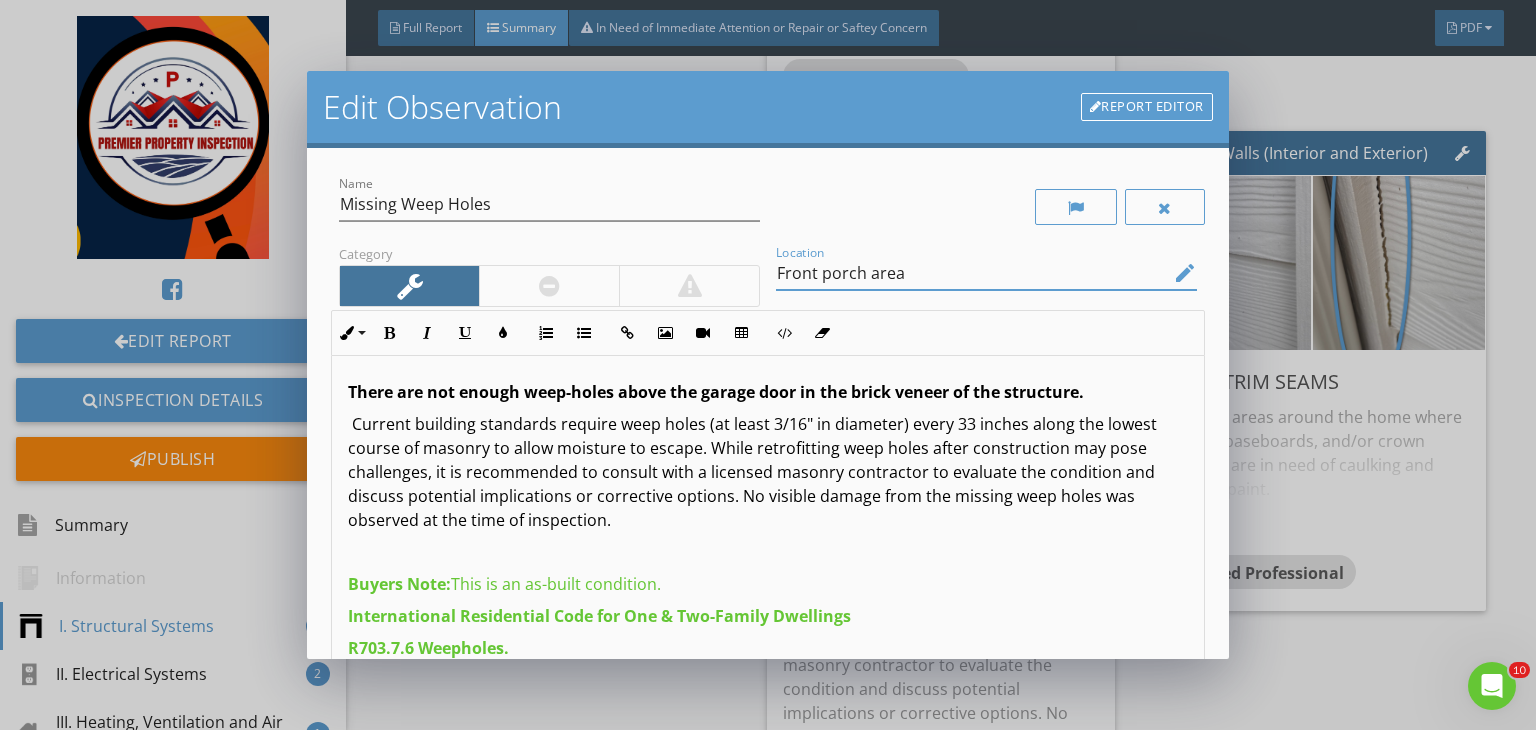 scroll, scrollTop: 92, scrollLeft: 0, axis: vertical 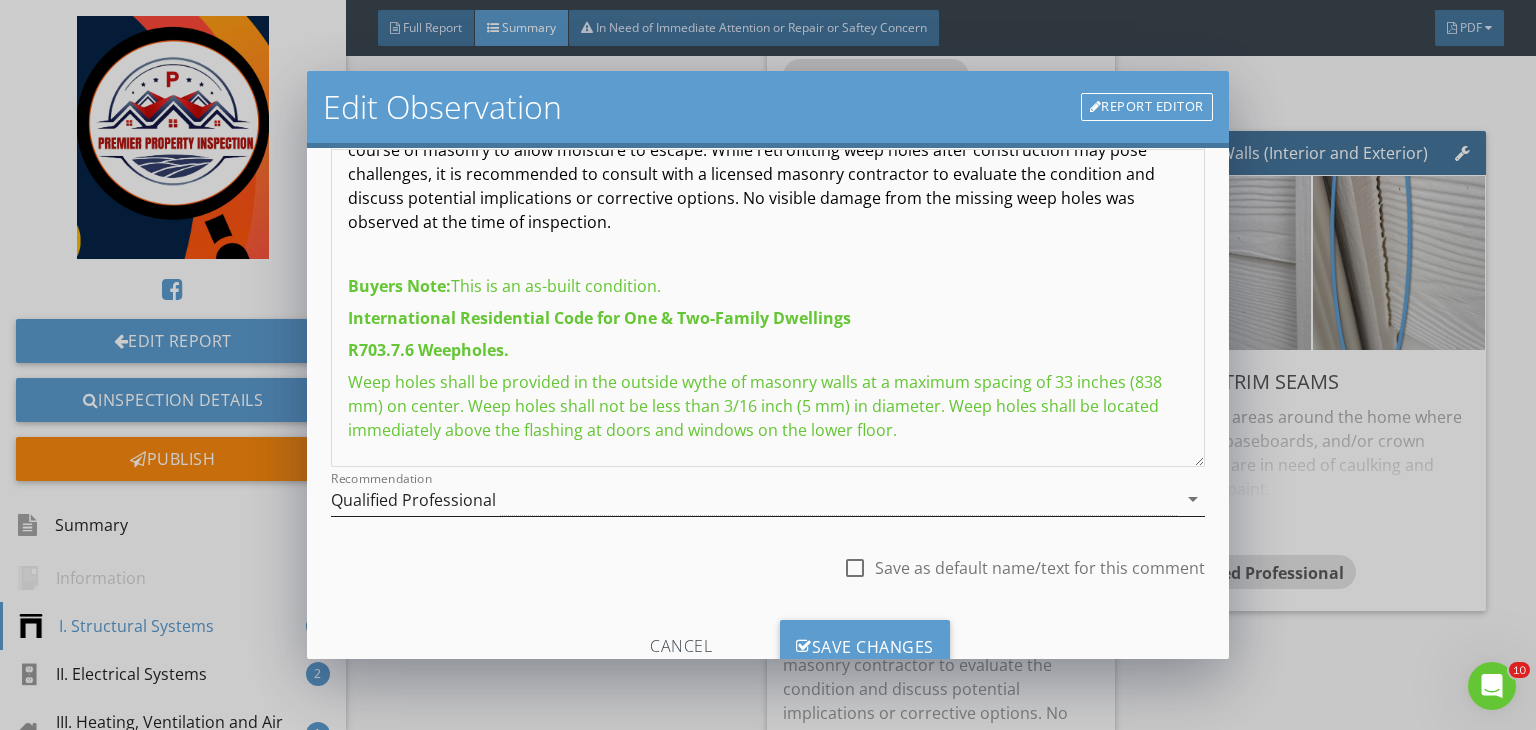 type on "Front porch area" 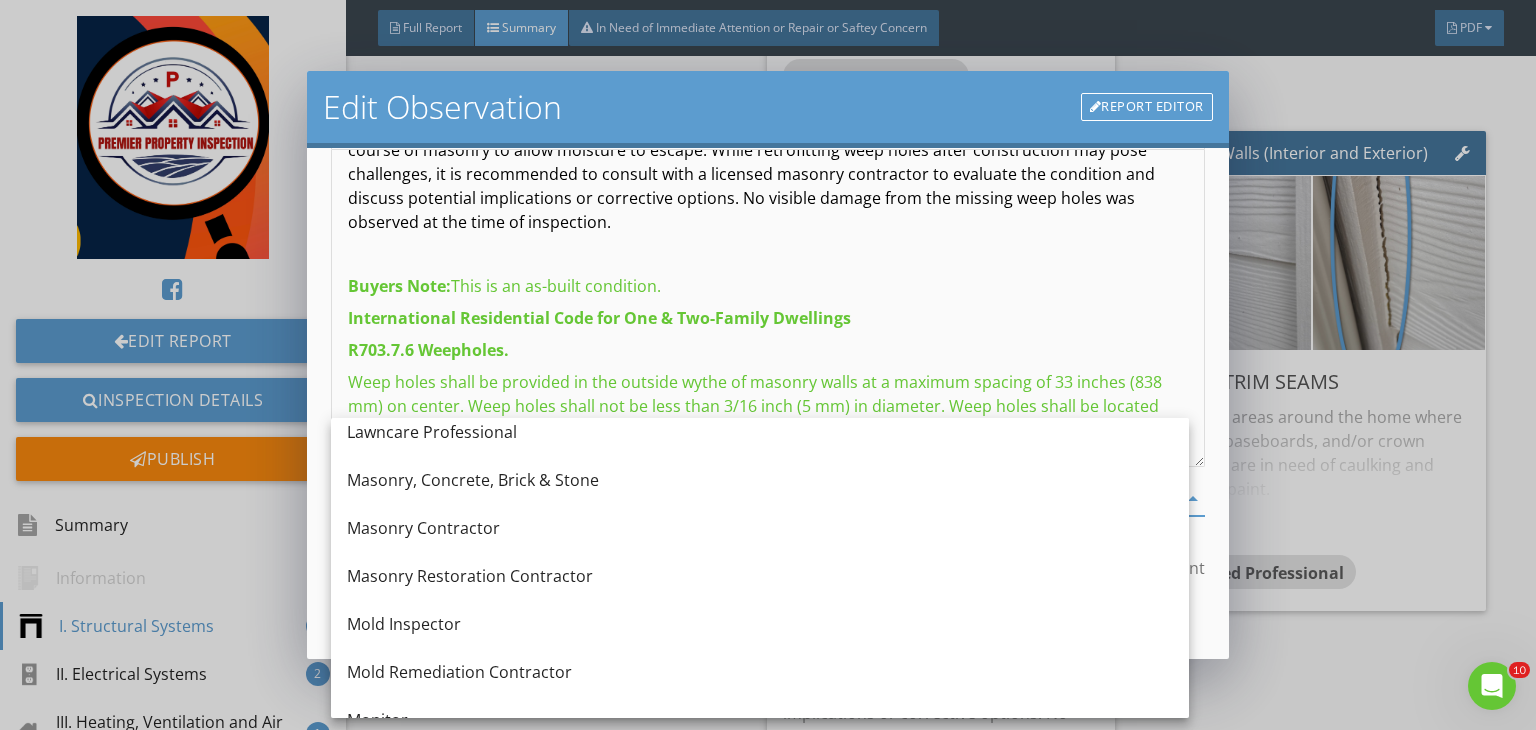 scroll, scrollTop: 1602, scrollLeft: 0, axis: vertical 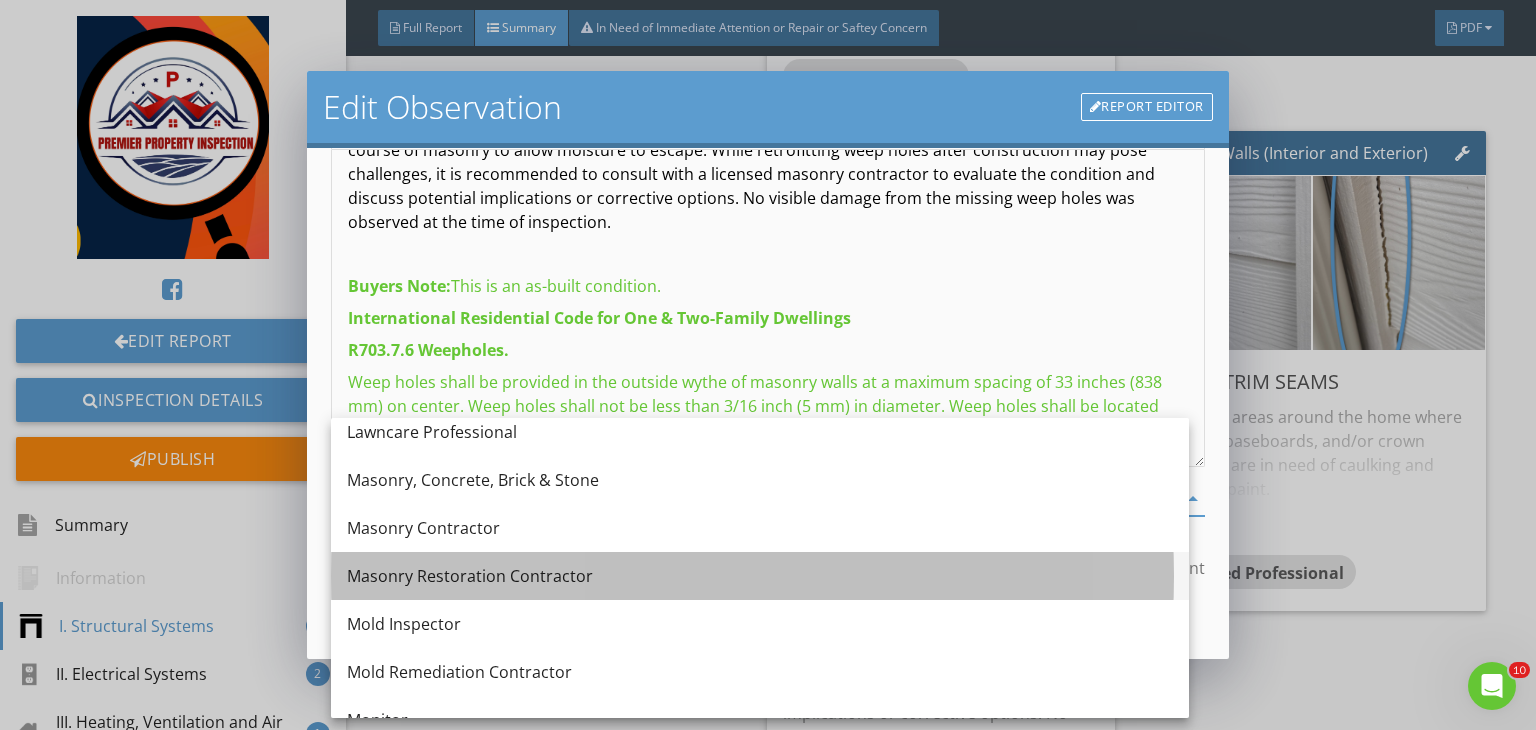click on "Masonry Restoration Contractor" at bounding box center (760, 576) 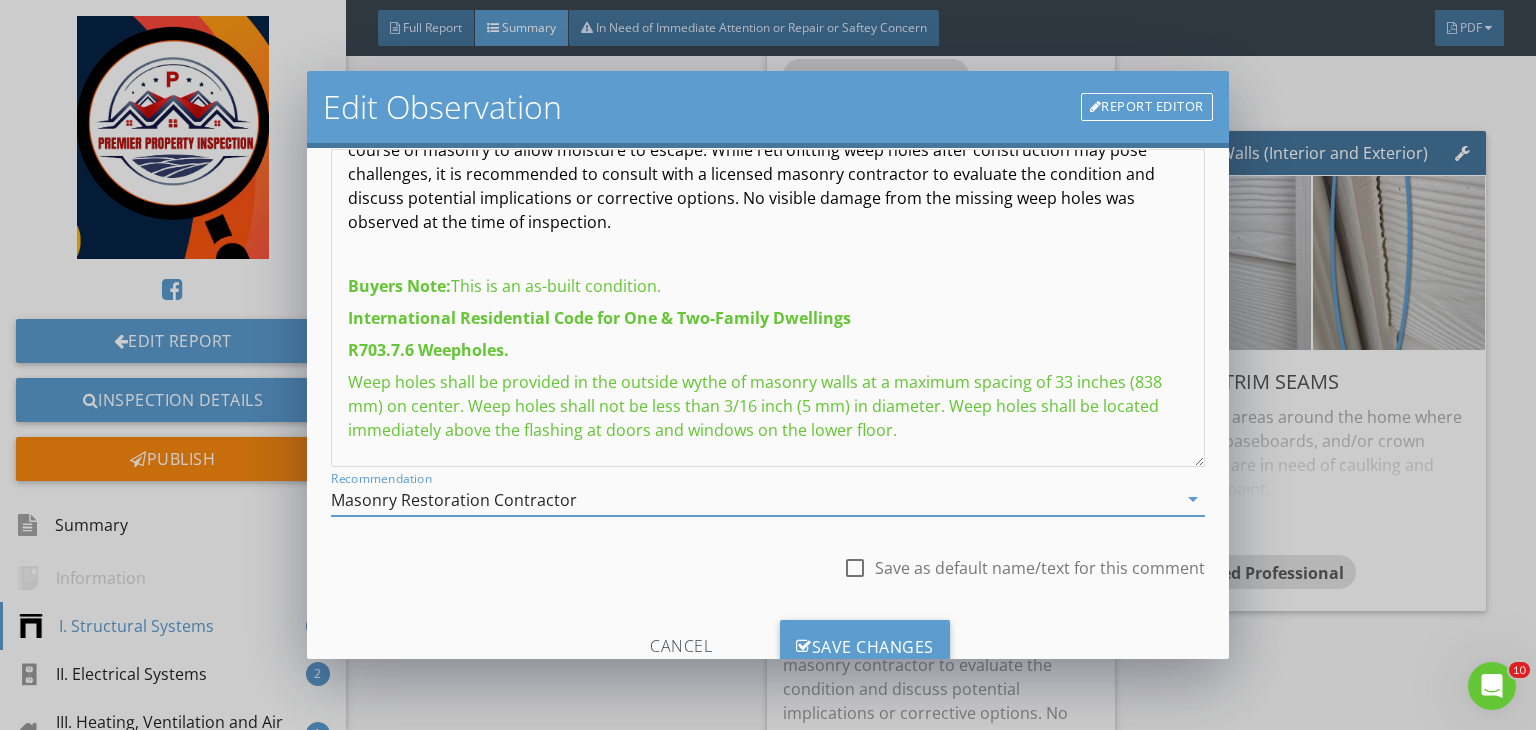 click on "Masonry Restoration Contractor" at bounding box center [754, 499] 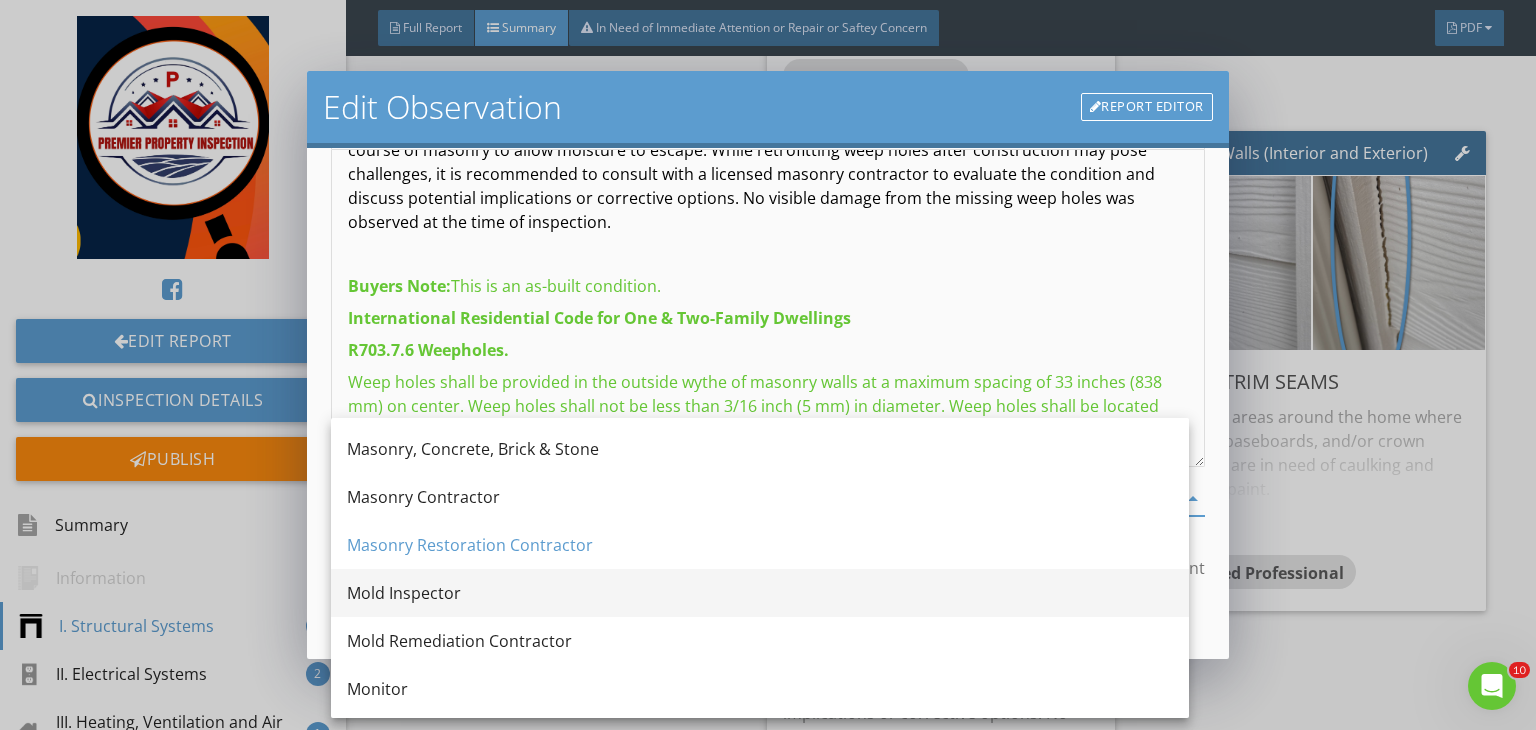 scroll, scrollTop: 1634, scrollLeft: 0, axis: vertical 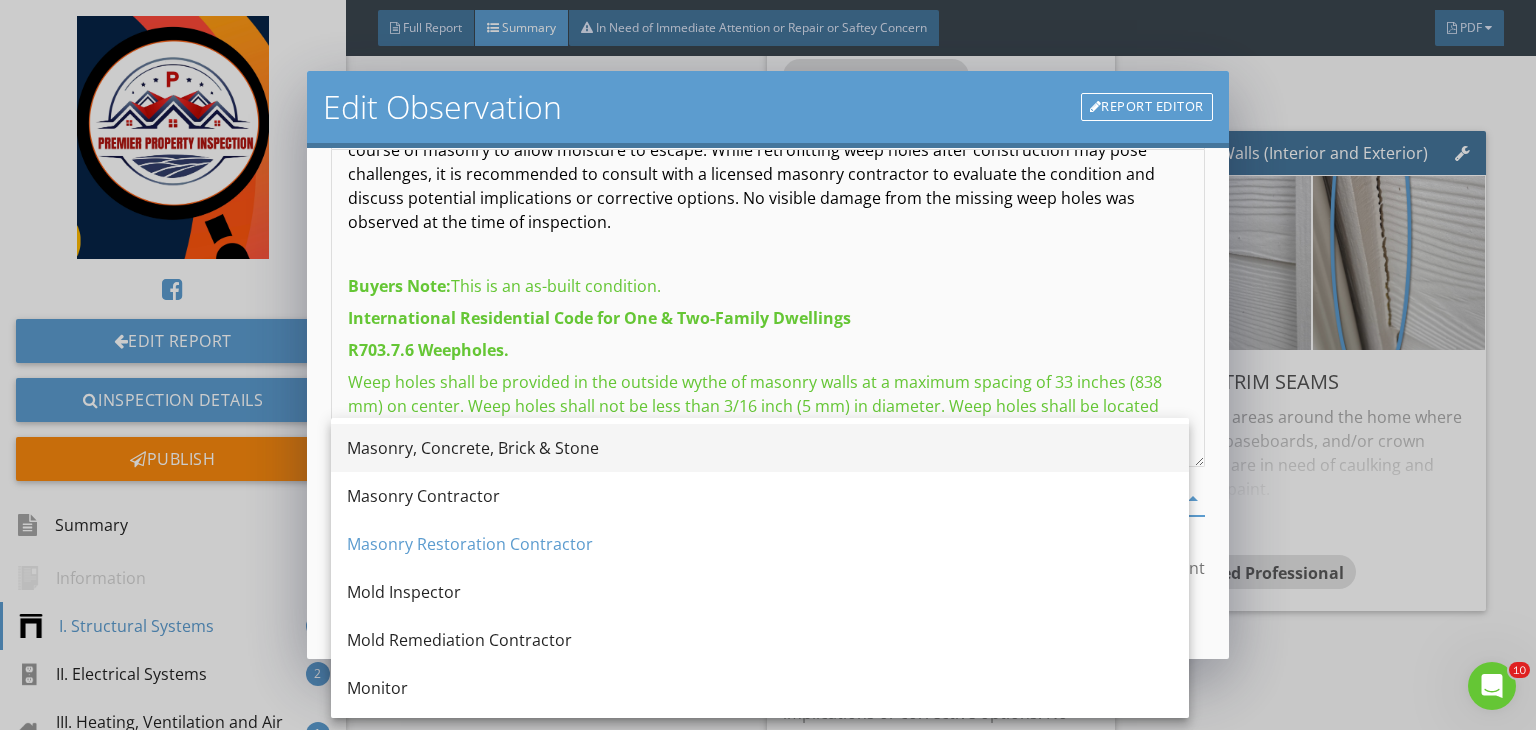 click on "Masonry, Concrete, Brick & Stone" at bounding box center (760, 448) 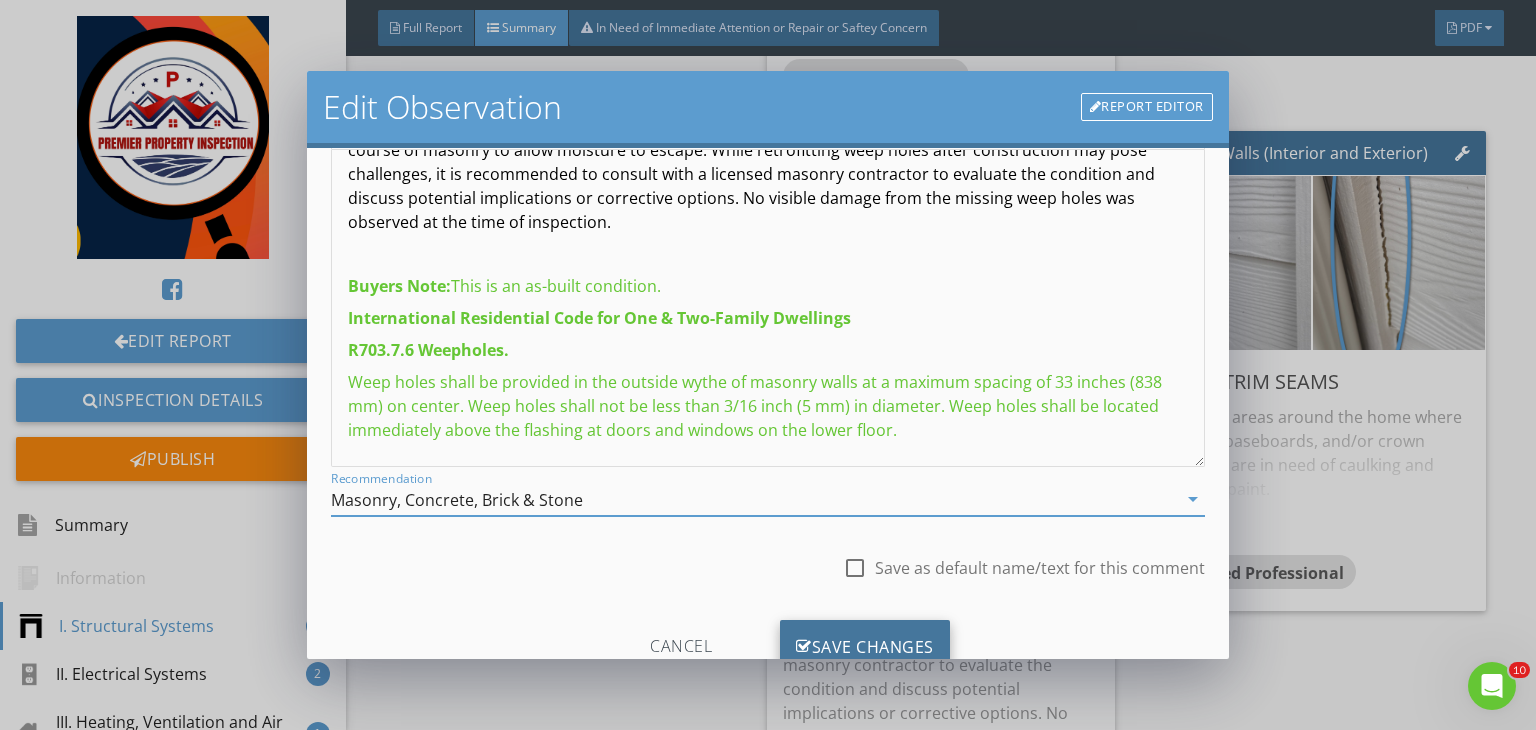 click on "Save Changes" at bounding box center [865, 647] 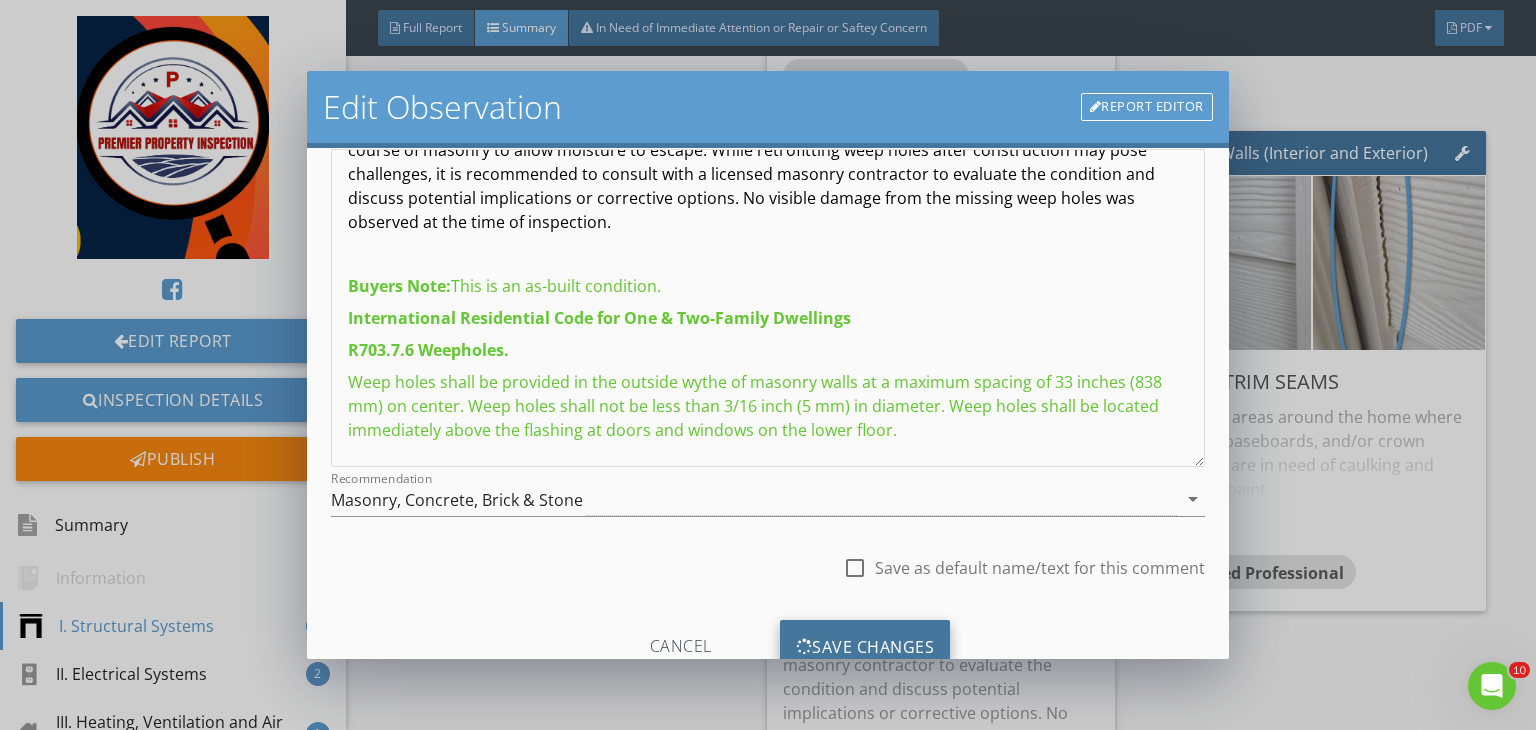 scroll, scrollTop: 39, scrollLeft: 0, axis: vertical 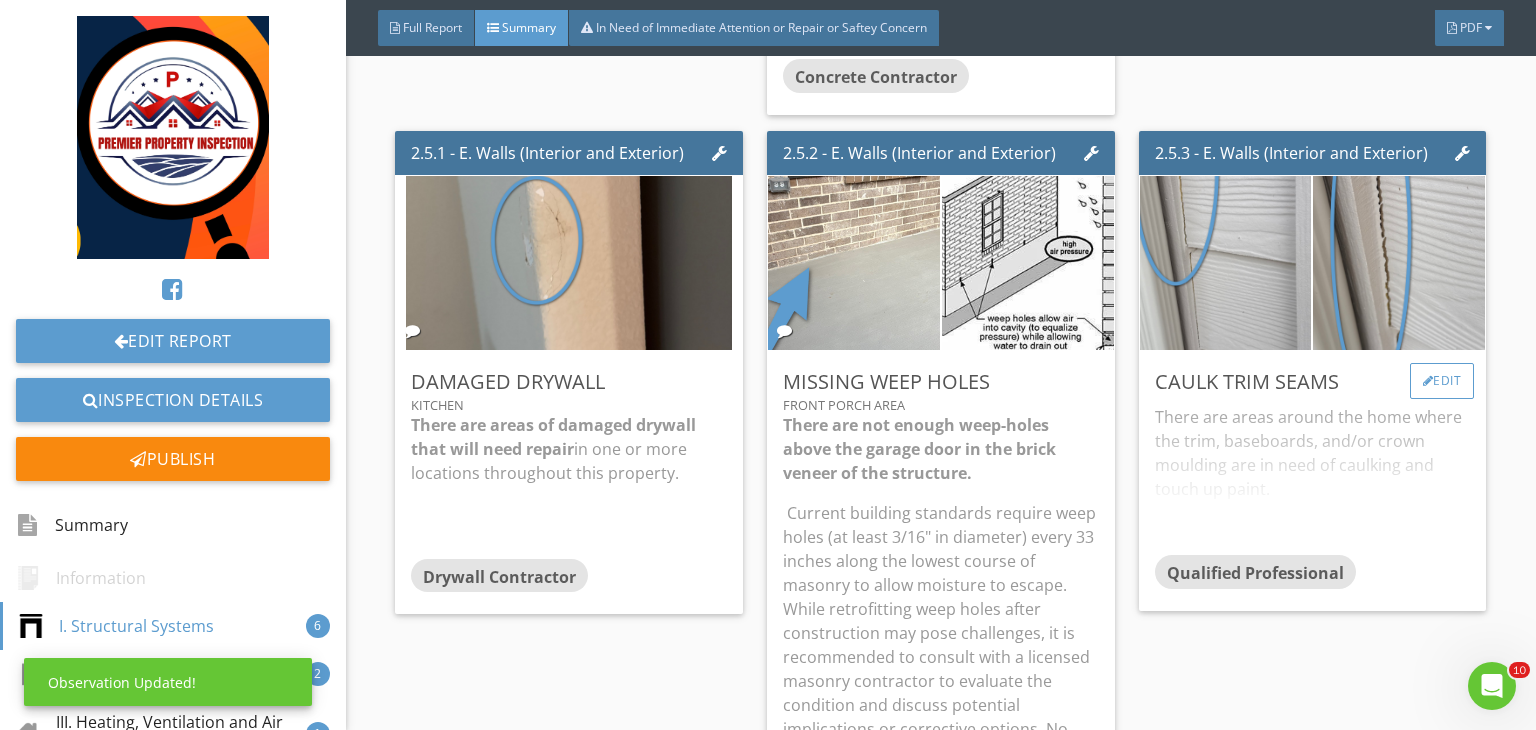 click on "Edit" at bounding box center [1442, 381] 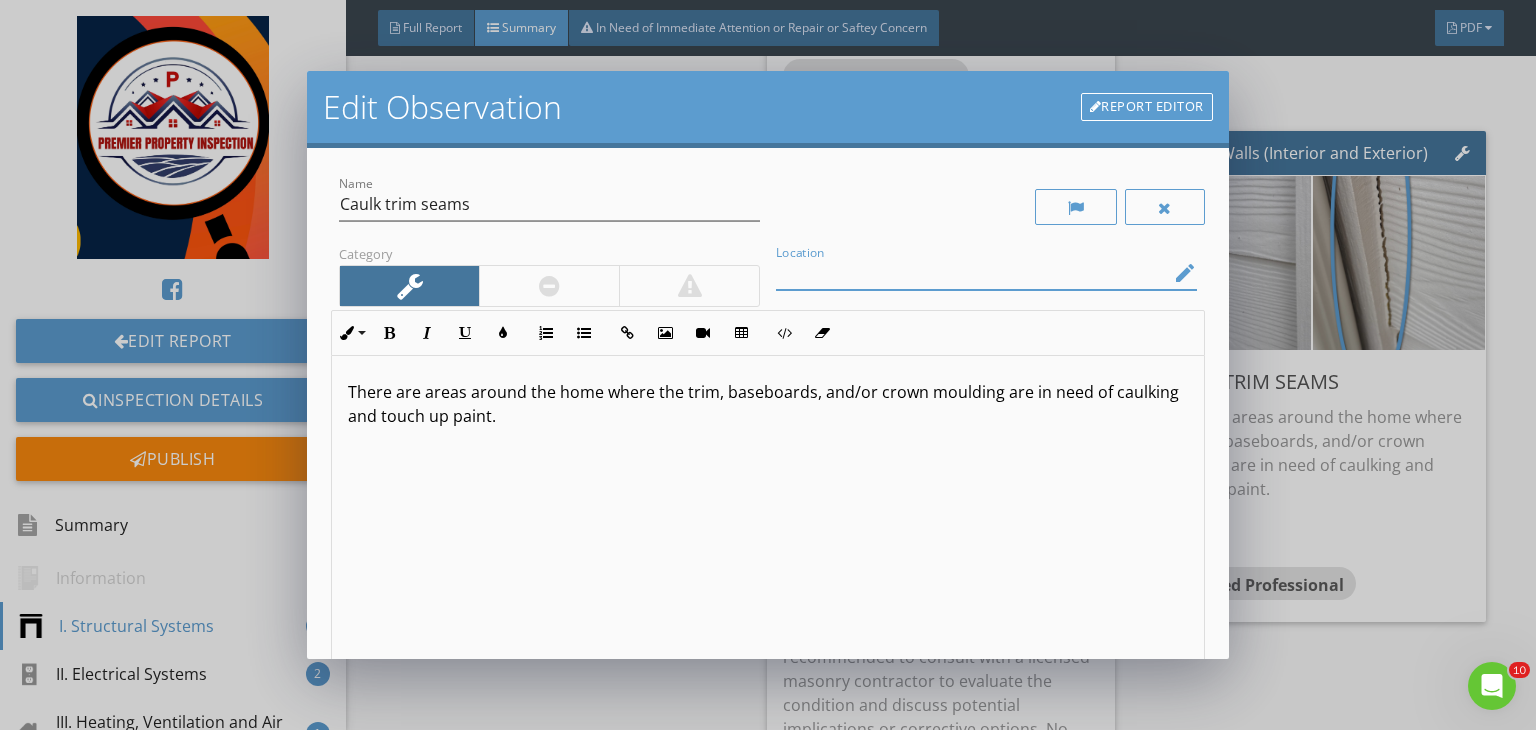 click at bounding box center [972, 273] 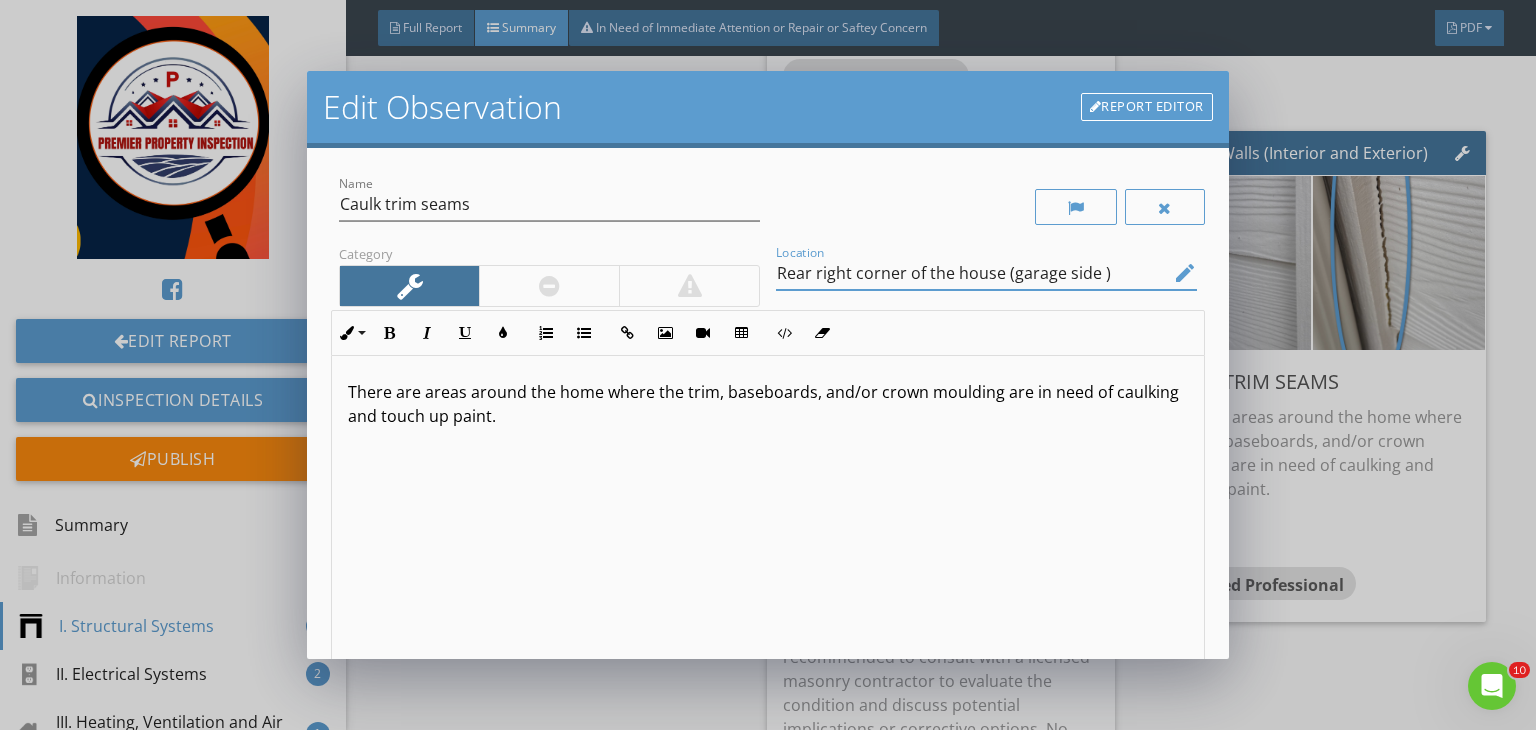 type on "Rear right corner of the house (garage side )" 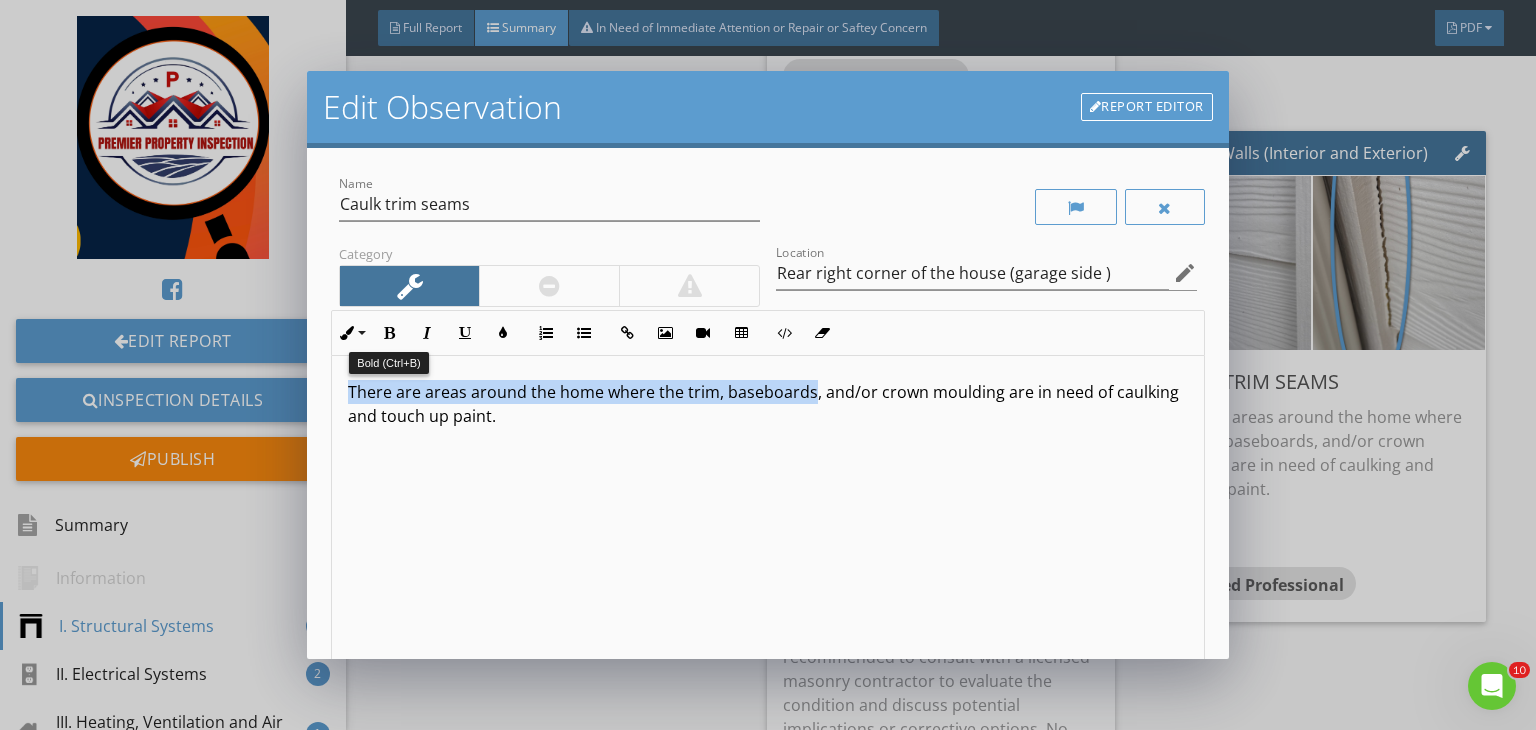 drag, startPoint x: 810, startPoint y: 388, endPoint x: 321, endPoint y: 353, distance: 490.25095 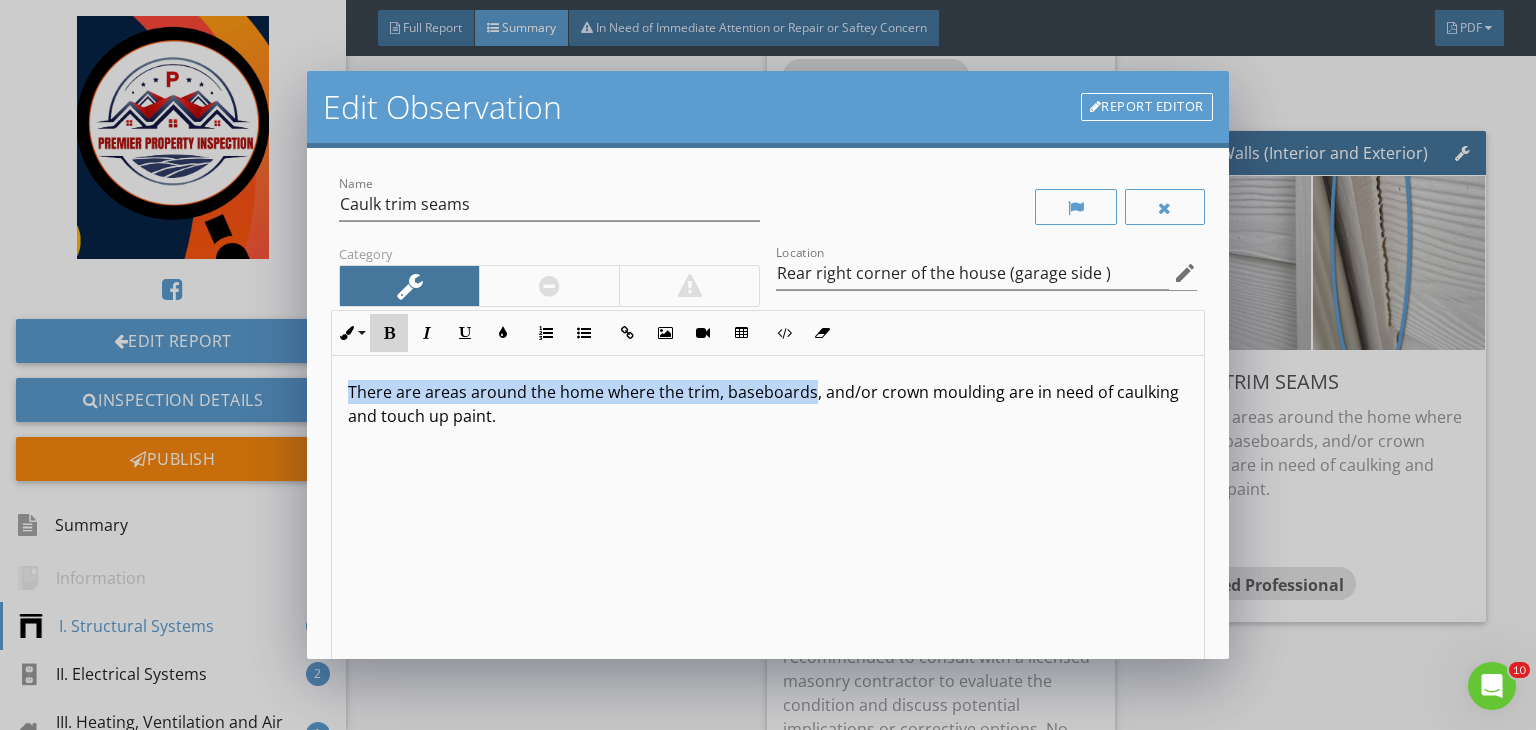 click at bounding box center [389, 333] 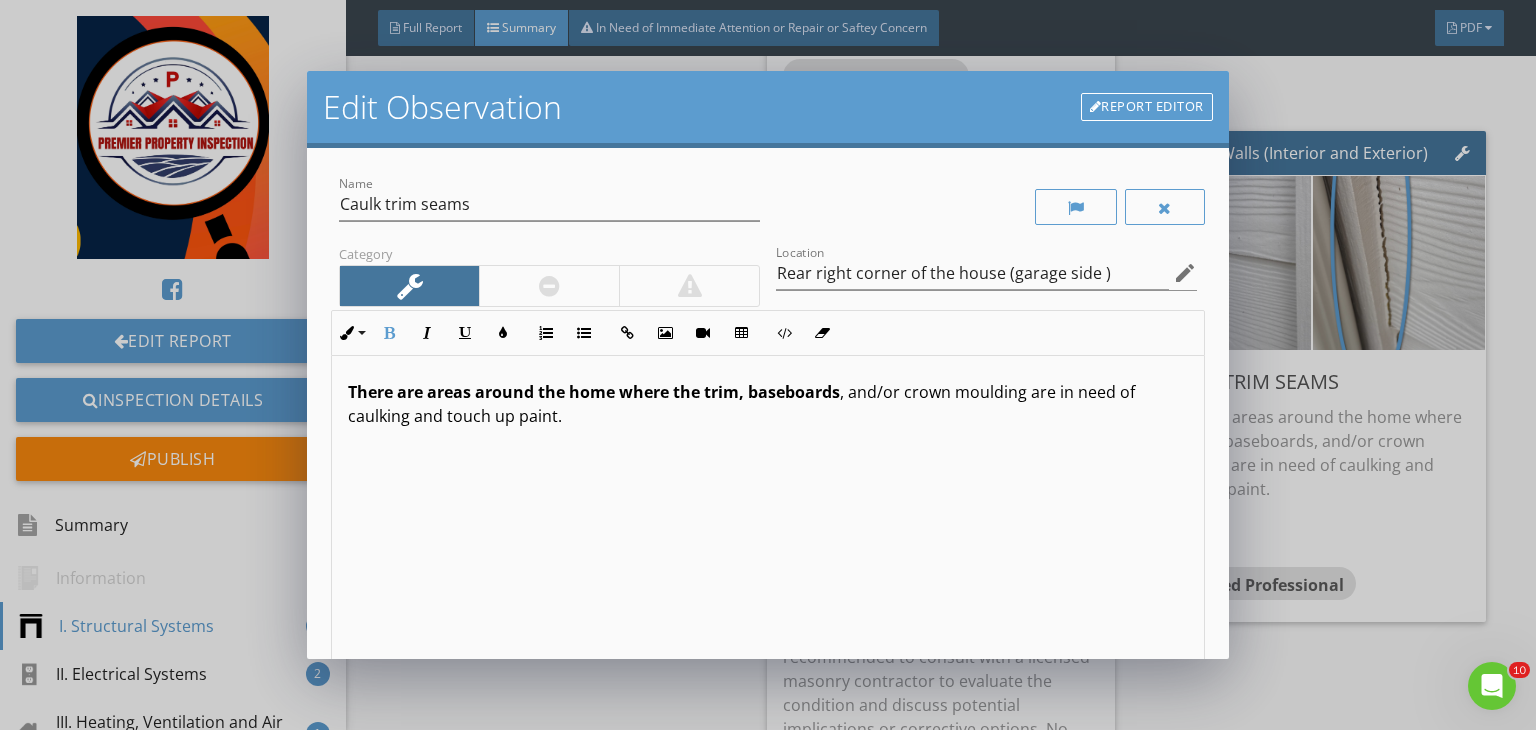 scroll, scrollTop: 0, scrollLeft: 0, axis: both 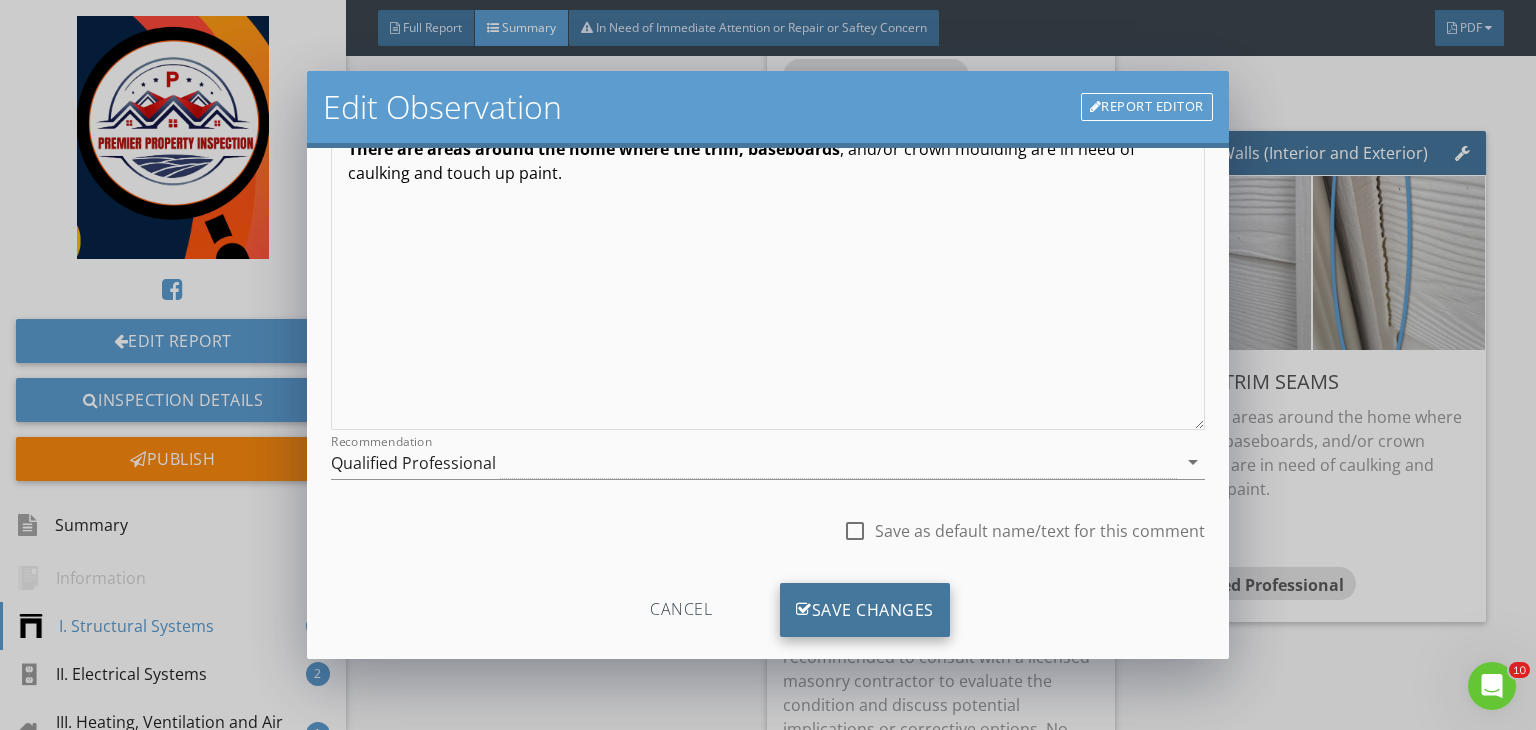 click on "Save Changes" at bounding box center (865, 610) 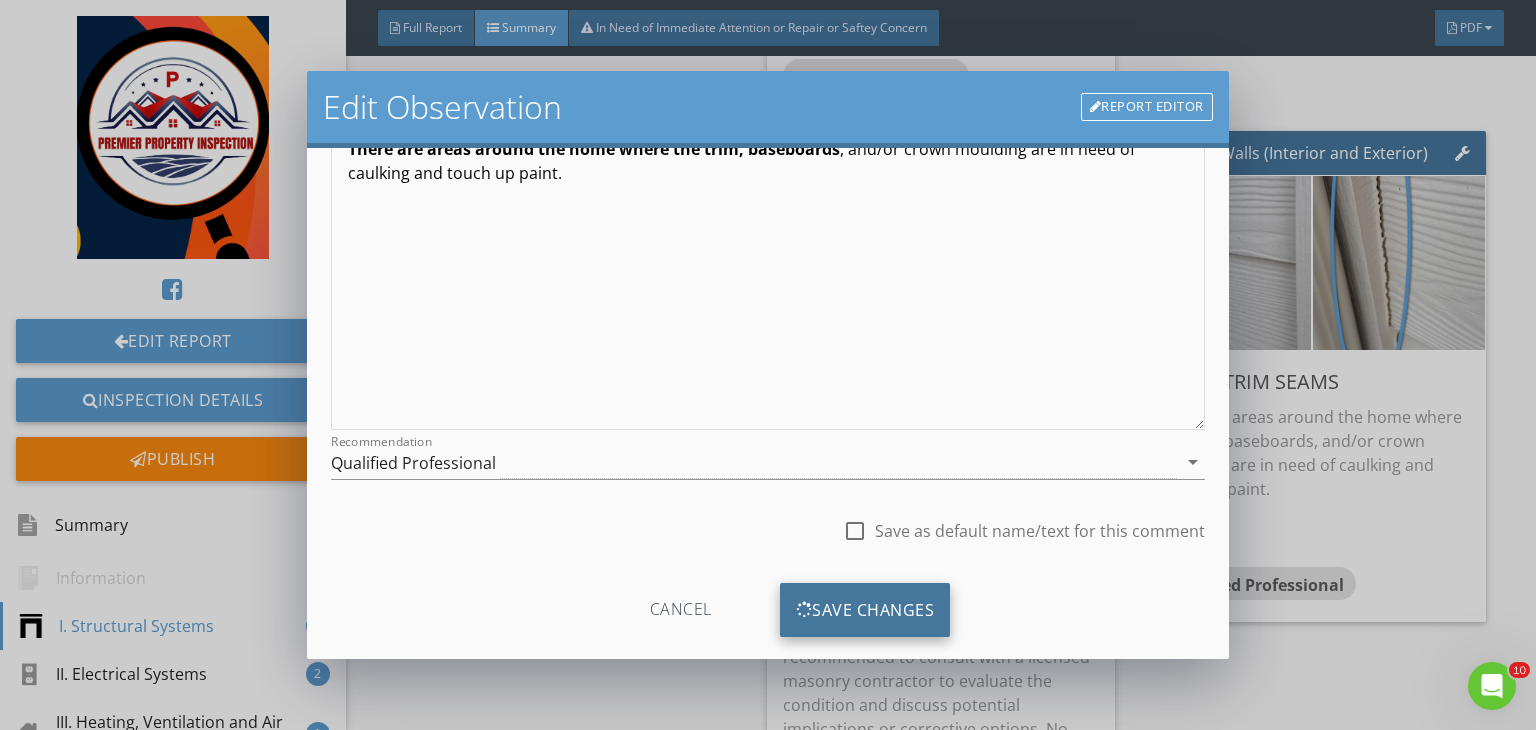 scroll, scrollTop: 39, scrollLeft: 0, axis: vertical 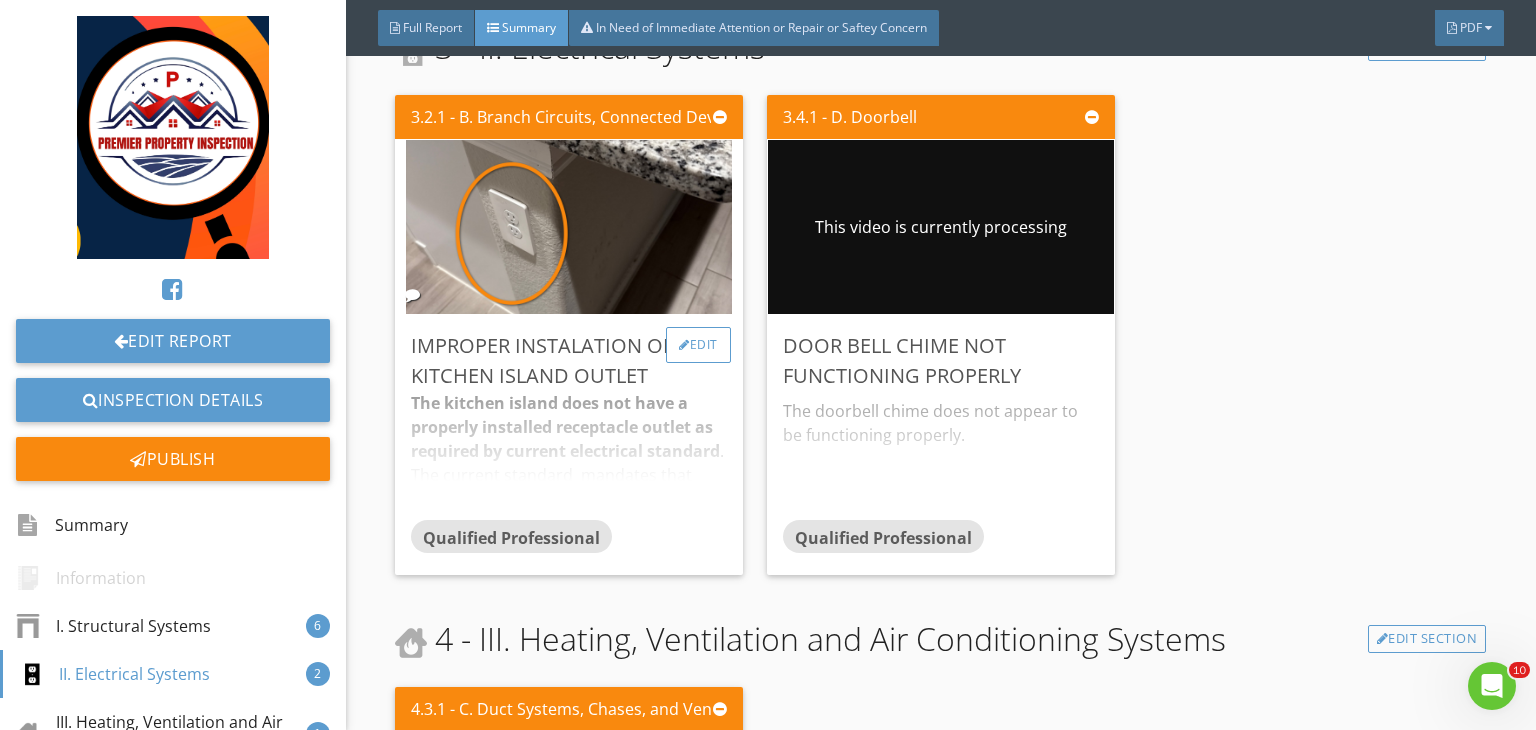 click on "Edit" at bounding box center (698, 345) 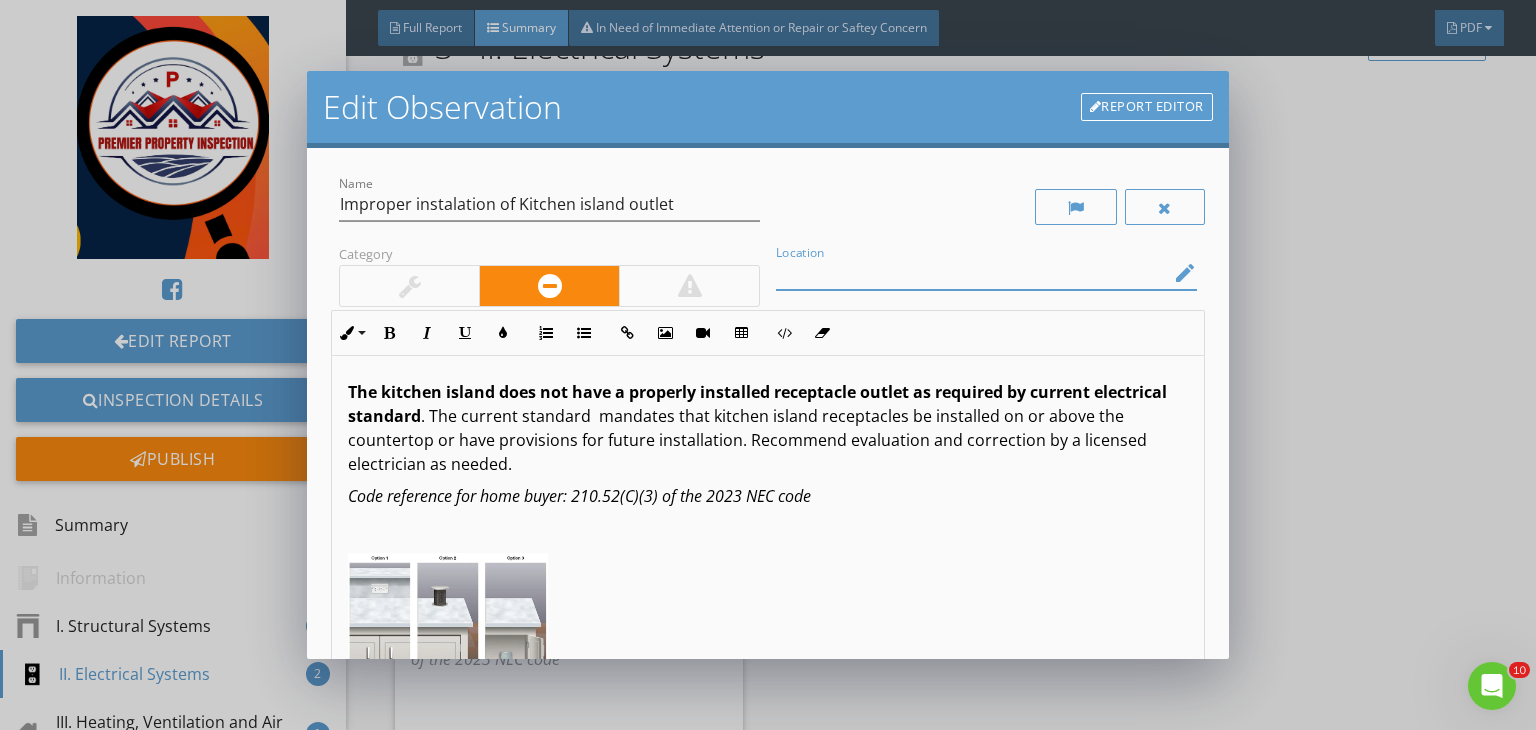 click at bounding box center (972, 273) 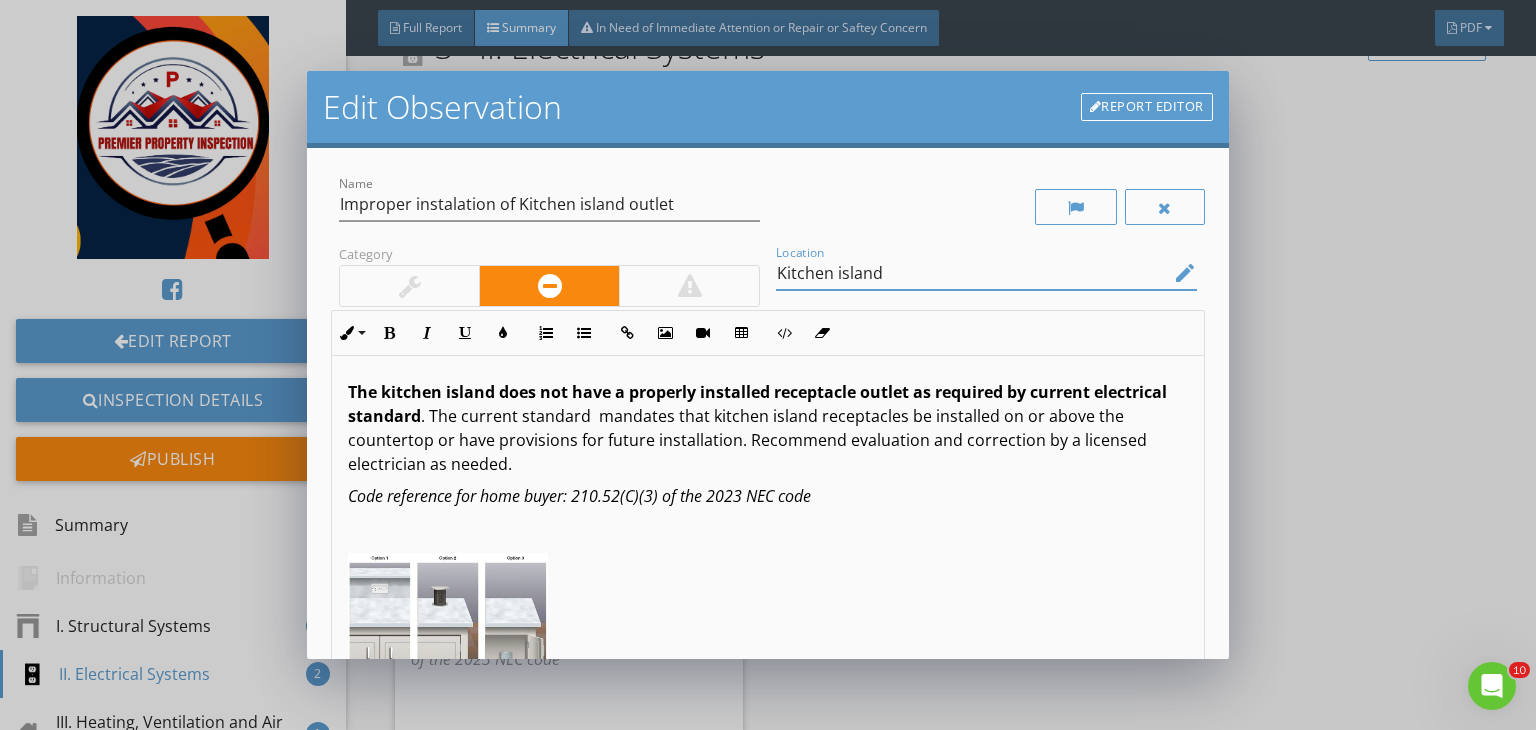 scroll, scrollTop: 31, scrollLeft: 0, axis: vertical 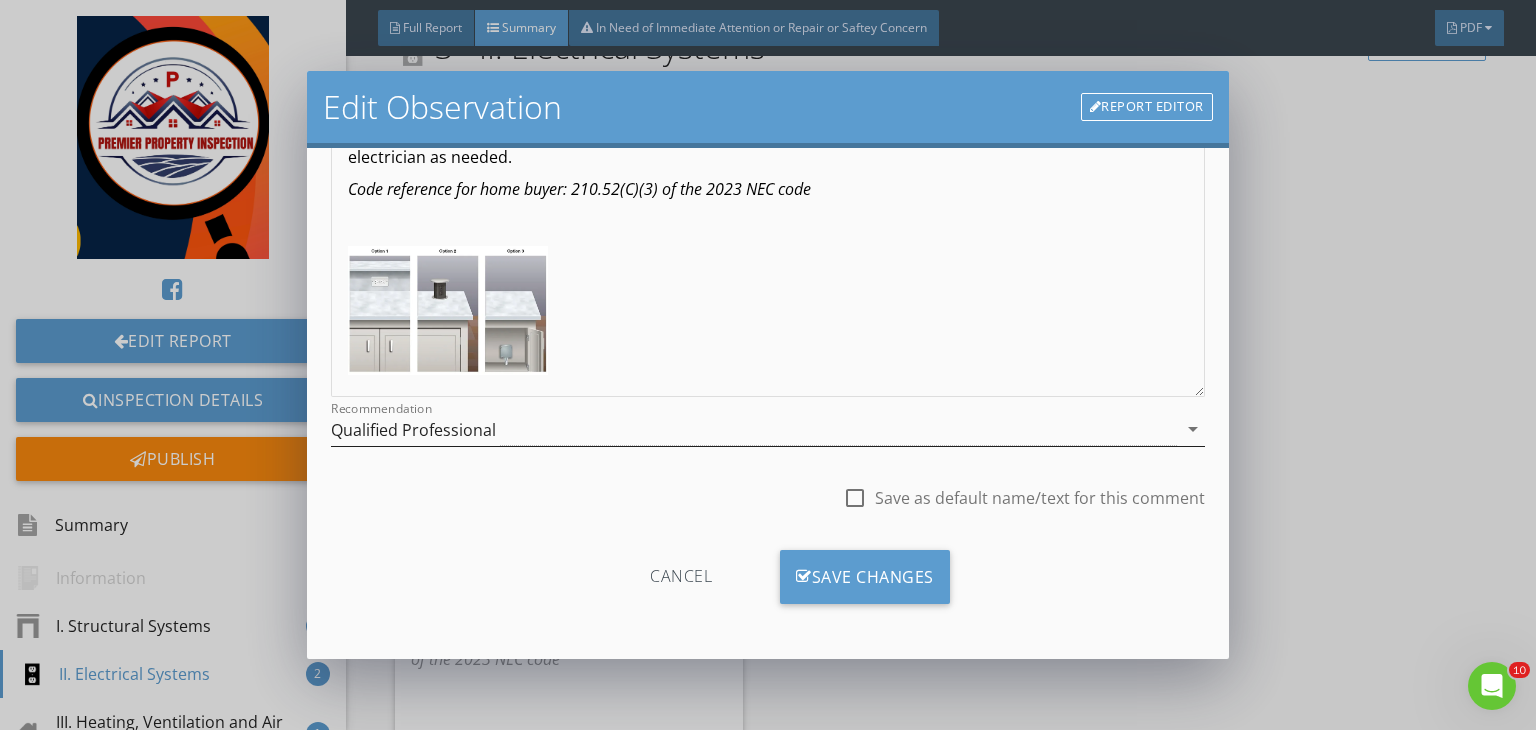type on "Kitchen island" 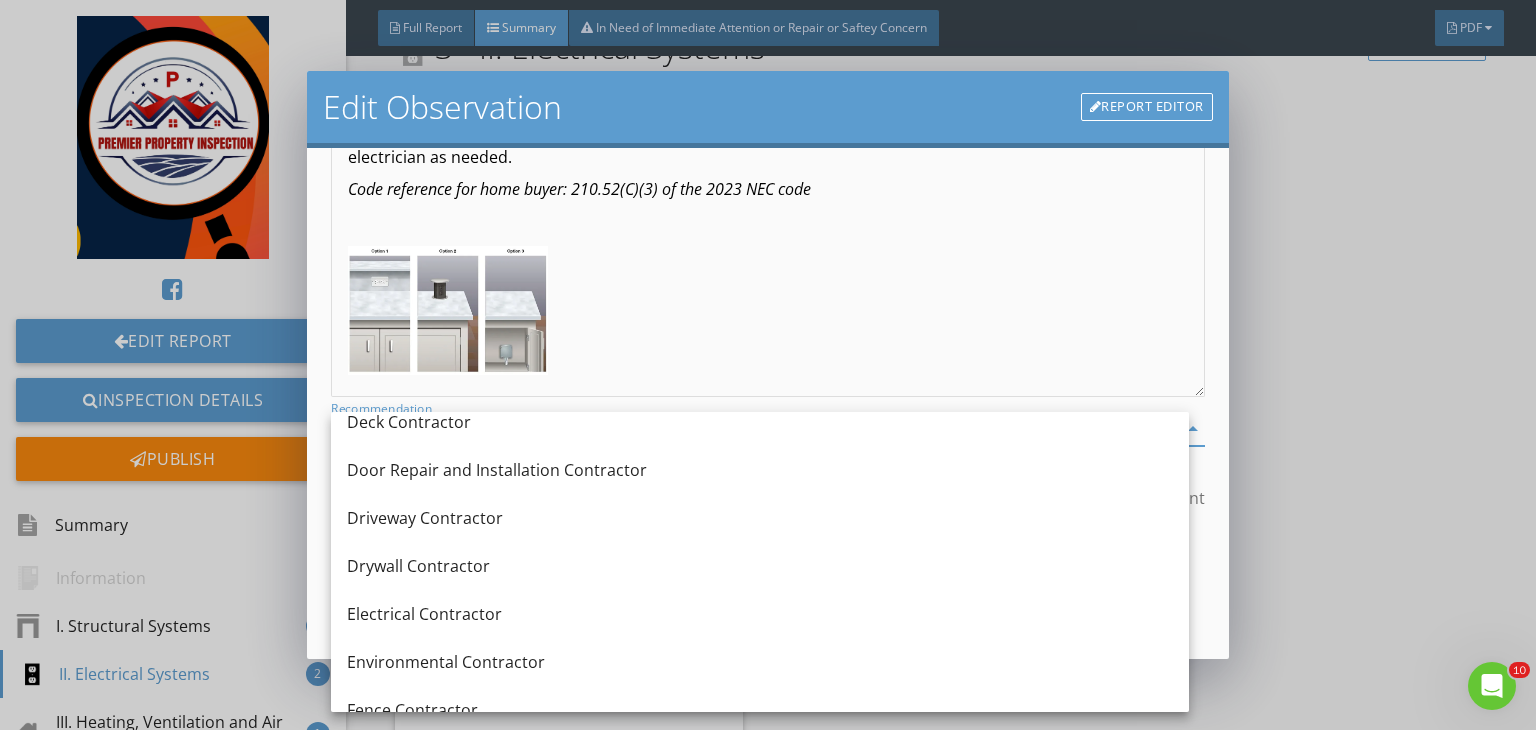 scroll, scrollTop: 551, scrollLeft: 0, axis: vertical 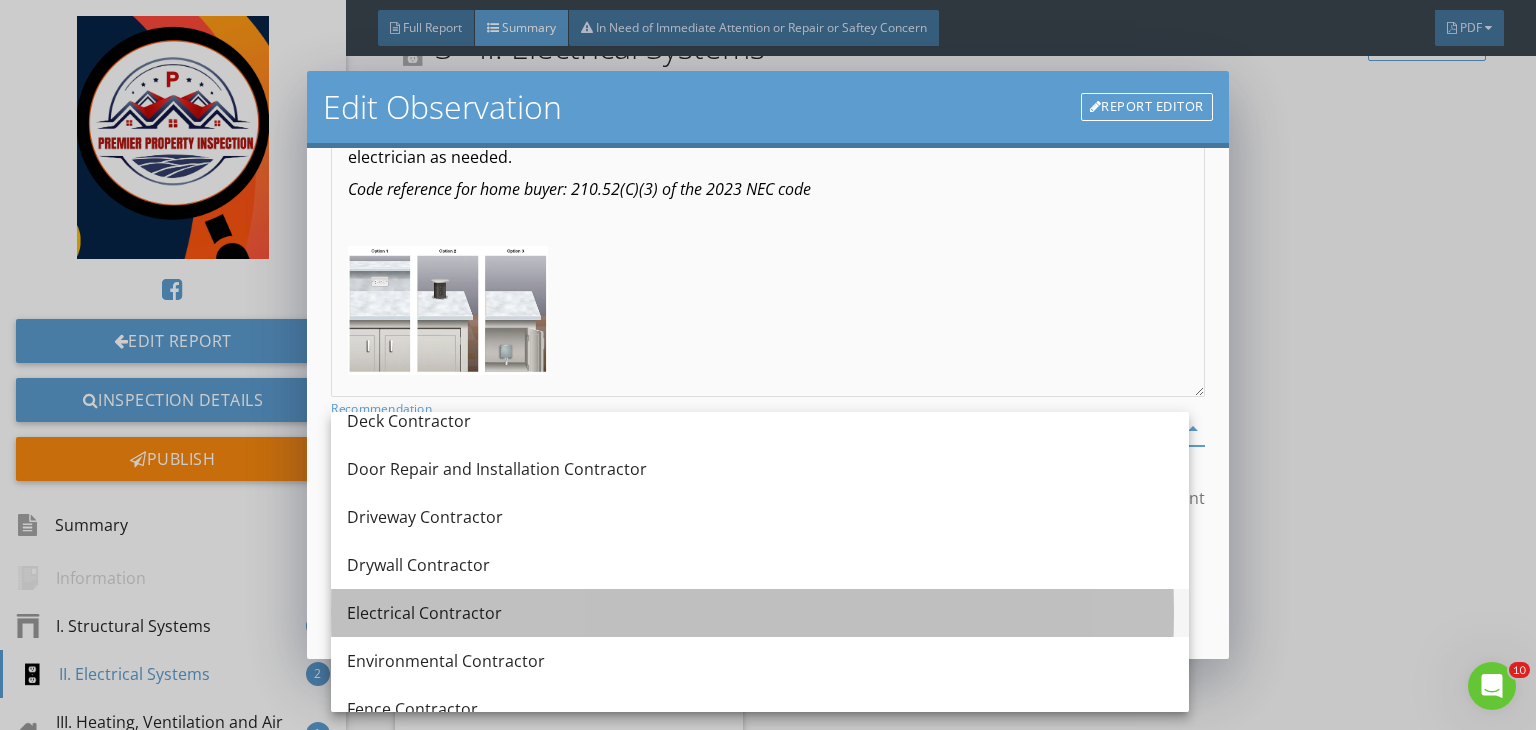 click on "Electrical Contractor" at bounding box center [760, 613] 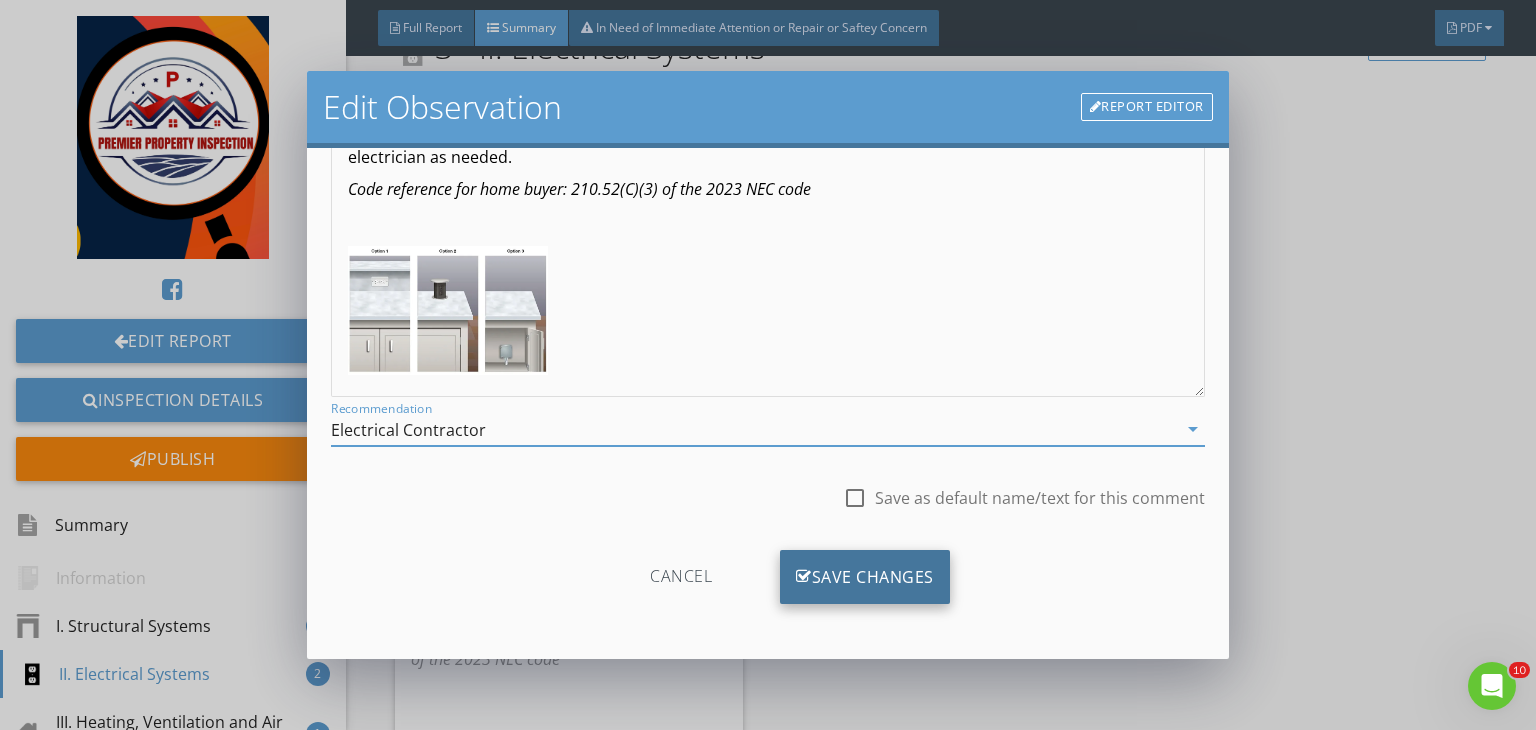 click on "Save Changes" at bounding box center [865, 577] 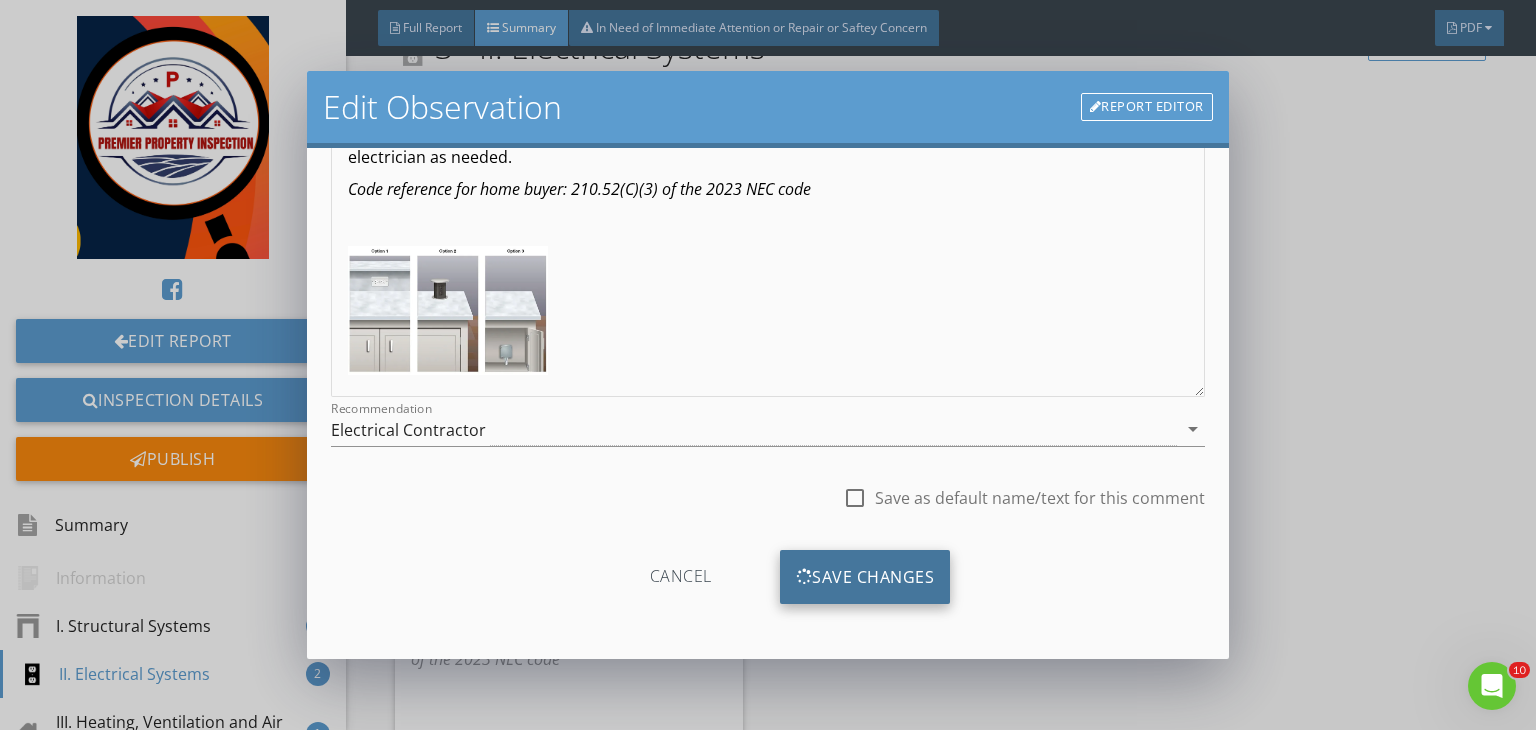 scroll, scrollTop: 39, scrollLeft: 0, axis: vertical 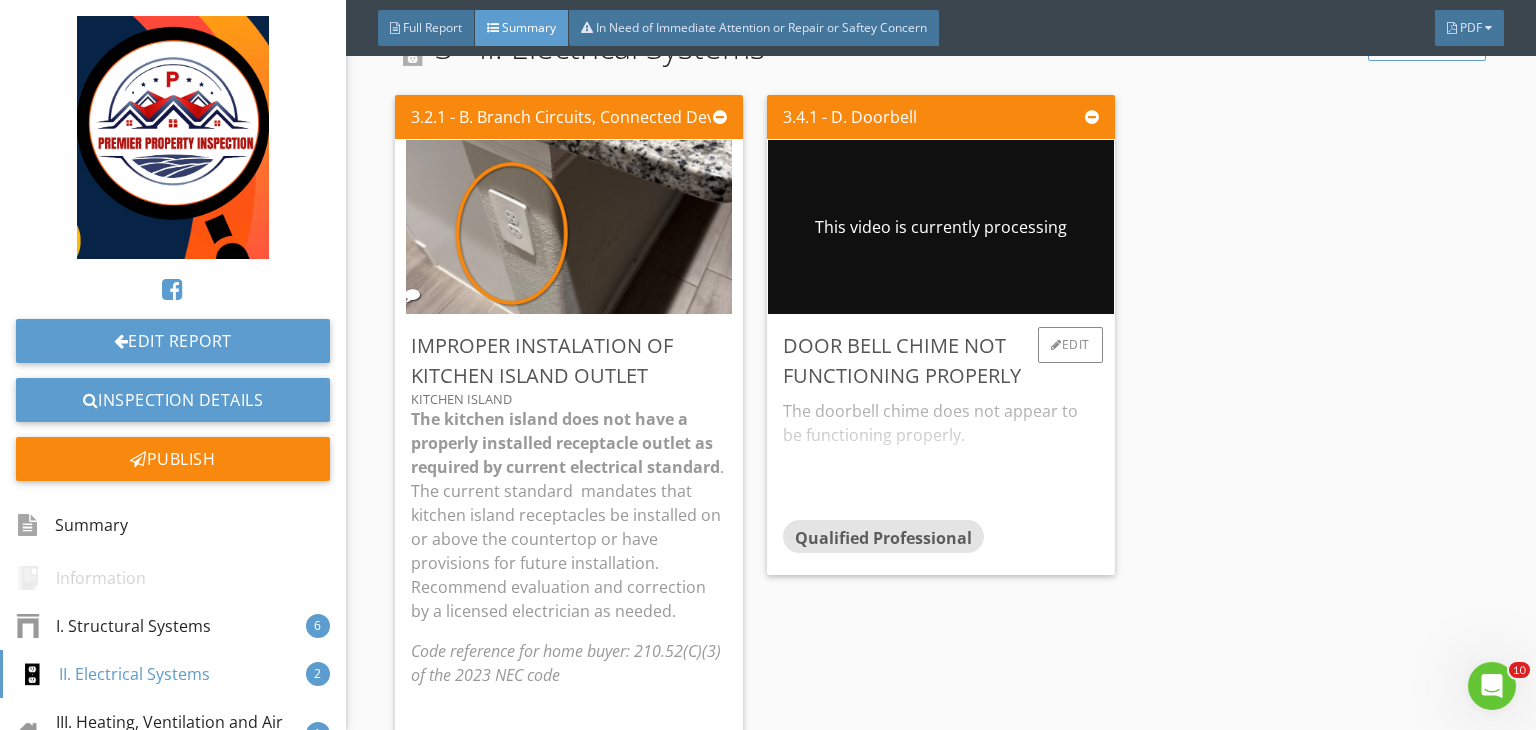 click on "This video is currently processing" at bounding box center (941, 227) 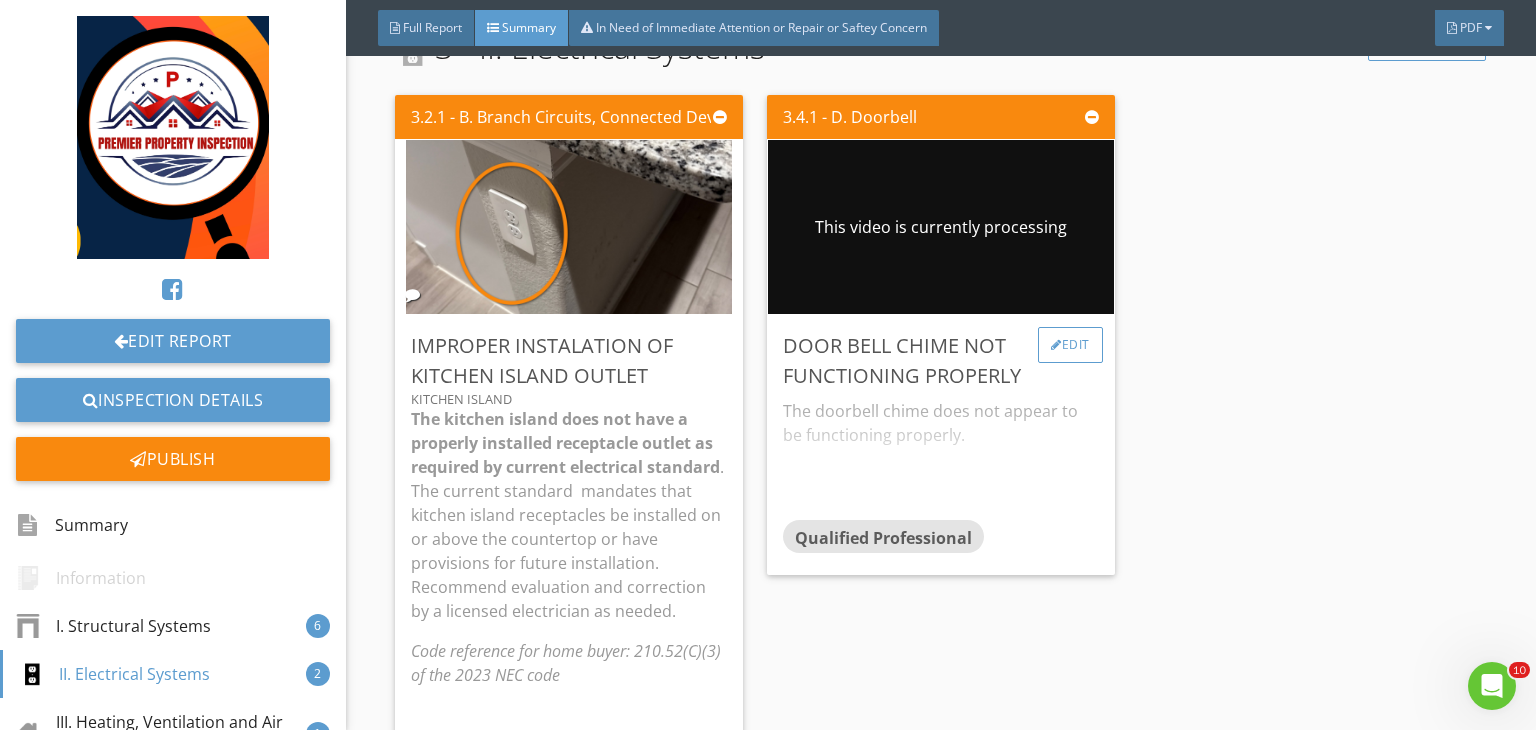 click on "Edit" at bounding box center (1070, 345) 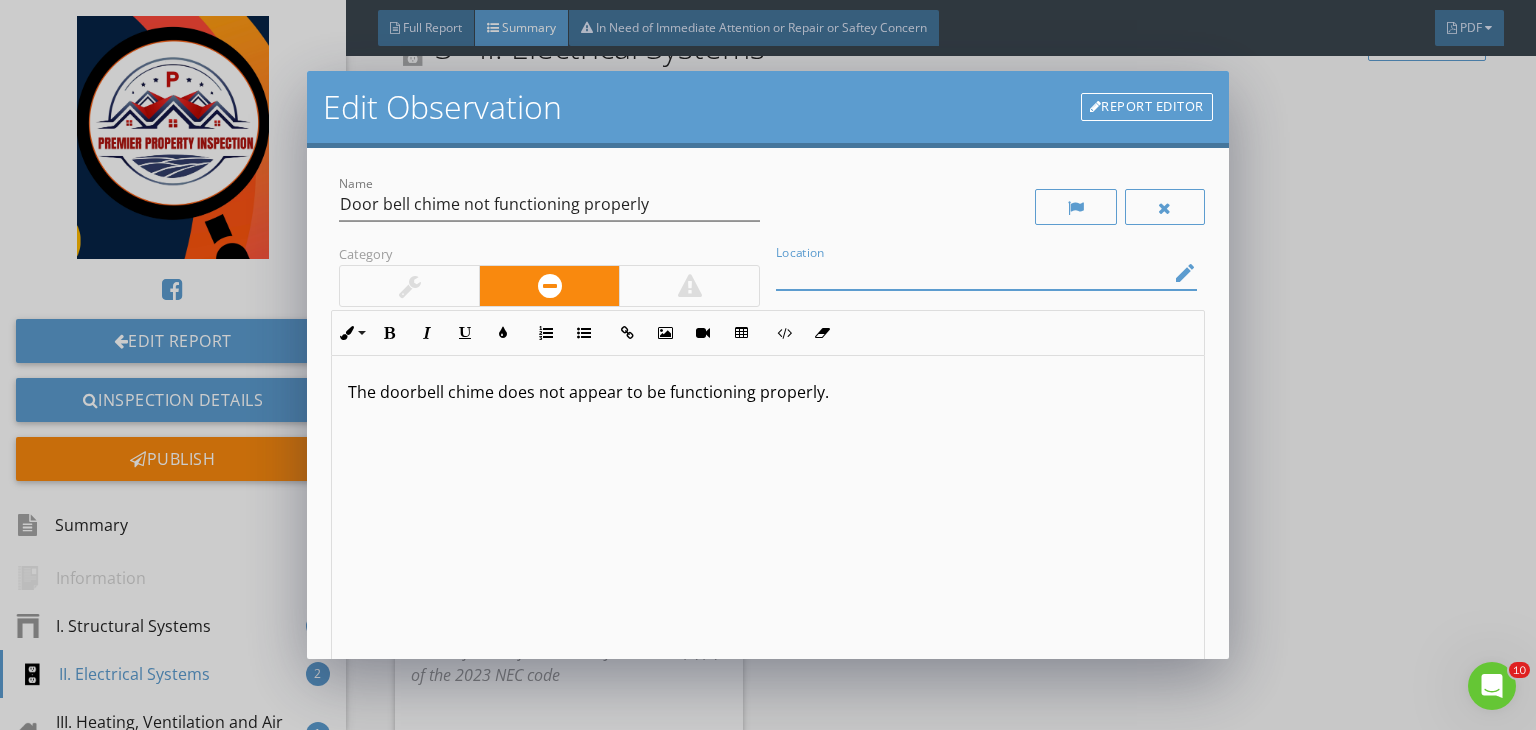 click at bounding box center [972, 273] 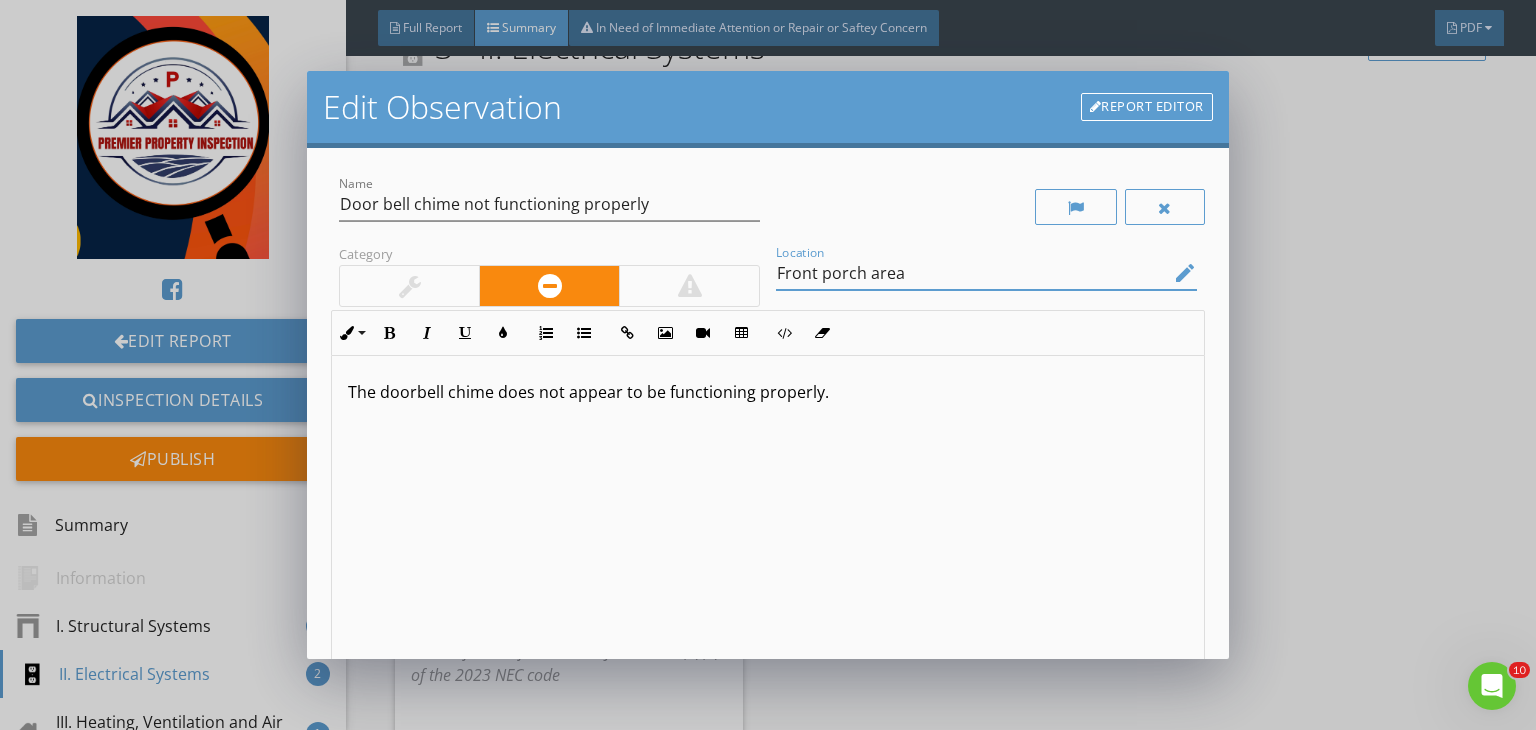 type on "Front porch area" 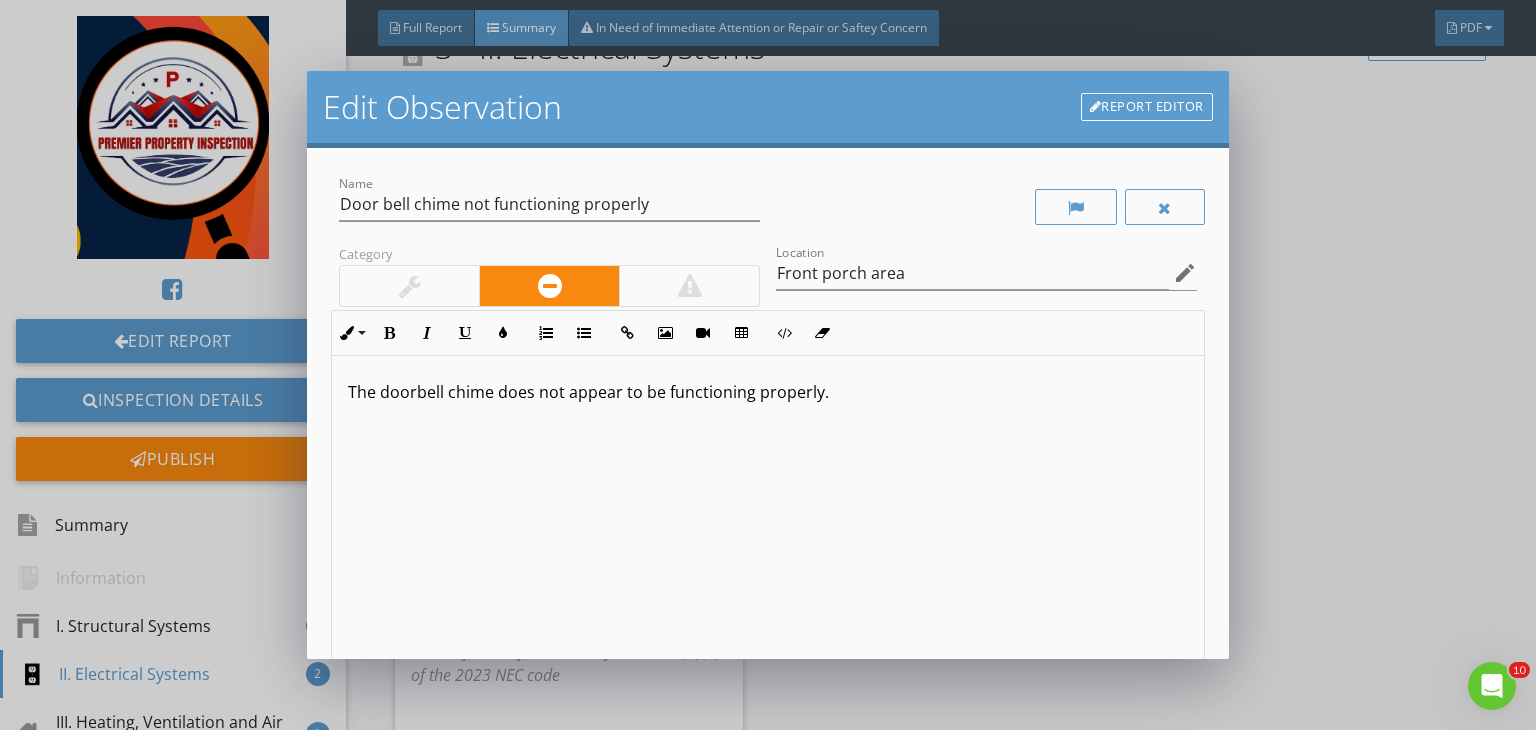 click on "The doorbell chime does not appear to be functioning properly." at bounding box center (768, 404) 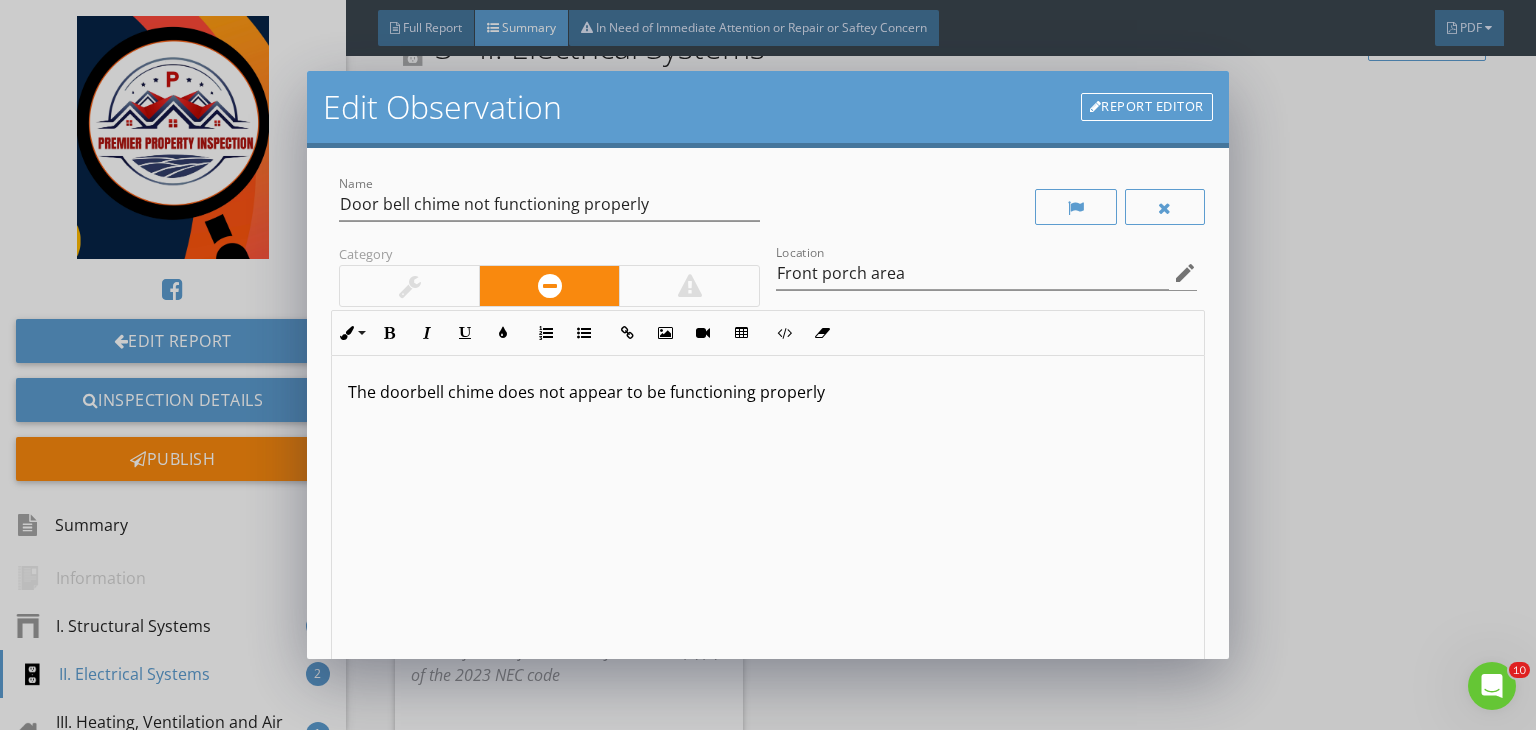 type 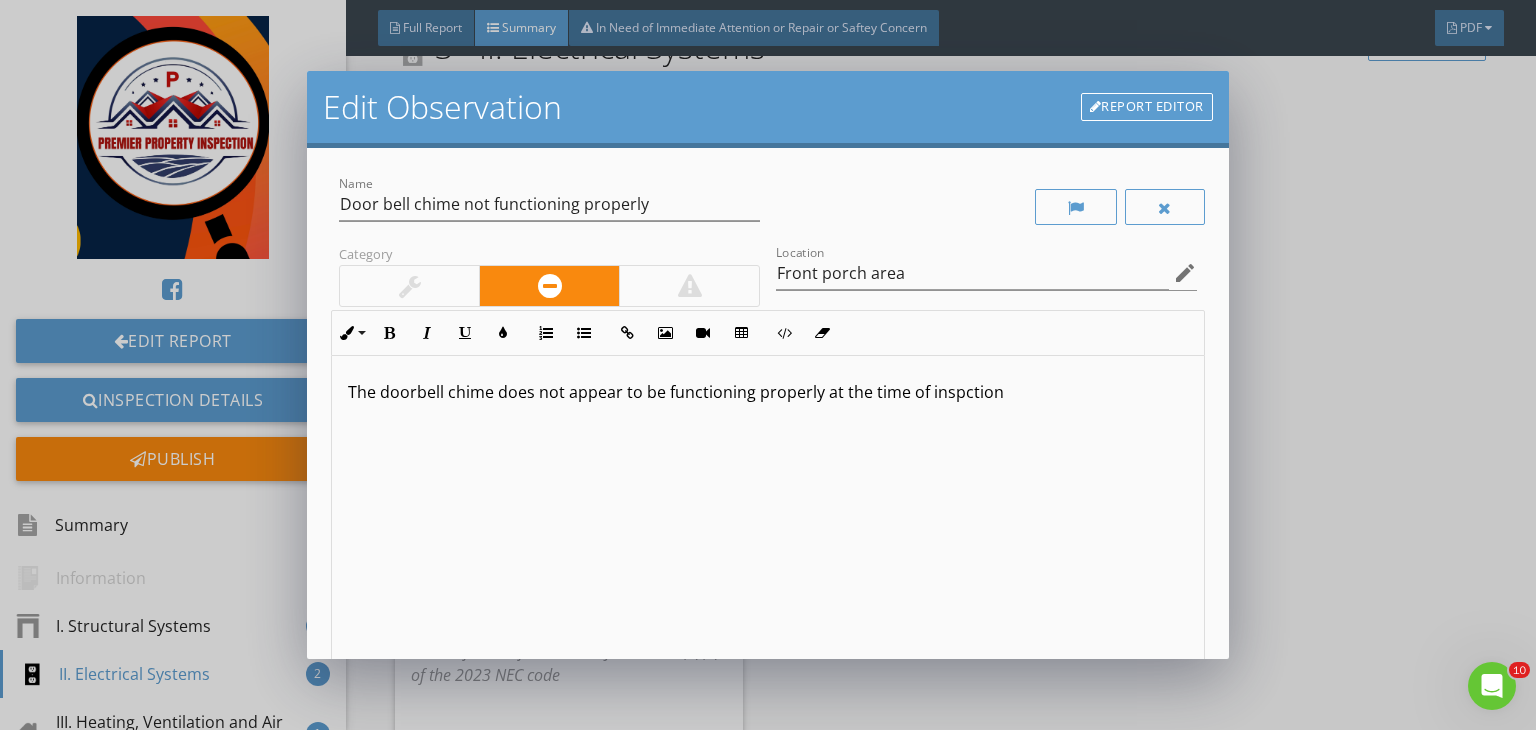 click on "The doorbell chime does not appear to be functioning properly at the time of inspction" at bounding box center (768, 404) 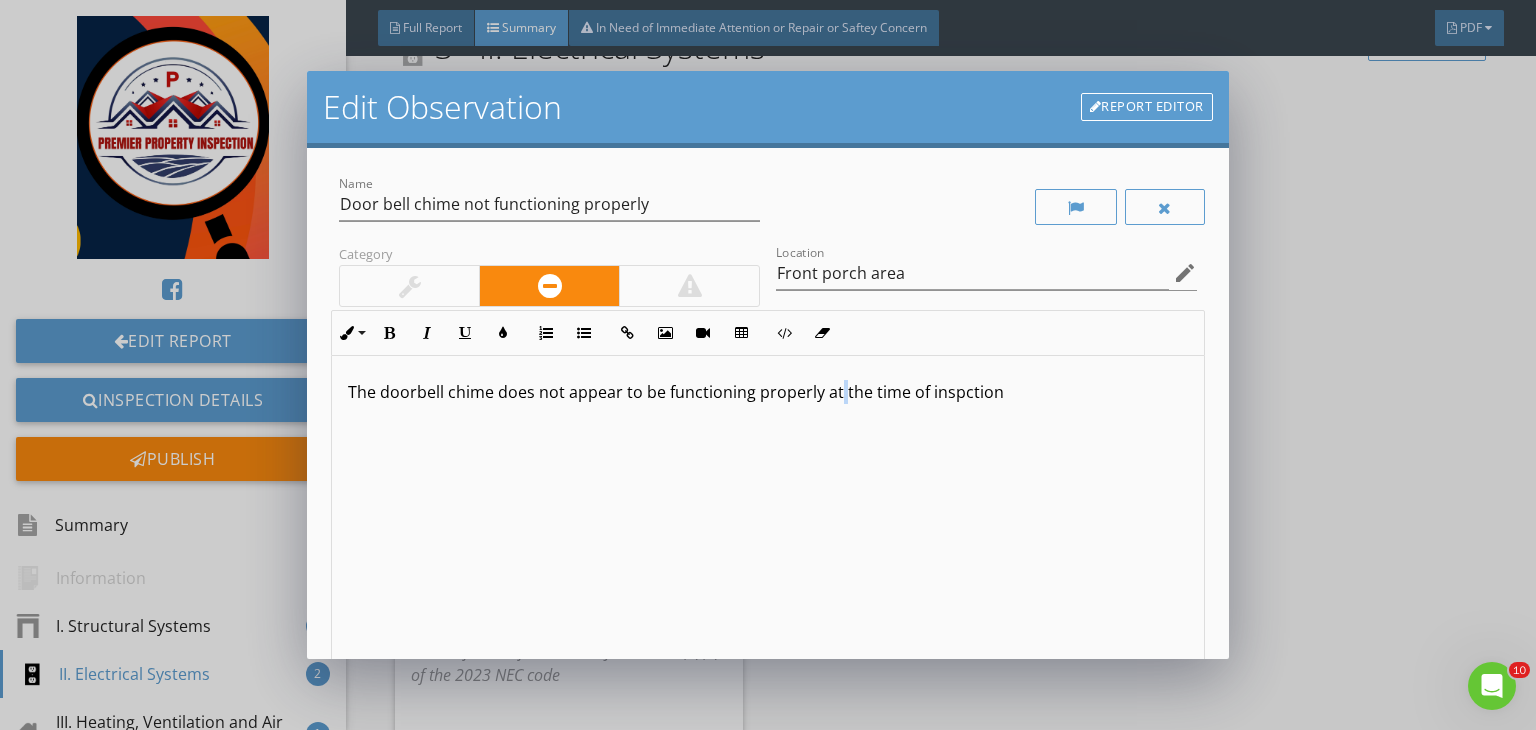 click on "The doorbell chime does not appear to be functioning properly at the time of inspction" at bounding box center (768, 404) 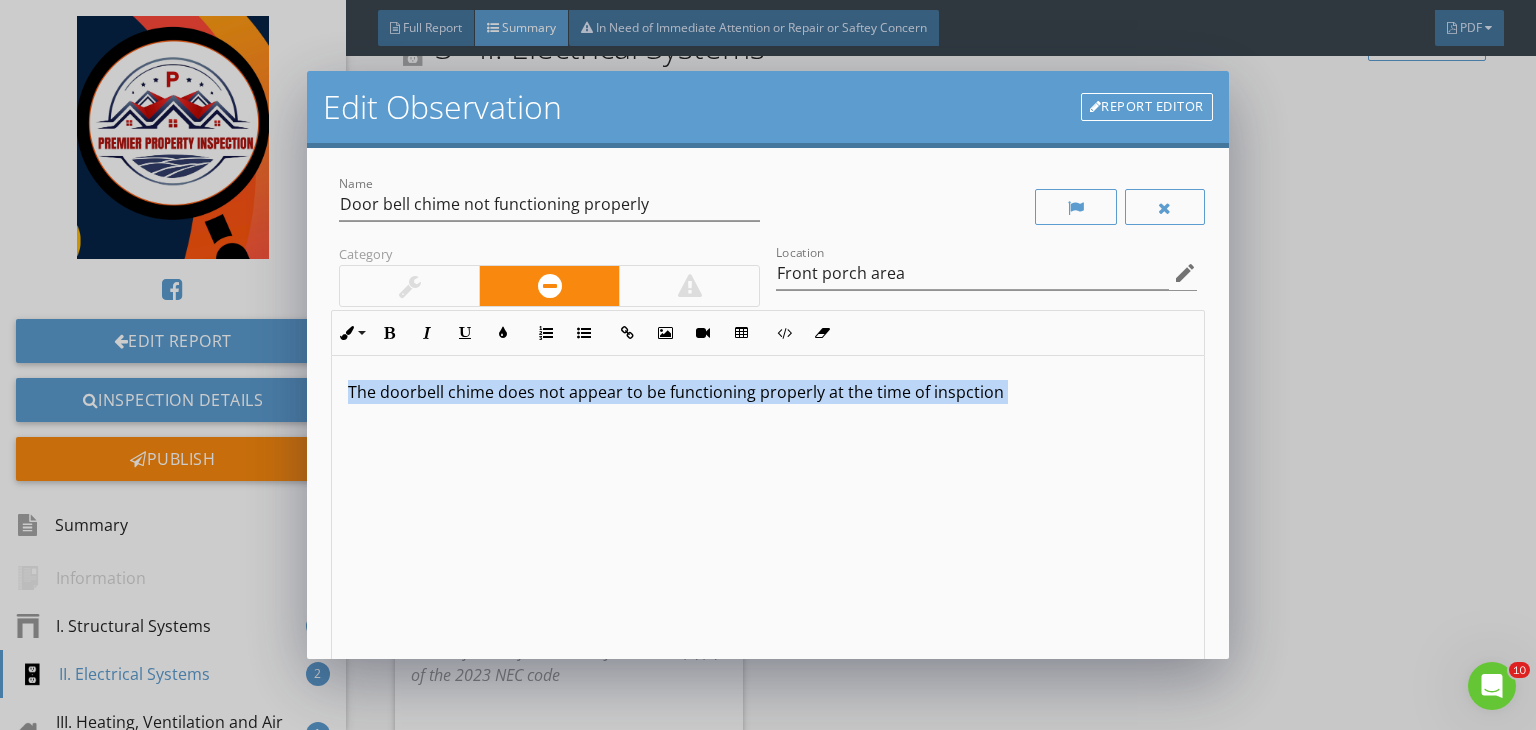 click on "The doorbell chime does not appear to be functioning properly at the time of inspction" at bounding box center (768, 404) 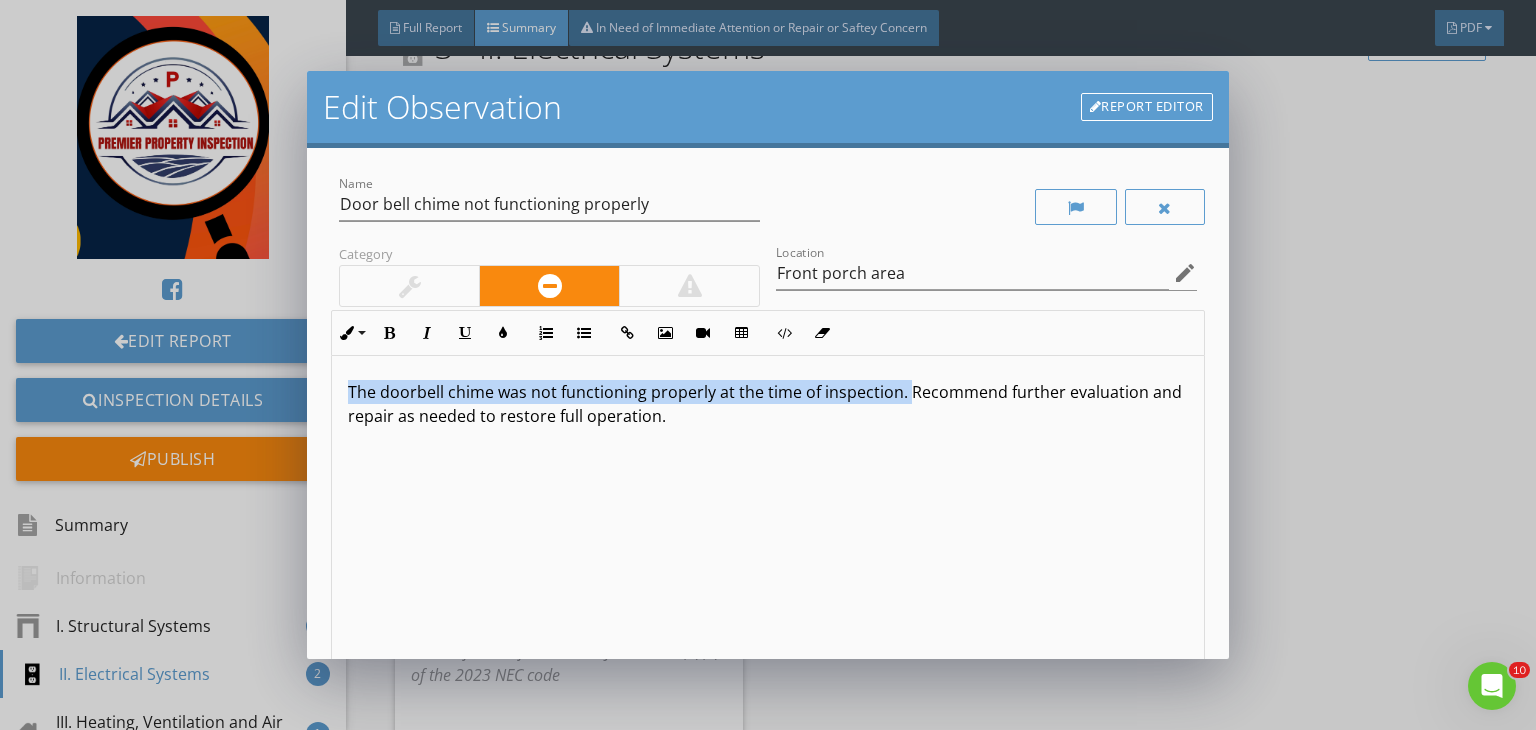drag, startPoint x: 903, startPoint y: 386, endPoint x: 291, endPoint y: 332, distance: 614.37775 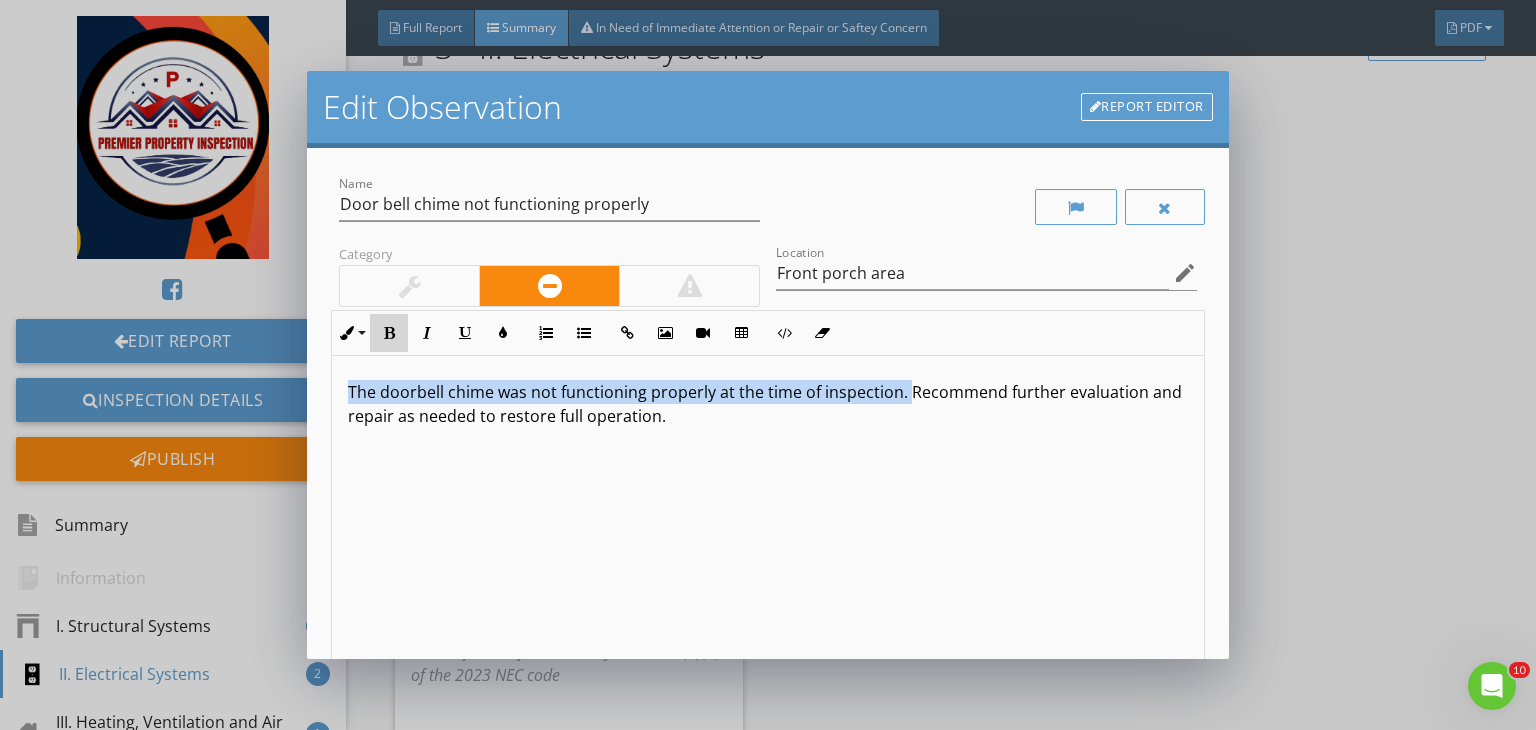 click on "Bold" at bounding box center [389, 333] 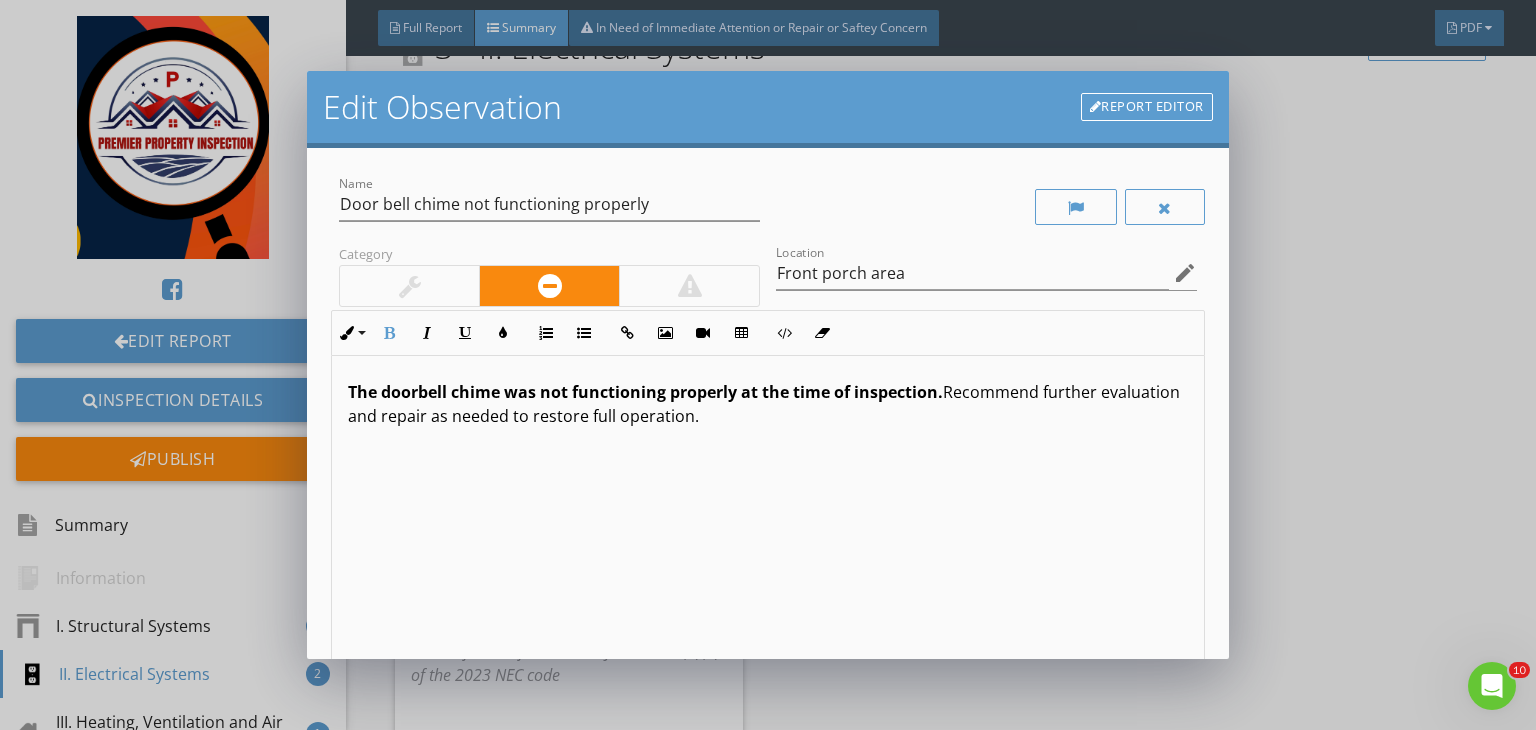 scroll, scrollTop: 0, scrollLeft: 0, axis: both 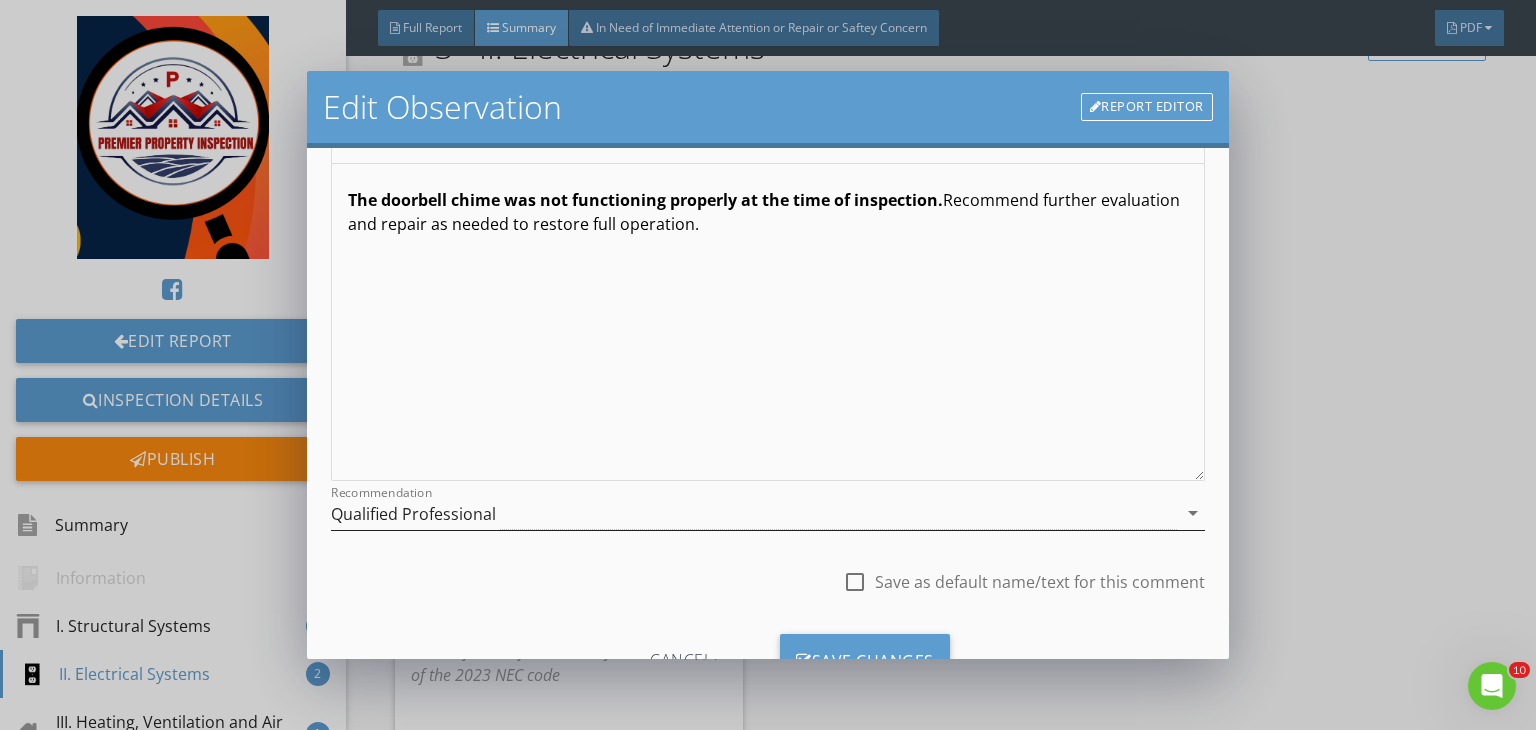 click on "Qualified Professional" at bounding box center (754, 513) 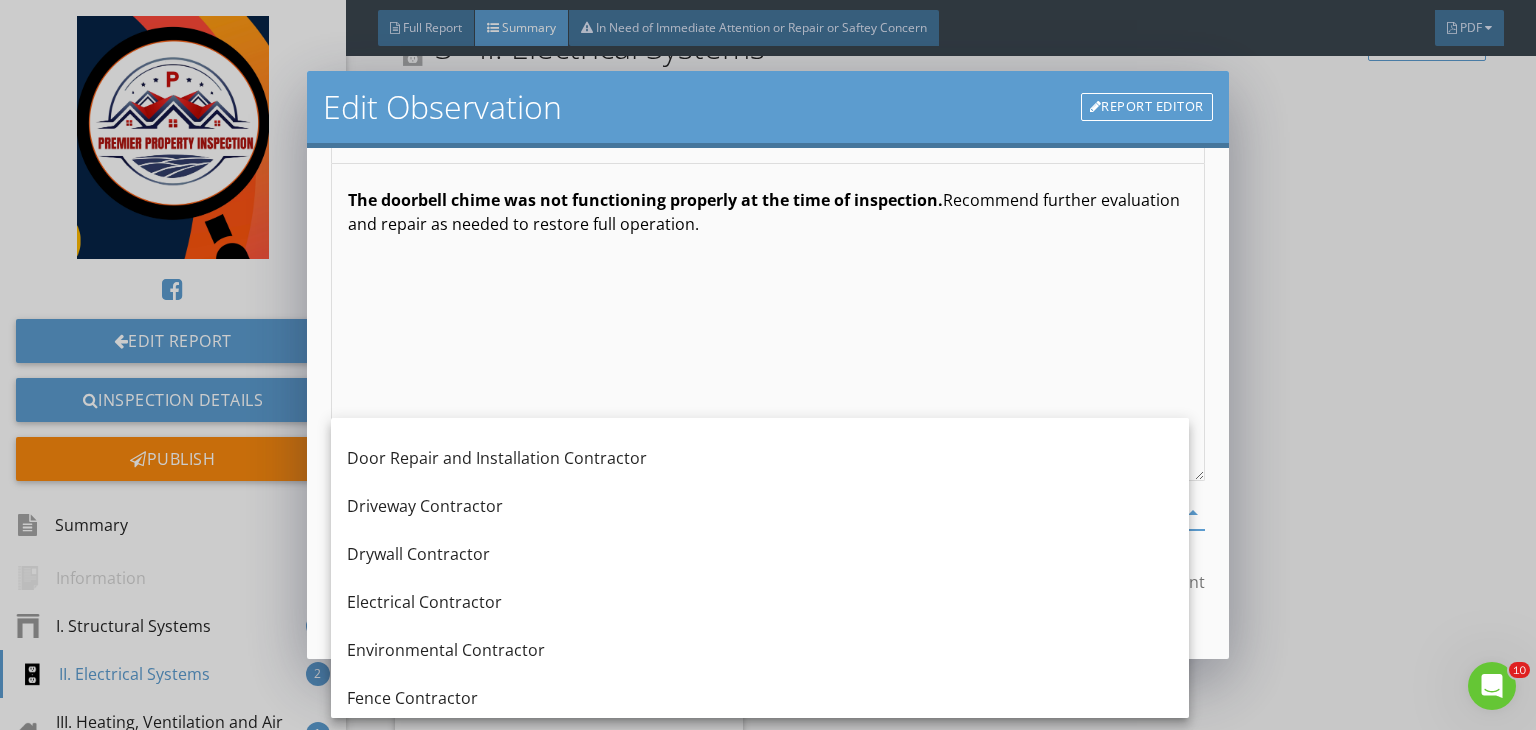 scroll, scrollTop: 570, scrollLeft: 0, axis: vertical 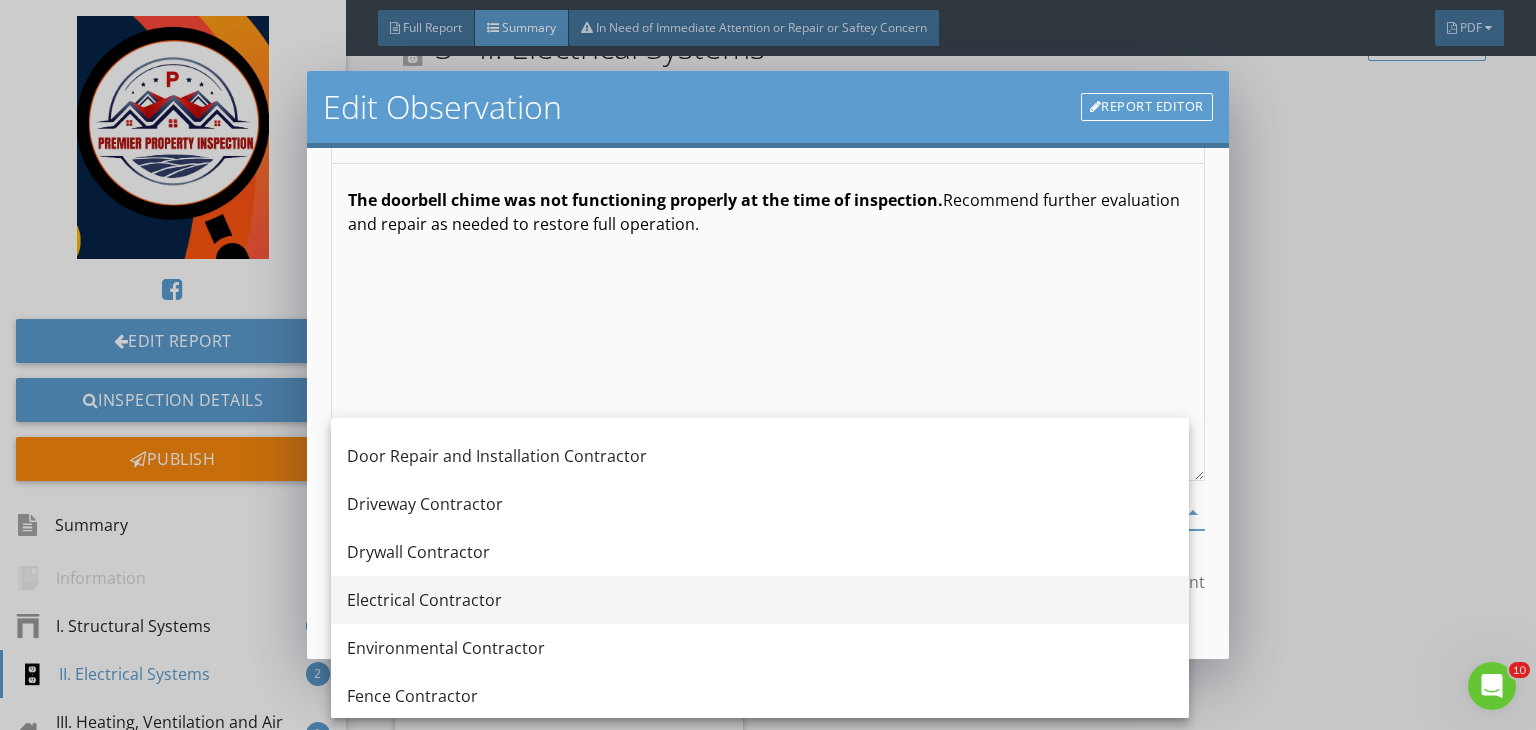 click on "Electrical Contractor" at bounding box center (760, 600) 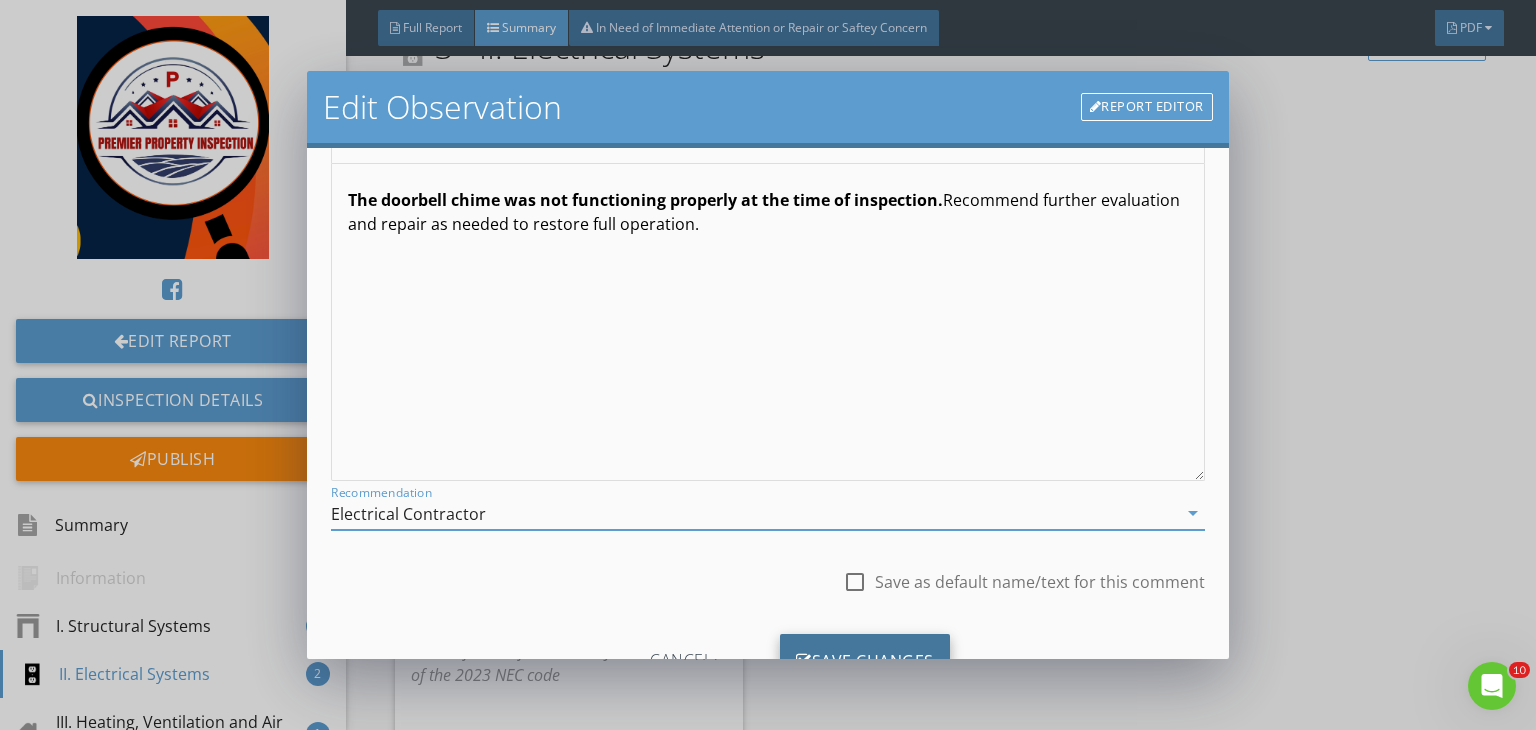 click on "Save Changes" at bounding box center (865, 661) 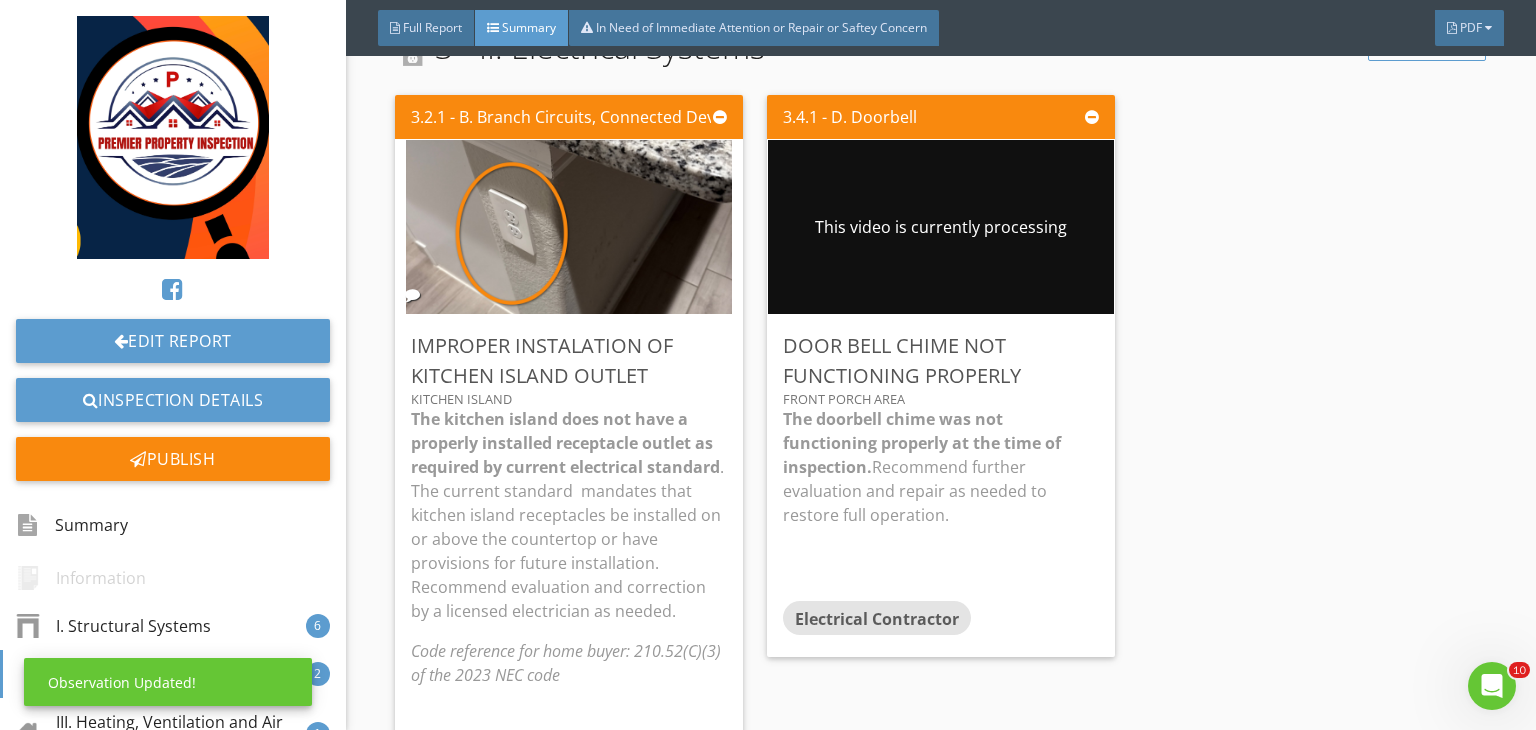 scroll, scrollTop: 39, scrollLeft: 0, axis: vertical 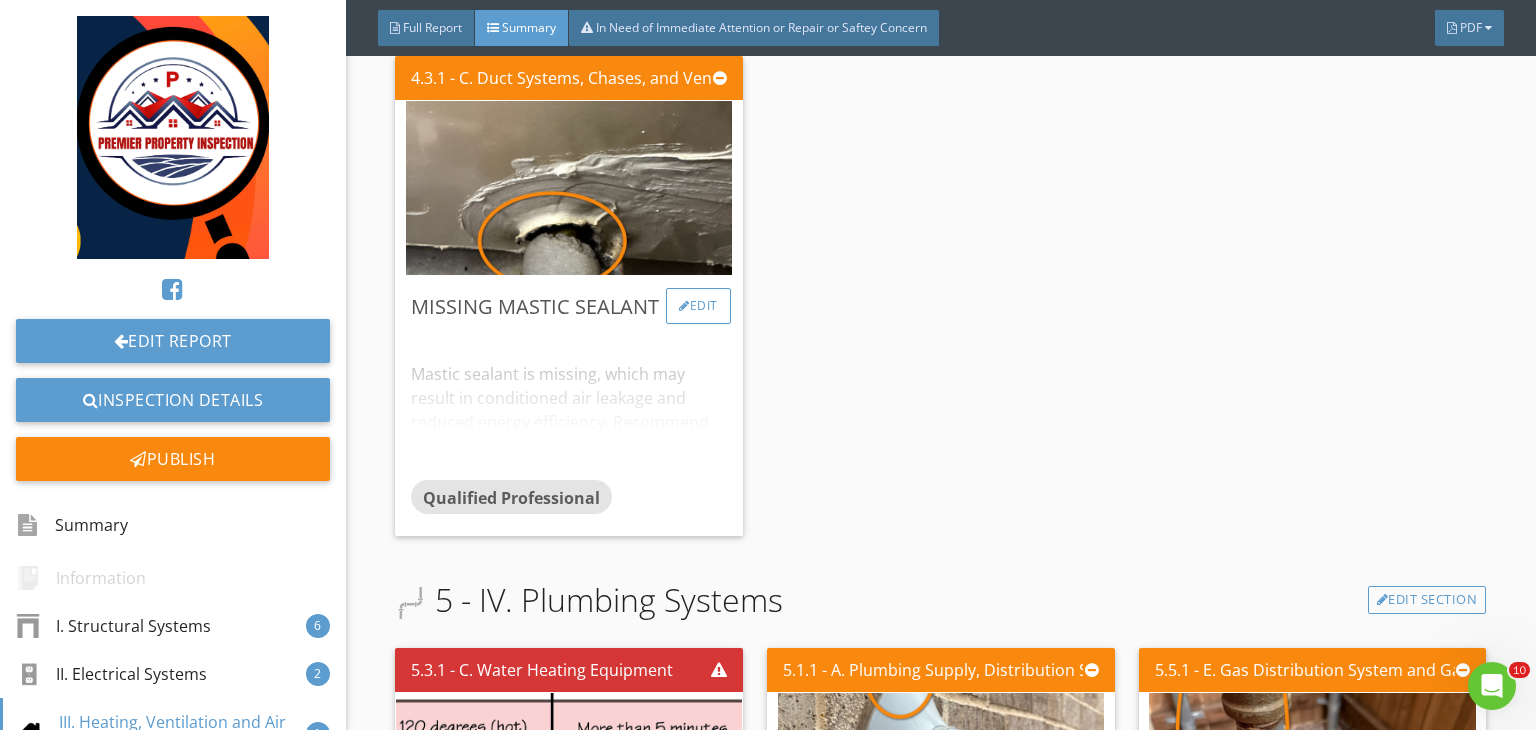 click on "Edit" at bounding box center (698, 306) 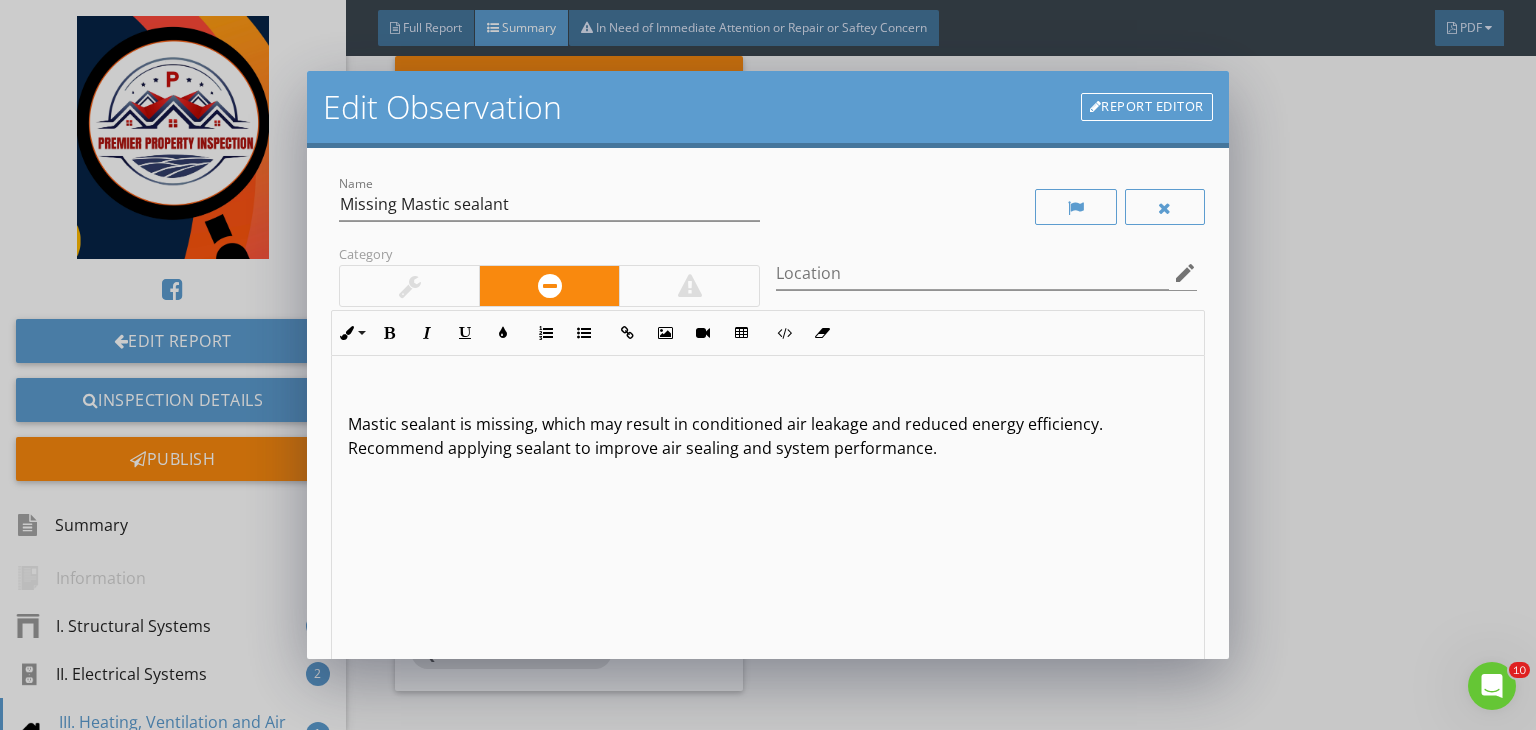 click on "Mastic sealant is missing, which may result in conditioned air leakage and reduced energy efficiency. Recommend applying sealant to improve air sealing and system performance." at bounding box center (768, 514) 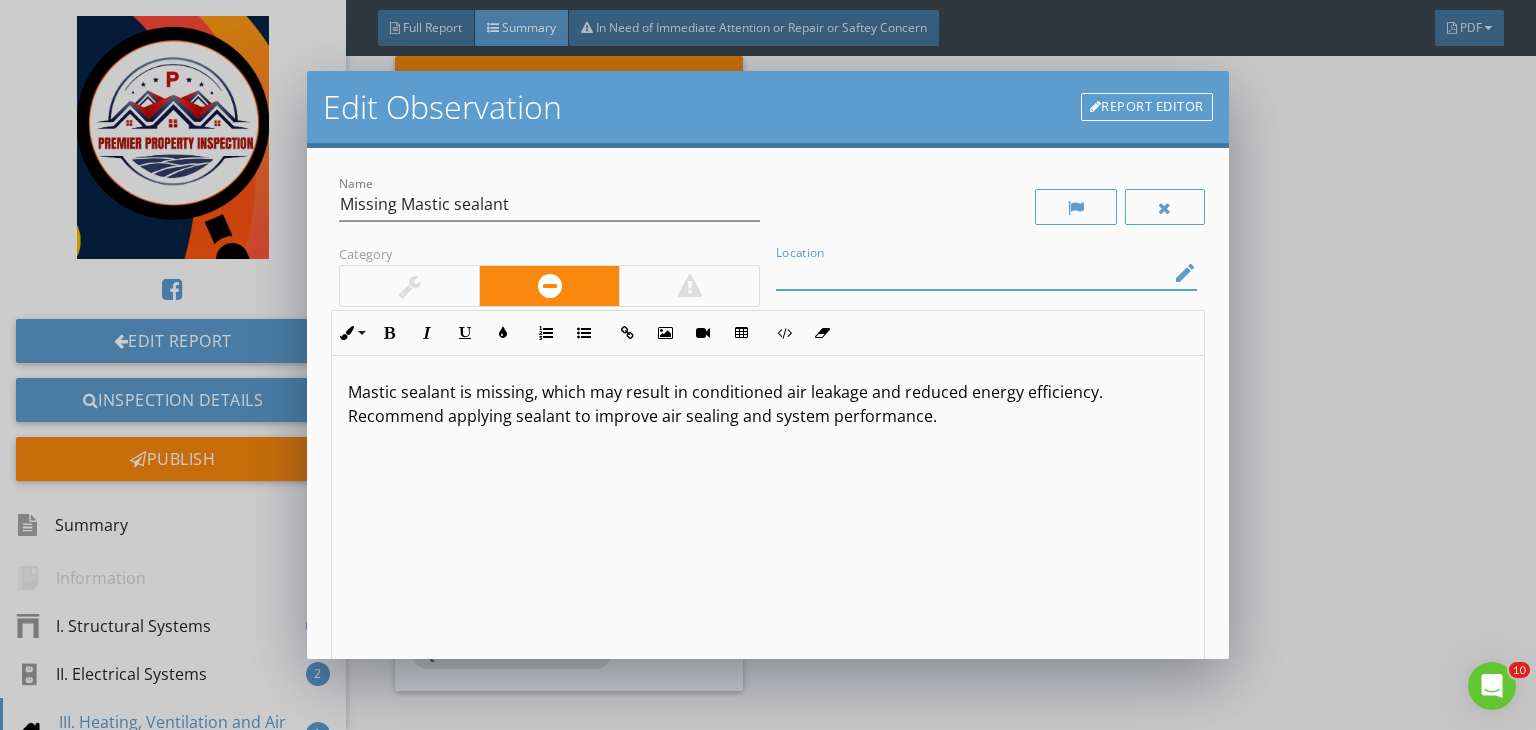 click at bounding box center [972, 273] 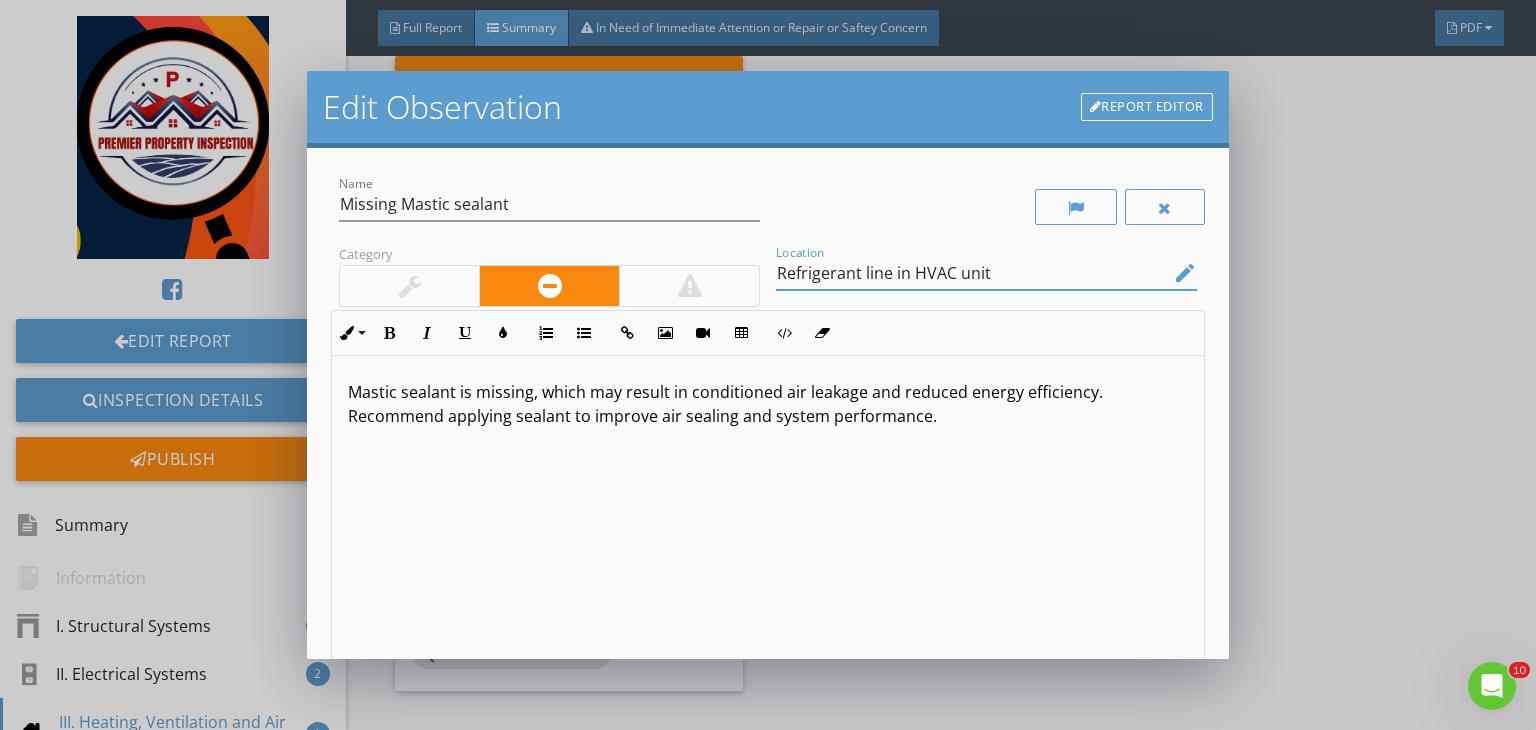 click on "Refrigerant line in HVAC unit" at bounding box center (972, 273) 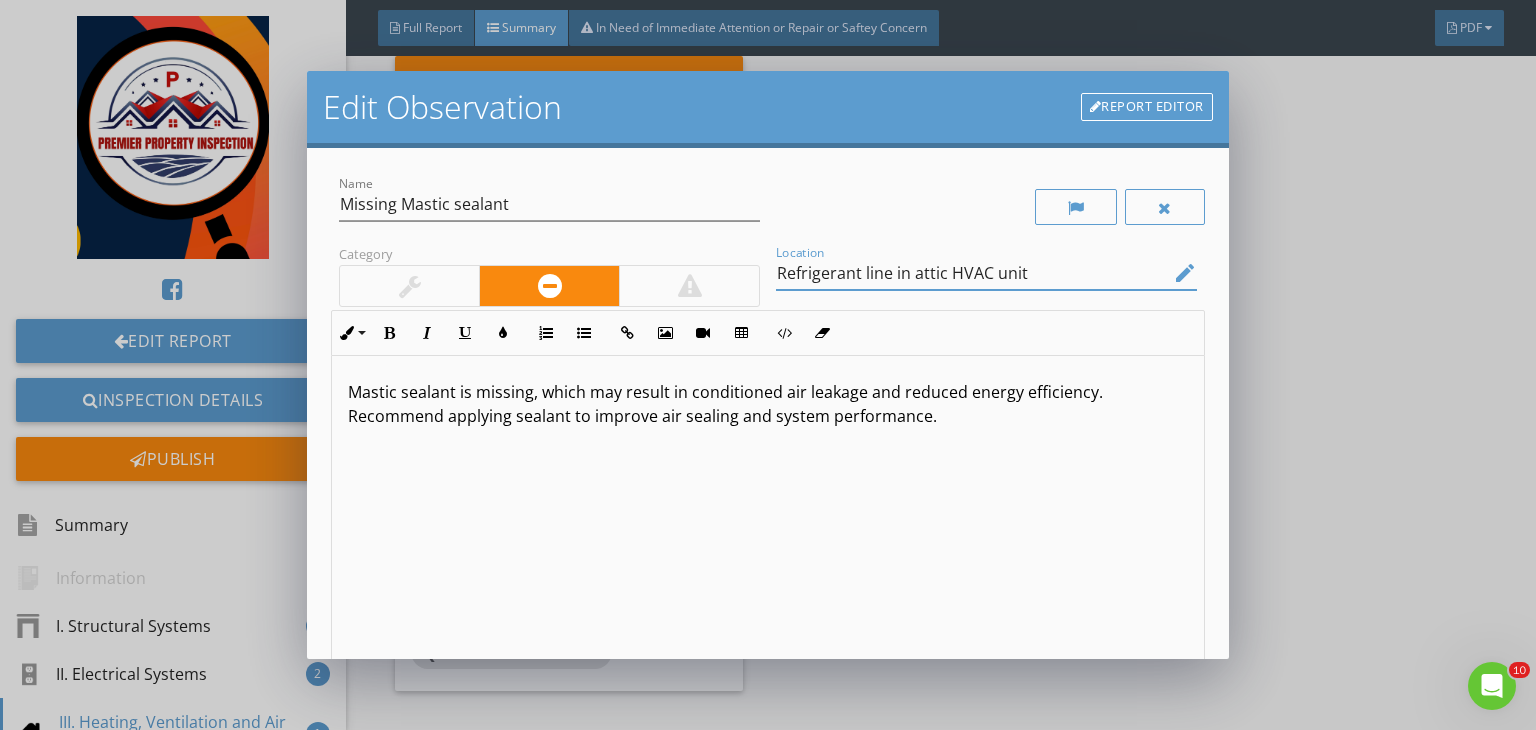 type on "Refrigerant line in attic HVAC unit" 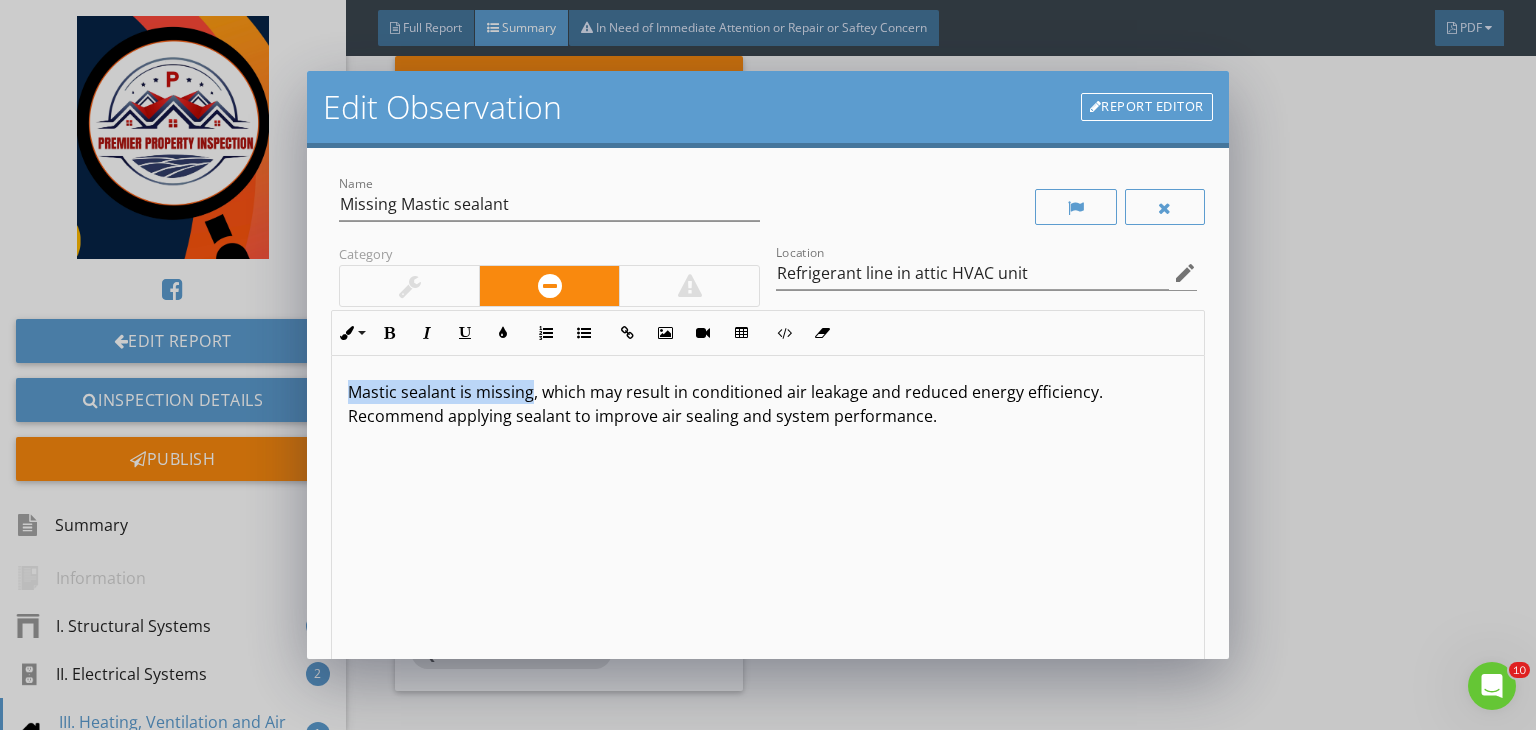 drag, startPoint x: 532, startPoint y: 394, endPoint x: 303, endPoint y: 369, distance: 230.36058 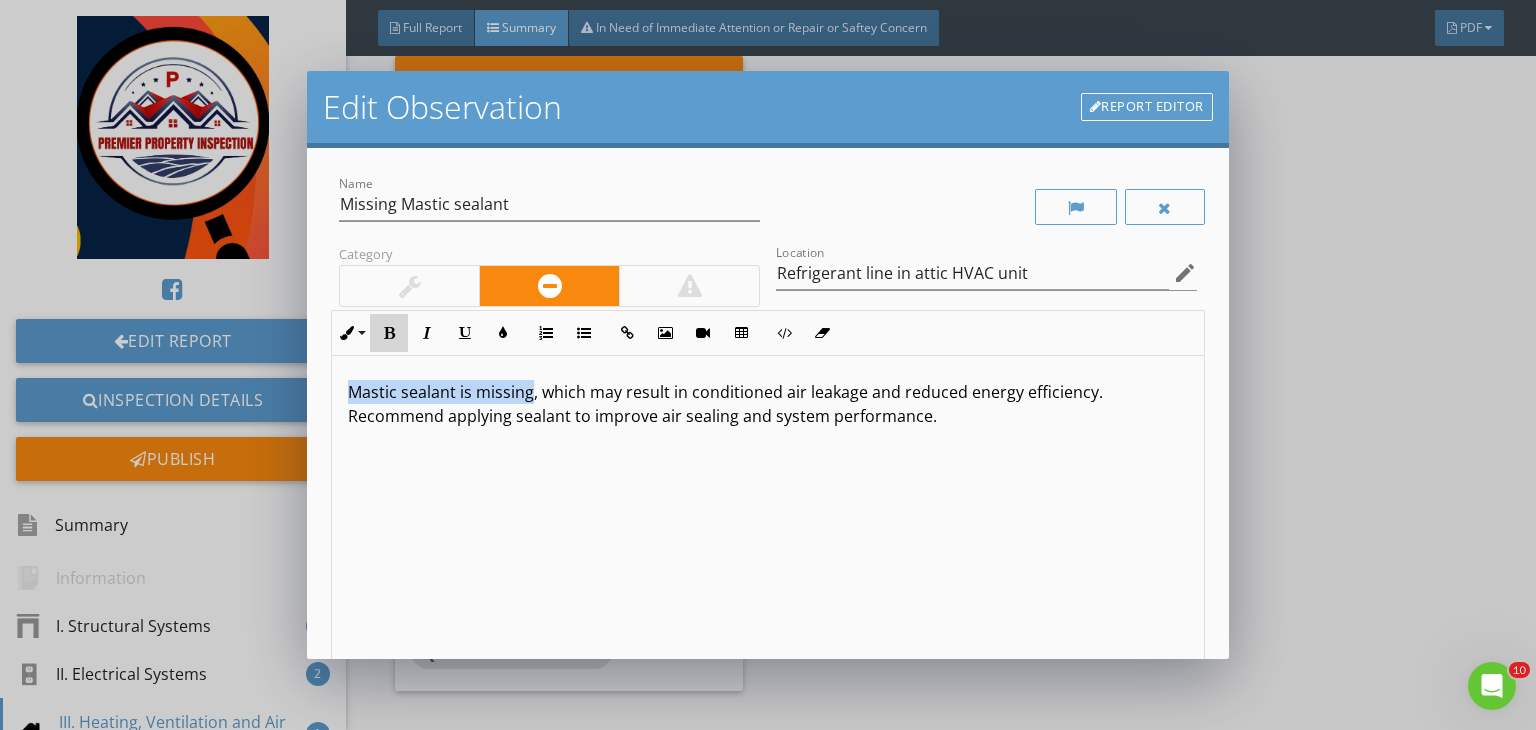 click on "Bold" at bounding box center (389, 333) 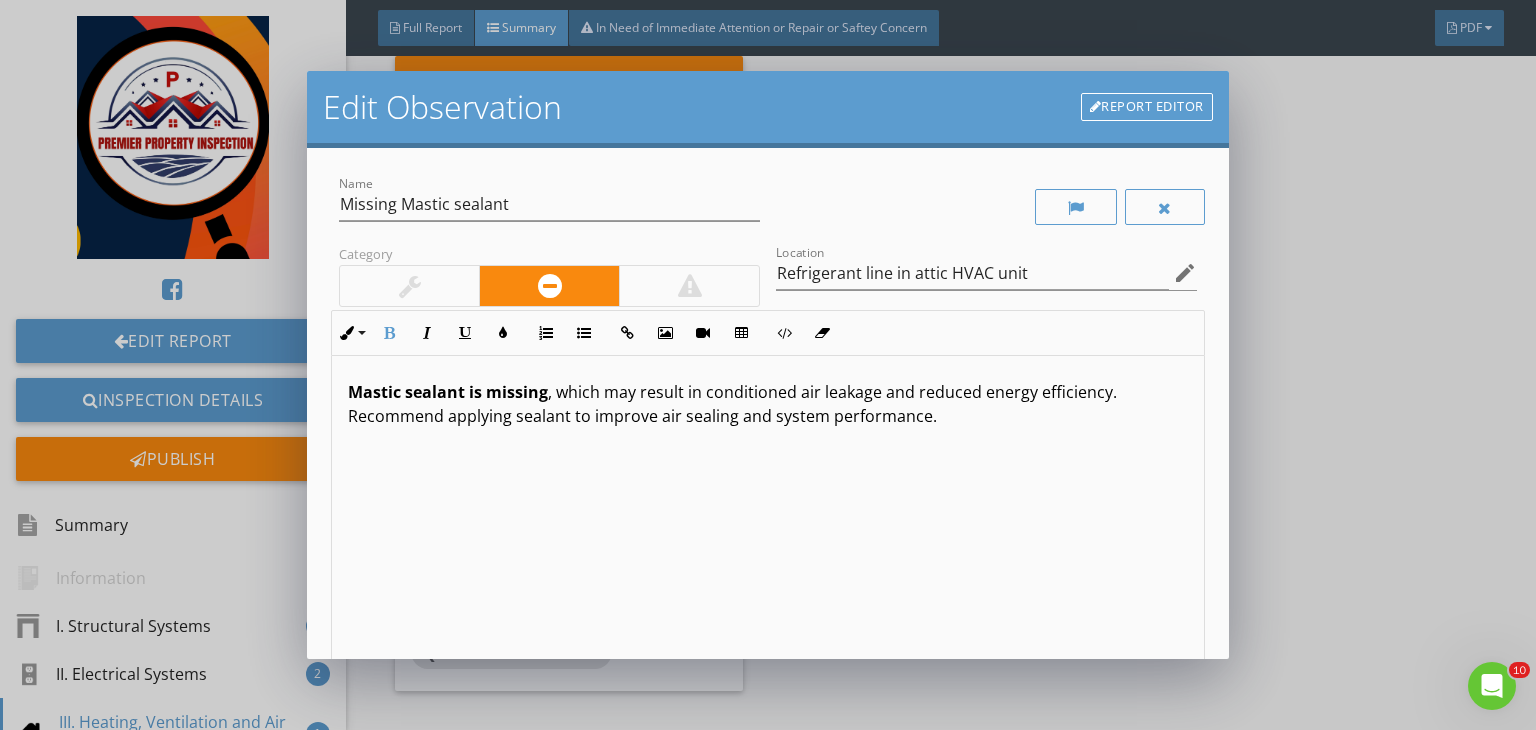 scroll, scrollTop: 0, scrollLeft: 0, axis: both 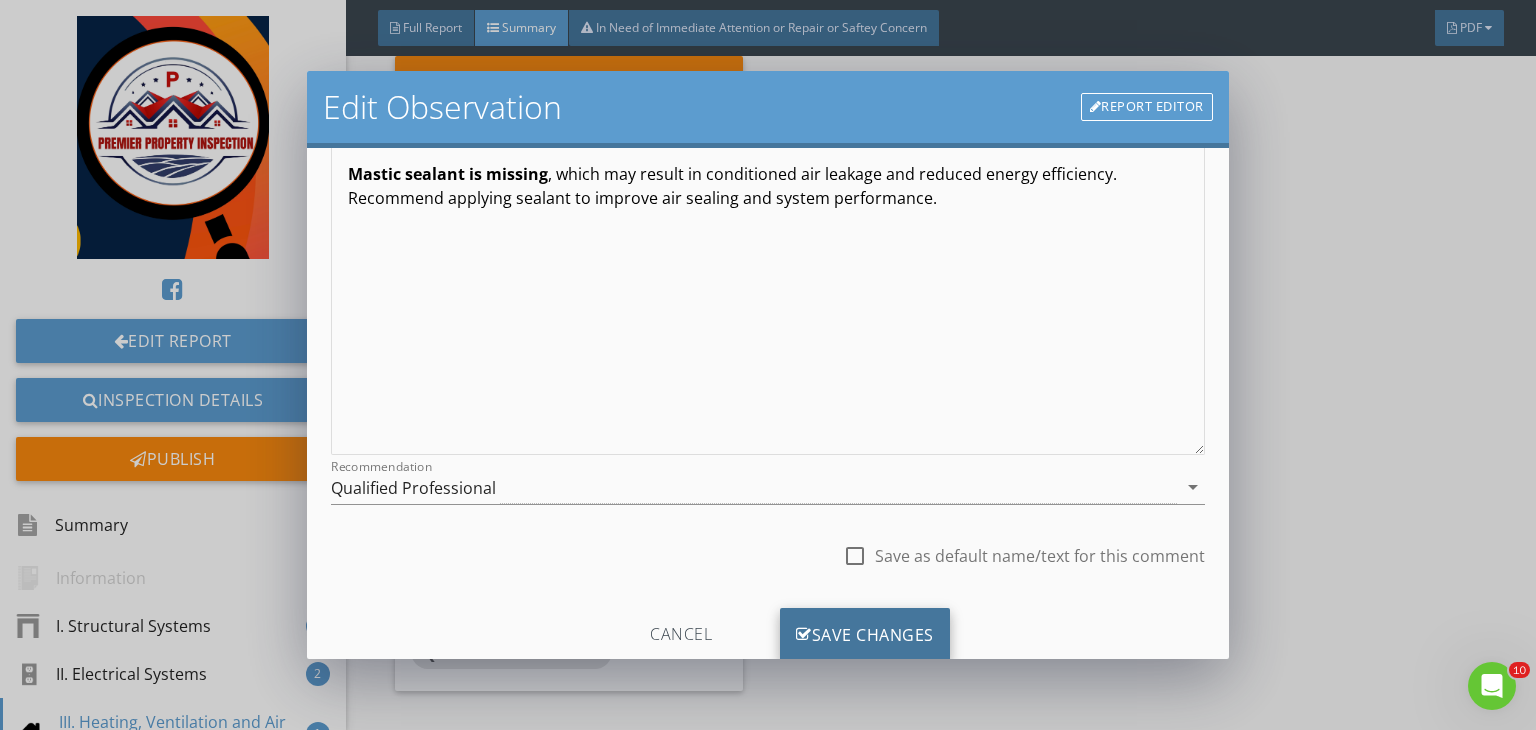 click on "Save Changes" at bounding box center (865, 635) 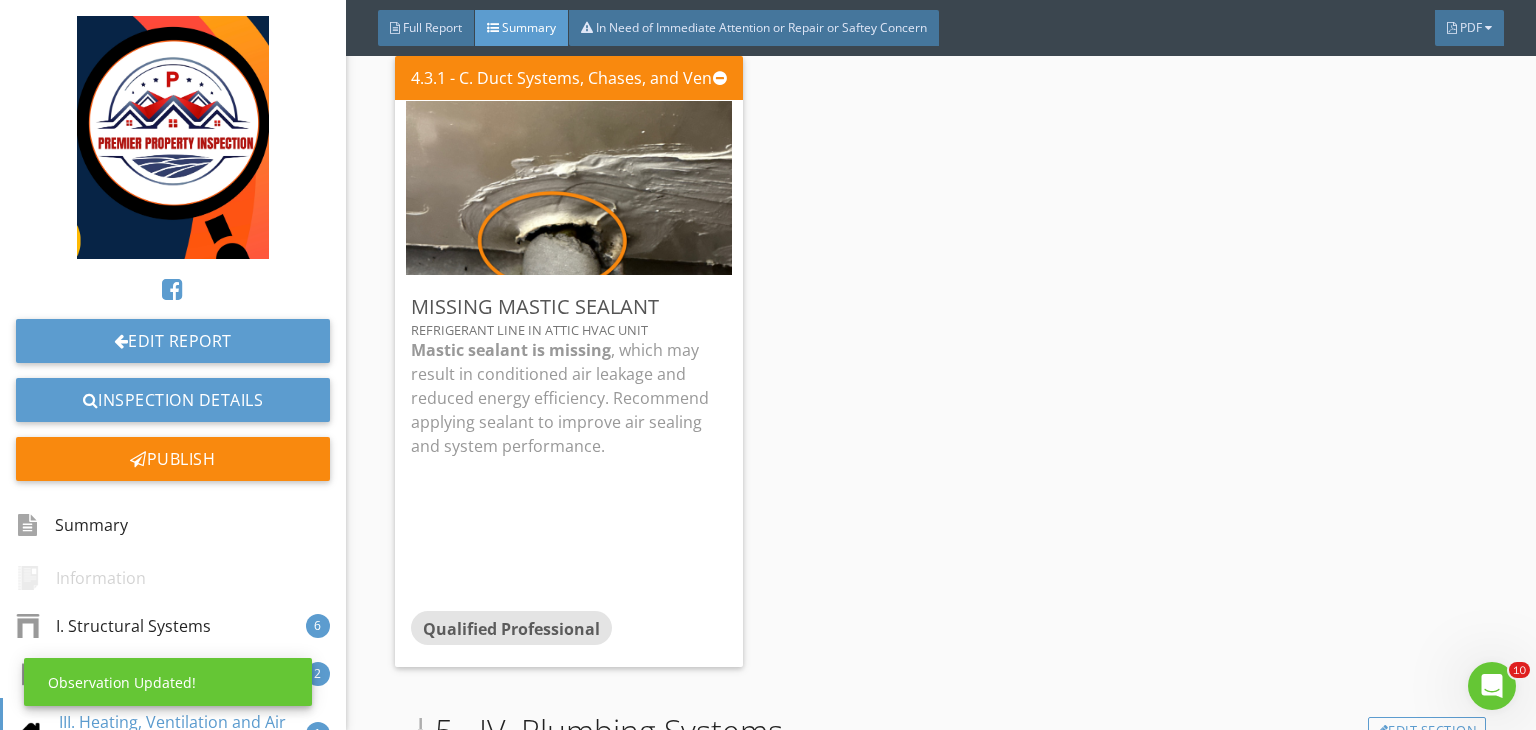scroll, scrollTop: 39, scrollLeft: 0, axis: vertical 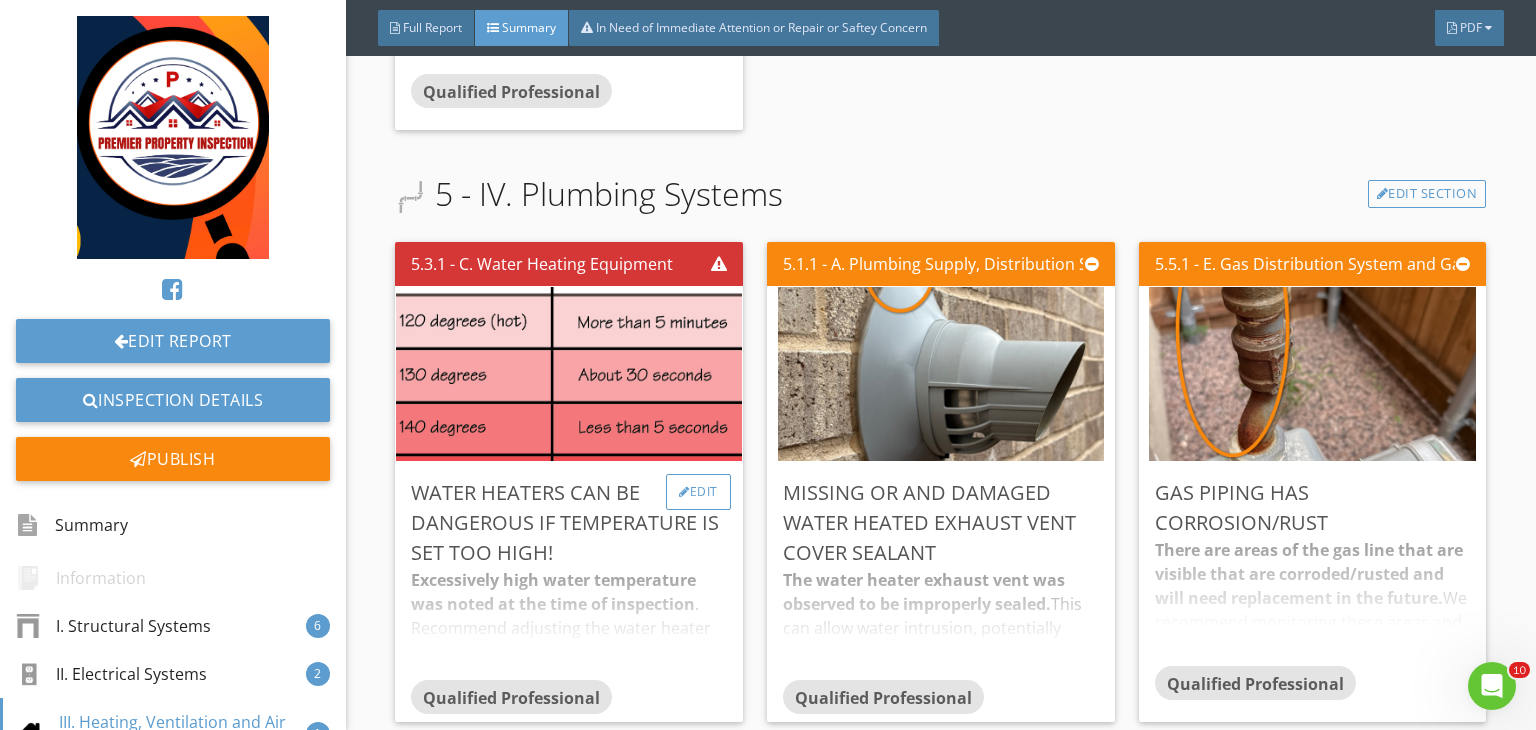 click on "Edit" at bounding box center [698, 492] 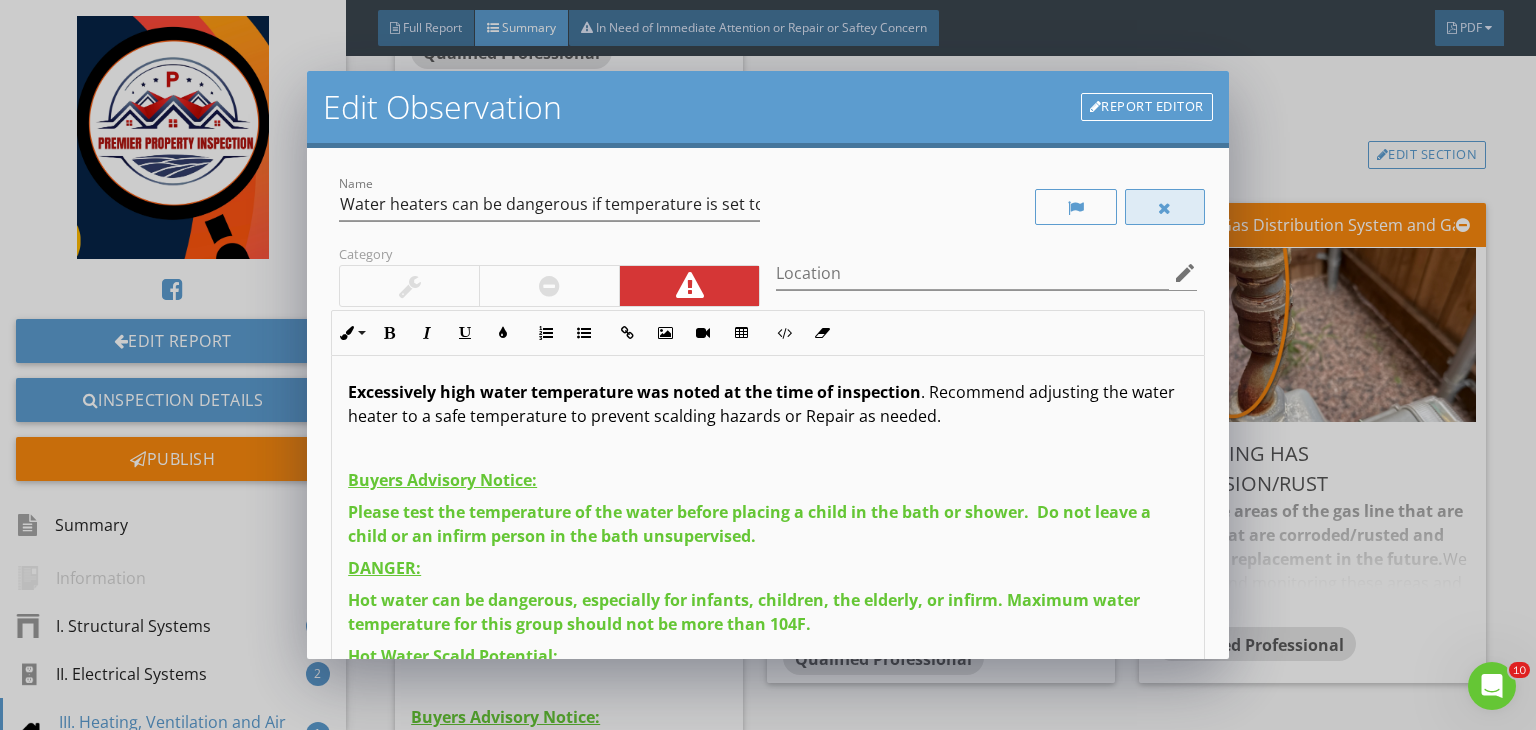 click at bounding box center [1165, 208] 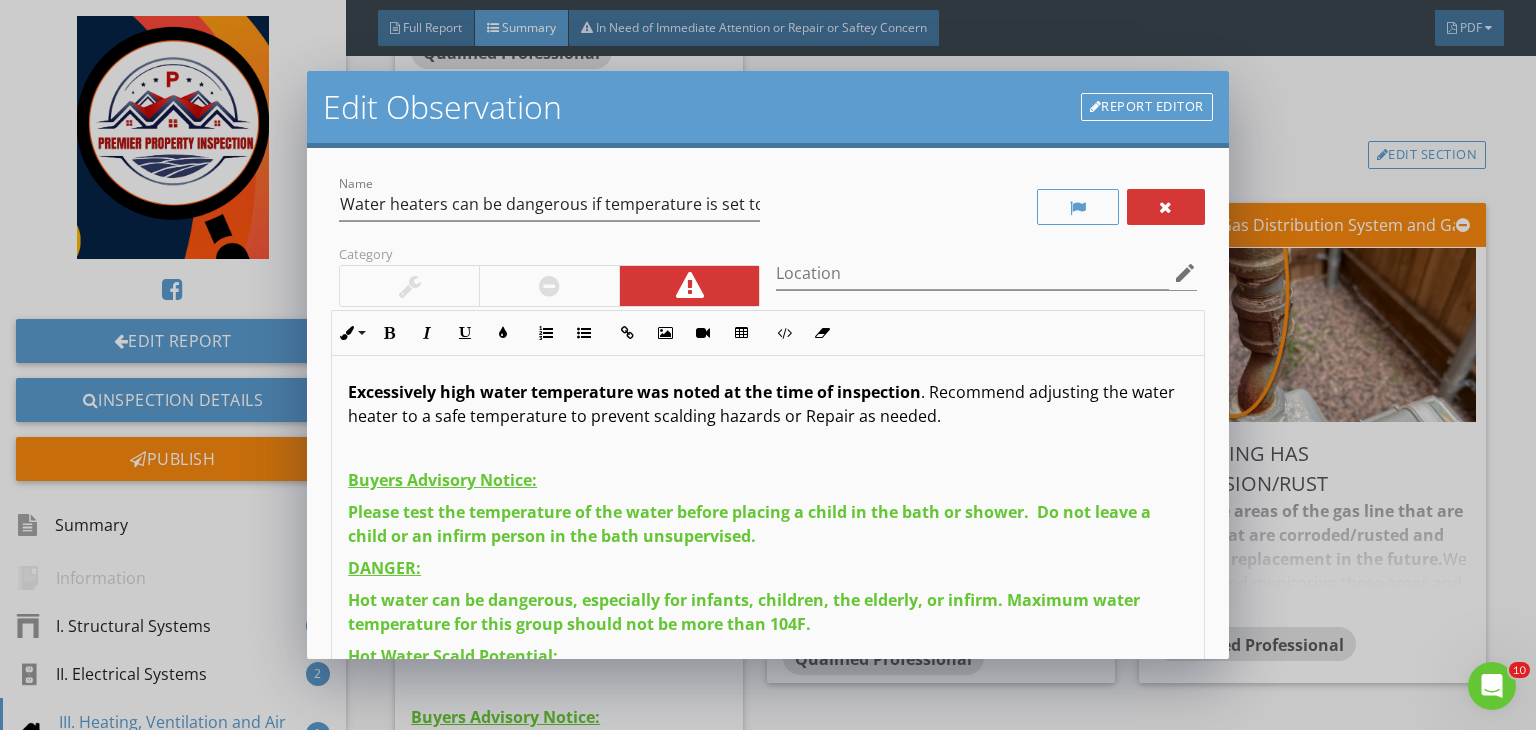 scroll, scrollTop: 76, scrollLeft: 0, axis: vertical 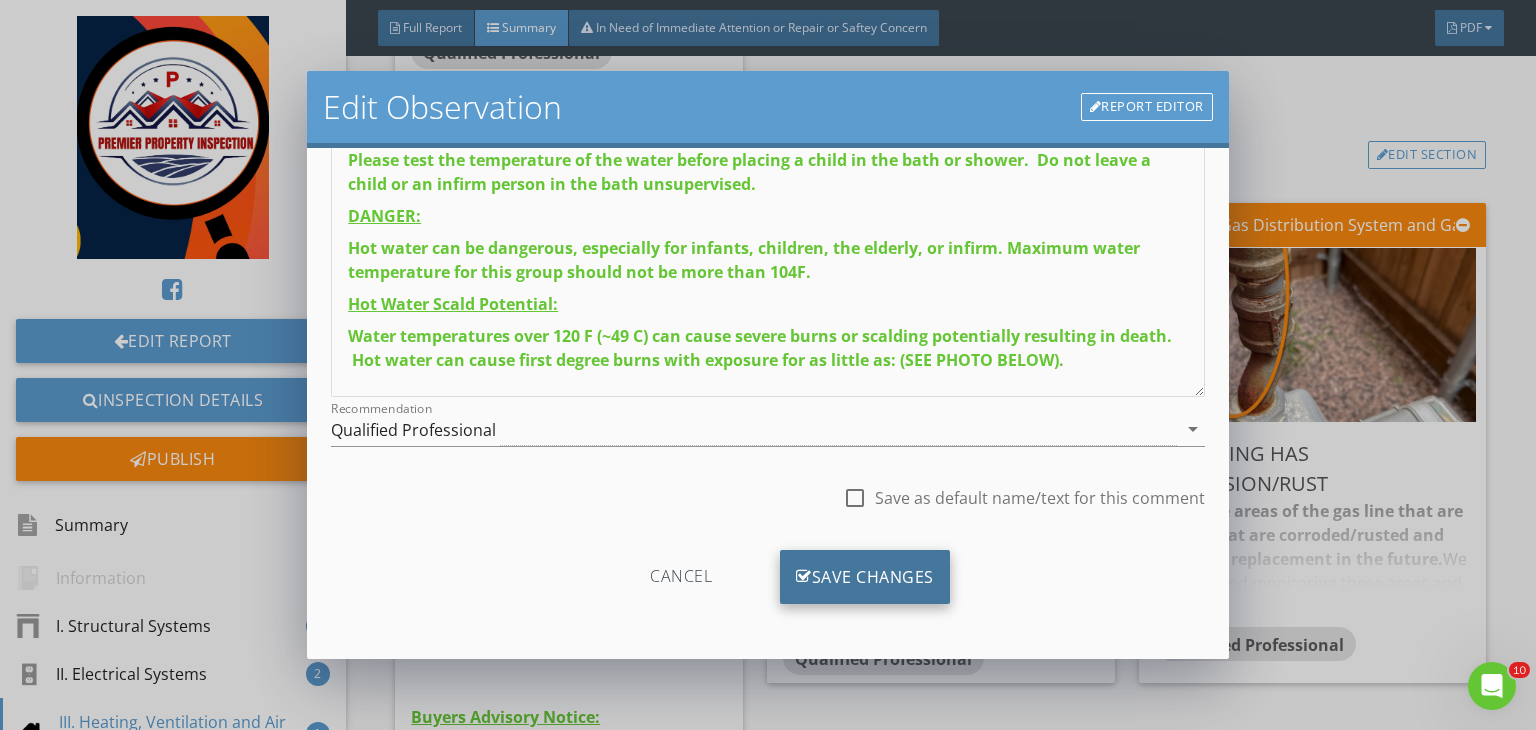 click on "Save Changes" at bounding box center [865, 577] 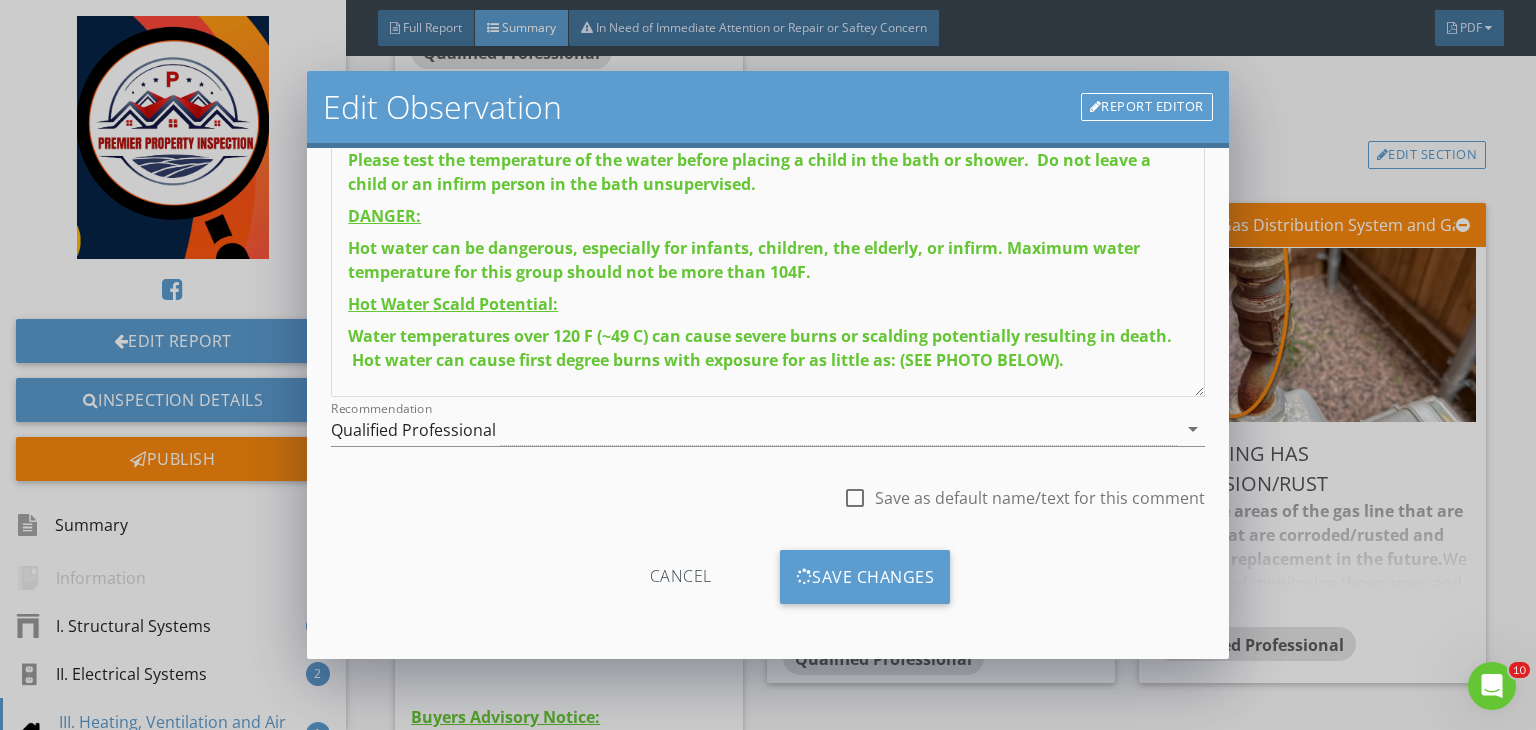 scroll, scrollTop: 39, scrollLeft: 0, axis: vertical 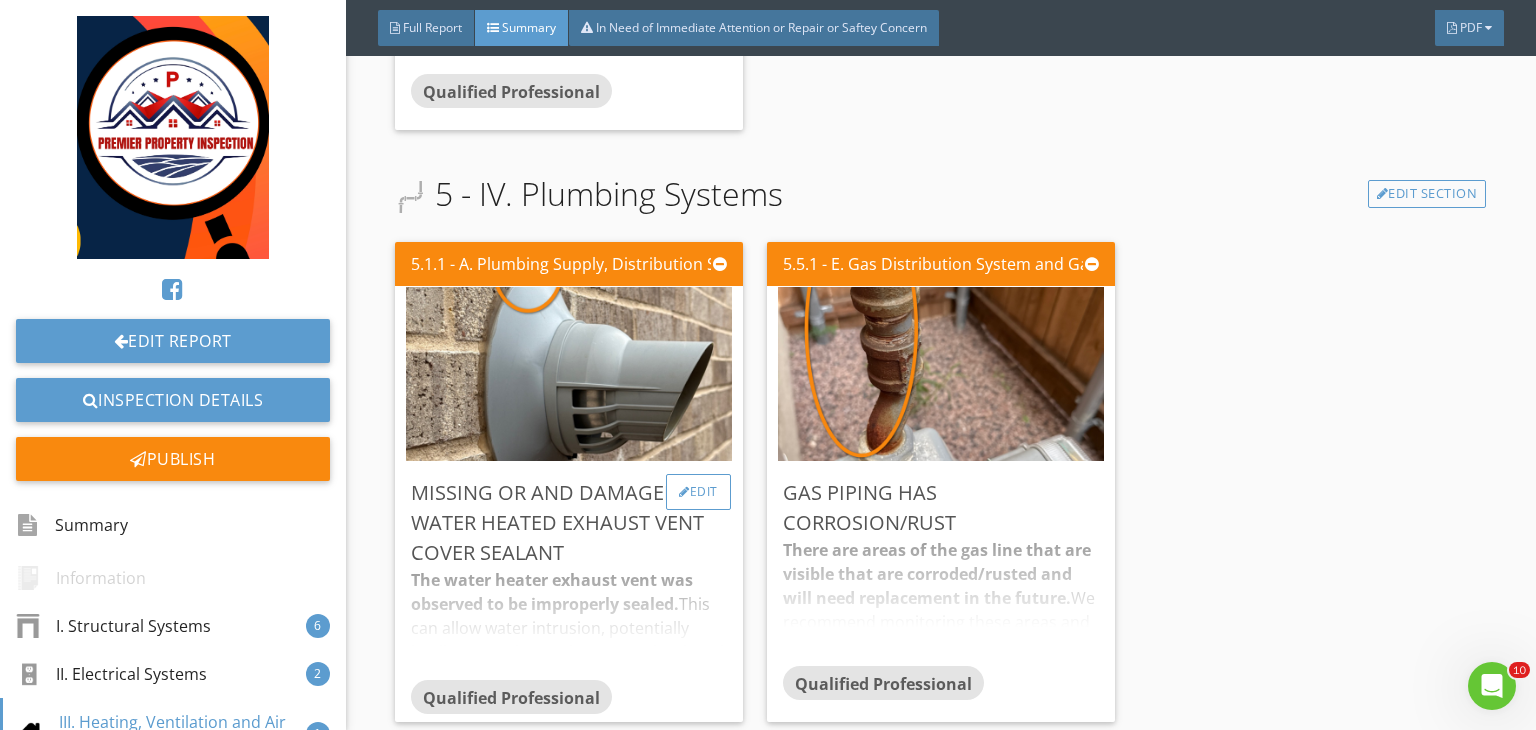 click on "Edit" at bounding box center [698, 492] 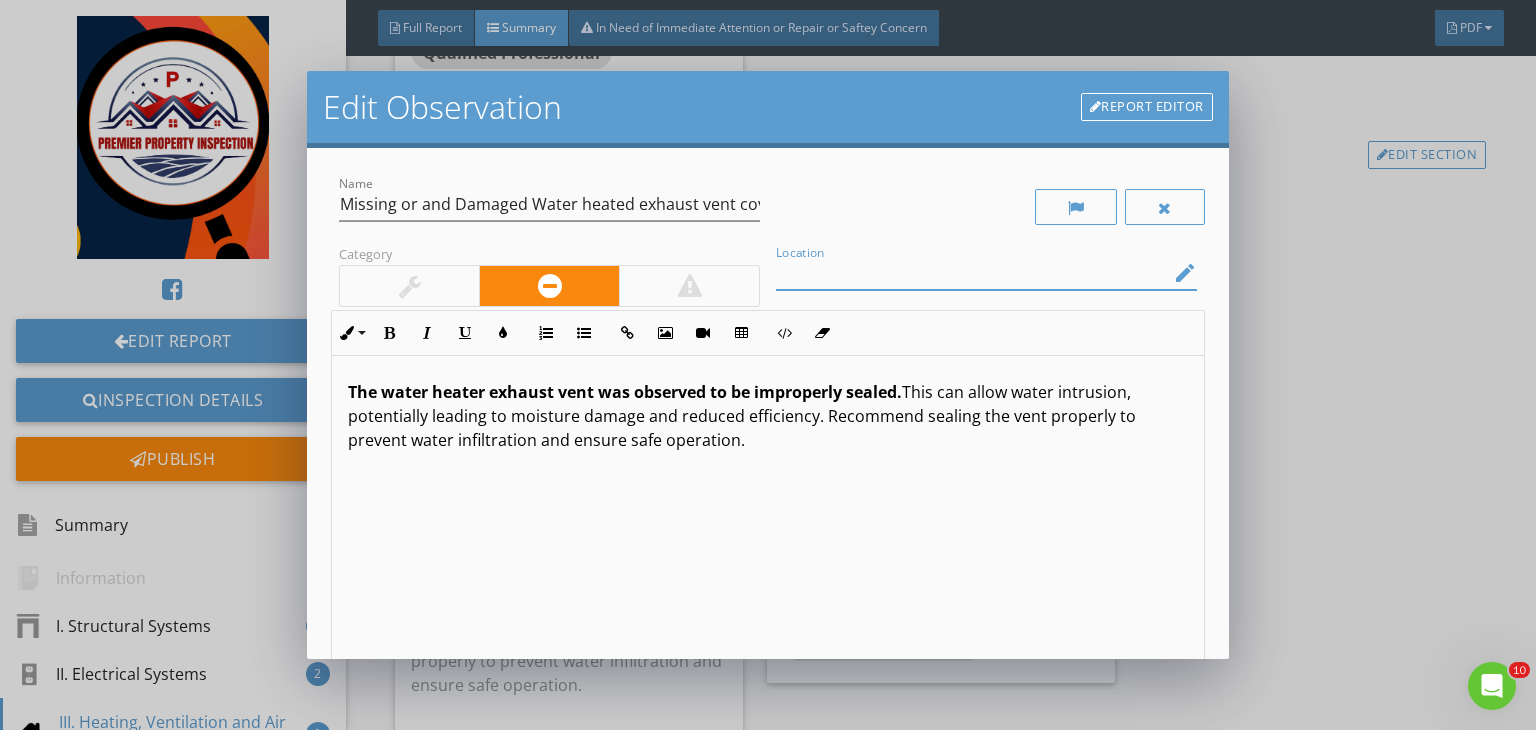 click at bounding box center (972, 273) 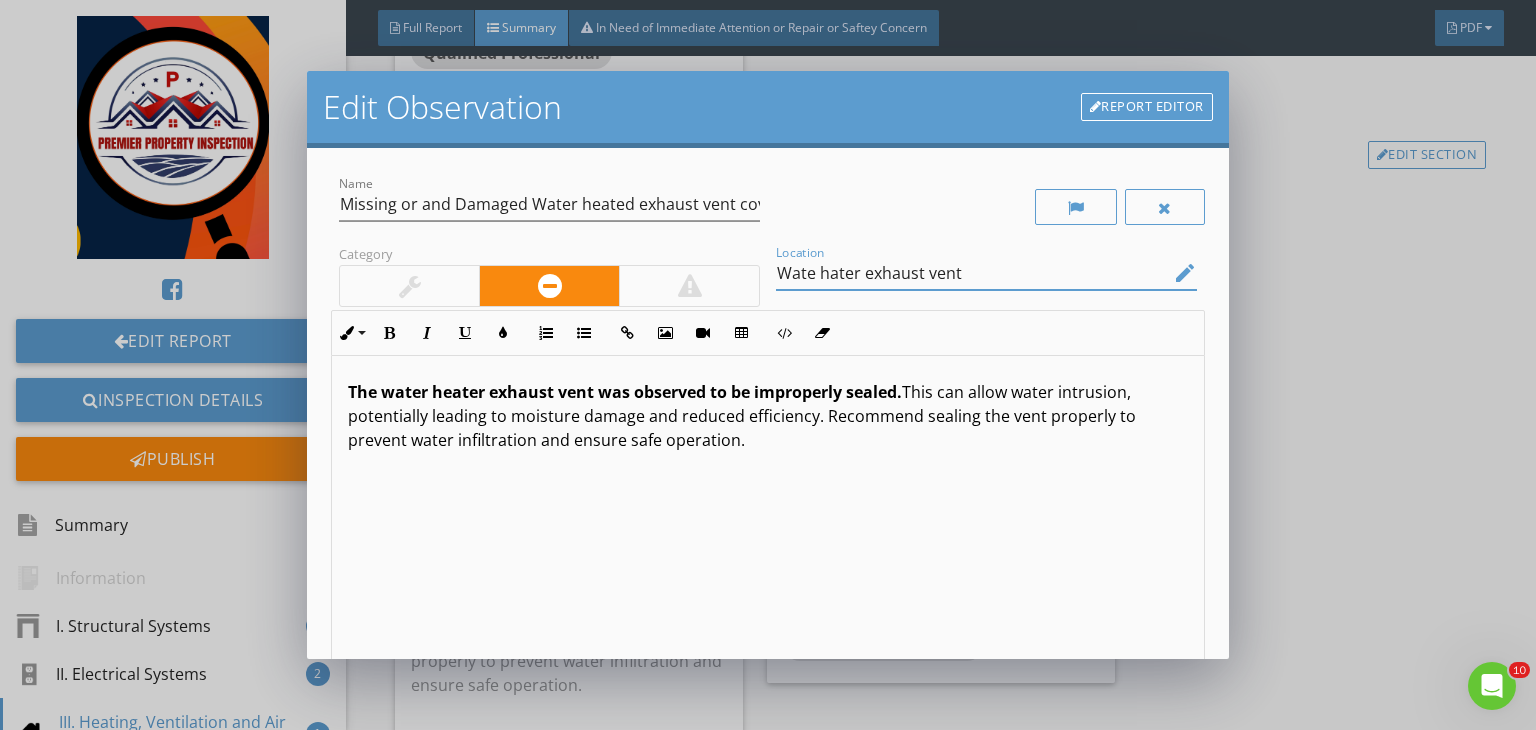 click on "Wate hater exhaust vent" at bounding box center [972, 273] 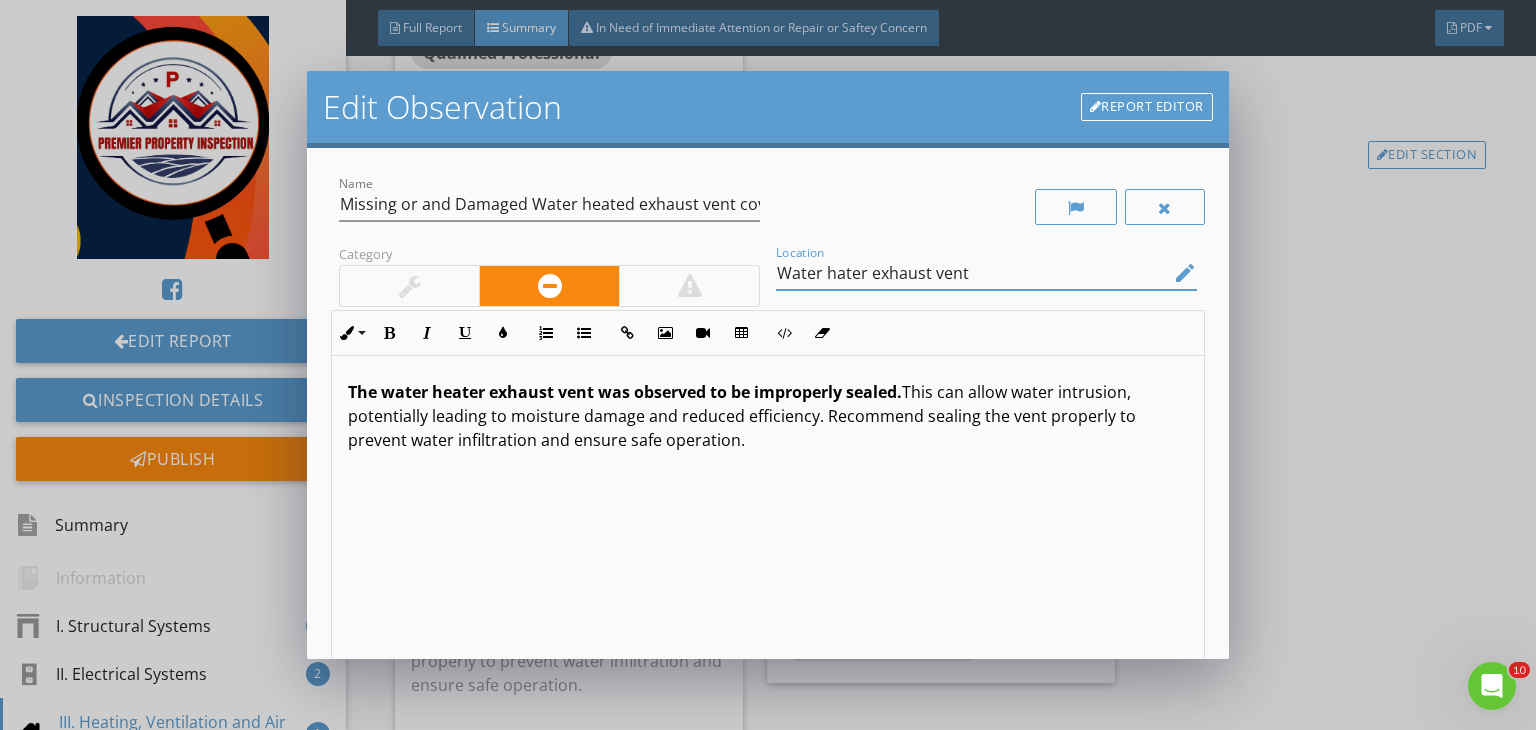 click on "Water hater exhaust vent" at bounding box center (972, 273) 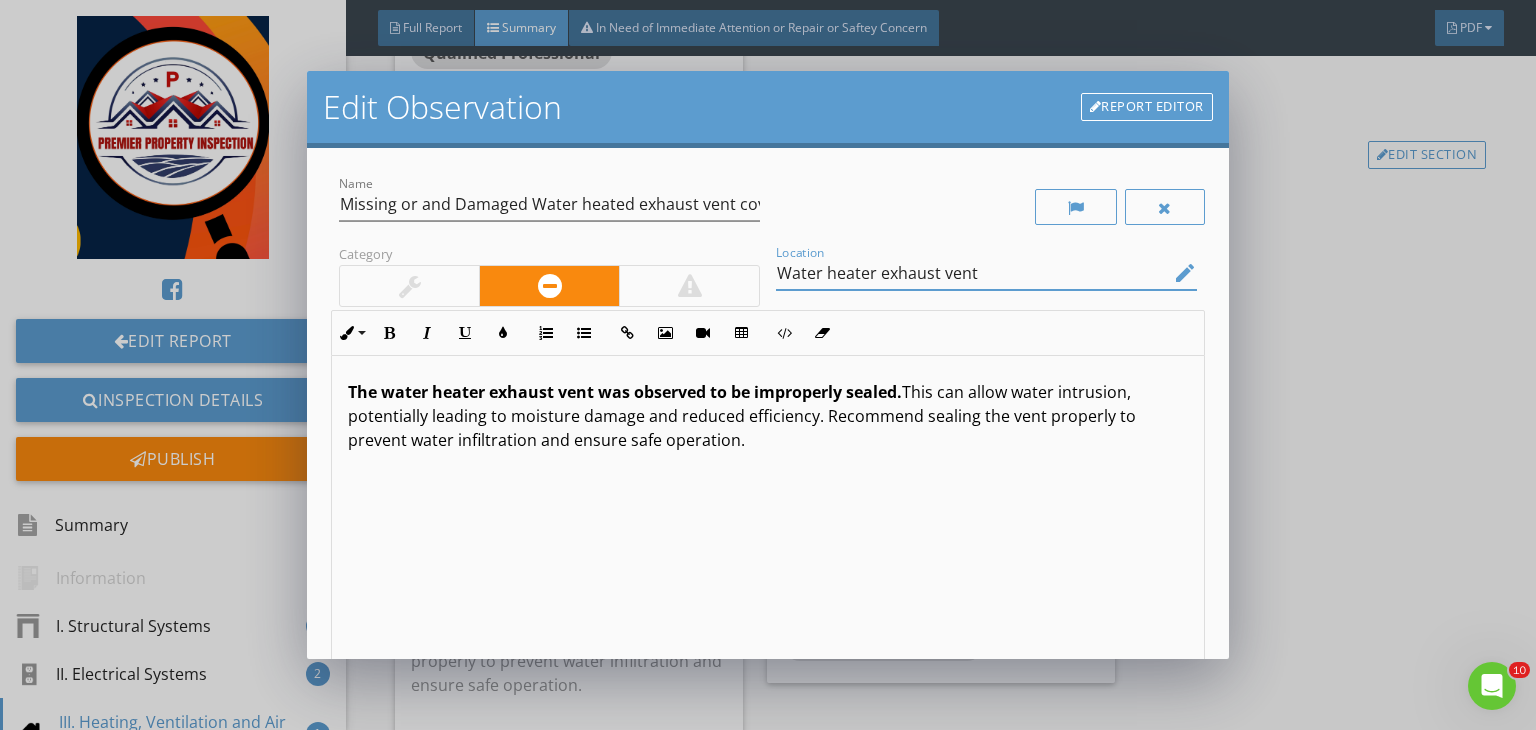 type on "Water heater exhaust vent" 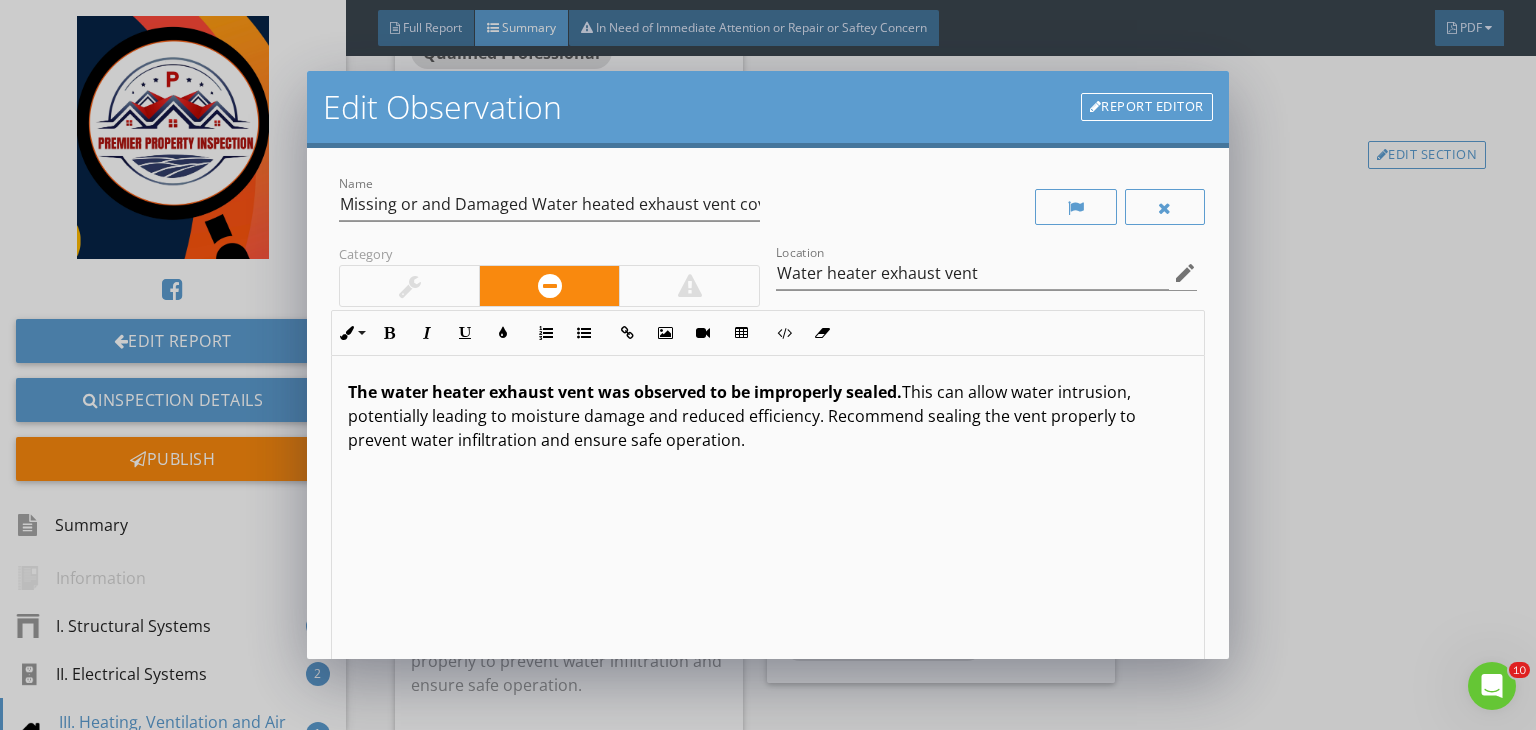 click at bounding box center [986, 304] 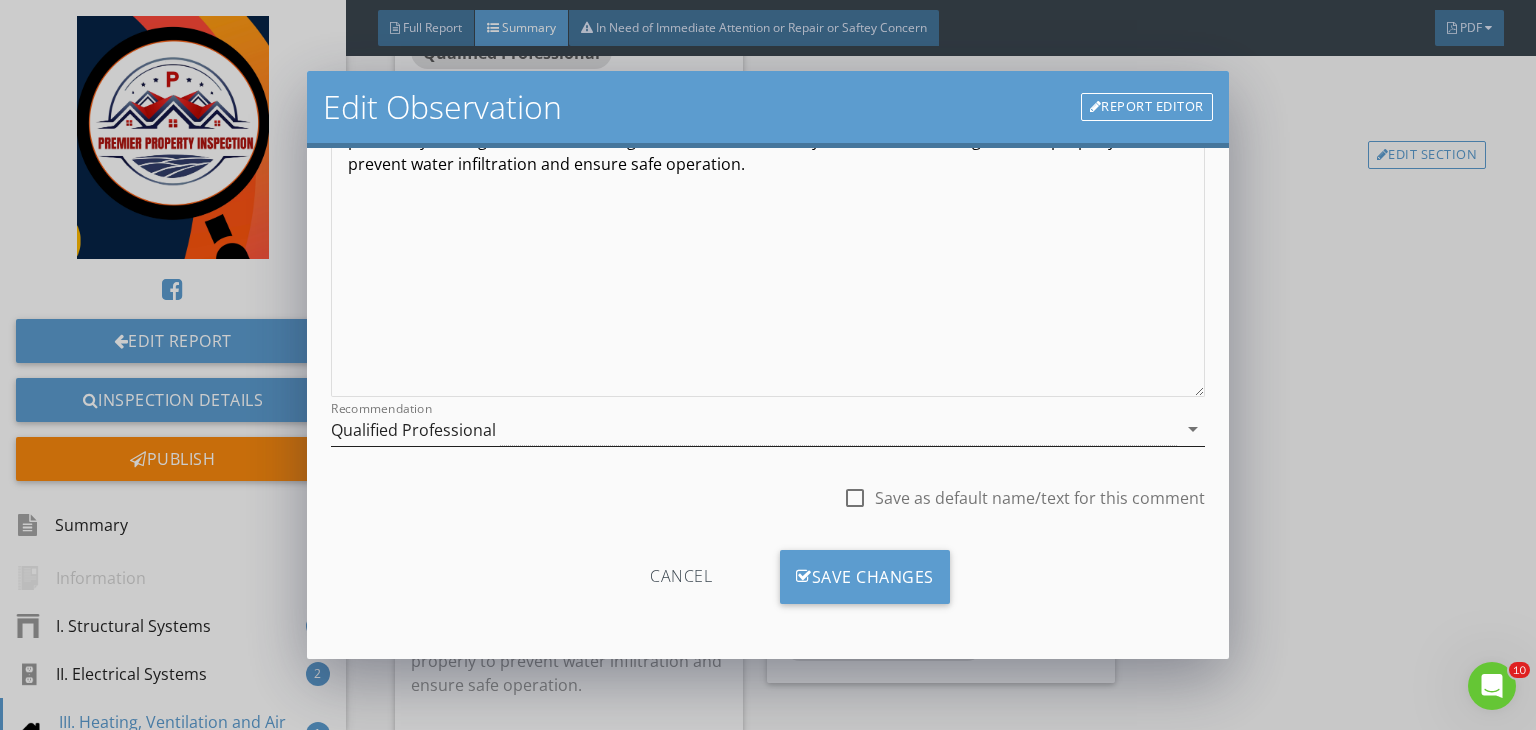 click on "Qualified Professional" at bounding box center (754, 429) 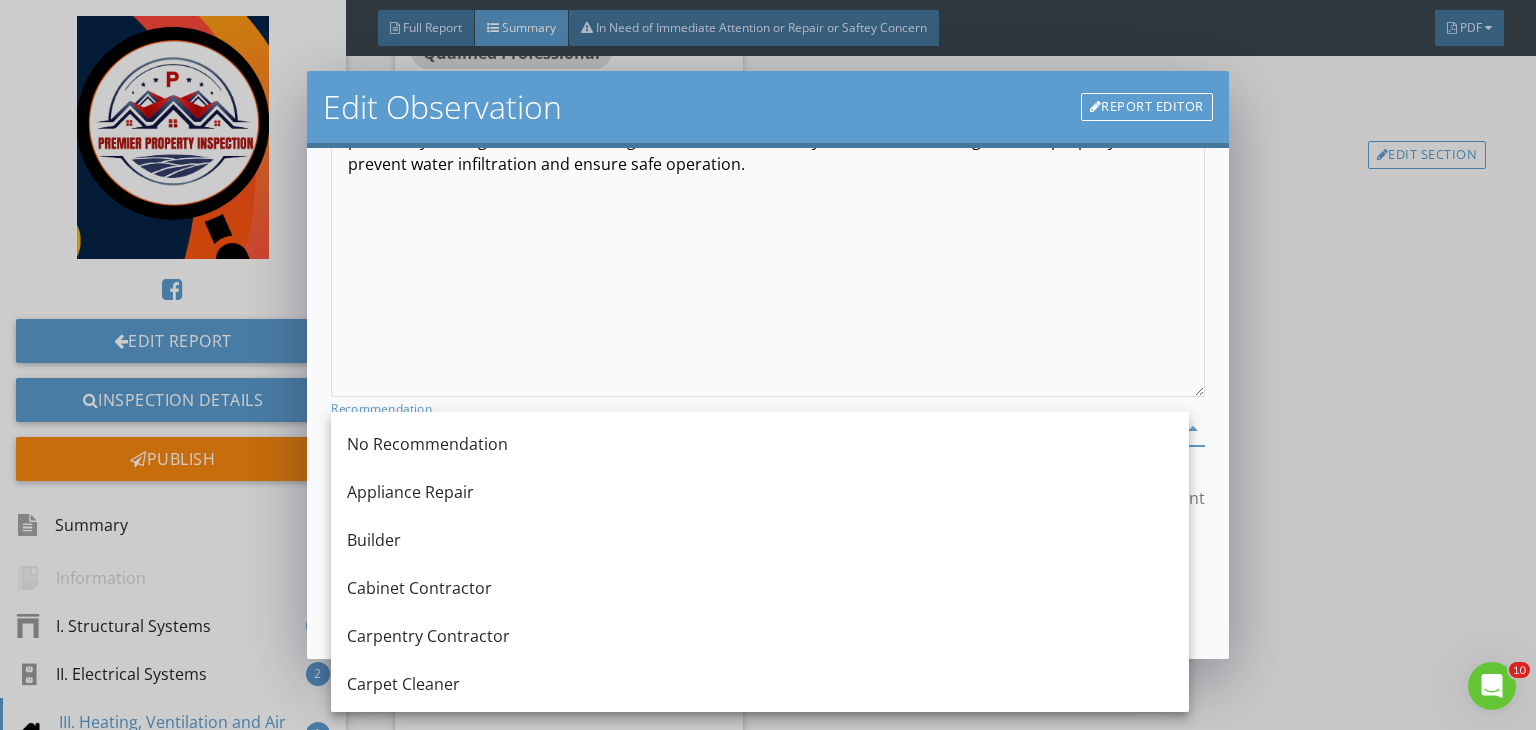 click on "The water heater exhaust vent was observed to be improperly sealed.  This can allow water intrusion, potentially leading to moisture damage and reduced efficiency. Recommend sealing the vent properly to prevent water infiltration and ensure safe operation." at bounding box center [768, 238] 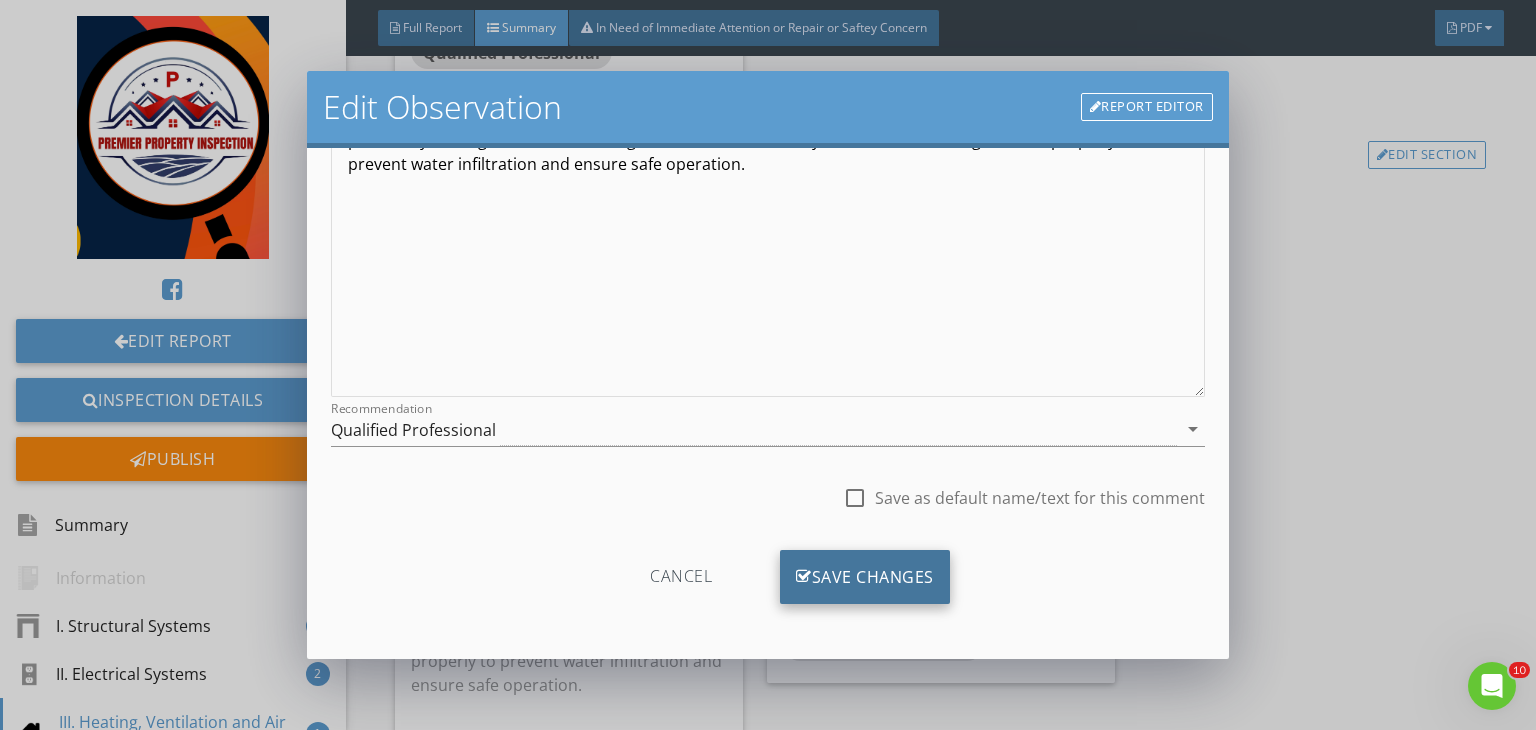 click on "Save Changes" at bounding box center [865, 577] 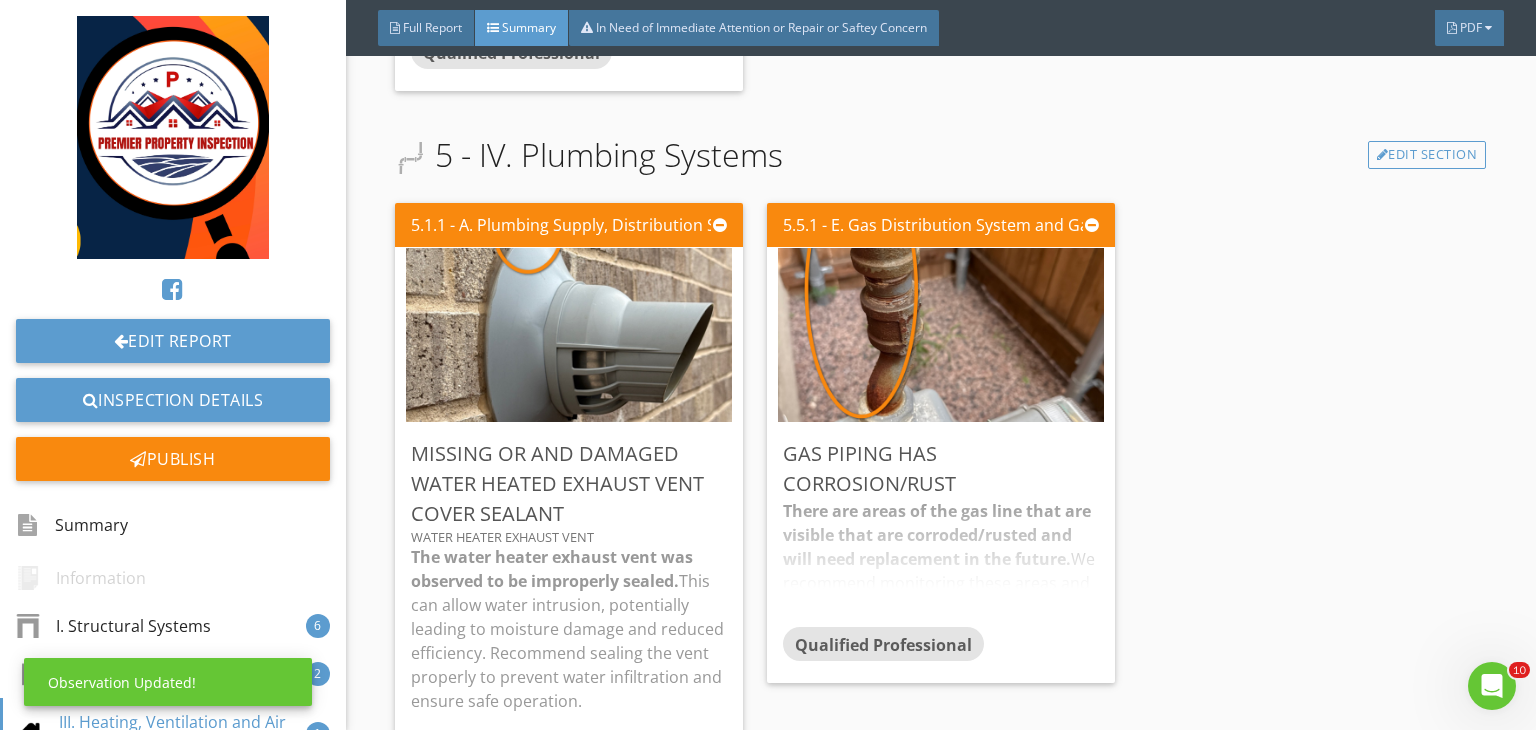 scroll, scrollTop: 39, scrollLeft: 0, axis: vertical 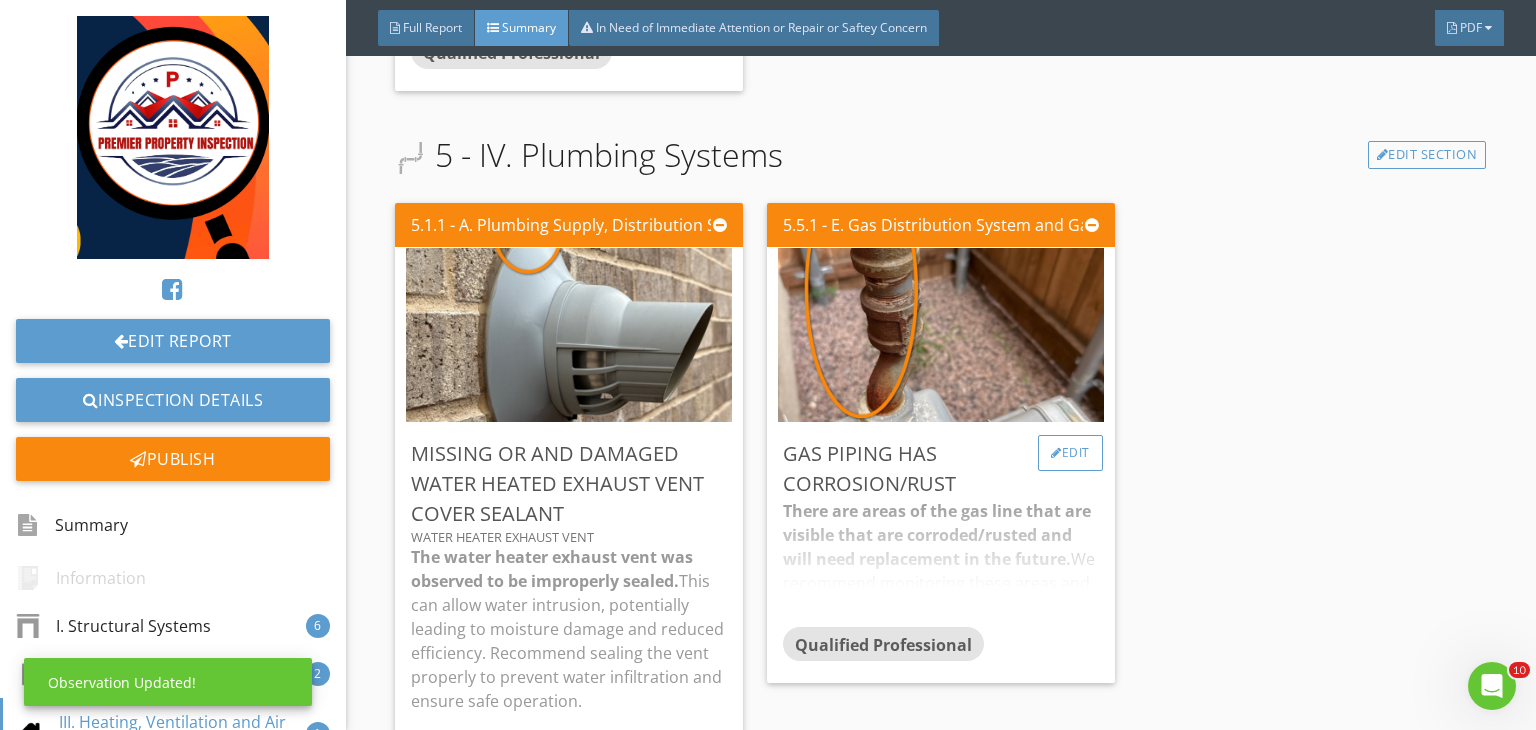 click on "Edit" at bounding box center (1070, 453) 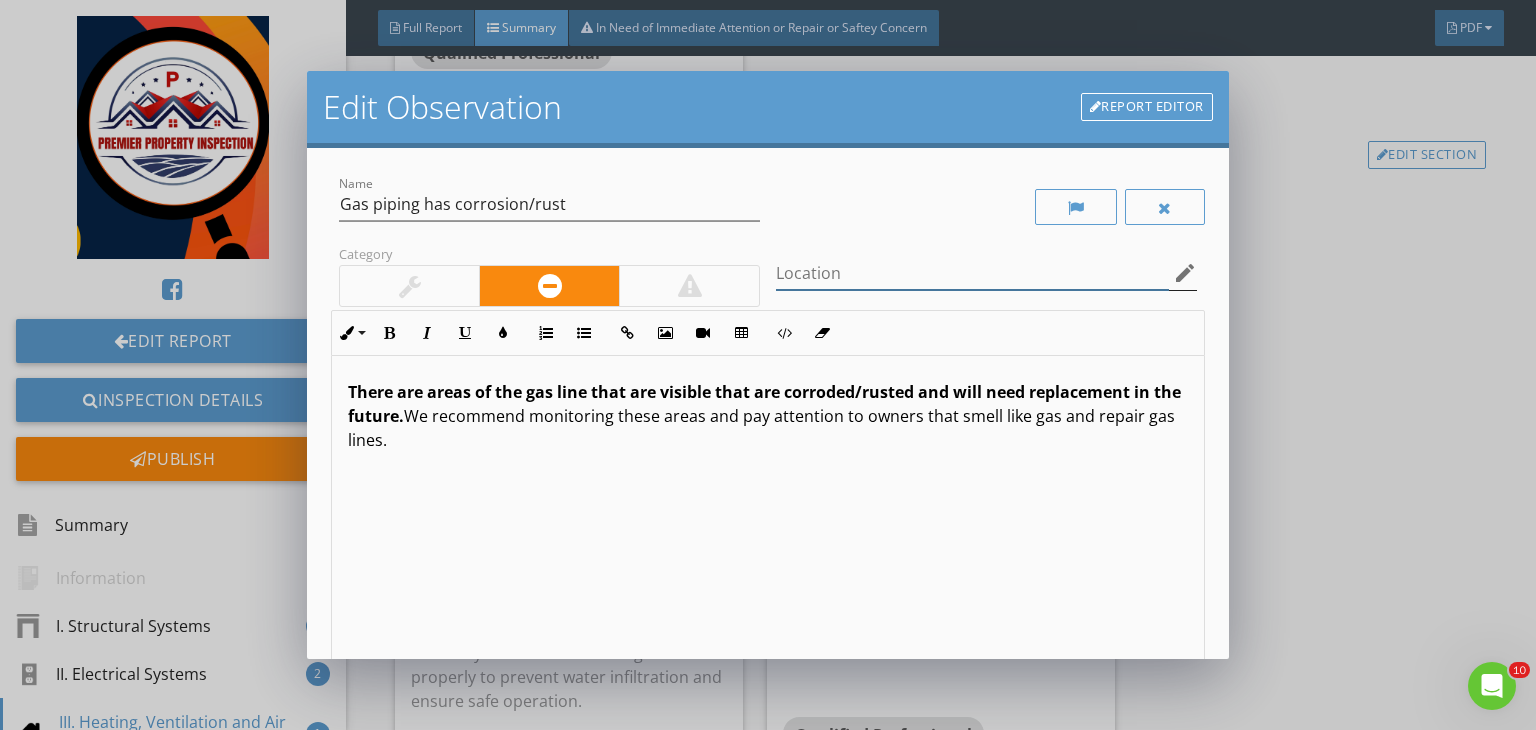 click on "Location edit" at bounding box center (986, 273) 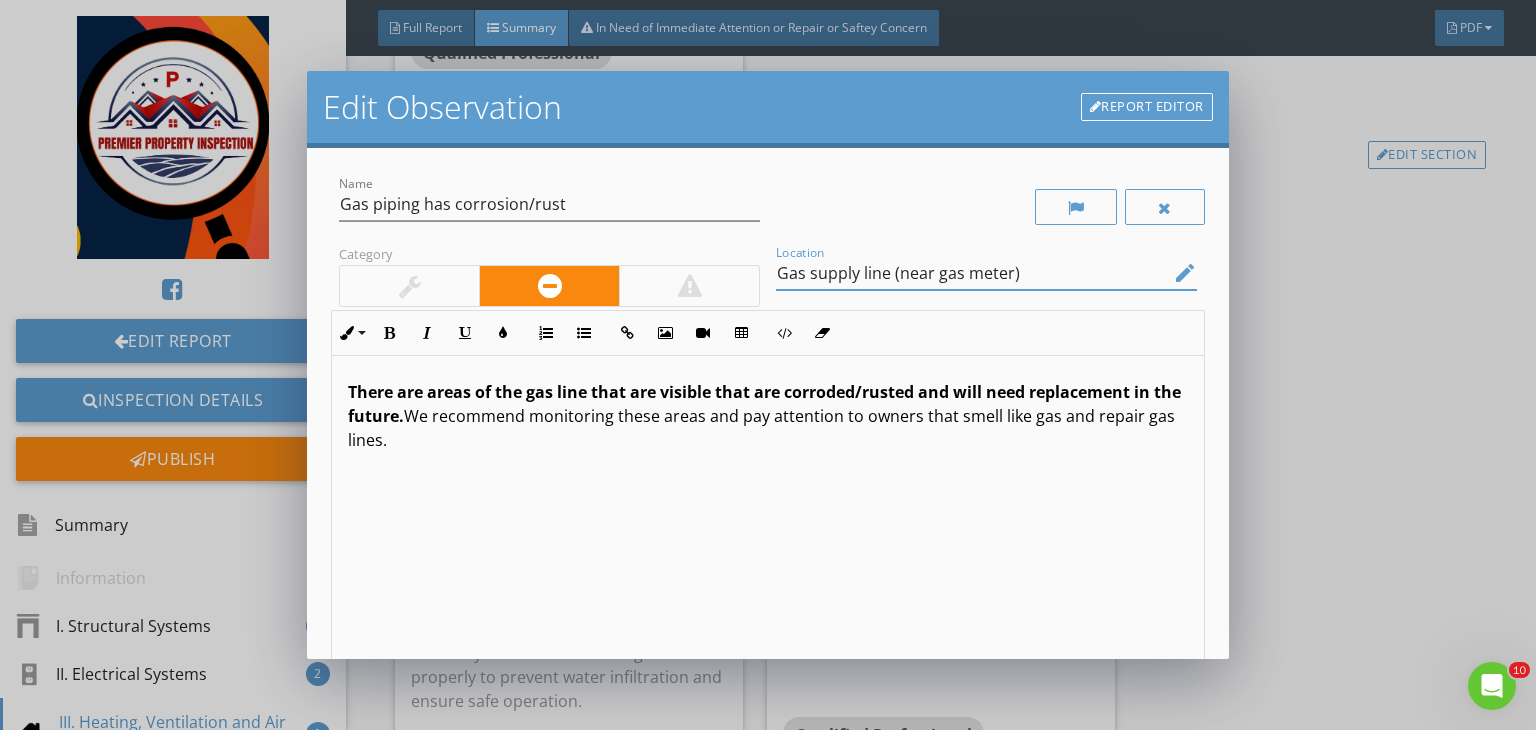 scroll, scrollTop: 0, scrollLeft: 0, axis: both 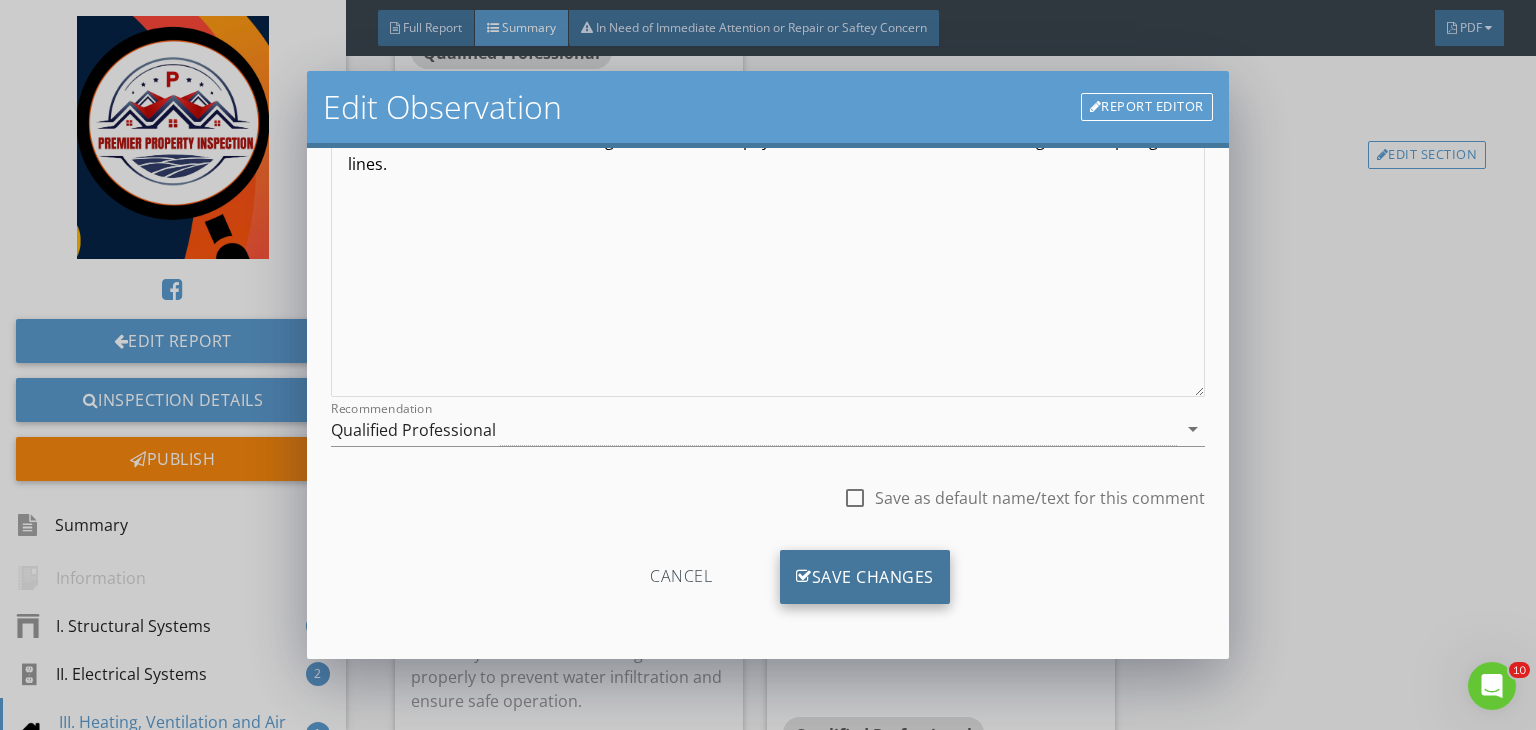 type on "Gas supply line (near gas meter)" 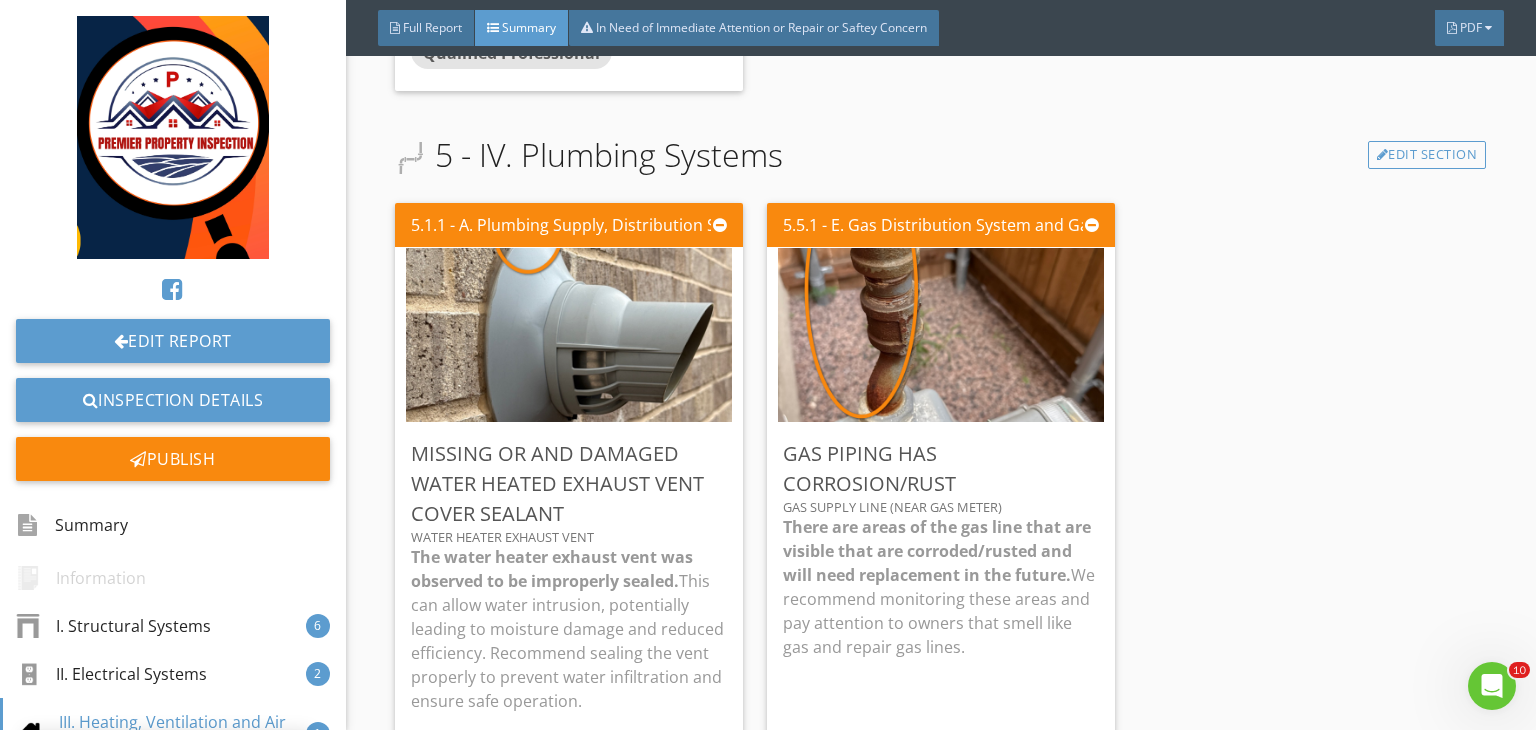 scroll, scrollTop: 39, scrollLeft: 0, axis: vertical 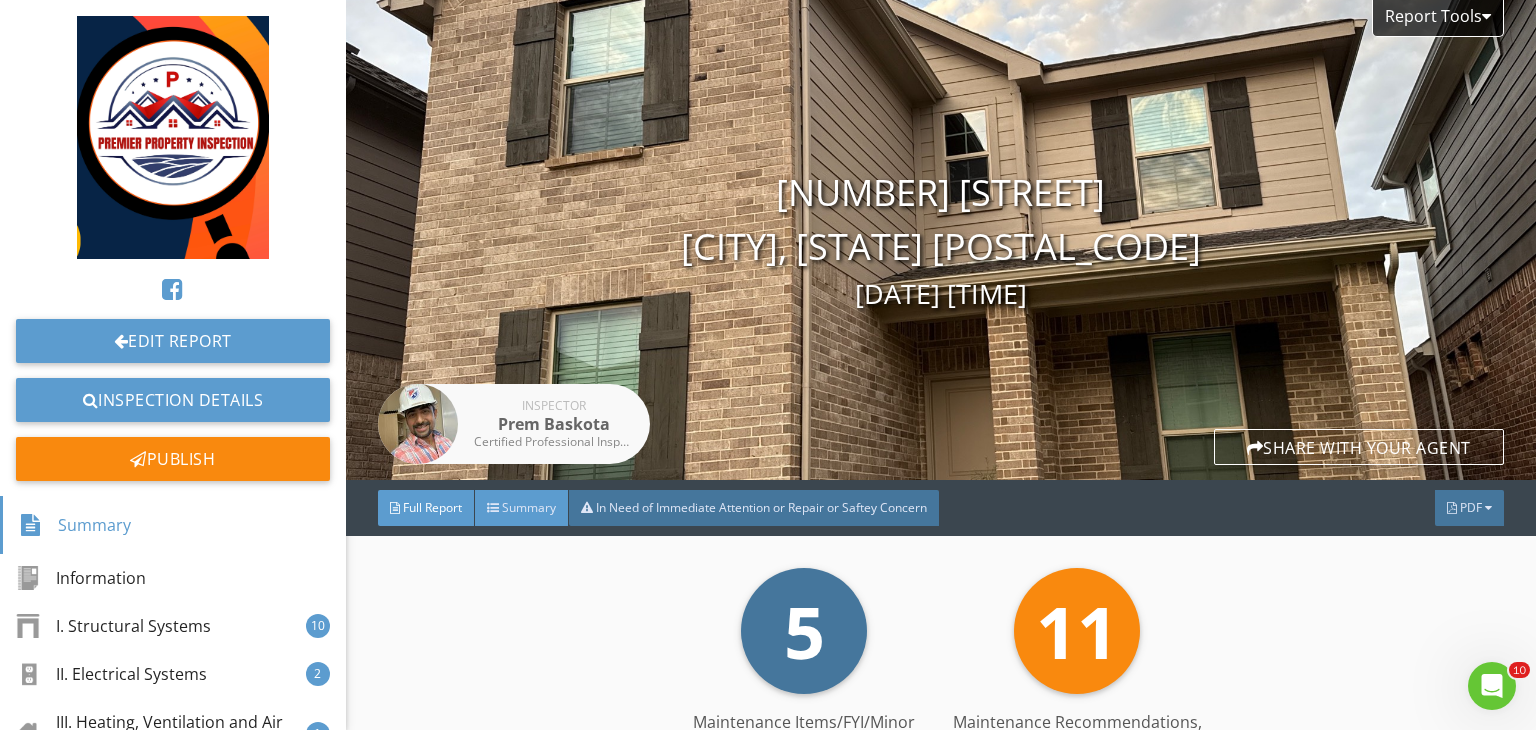 click on "Summary" at bounding box center [529, 507] 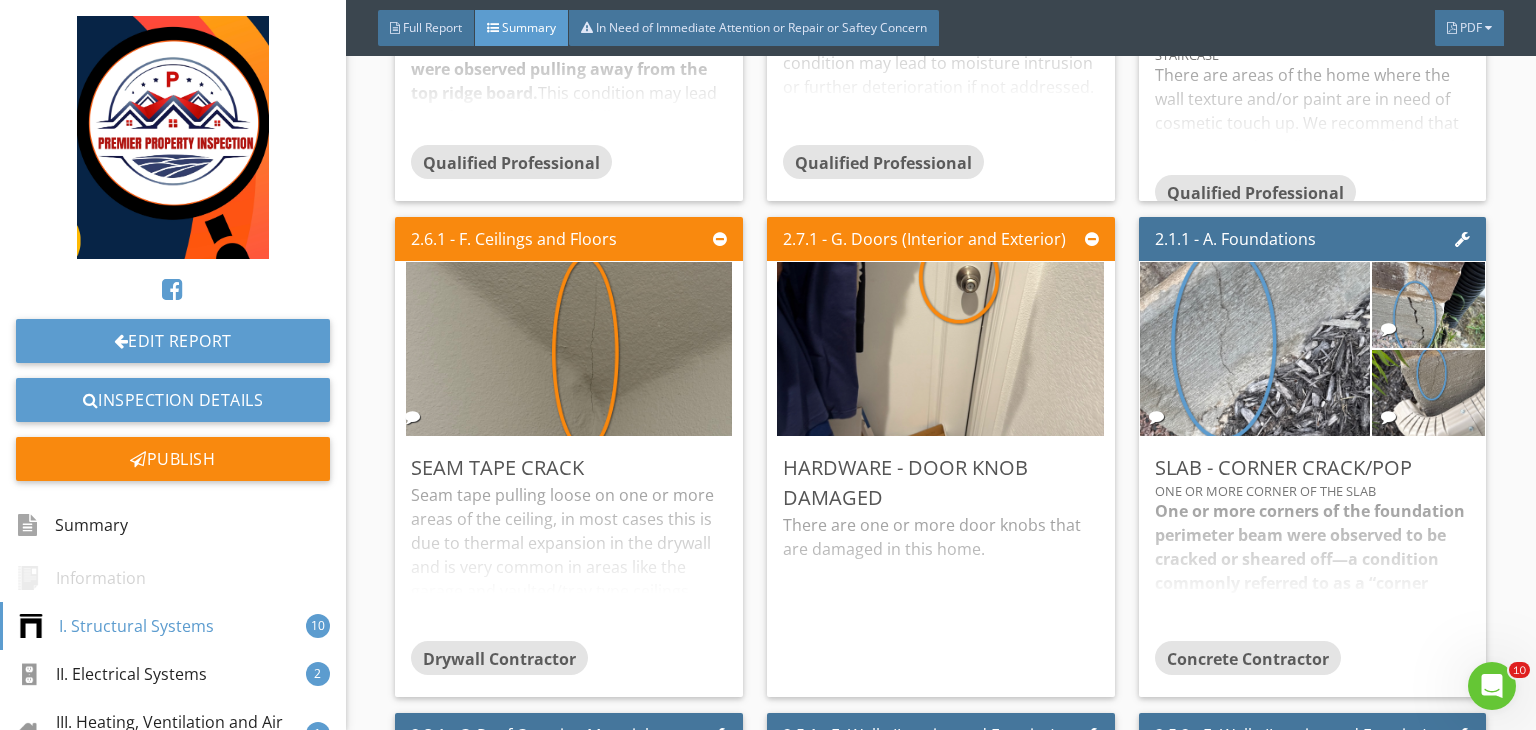 scroll, scrollTop: 864, scrollLeft: 0, axis: vertical 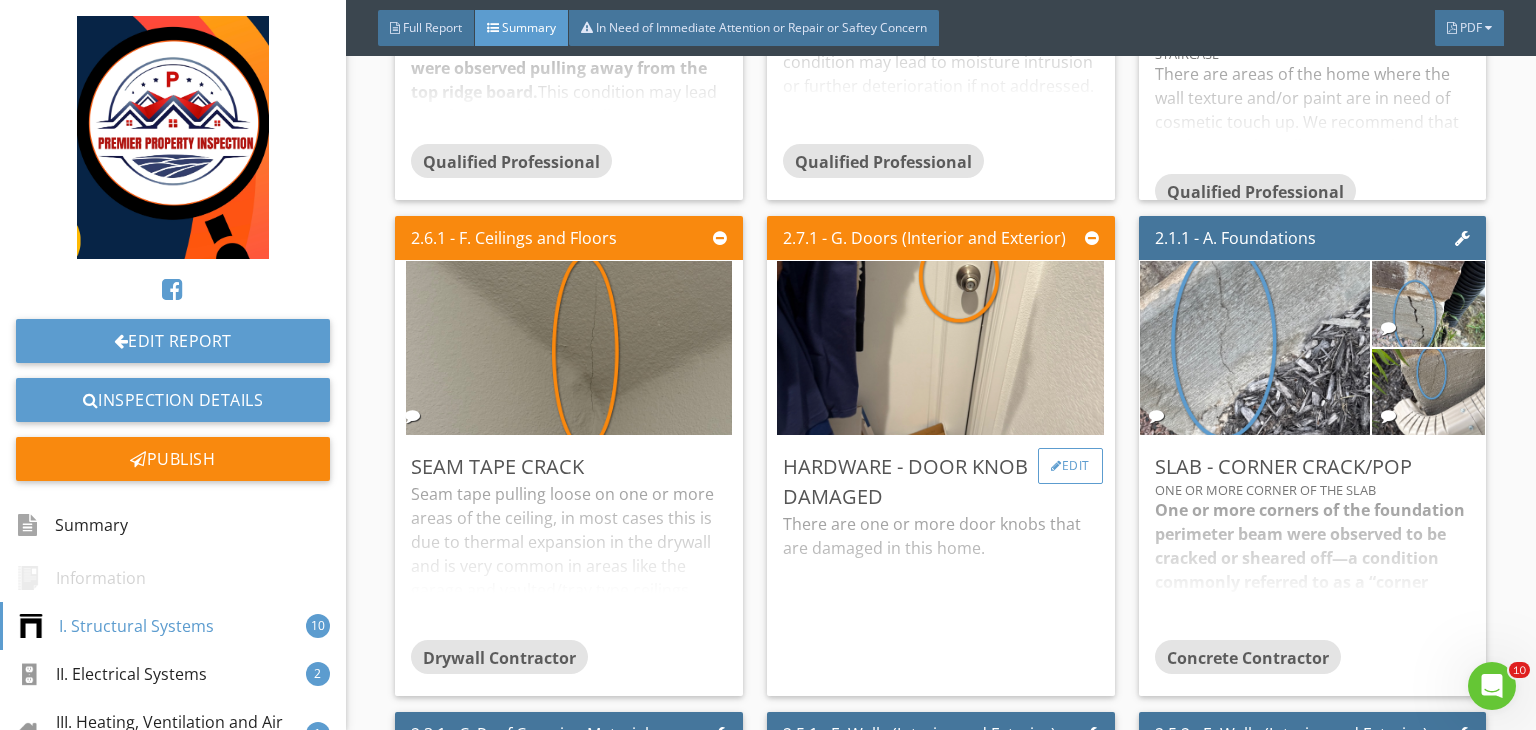 click on "Edit" at bounding box center [1070, 466] 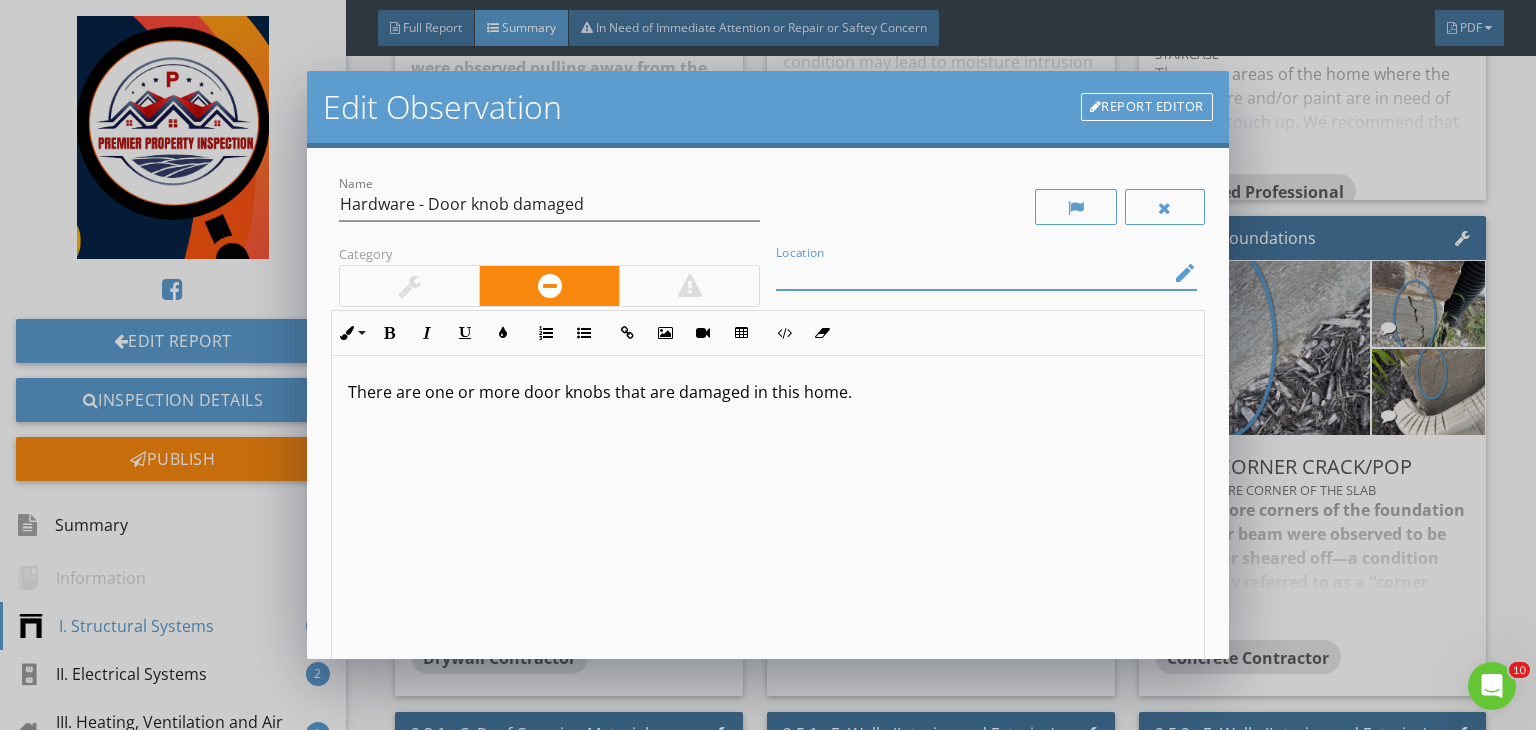 click at bounding box center (972, 273) 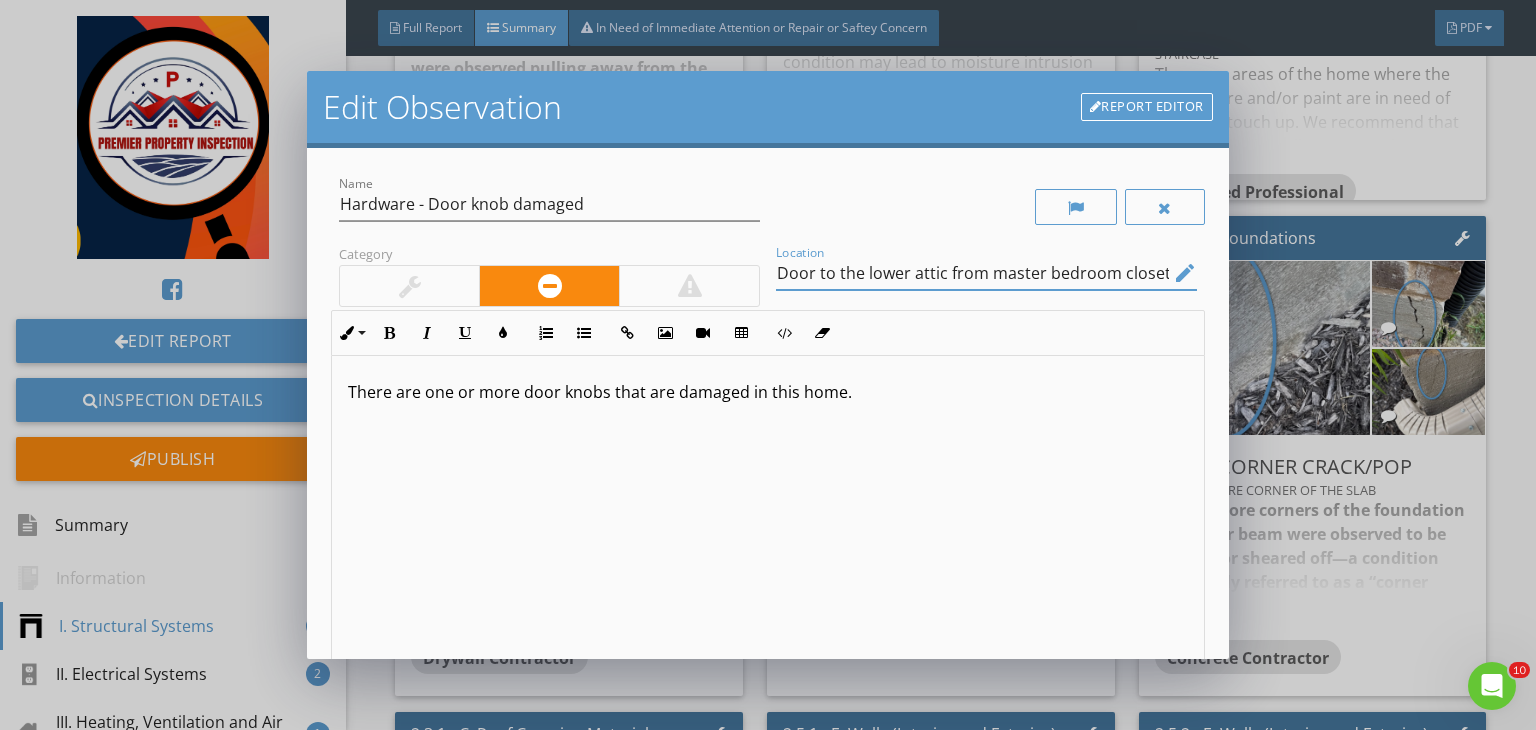 scroll, scrollTop: 0, scrollLeft: 0, axis: both 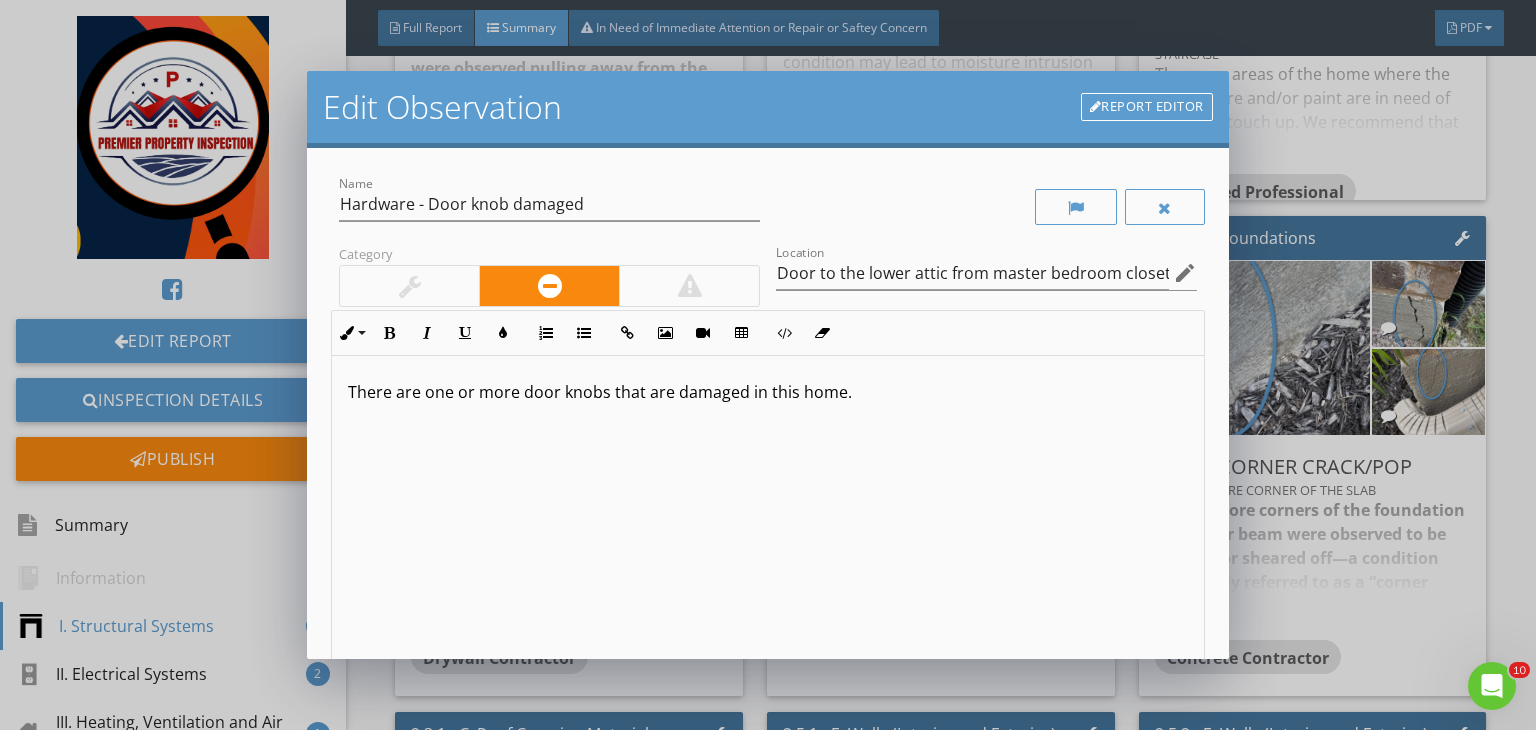 click on "There are one or more door knobs that are damaged in this home." at bounding box center [768, 392] 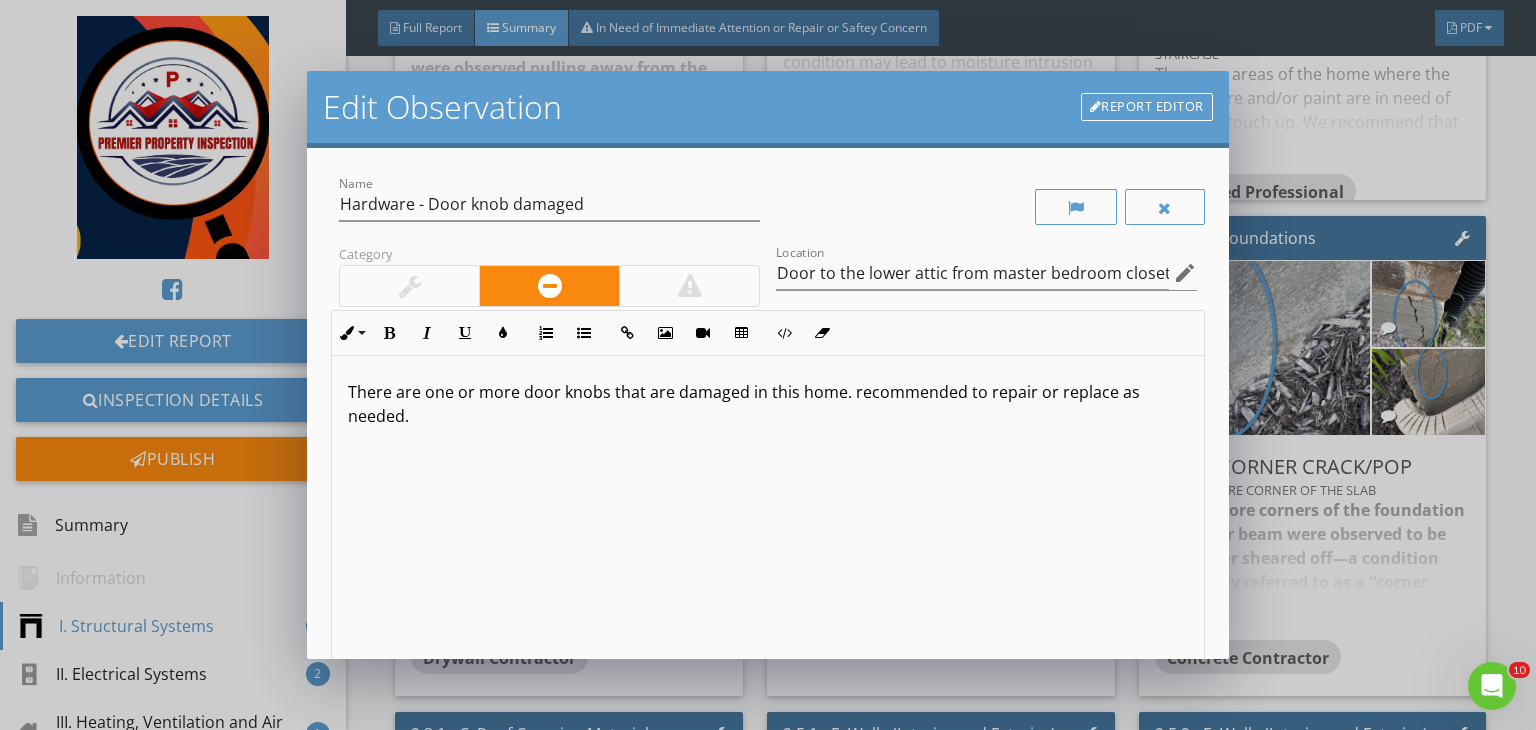scroll, scrollTop: 0, scrollLeft: 0, axis: both 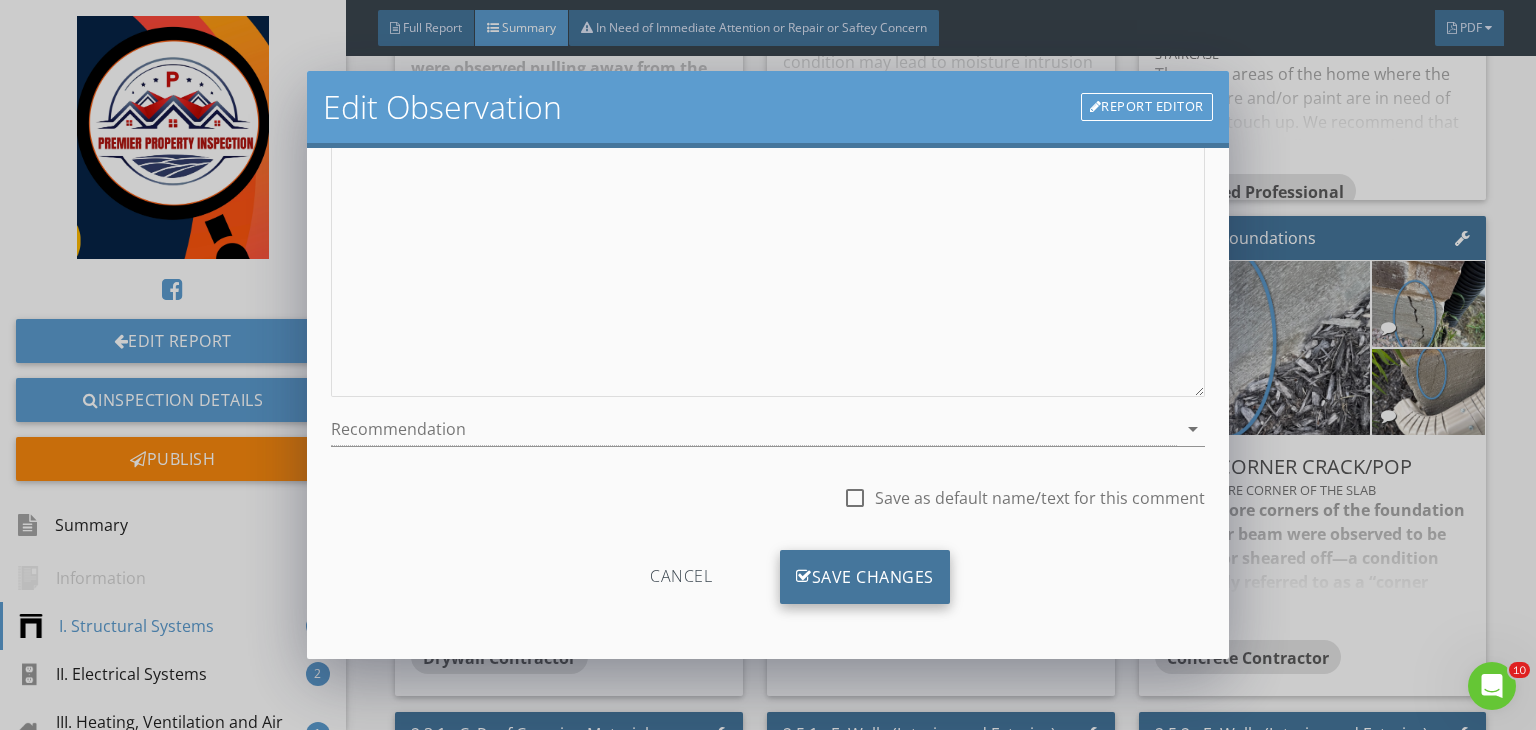 click on "Save Changes" at bounding box center (865, 577) 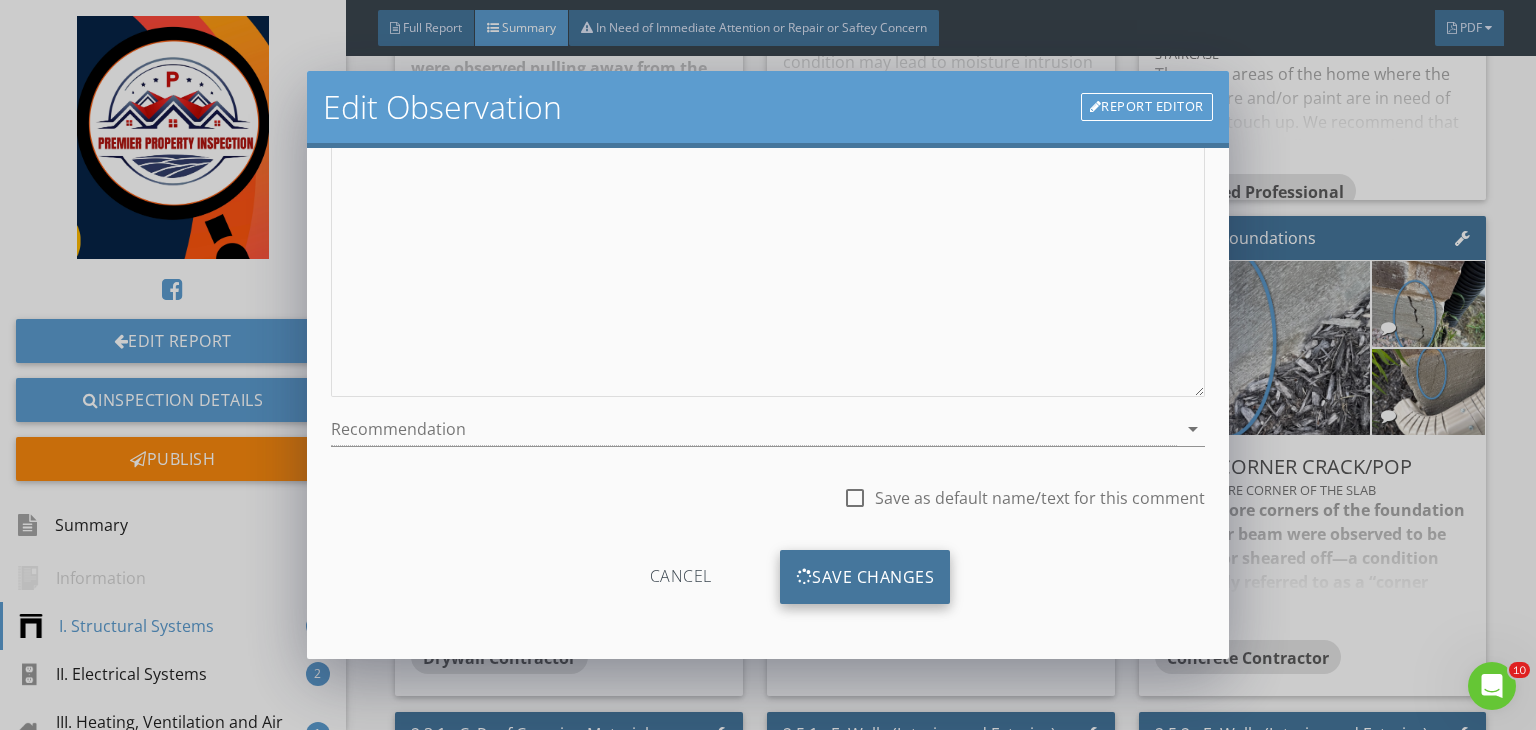 scroll, scrollTop: 39, scrollLeft: 0, axis: vertical 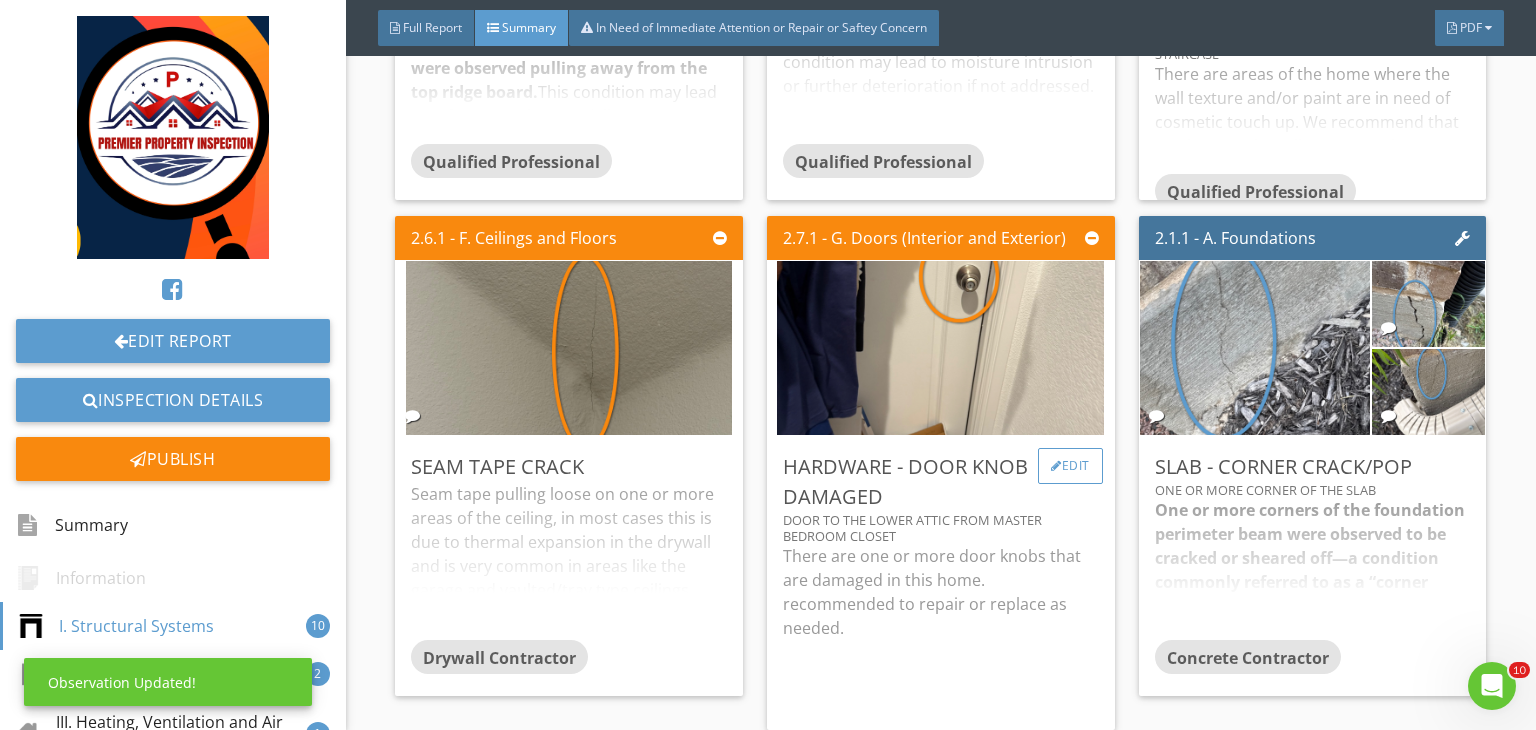 click on "Edit" at bounding box center (1070, 466) 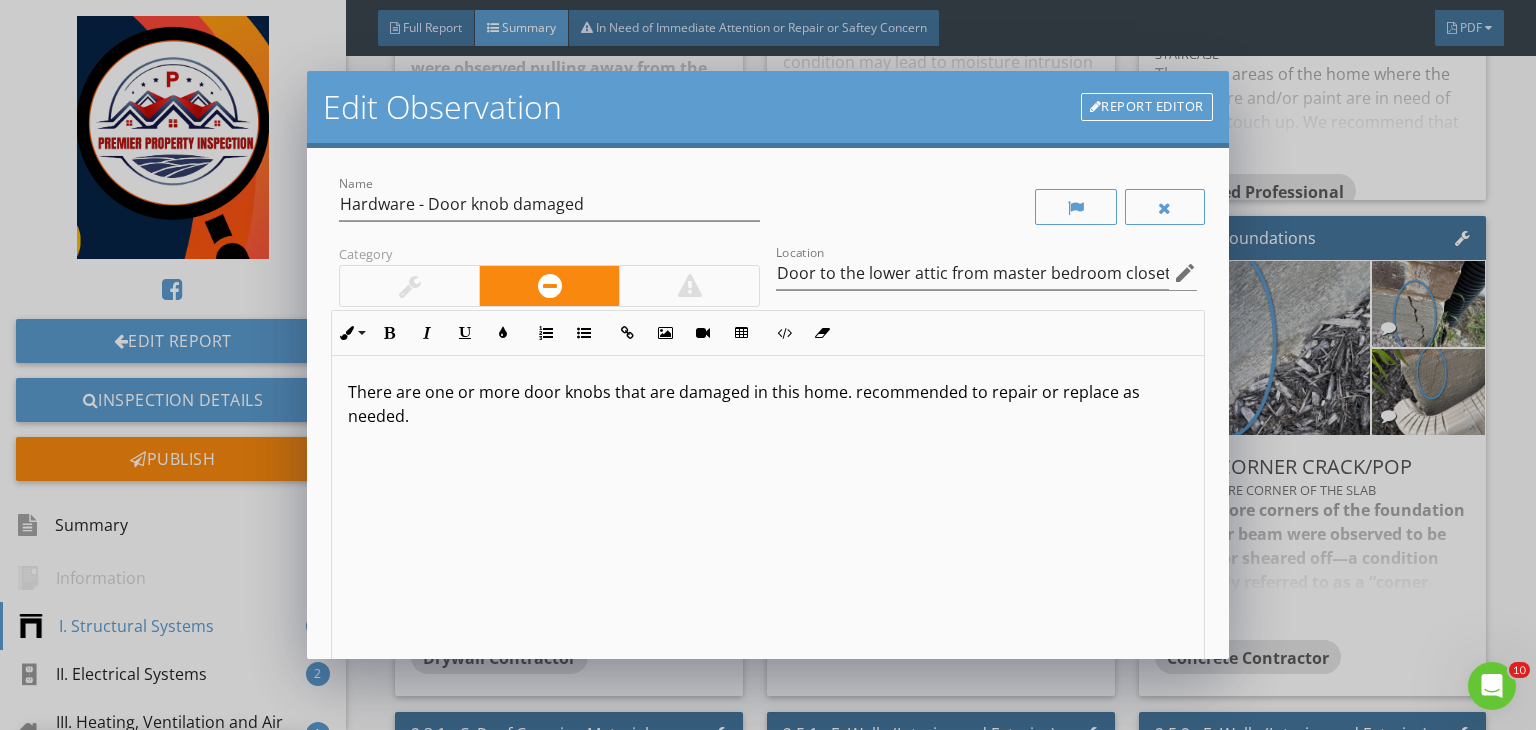 scroll, scrollTop: 0, scrollLeft: 0, axis: both 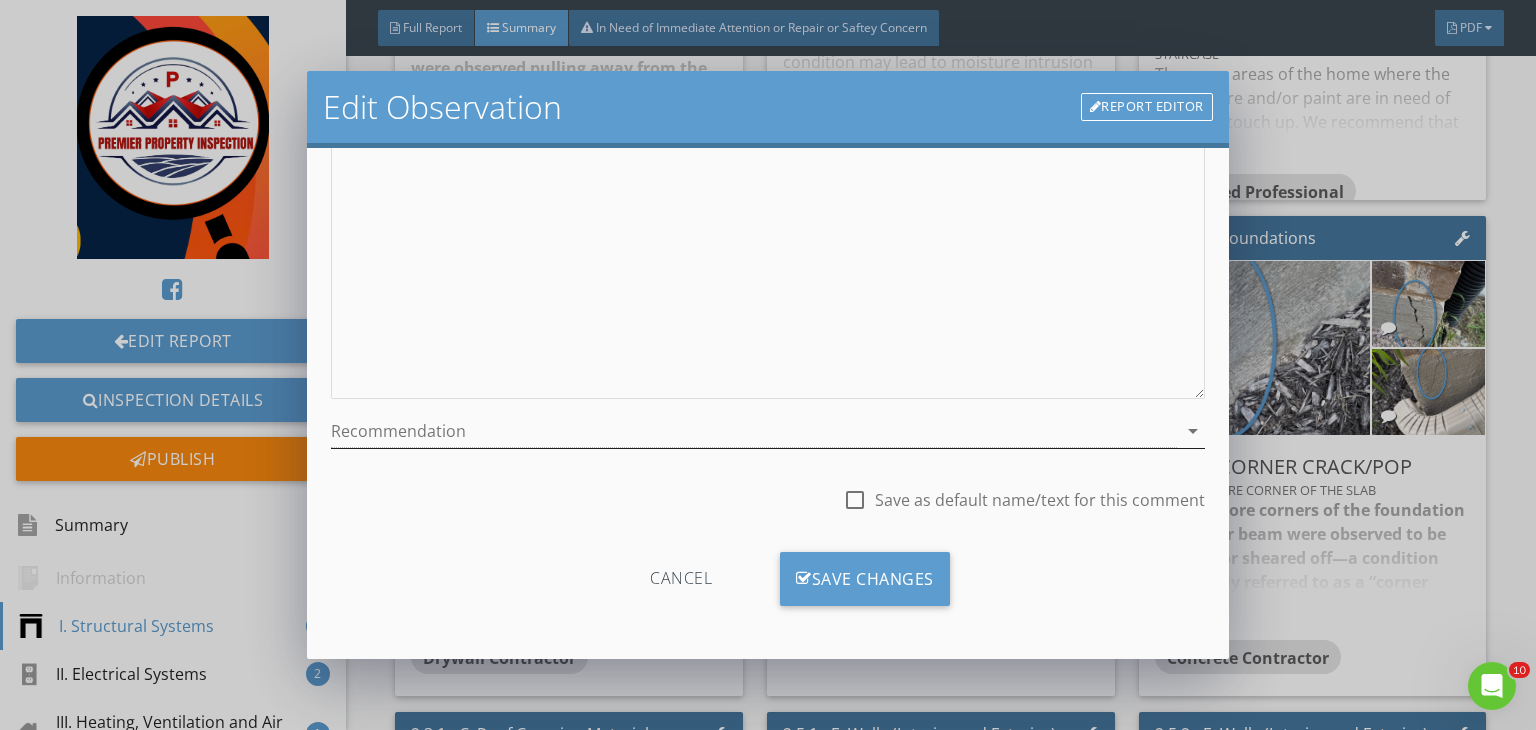 click at bounding box center [754, 431] 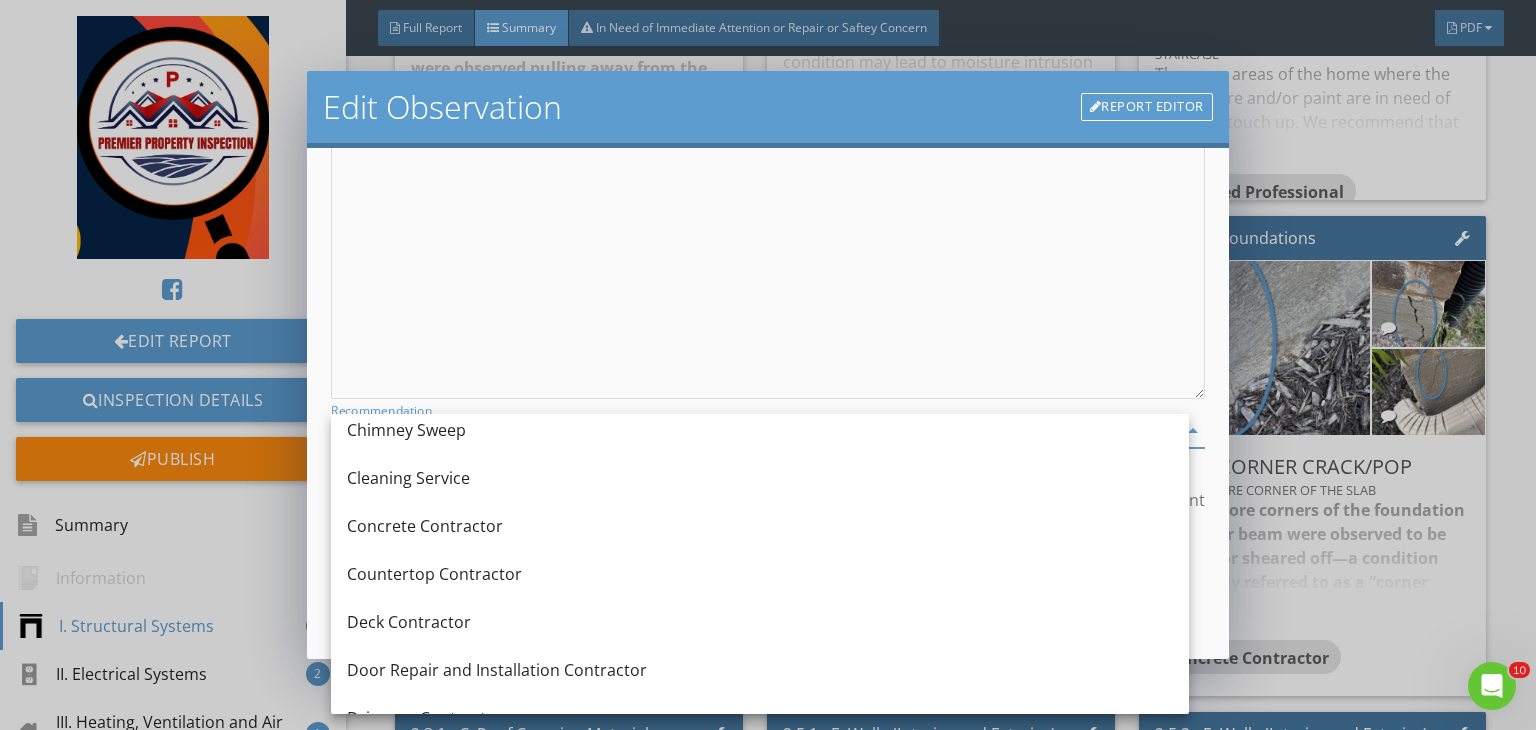 scroll, scrollTop: 358, scrollLeft: 0, axis: vertical 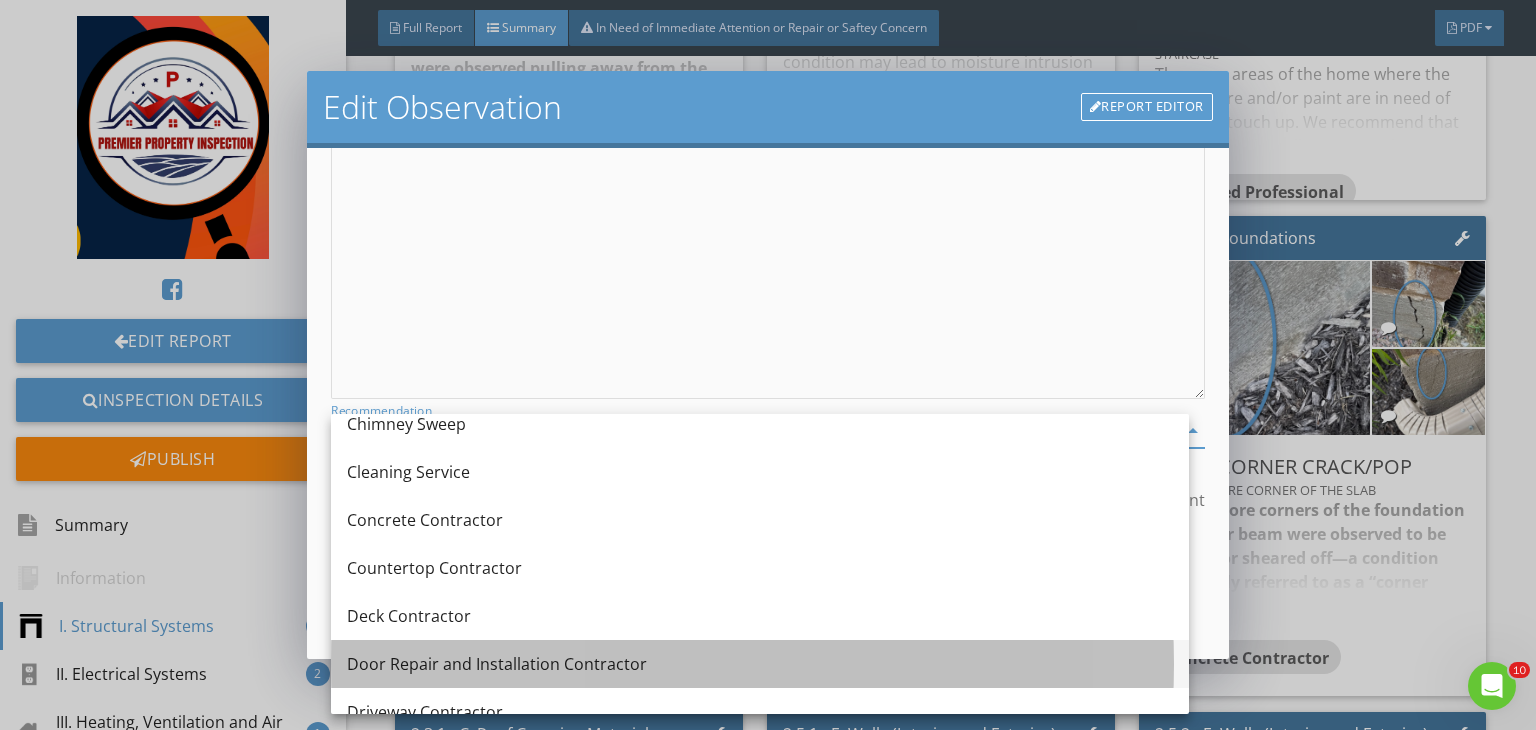 click on "Door Repair and Installation Contractor" at bounding box center [760, 664] 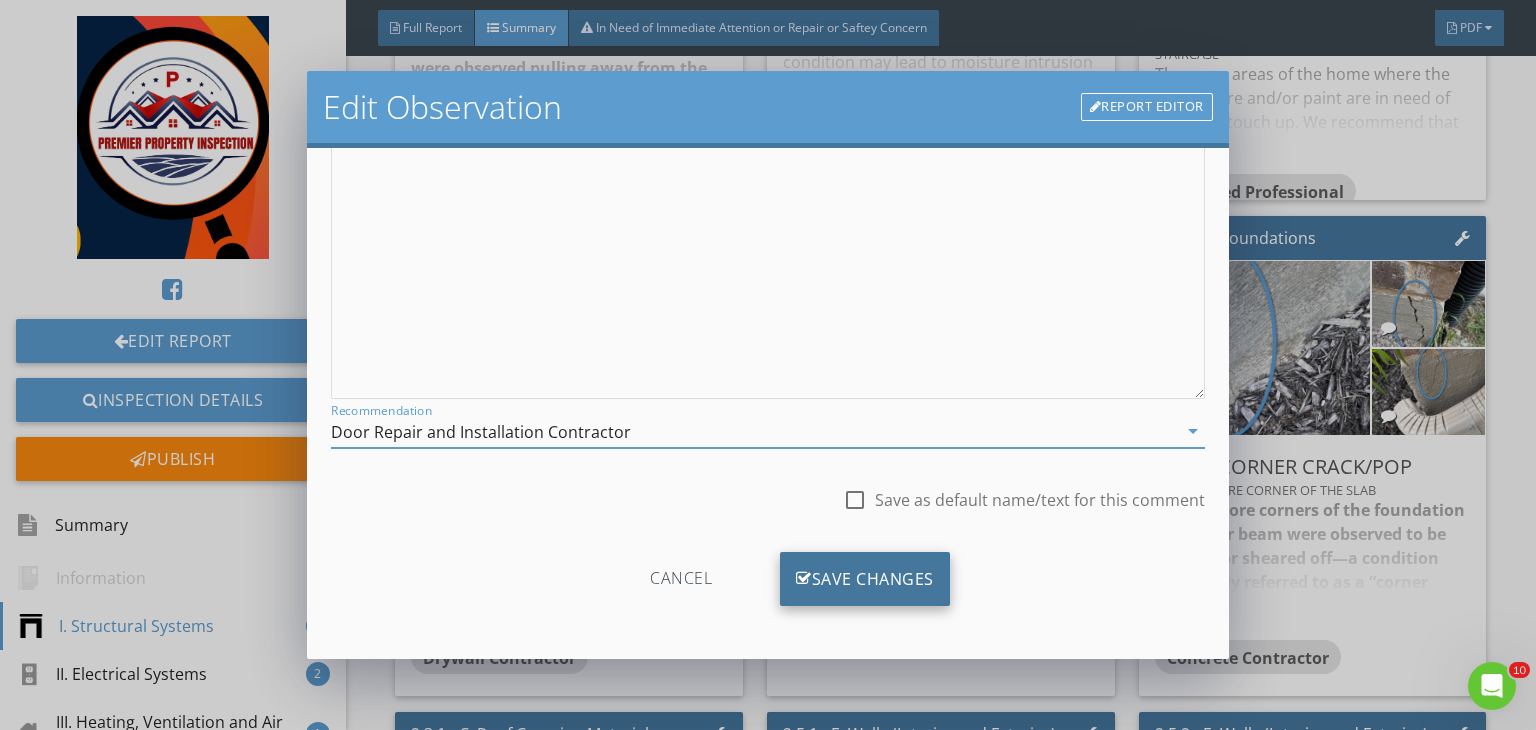 click on "Save Changes" at bounding box center (865, 579) 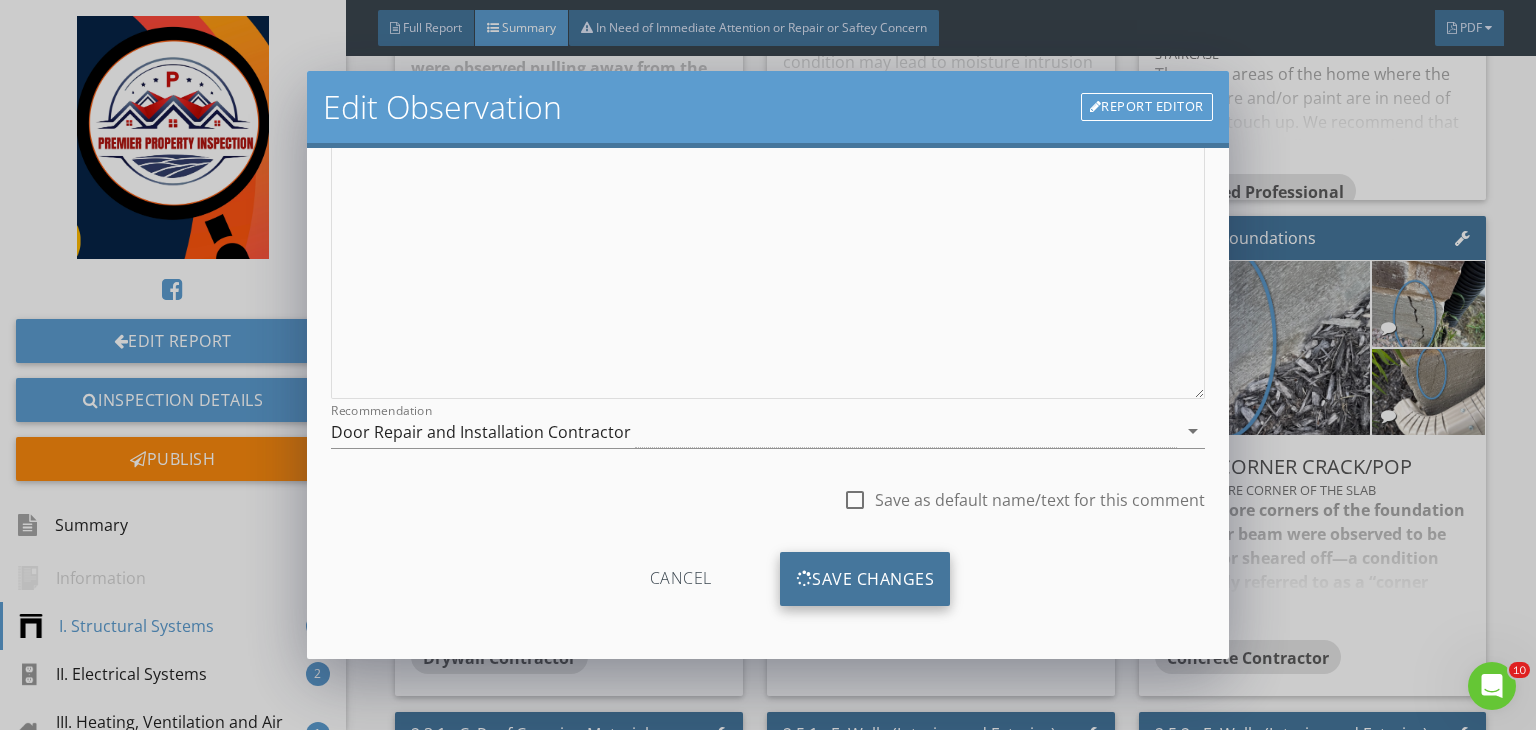 scroll, scrollTop: 39, scrollLeft: 0, axis: vertical 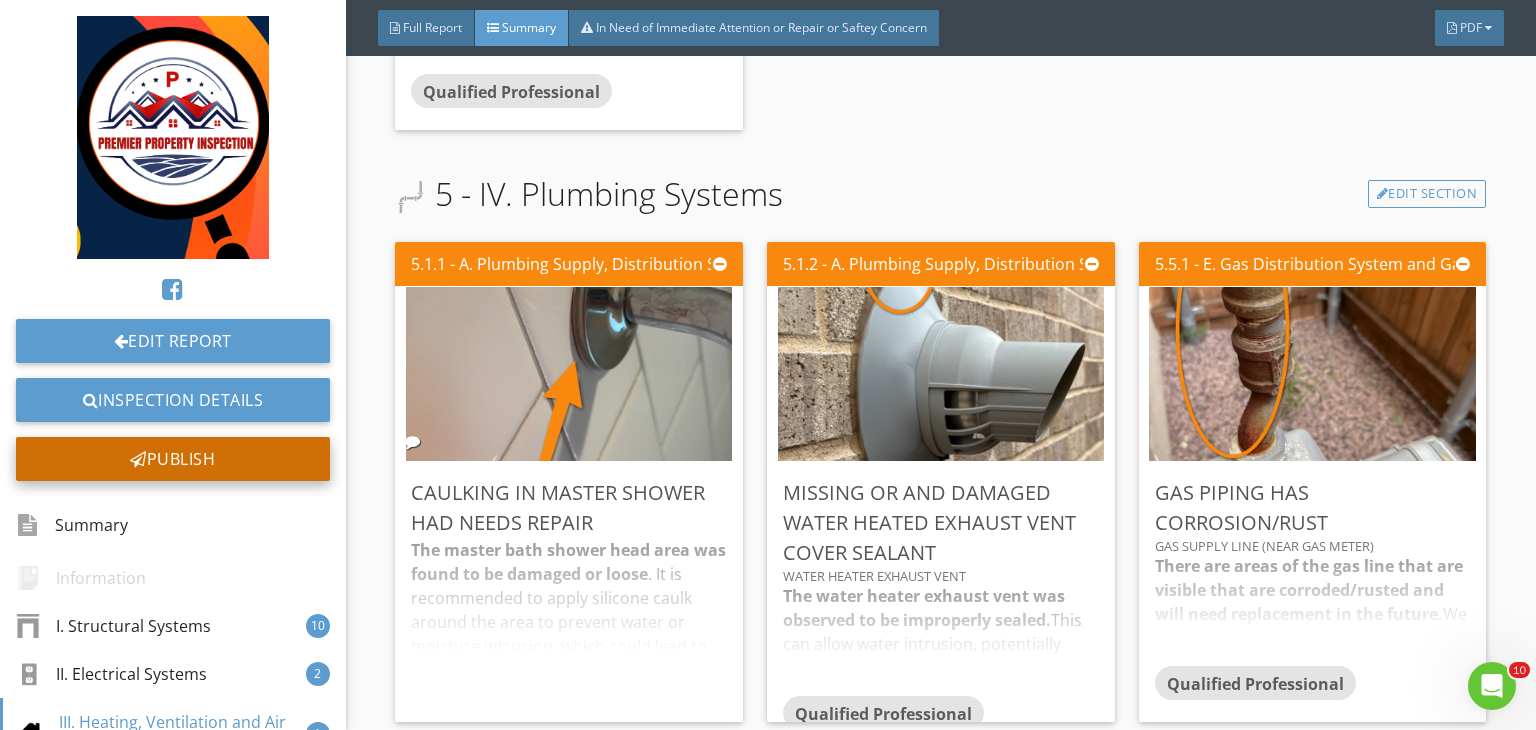 click on "Publish" at bounding box center (173, 459) 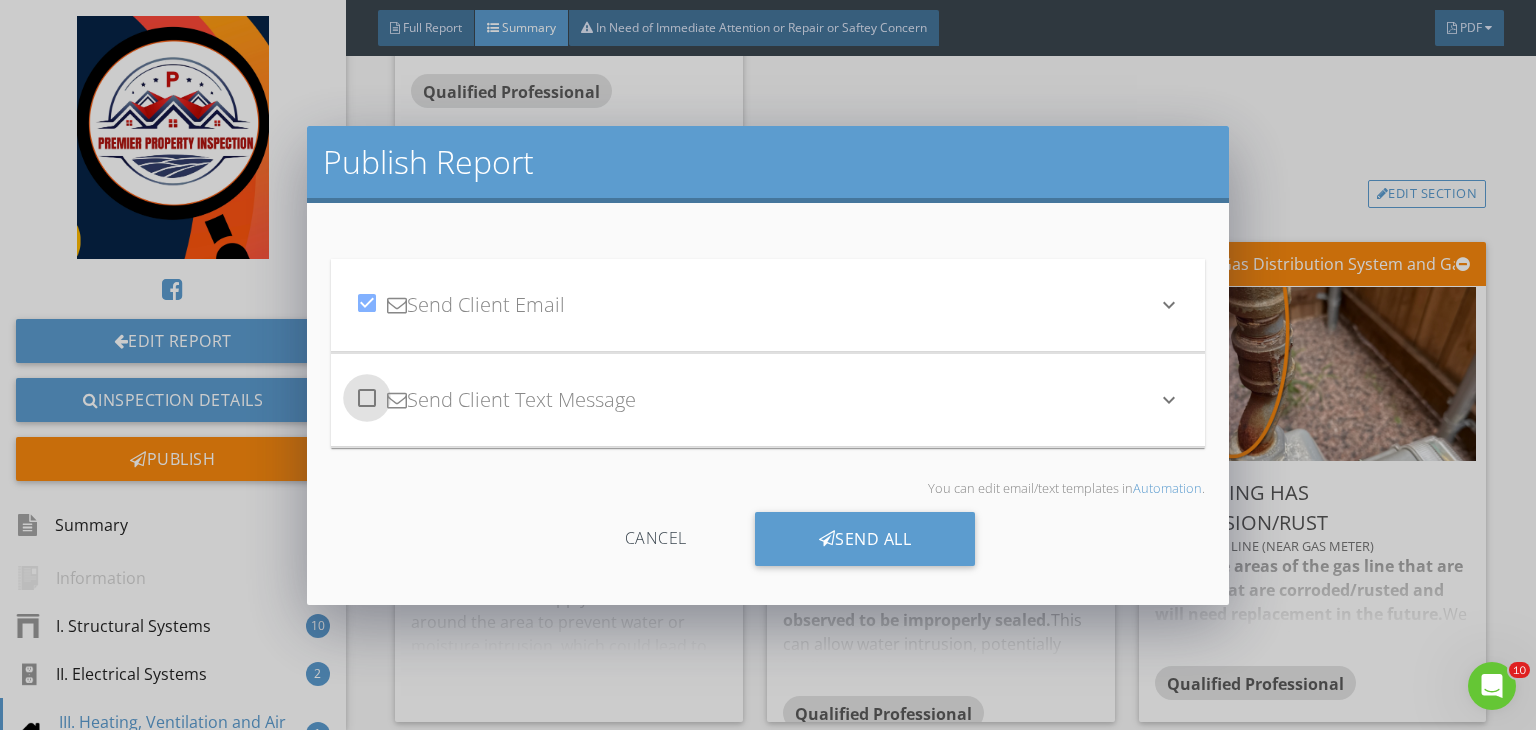 click at bounding box center [367, 398] 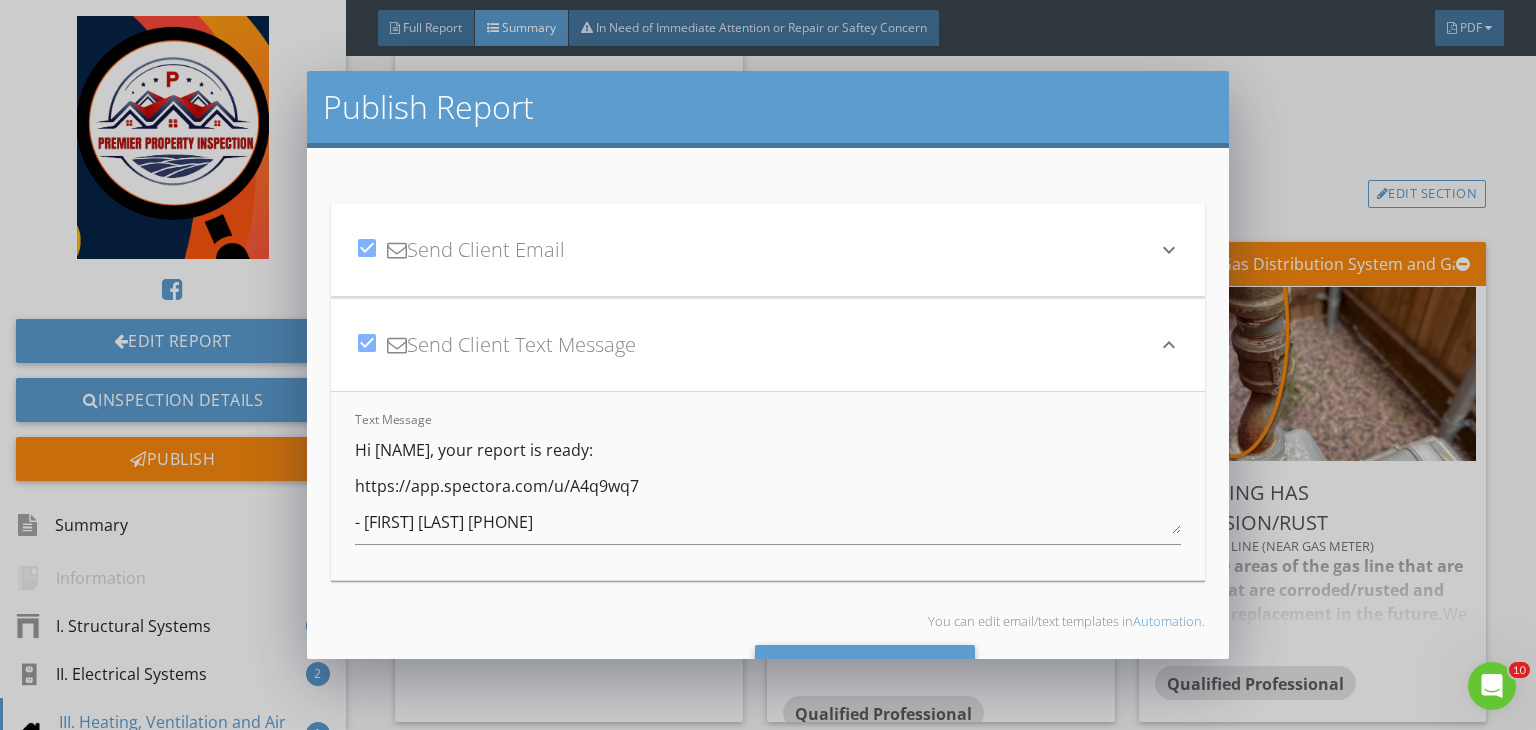 click on "keyboard_arrow_down" at bounding box center [1169, 250] 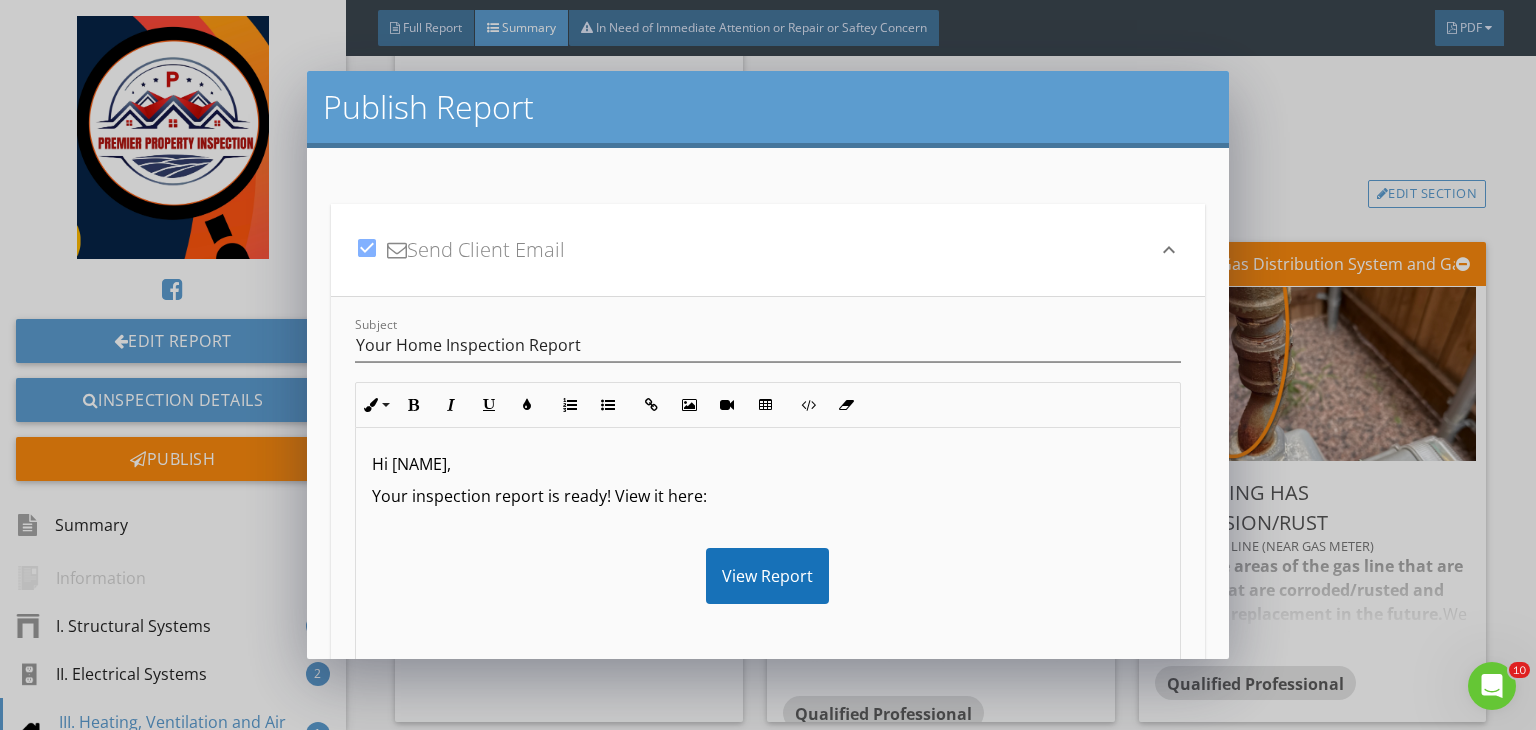 scroll, scrollTop: 336, scrollLeft: 0, axis: vertical 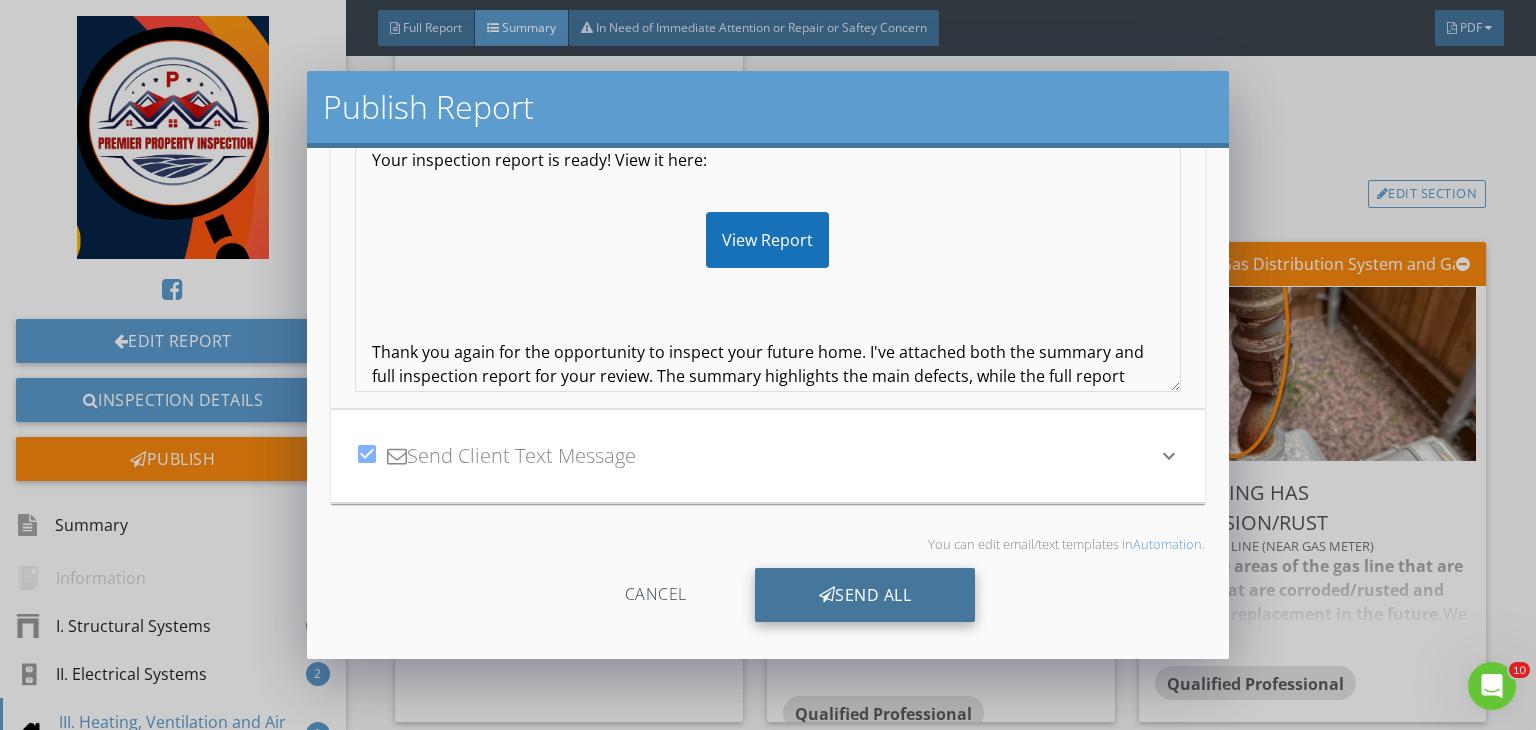 click on "Send All" at bounding box center [865, 595] 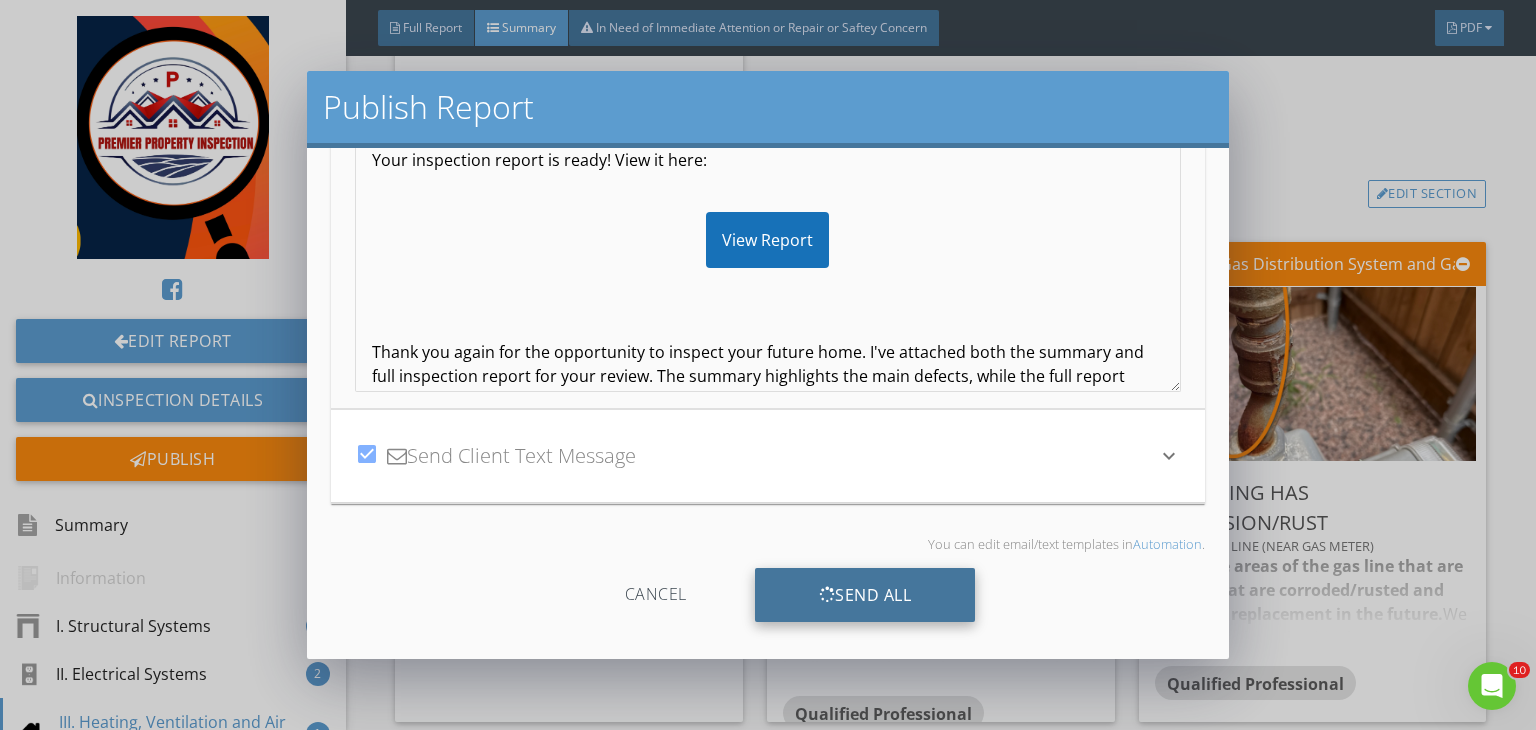 scroll, scrollTop: 117, scrollLeft: 0, axis: vertical 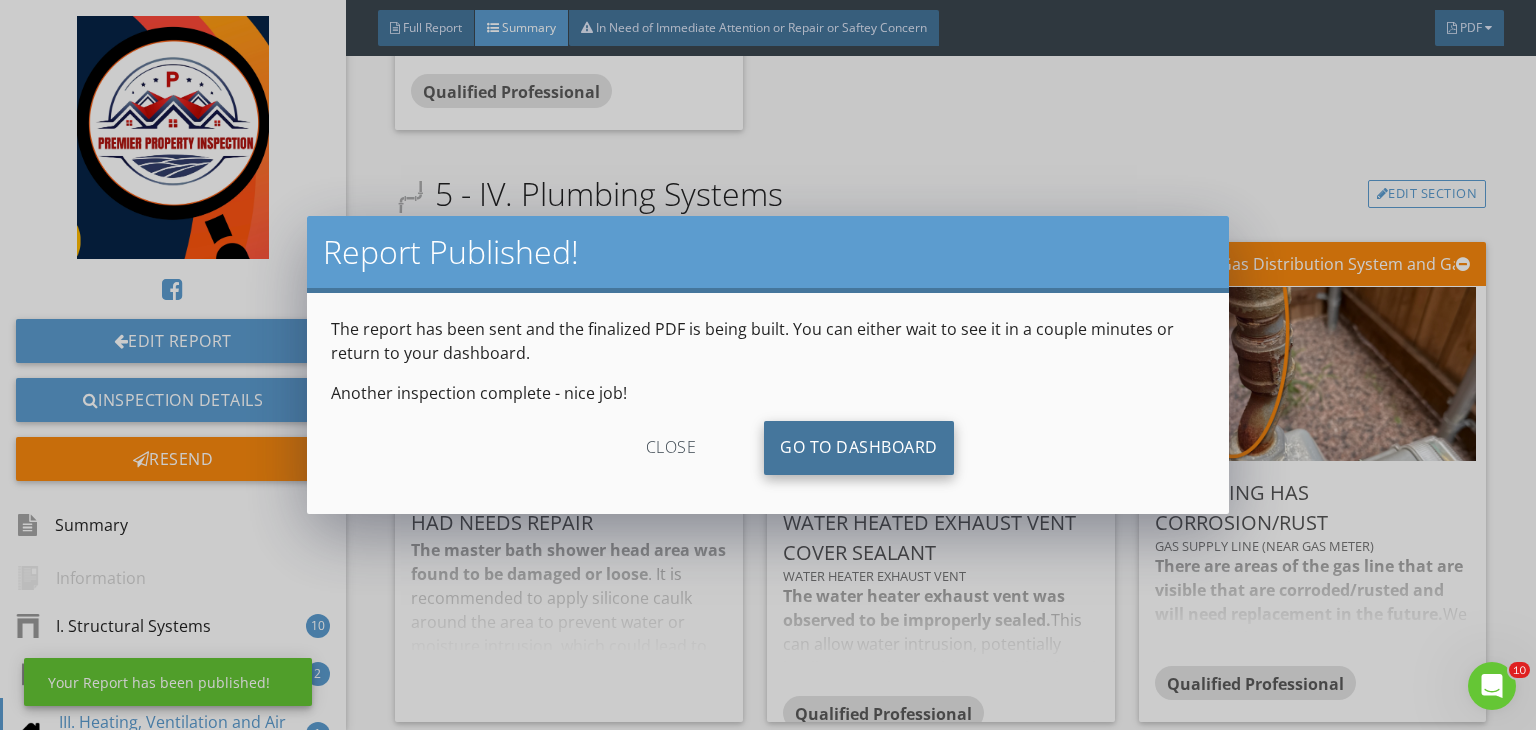 click on "Go To Dashboard" at bounding box center [859, 448] 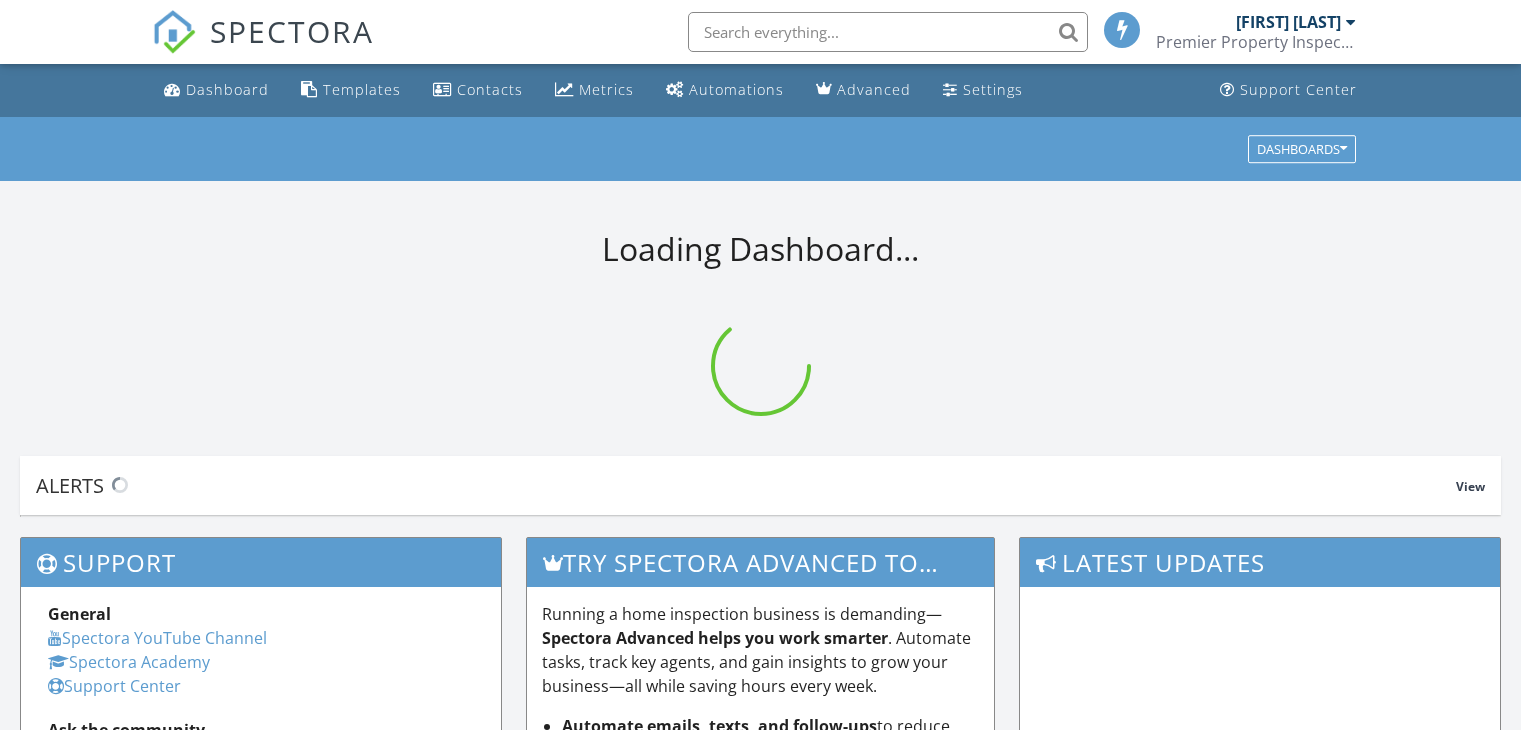 scroll, scrollTop: 0, scrollLeft: 0, axis: both 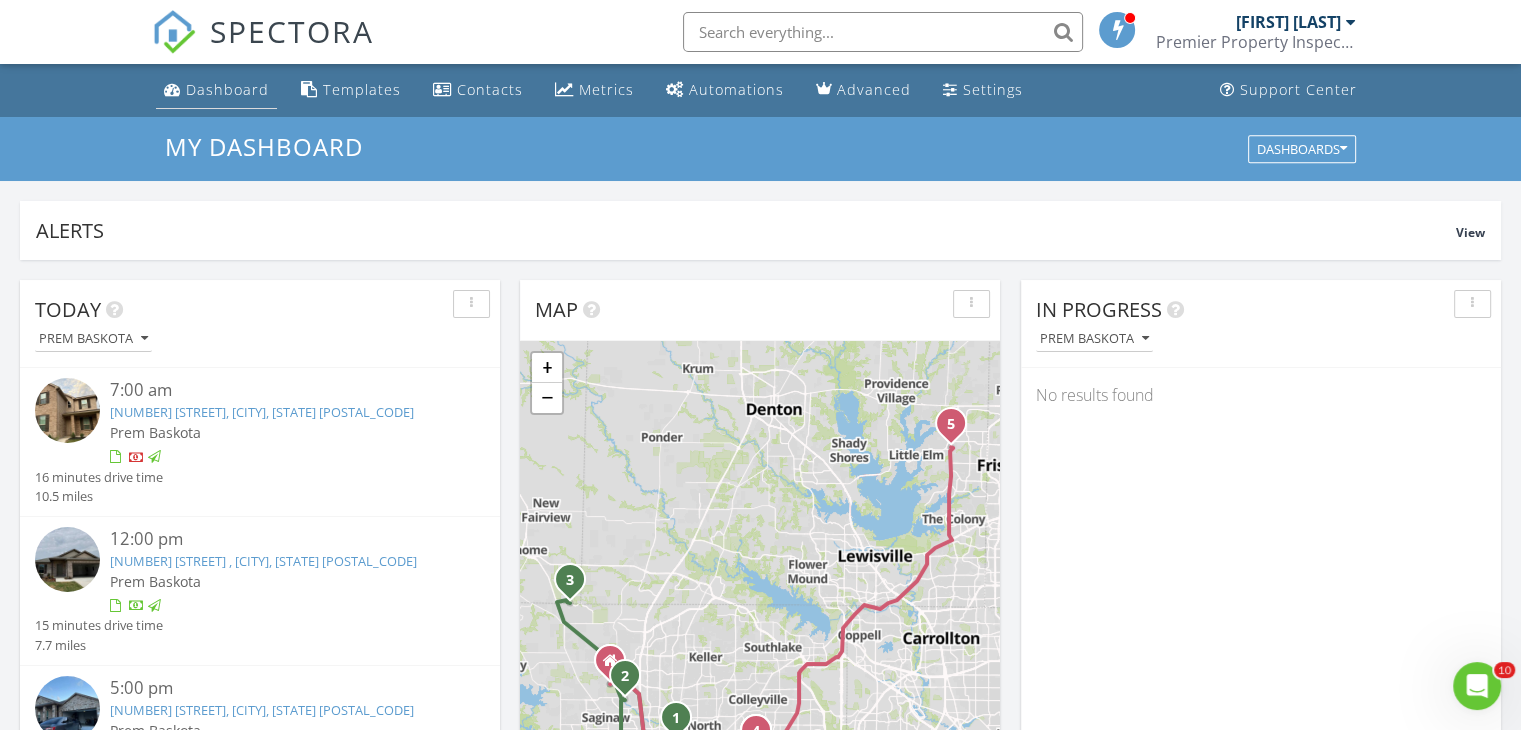 click on "Dashboard" at bounding box center [227, 89] 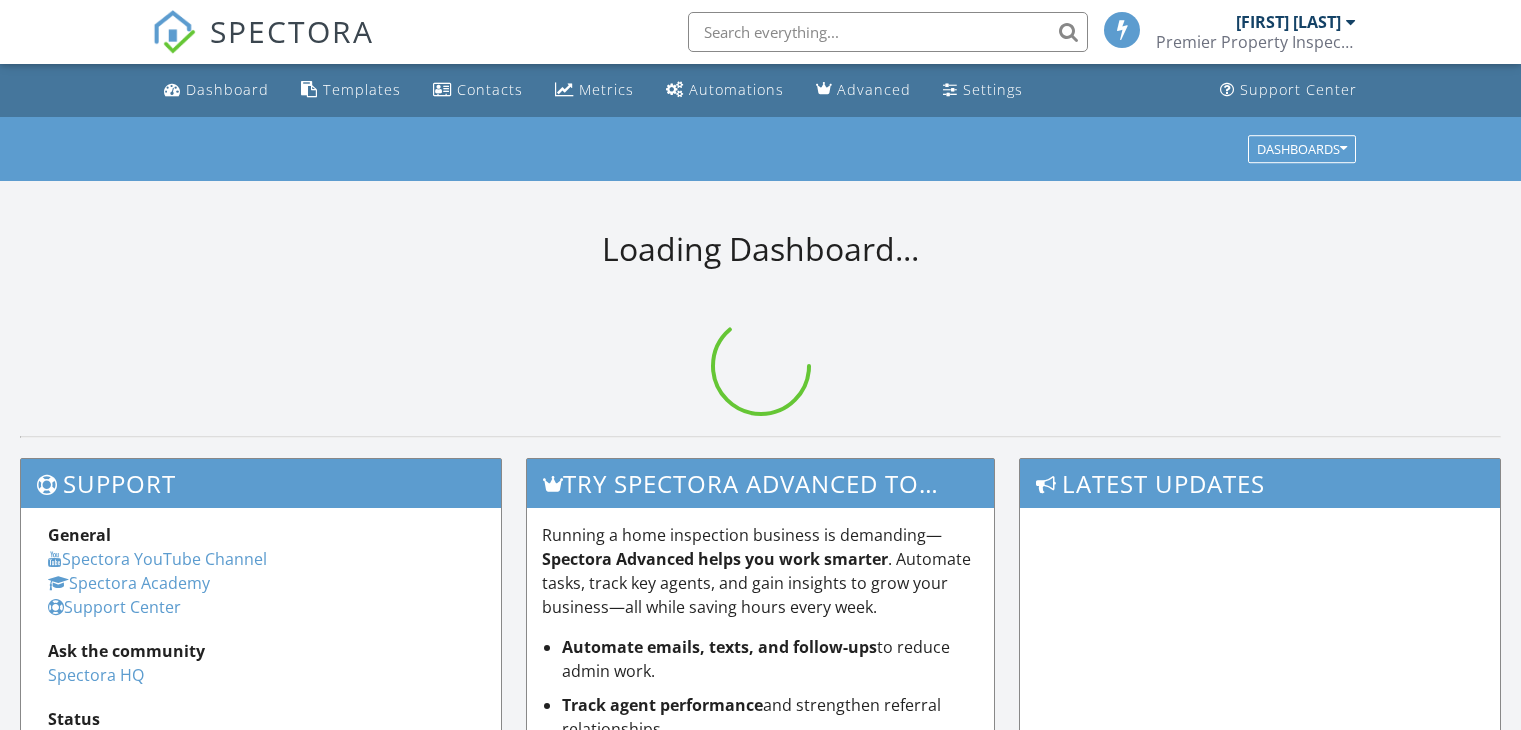 scroll, scrollTop: 0, scrollLeft: 0, axis: both 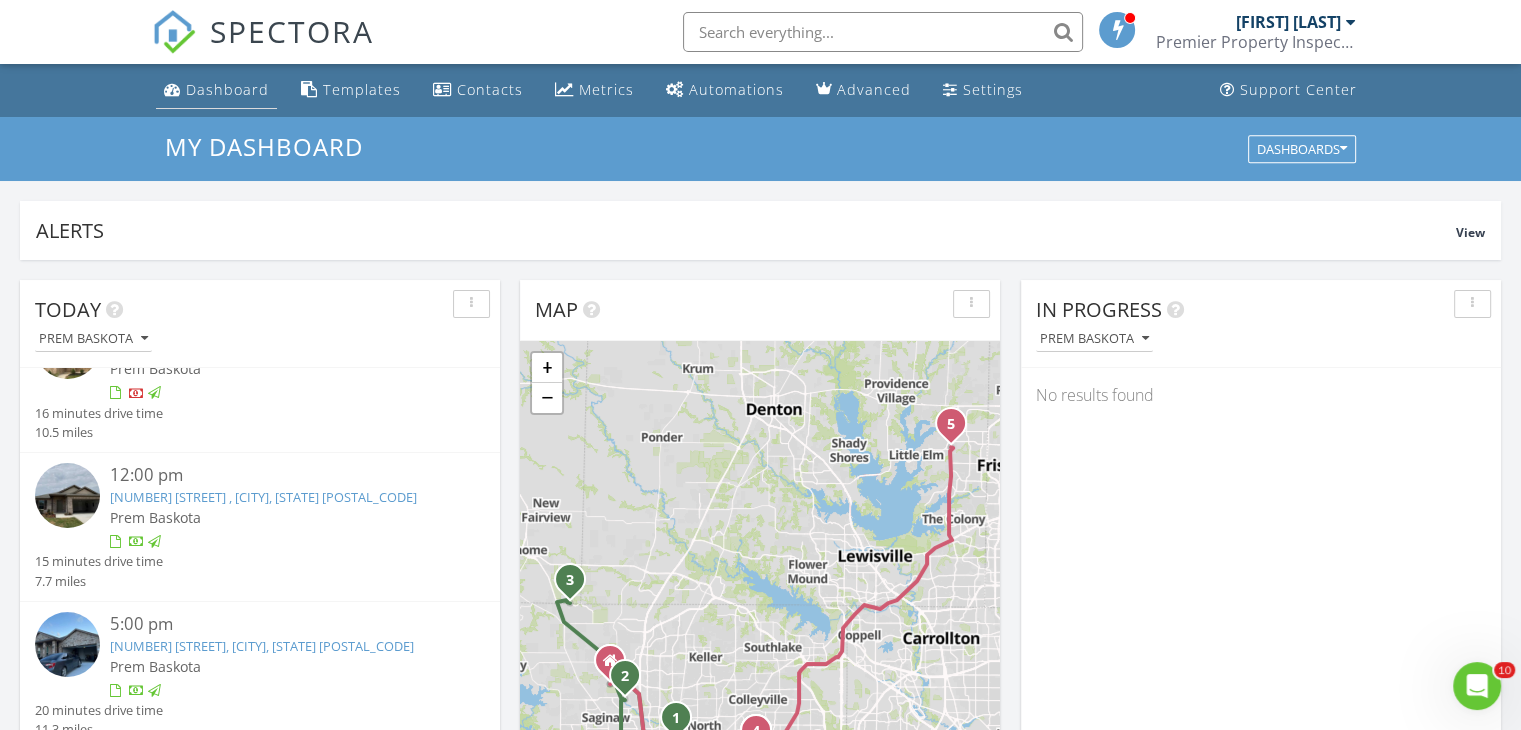 click on "Dashboard" at bounding box center [227, 89] 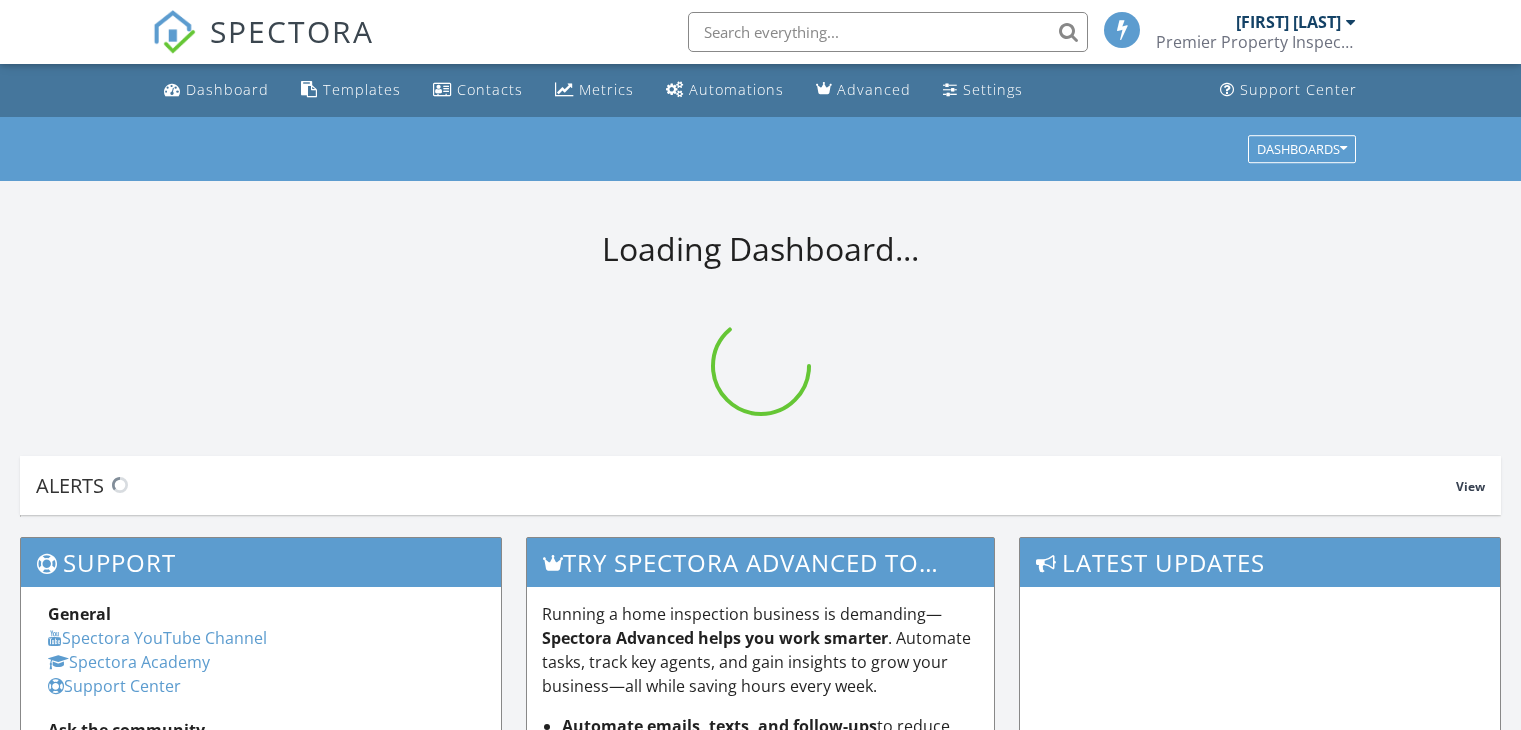scroll, scrollTop: 0, scrollLeft: 0, axis: both 